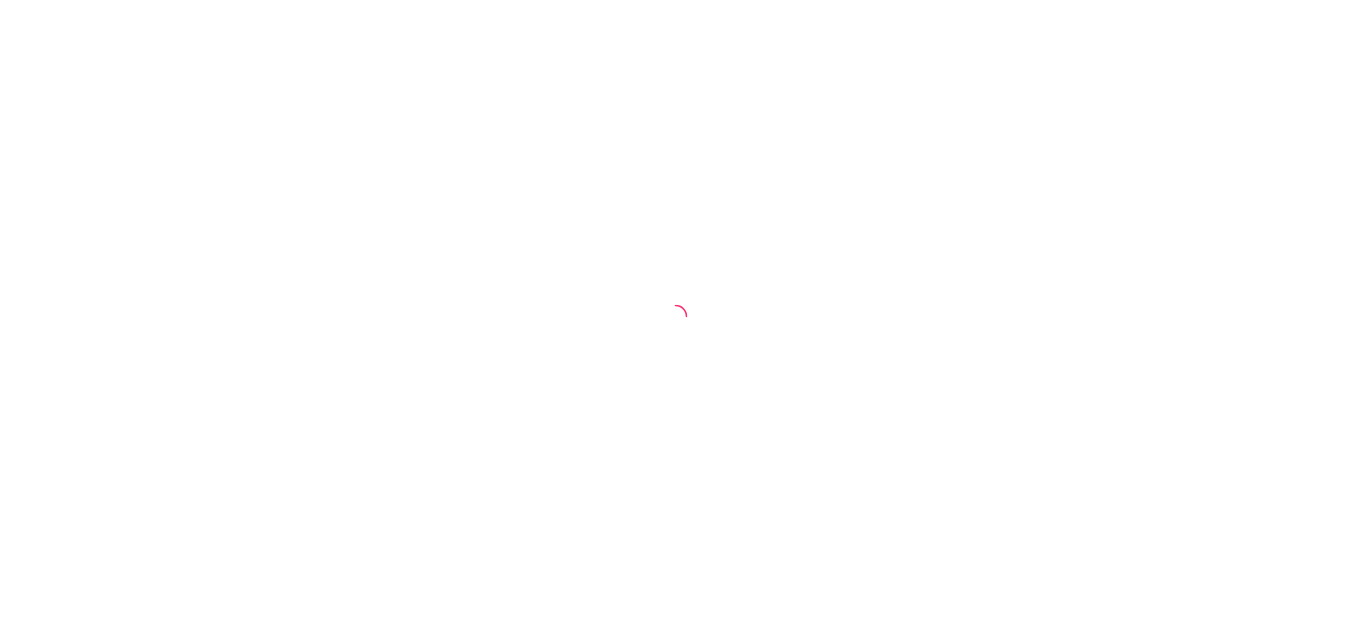 scroll, scrollTop: 0, scrollLeft: 0, axis: both 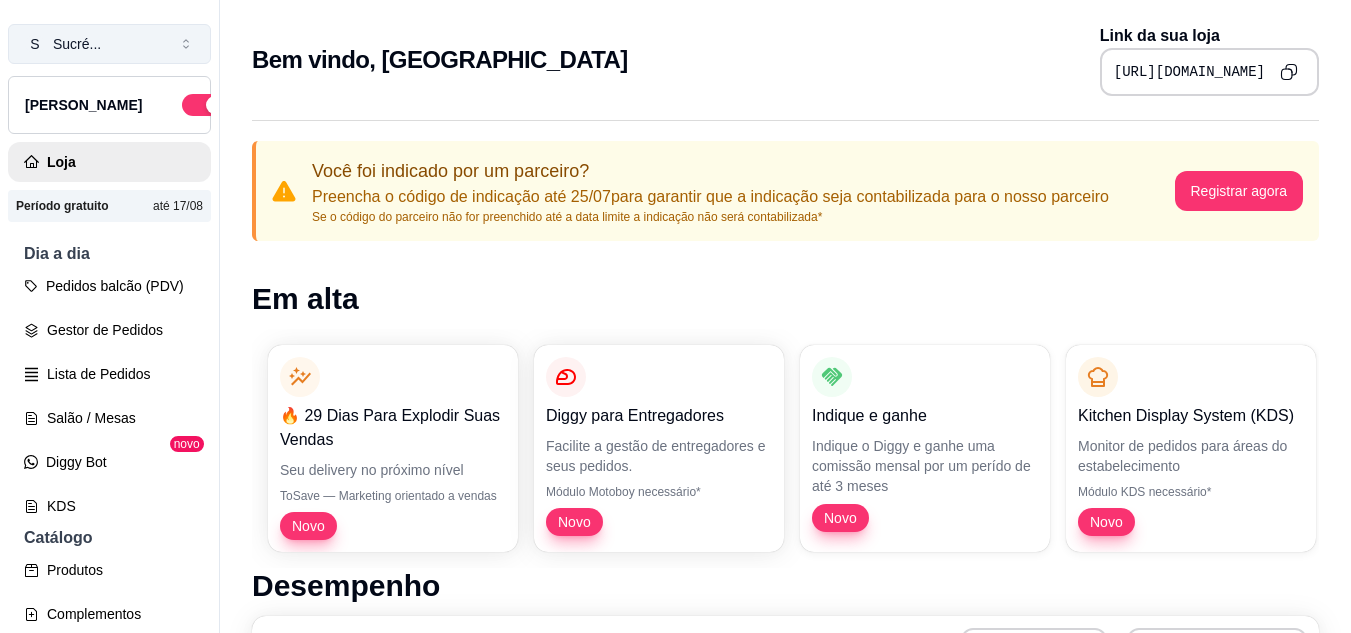 click on "S Sucré ..." at bounding box center (109, 44) 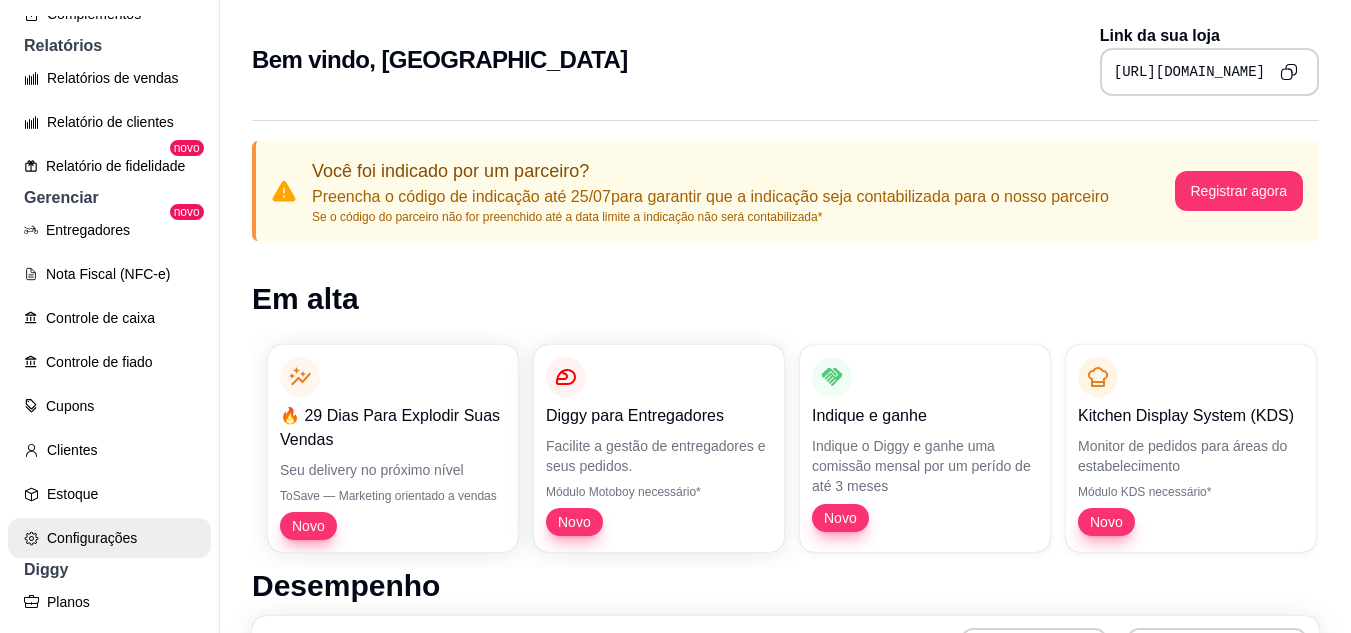 scroll, scrollTop: 737, scrollLeft: 0, axis: vertical 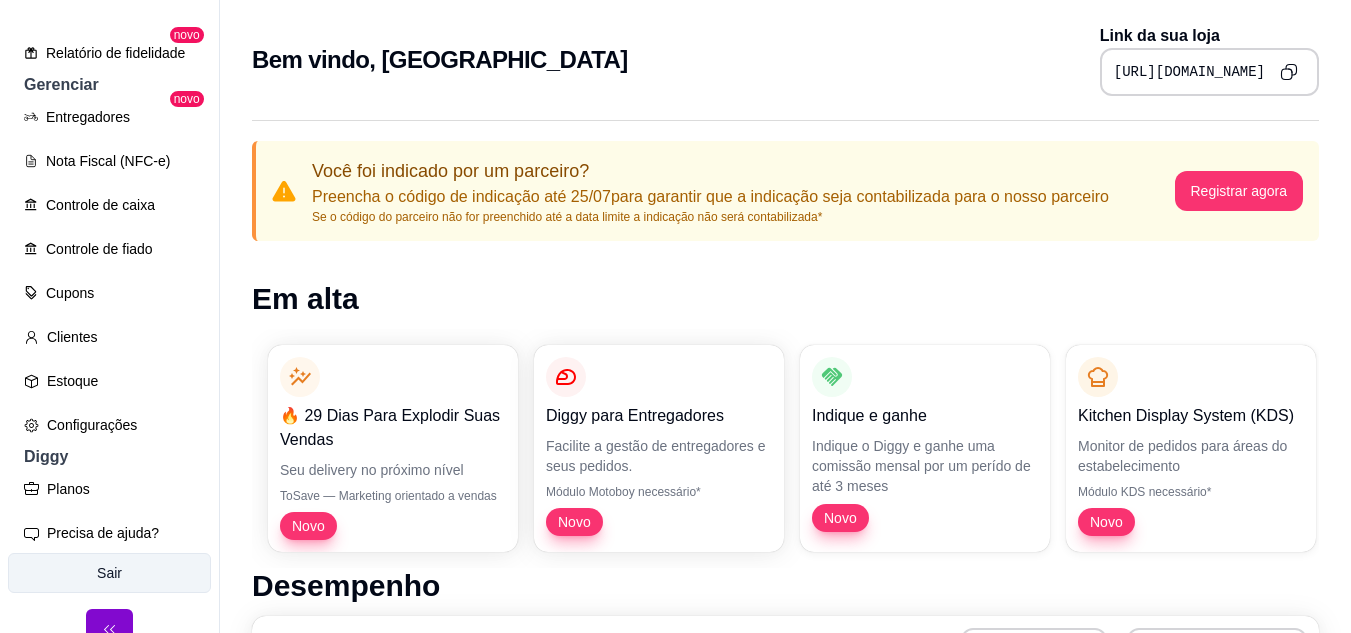 click on "Sair" at bounding box center [109, 573] 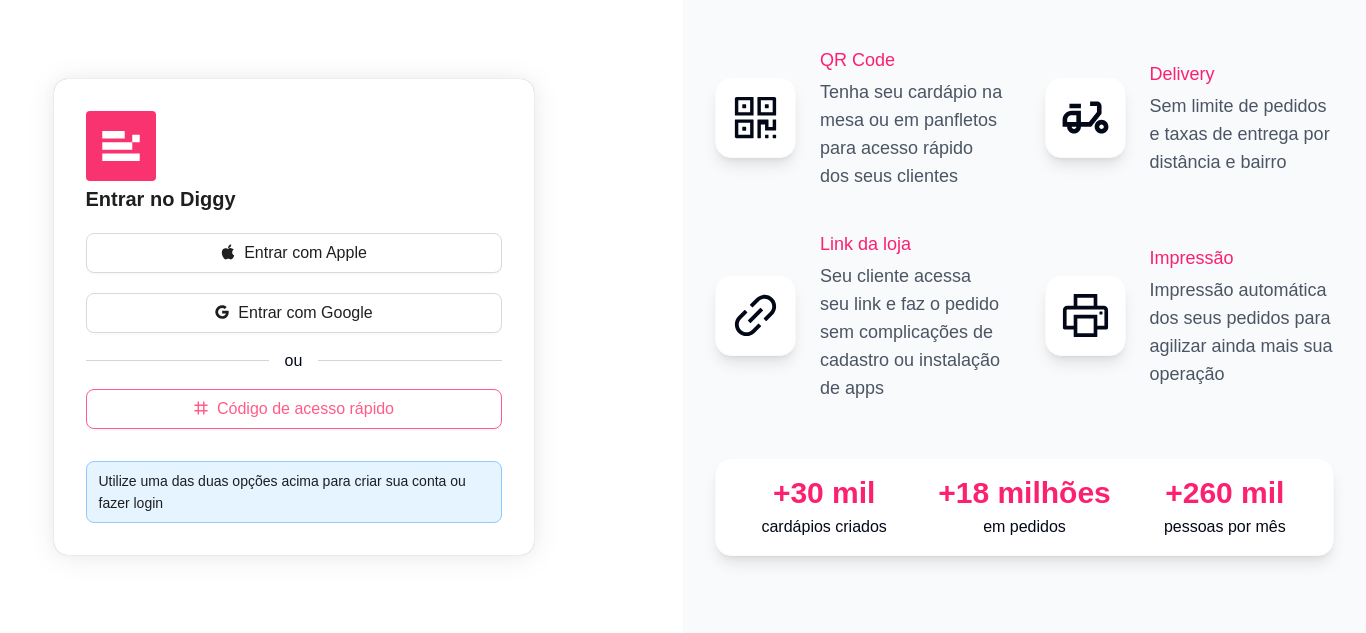 click on "Código de acesso rápido" at bounding box center (305, 409) 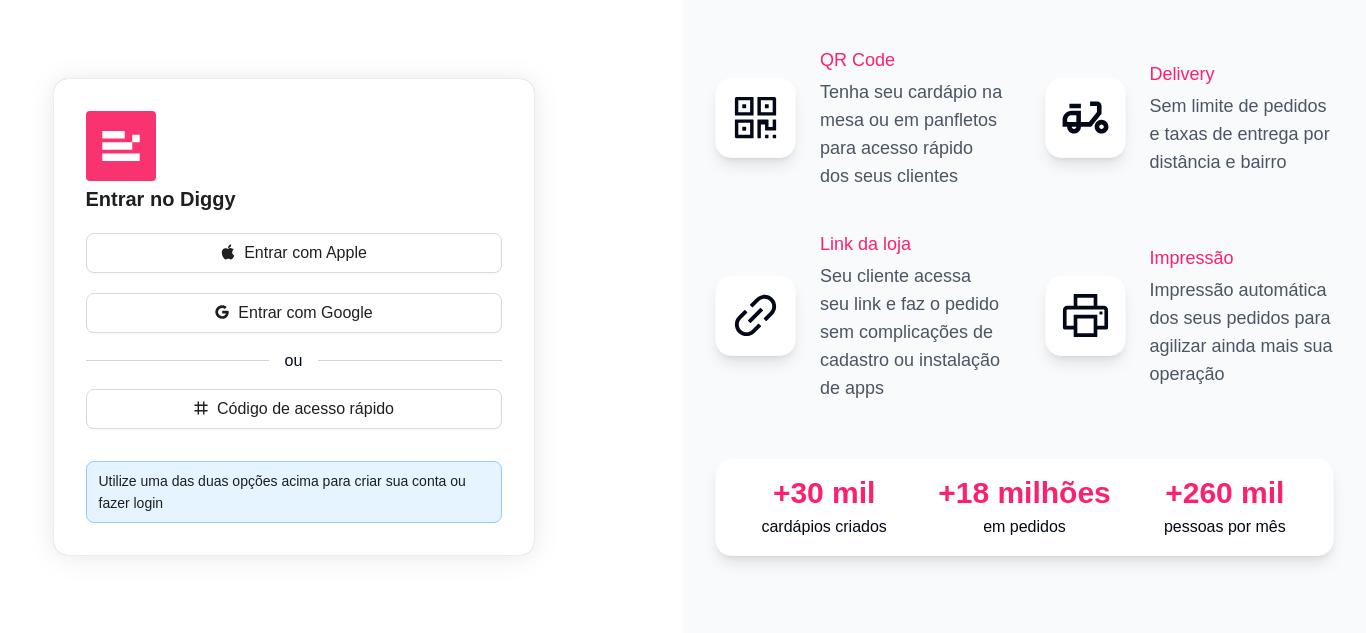 click at bounding box center [887, 213] 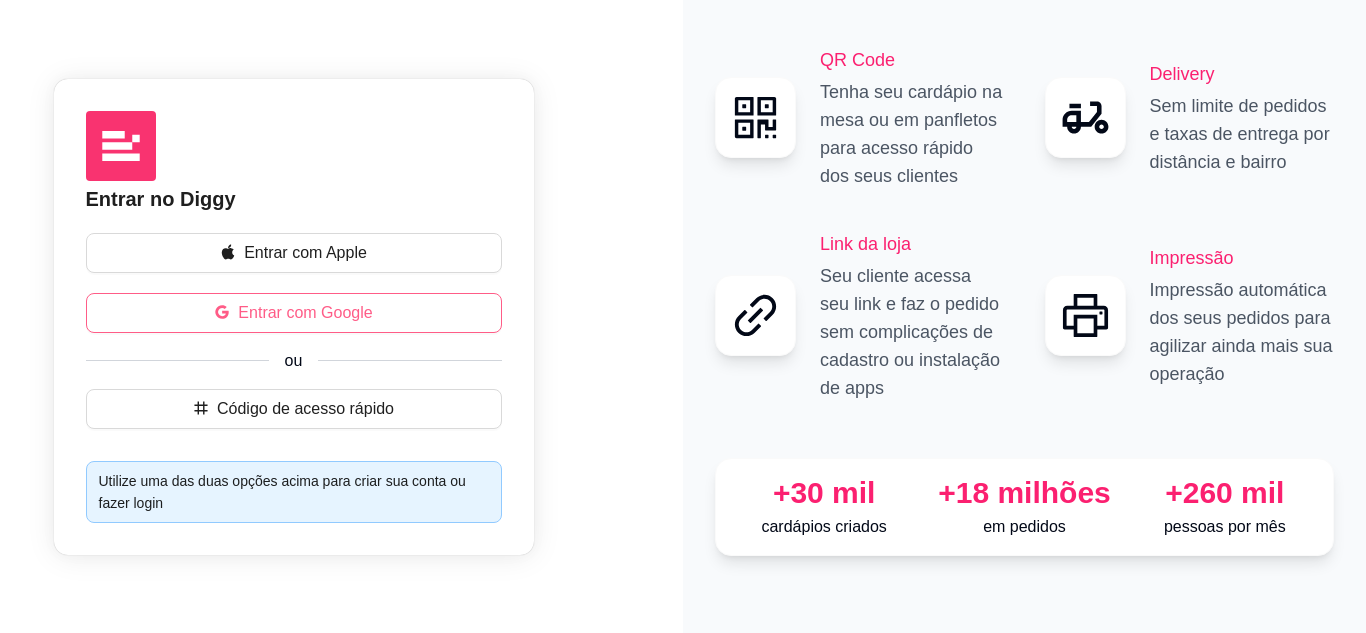 click on "Entrar com Google" at bounding box center (305, 313) 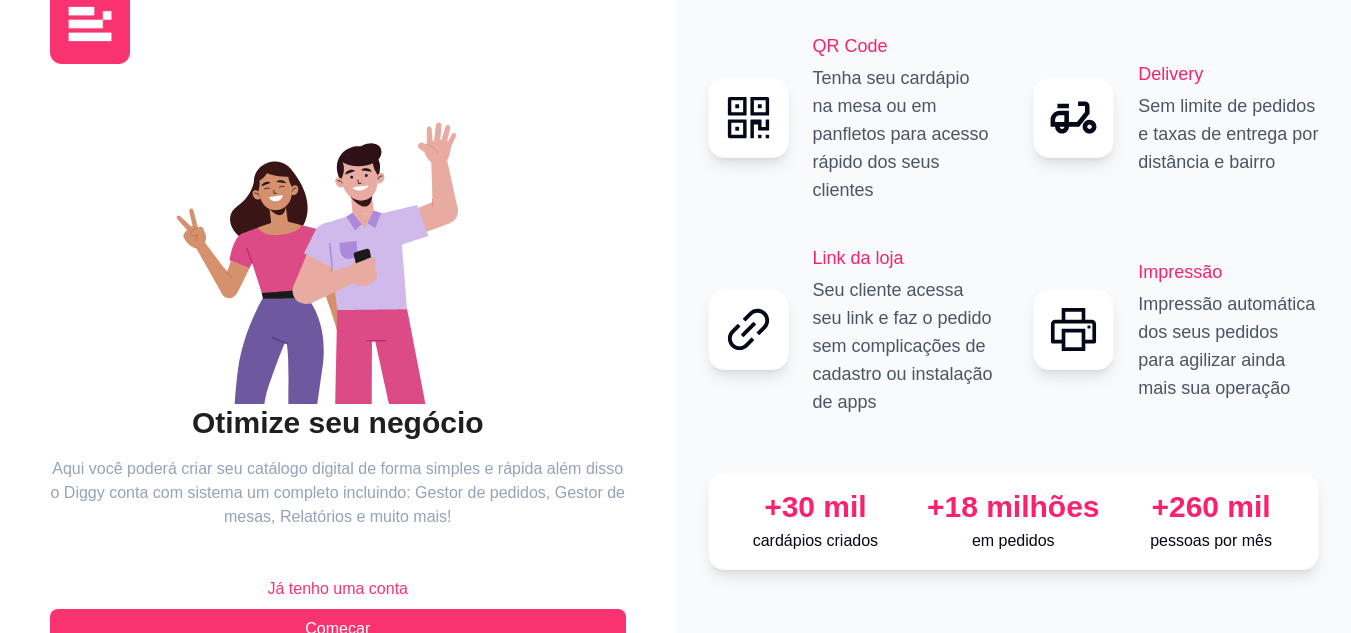 scroll, scrollTop: 96, scrollLeft: 0, axis: vertical 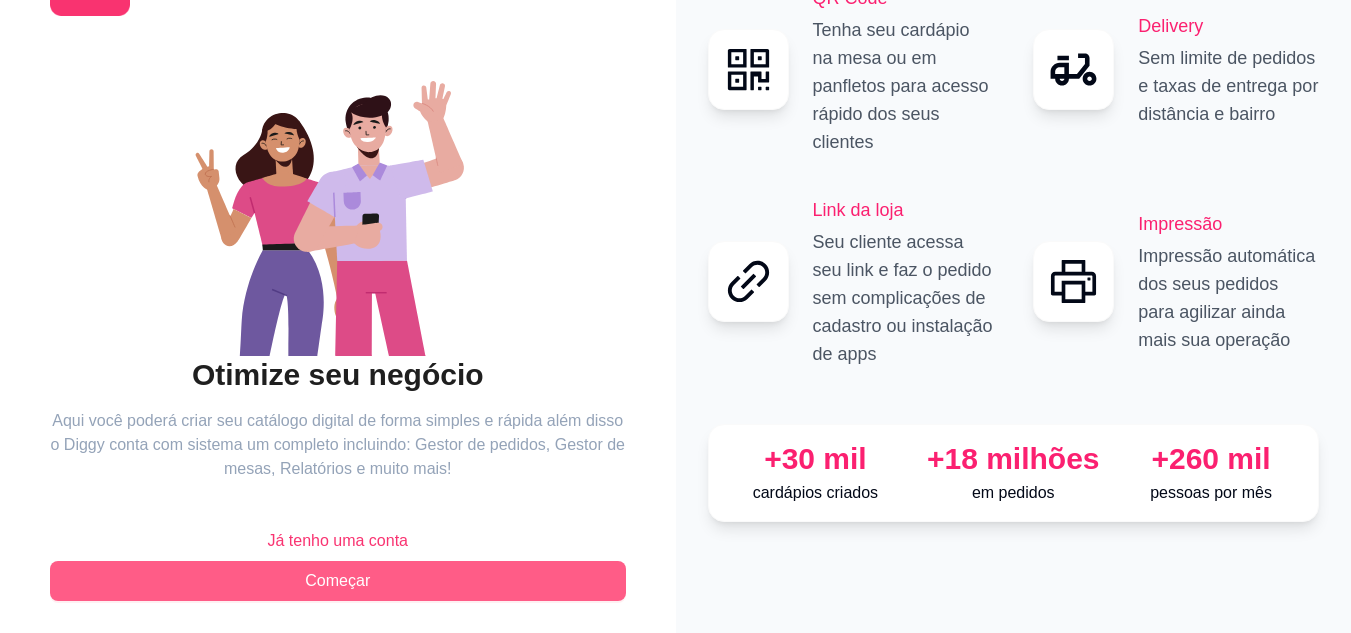click on "Começar" at bounding box center (337, 581) 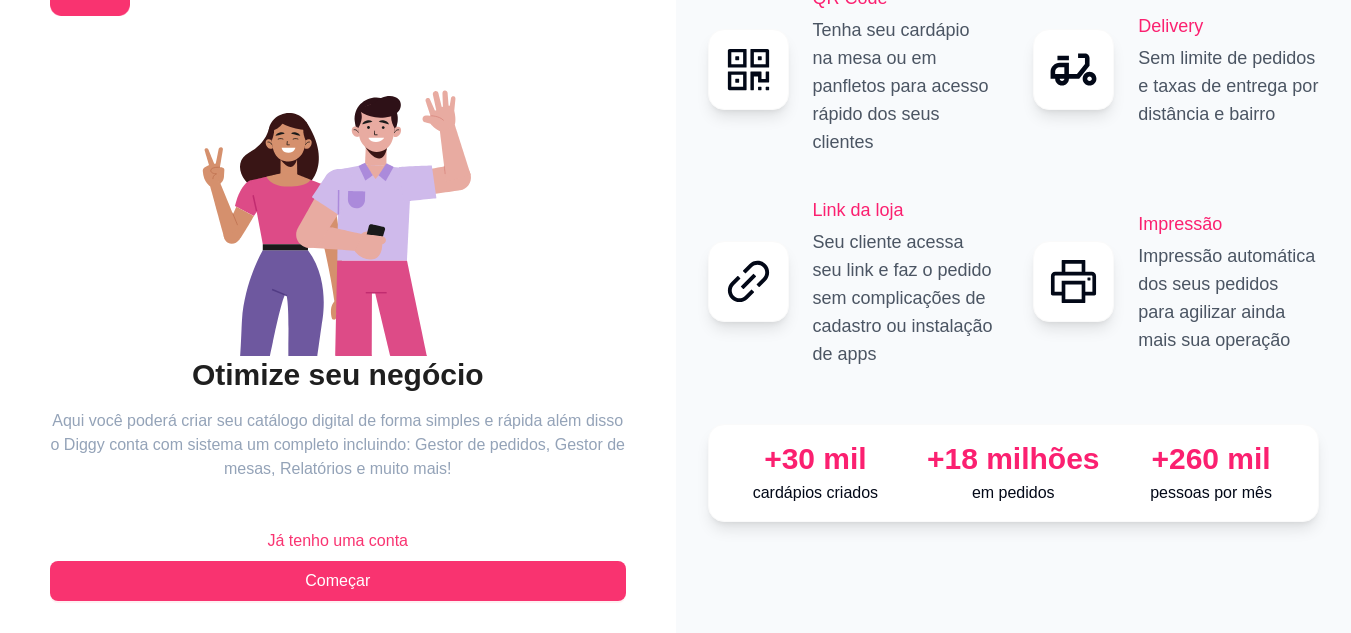 scroll, scrollTop: 0, scrollLeft: 0, axis: both 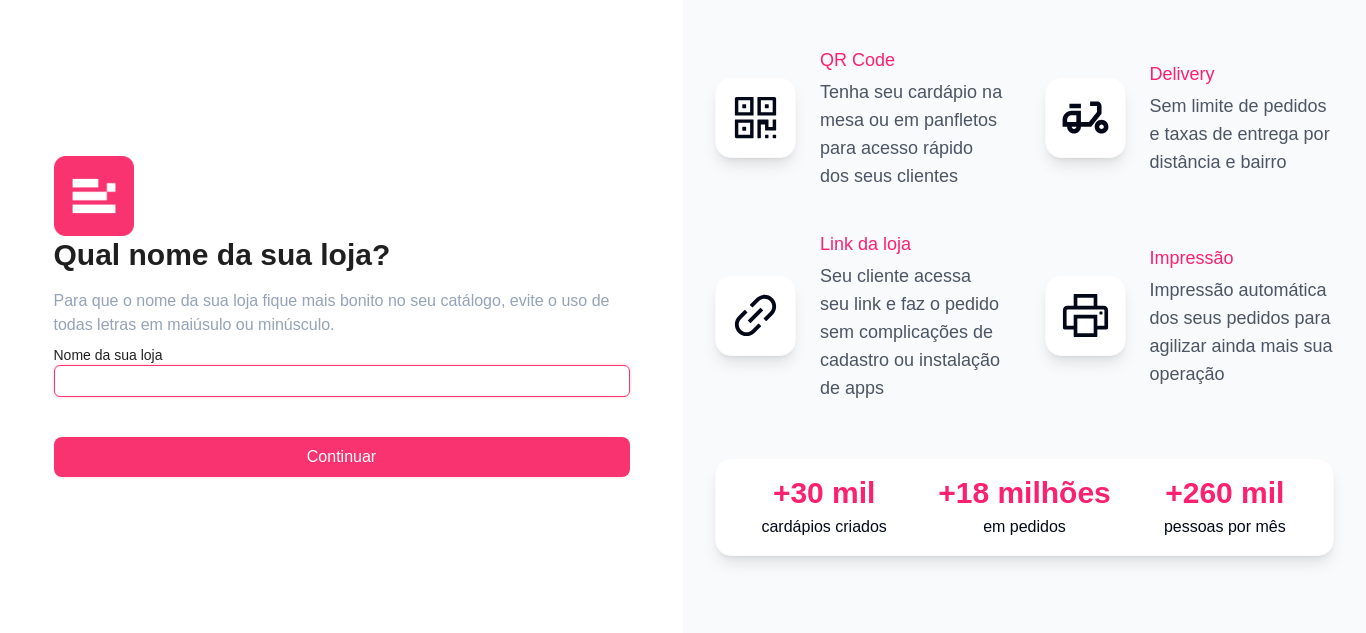 click at bounding box center (342, 381) 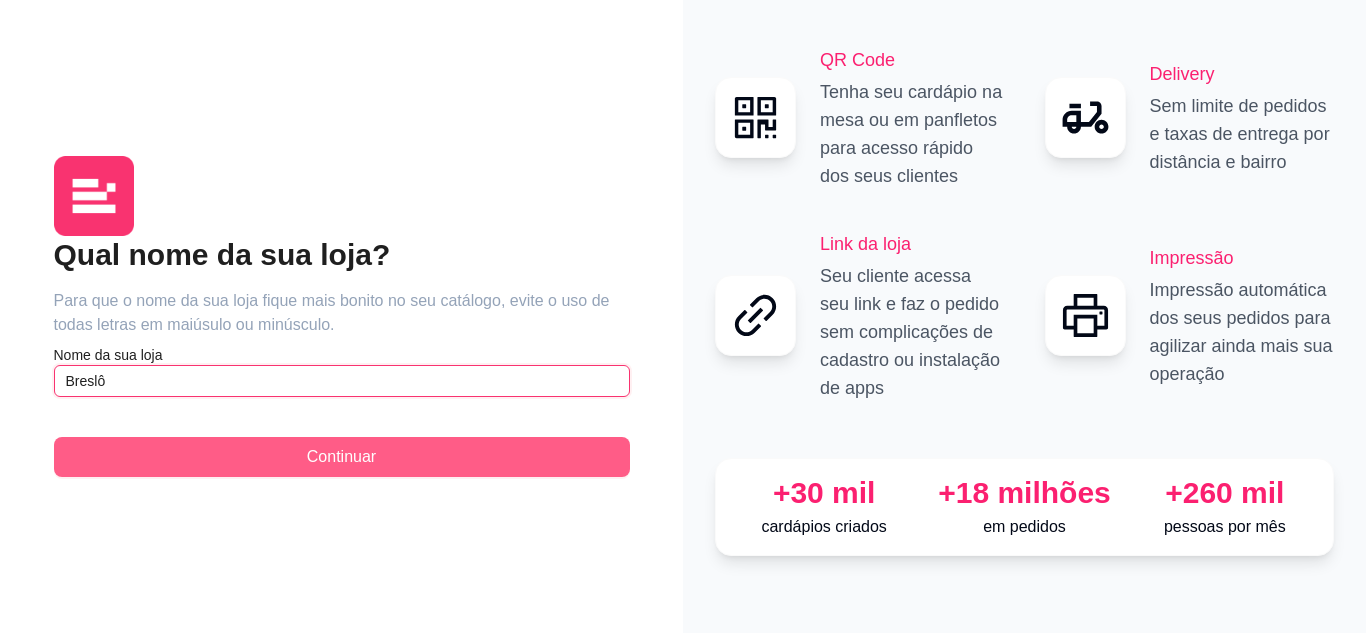 type on "Breslô" 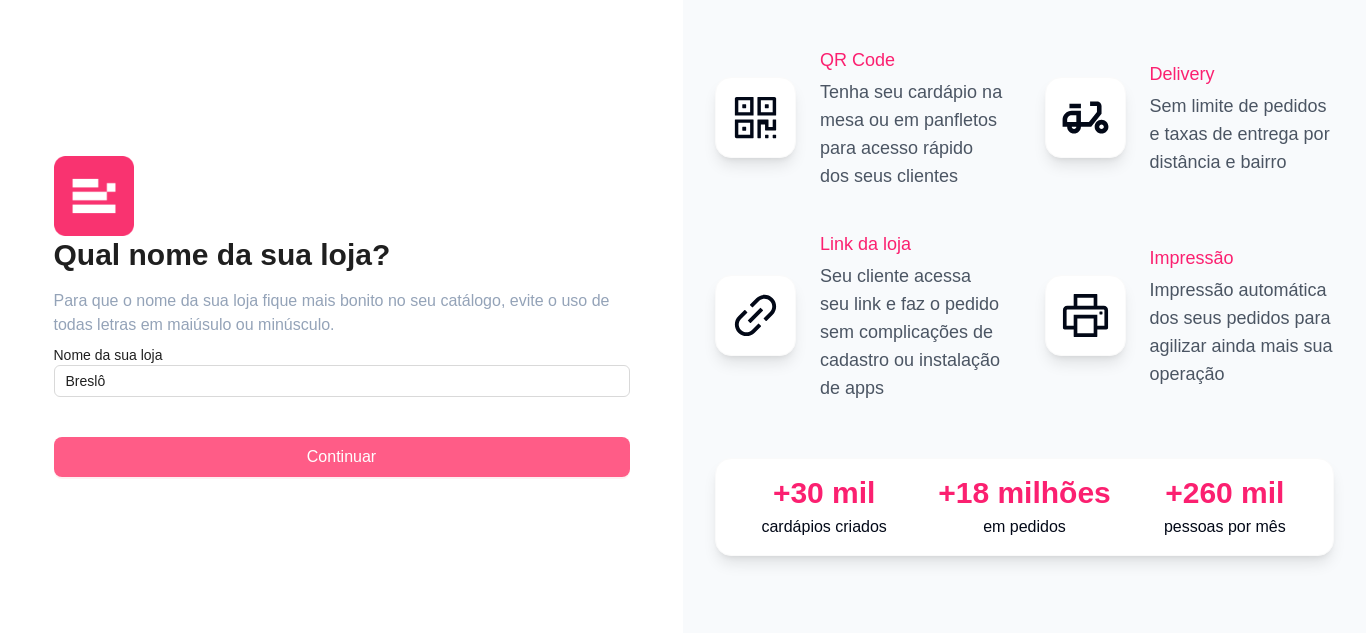 click on "Continuar" at bounding box center (342, 457) 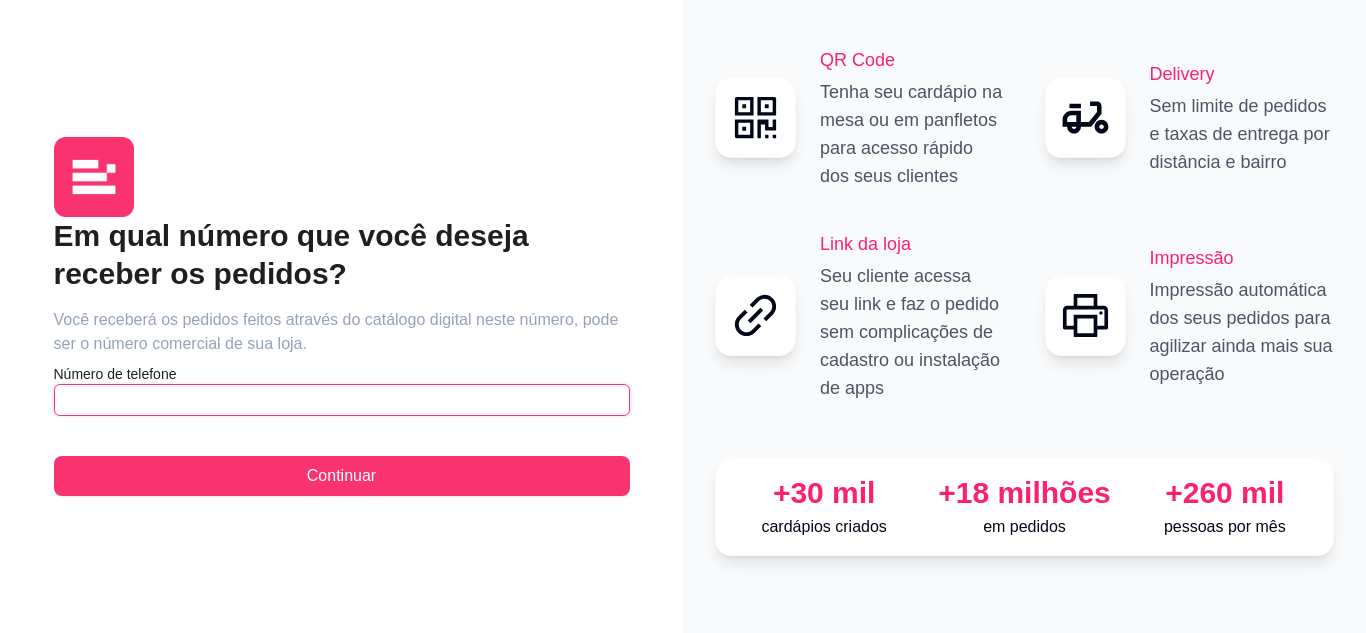 click at bounding box center [342, 400] 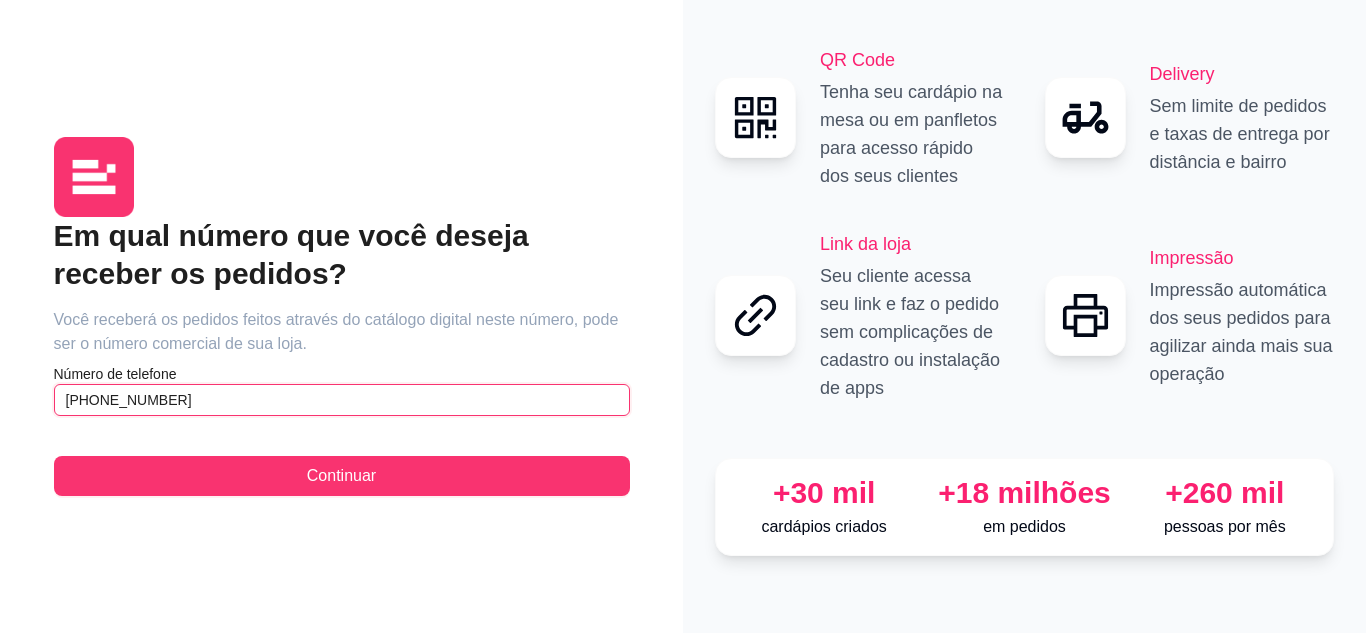 drag, startPoint x: 226, startPoint y: 403, endPoint x: 30, endPoint y: 400, distance: 196.02296 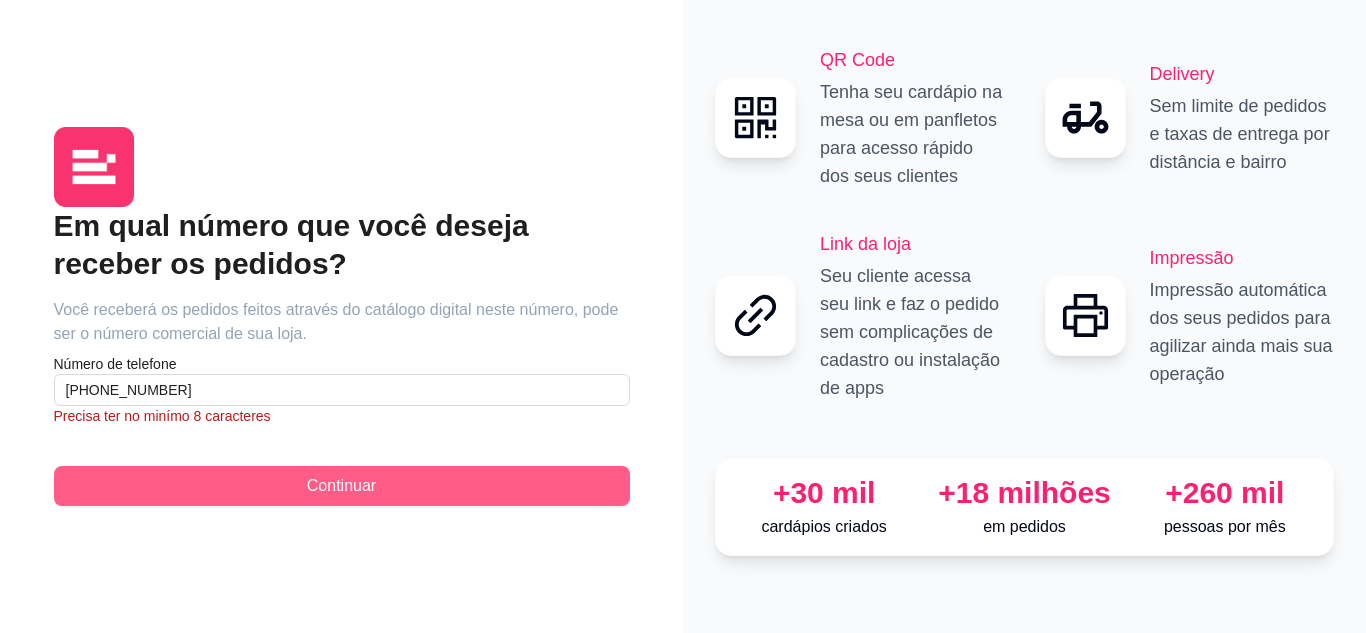 click on "Continuar" at bounding box center [342, 486] 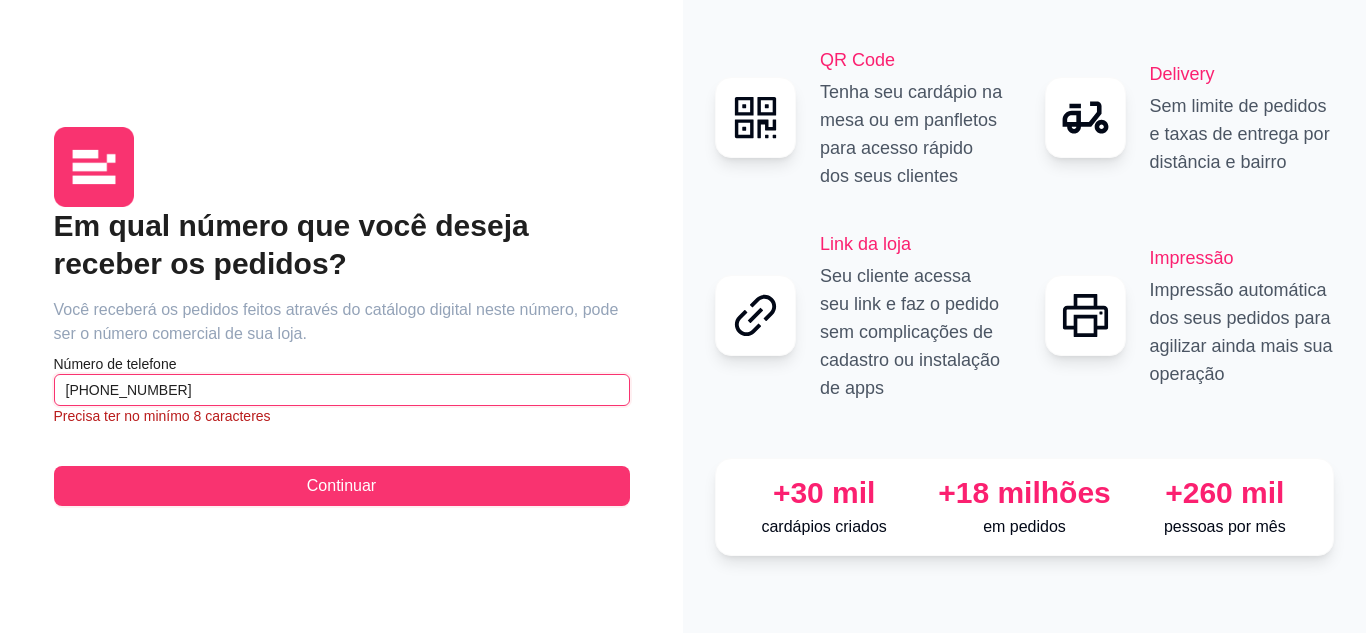 click on "[PHONE_NUMBER]" at bounding box center (342, 390) 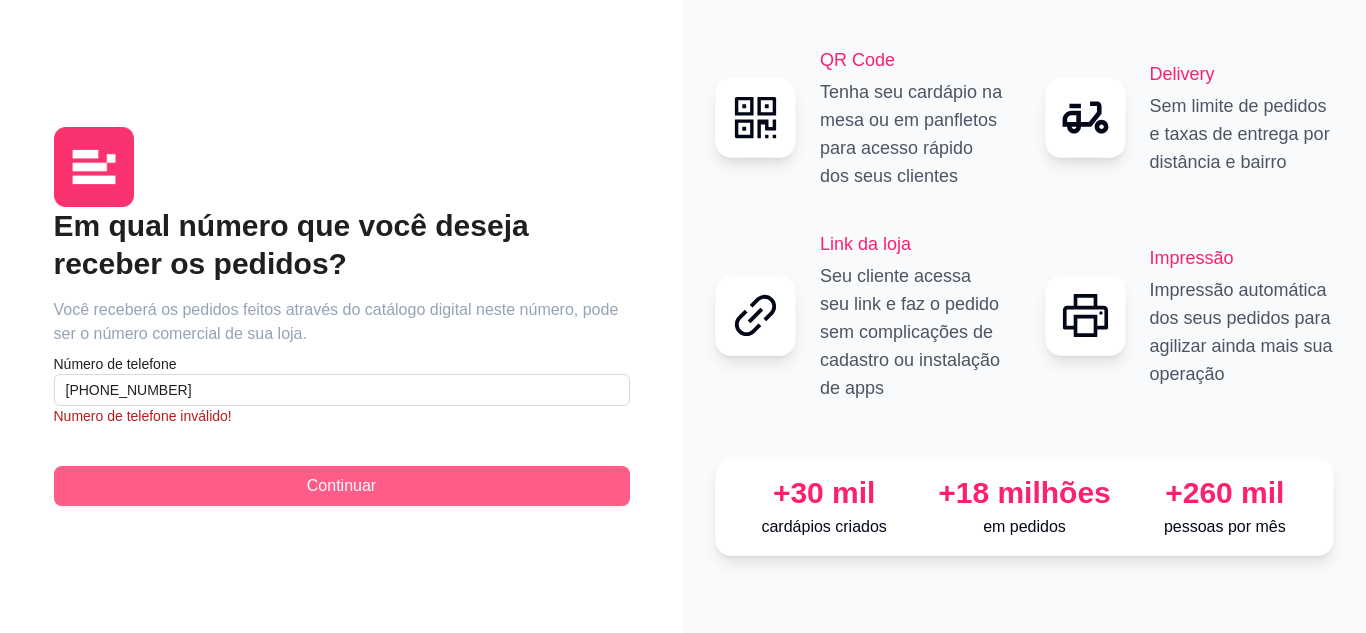 click on "Continuar" at bounding box center [342, 486] 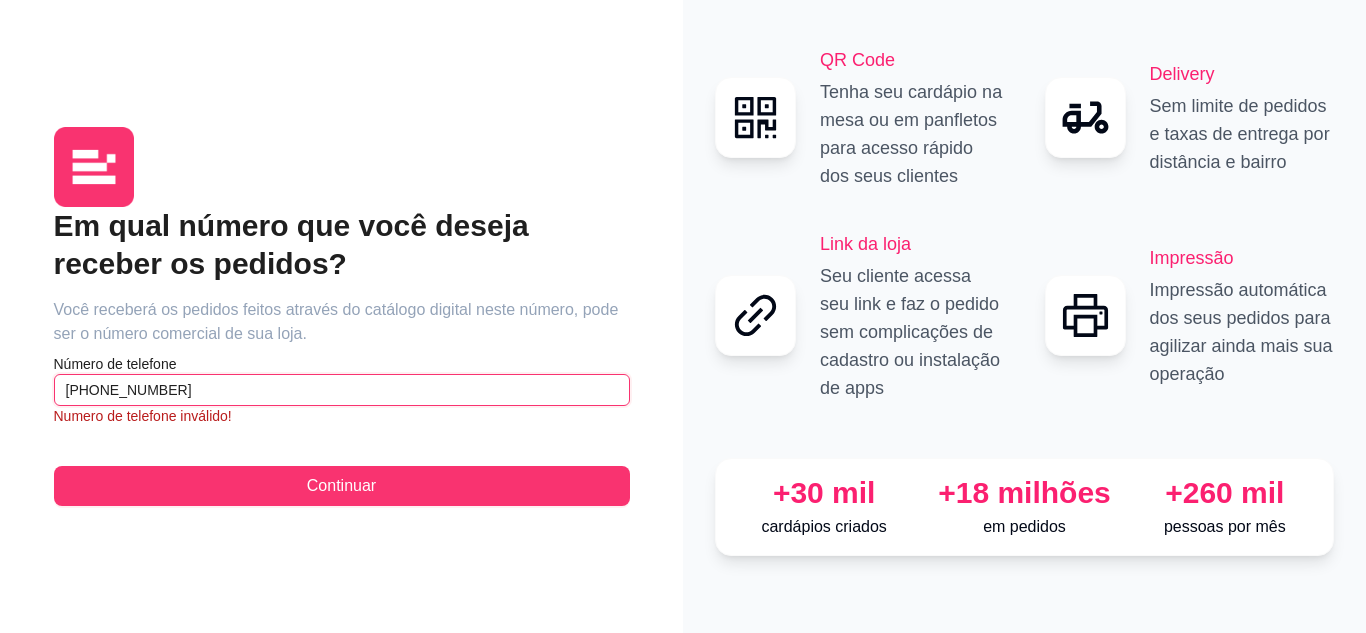 drag, startPoint x: 226, startPoint y: 382, endPoint x: 24, endPoint y: 378, distance: 202.0396 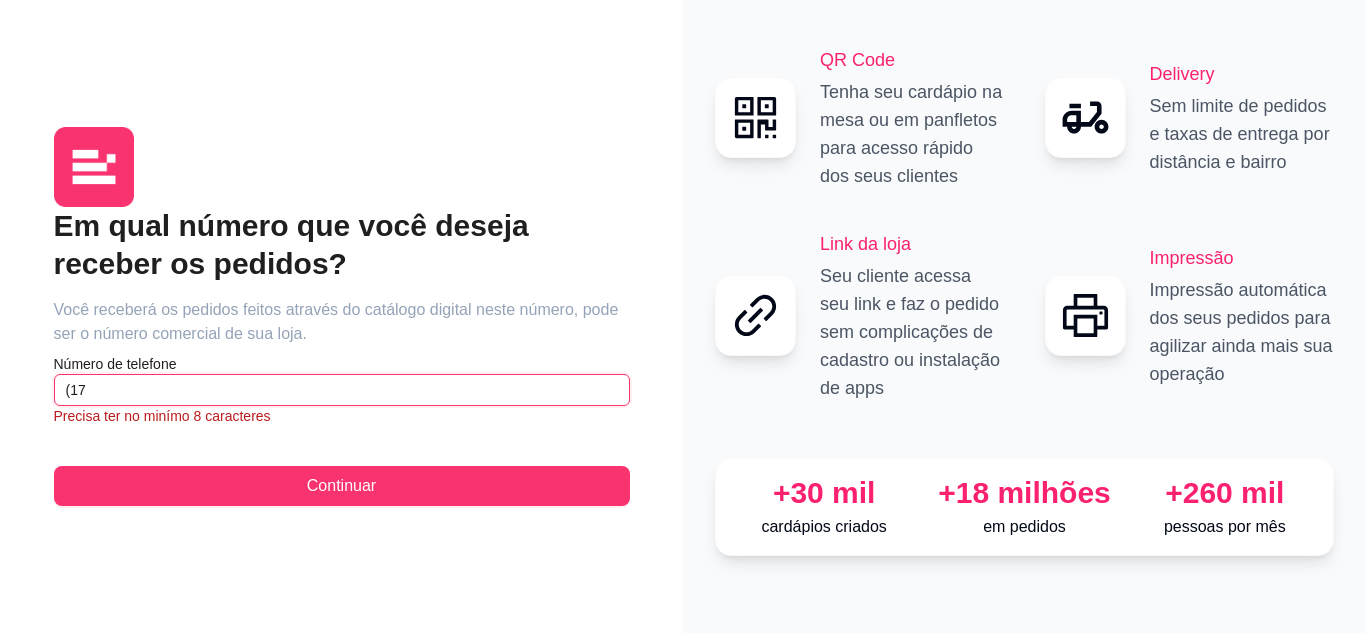 type on "(1" 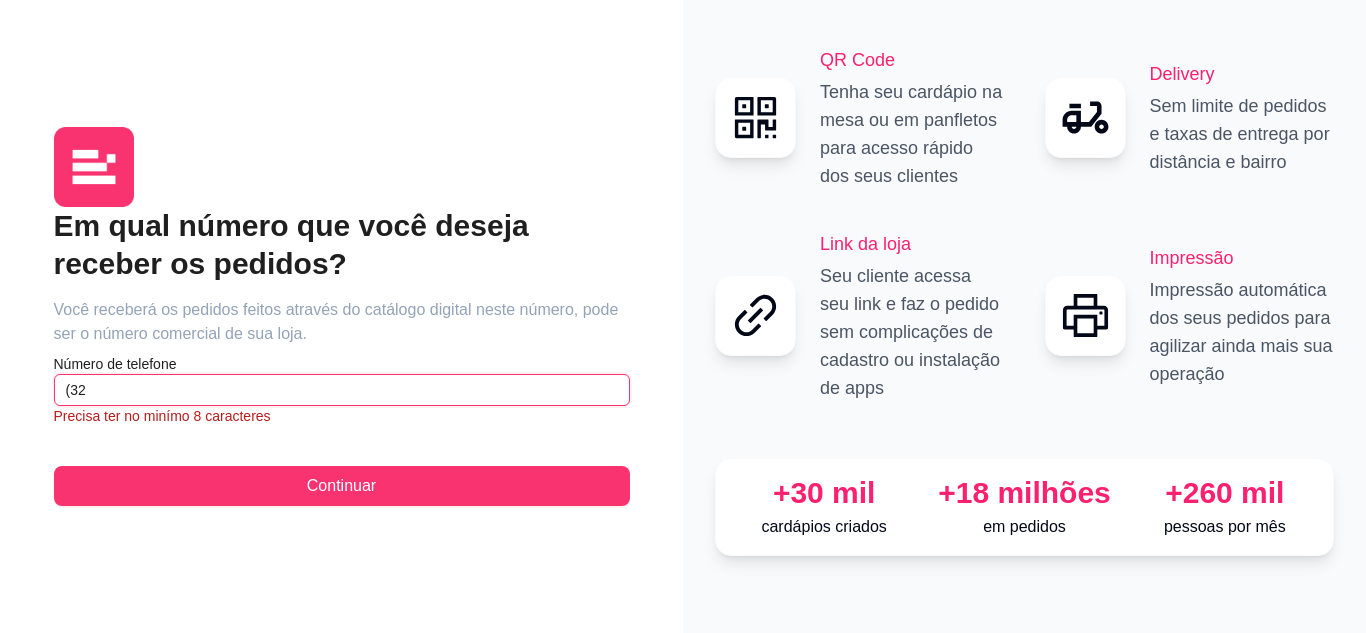 type on "(3" 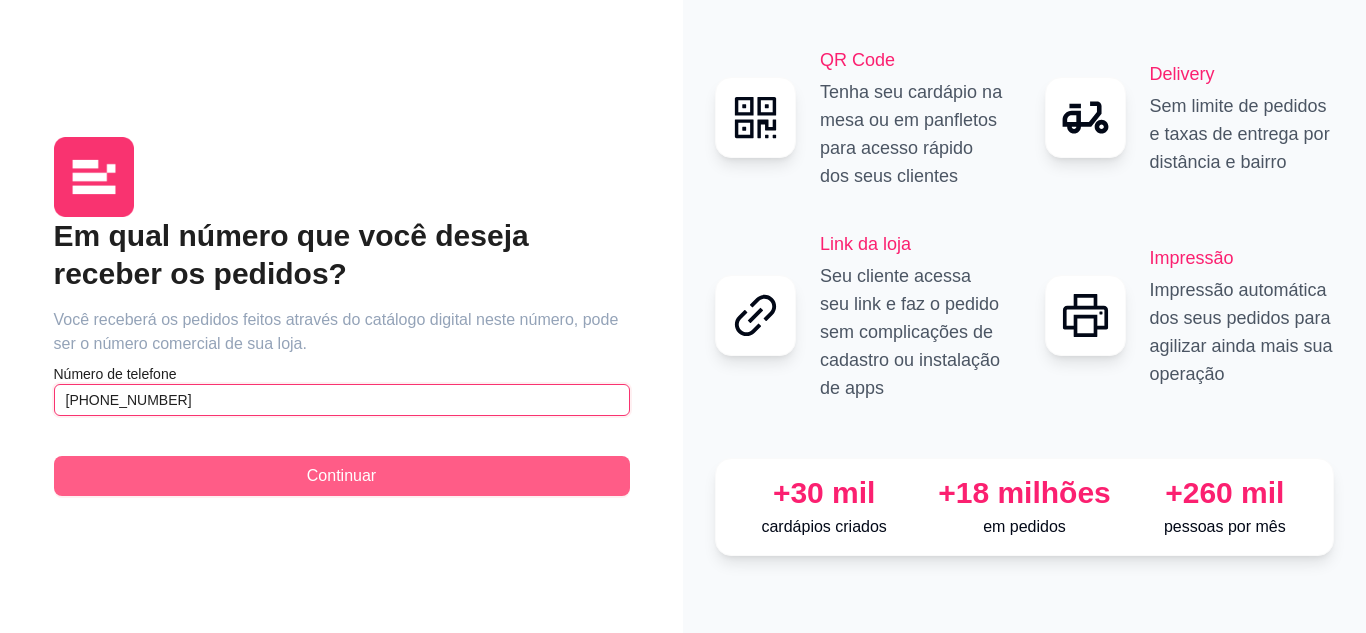type on "[PHONE_NUMBER]" 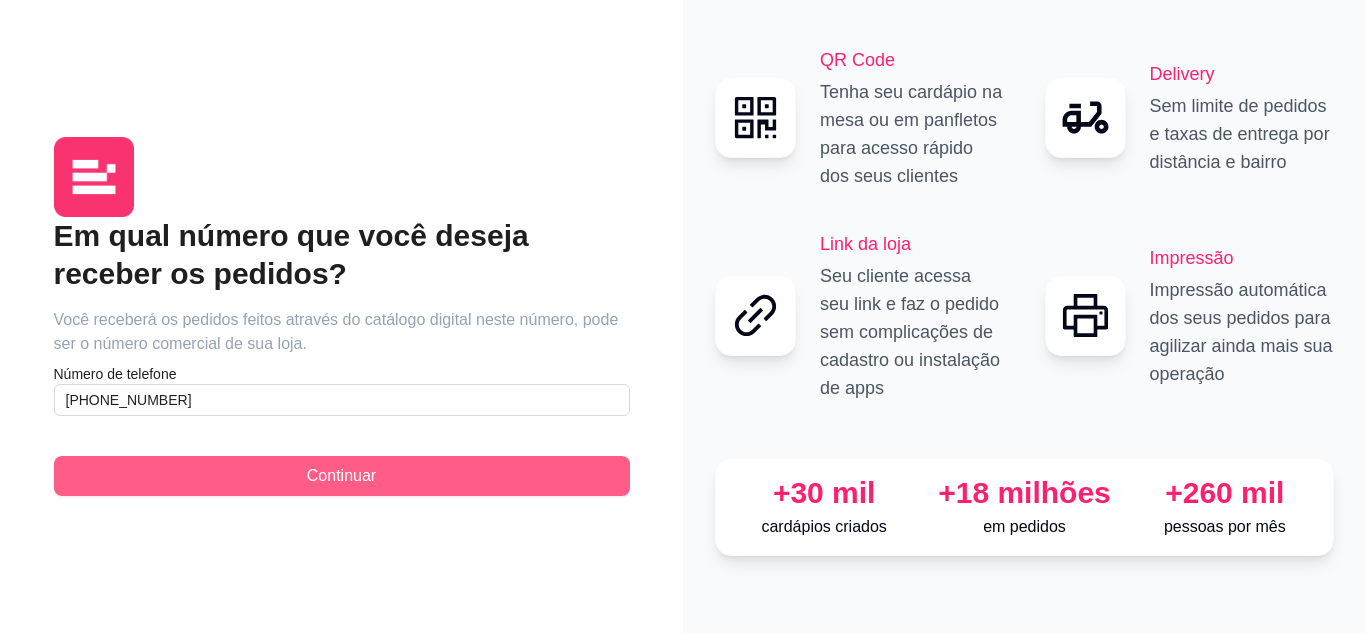 click on "Continuar" at bounding box center (341, 476) 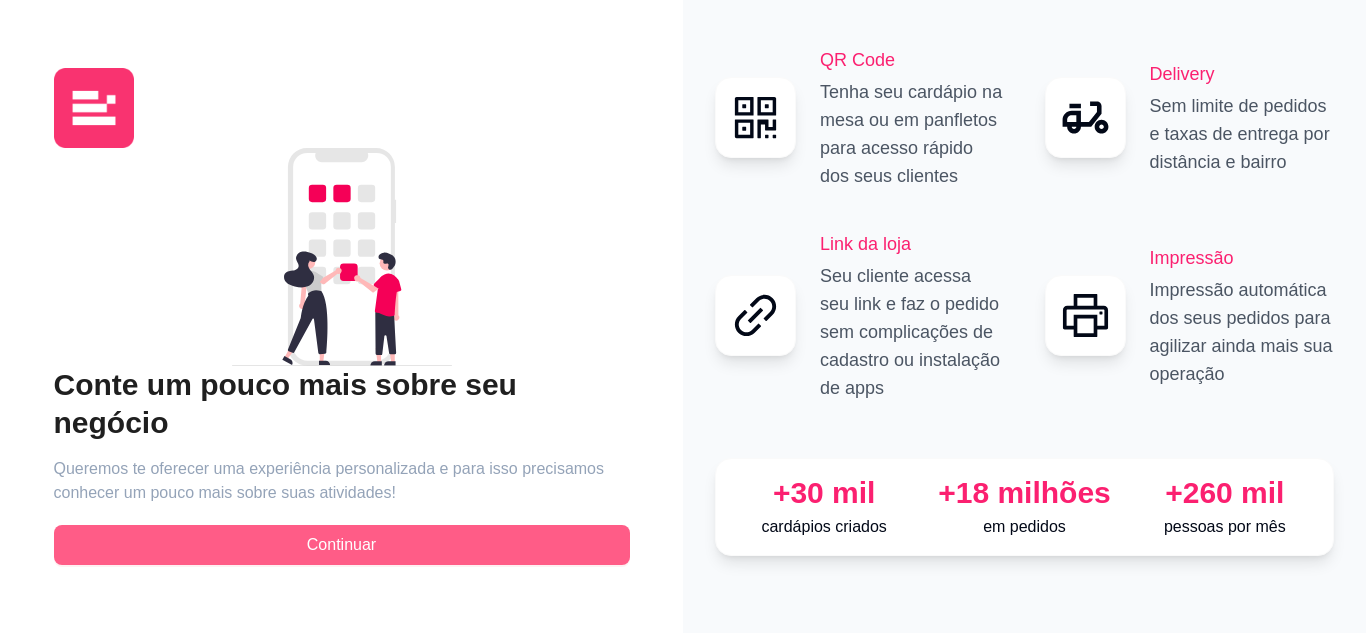 click on "Continuar" at bounding box center [342, 545] 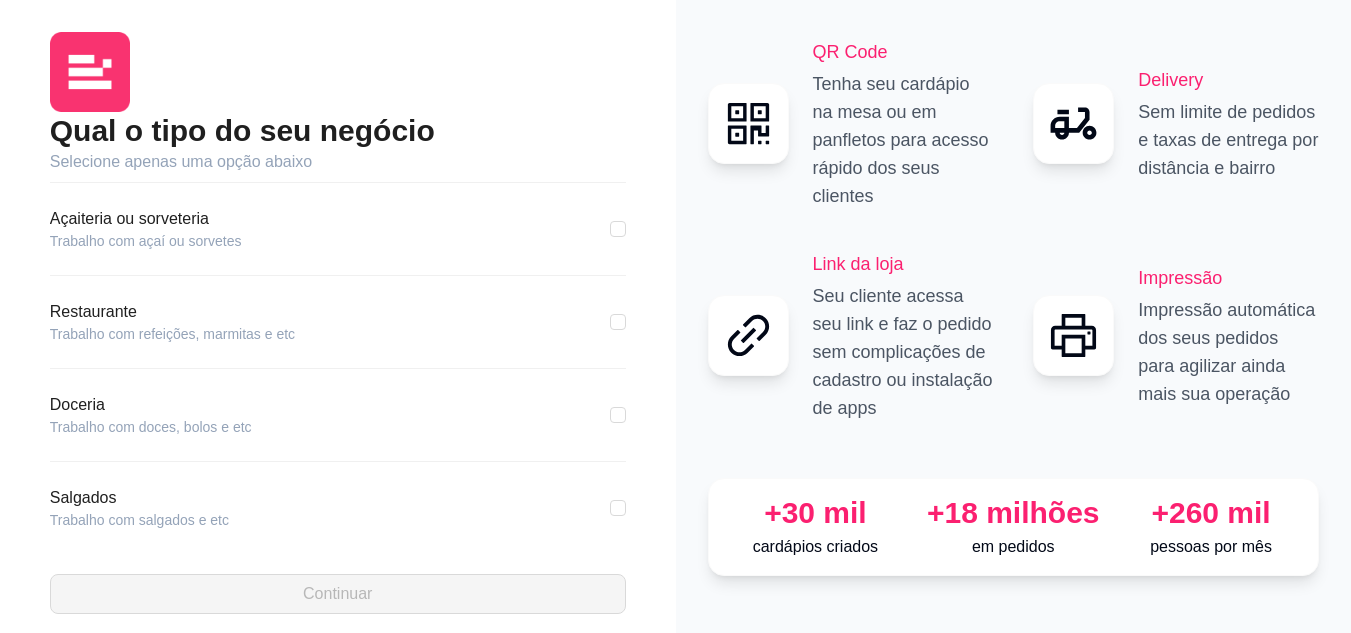 scroll, scrollTop: 384, scrollLeft: 0, axis: vertical 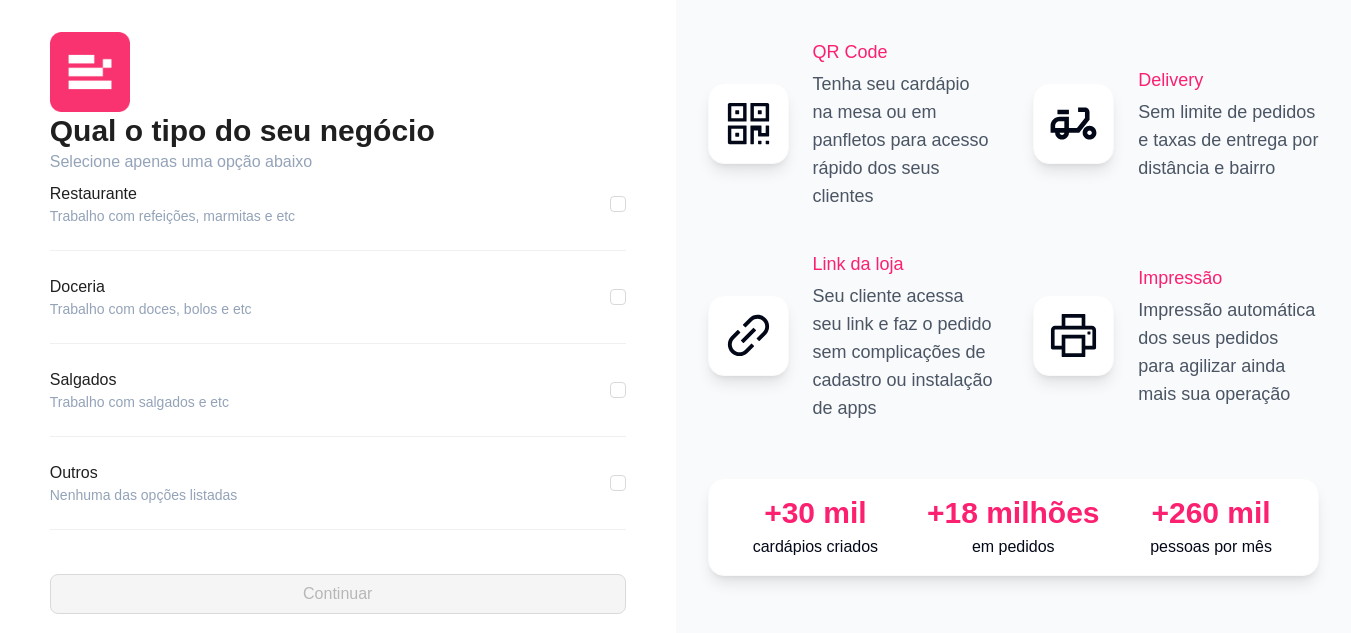 click on "Doceria" at bounding box center [151, 287] 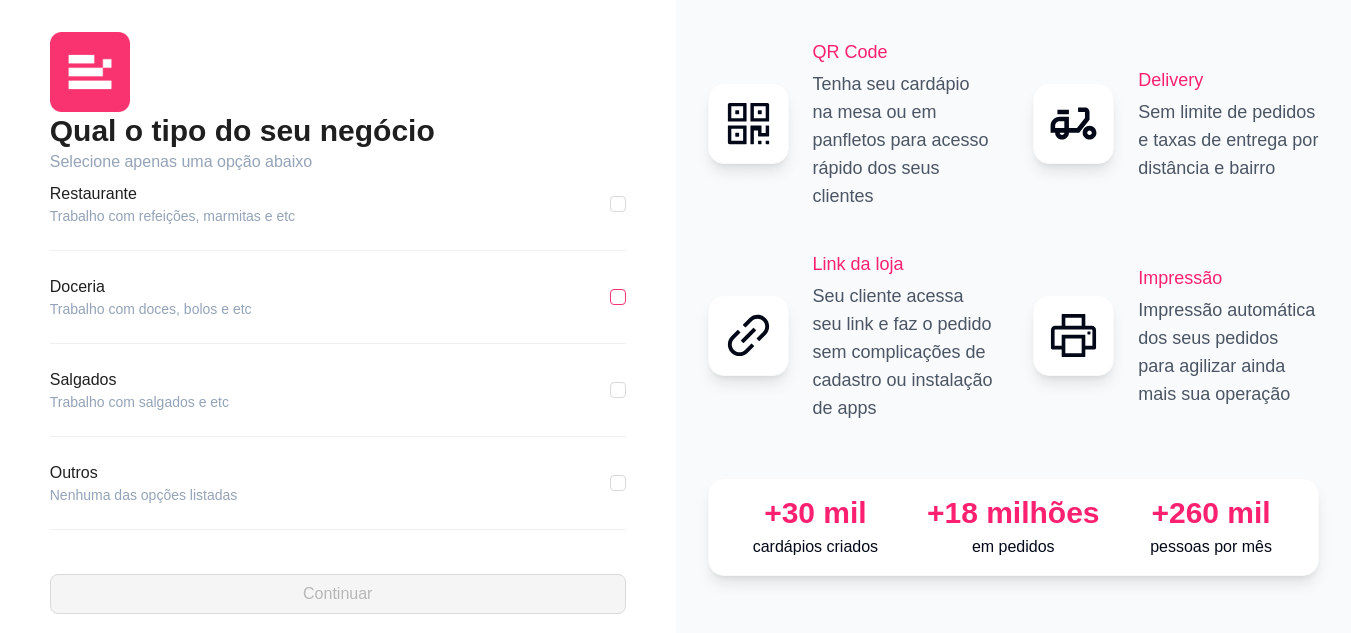click at bounding box center (618, 297) 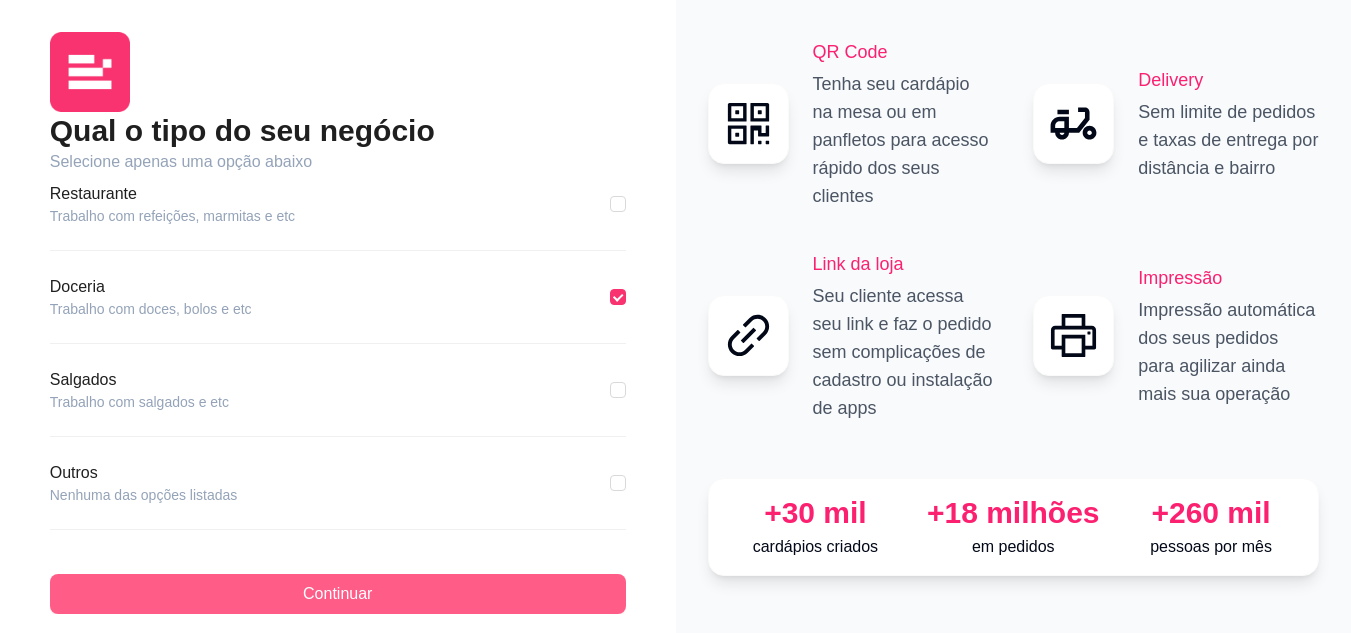 click on "Continuar" at bounding box center (338, 594) 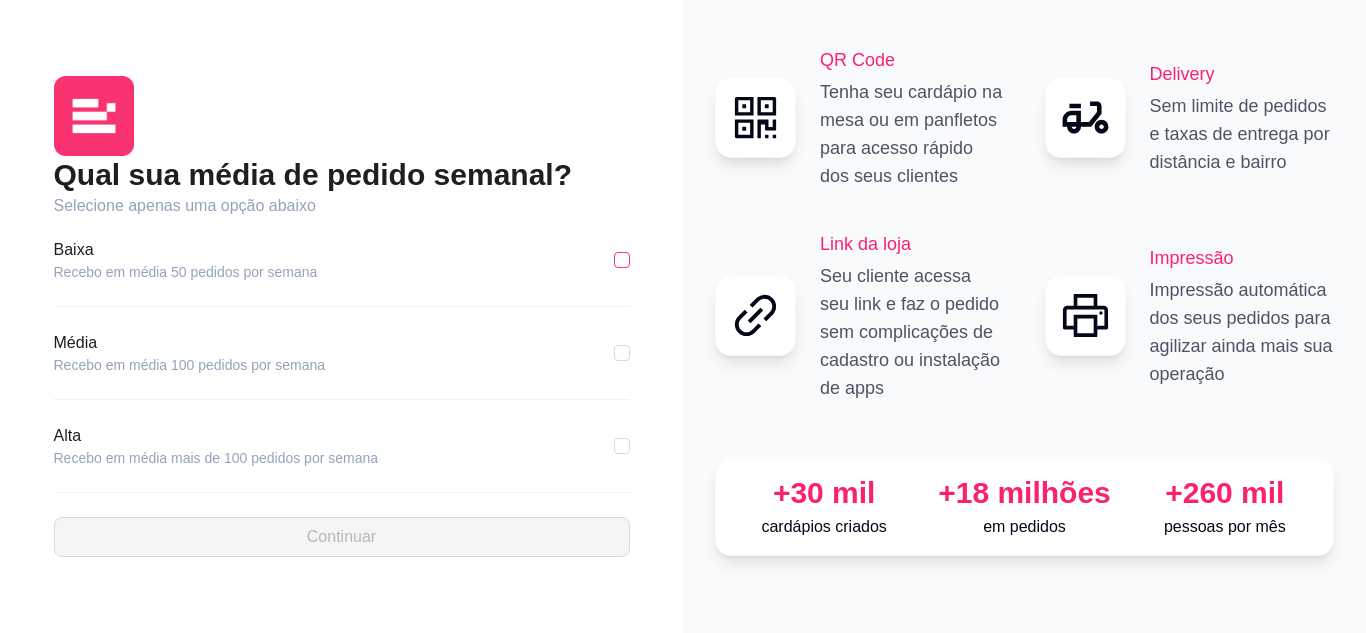 click at bounding box center (622, 260) 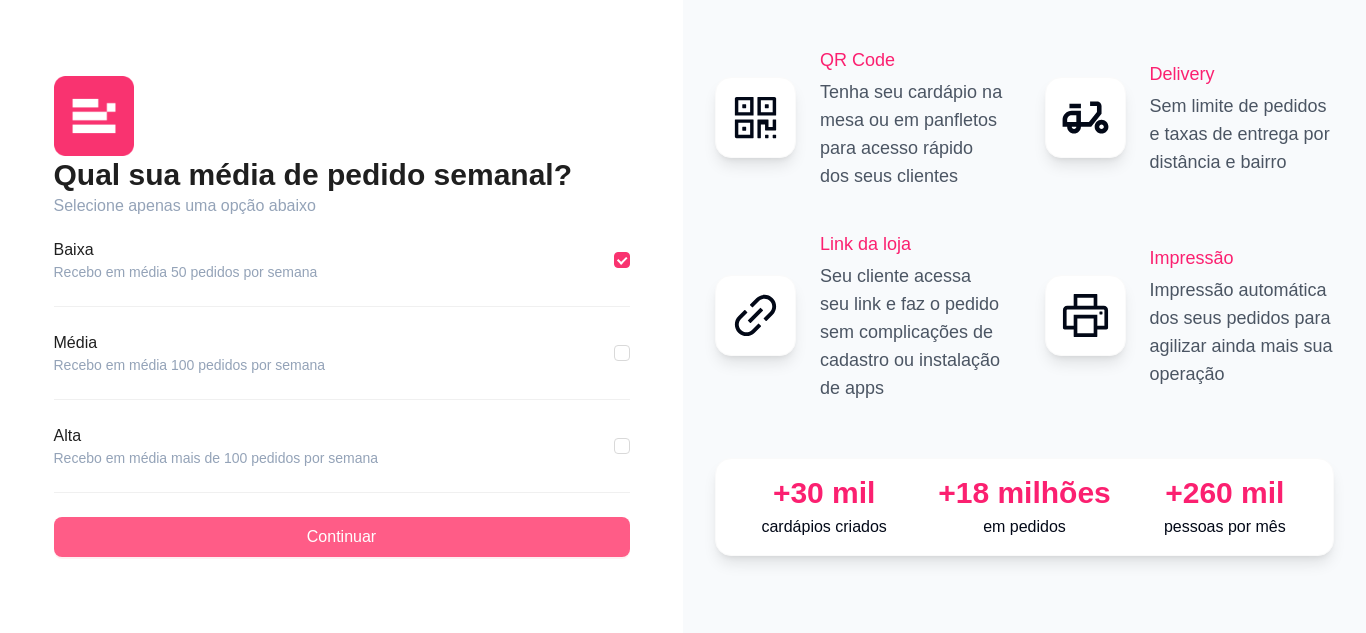 click on "Continuar" at bounding box center [342, 537] 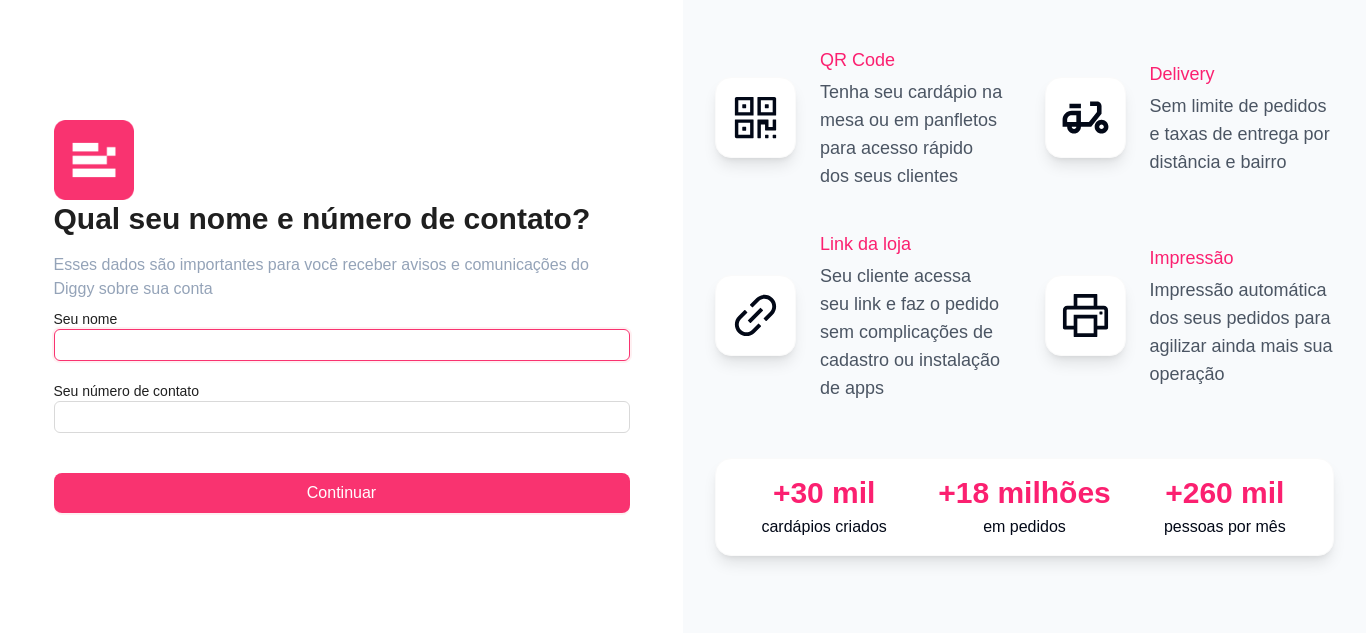 click at bounding box center [342, 345] 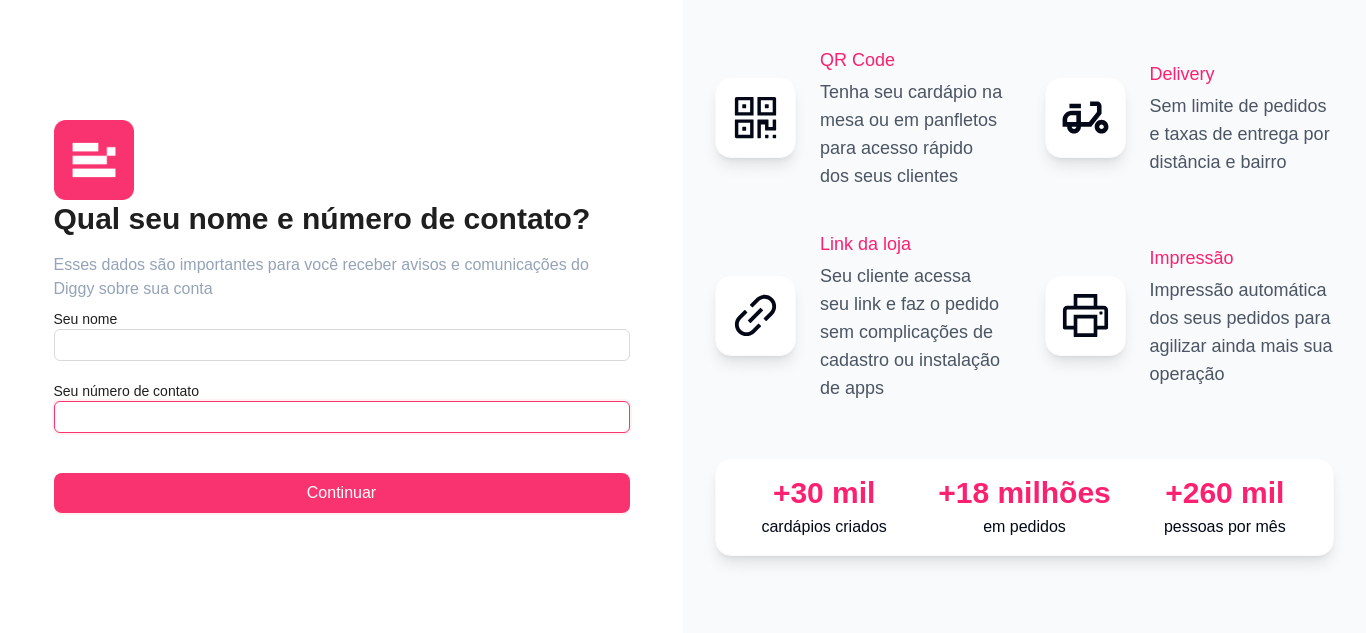 click at bounding box center [342, 417] 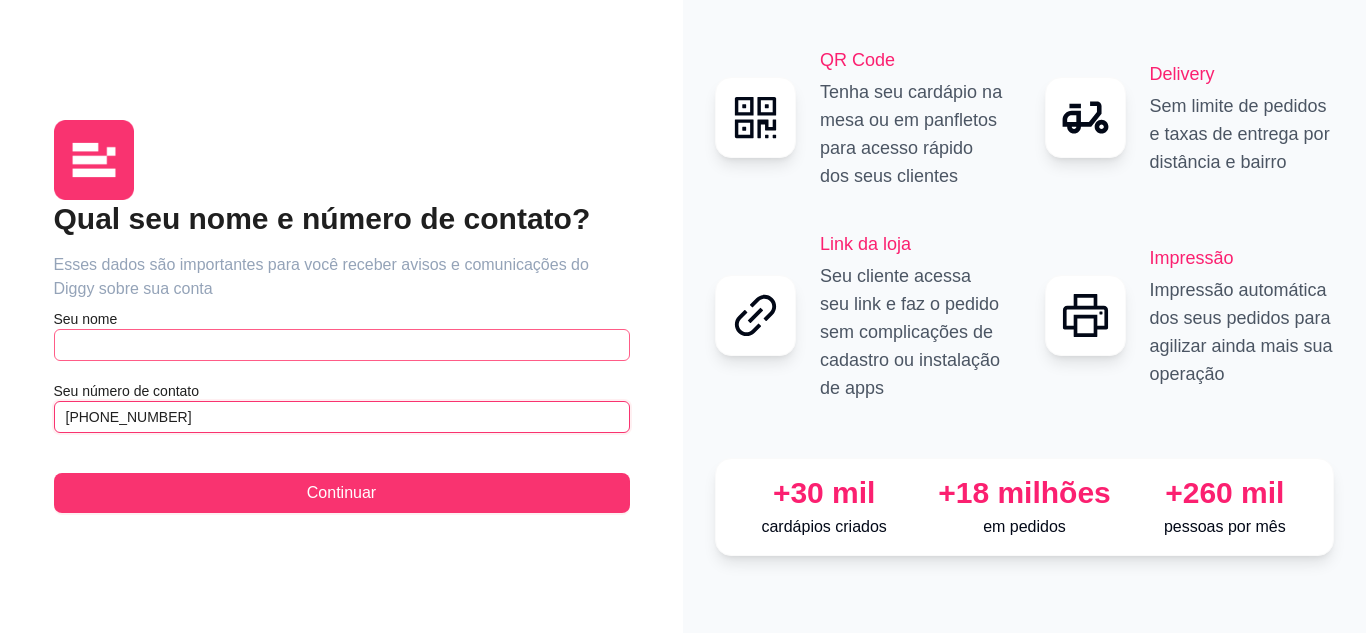 type on "[PHONE_NUMBER]" 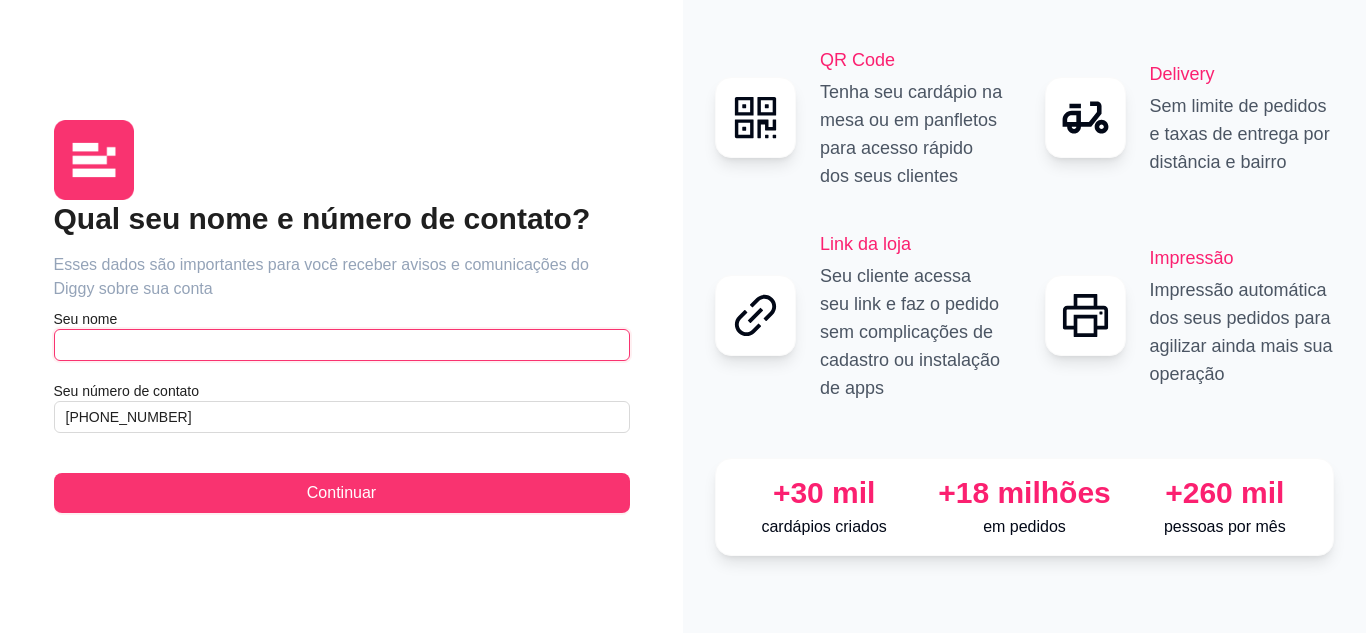 click at bounding box center (342, 345) 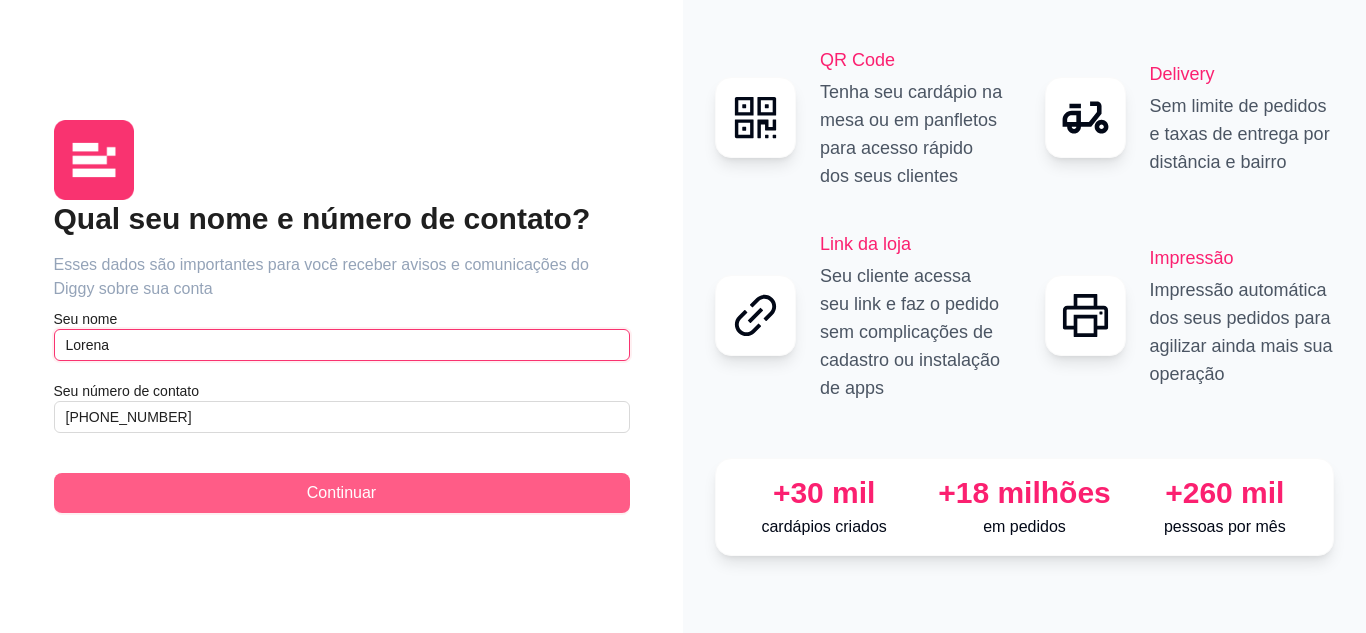 type on "Lorena" 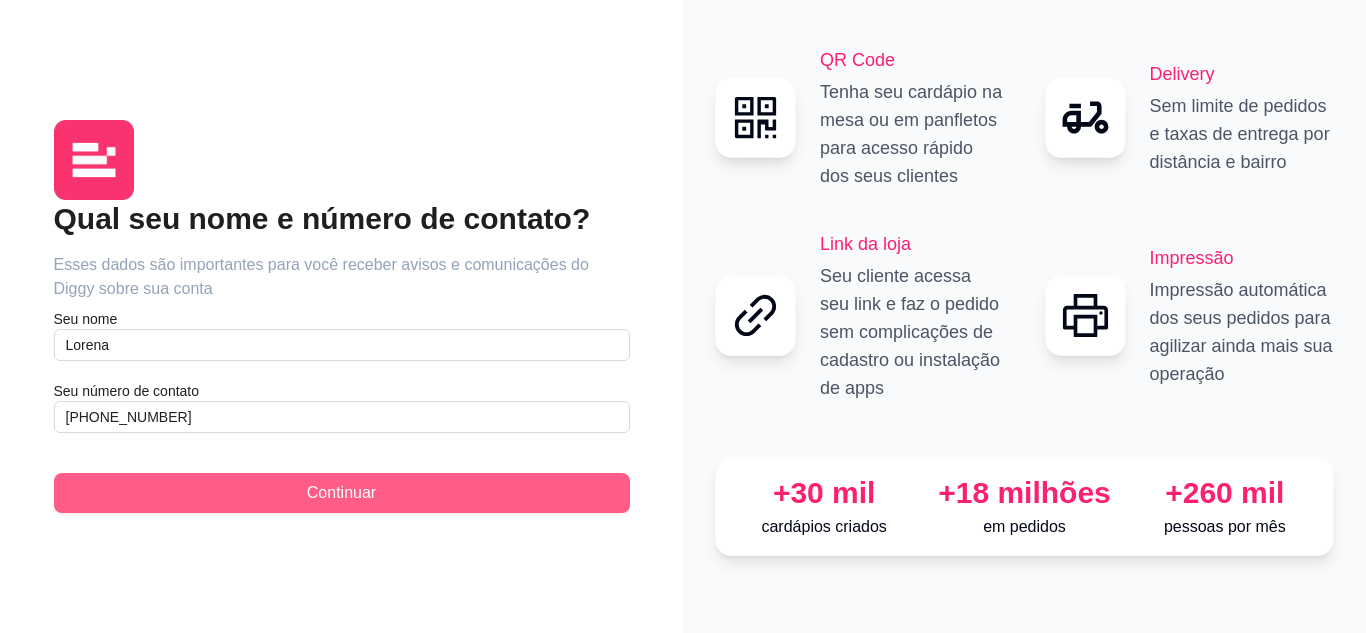 click on "Continuar" at bounding box center [342, 493] 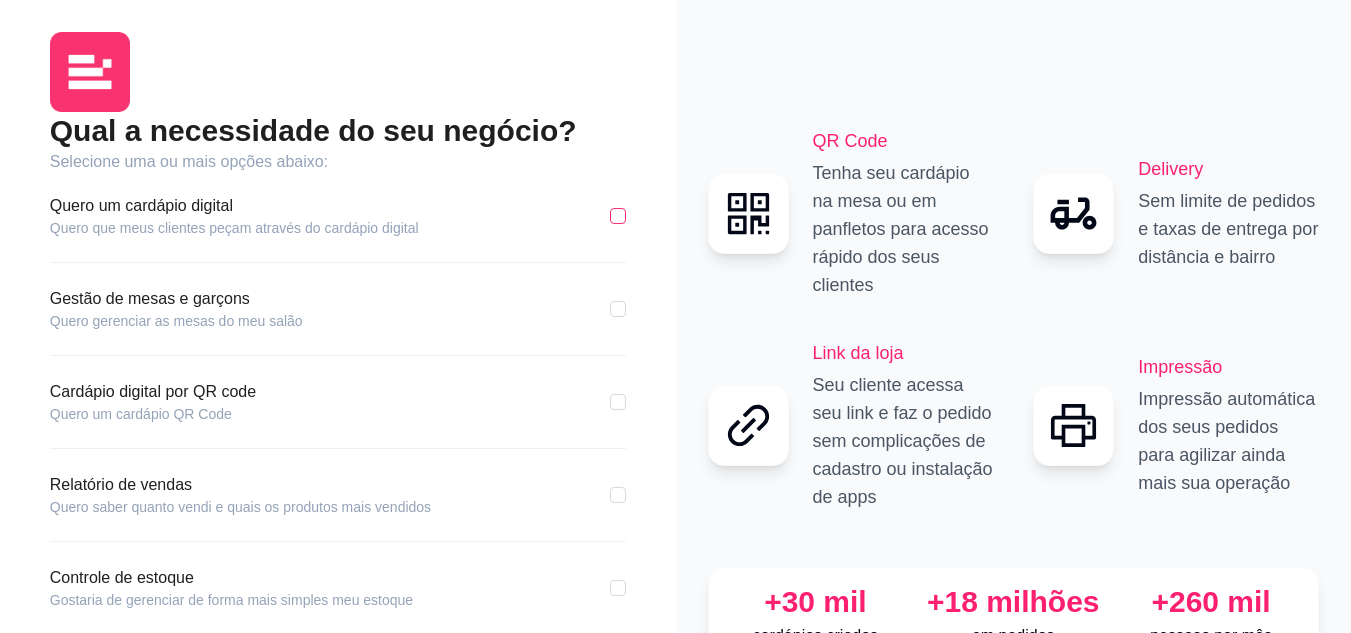 click at bounding box center [618, 216] 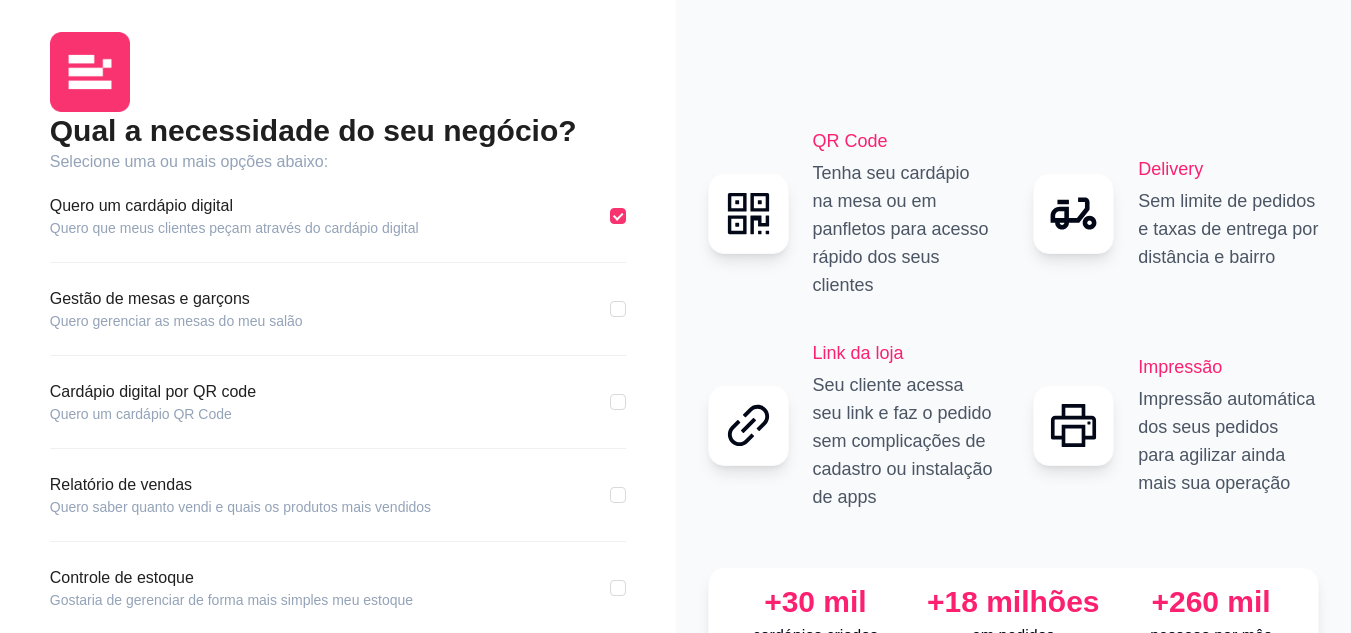 scroll, scrollTop: 100, scrollLeft: 0, axis: vertical 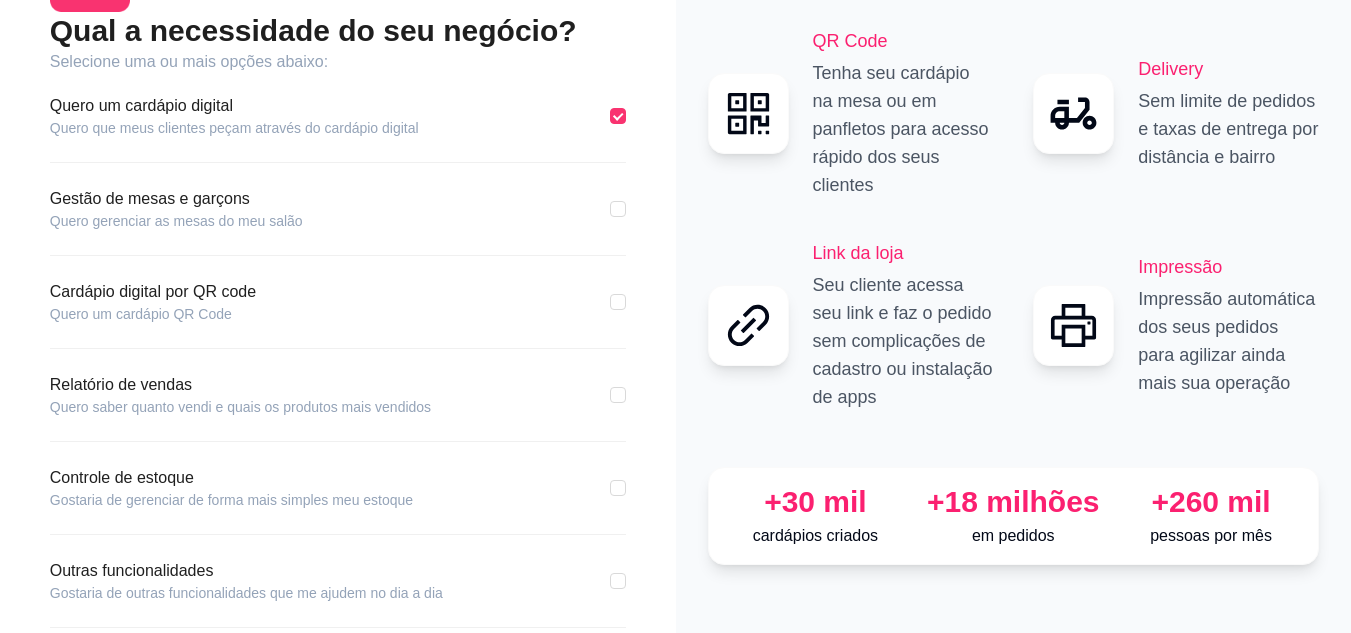 click on "Qual a necessidade do seu negócio? Selecione uma ou mais opções abaixo: Quero um cardápio digital Quero que meus clientes peçam através do cardápio digital Gestão de mesas e garçons Quero gerenciar as mesas do meu salão Cardápio digital por QR code Quero um cardápio QR Code Relatório de vendas Quero saber quanto vendi e quais os produtos mais vendidos Controle de estoque Gostaria de gerenciar de forma mais simples meu estoque Outras funcionalidades Gostaria de outras funcionalidades que me ajudem no dia a dia Continuar" at bounding box center (338, 312) 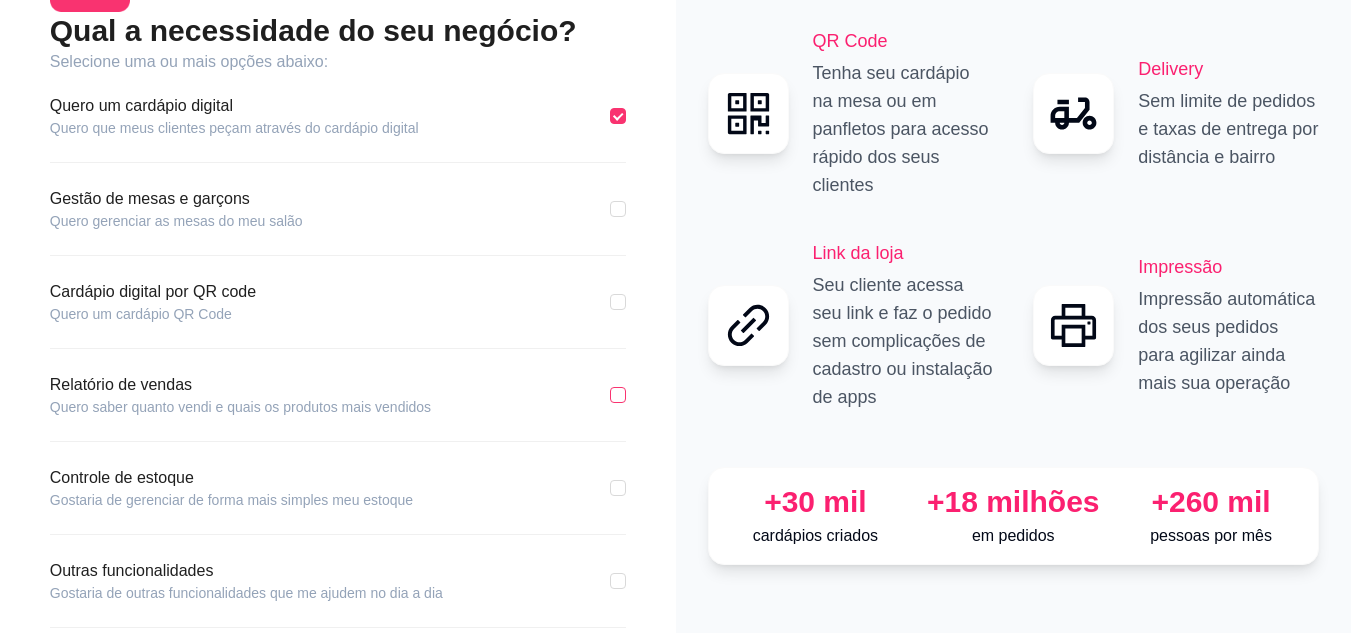 click at bounding box center (618, 395) 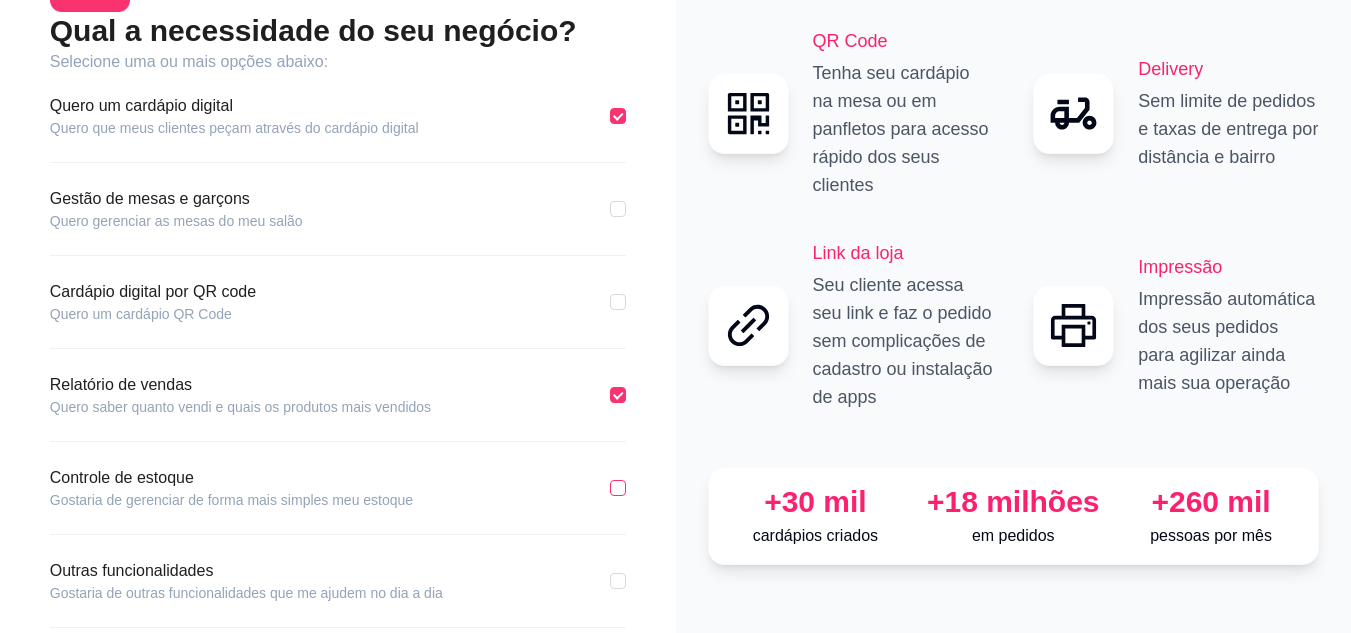 click at bounding box center (618, 488) 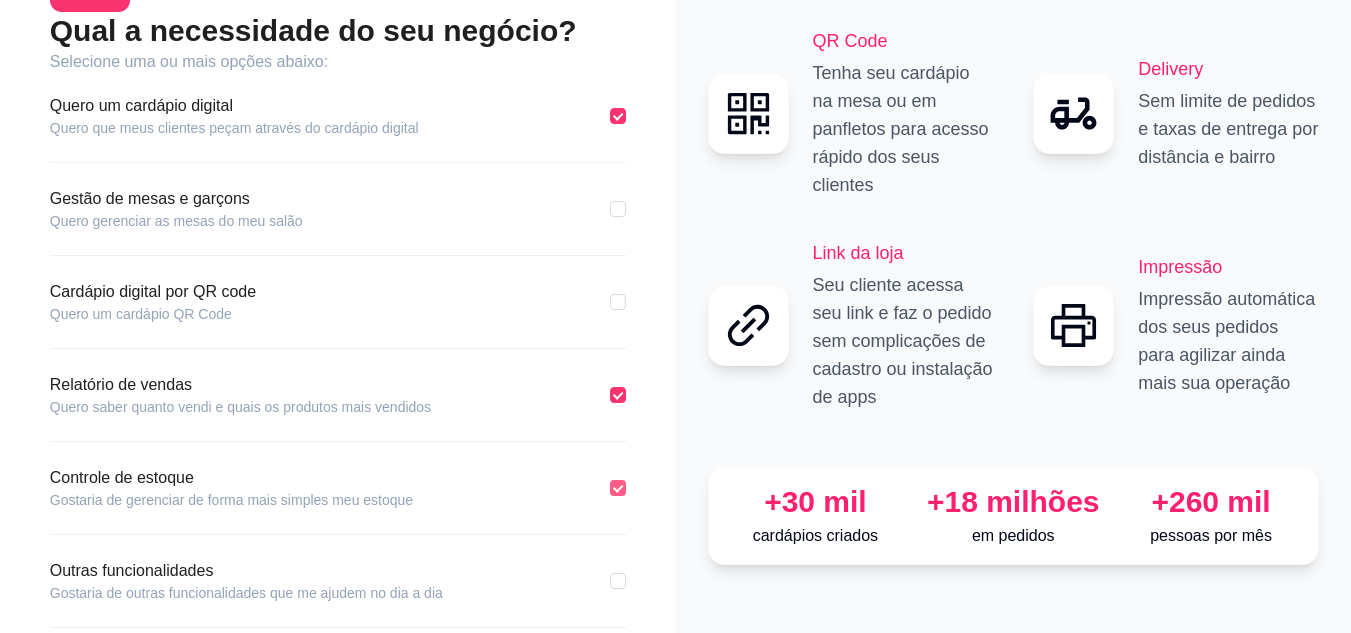 scroll, scrollTop: 191, scrollLeft: 0, axis: vertical 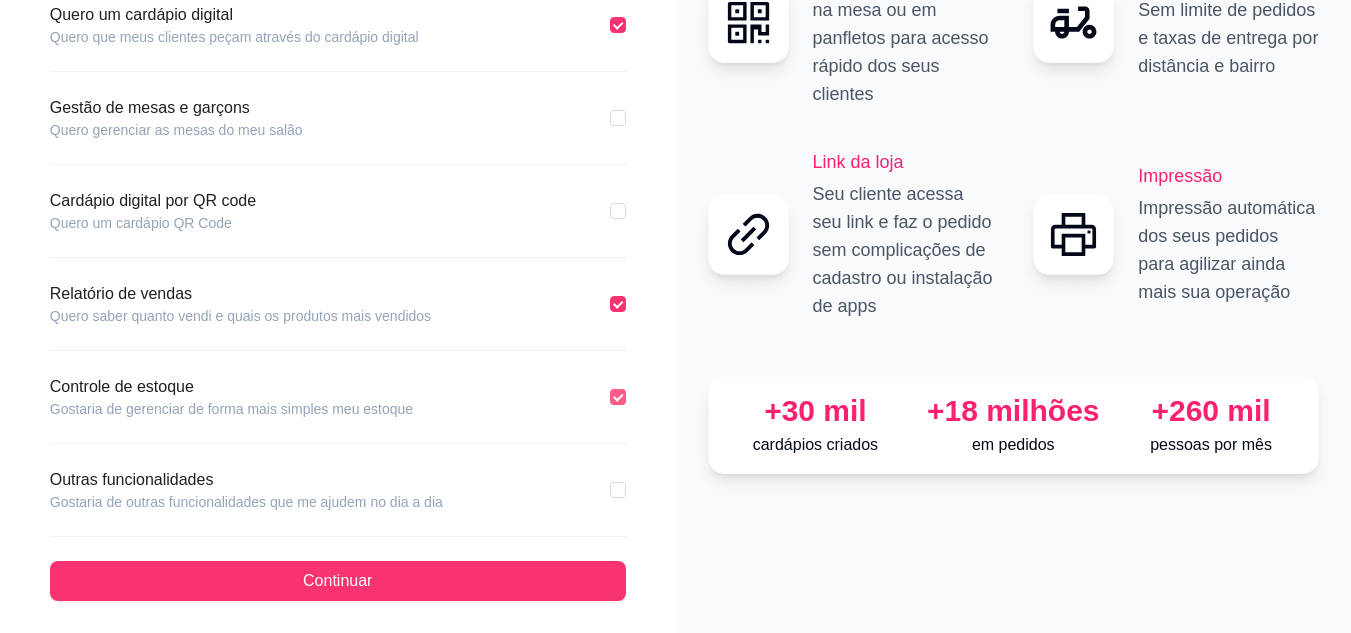 click at bounding box center [618, 490] 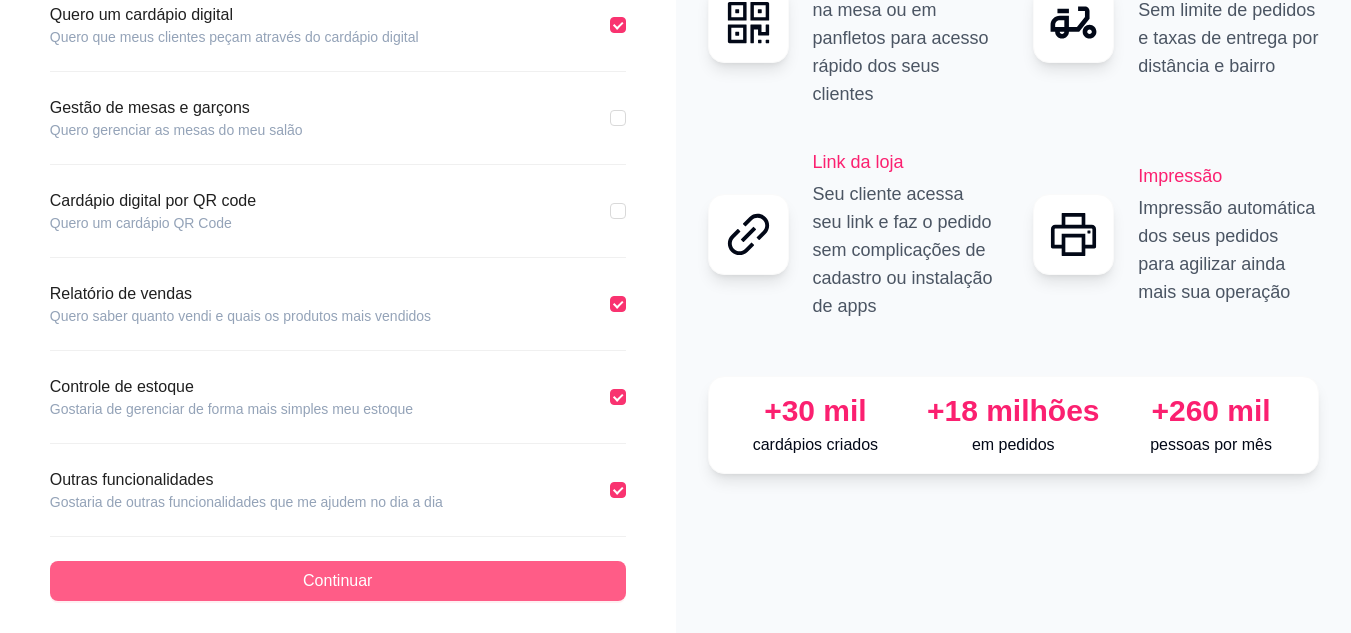 click on "Continuar" at bounding box center (338, 581) 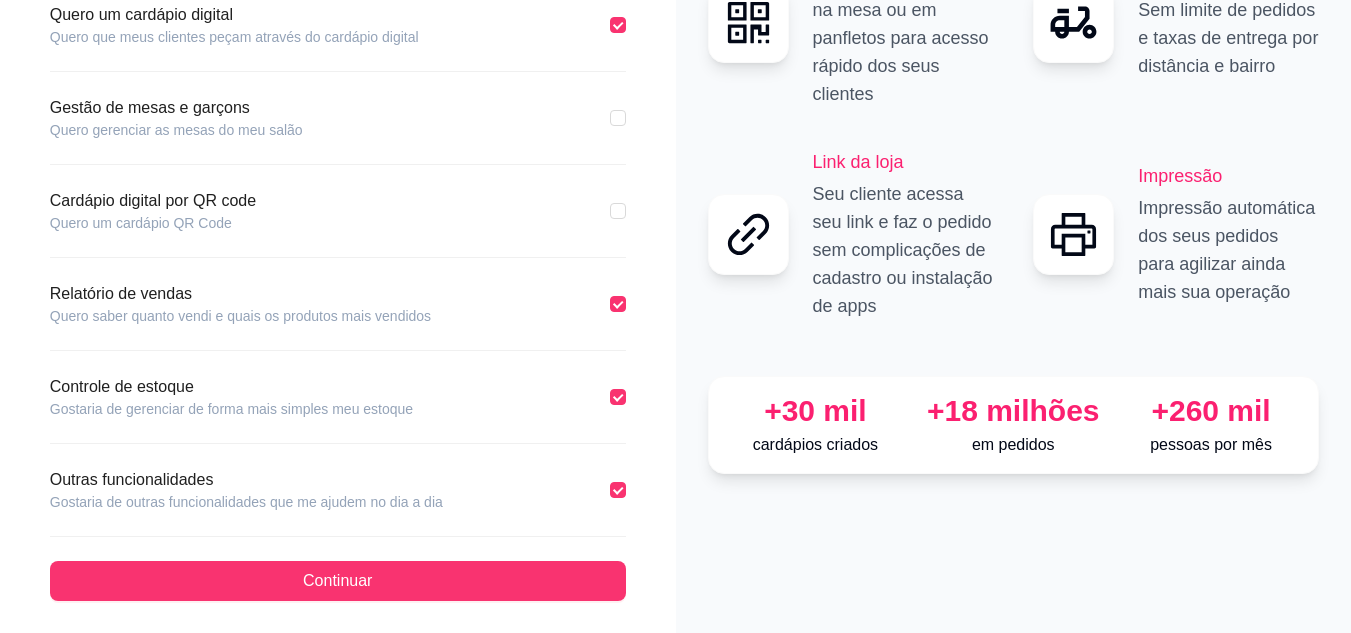 scroll, scrollTop: 98, scrollLeft: 0, axis: vertical 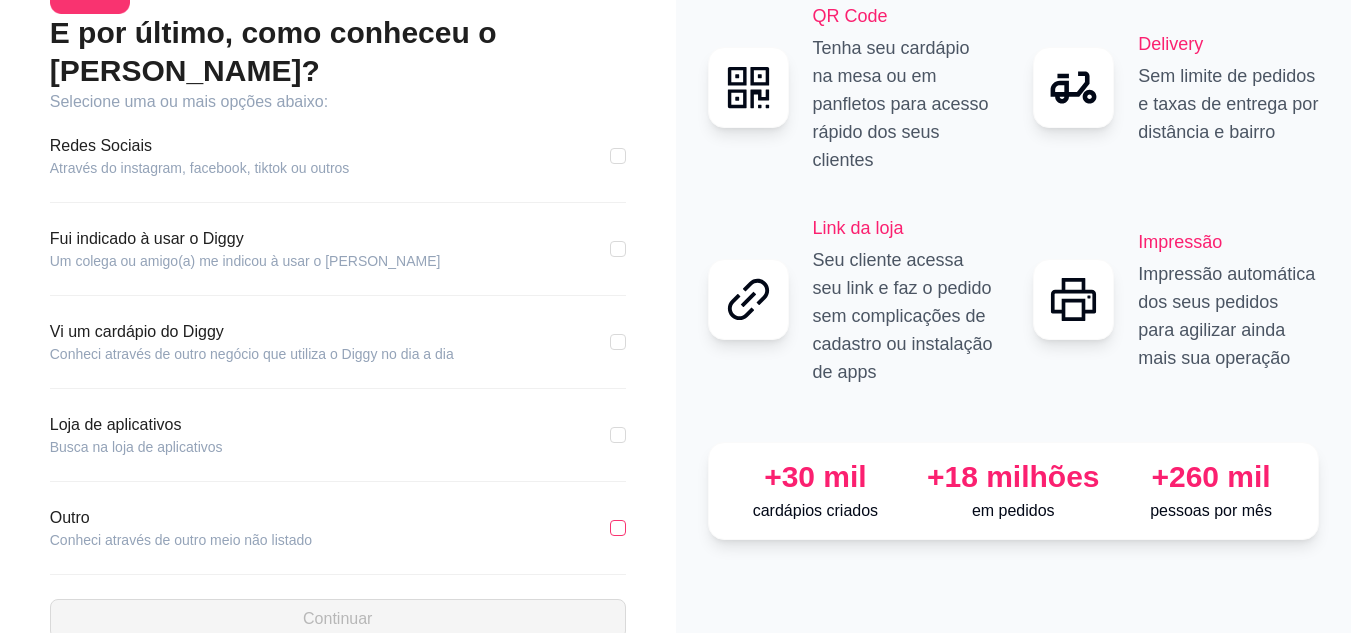 click at bounding box center (618, 528) 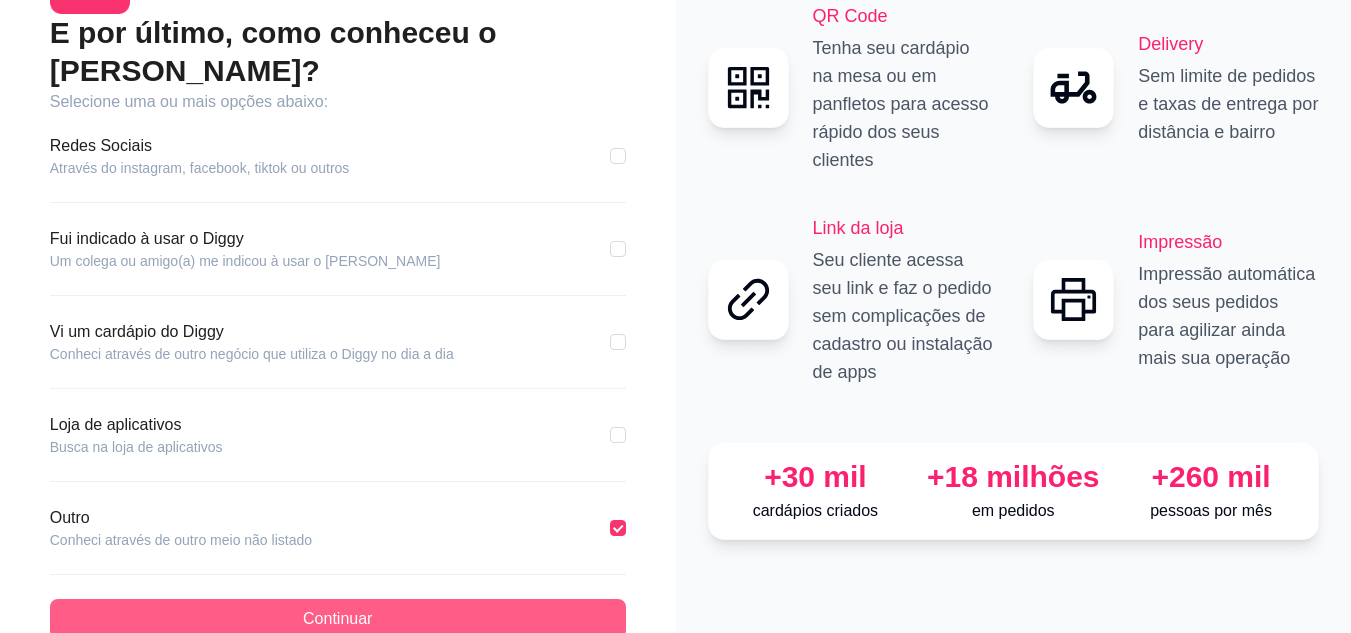 click on "Continuar" at bounding box center [338, 619] 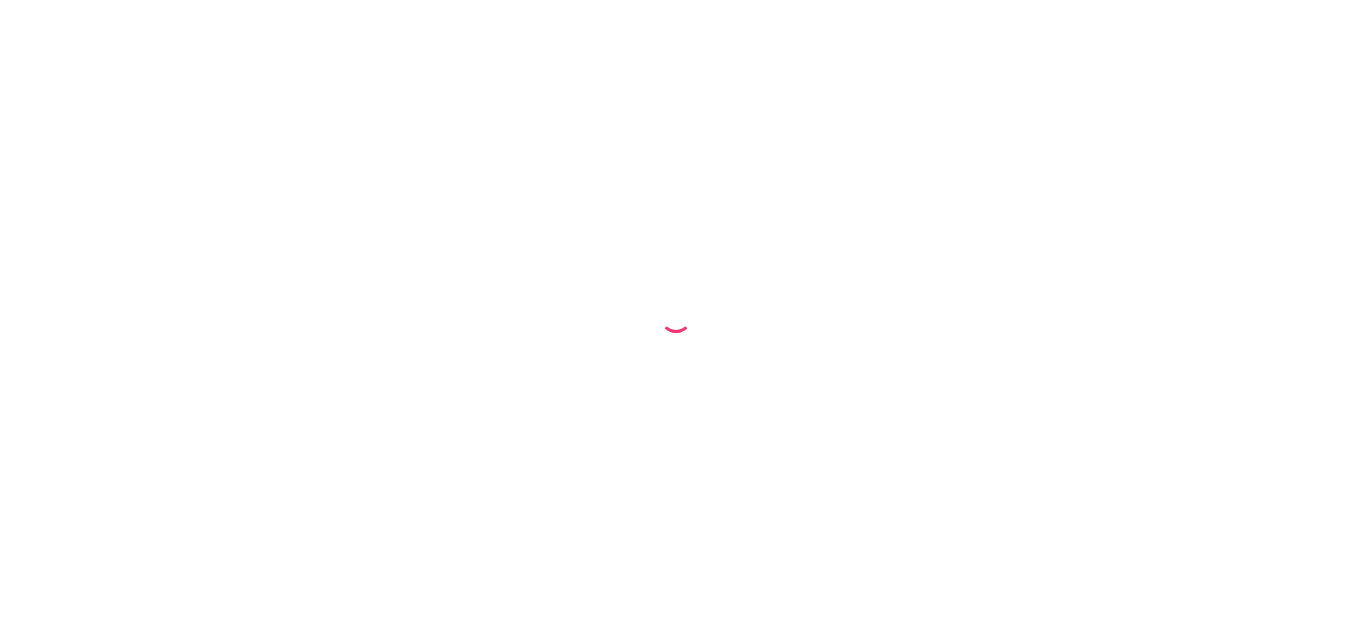 scroll, scrollTop: 0, scrollLeft: 0, axis: both 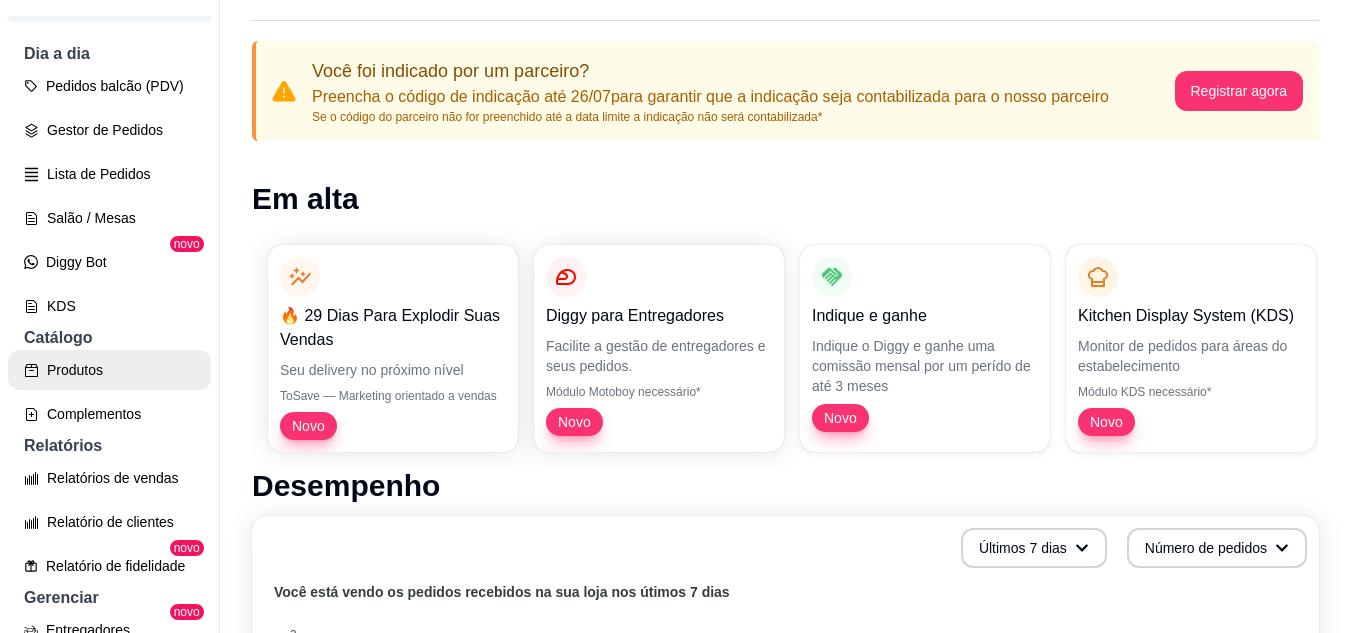 click on "Produtos" at bounding box center (109, 370) 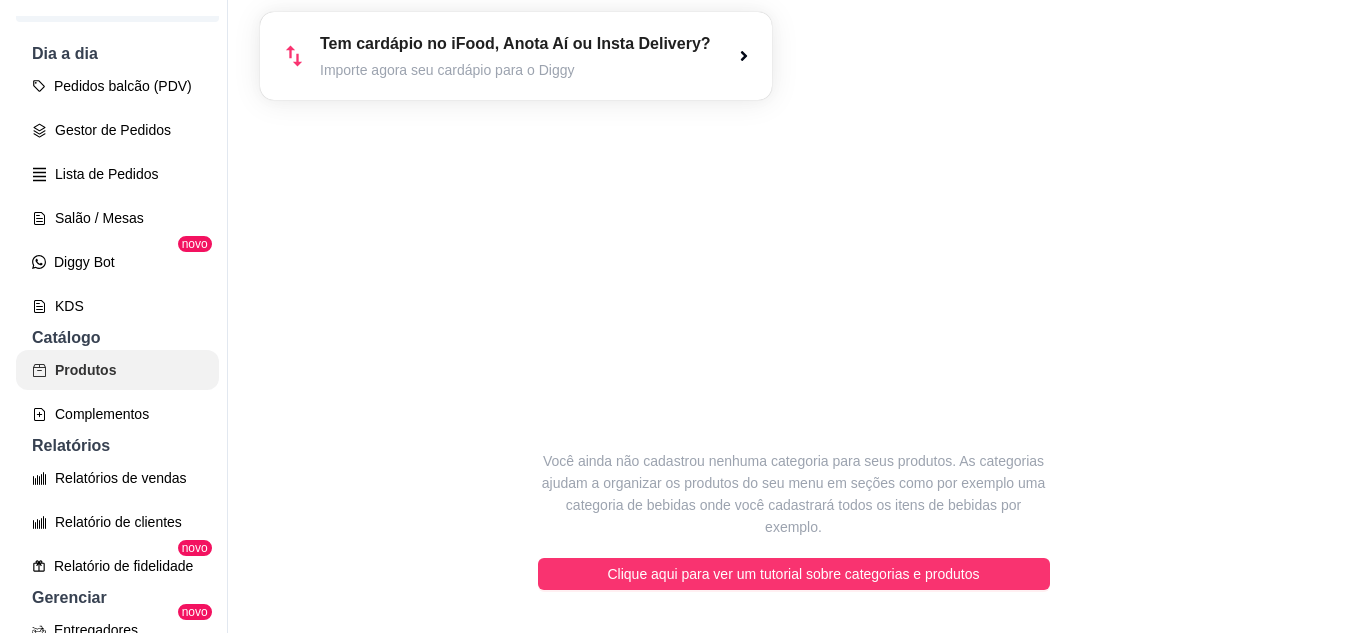 scroll, scrollTop: 0, scrollLeft: 0, axis: both 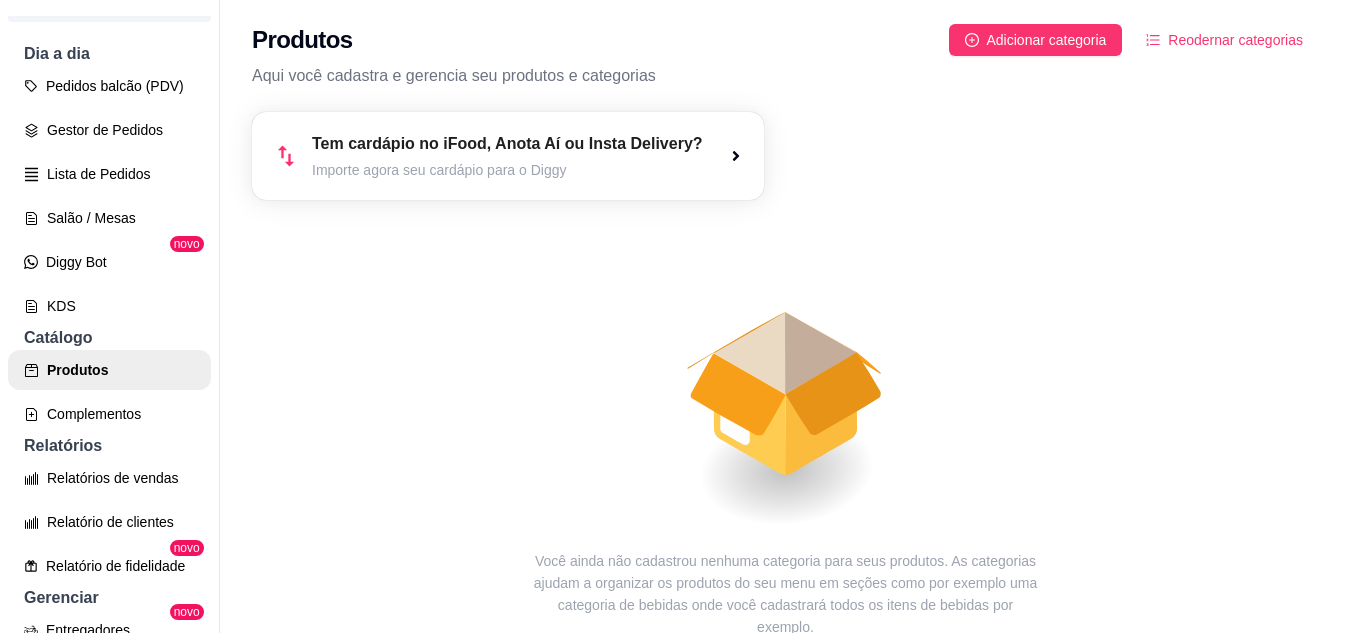 click on "Importe agora seu cardápio para o Diggy" at bounding box center [507, 170] 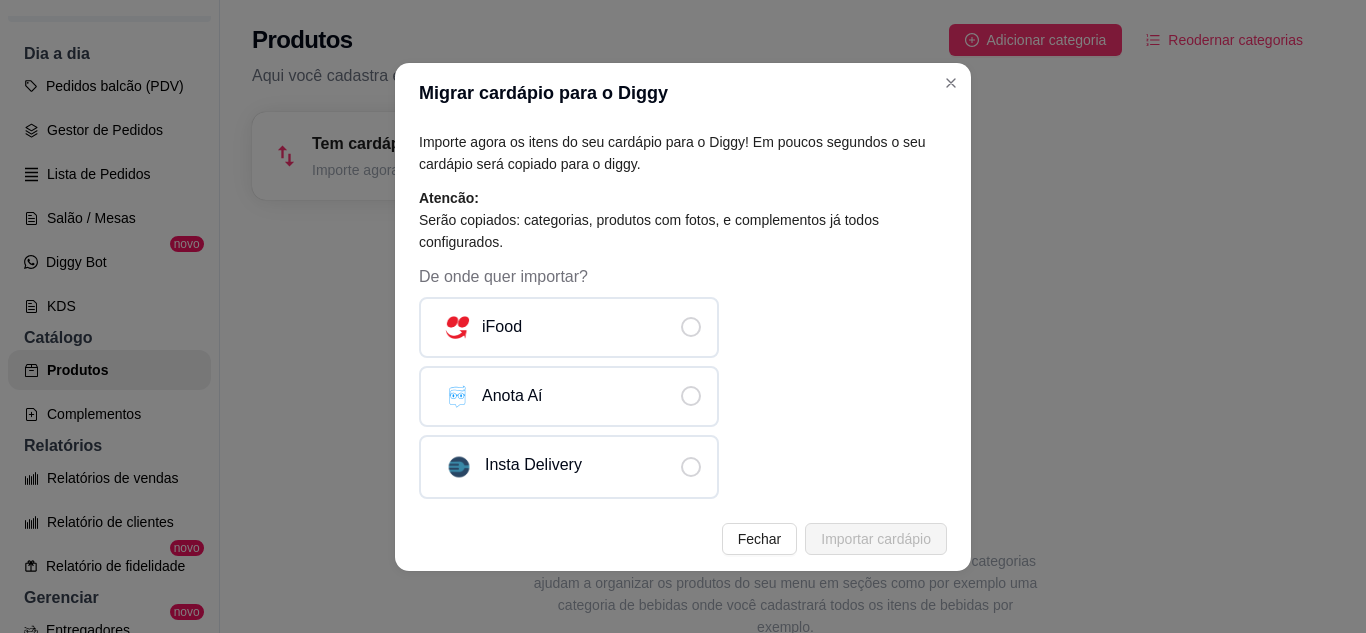 scroll, scrollTop: 2, scrollLeft: 0, axis: vertical 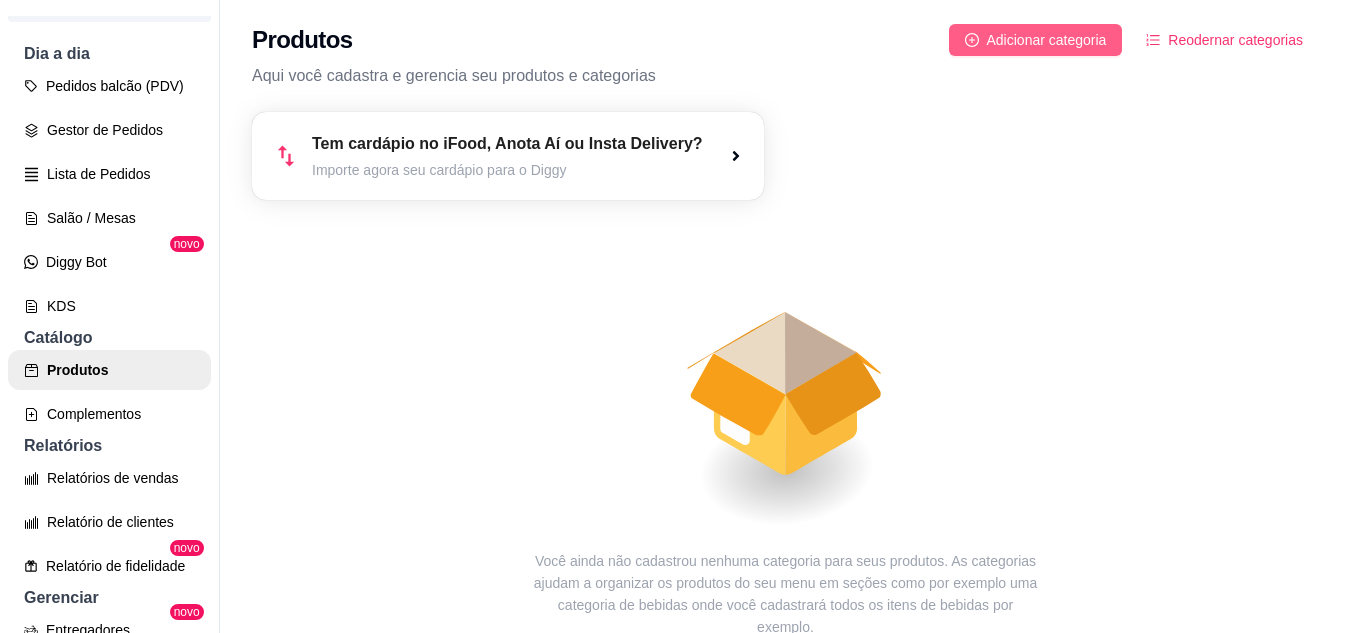 click on "Adicionar categoria" at bounding box center [1047, 40] 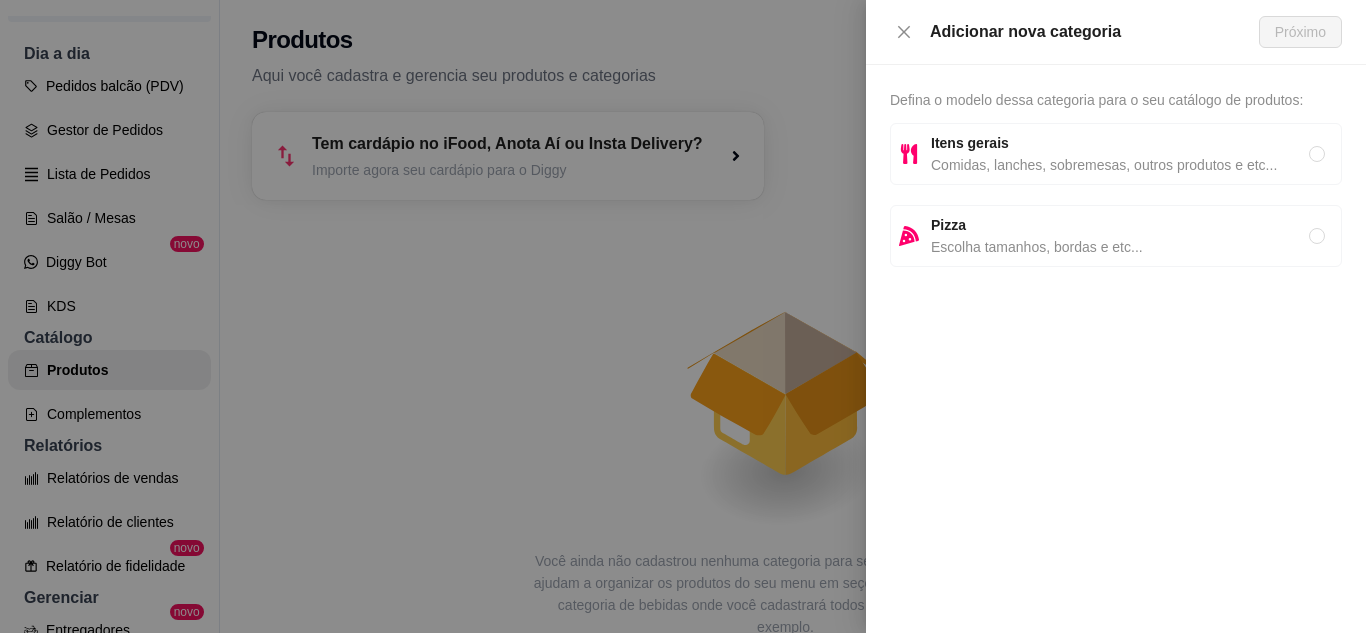 click on "Comidas, lanches, sobremesas, outros produtos e etc..." at bounding box center (1120, 165) 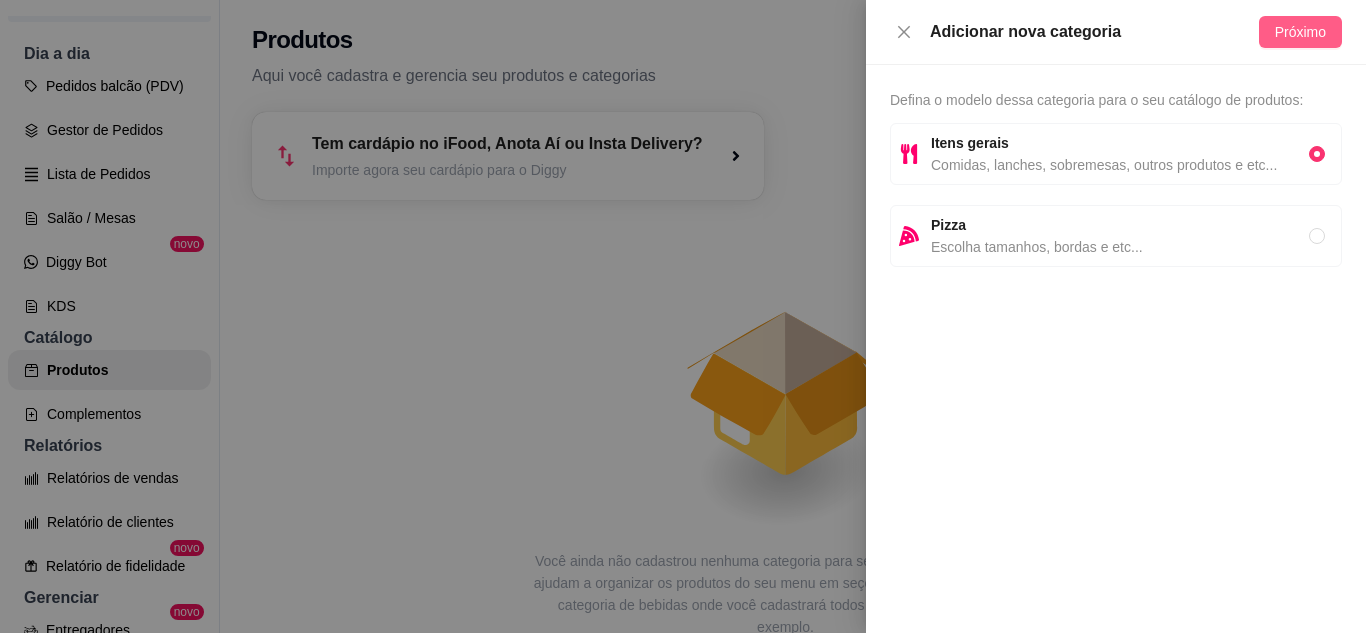click on "Próximo" at bounding box center (1300, 32) 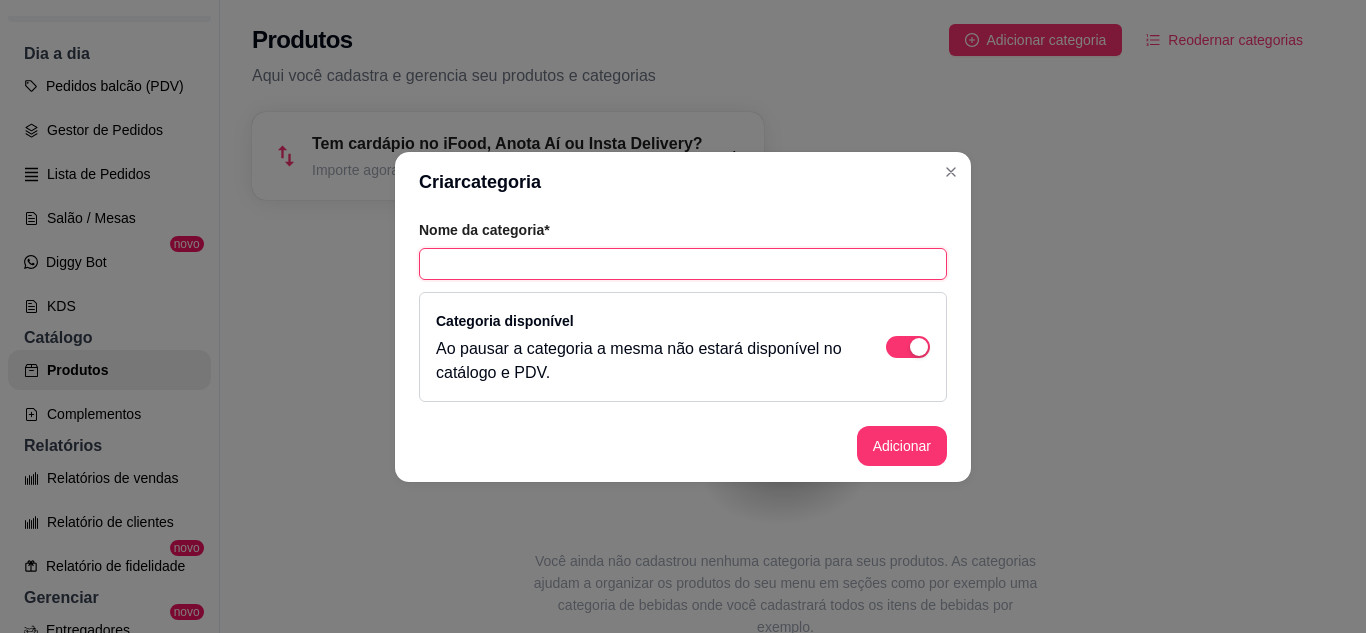 click at bounding box center [683, 264] 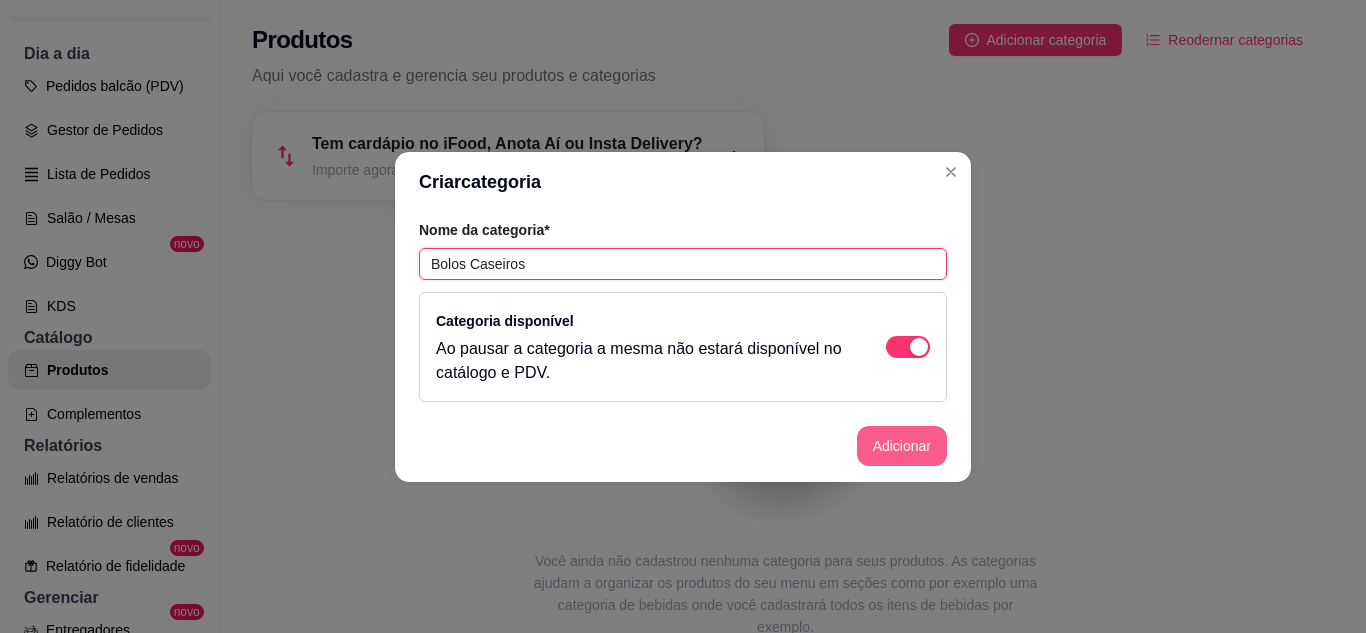type on "Bolos Caseiros" 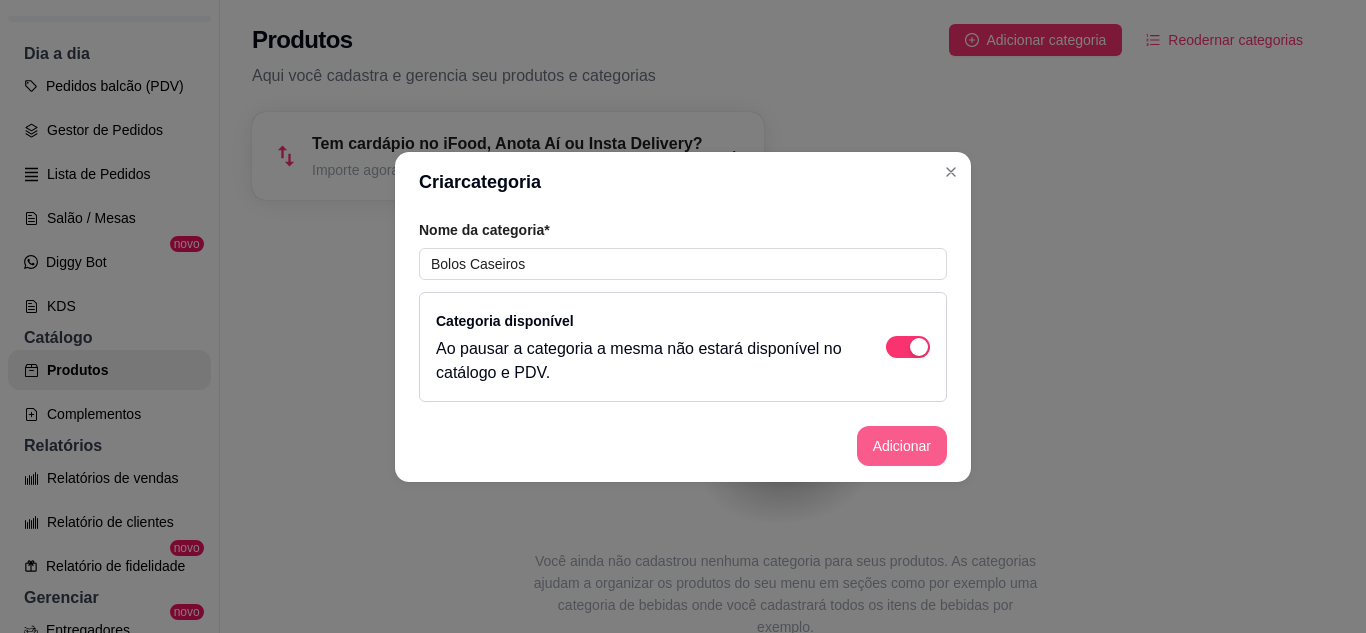 click on "Adicionar" at bounding box center (902, 446) 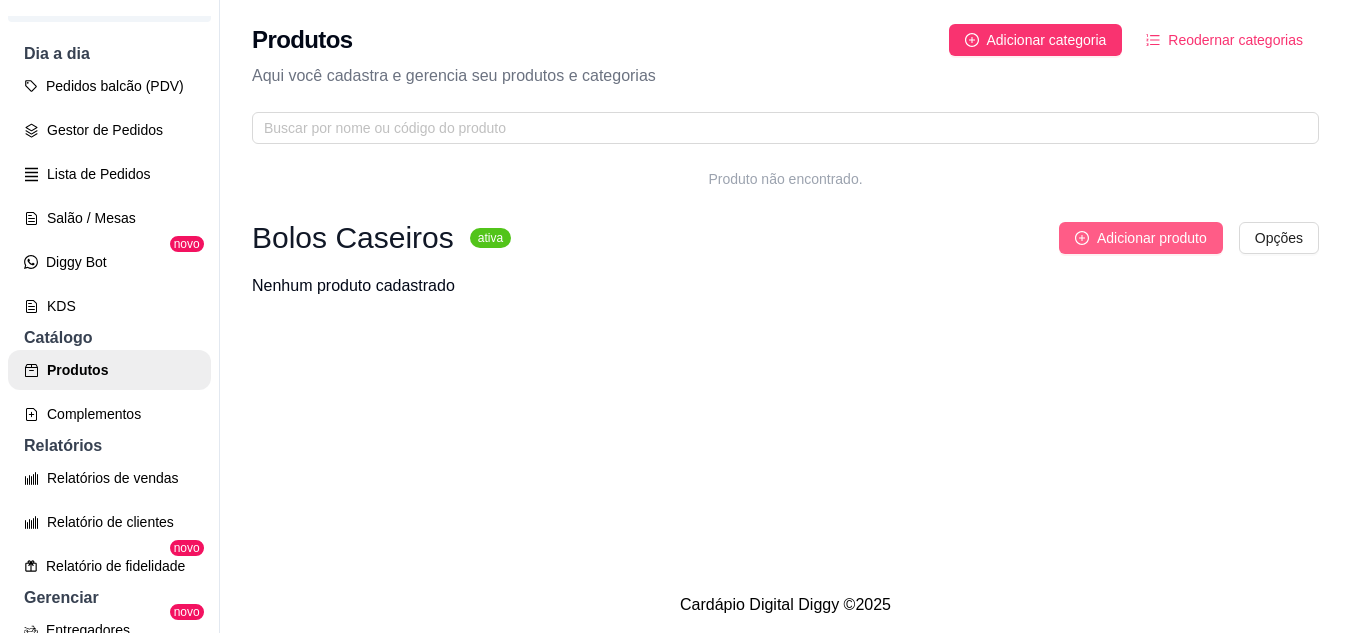 click on "Adicionar produto" at bounding box center [1152, 238] 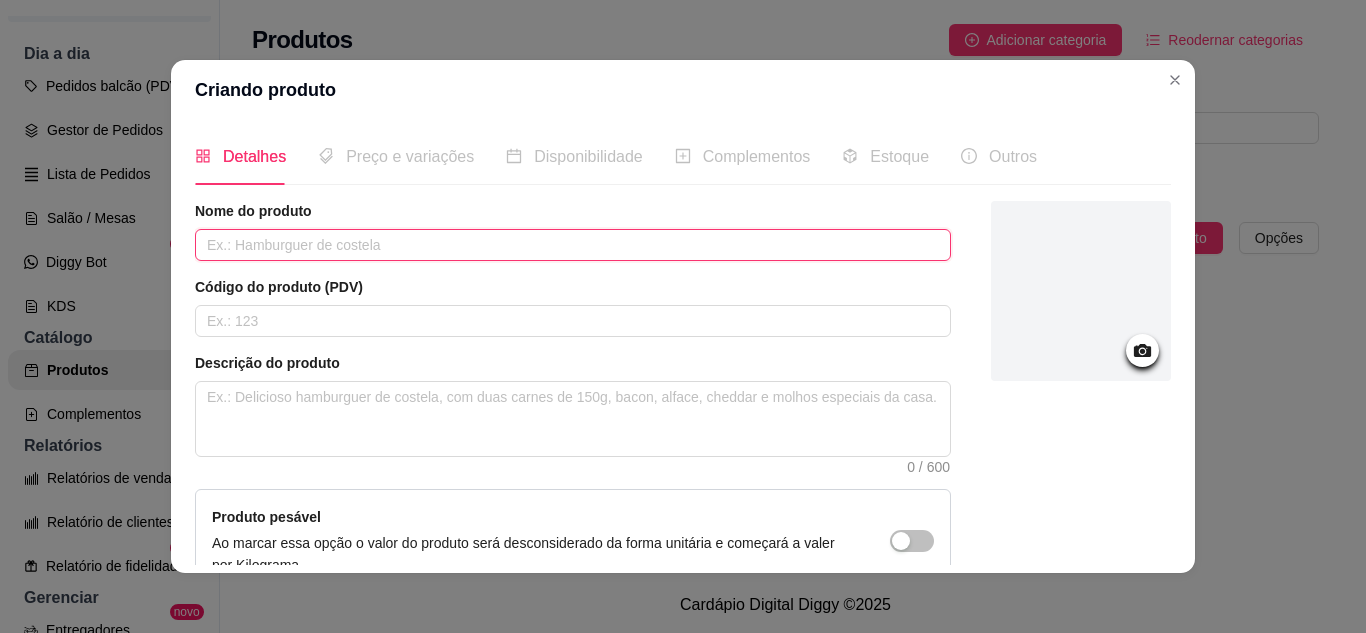 click at bounding box center (573, 245) 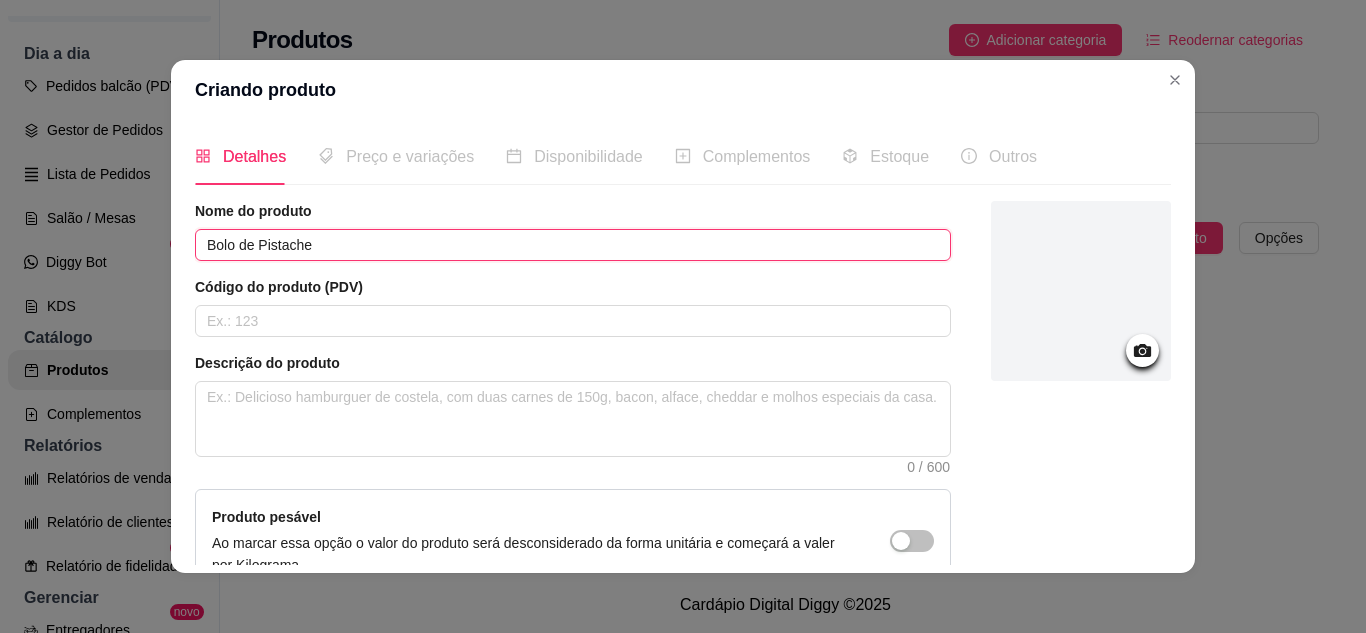 type on "Bolo de Pistache" 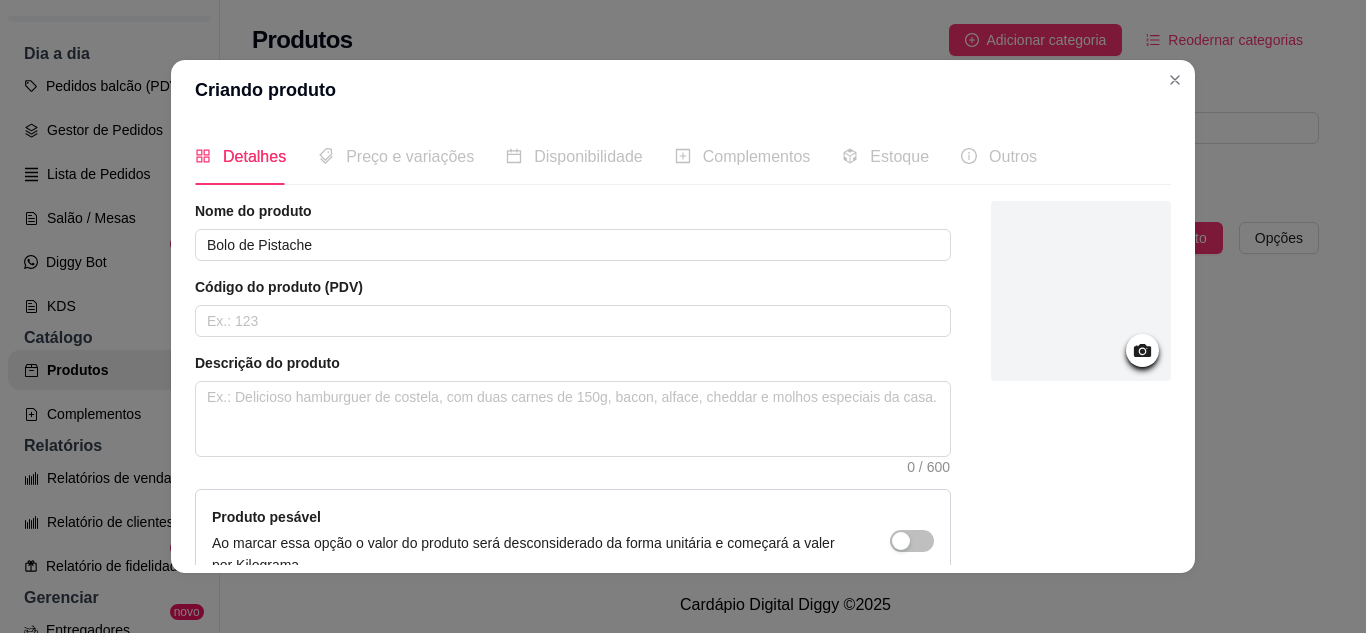 click on "Nome do produto Bolo de Pistache" at bounding box center [573, 231] 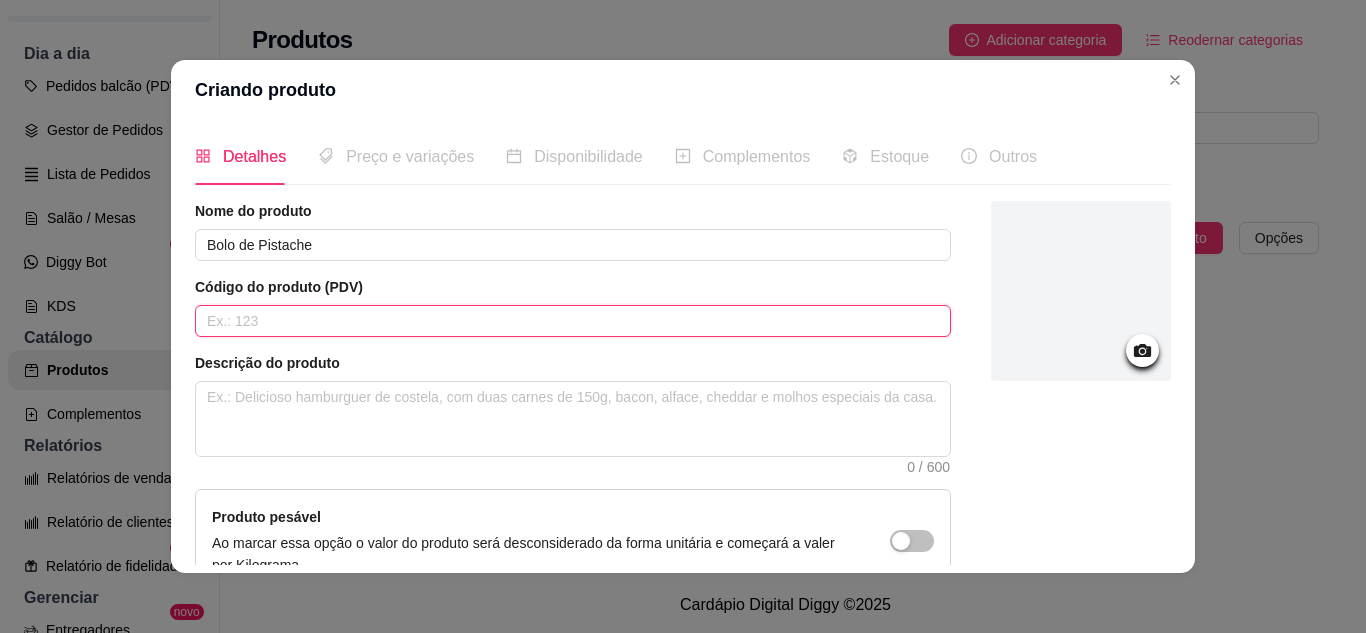 click at bounding box center [573, 321] 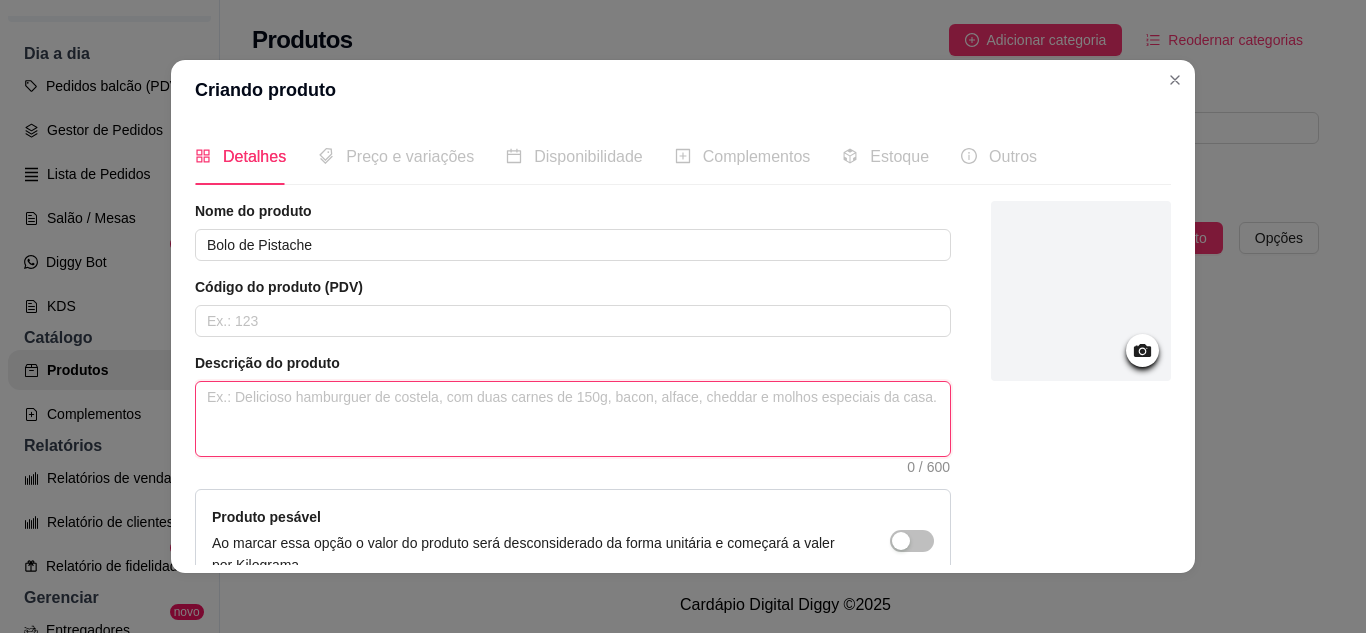 click at bounding box center (573, 419) 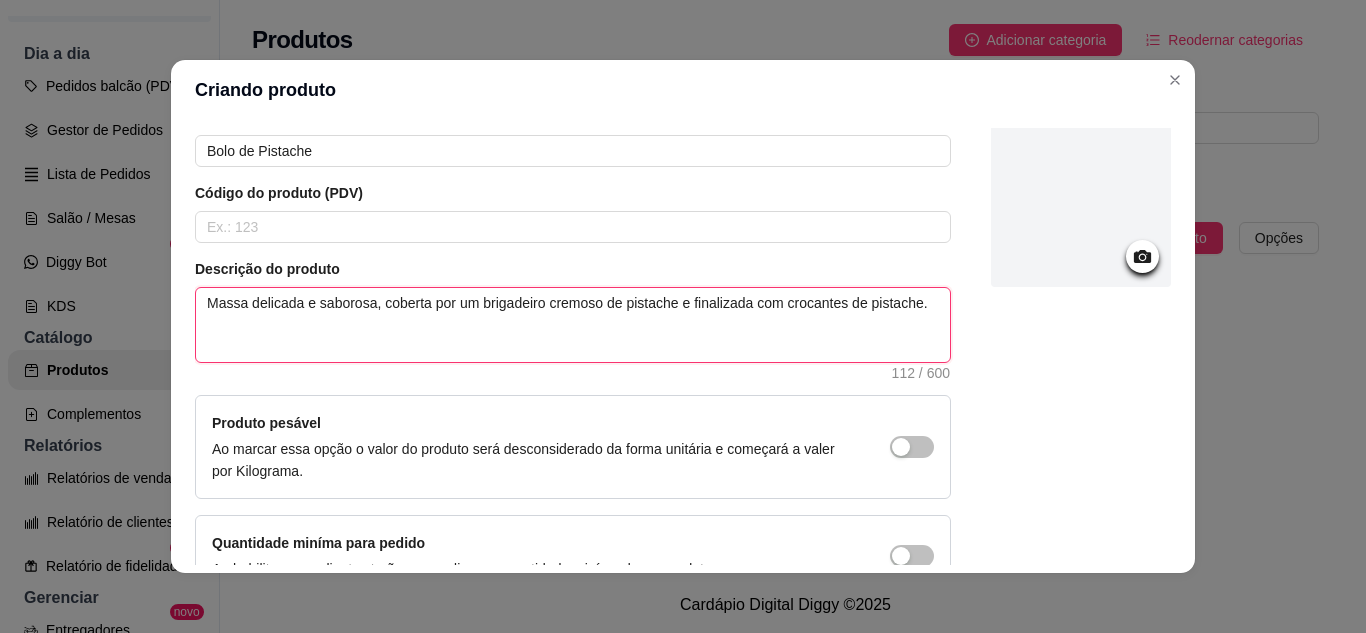 scroll, scrollTop: 215, scrollLeft: 0, axis: vertical 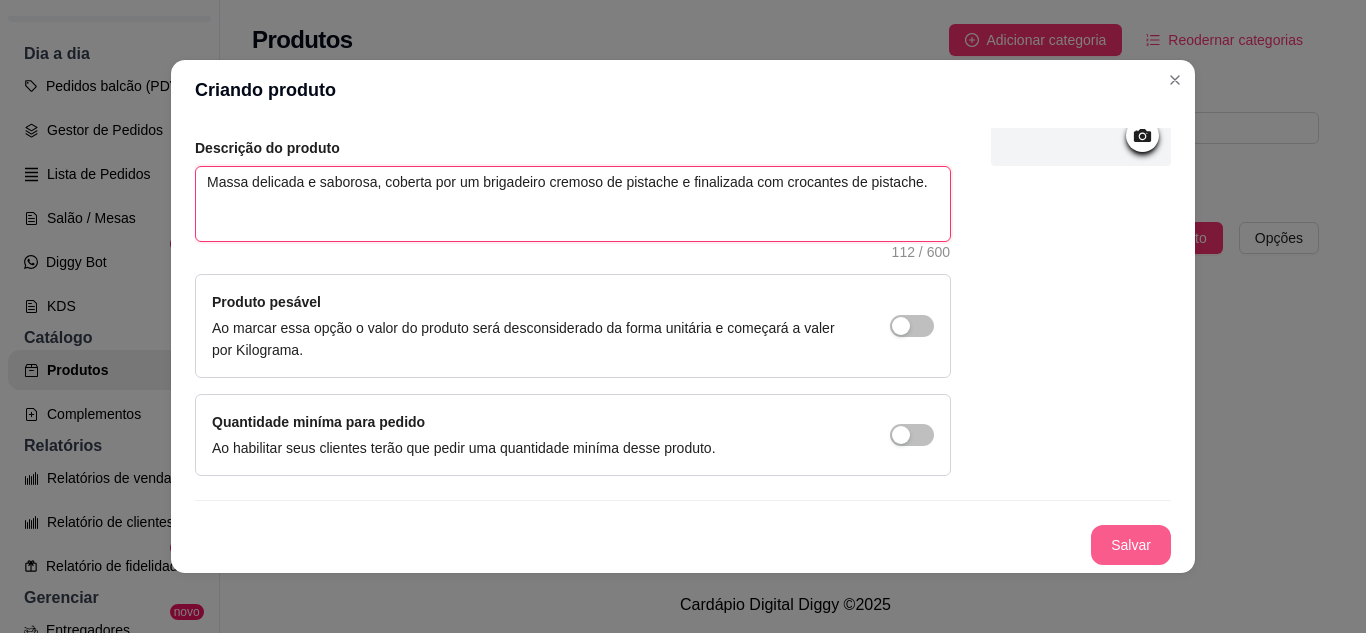 type on "Massa delicada e saborosa, coberta por um brigadeiro cremoso de pistache e finalizada com crocantes de pistache." 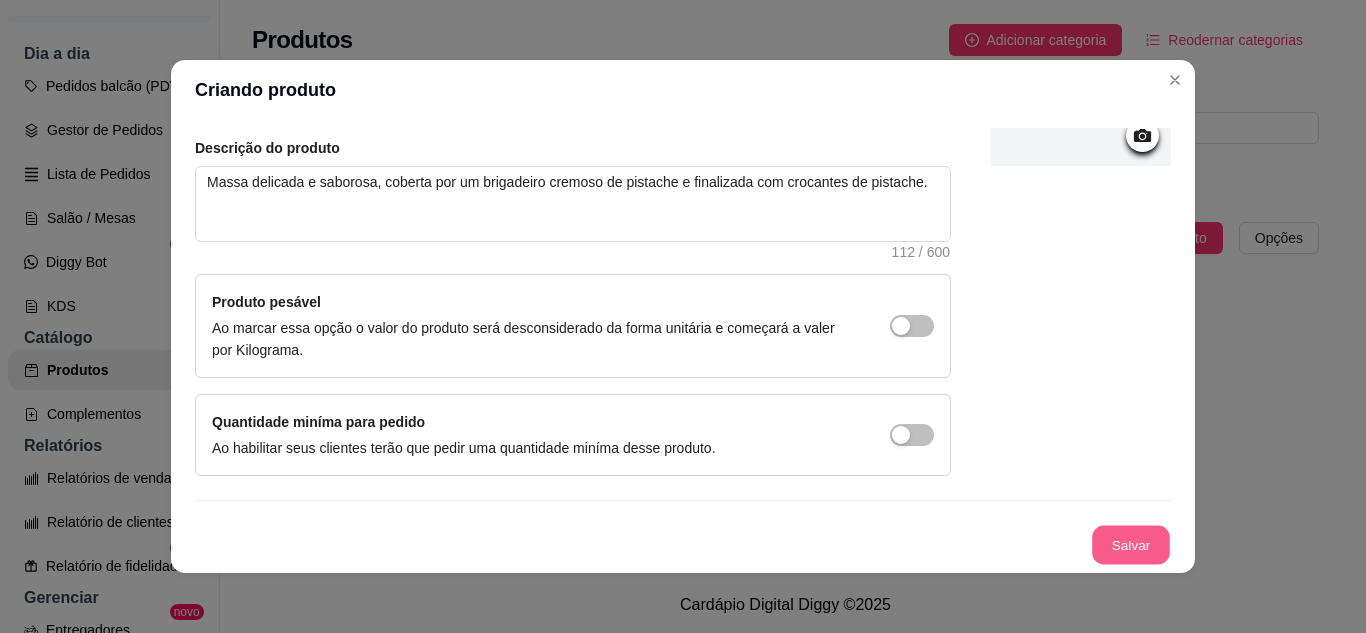 click on "Salvar" at bounding box center (1131, 545) 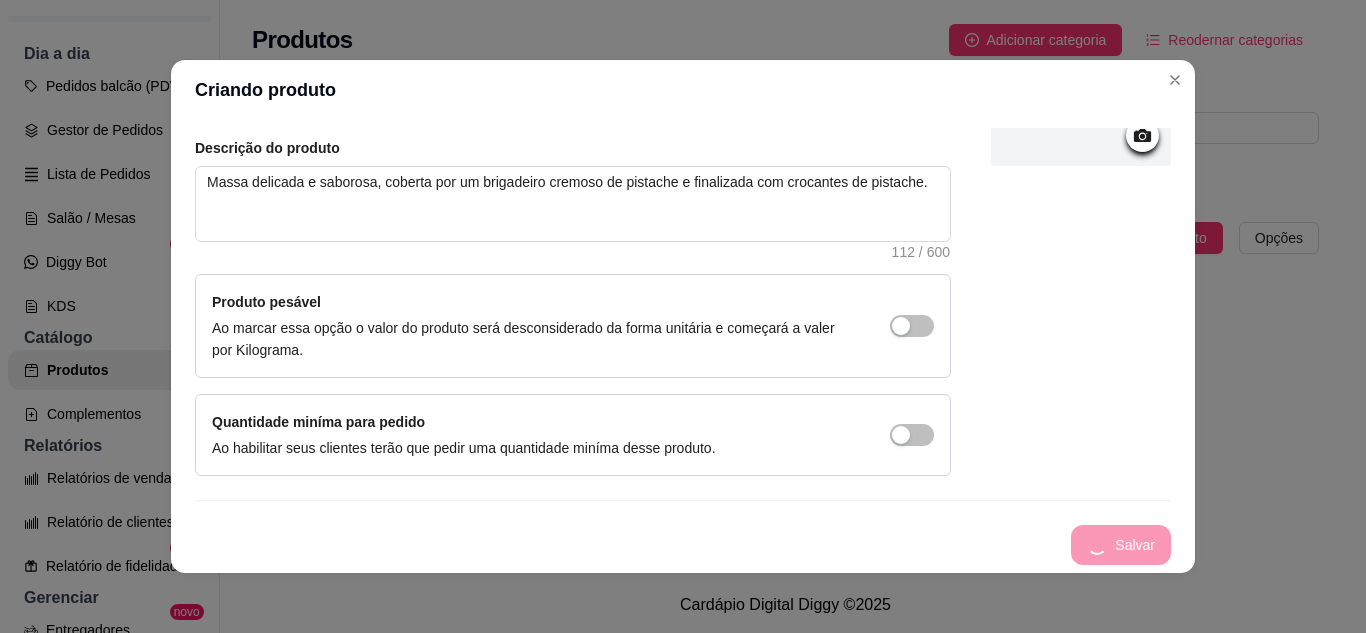 type 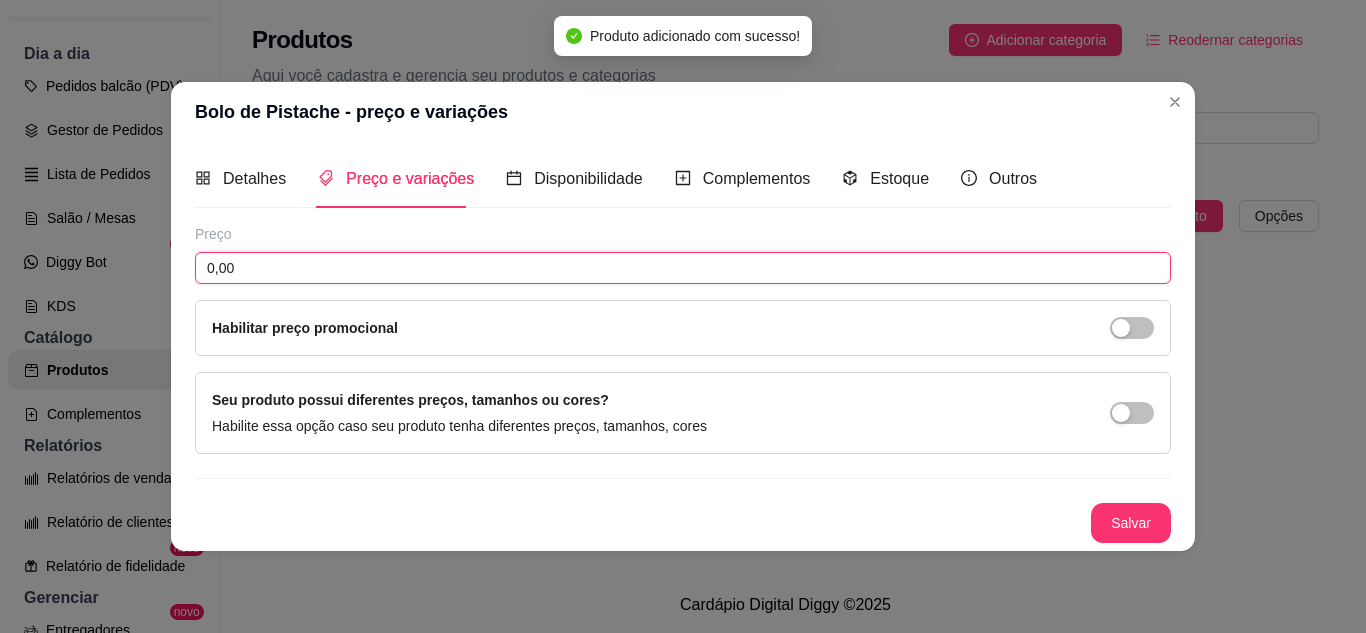 click on "0,00" at bounding box center [683, 268] 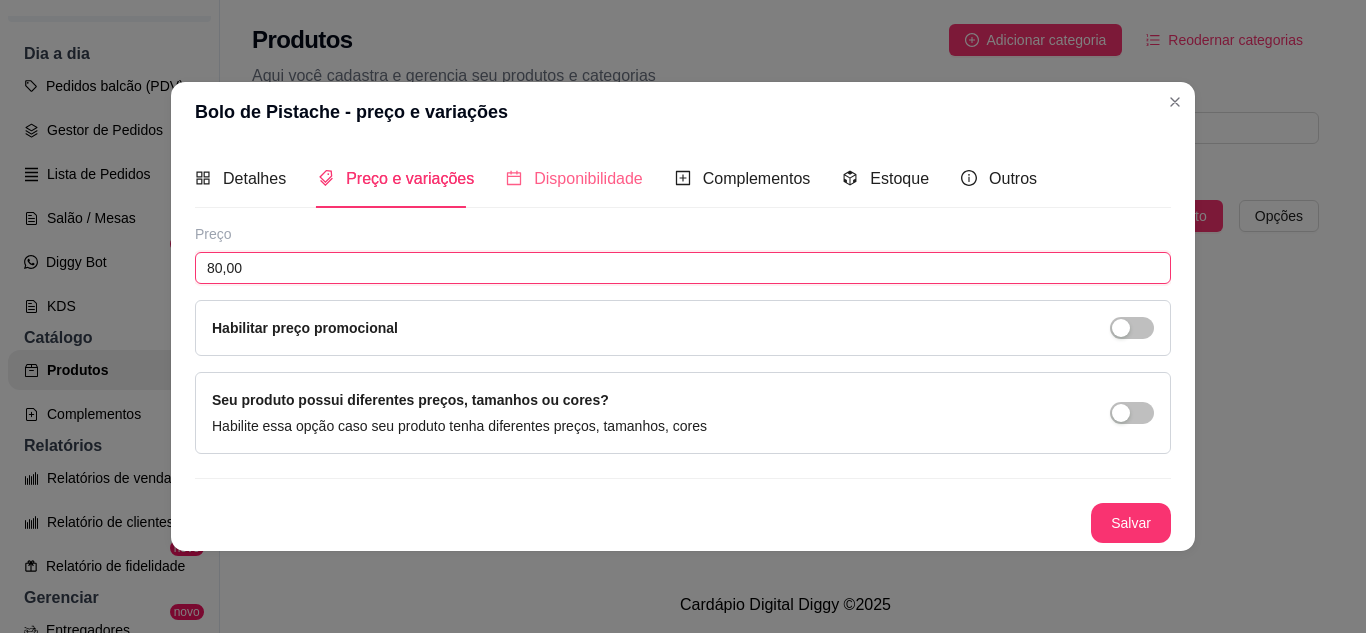 type on "80,00" 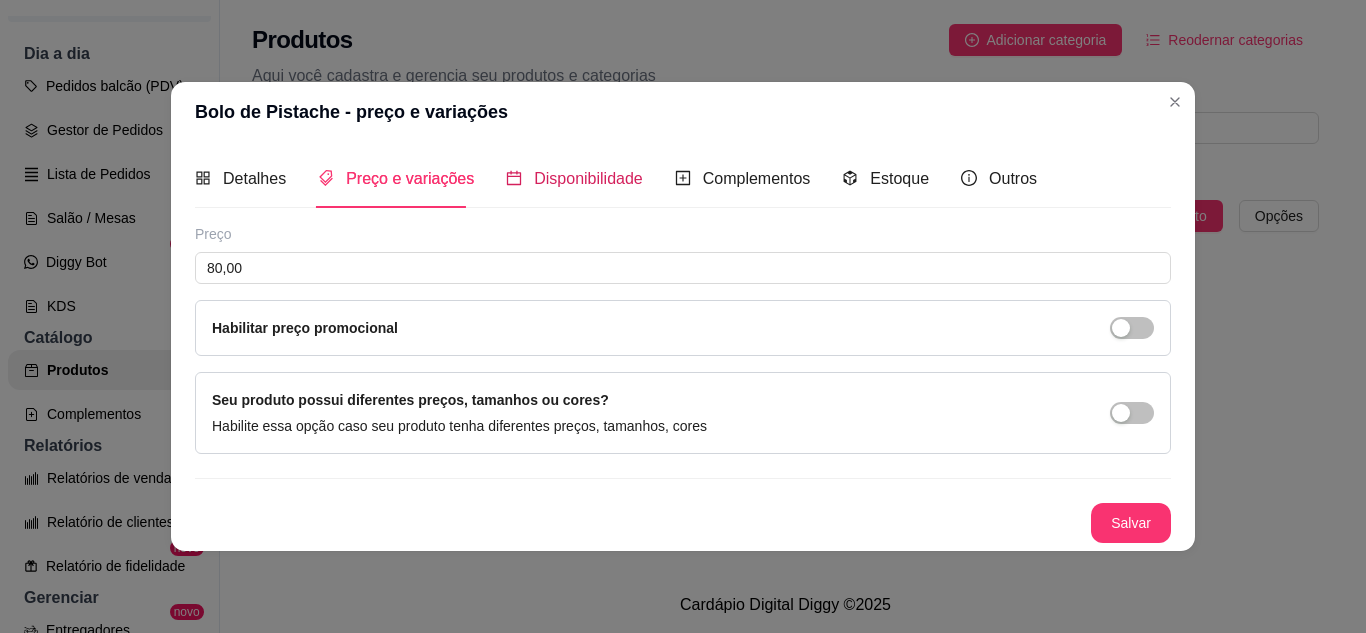 click on "Disponibilidade" at bounding box center [588, 178] 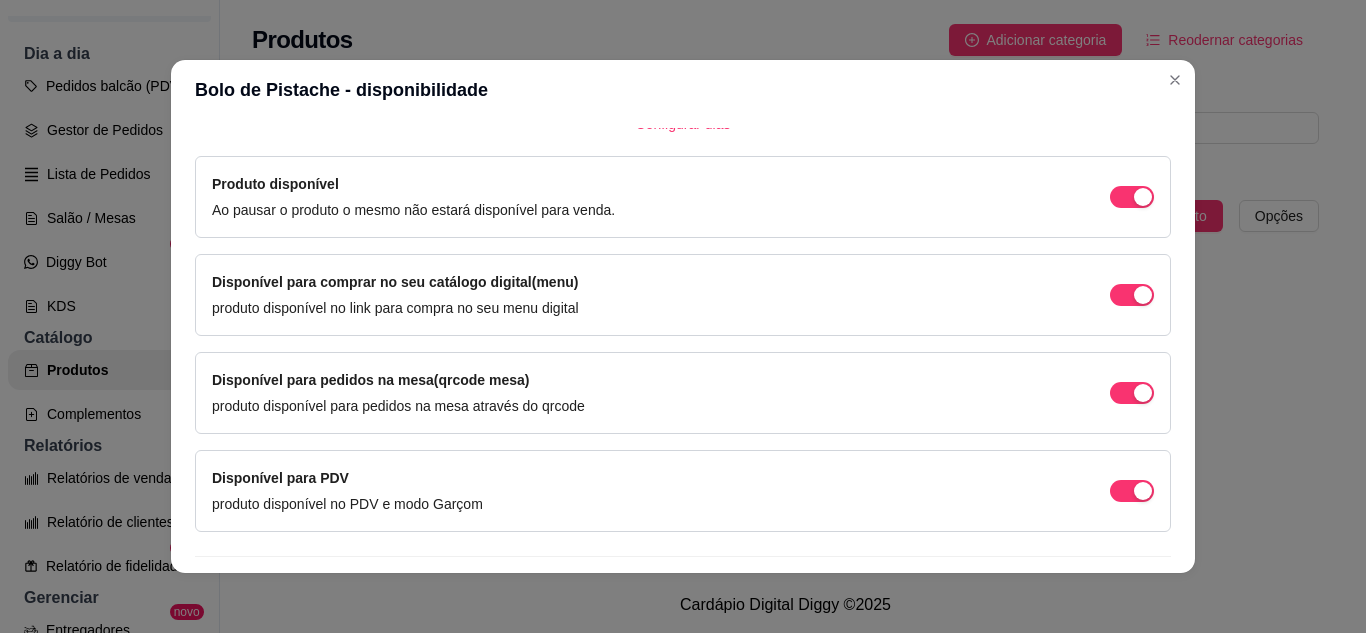 scroll, scrollTop: 200, scrollLeft: 0, axis: vertical 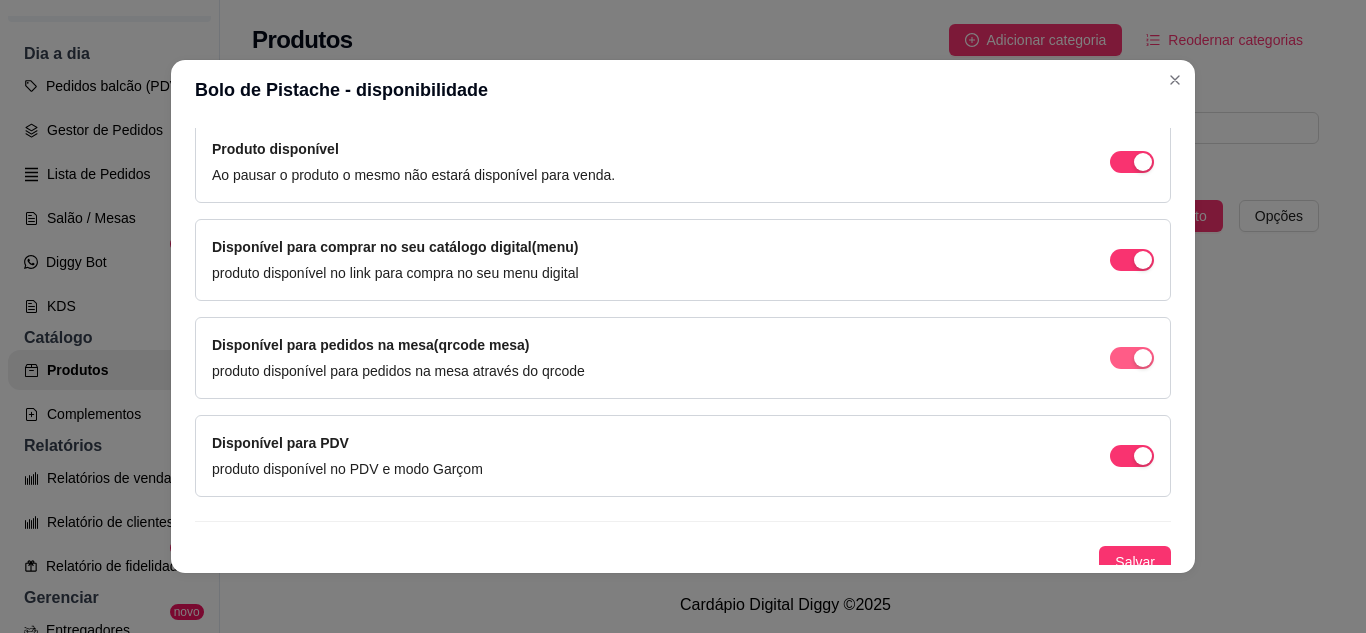 click at bounding box center (1132, 162) 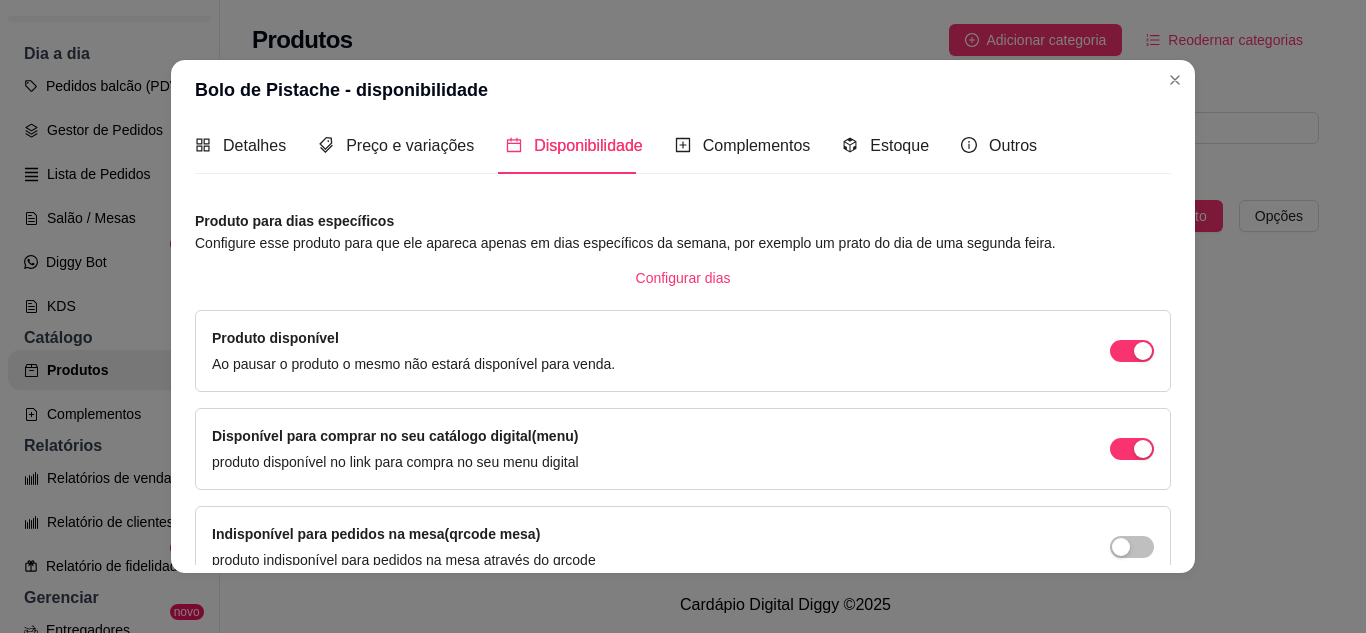 scroll, scrollTop: 0, scrollLeft: 0, axis: both 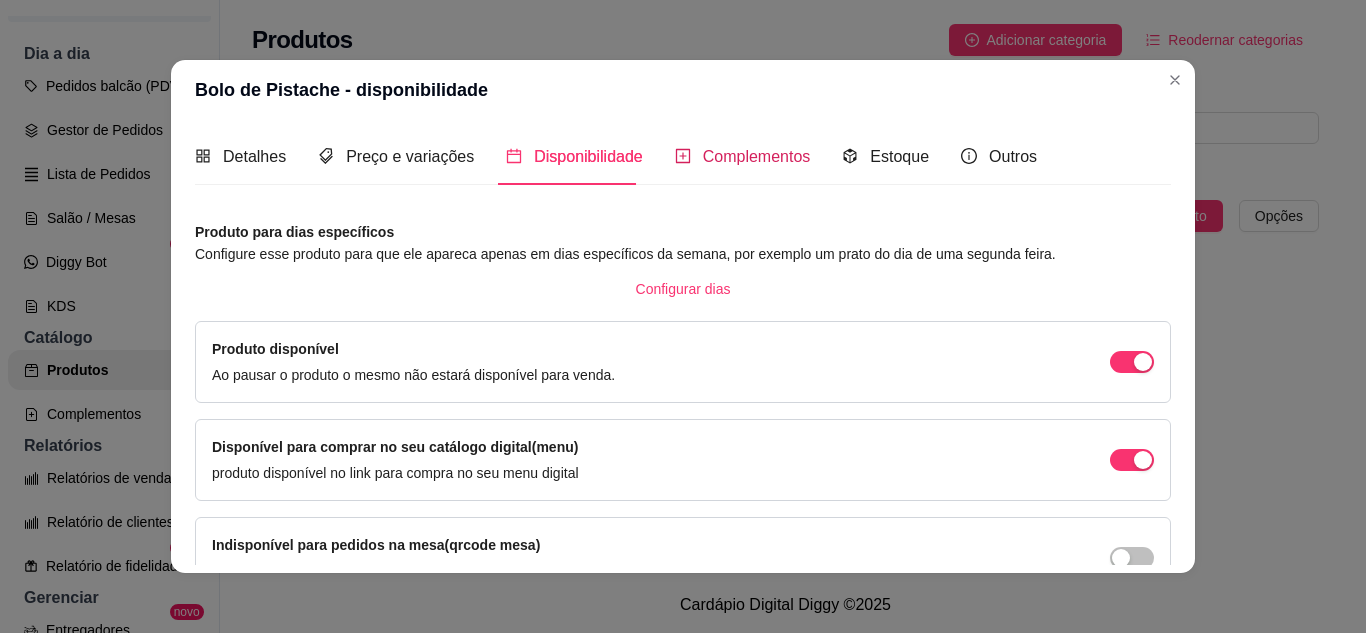 click on "Complementos" at bounding box center [757, 156] 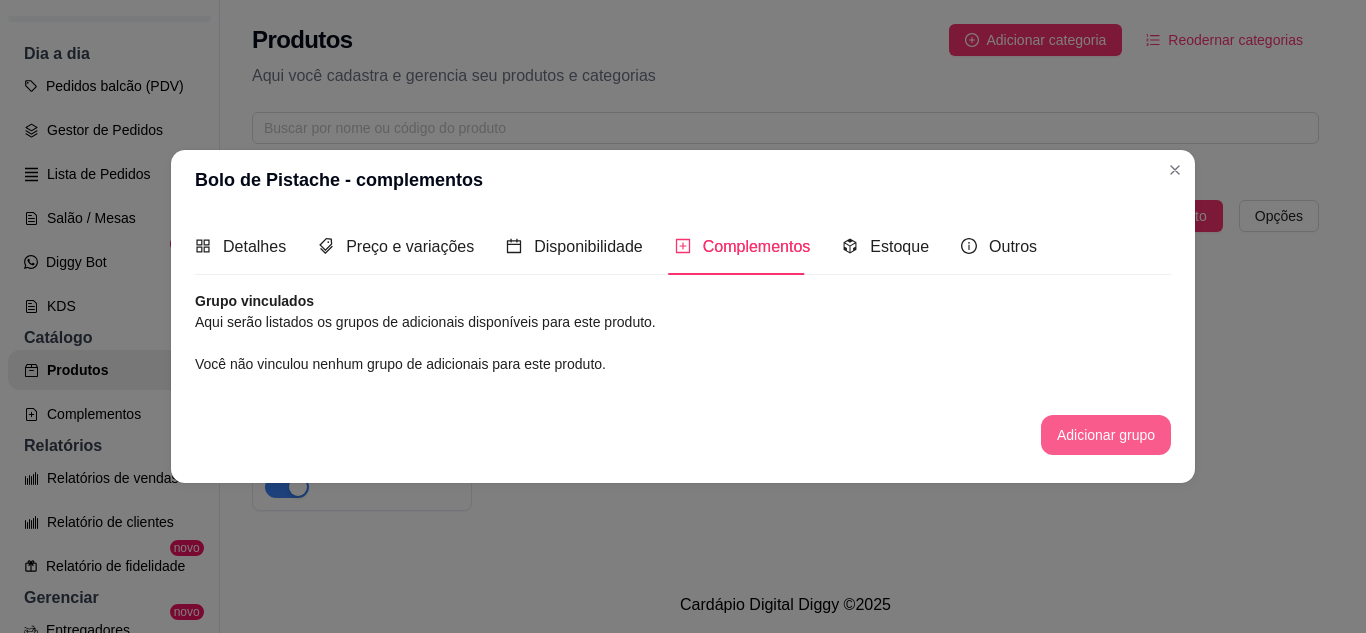 click on "Adicionar grupo" at bounding box center (1106, 435) 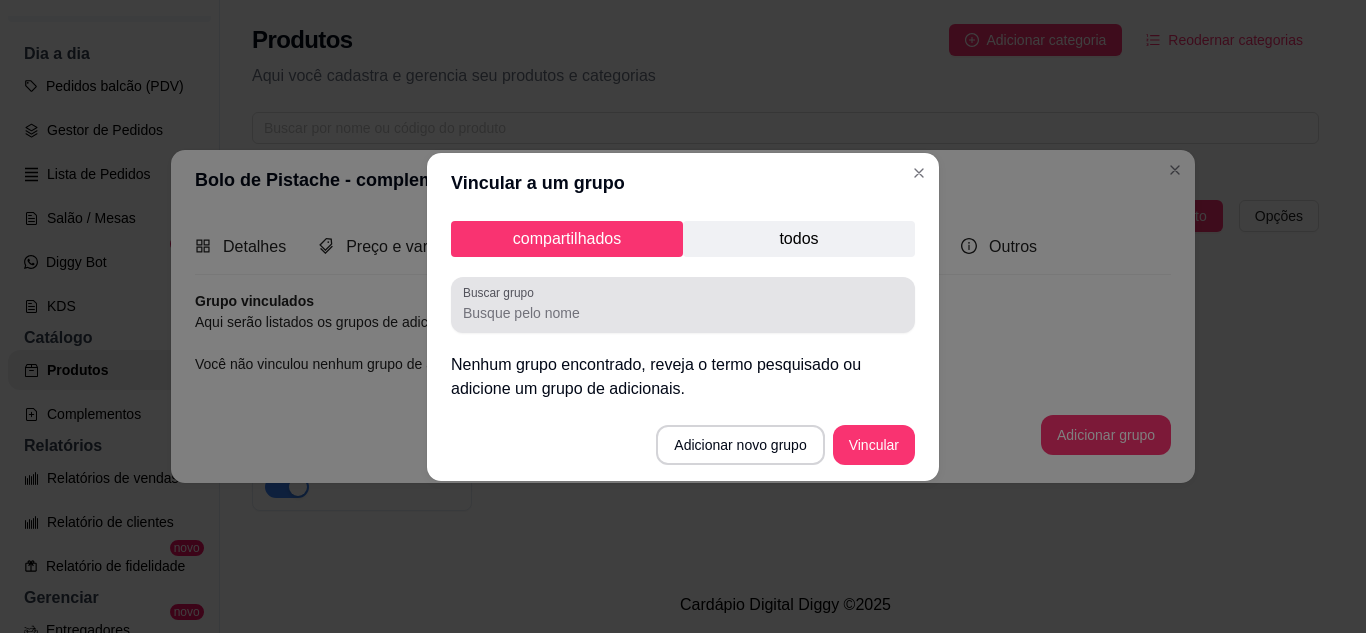 click at bounding box center [683, 305] 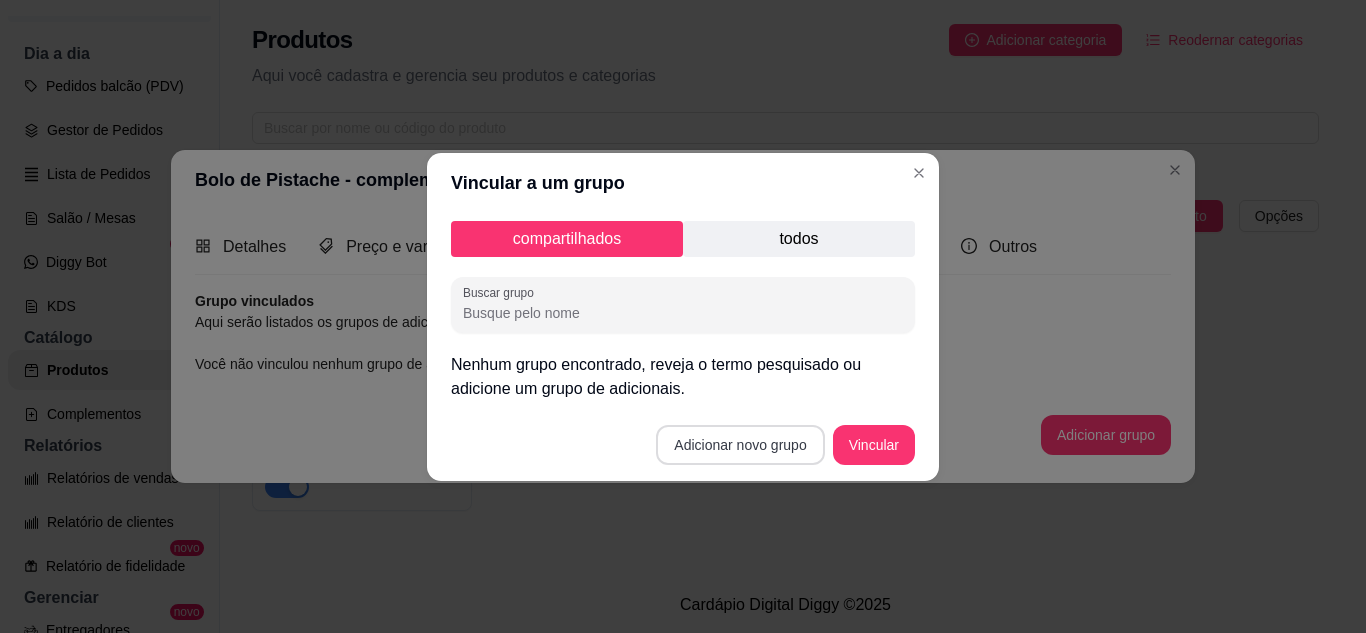 click on "Adicionar novo grupo" at bounding box center (740, 445) 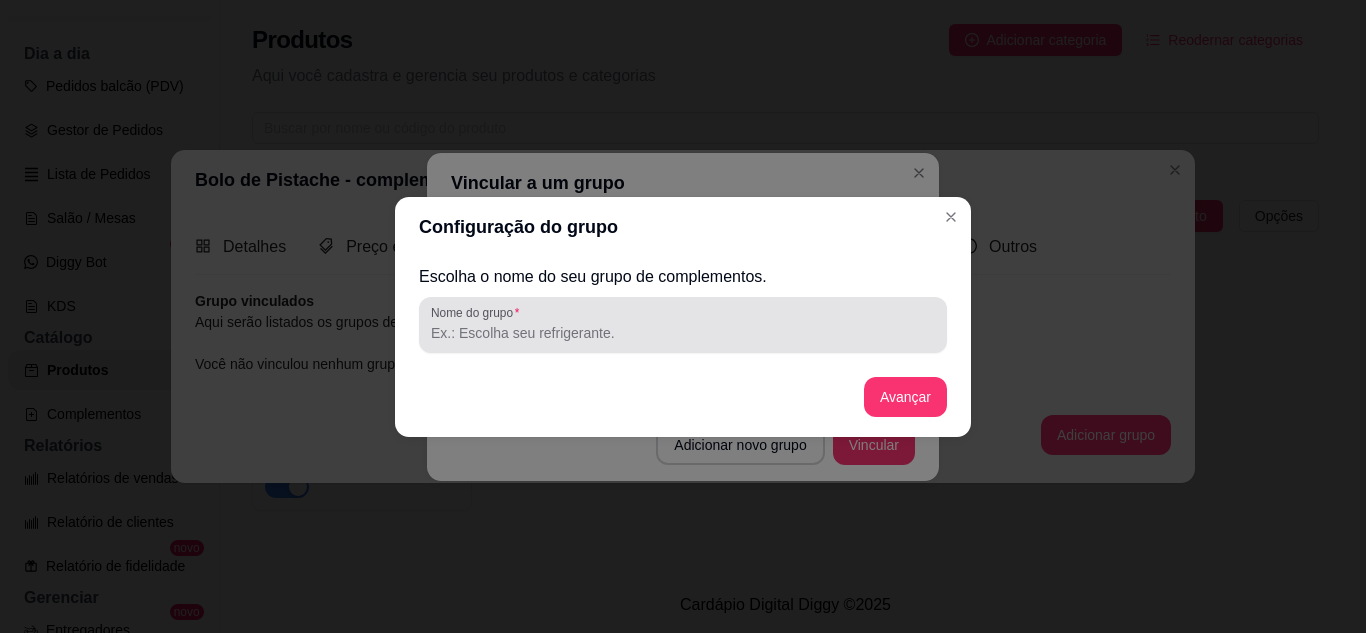 click on "Nome do grupo" at bounding box center (683, 325) 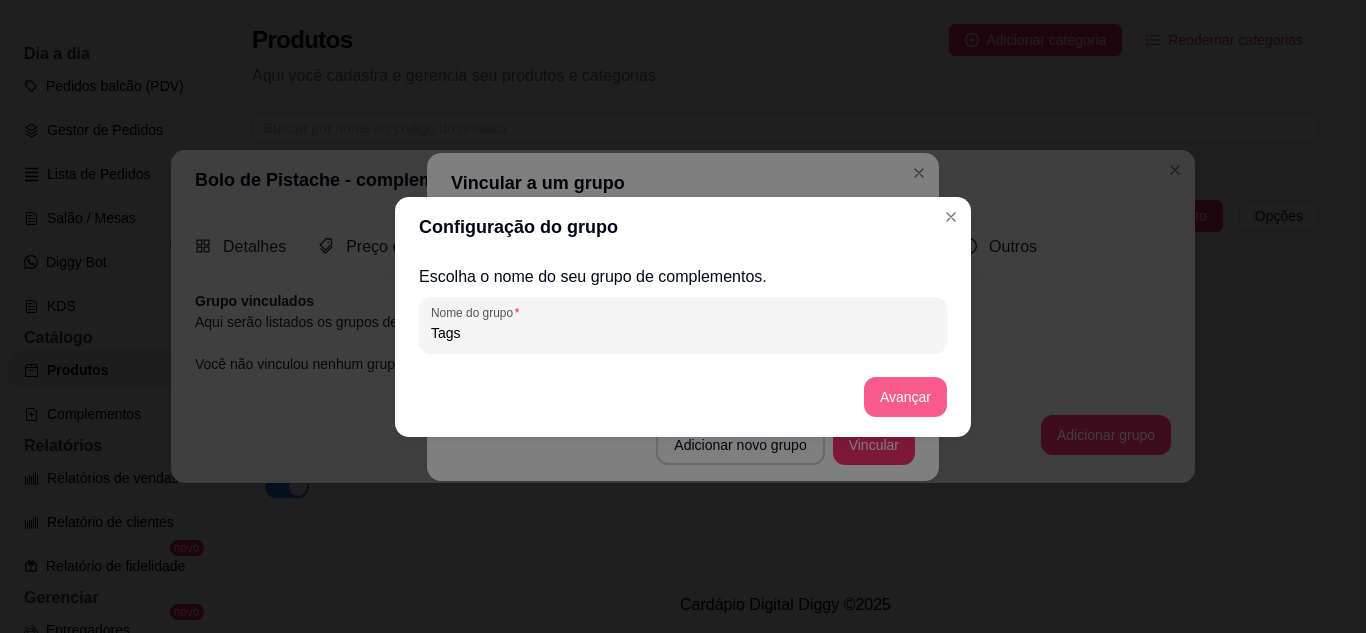 type on "Tags" 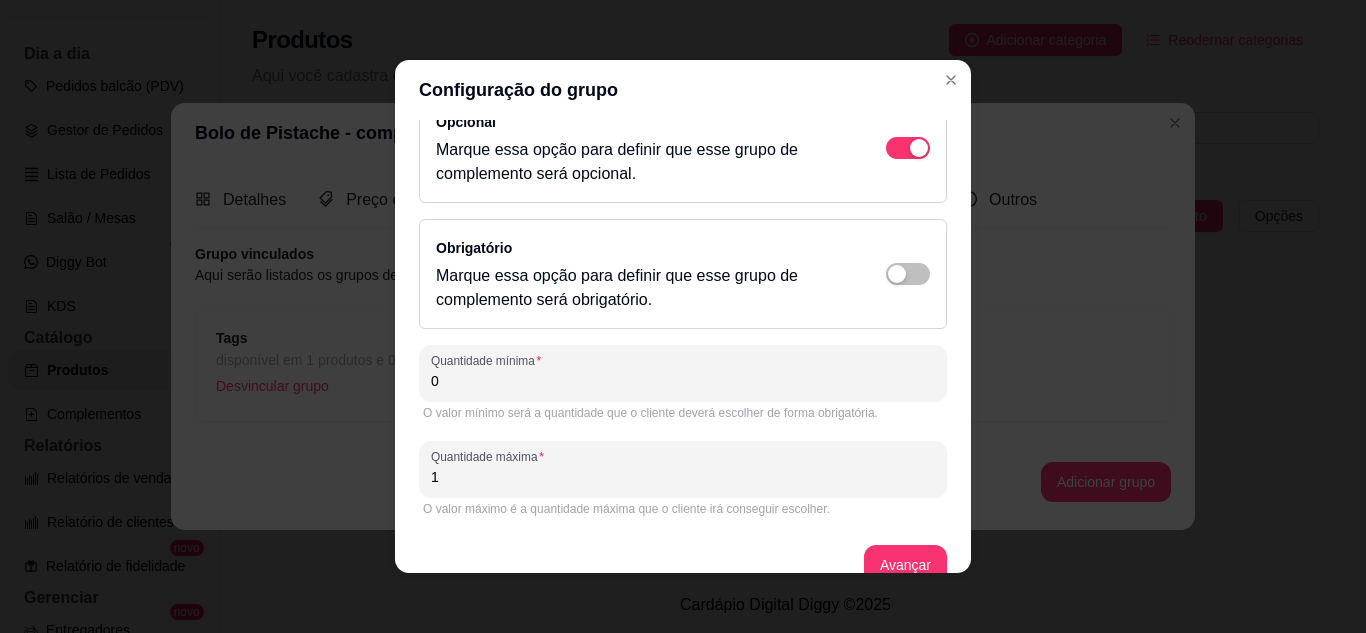 scroll, scrollTop: 67, scrollLeft: 0, axis: vertical 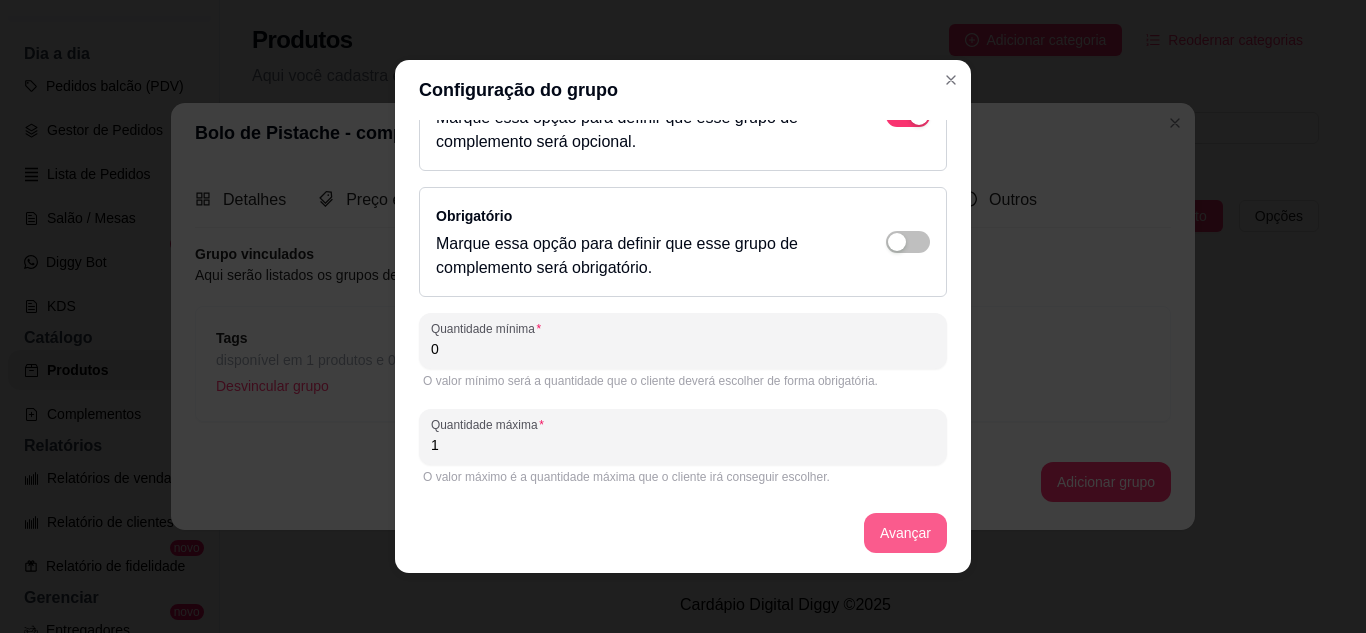 click on "Avançar" at bounding box center [905, 533] 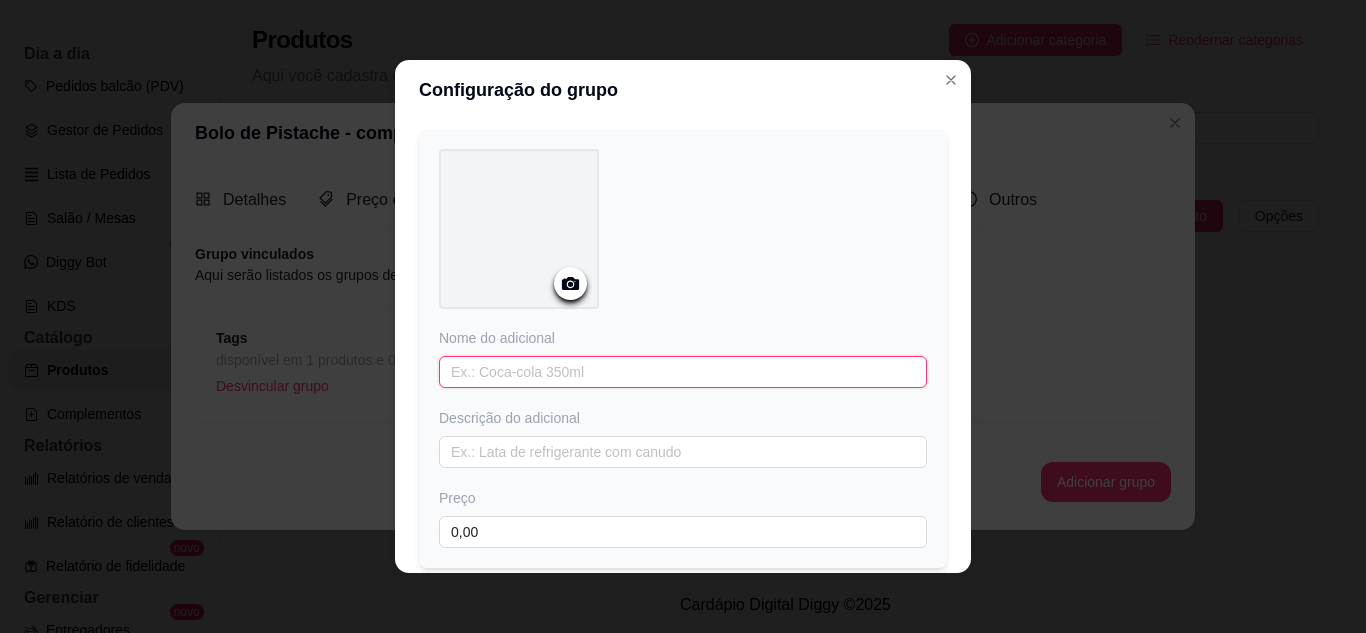 click at bounding box center (683, 372) 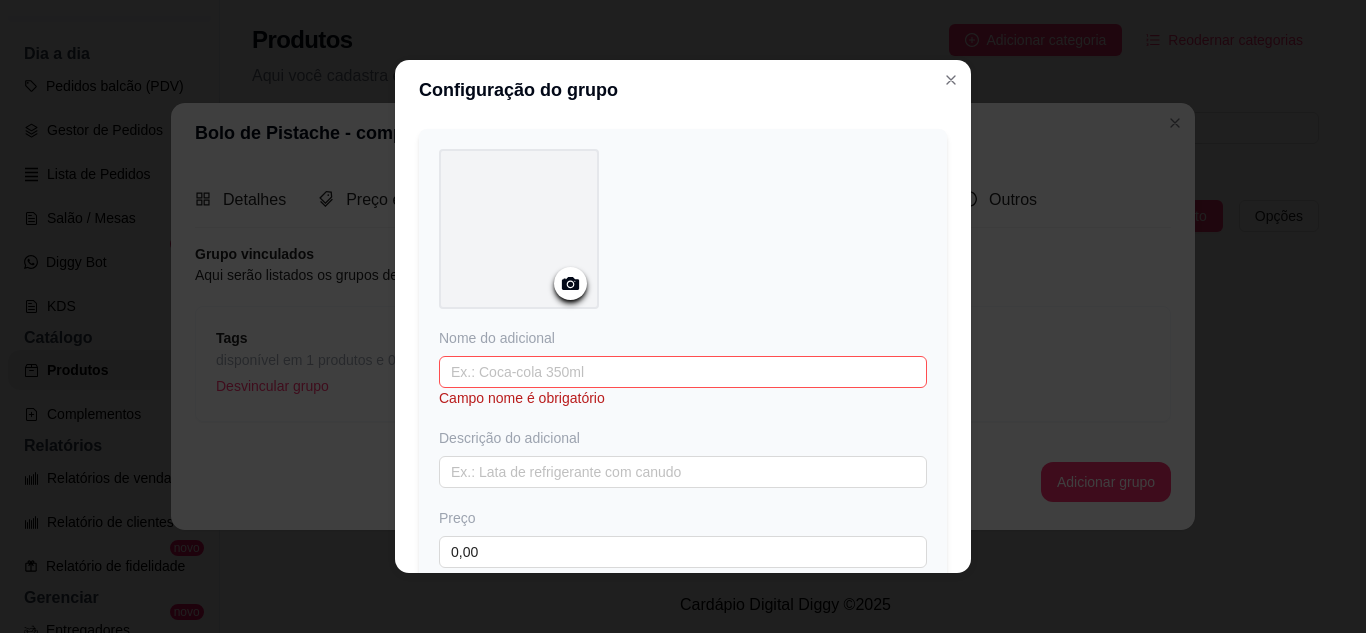 click on "Nome do adicional Campo nome é obrigatório Descrição do adicional Preço 0,00" at bounding box center (683, 448) 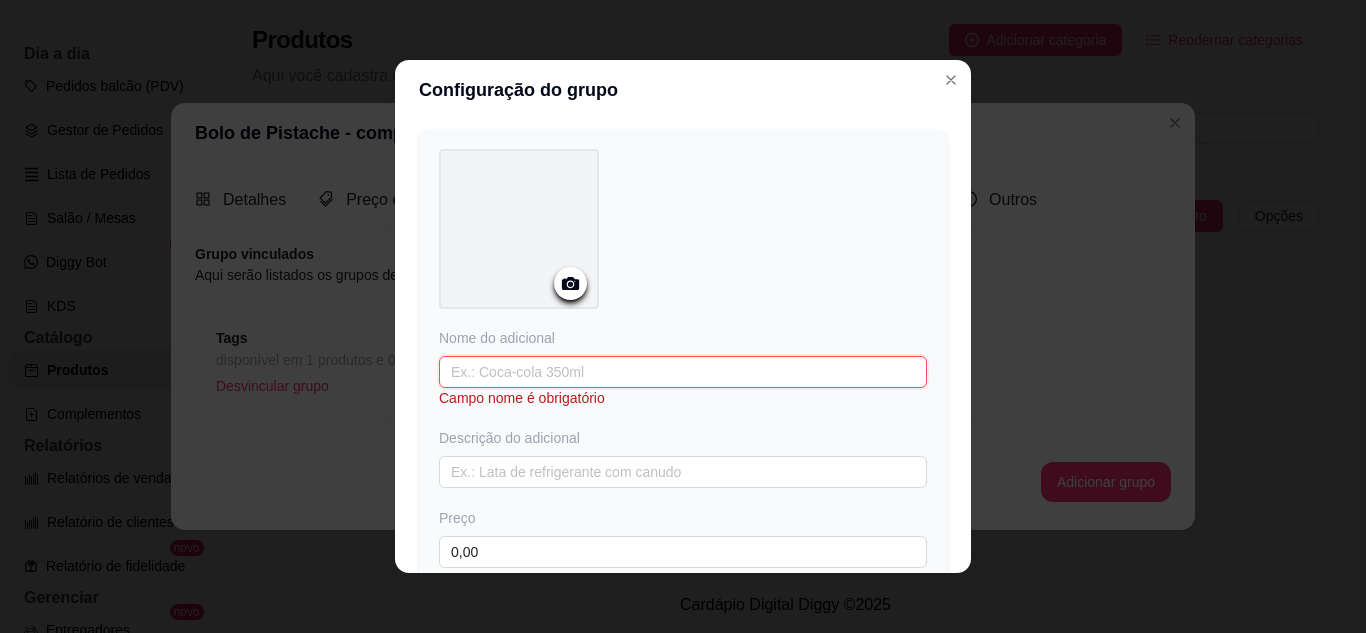 click at bounding box center [683, 372] 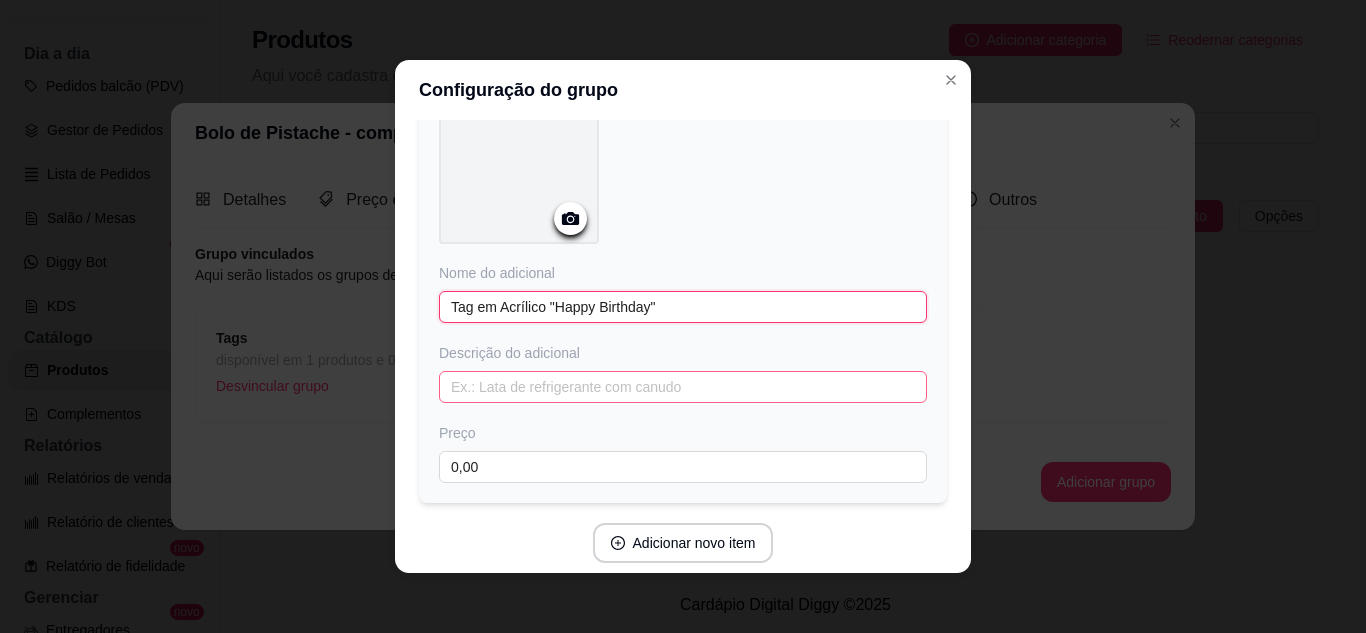 scroll, scrollTop: 167, scrollLeft: 0, axis: vertical 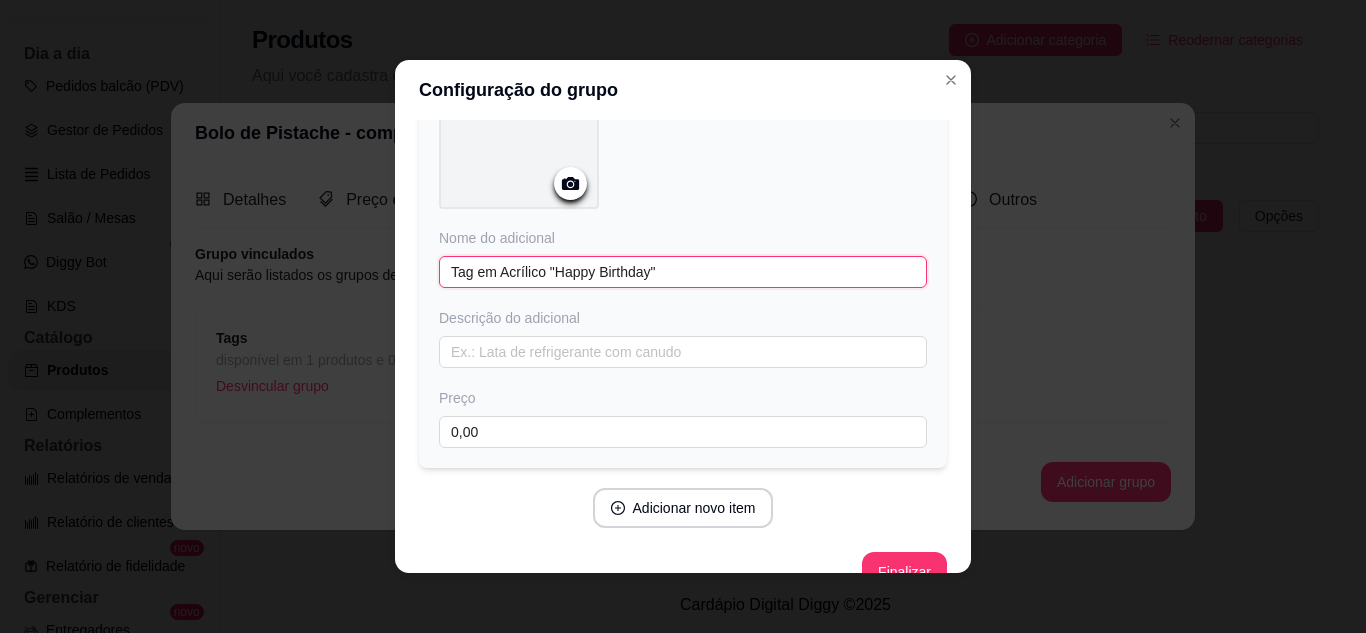 drag, startPoint x: 663, startPoint y: 273, endPoint x: 543, endPoint y: 264, distance: 120.33703 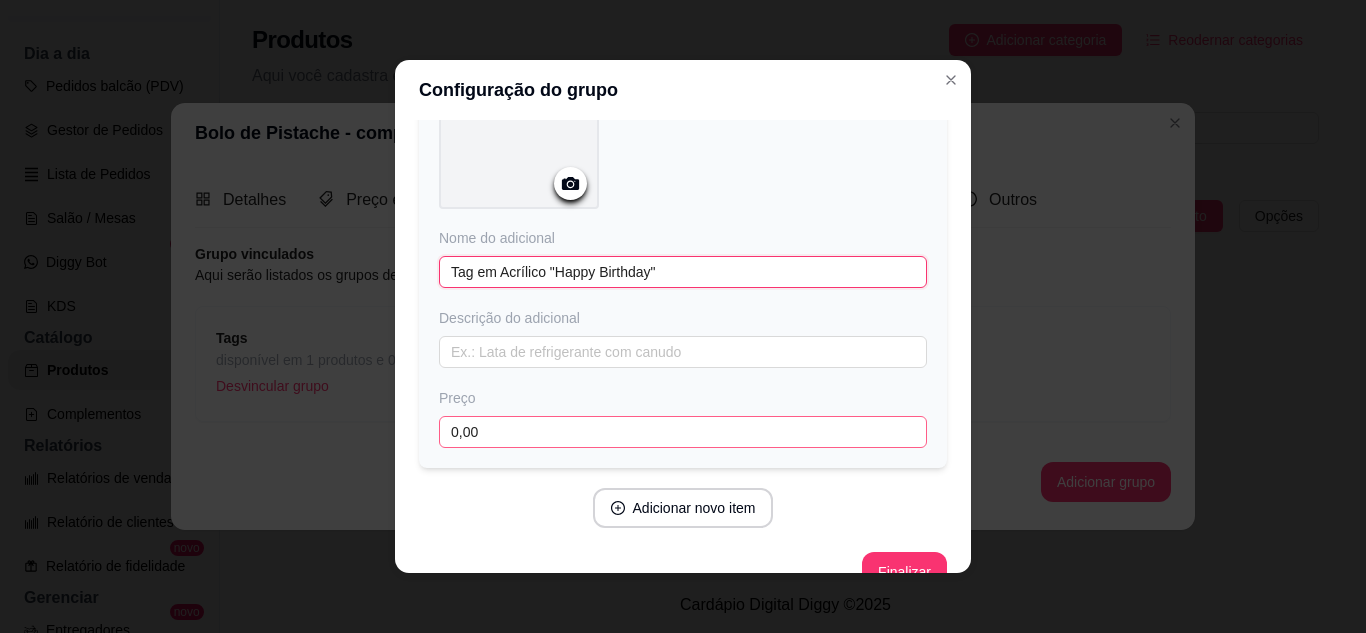 type on "Tag em Acrílico "Happy Birthday"" 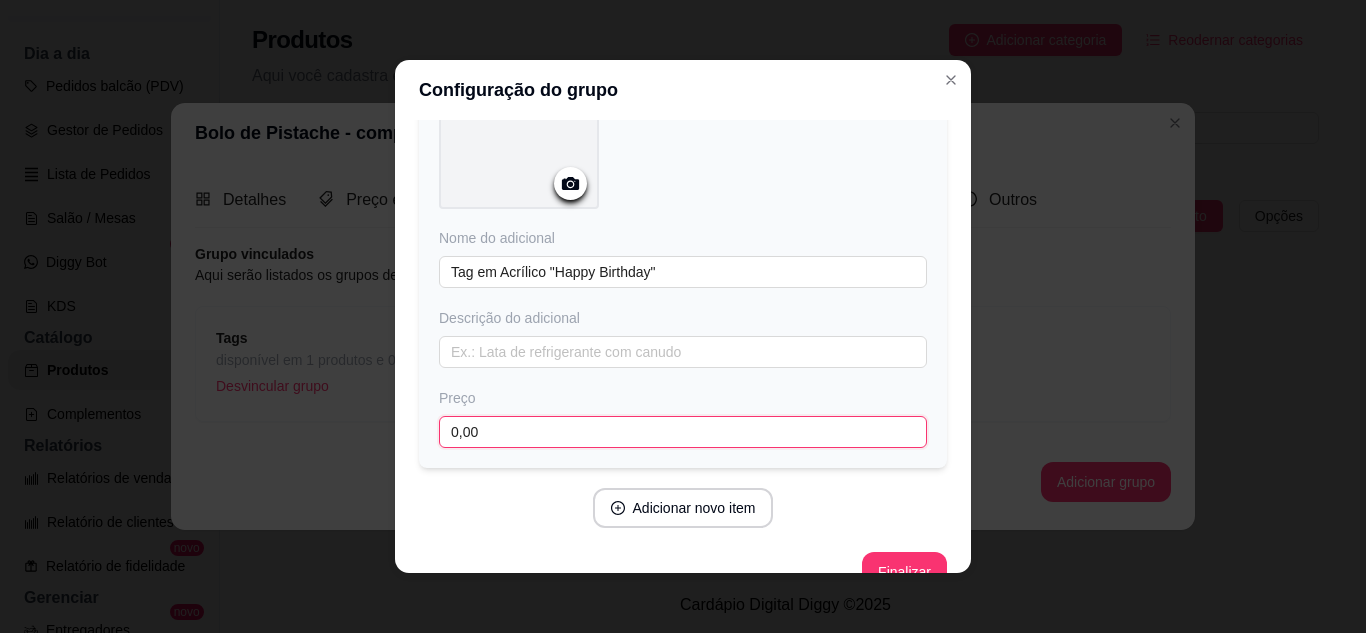 click on "0,00" at bounding box center [683, 432] 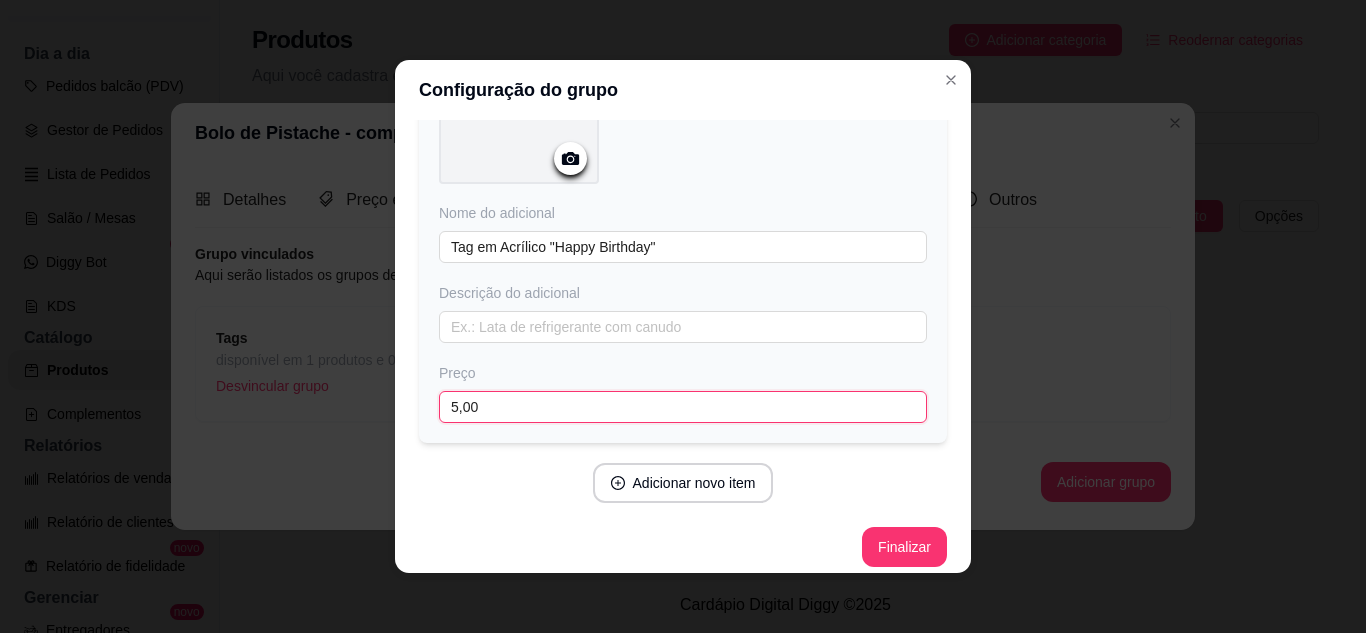 scroll, scrollTop: 205, scrollLeft: 0, axis: vertical 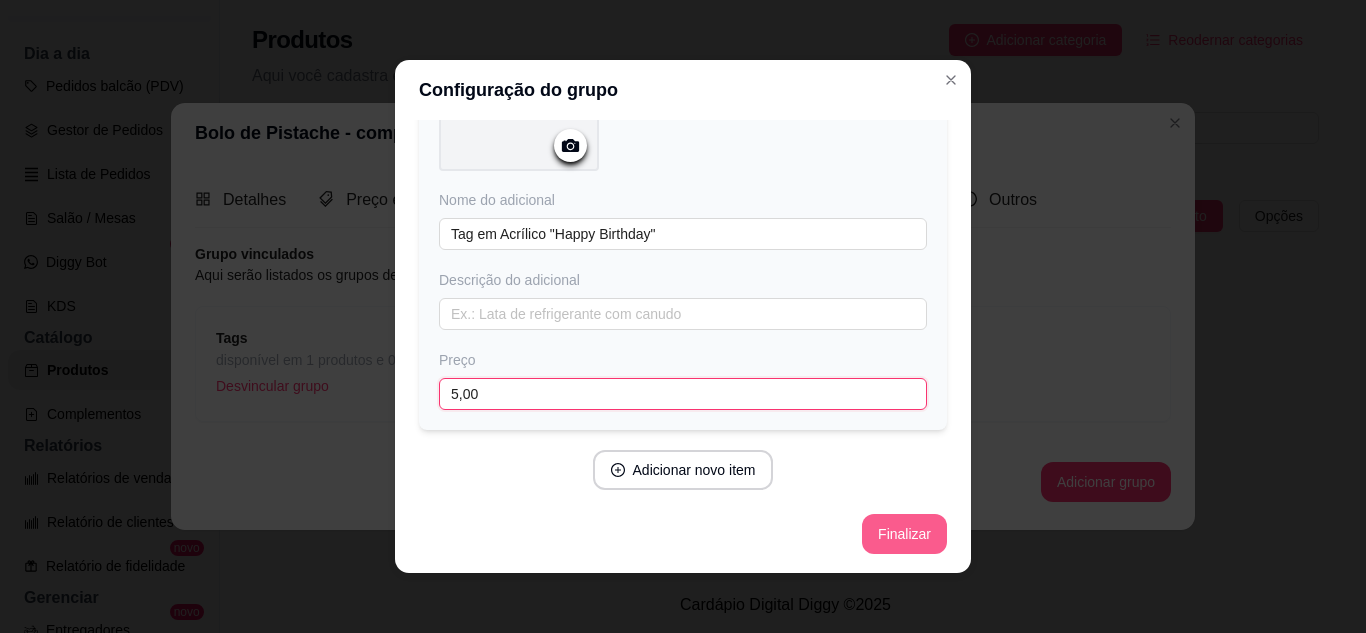 type on "5,00" 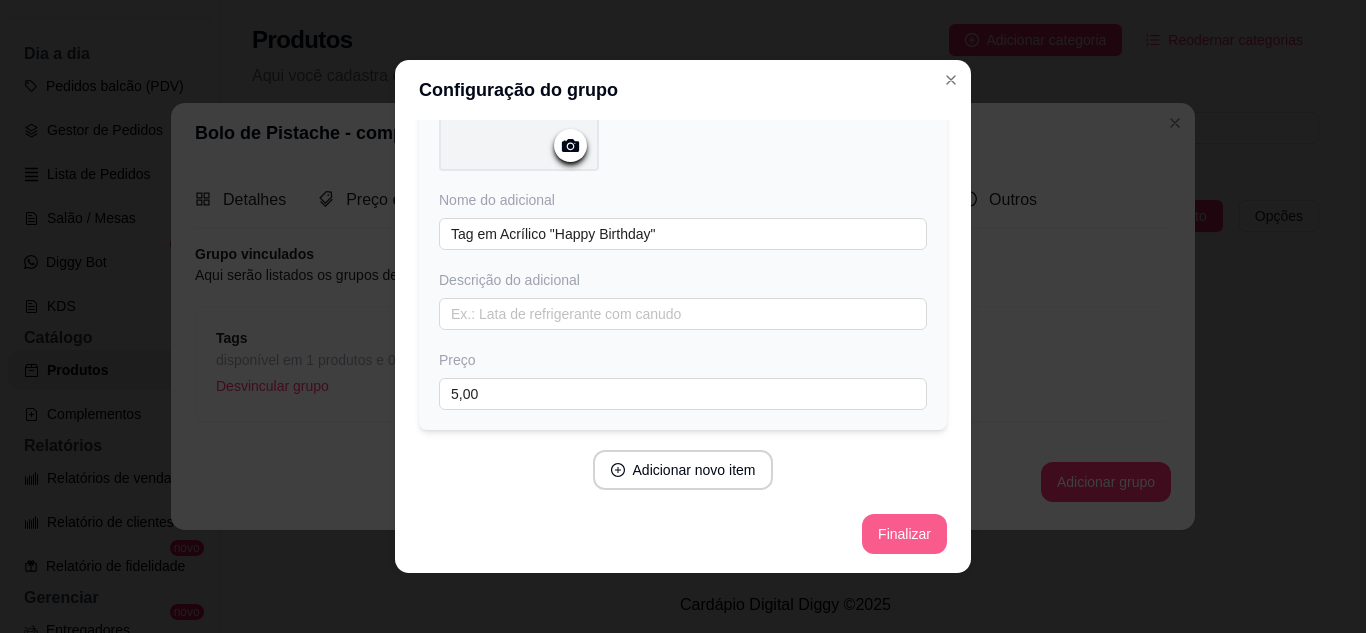 click on "Finalizar" at bounding box center [904, 534] 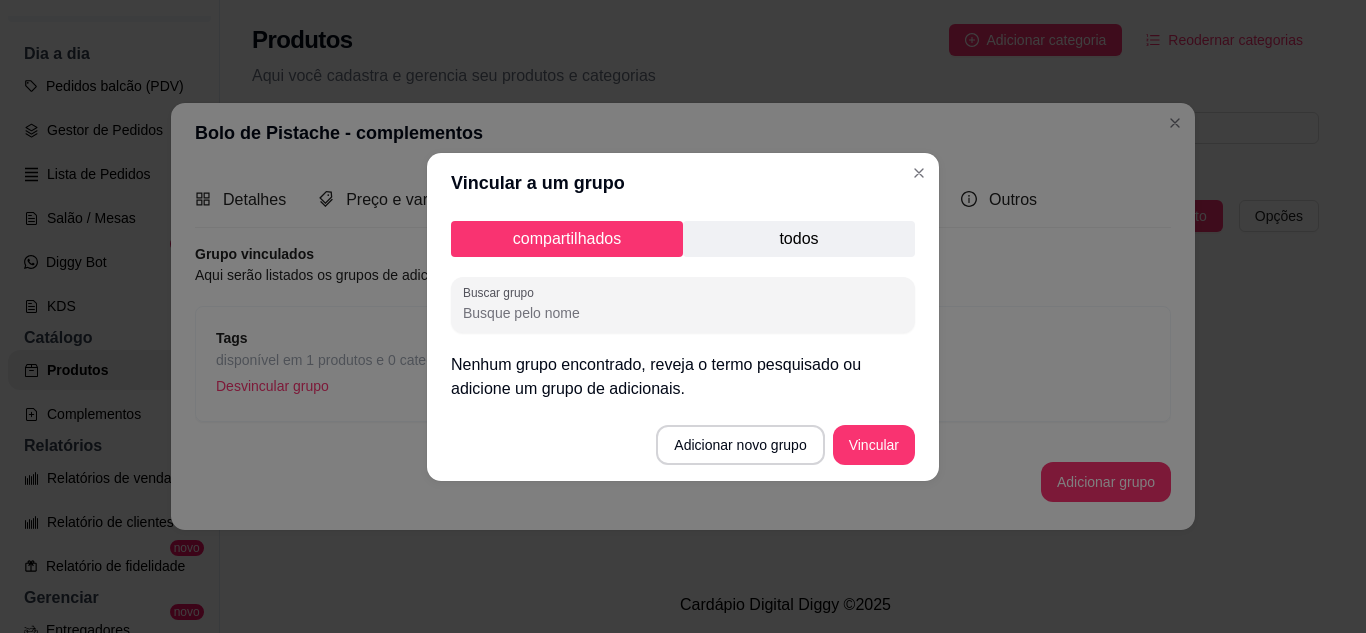 click on "todos" at bounding box center (799, 239) 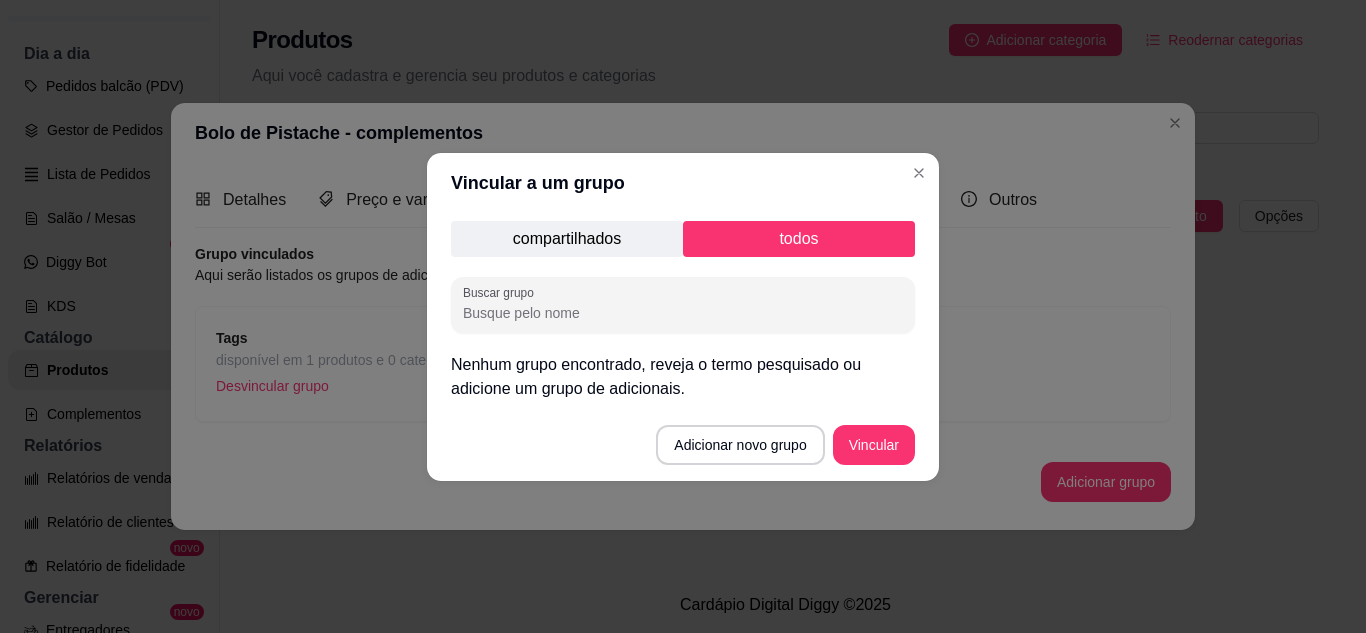 click on "compartilhados todos Buscar grupo Nenhum grupo encontrado, reveja o termo pesquisado ou adicione um grupo de adicionais." at bounding box center [683, 311] 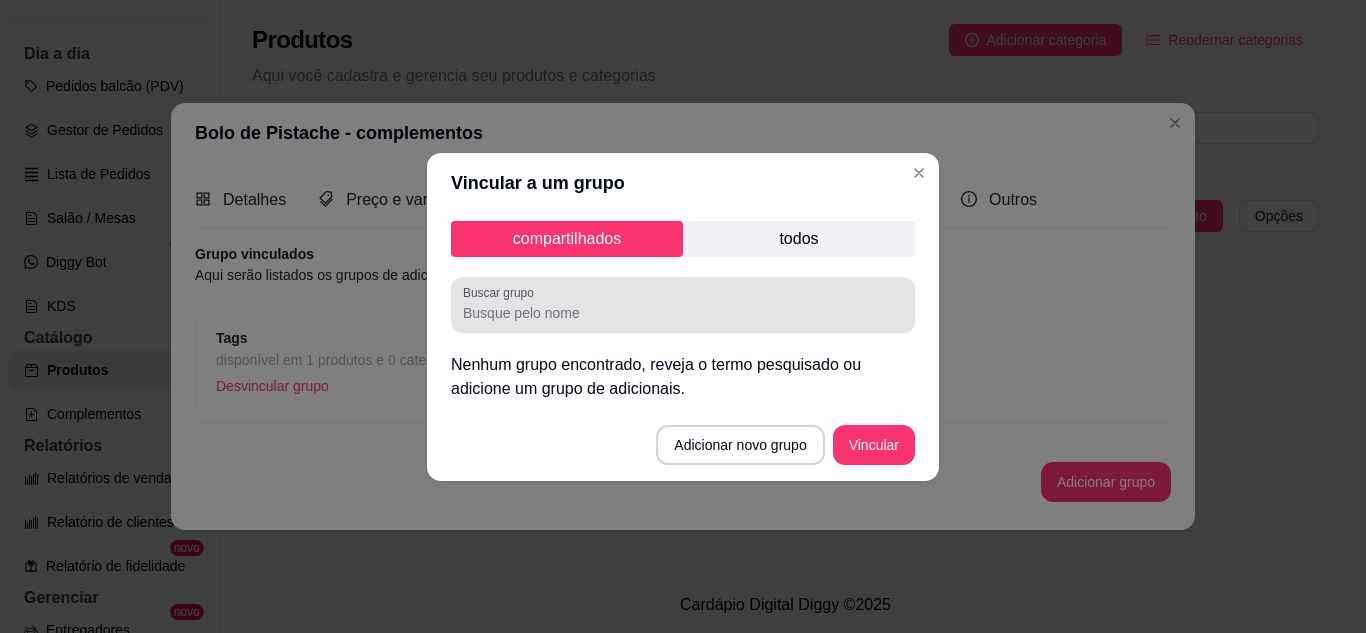 click at bounding box center [683, 305] 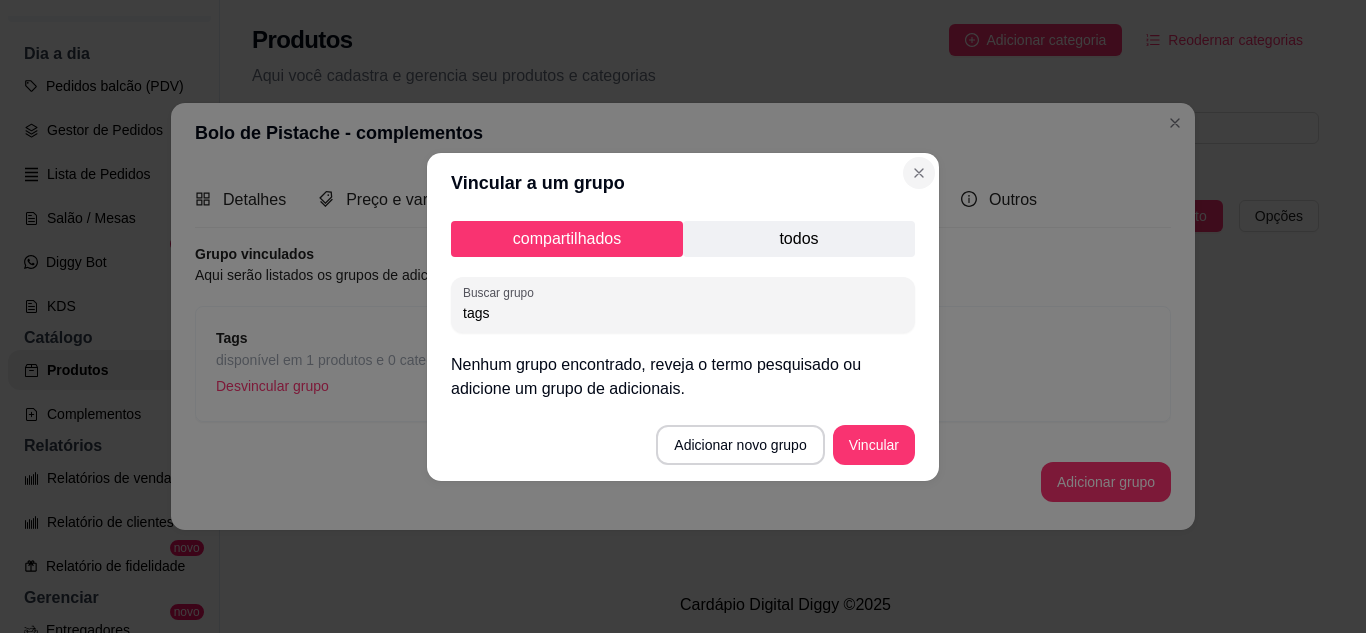 type on "tags" 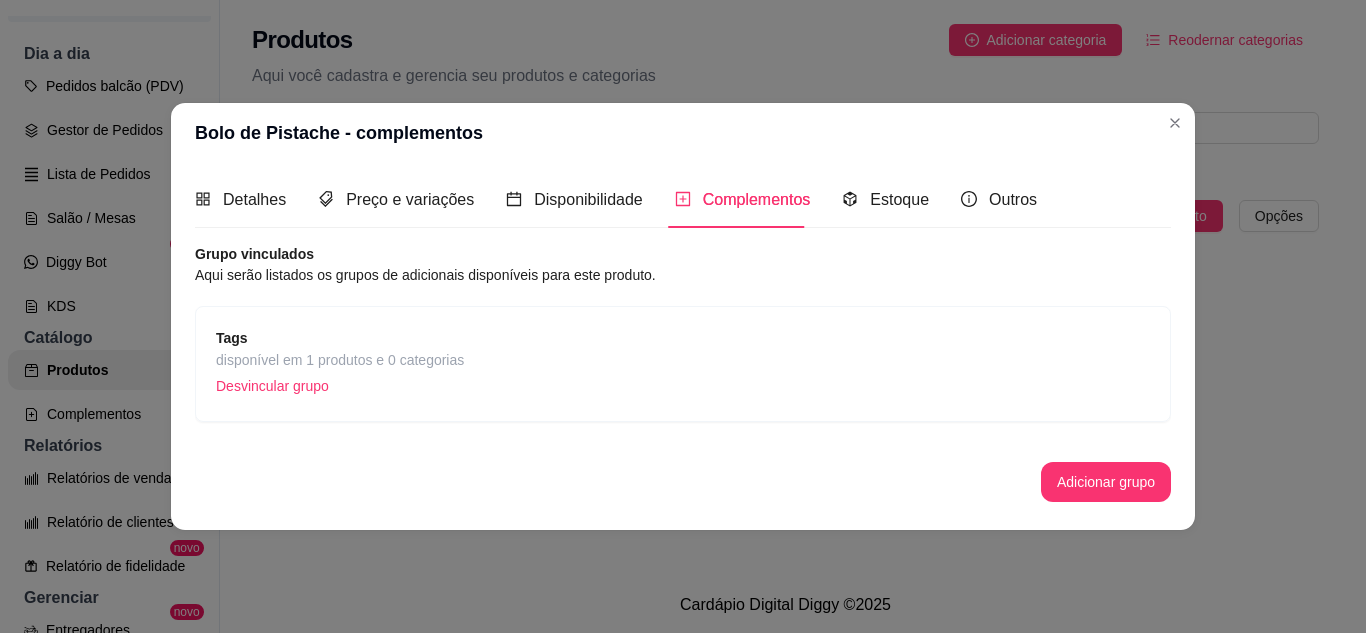 click on "disponível em 1 produtos e 0 categorias" at bounding box center [340, 360] 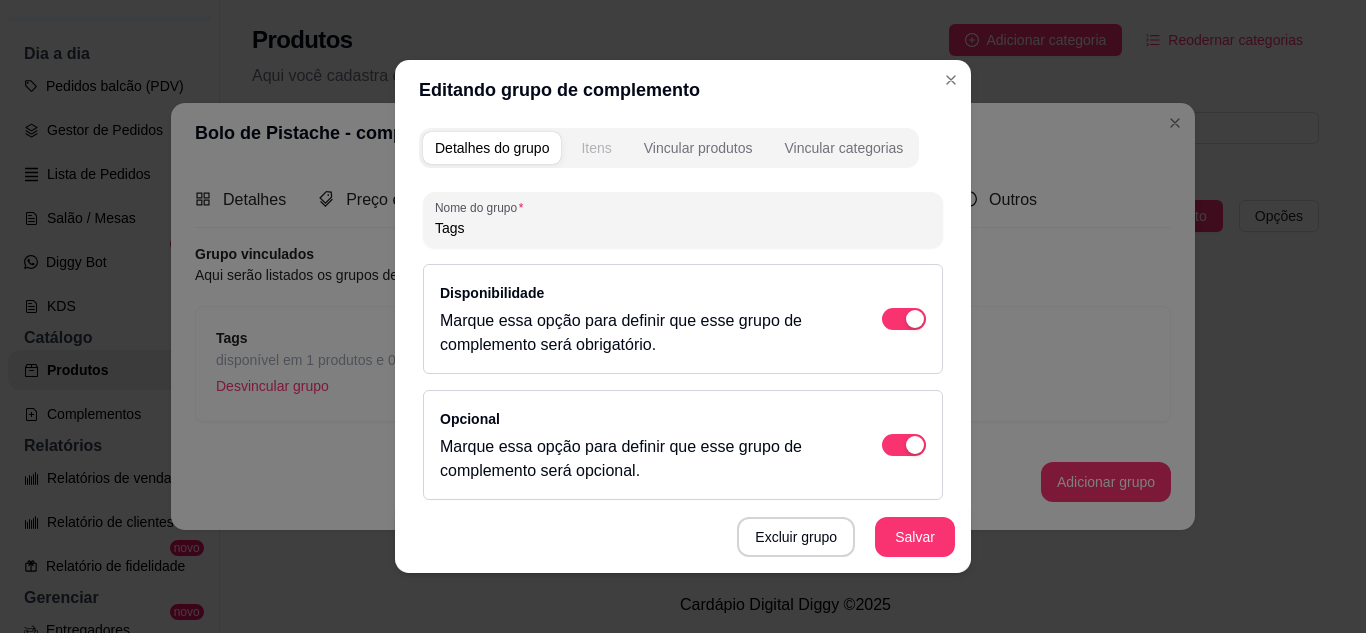 click on "Itens" at bounding box center [596, 148] 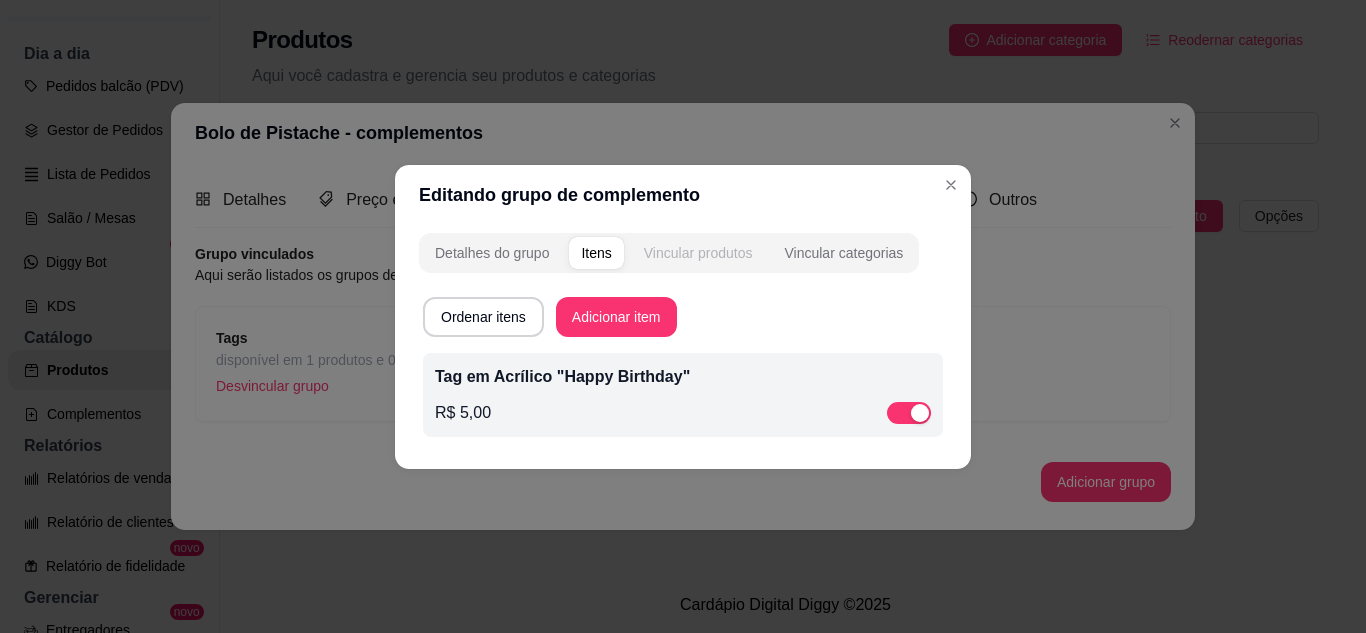 click on "Vincular produtos" at bounding box center [698, 253] 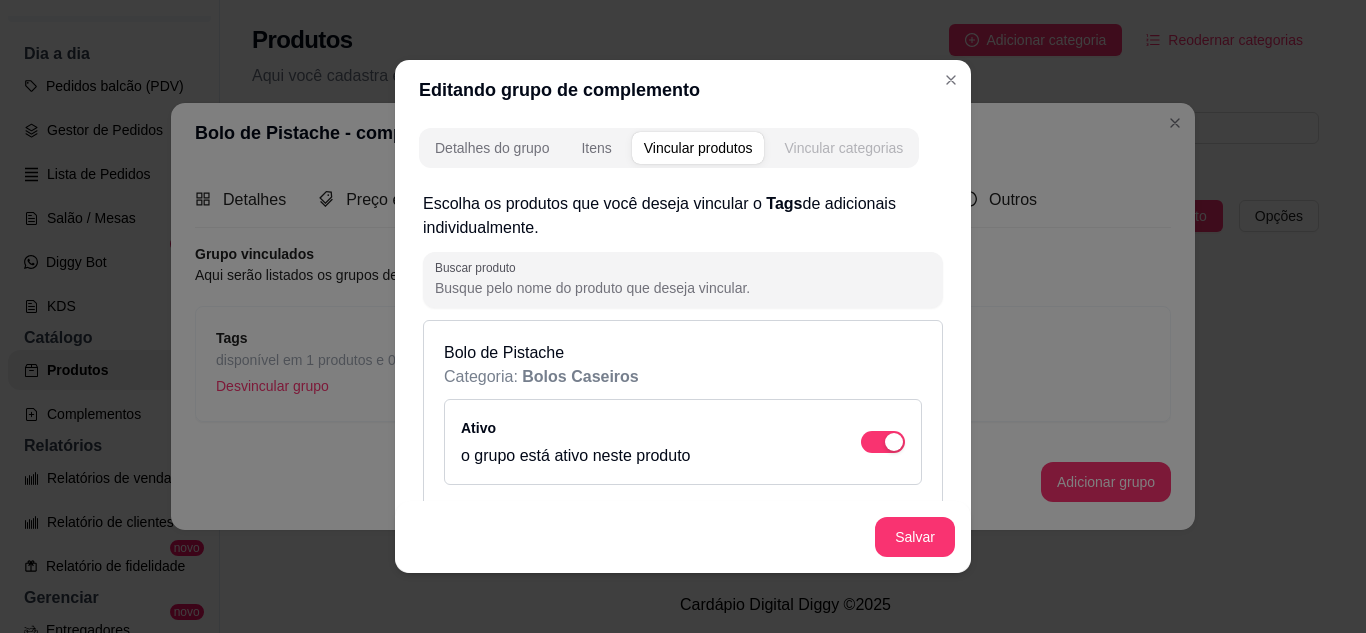 click on "Vincular categorias" at bounding box center (843, 148) 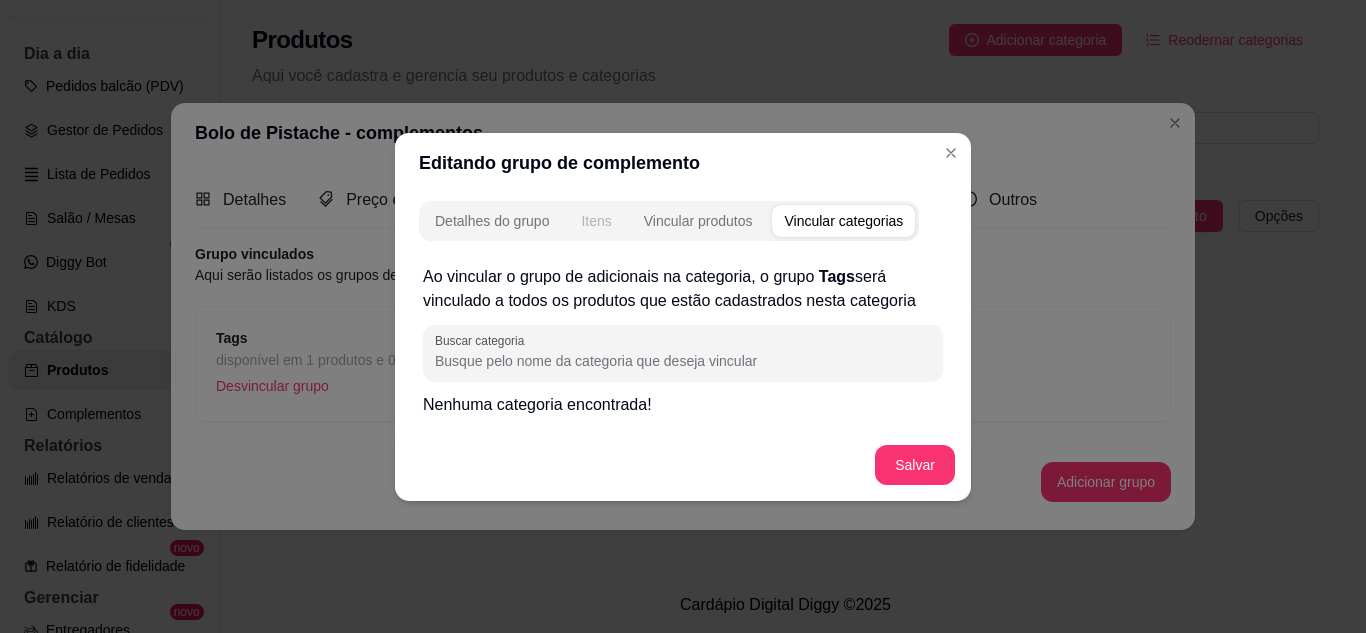 click on "Itens" at bounding box center (596, 221) 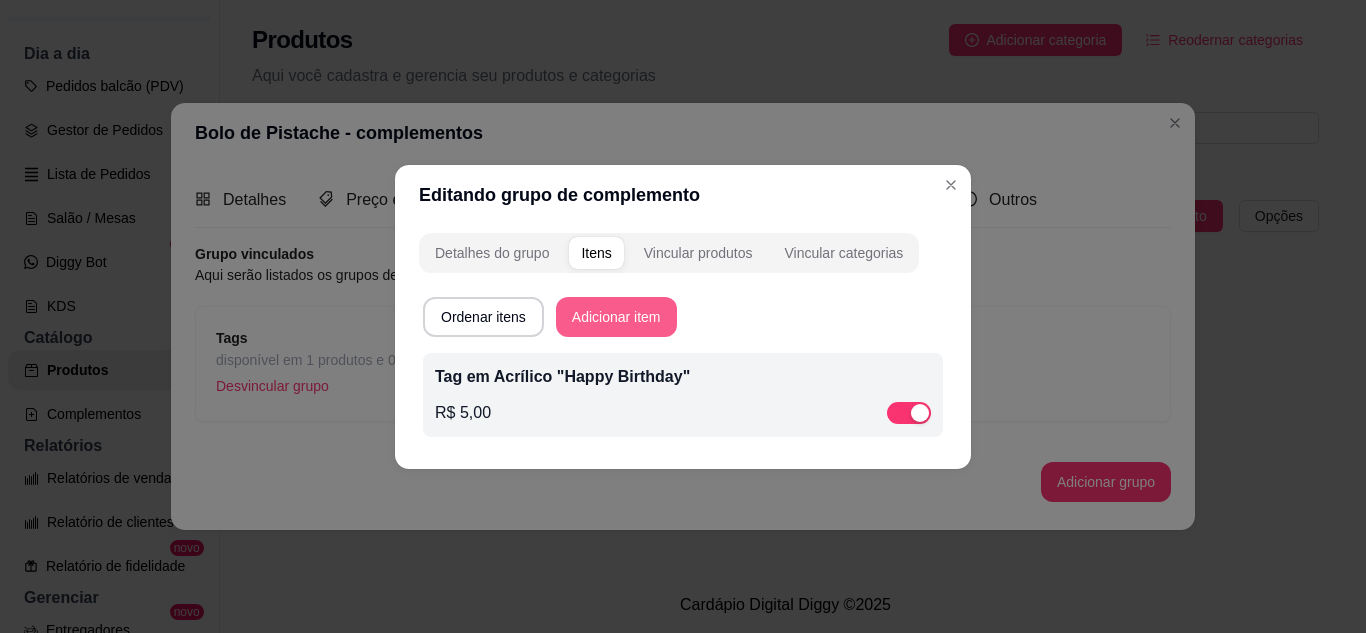 click on "Adicionar item" at bounding box center (616, 317) 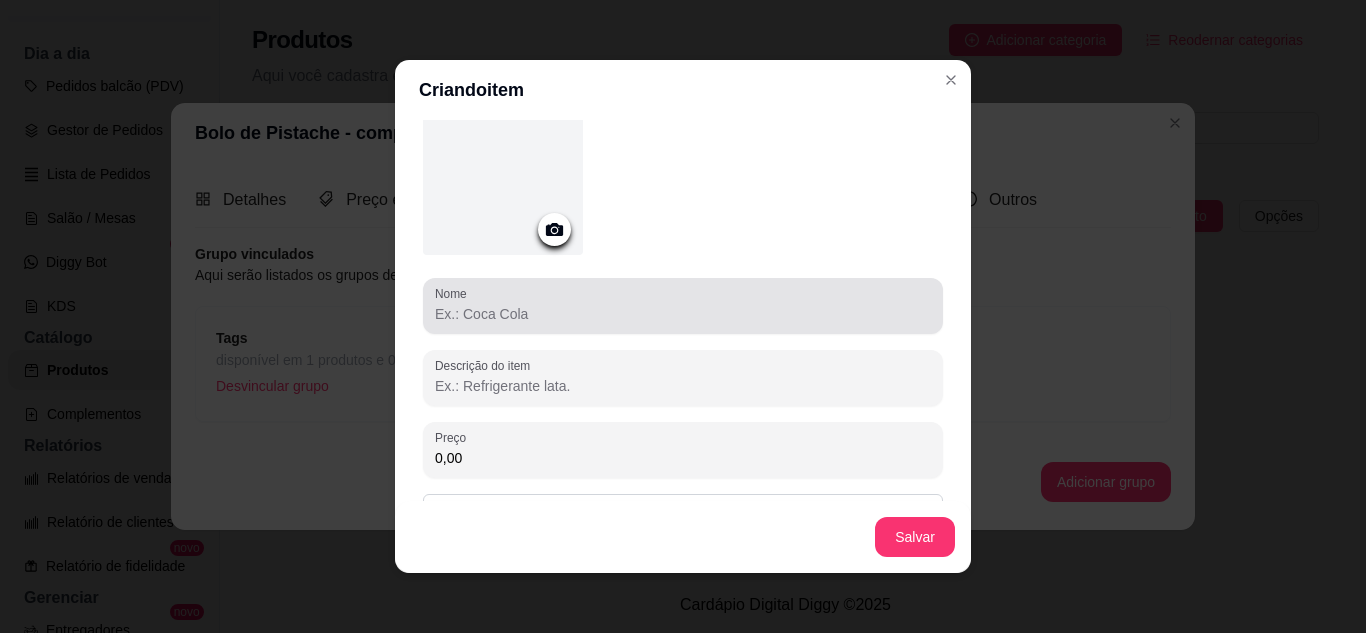 scroll, scrollTop: 211, scrollLeft: 0, axis: vertical 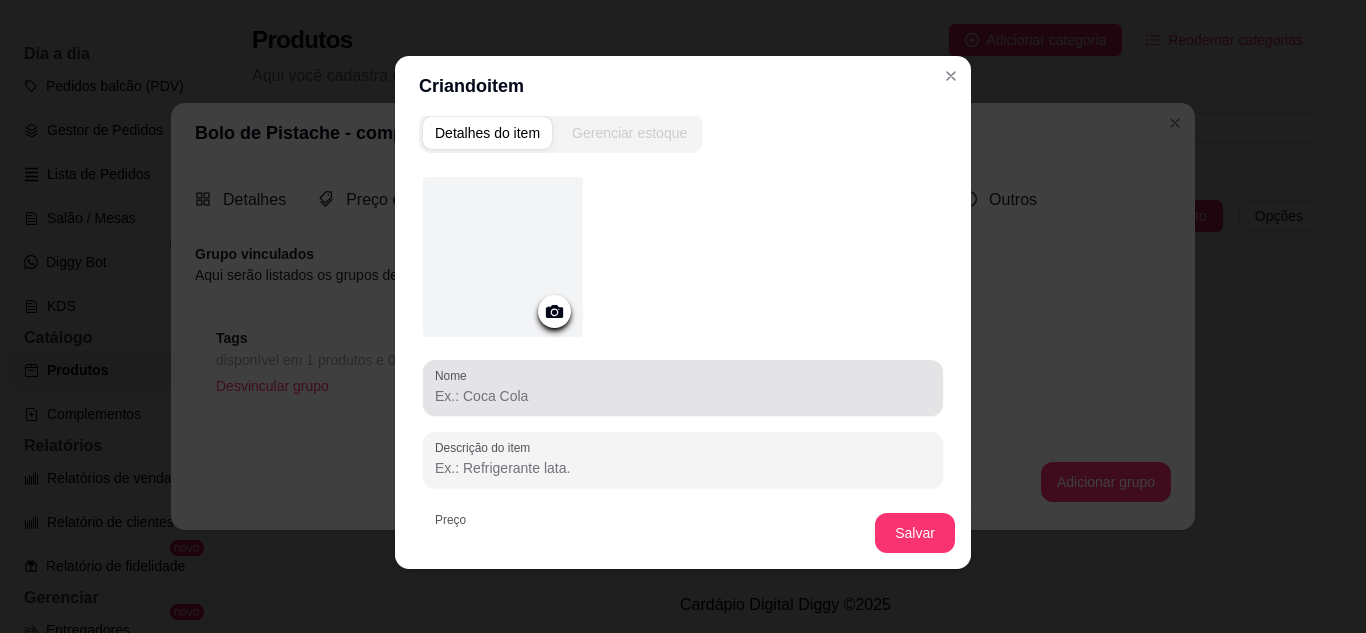 click at bounding box center [683, 388] 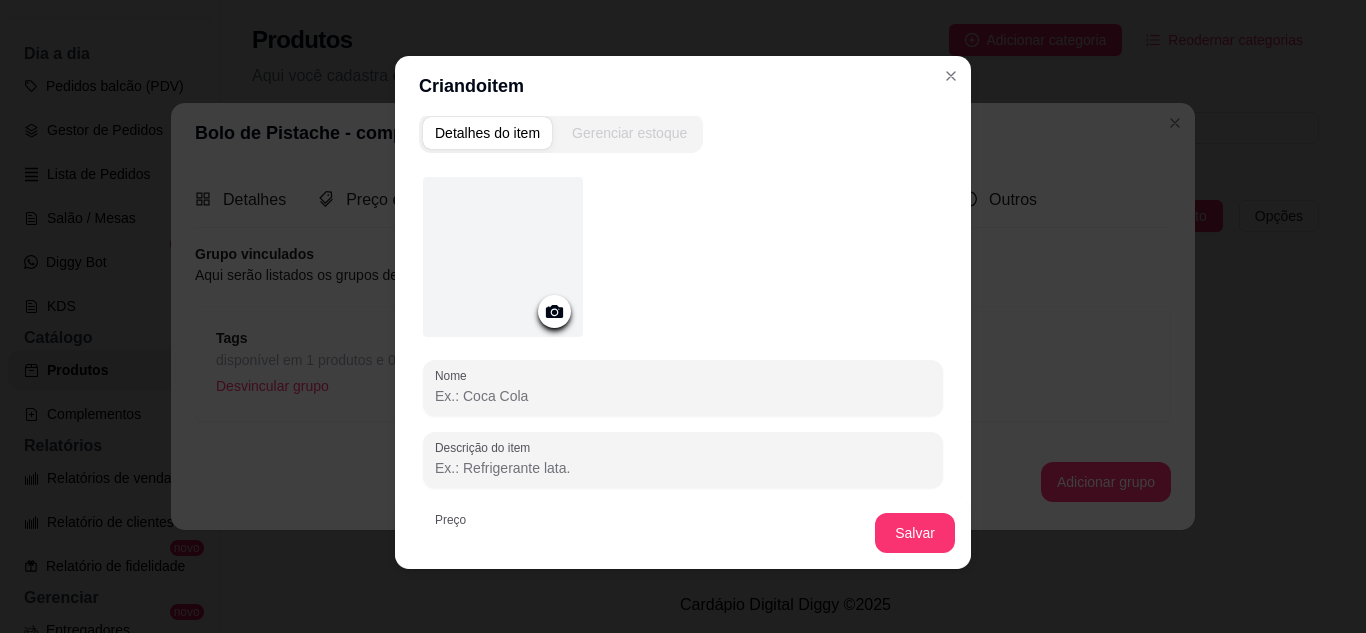 paste on "Tag em Acrílico "Happy Birthday"" 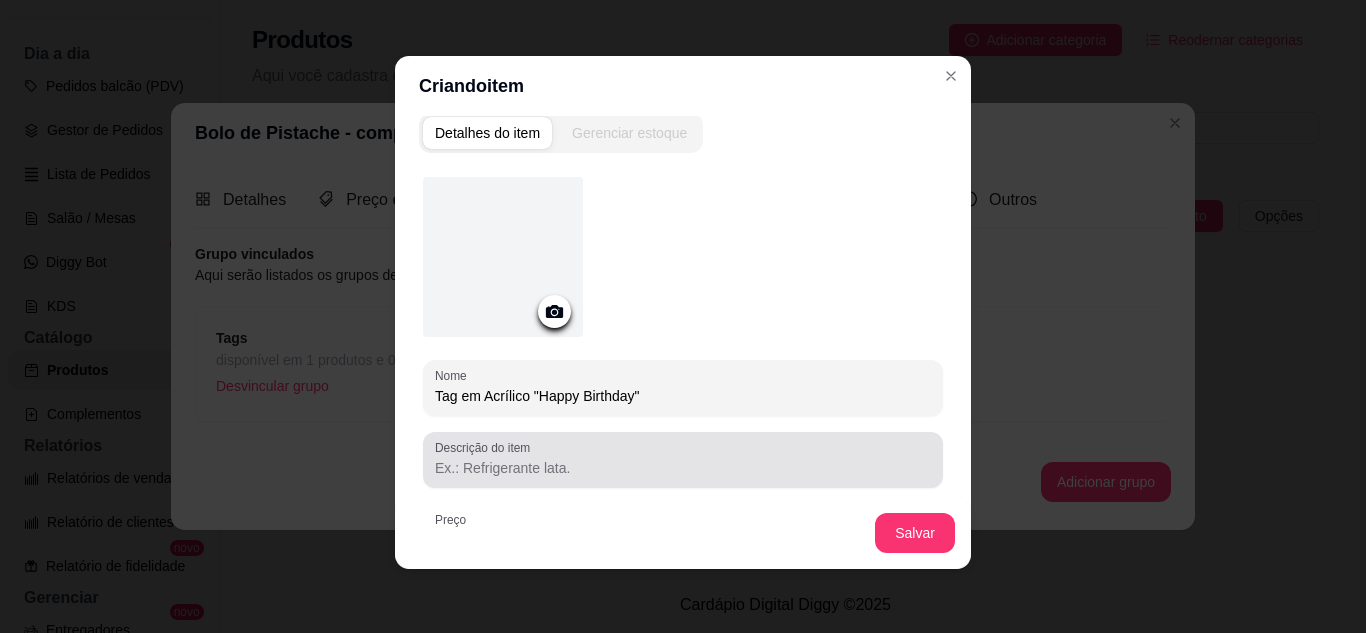 type on "Tag em Acrílico "Happy Birthday"" 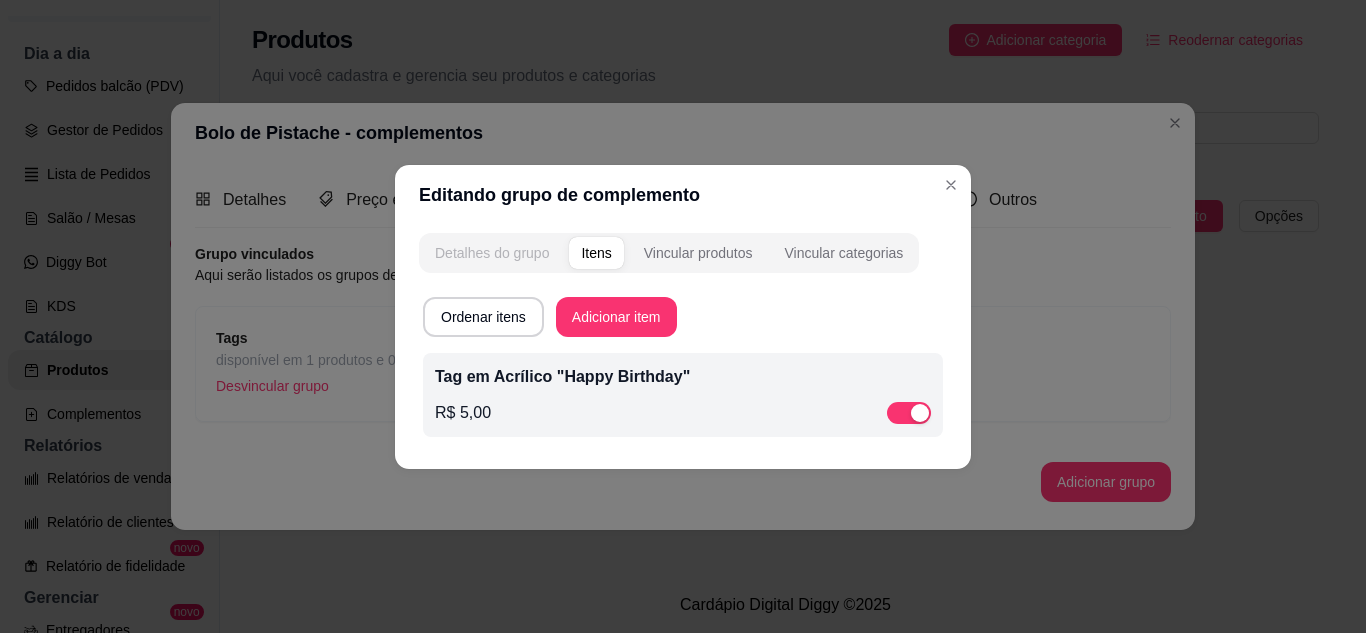 click on "Detalhes do grupo" at bounding box center [492, 253] 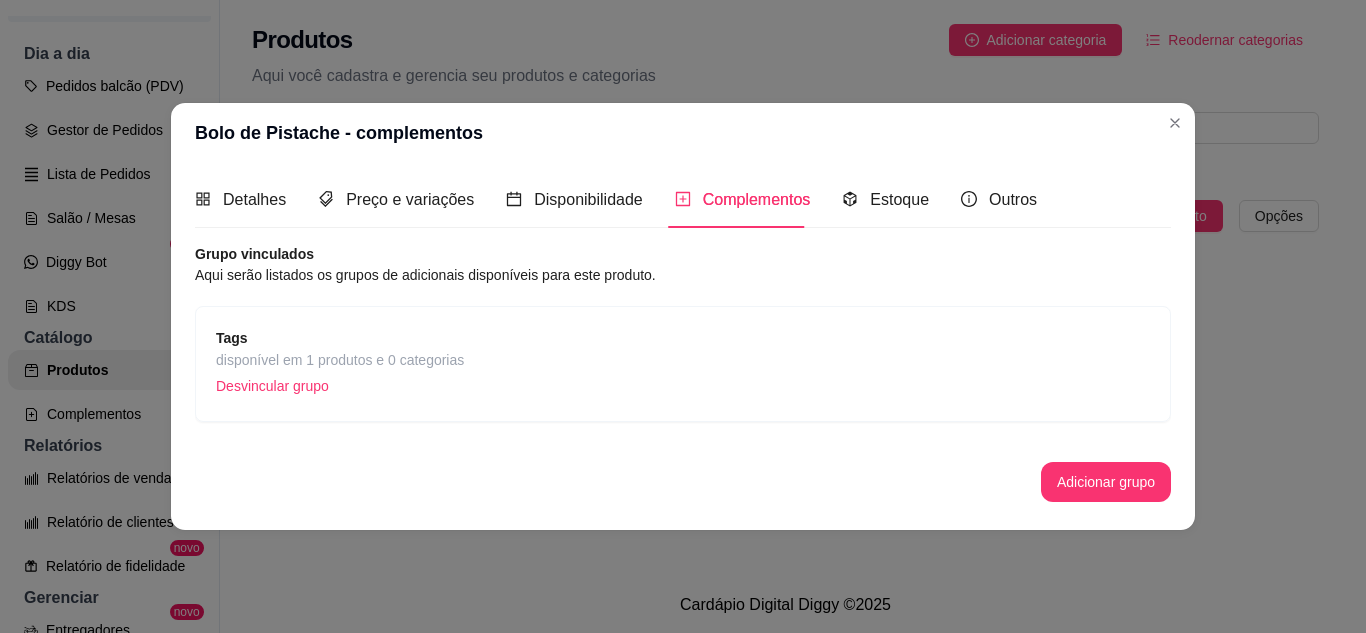 click on "disponível em 1 produtos e 0 categorias" at bounding box center [340, 360] 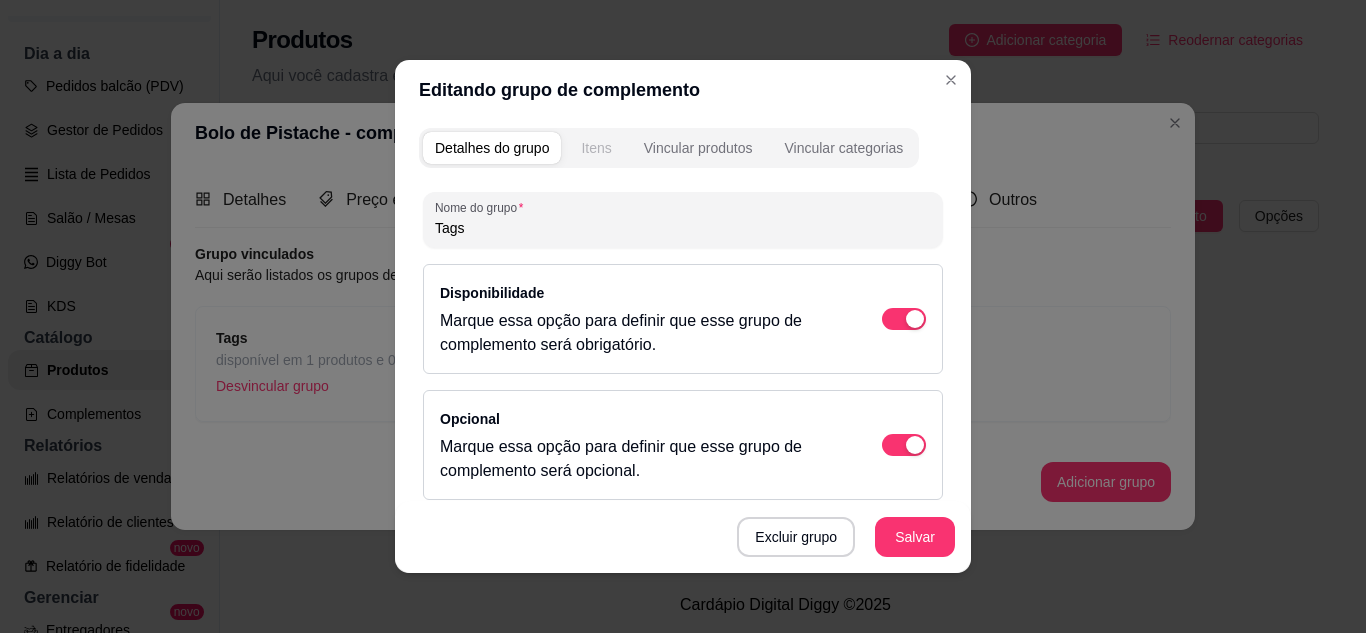 click on "Itens" at bounding box center (596, 148) 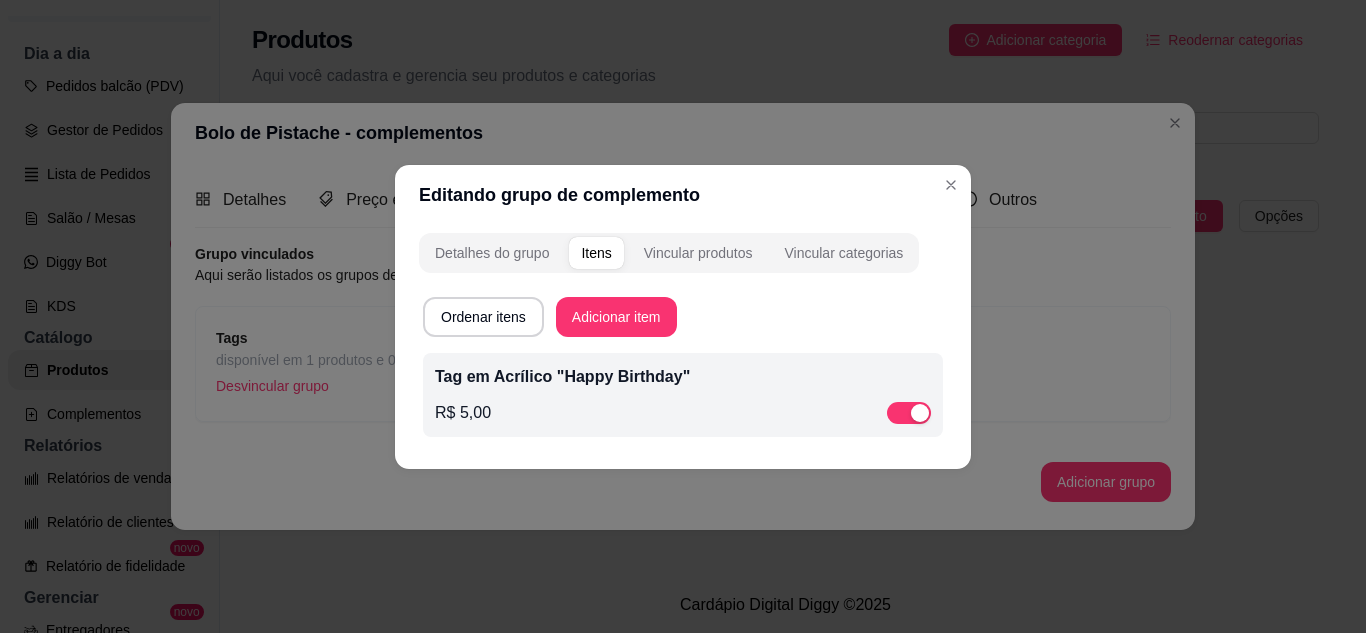 click on "Tag em Acrílico "Happy Birthday"" at bounding box center (683, 377) 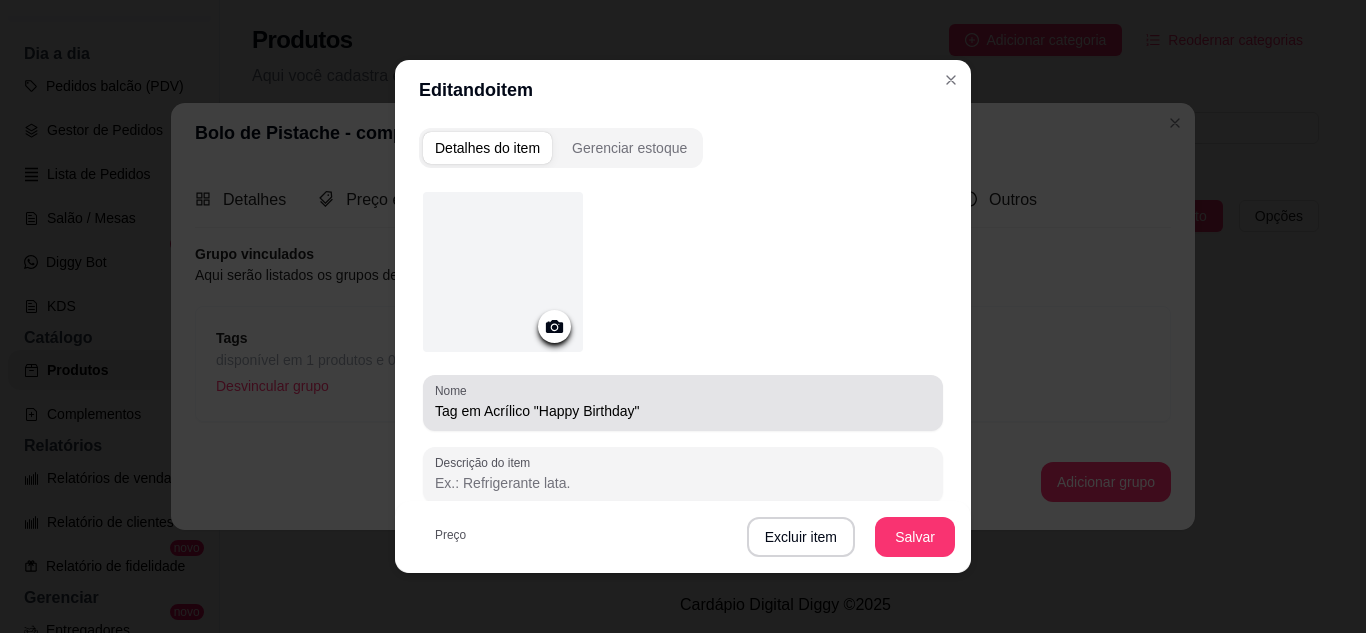 scroll, scrollTop: 100, scrollLeft: 0, axis: vertical 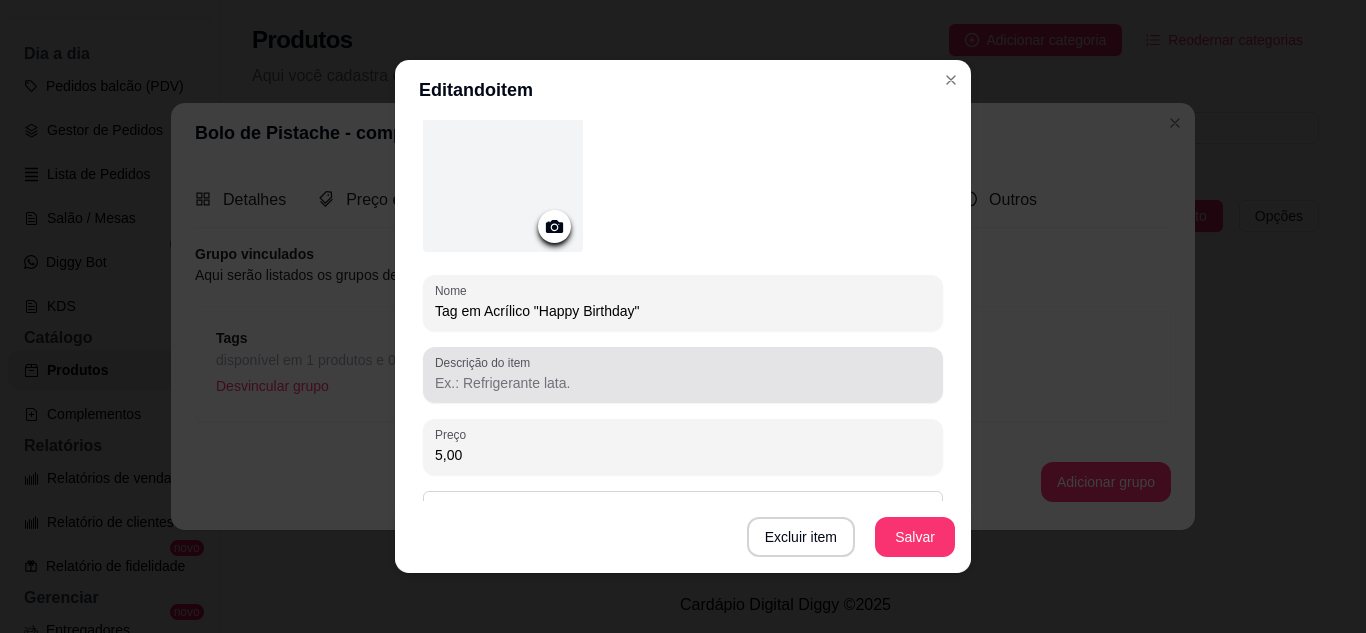 click on "Descrição do item" at bounding box center (683, 383) 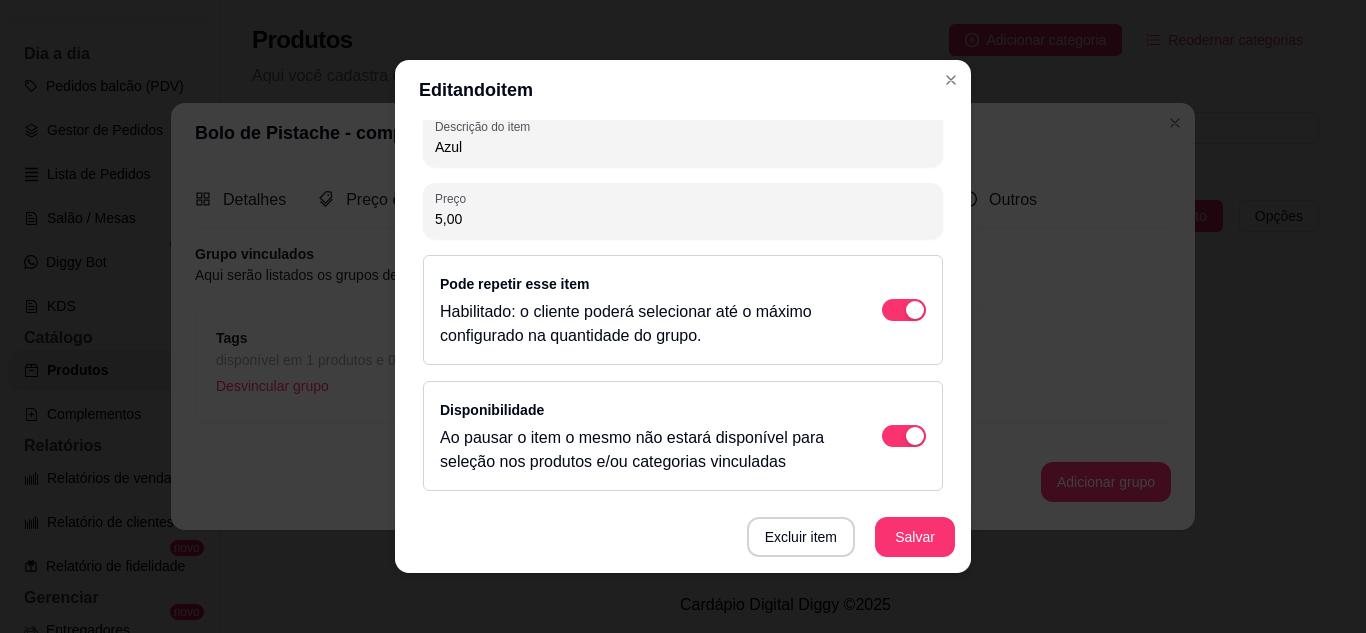 scroll, scrollTop: 337, scrollLeft: 0, axis: vertical 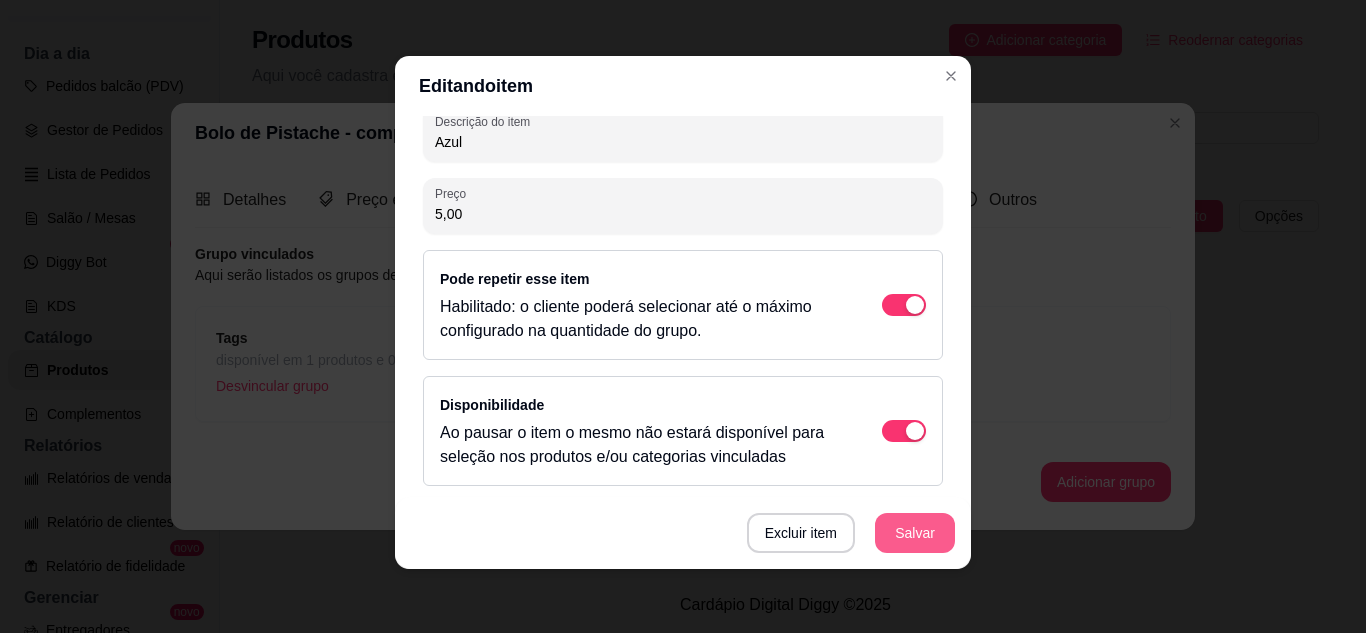 type on "Azul" 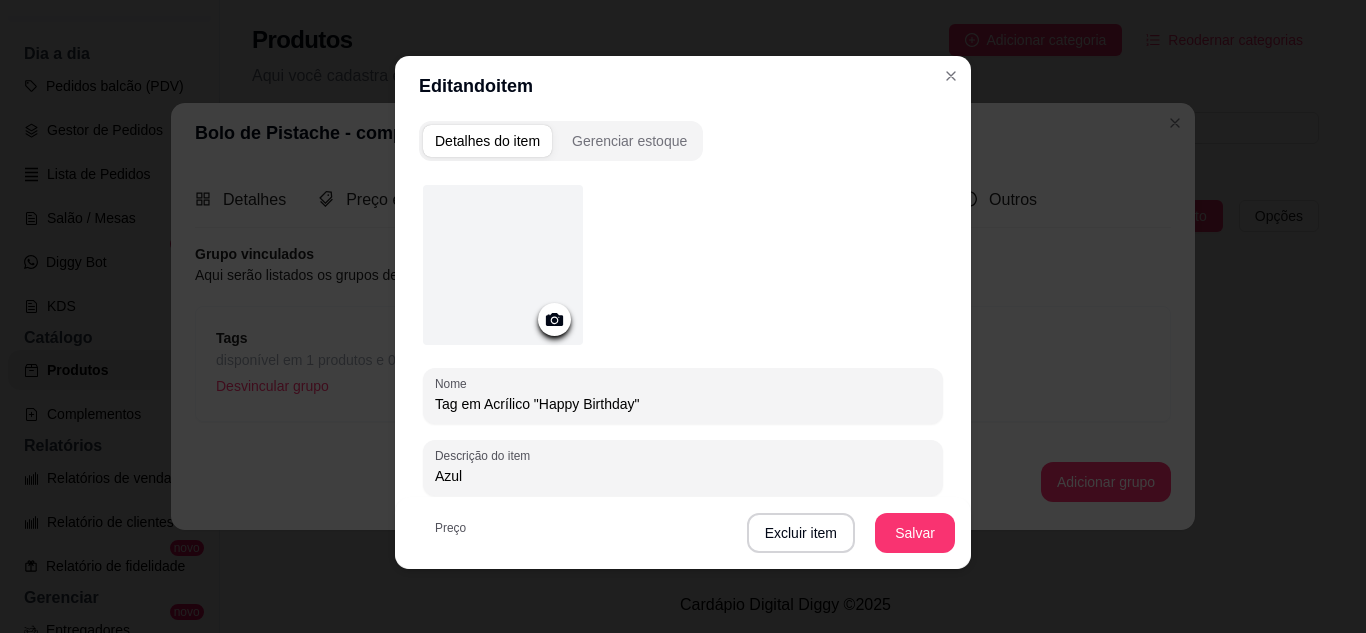 scroll, scrollTop: 0, scrollLeft: 0, axis: both 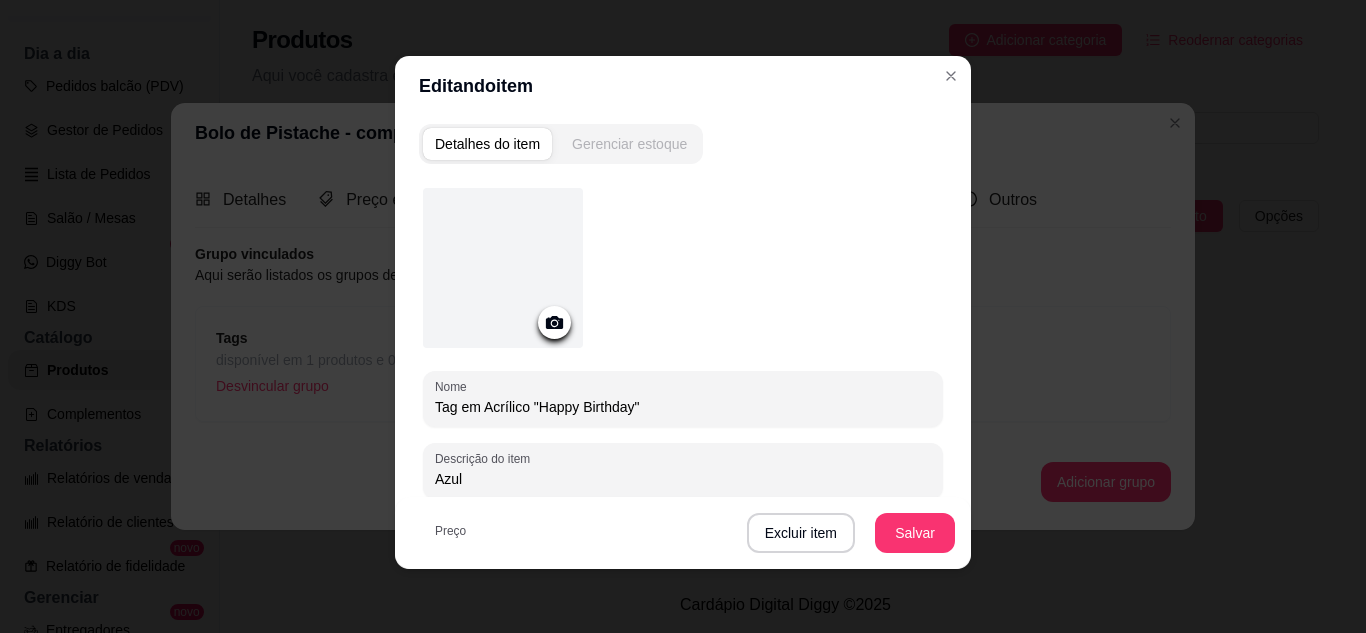 click on "Gerenciar estoque" at bounding box center [629, 144] 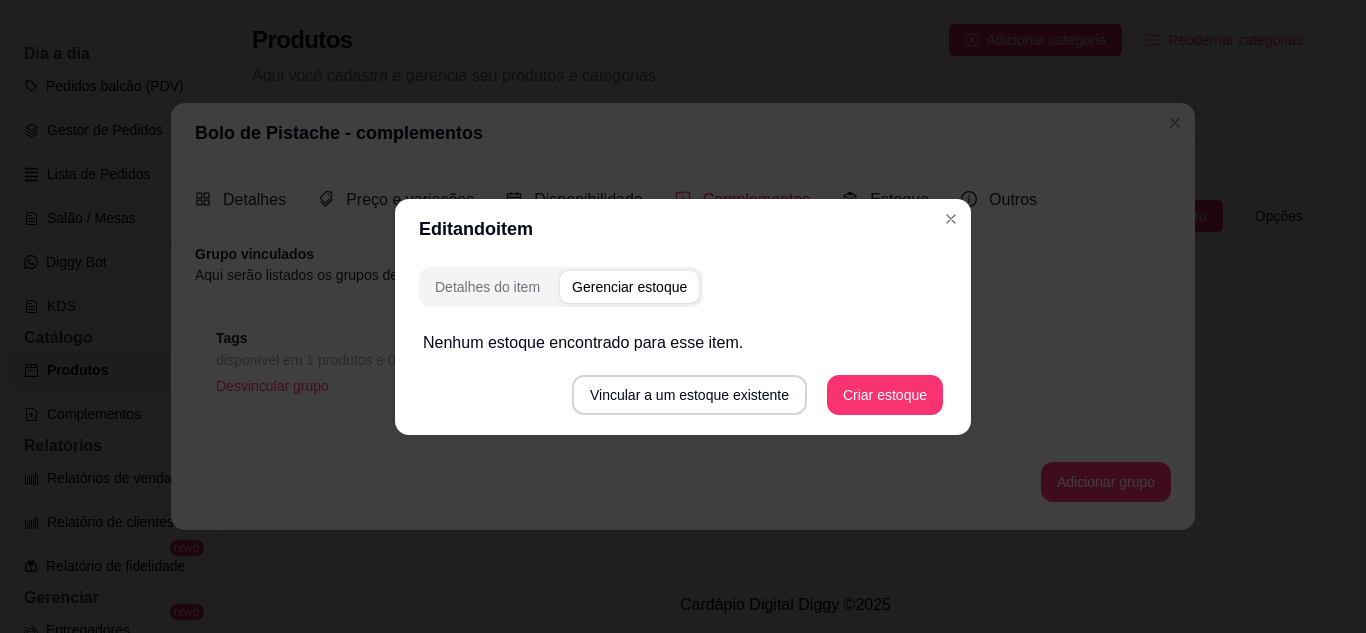 scroll, scrollTop: 0, scrollLeft: 0, axis: both 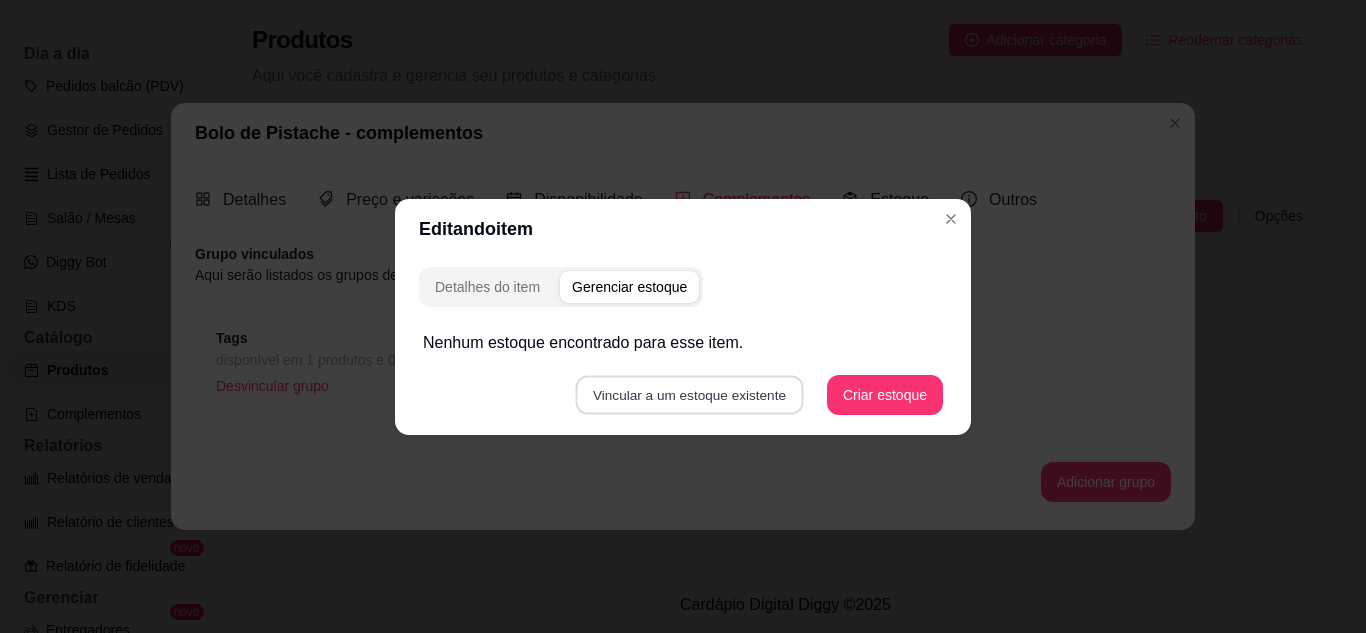 click on "Vincular a um estoque existente" at bounding box center (689, 394) 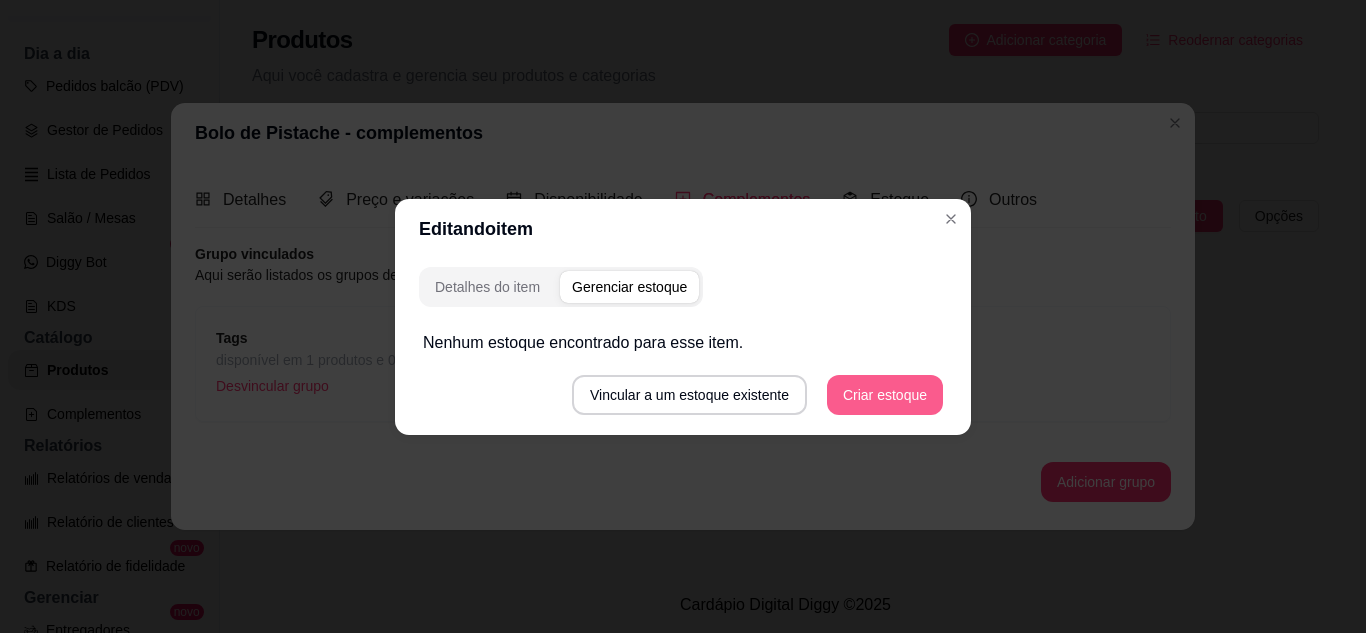 click on "Criar estoque" at bounding box center (885, 395) 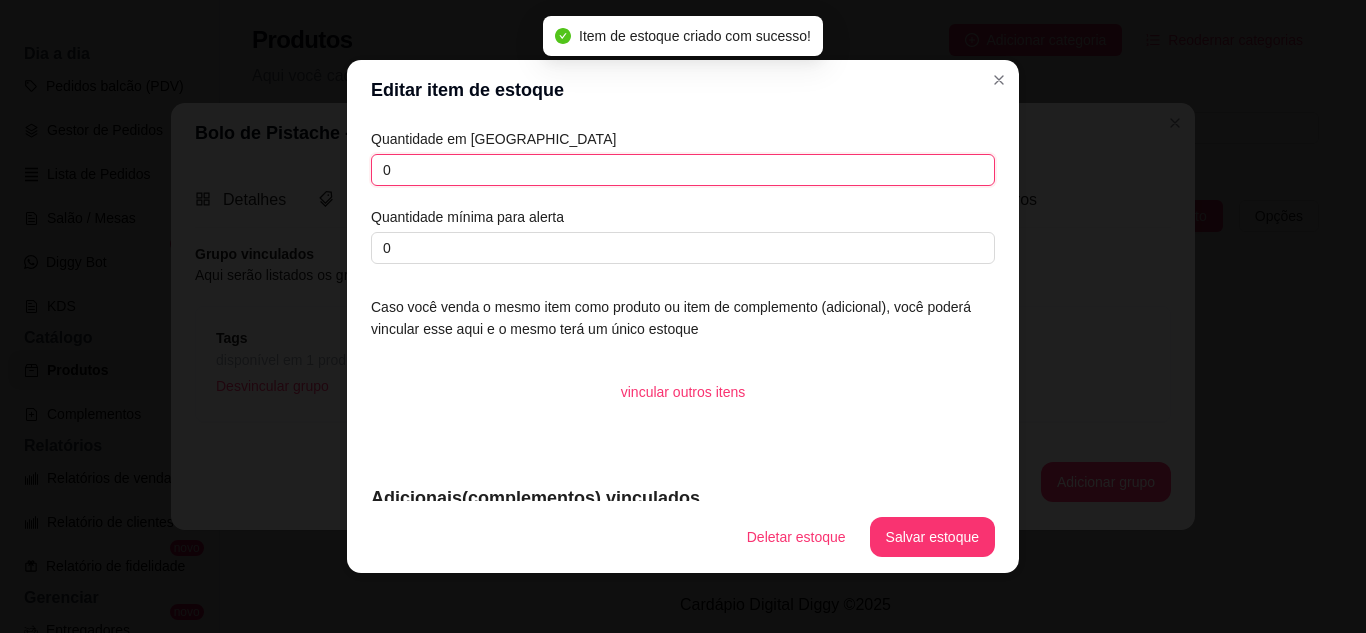 click on "0" at bounding box center [683, 170] 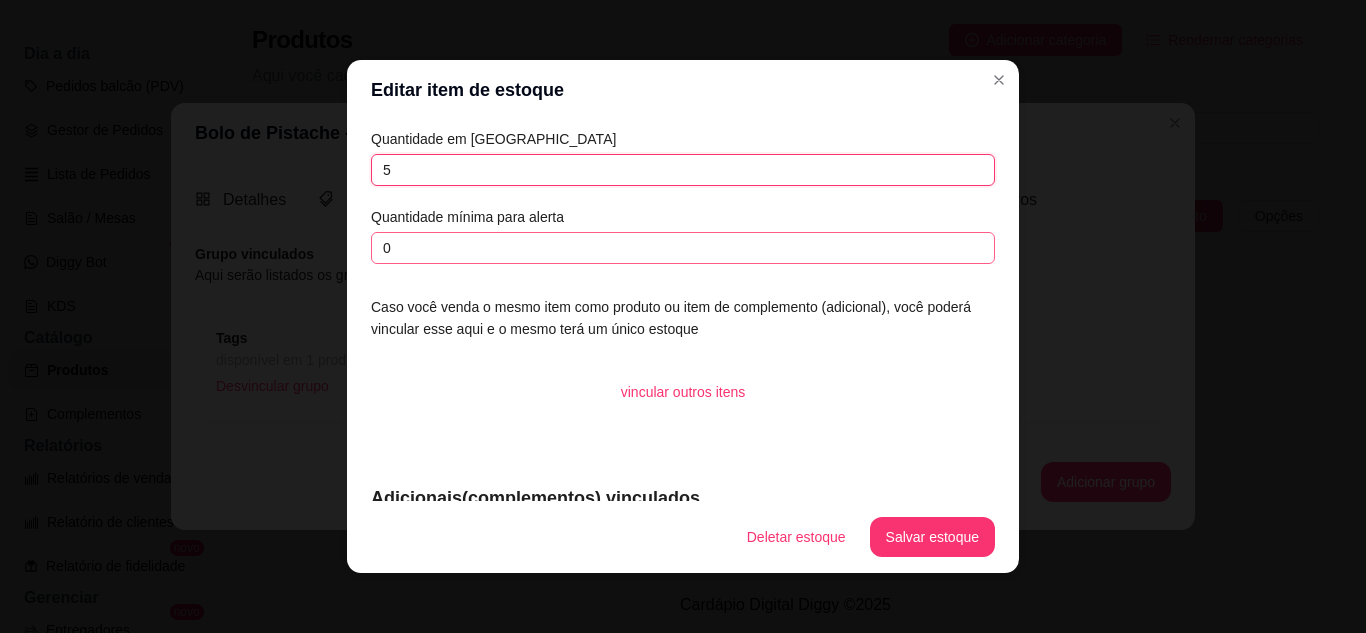 type on "5" 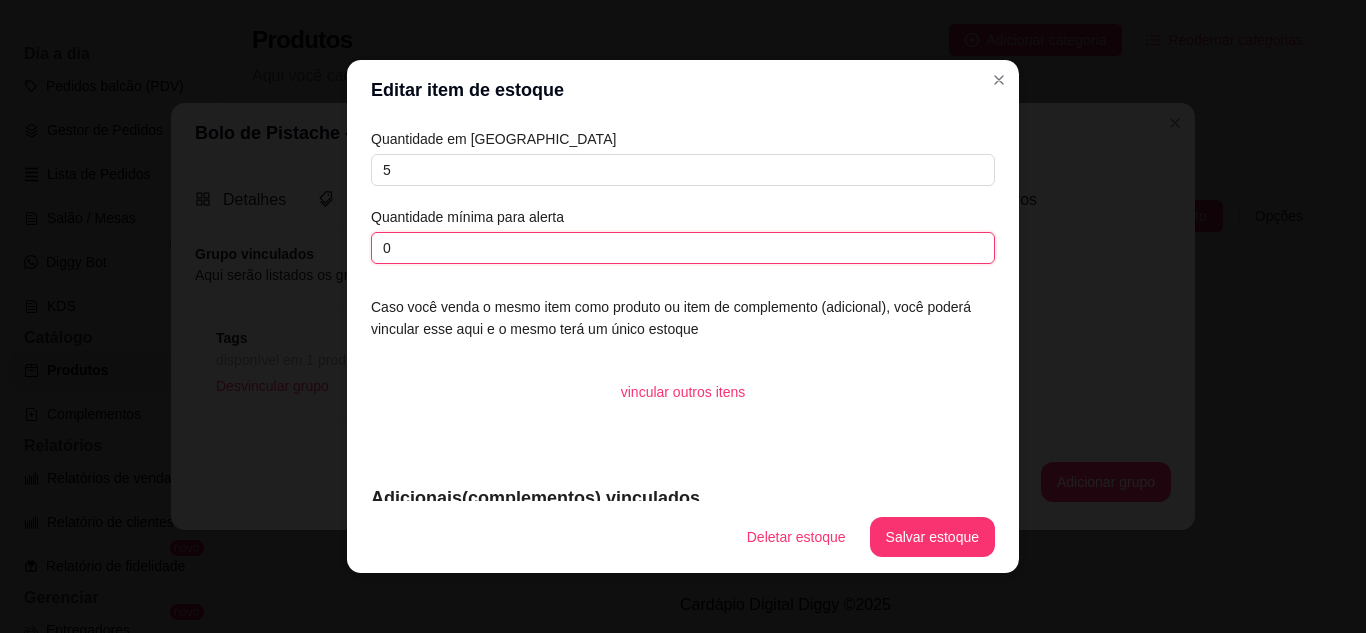drag, startPoint x: 461, startPoint y: 239, endPoint x: 351, endPoint y: 240, distance: 110.00455 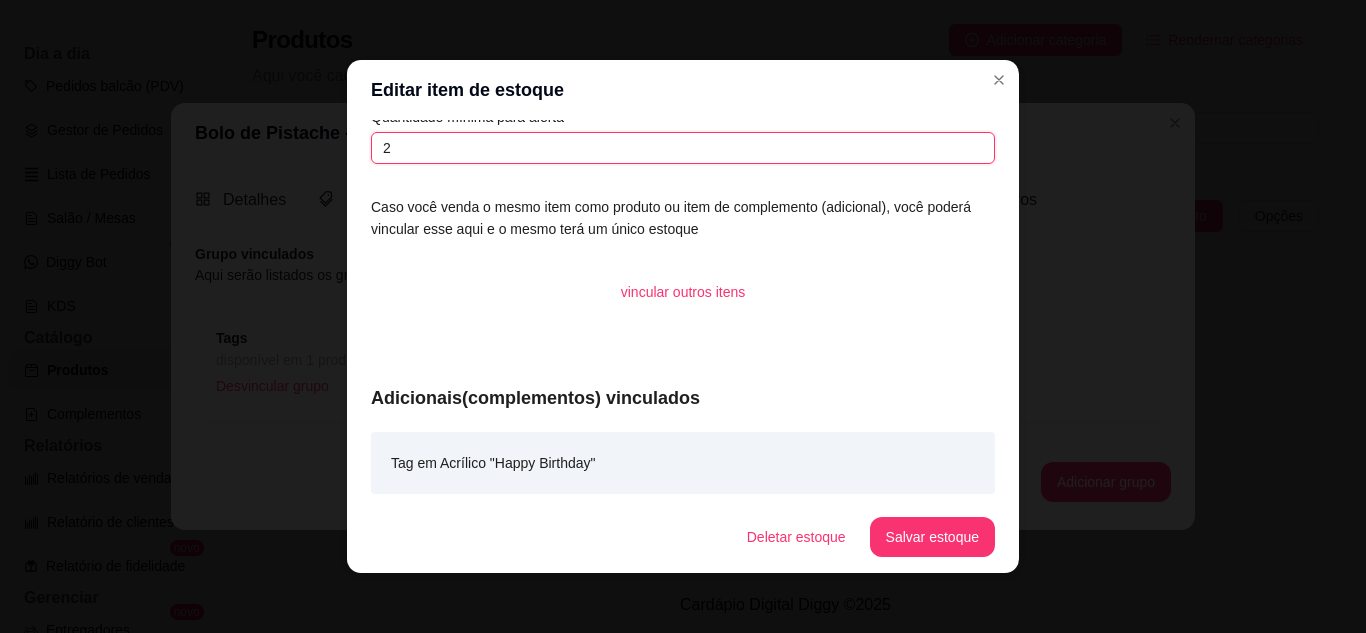 scroll, scrollTop: 101, scrollLeft: 0, axis: vertical 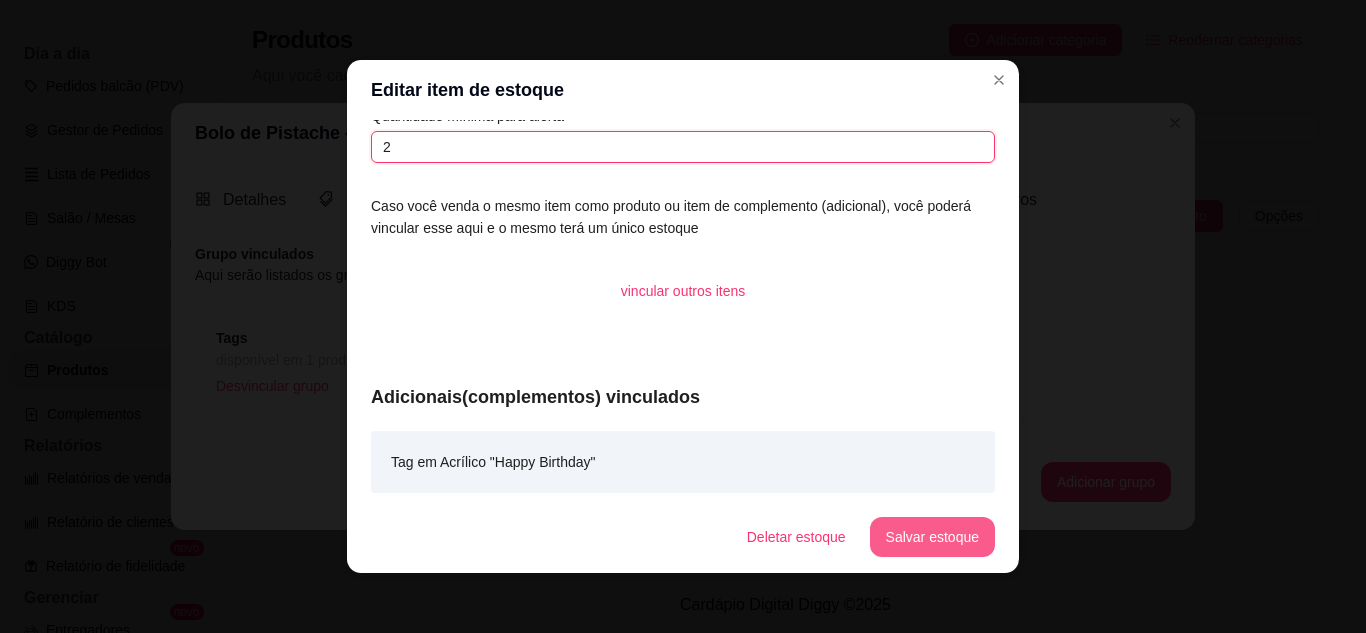type on "2" 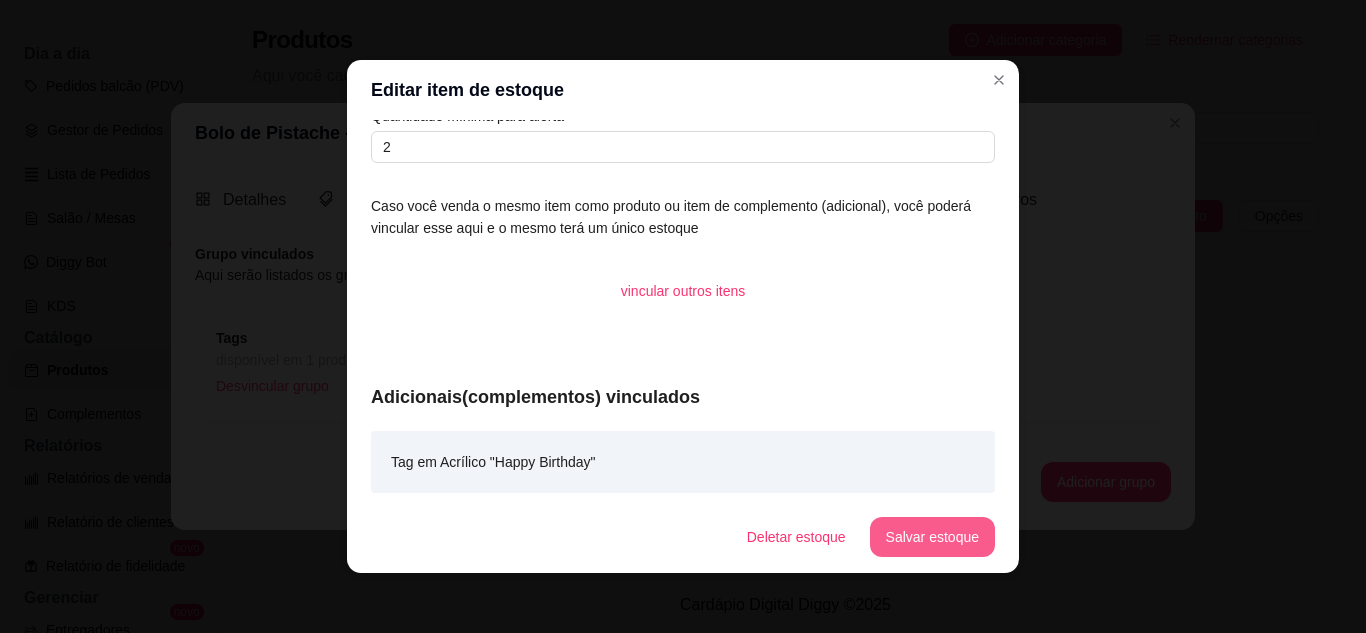 click on "Salvar estoque" at bounding box center (932, 537) 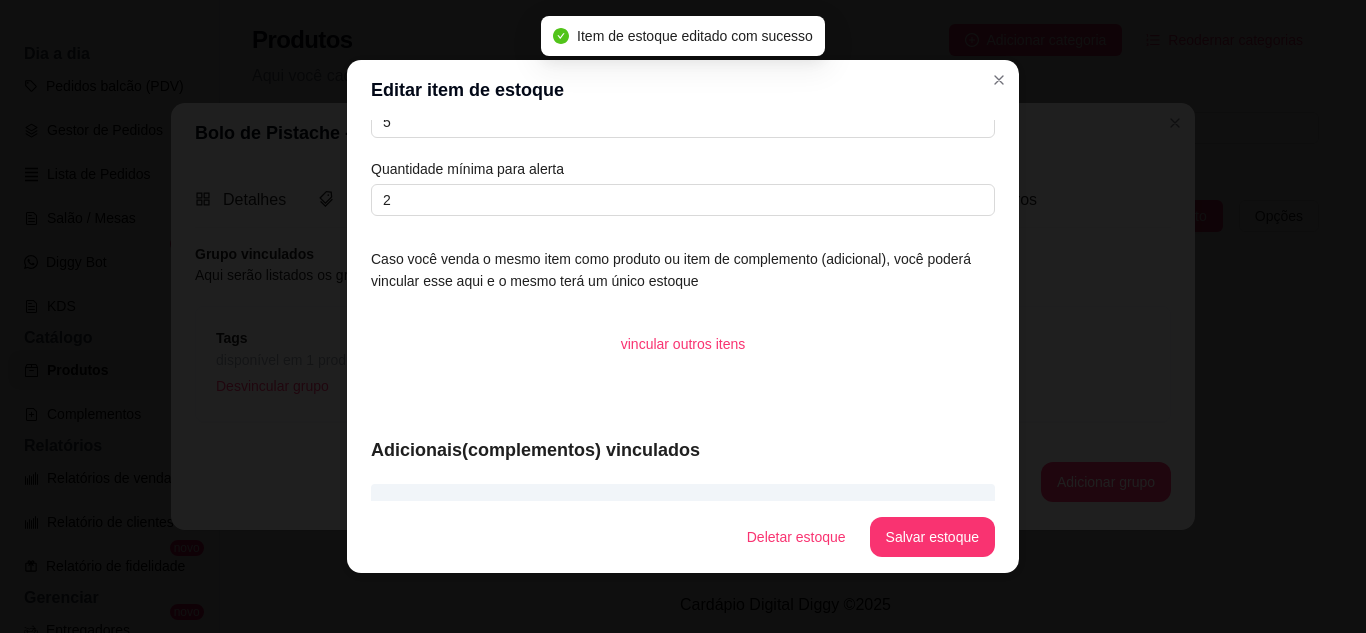 scroll, scrollTop: 0, scrollLeft: 0, axis: both 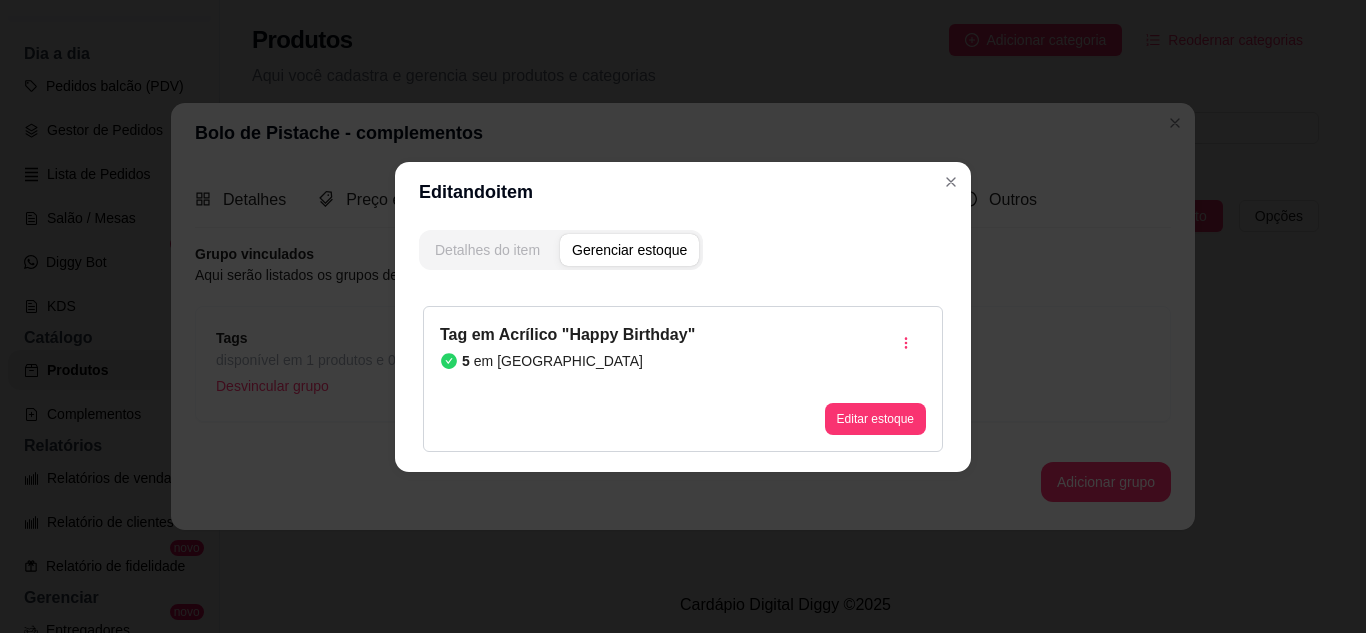 click on "Detalhes do item" at bounding box center (487, 250) 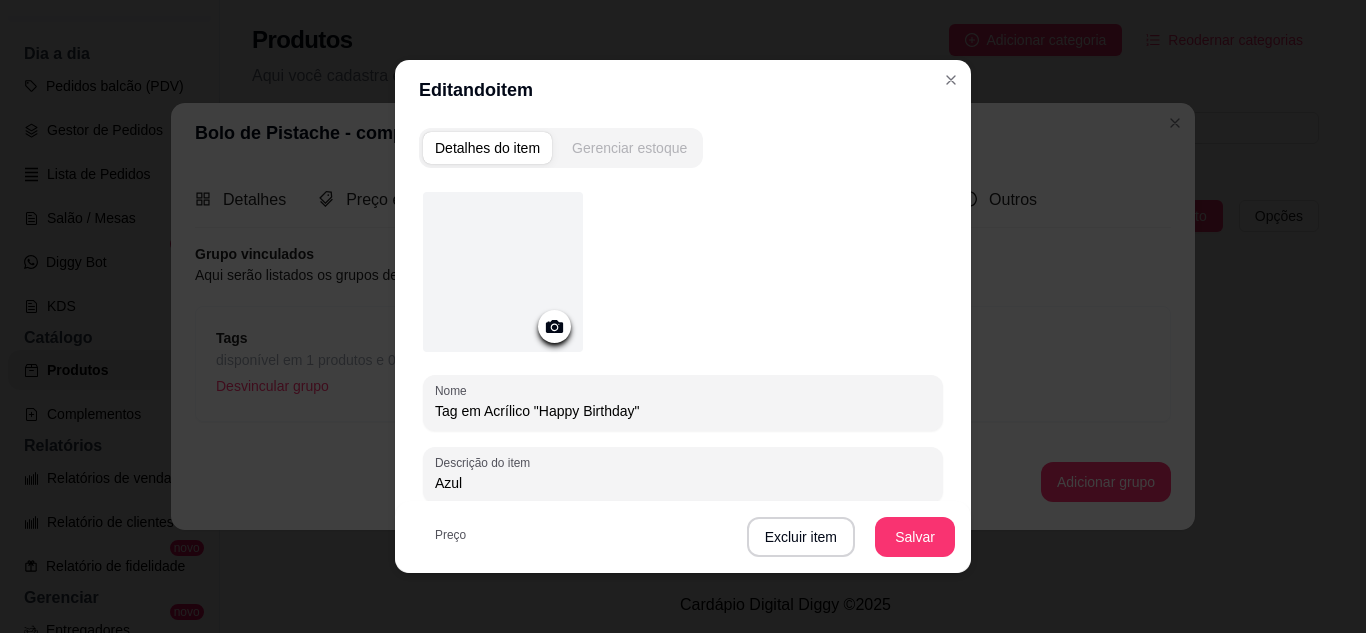 click on "Gerenciar estoque" at bounding box center [629, 148] 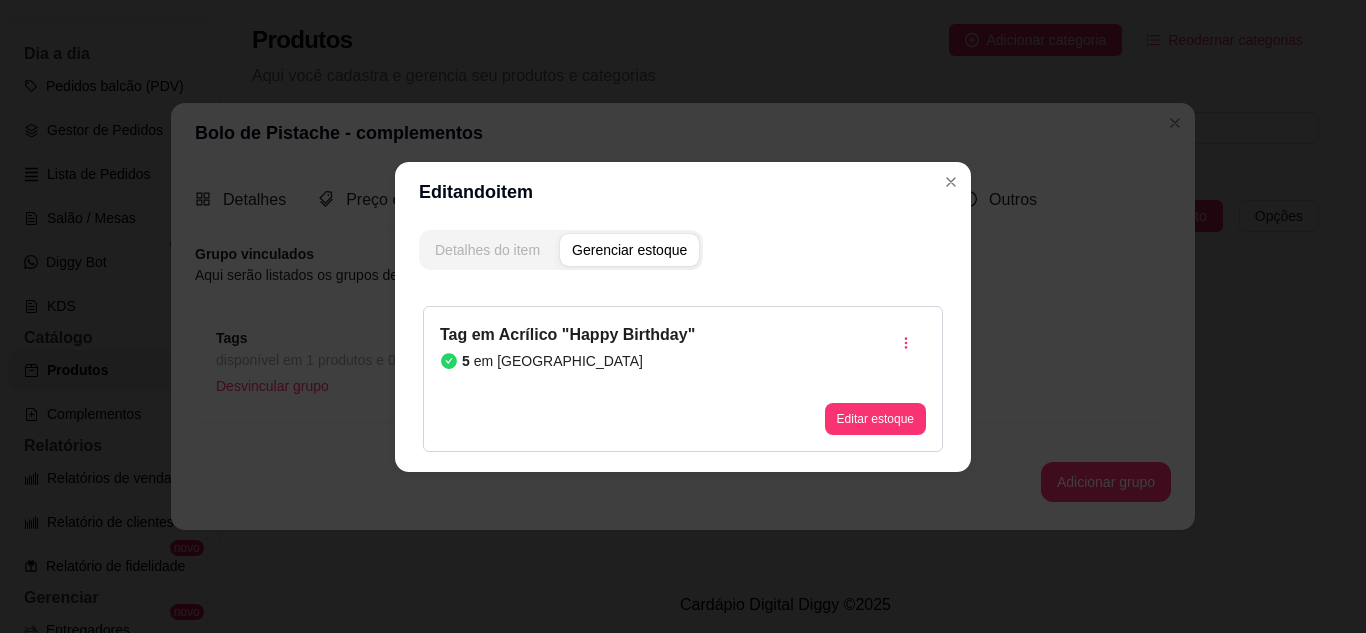 click on "Detalhes do item" at bounding box center (487, 250) 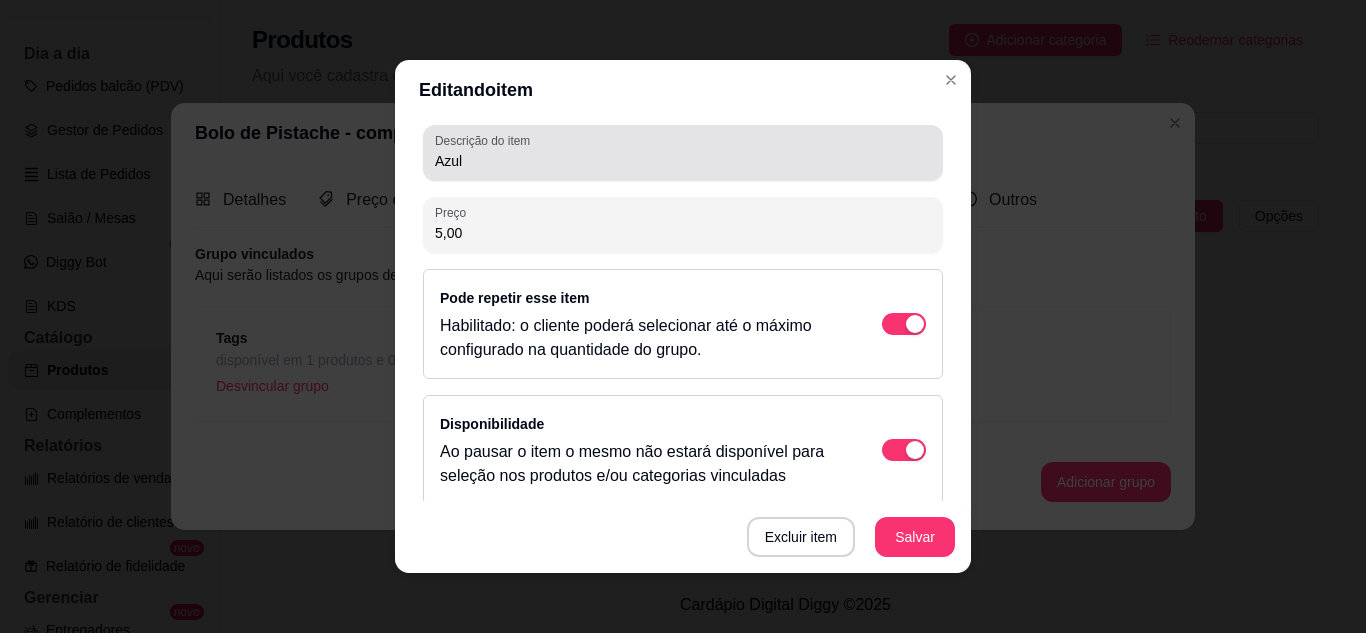 scroll, scrollTop: 337, scrollLeft: 0, axis: vertical 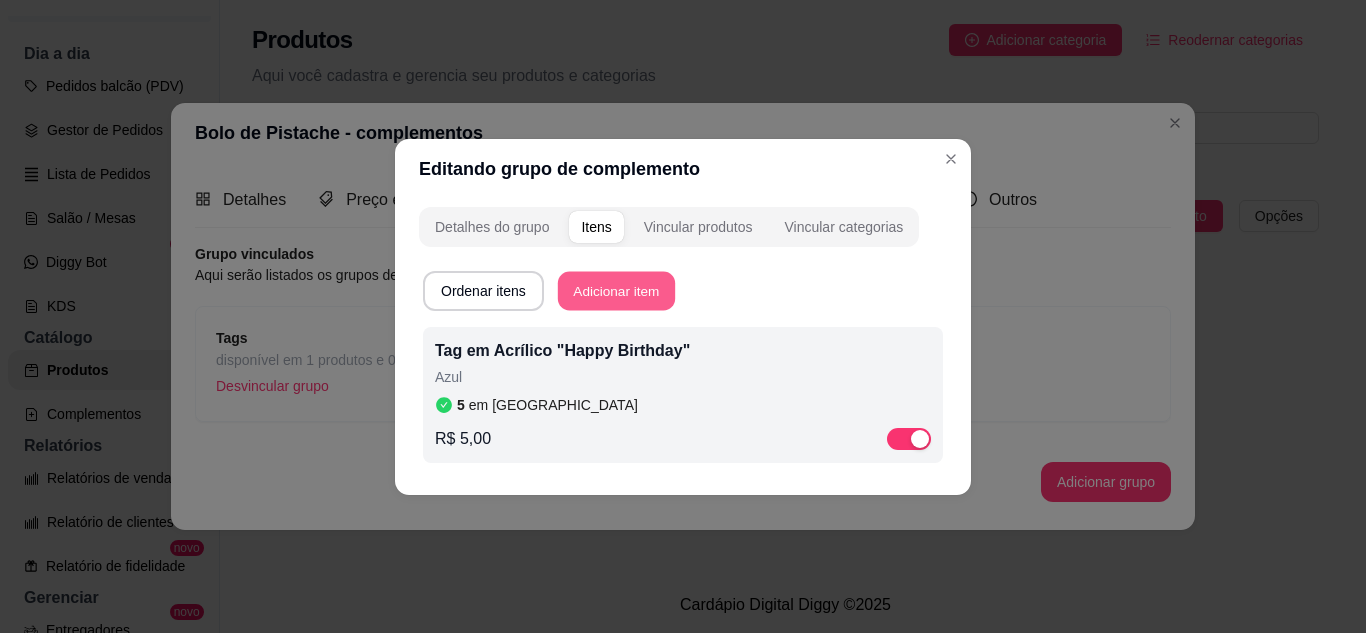 click on "Adicionar item" at bounding box center (616, 290) 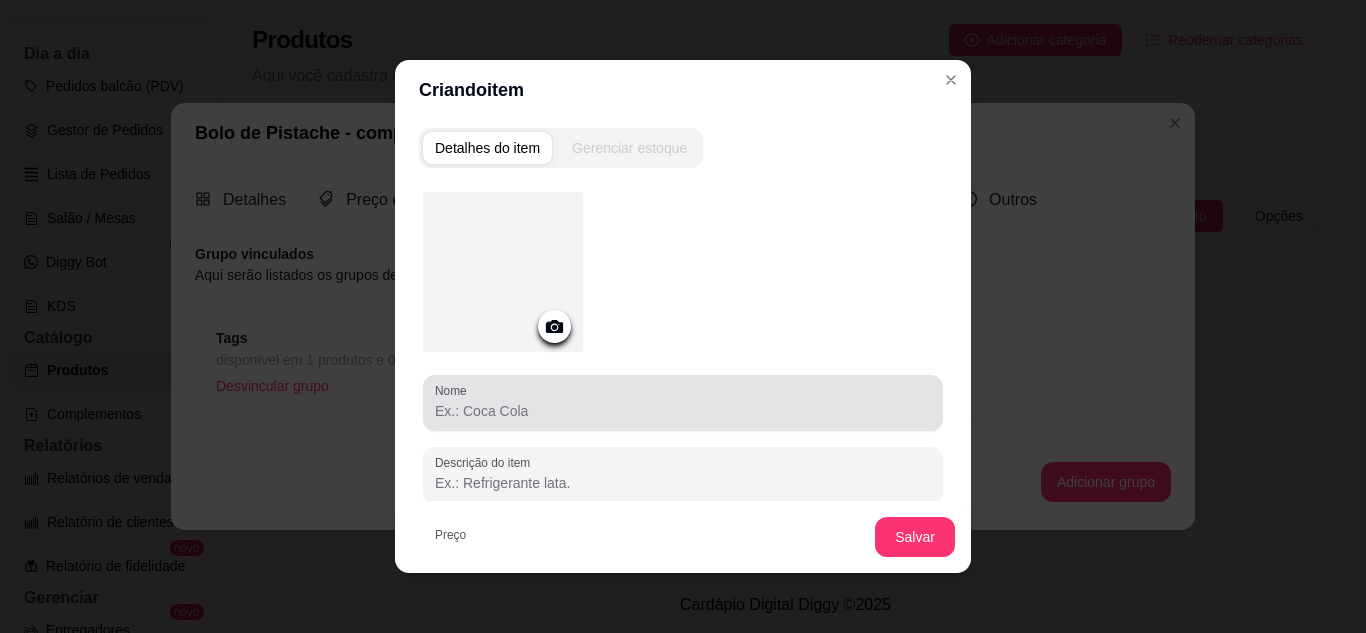 click on "Nome" at bounding box center (683, 411) 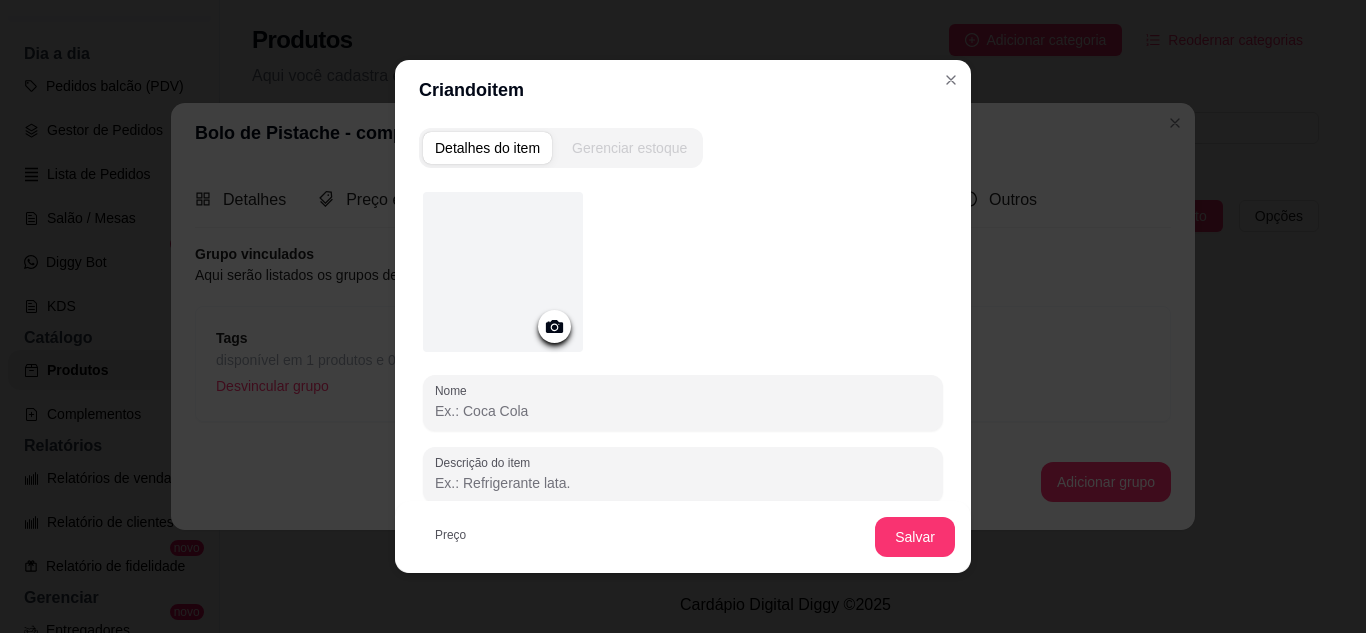 paste on "Tag em Acrílico "Happy Birthday"" 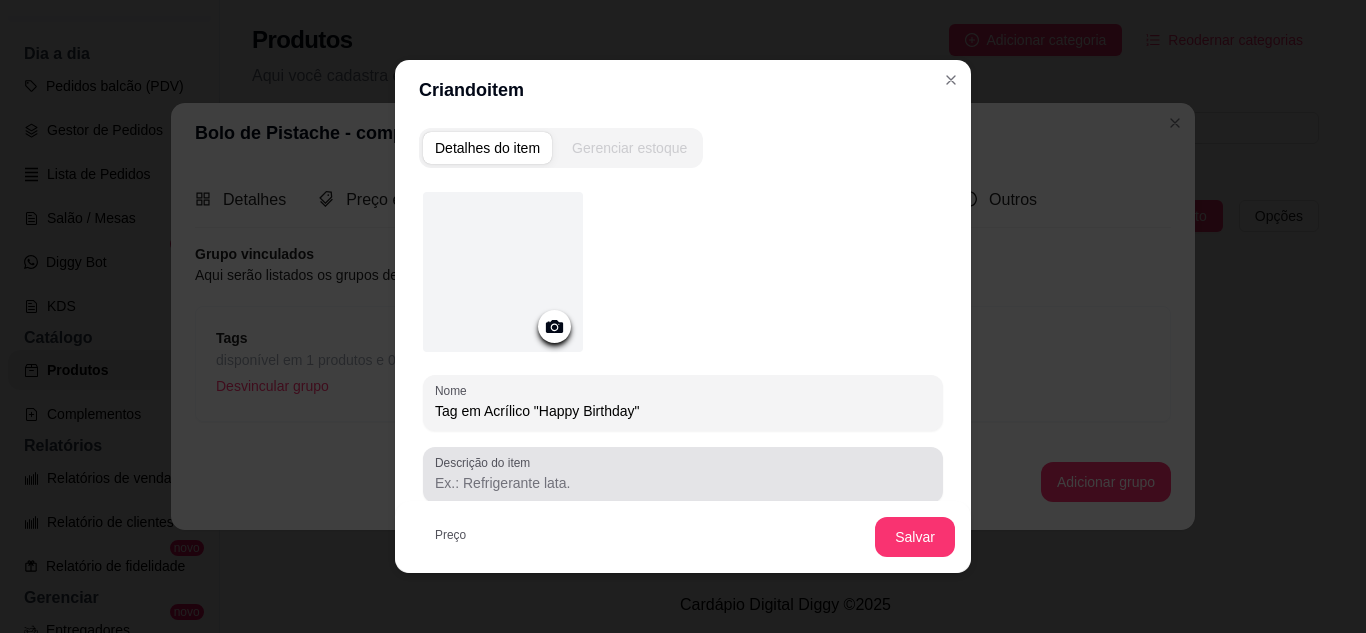 type on "Tag em Acrílico "Happy Birthday"" 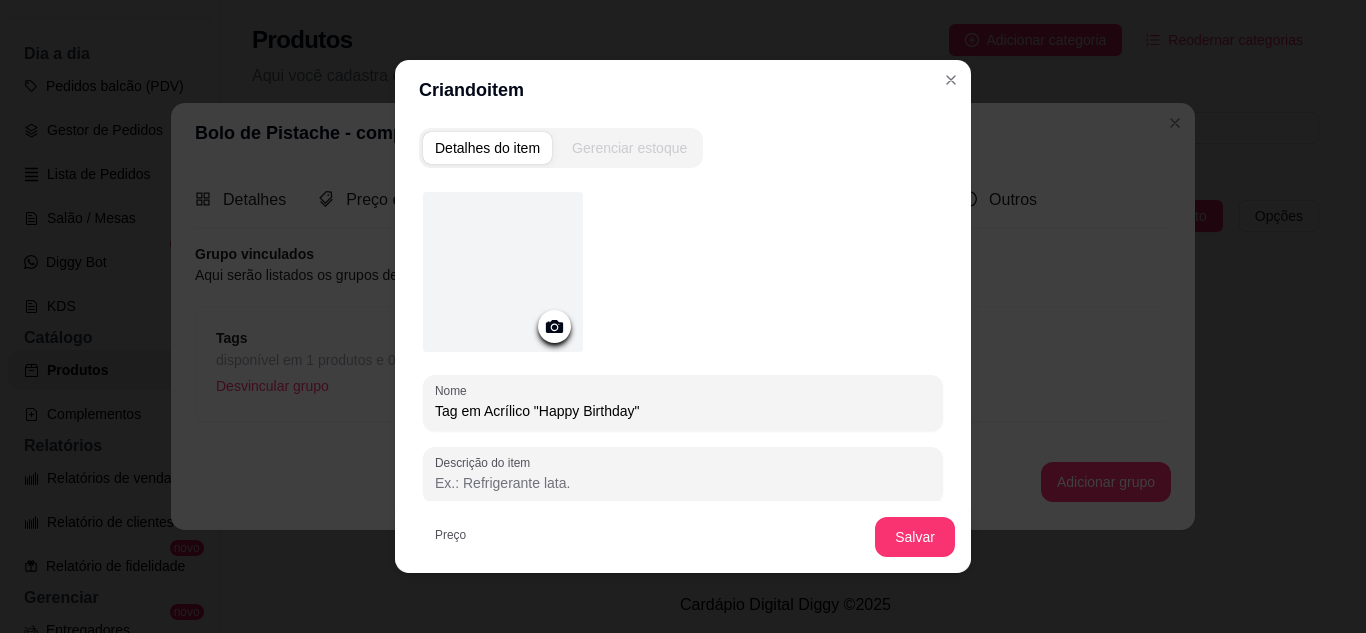 click on "Descrição do item" at bounding box center [683, 483] 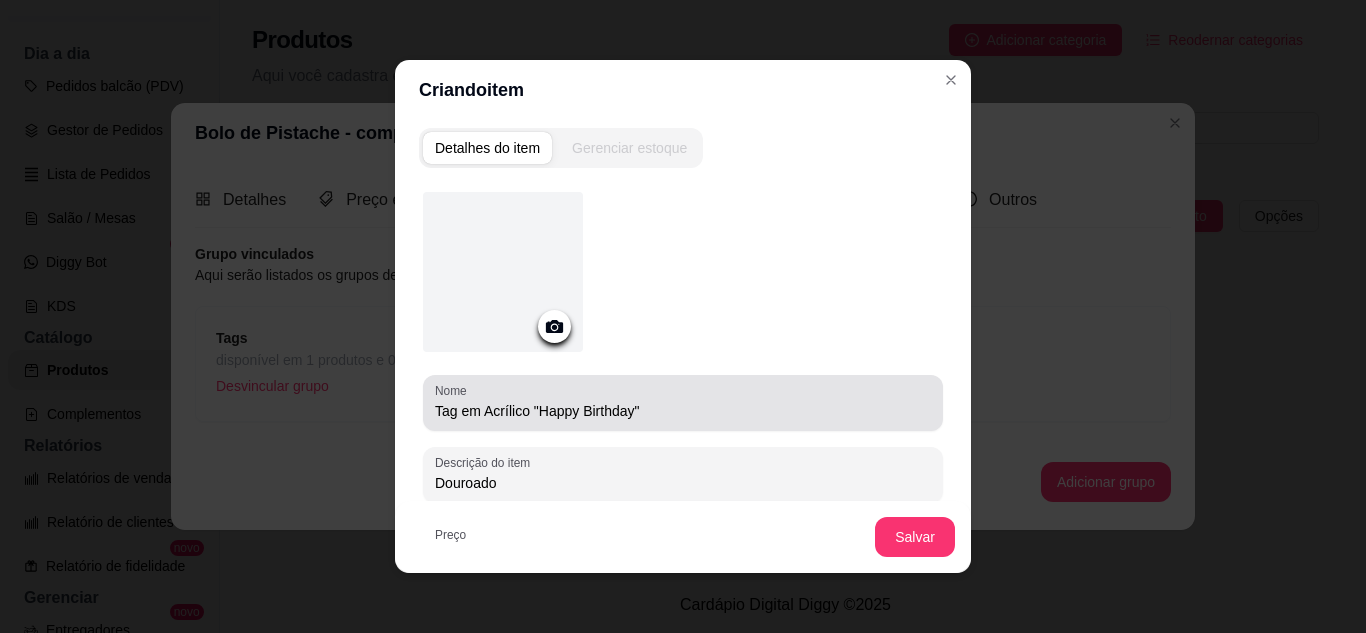 scroll, scrollTop: 100, scrollLeft: 0, axis: vertical 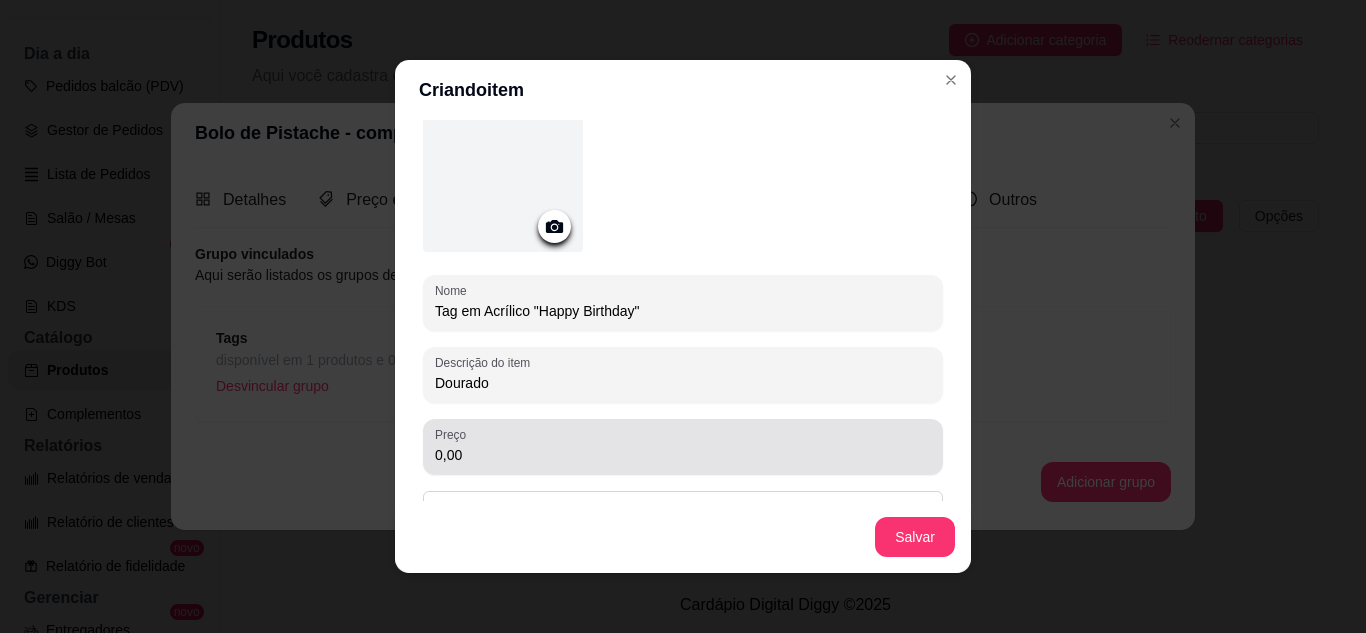 type on "Dourado" 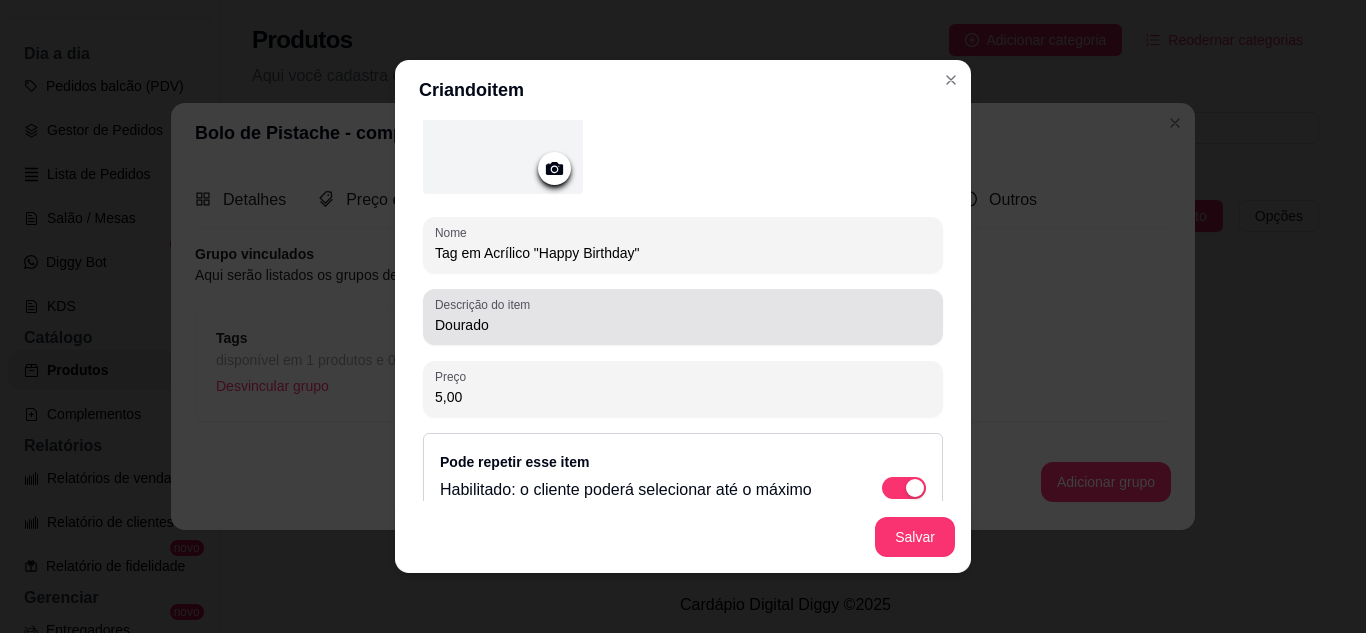 scroll, scrollTop: 211, scrollLeft: 0, axis: vertical 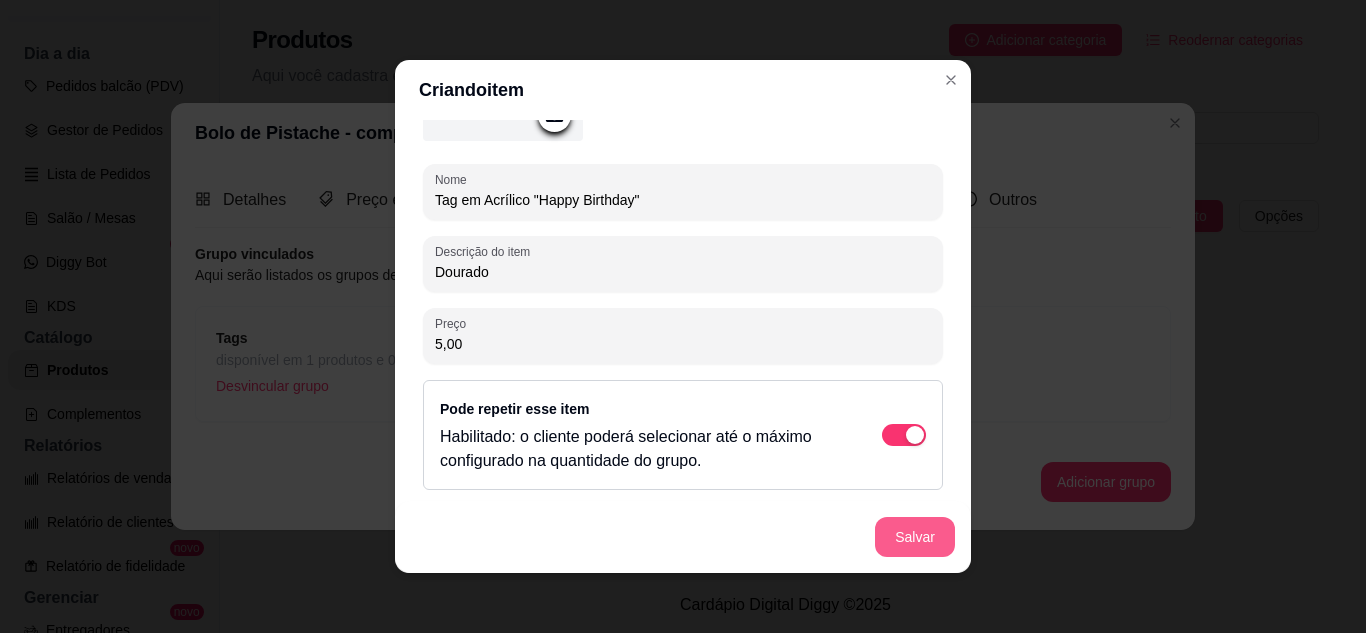 type on "5,00" 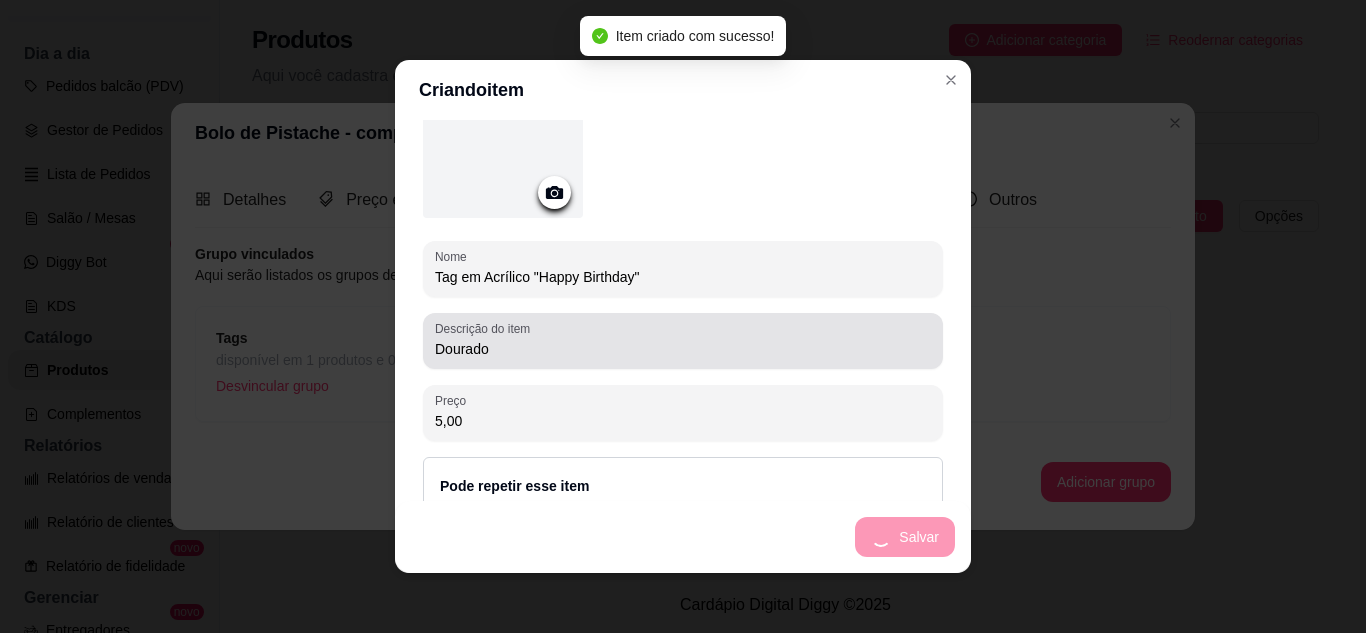 scroll, scrollTop: 0, scrollLeft: 0, axis: both 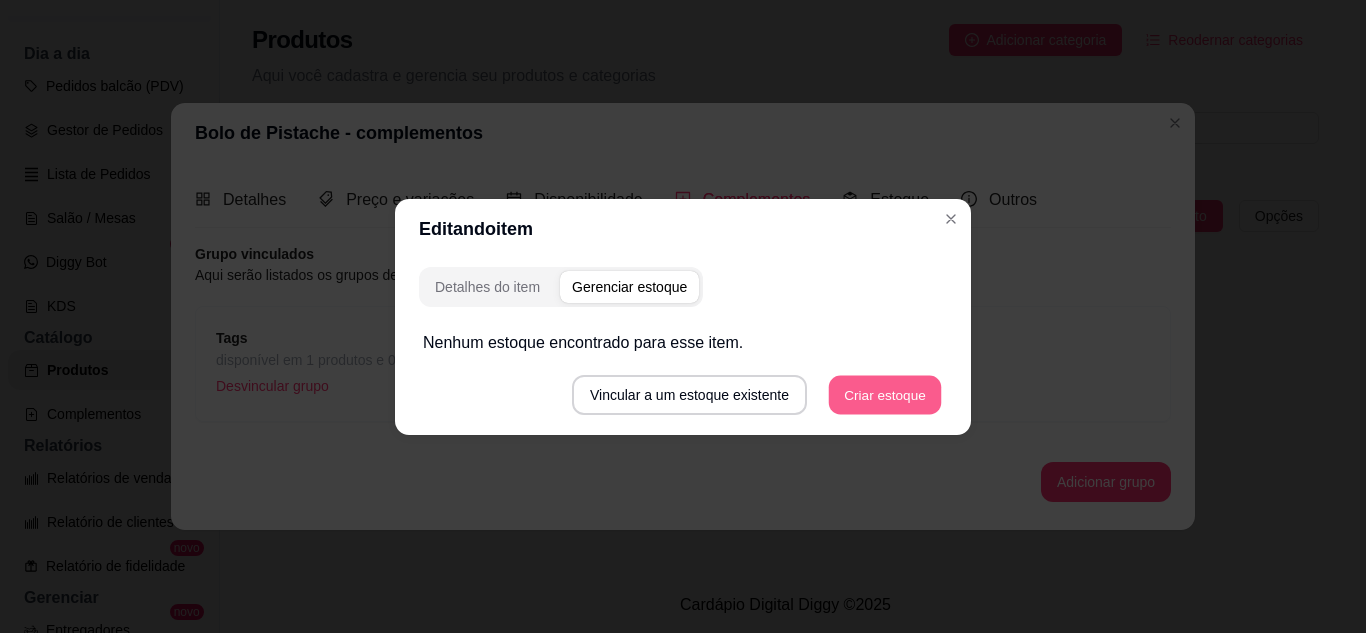 click on "Criar estoque" at bounding box center (885, 394) 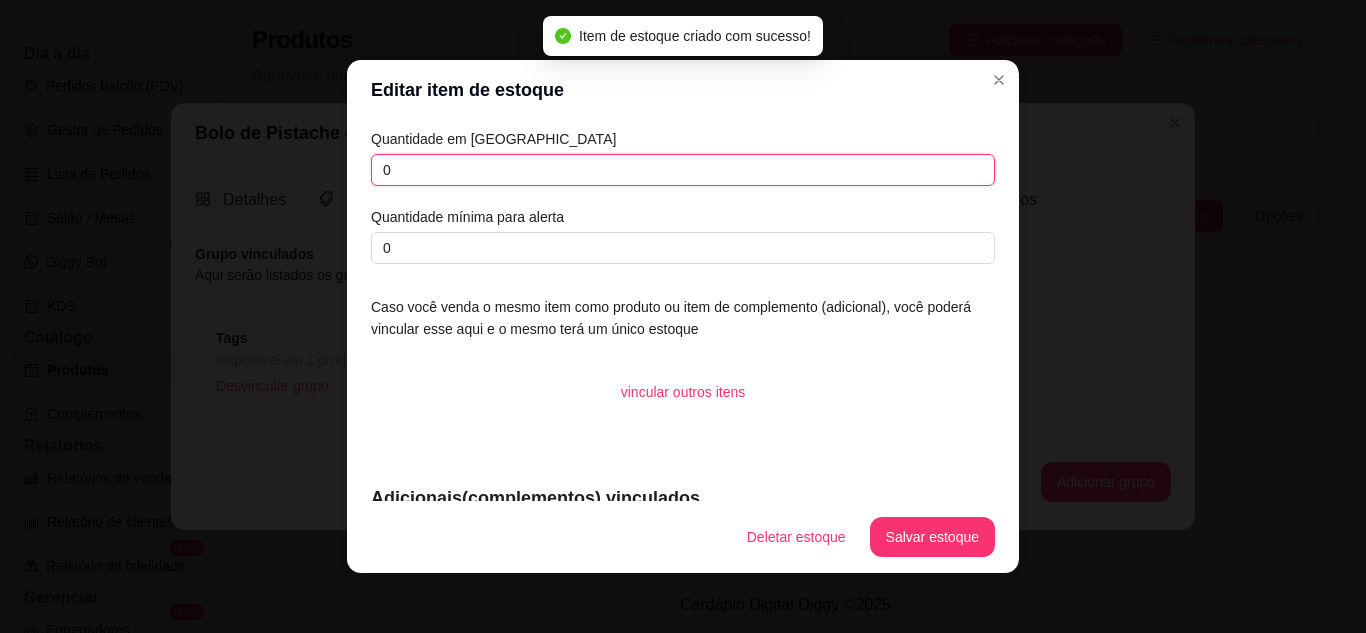 click on "0" at bounding box center (683, 170) 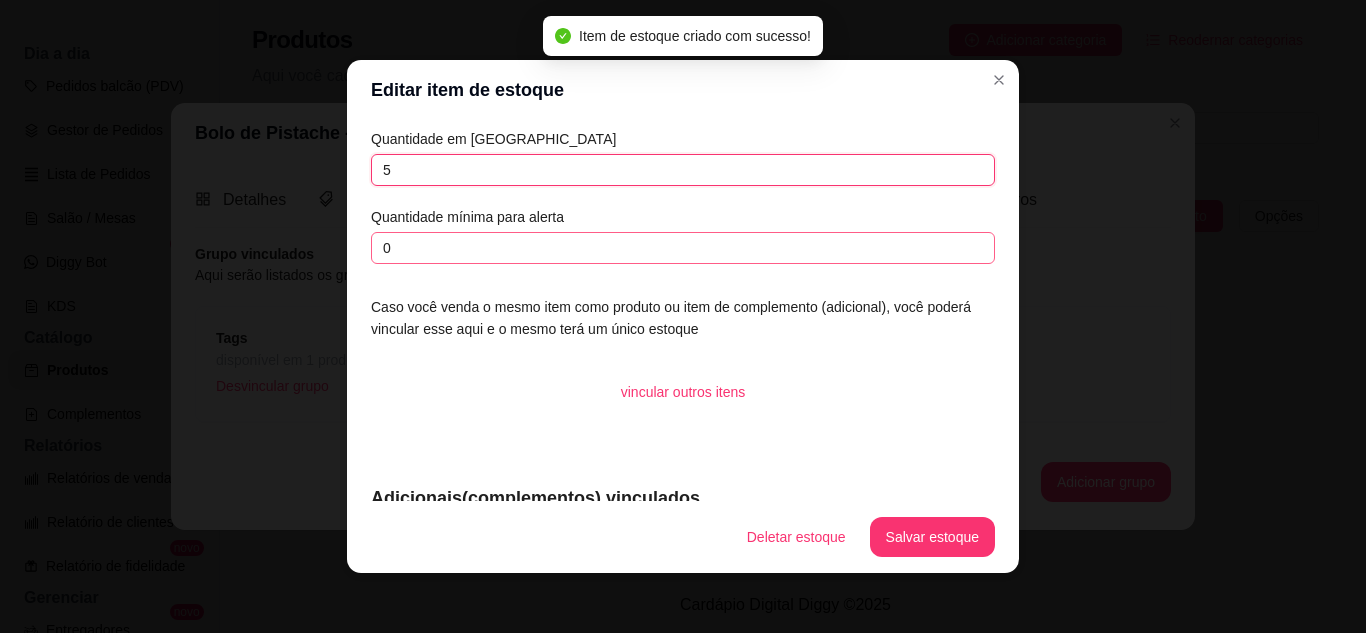 type on "5" 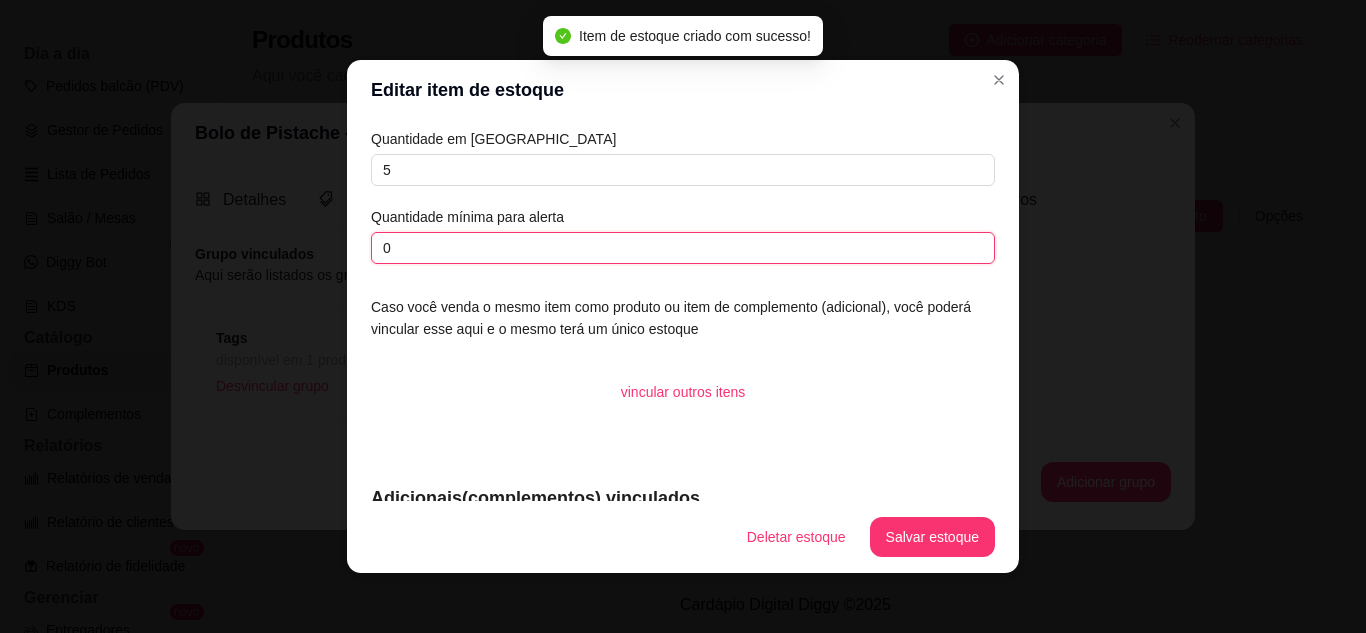 click on "0" at bounding box center (683, 248) 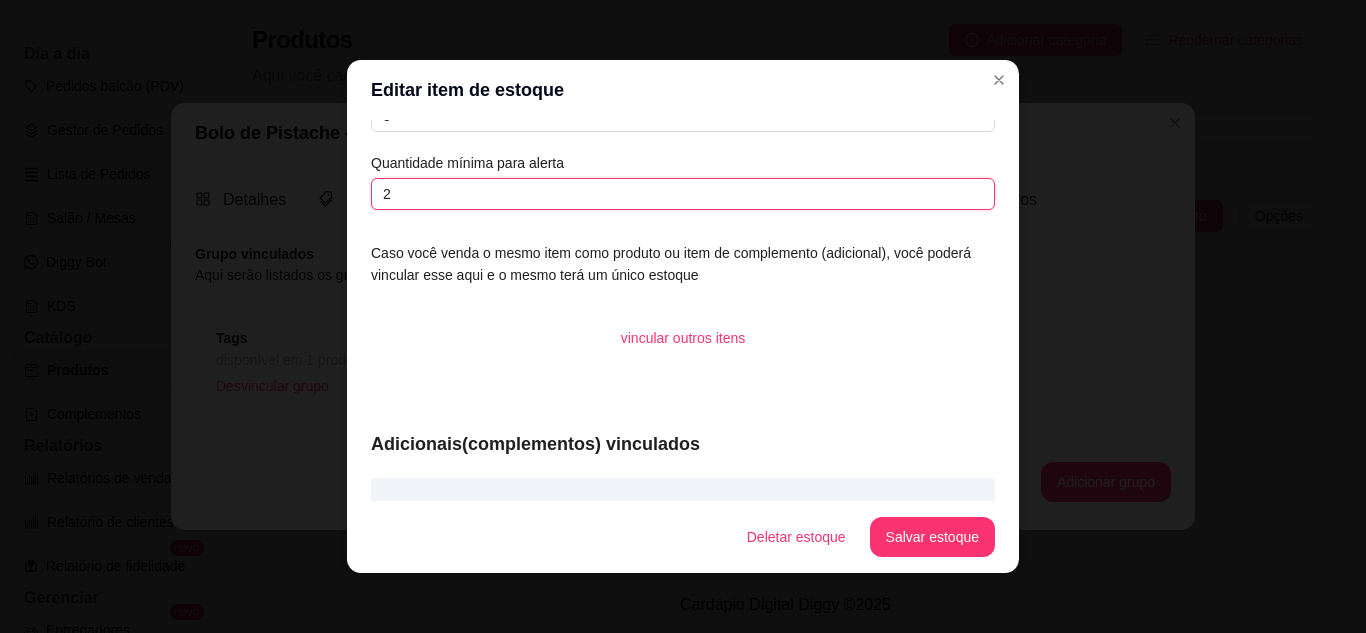 scroll, scrollTop: 101, scrollLeft: 0, axis: vertical 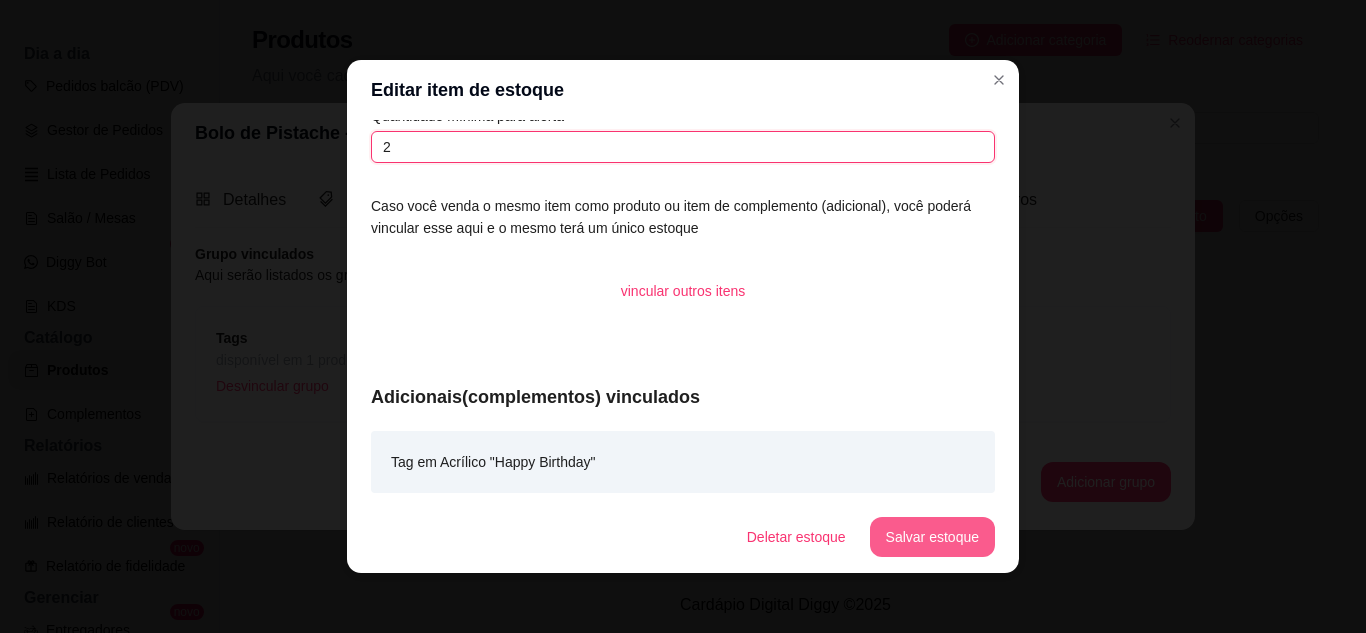 type on "2" 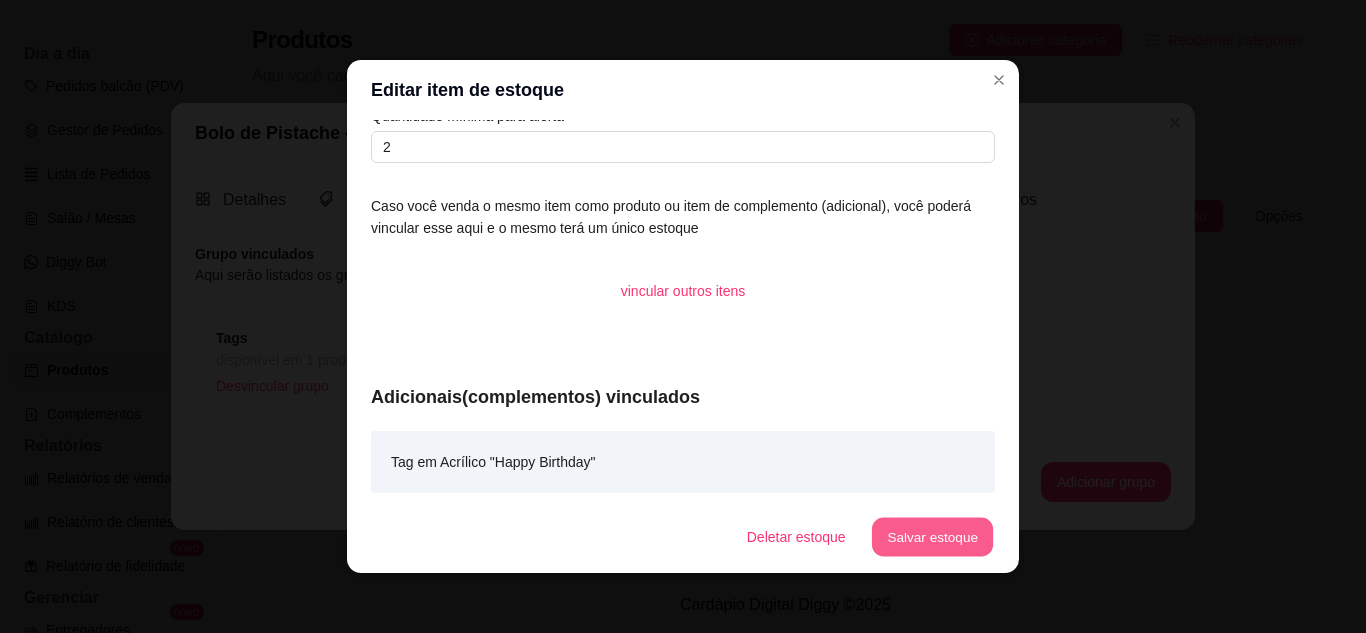 click on "Salvar estoque" at bounding box center (932, 537) 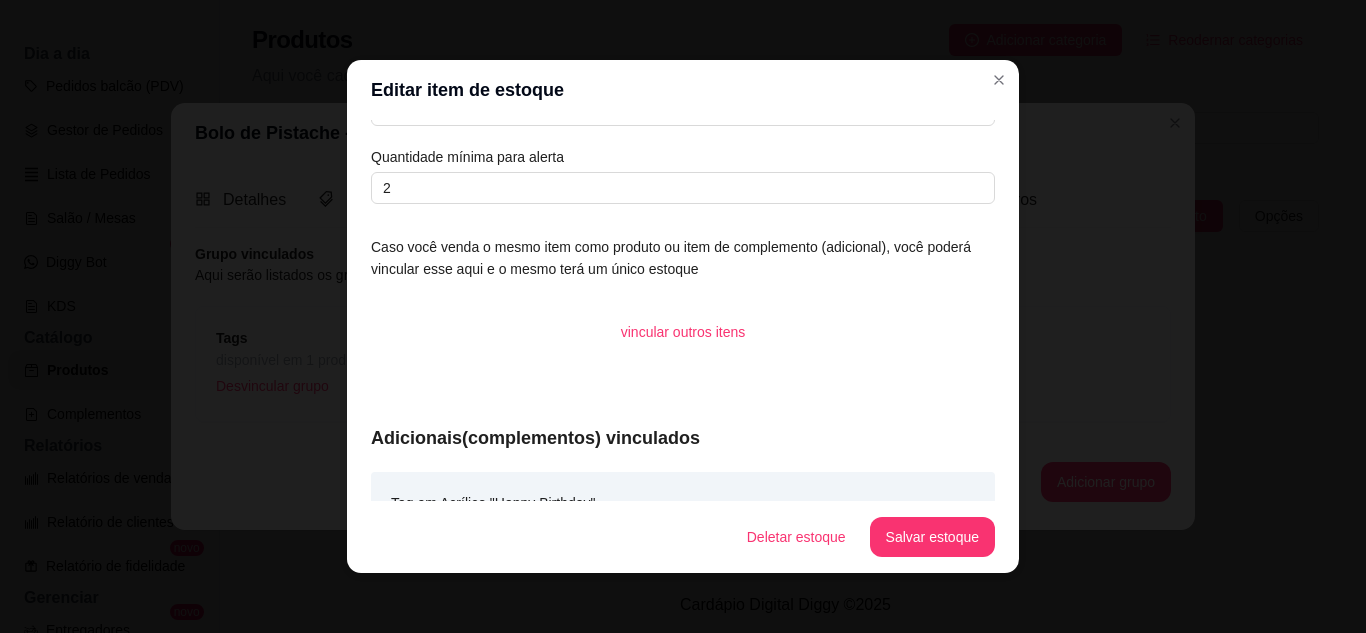 scroll, scrollTop: 0, scrollLeft: 0, axis: both 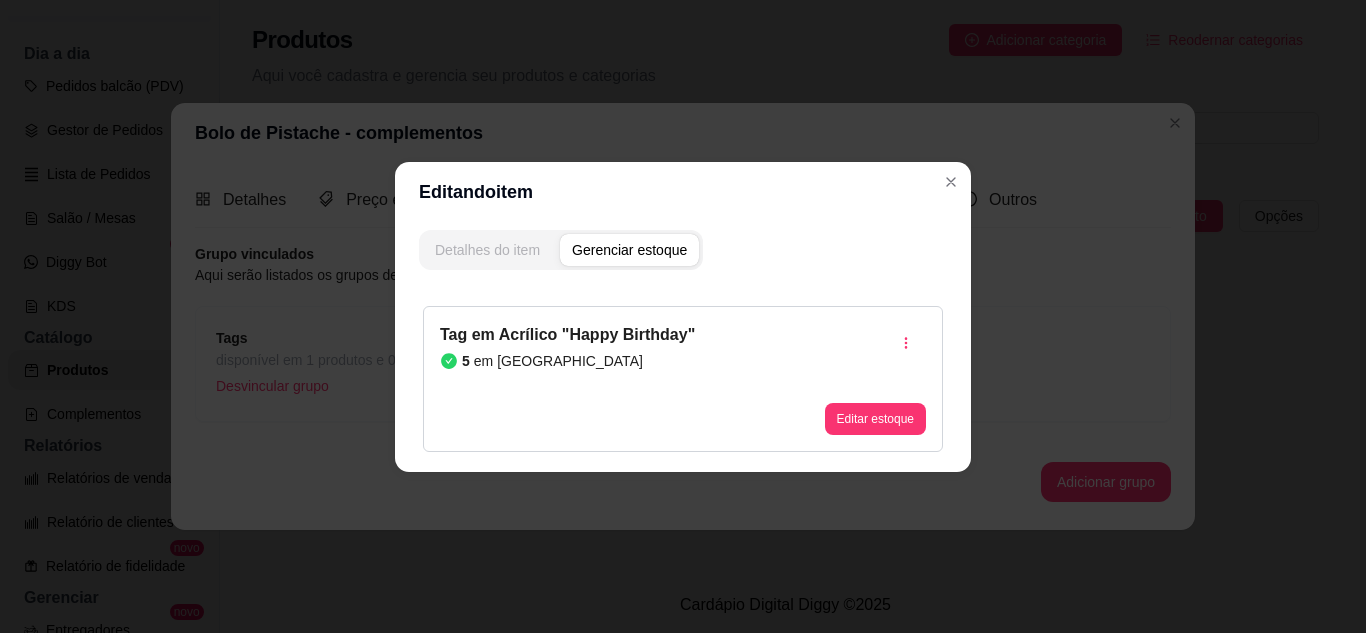 click on "Detalhes do item" at bounding box center [487, 250] 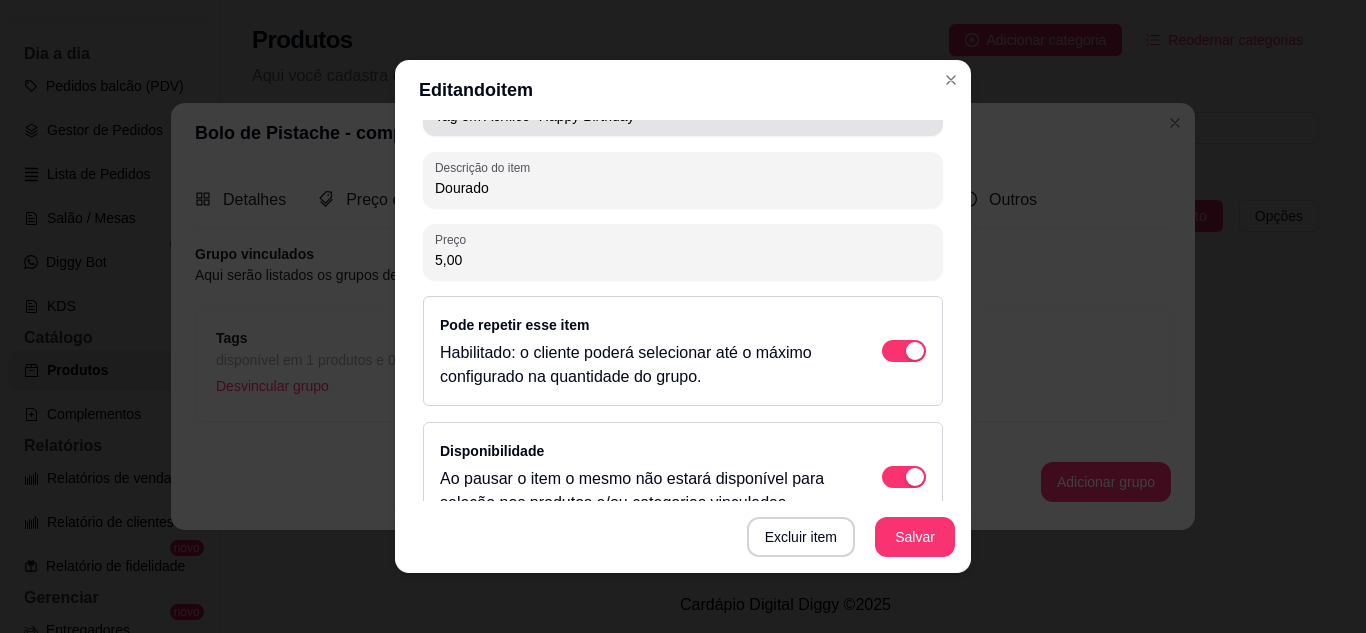 scroll, scrollTop: 337, scrollLeft: 0, axis: vertical 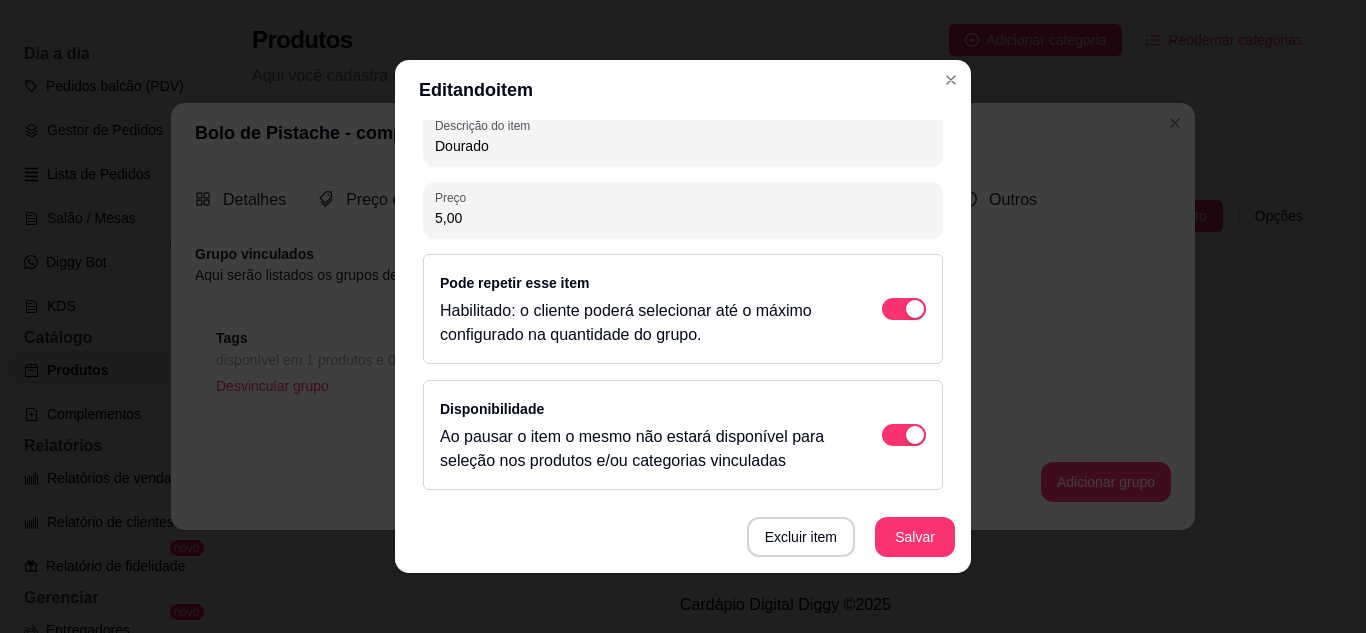click on "Excluir item Salvar" at bounding box center [683, 537] 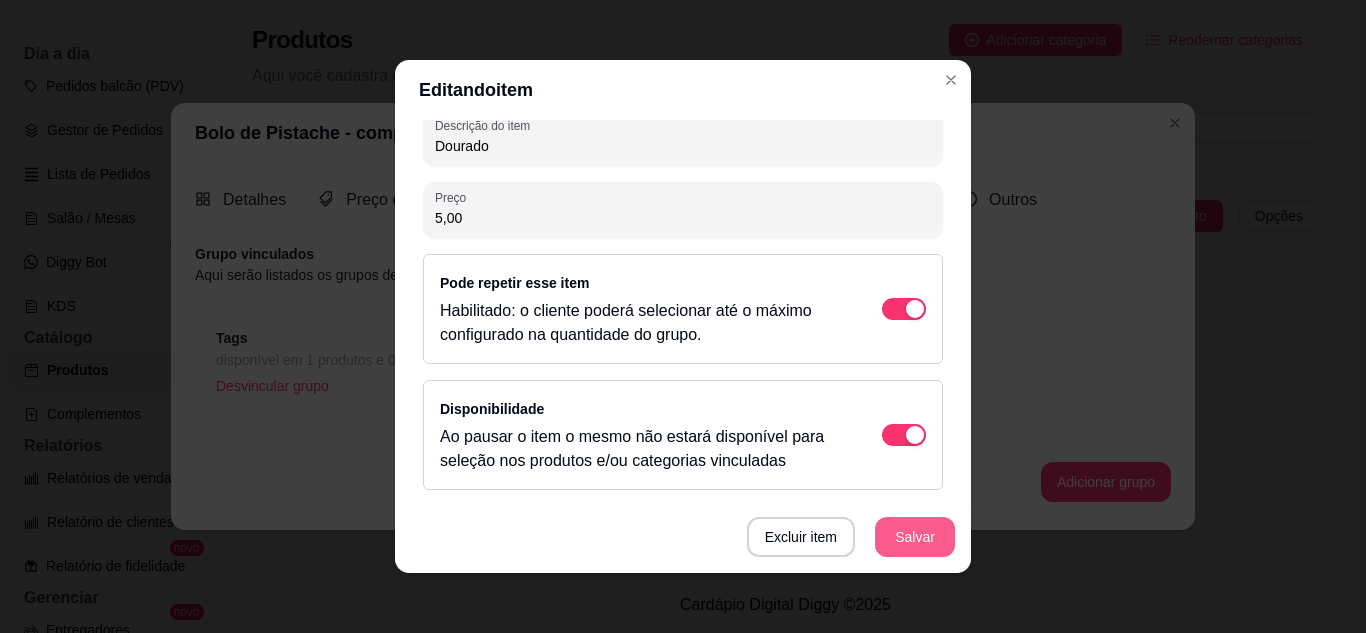 click on "Salvar" at bounding box center (915, 537) 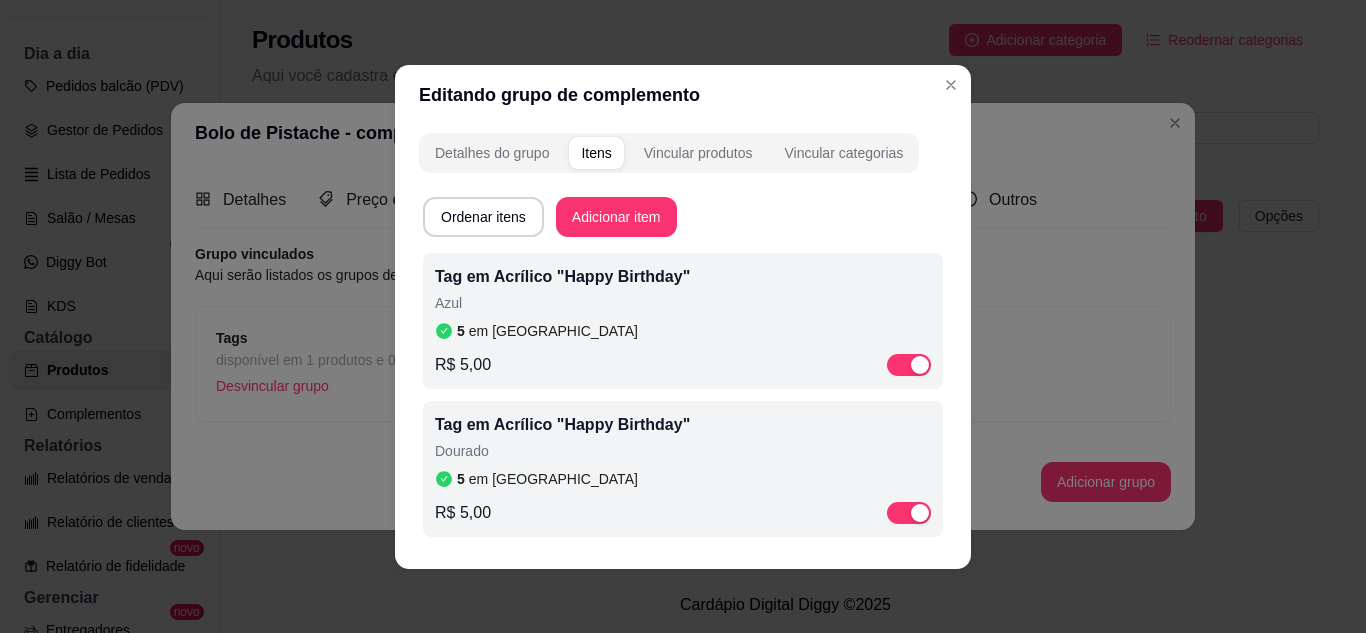 scroll, scrollTop: 0, scrollLeft: 0, axis: both 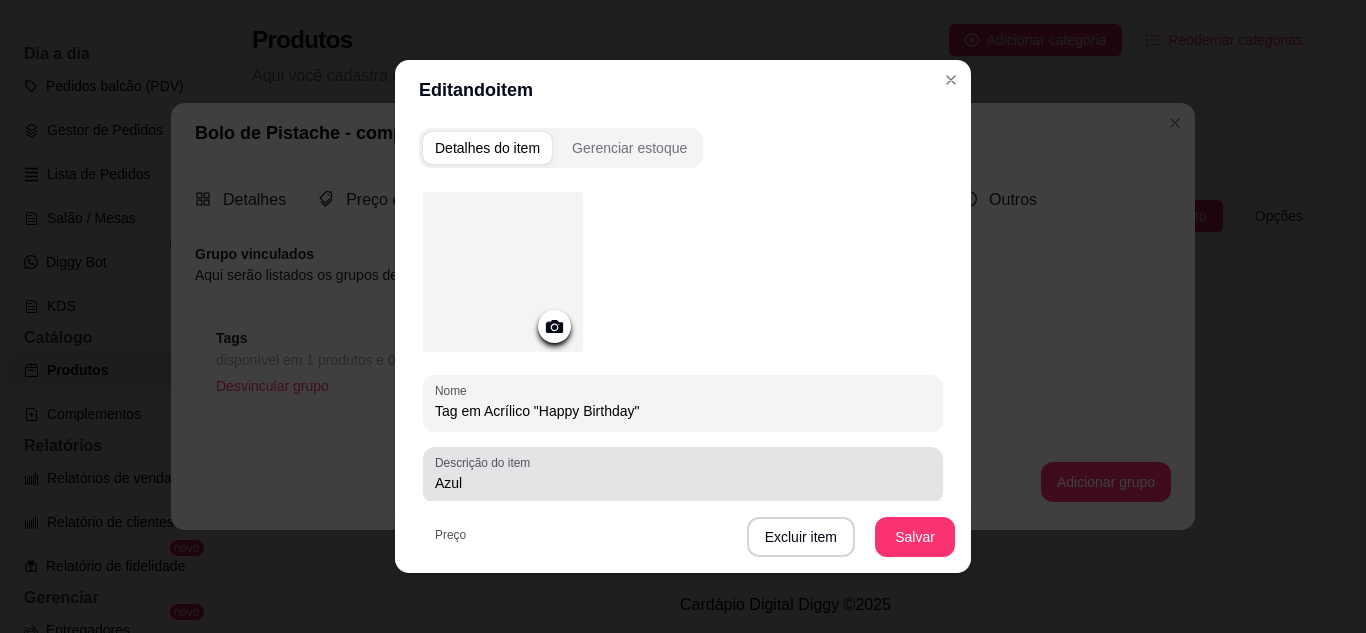 click on "Descrição do item Azul" at bounding box center (683, 475) 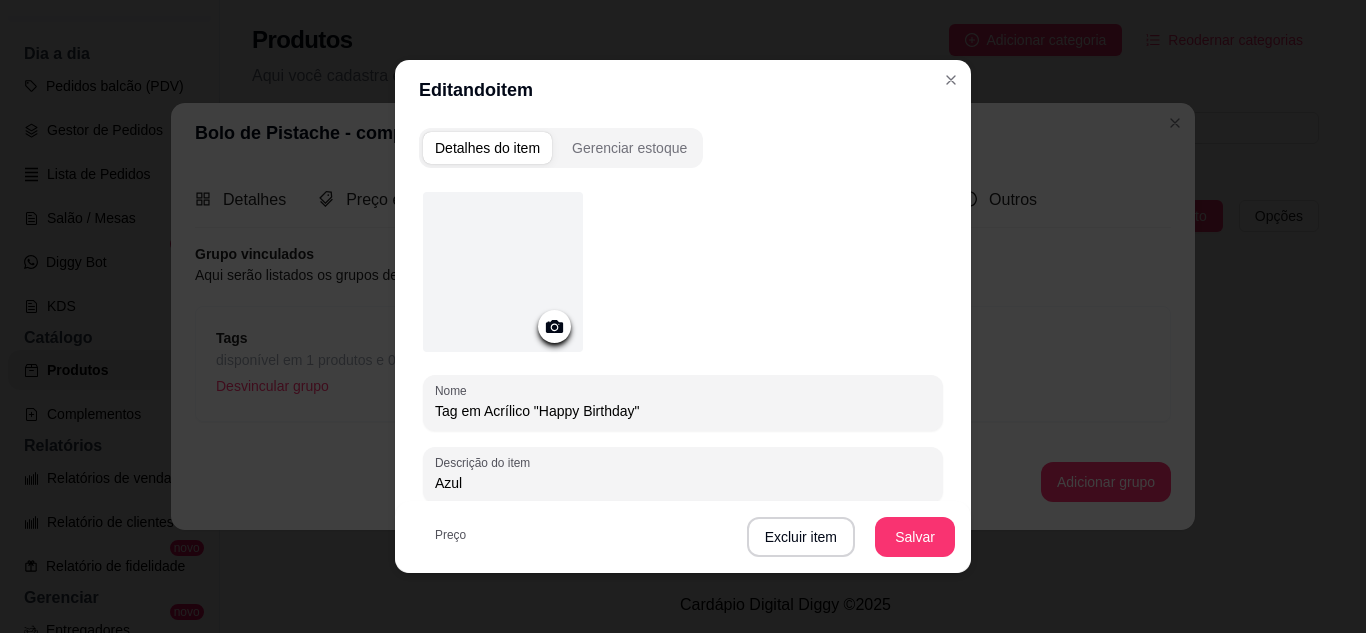 click on "Azul" at bounding box center [683, 483] 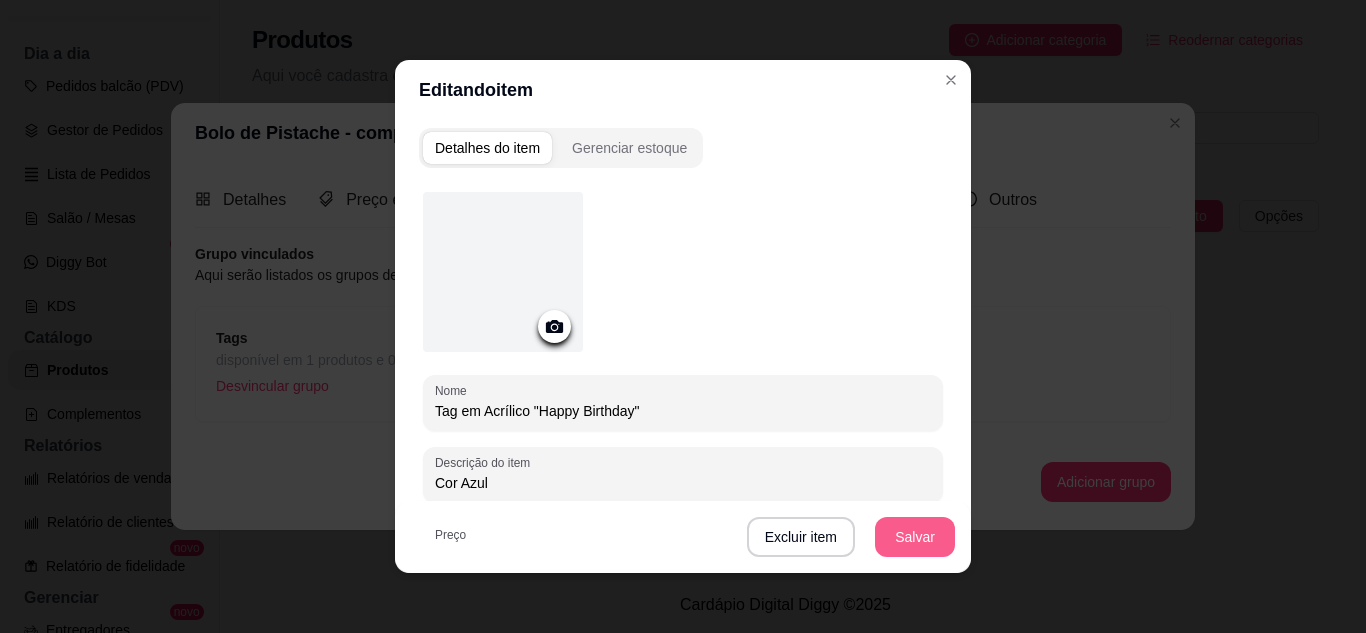 type on "Cor Azul" 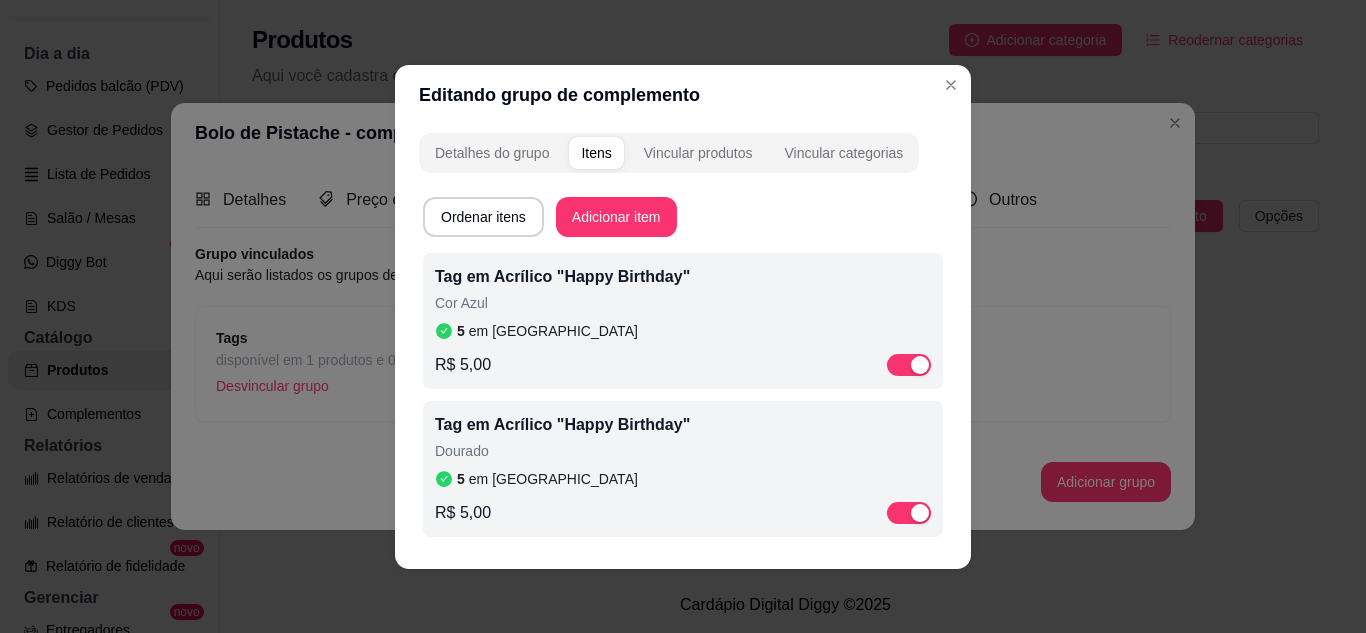 click on "Dourado" at bounding box center [683, 451] 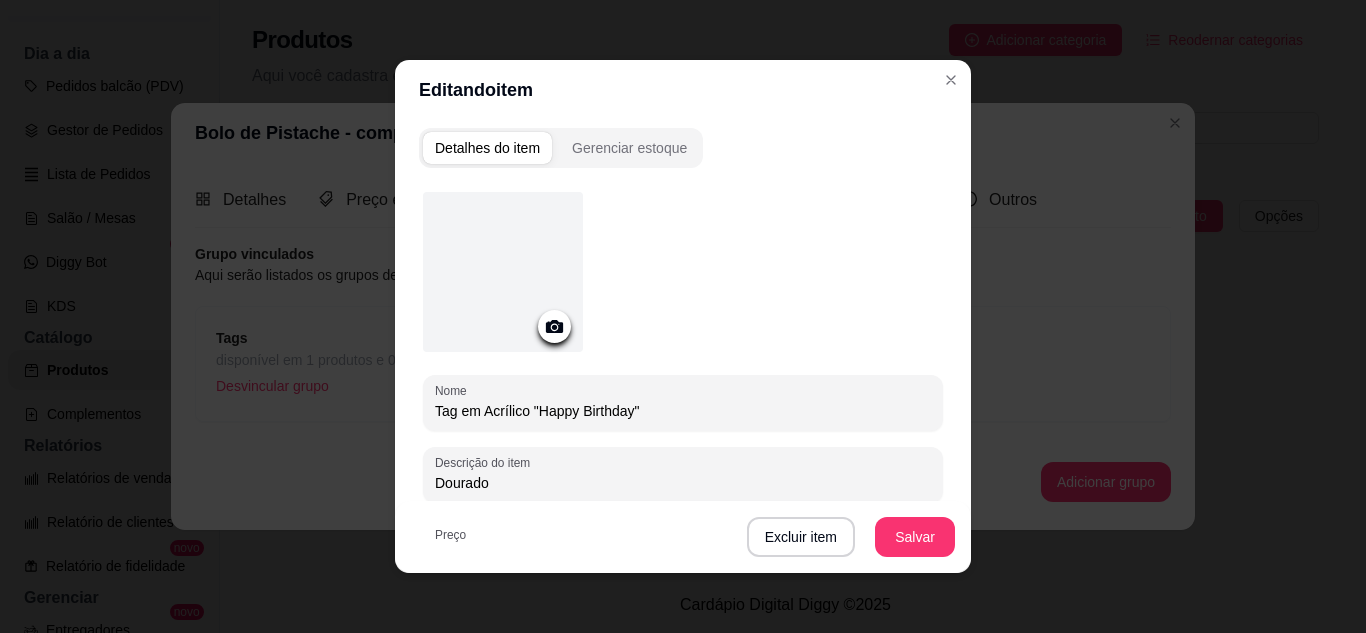 click on "Dourado" at bounding box center (683, 483) 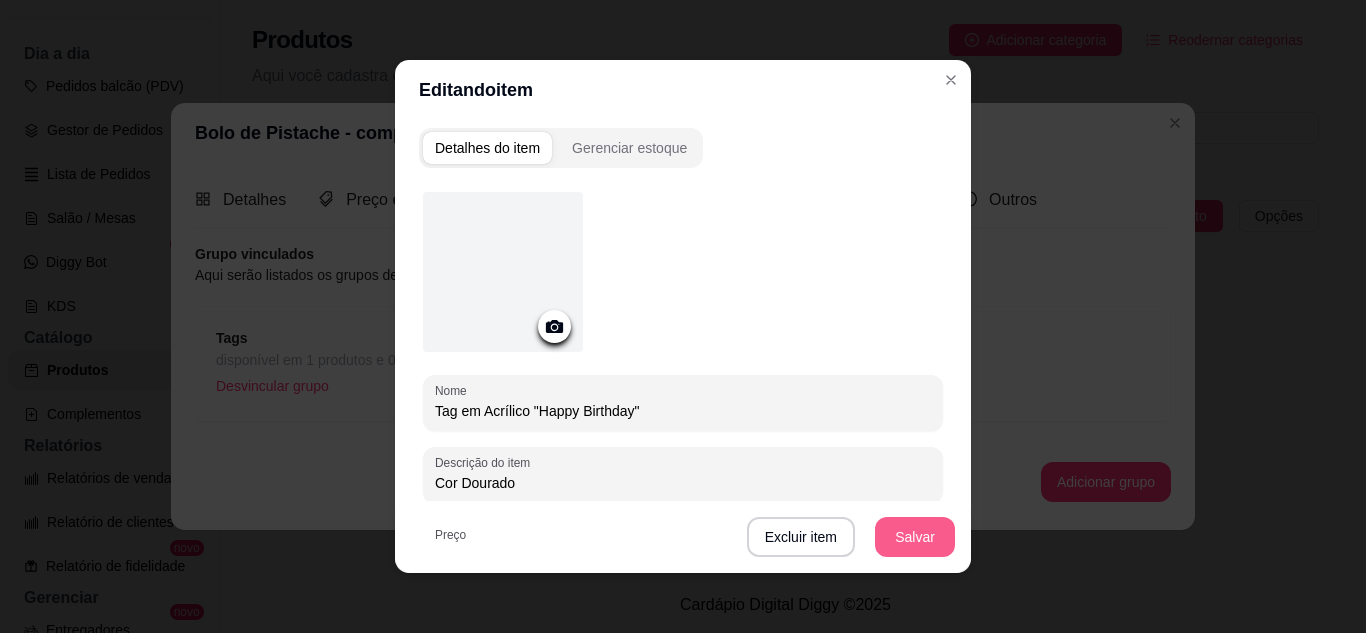 type on "Cor Dourado" 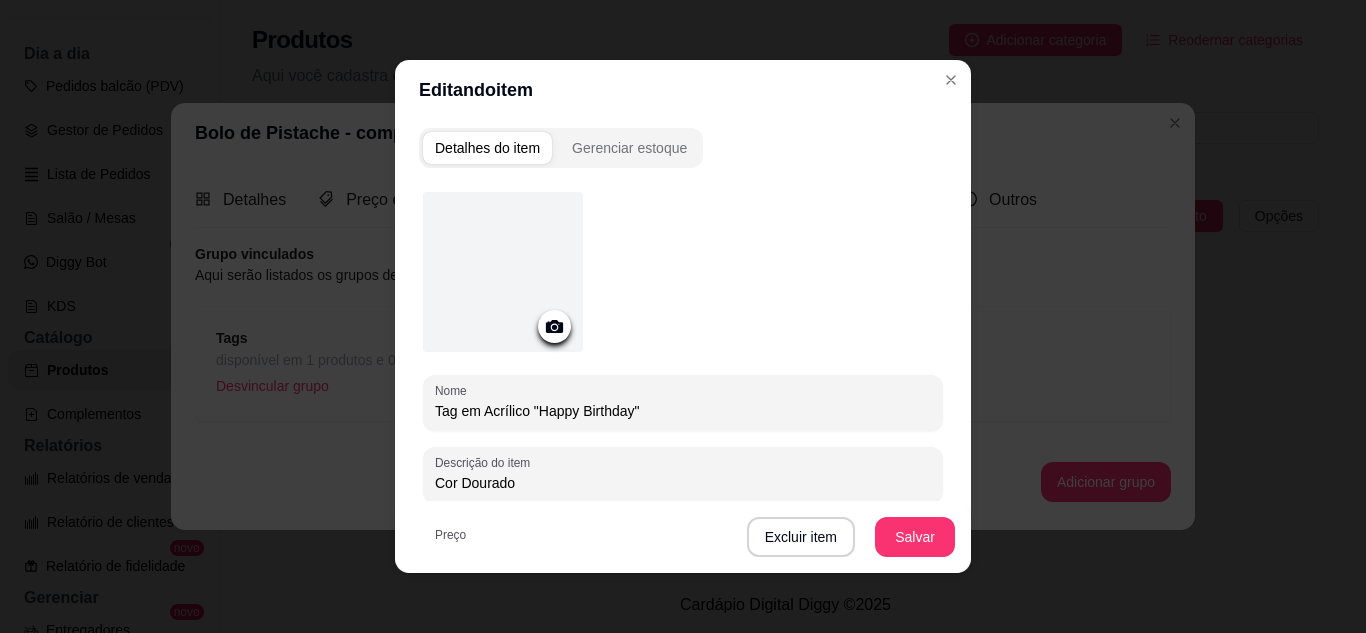 click on "Excluir item Salvar" at bounding box center (683, 537) 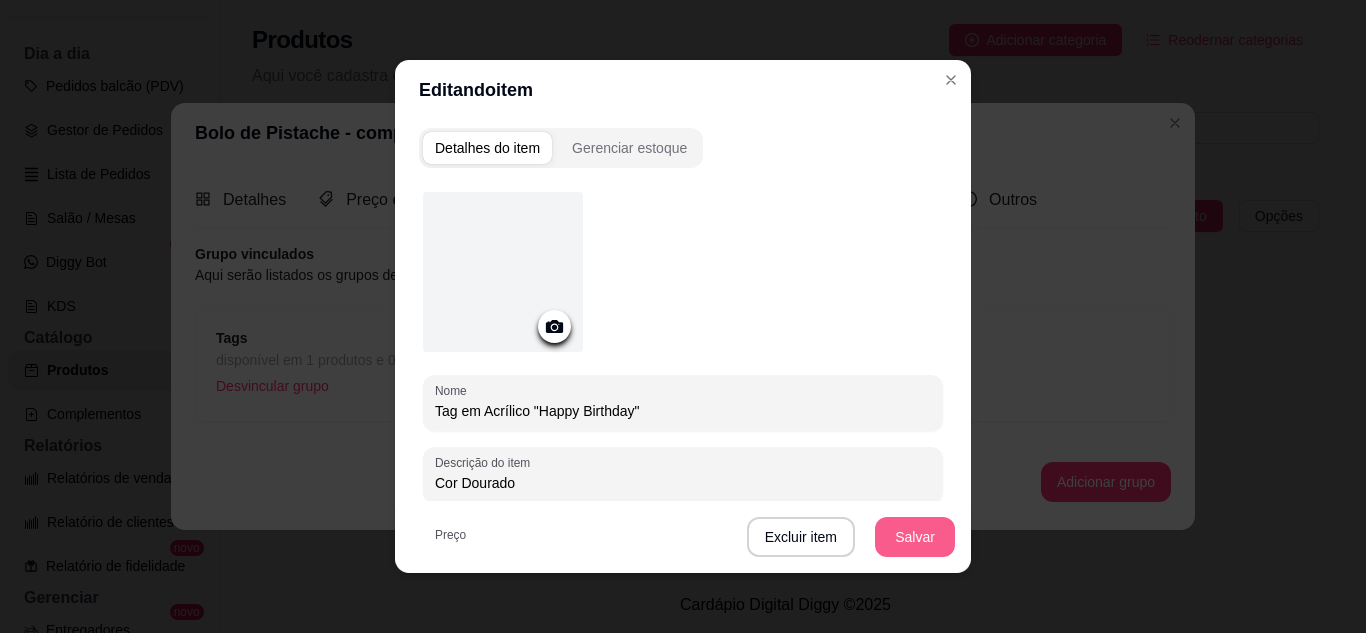 click on "Salvar" at bounding box center (915, 537) 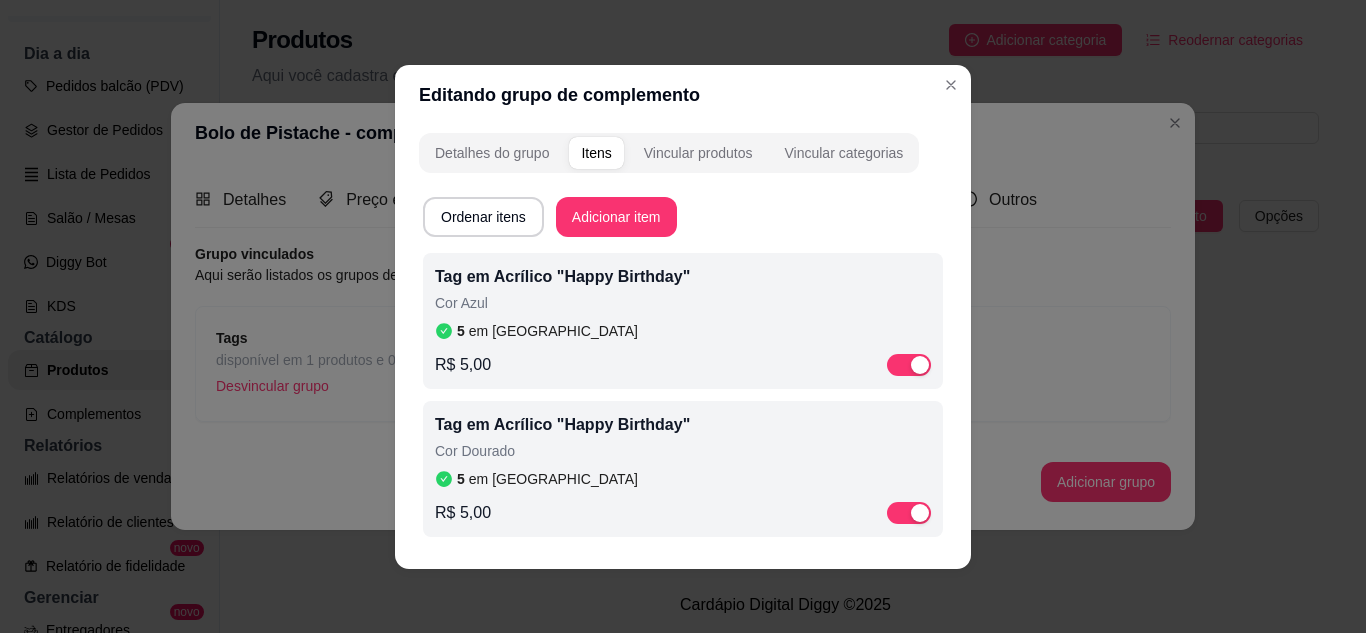 click on "em [GEOGRAPHIC_DATA]" at bounding box center (553, 331) 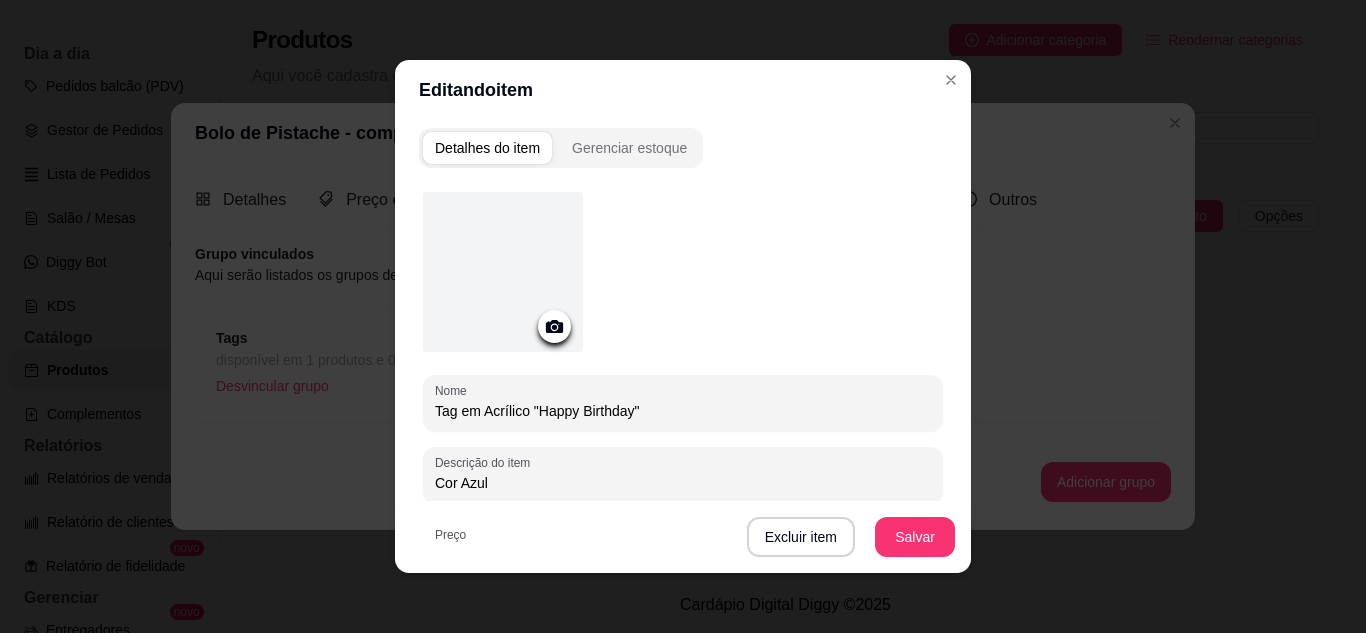 drag, startPoint x: 501, startPoint y: 477, endPoint x: 456, endPoint y: 484, distance: 45.54119 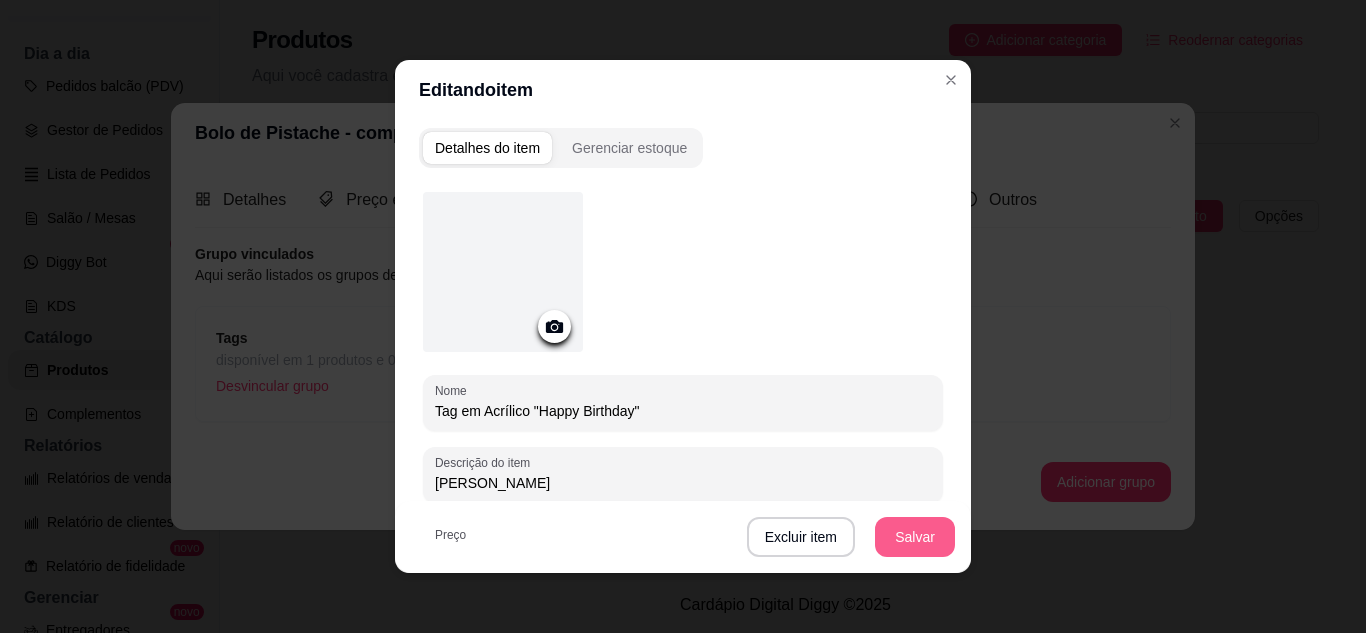 type on "[PERSON_NAME]" 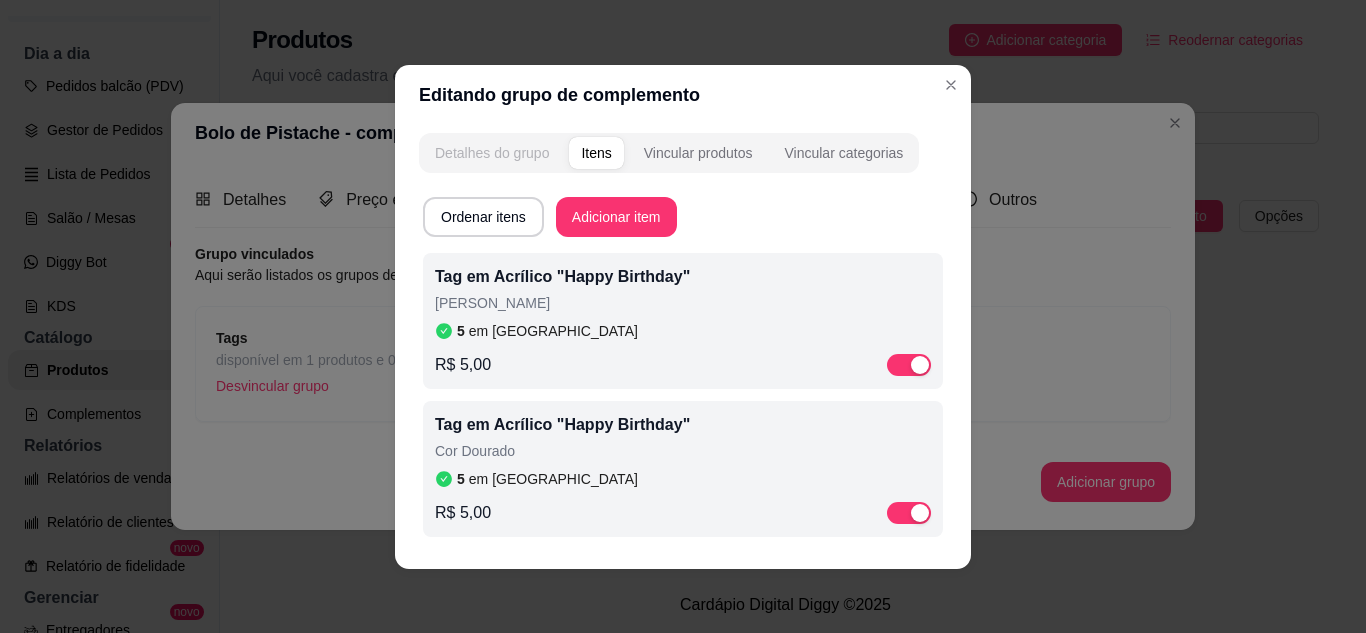 click on "Detalhes do grupo" at bounding box center (492, 153) 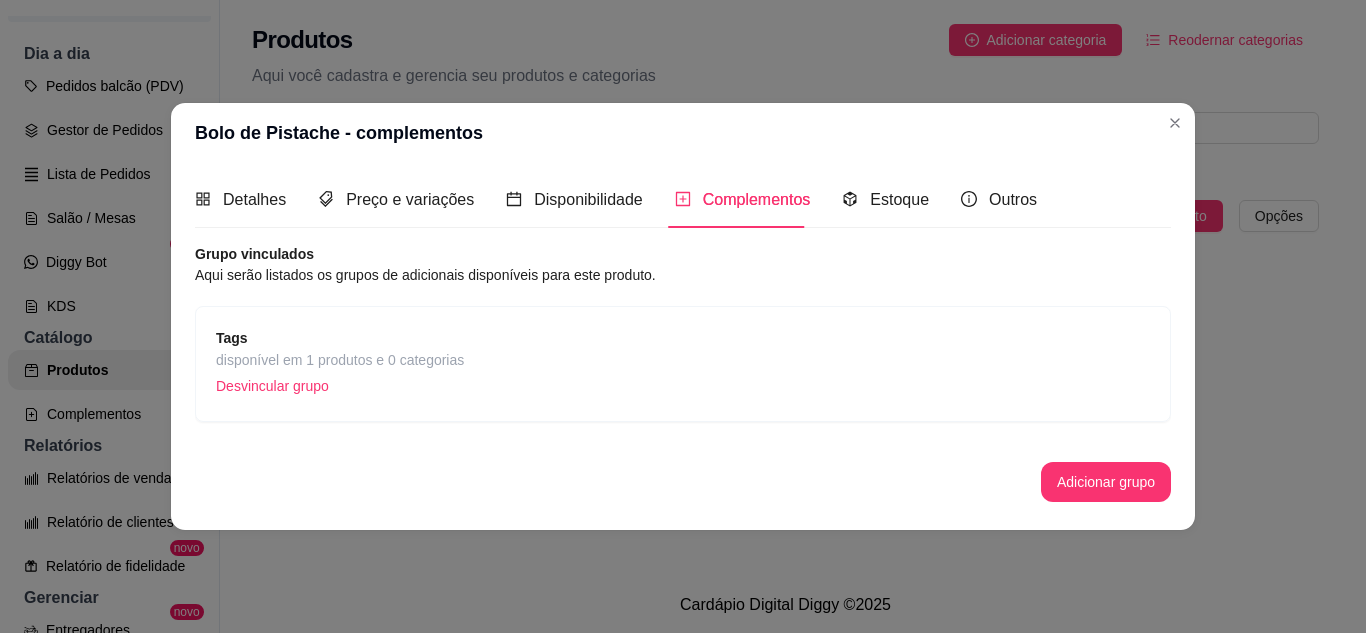 click on "Tags disponível em 1 produtos e 0 categorias  Desvincular grupo" at bounding box center (683, 364) 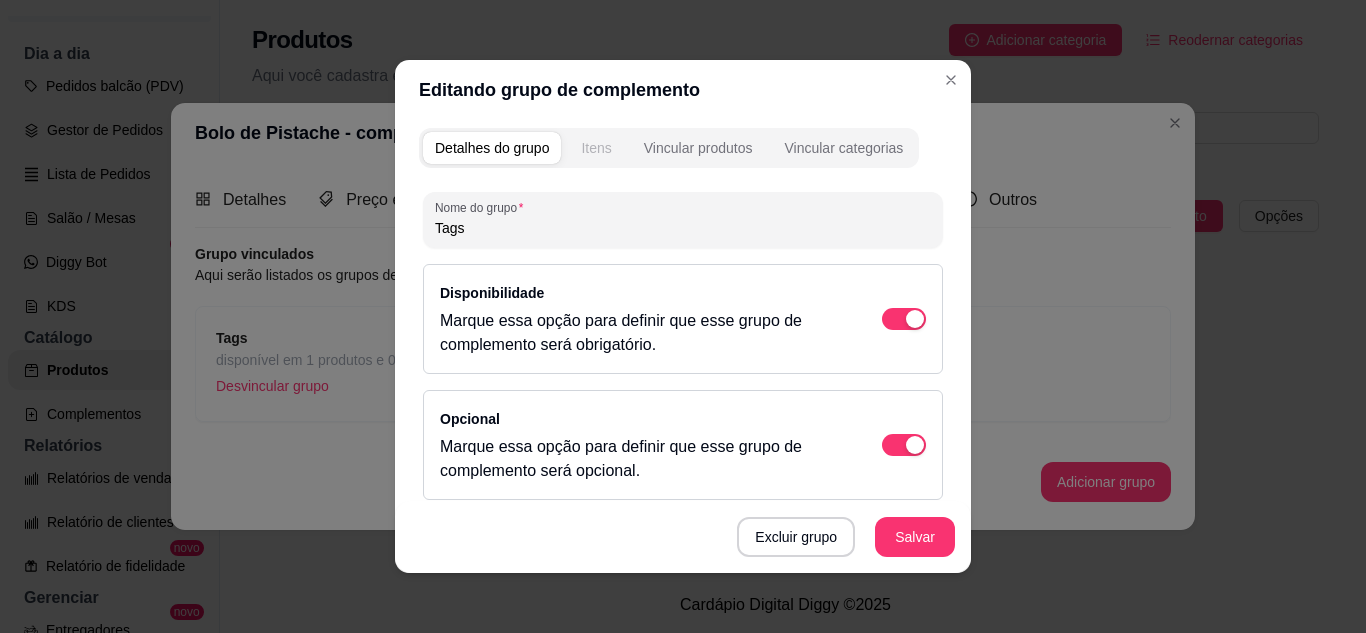 click on "Itens" at bounding box center [596, 148] 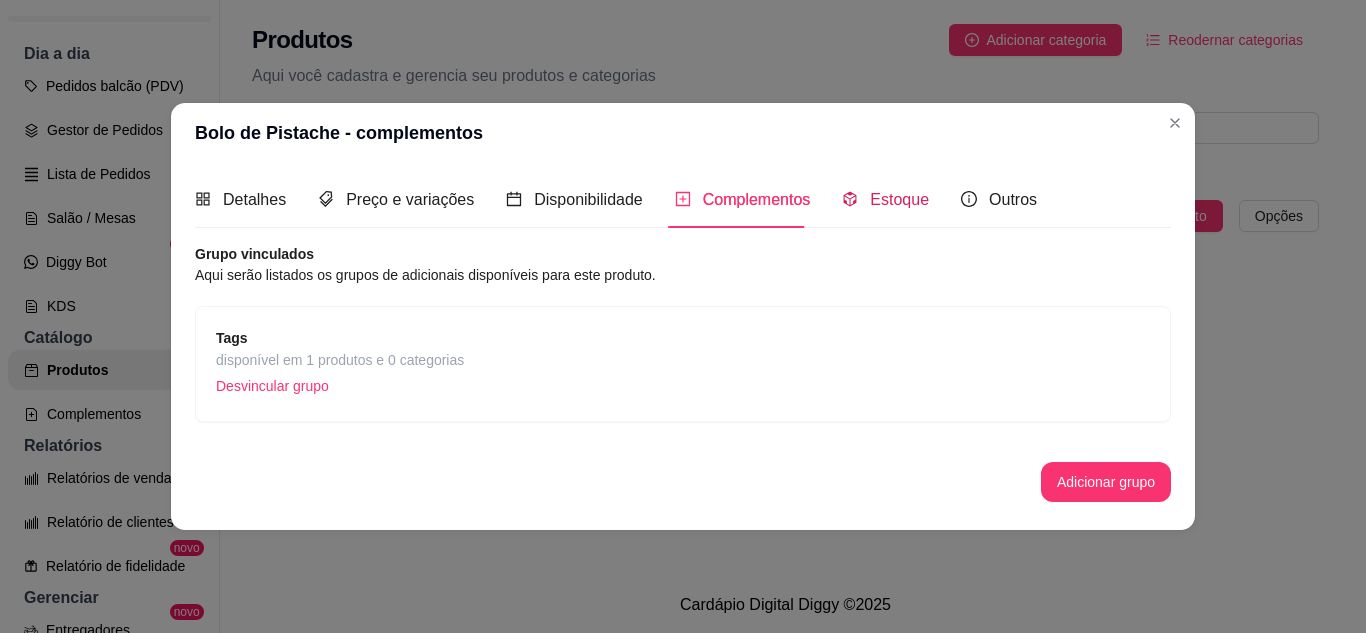 click on "Estoque" at bounding box center (899, 199) 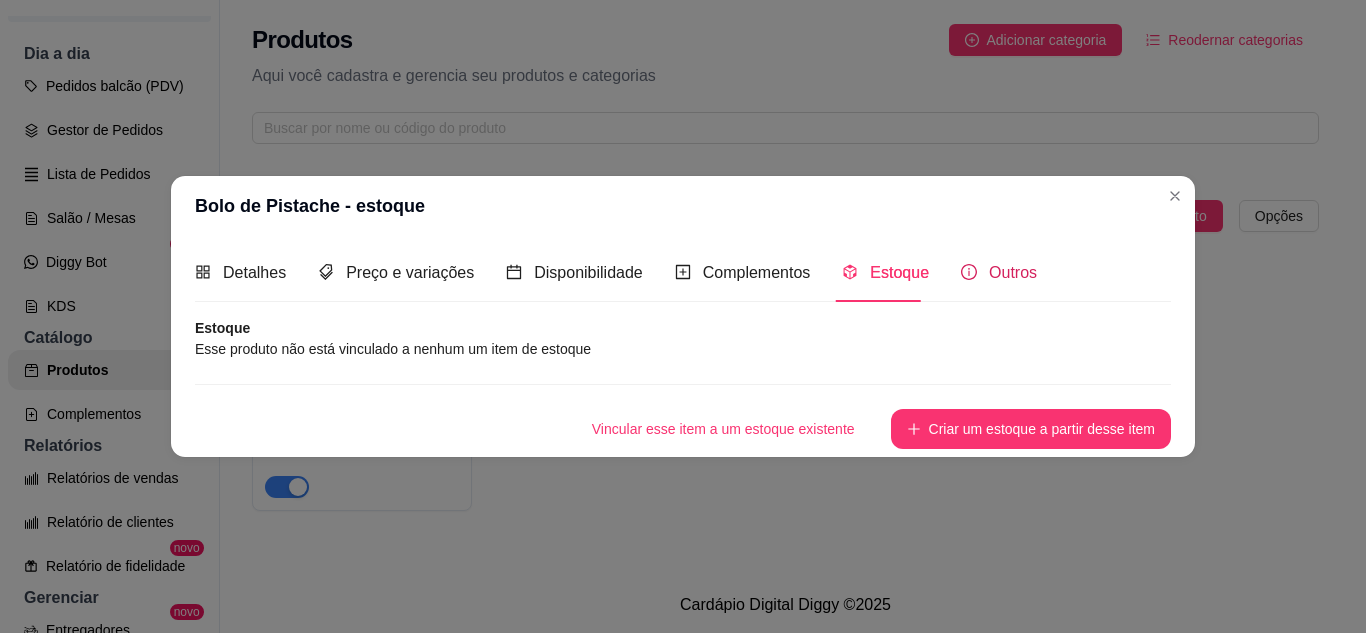 click on "Outros" at bounding box center (1013, 272) 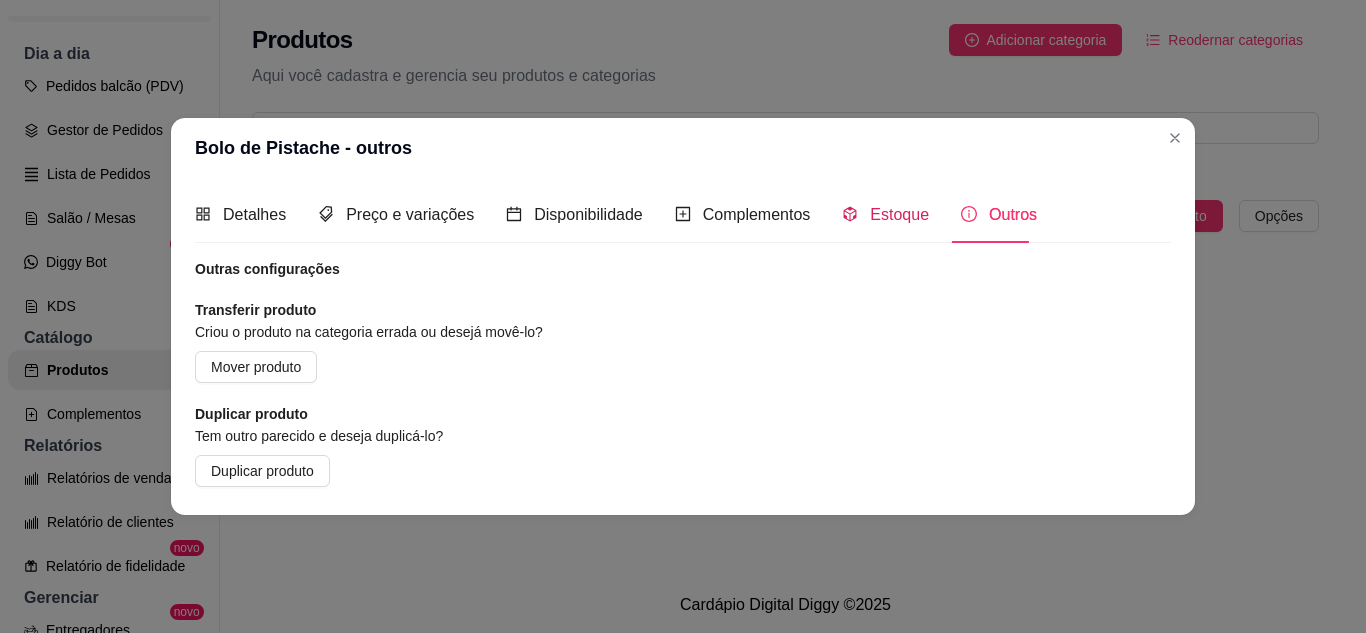 click 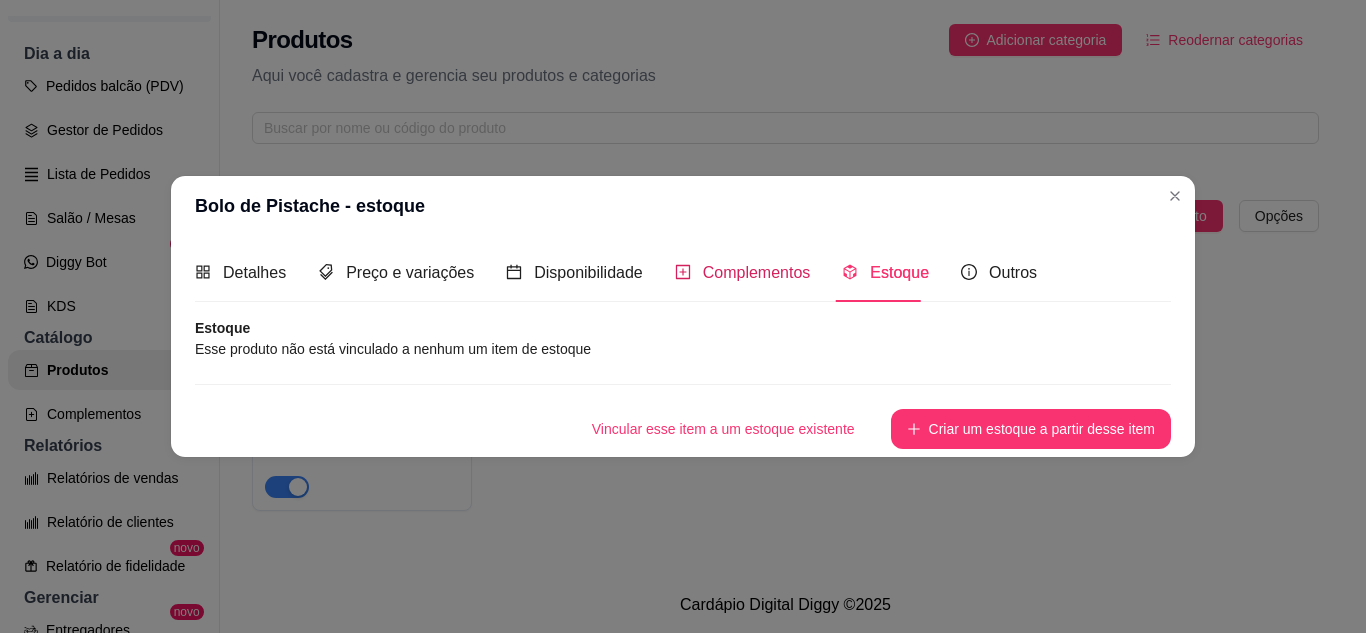 click on "Complementos" at bounding box center [757, 272] 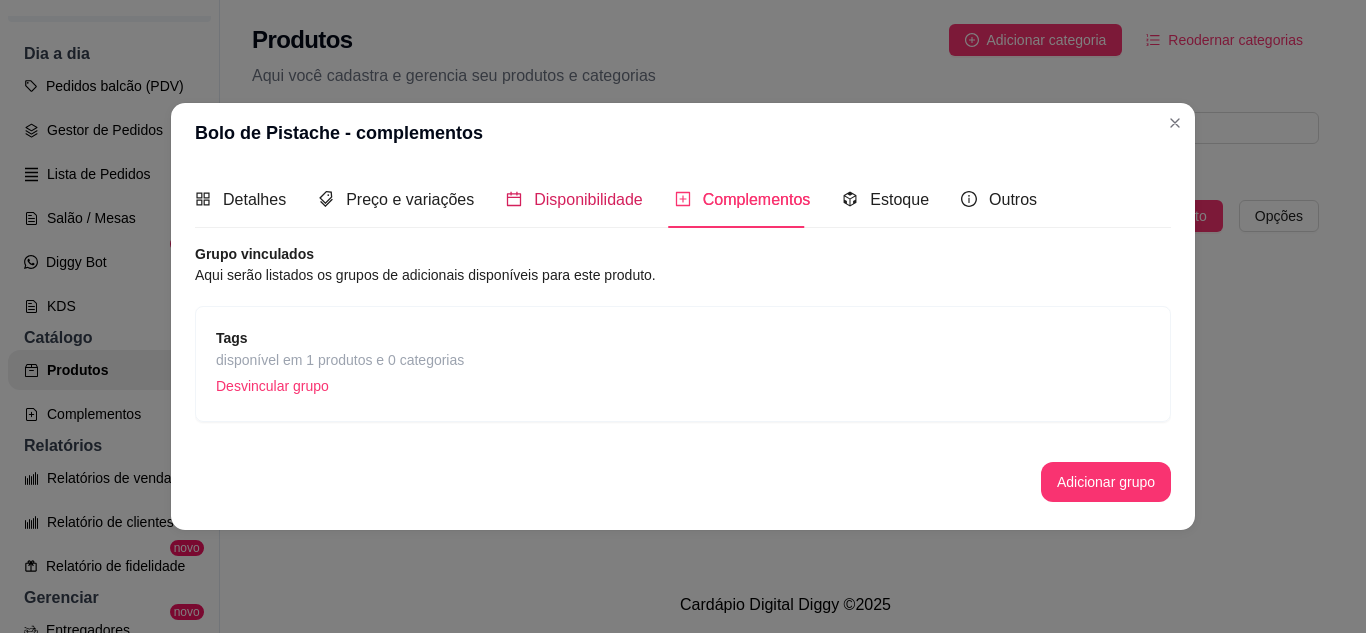 click on "Disponibilidade" at bounding box center (588, 199) 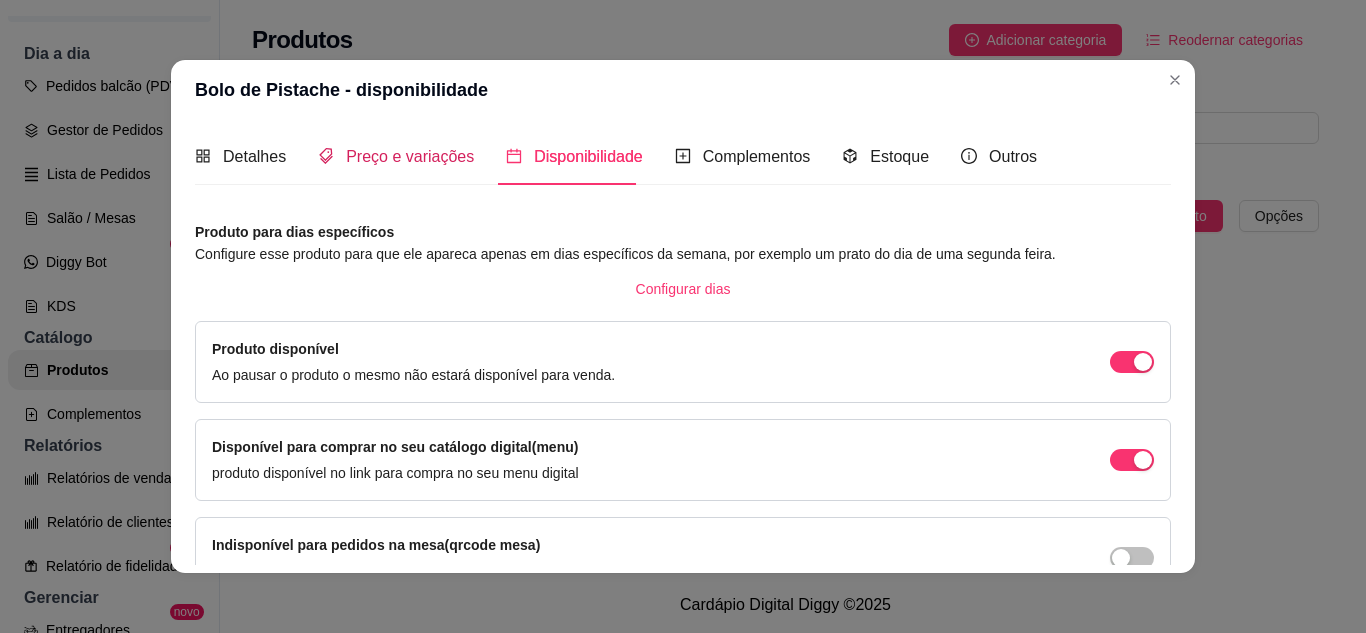 click on "Preço e variações" at bounding box center (410, 156) 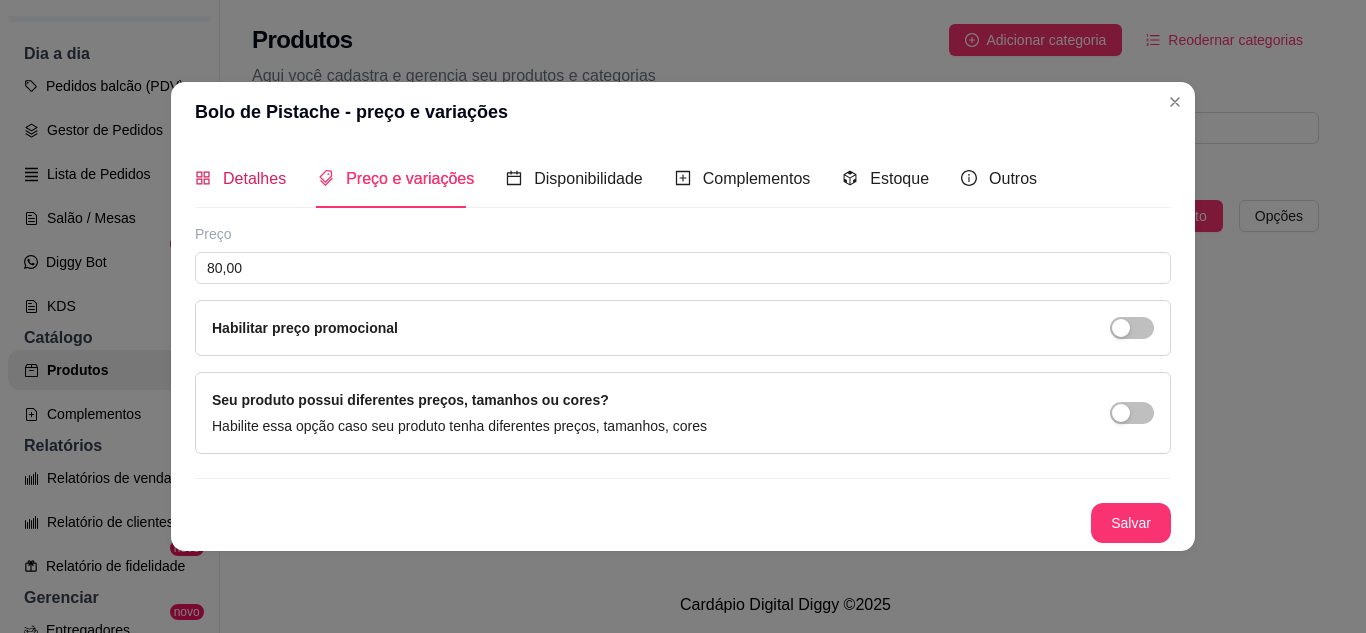 click on "Detalhes" at bounding box center (254, 178) 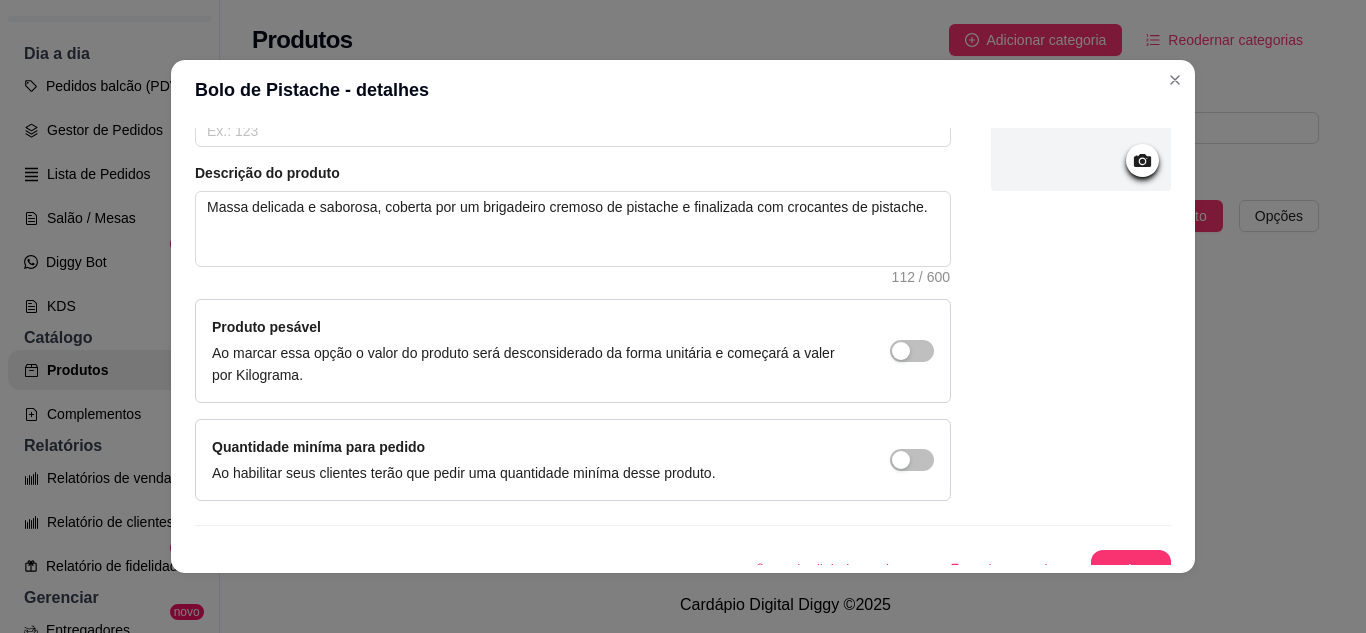 scroll, scrollTop: 215, scrollLeft: 0, axis: vertical 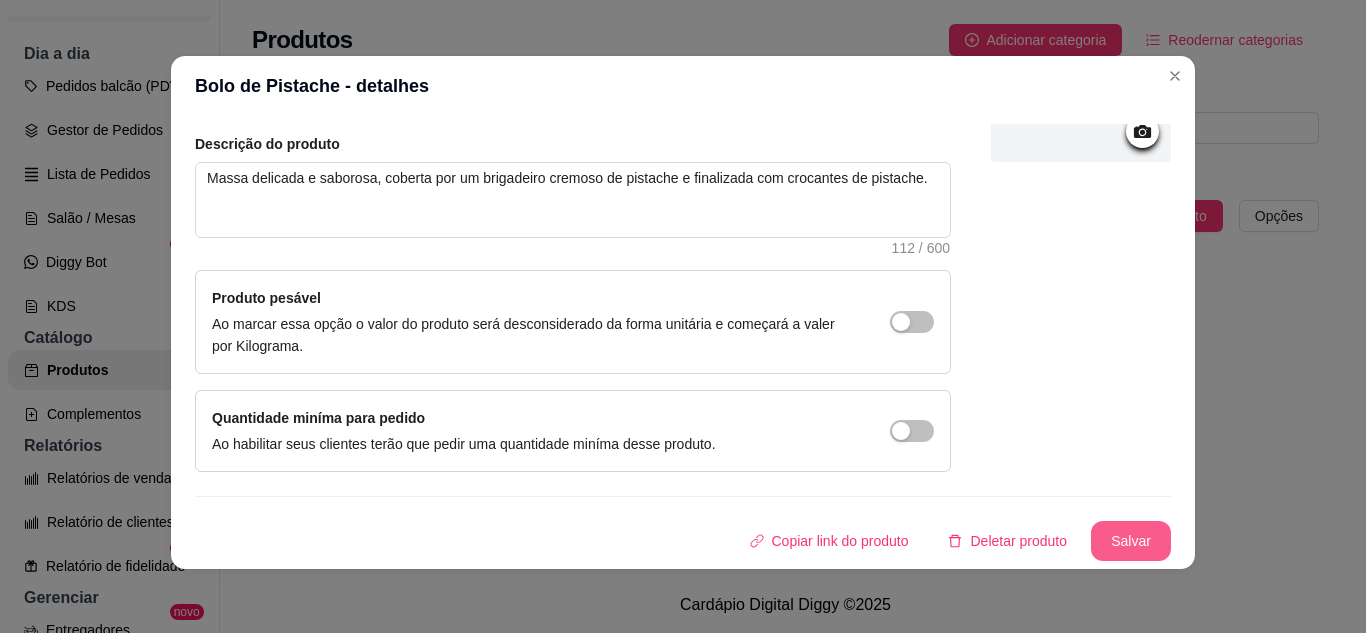 click on "Salvar" at bounding box center (1131, 541) 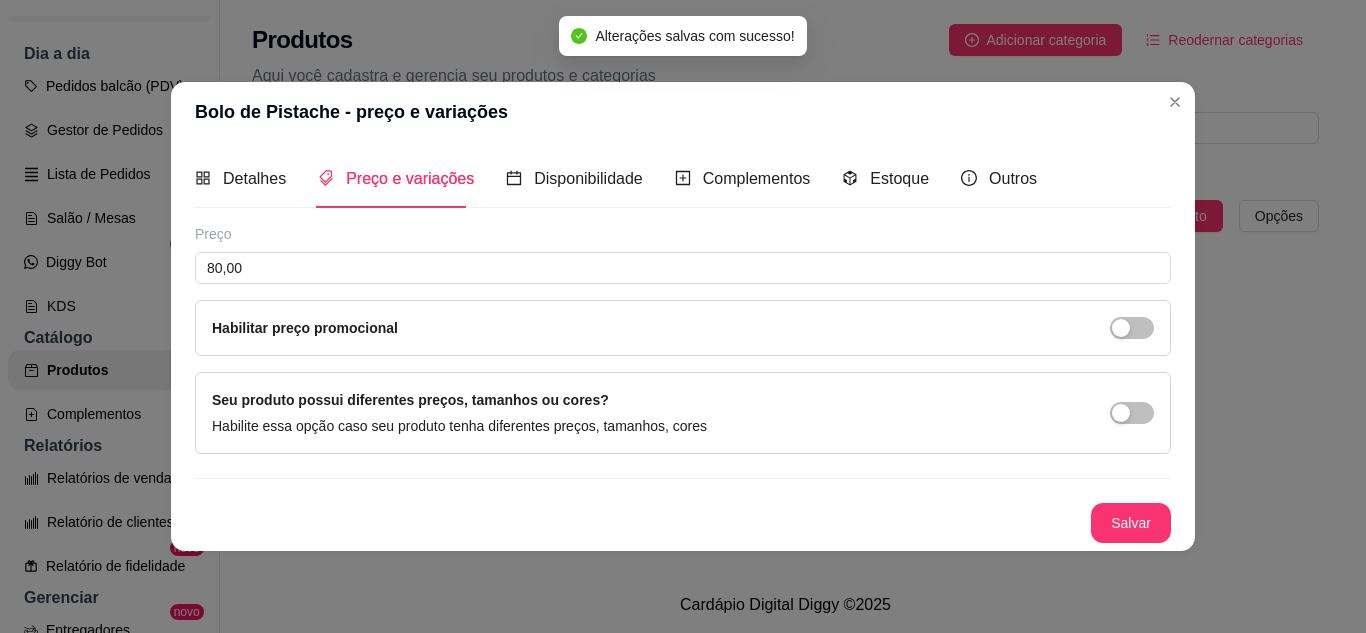 scroll, scrollTop: 0, scrollLeft: 0, axis: both 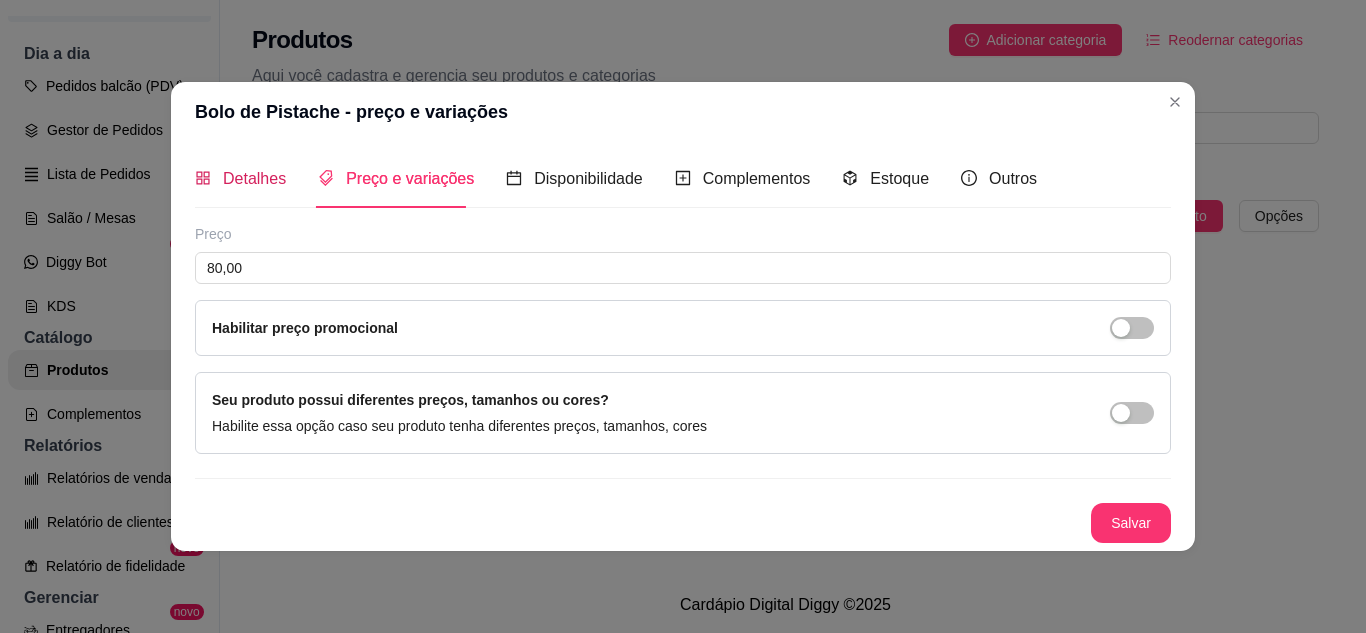 click on "Detalhes" at bounding box center [254, 178] 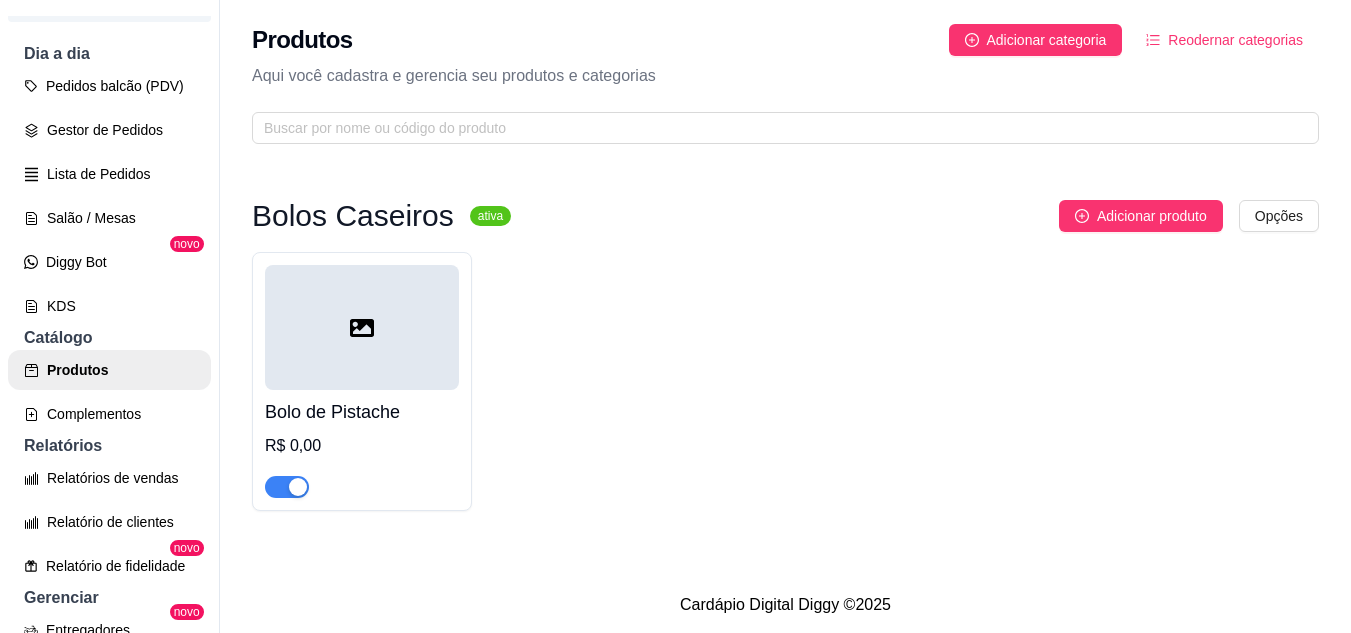 click at bounding box center [362, 327] 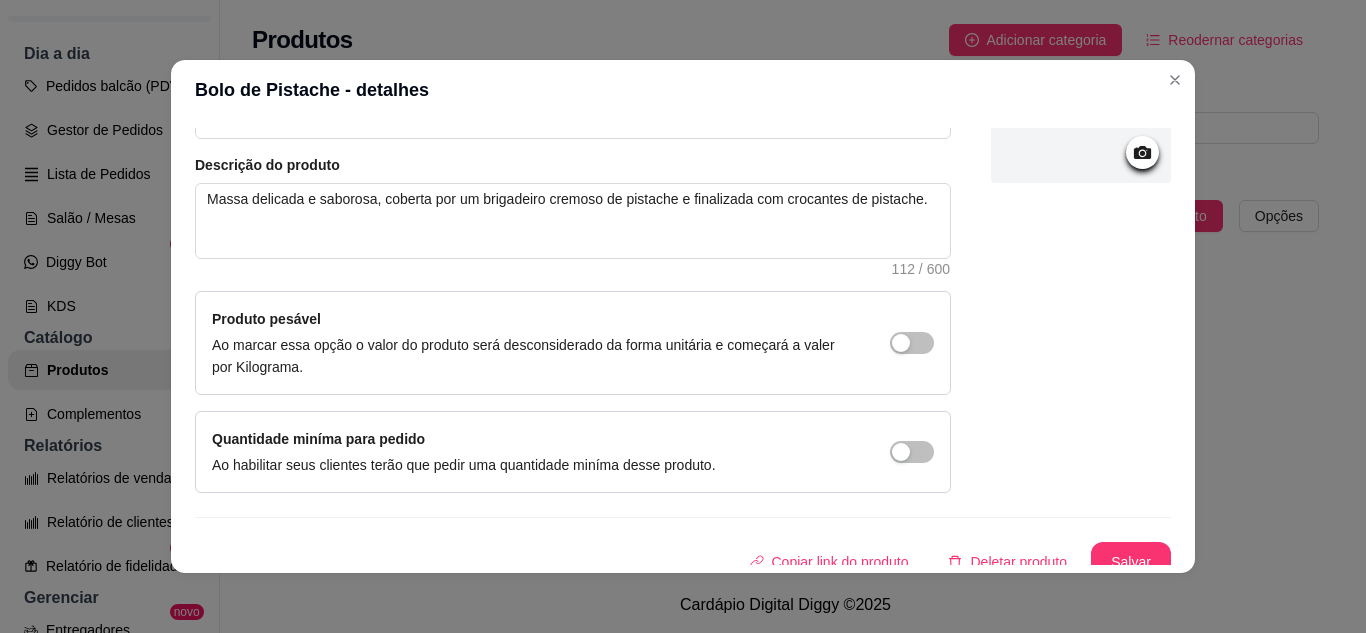 scroll, scrollTop: 200, scrollLeft: 0, axis: vertical 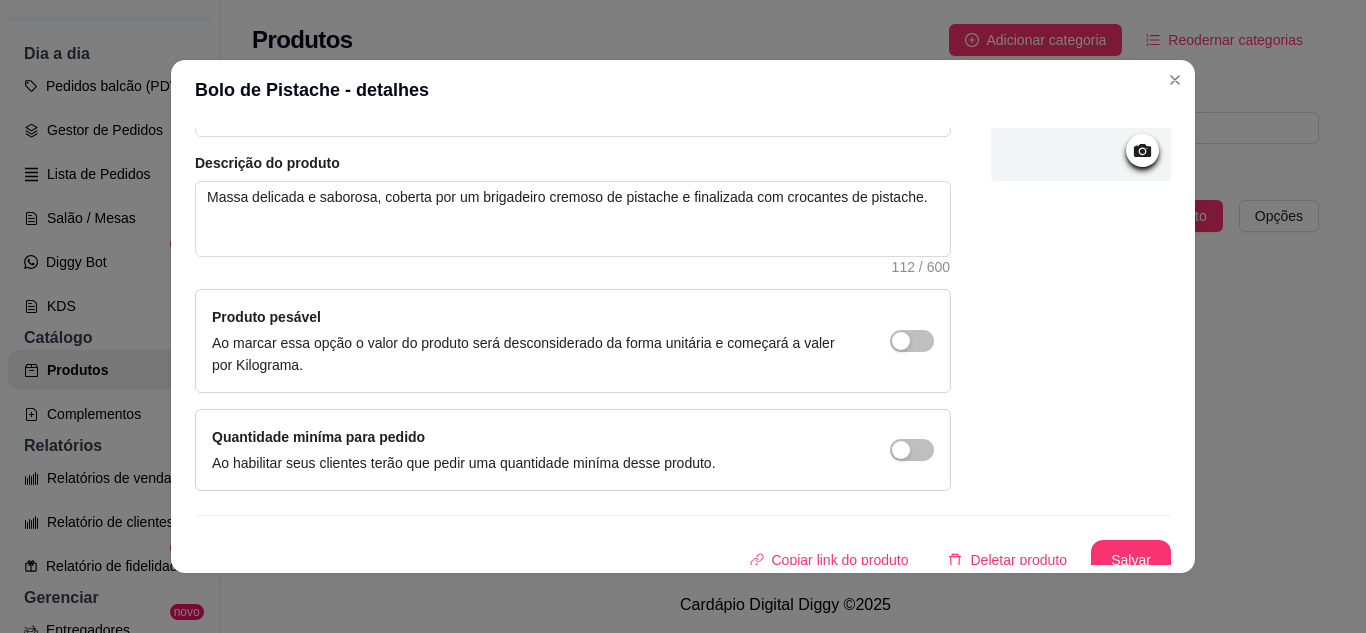 click 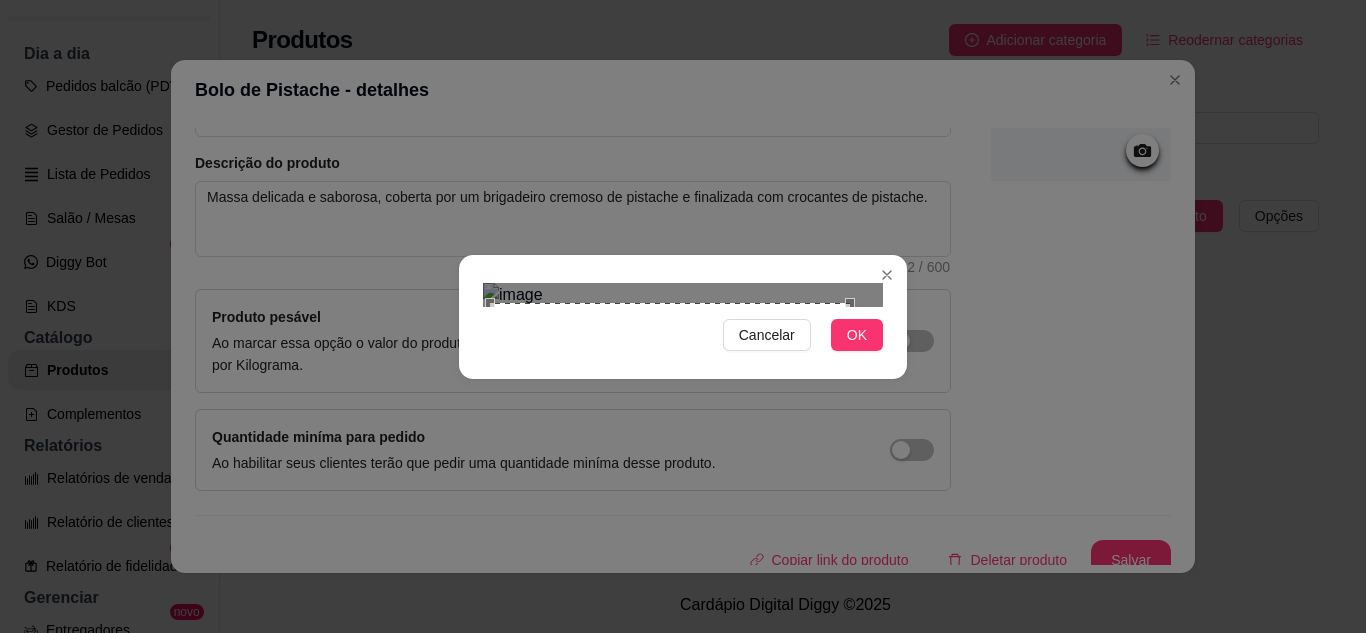 click at bounding box center [670, 483] 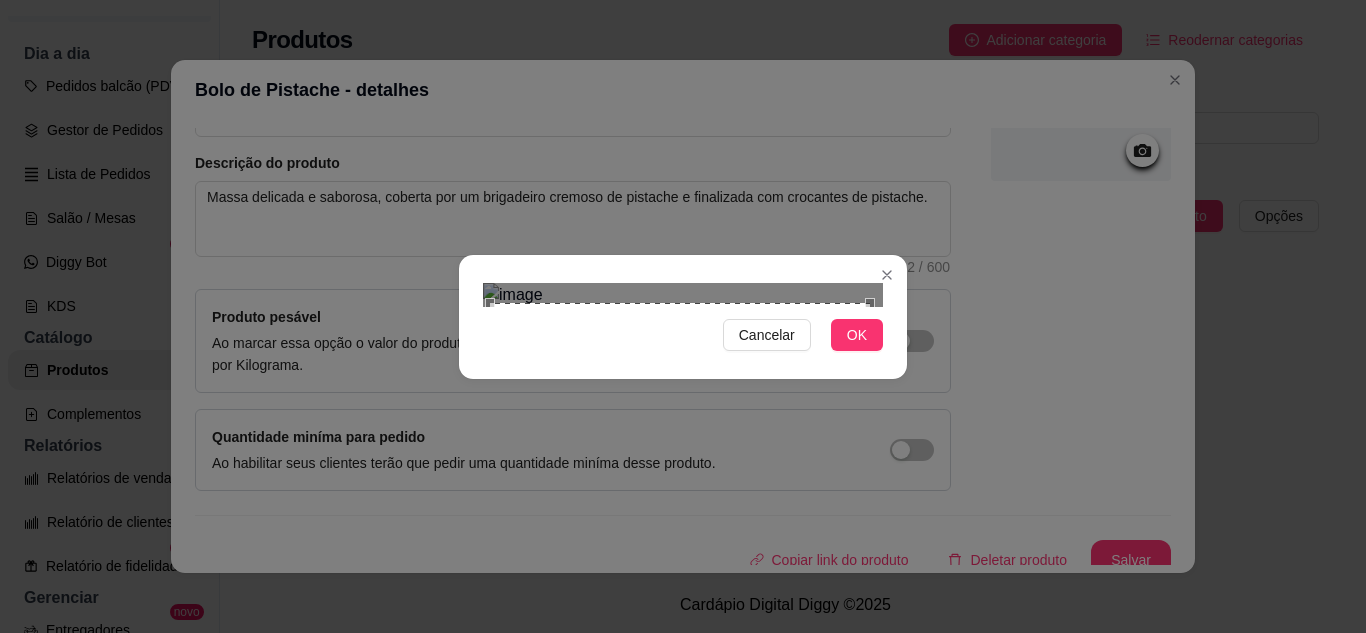 click on "Cancelar OK" at bounding box center [683, 317] 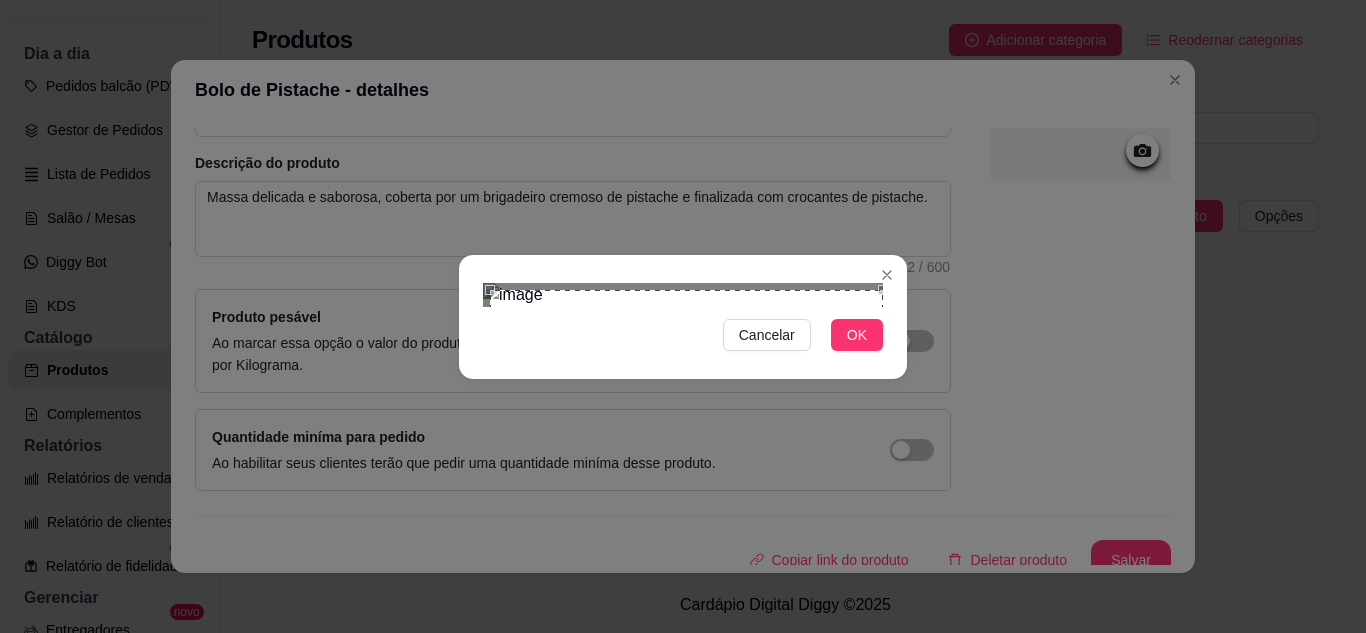 click on "Cancelar OK" at bounding box center (683, 317) 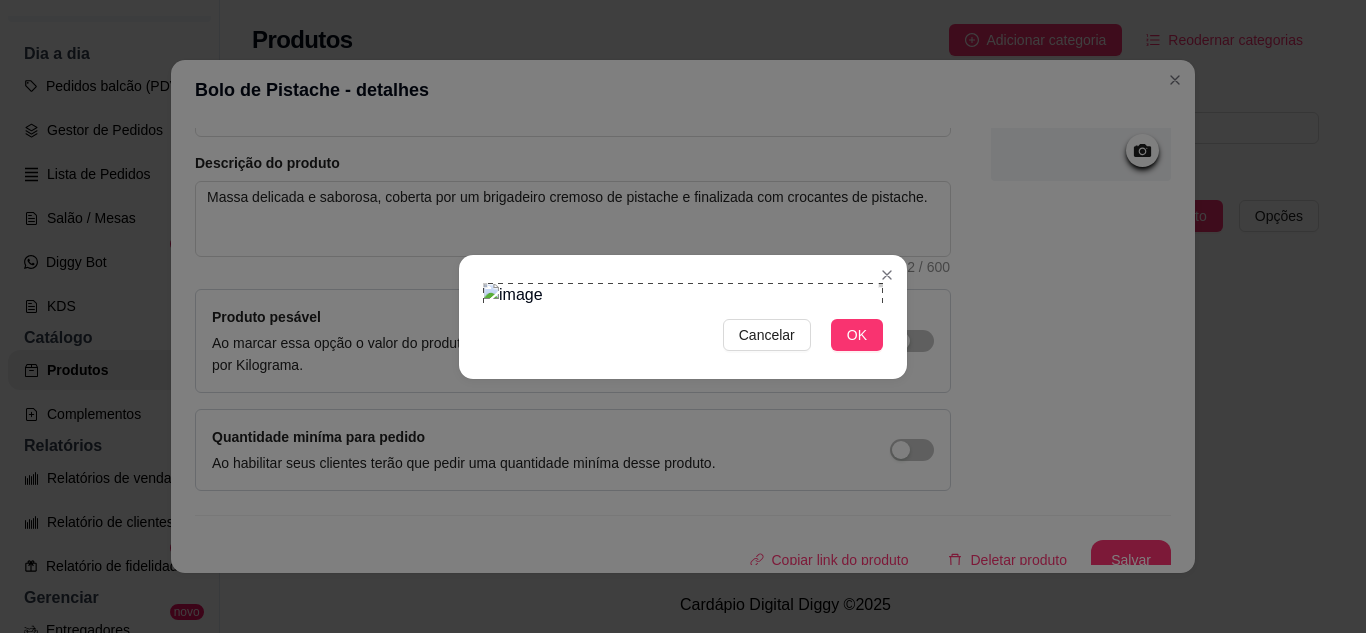 click on "Cancelar OK" at bounding box center [683, 317] 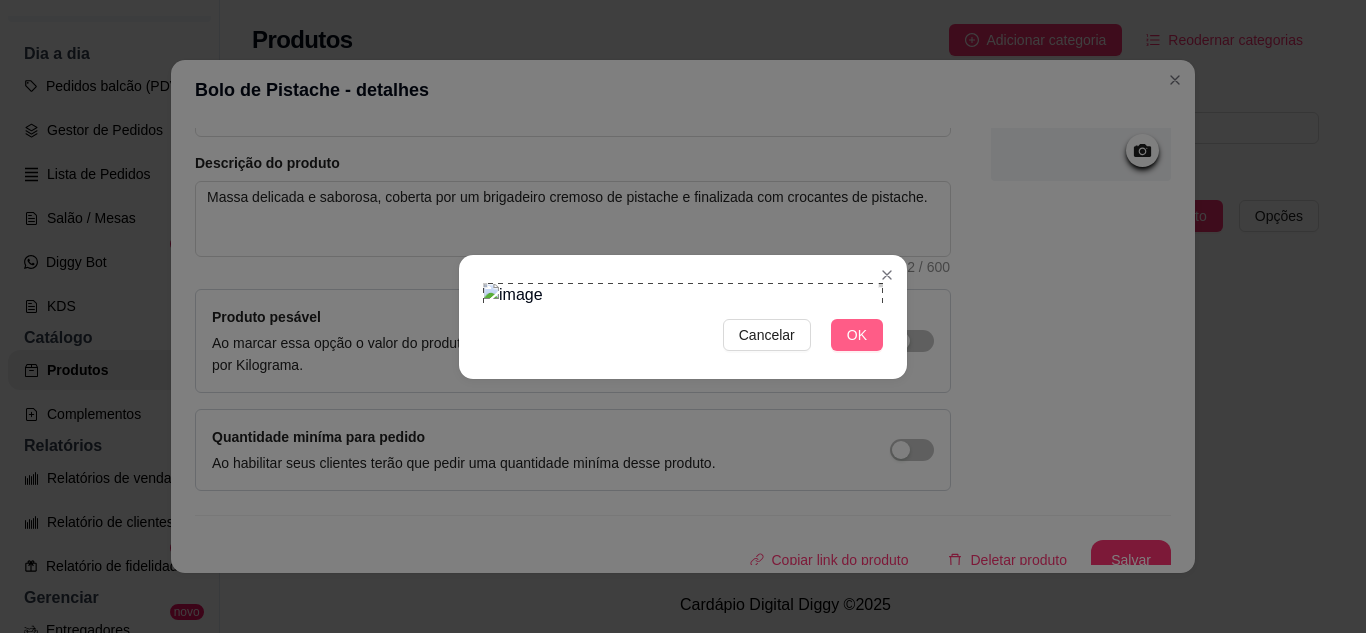 click on "OK" at bounding box center [857, 335] 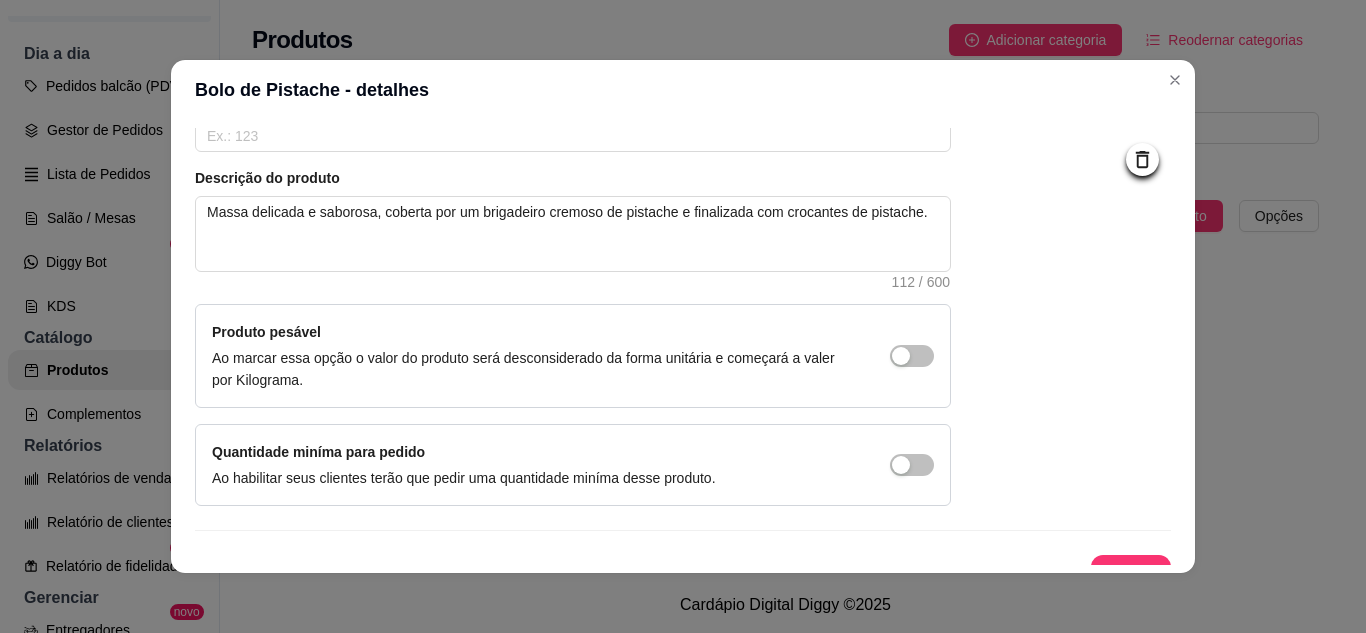 scroll, scrollTop: 215, scrollLeft: 0, axis: vertical 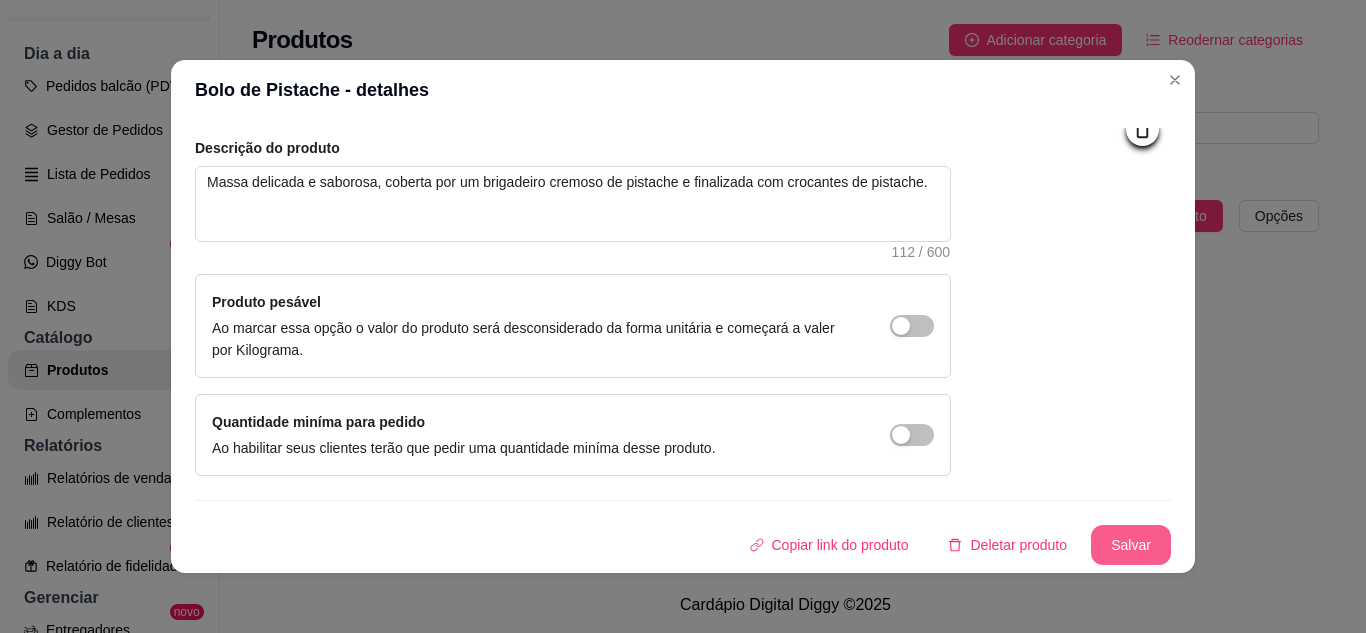 click on "Salvar" at bounding box center [1131, 545] 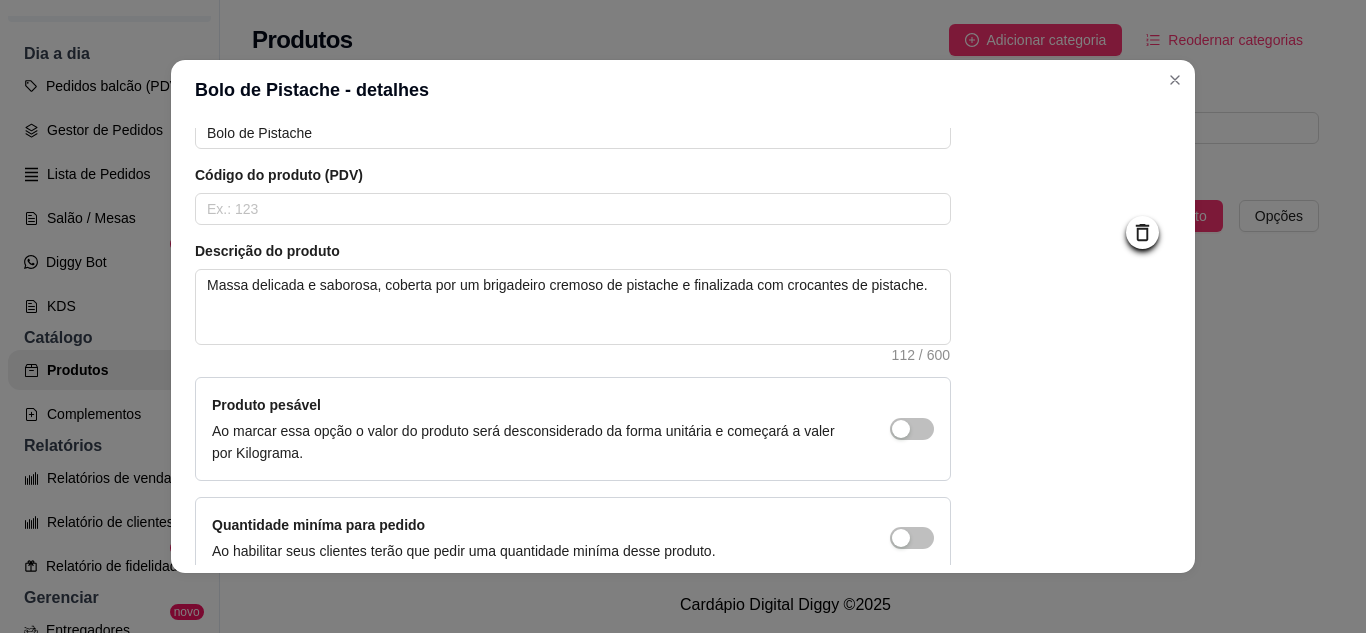 scroll, scrollTop: 0, scrollLeft: 0, axis: both 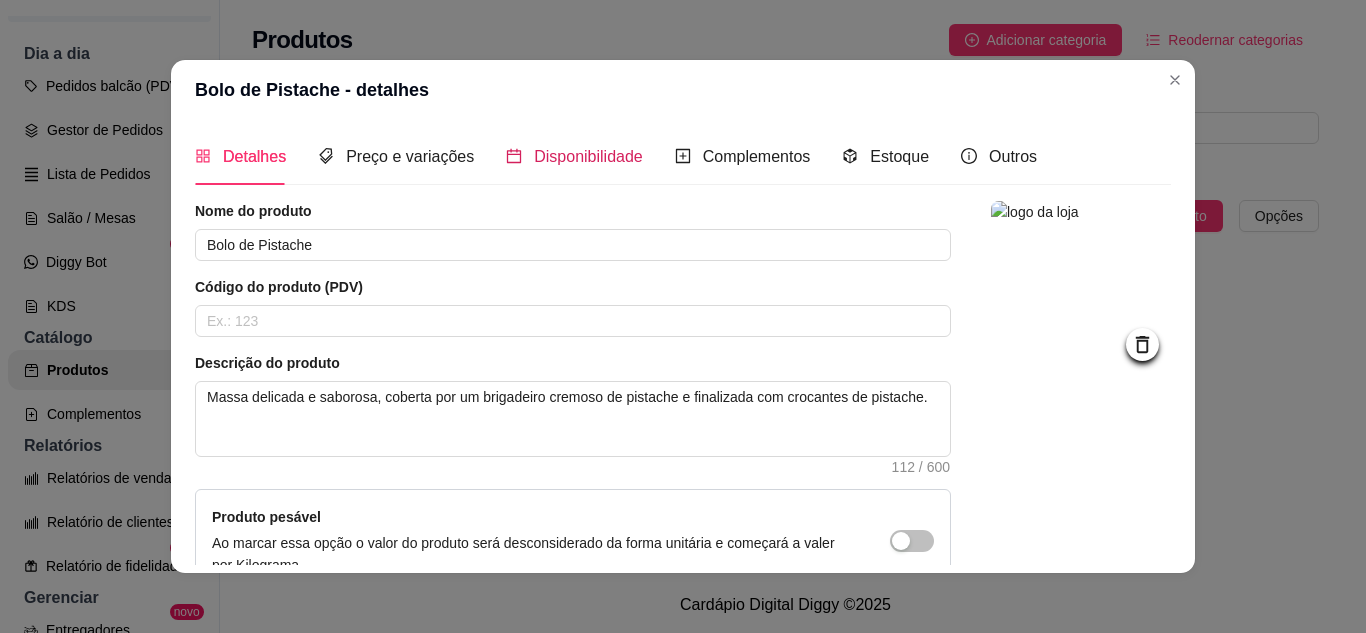 click on "Disponibilidade" at bounding box center (588, 156) 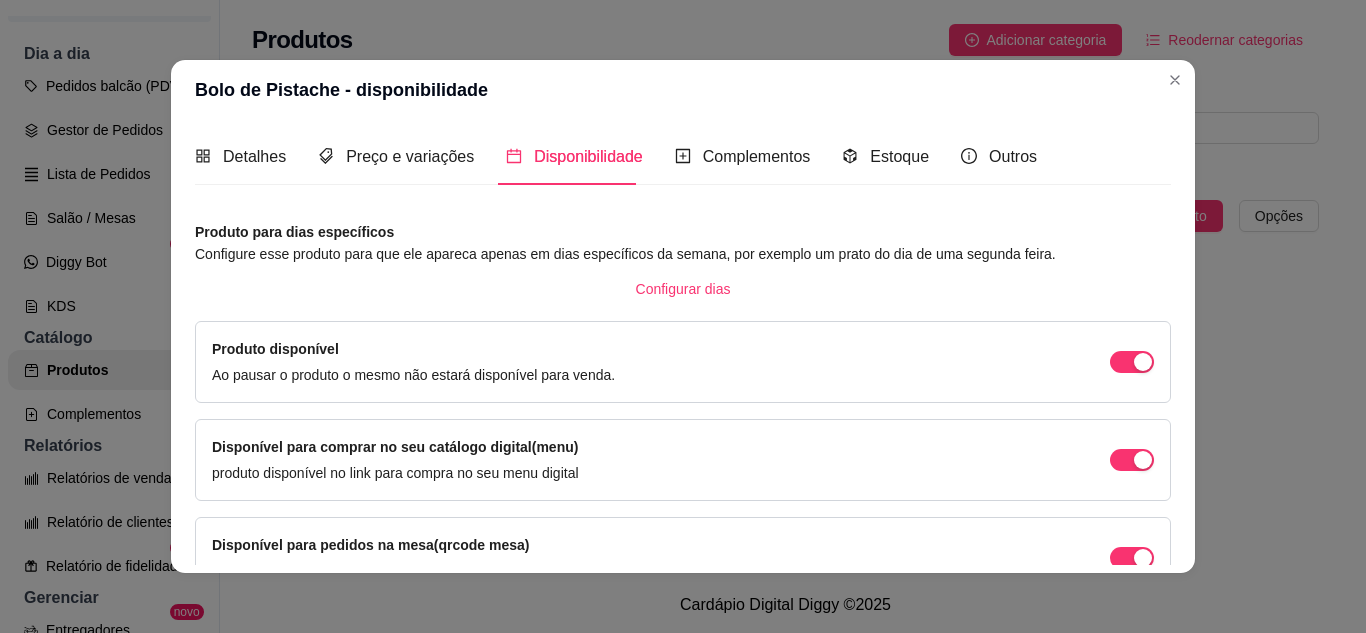 type 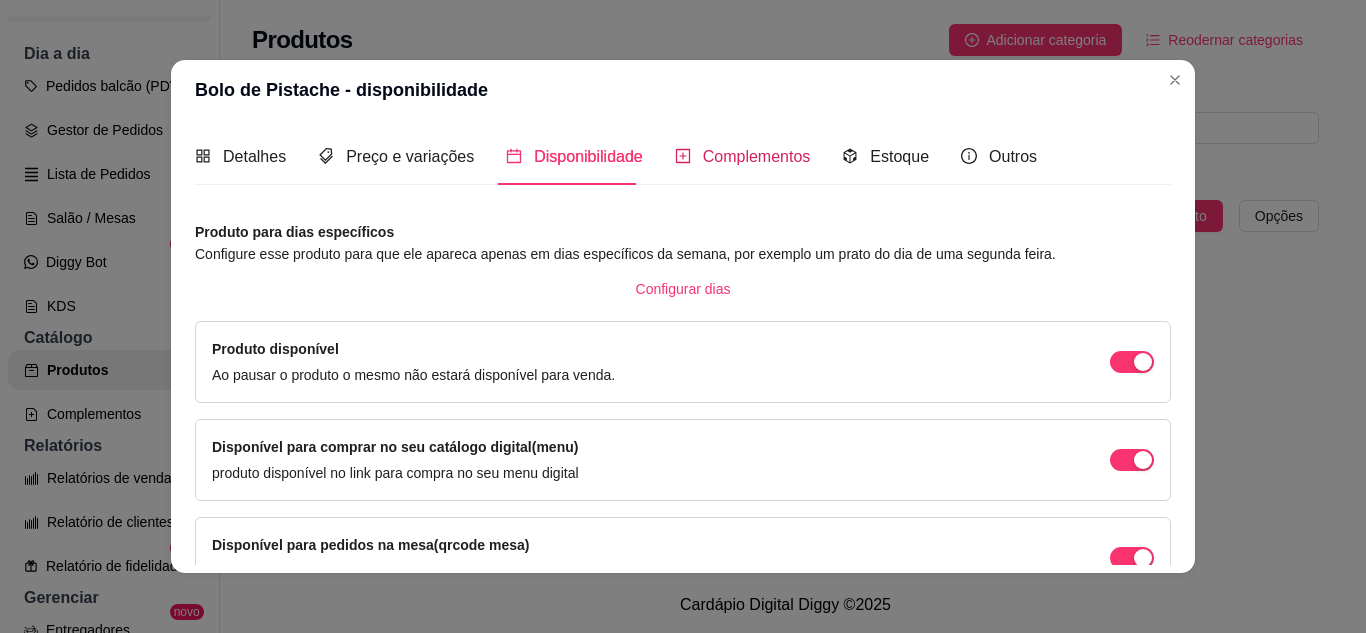 click on "Complementos" at bounding box center [743, 156] 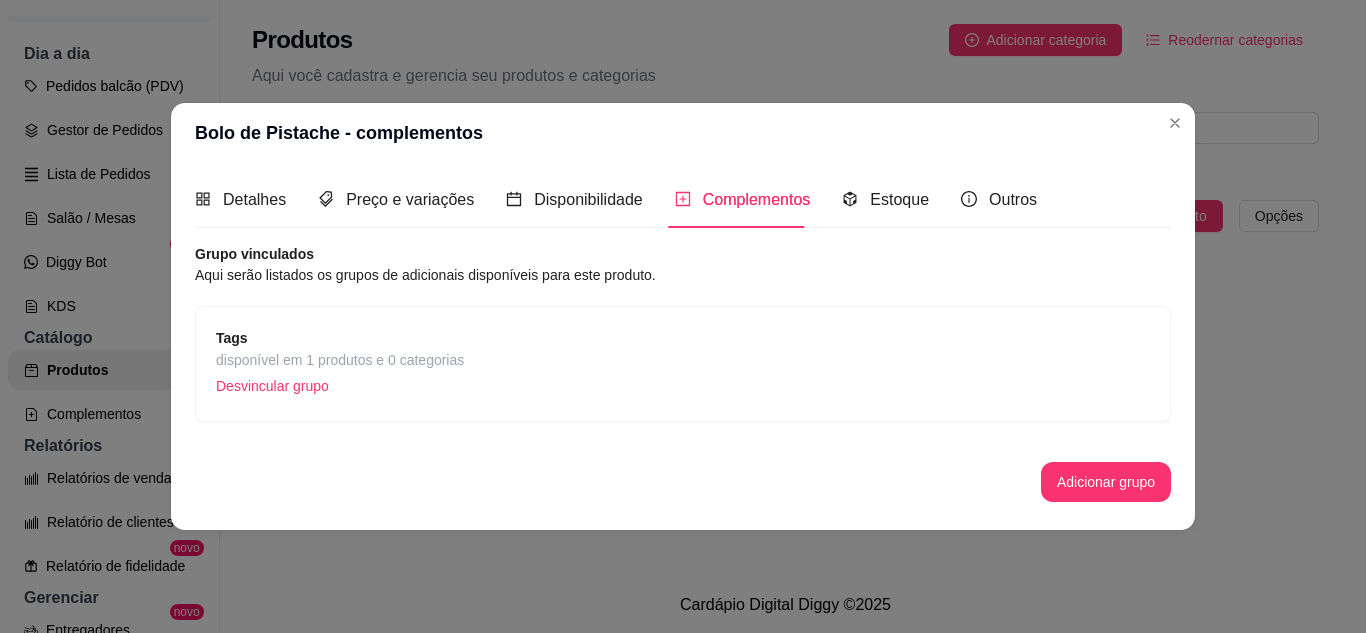 click on "Tags" at bounding box center (340, 338) 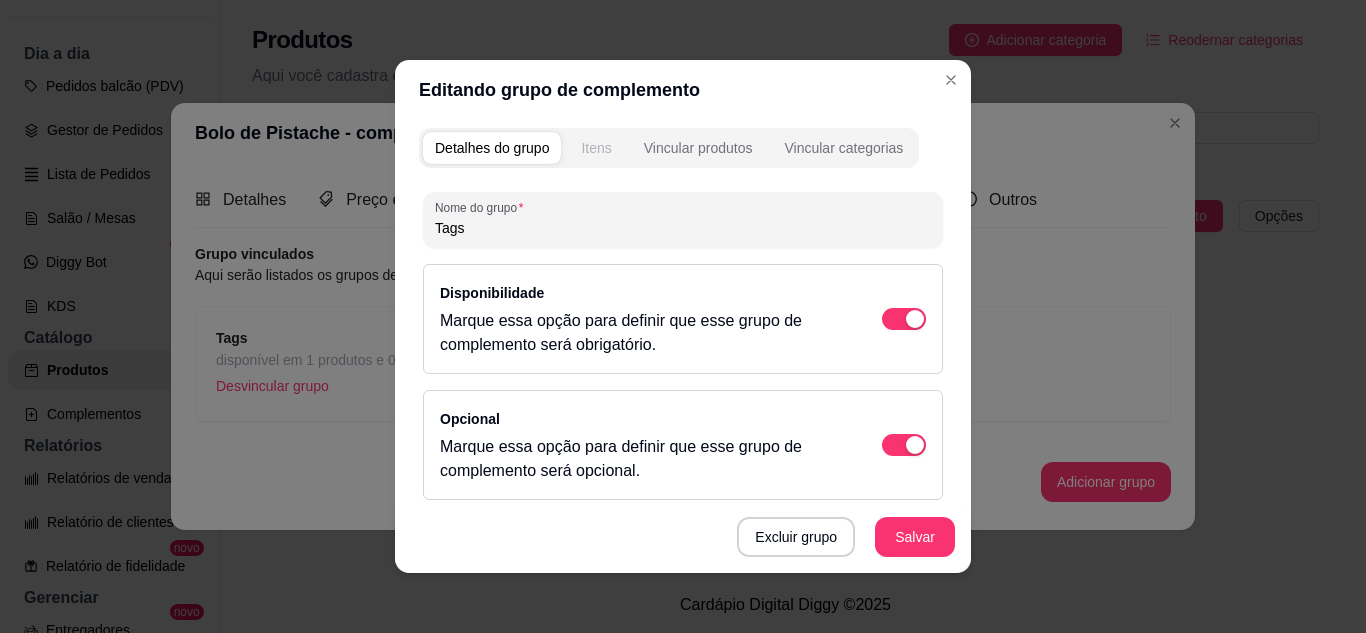 click on "Itens" at bounding box center [596, 148] 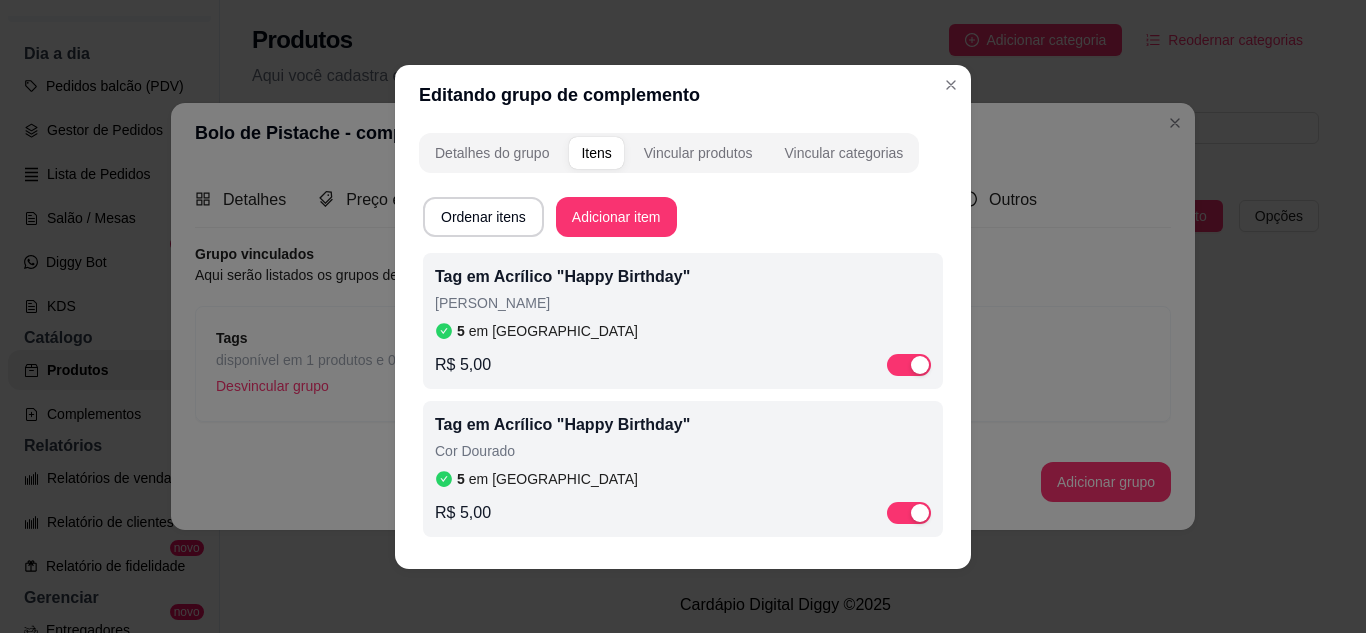 click on "5 em [GEOGRAPHIC_DATA]" at bounding box center [683, 479] 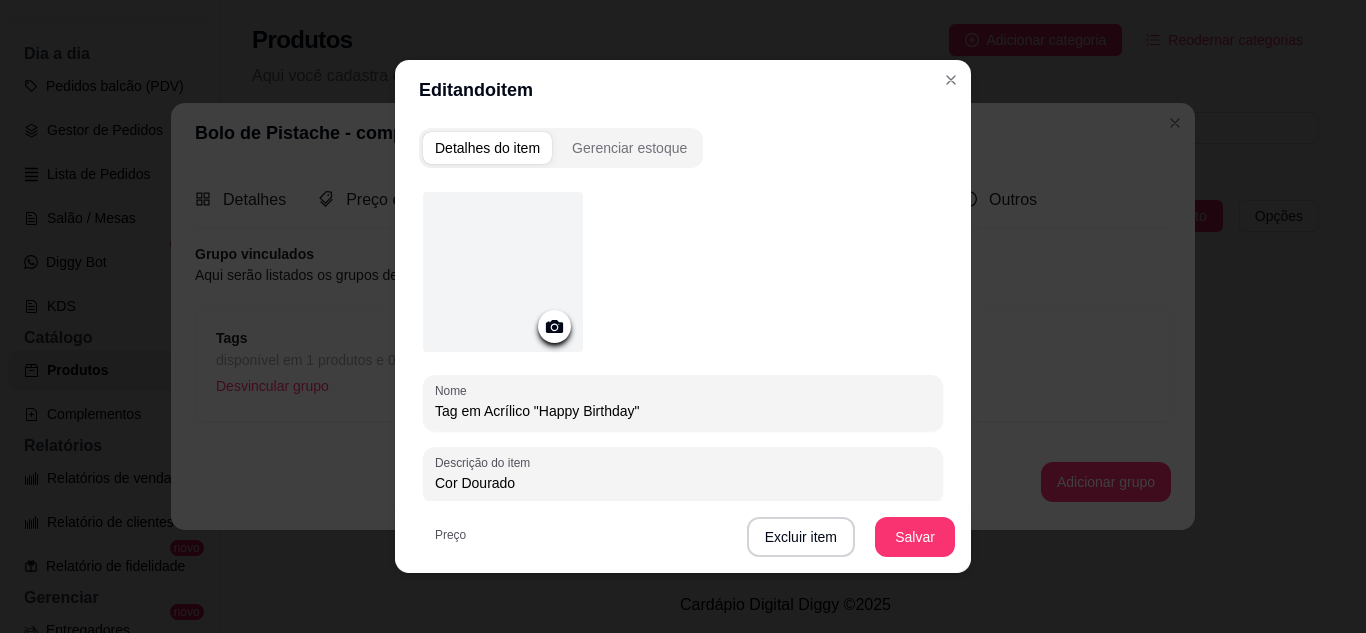 click 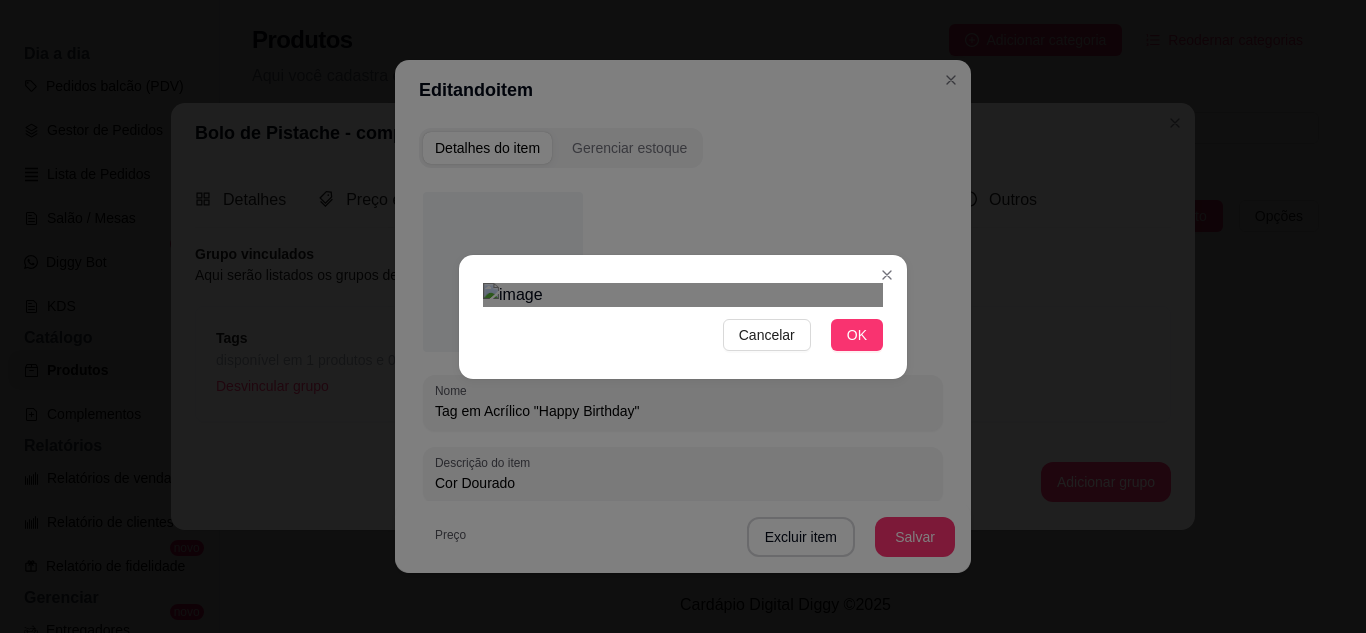 click at bounding box center [703, 503] 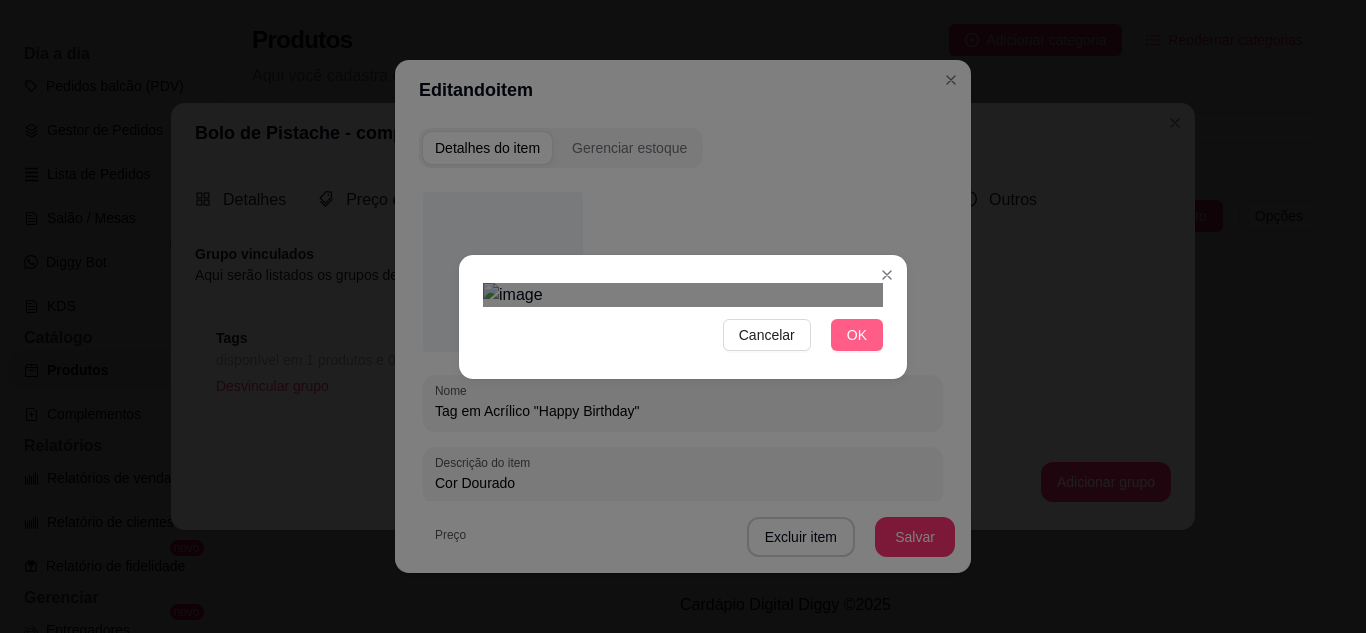 click on "OK" at bounding box center [857, 335] 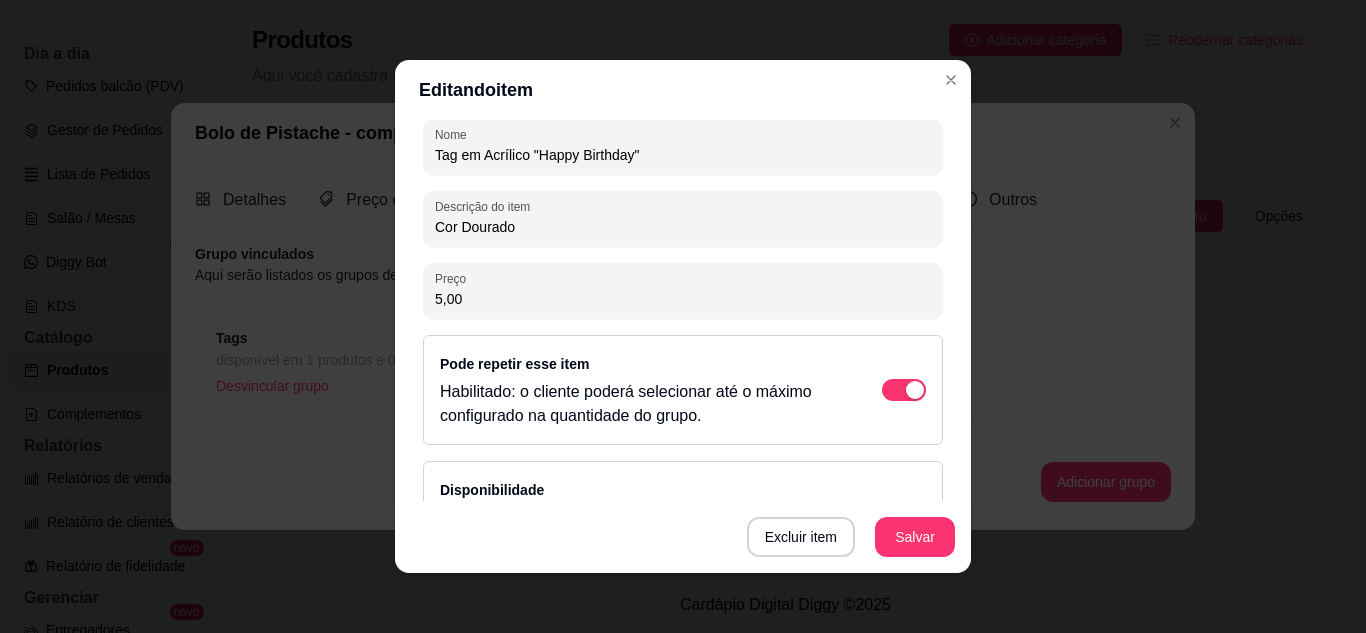 scroll, scrollTop: 300, scrollLeft: 0, axis: vertical 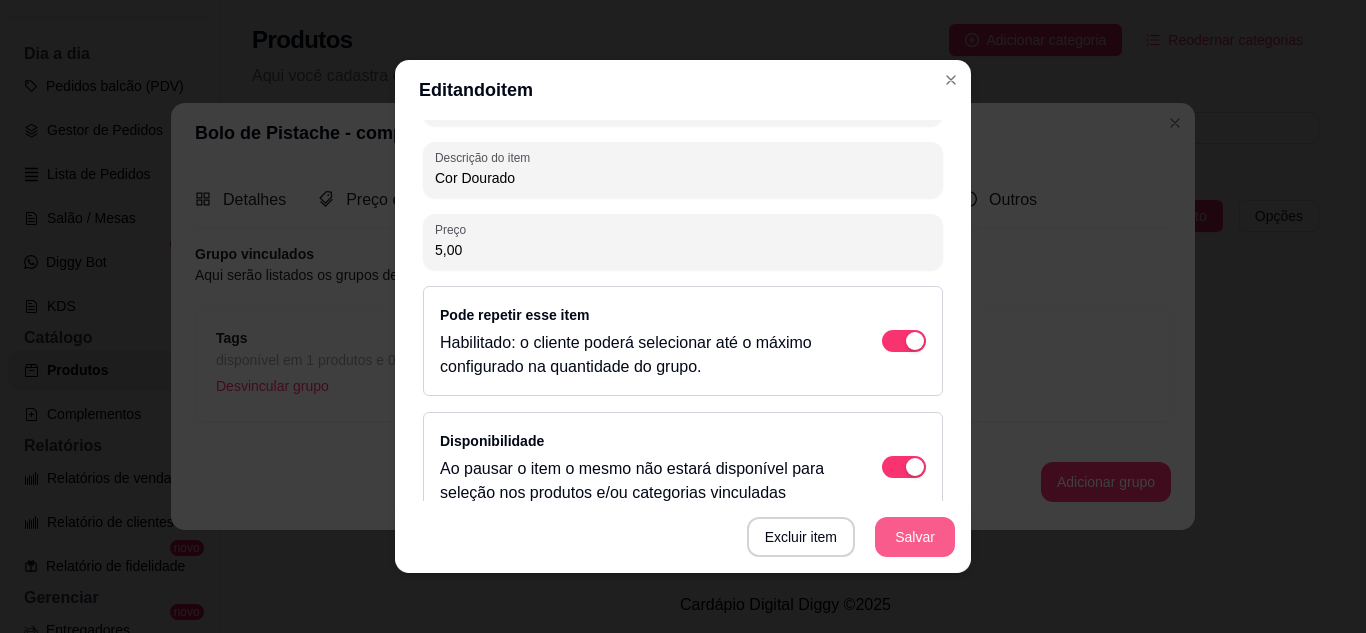click on "Salvar" at bounding box center (915, 537) 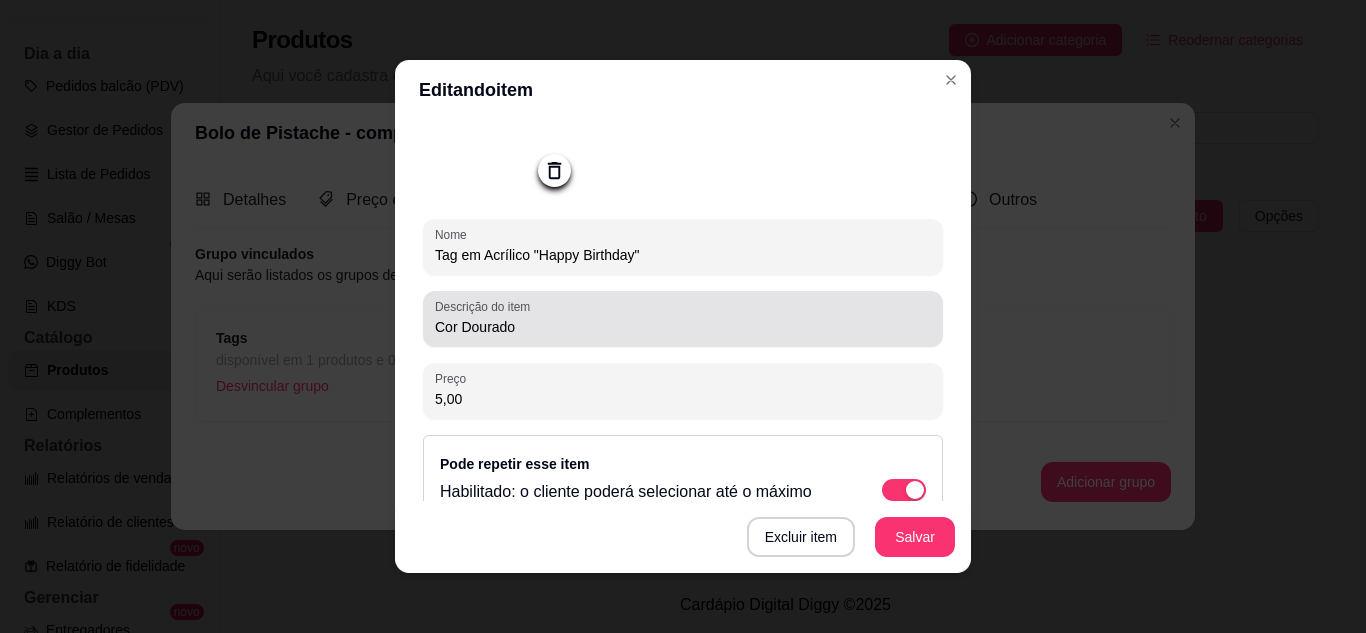 scroll, scrollTop: 0, scrollLeft: 0, axis: both 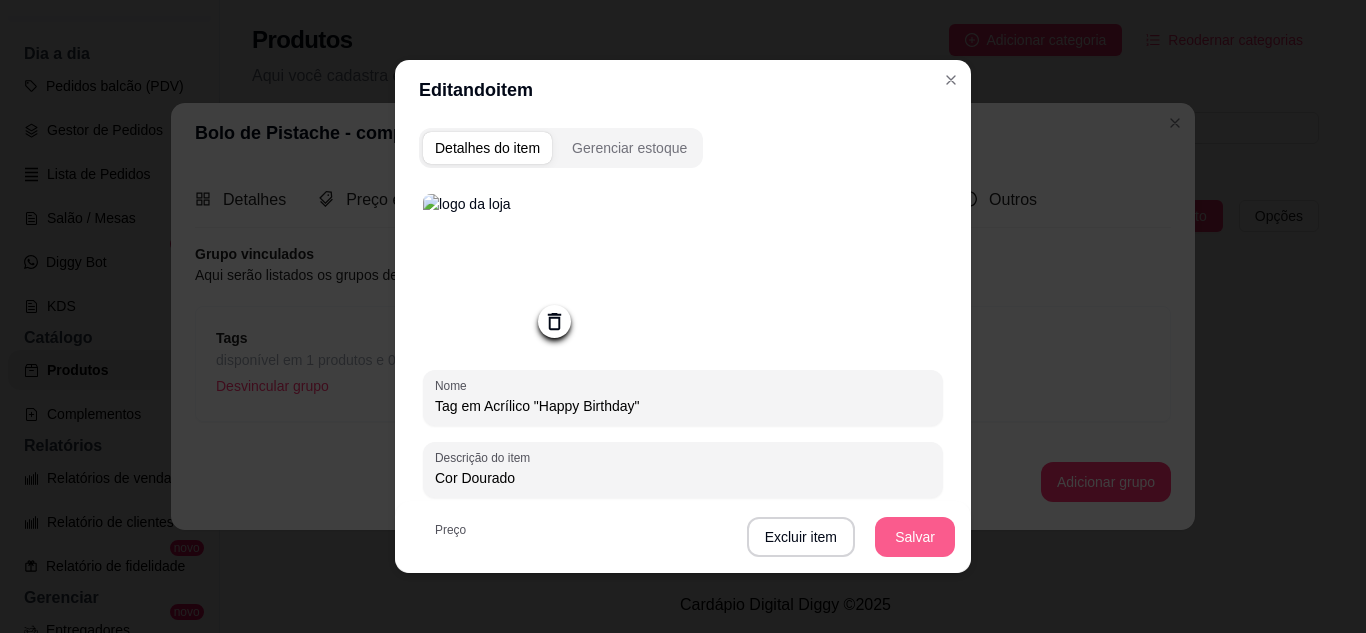 click on "Salvar" at bounding box center [915, 537] 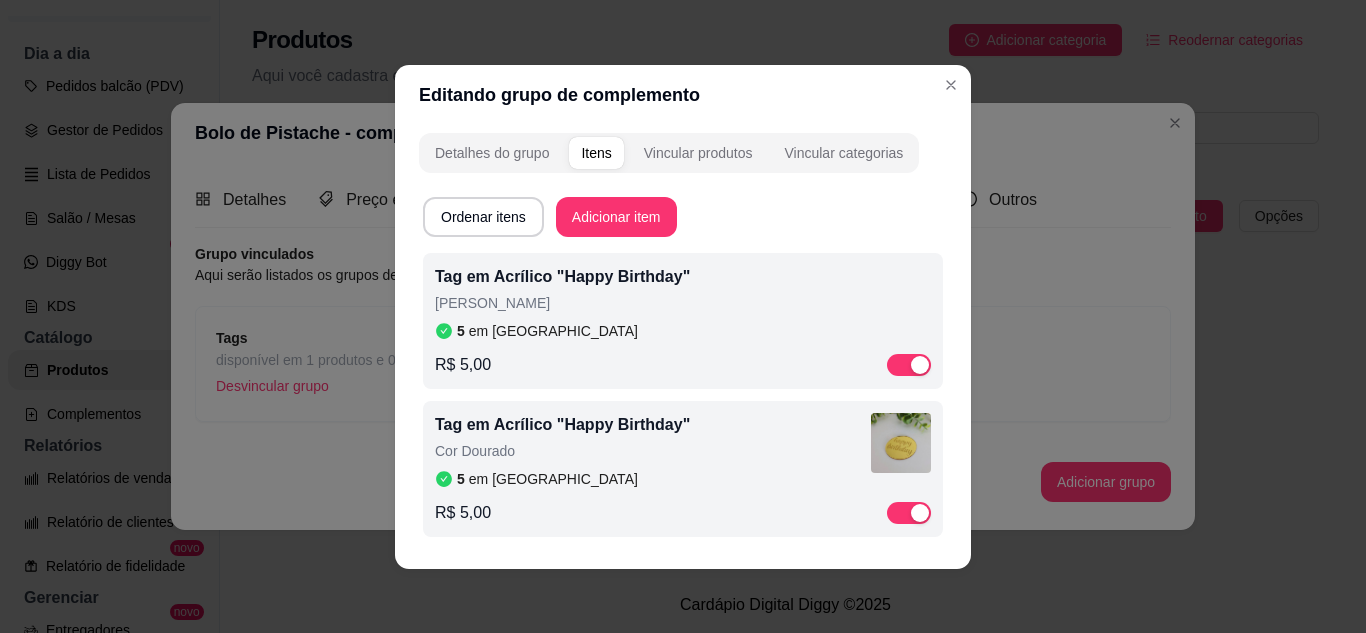 scroll, scrollTop: 1, scrollLeft: 0, axis: vertical 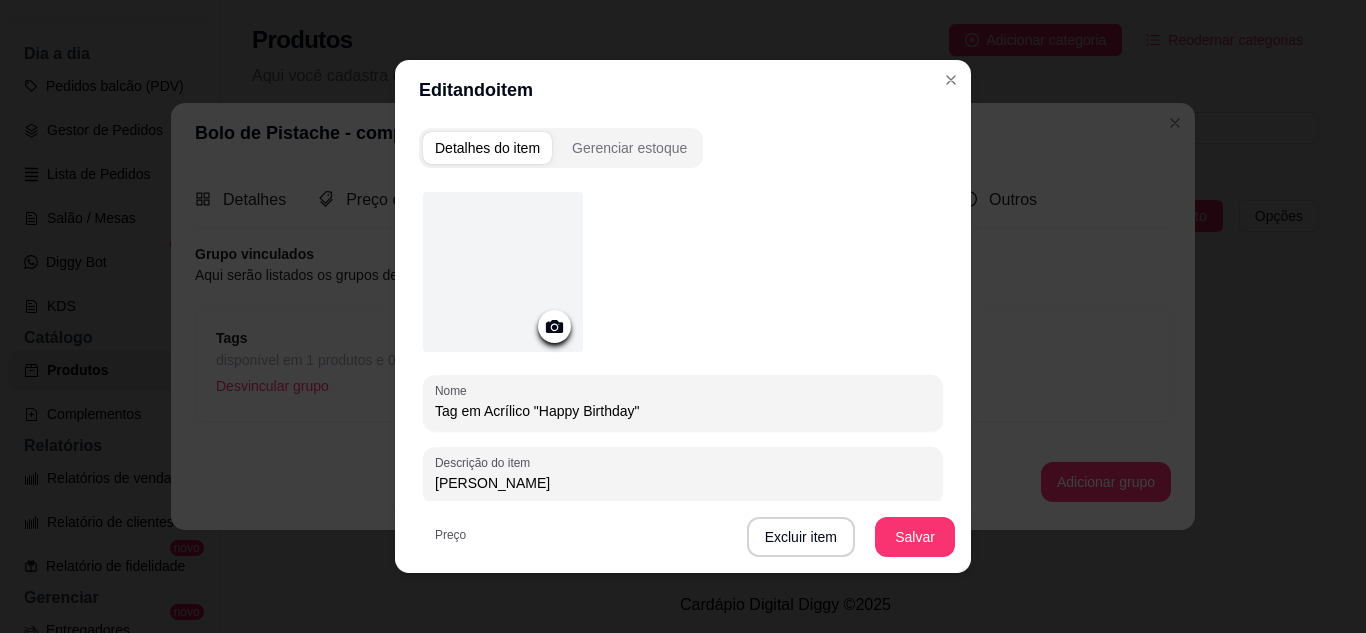 click 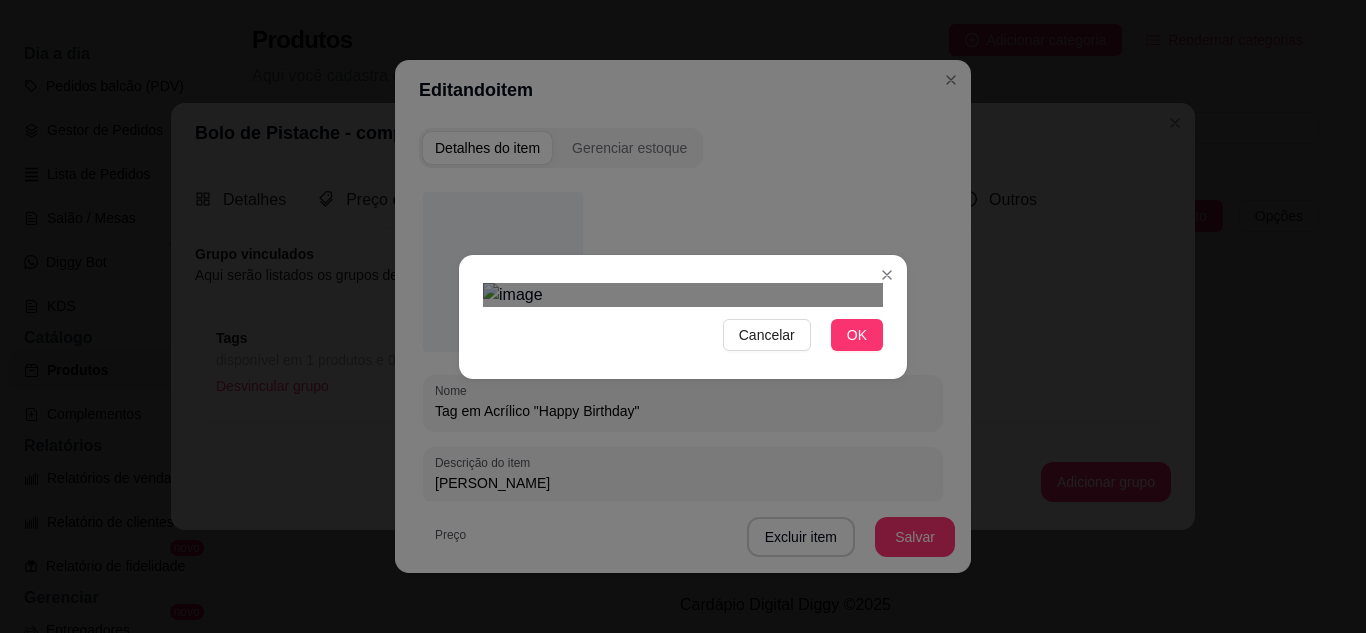click at bounding box center (703, 503) 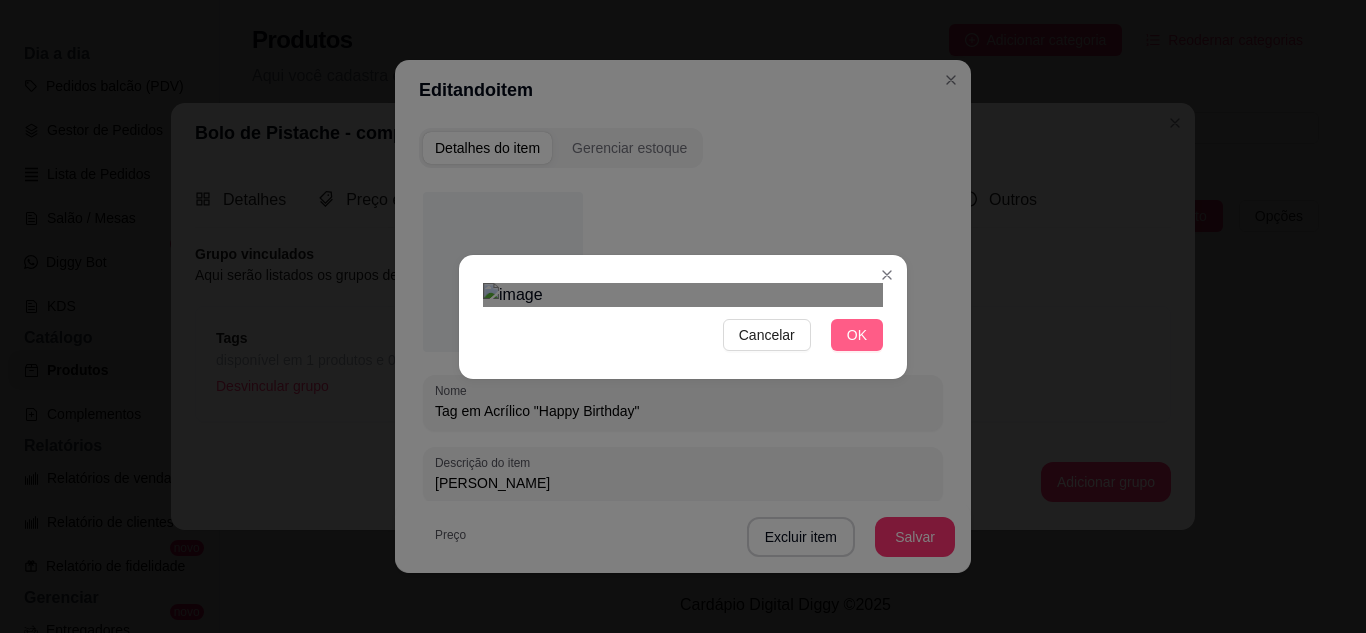 click on "OK" at bounding box center (857, 335) 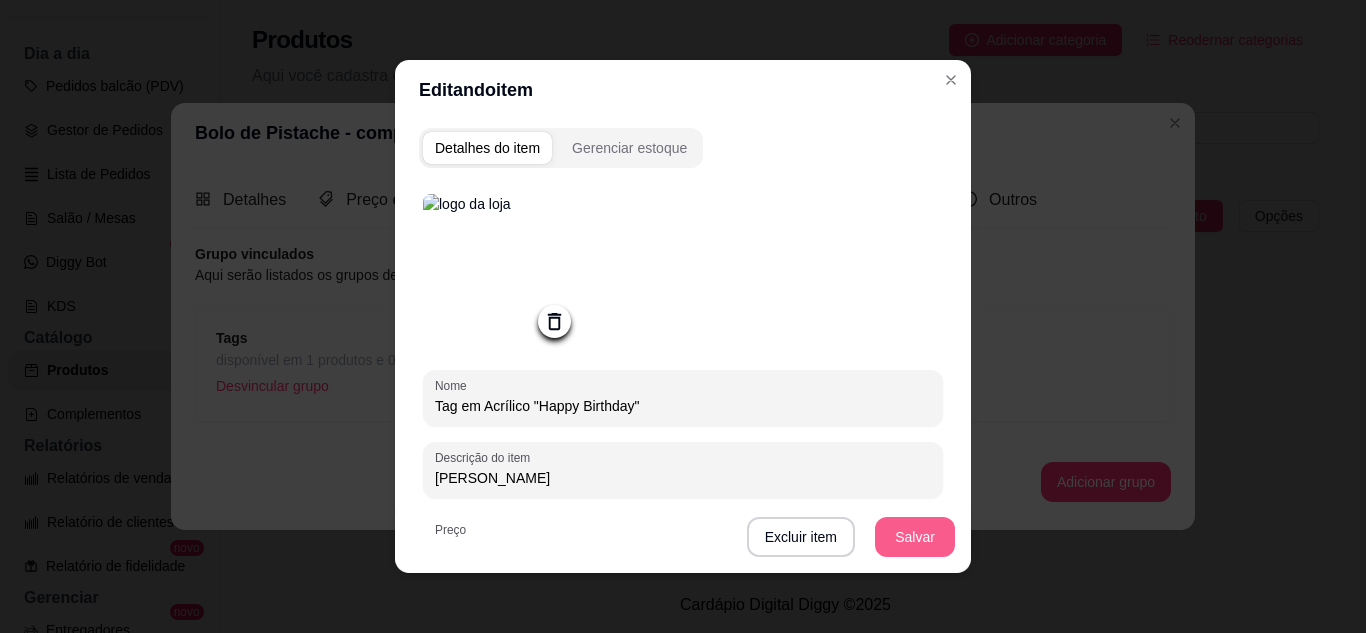 click on "Salvar" at bounding box center [915, 537] 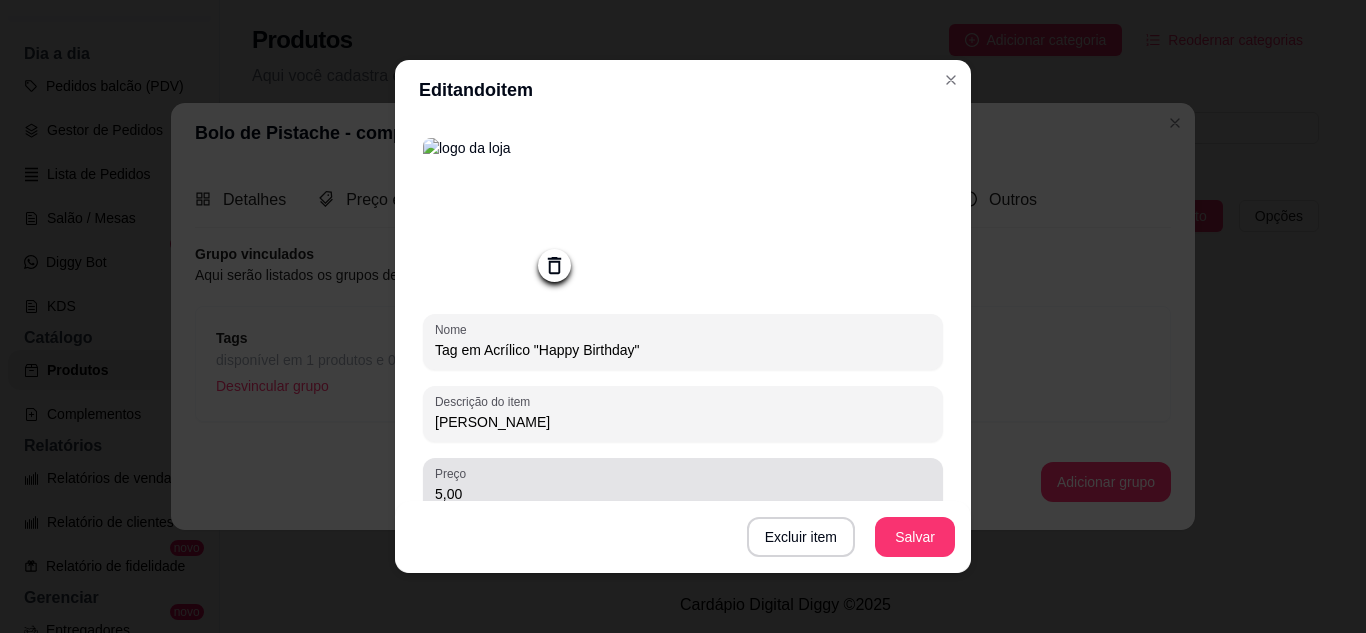 scroll, scrollTop: 100, scrollLeft: 0, axis: vertical 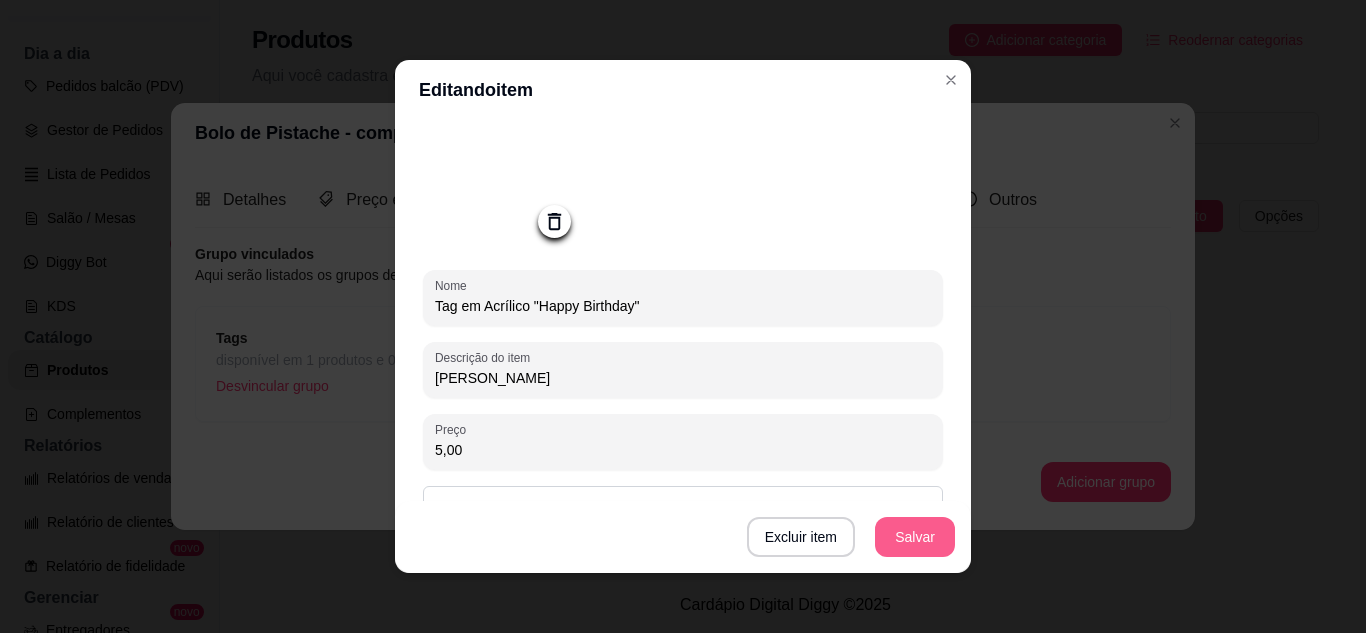 click on "Salvar" at bounding box center (915, 537) 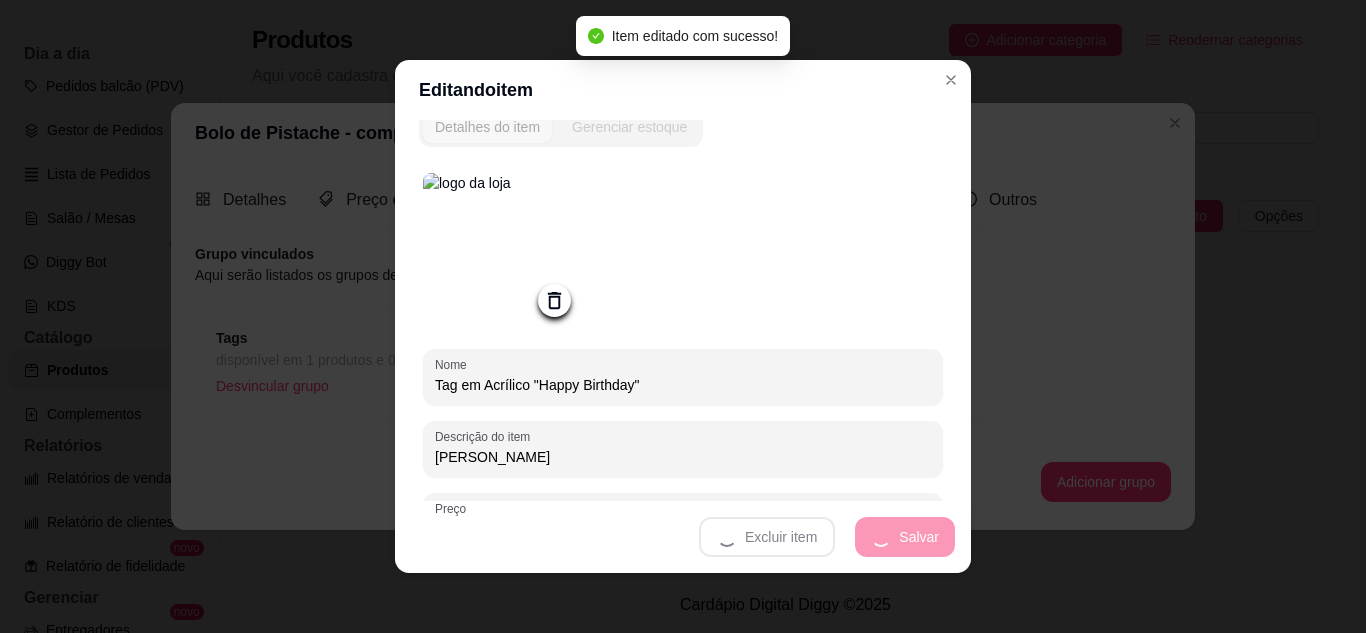 scroll, scrollTop: 0, scrollLeft: 0, axis: both 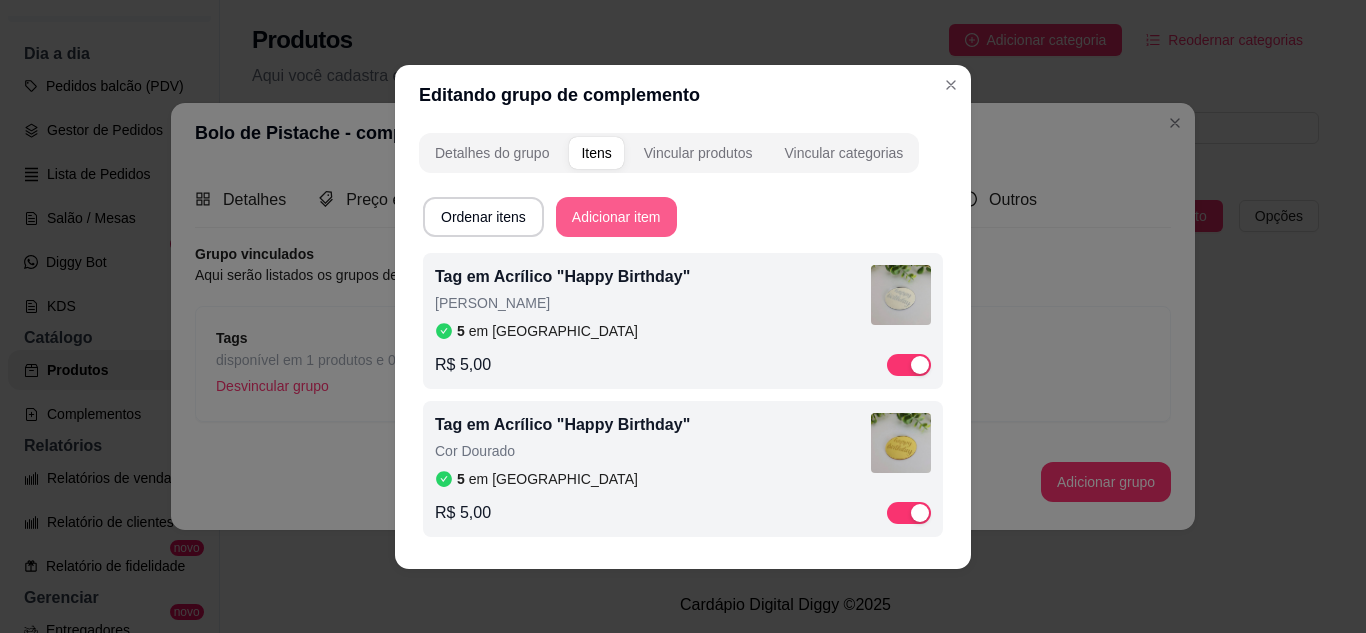 click on "Adicionar item" at bounding box center [616, 217] 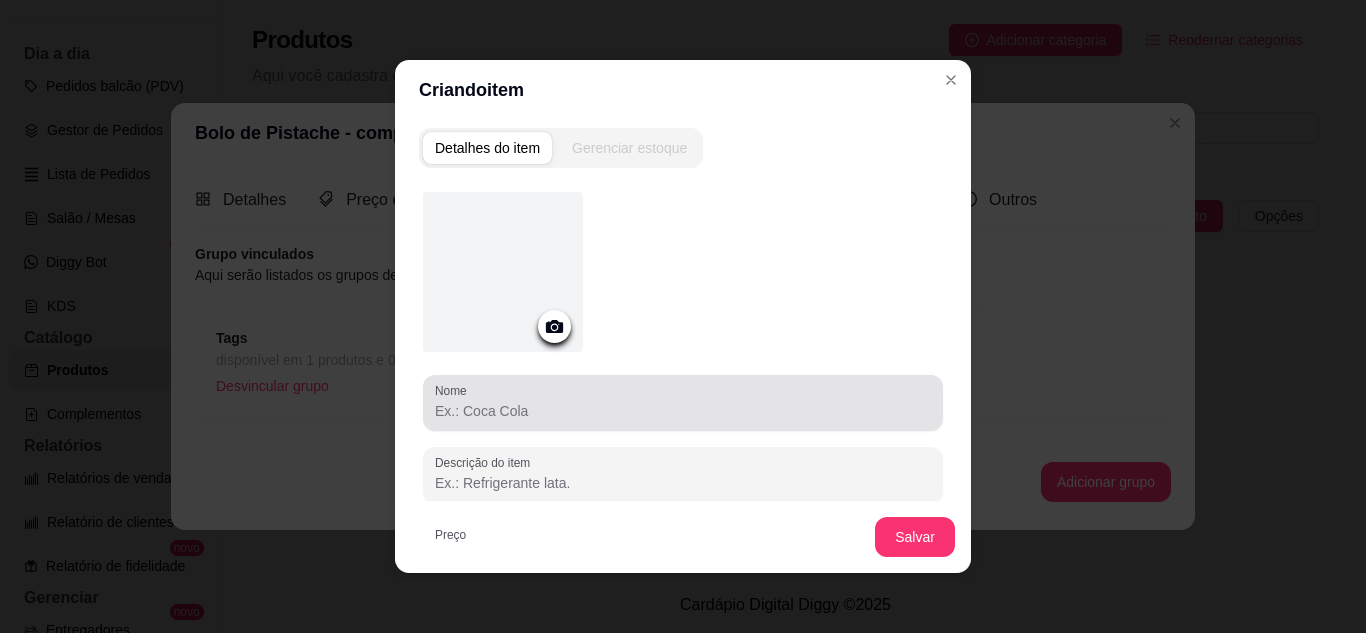 click on "Nome" at bounding box center (683, 411) 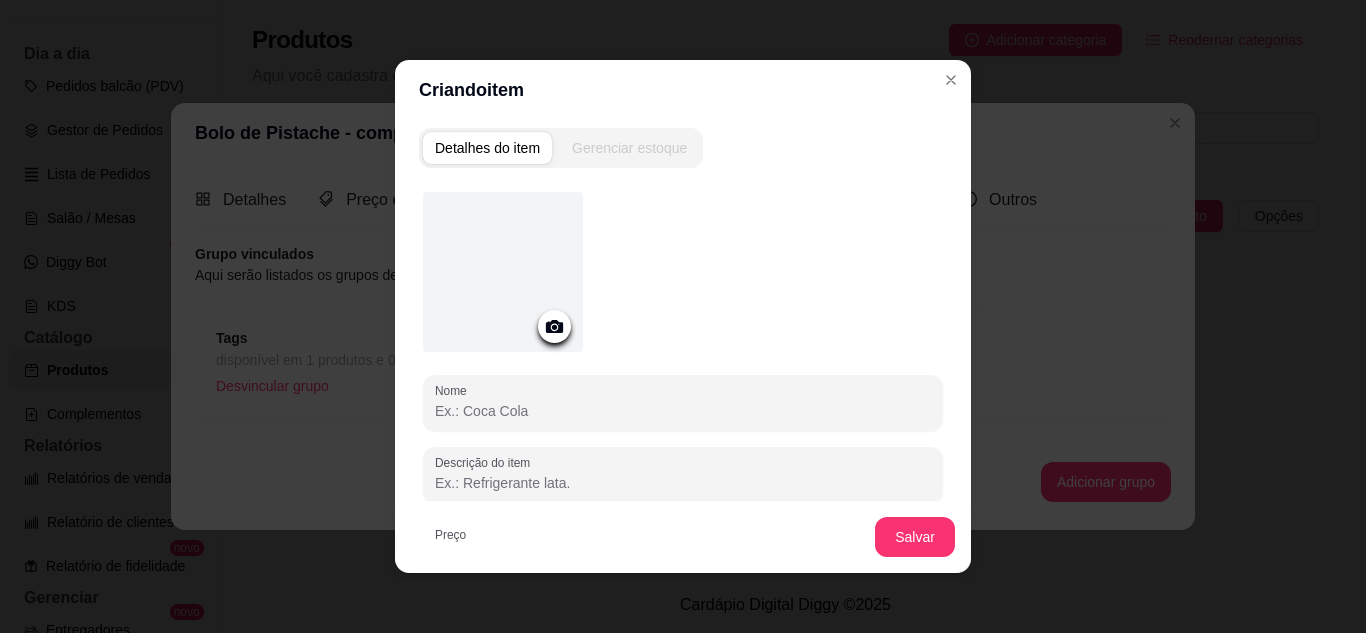 paste on "Tag em Acrílico "Happy Birthday"" 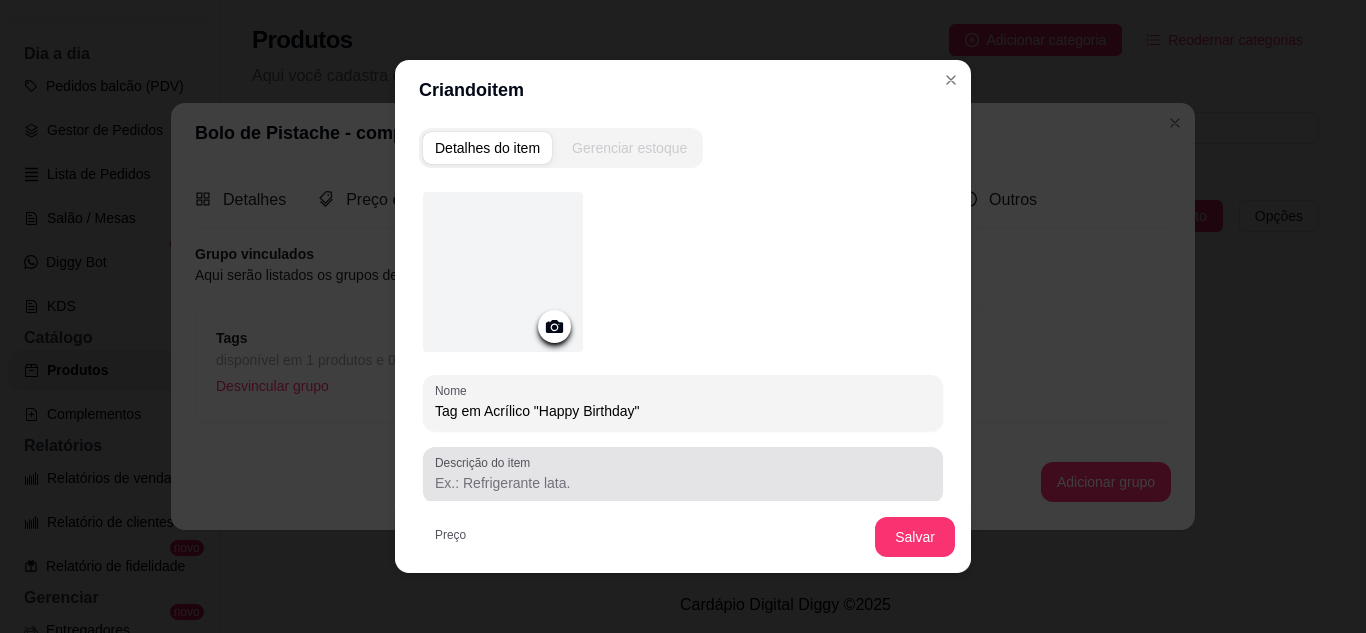 type on "Tag em Acrílico "Happy Birthday"" 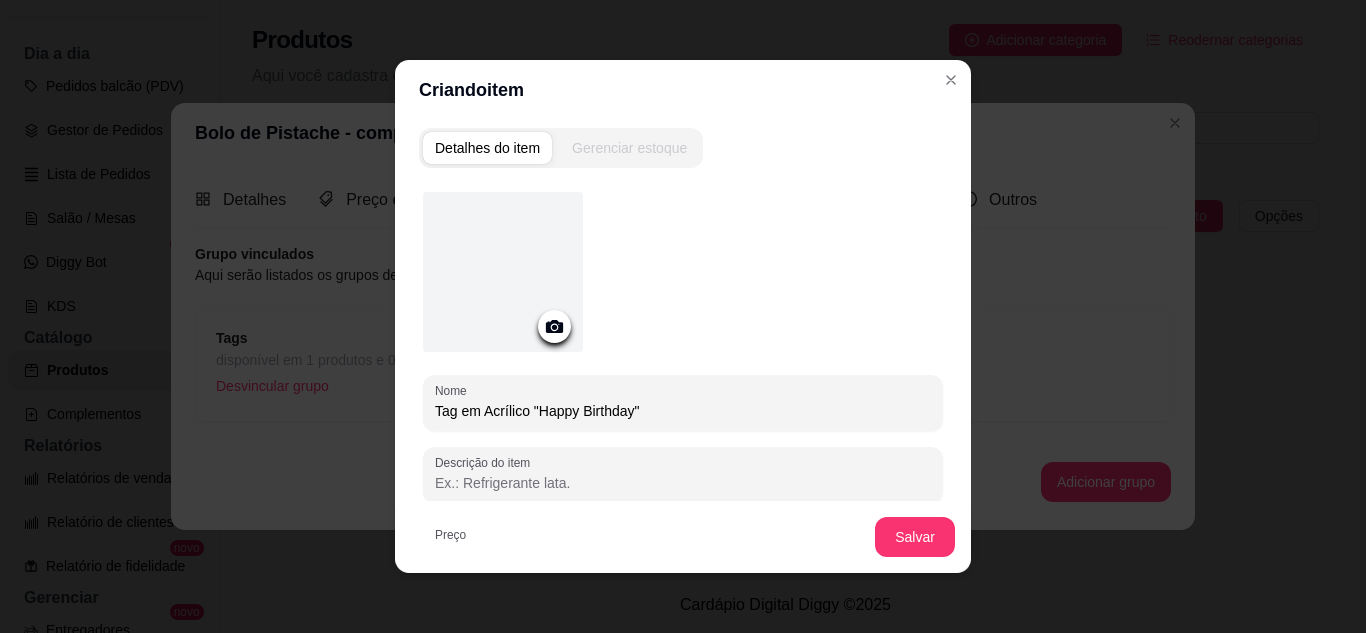 click on "Descrição do item" at bounding box center [683, 483] 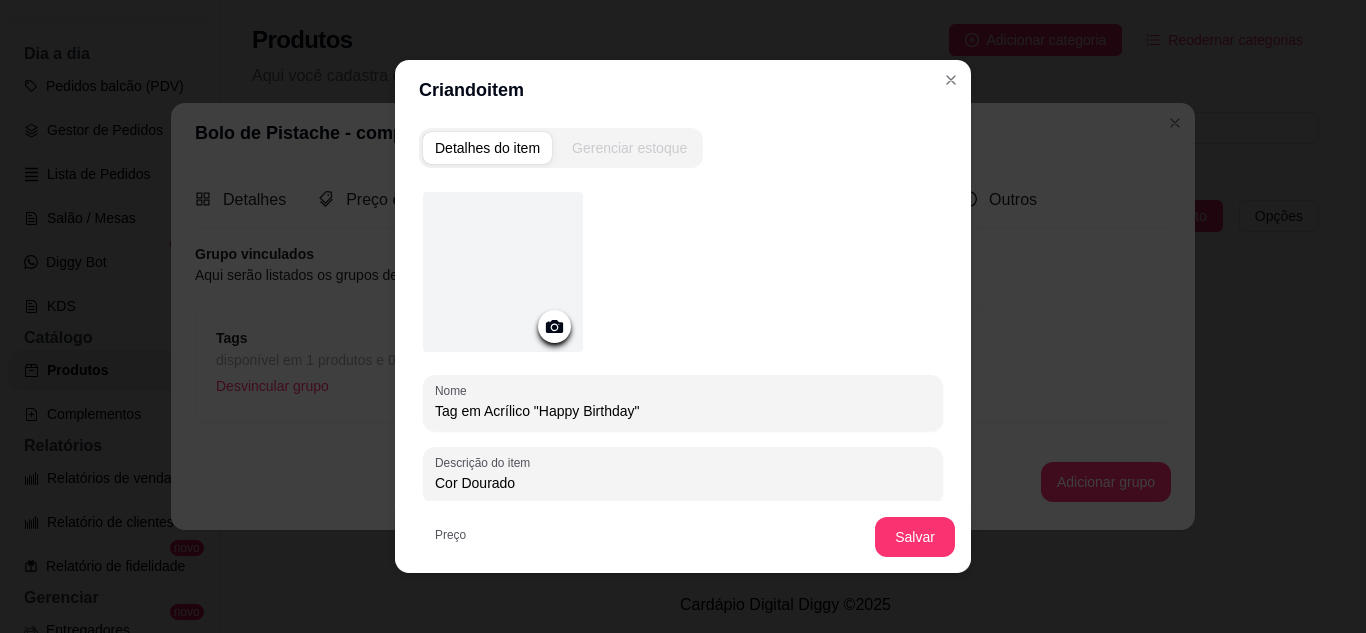 type on "Cor Dourado" 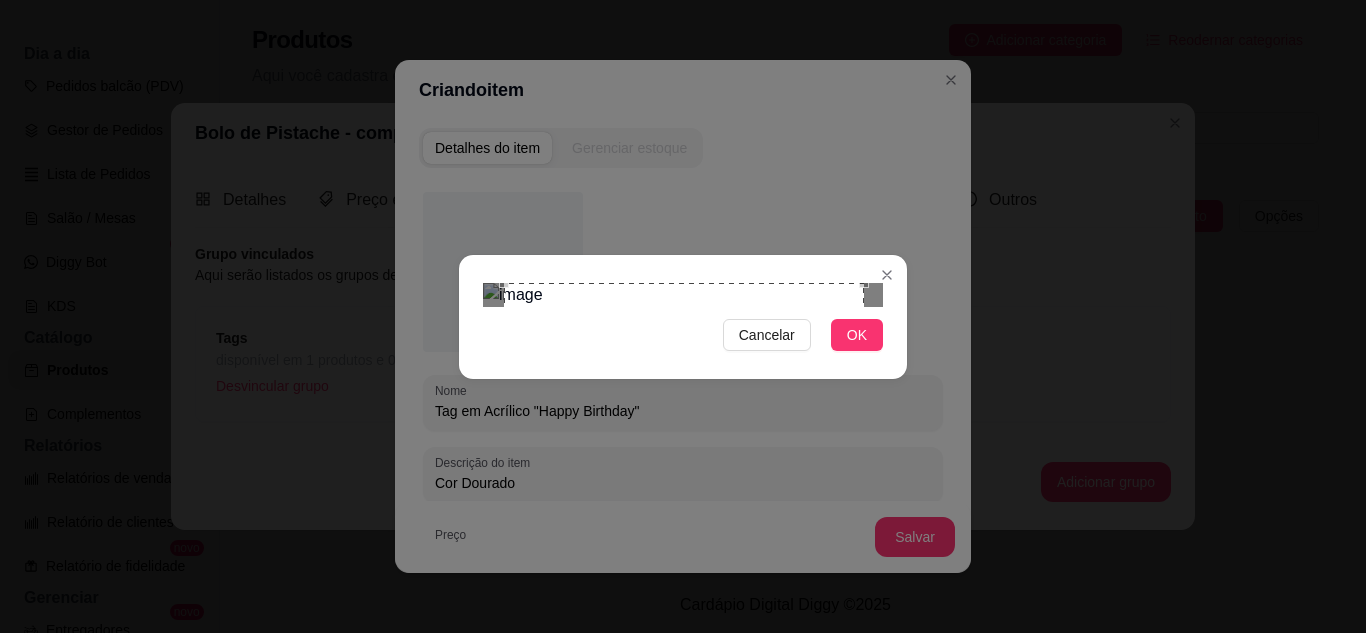 click at bounding box center [684, 463] 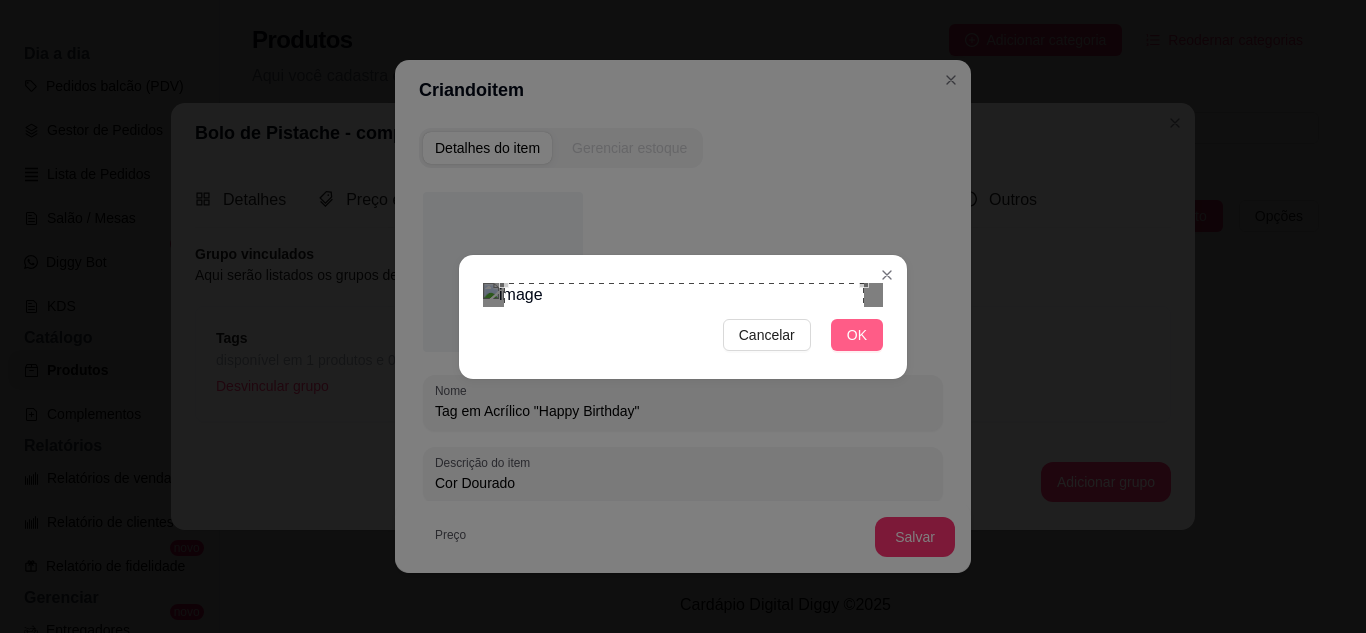 click on "OK" at bounding box center (857, 335) 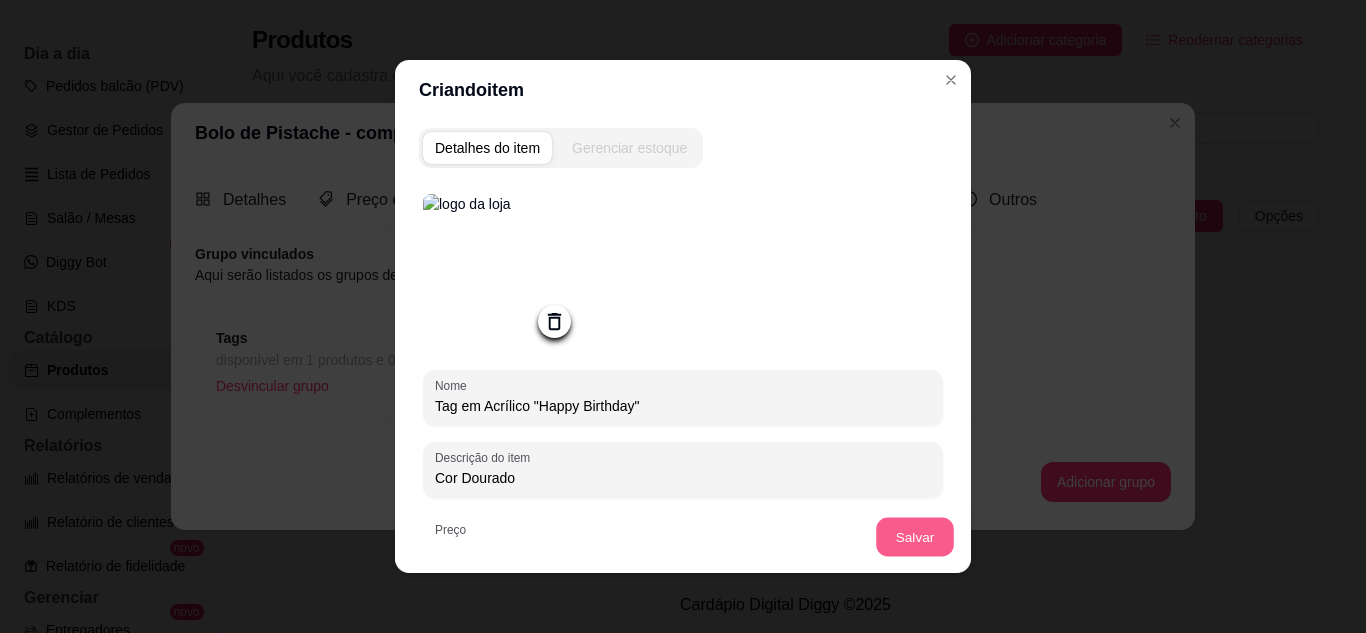 click on "Salvar" at bounding box center (915, 537) 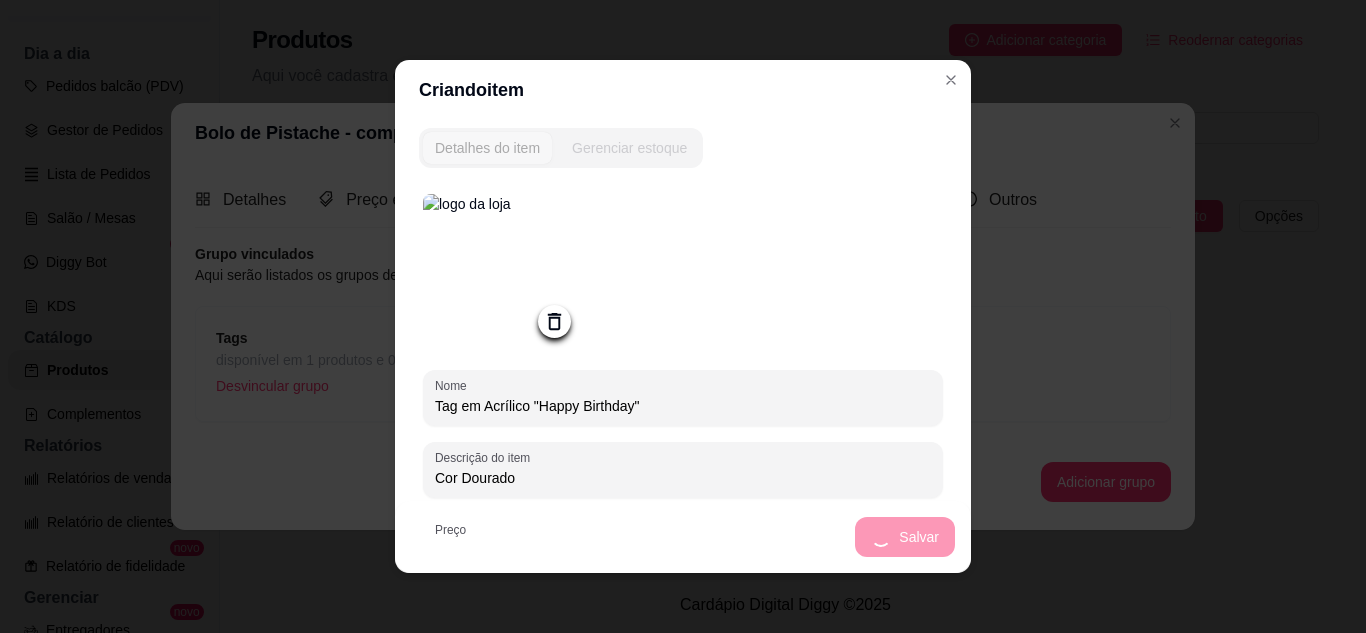 scroll, scrollTop: 0, scrollLeft: 0, axis: both 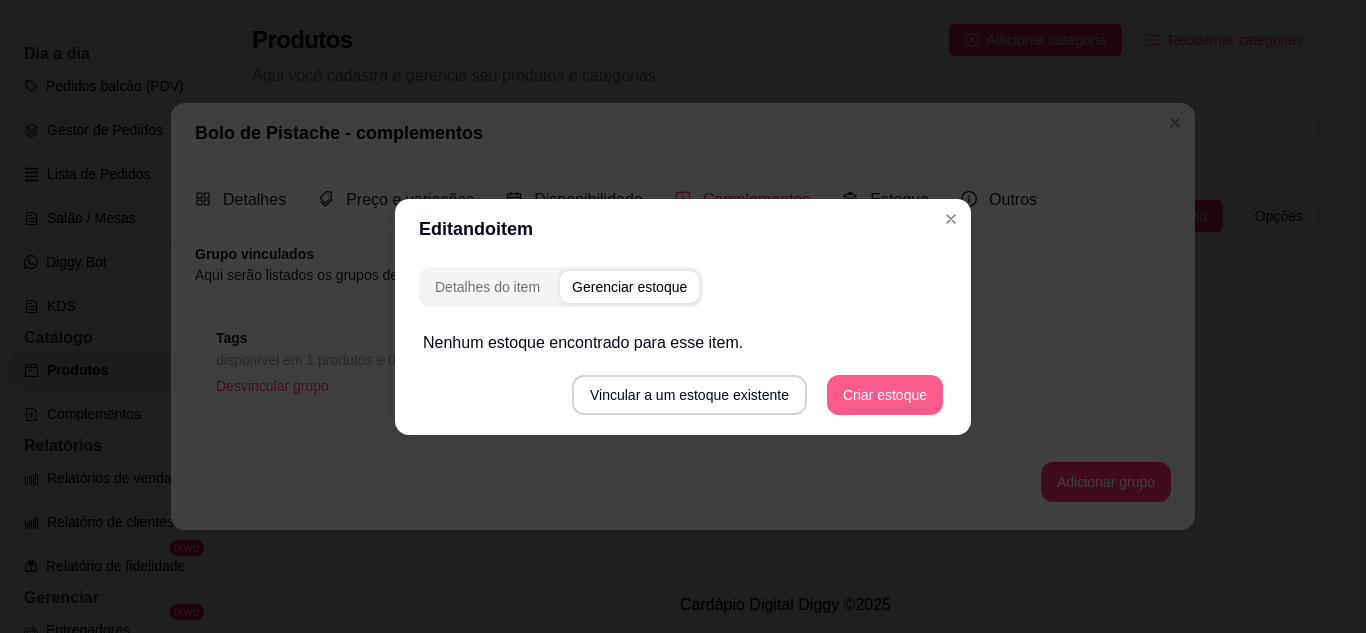 click on "Criar estoque" at bounding box center [885, 395] 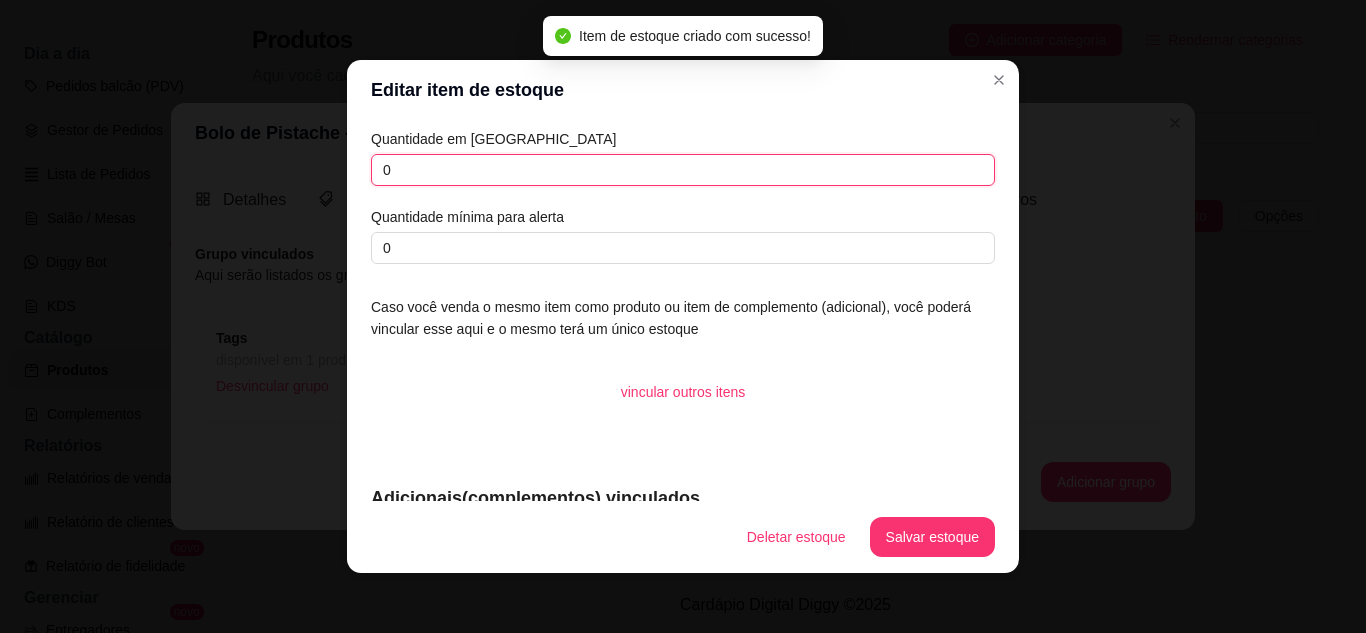 click on "0" at bounding box center (683, 170) 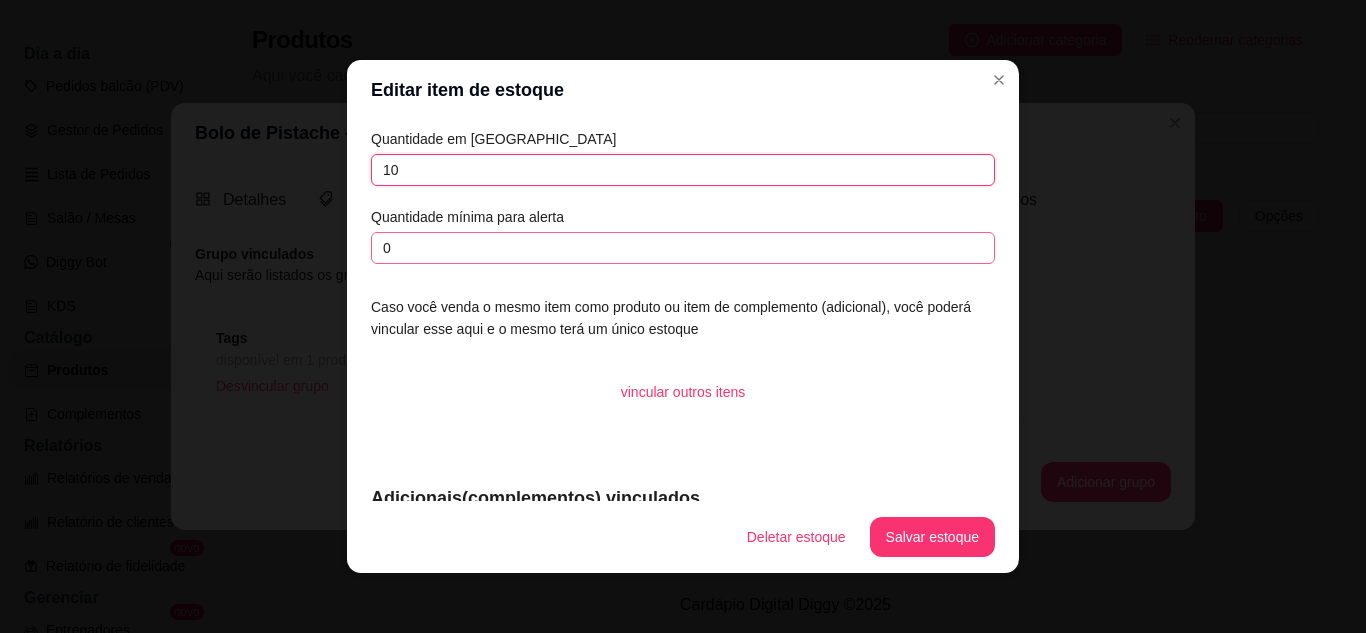 type on "10" 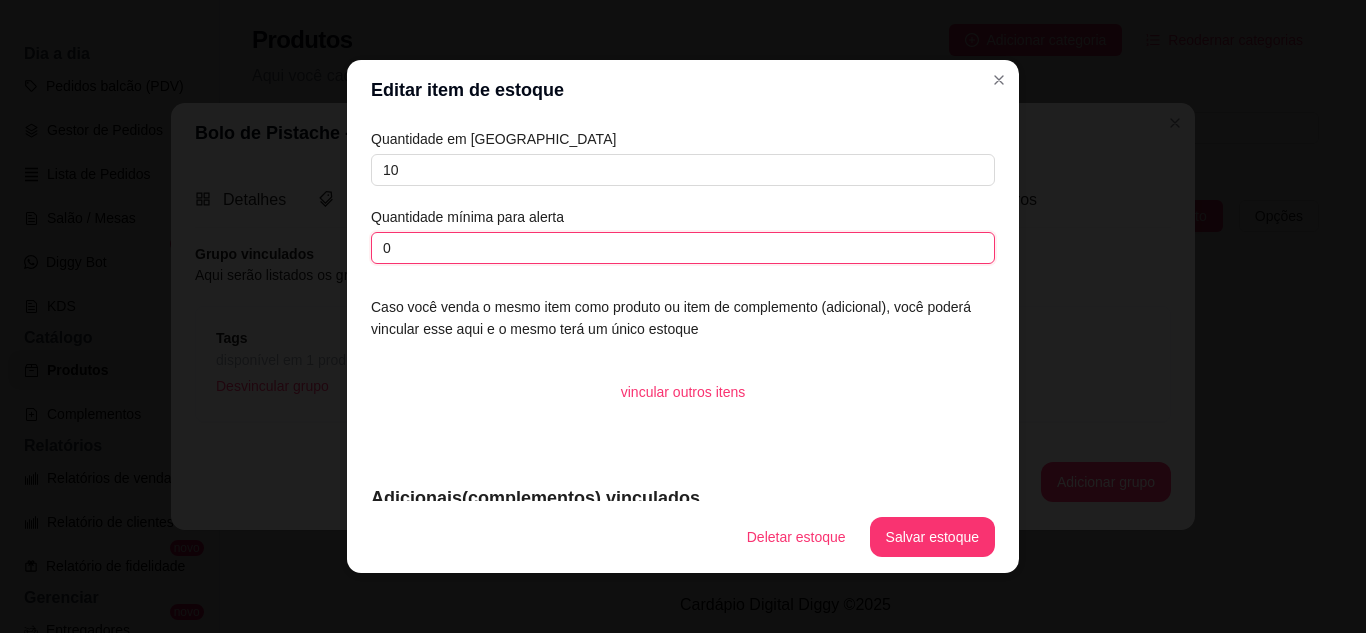 drag, startPoint x: 489, startPoint y: 242, endPoint x: 347, endPoint y: 235, distance: 142.17242 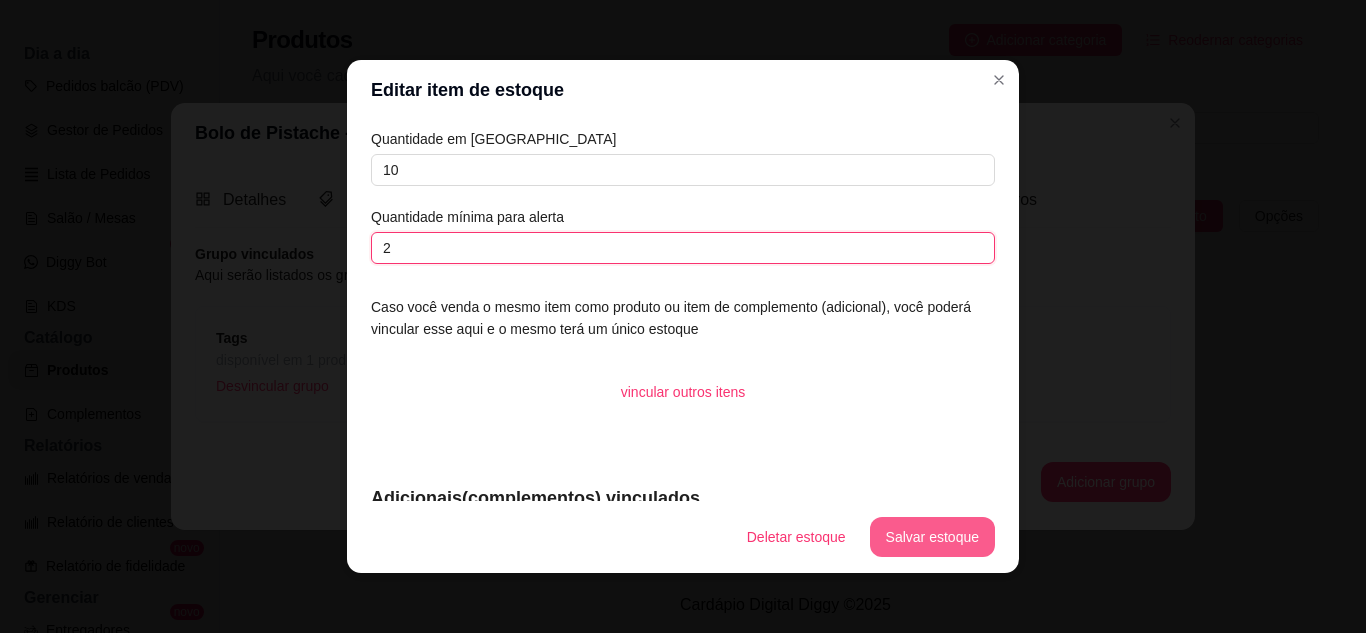 type on "2" 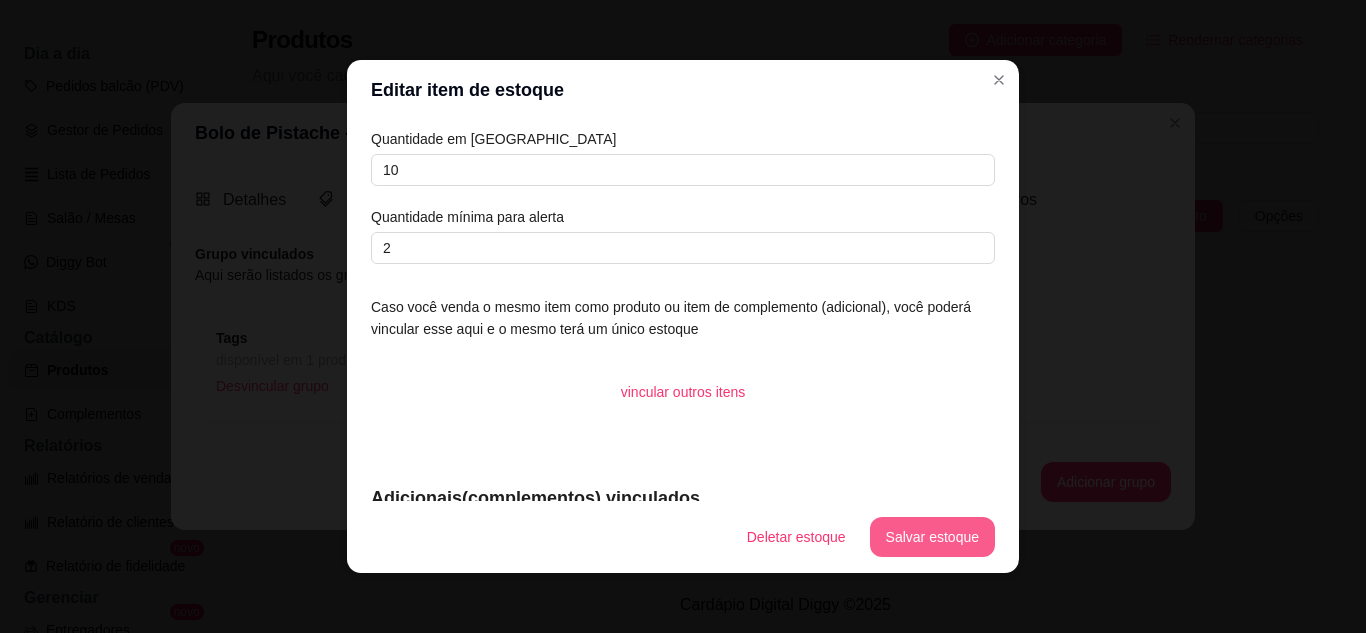 click on "Salvar estoque" at bounding box center (932, 537) 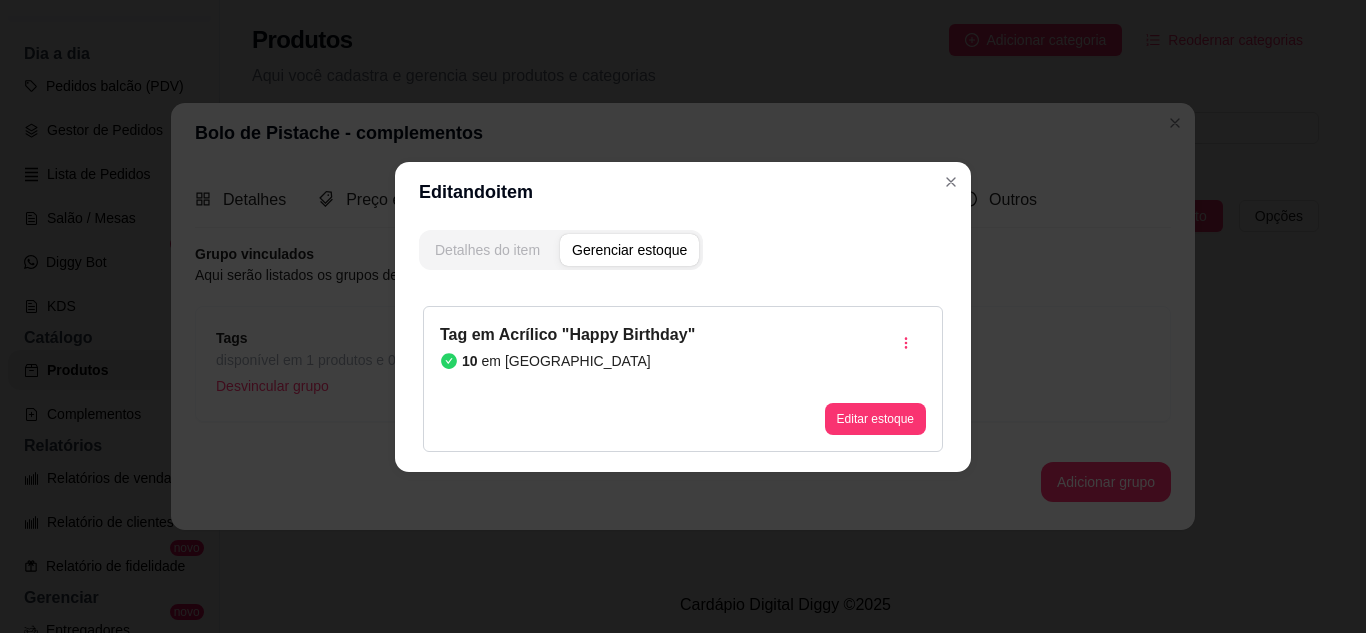 click on "Detalhes do item" at bounding box center [487, 250] 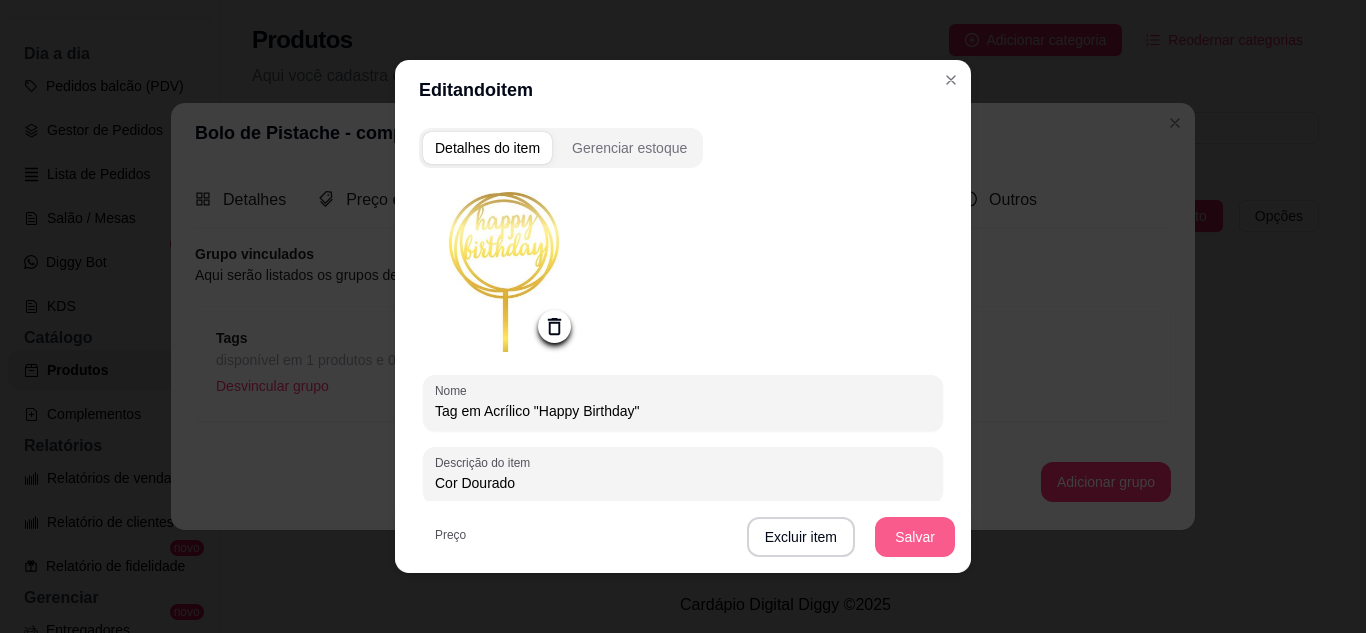 click on "Salvar" at bounding box center [915, 537] 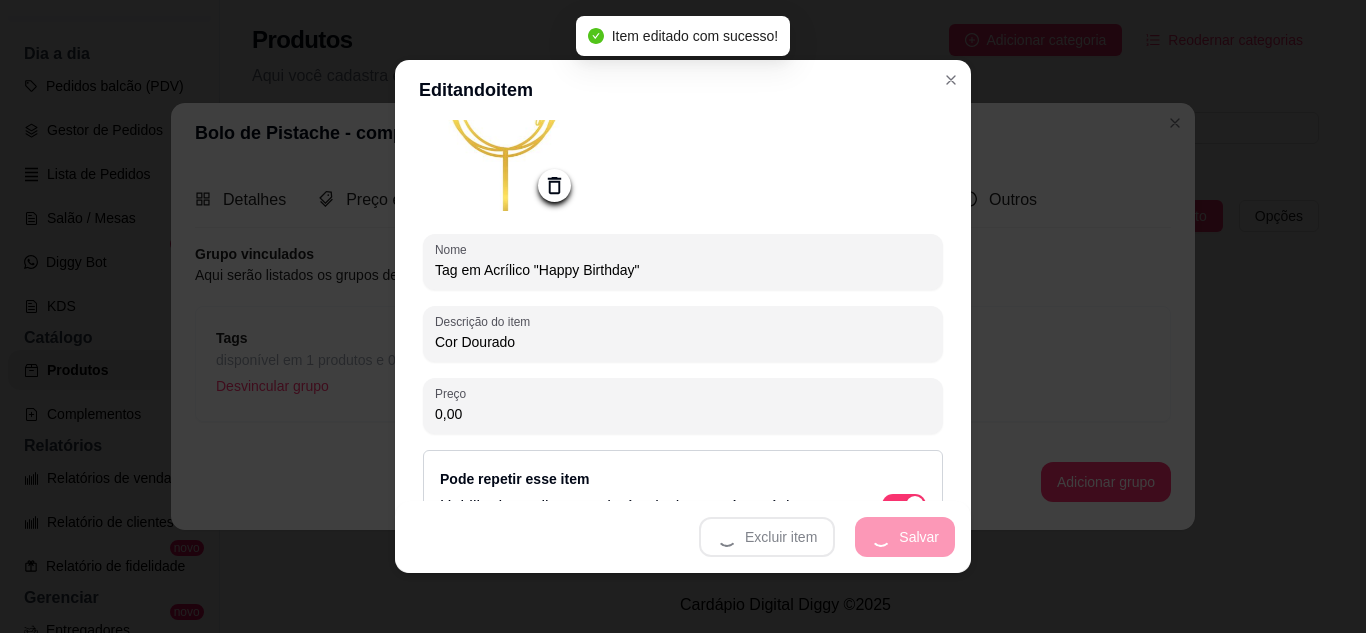 scroll, scrollTop: 200, scrollLeft: 0, axis: vertical 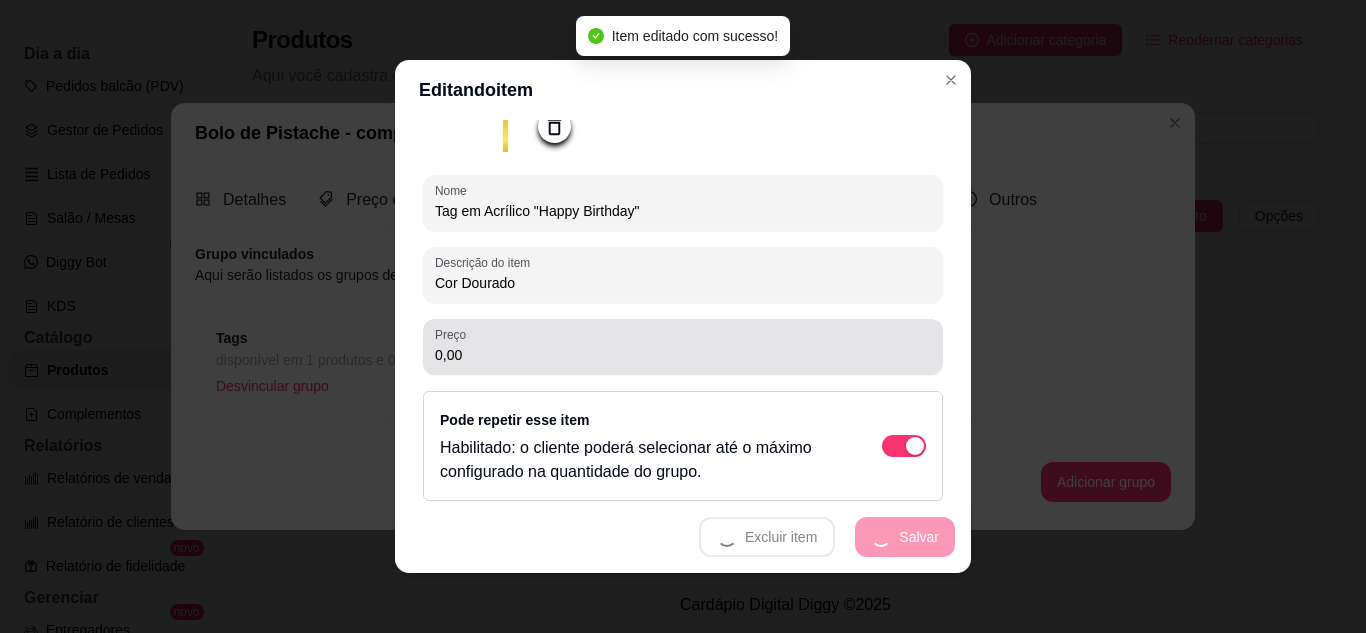 click on "0,00" at bounding box center [683, 347] 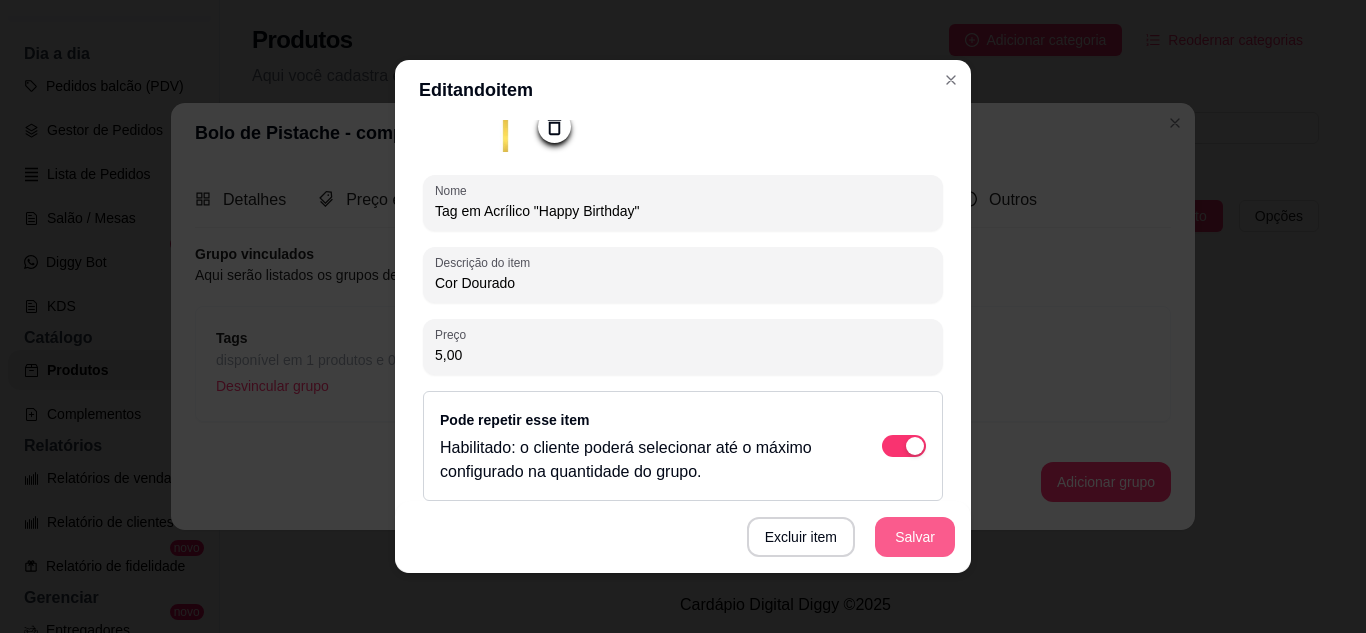 type on "5,00" 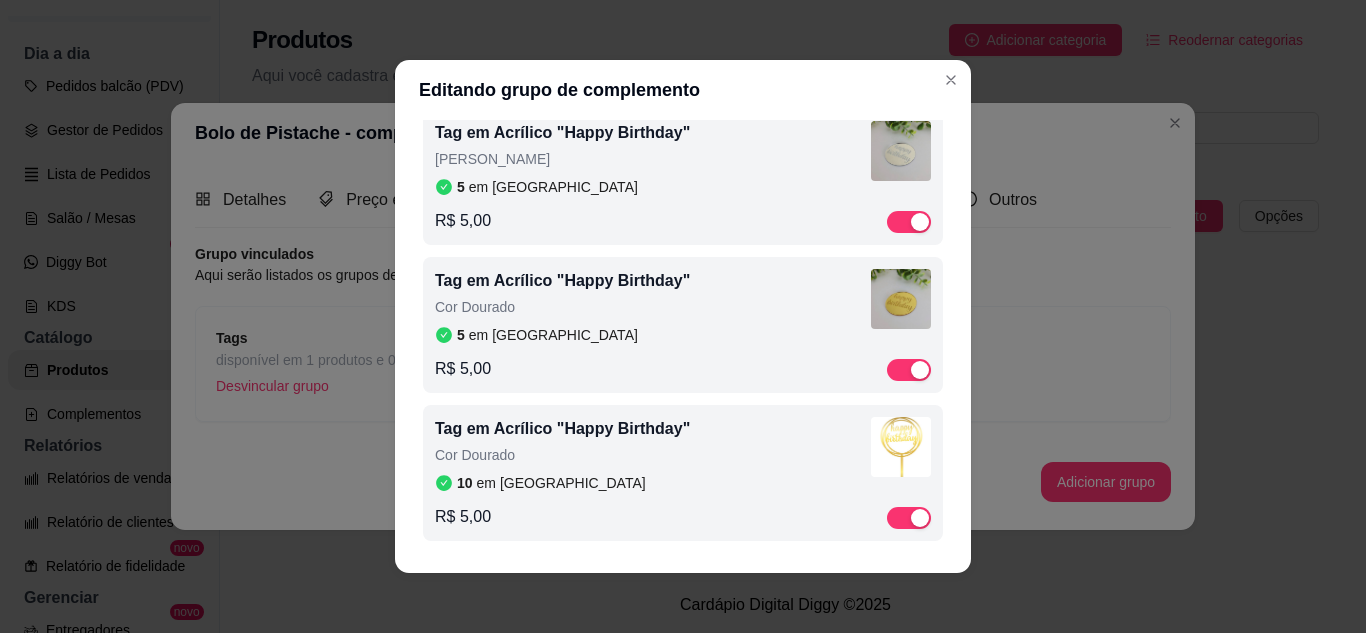 scroll, scrollTop: 142, scrollLeft: 0, axis: vertical 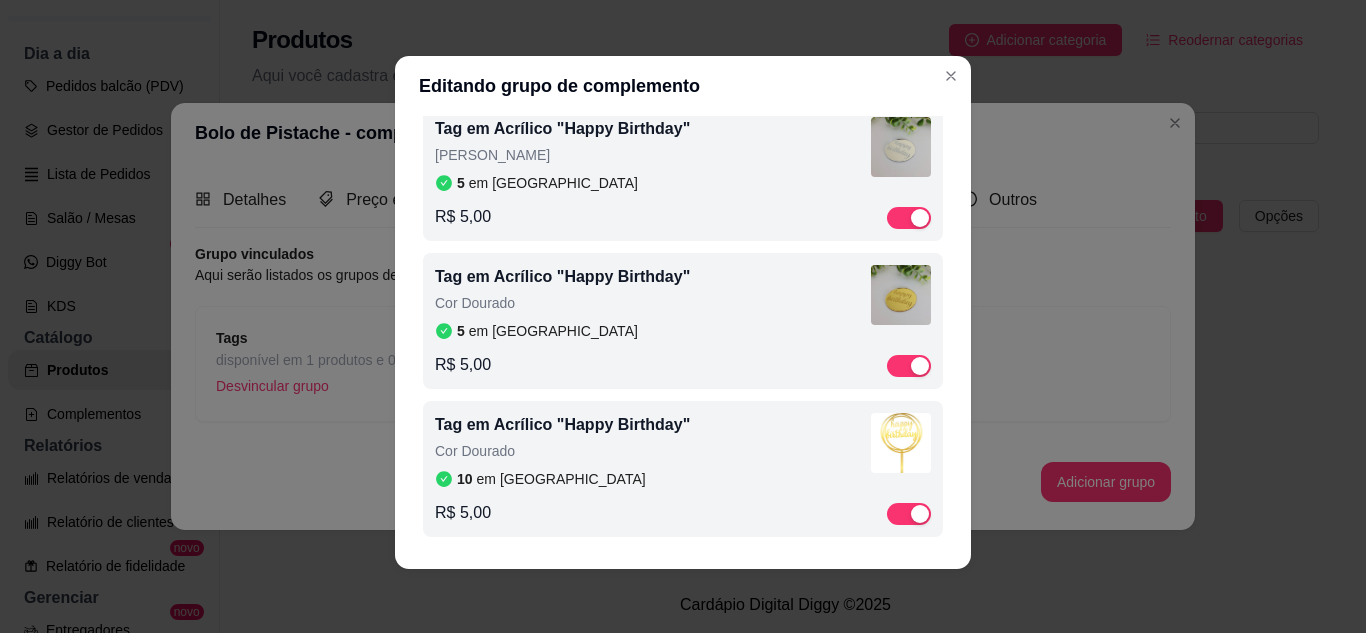 click on "Cor Dourado" at bounding box center (653, 303) 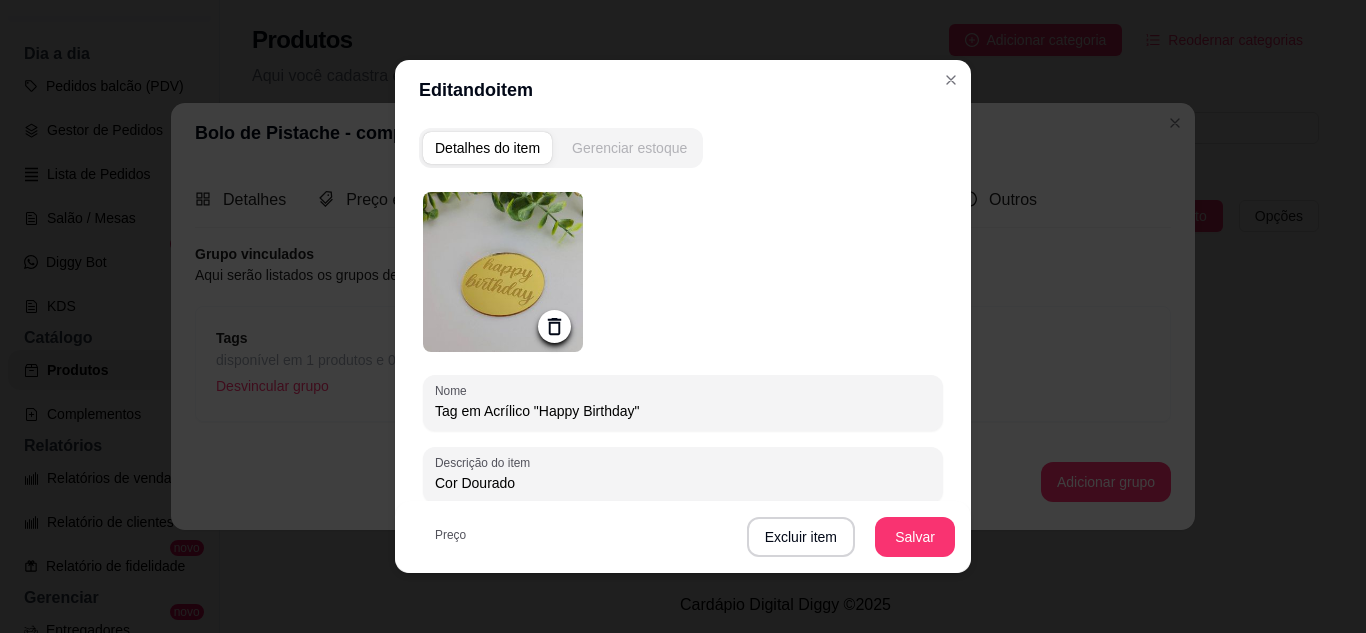 click on "Gerenciar estoque" at bounding box center (629, 148) 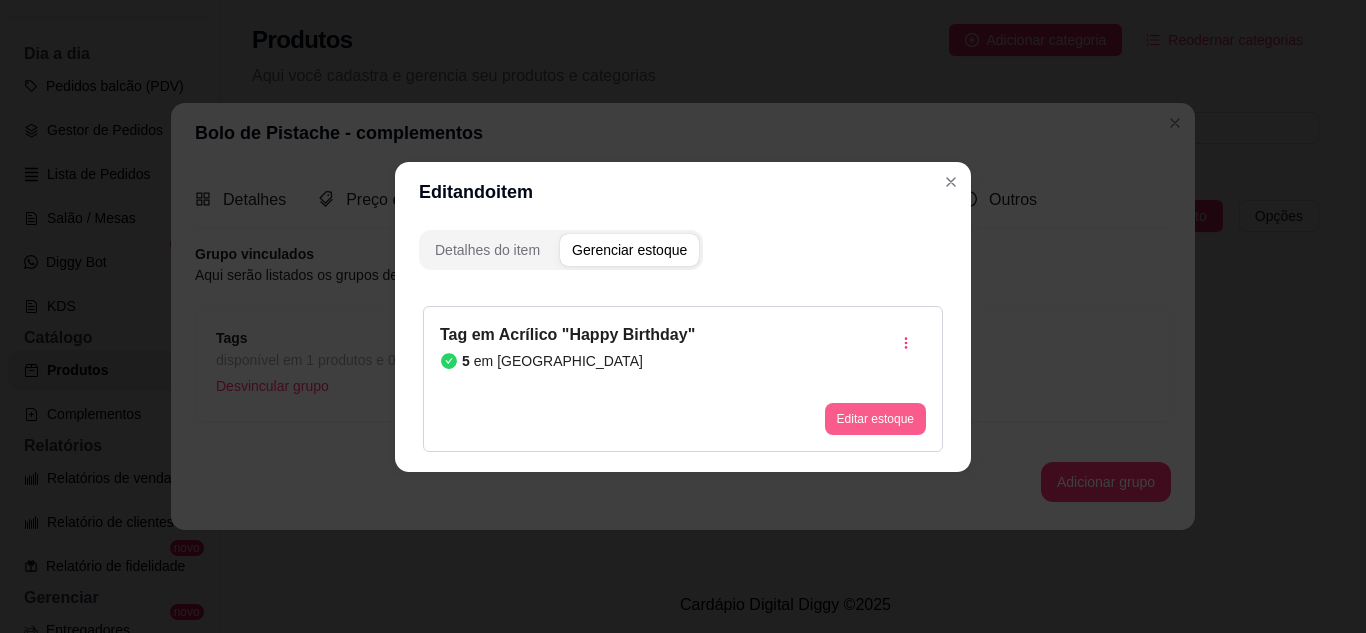 click on "Editar estoque" at bounding box center (875, 419) 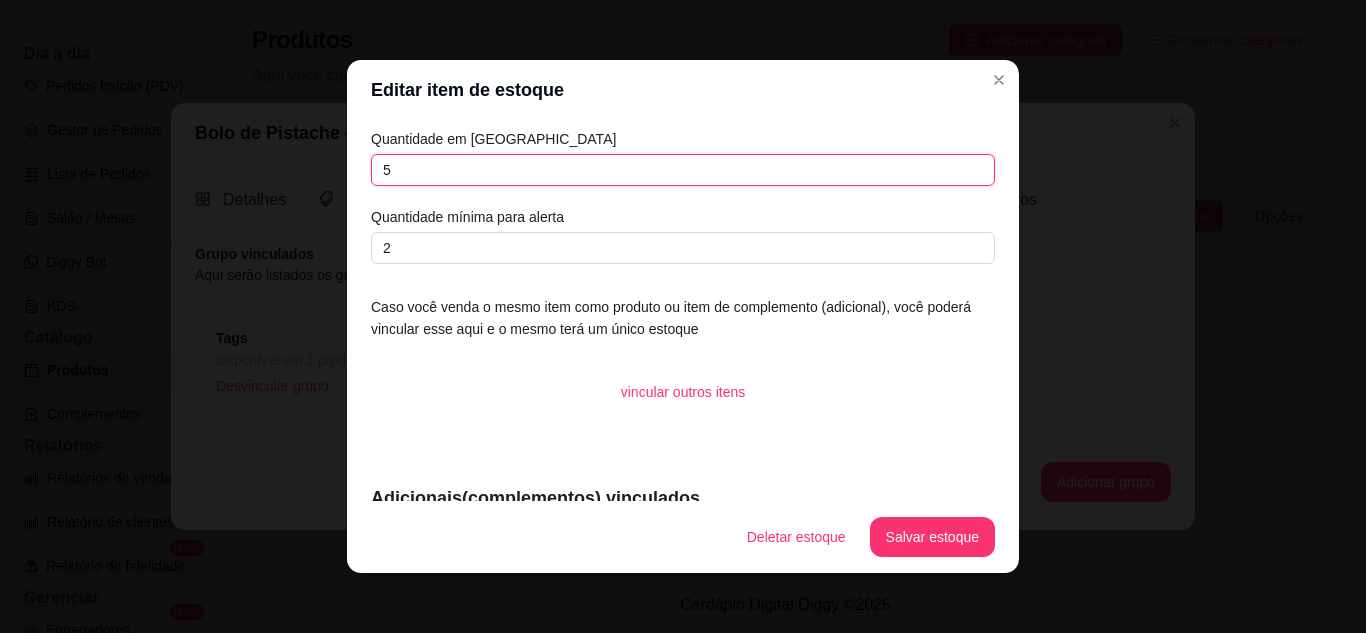 click on "5" at bounding box center (683, 170) 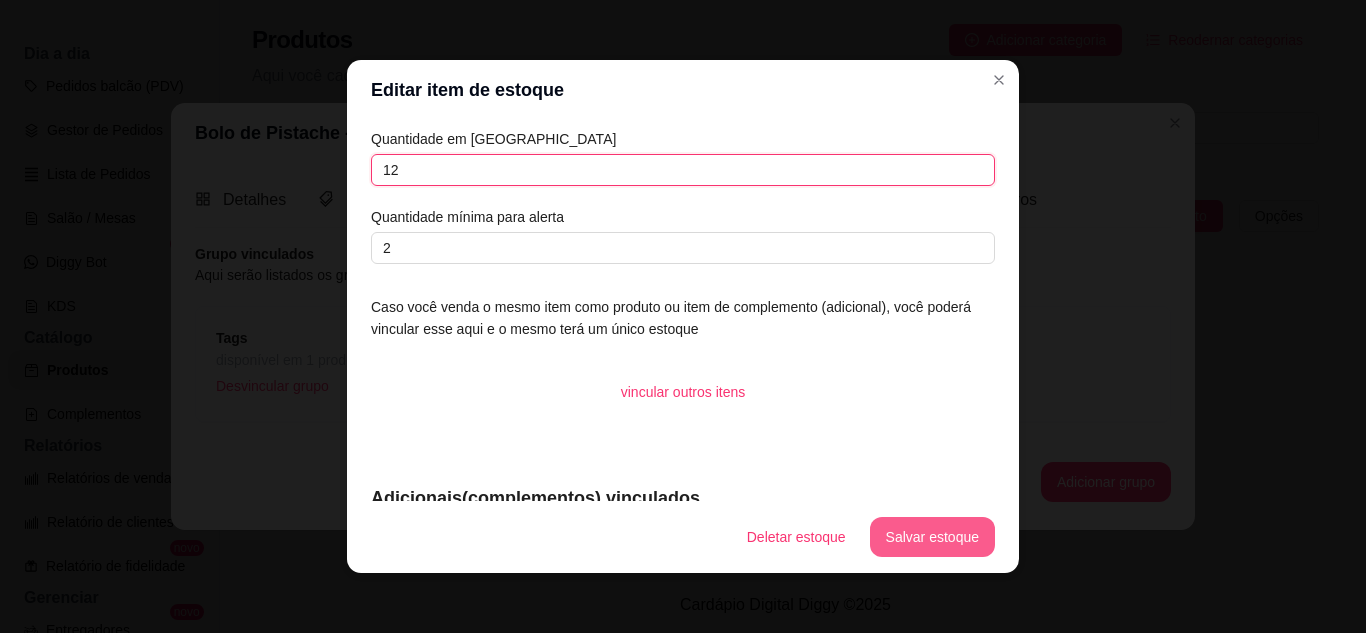 type on "12" 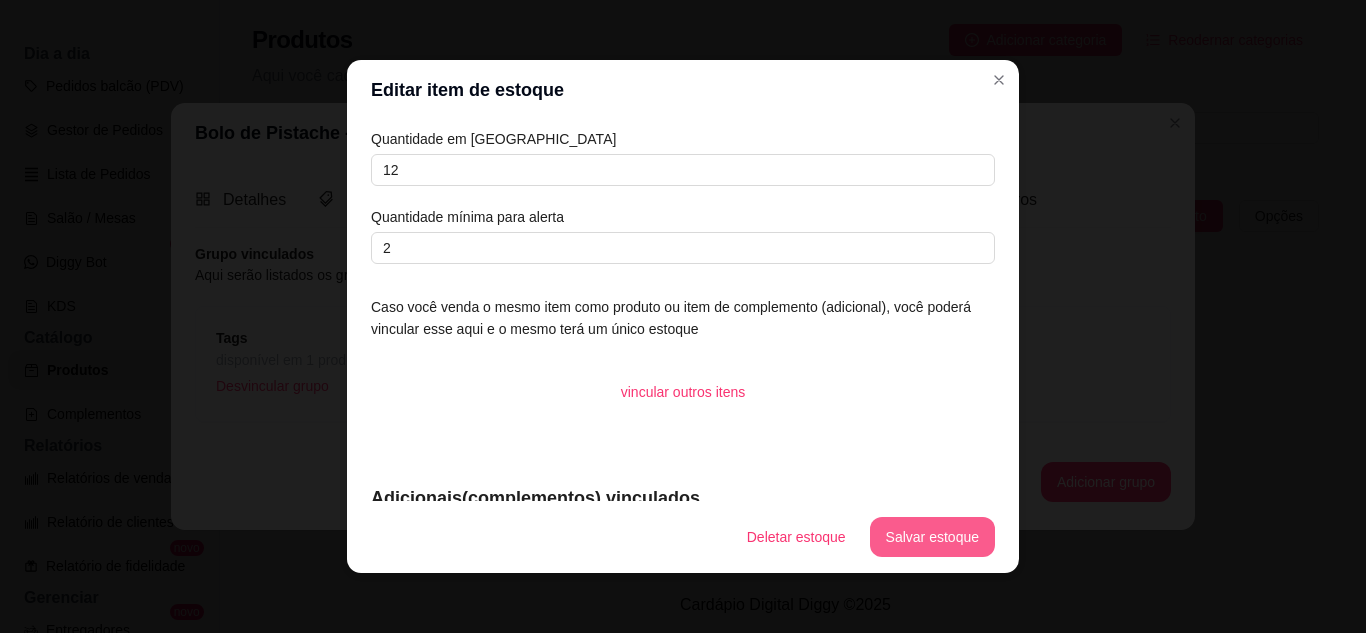 click on "Salvar estoque" at bounding box center (932, 537) 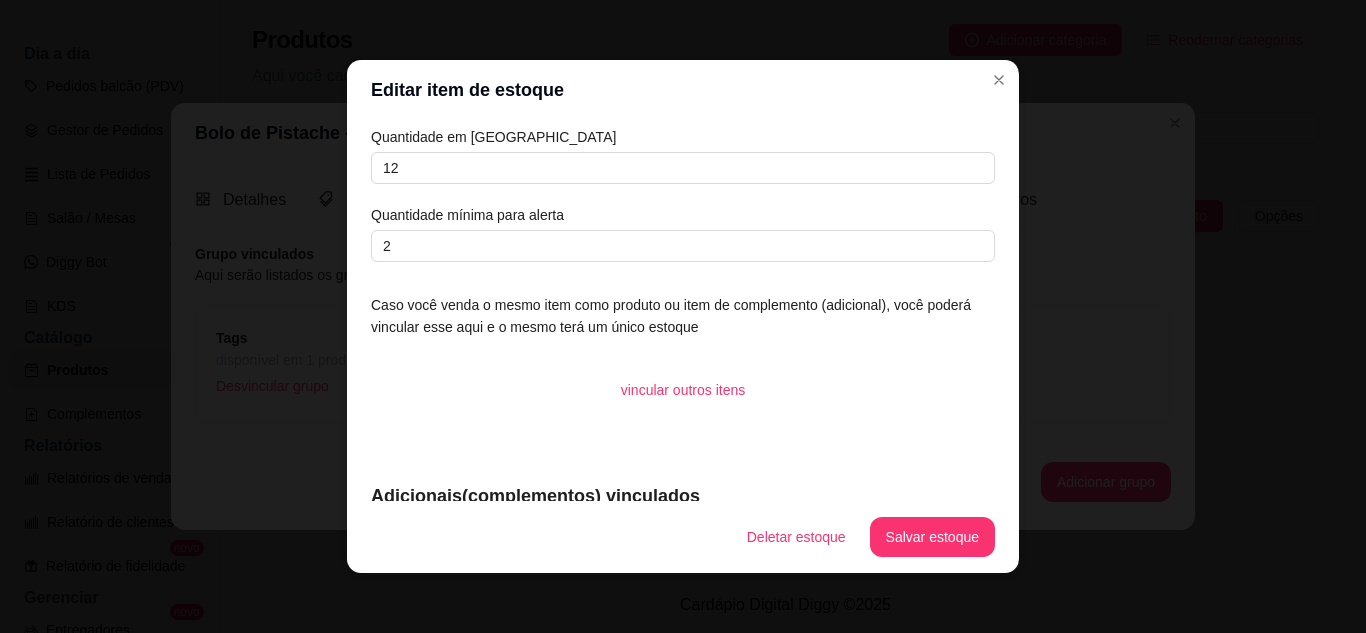 scroll, scrollTop: 0, scrollLeft: 0, axis: both 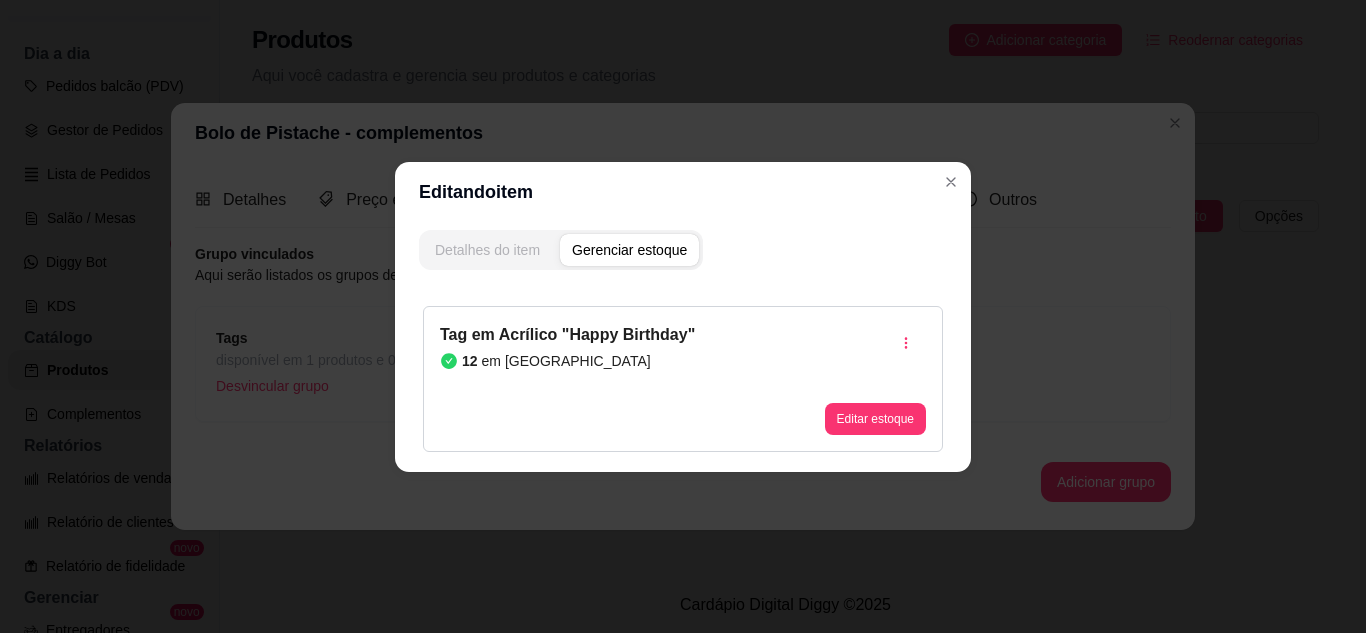 click on "Detalhes do item" at bounding box center (487, 250) 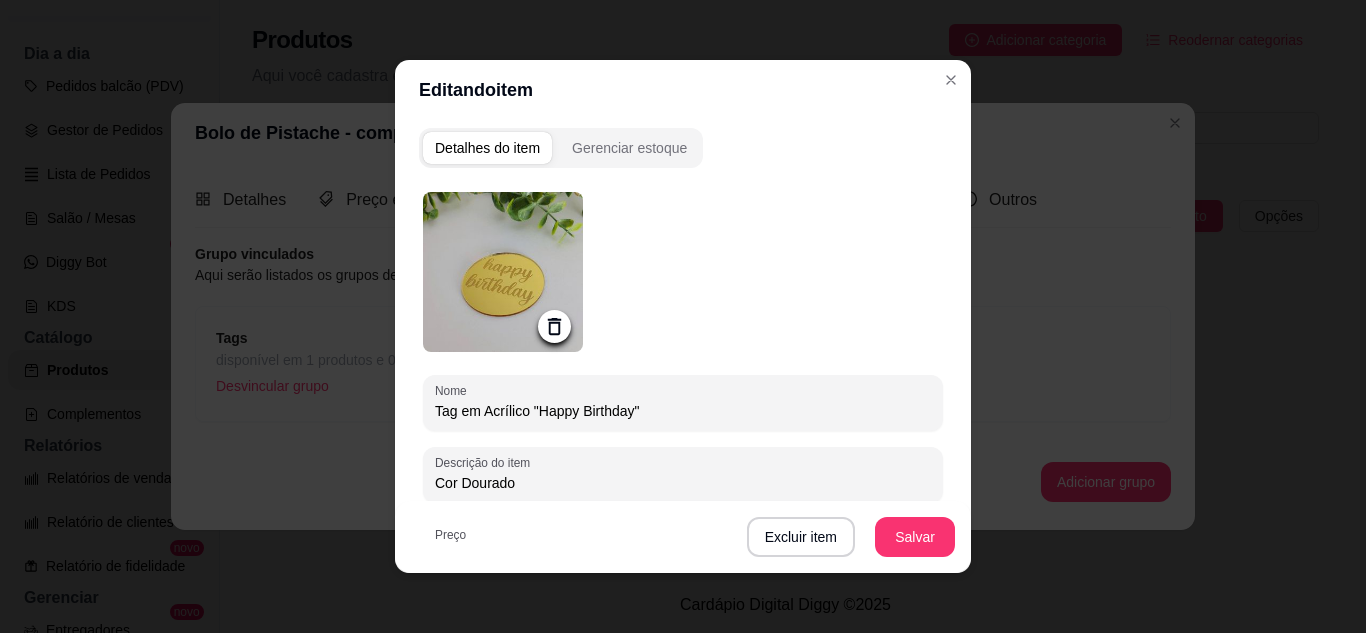 click 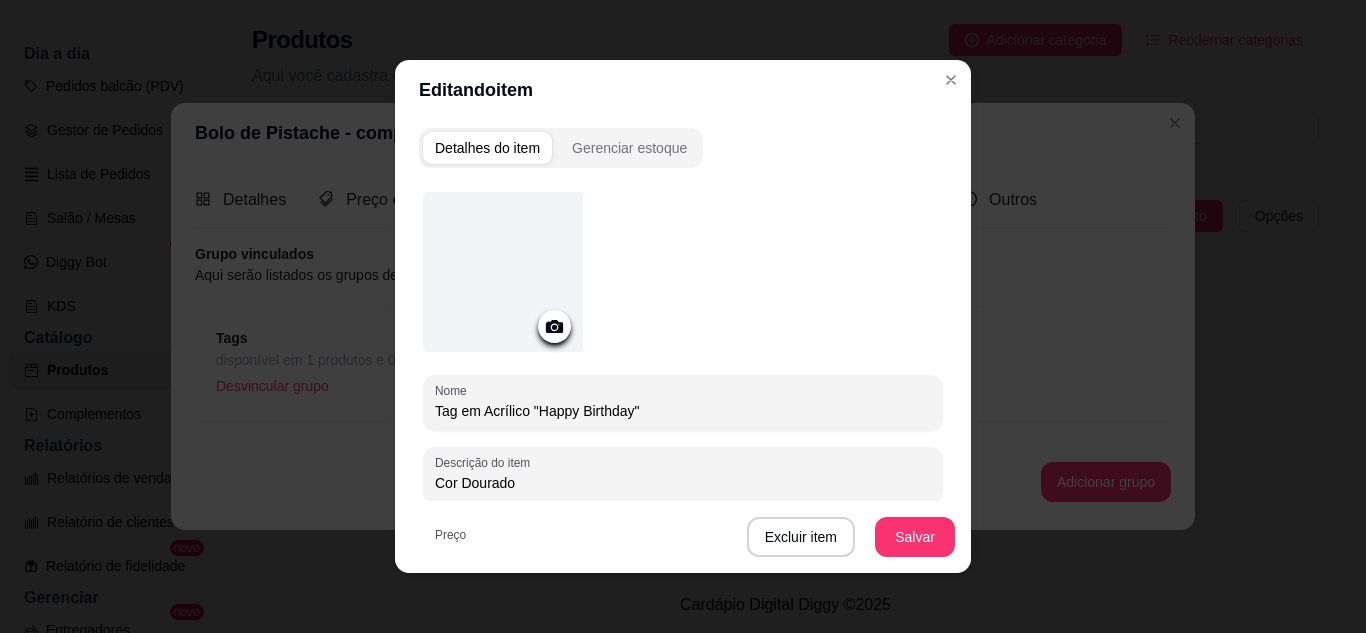 click 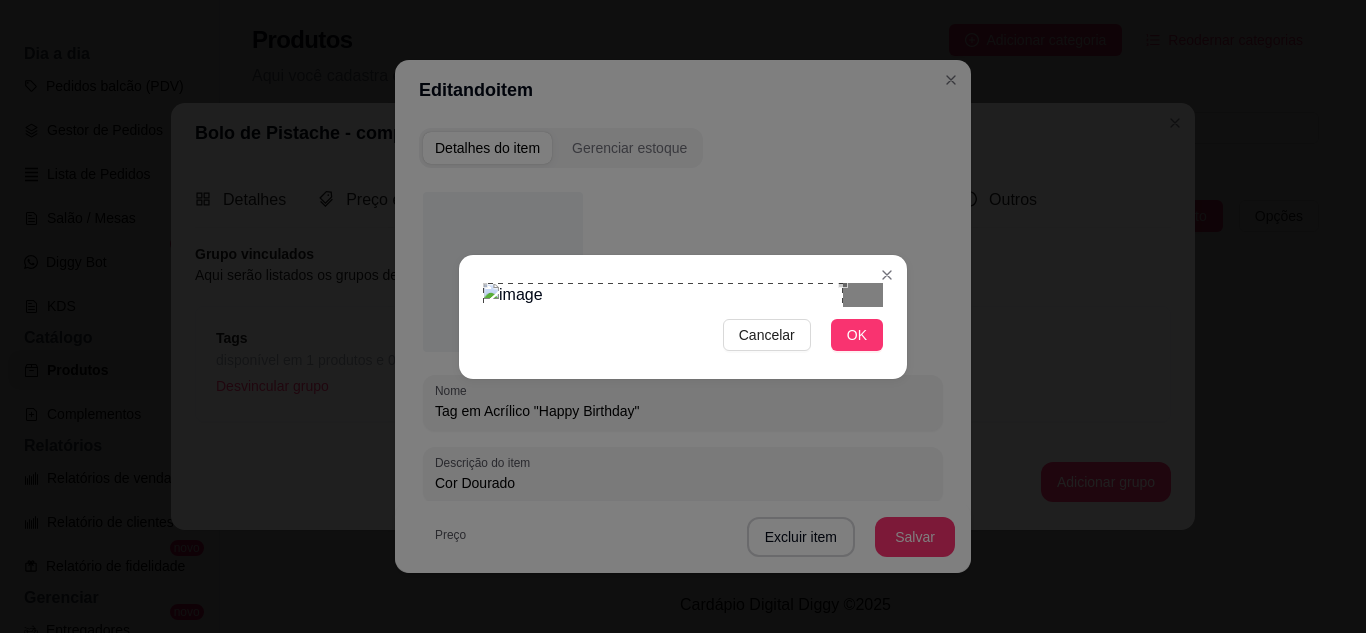 click at bounding box center (663, 463) 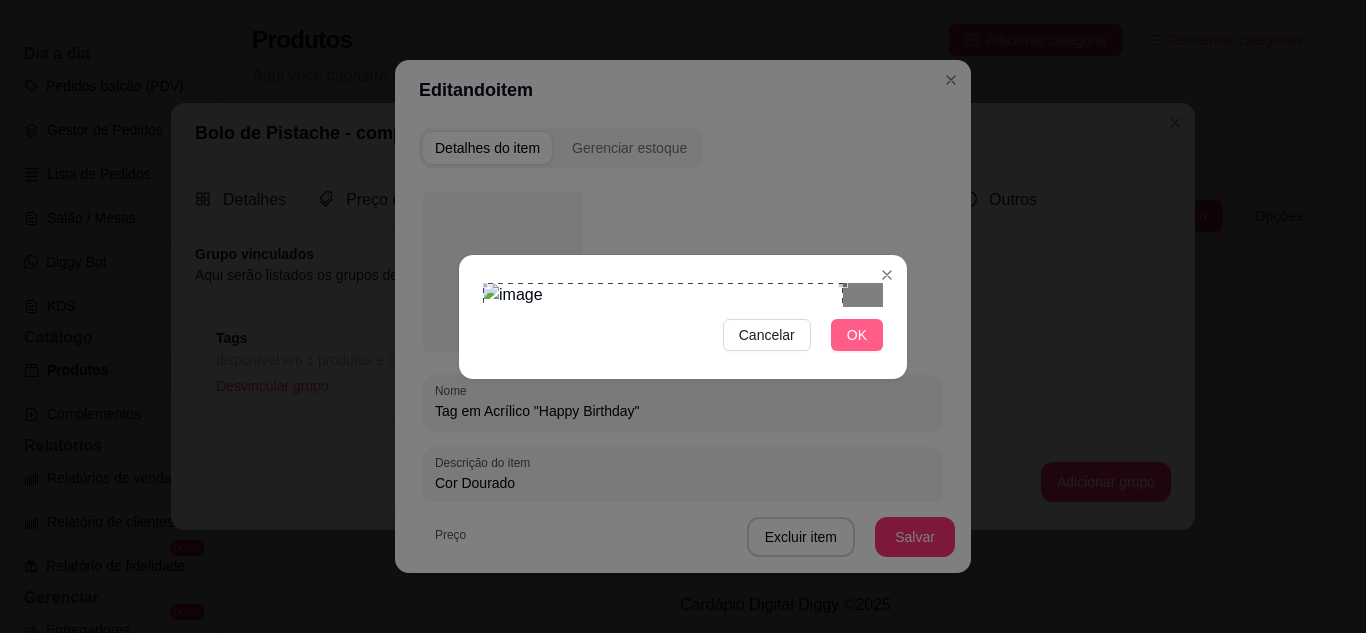 click on "OK" at bounding box center (857, 335) 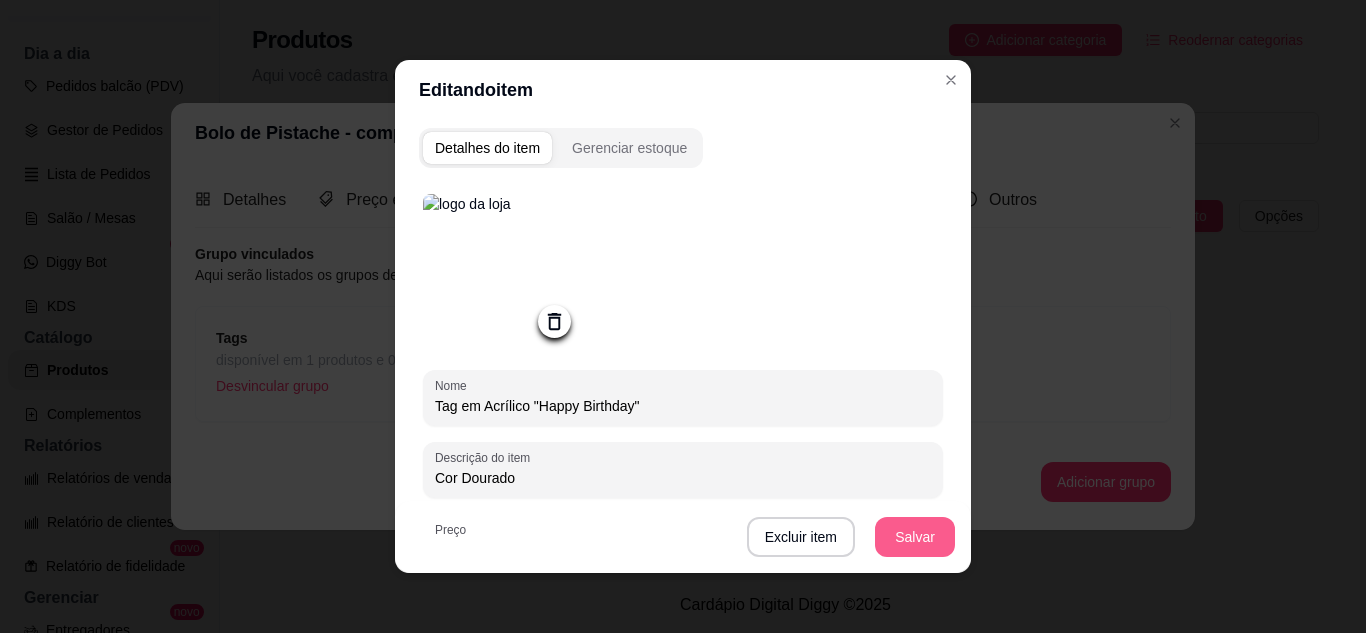 click on "Salvar" at bounding box center (915, 537) 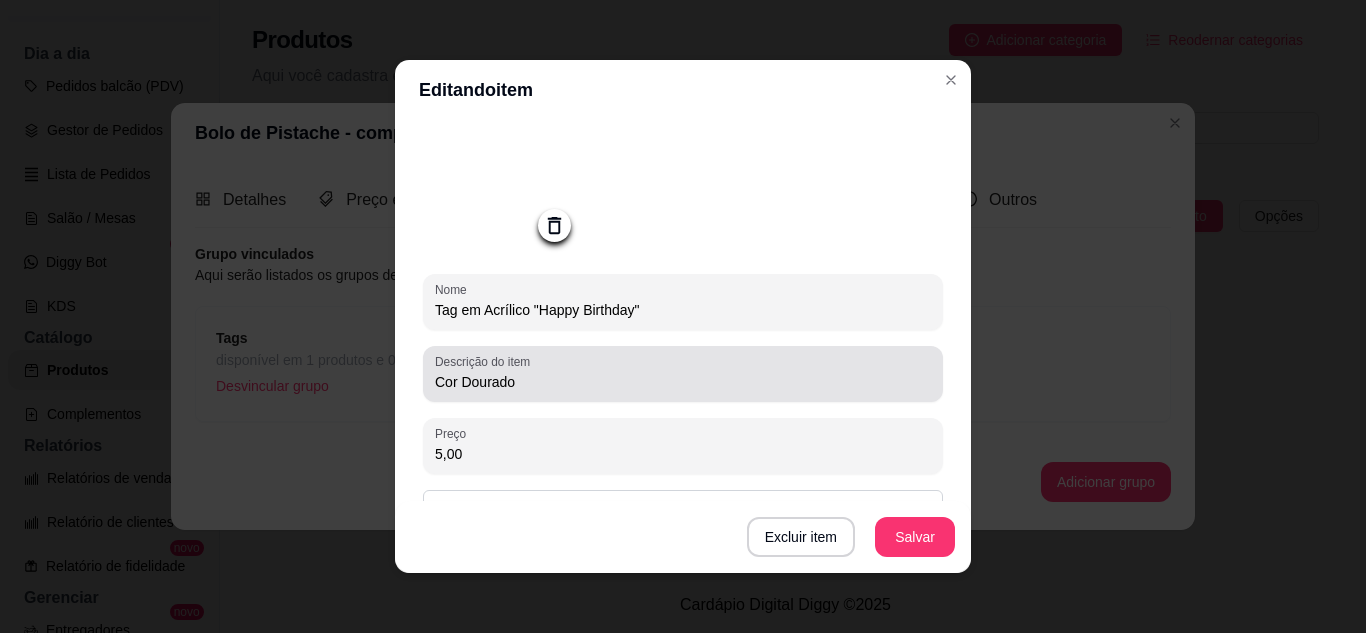 scroll, scrollTop: 337, scrollLeft: 0, axis: vertical 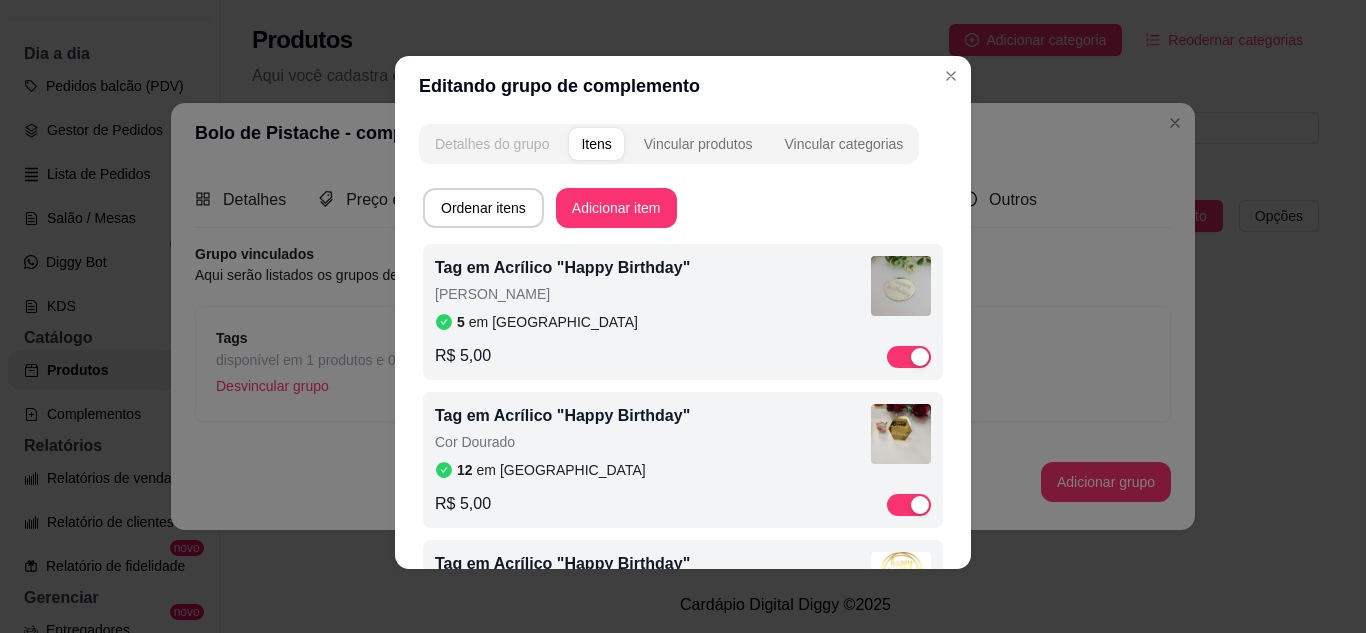 click on "Detalhes do grupo" at bounding box center (492, 144) 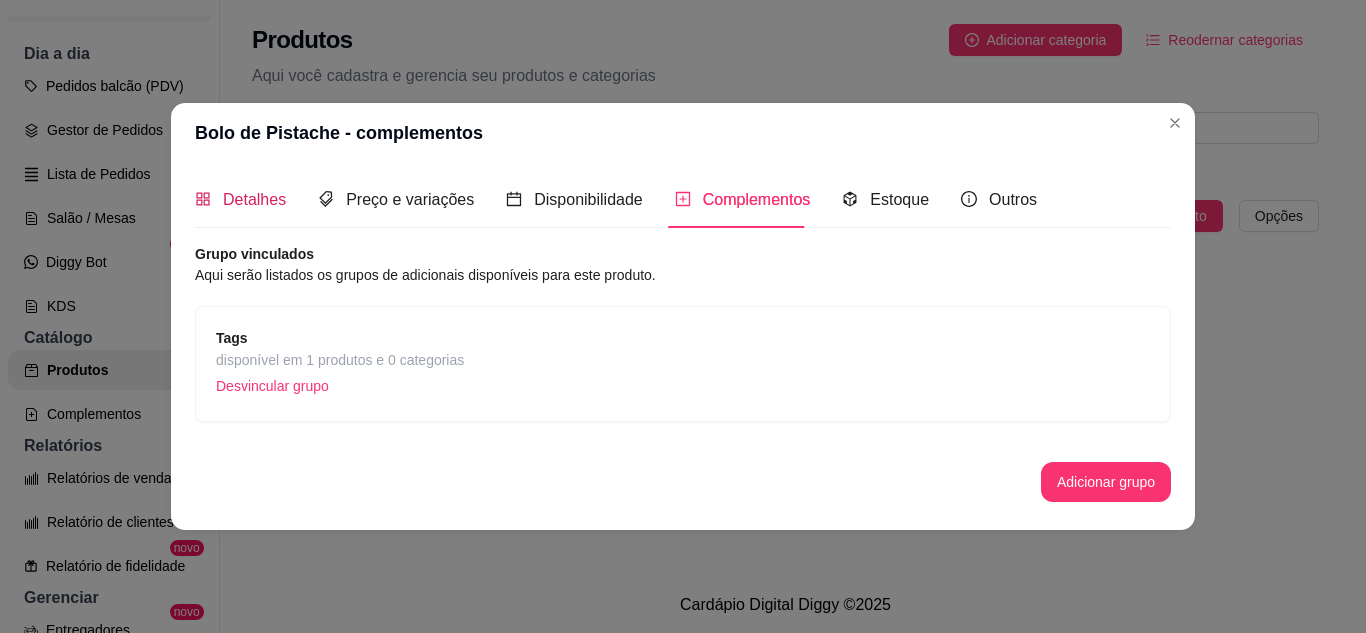 click on "Detalhes" at bounding box center [254, 199] 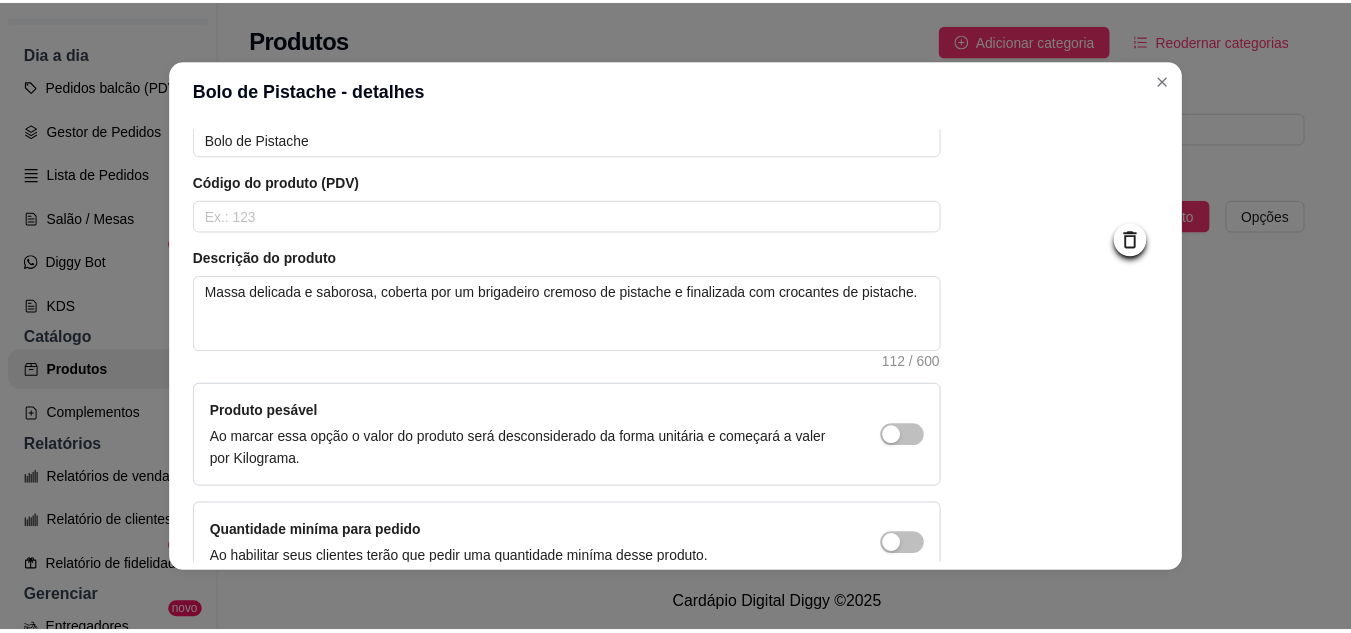 scroll, scrollTop: 215, scrollLeft: 0, axis: vertical 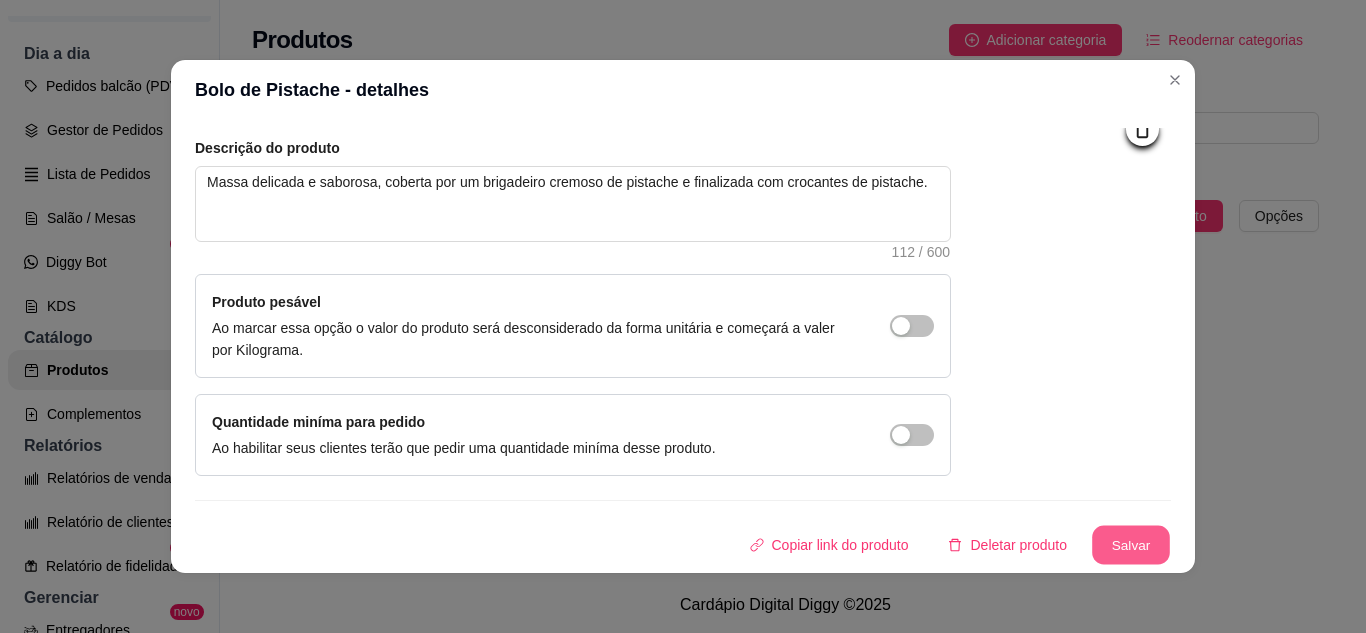 click on "Salvar" at bounding box center (1131, 545) 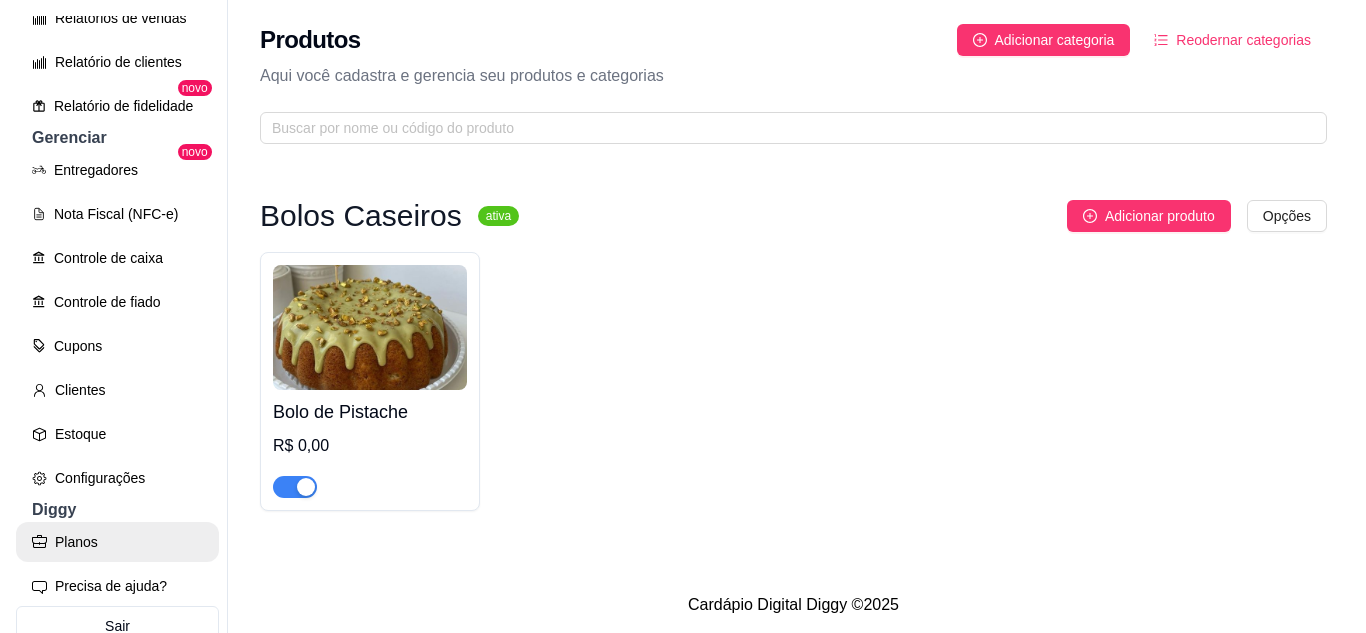 scroll, scrollTop: 637, scrollLeft: 0, axis: vertical 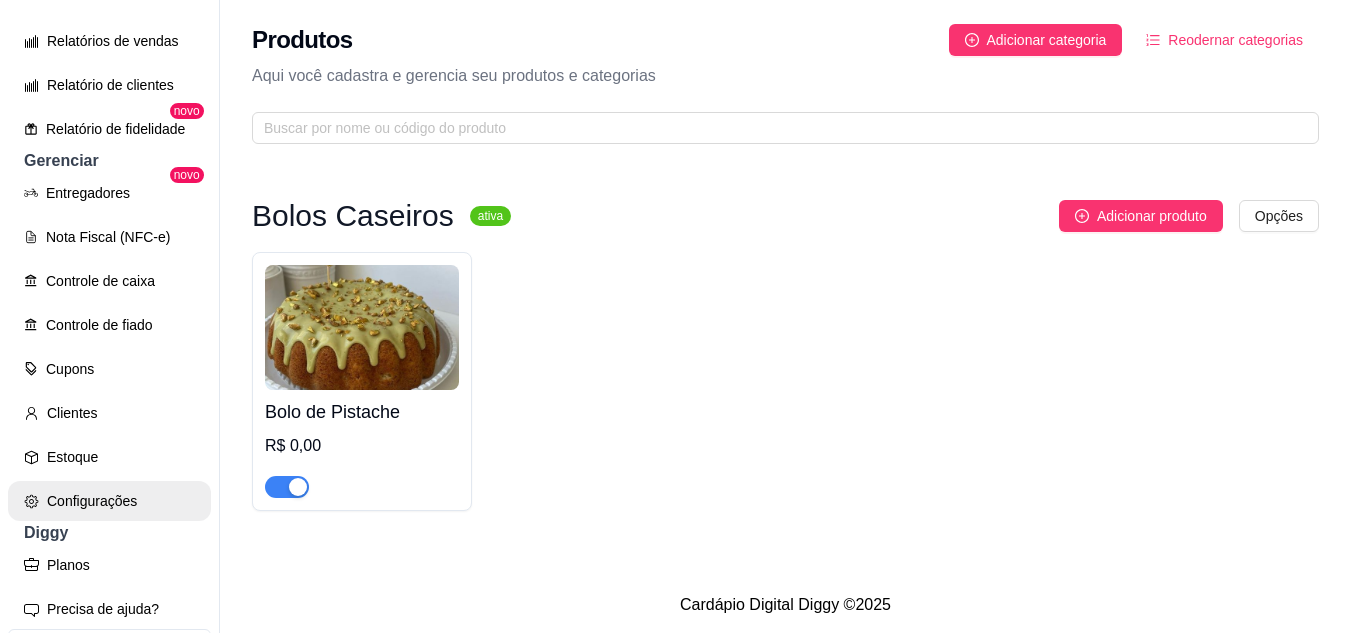 click on "Configurações" at bounding box center (109, 501) 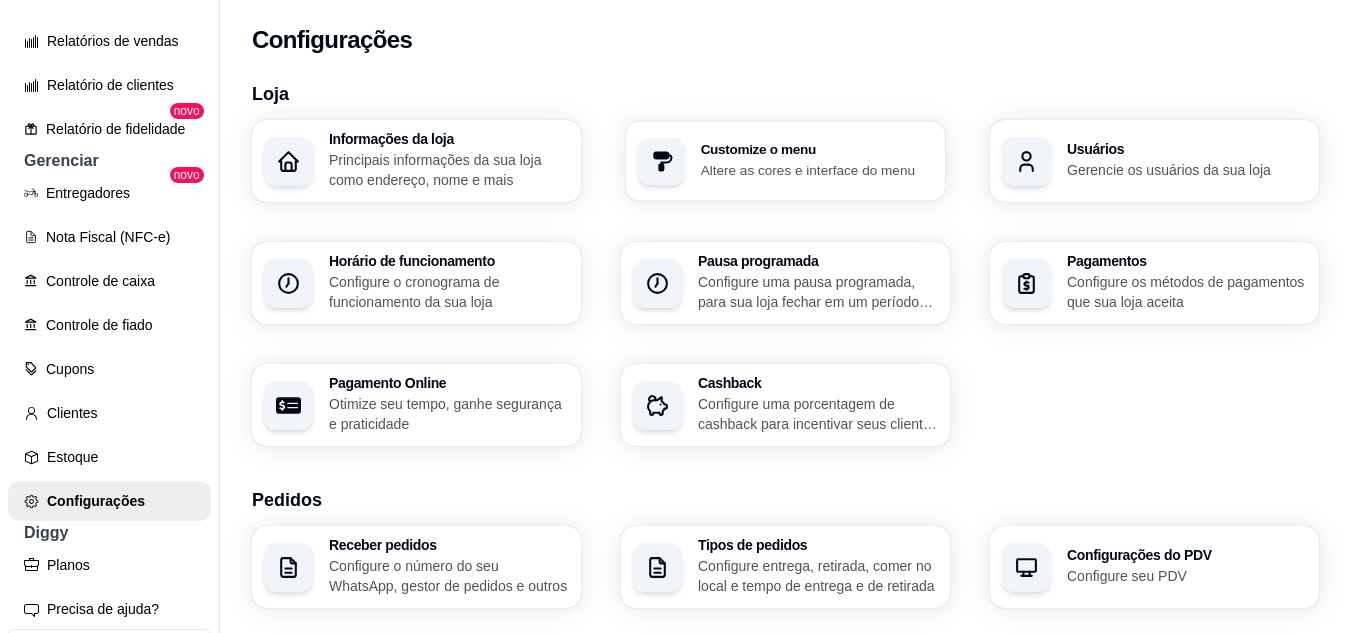 click on "Altere as cores e interface do menu" at bounding box center [817, 169] 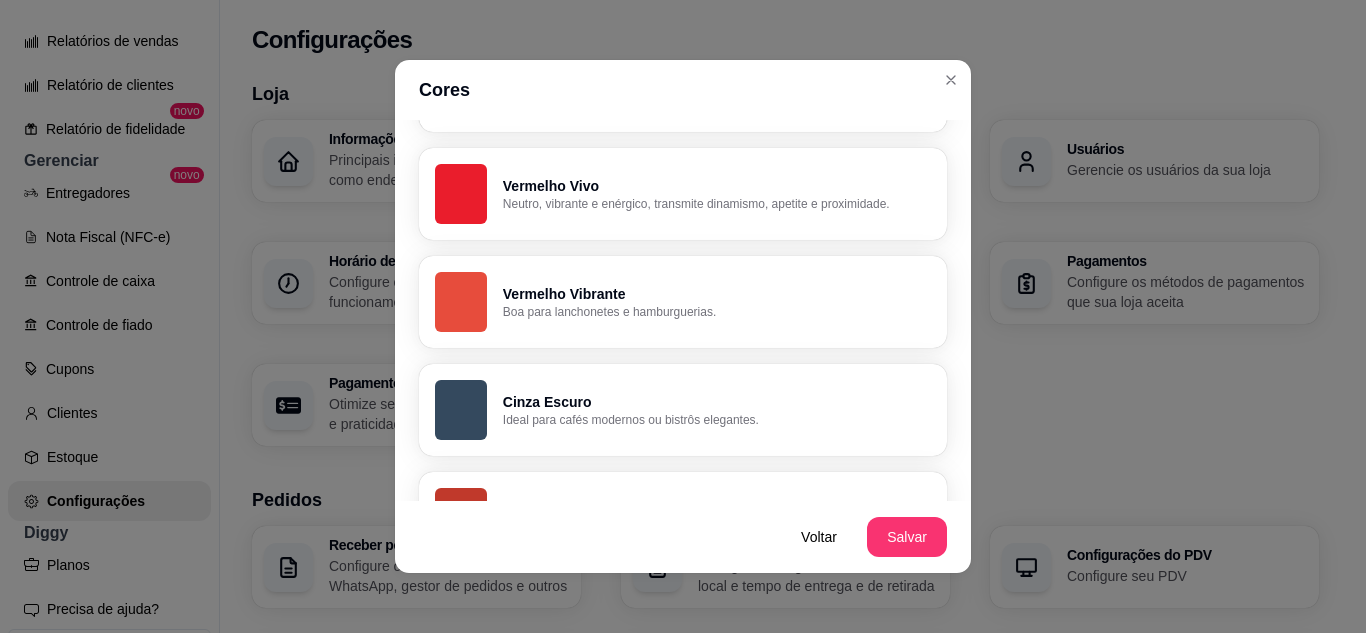 scroll, scrollTop: 500, scrollLeft: 0, axis: vertical 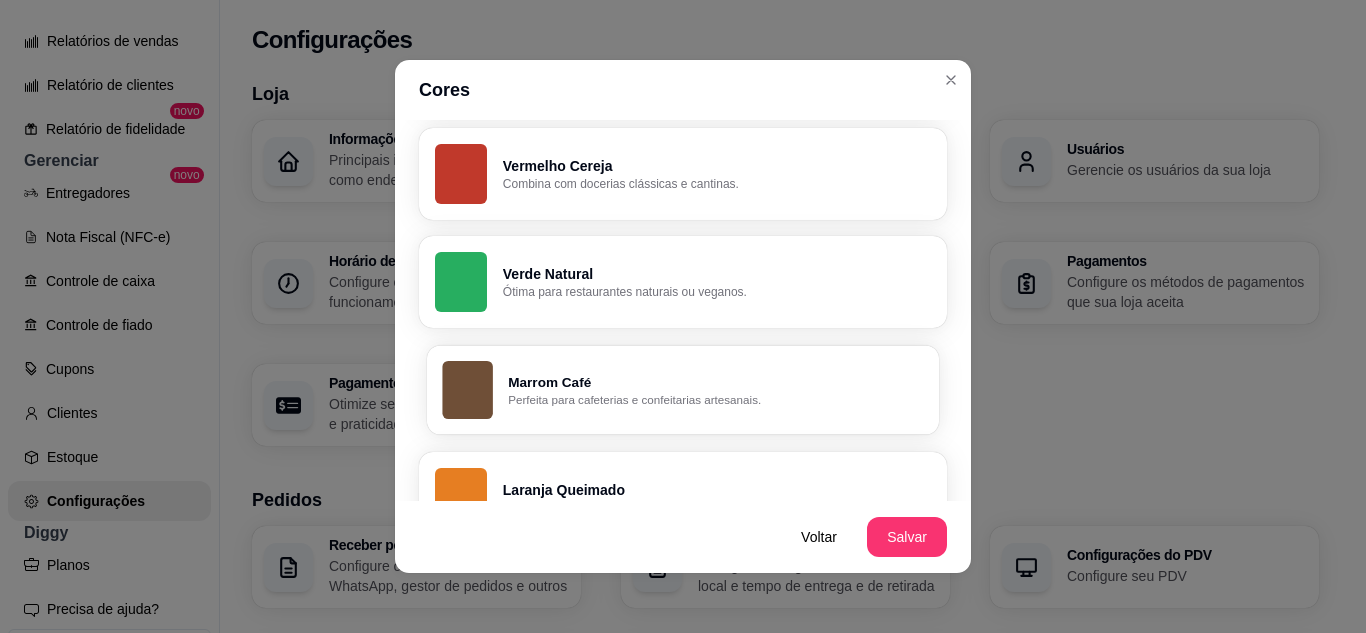 click on "Marrom Café" at bounding box center (715, 382) 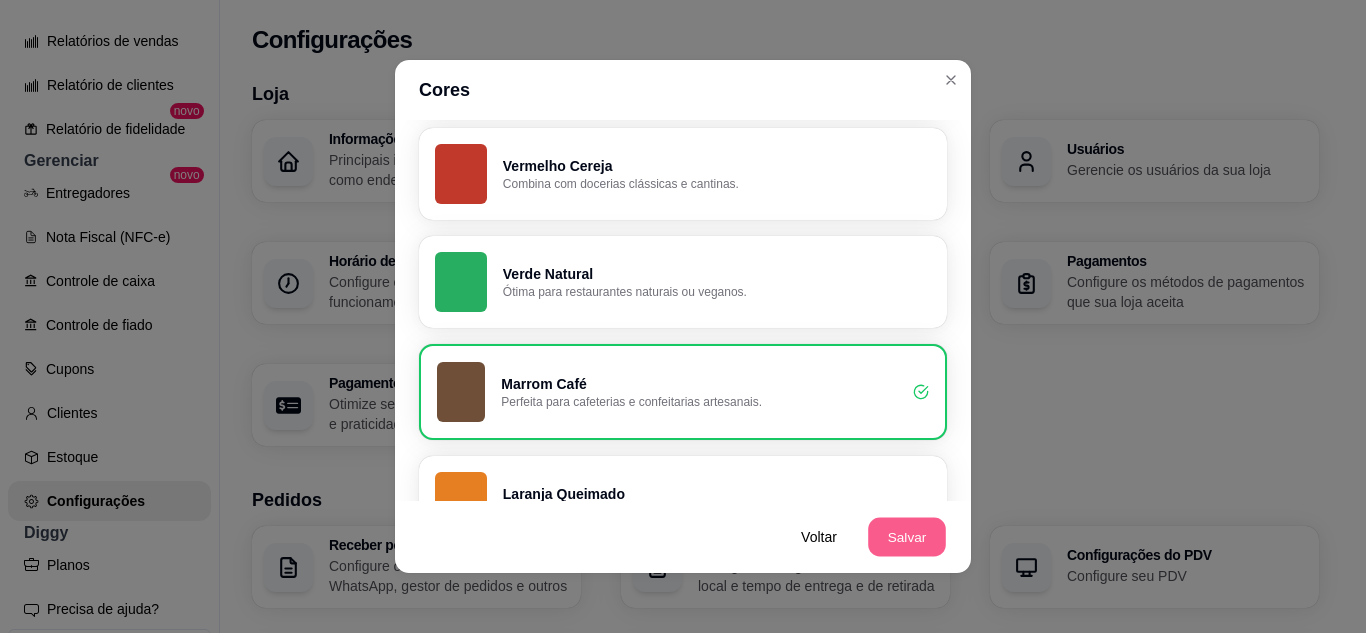 click on "Salvar" at bounding box center [907, 537] 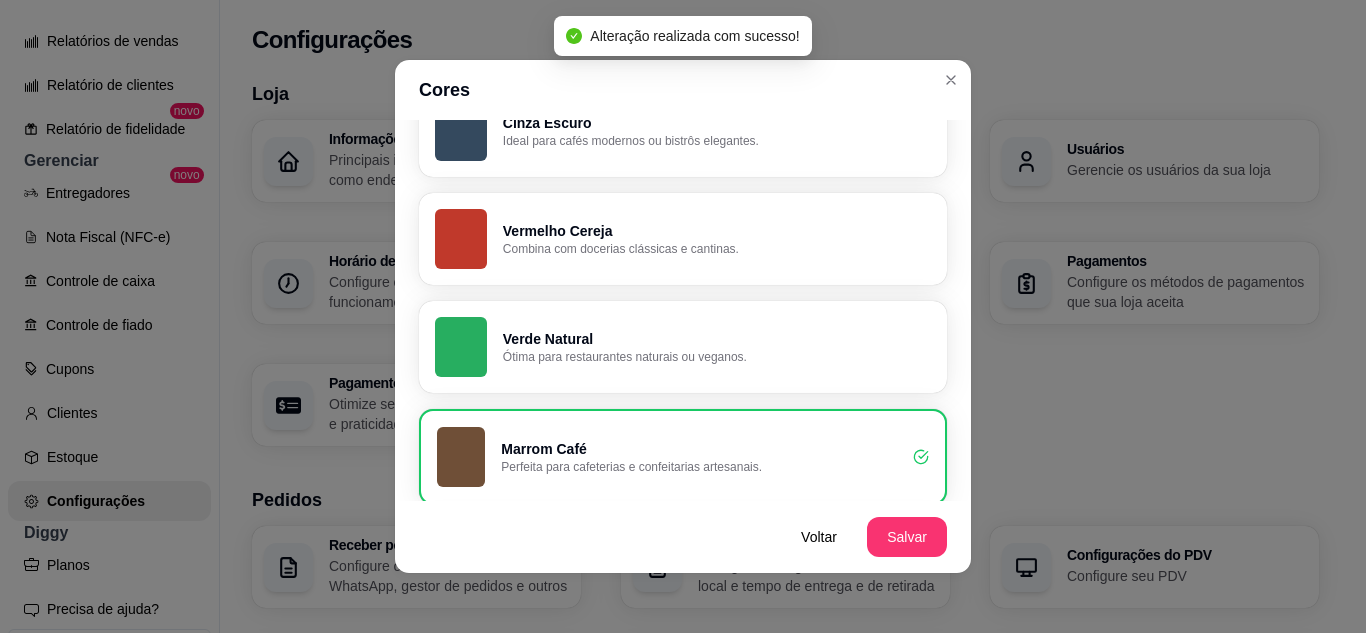 scroll, scrollTop: 400, scrollLeft: 0, axis: vertical 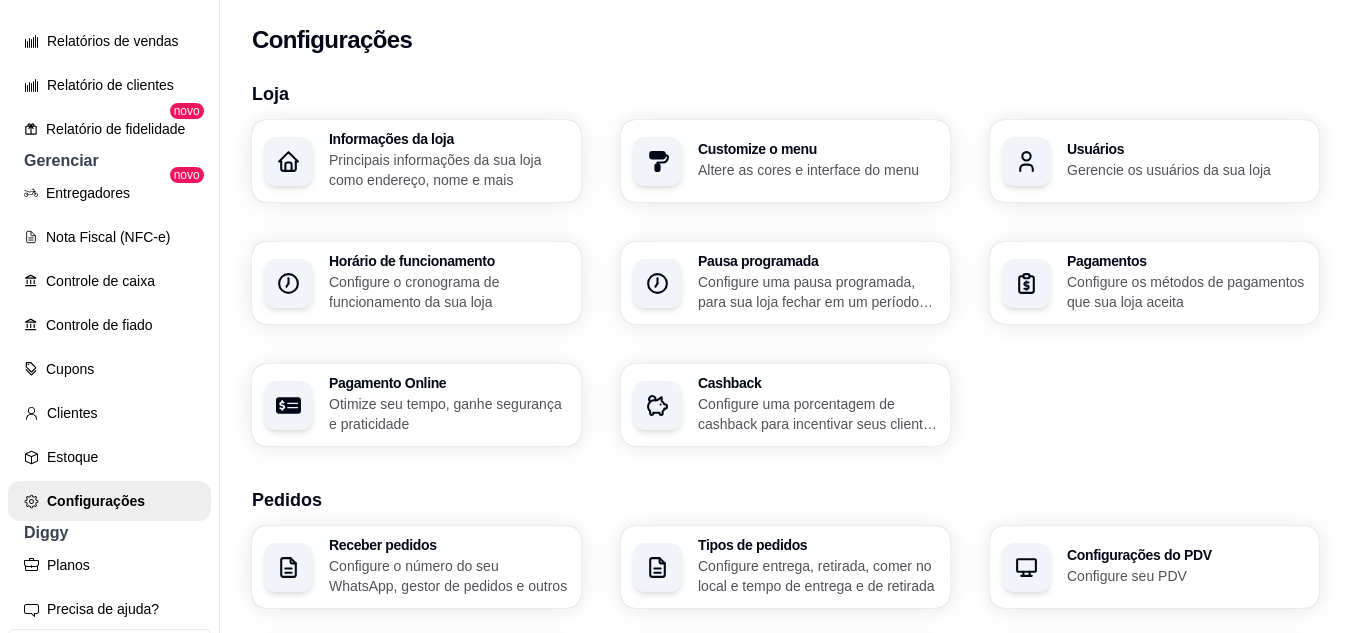 click on "Altere as cores e interface do menu" at bounding box center [818, 170] 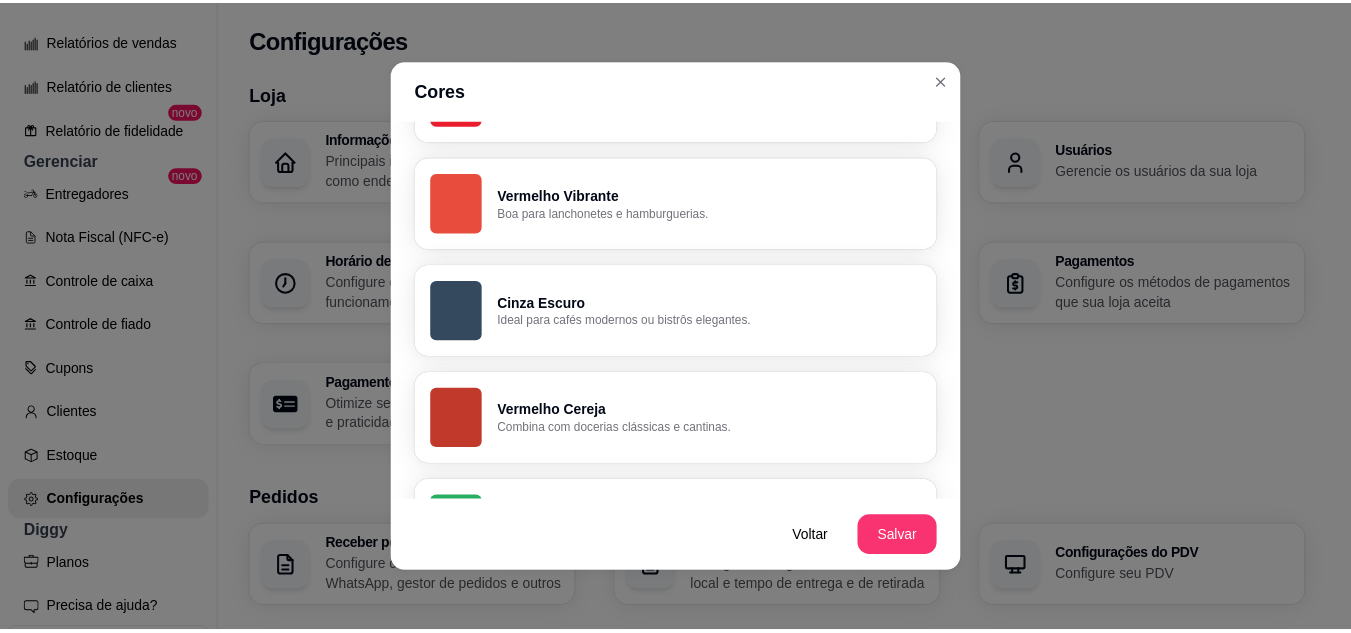scroll, scrollTop: 200, scrollLeft: 0, axis: vertical 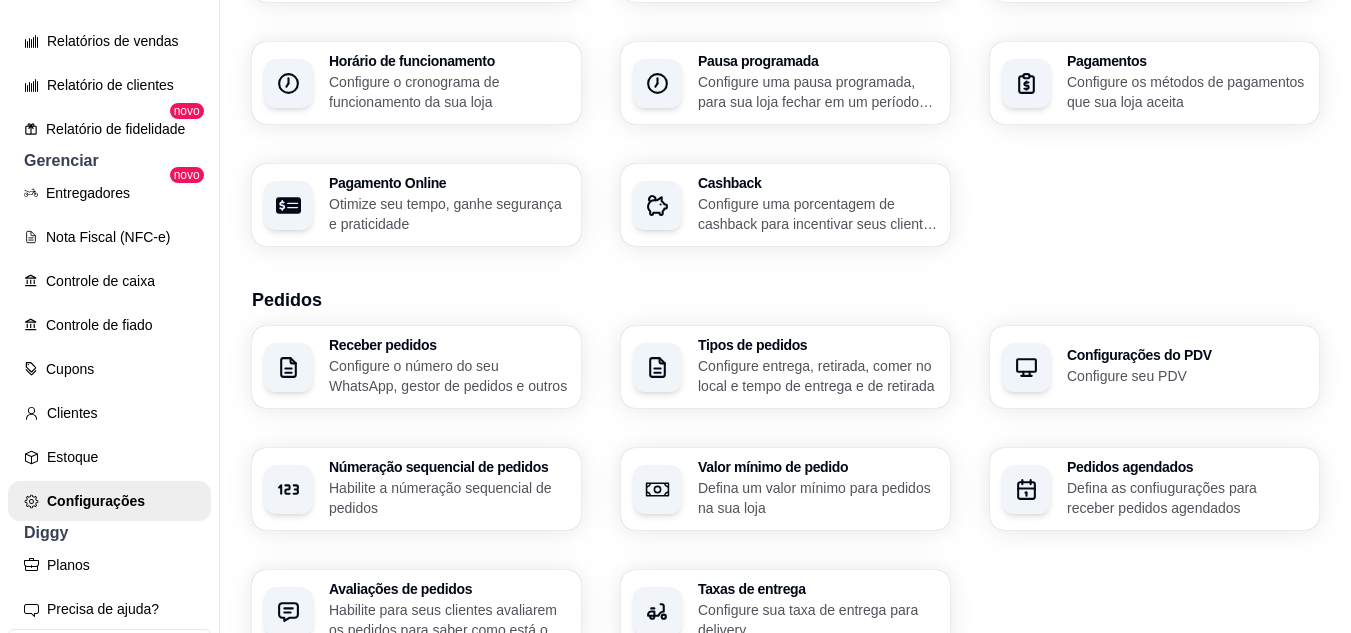 click on "Configure o número do seu WhatsApp, gestor de pedidos e outros" at bounding box center (449, 376) 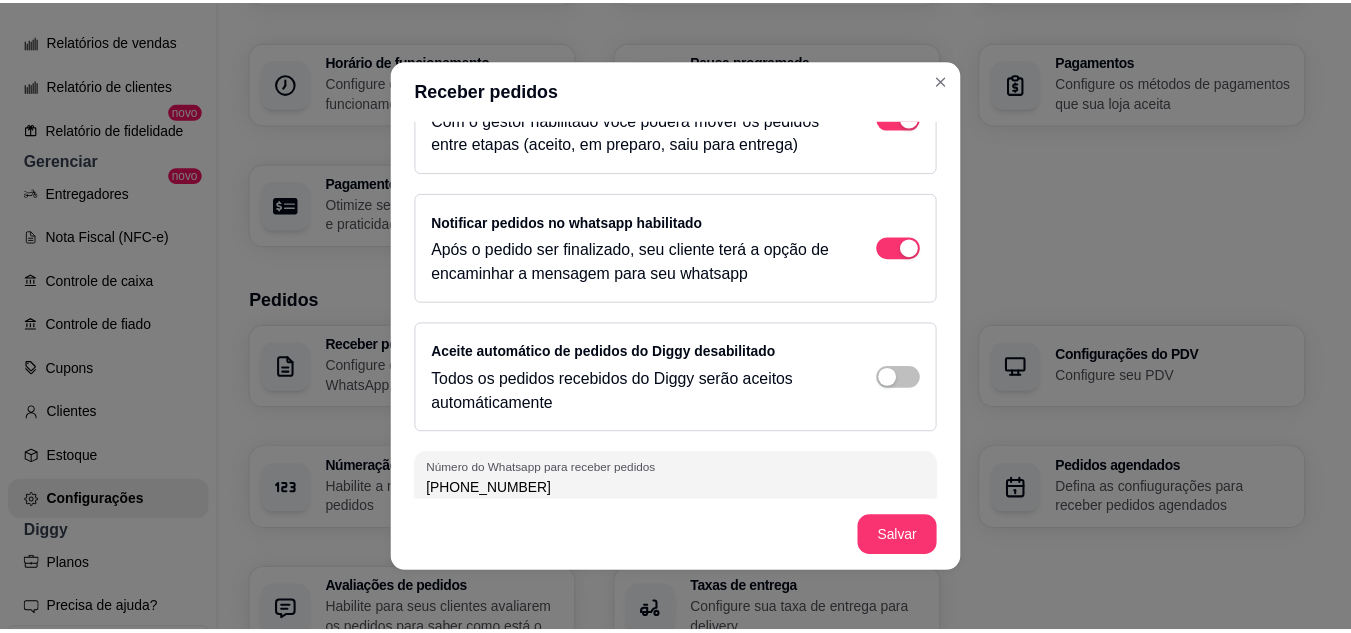 scroll, scrollTop: 211, scrollLeft: 0, axis: vertical 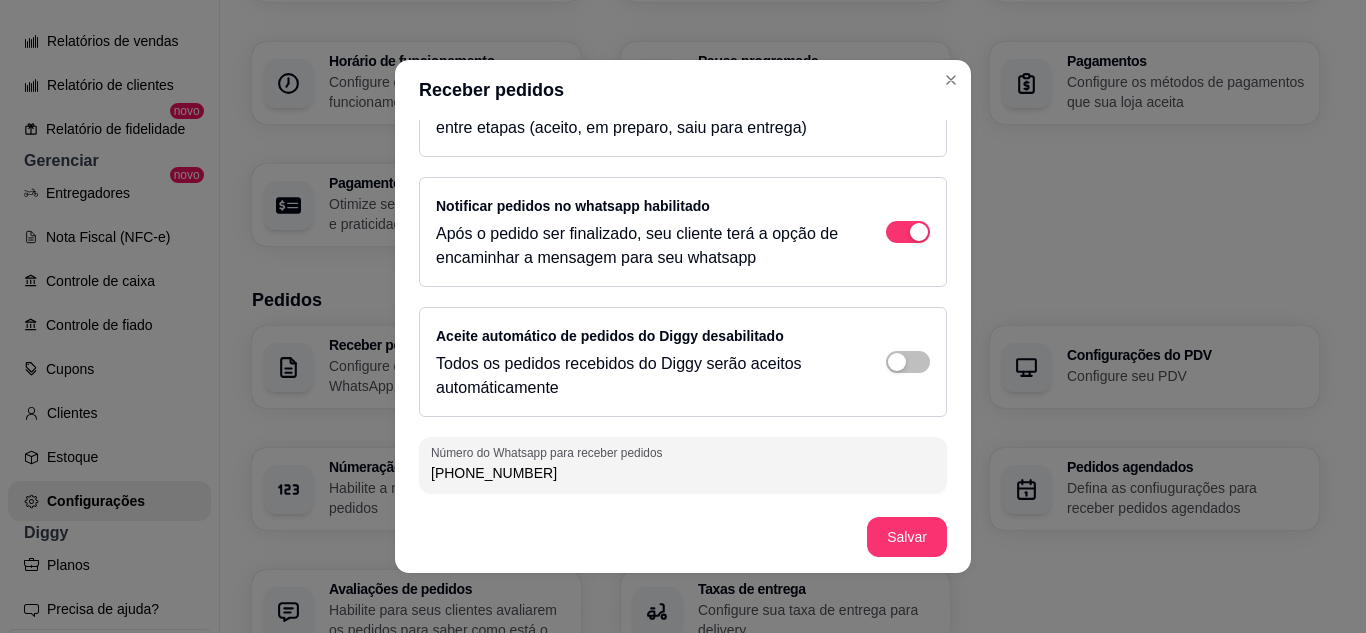 click on "[PHONE_NUMBER]" at bounding box center (683, 473) 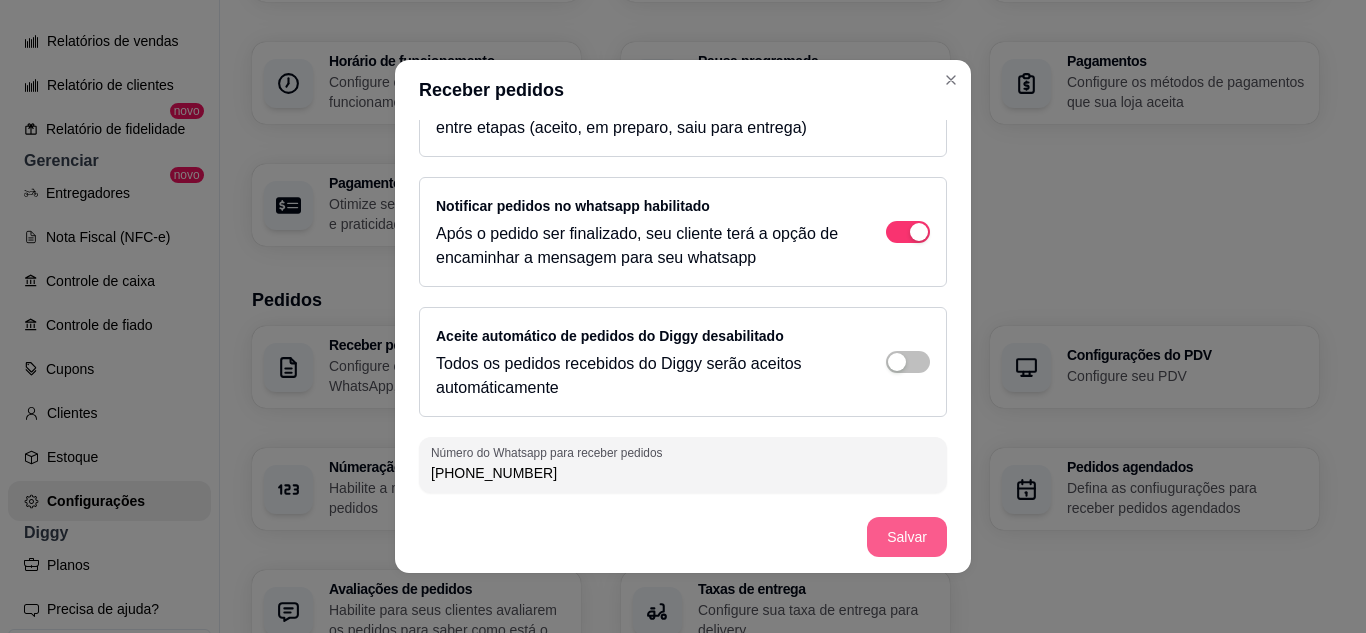 type on "[PHONE_NUMBER]" 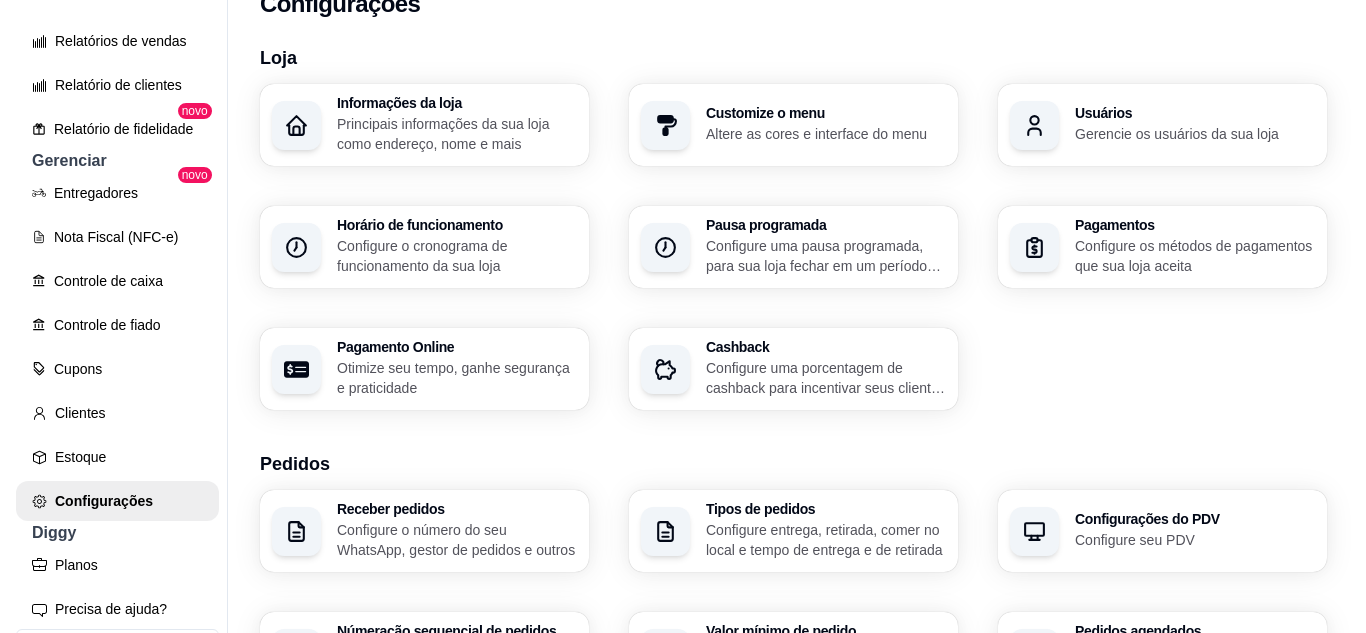 scroll, scrollTop: 0, scrollLeft: 0, axis: both 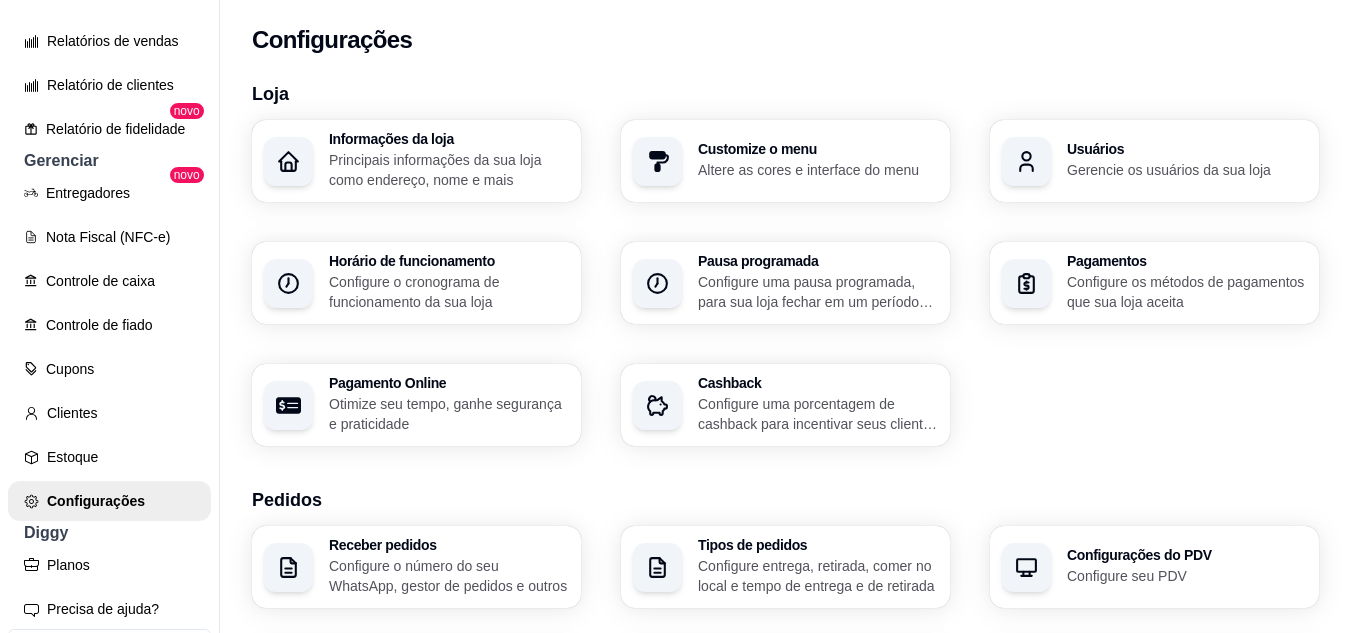 click on "Configure o cronograma de funcionamento da sua loja" at bounding box center (449, 292) 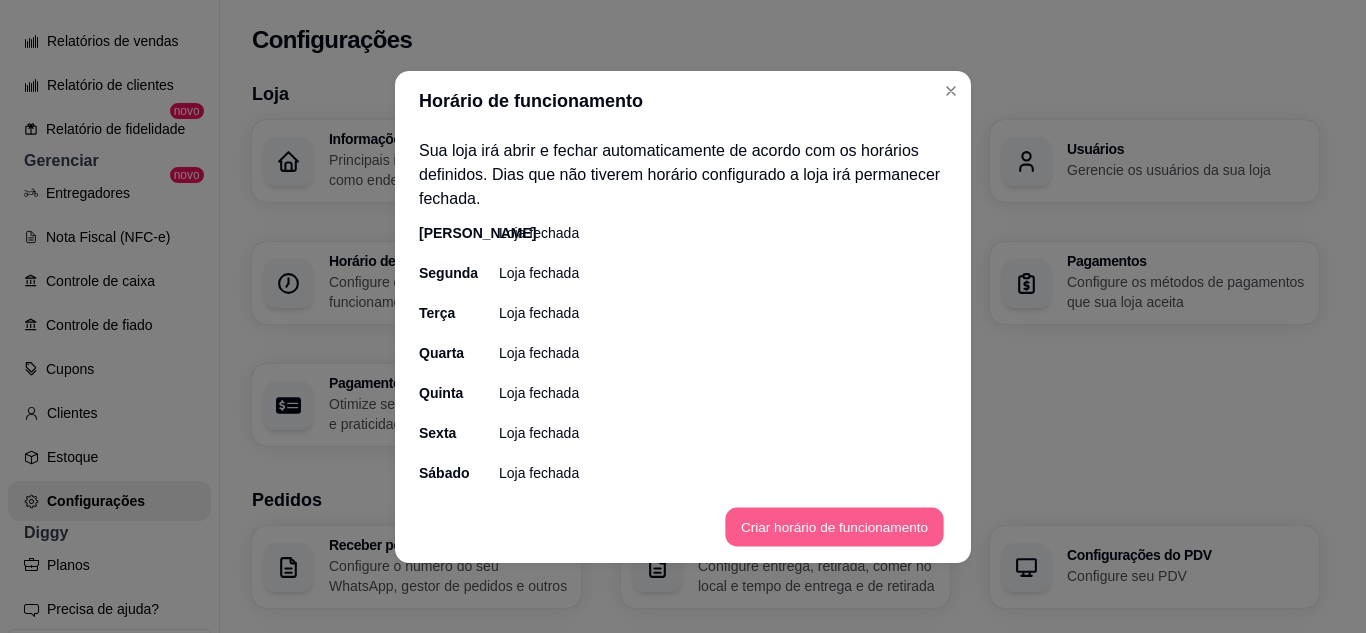 click on "Criar horário de funcionamento" at bounding box center (834, 526) 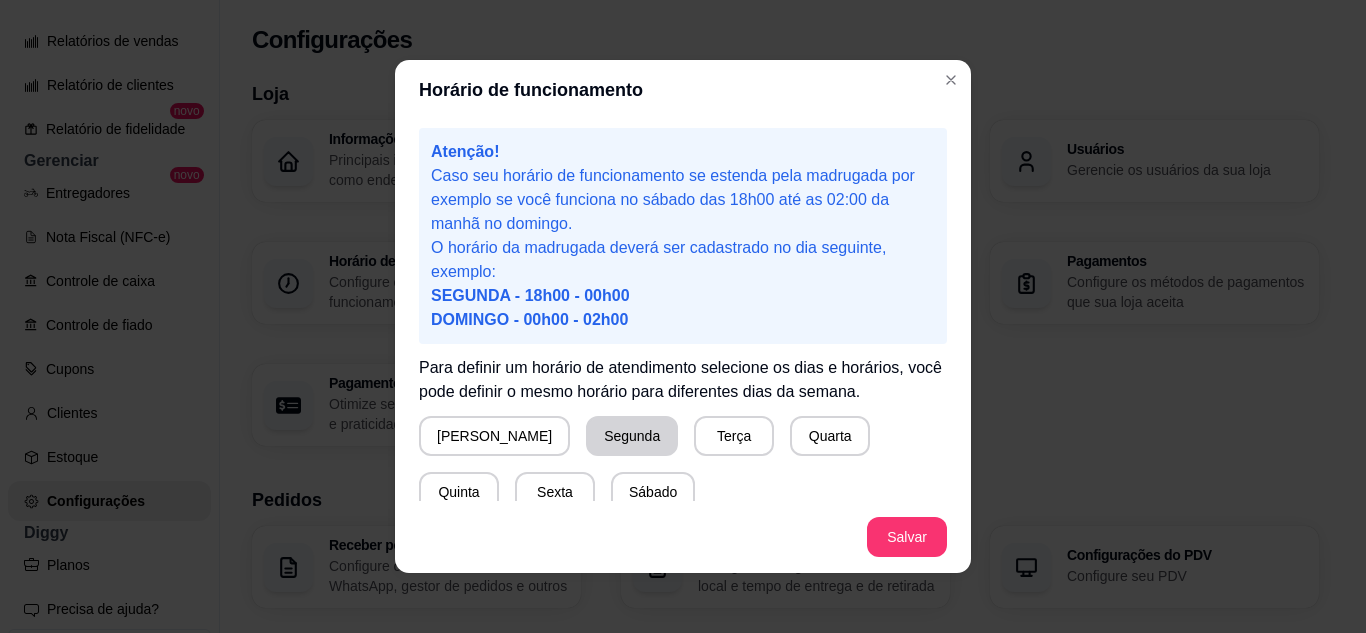 click on "Segunda" at bounding box center (632, 436) 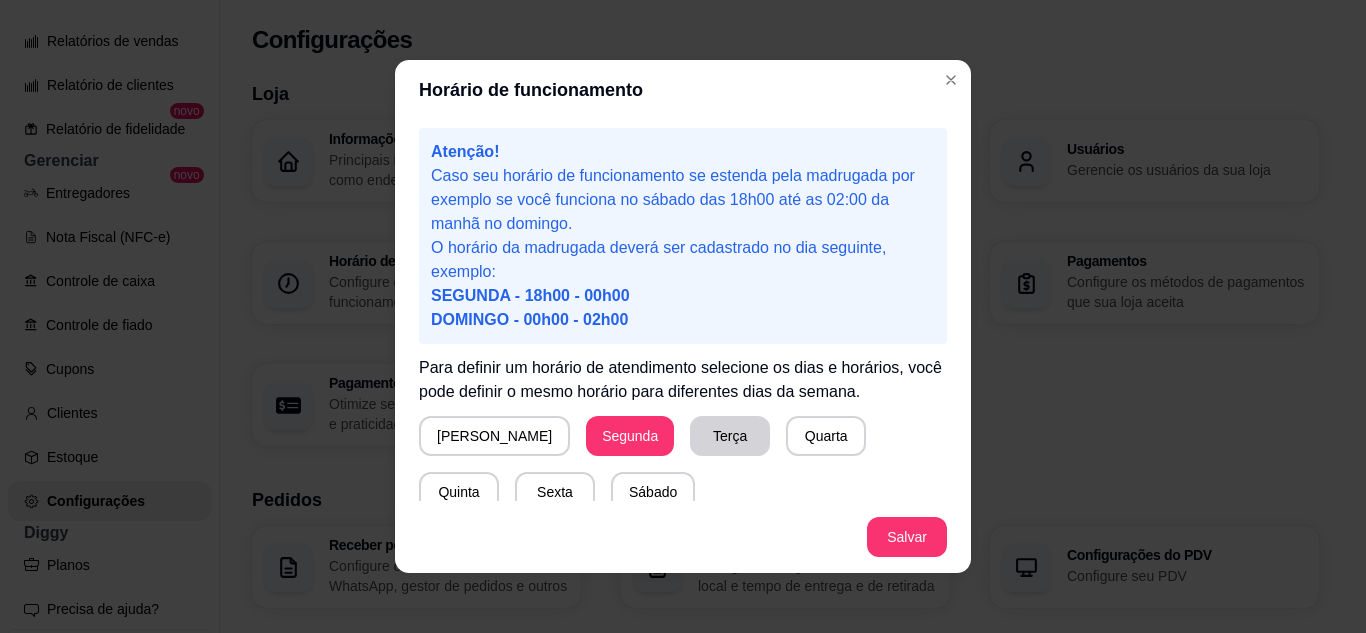 click on "Terça" at bounding box center (730, 436) 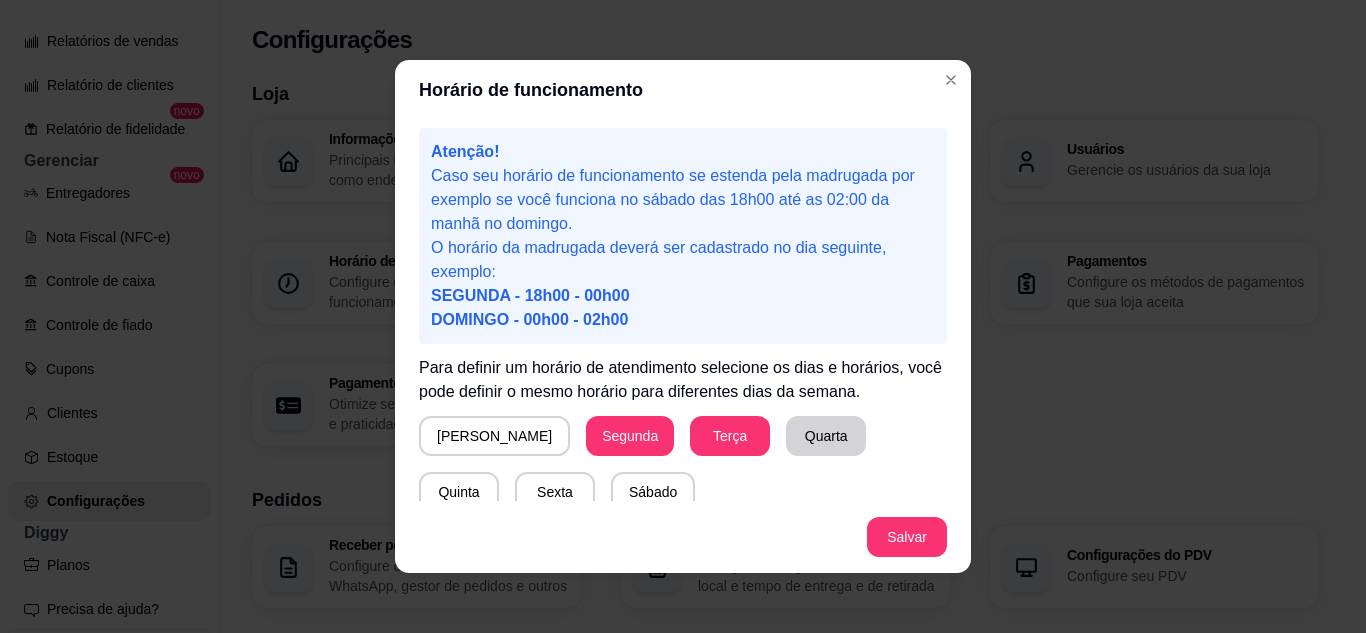 click on "Quarta" at bounding box center [826, 436] 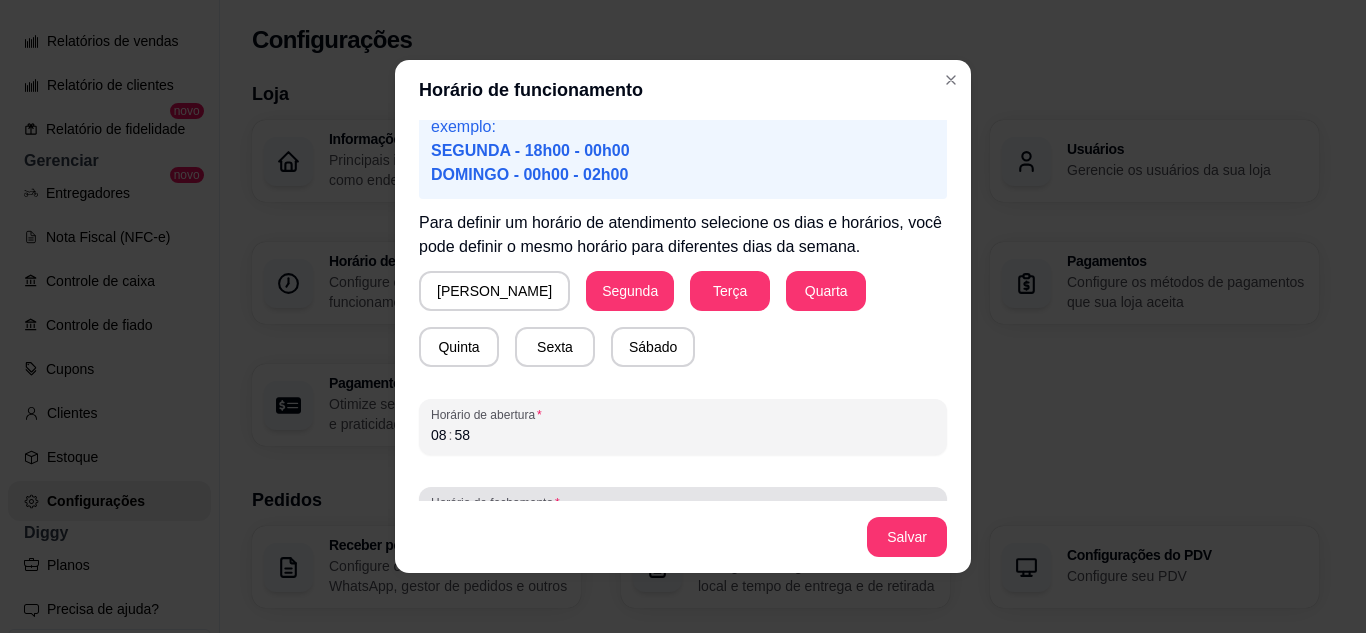 scroll, scrollTop: 195, scrollLeft: 0, axis: vertical 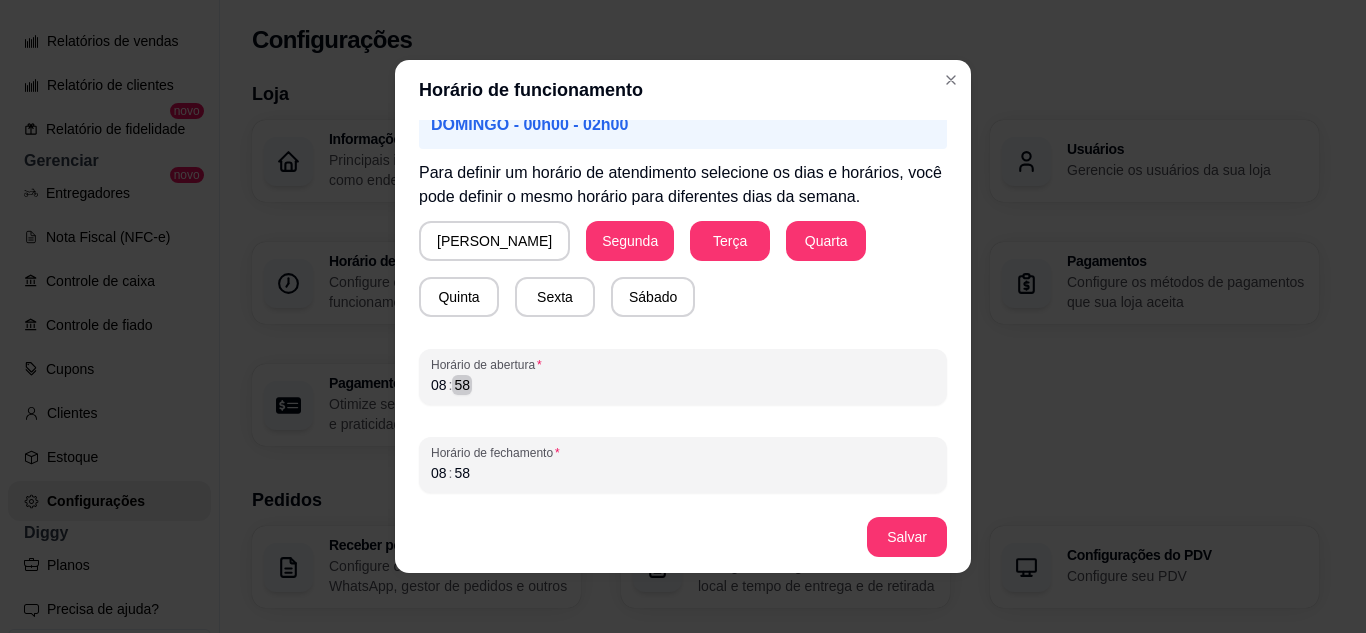 click on "08 : 58" at bounding box center [683, 385] 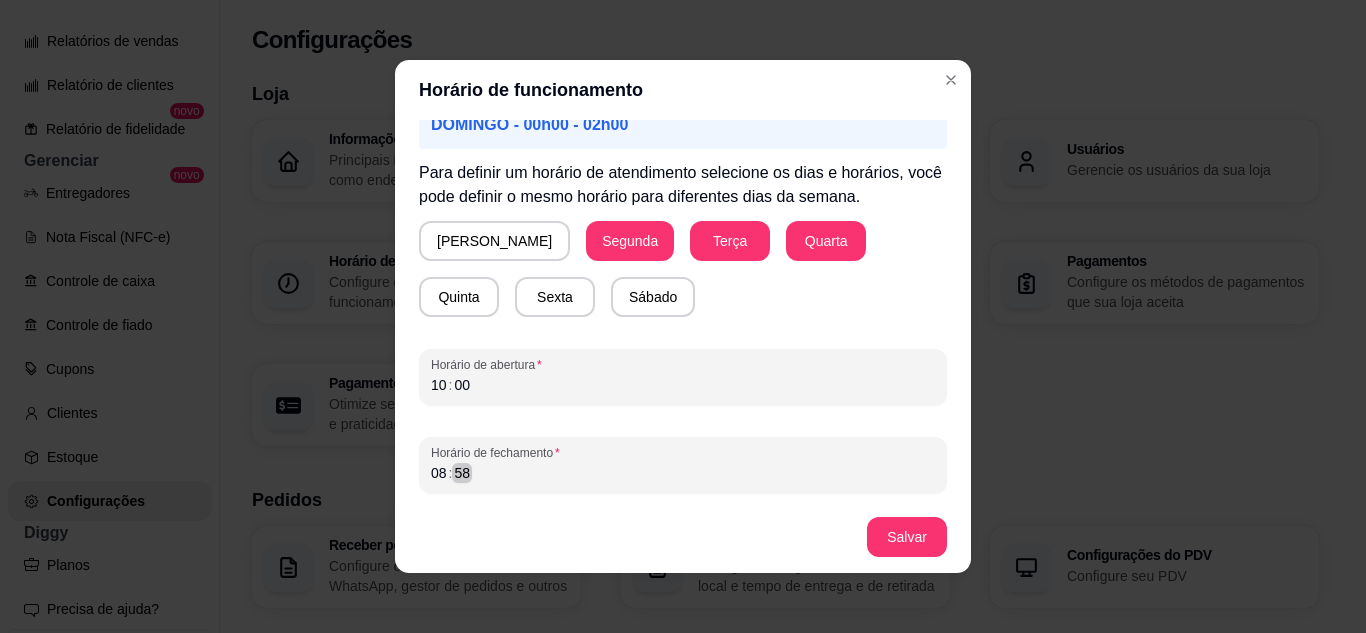 click on "08 : 58" at bounding box center [683, 473] 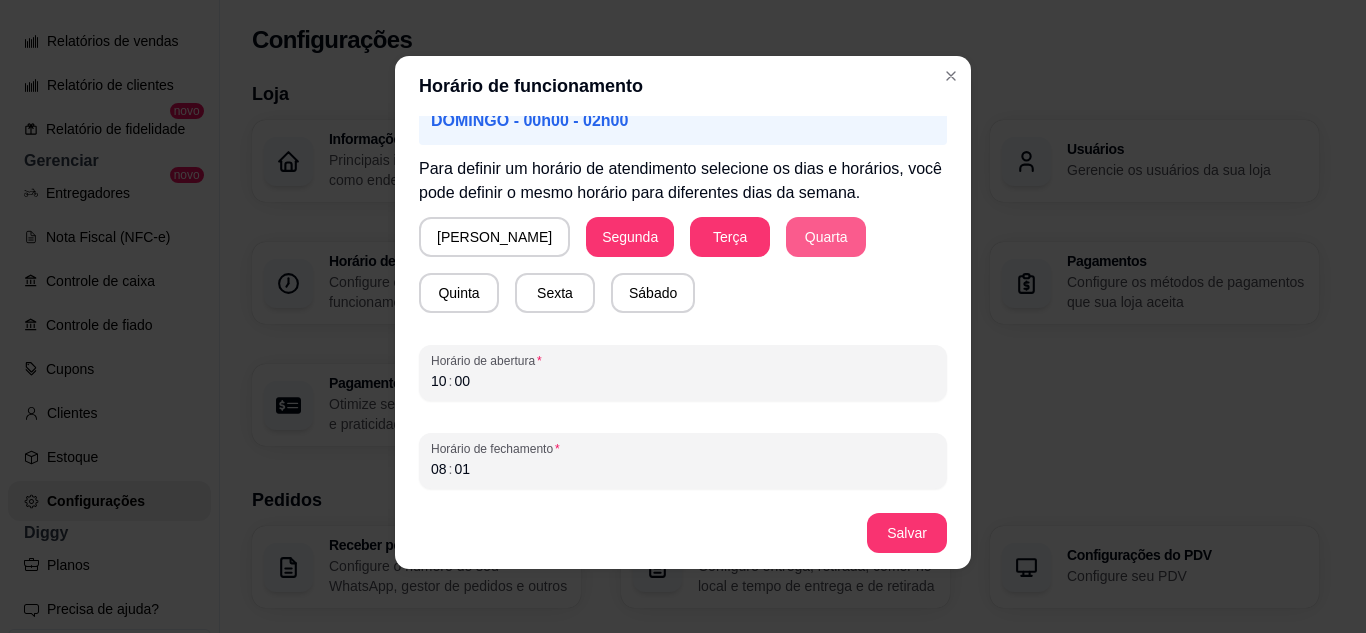 click on "Quarta" at bounding box center [826, 237] 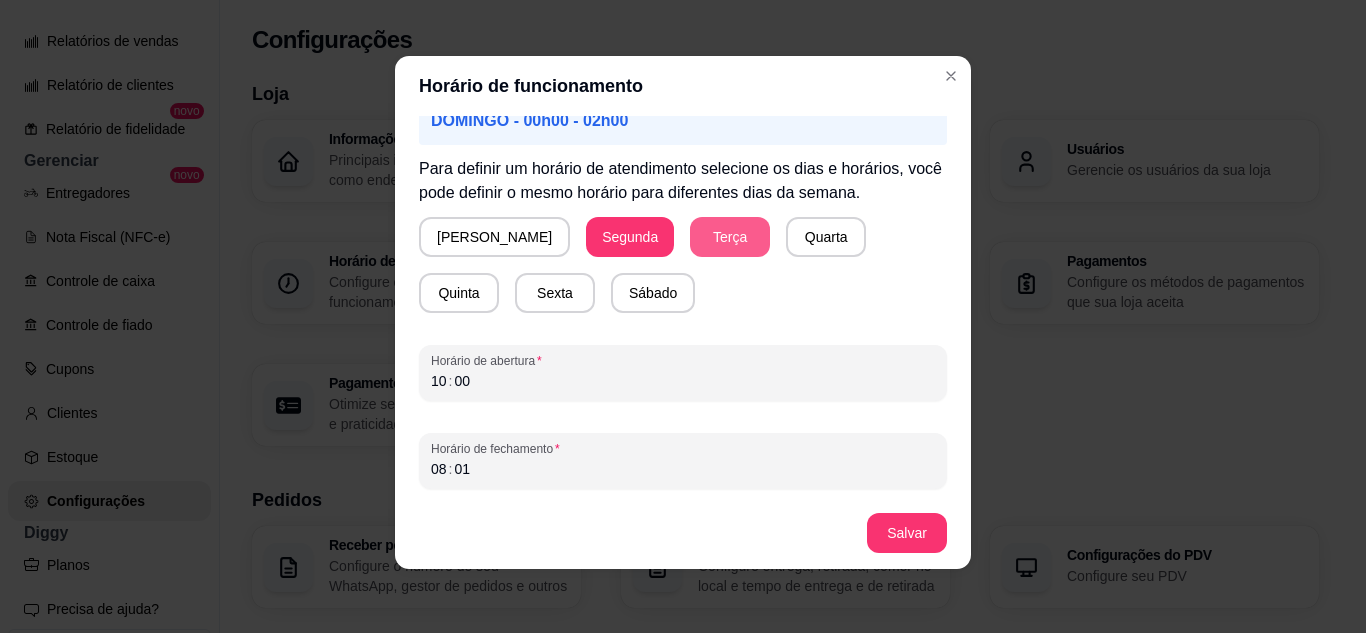 click on "Terça" at bounding box center (730, 237) 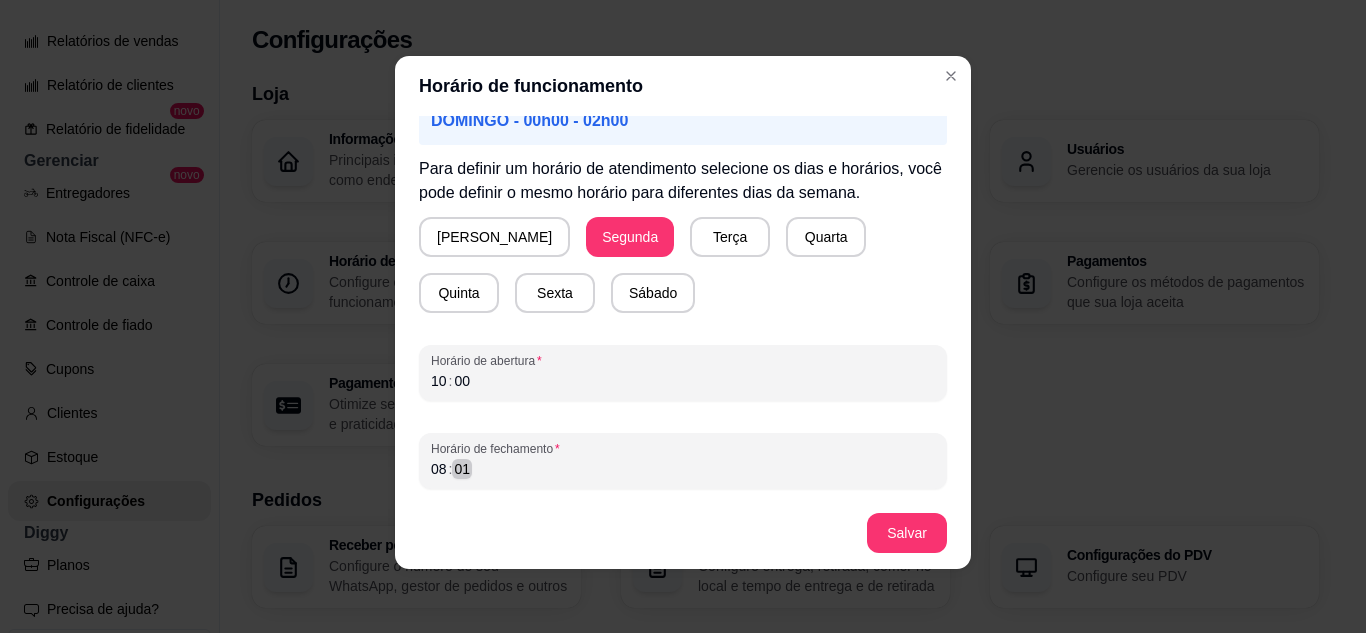 click on "08 : 01" at bounding box center [683, 469] 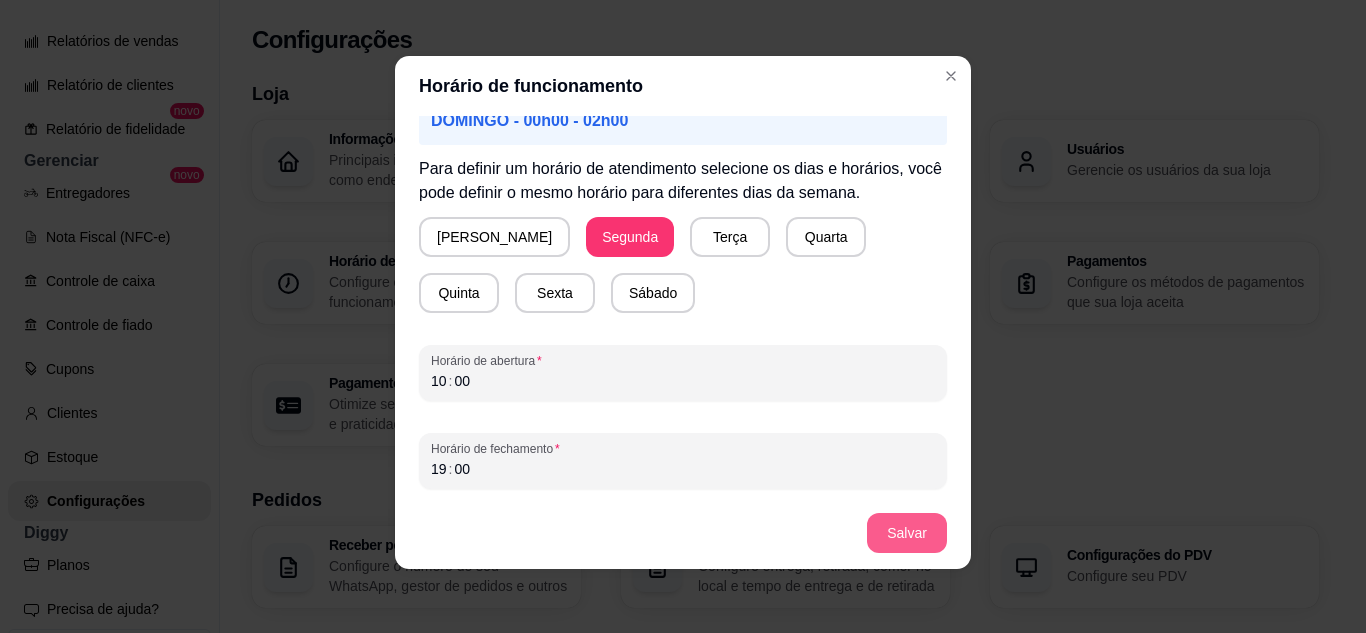 click on "Salvar" at bounding box center (907, 533) 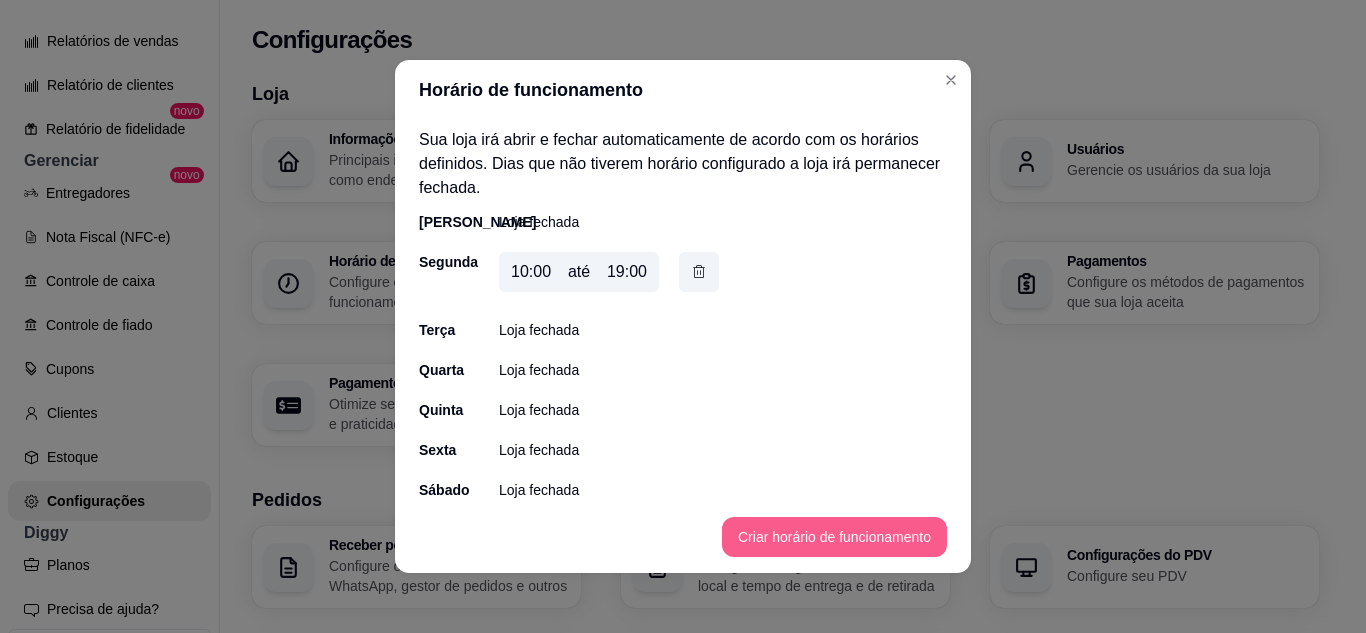 click on "Criar horário de funcionamento" at bounding box center [834, 537] 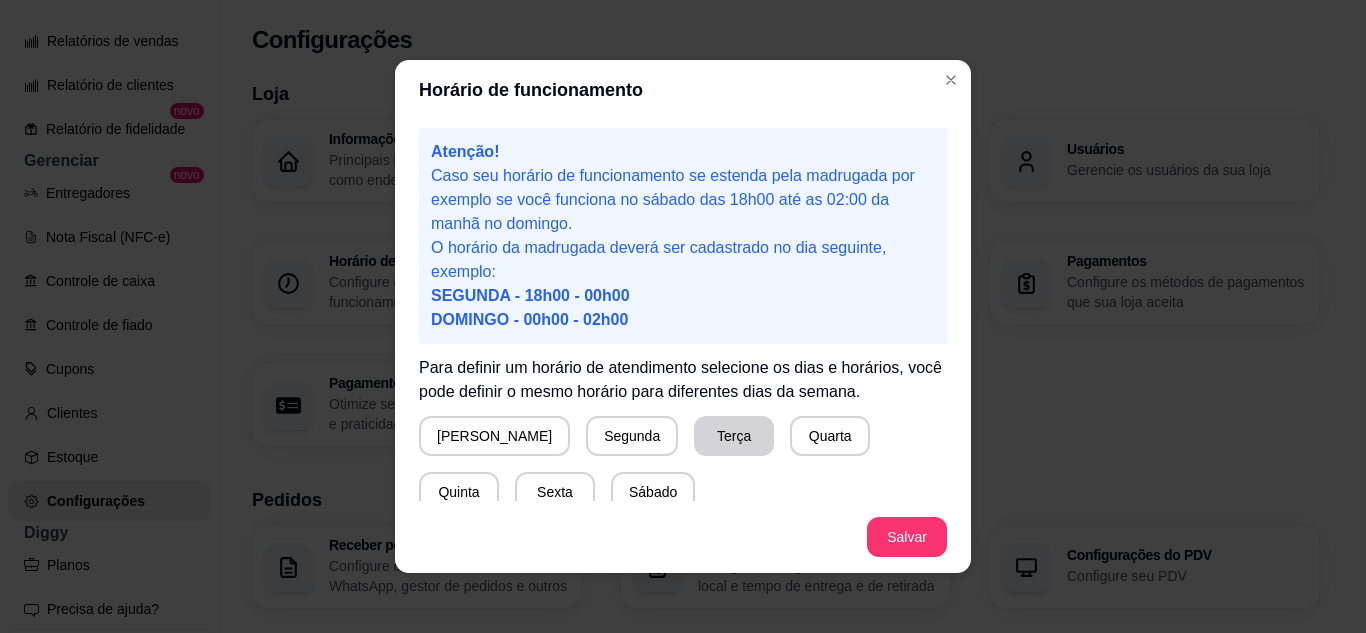 click on "Terça" at bounding box center (734, 436) 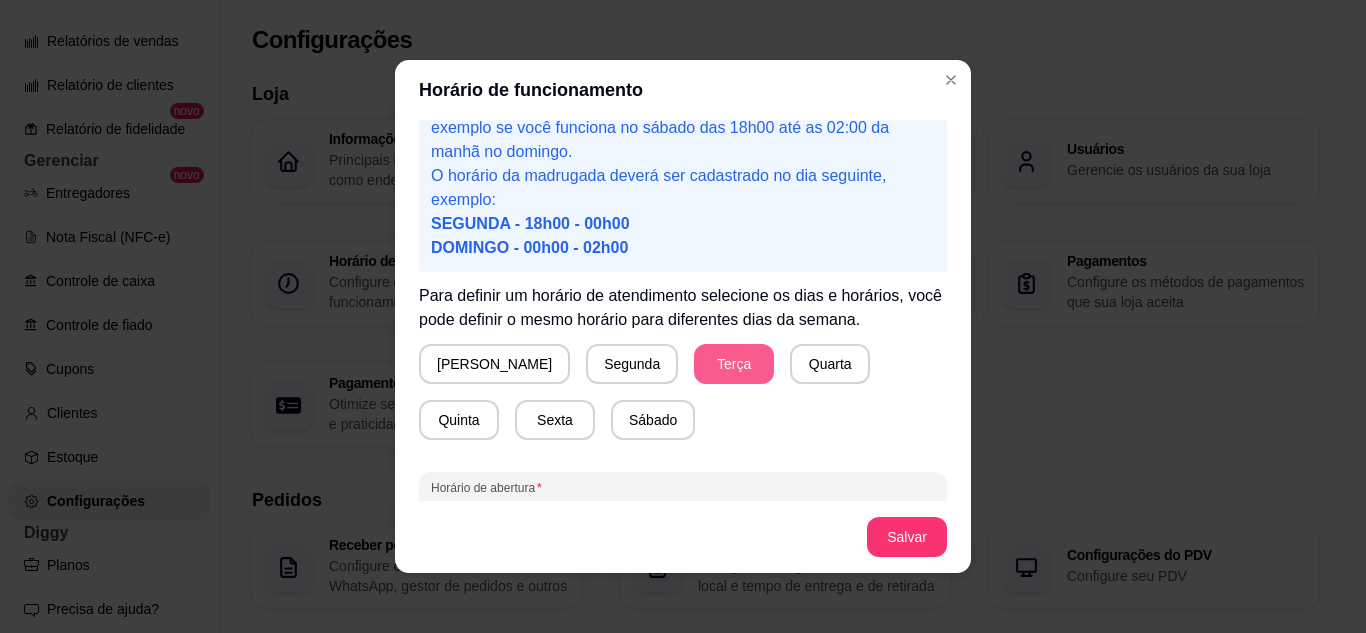 scroll, scrollTop: 195, scrollLeft: 0, axis: vertical 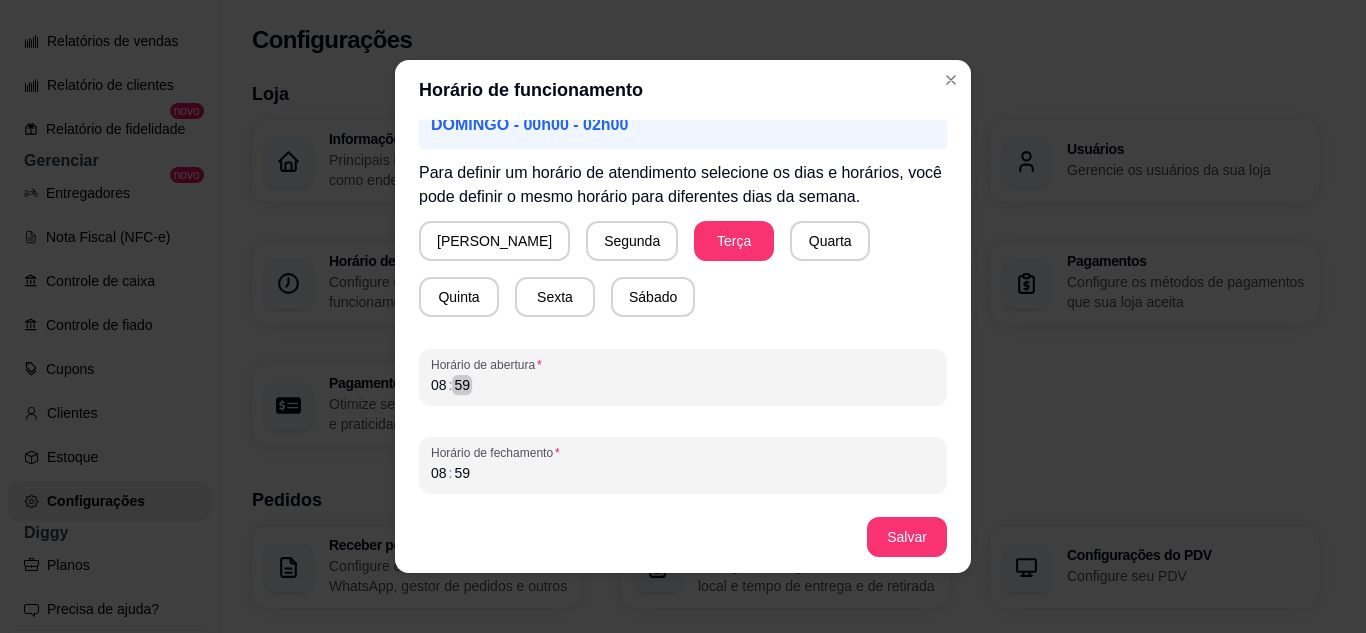 click on "08 : 59" at bounding box center [683, 385] 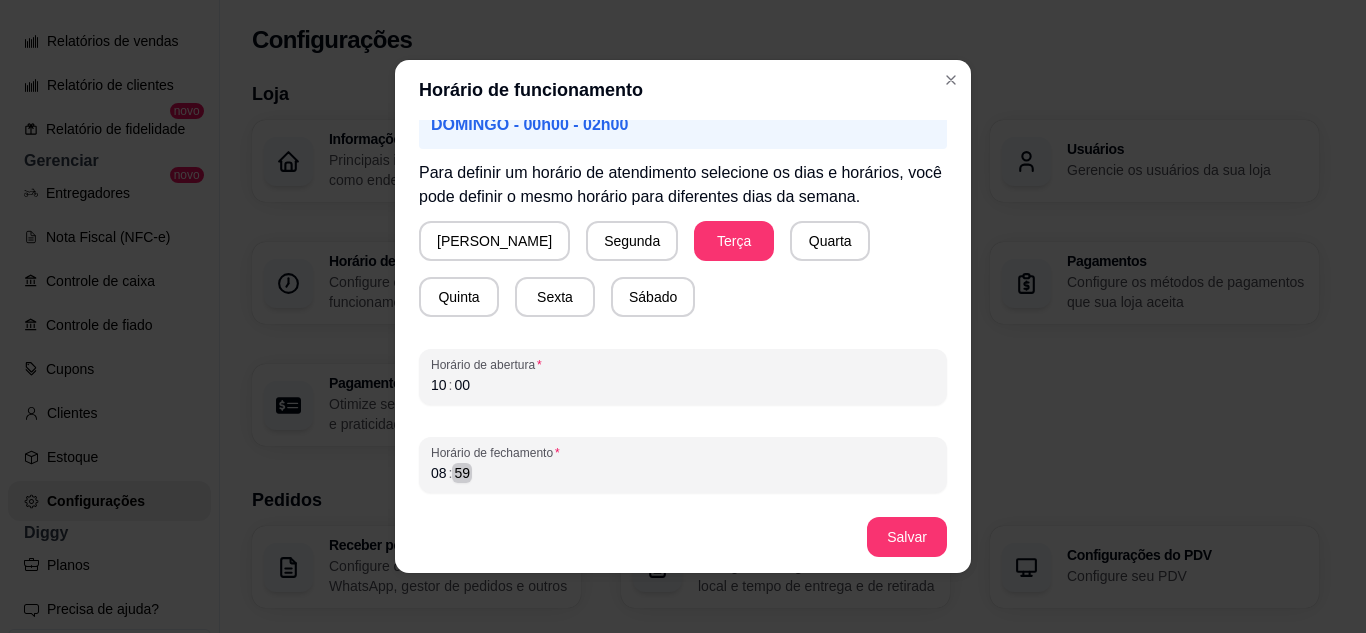 click on "08 : 59" at bounding box center (683, 473) 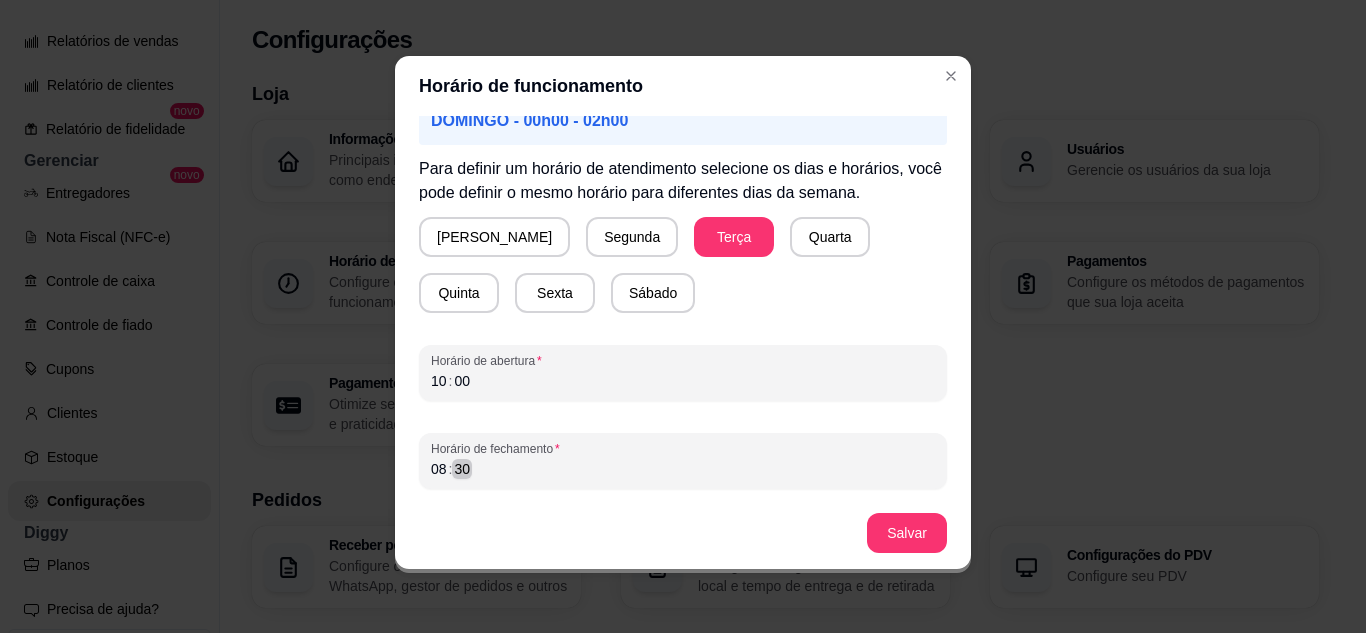 click on "08 : 30" at bounding box center [683, 469] 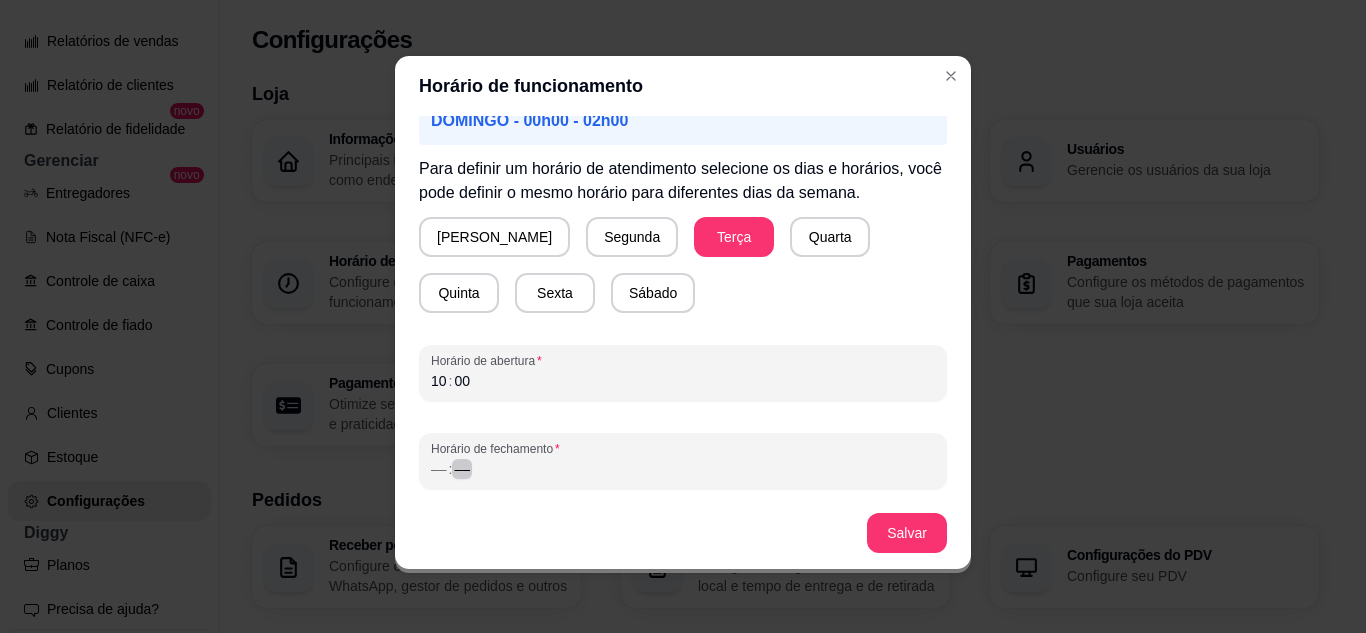 click on "––" at bounding box center (462, 469) 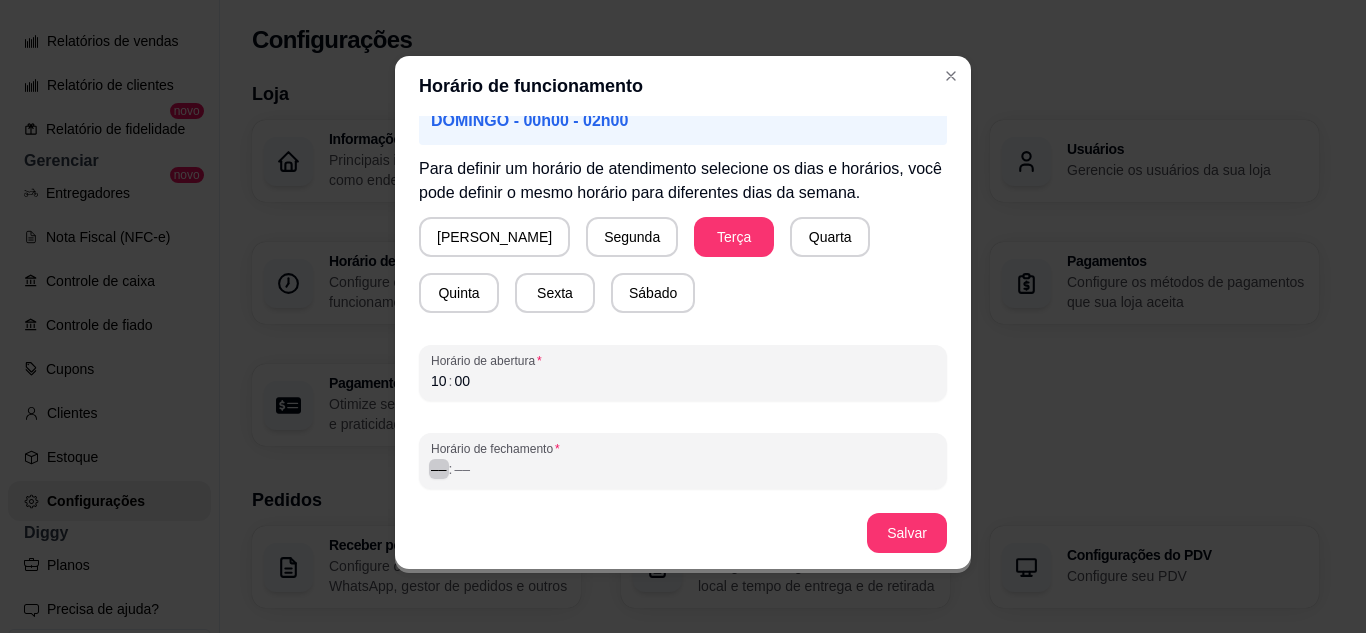 click on "––" at bounding box center (439, 469) 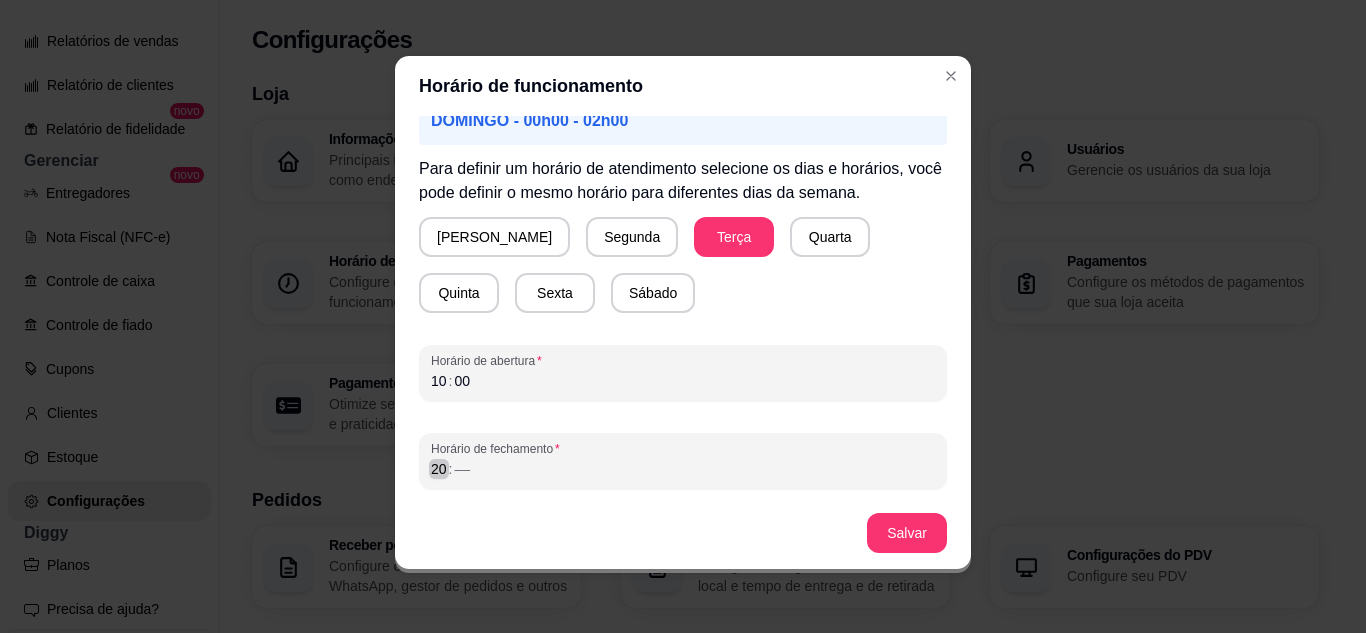 click on "20" at bounding box center (439, 469) 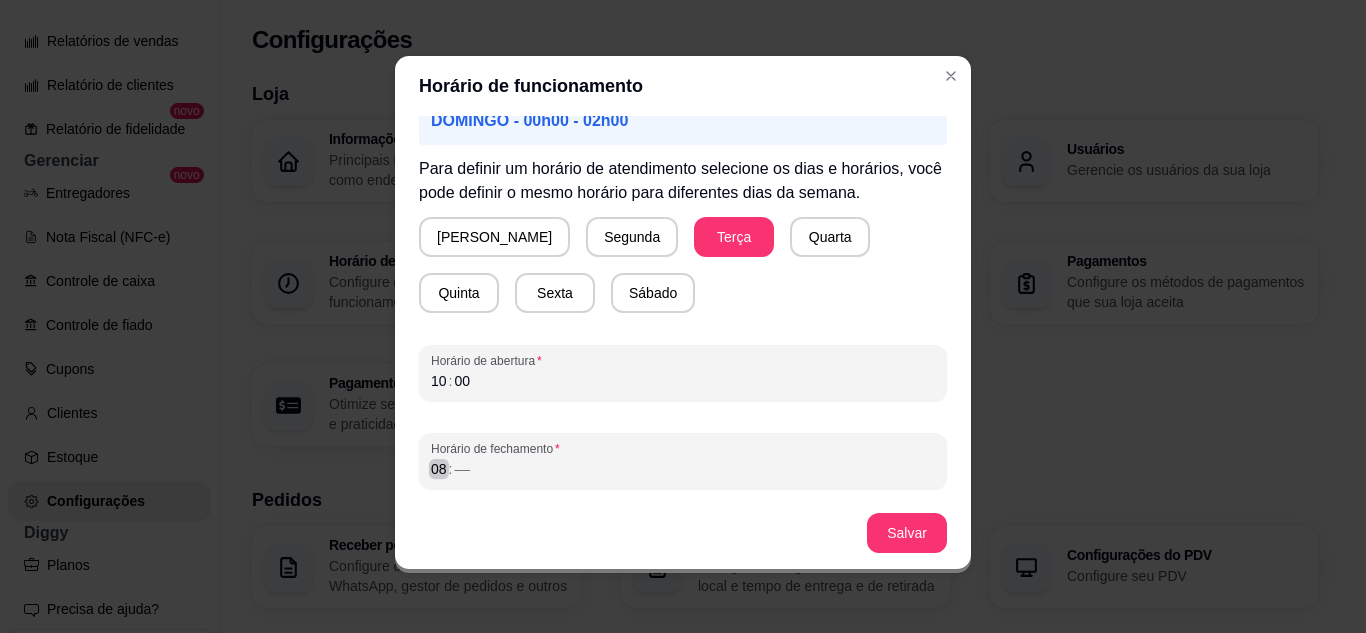 click on ":" at bounding box center (451, 469) 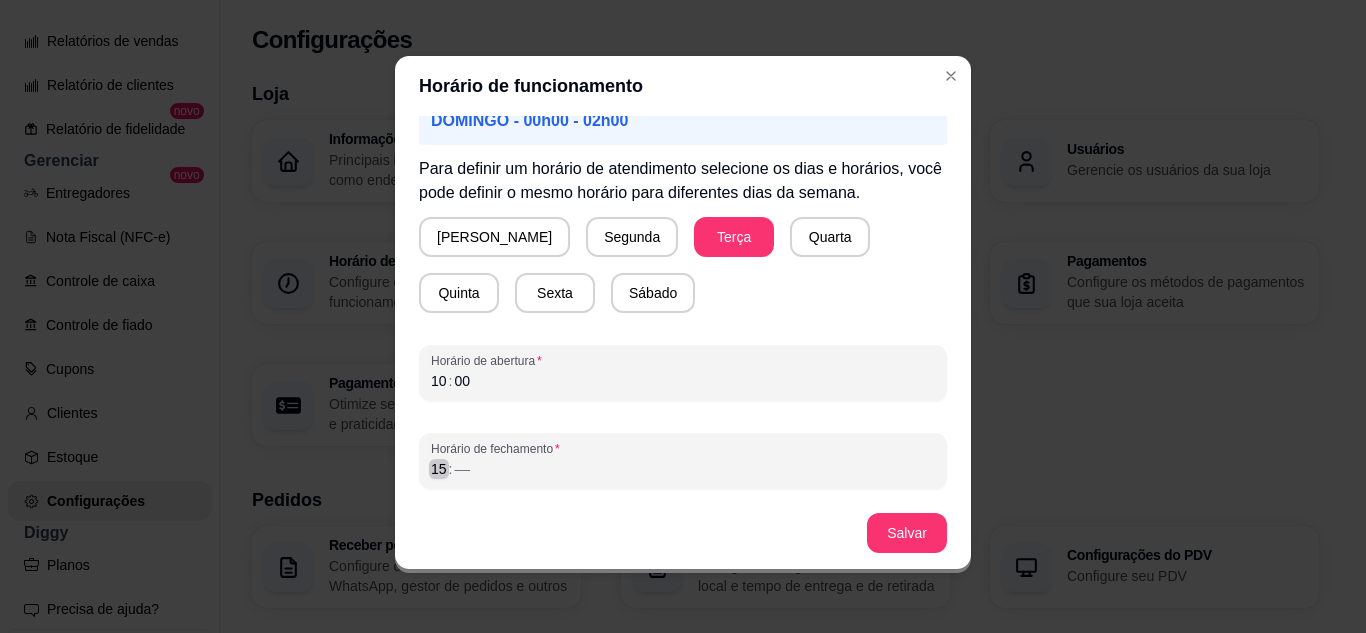 click on "15" at bounding box center [439, 469] 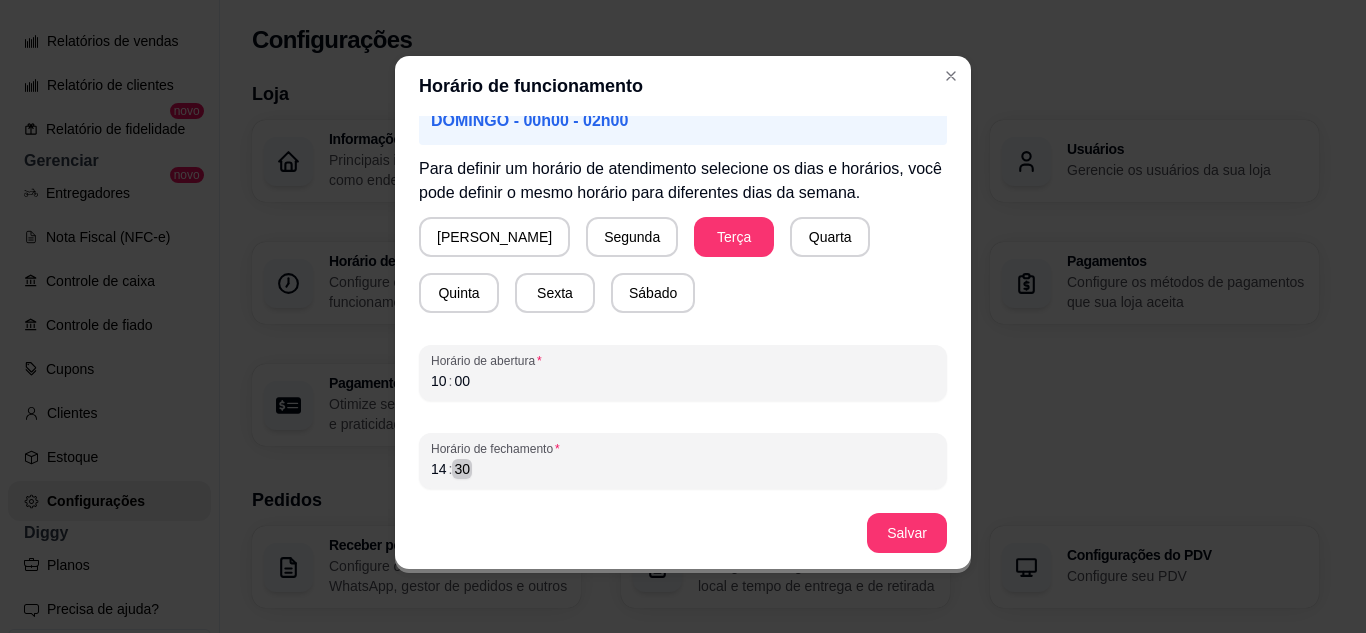 click on "Atenção! Caso seu horário de funcionamento se estenda pela madrugada por exemplo se você funciona no sábado das 18h00 até as 02:00 da manhã no domingo. O horário da madrugada deverá ser cadastrado no dia seguinte, exemplo:  SEGUNDA - 18h00 - 00h00 DOMINGO - 00h00 - 02h00 Para definir um horário de atendimento selecione os dias e horários, você pode definir o mesmo horário para diferentes dias da semana. Domingo Segunda Terça Quarta Quinta Sexta Sábado Horário de abertura 10 : 00 Horário de fechamento 14 : 30" at bounding box center (683, 306) 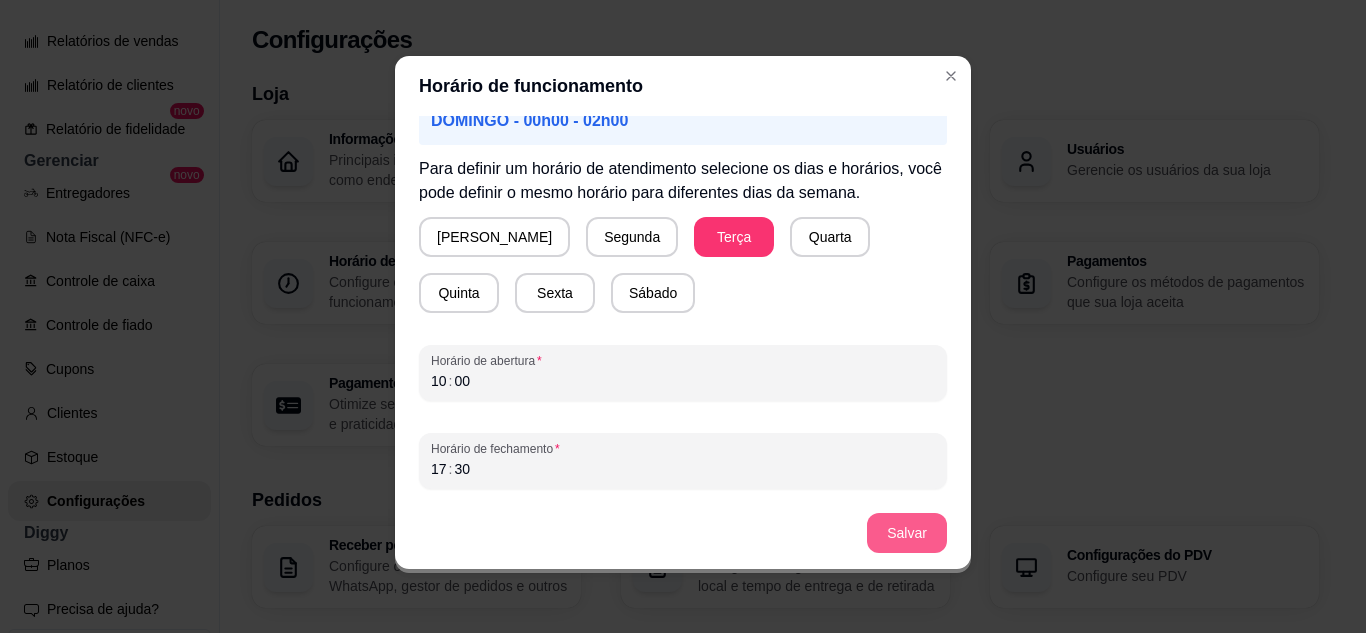 click on "Salvar" at bounding box center [907, 533] 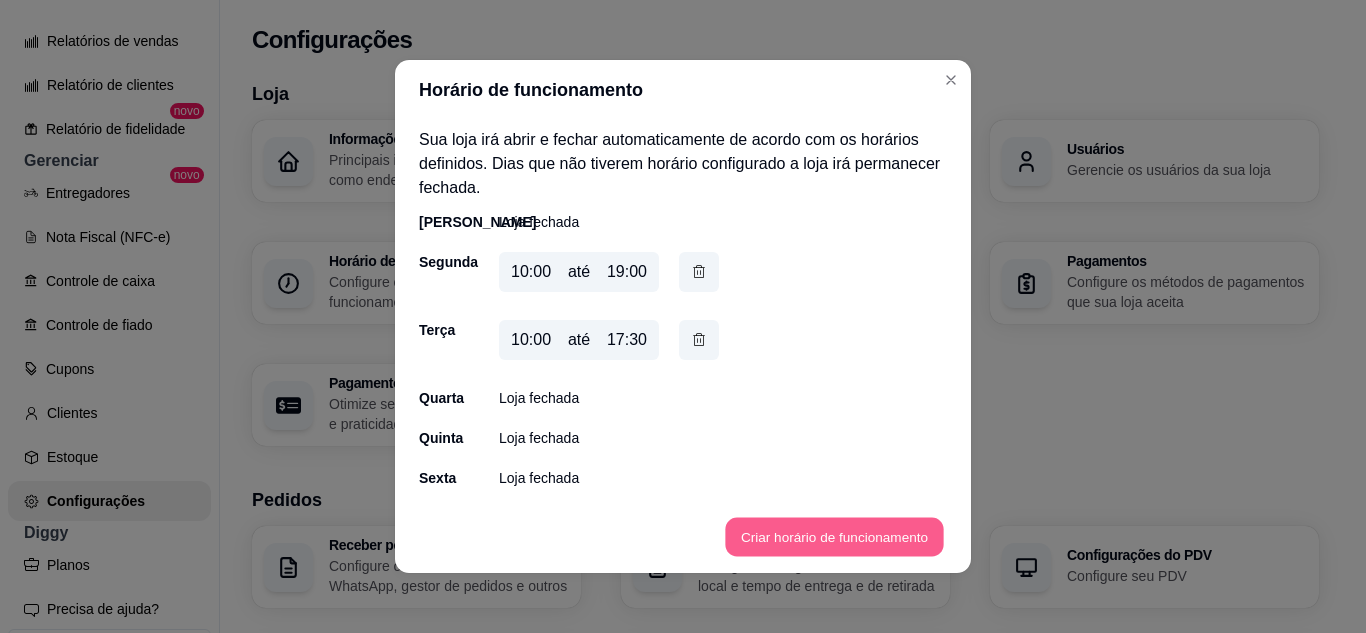 click on "Criar horário de funcionamento" at bounding box center (834, 537) 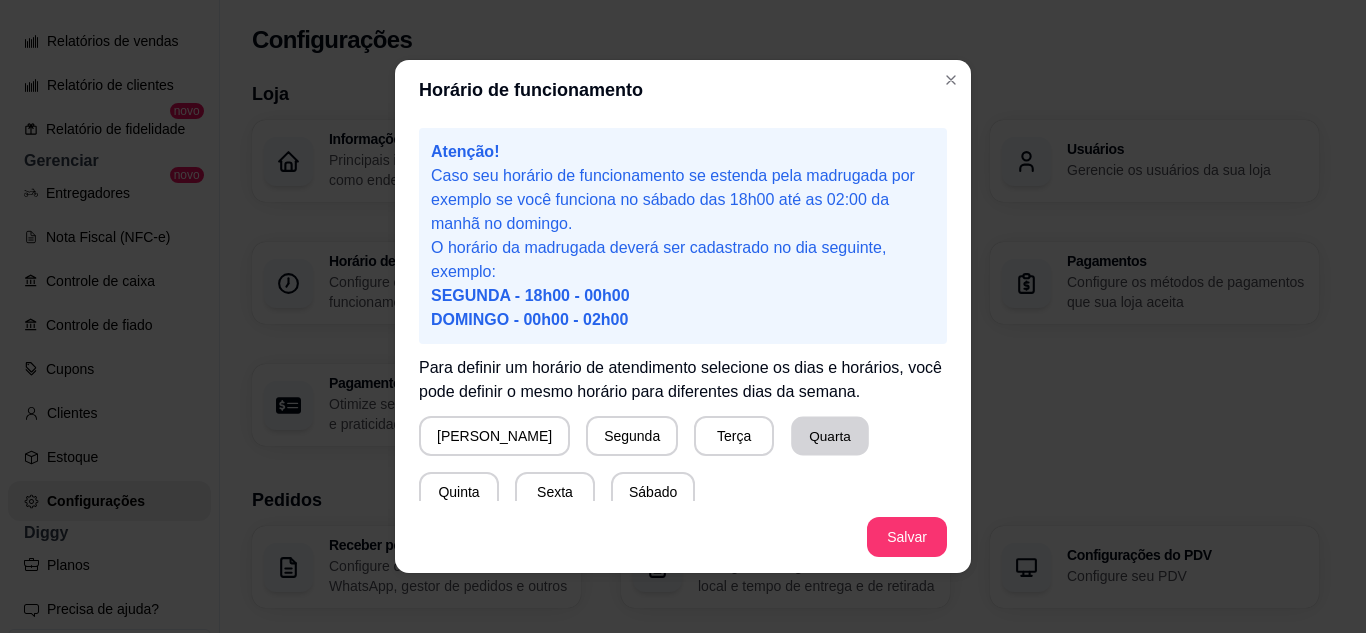 click on "Quarta" at bounding box center (830, 436) 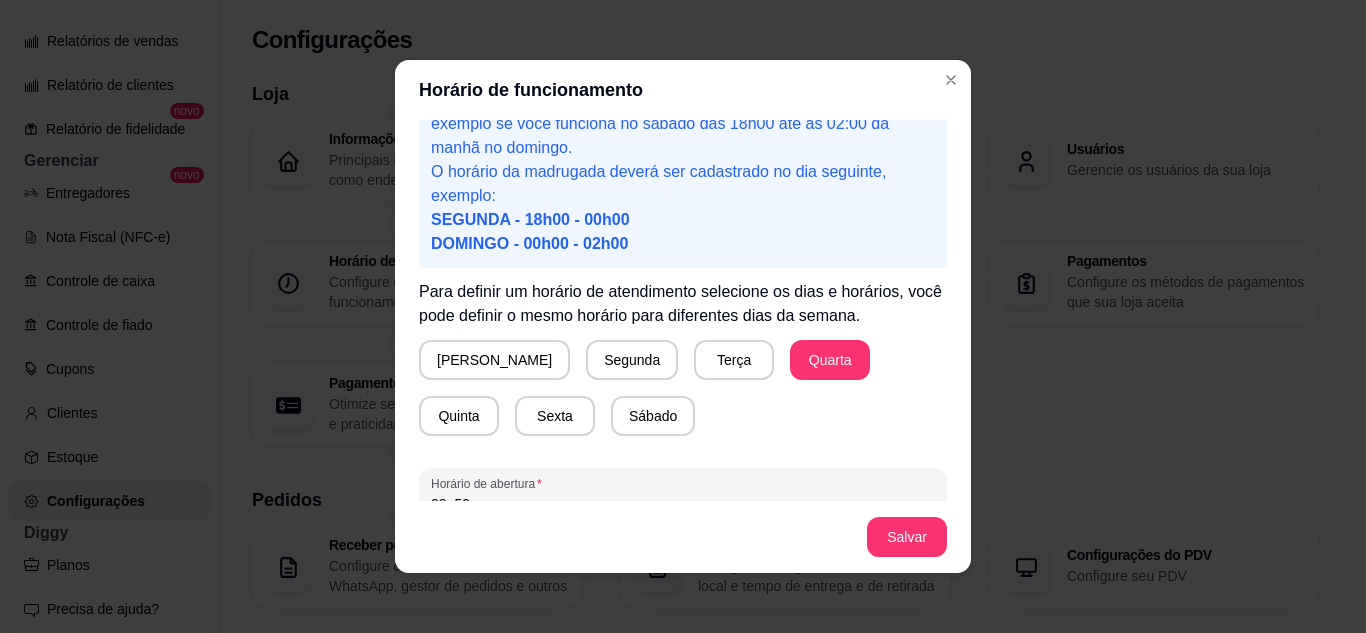 scroll, scrollTop: 195, scrollLeft: 0, axis: vertical 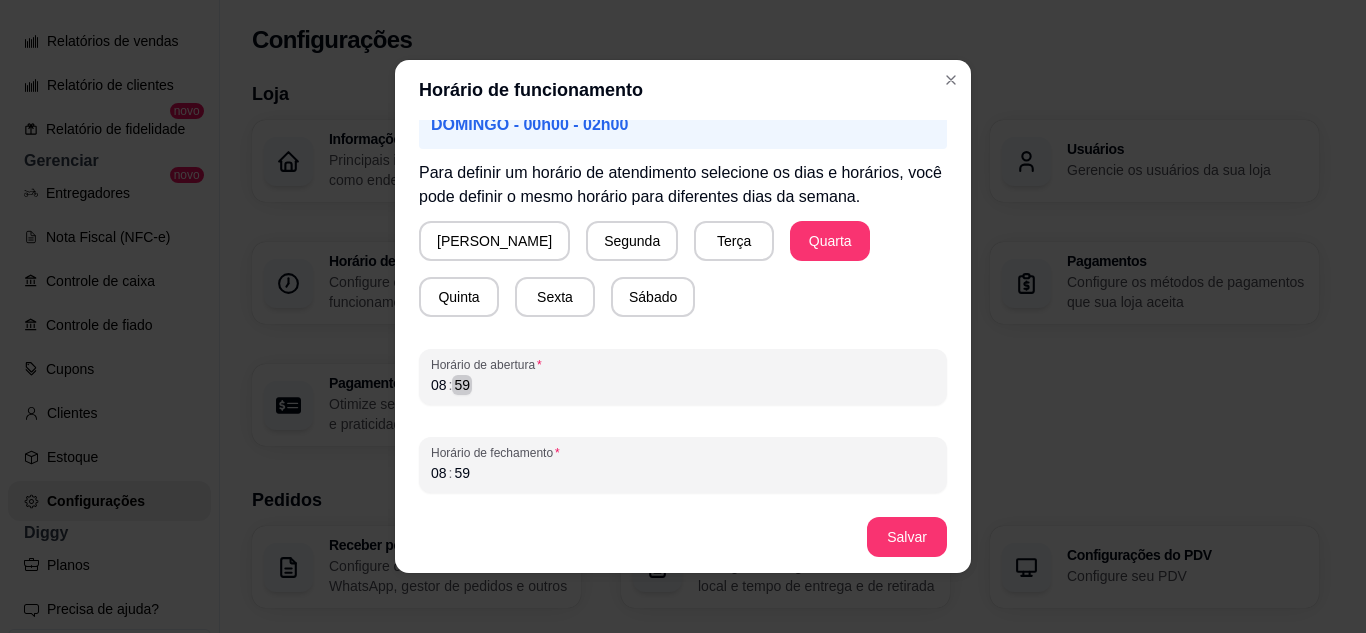 click on "08 : 59" at bounding box center [683, 385] 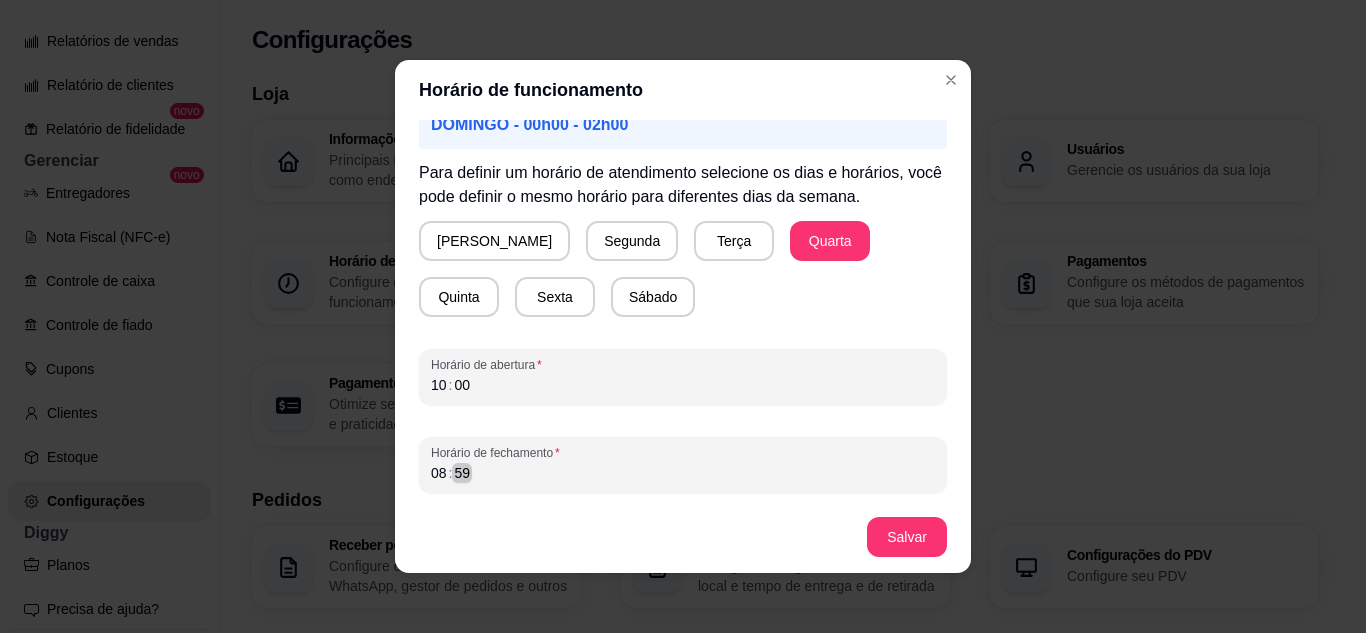 drag, startPoint x: 576, startPoint y: 495, endPoint x: 561, endPoint y: 481, distance: 20.518284 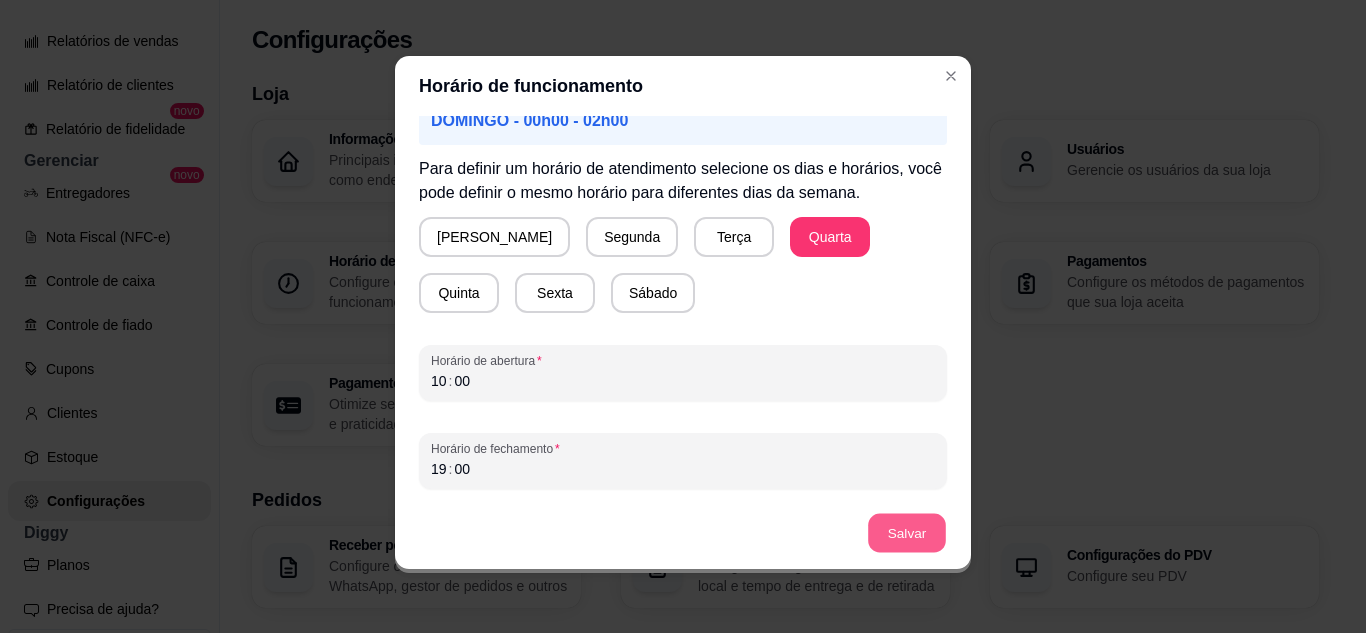 click on "Salvar" at bounding box center [907, 533] 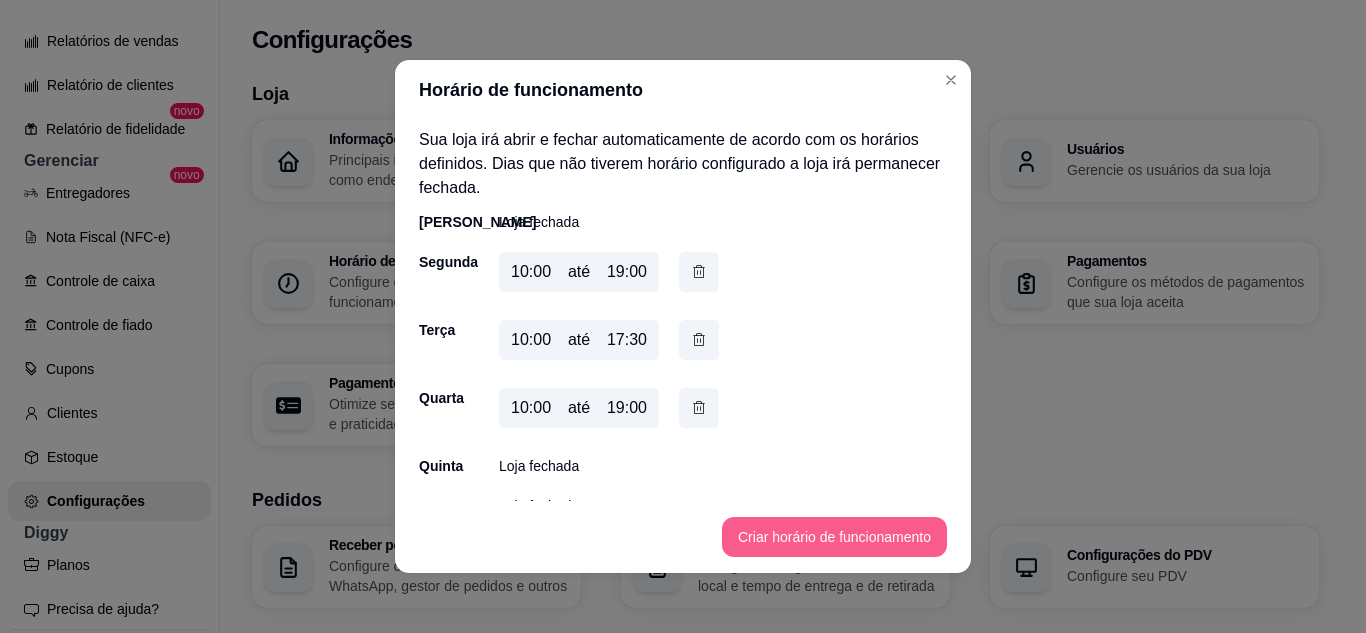 click on "Criar horário de funcionamento" at bounding box center [834, 537] 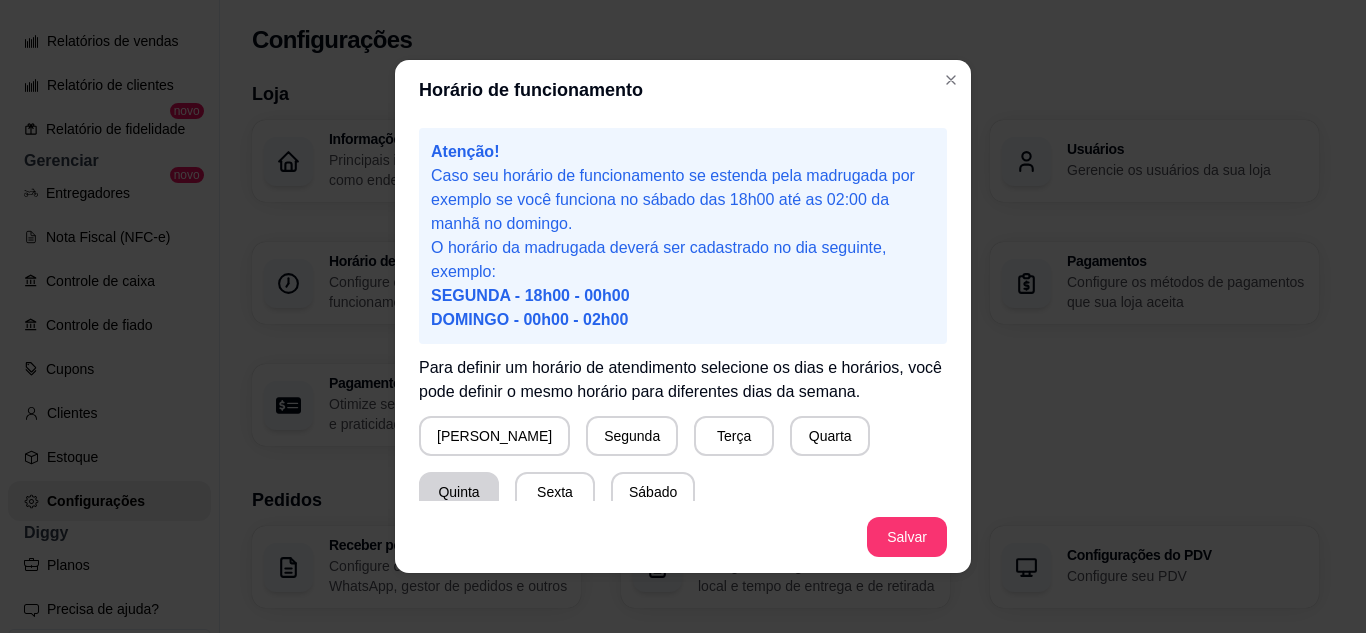 click on "Quinta" at bounding box center (459, 492) 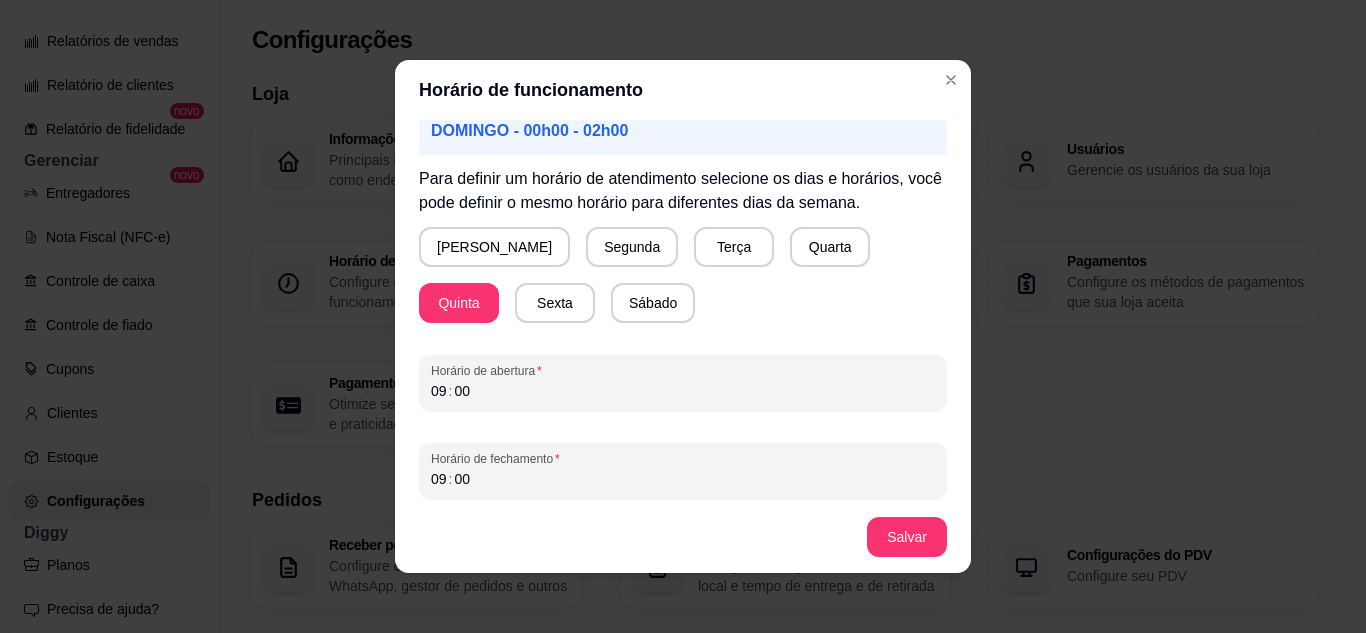 scroll, scrollTop: 195, scrollLeft: 0, axis: vertical 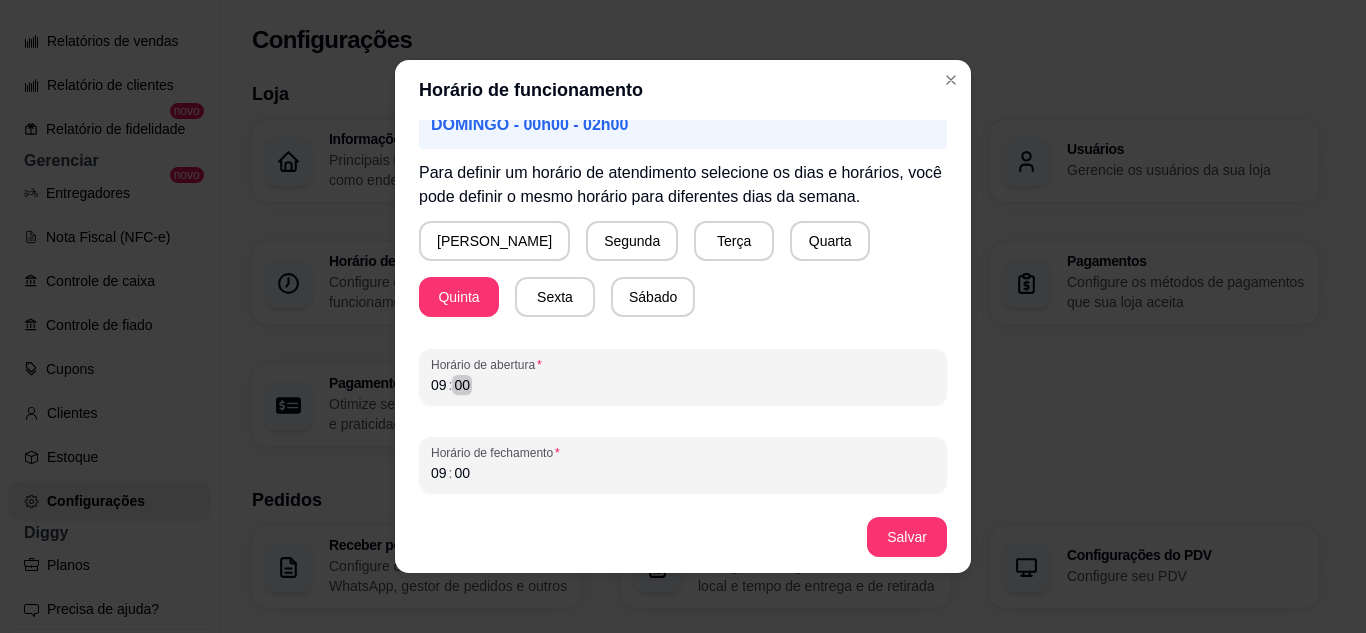 click on "09 : 00" at bounding box center (683, 385) 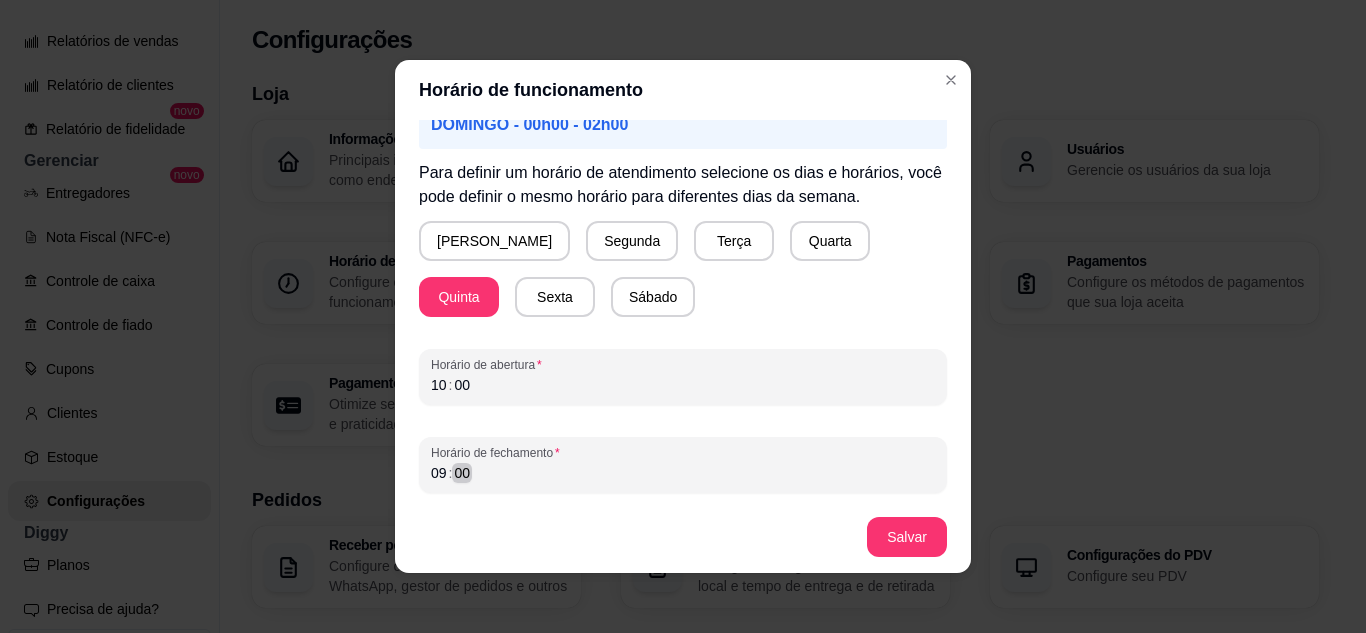 click on "09 : 00" at bounding box center [683, 473] 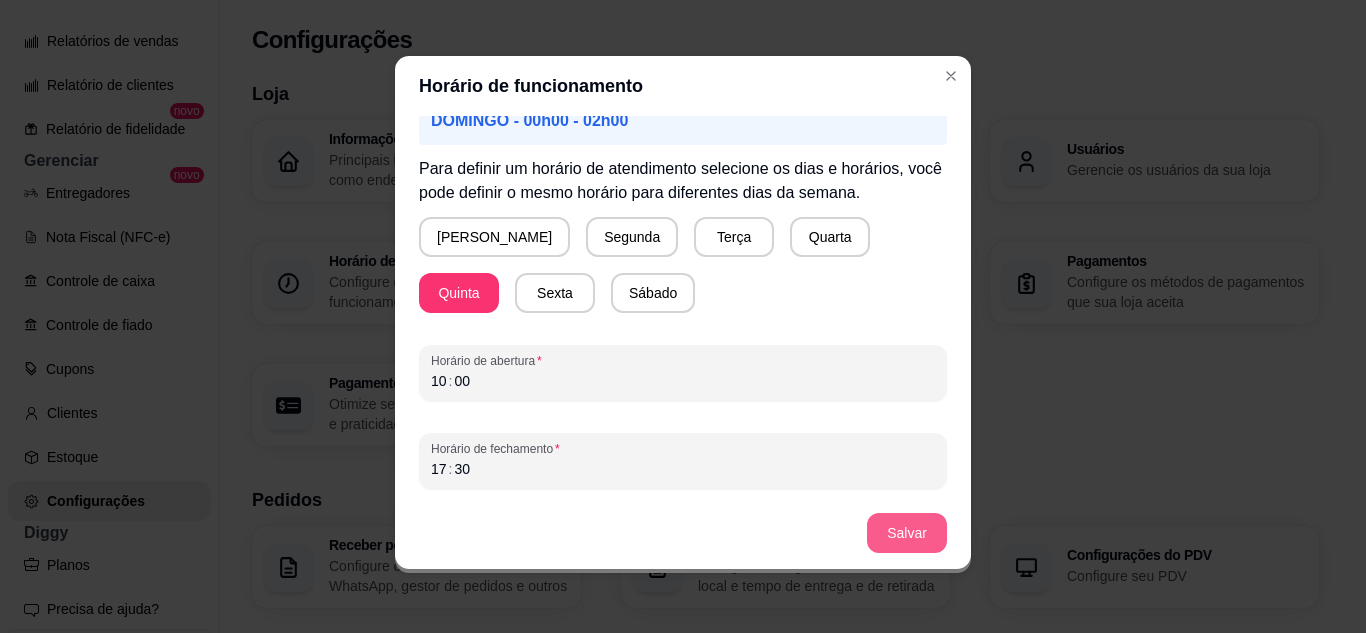 click on "Salvar" at bounding box center [907, 533] 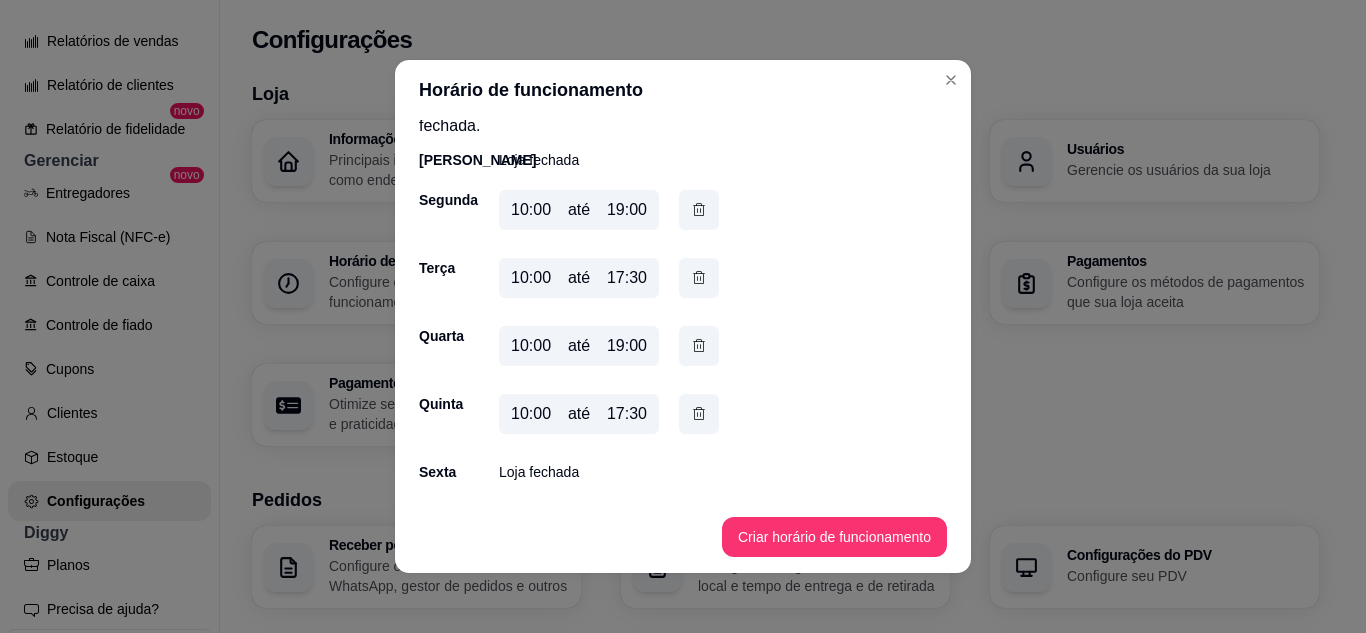 scroll, scrollTop: 91, scrollLeft: 0, axis: vertical 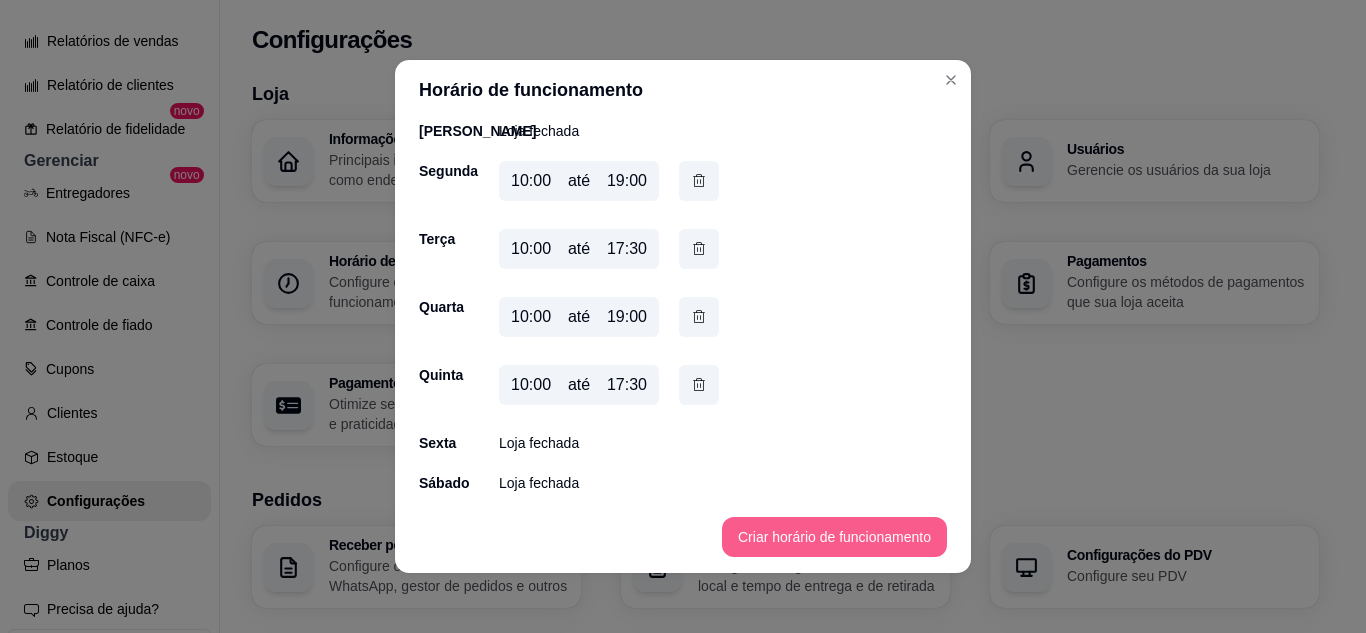 click on "Criar horário de funcionamento" at bounding box center [834, 537] 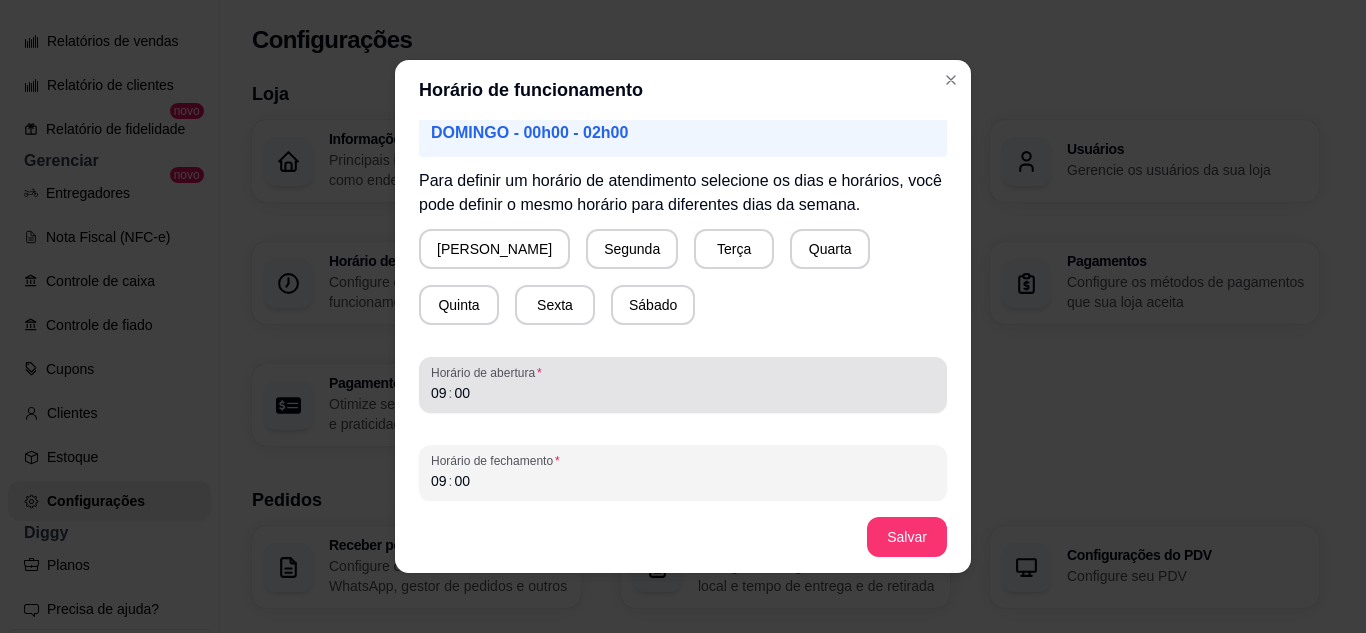 scroll, scrollTop: 195, scrollLeft: 0, axis: vertical 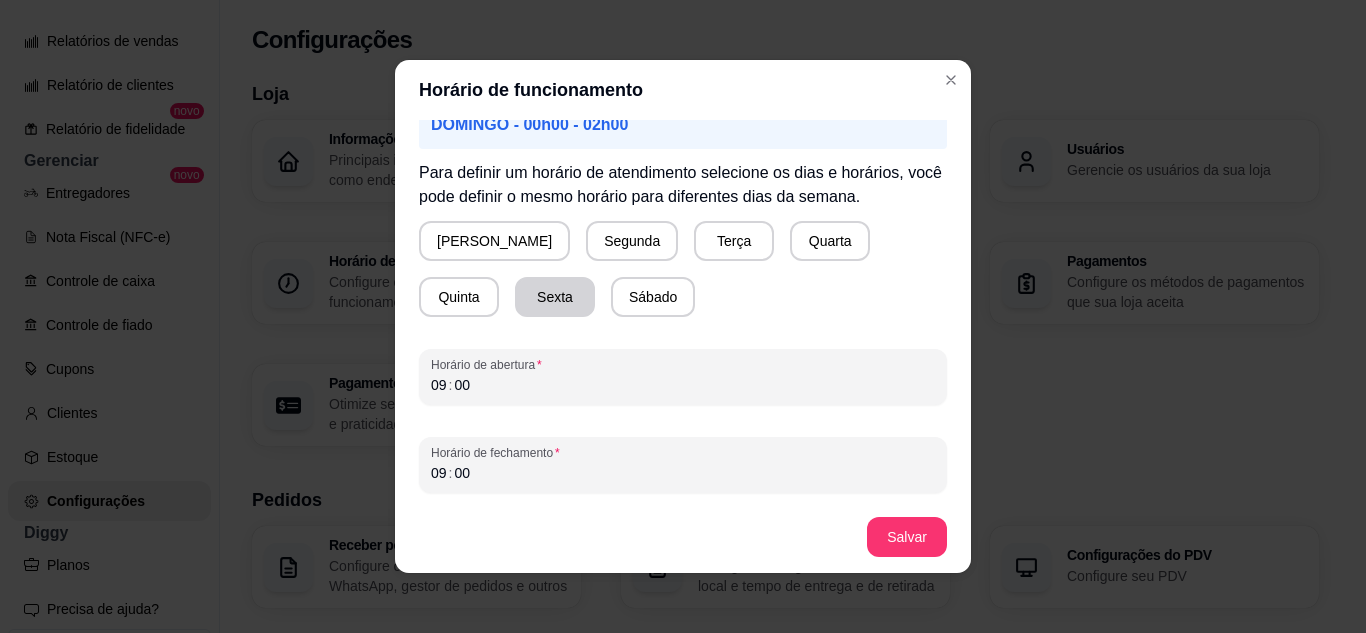 click on "Sexta" at bounding box center (555, 297) 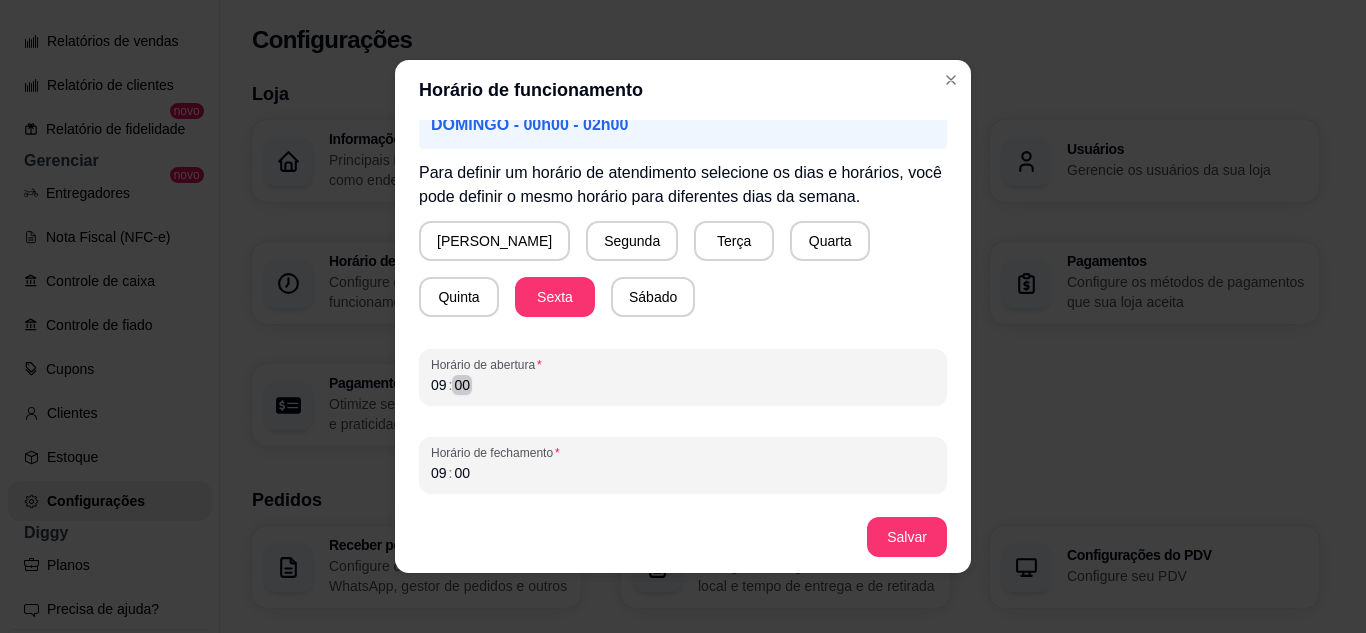 click on "09 : 00" at bounding box center (683, 385) 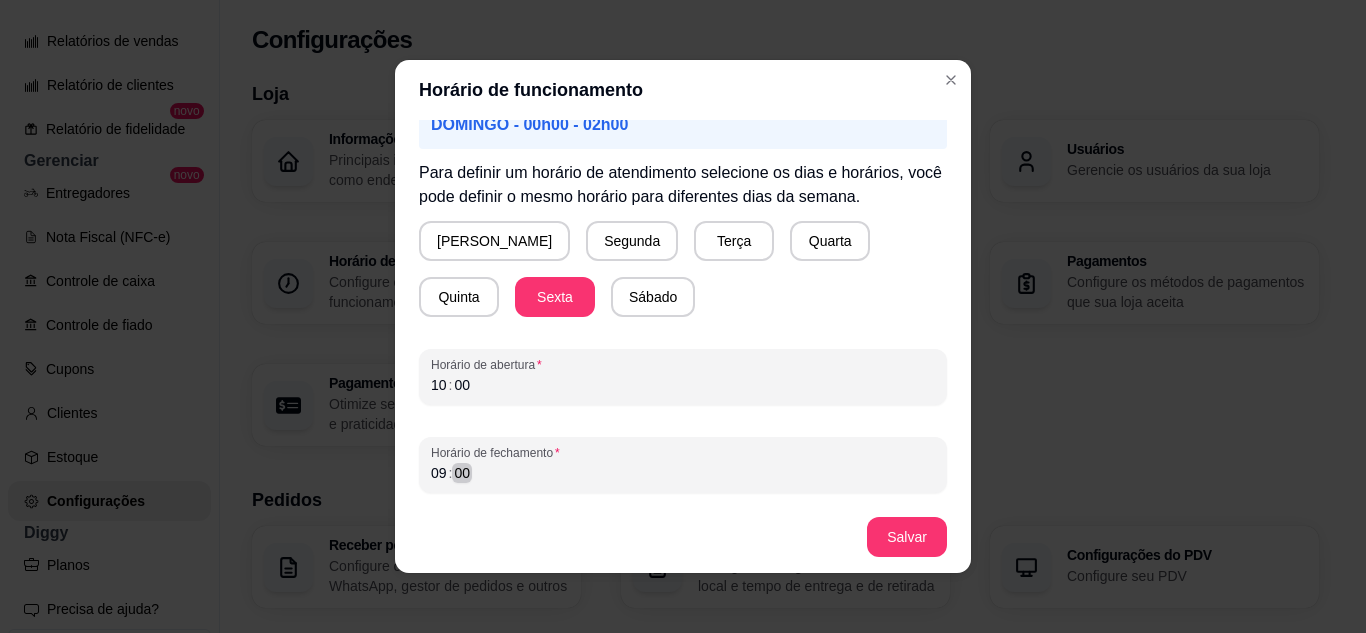 click on "Atenção! Caso seu horário de funcionamento se estenda pela madrugada por exemplo se você funciona no sábado das 18h00 até as 02:00 da manhã no domingo. O horário da madrugada deverá ser cadastrado no dia seguinte, exemplo:  SEGUNDA - 18h00 - 00h00 DOMINGO - 00h00 - 02h00 Para definir um horário de atendimento selecione os dias e horários, você pode definir o mesmo horário para diferentes dias da semana. Domingo Segunda Terça Quarta Quinta Sexta Sábado Horário de abertura 10 : 00 Horário de fechamento 09 : 00" at bounding box center [683, 310] 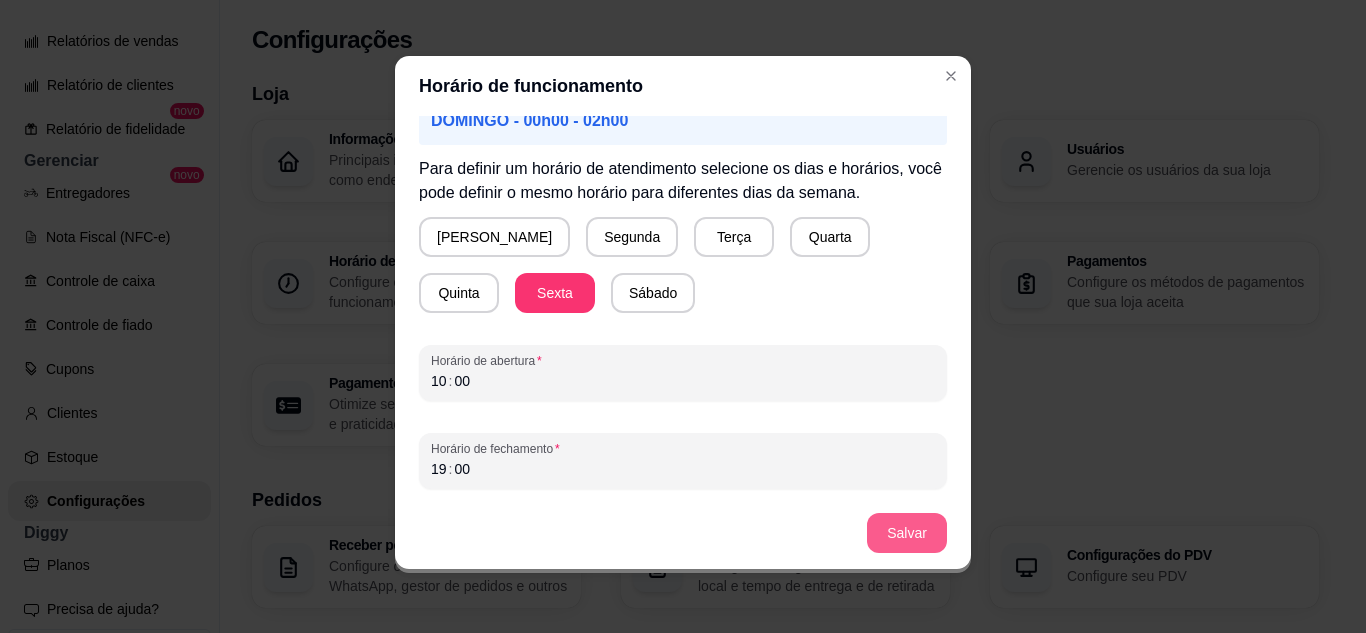 click on "Salvar" at bounding box center [907, 533] 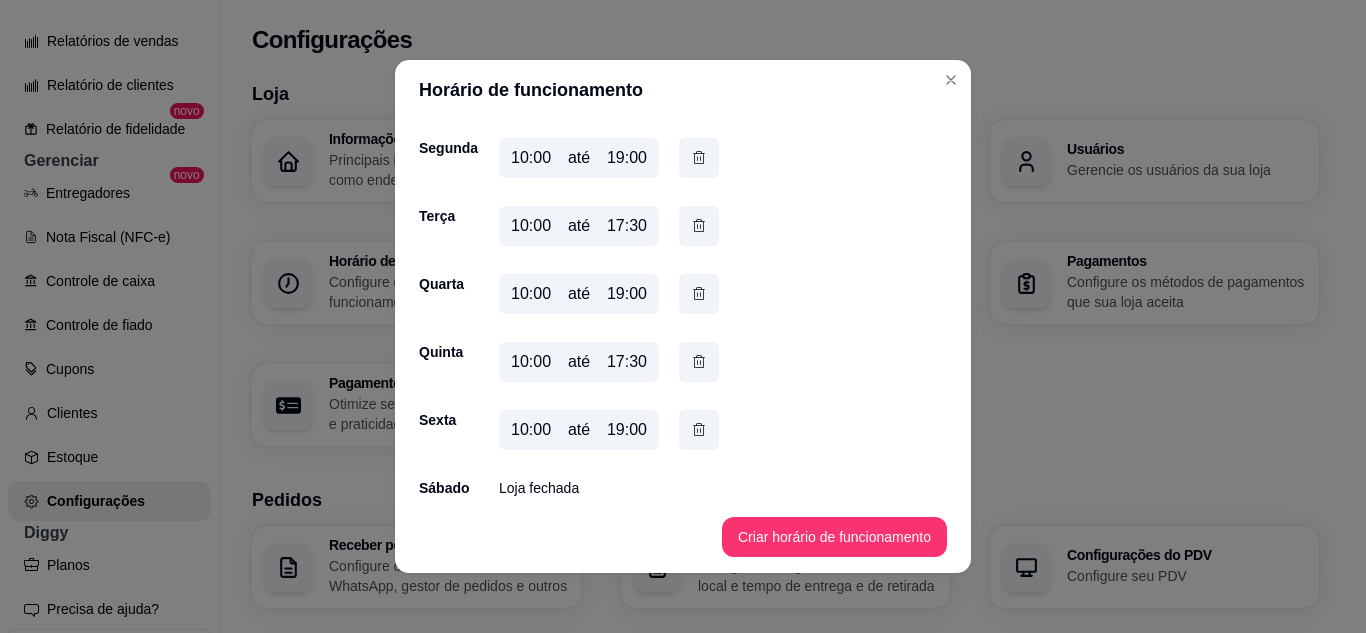 scroll, scrollTop: 119, scrollLeft: 0, axis: vertical 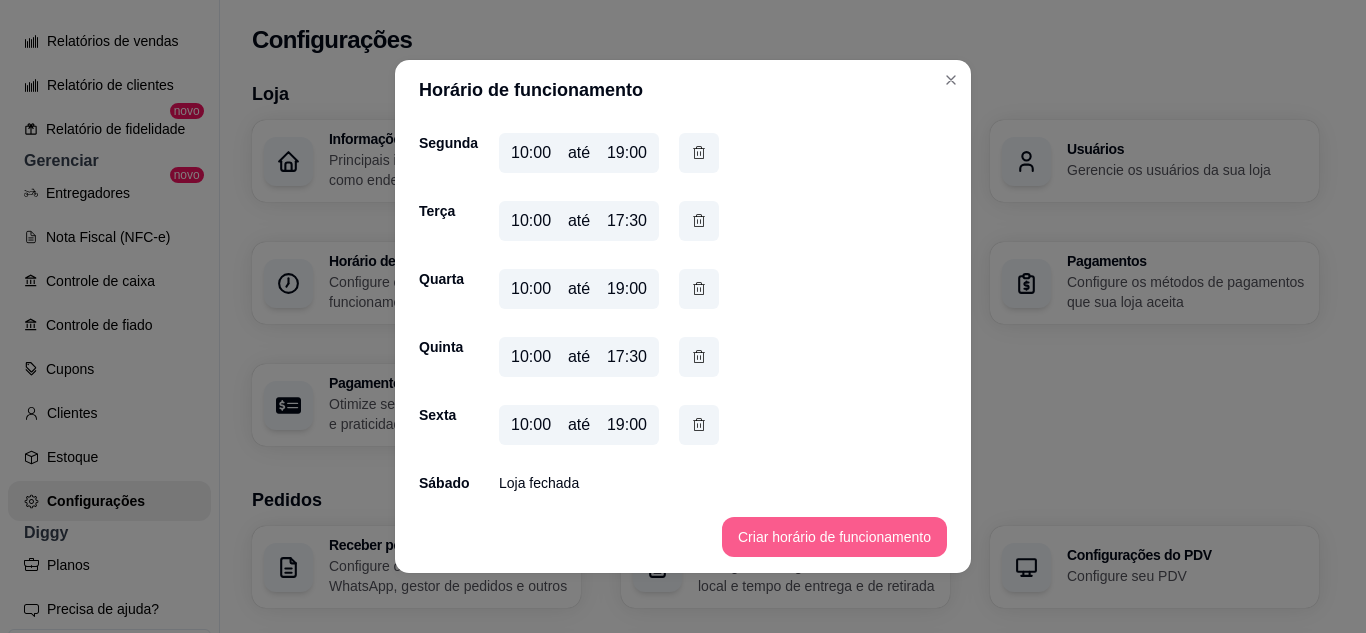 click on "Criar horário de funcionamento" at bounding box center [834, 537] 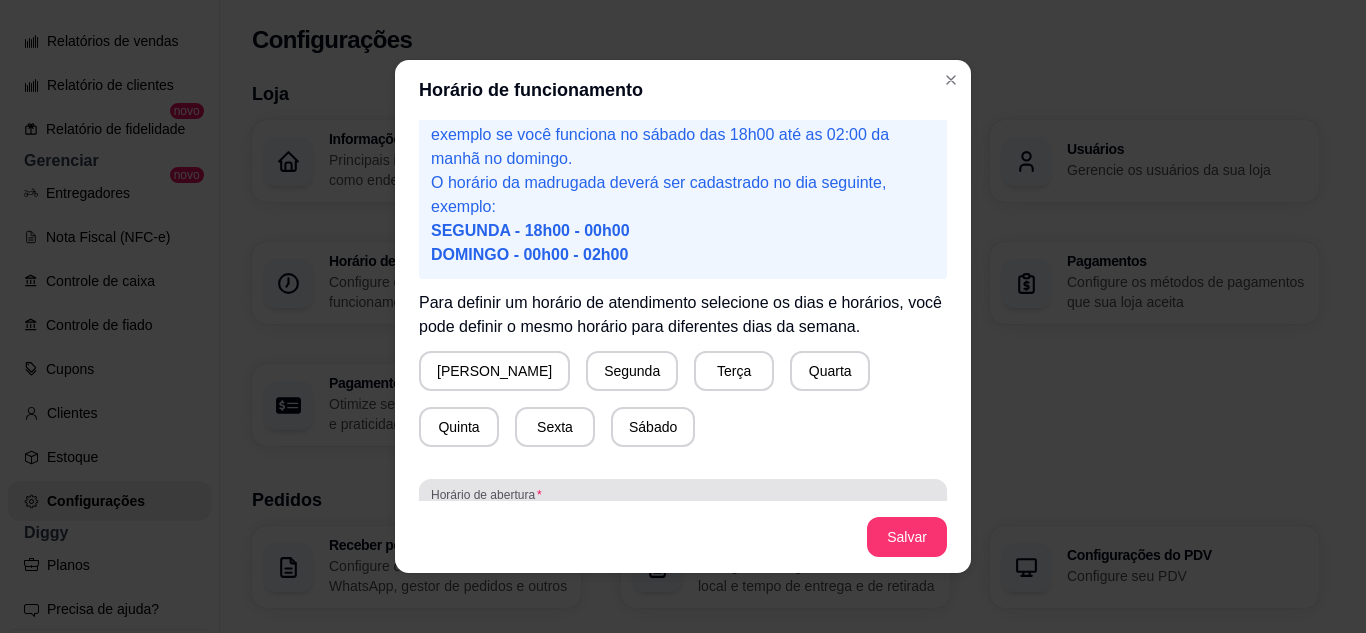 scroll, scrollTop: 100, scrollLeft: 0, axis: vertical 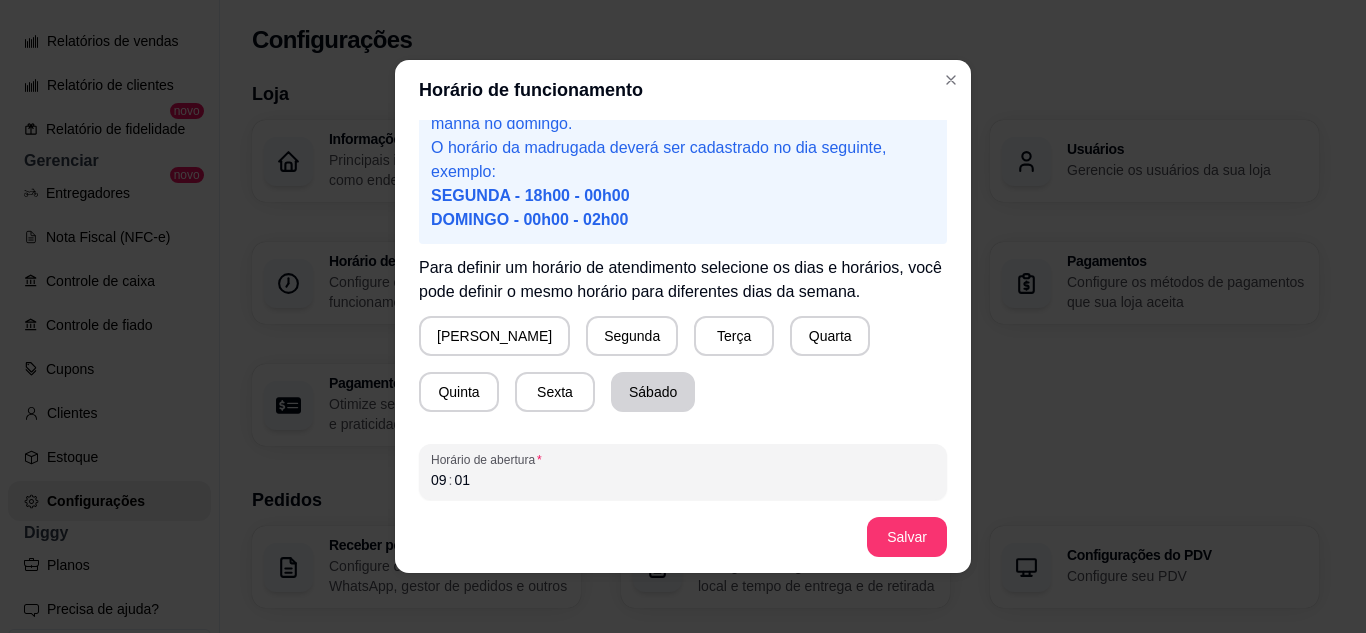 click on "Sábado" at bounding box center (653, 392) 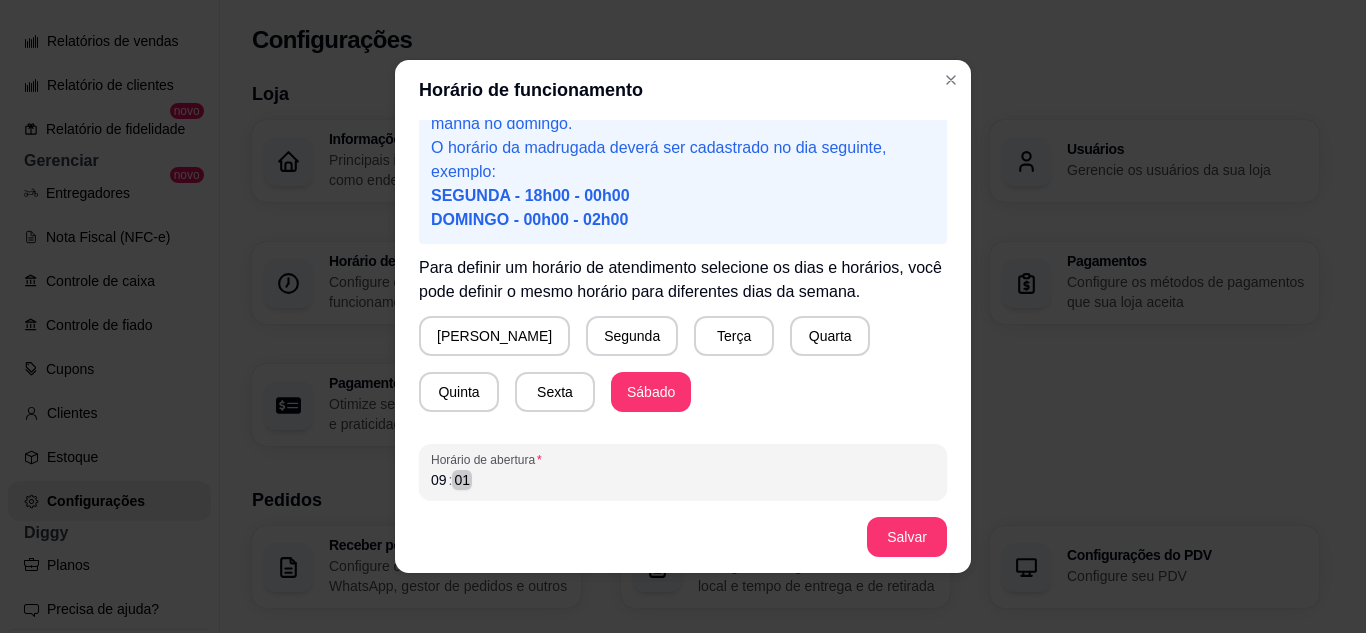 click on "Horário de abertura 09 : 01" at bounding box center [683, 472] 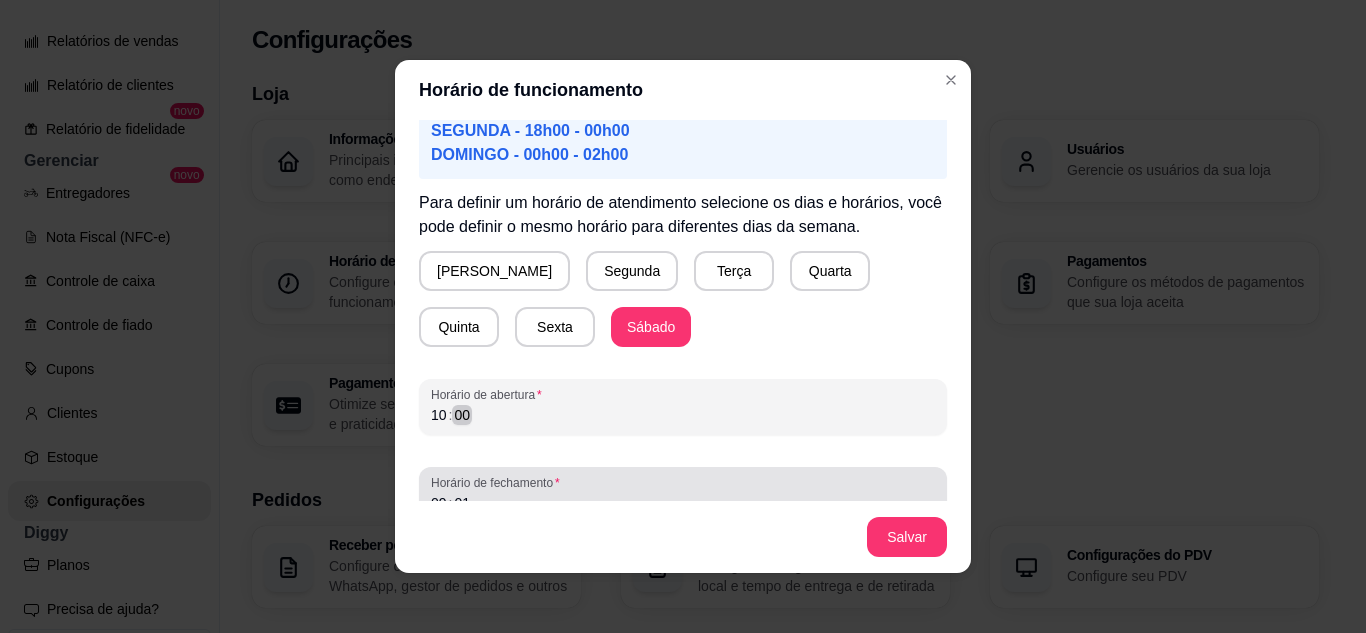 scroll, scrollTop: 195, scrollLeft: 0, axis: vertical 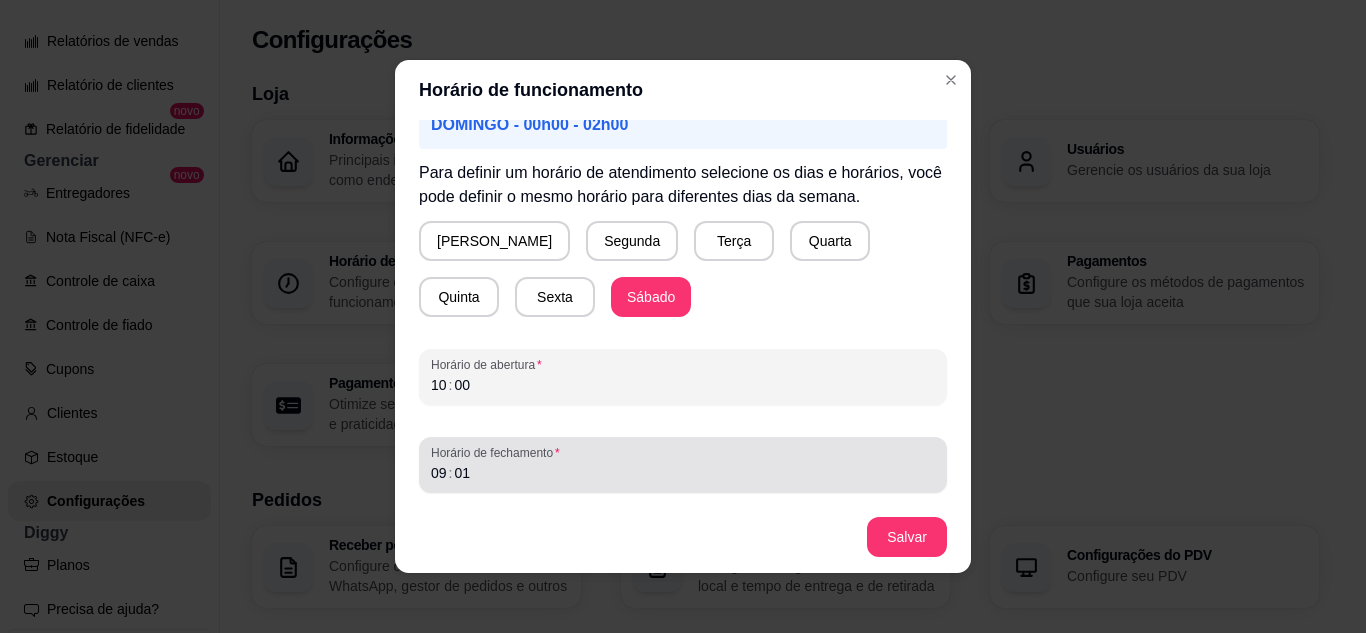 click on "Horário de fechamento" at bounding box center (683, 453) 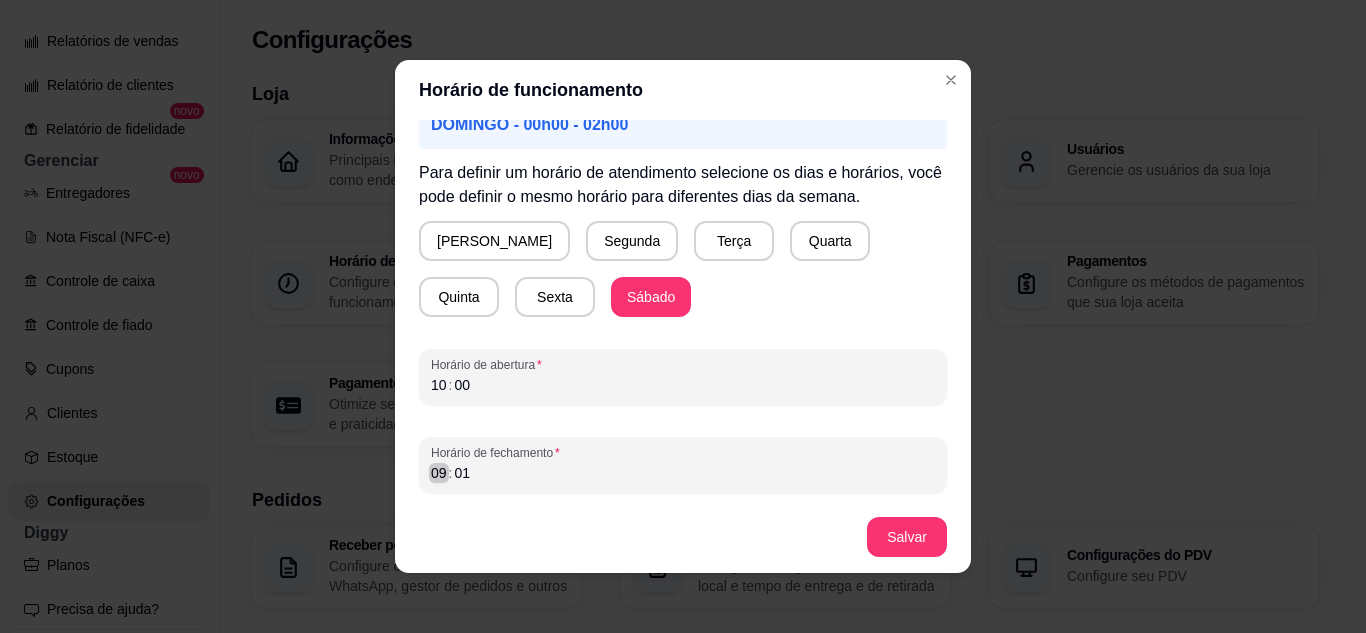 scroll, scrollTop: 4, scrollLeft: 0, axis: vertical 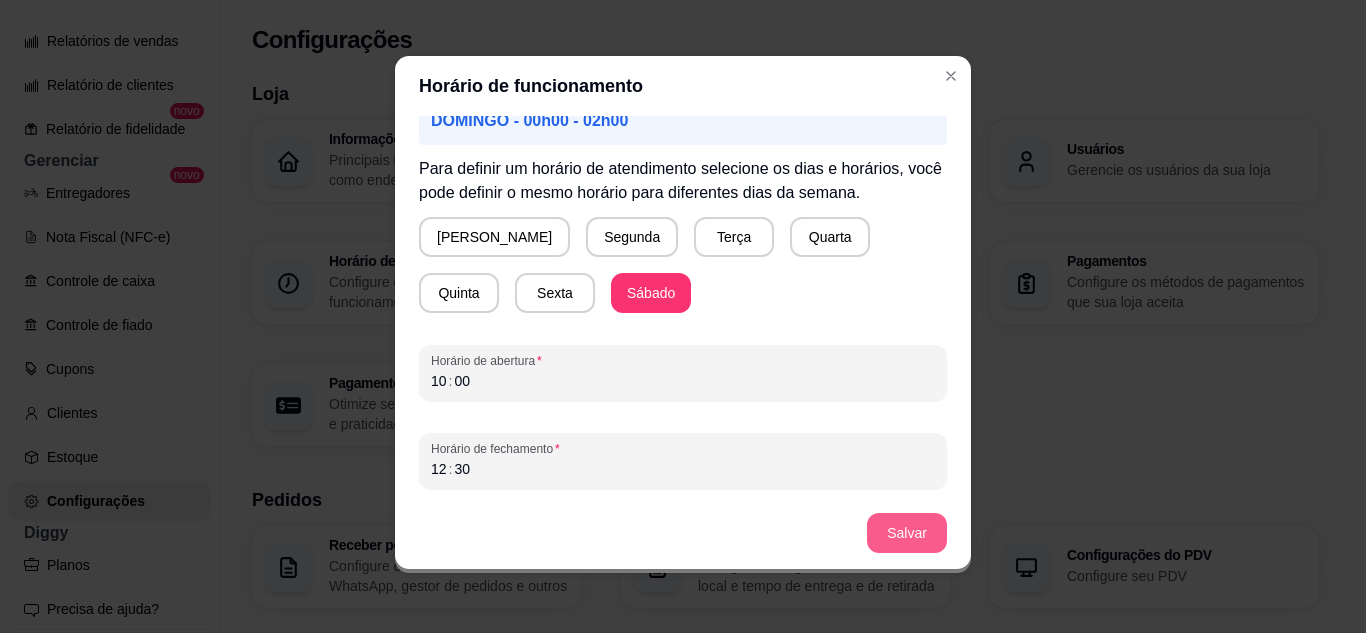 click on "Salvar" at bounding box center (907, 533) 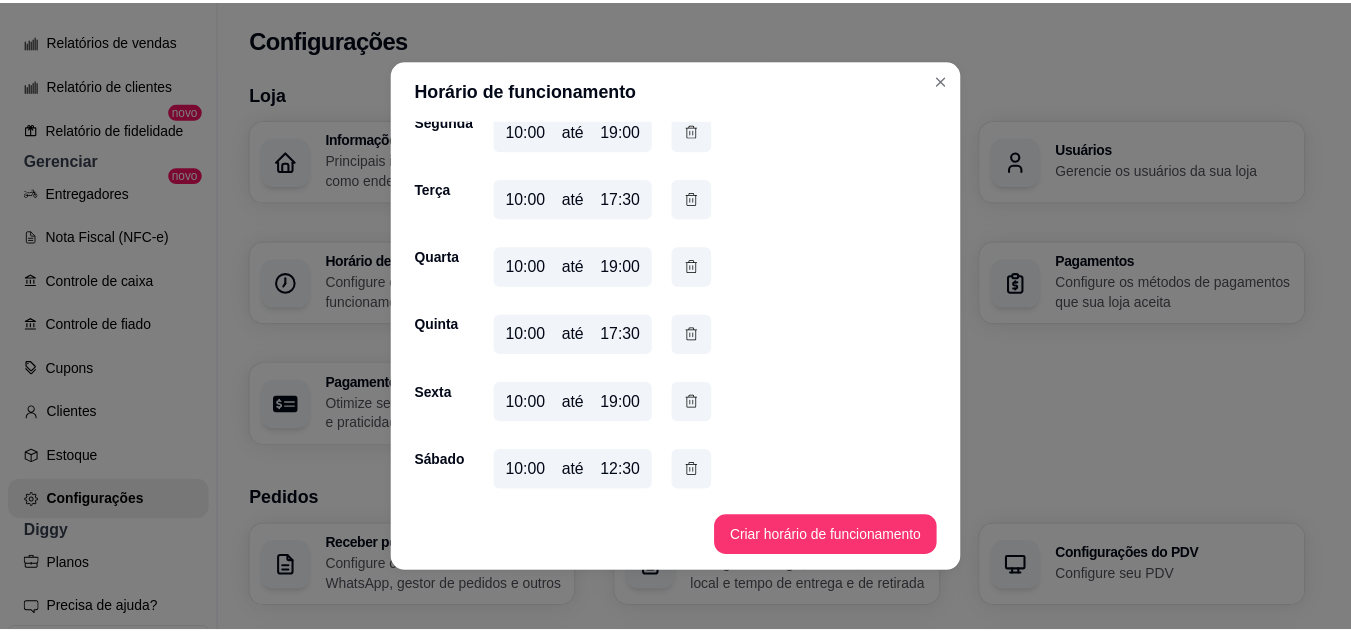 scroll, scrollTop: 147, scrollLeft: 0, axis: vertical 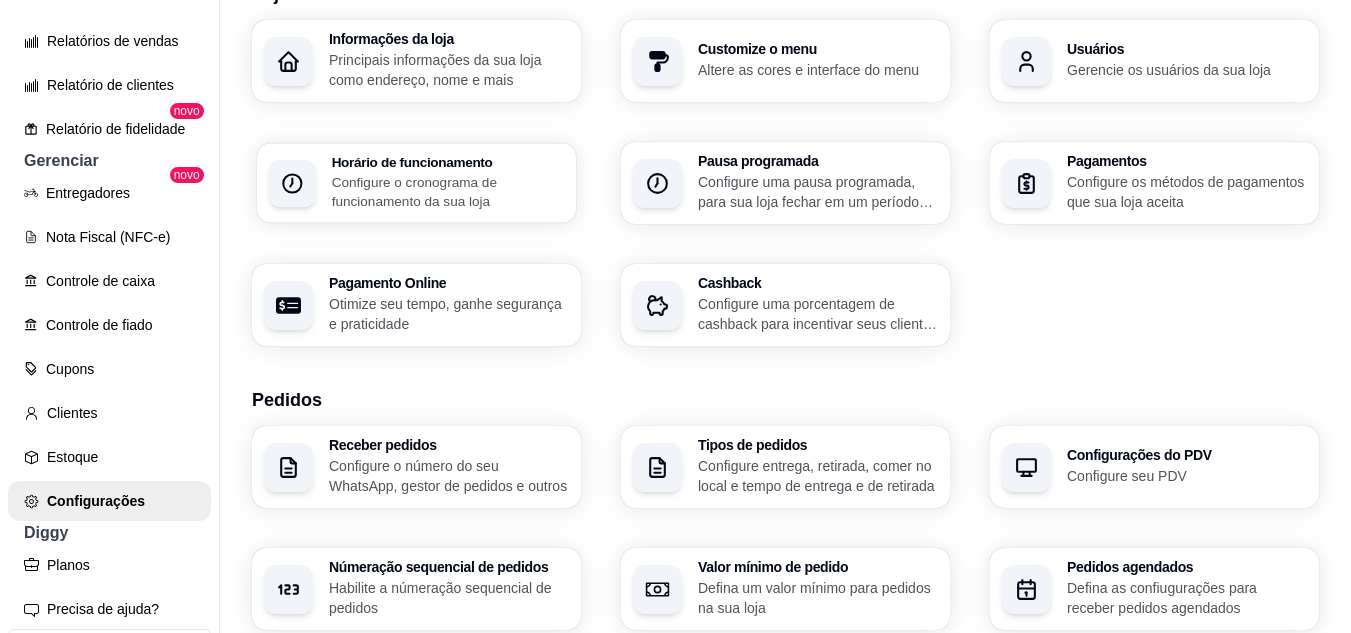 click on "Configure o cronograma de funcionamento da sua loja" at bounding box center [448, 191] 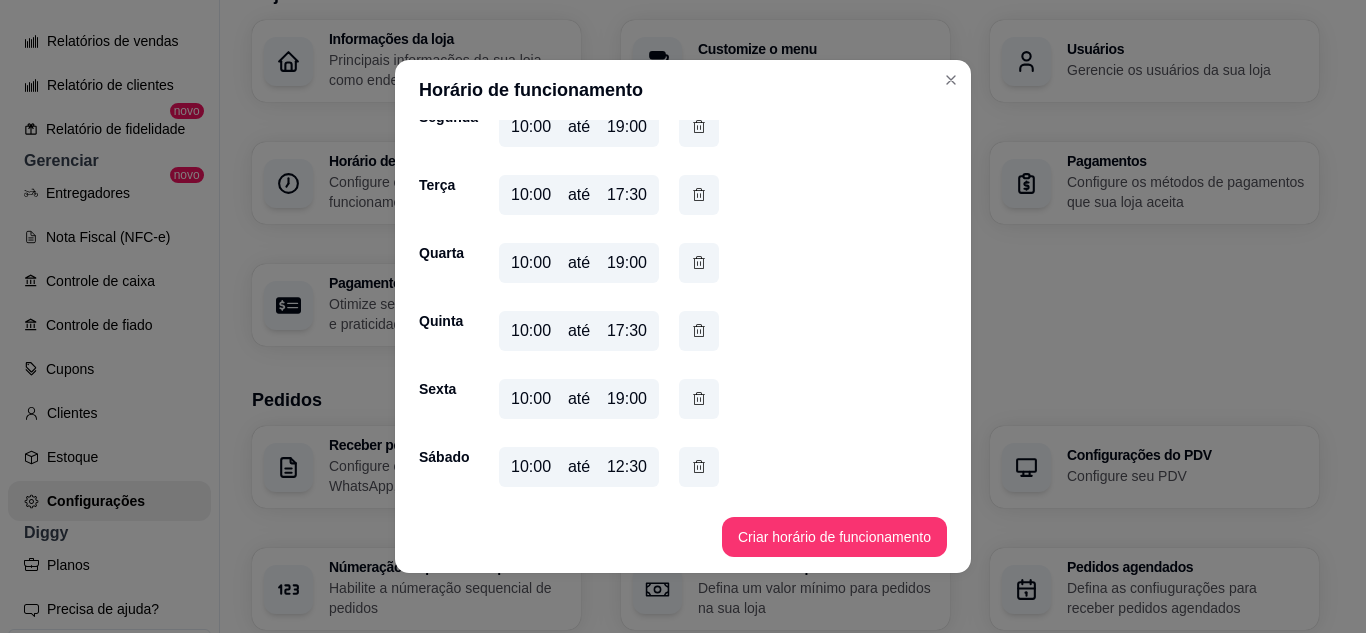 scroll, scrollTop: 147, scrollLeft: 0, axis: vertical 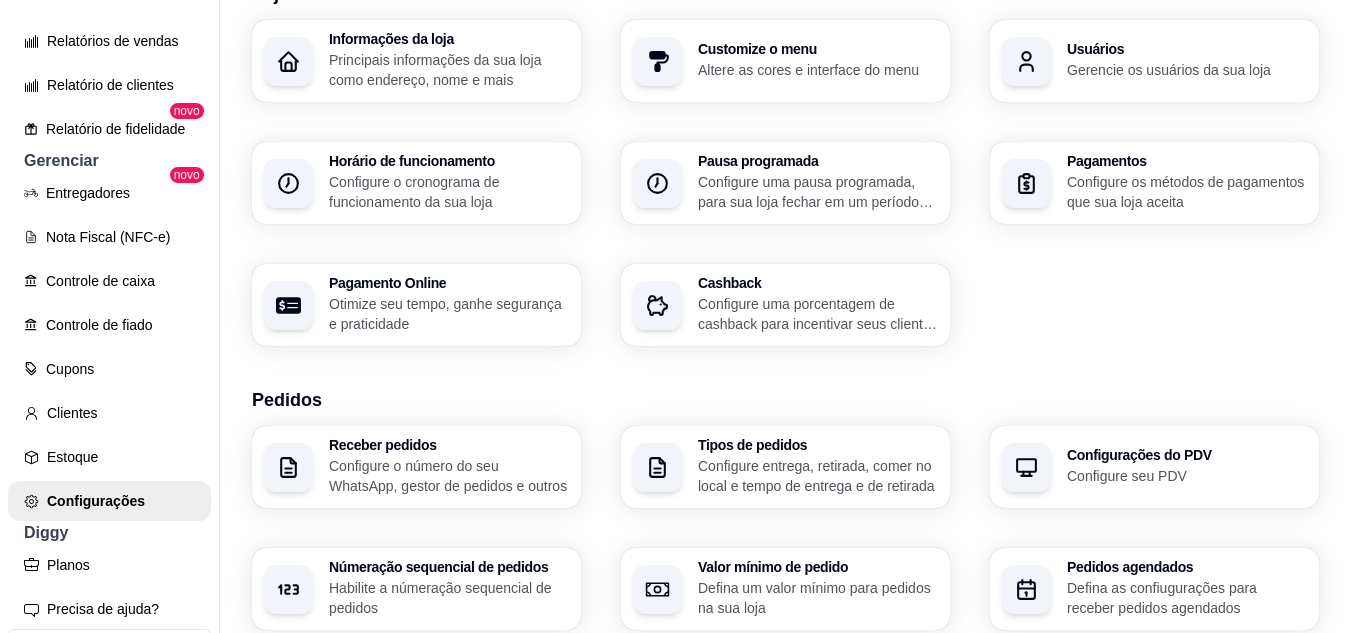 click on "Otimize seu tempo, ganhe segurança e praticidade" at bounding box center [449, 314] 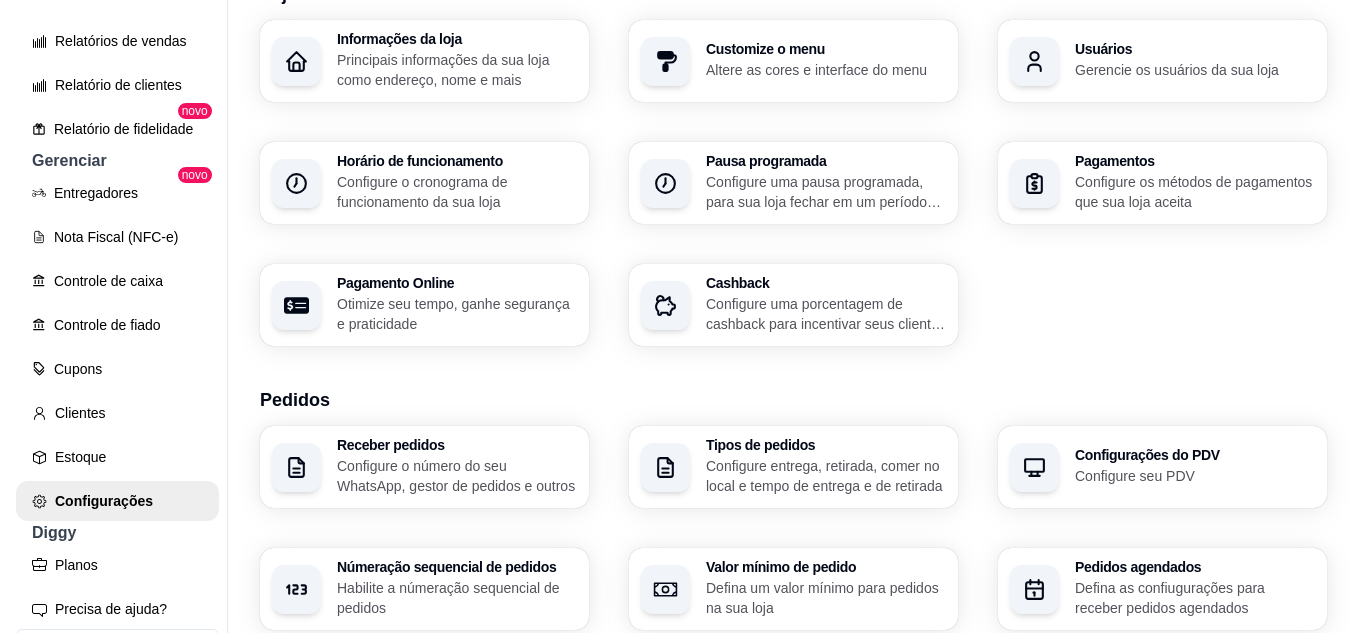 scroll, scrollTop: 0, scrollLeft: 0, axis: both 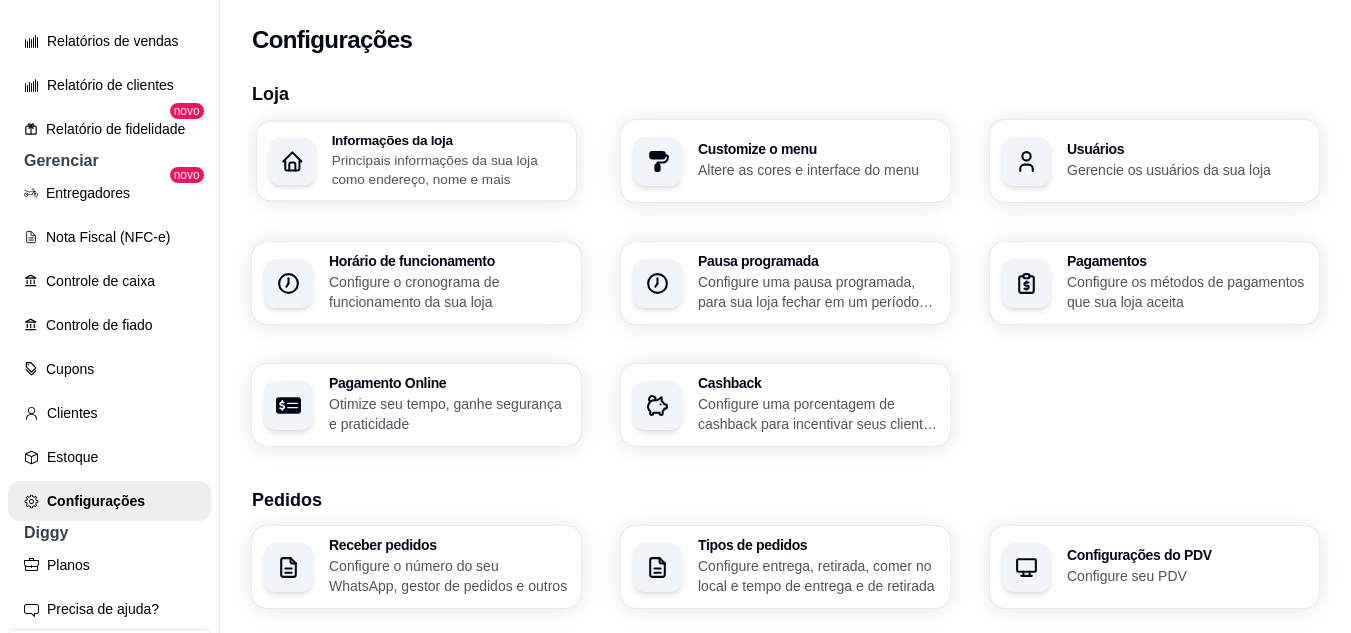click on "Principais informações da sua loja como endereço, nome e mais" at bounding box center (448, 169) 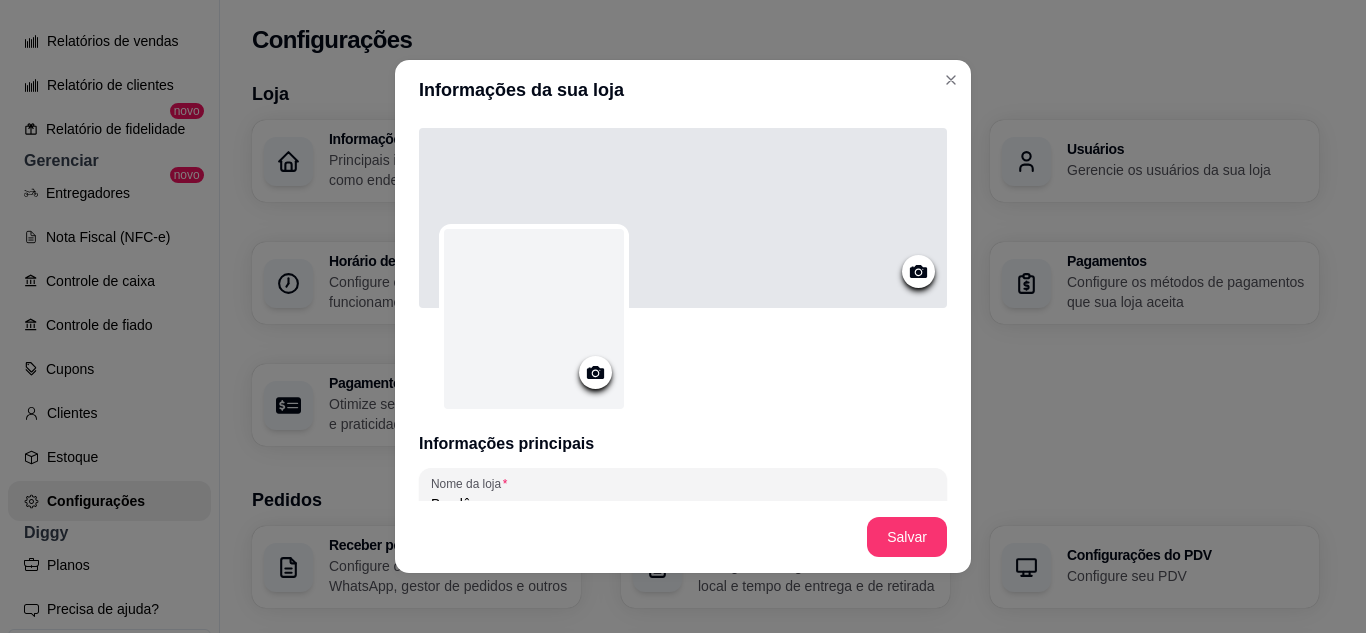 click 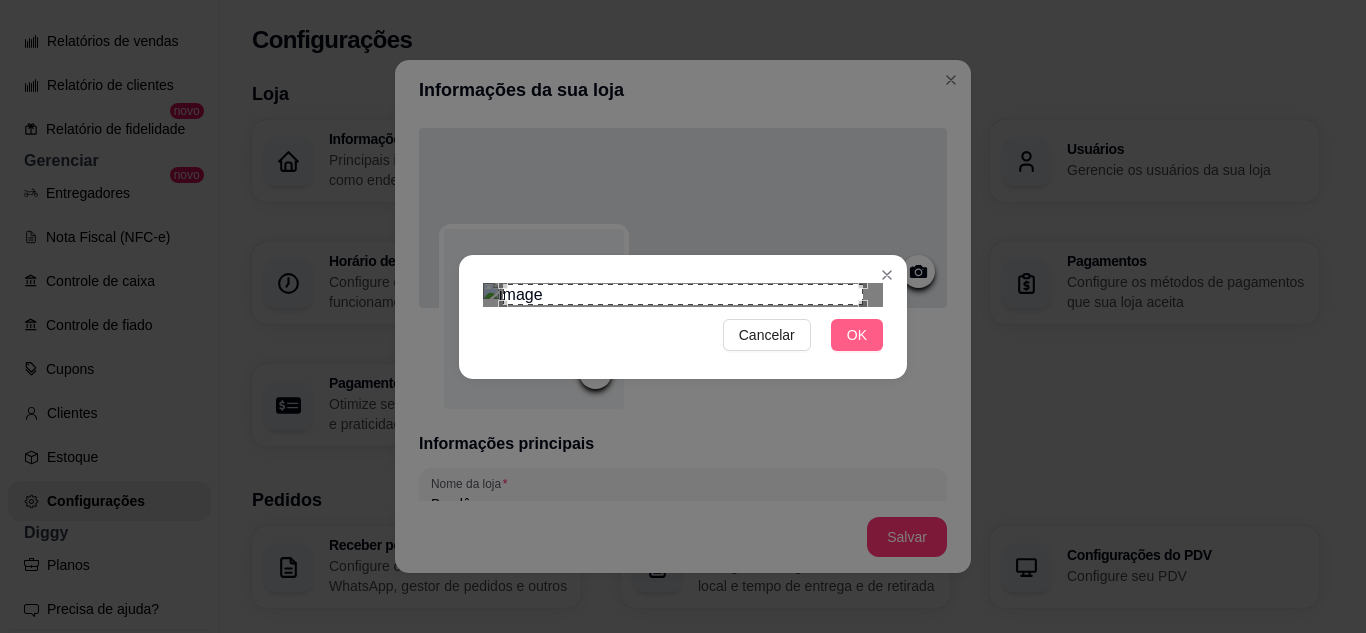 click on "OK" at bounding box center (857, 335) 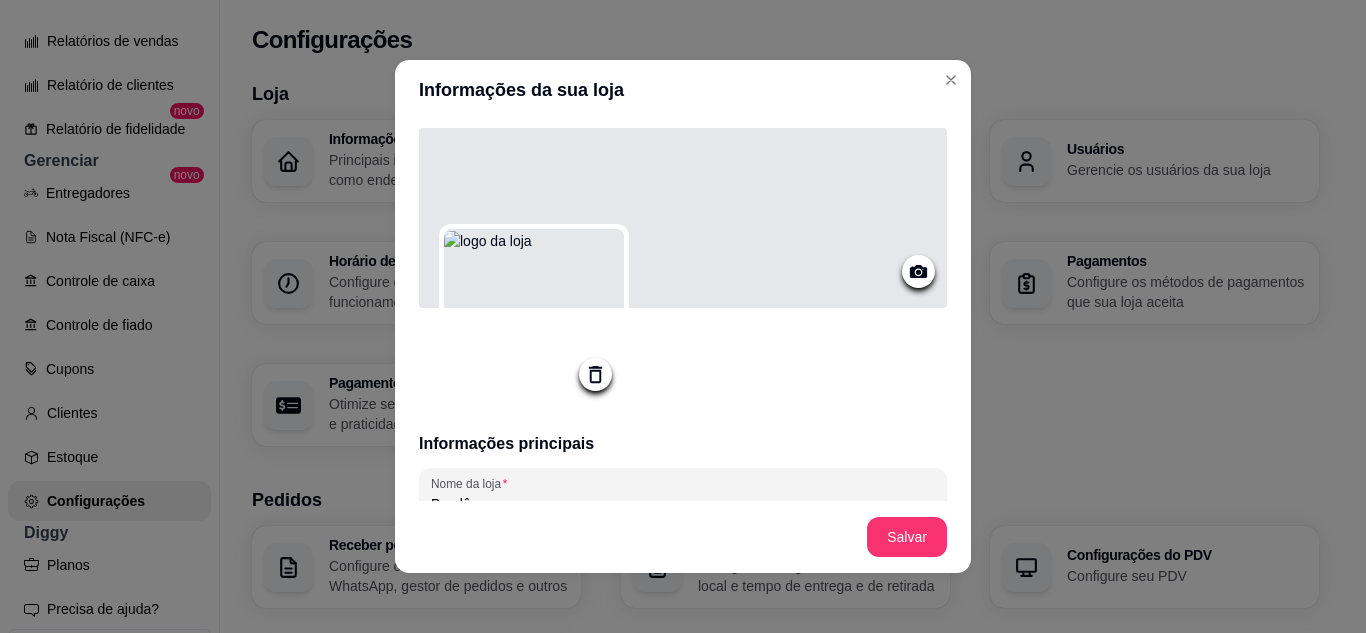 click 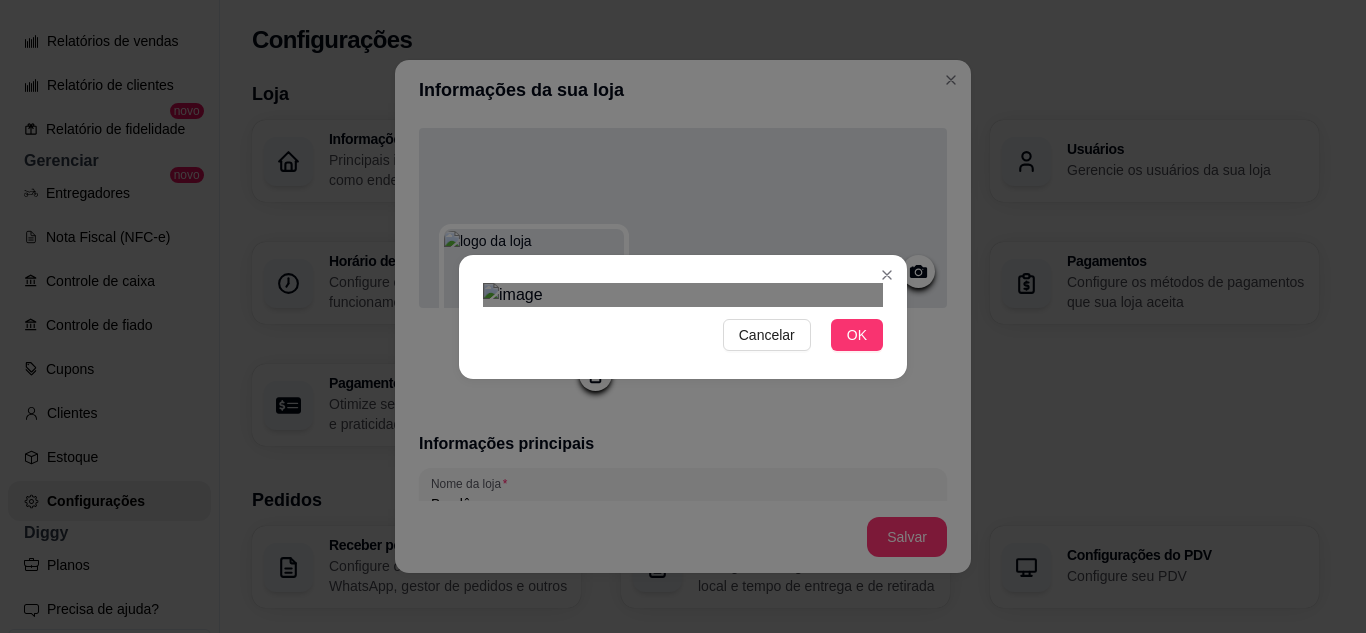 click on "Cancelar OK" at bounding box center (683, 317) 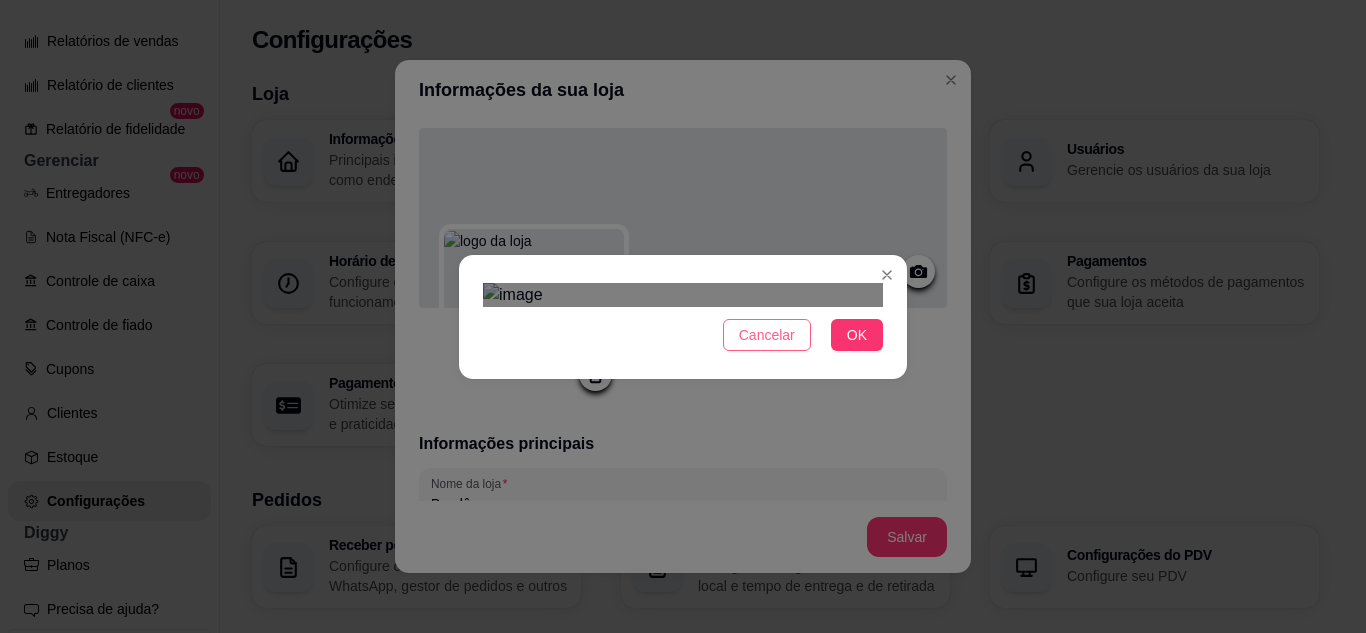 click on "Cancelar" at bounding box center (767, 335) 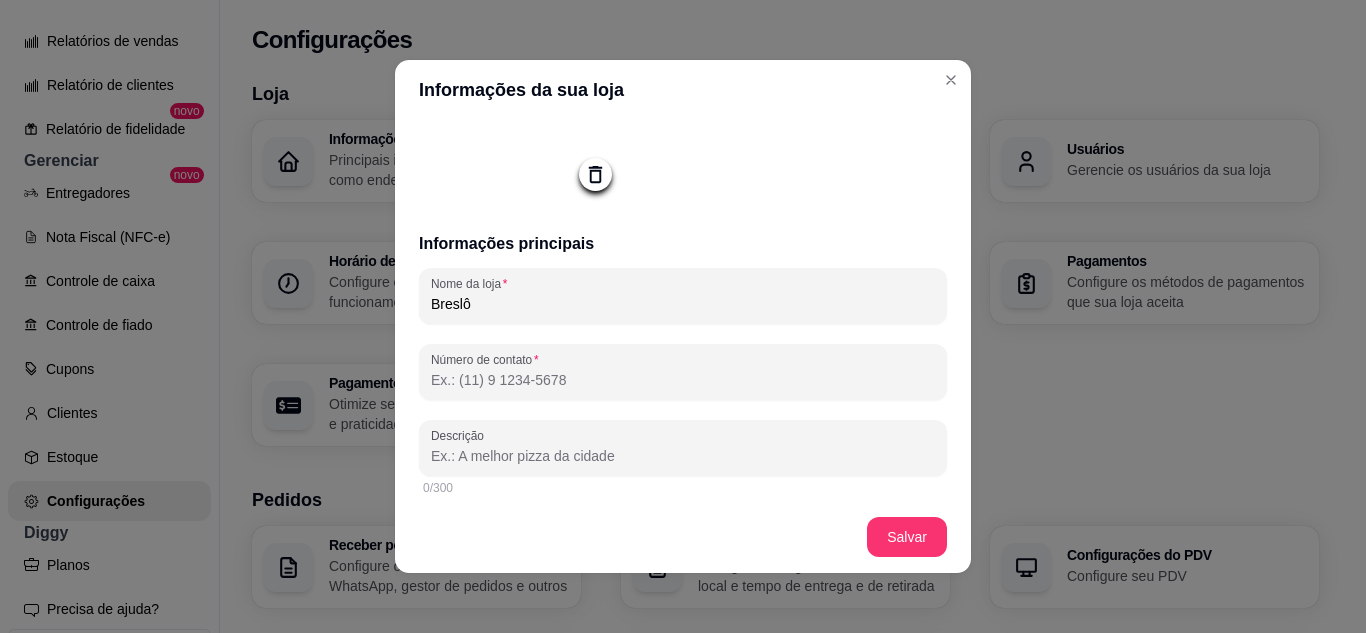 scroll, scrollTop: 300, scrollLeft: 0, axis: vertical 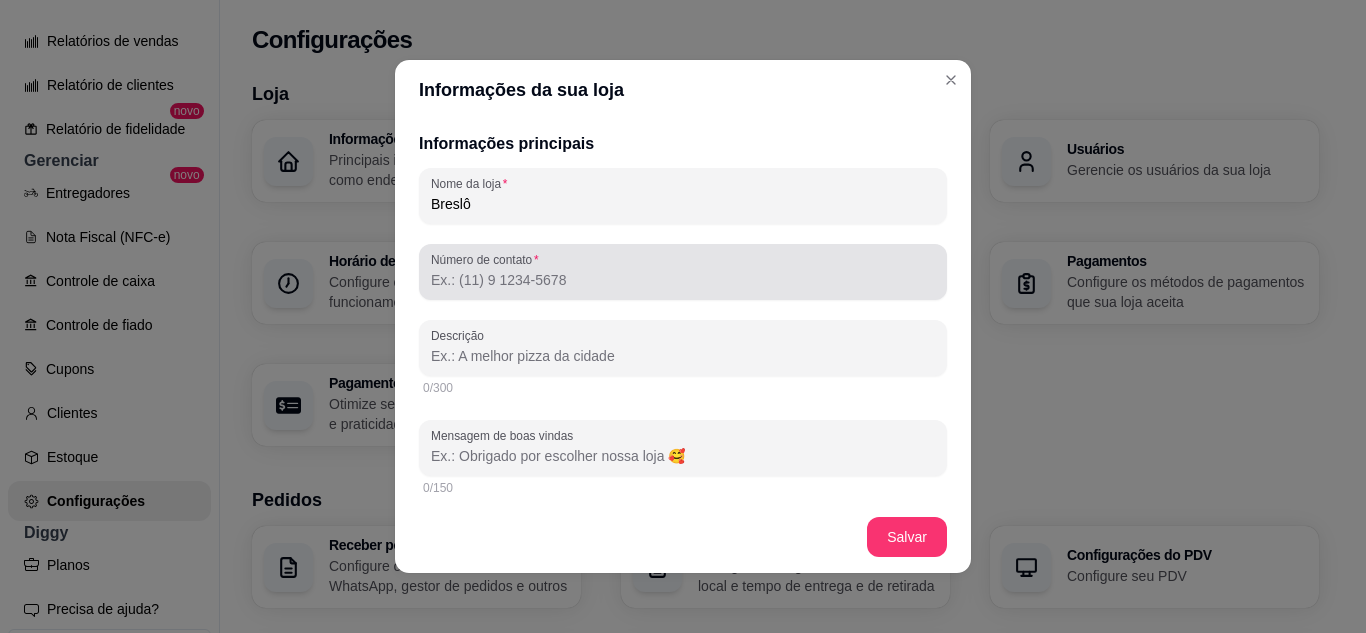 click at bounding box center (683, 272) 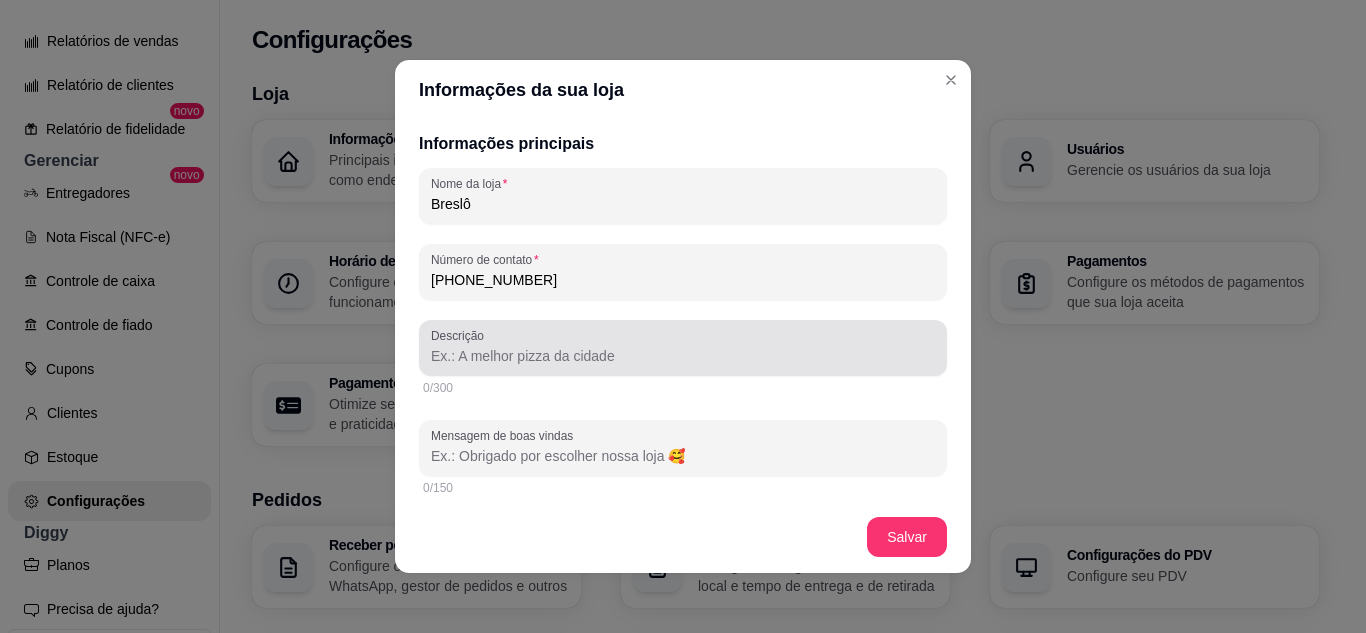 type on "[PHONE_NUMBER]" 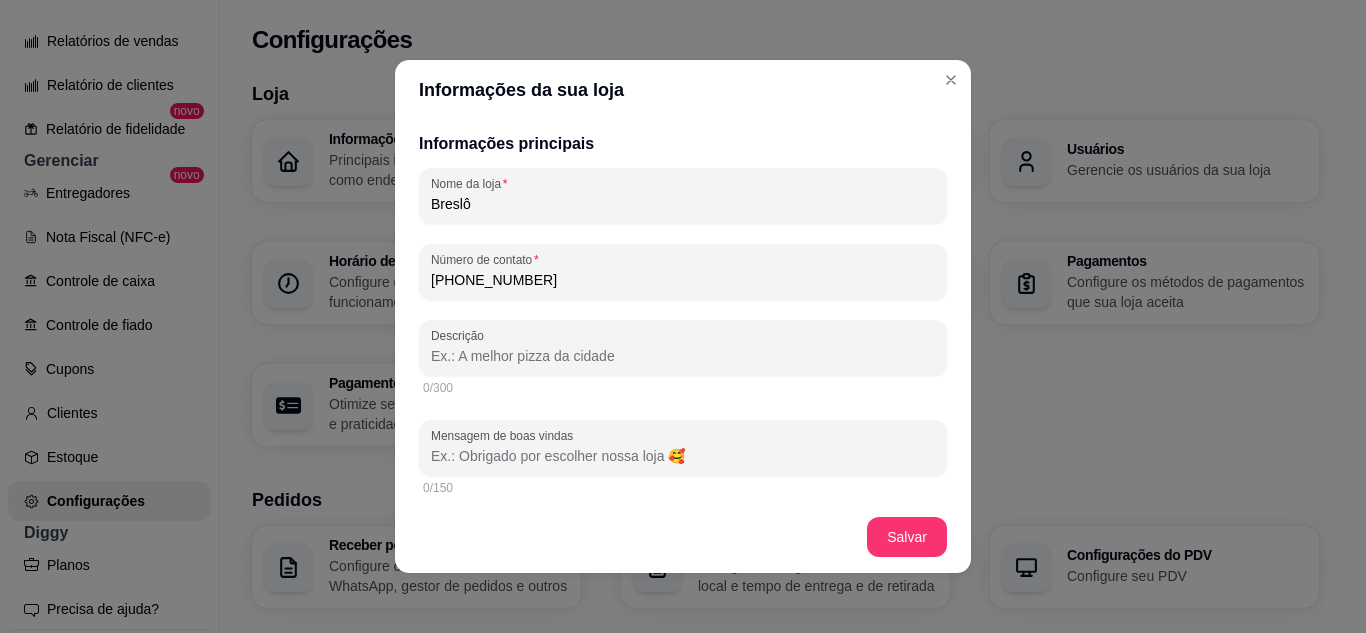 click on "Mensagem de boas vindas" at bounding box center [683, 456] 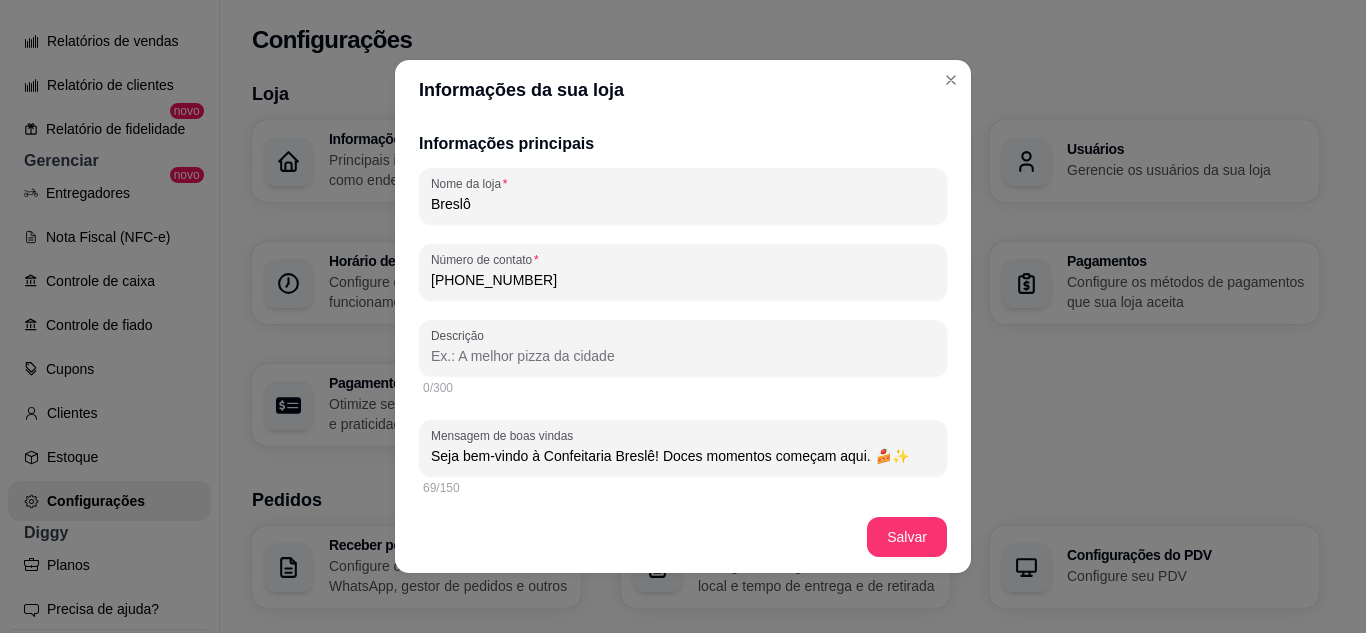 click on "Seja bem-vindo à Confeitaria Breslê! Doces momentos começam aqui. 🍰✨" at bounding box center [683, 456] 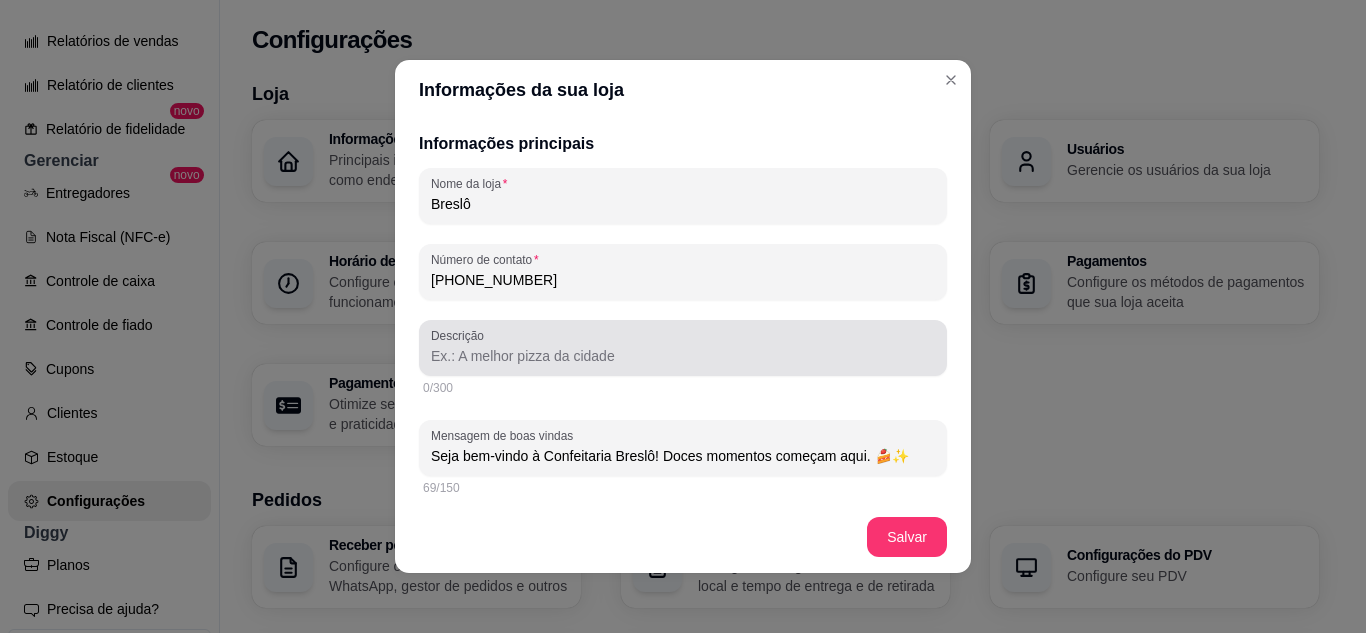 type on "Seja bem-vindo à Confeitaria Breslô! Doces momentos começam aqui. 🍰✨" 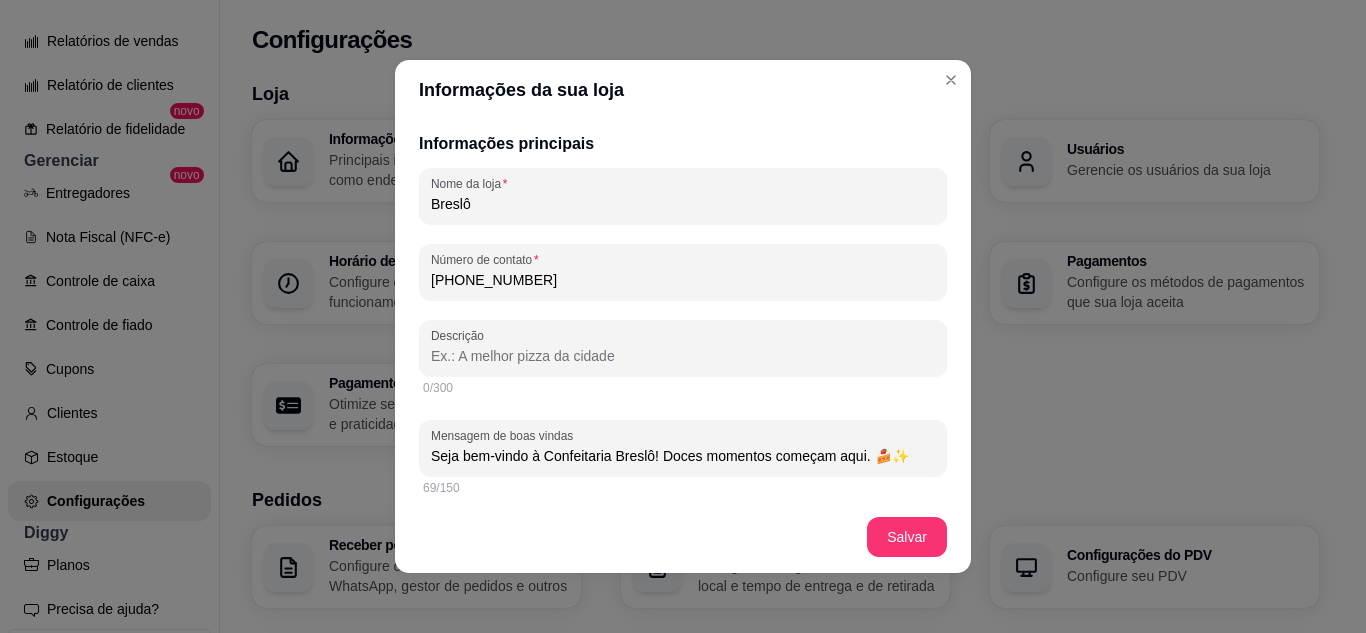 click on "Descrição" at bounding box center (683, 356) 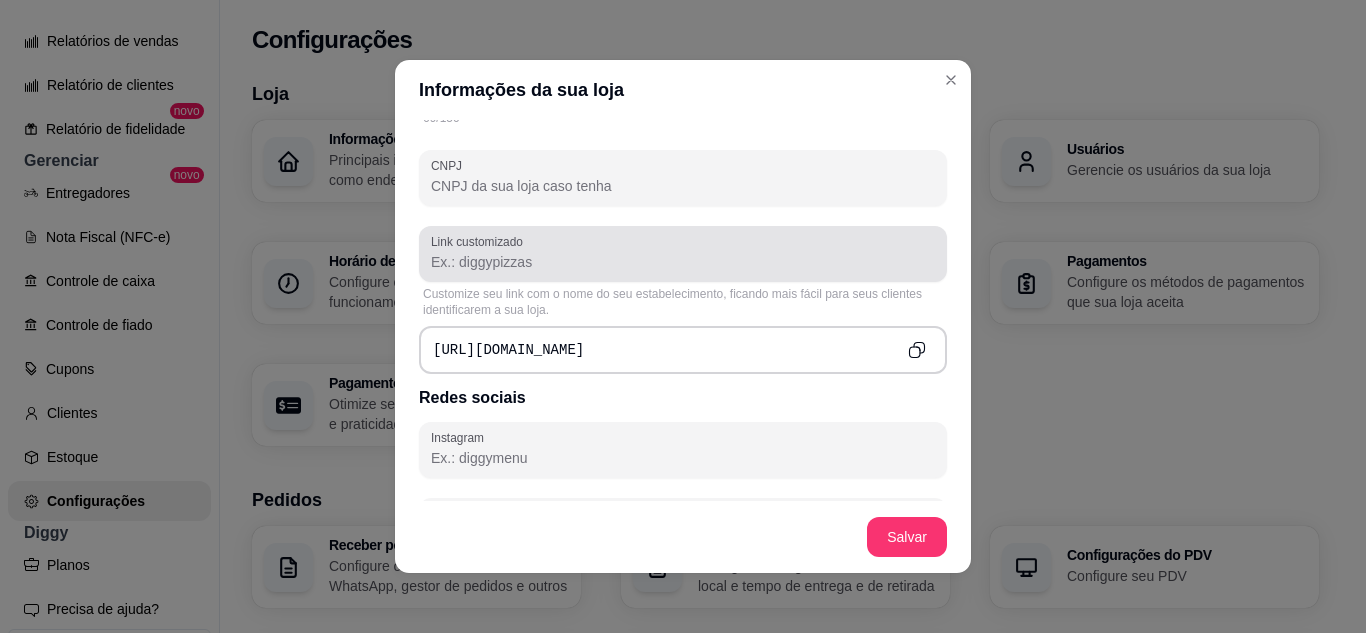 scroll, scrollTop: 700, scrollLeft: 0, axis: vertical 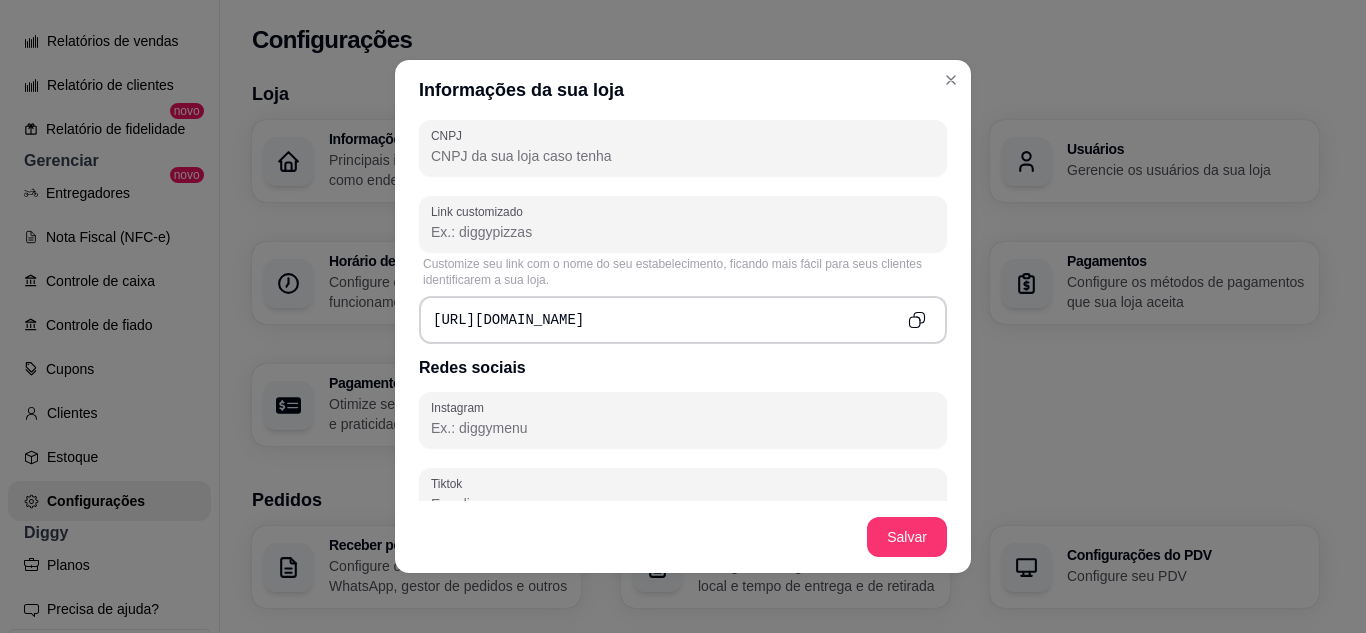 click on "Link customizado" at bounding box center [683, 232] 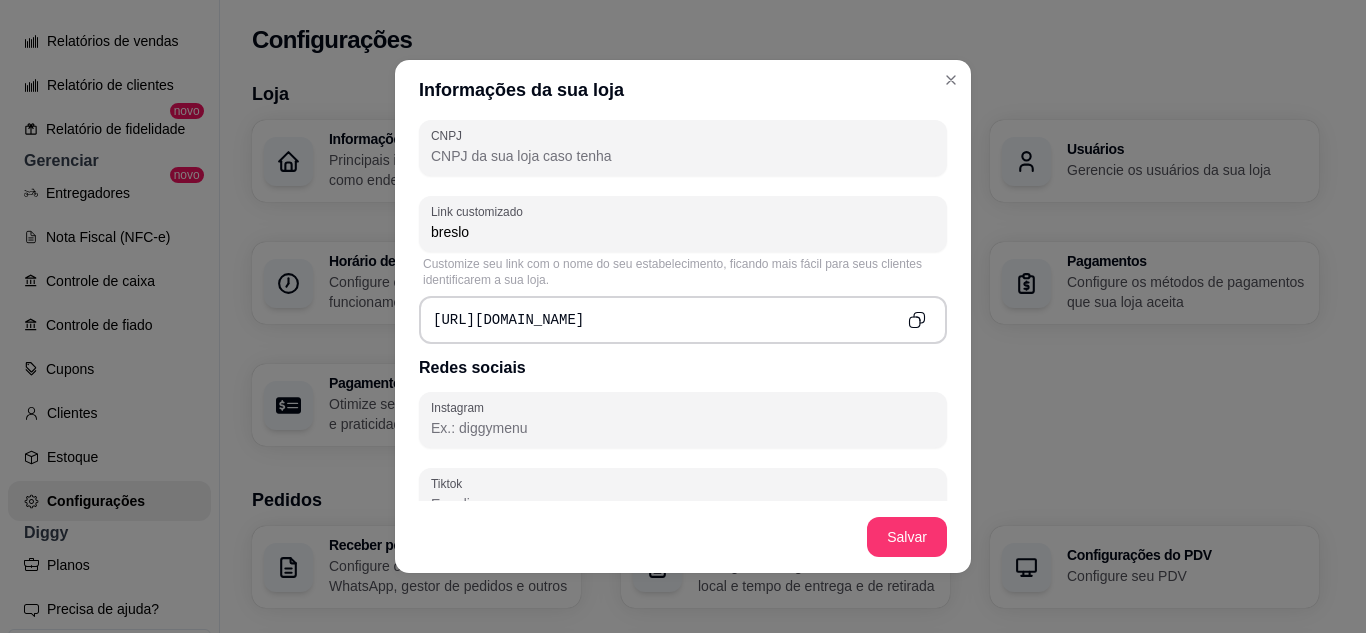scroll, scrollTop: 800, scrollLeft: 0, axis: vertical 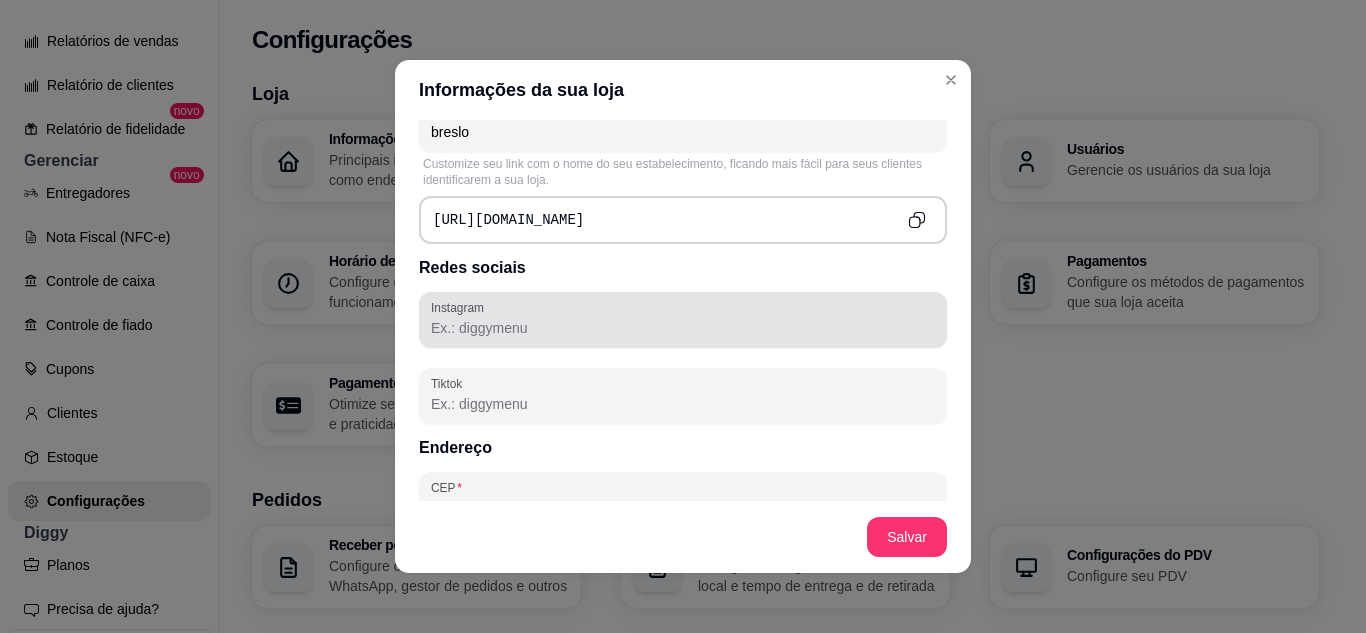 type on "breslo" 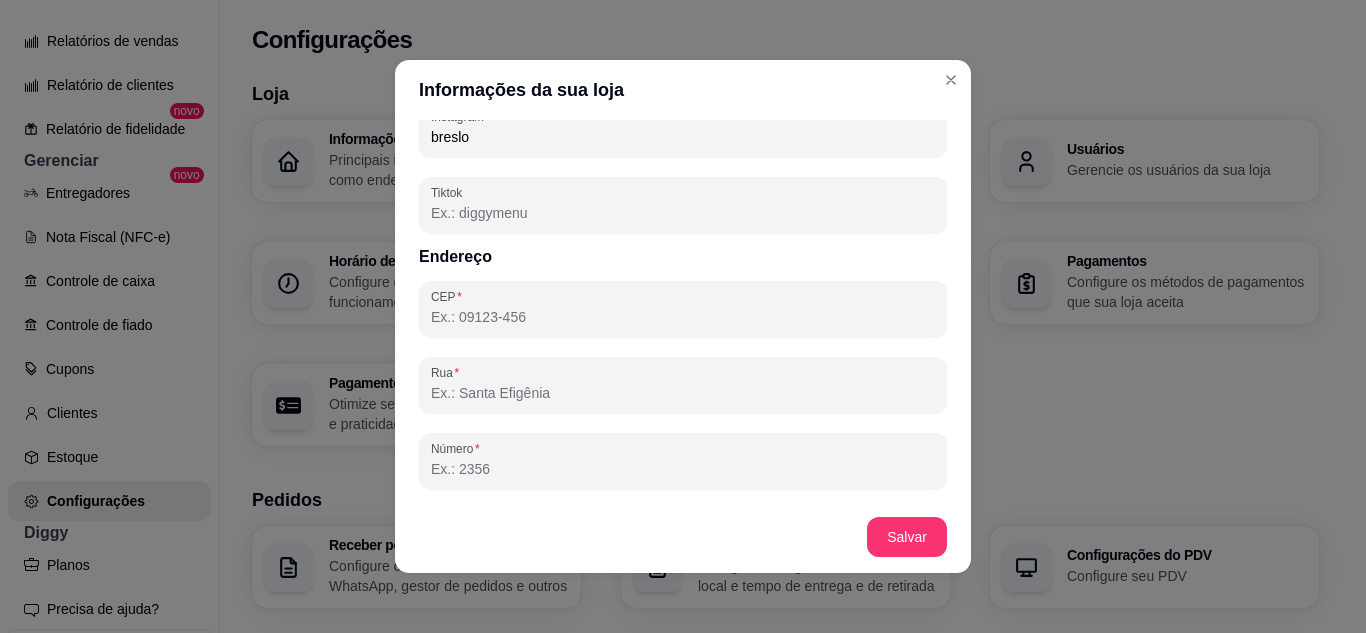 scroll, scrollTop: 1000, scrollLeft: 0, axis: vertical 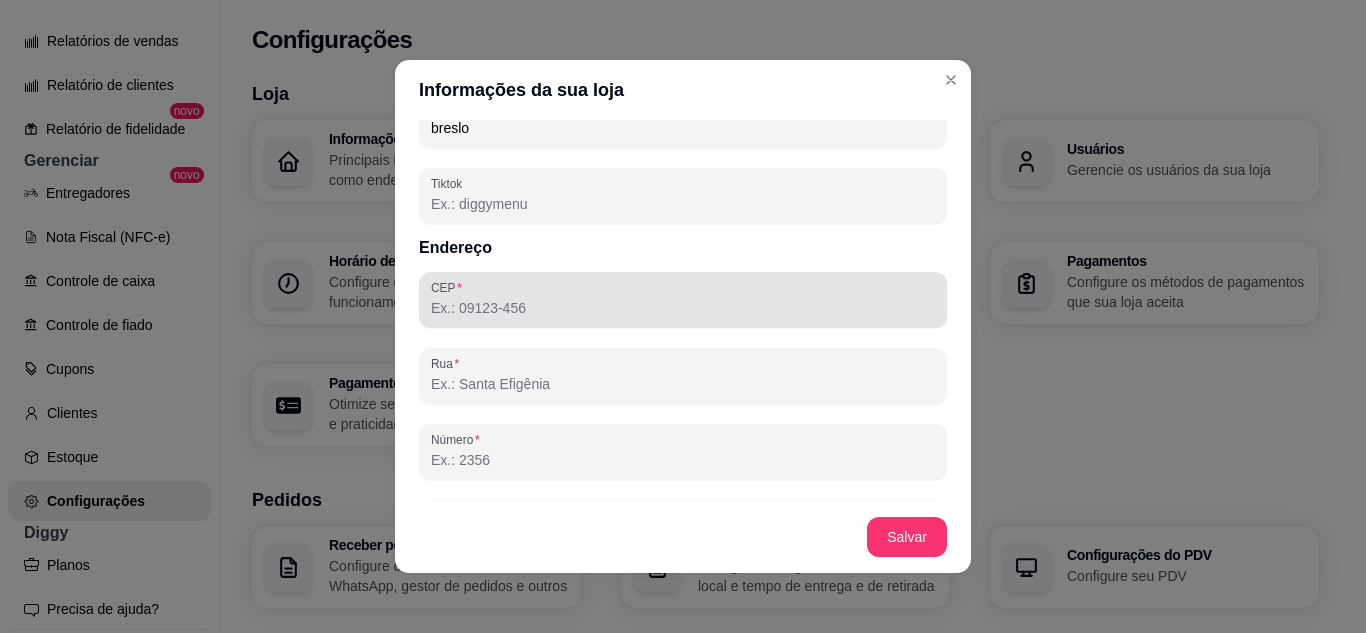 type on "breslo" 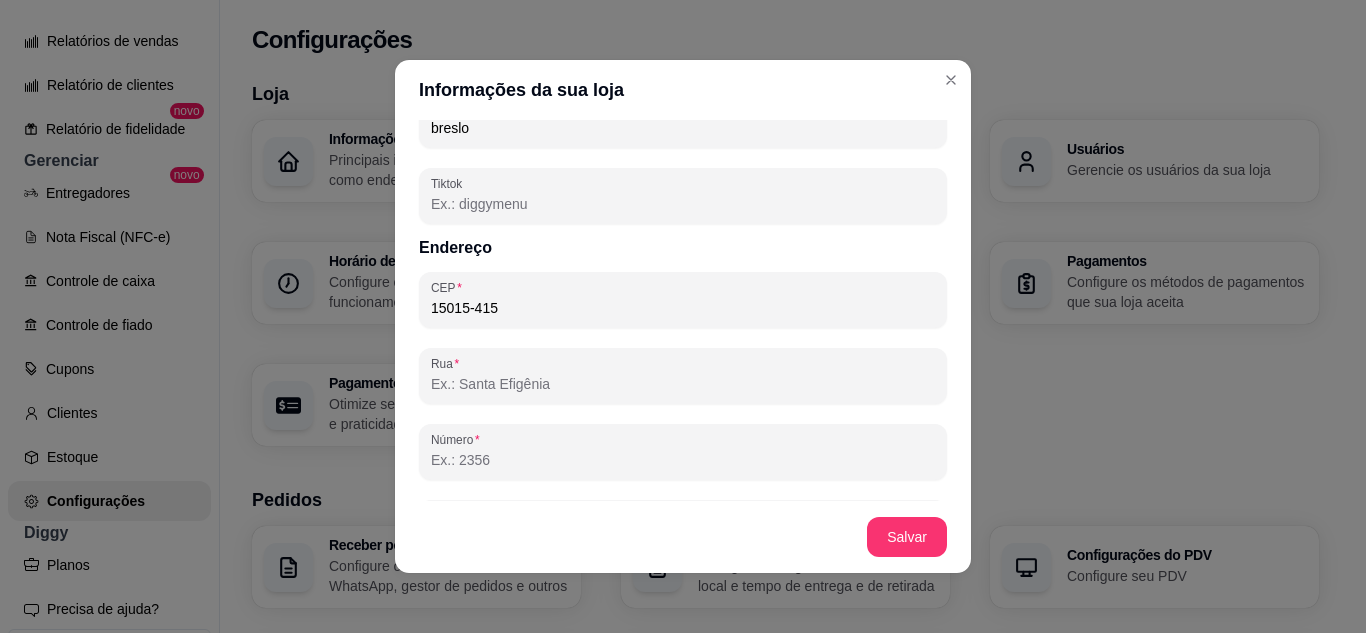 type on "15015-415" 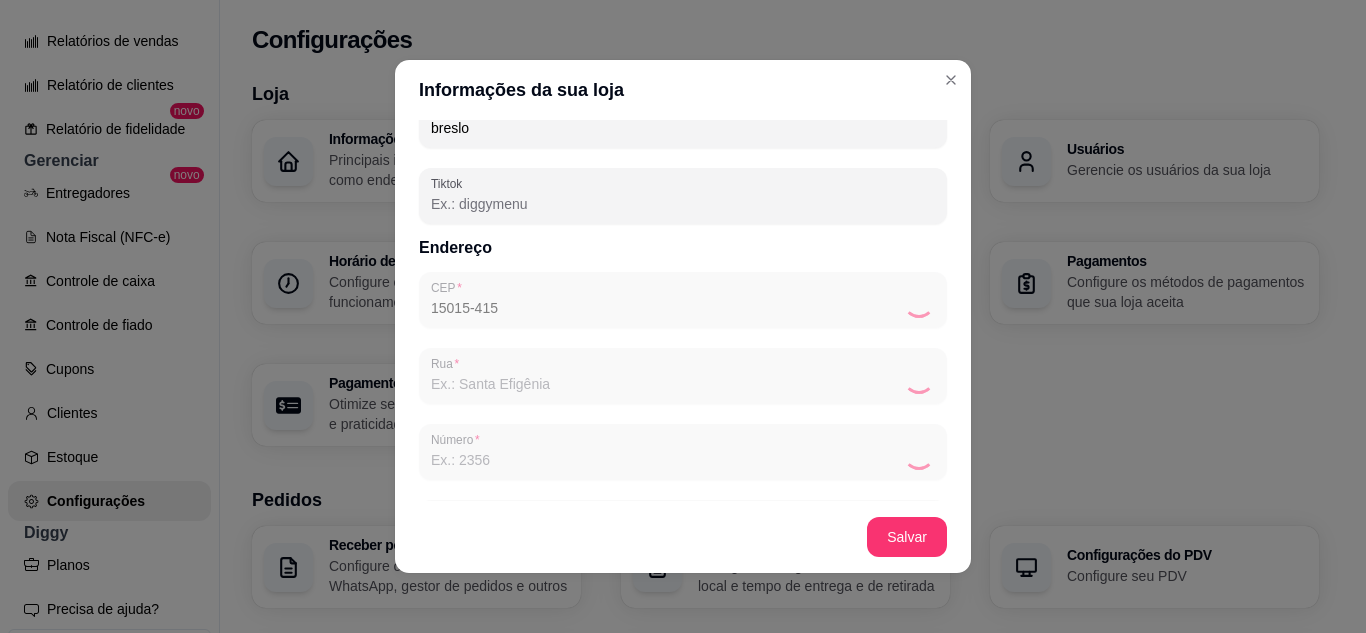 type on "Rua [PERSON_NAME]" 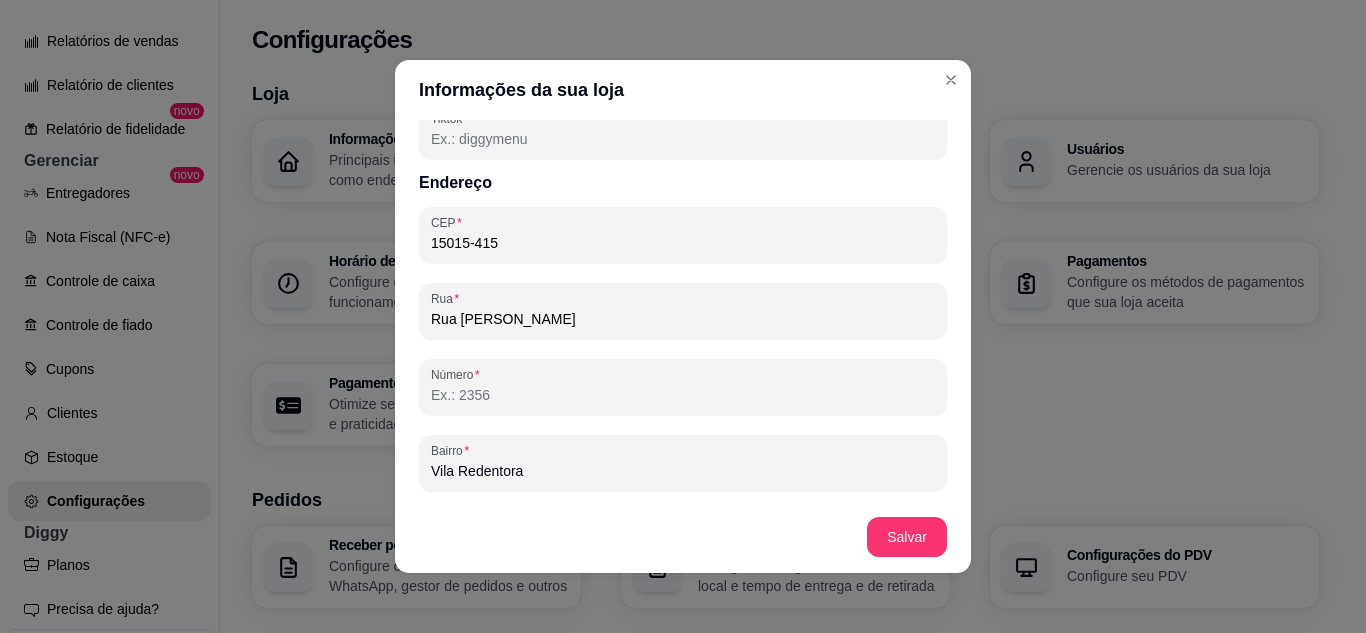 scroll, scrollTop: 1100, scrollLeft: 0, axis: vertical 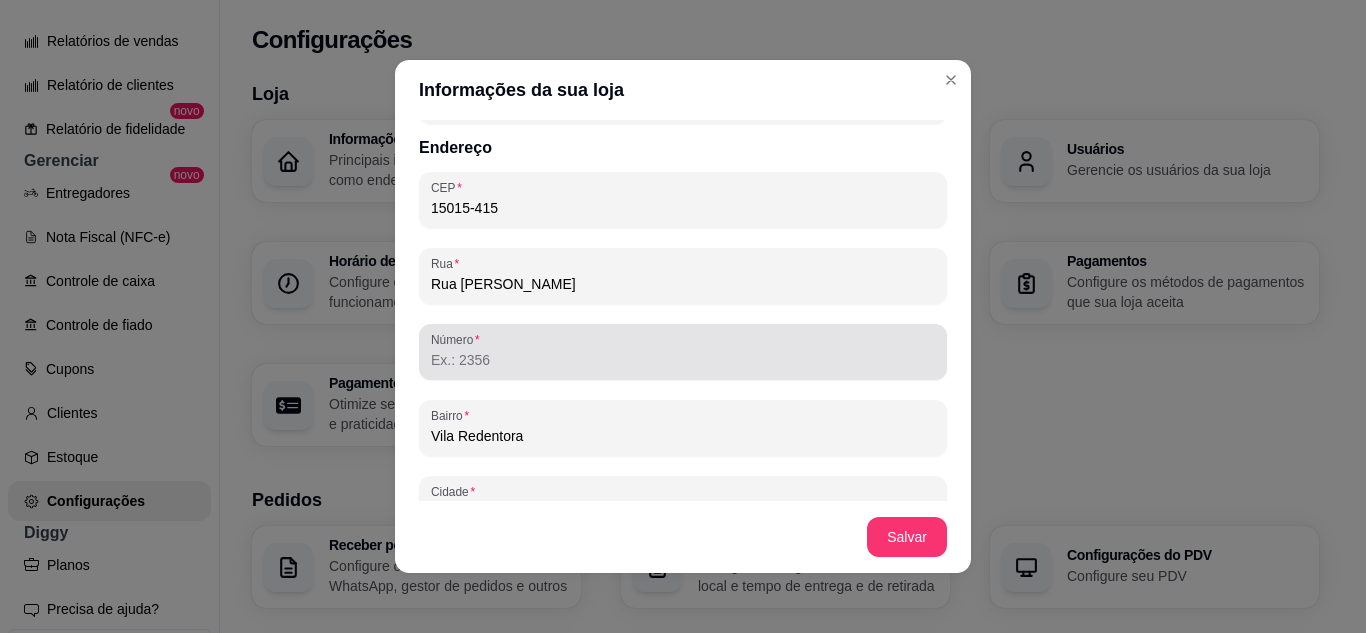 click on "Número" at bounding box center (683, 360) 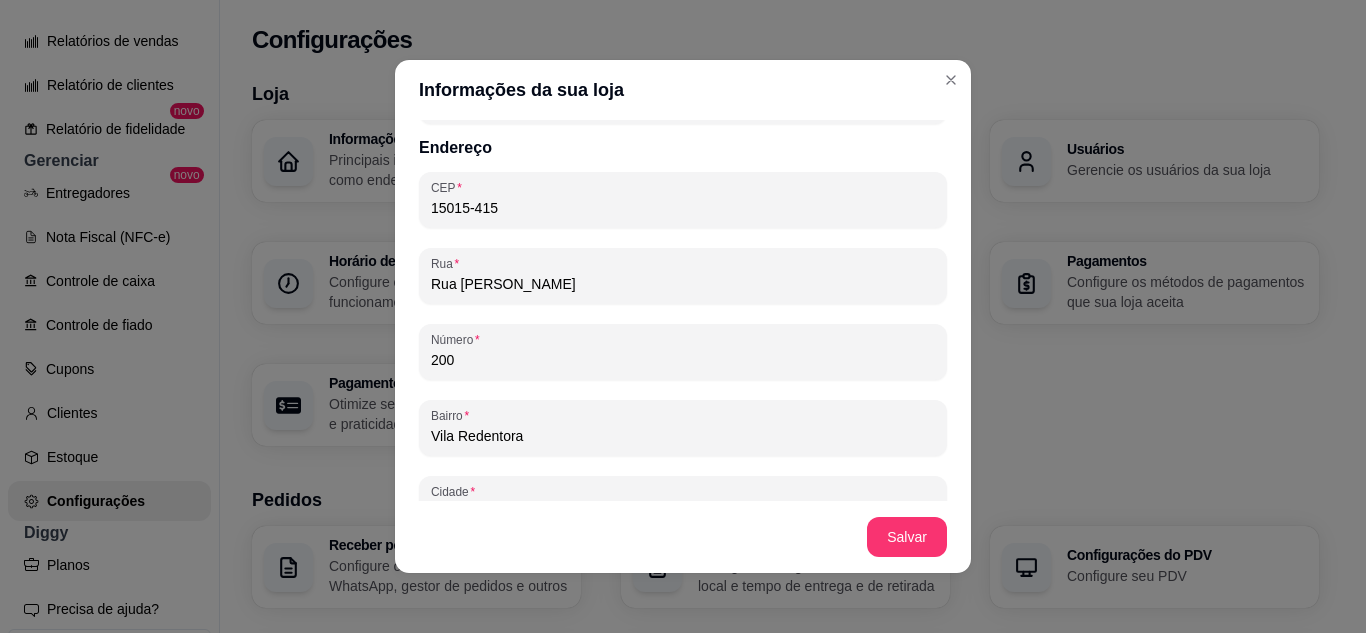 type on "200" 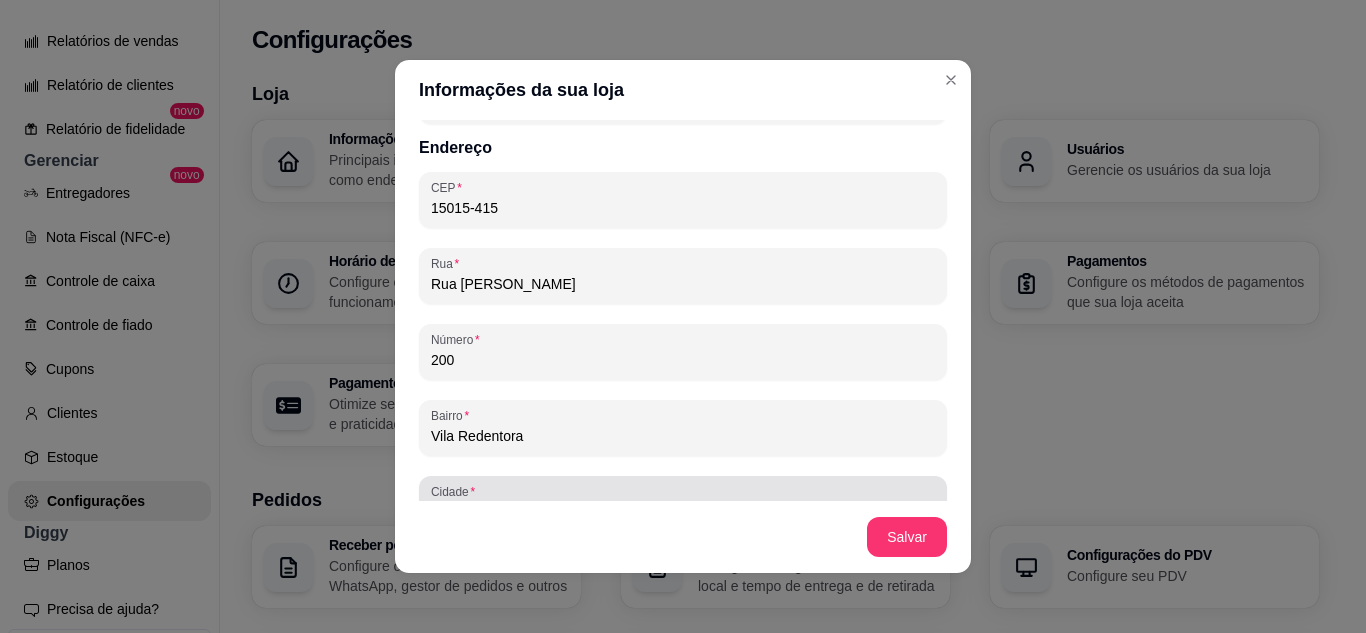 scroll, scrollTop: 1291, scrollLeft: 0, axis: vertical 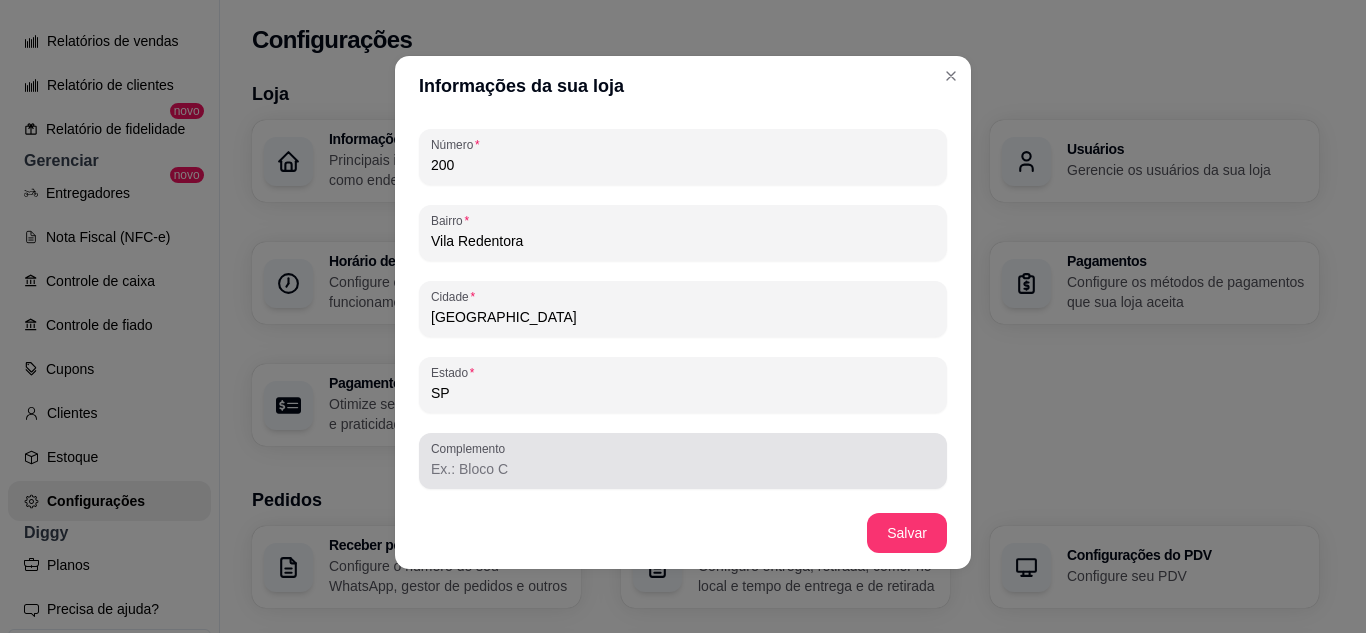 click on "Complemento" at bounding box center (683, 469) 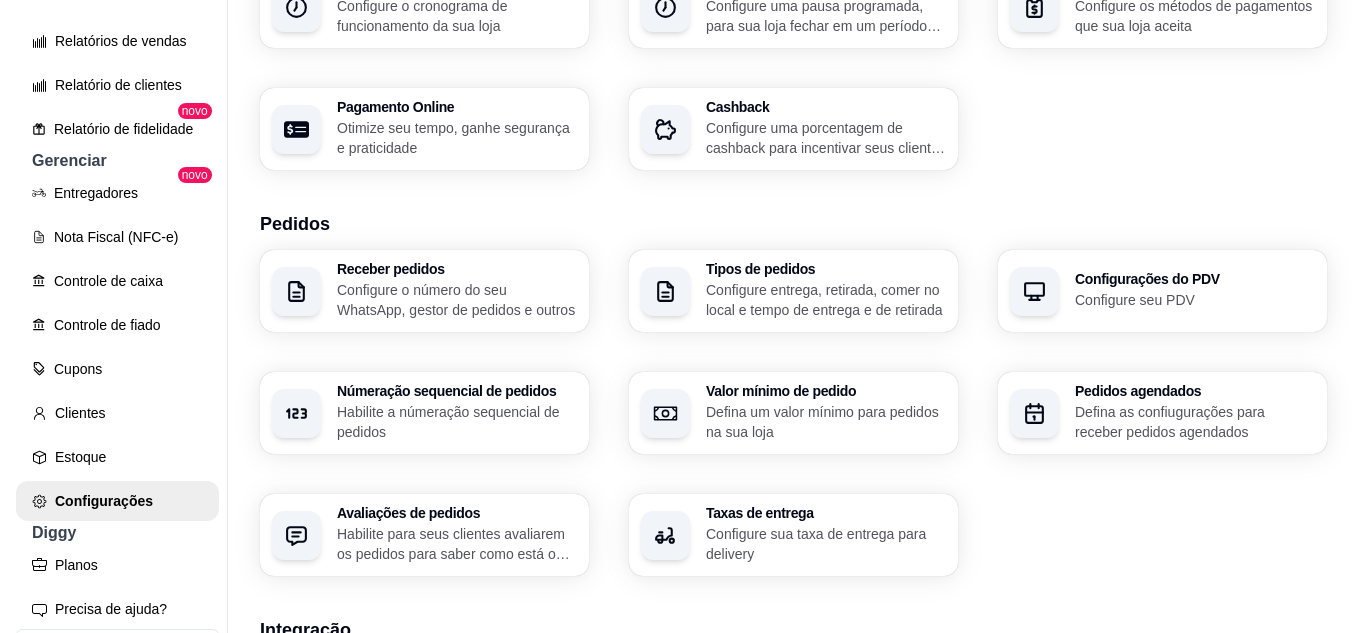 scroll, scrollTop: 300, scrollLeft: 0, axis: vertical 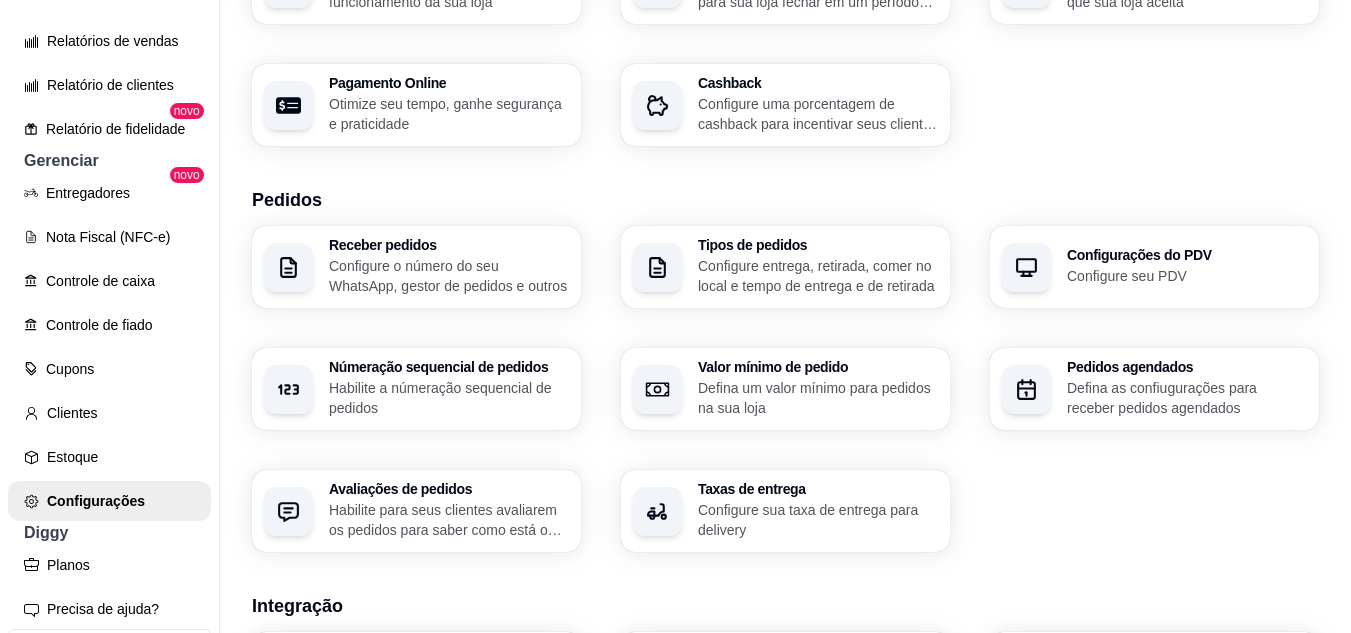 click on "Pedidos agendados" at bounding box center [1187, 367] 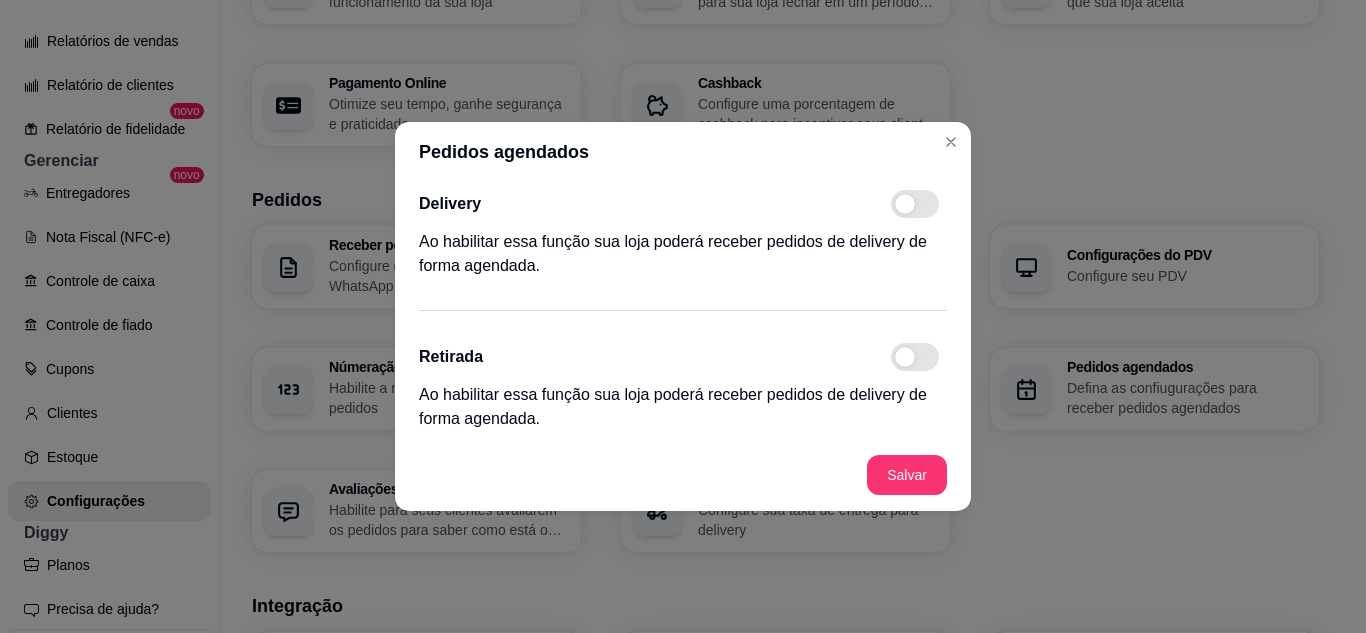 click at bounding box center [915, 204] 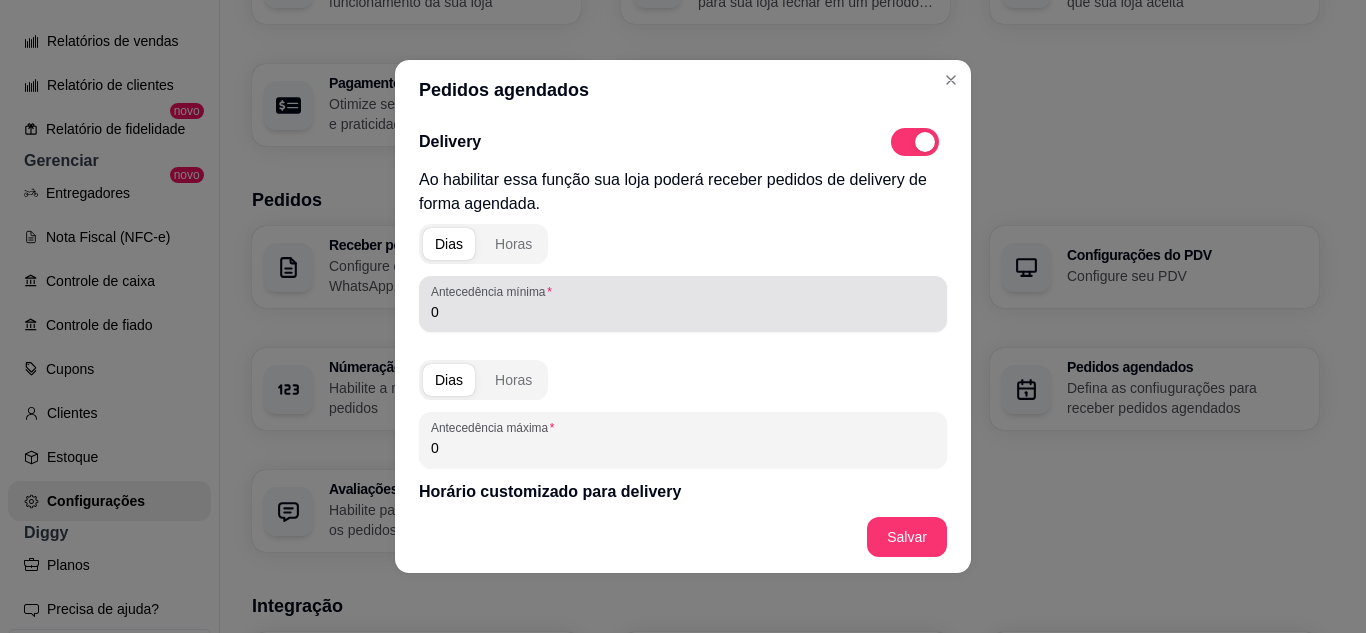 click on "0" at bounding box center [683, 312] 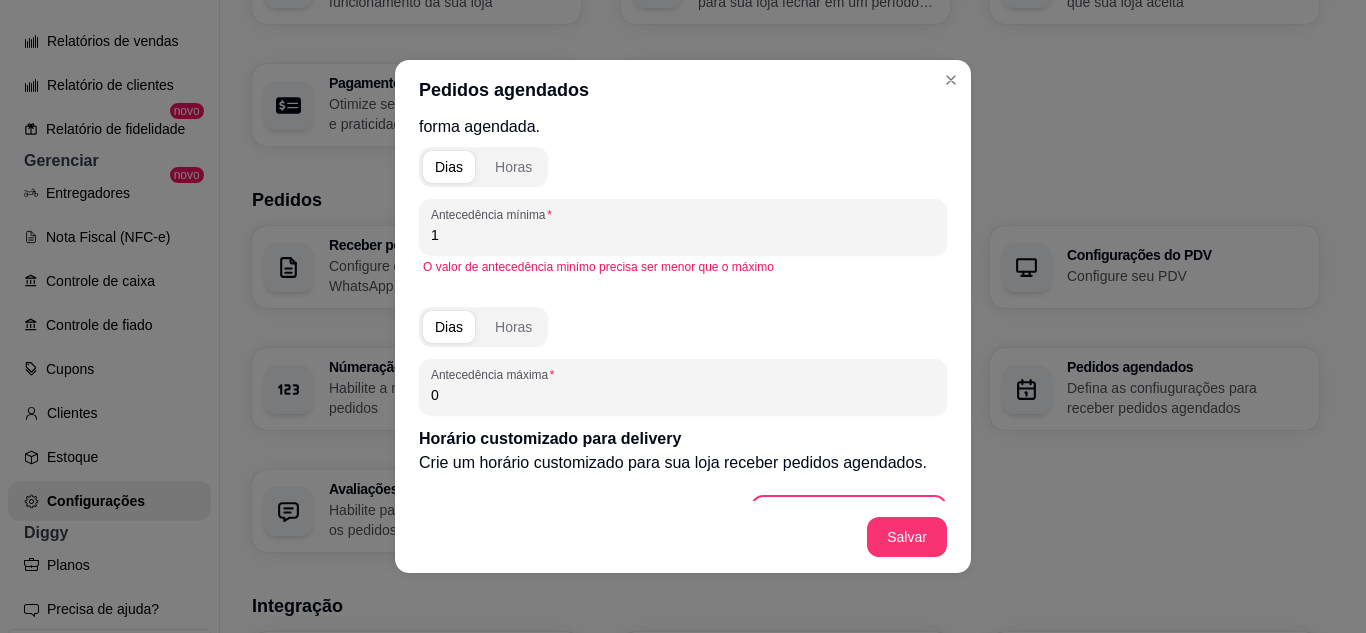 scroll, scrollTop: 100, scrollLeft: 0, axis: vertical 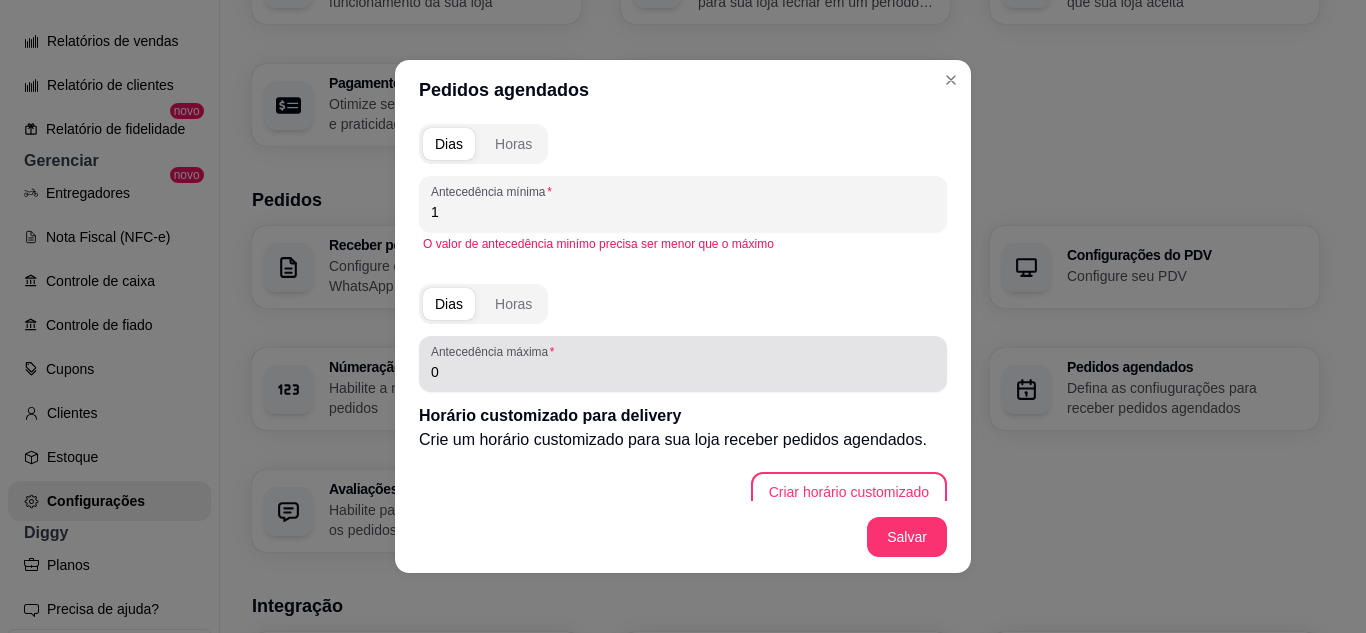 type on "1" 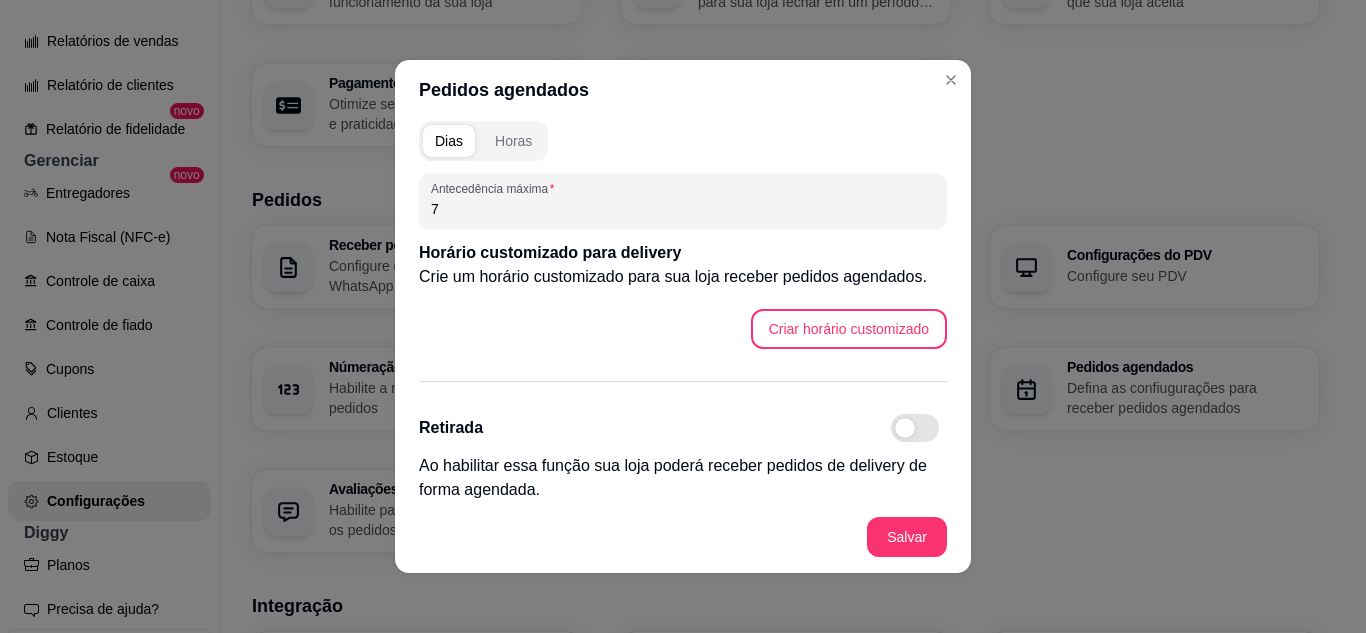 scroll, scrollTop: 272, scrollLeft: 0, axis: vertical 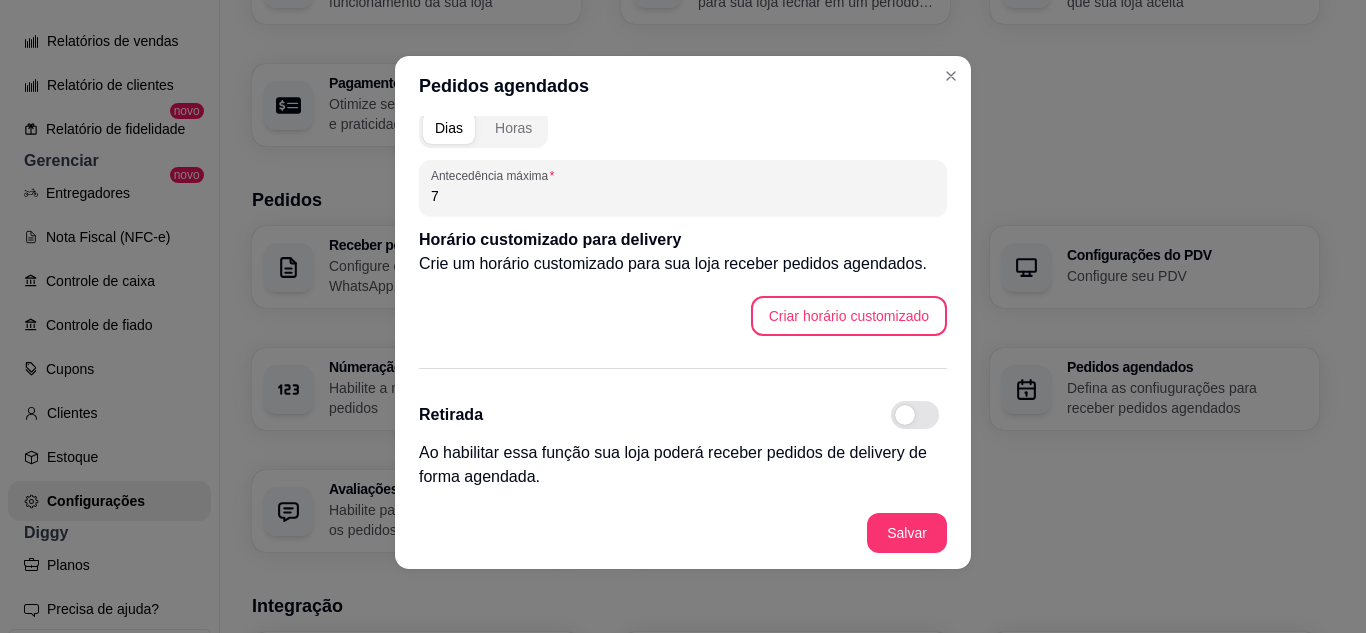 type on "7" 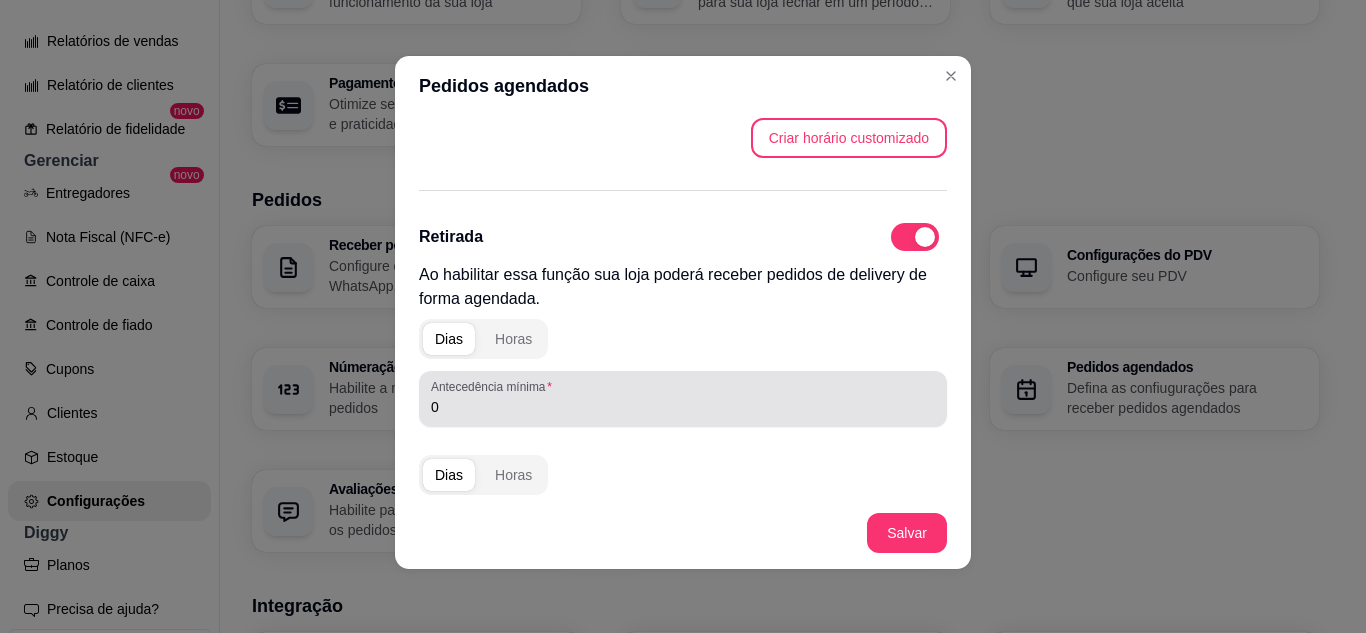 scroll, scrollTop: 472, scrollLeft: 0, axis: vertical 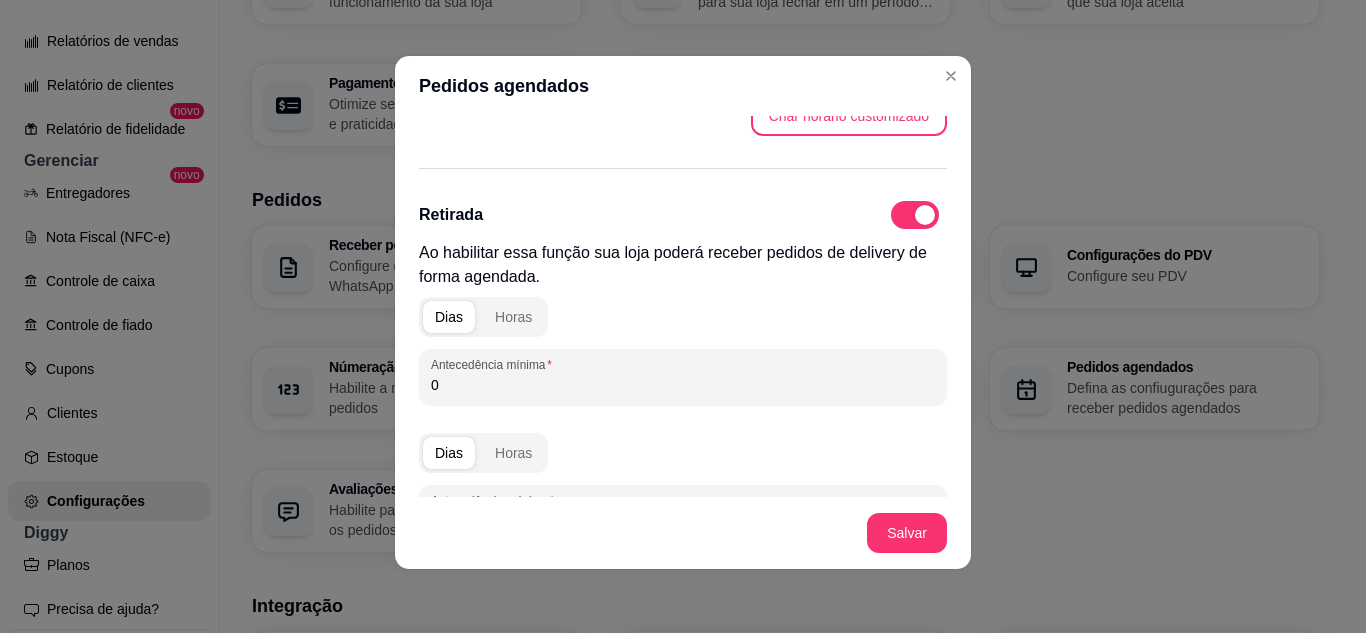 click on "0" at bounding box center (683, 385) 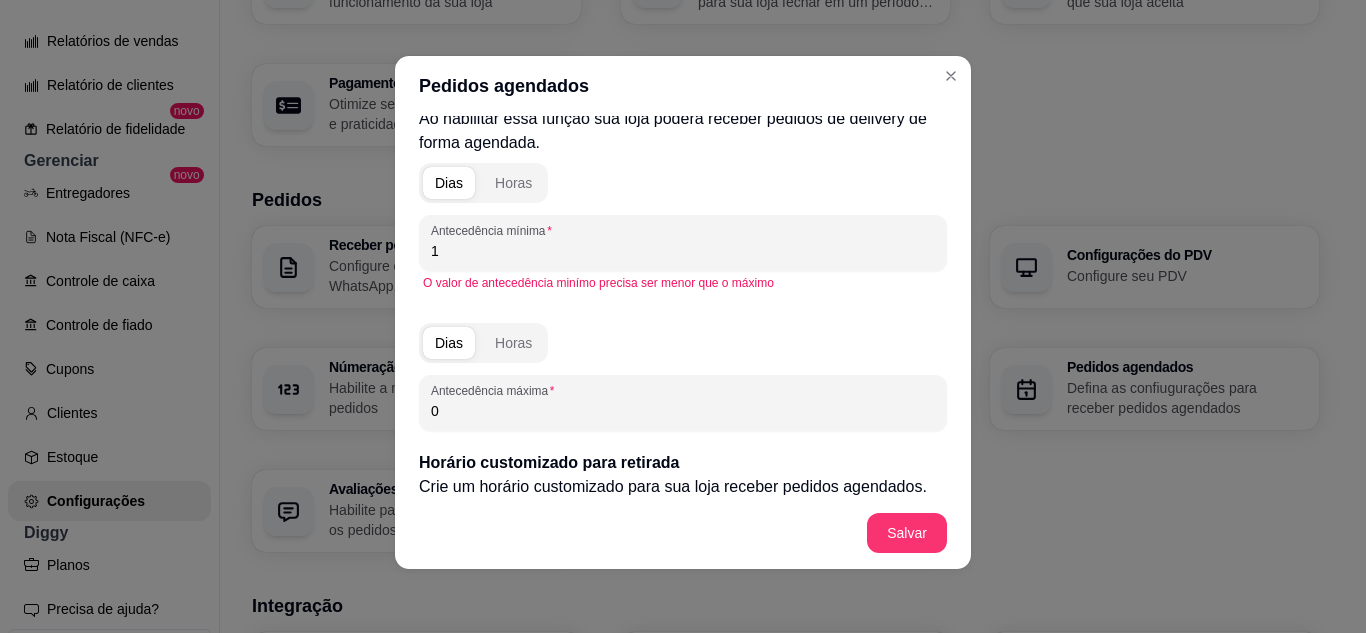 scroll, scrollTop: 672, scrollLeft: 0, axis: vertical 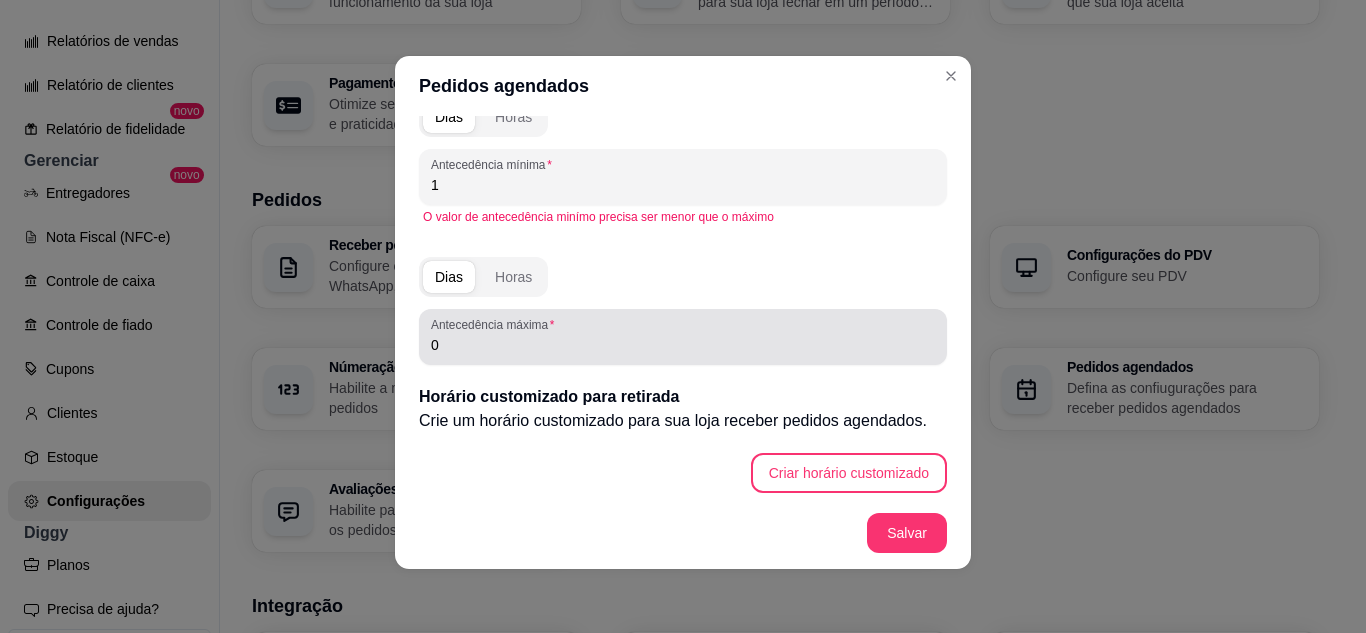 type on "1" 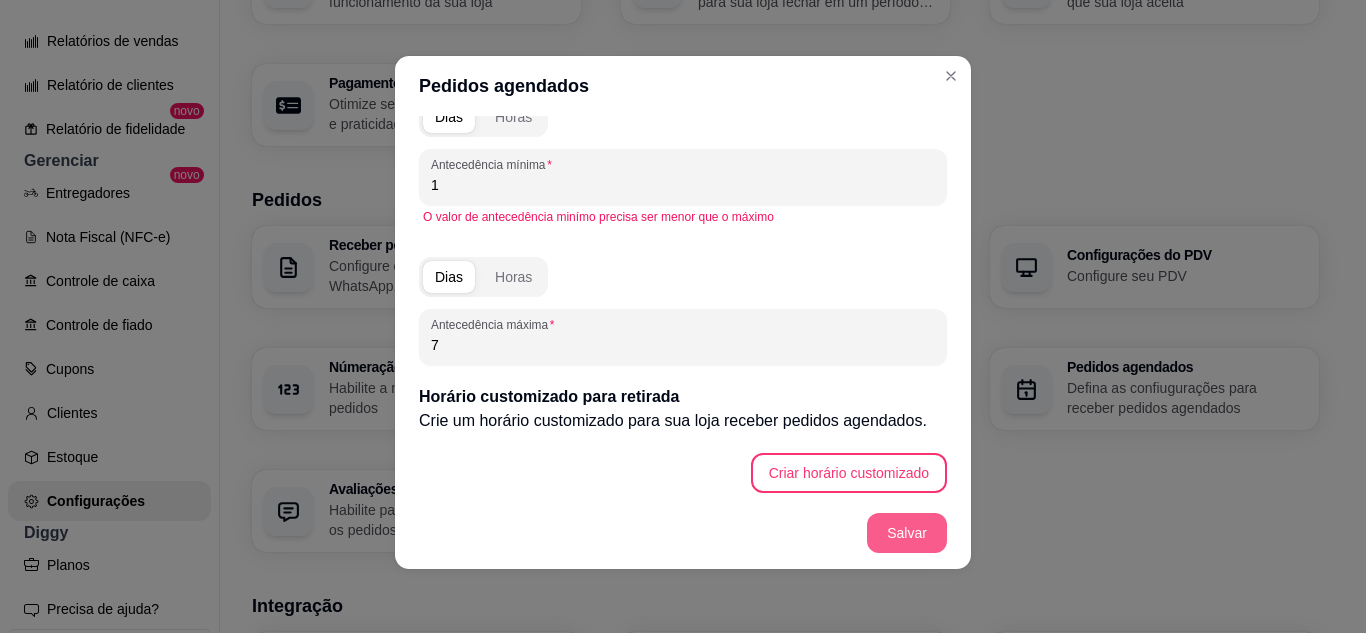 type on "7" 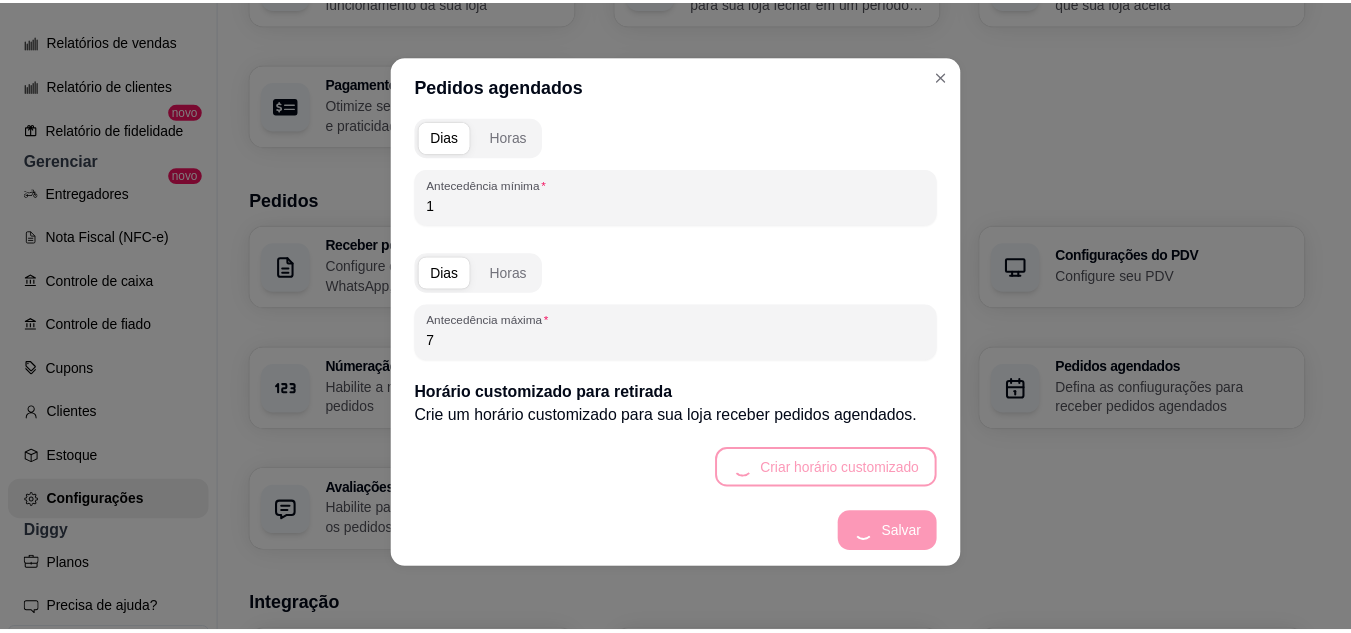scroll, scrollTop: 628, scrollLeft: 0, axis: vertical 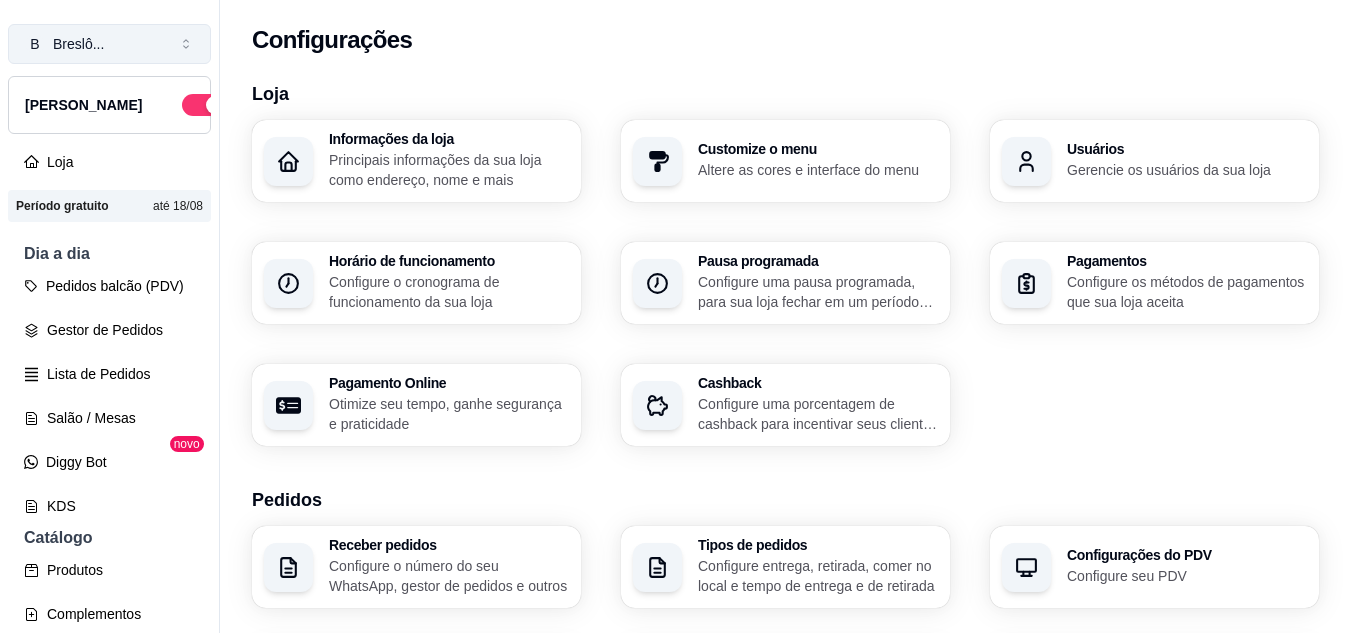 click on "Breslô ..." at bounding box center [78, 44] 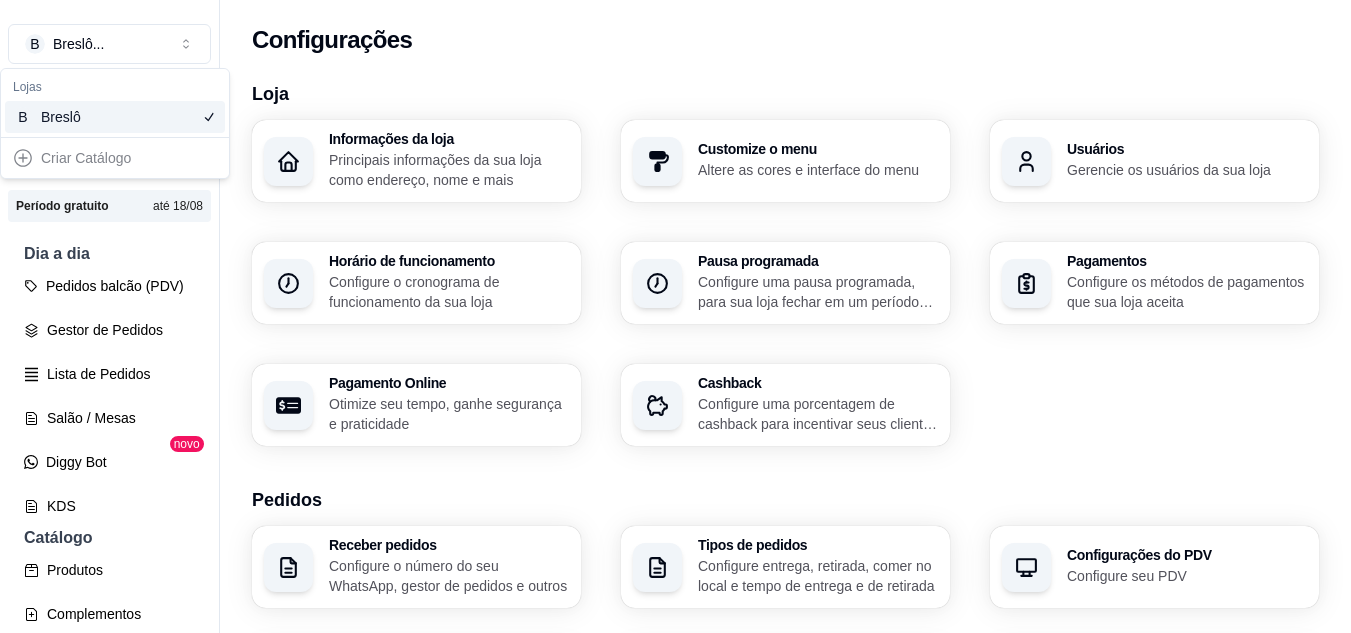 click on "Período gratuito até 18/08" at bounding box center (109, 206) 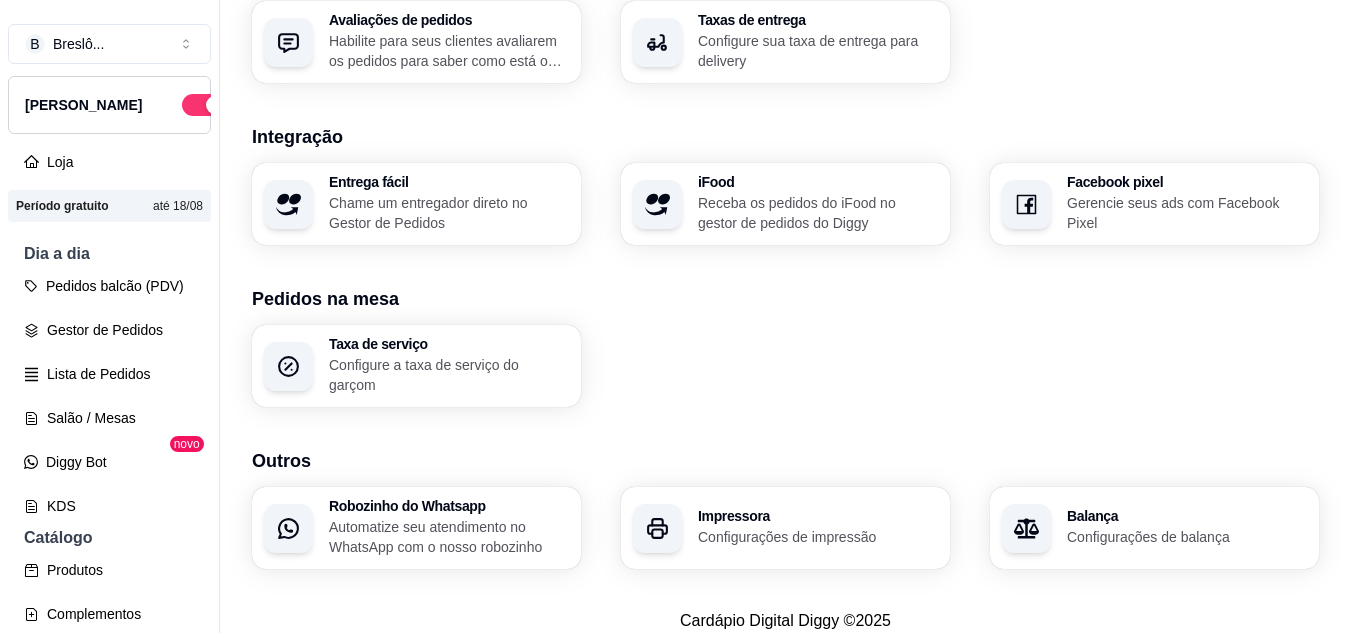 scroll, scrollTop: 800, scrollLeft: 0, axis: vertical 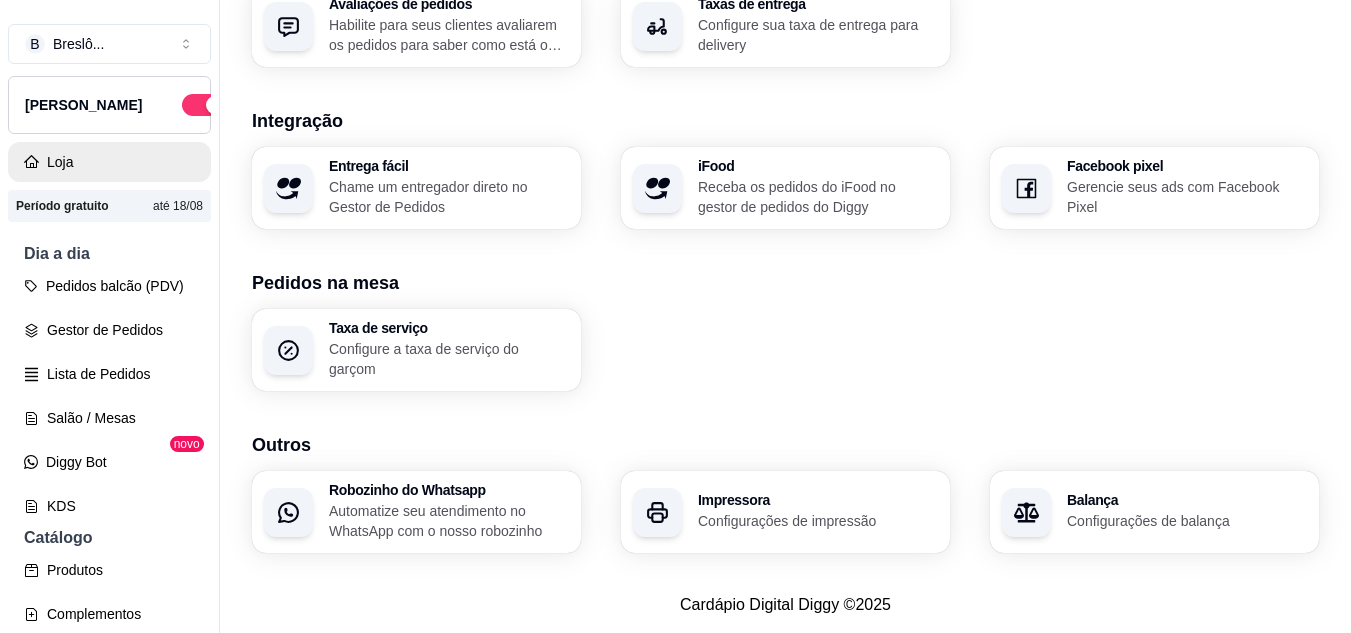 click on "Loja" at bounding box center [109, 162] 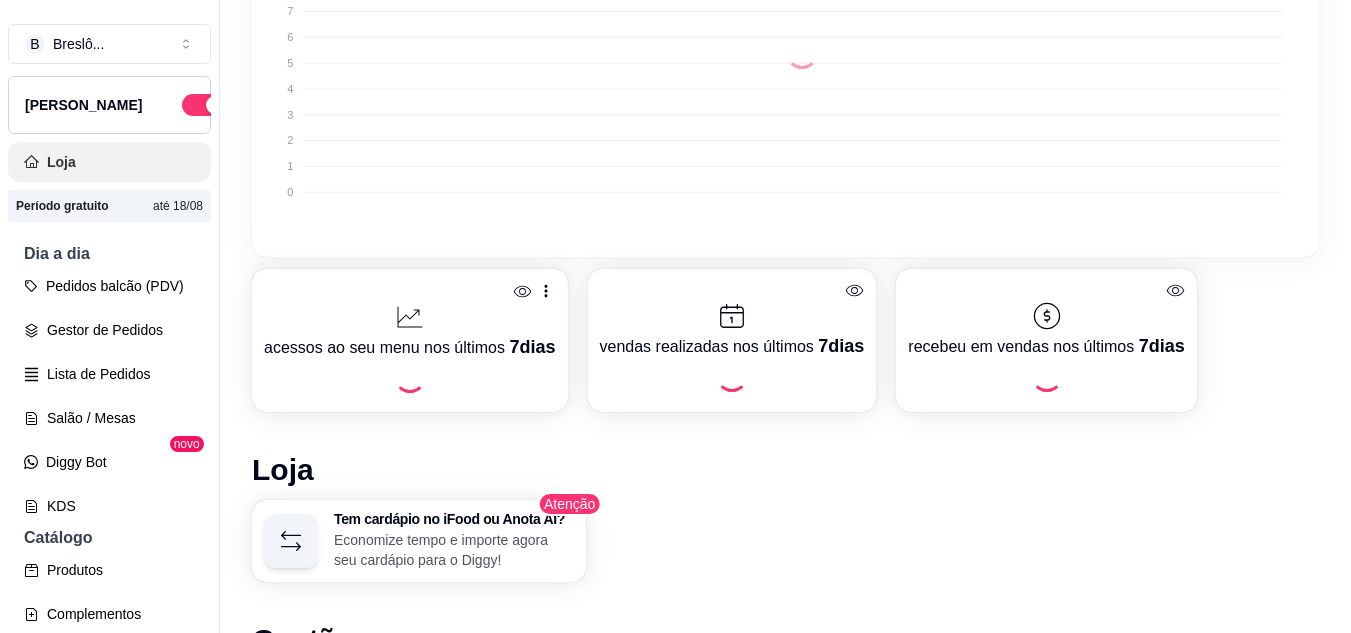 scroll, scrollTop: 0, scrollLeft: 0, axis: both 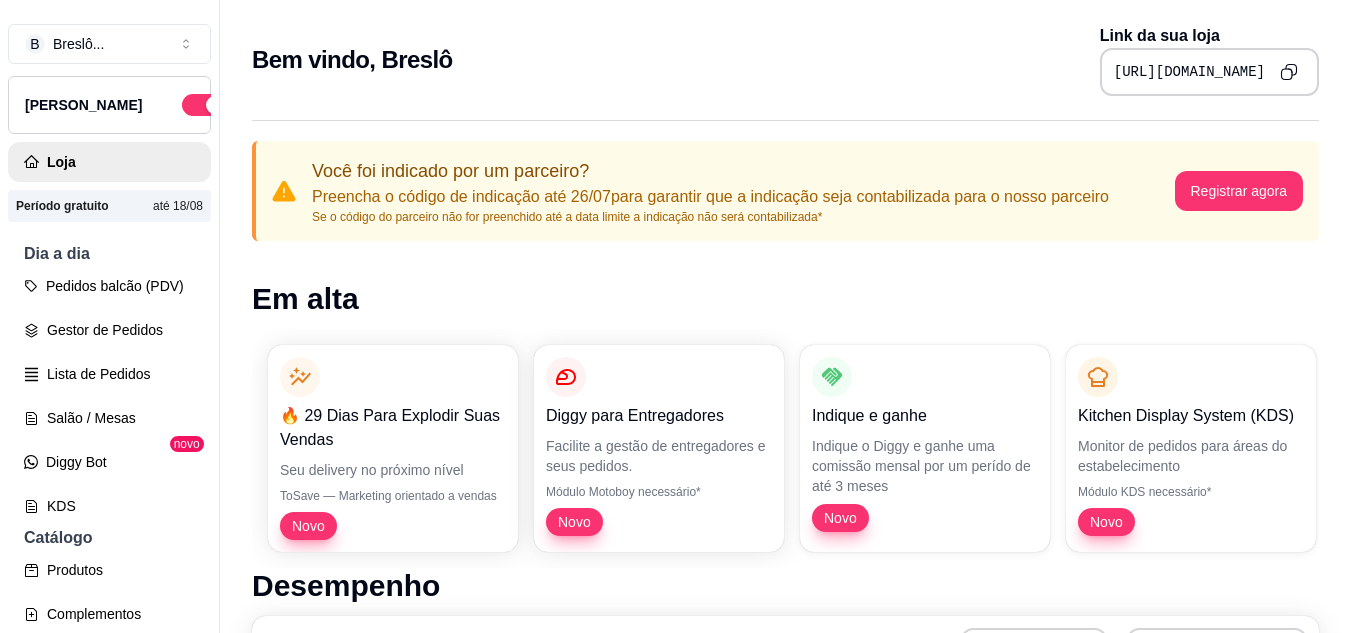 click 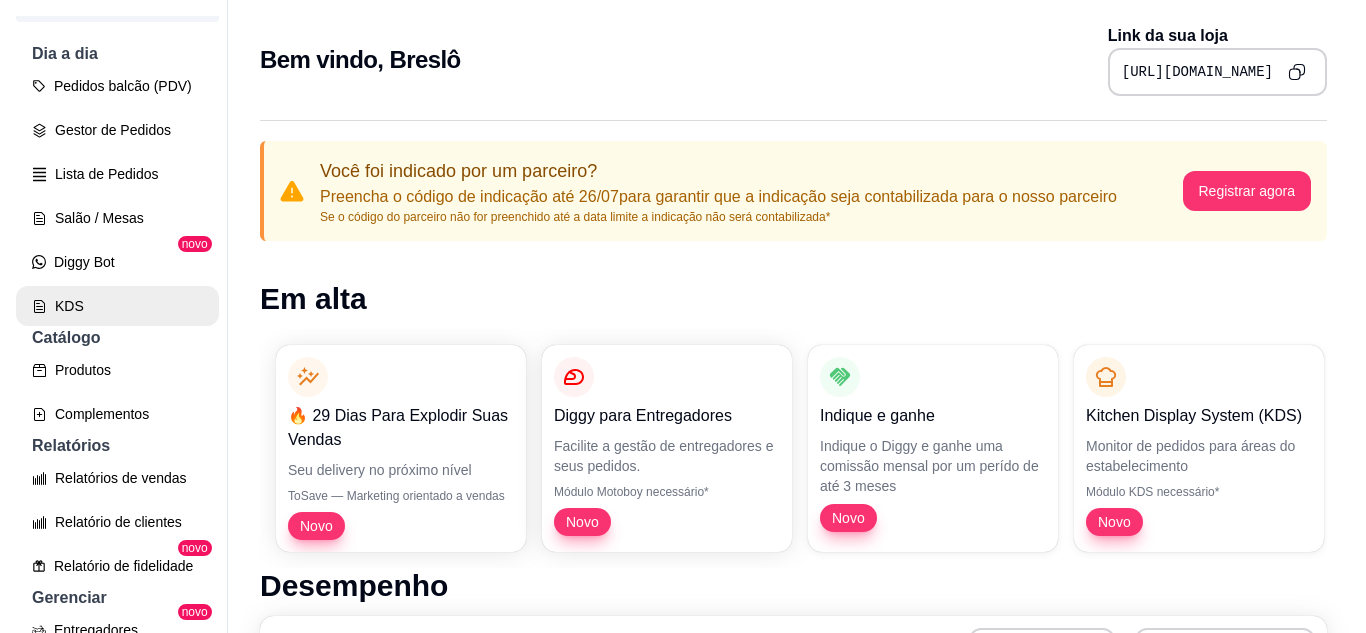 scroll, scrollTop: 300, scrollLeft: 0, axis: vertical 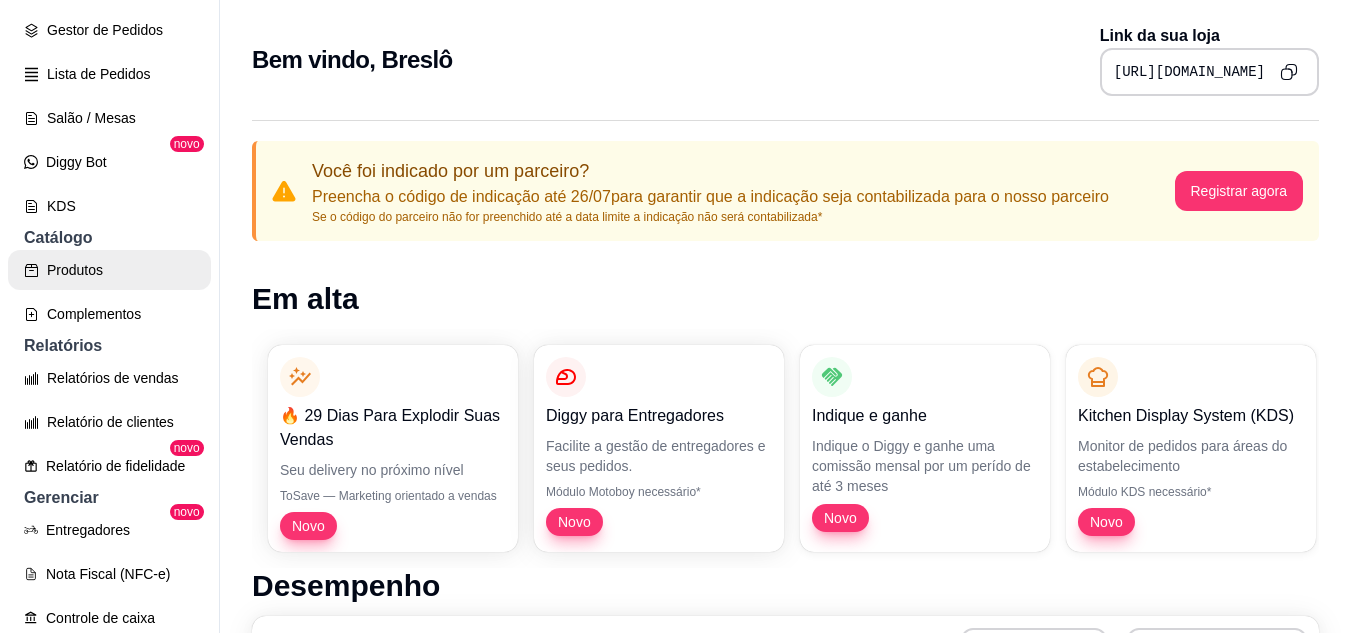 click on "Produtos" at bounding box center [109, 270] 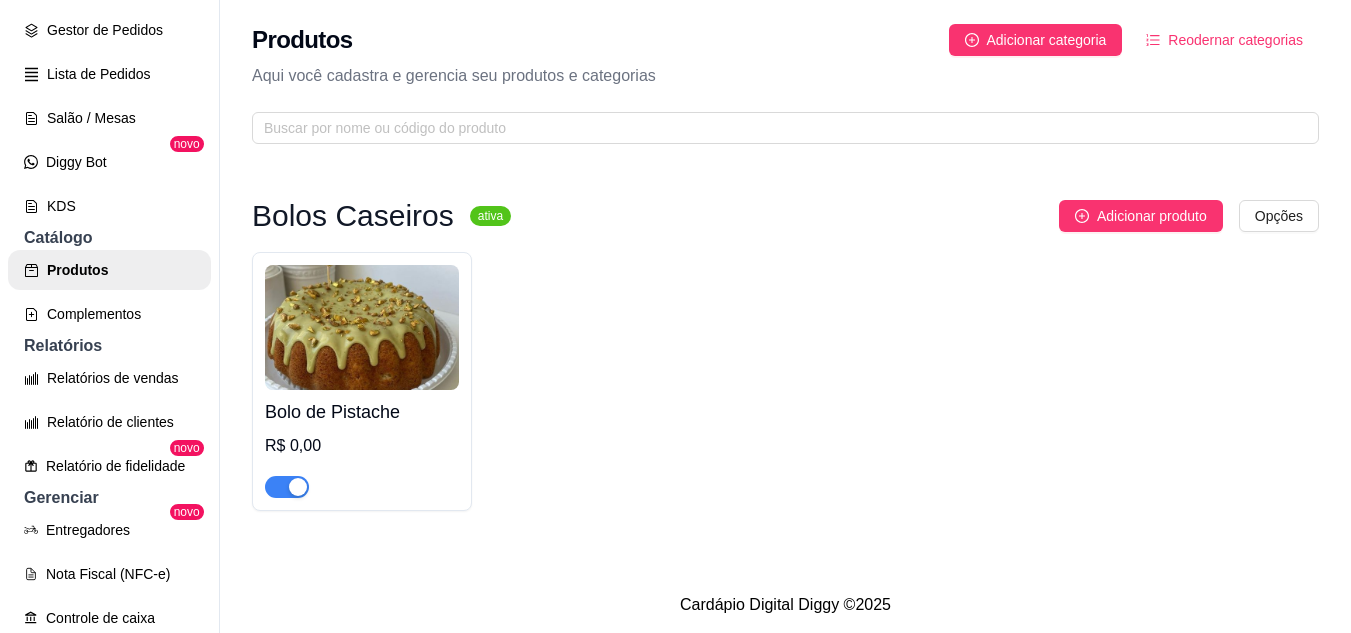 click at bounding box center (362, 327) 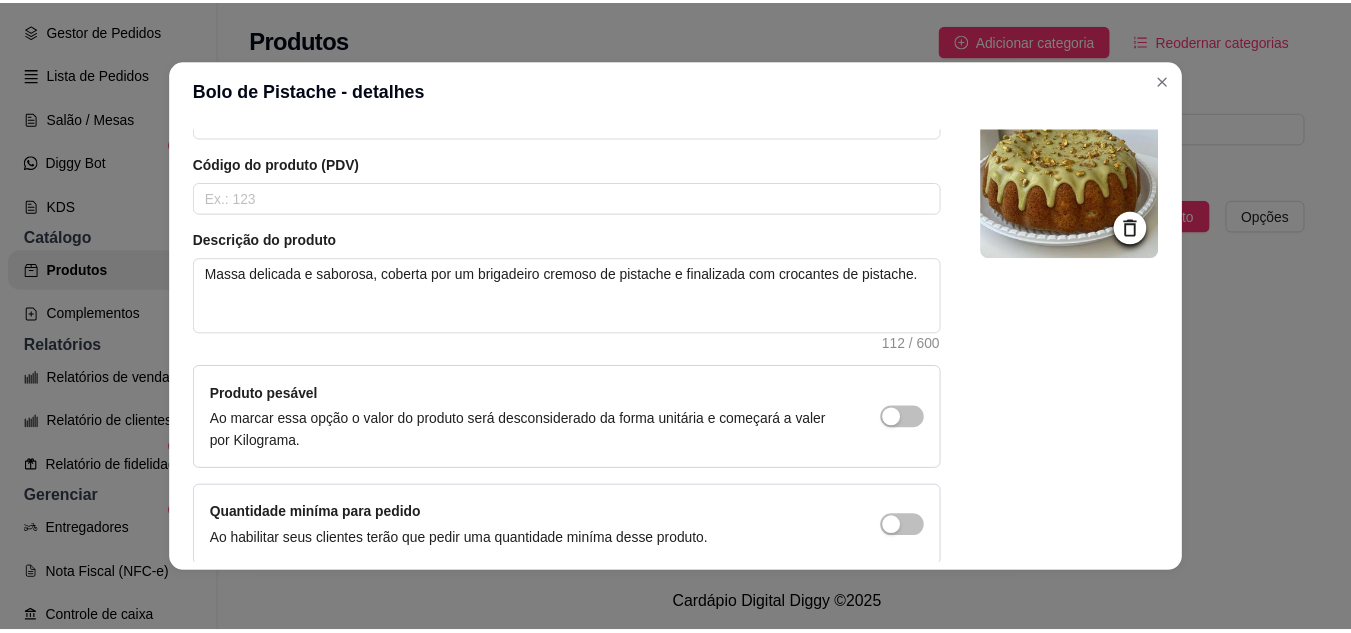 scroll, scrollTop: 0, scrollLeft: 0, axis: both 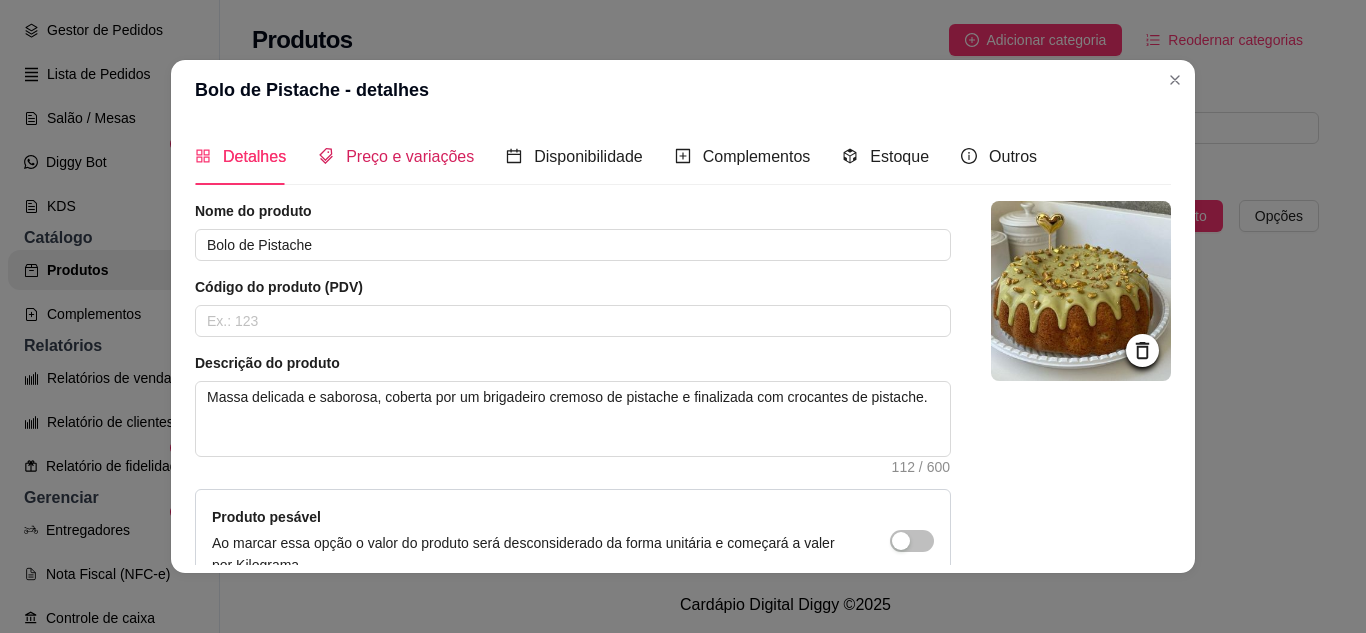 click on "Preço e variações" at bounding box center [396, 156] 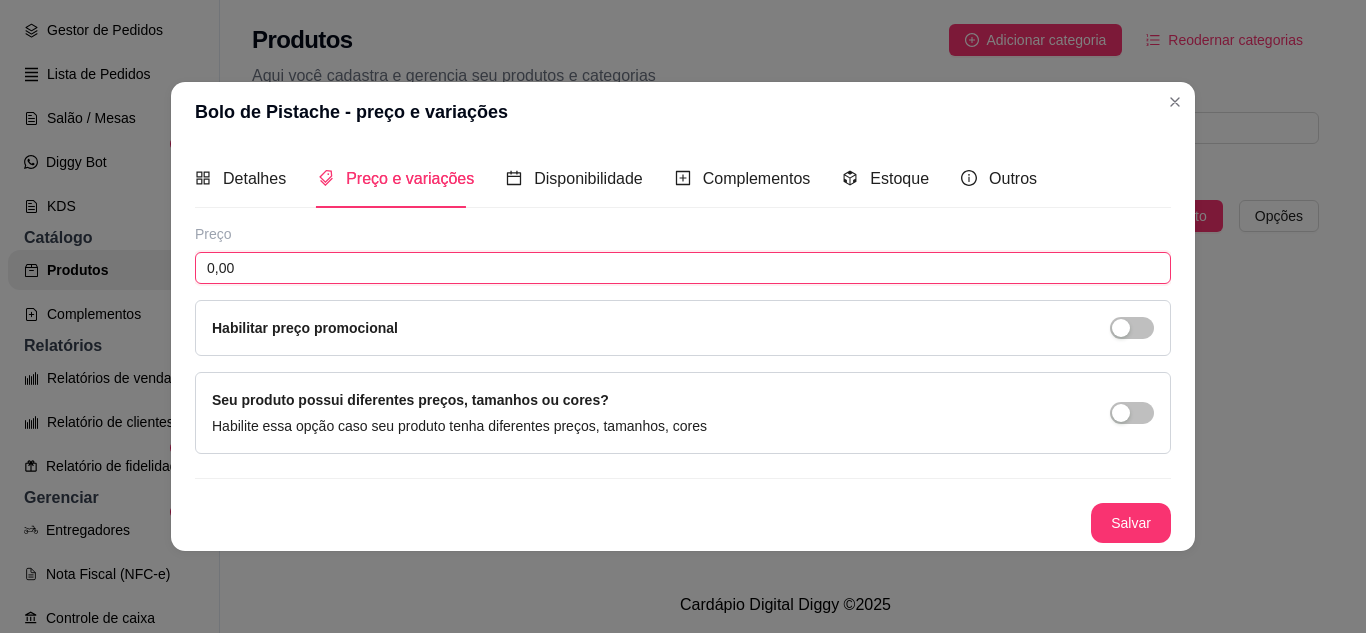 click on "0,00" at bounding box center (683, 268) 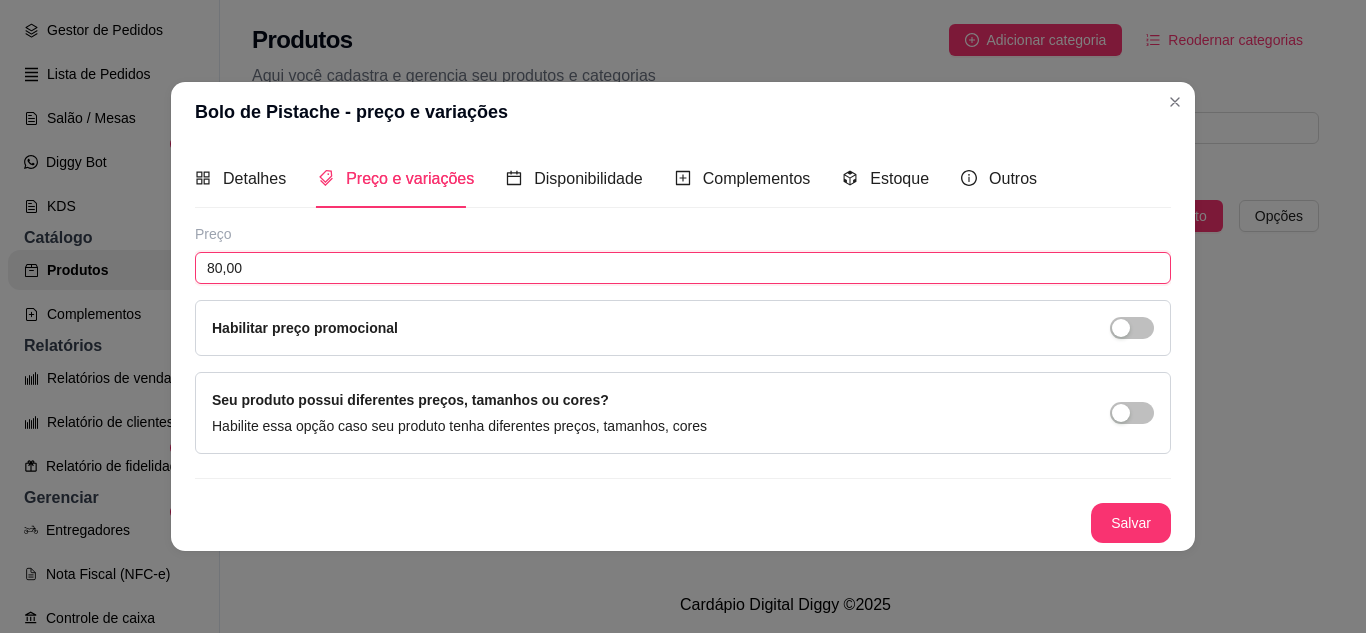 type on "80,00" 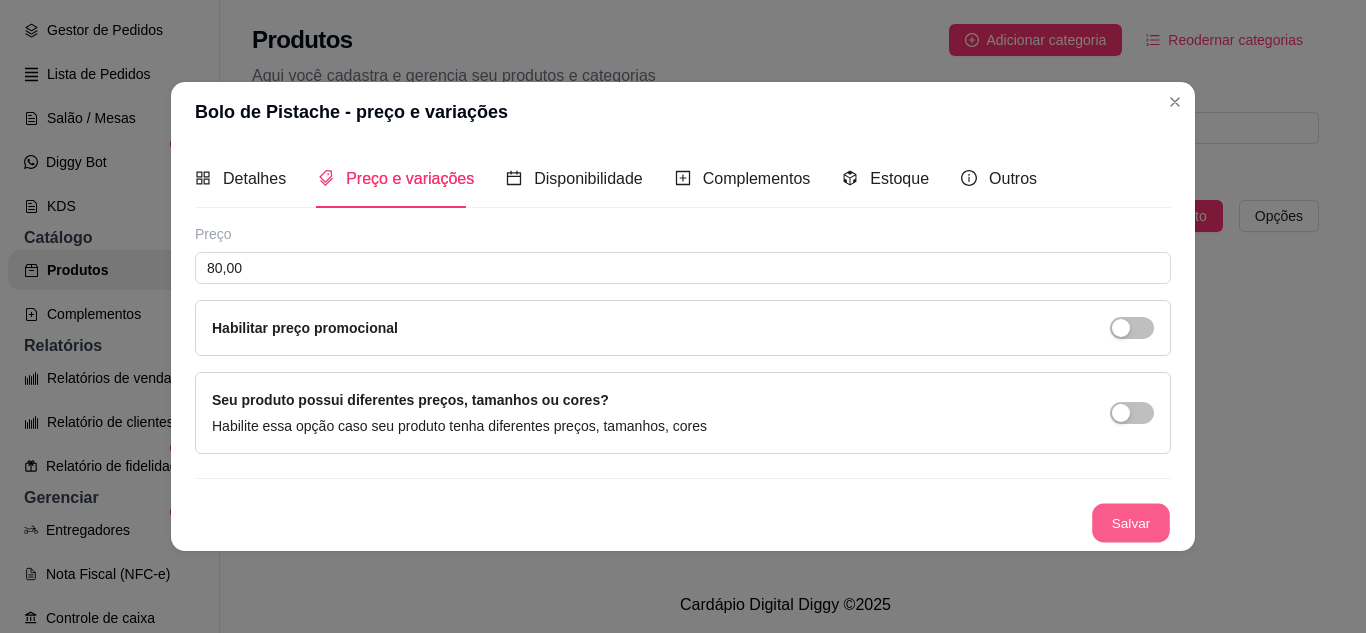 click on "Salvar" at bounding box center (1131, 522) 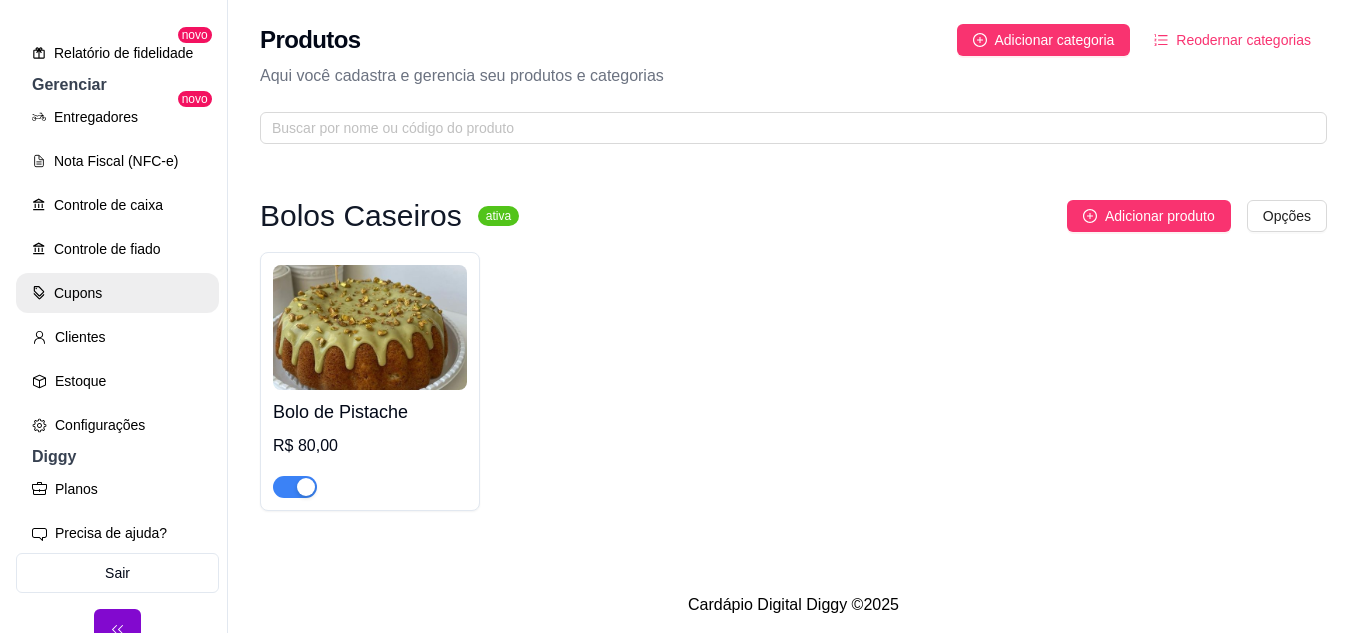 scroll, scrollTop: 737, scrollLeft: 0, axis: vertical 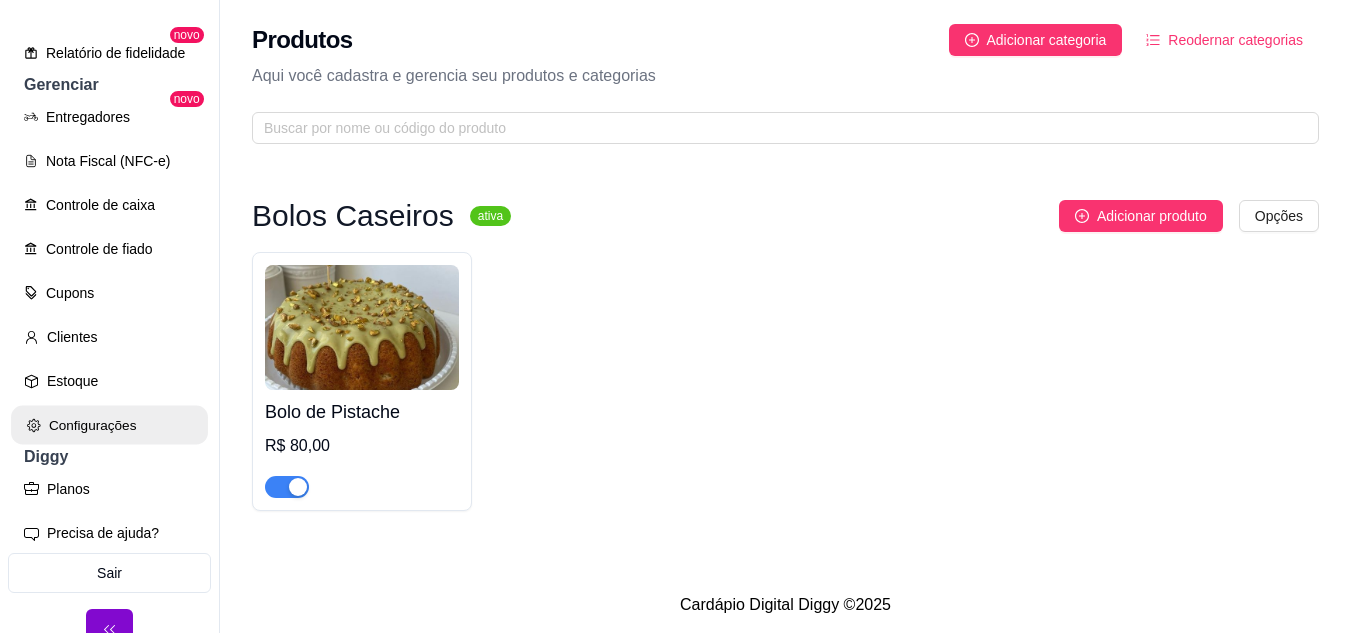 click on "Configurações" at bounding box center (109, 425) 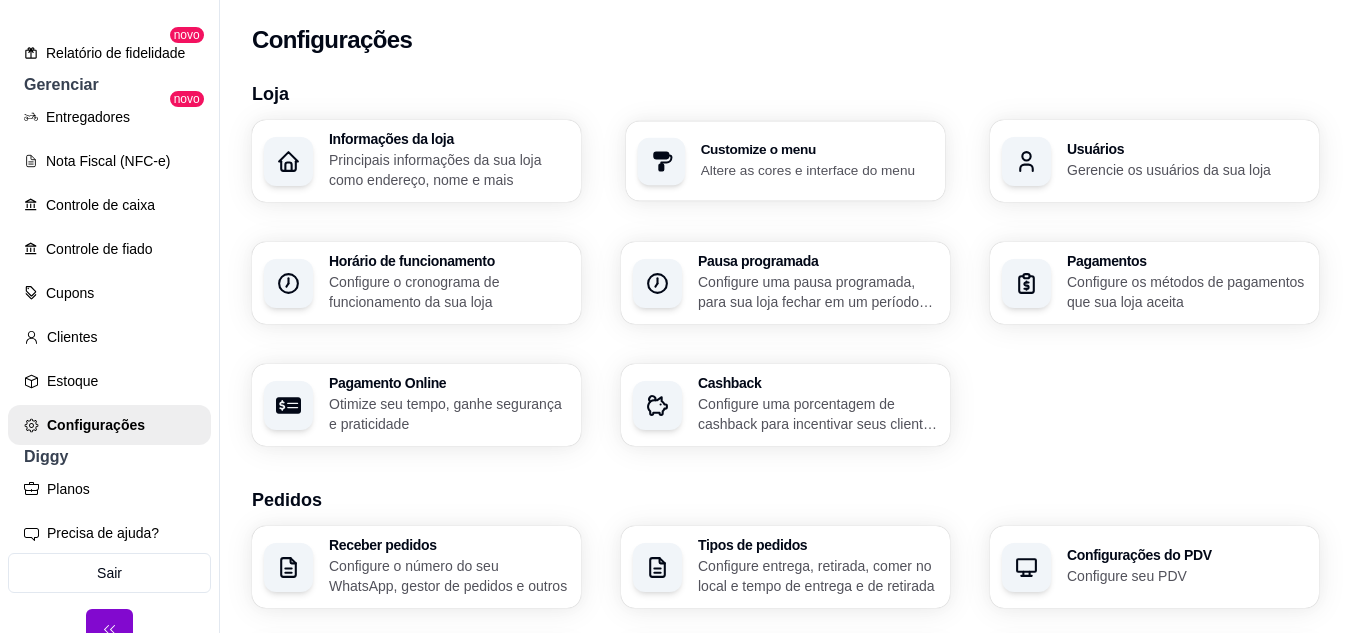 click on "Customize o menu" at bounding box center (817, 150) 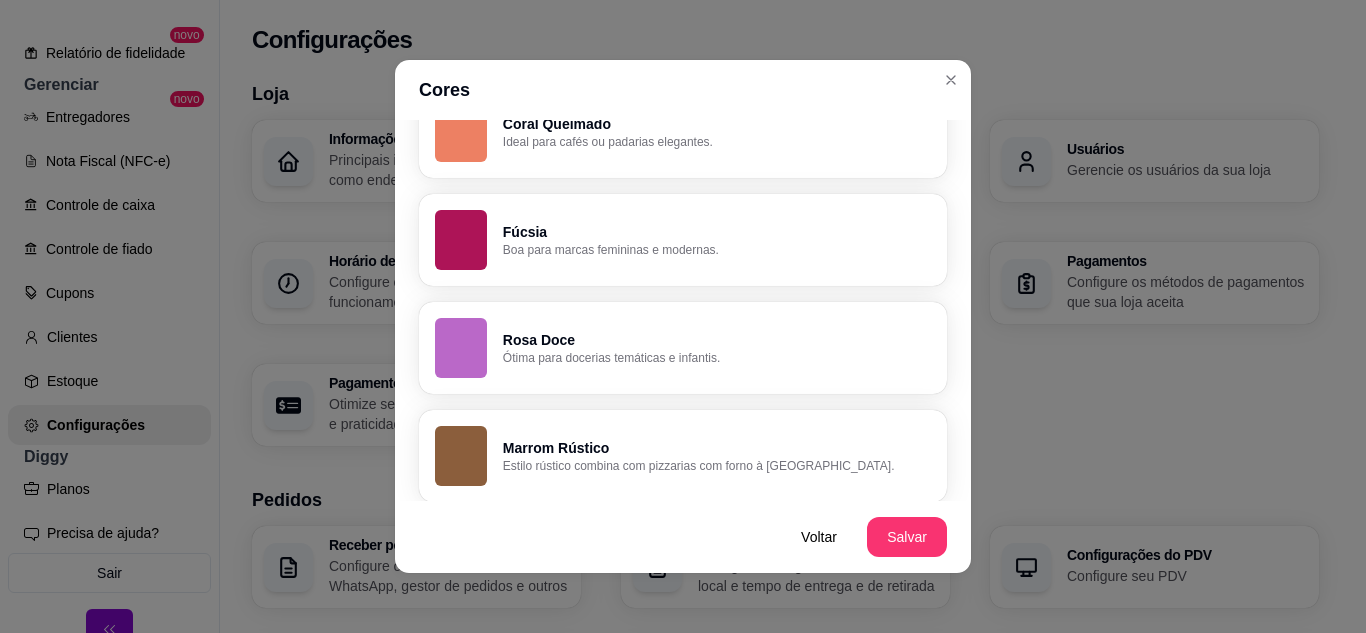 scroll, scrollTop: 1527, scrollLeft: 0, axis: vertical 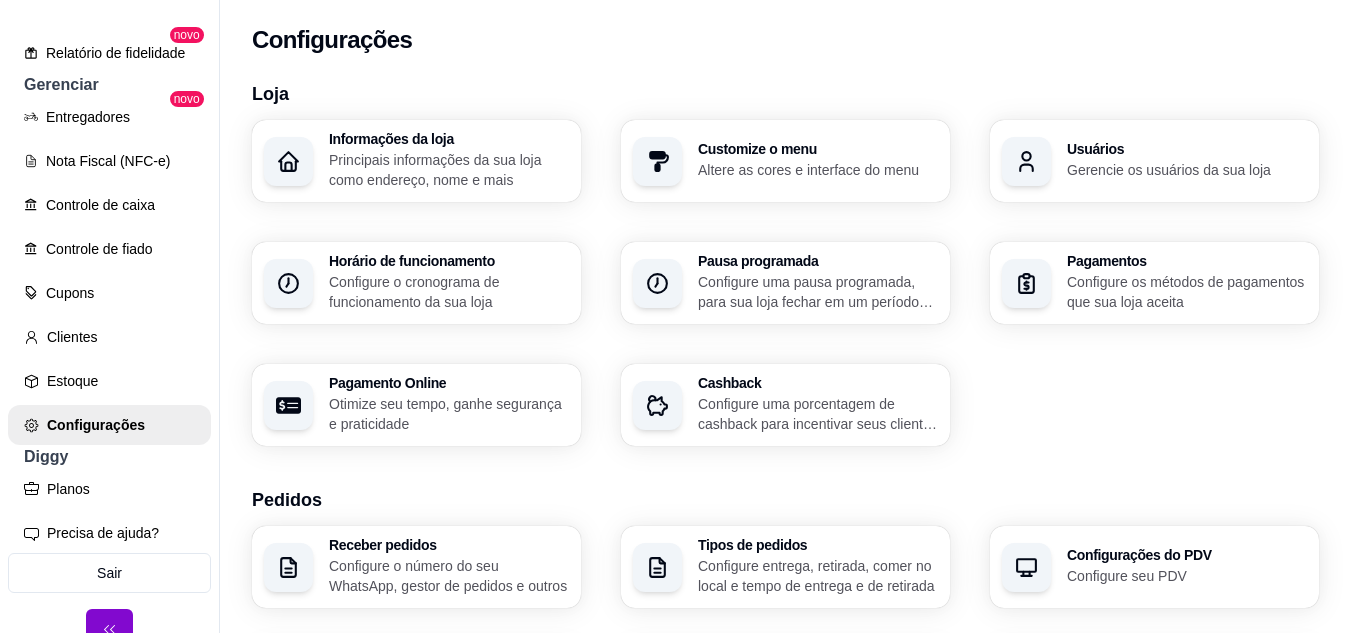 click on "Informações da loja Principais informações da sua loja como endereço, nome e mais" at bounding box center [449, 161] 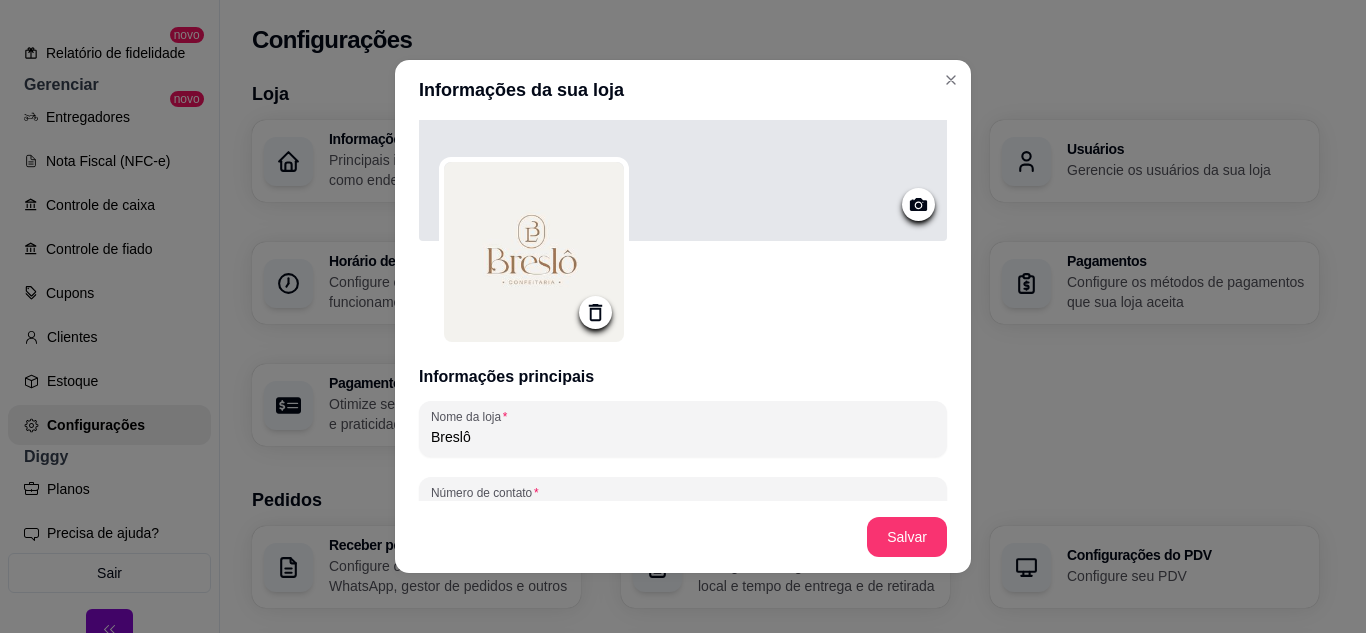 scroll, scrollTop: 100, scrollLeft: 0, axis: vertical 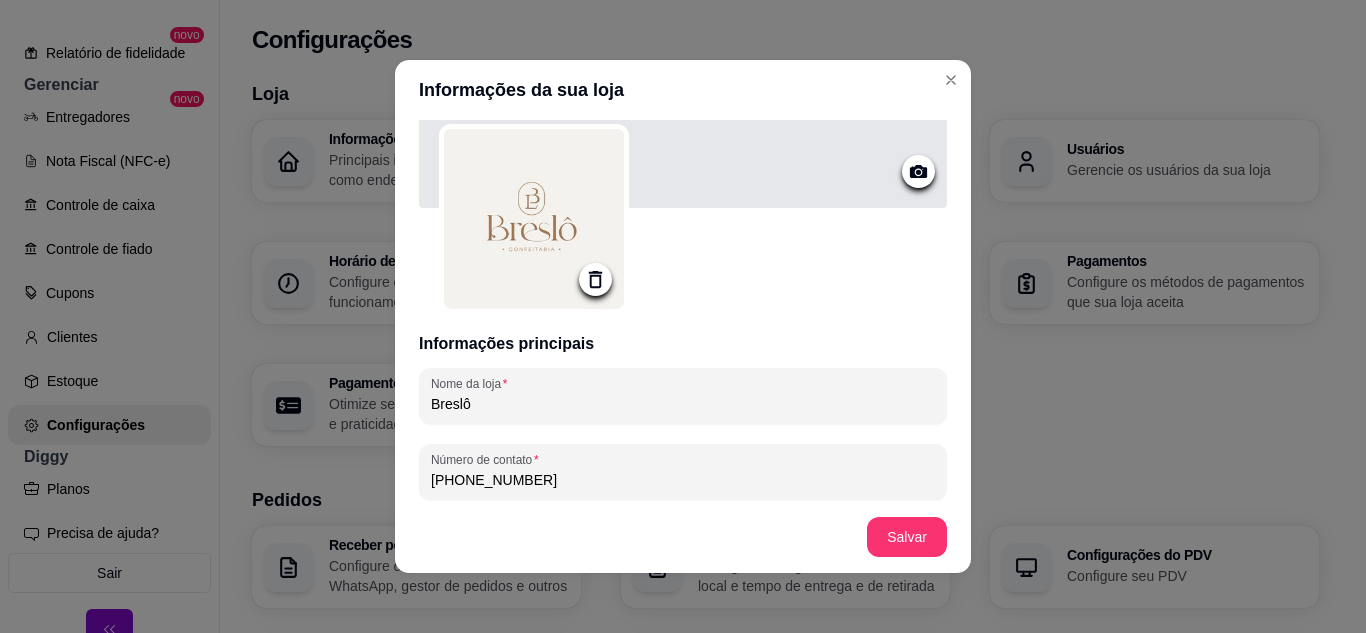 click 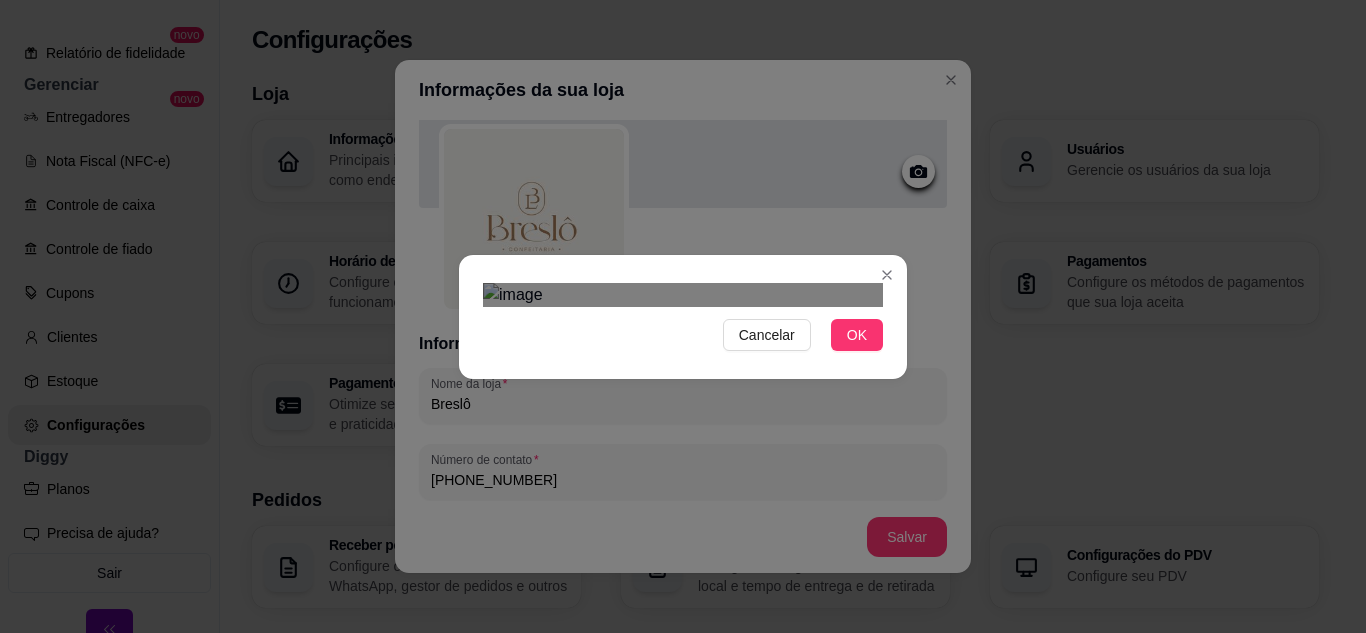 click at bounding box center [687, 533] 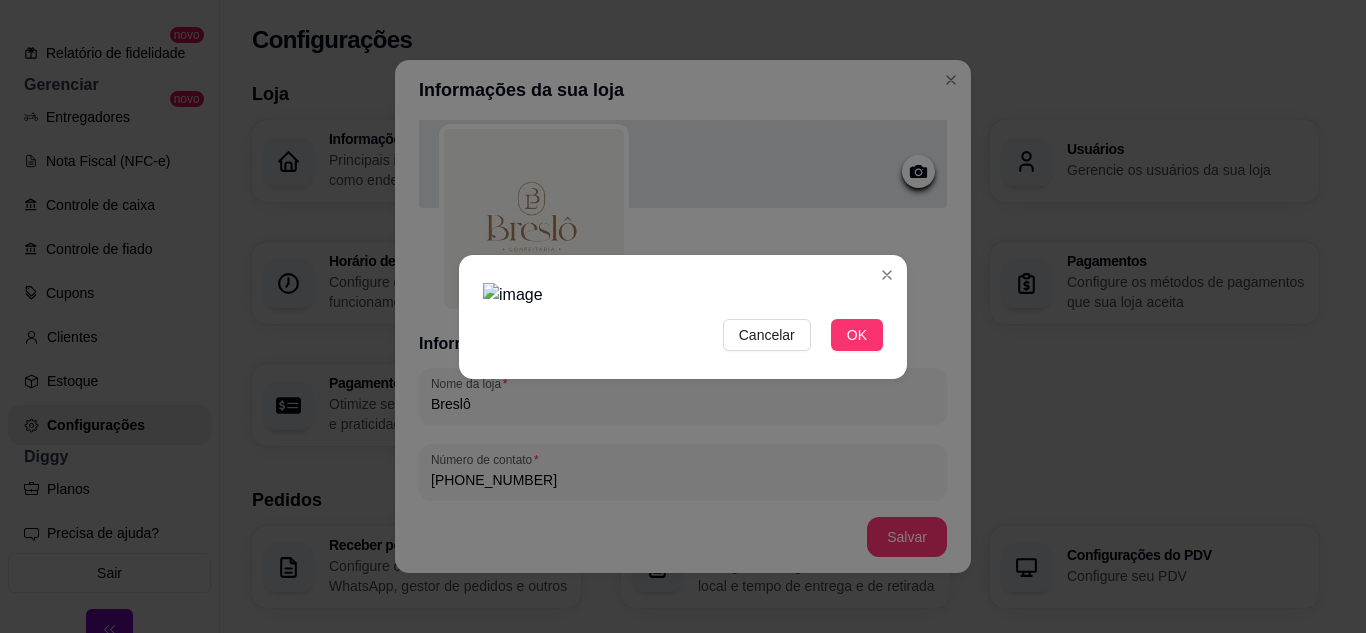 click at bounding box center [683, 295] 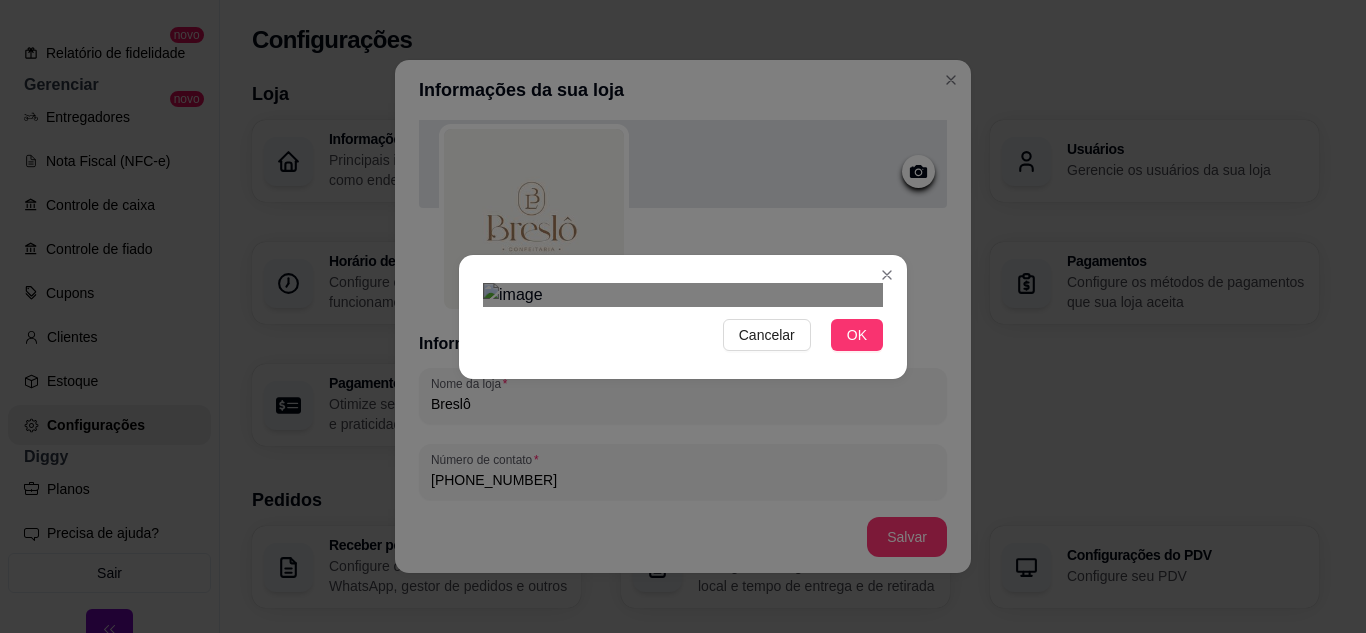 click on "Cancelar OK" at bounding box center [683, 316] 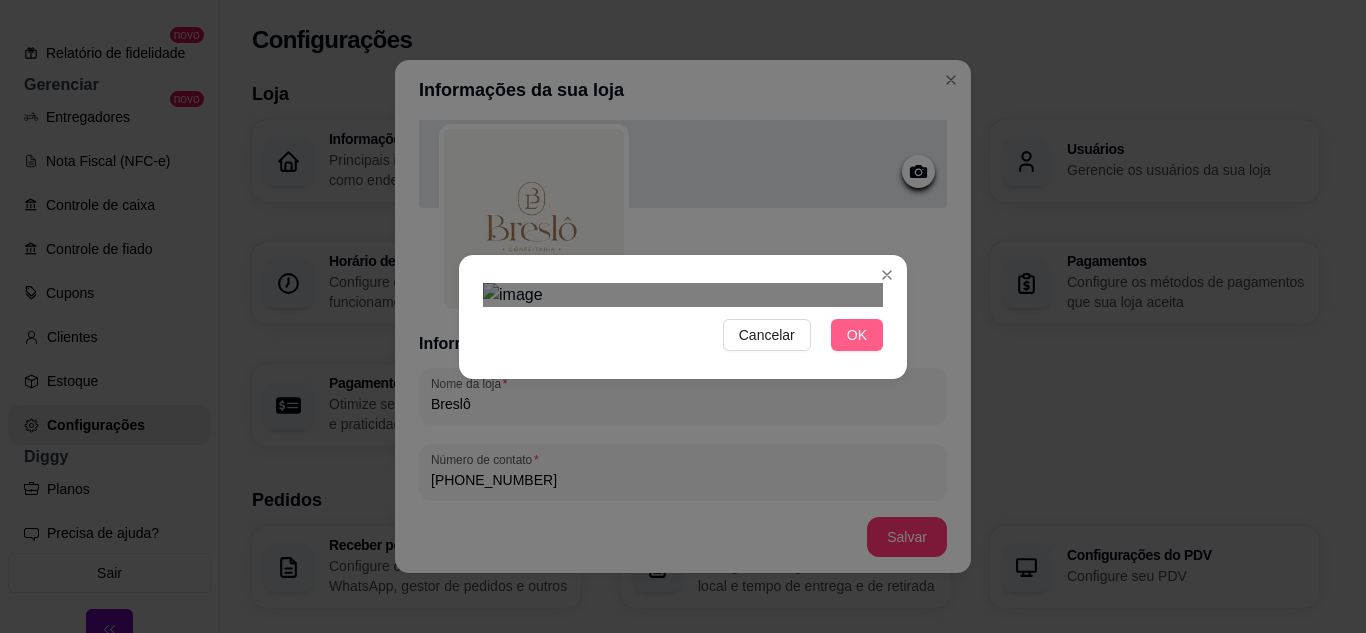 click on "OK" at bounding box center (857, 335) 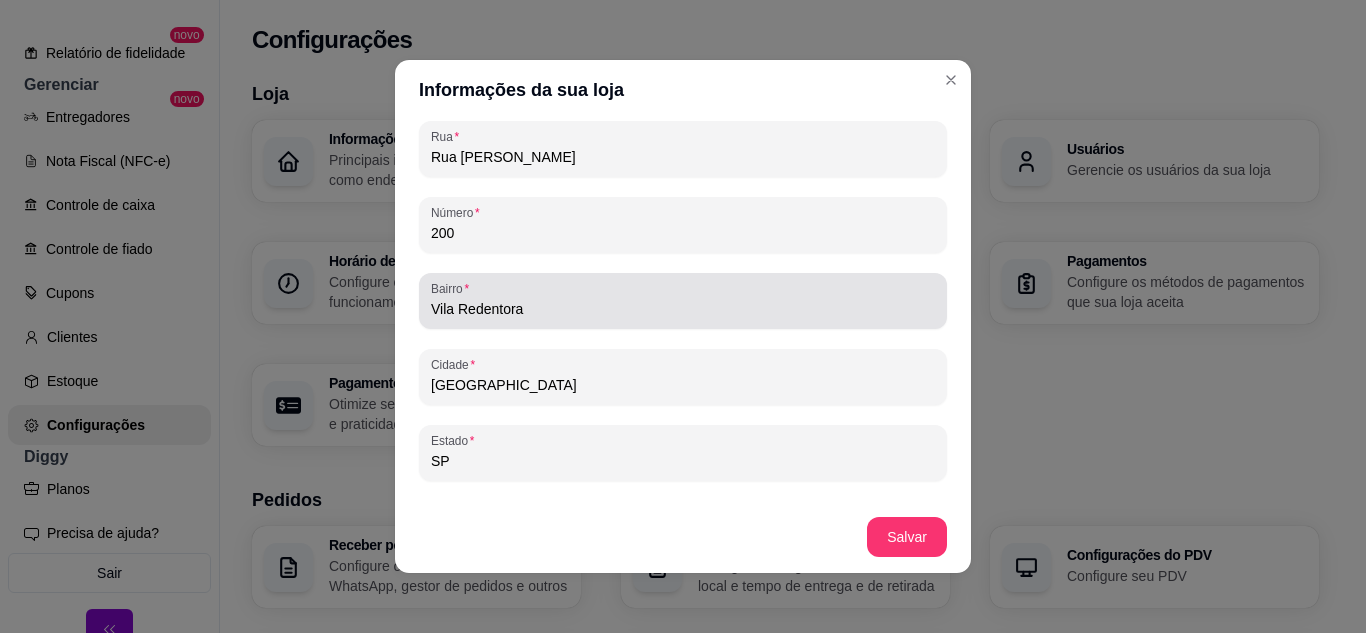 scroll, scrollTop: 1297, scrollLeft: 0, axis: vertical 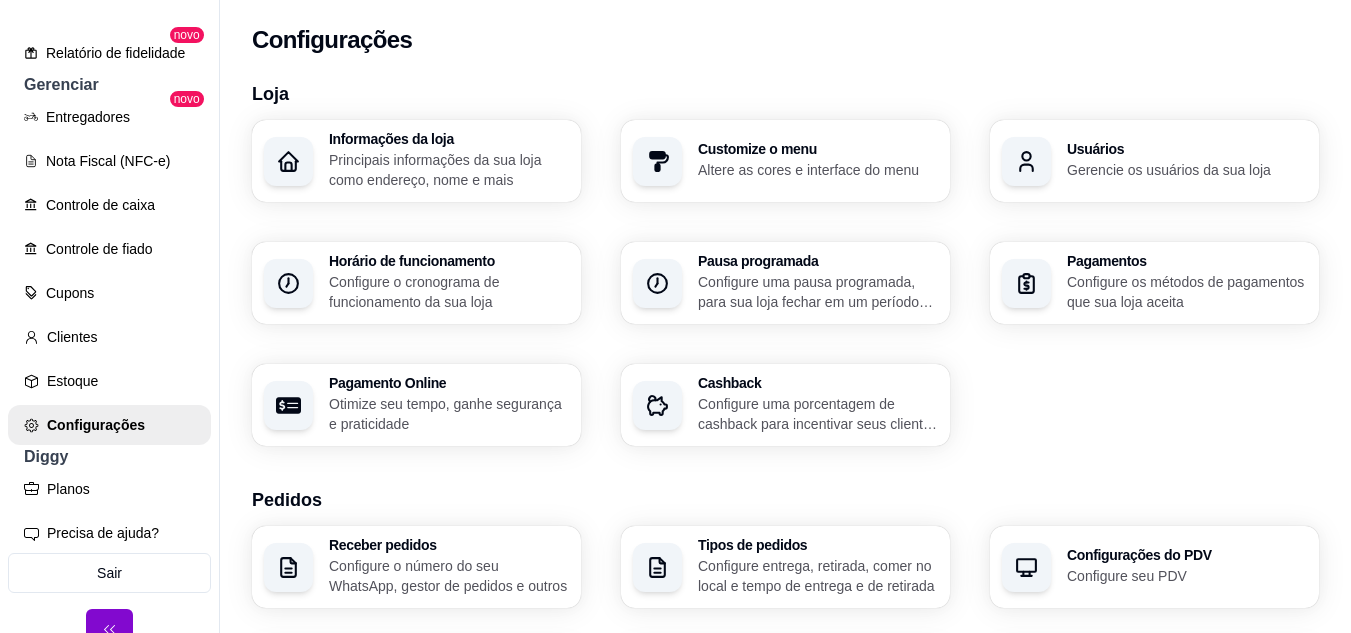 click on "Principais informações da sua loja como endereço, nome e mais" at bounding box center (449, 170) 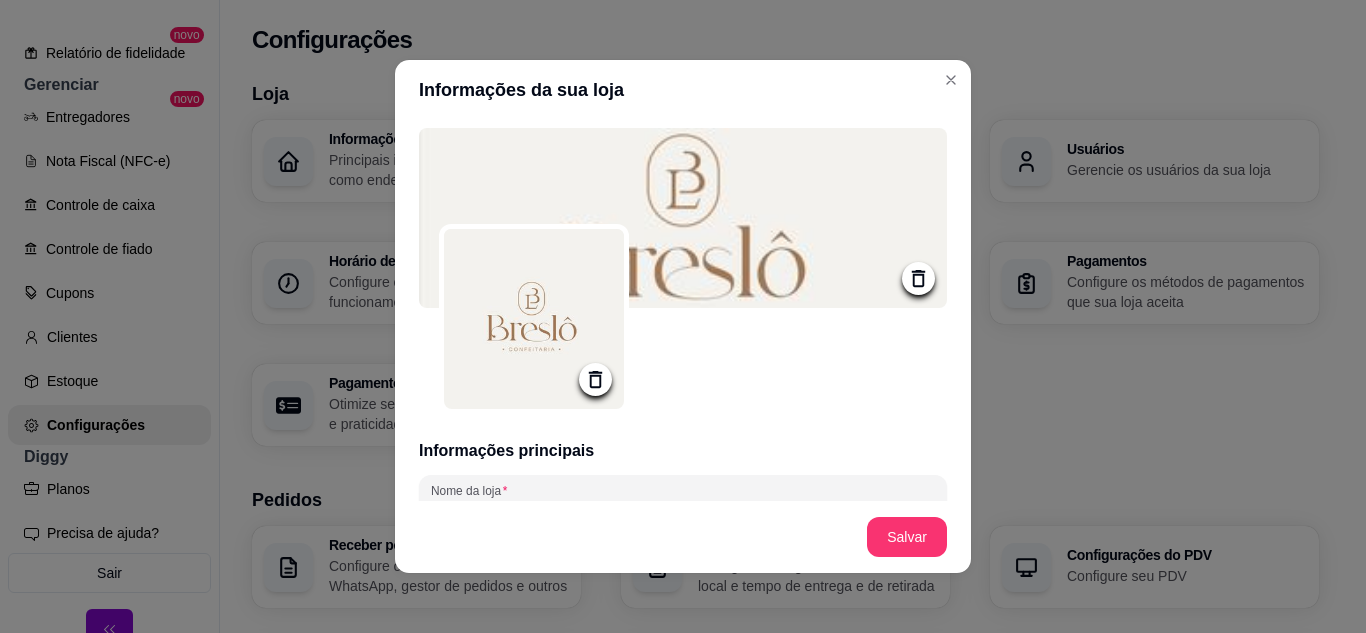 click 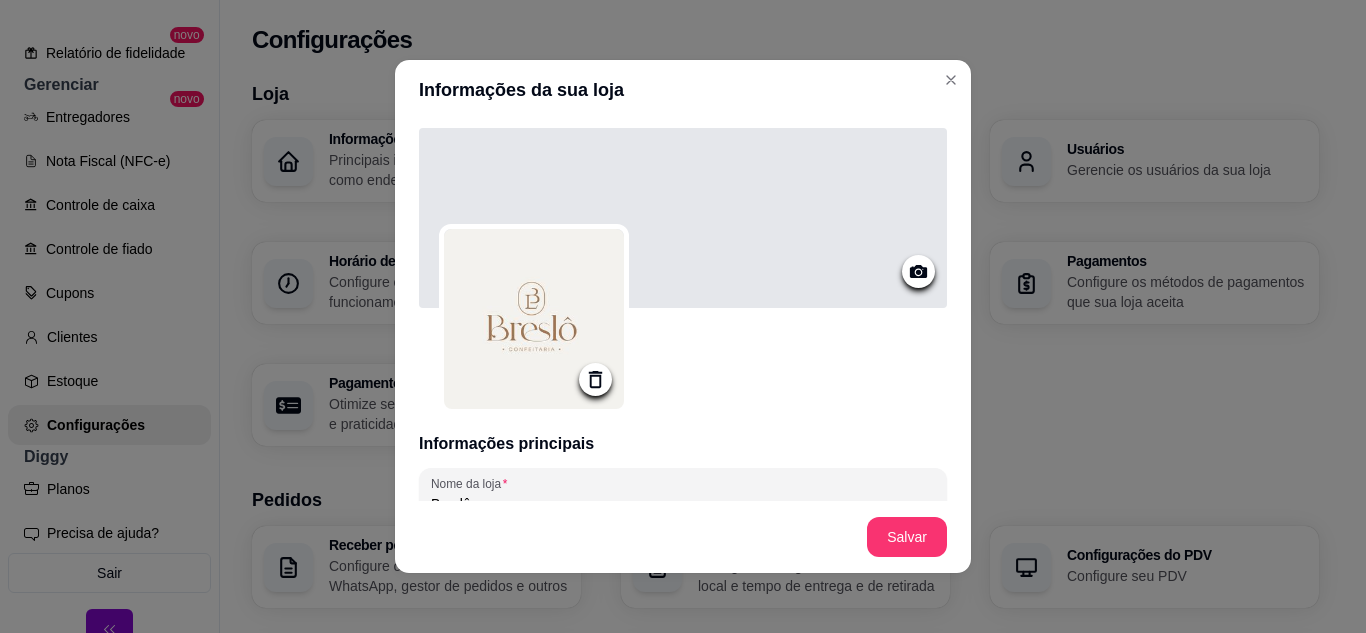 click at bounding box center [683, 218] 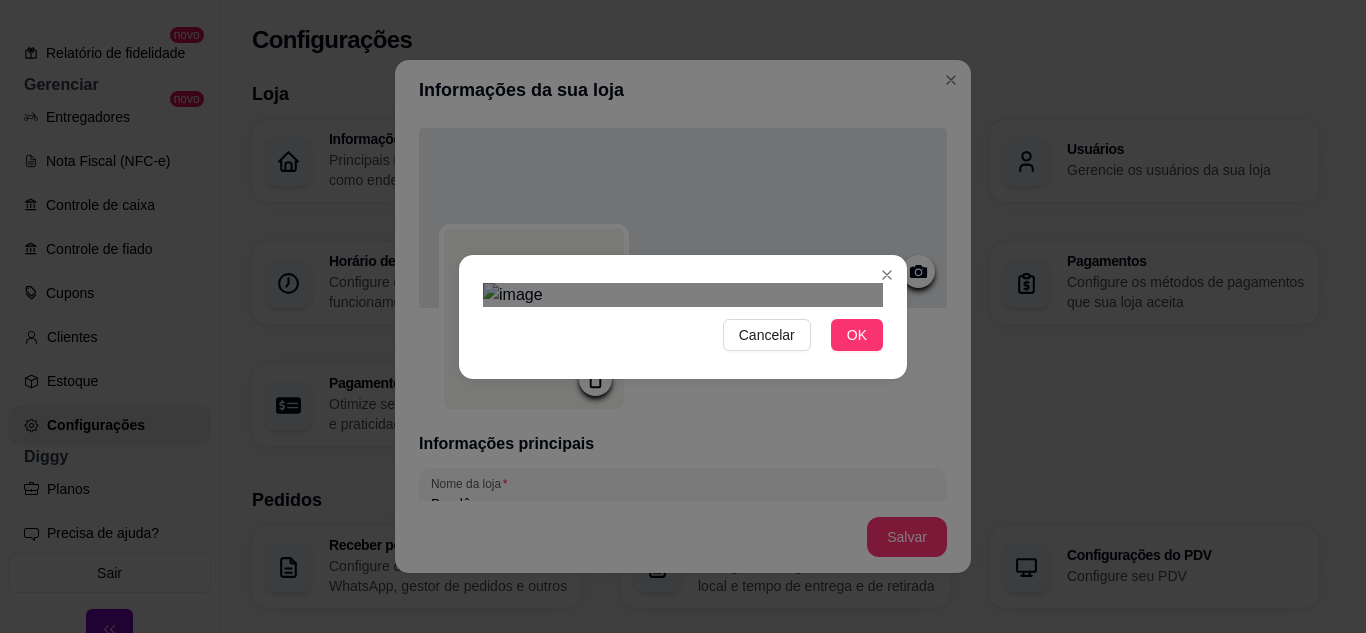 click at bounding box center (684, 520) 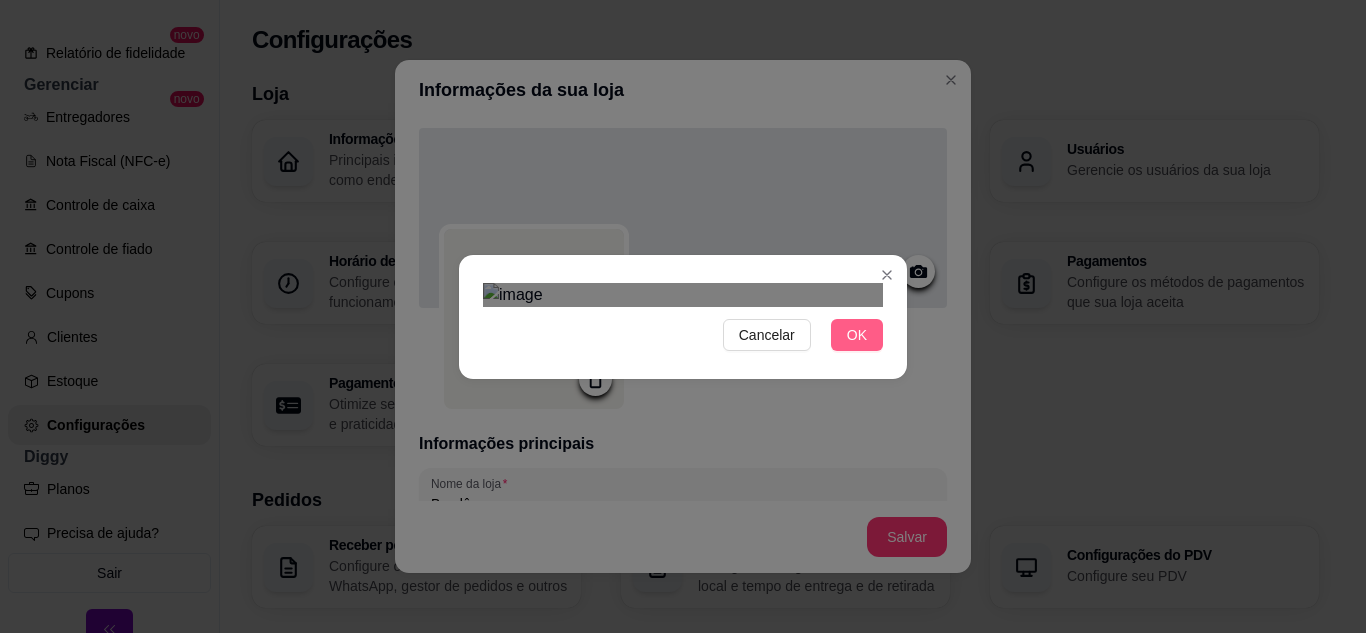 click on "OK" at bounding box center (857, 335) 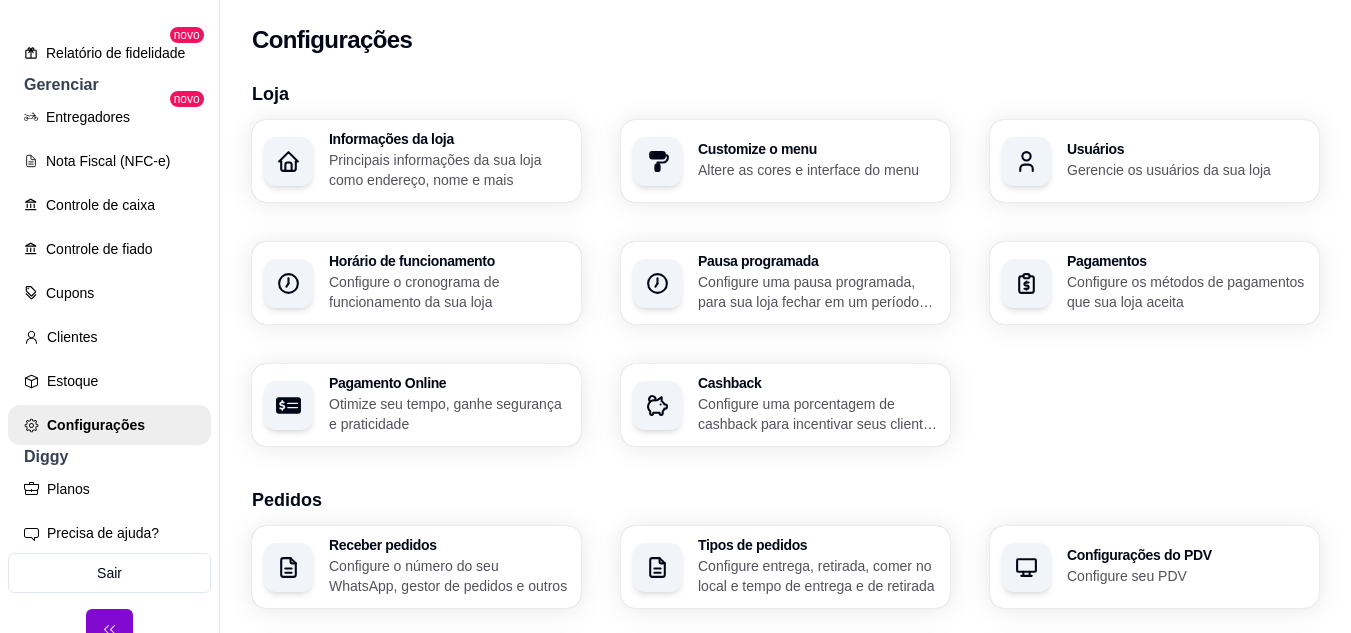 click on "Principais informações da sua loja como endereço, nome e mais" at bounding box center [449, 170] 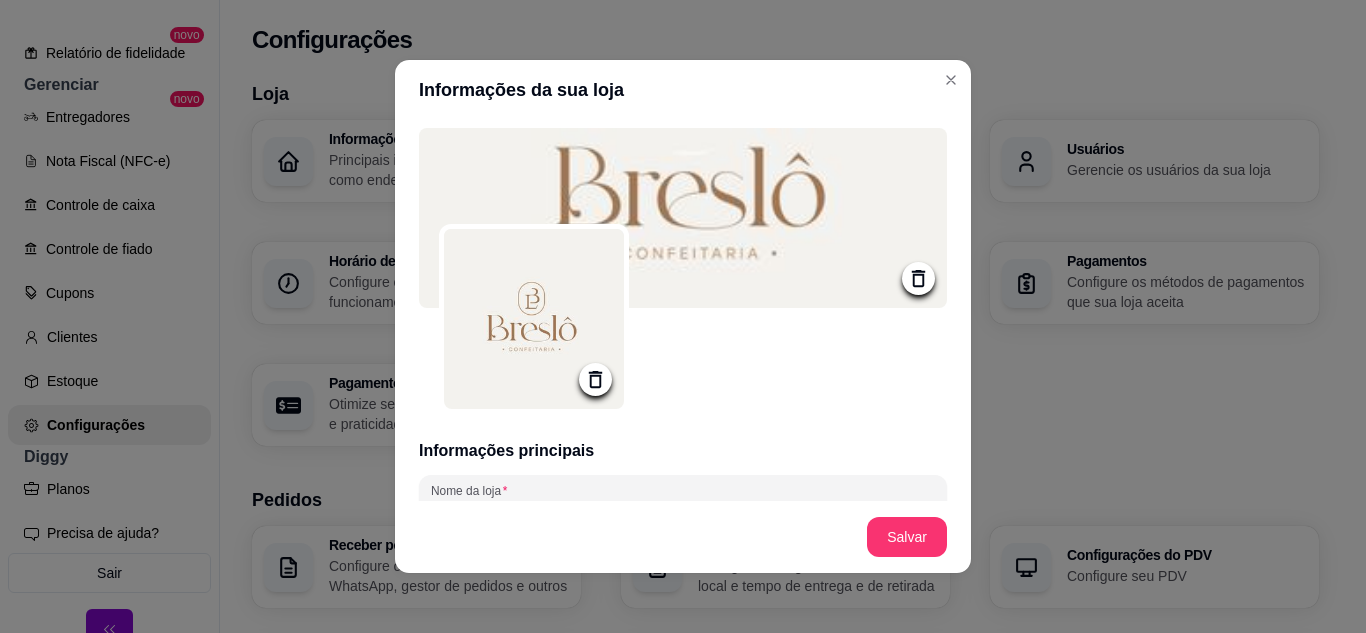 click 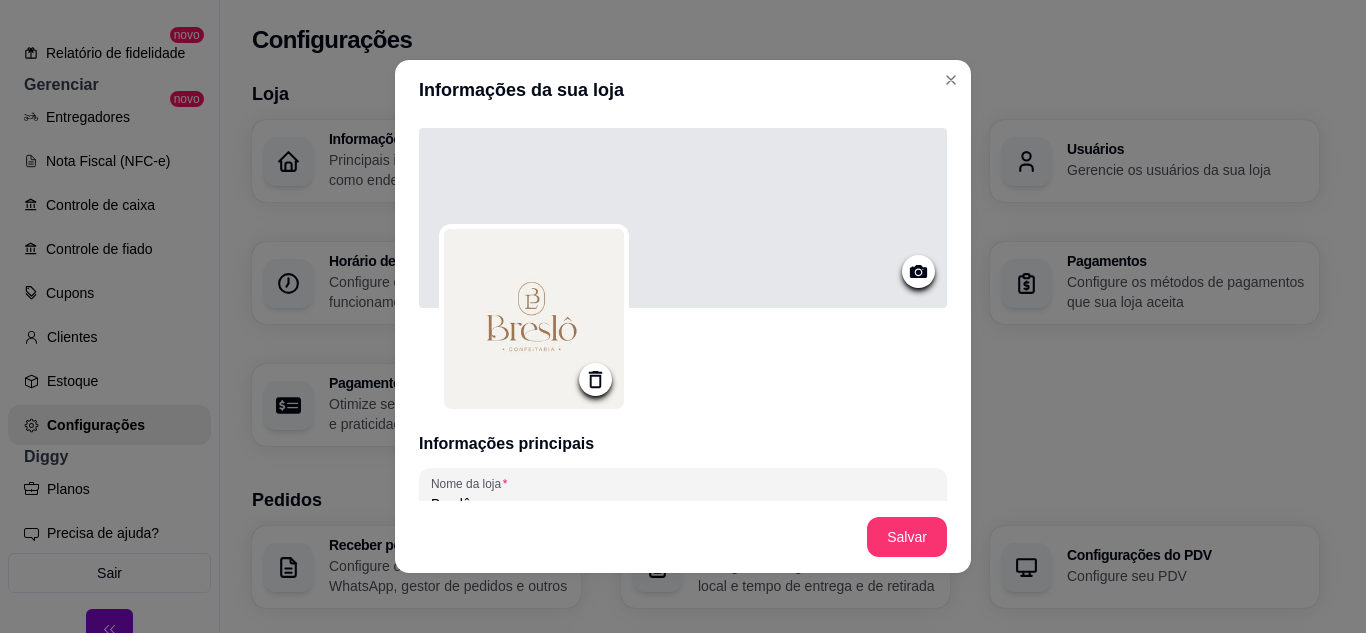 click at bounding box center (683, 218) 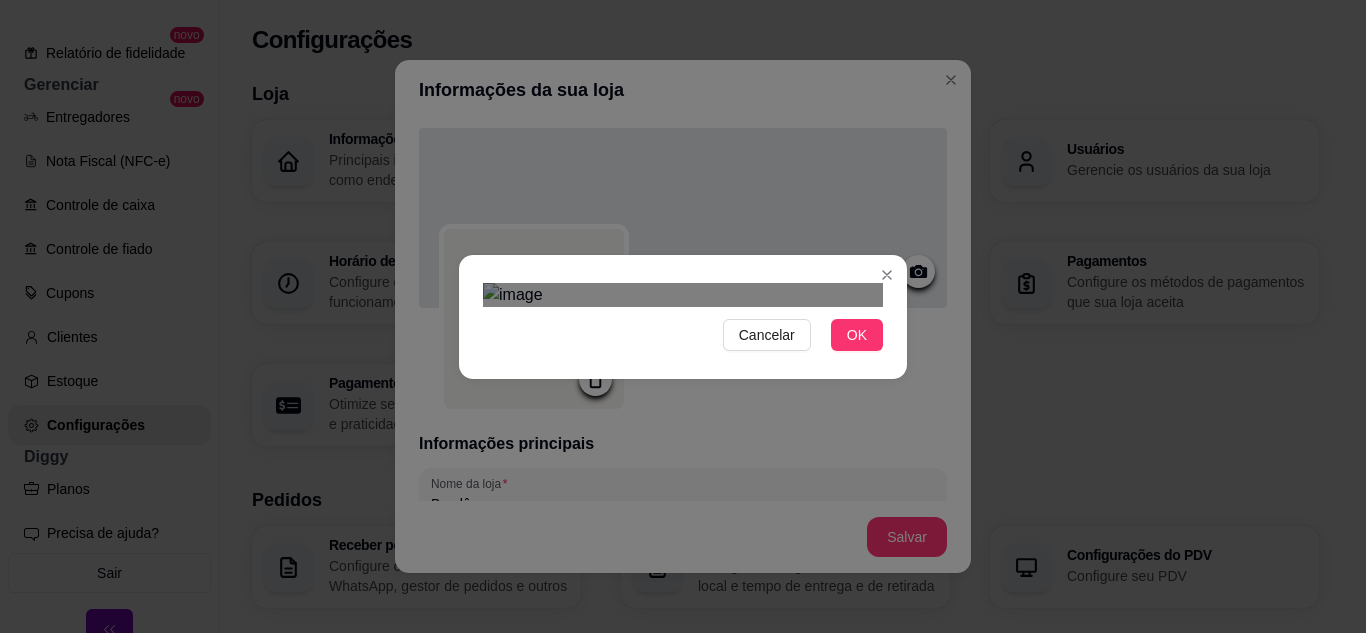 click at bounding box center (682, 536) 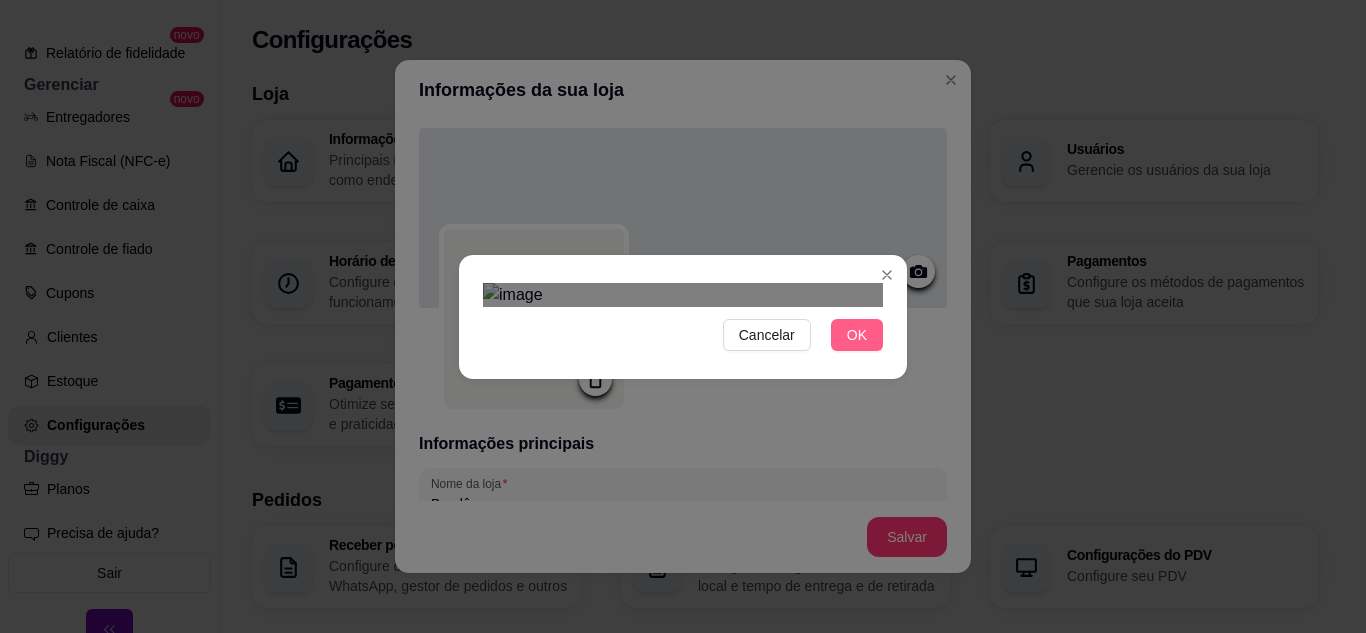click on "OK" at bounding box center (857, 335) 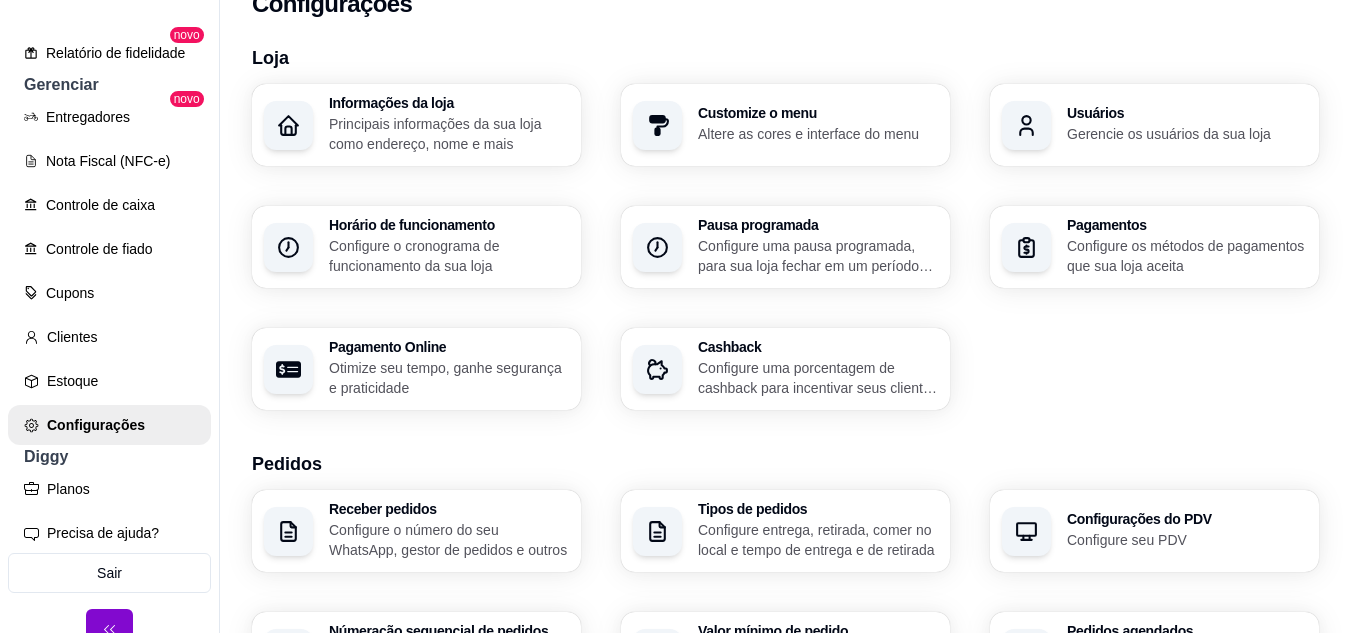 scroll, scrollTop: 0, scrollLeft: 0, axis: both 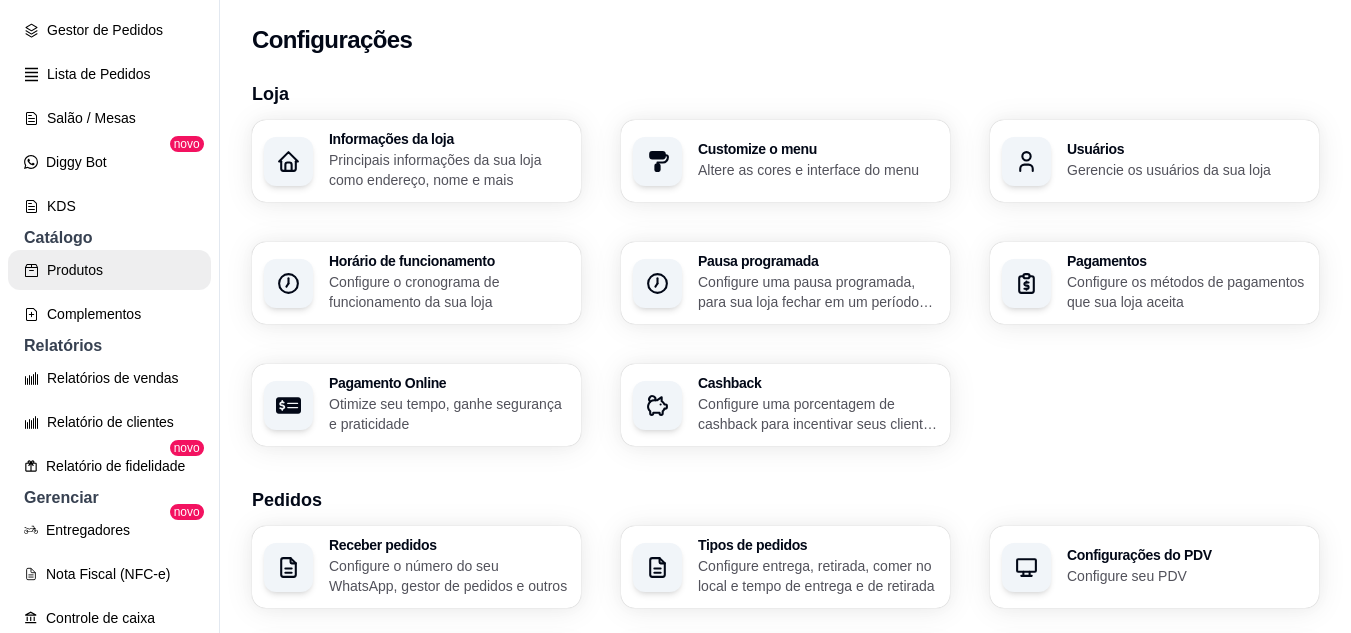 click on "Produtos" at bounding box center (109, 270) 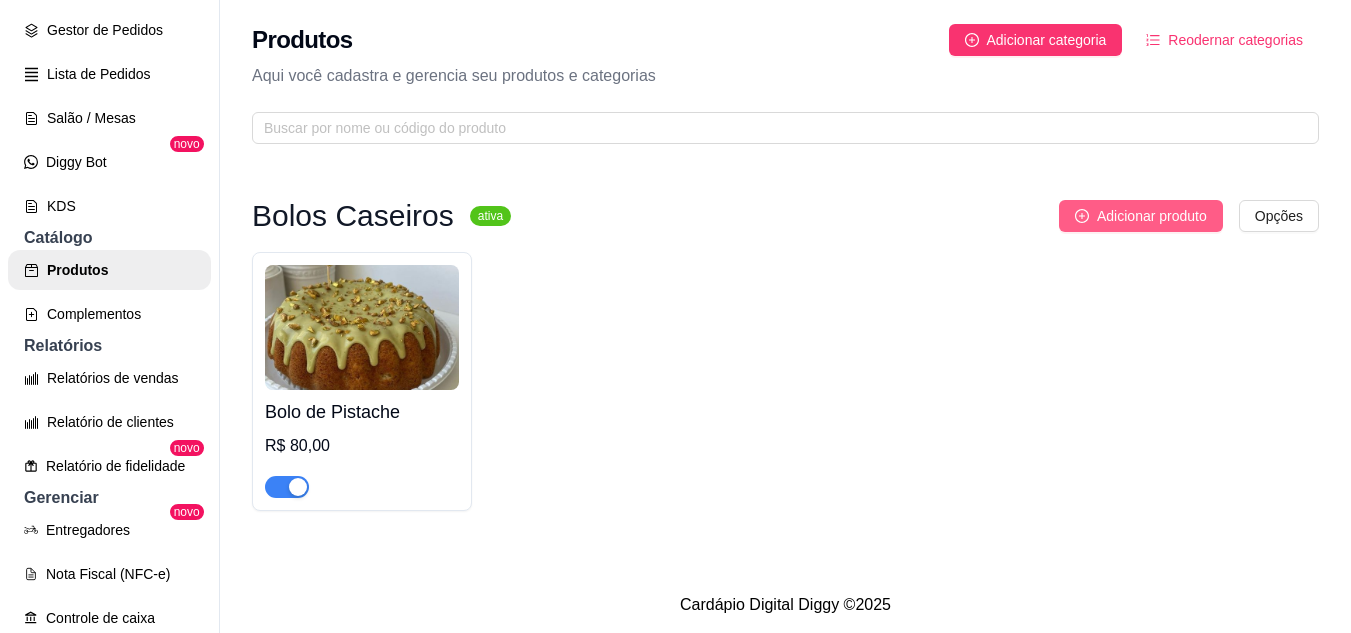 click on "Adicionar produto" at bounding box center [1152, 216] 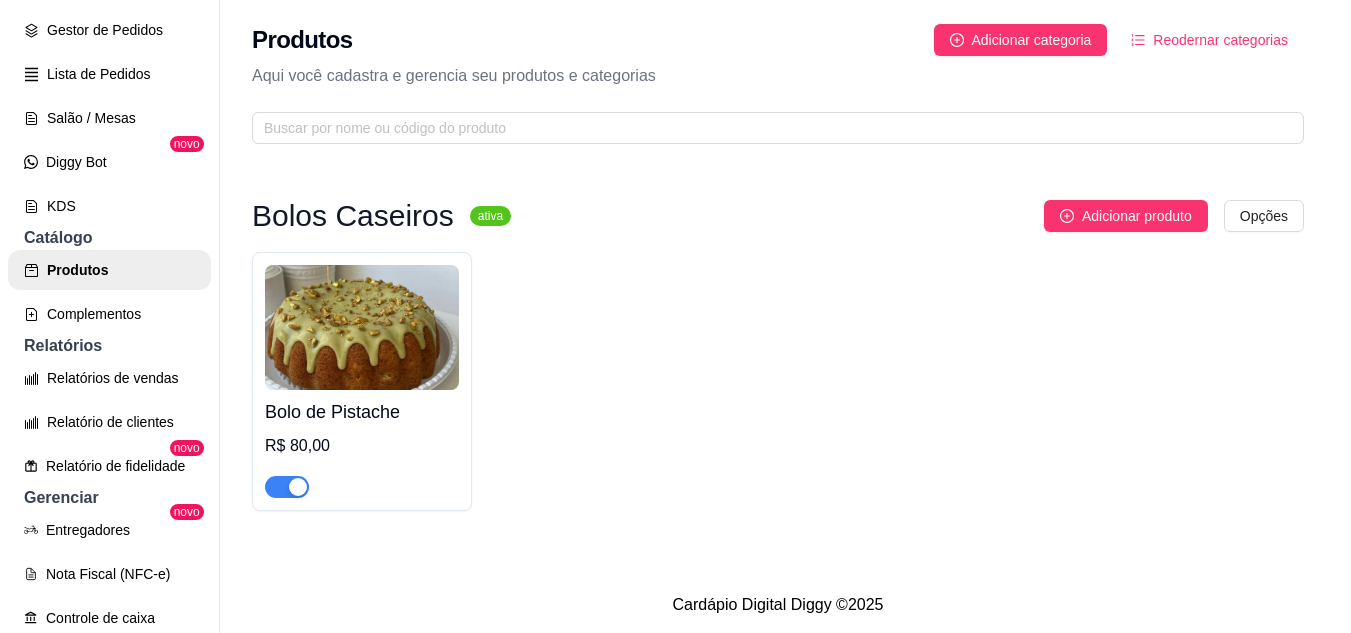 type 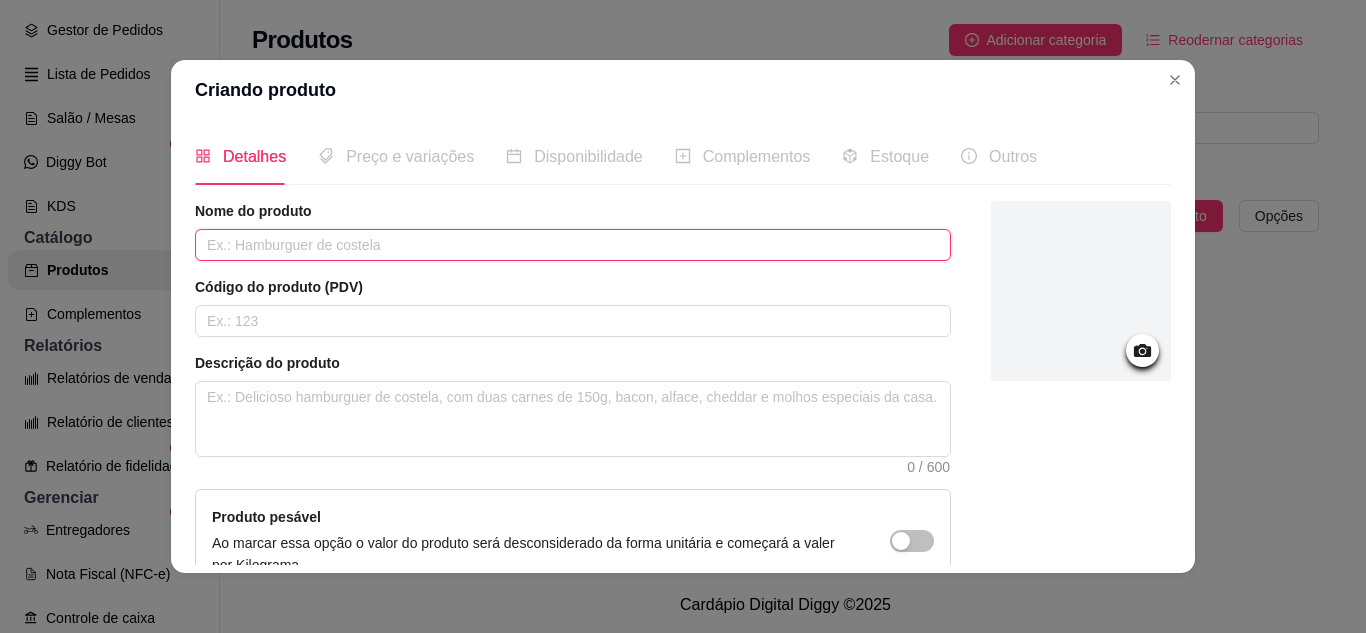 click at bounding box center (573, 245) 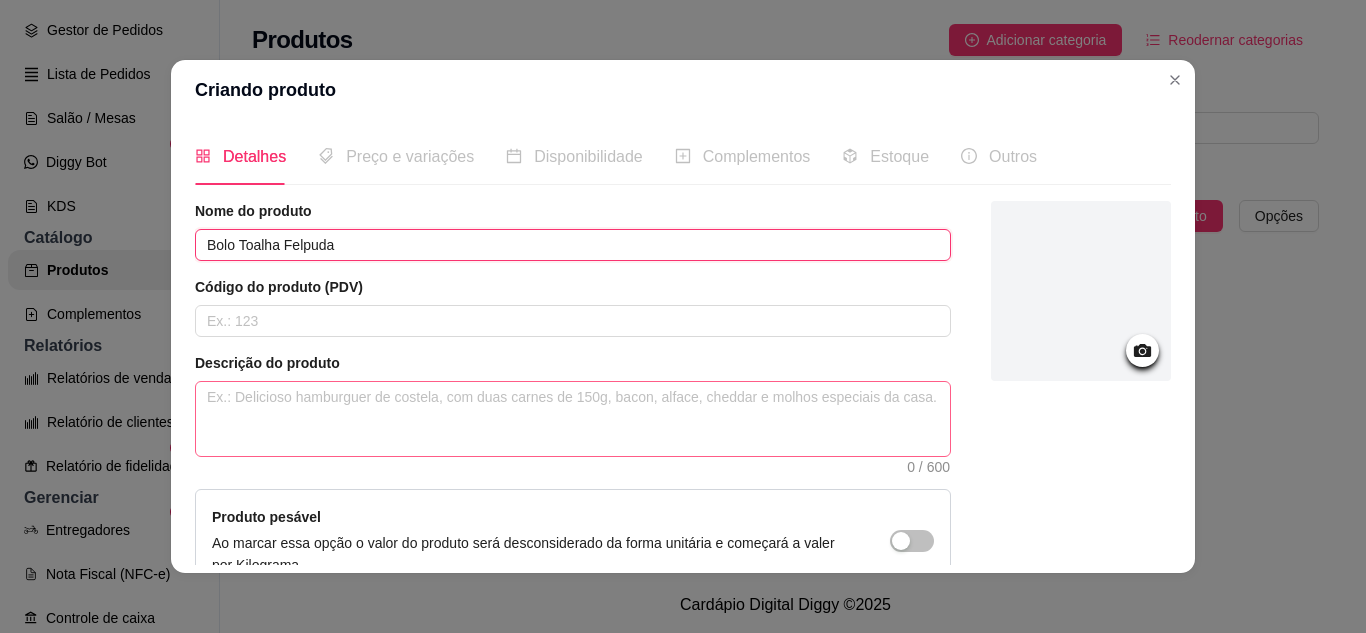 type on "Bolo Toalha Felpuda" 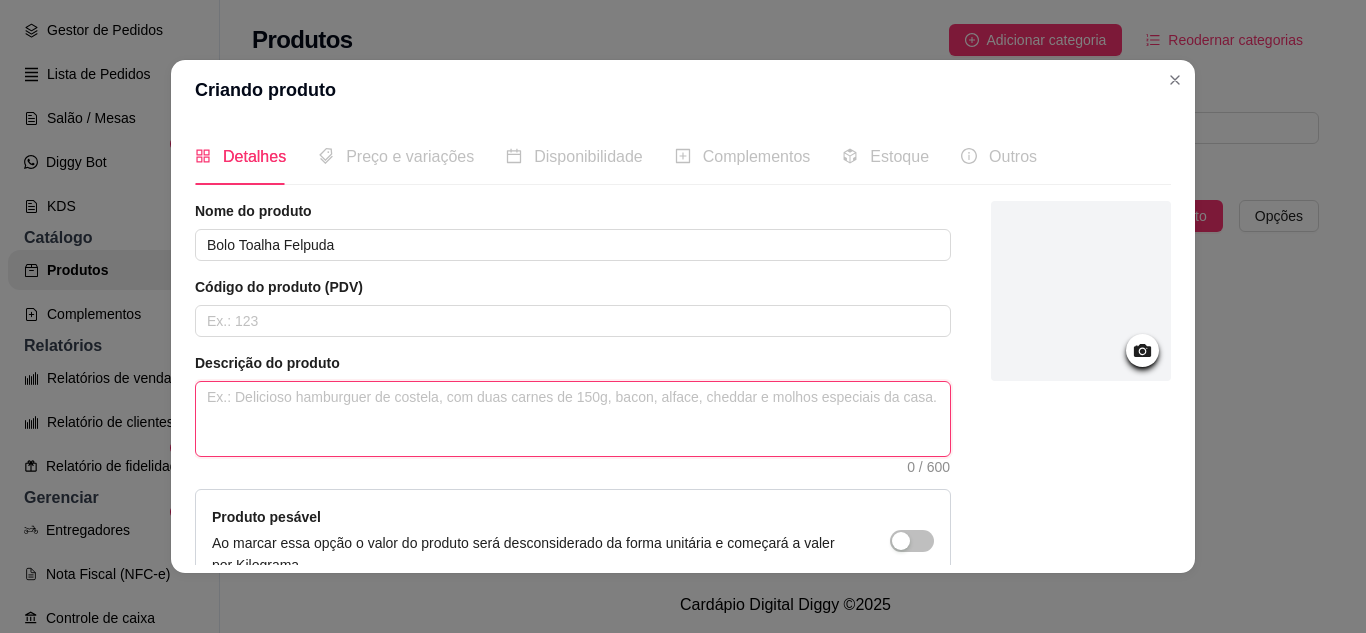 click at bounding box center (573, 419) 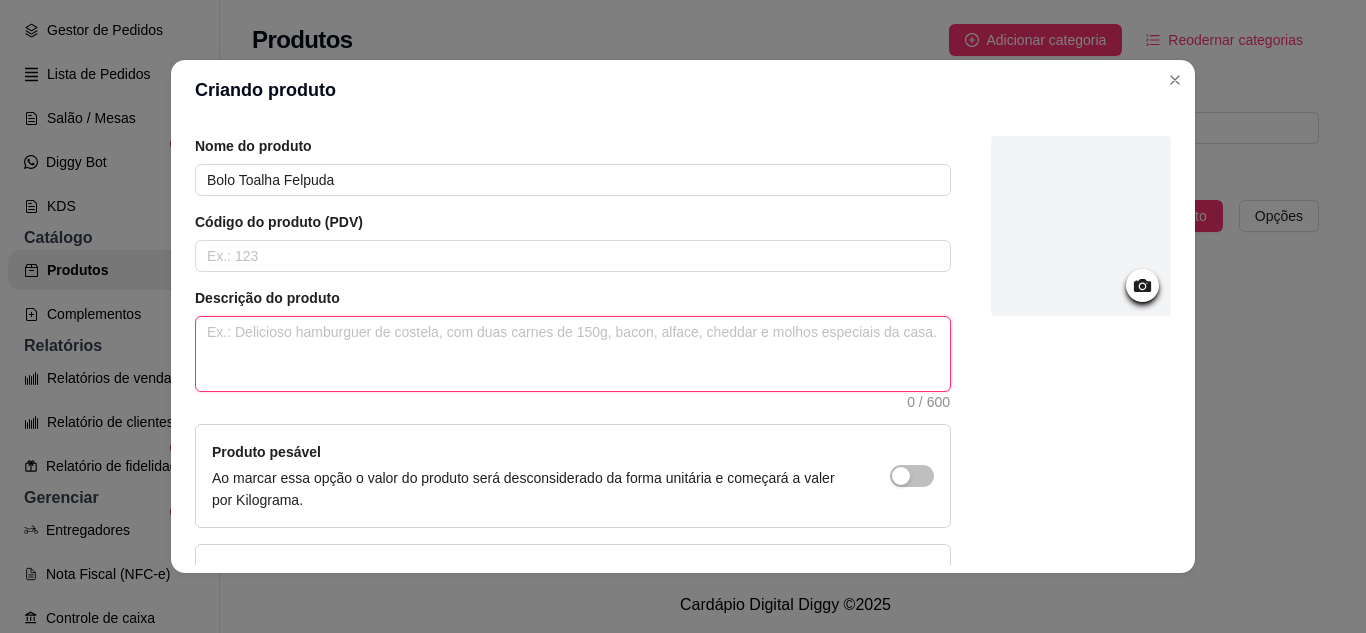 scroll, scrollTop: 100, scrollLeft: 0, axis: vertical 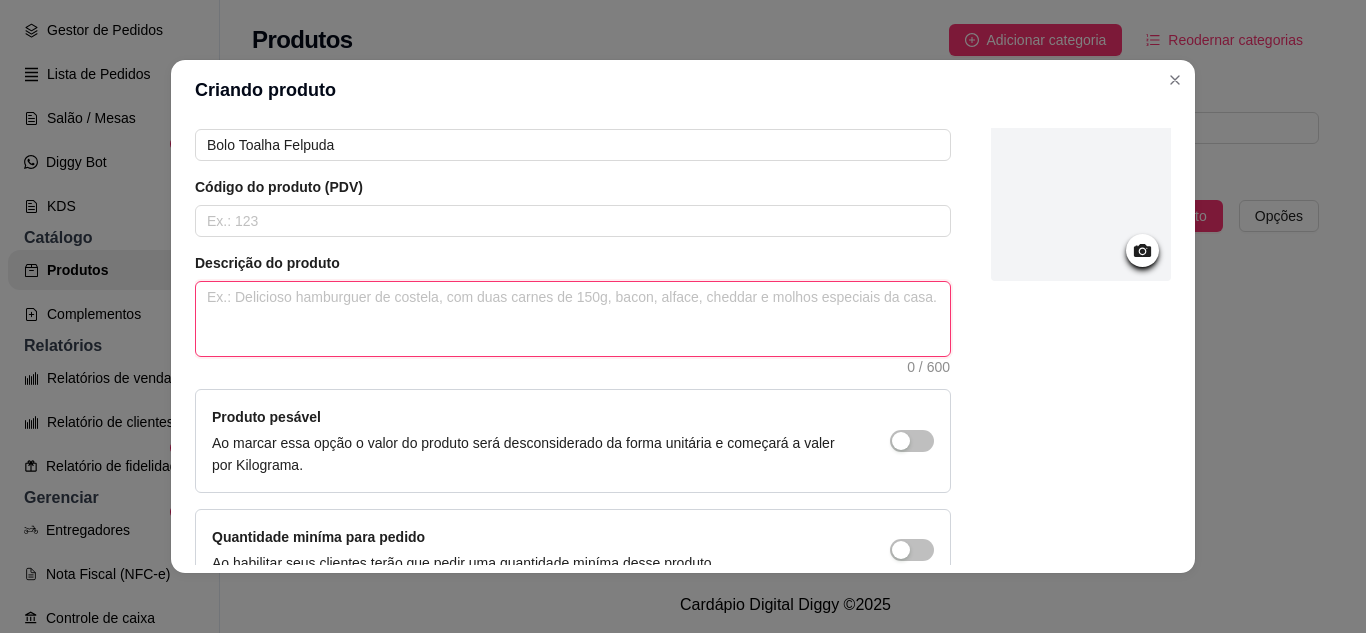 paste on "Um clássico macio e [PERSON_NAME], coberto por um creme branco cremoso e finalizado com delicados chips de coco." 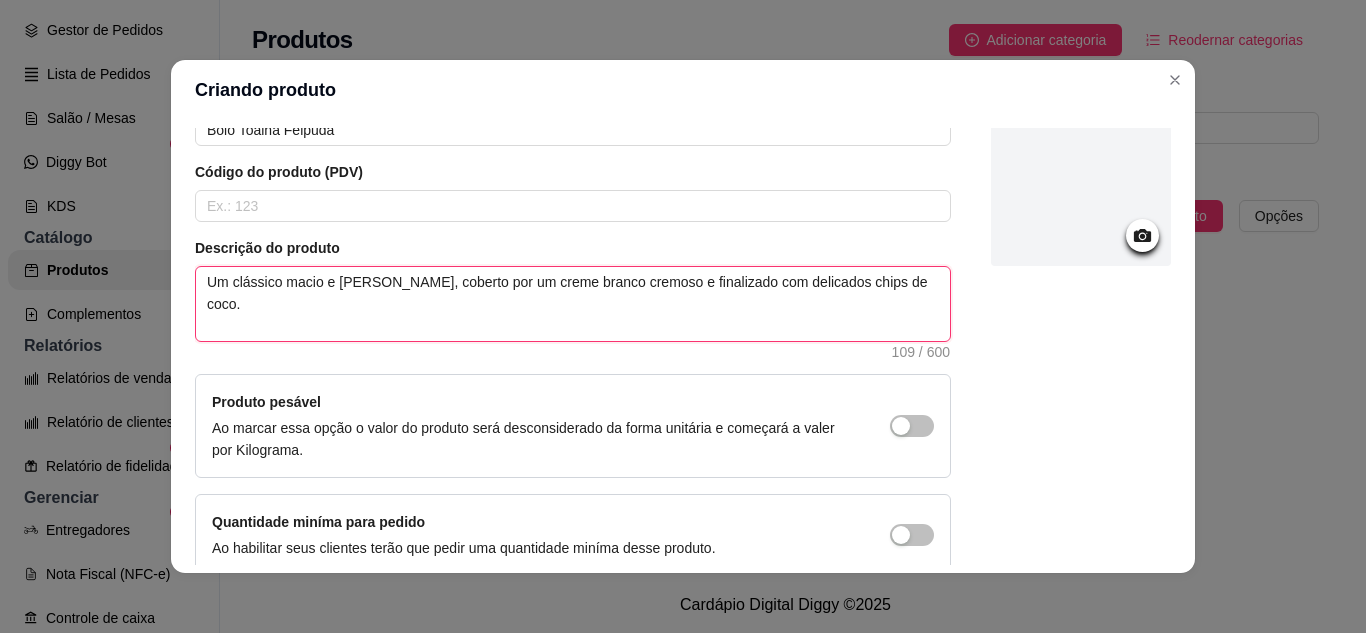 scroll, scrollTop: 0, scrollLeft: 0, axis: both 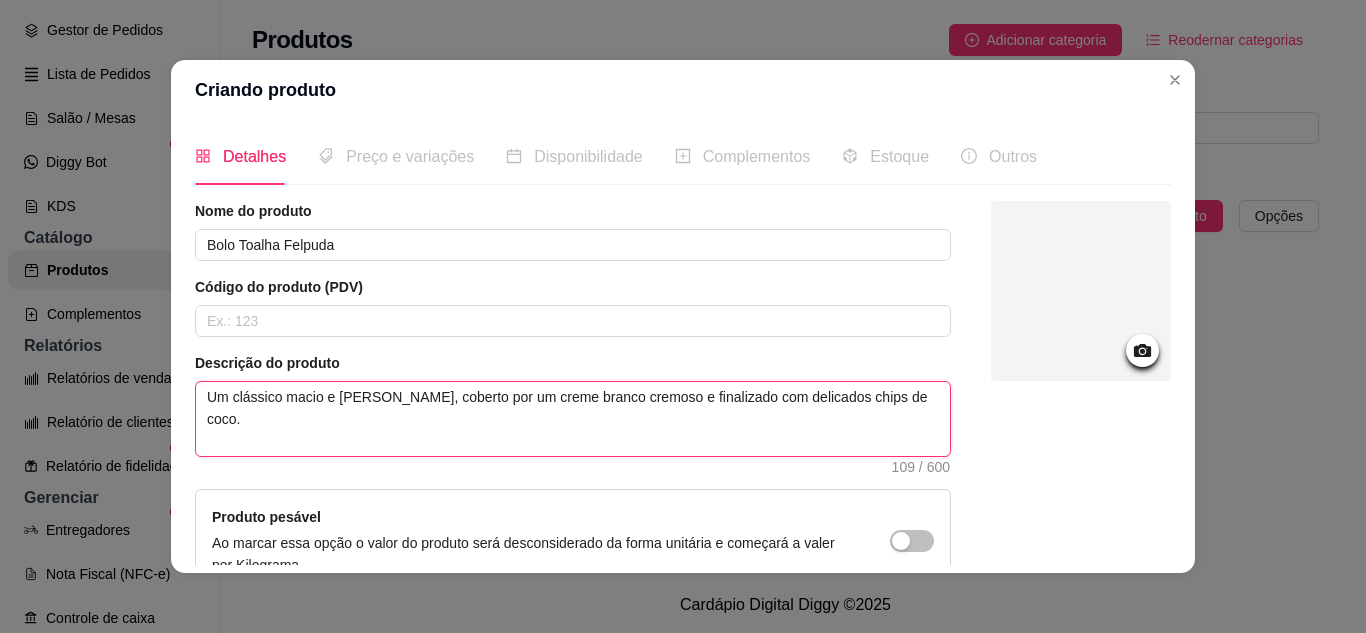 type on "Um clássico macio e [PERSON_NAME], coberto por um creme branco cremoso e finalizado com delicados chips de coco." 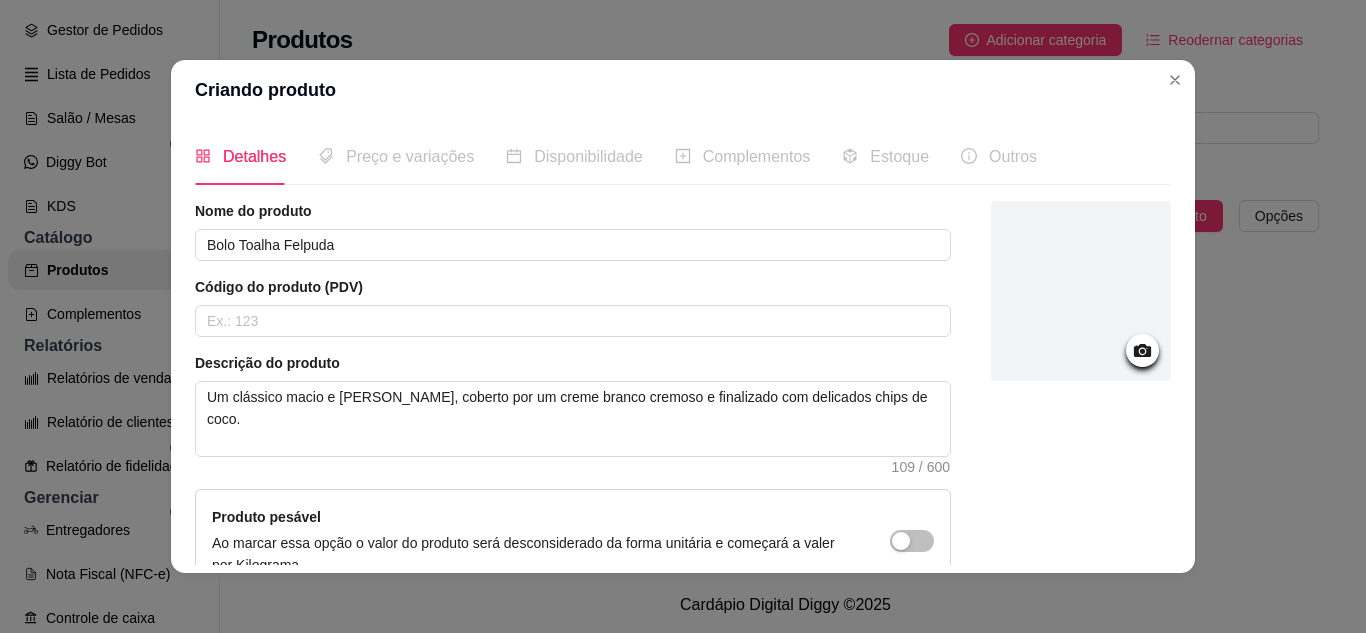 click 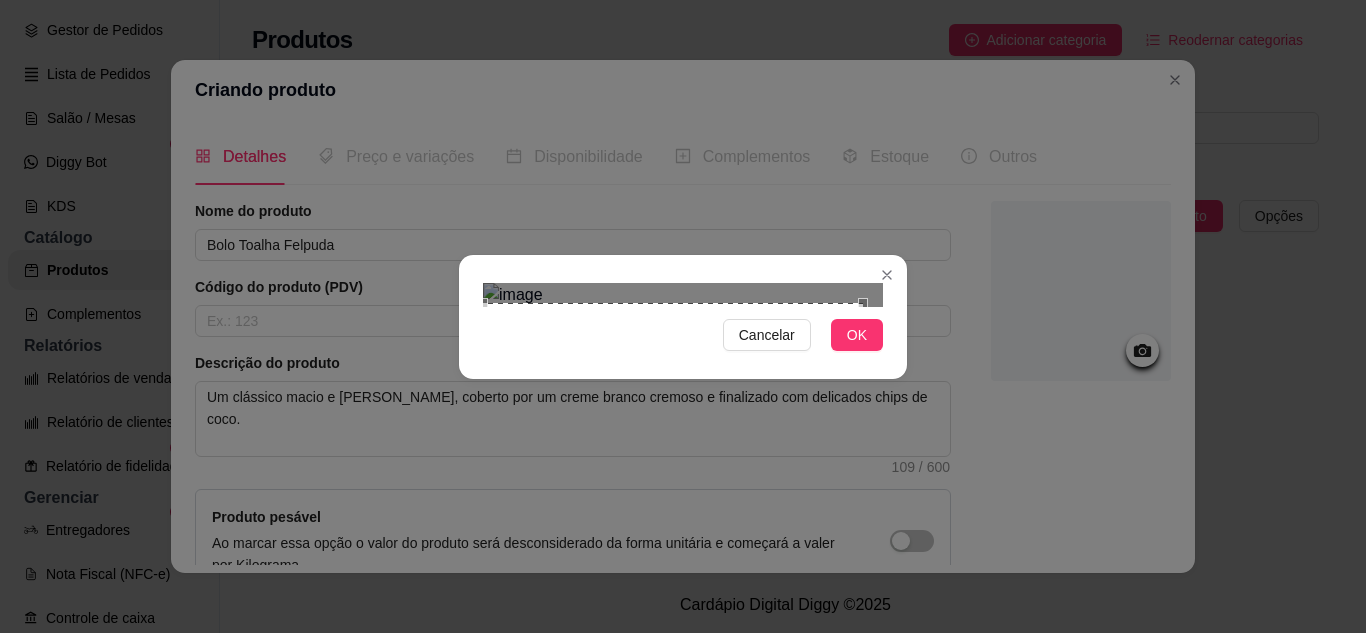 click on "Cancelar OK" at bounding box center [683, 317] 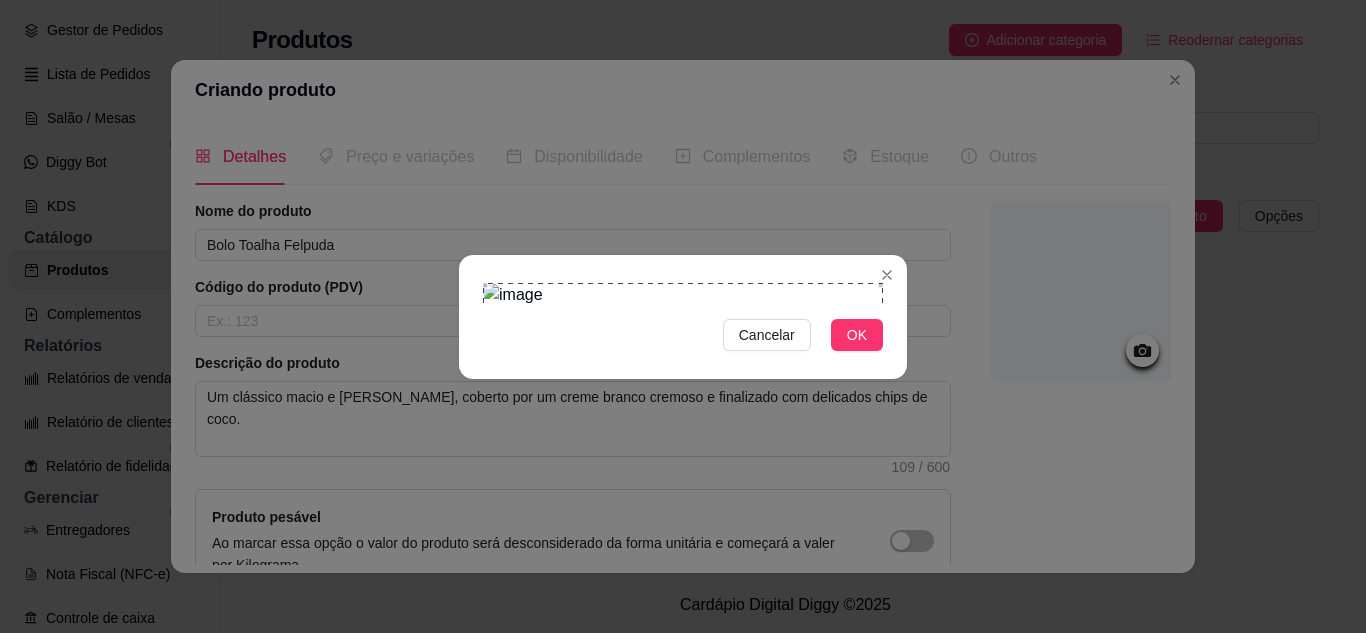 click on "Cancelar OK" at bounding box center [683, 317] 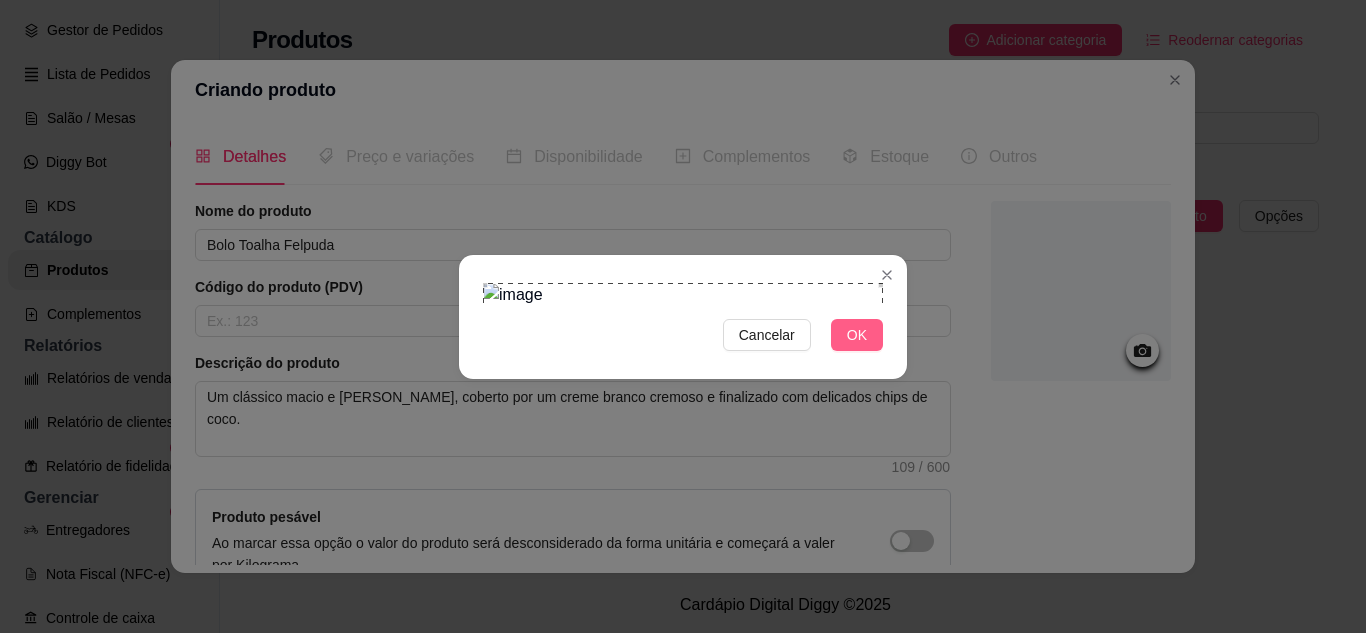 click on "OK" at bounding box center (857, 335) 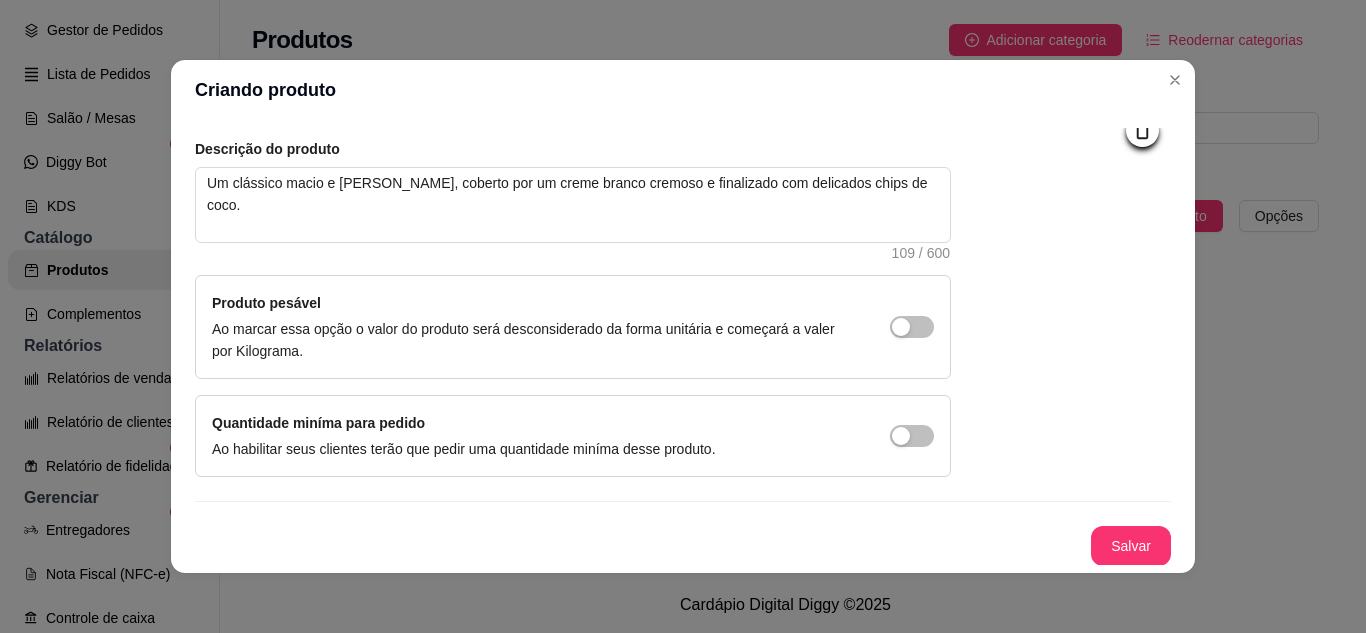 scroll, scrollTop: 215, scrollLeft: 0, axis: vertical 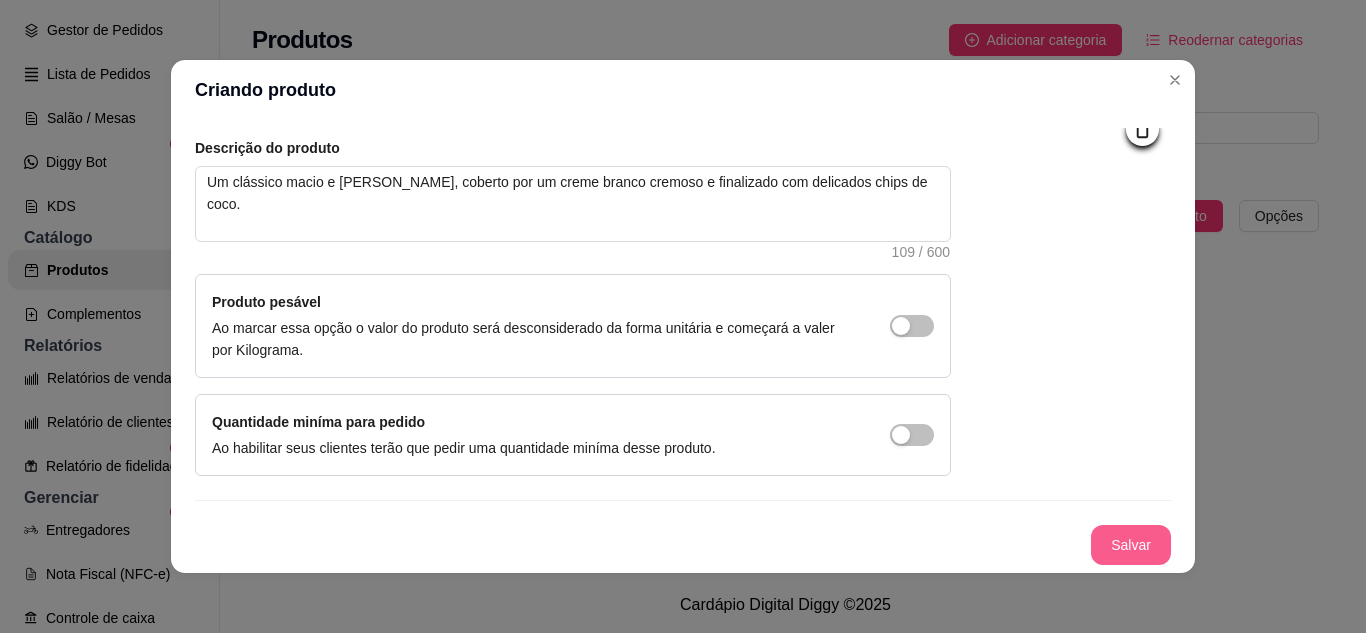 click on "Salvar" at bounding box center [1131, 545] 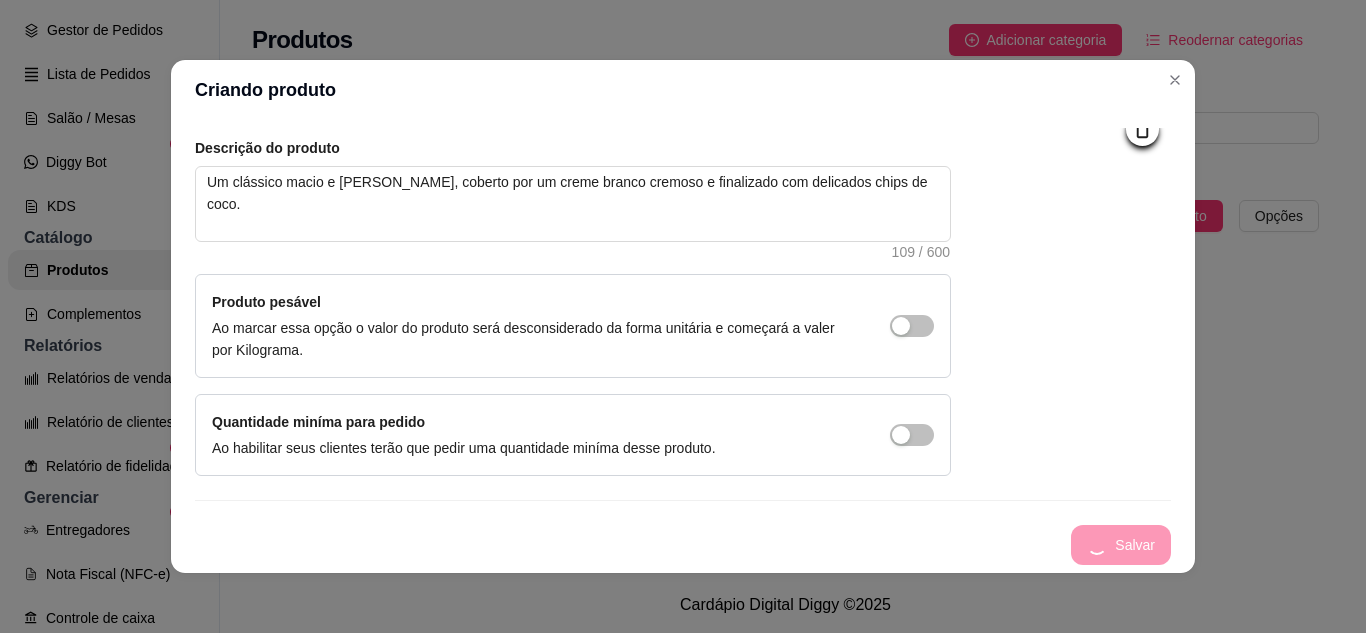 type 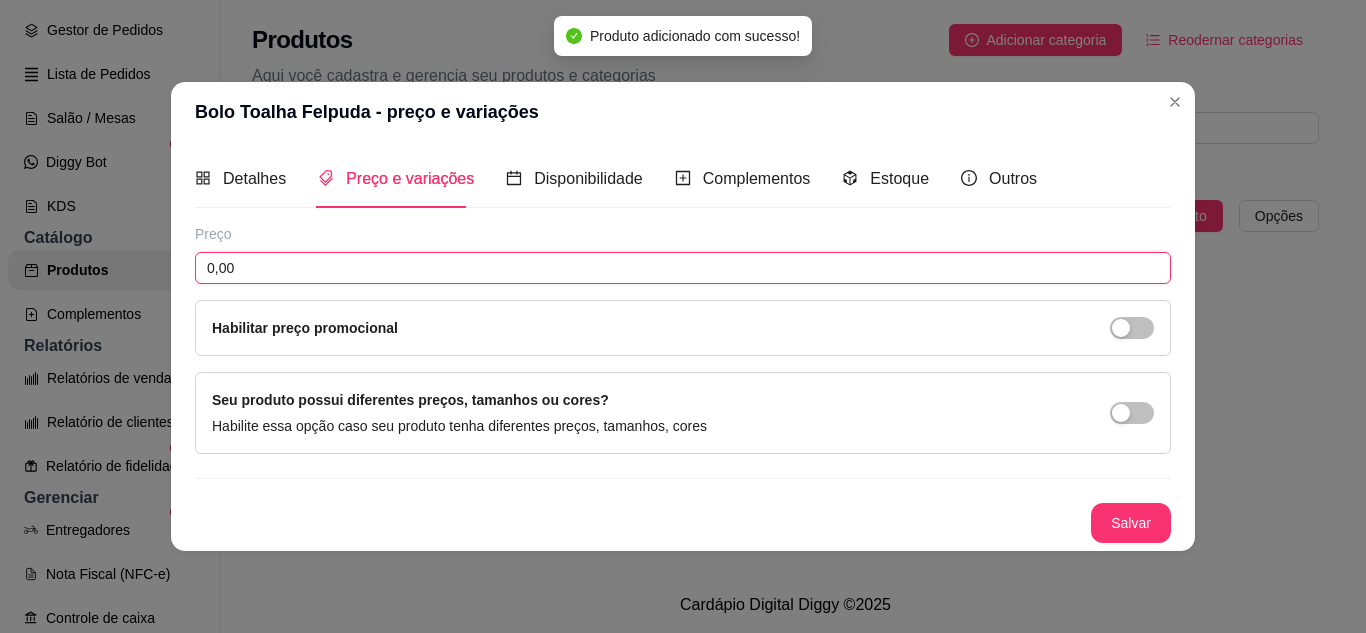 click on "0,00" at bounding box center (683, 268) 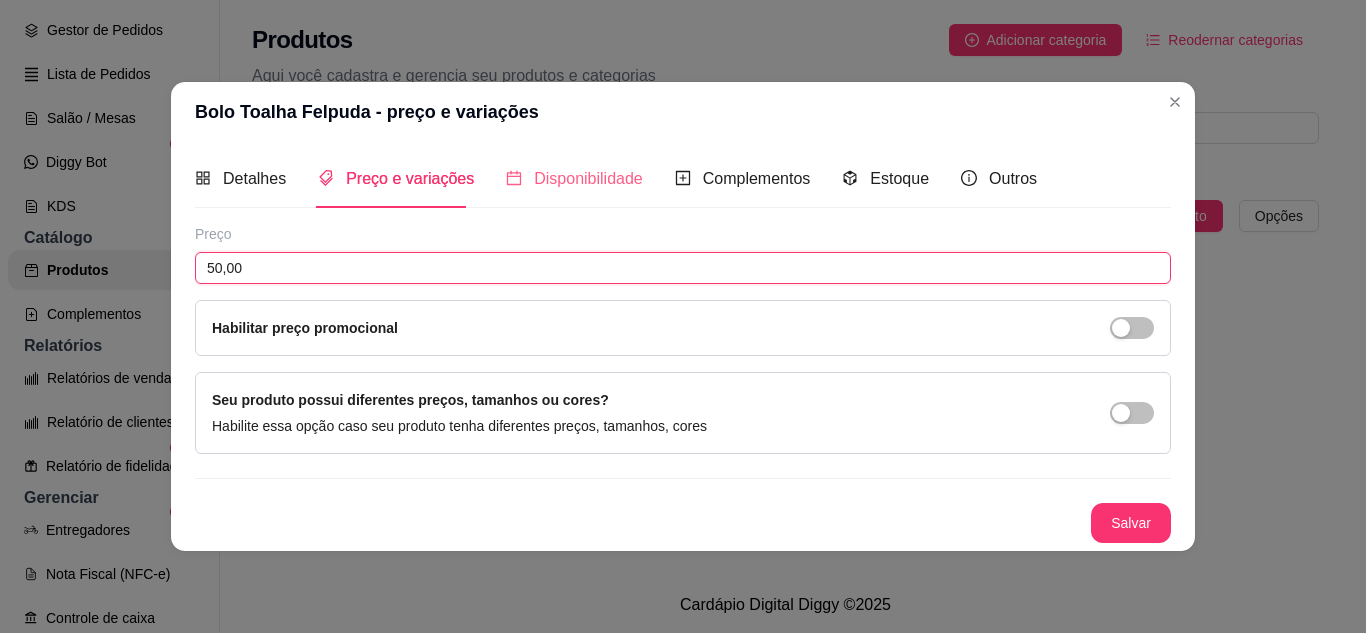 type on "50,00" 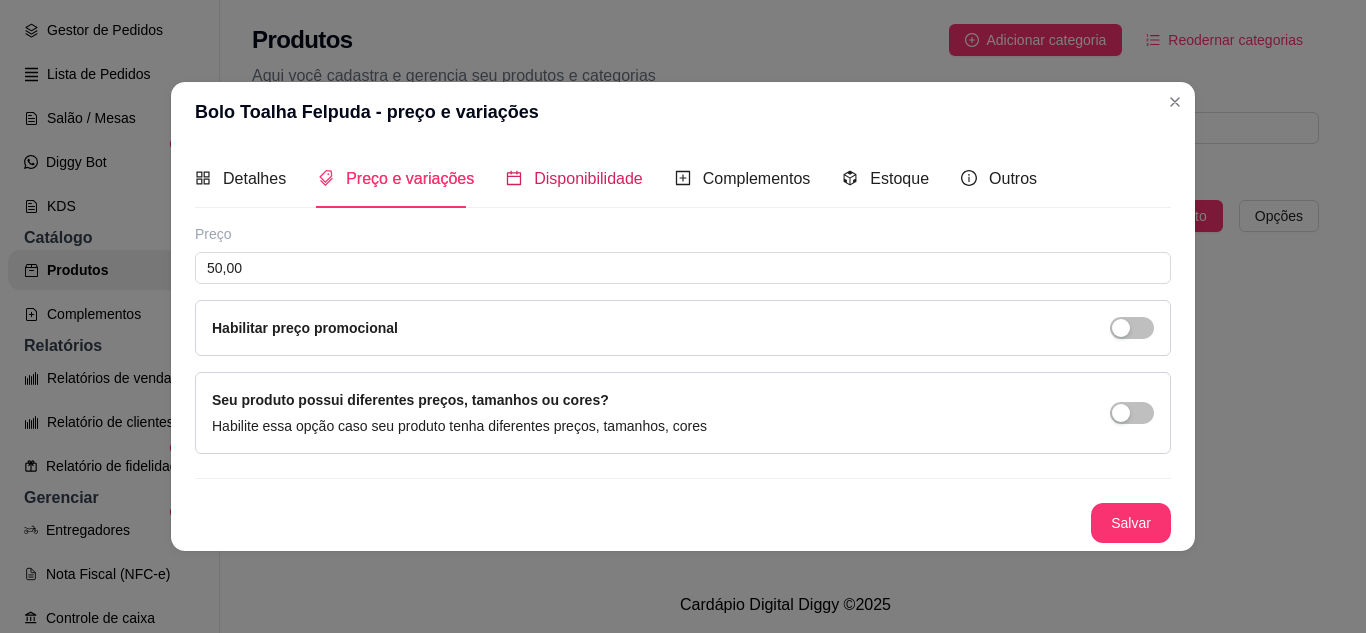 click on "Disponibilidade" at bounding box center (574, 178) 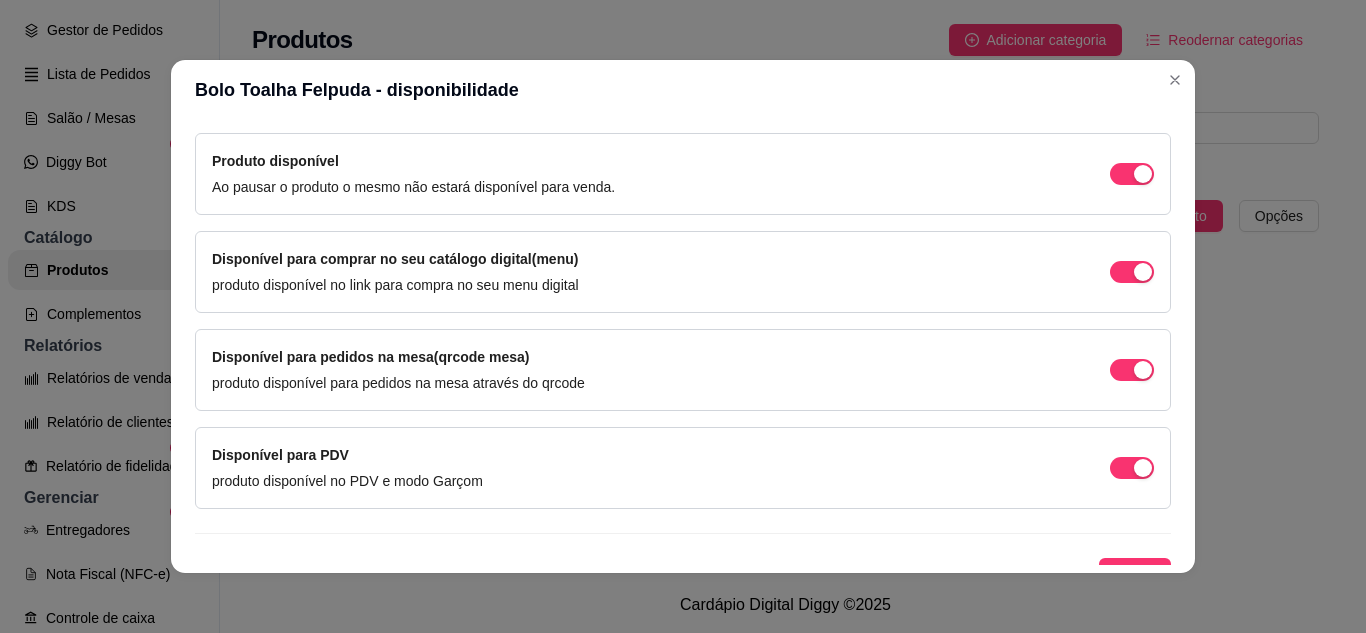 scroll, scrollTop: 200, scrollLeft: 0, axis: vertical 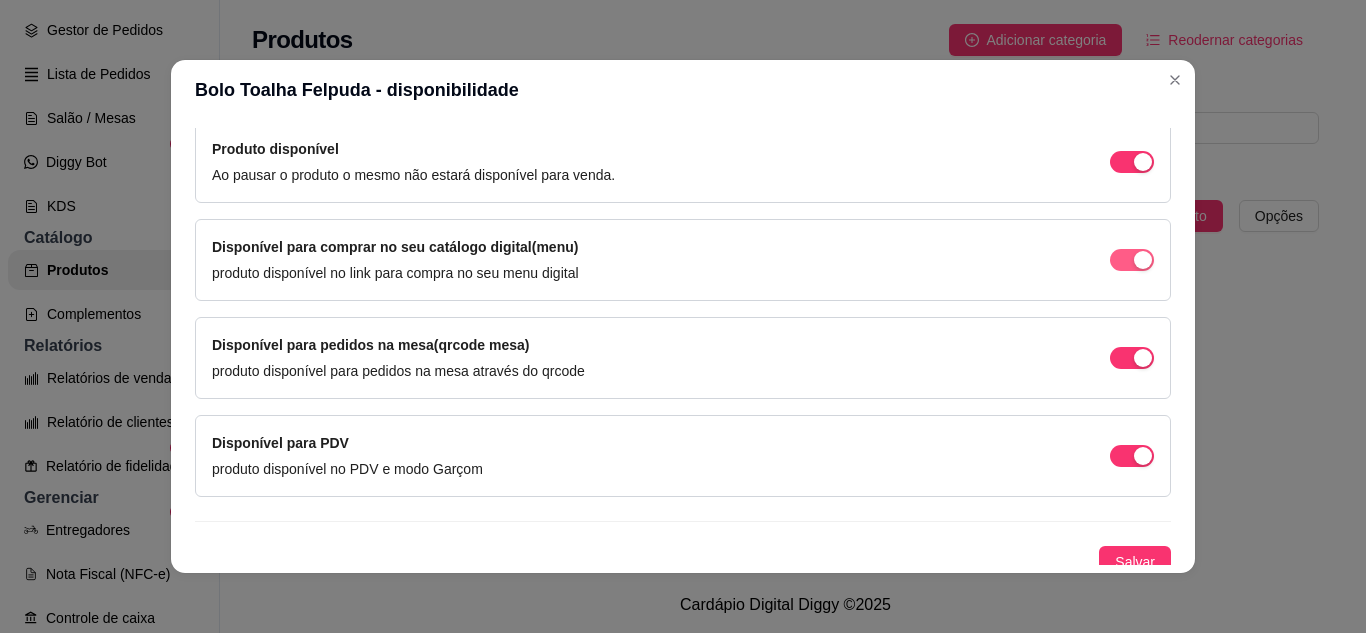 click at bounding box center [1143, 162] 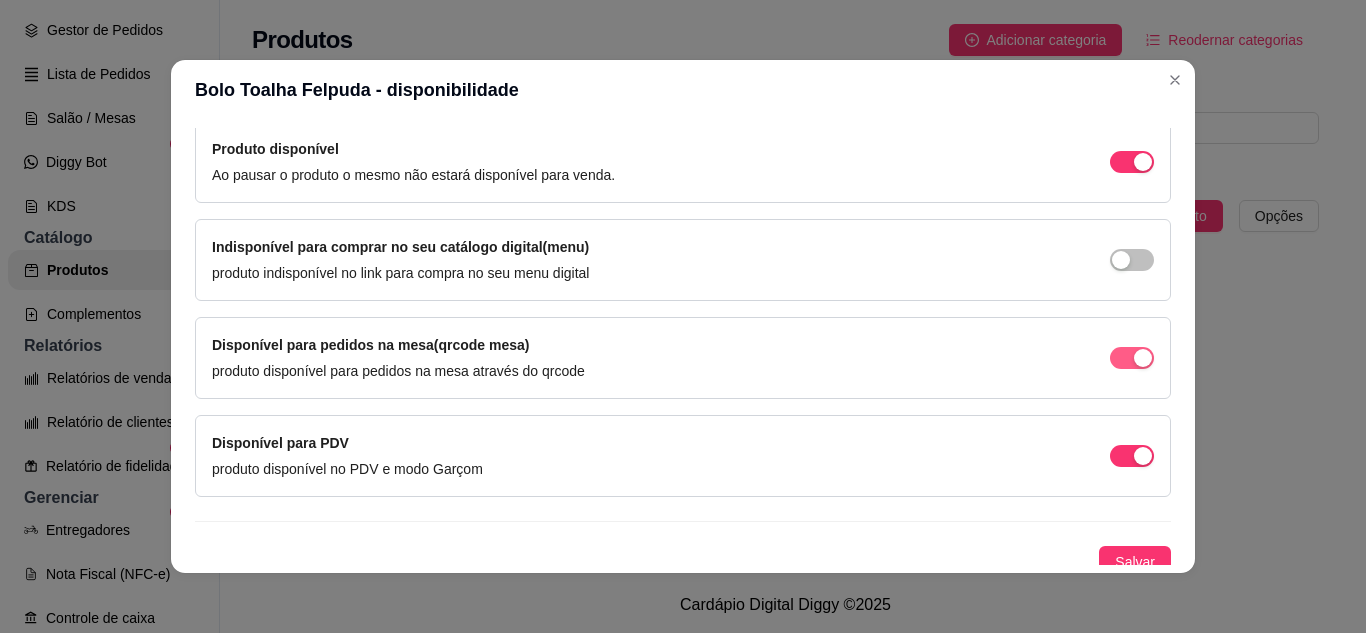 click at bounding box center [1143, 162] 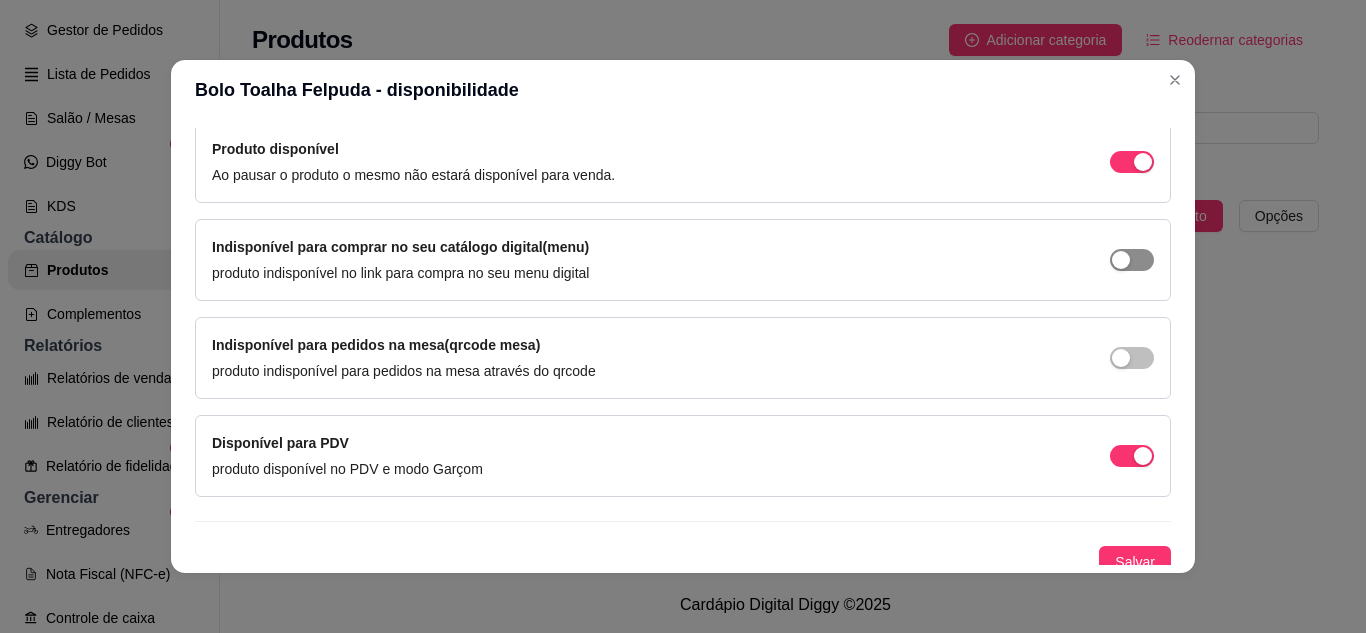 click at bounding box center [1132, 162] 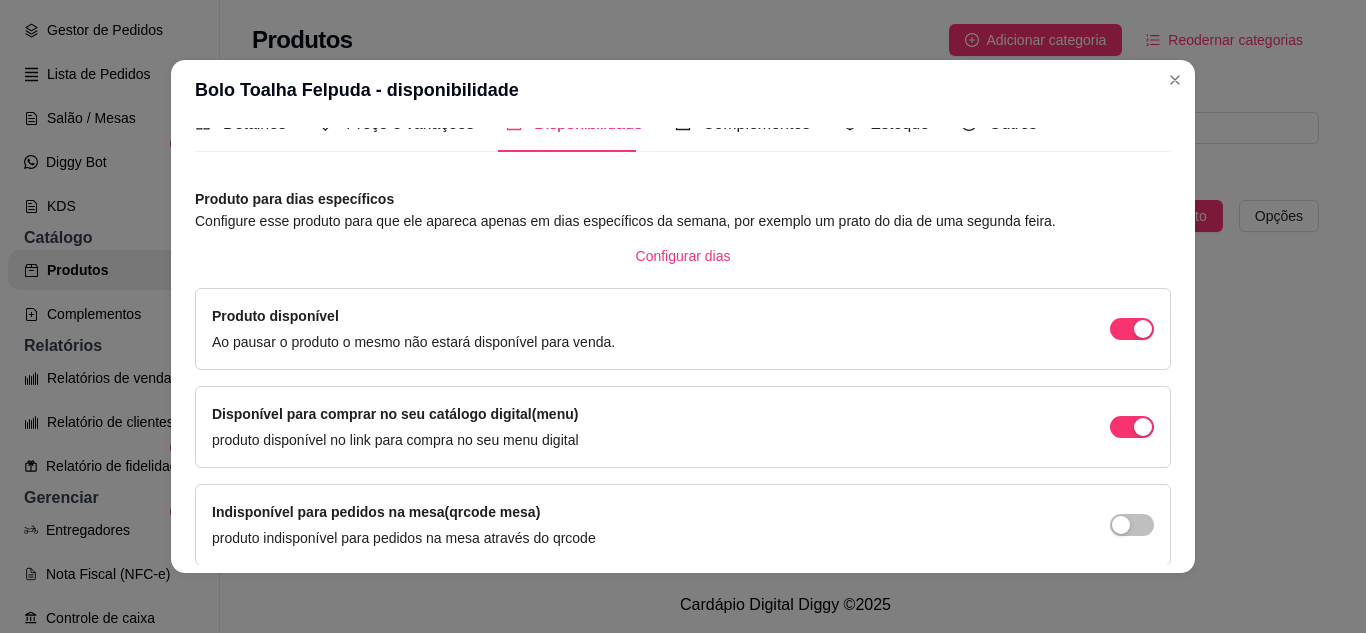 scroll, scrollTop: 13, scrollLeft: 0, axis: vertical 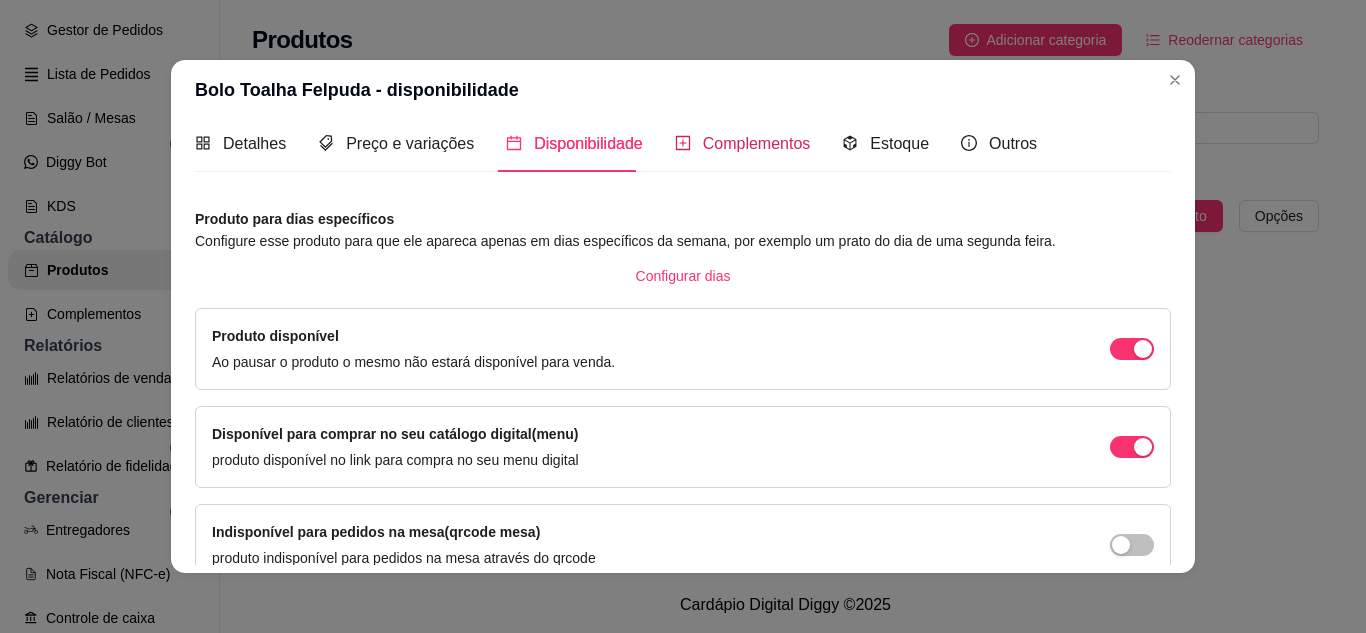 click on "Complementos" at bounding box center (757, 143) 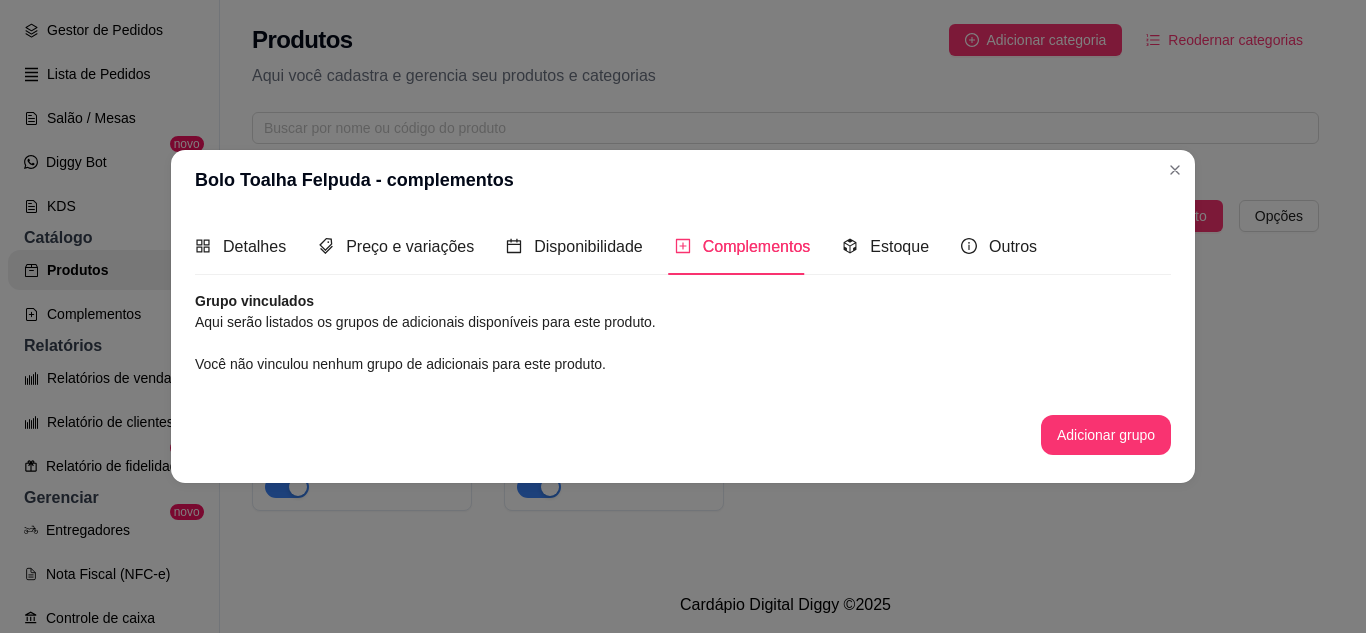 scroll, scrollTop: 0, scrollLeft: 0, axis: both 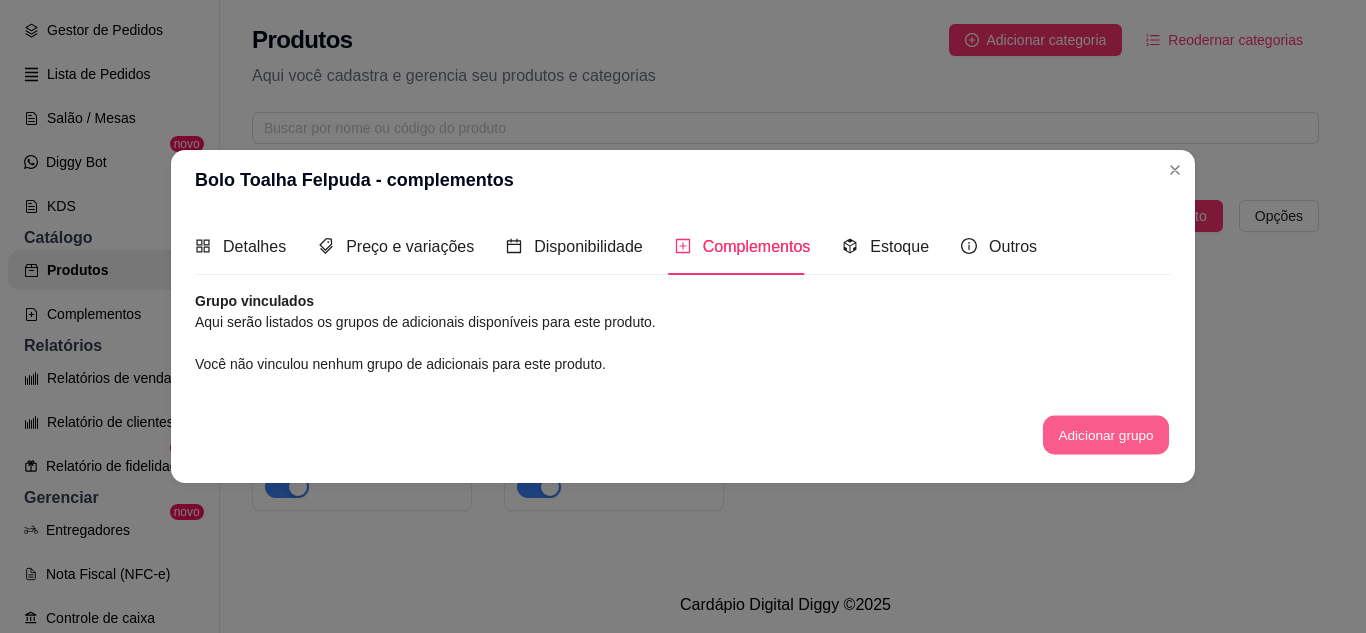 click on "Adicionar grupo" at bounding box center [1106, 435] 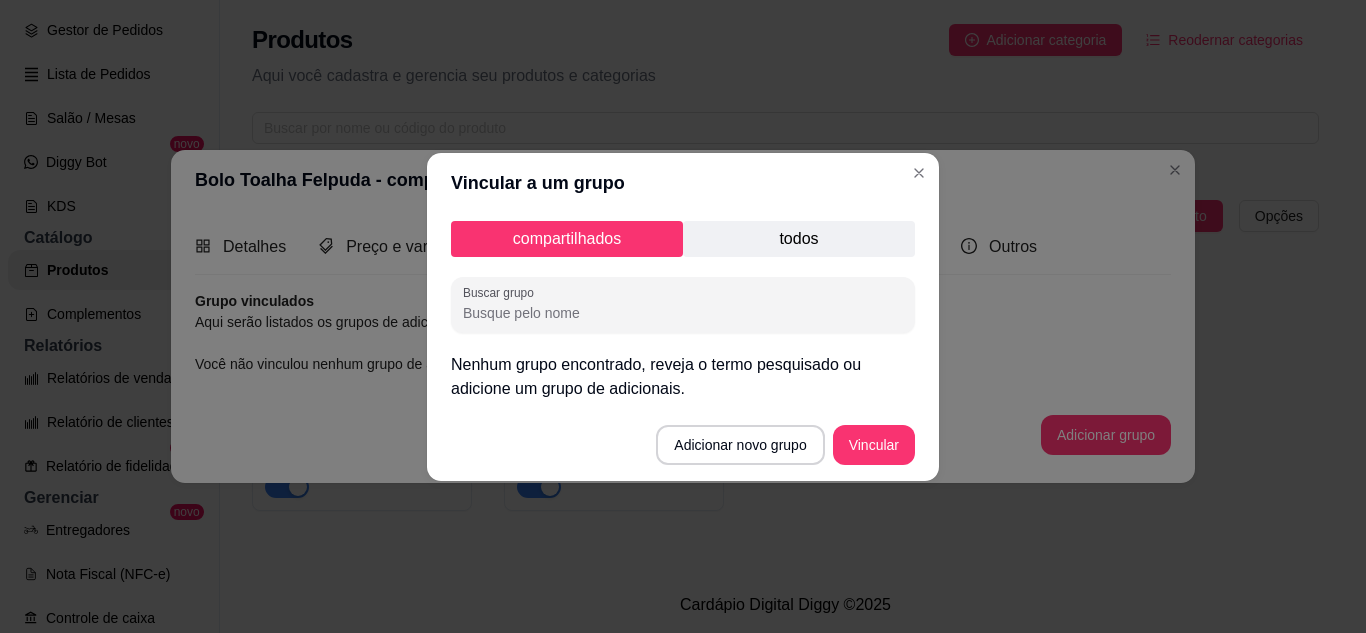 click on "todos" at bounding box center (799, 239) 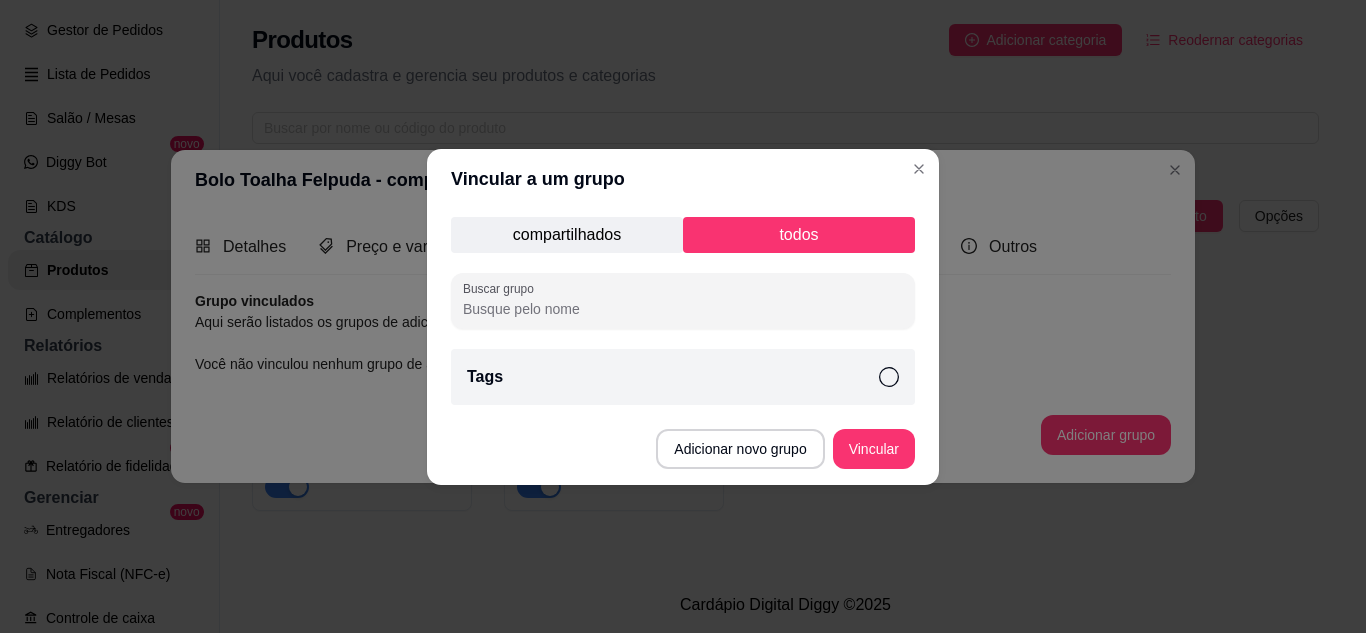 click 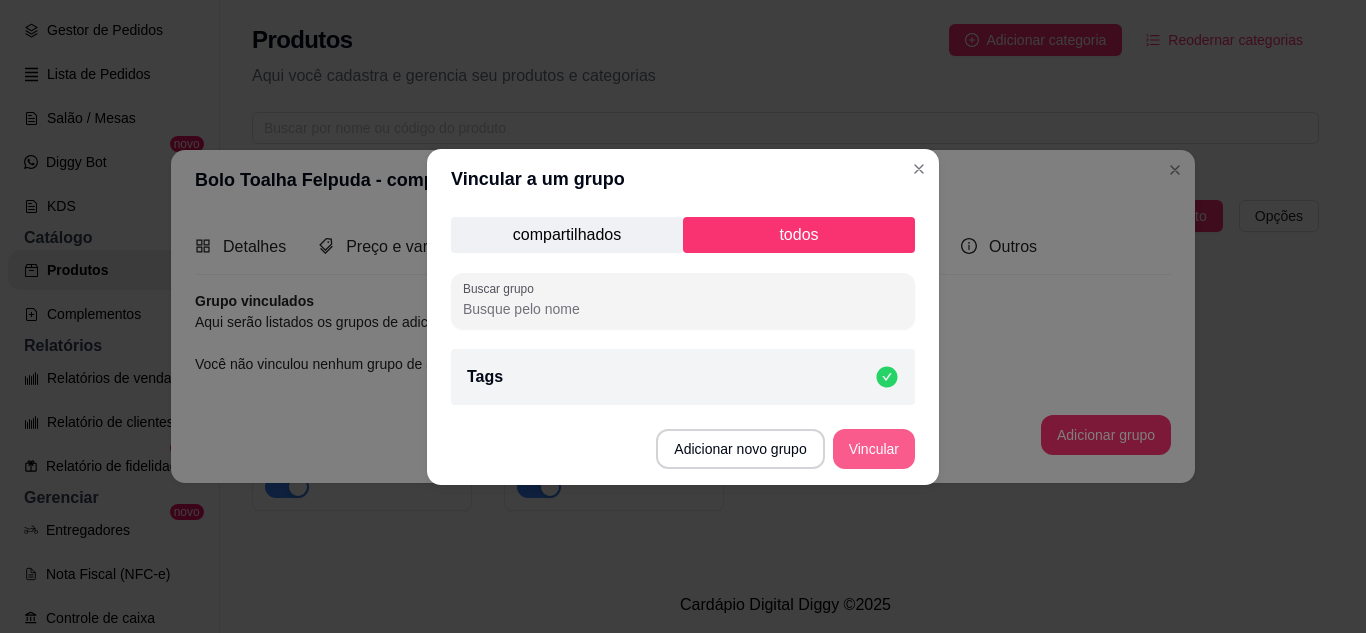 click on "Vincular" at bounding box center (874, 449) 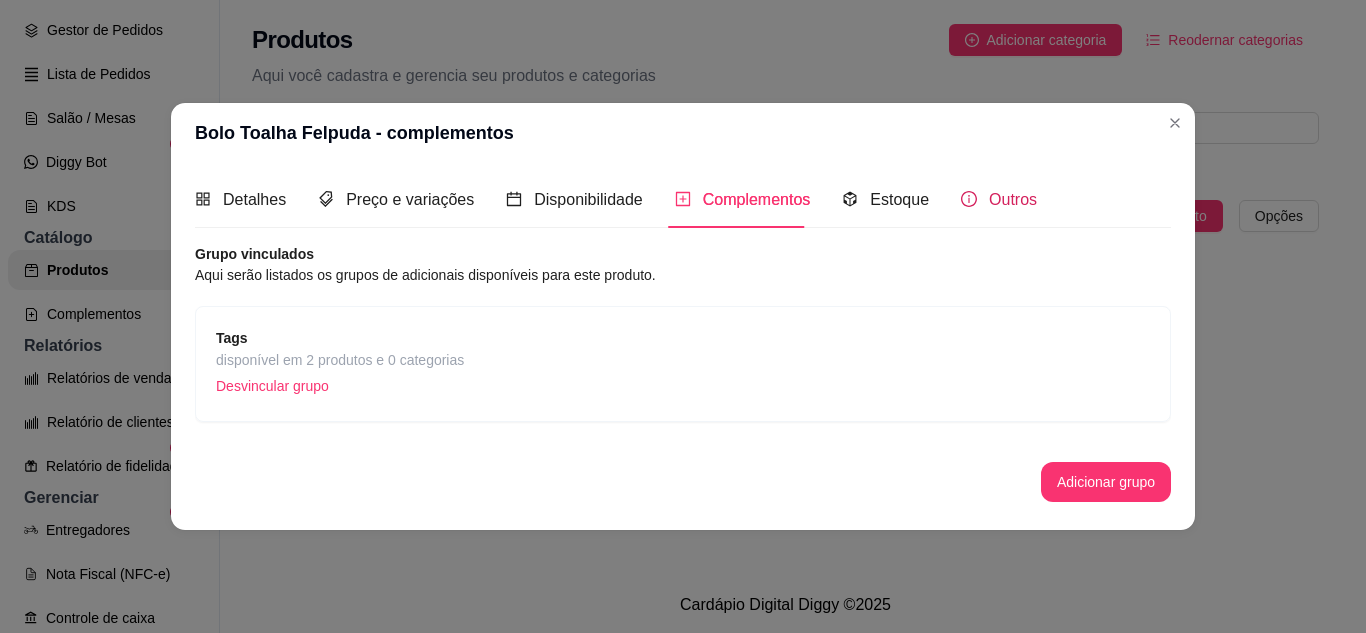 click on "Outros" at bounding box center [1013, 199] 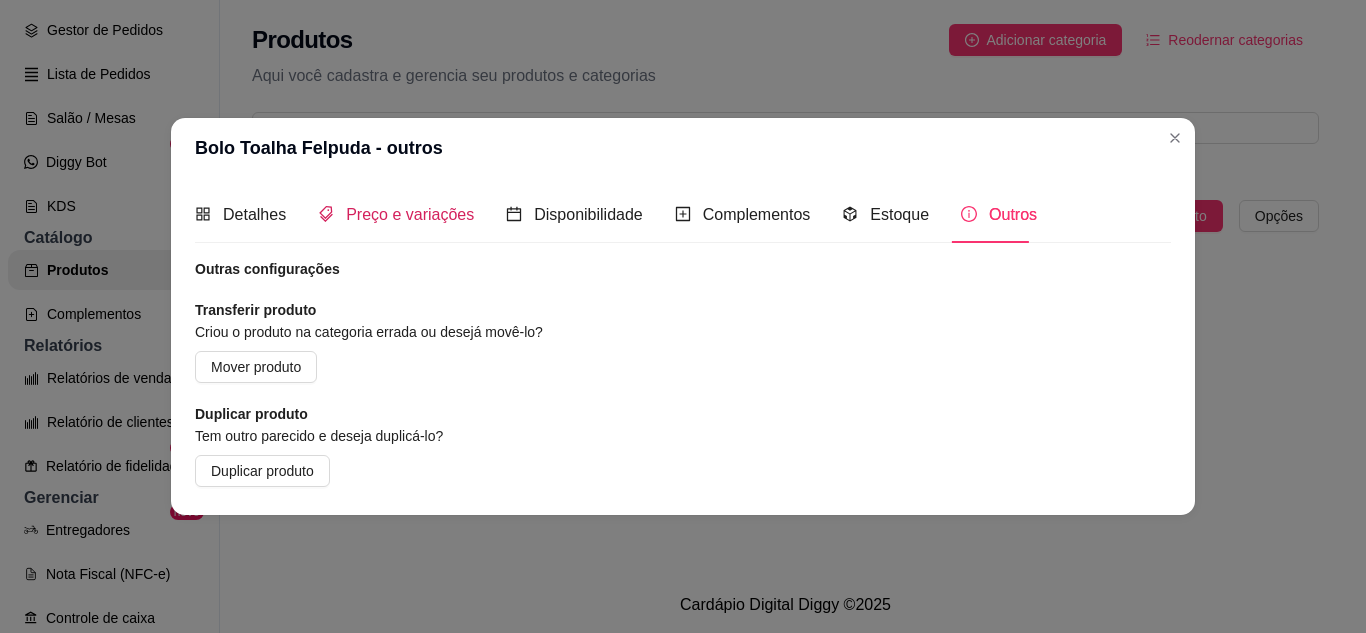 click on "Preço e variações" at bounding box center (410, 214) 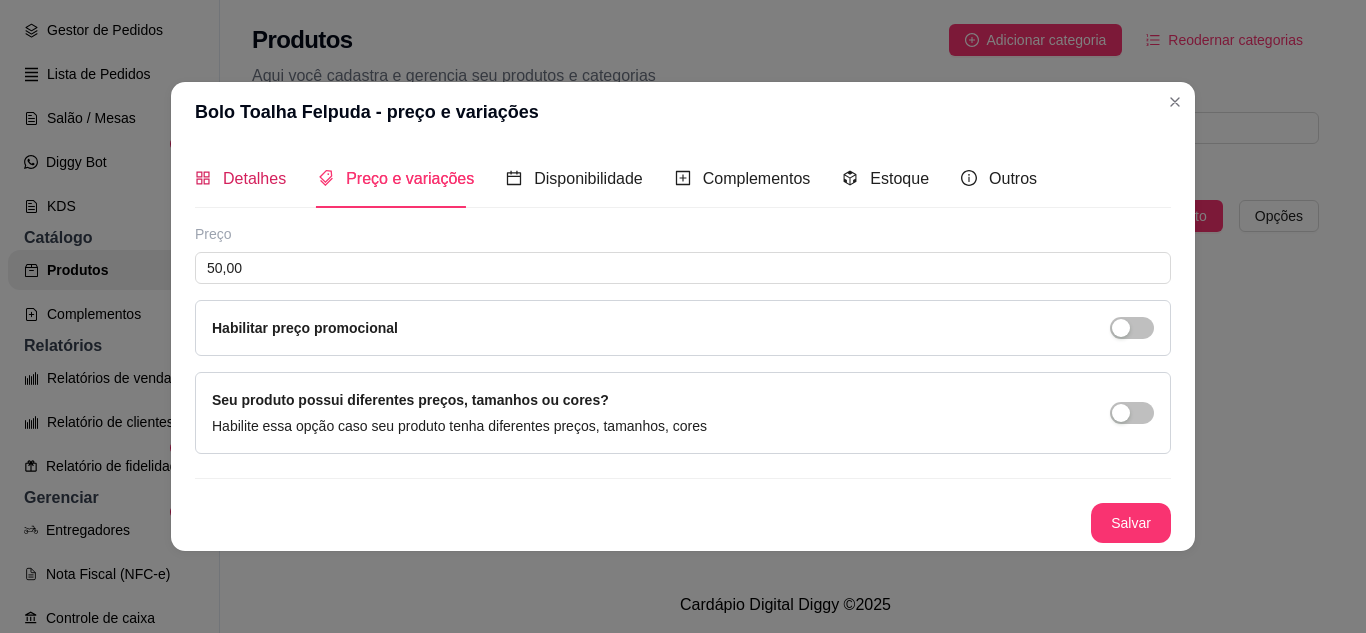 click on "Detalhes" at bounding box center [254, 178] 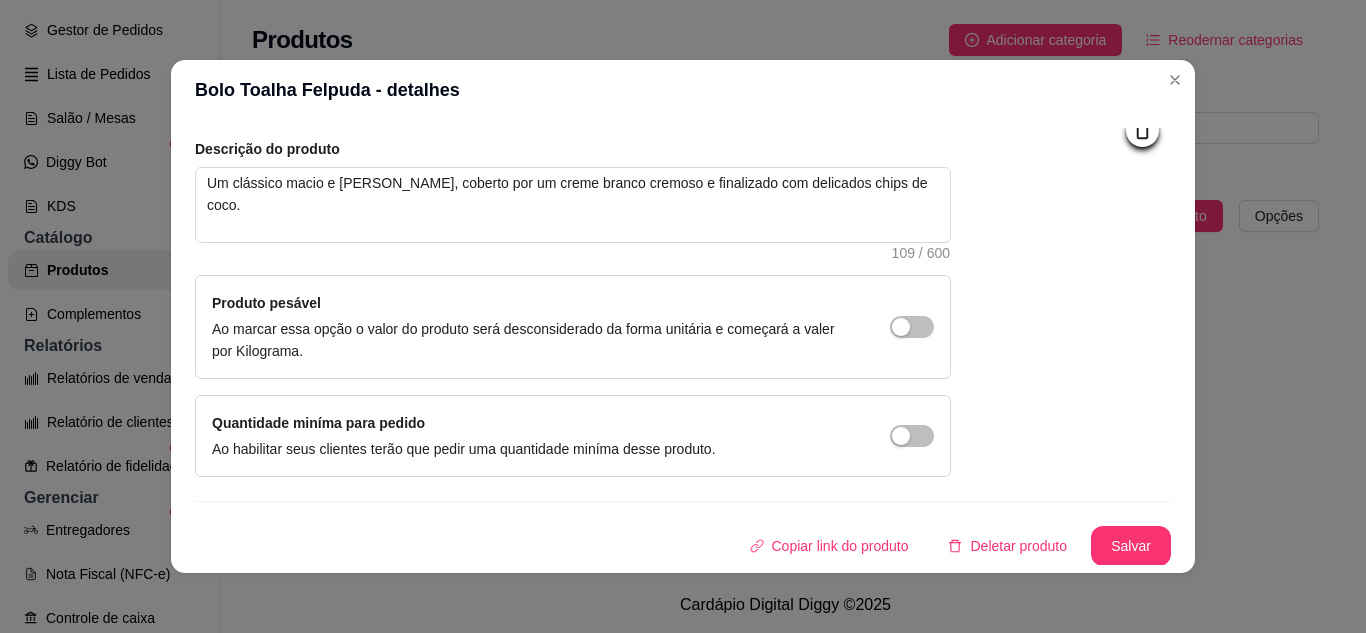 scroll, scrollTop: 215, scrollLeft: 0, axis: vertical 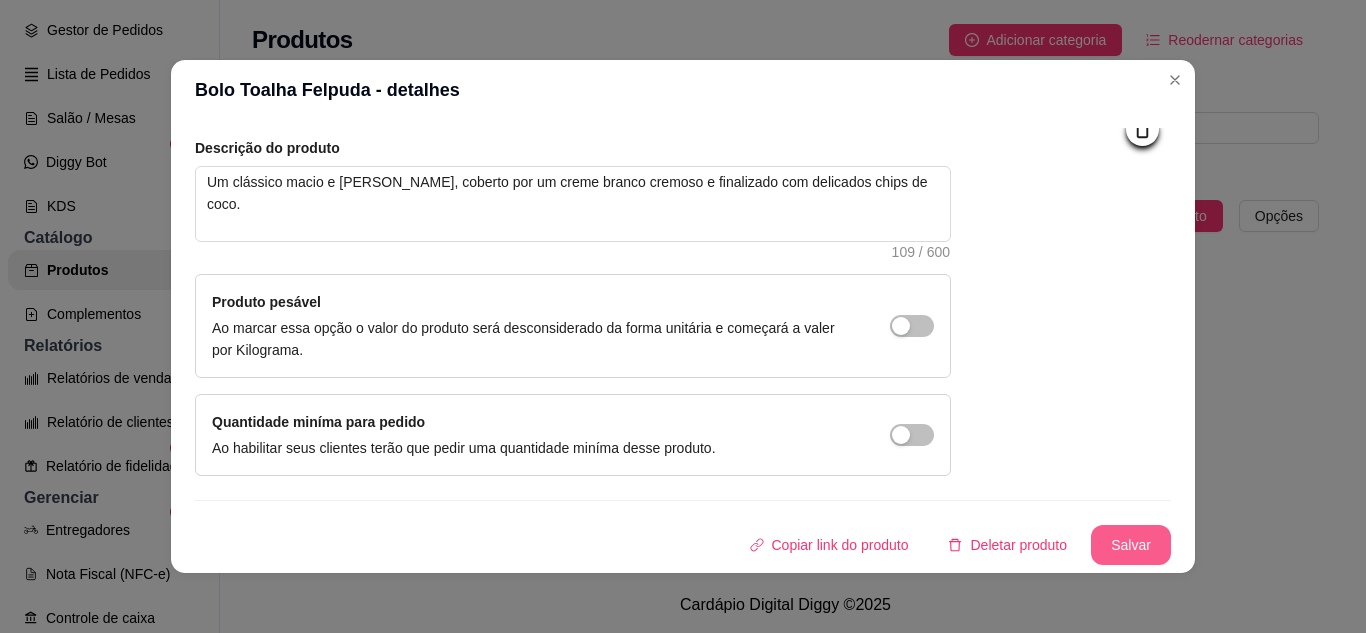click on "Salvar" at bounding box center [1131, 545] 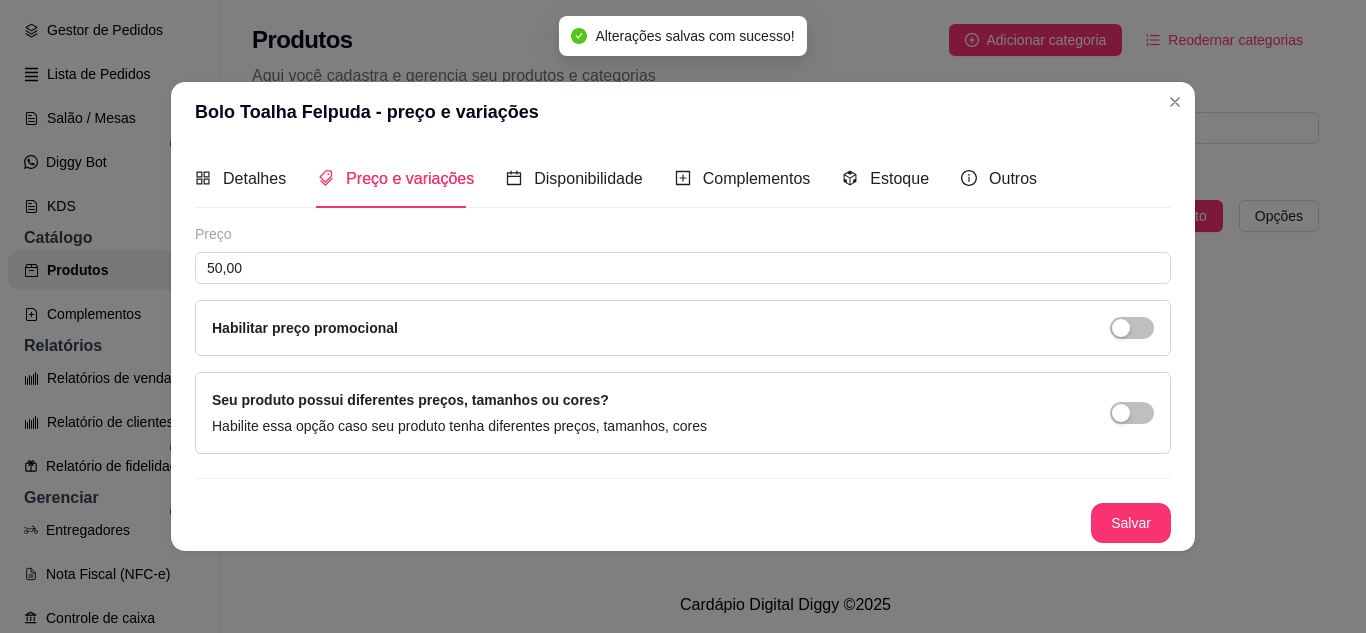scroll, scrollTop: 0, scrollLeft: 0, axis: both 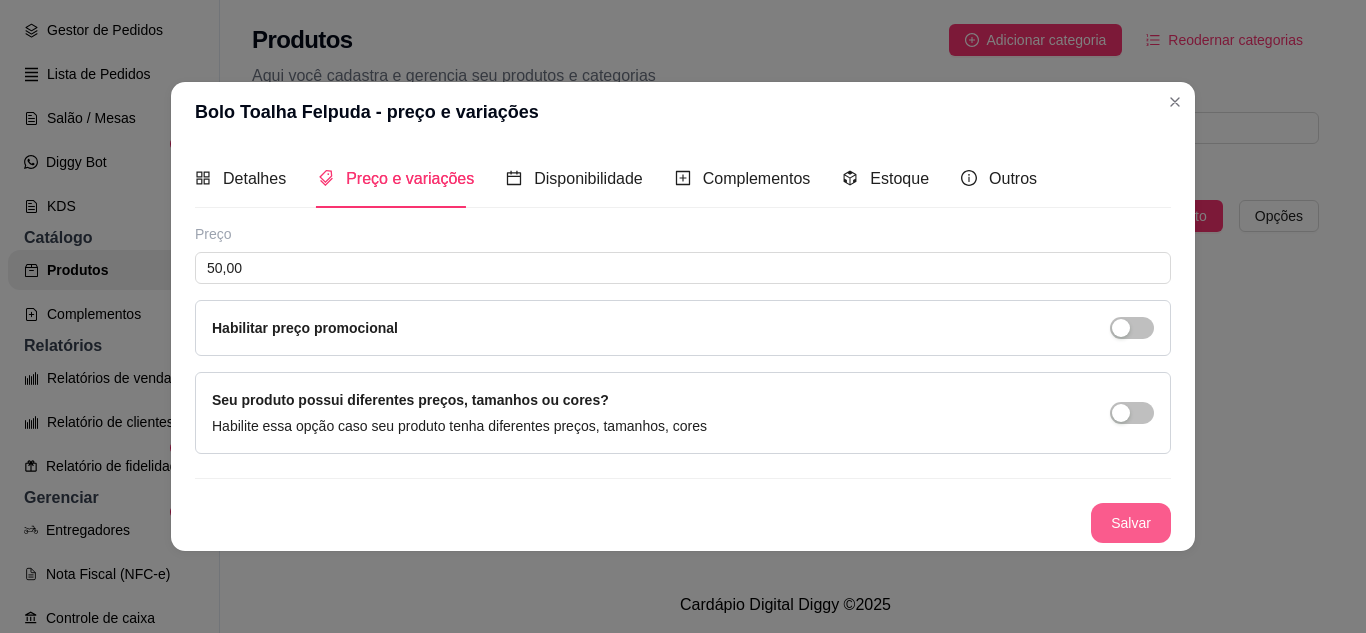 click on "Salvar" at bounding box center [1131, 523] 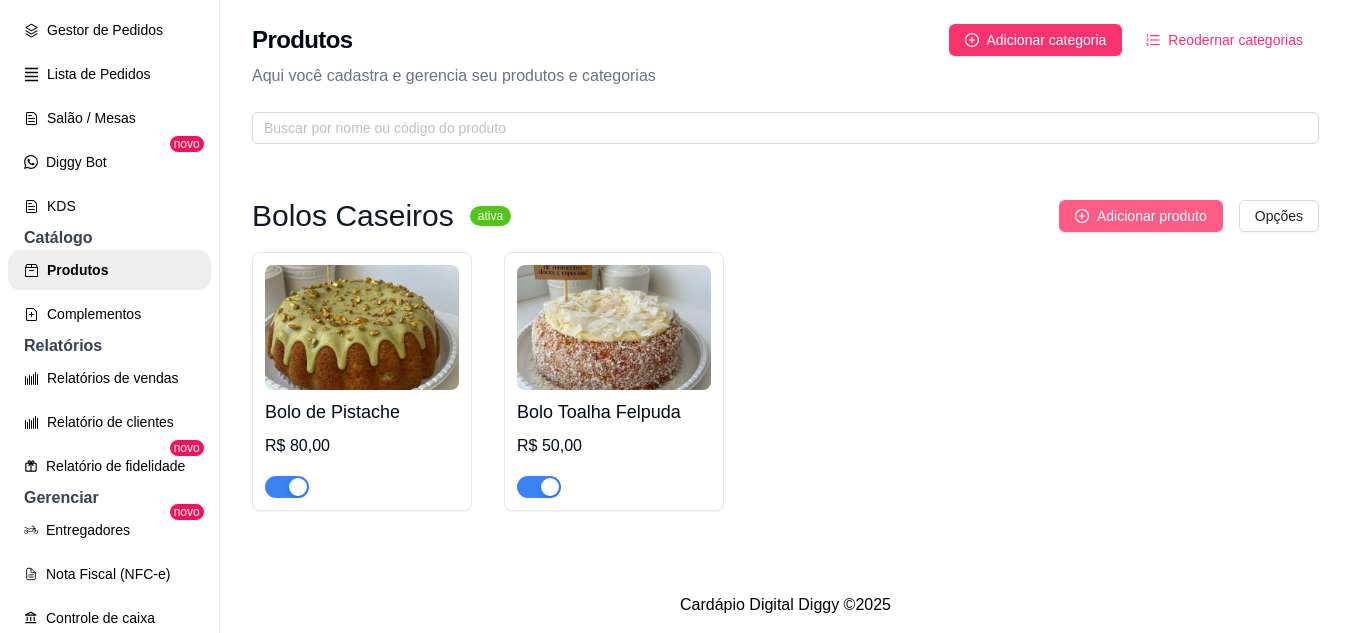 click on "Adicionar produto" at bounding box center (1152, 216) 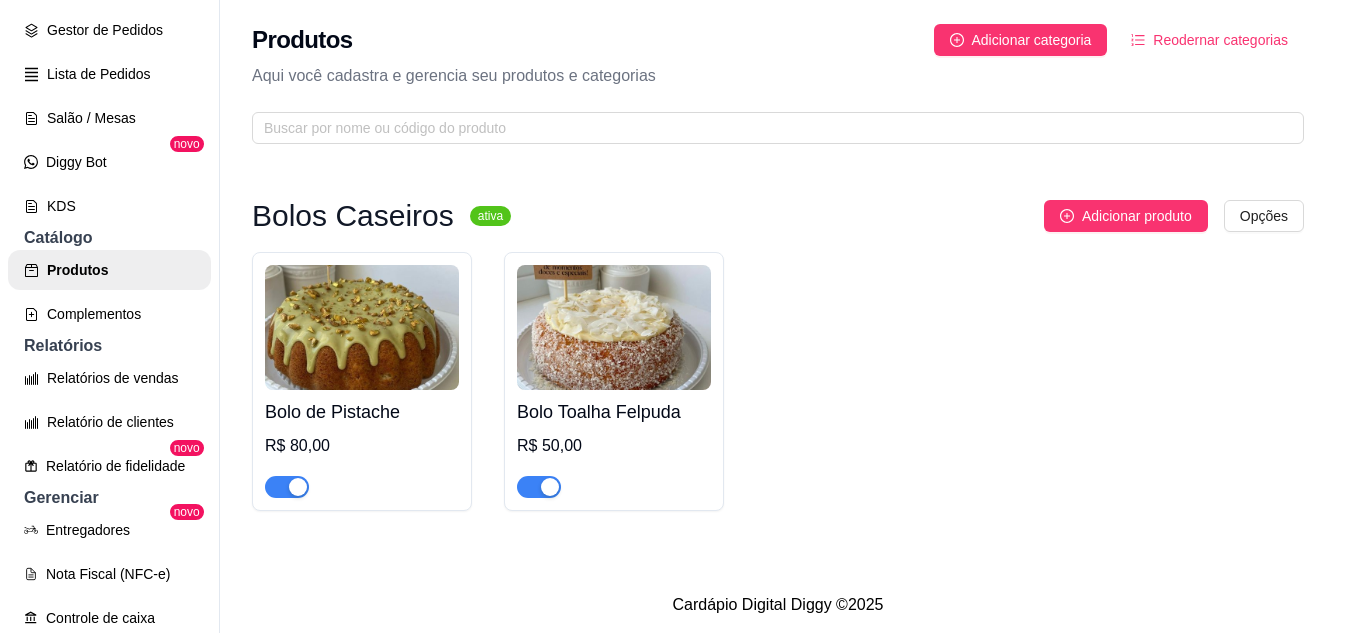 type 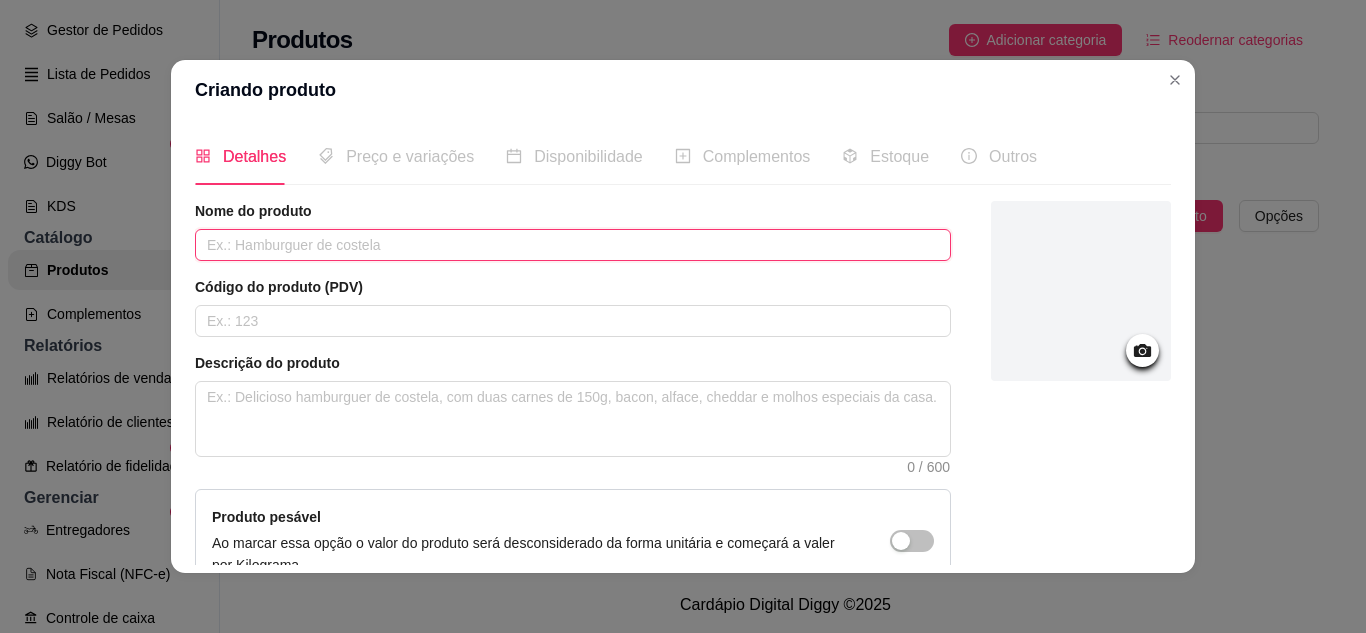 click at bounding box center [573, 245] 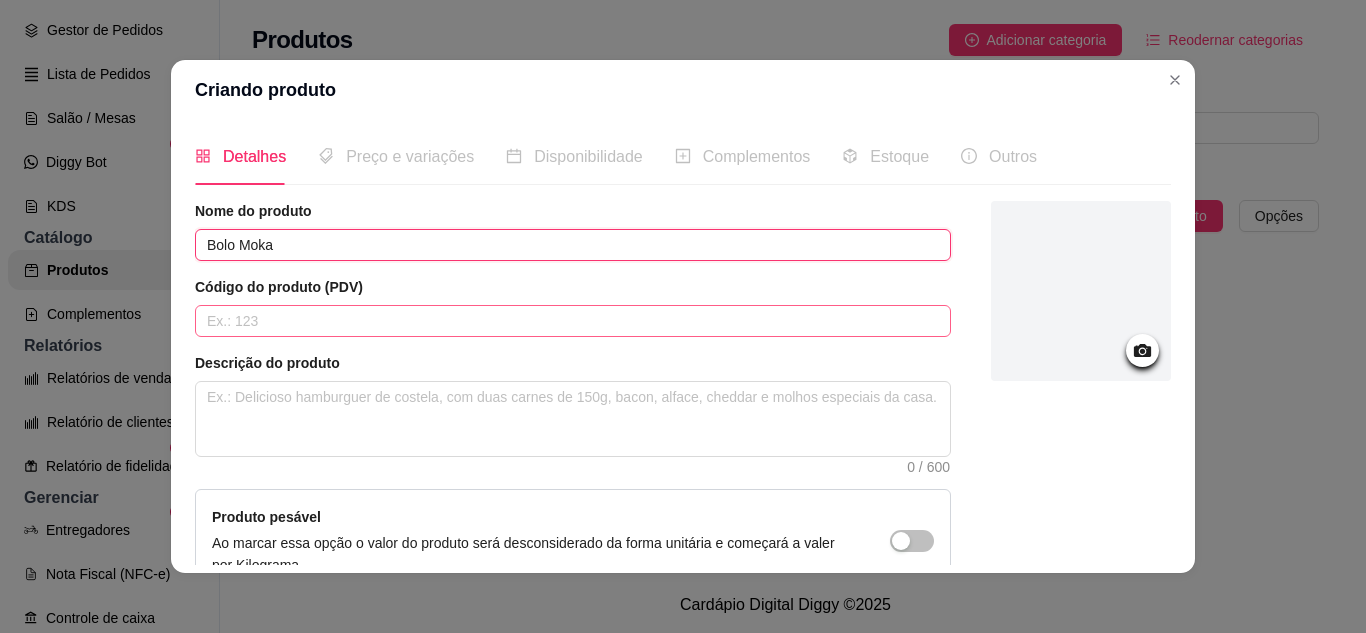 type on "Bolo Moka" 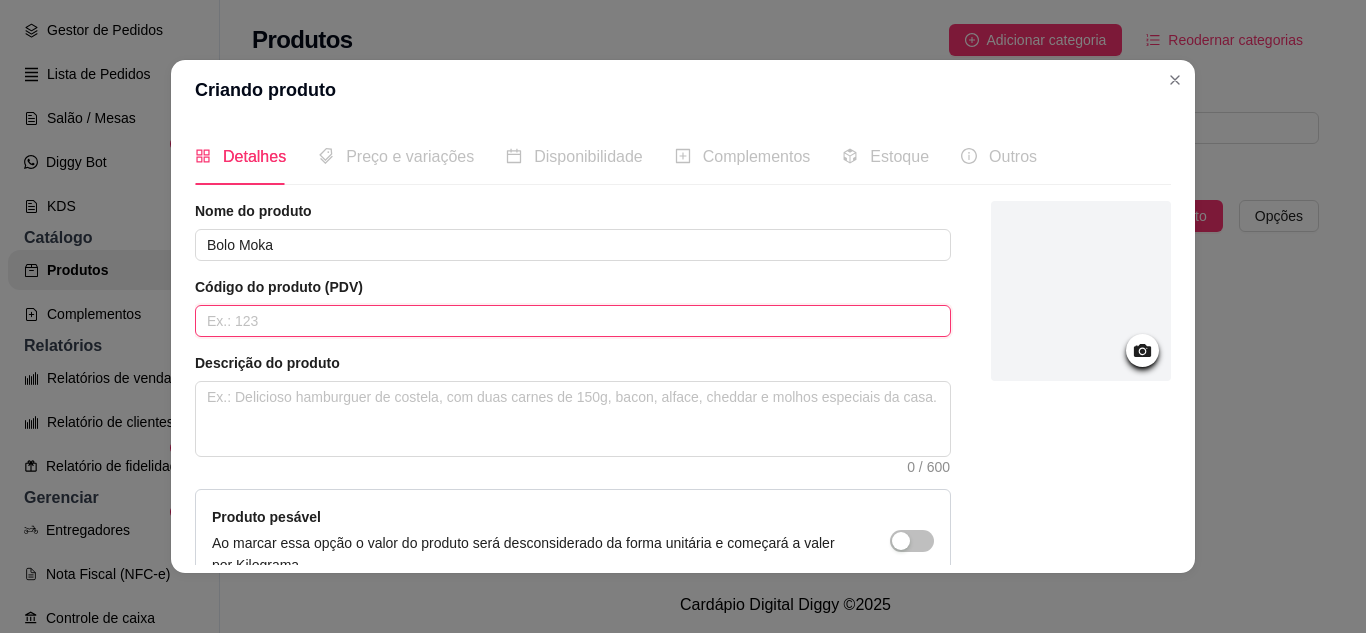 click at bounding box center [573, 321] 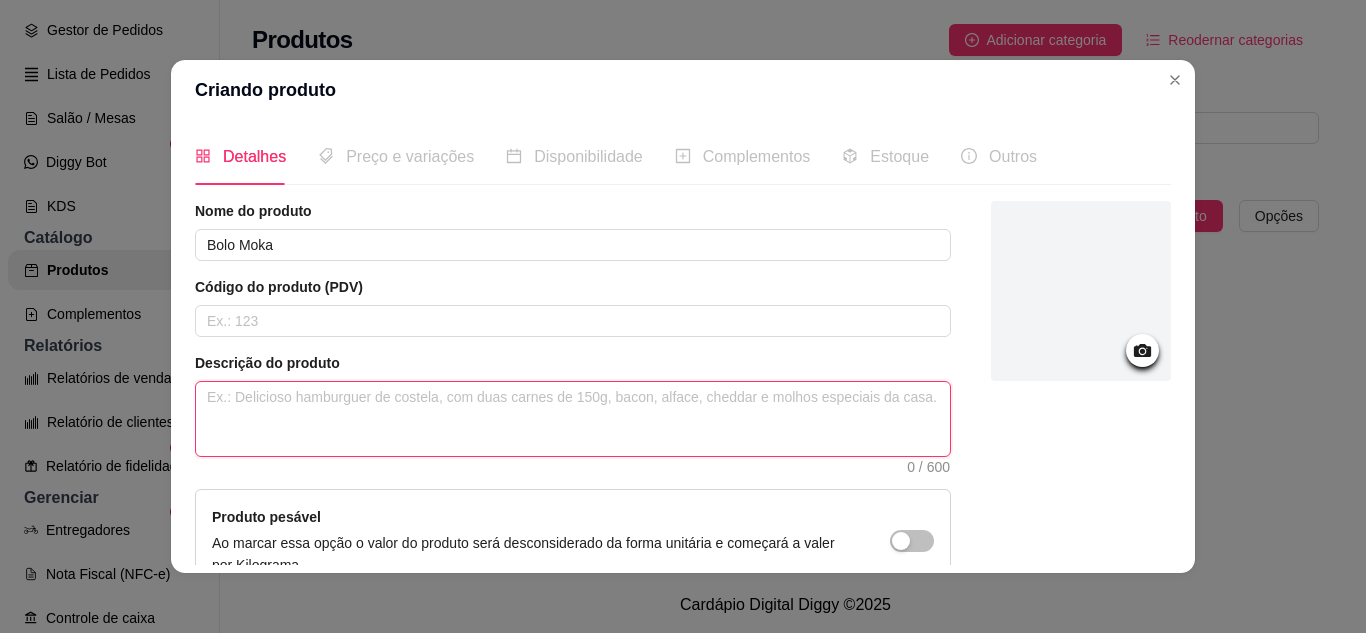 click at bounding box center (573, 419) 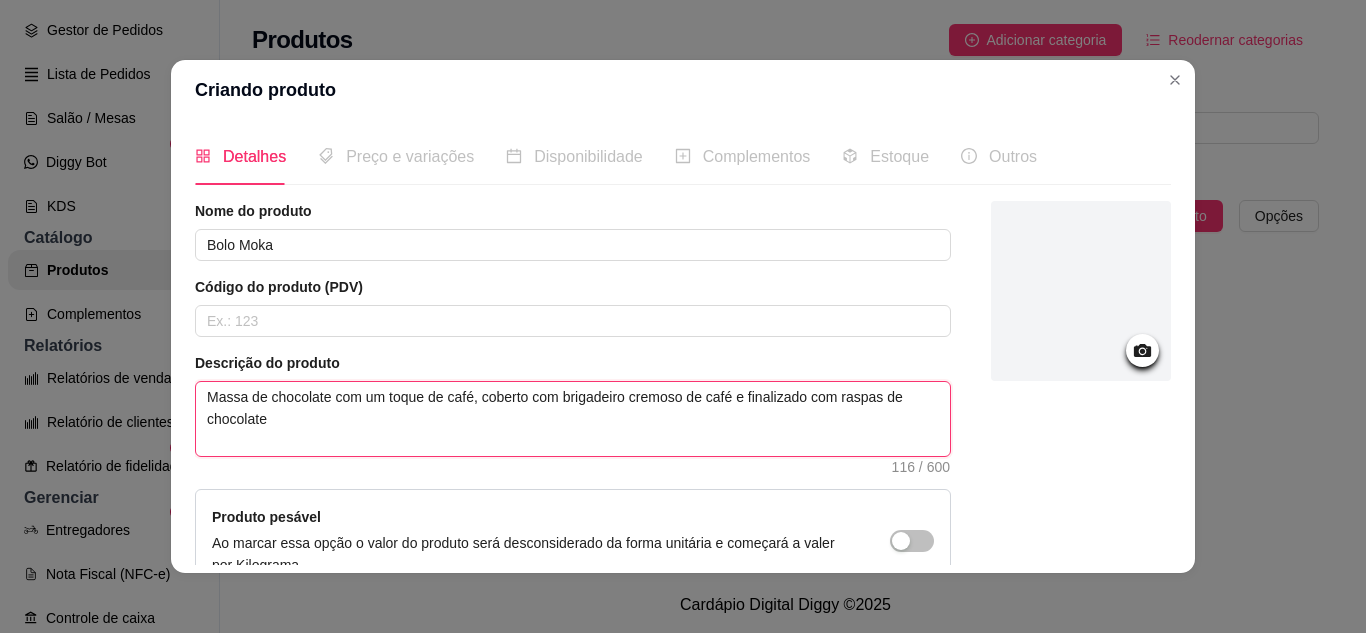 type 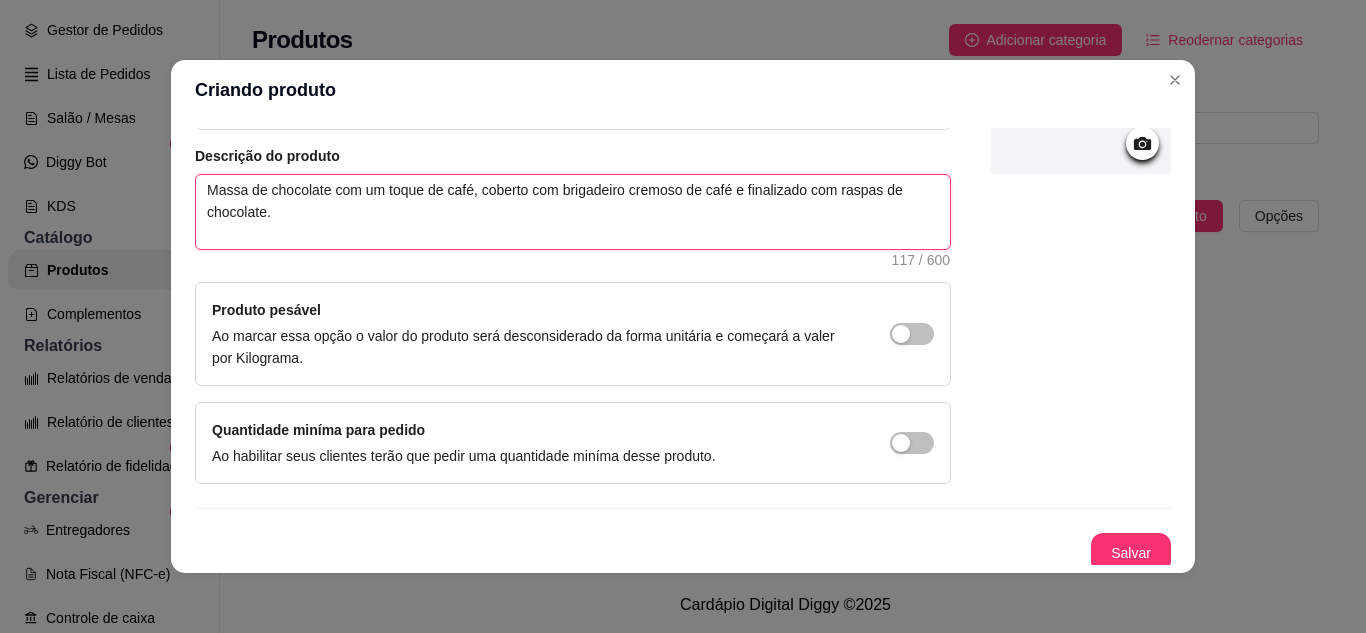 scroll, scrollTop: 215, scrollLeft: 0, axis: vertical 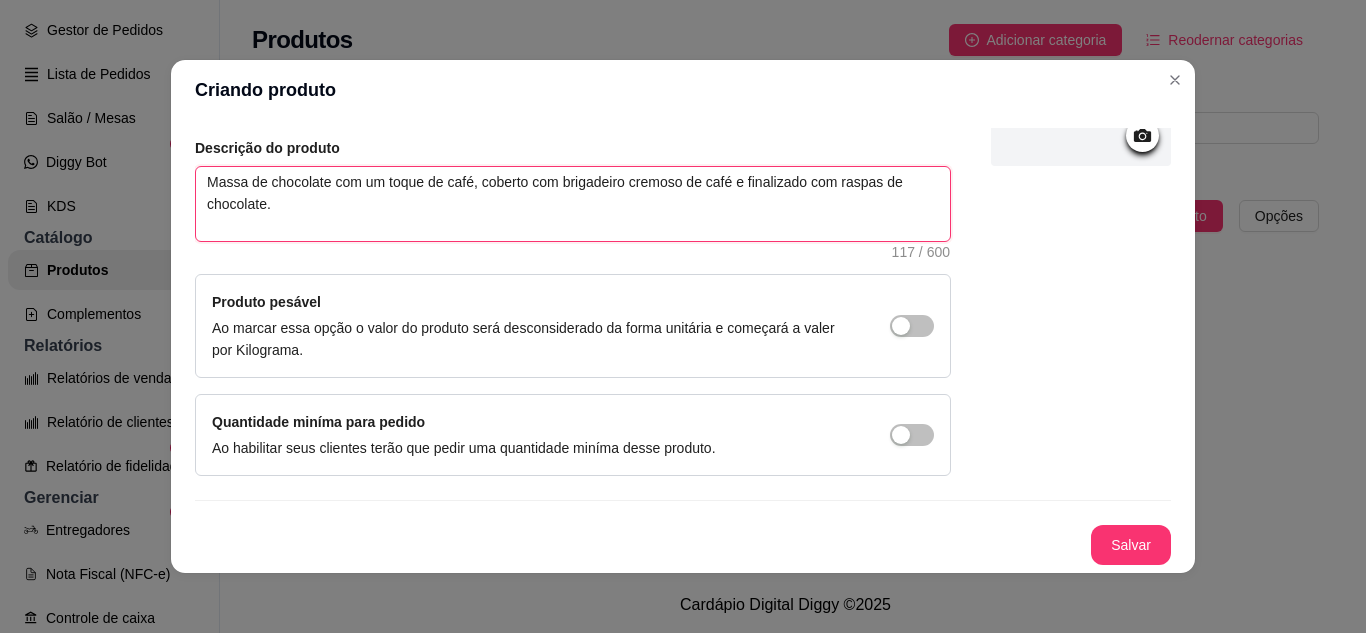 type on "Massa de chocolate com um toque de café, coberto com brigadeiro cremoso de café e finalizado com raspas de chocolate." 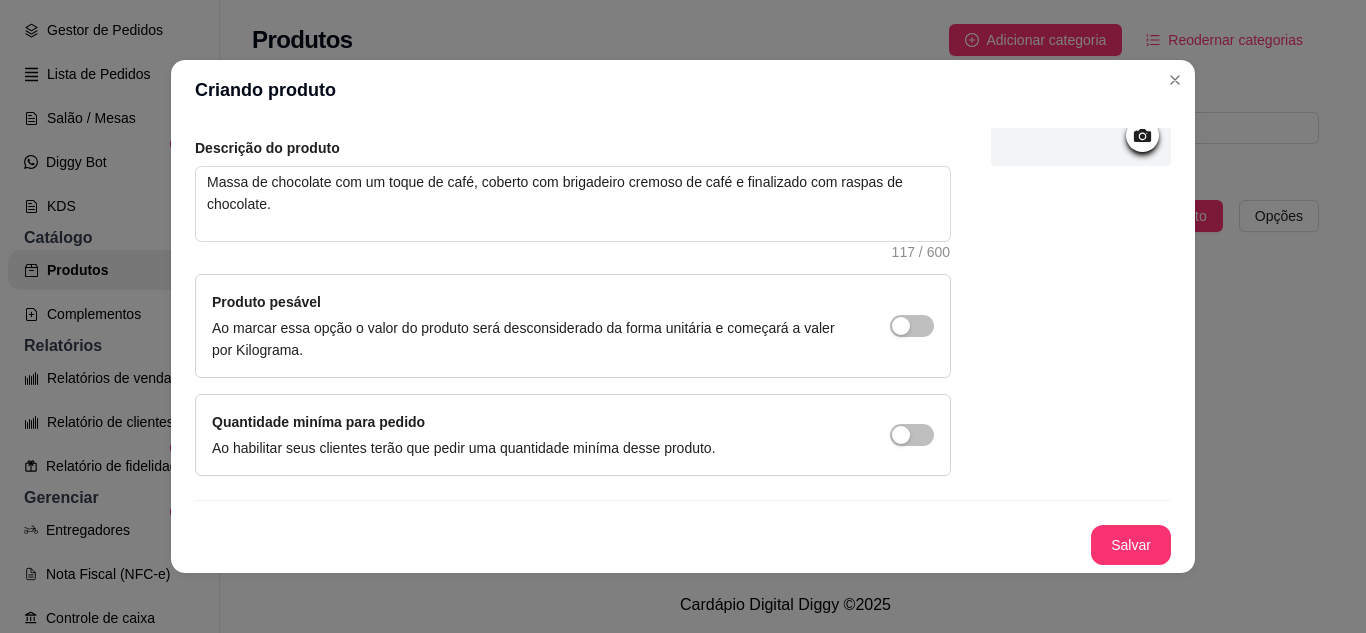 click 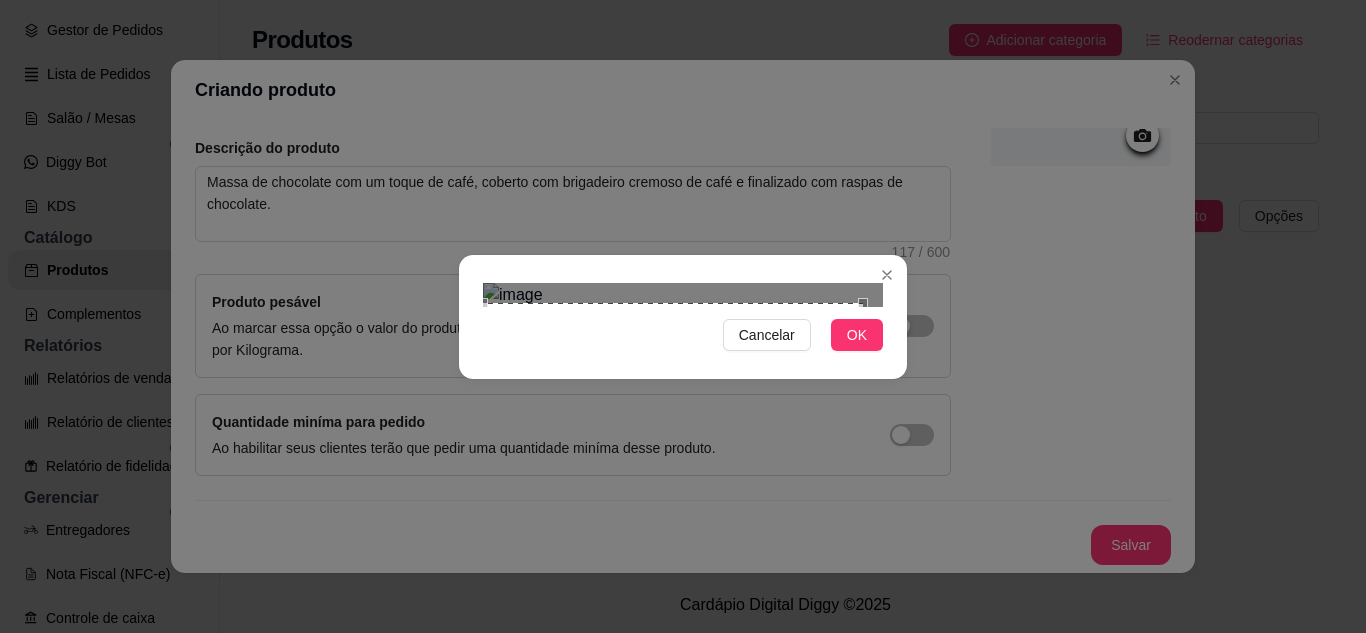 click on "Cancelar OK" at bounding box center (683, 317) 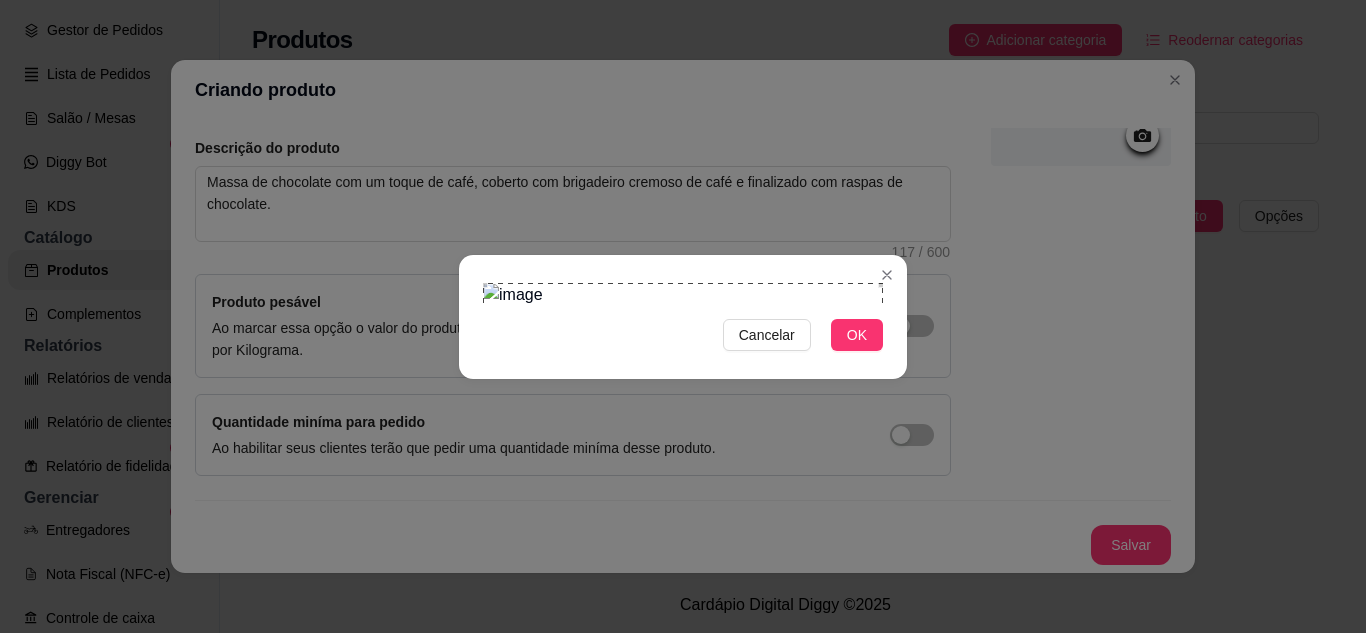 click on "Cancelar OK" at bounding box center [683, 317] 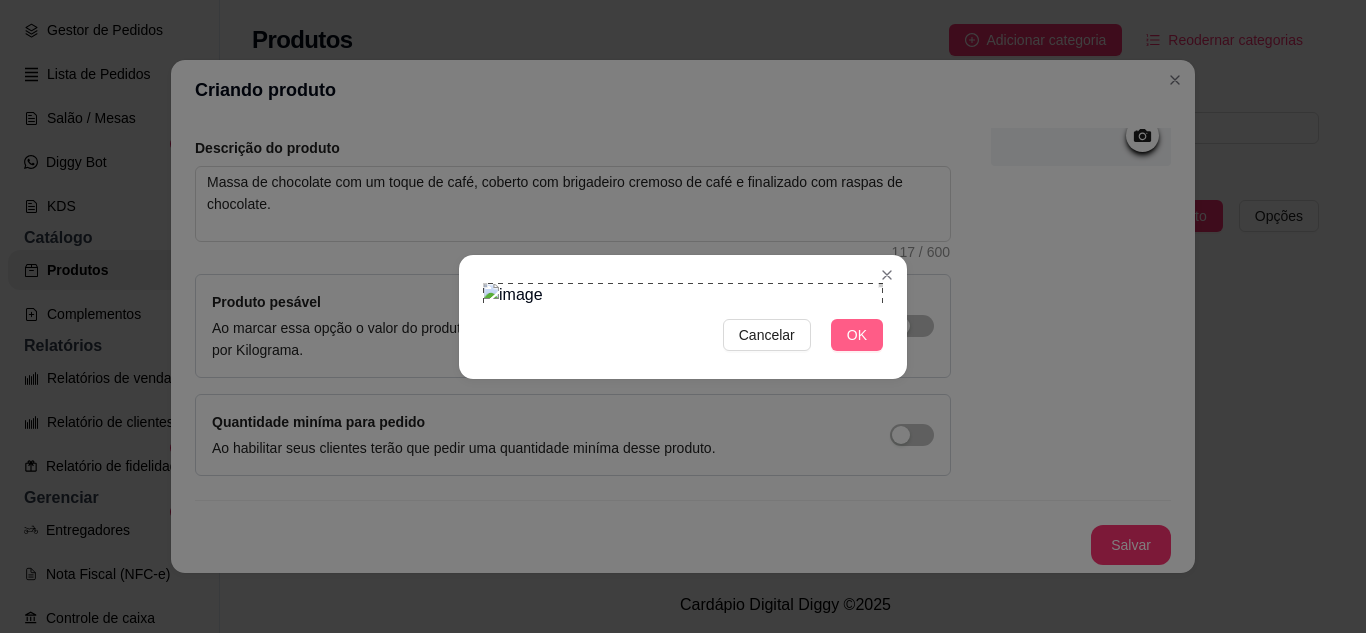 click on "OK" at bounding box center (857, 335) 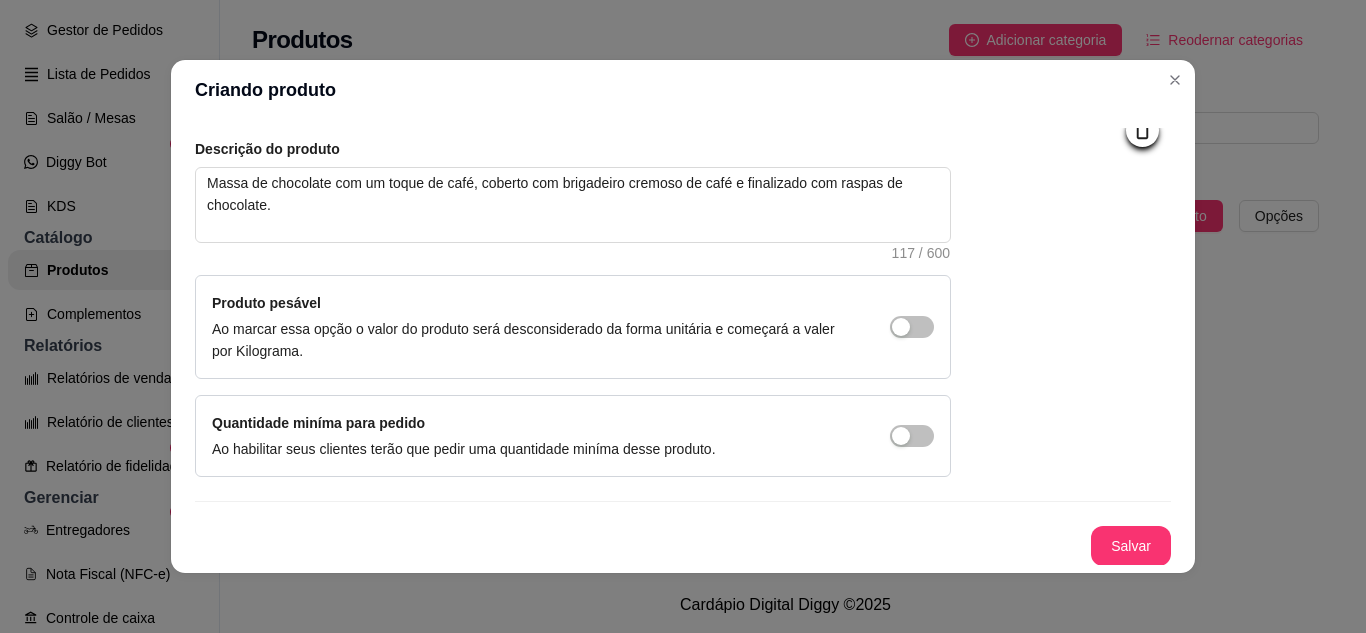 scroll, scrollTop: 215, scrollLeft: 0, axis: vertical 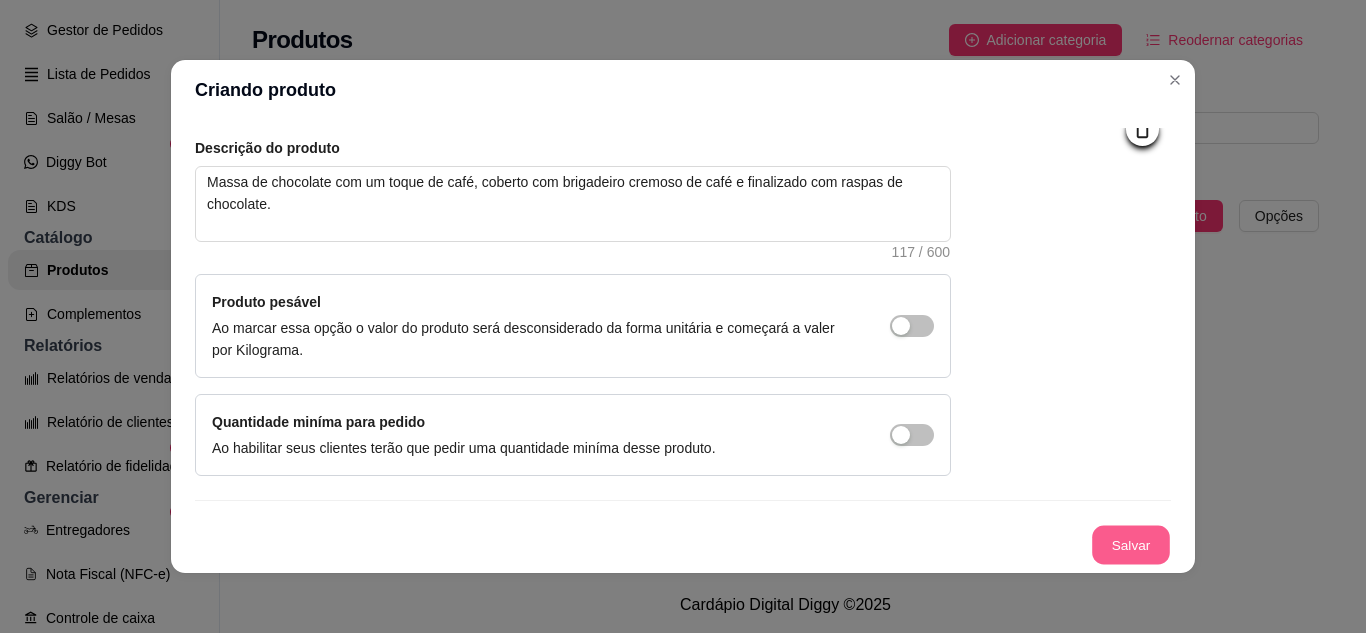 click on "Salvar" at bounding box center [1131, 545] 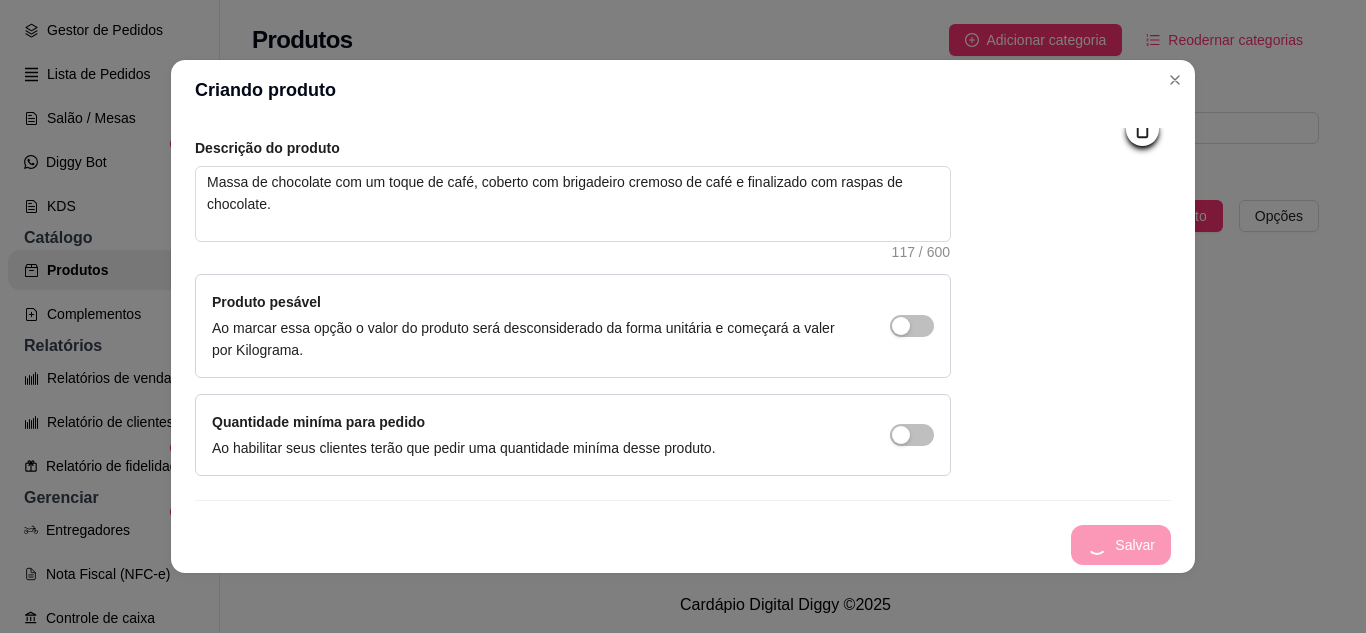 type 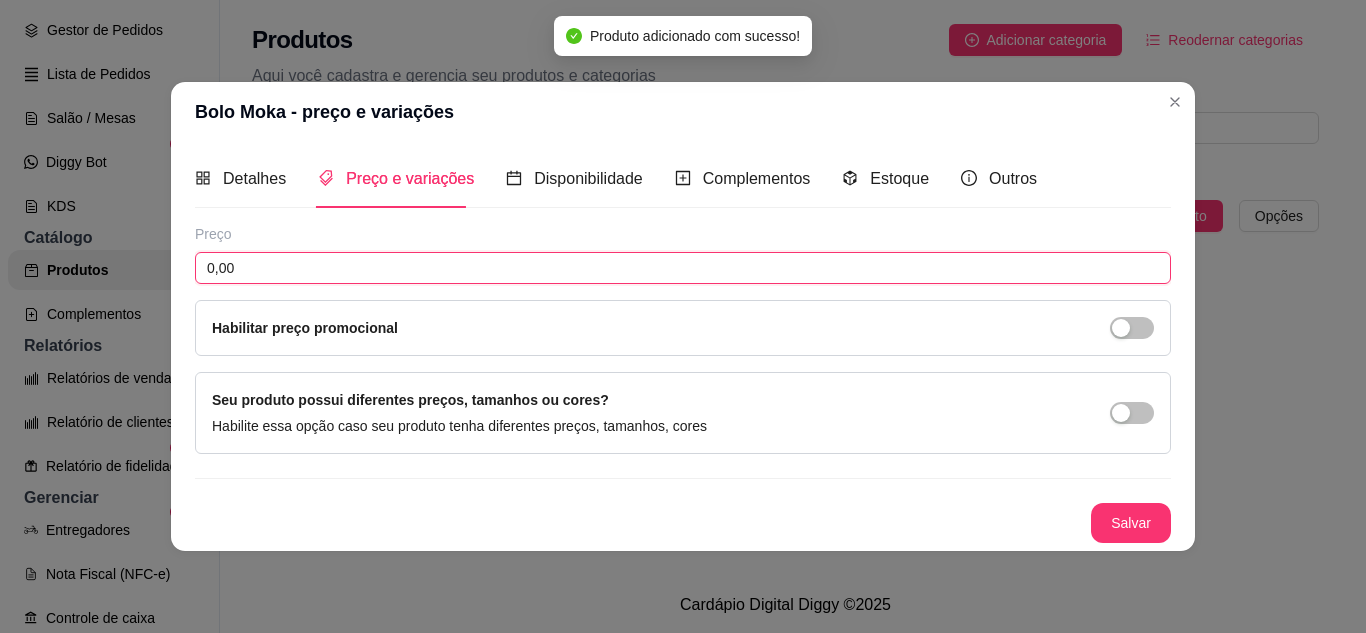 click on "0,00" at bounding box center (683, 268) 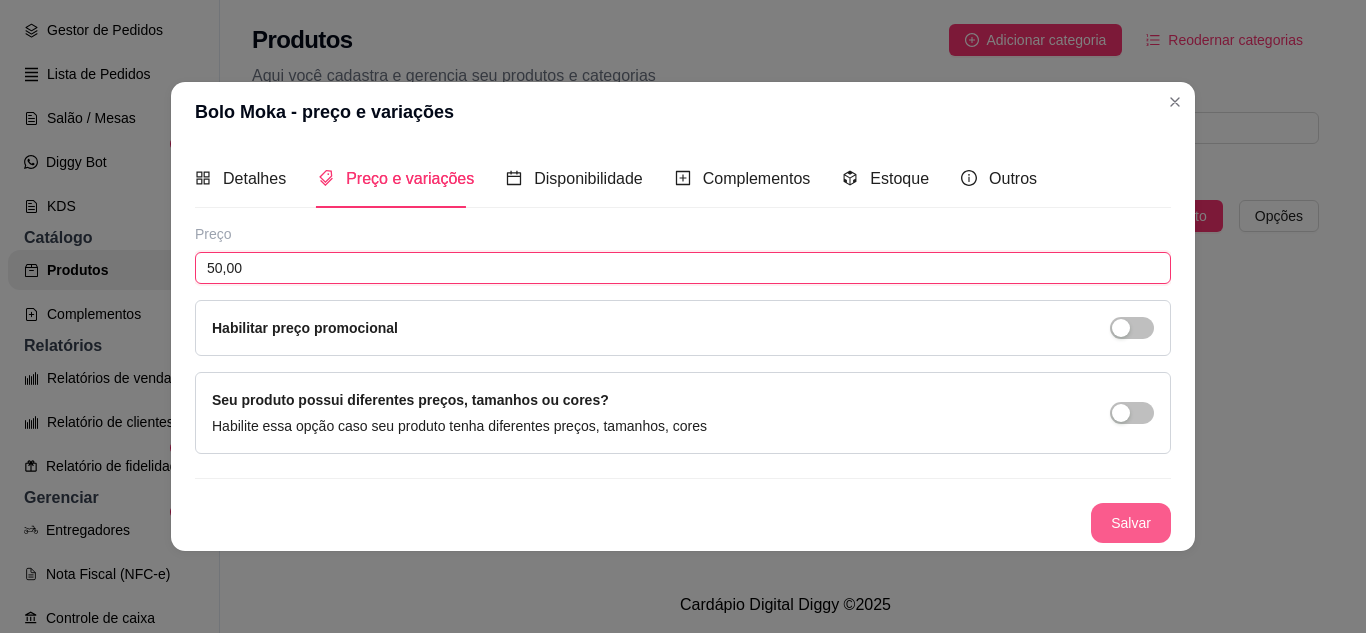 type on "50,00" 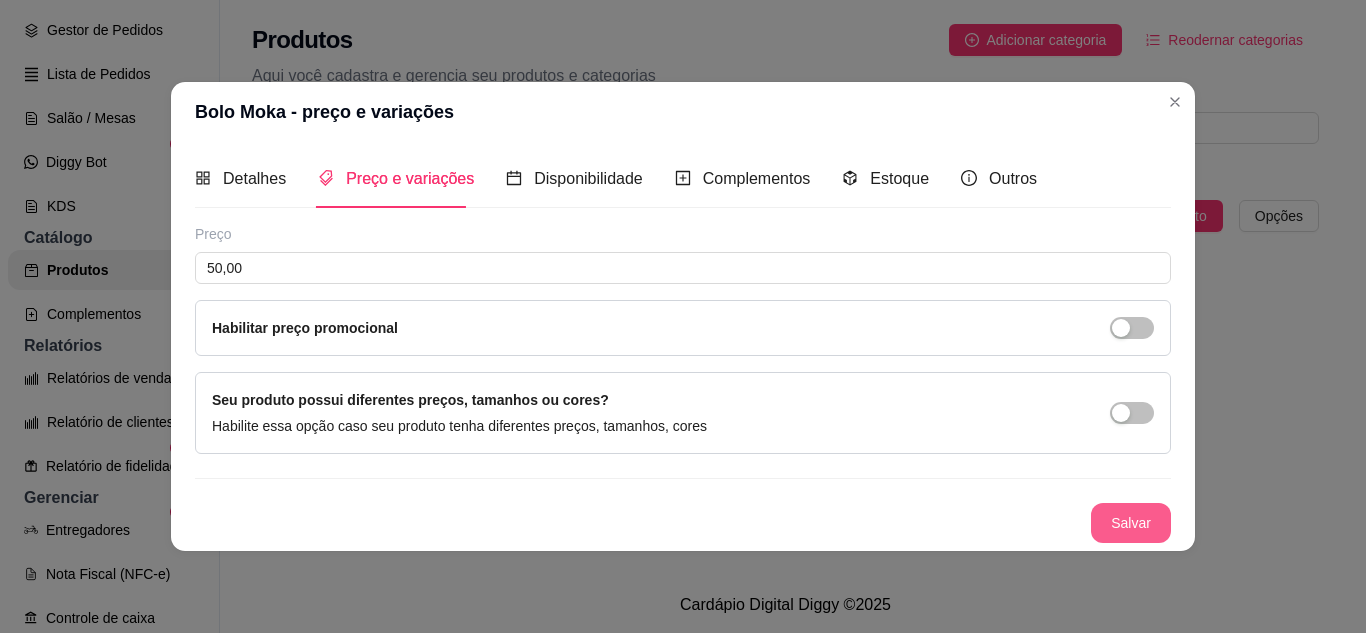 click on "Salvar" at bounding box center (1131, 523) 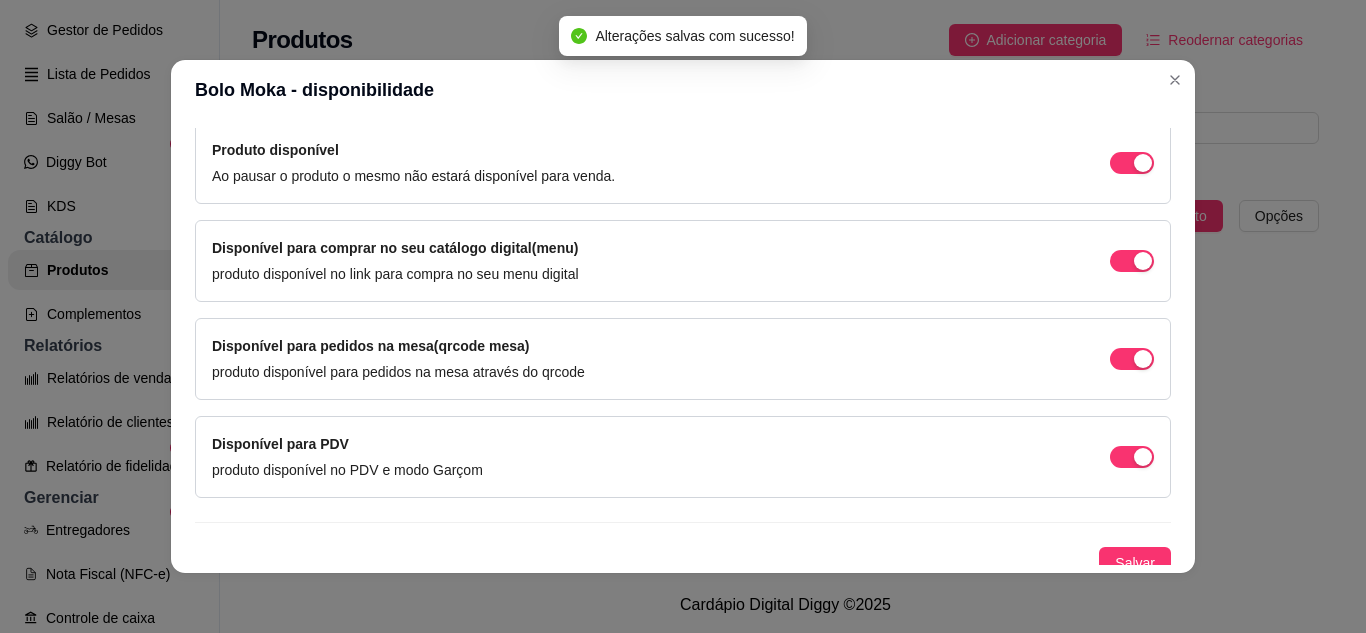 scroll, scrollTop: 200, scrollLeft: 0, axis: vertical 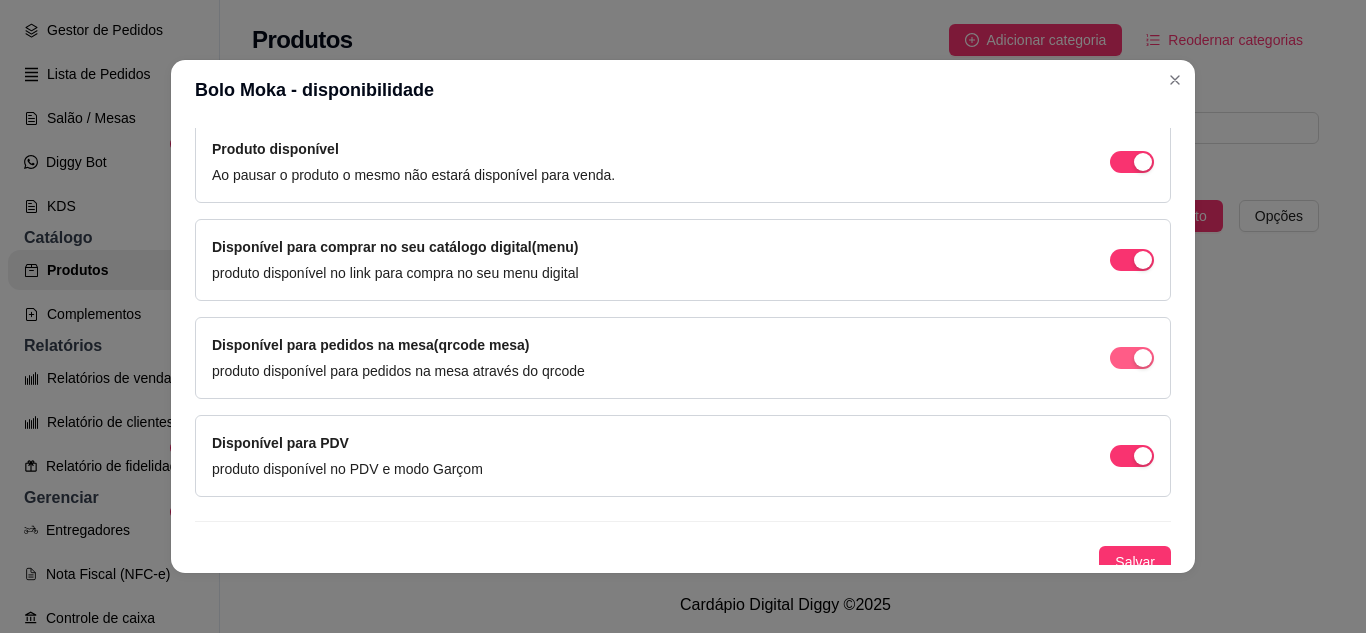 click at bounding box center (1143, 162) 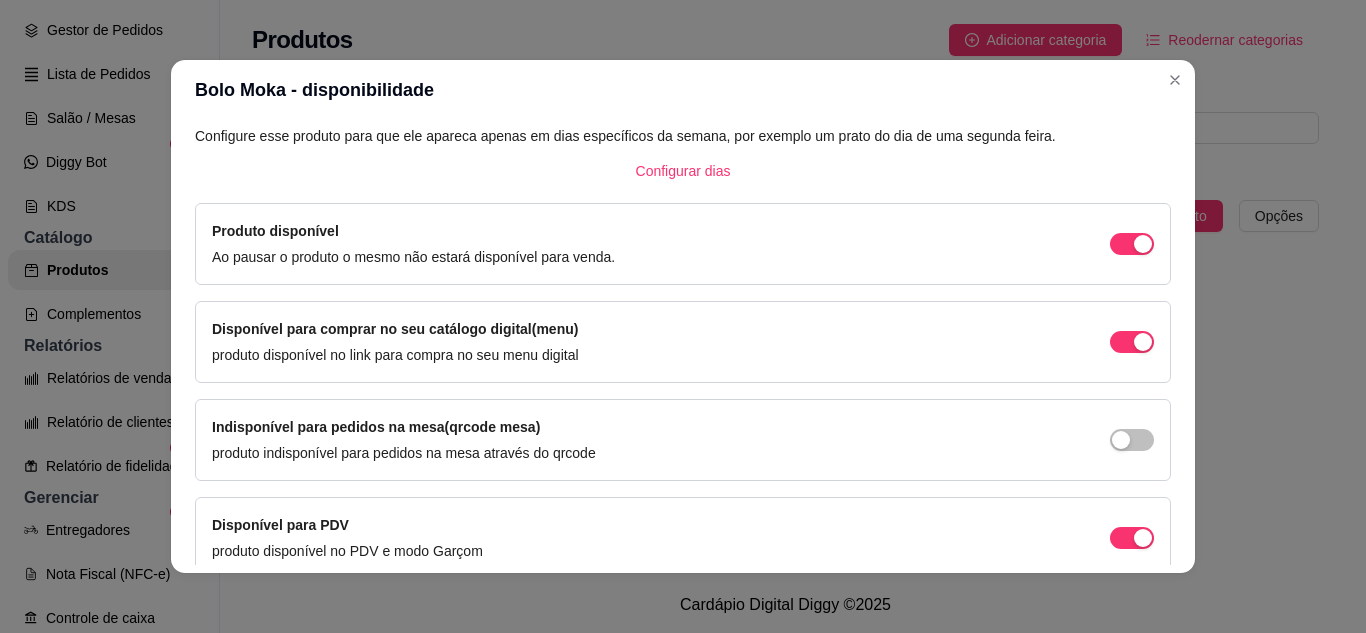 scroll, scrollTop: 213, scrollLeft: 0, axis: vertical 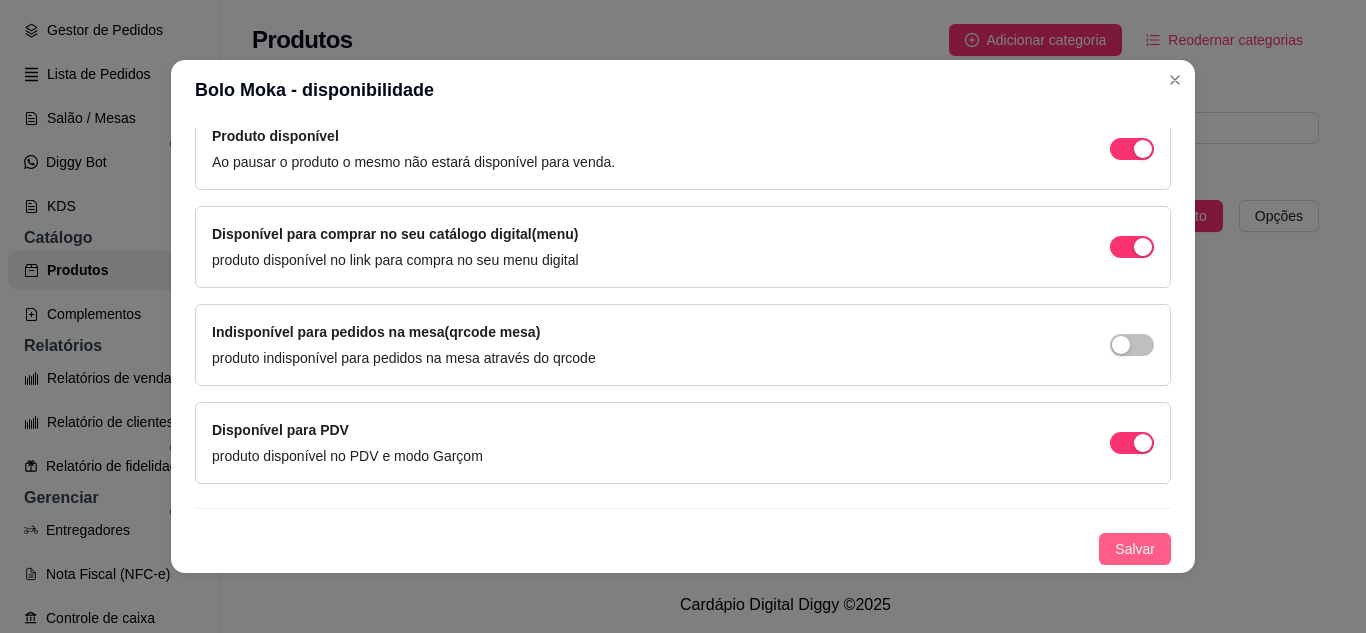 click on "Salvar" at bounding box center (1135, 549) 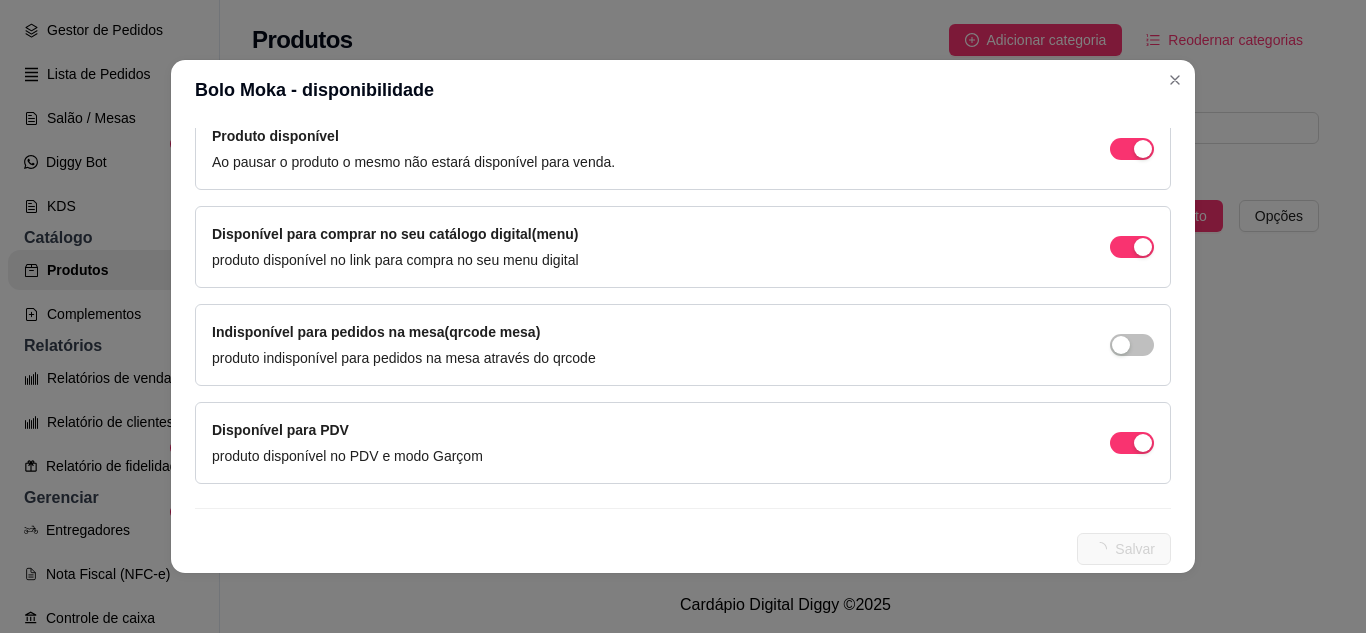 scroll, scrollTop: 0, scrollLeft: 0, axis: both 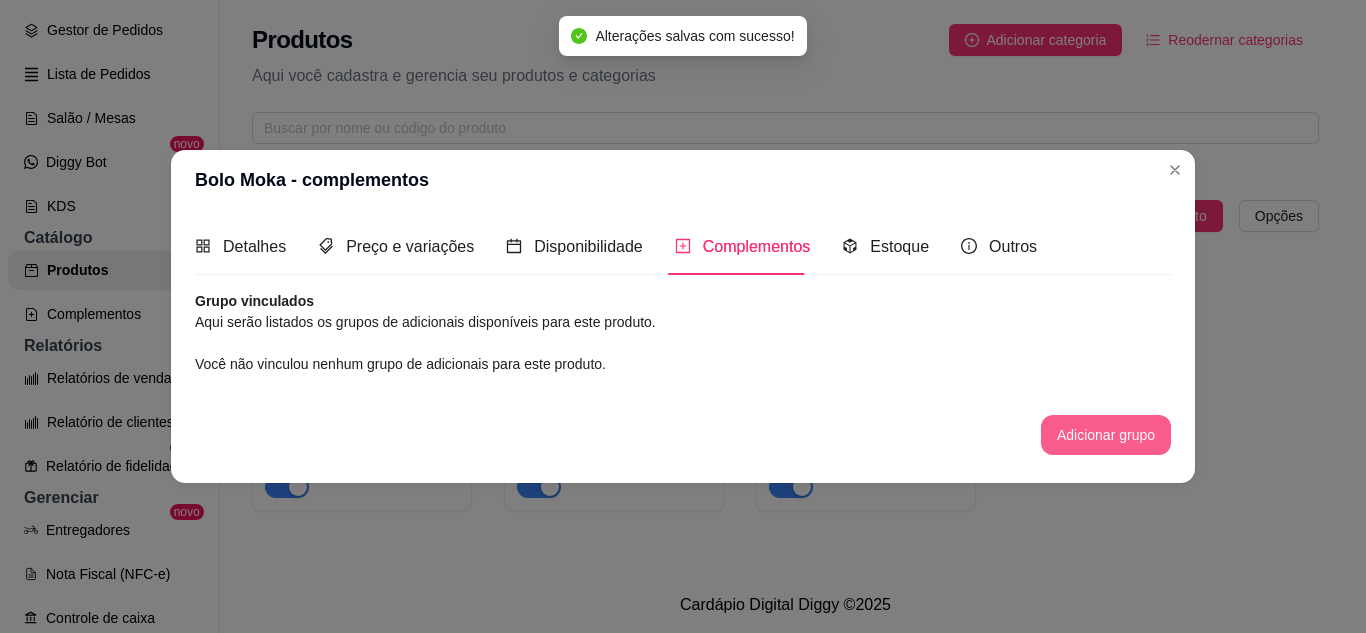 click on "Adicionar grupo" at bounding box center (1106, 435) 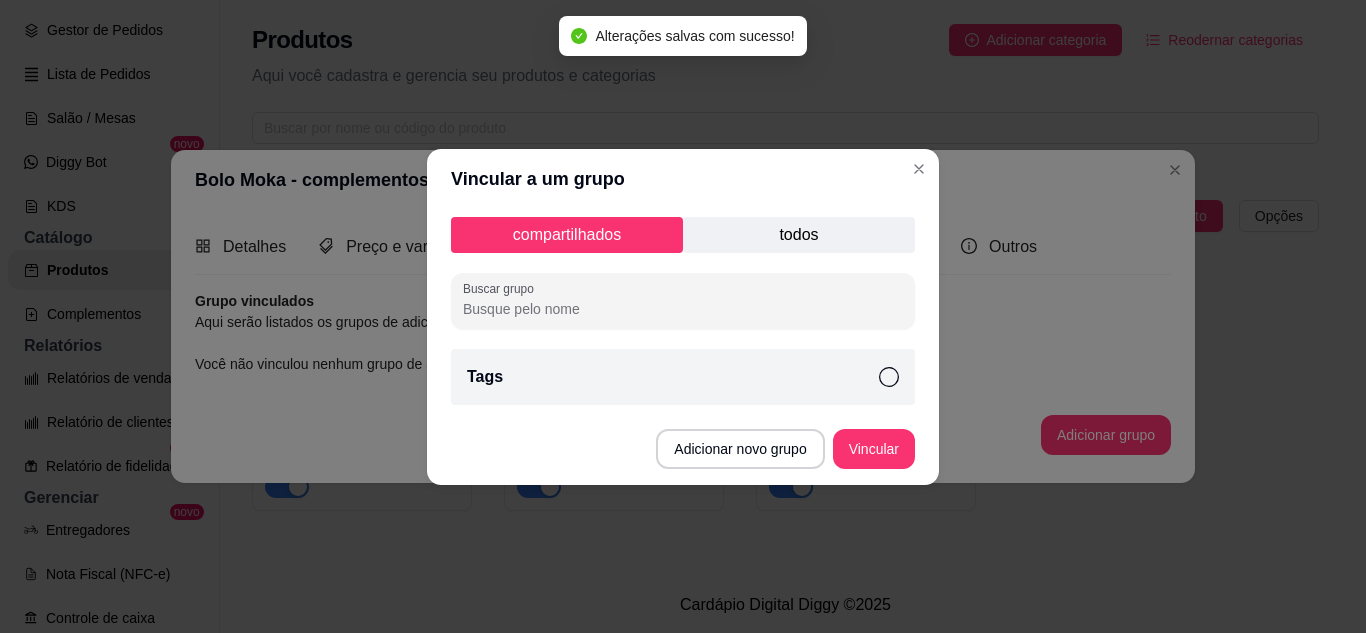 click on "todos" at bounding box center (799, 235) 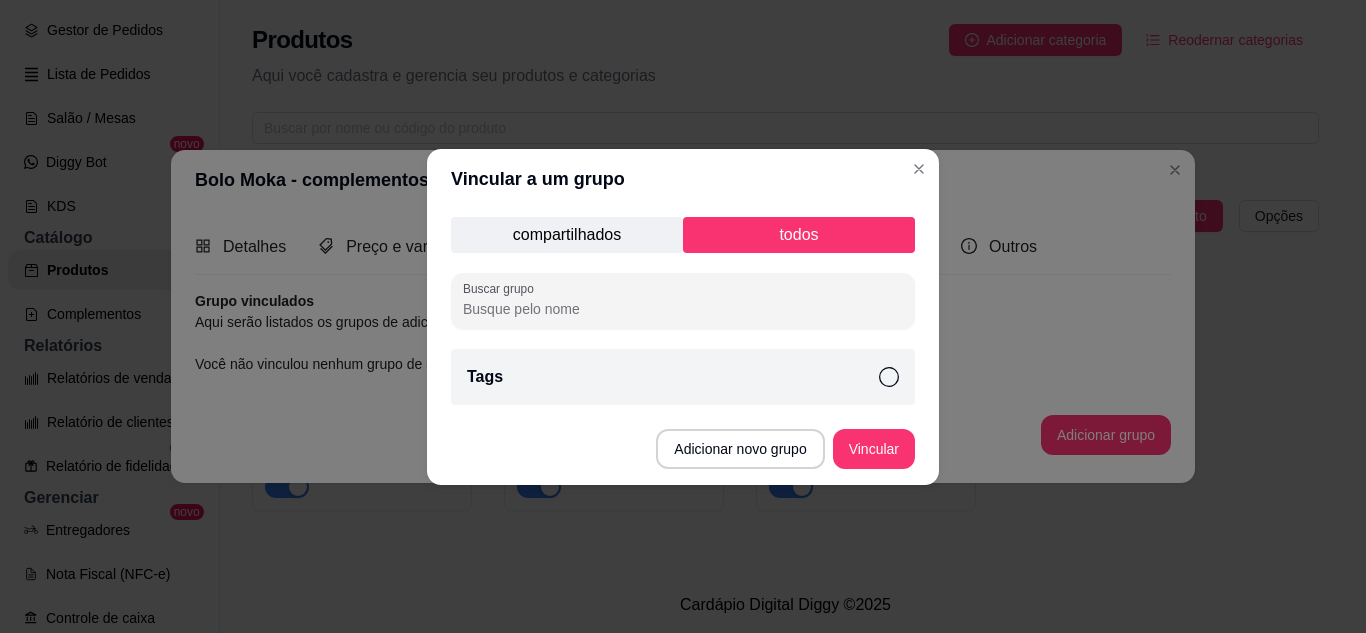 click 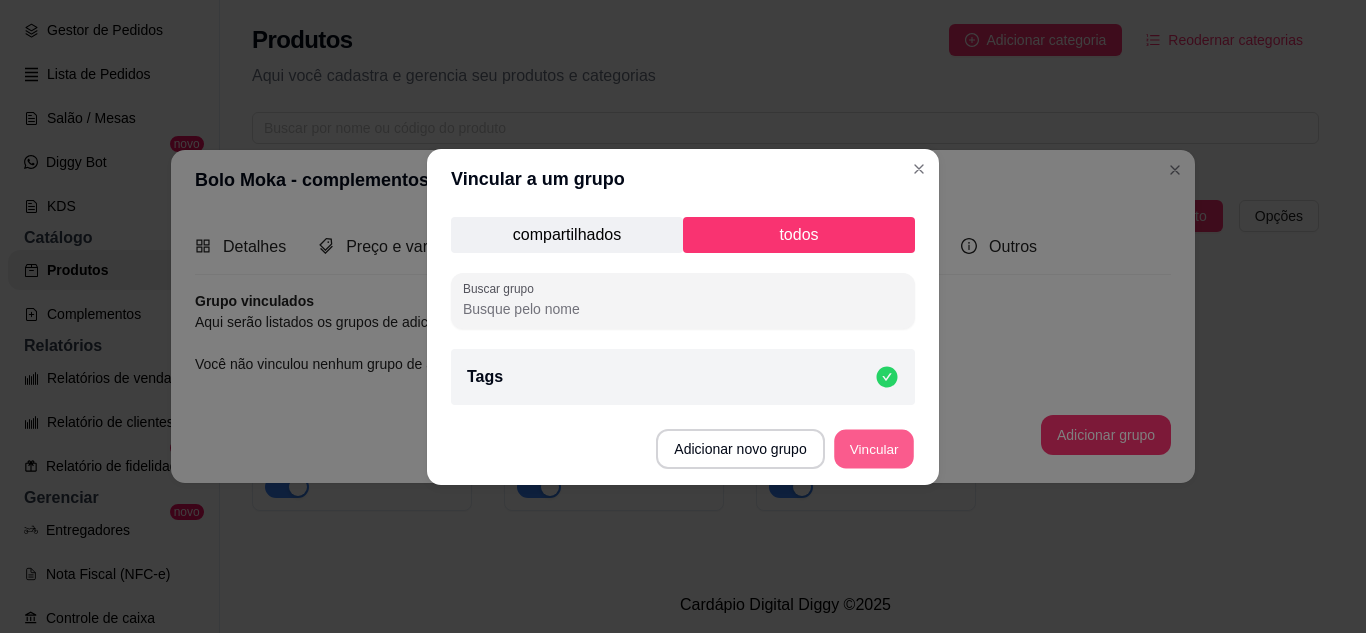 click on "Vincular" at bounding box center (874, 448) 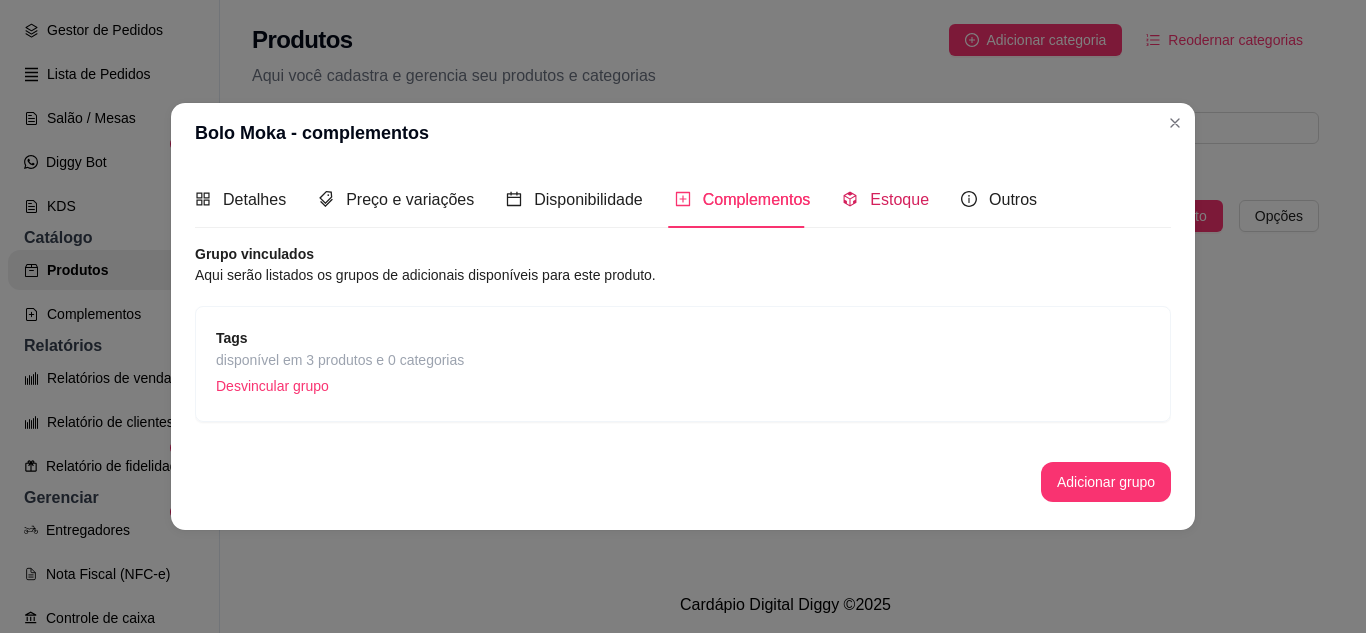 click on "Estoque" at bounding box center (899, 199) 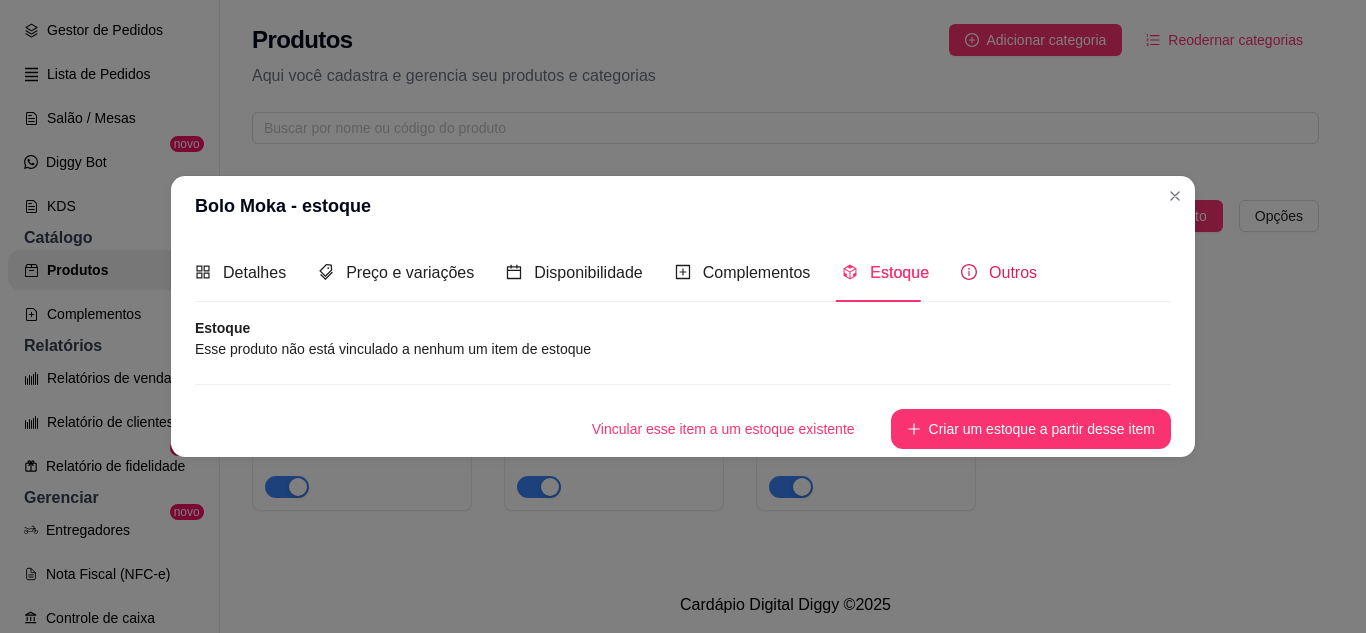 click on "Outros" at bounding box center [1013, 272] 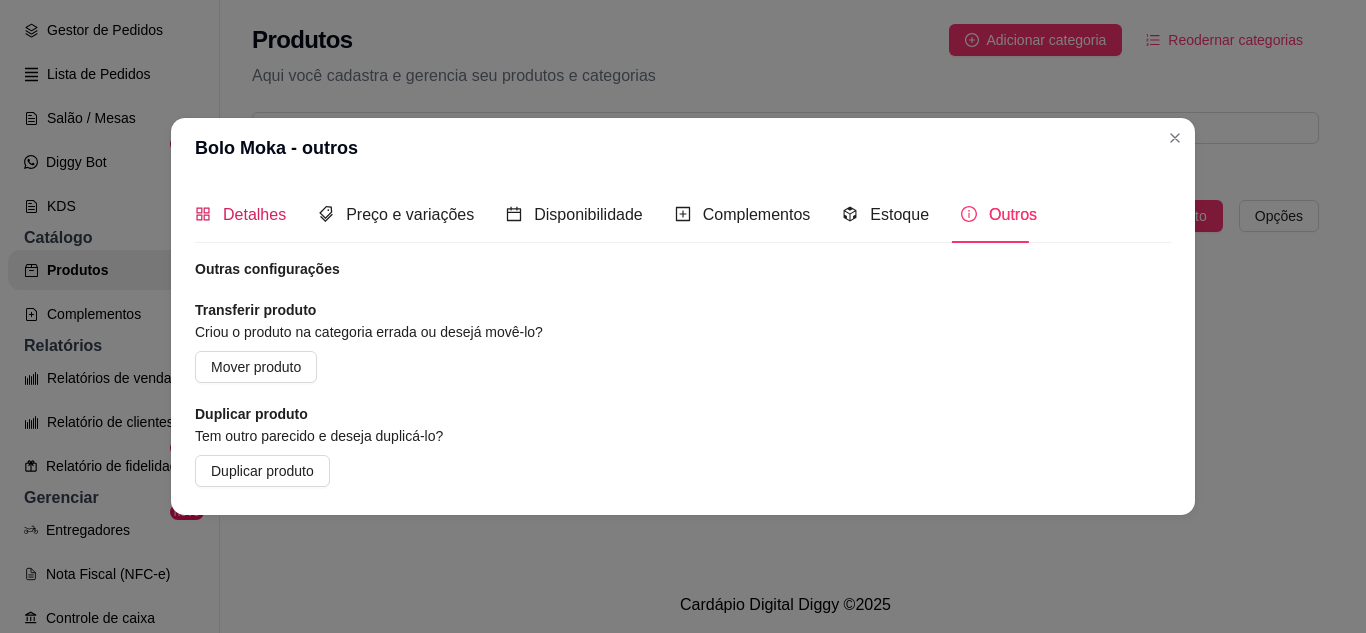 click on "Detalhes" at bounding box center [254, 214] 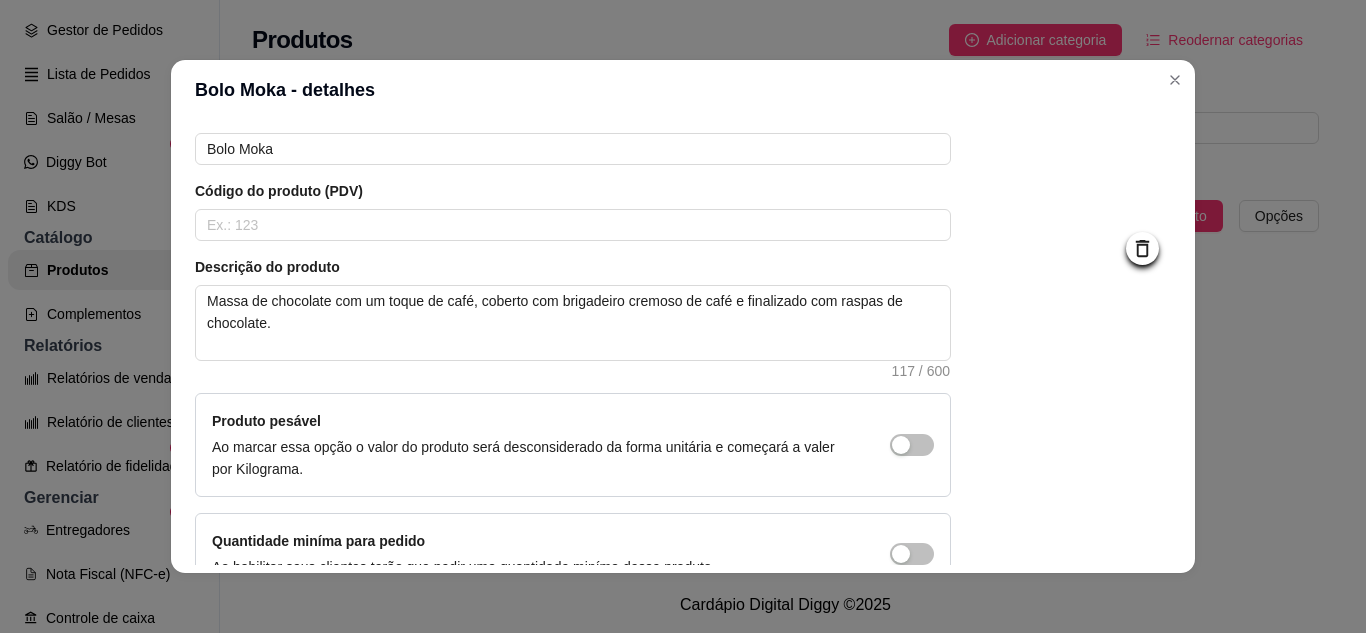 scroll, scrollTop: 215, scrollLeft: 0, axis: vertical 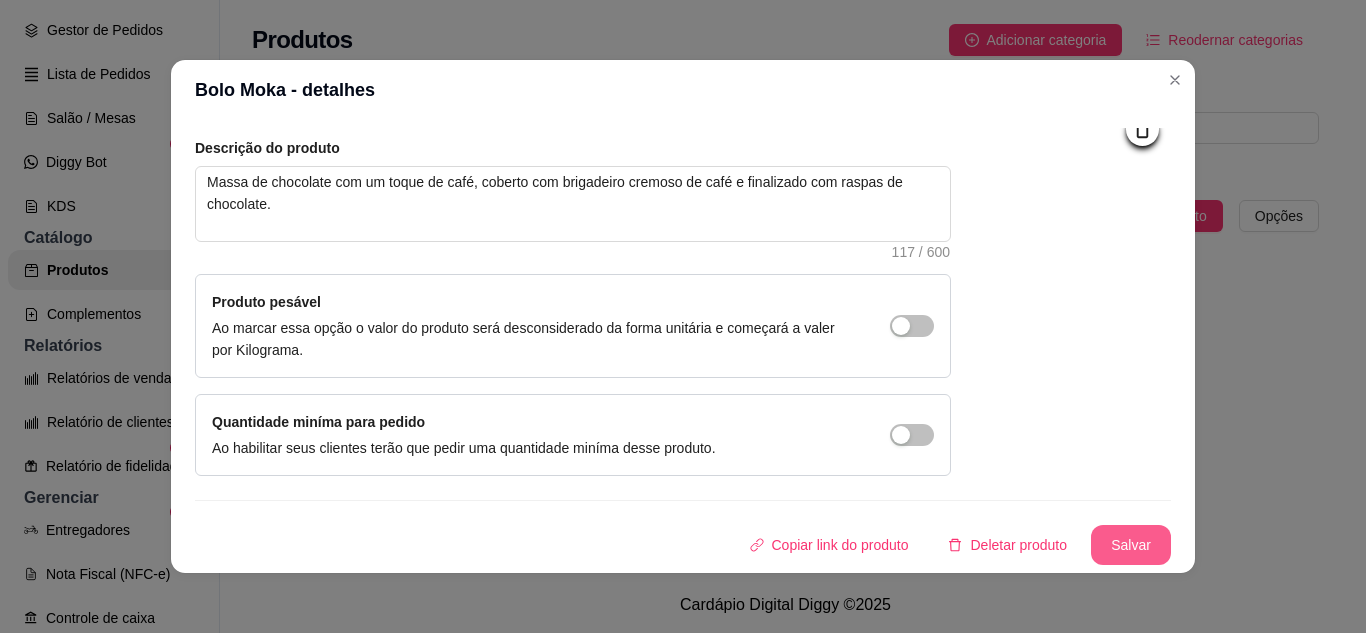 click on "Salvar" at bounding box center [1131, 545] 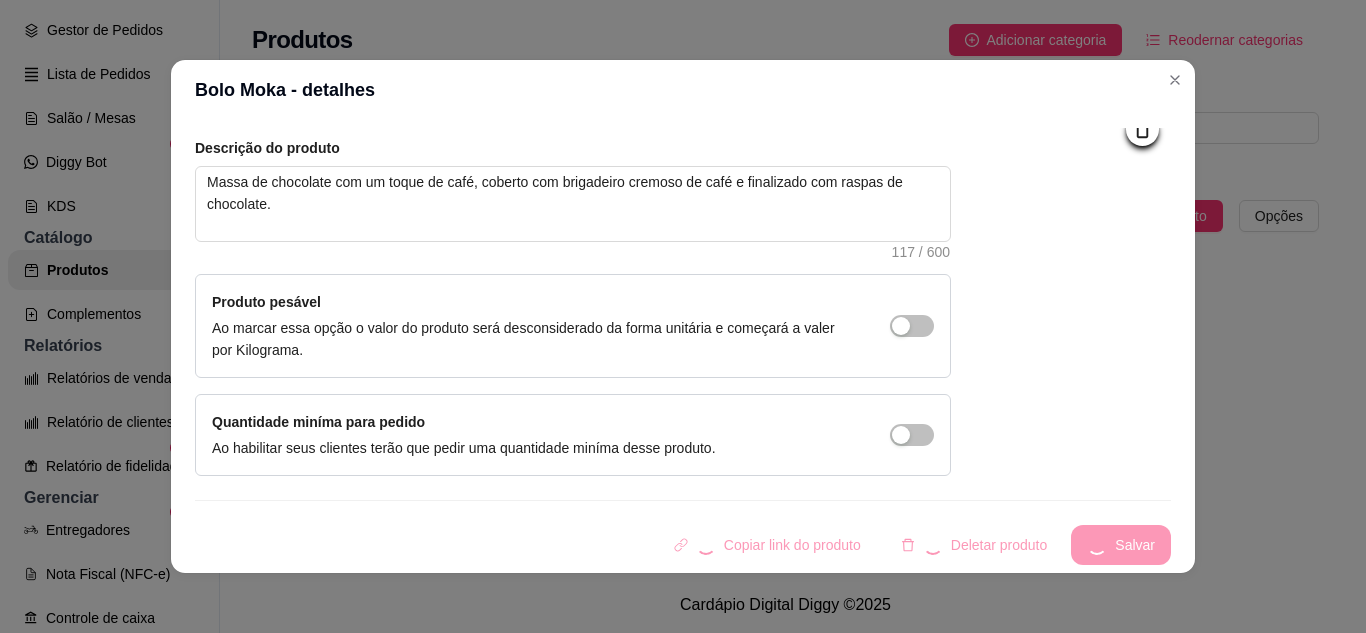 scroll, scrollTop: 0, scrollLeft: 0, axis: both 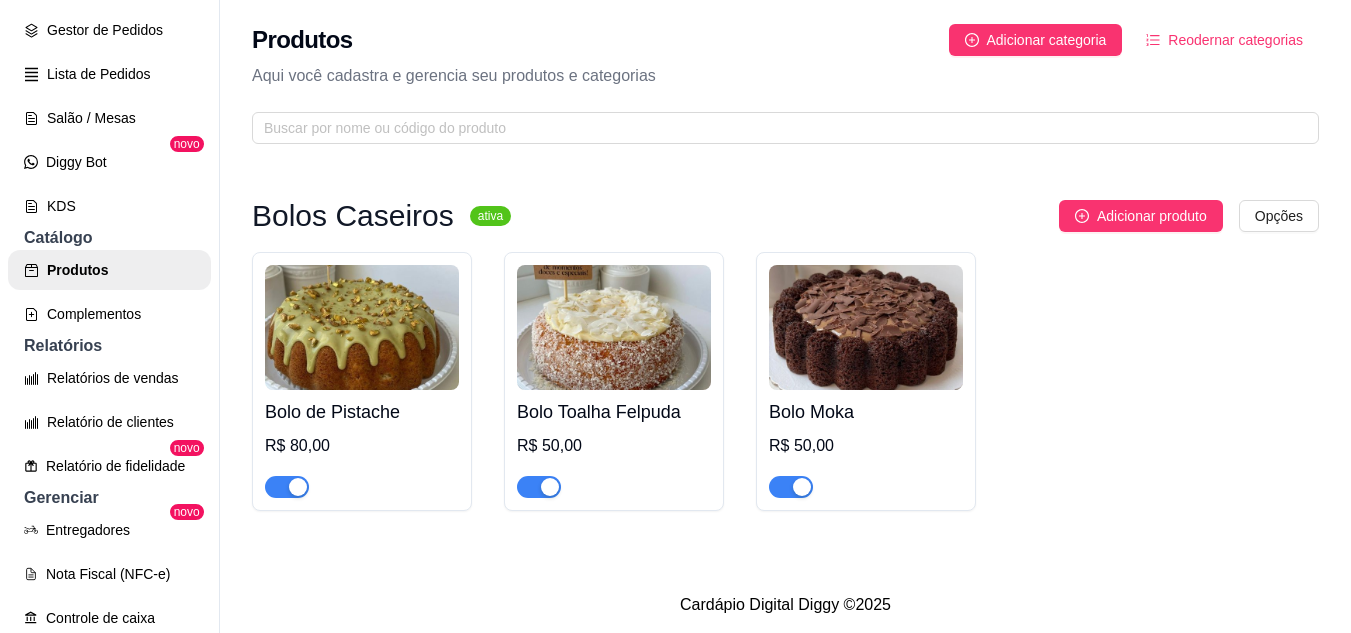 click at bounding box center [614, 327] 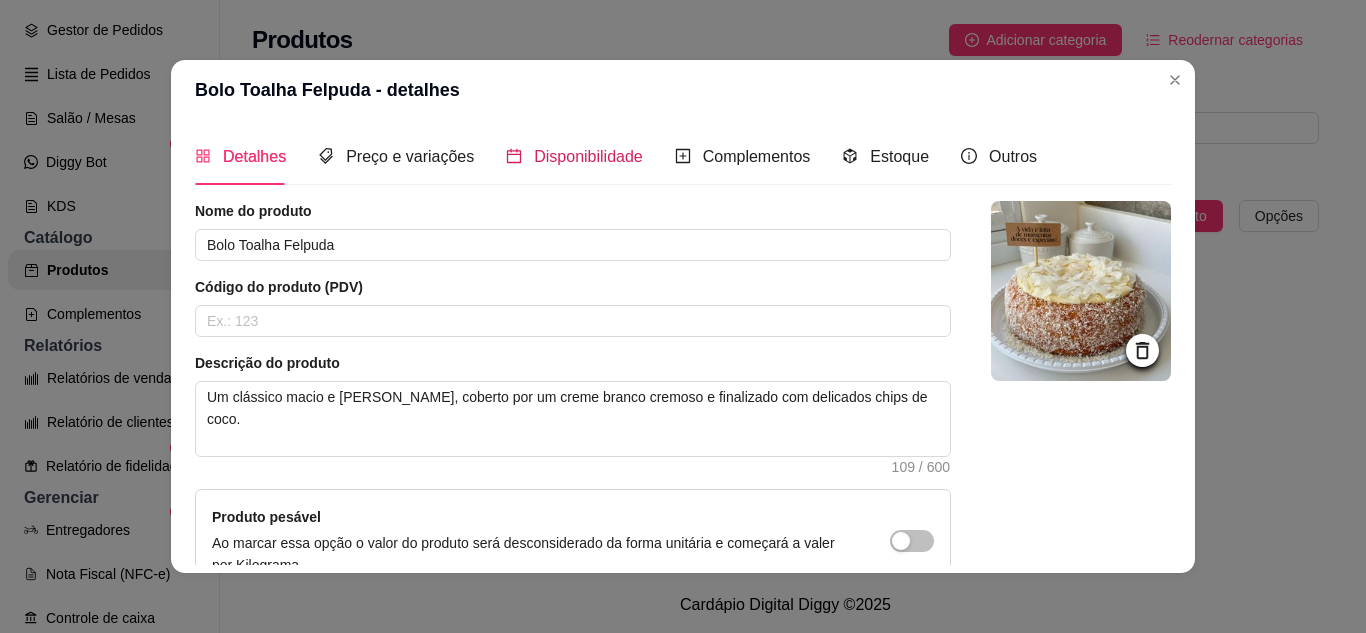 click on "Disponibilidade" at bounding box center (588, 156) 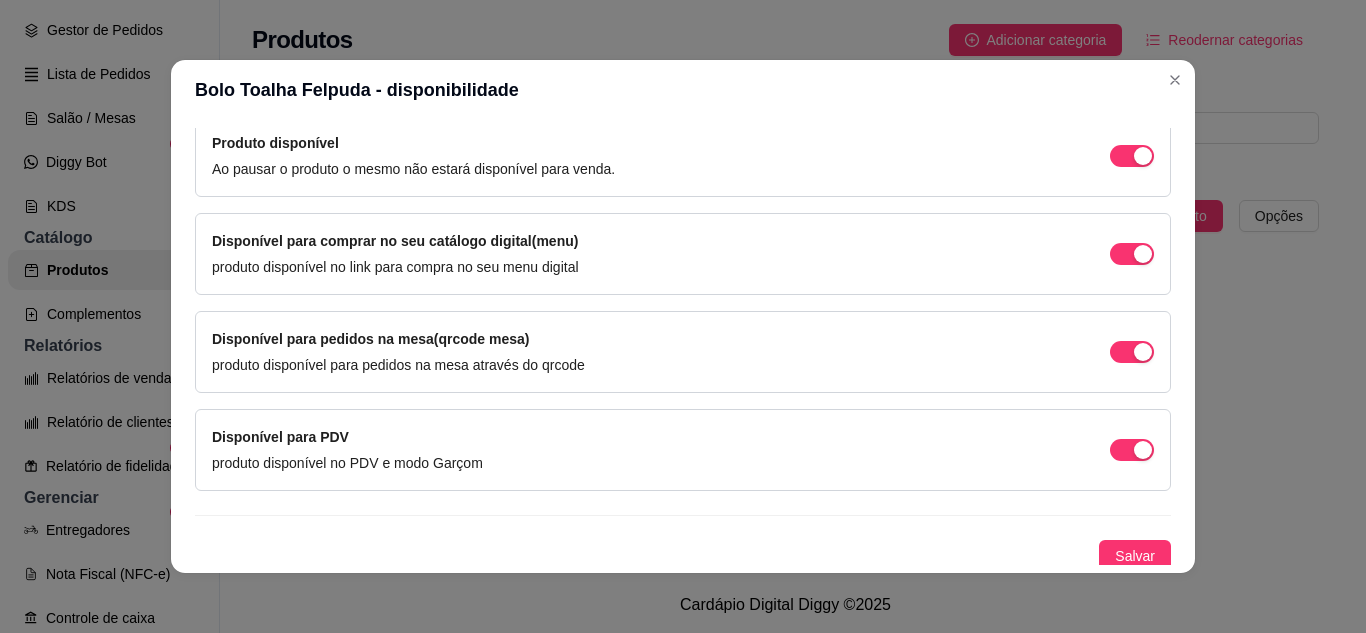 scroll, scrollTop: 213, scrollLeft: 0, axis: vertical 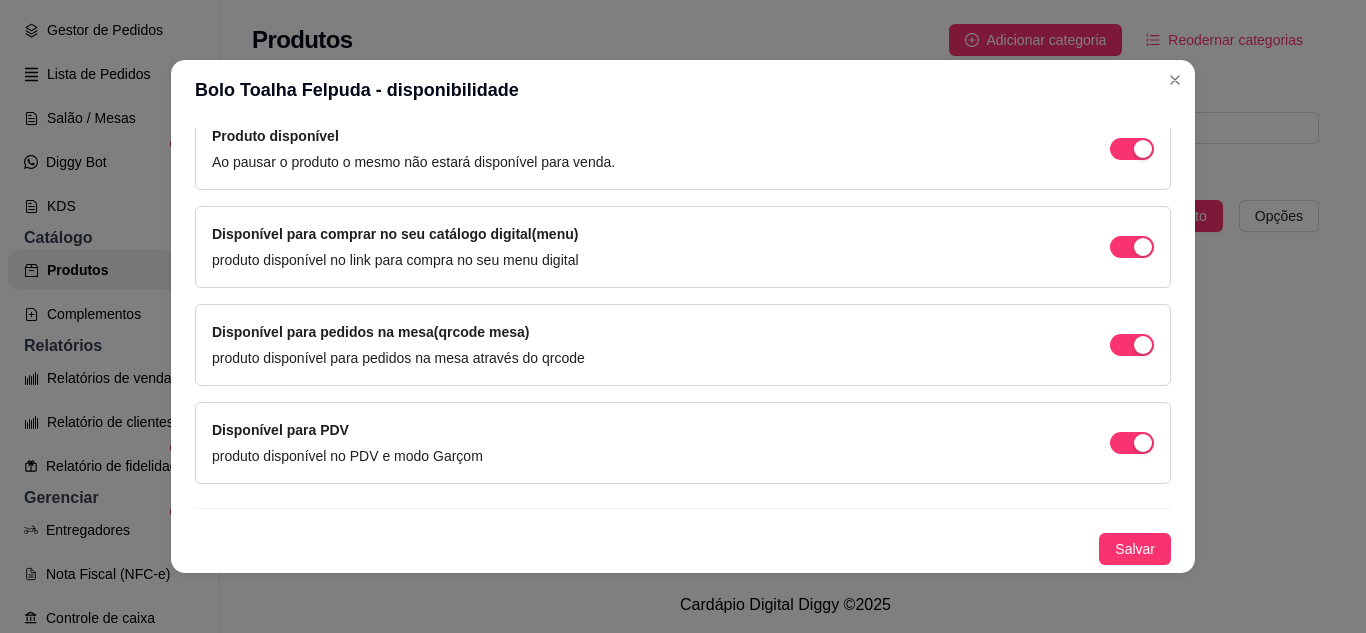 click on "Disponível para pedidos na mesa(qrcode mesa) produto disponível para pedidos na mesa através do qrcode" at bounding box center (683, 345) 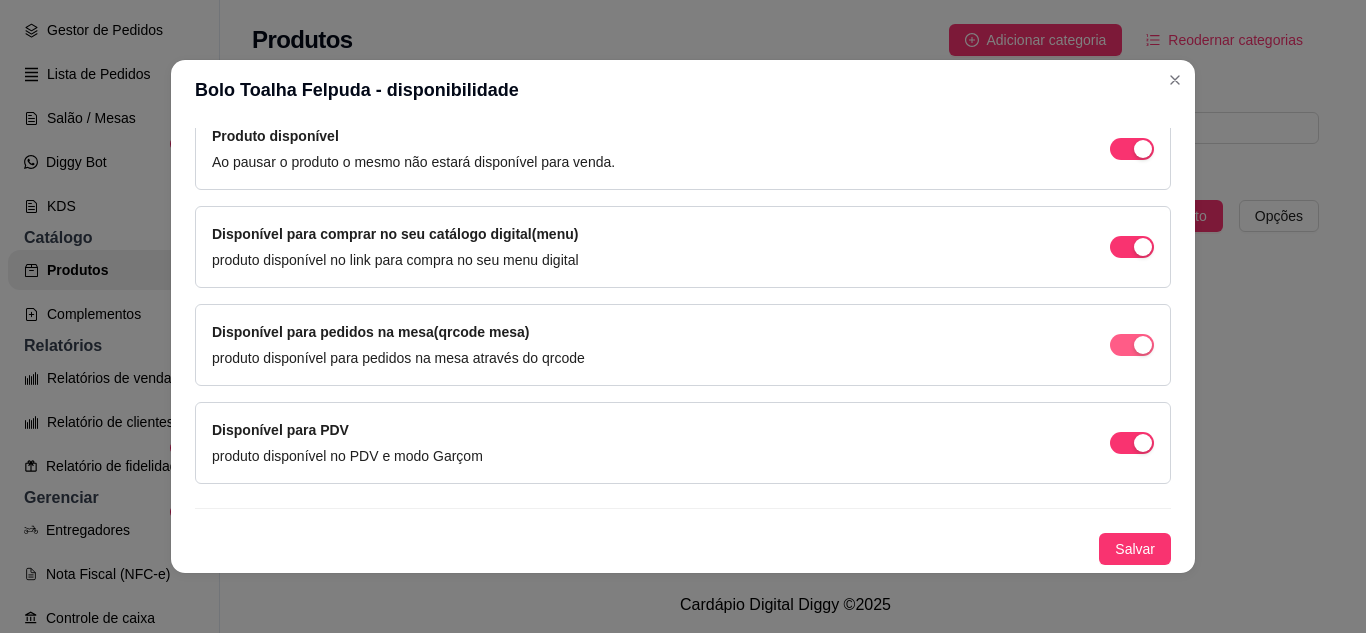 click at bounding box center [1143, 149] 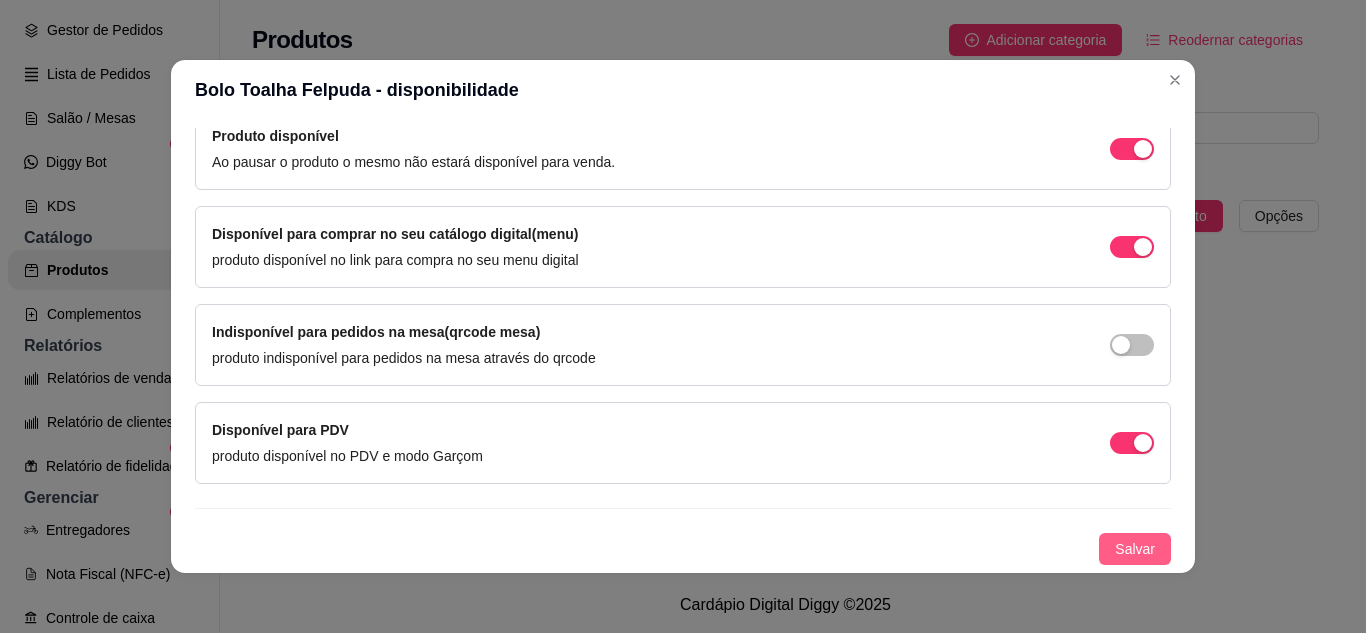 click on "Salvar" at bounding box center [1135, 549] 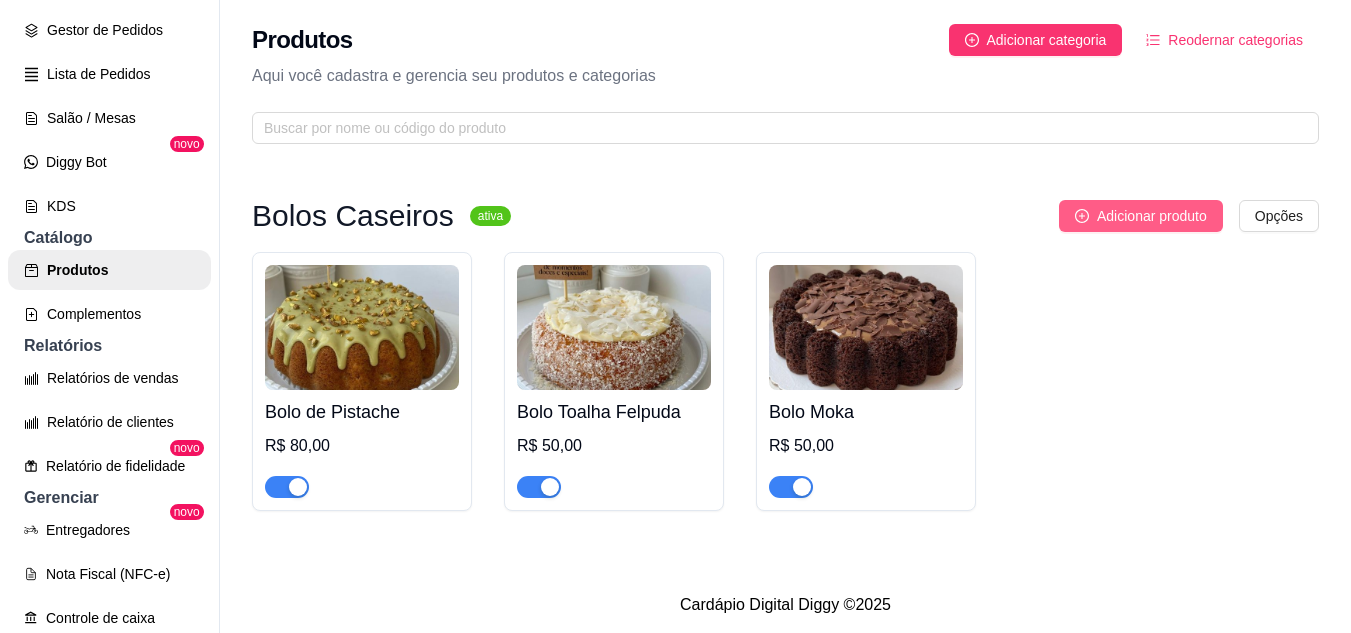 click on "Adicionar produto" at bounding box center [1152, 216] 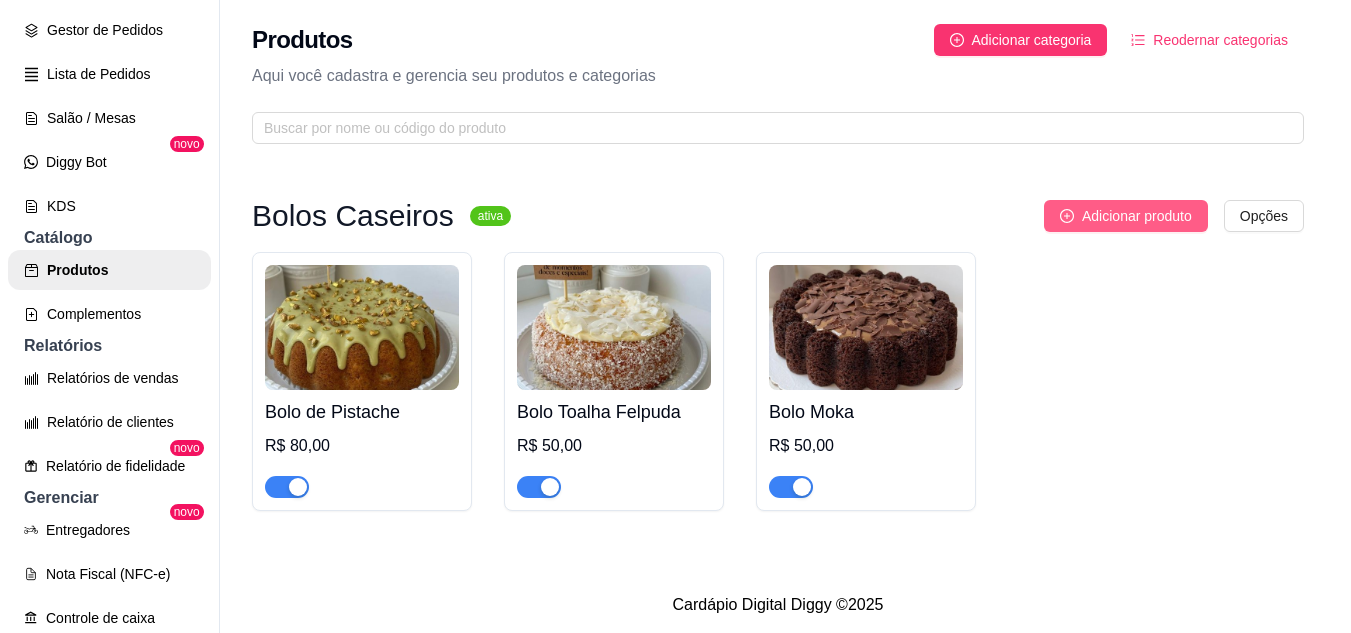type 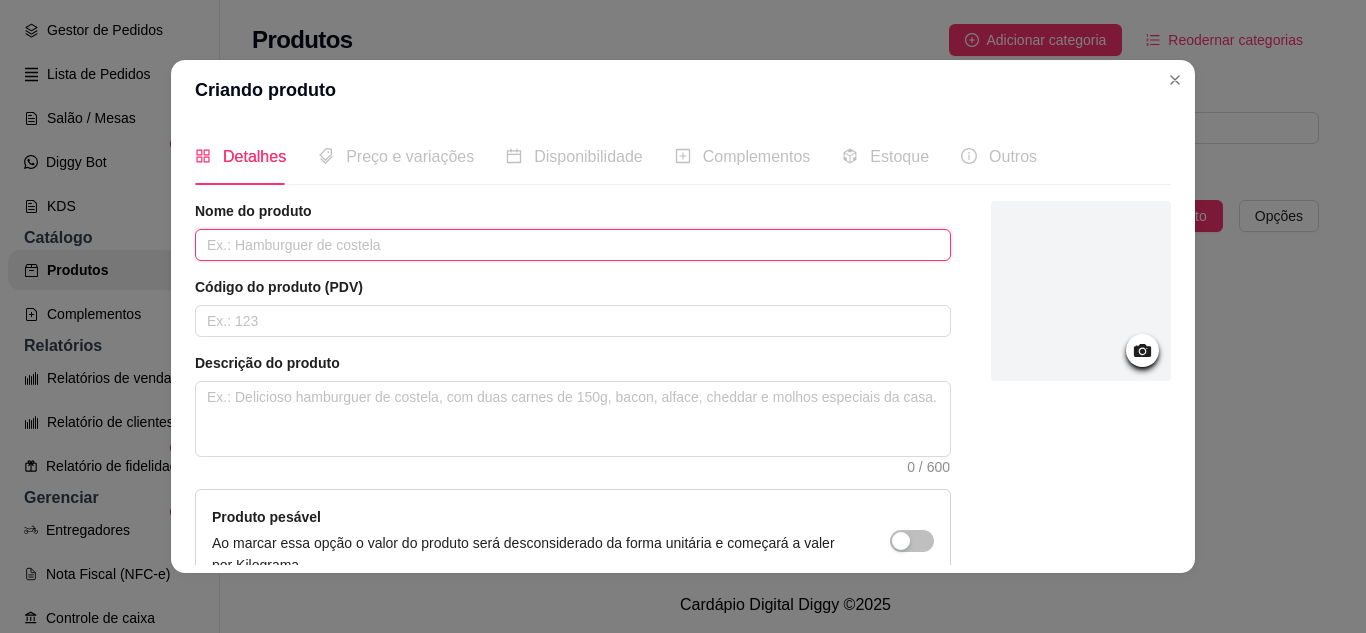 click at bounding box center (573, 245) 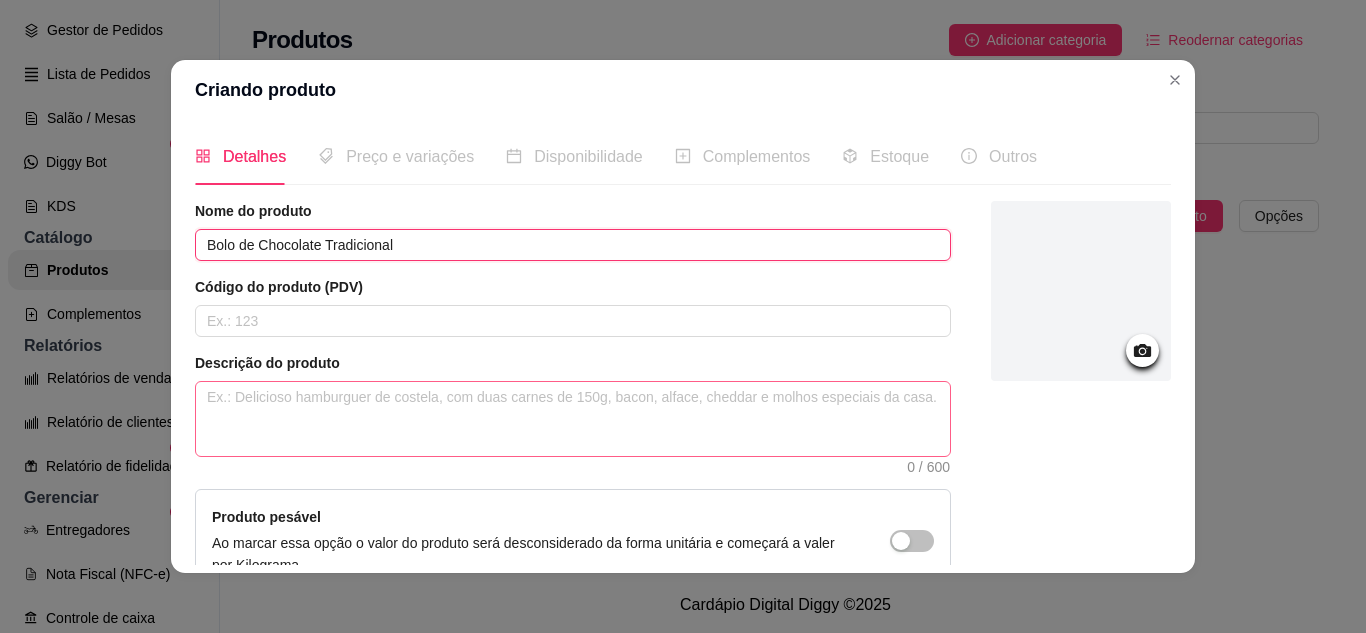 type on "Bolo de Chocolate Tradicional" 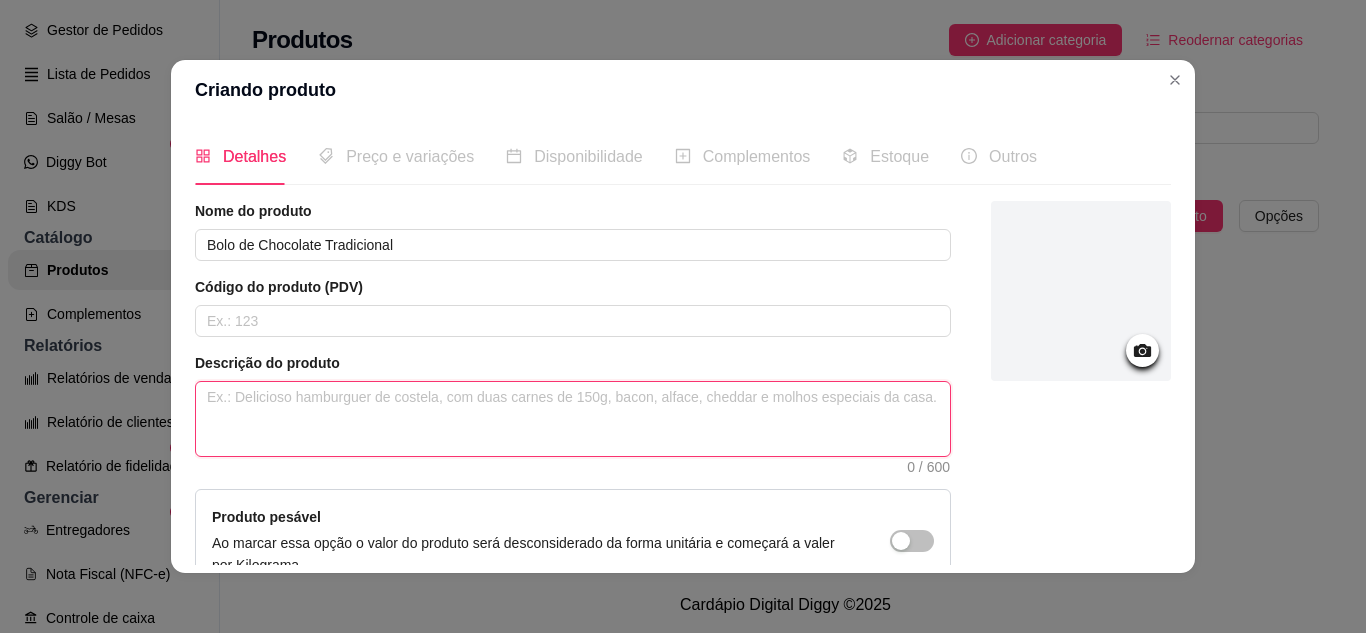 click at bounding box center (573, 419) 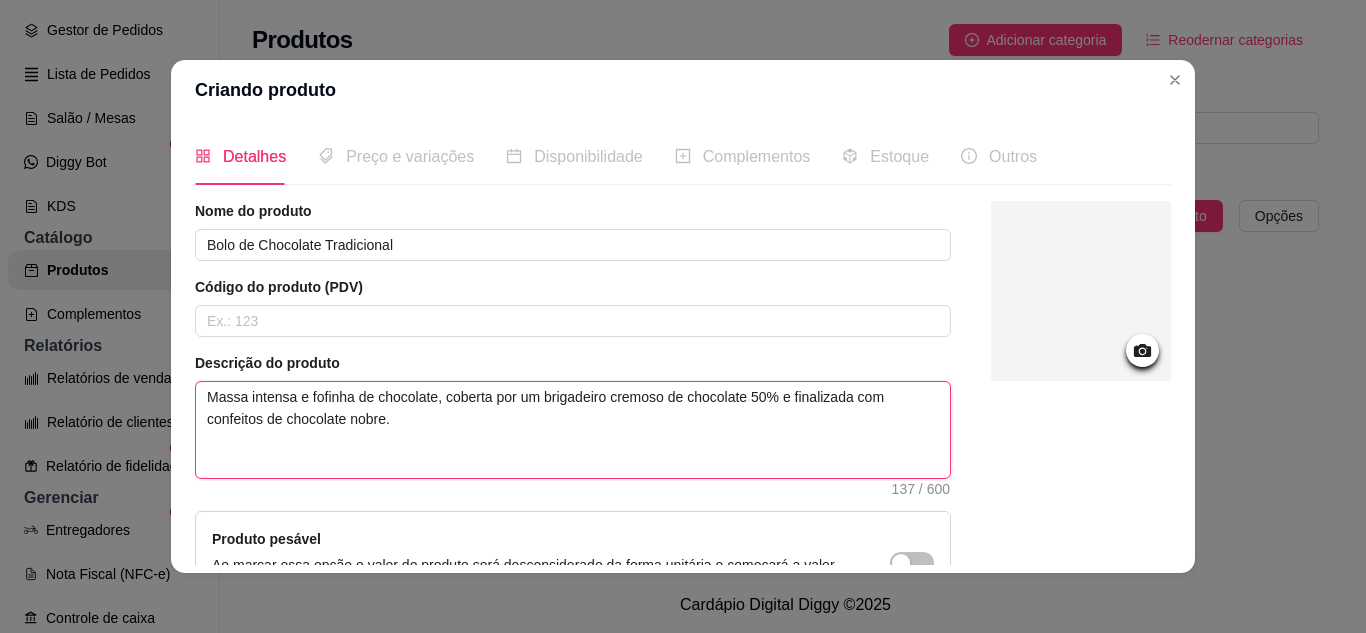 type 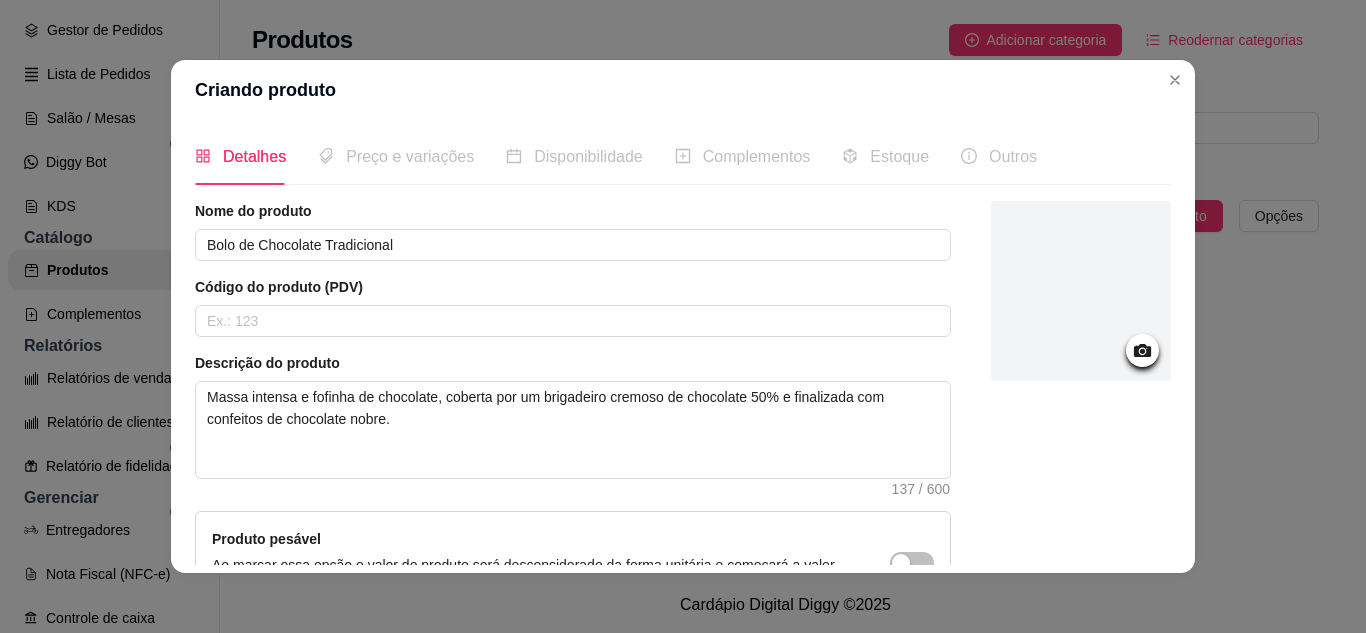 click 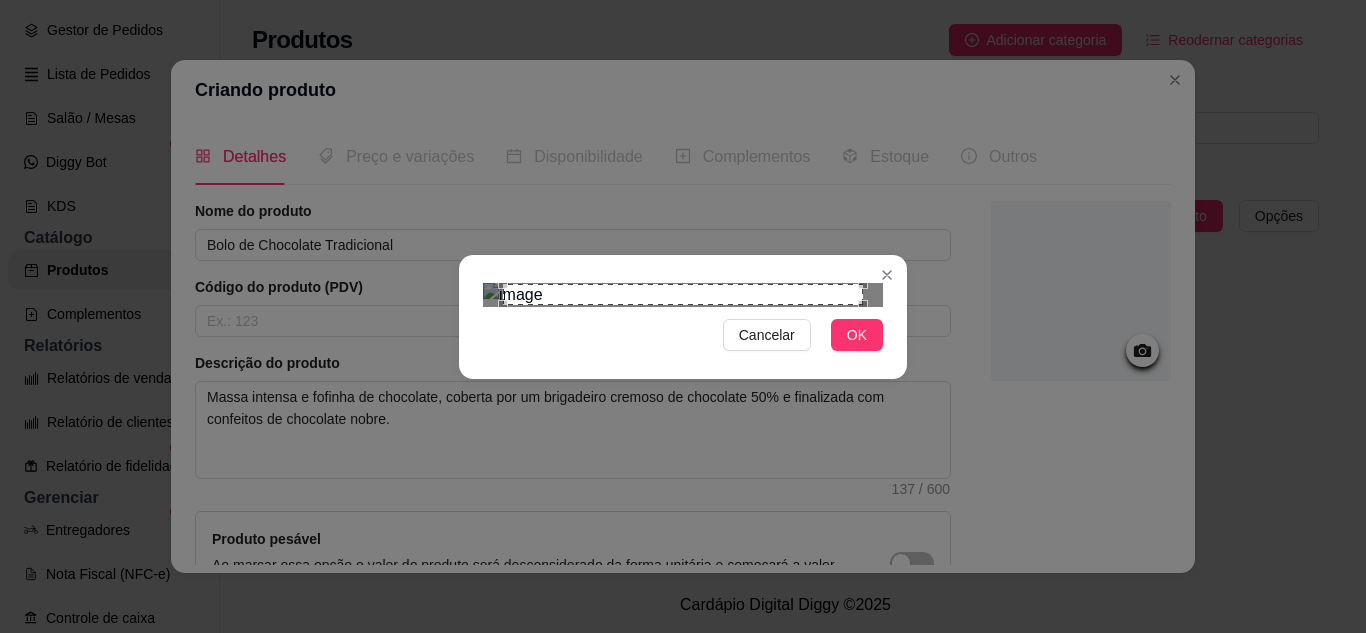 click at bounding box center (683, 295) 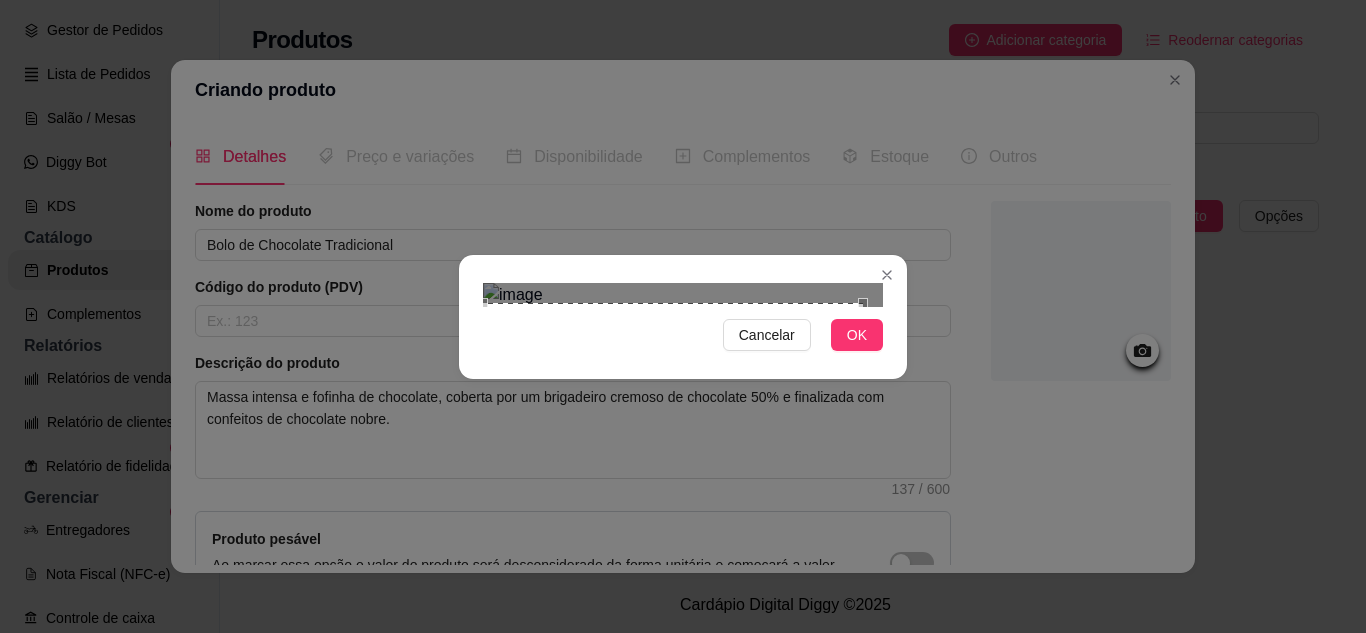click on "Cancelar OK" at bounding box center [683, 316] 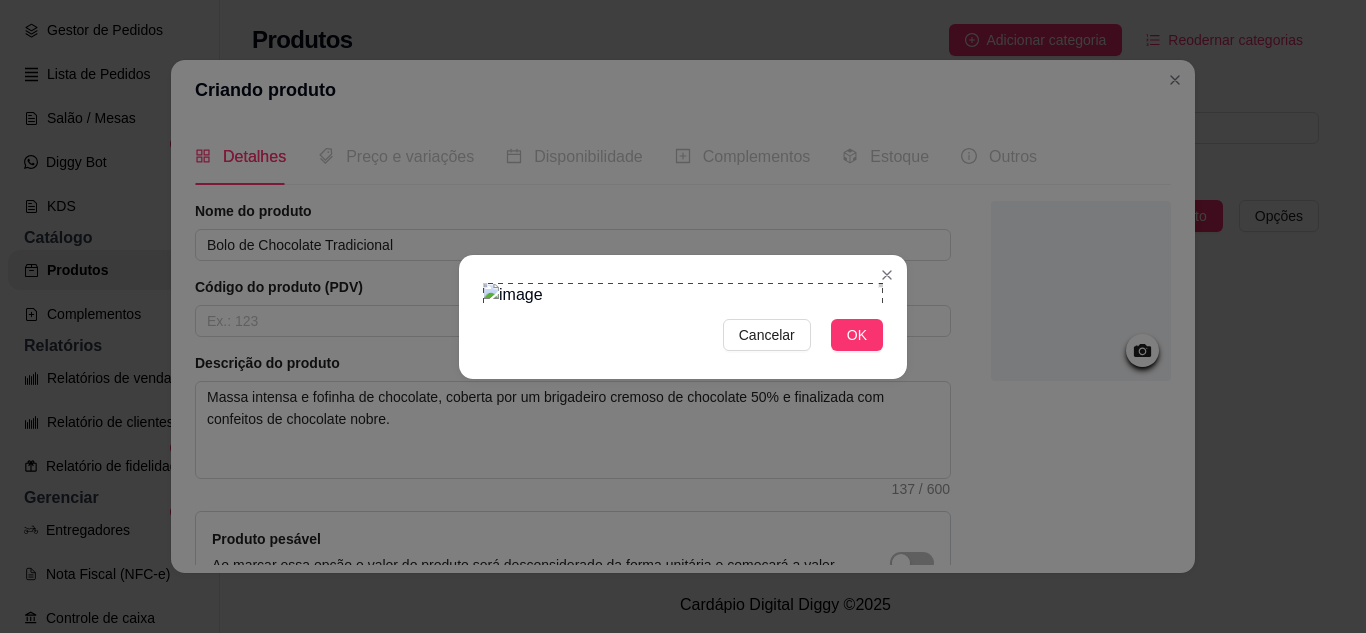click on "Cancelar OK" at bounding box center (683, 316) 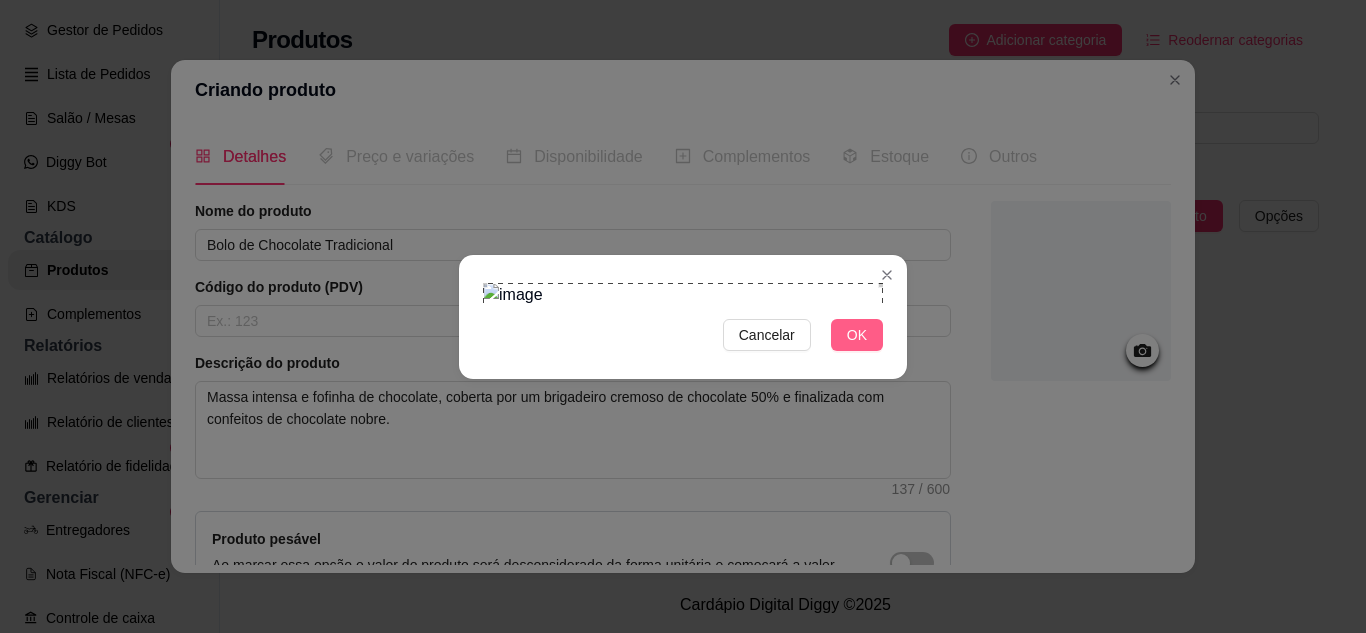 click on "OK" at bounding box center [857, 335] 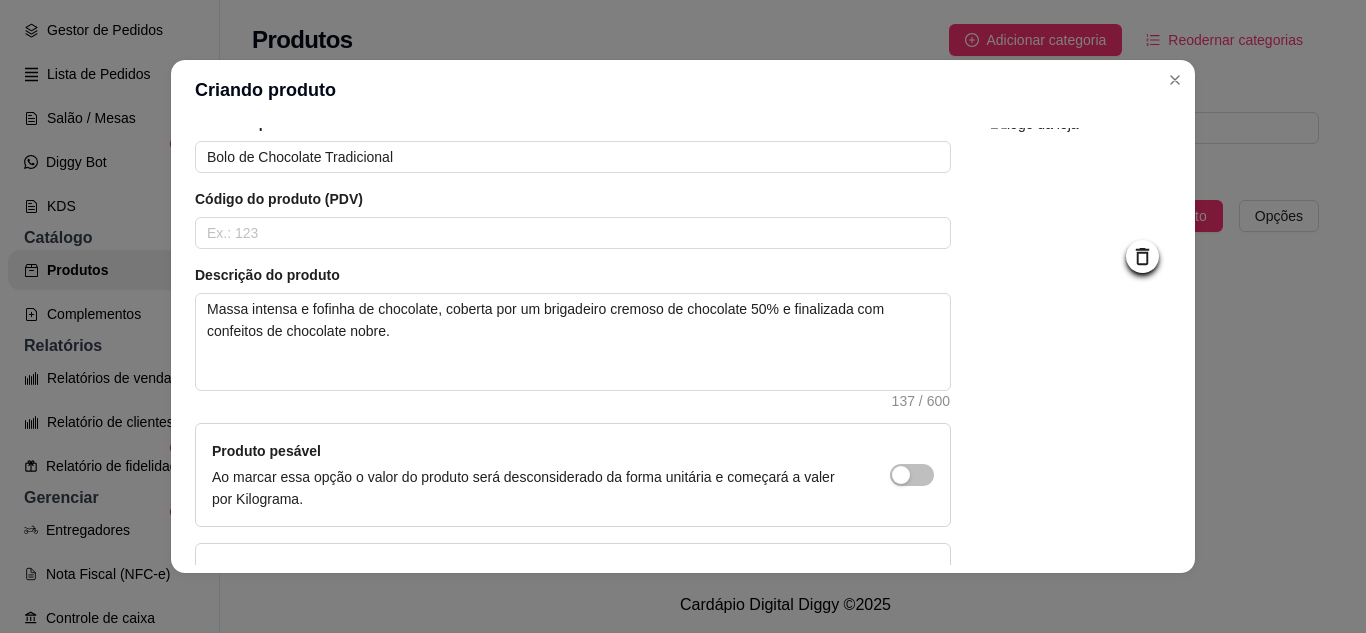 scroll, scrollTop: 237, scrollLeft: 0, axis: vertical 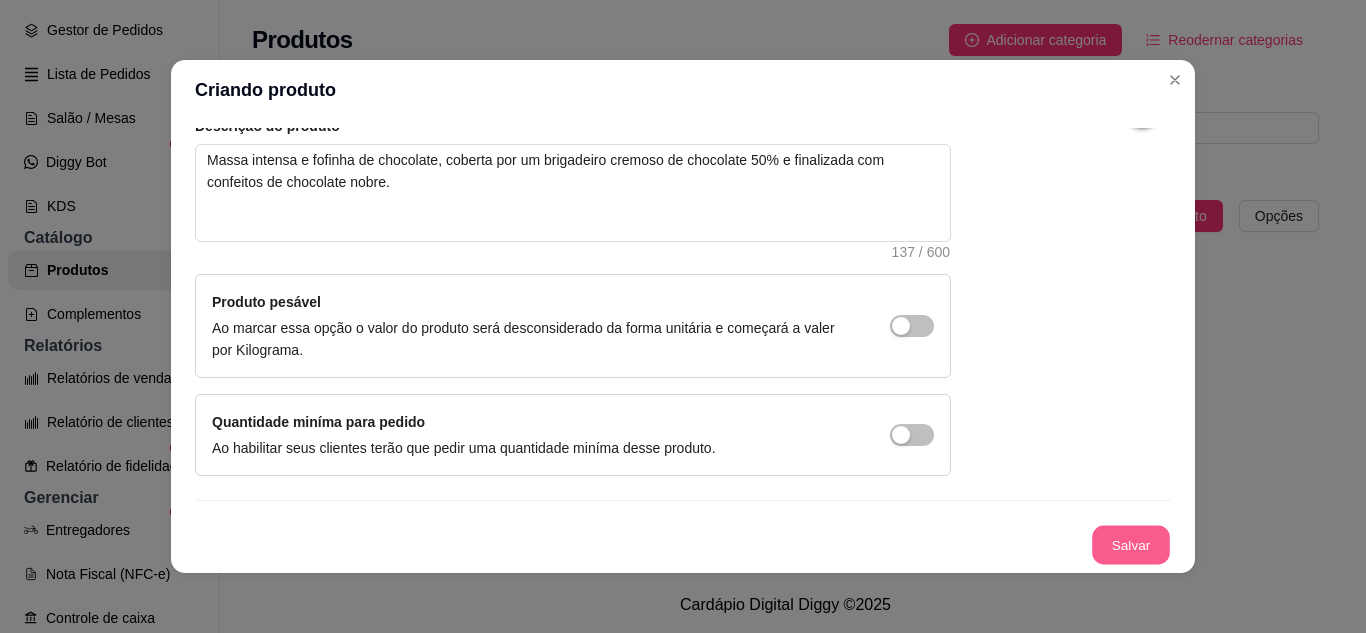 click on "Salvar" at bounding box center [1131, 545] 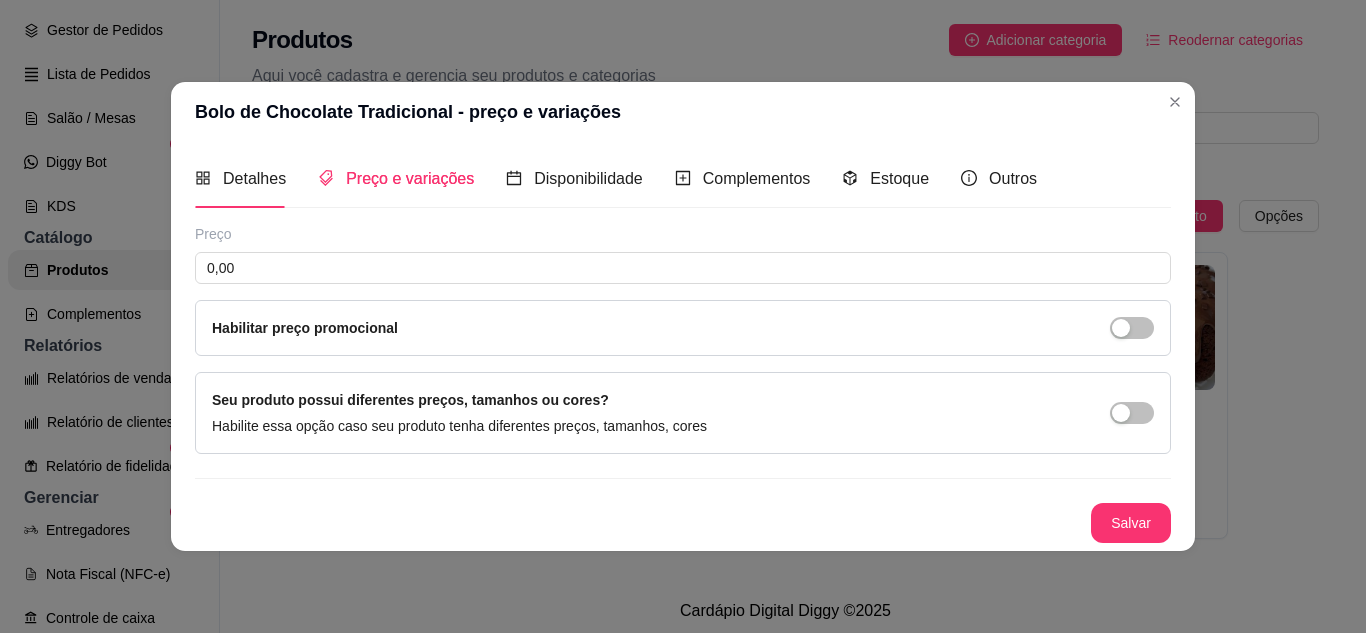 type 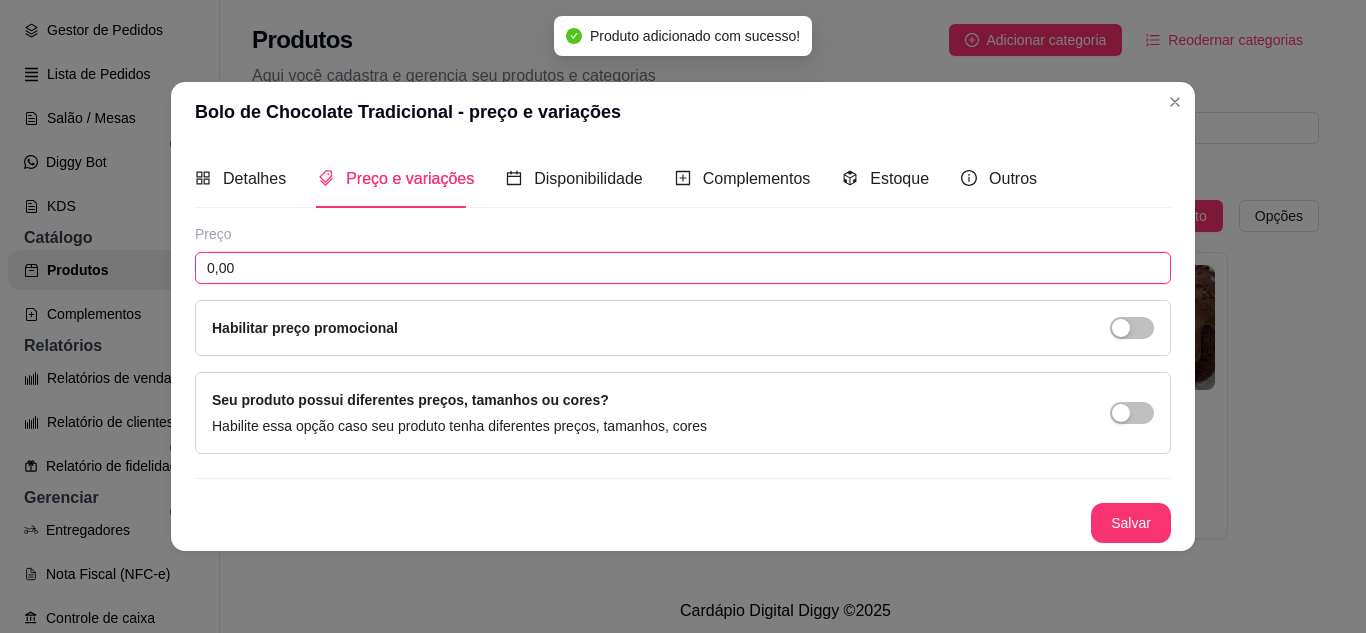 click on "0,00" at bounding box center [683, 268] 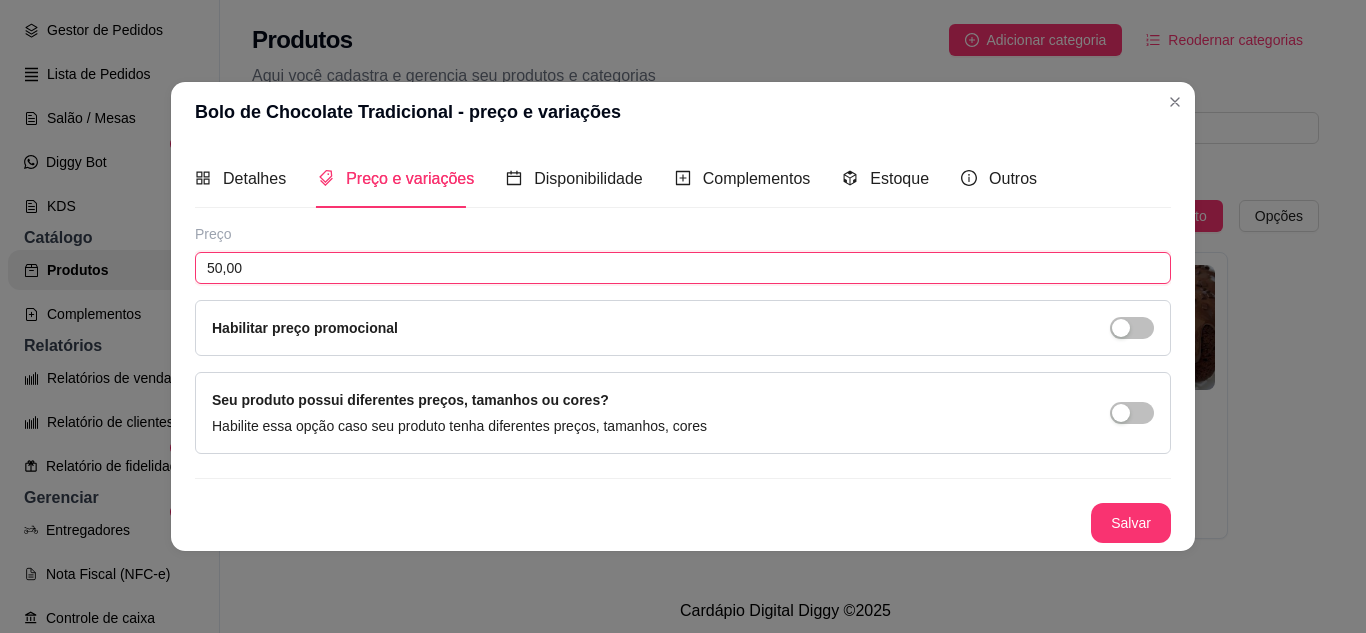 type on "50,00" 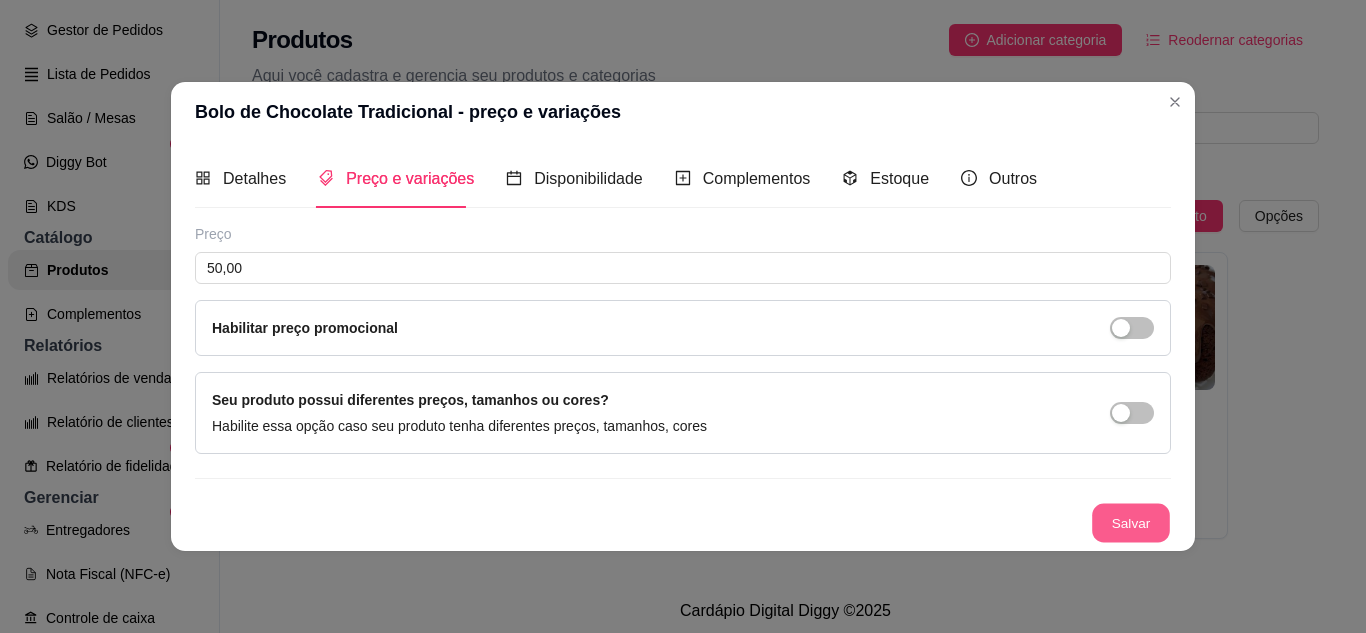 click on "Salvar" at bounding box center (1131, 522) 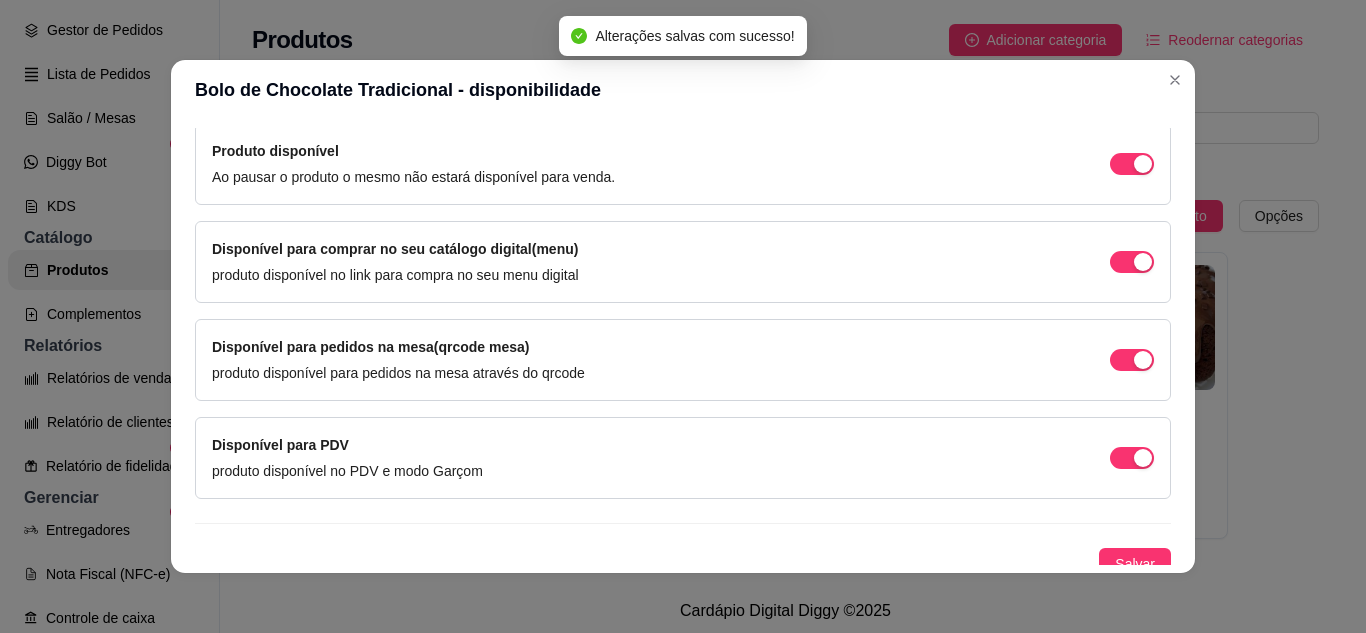 scroll, scrollTop: 200, scrollLeft: 0, axis: vertical 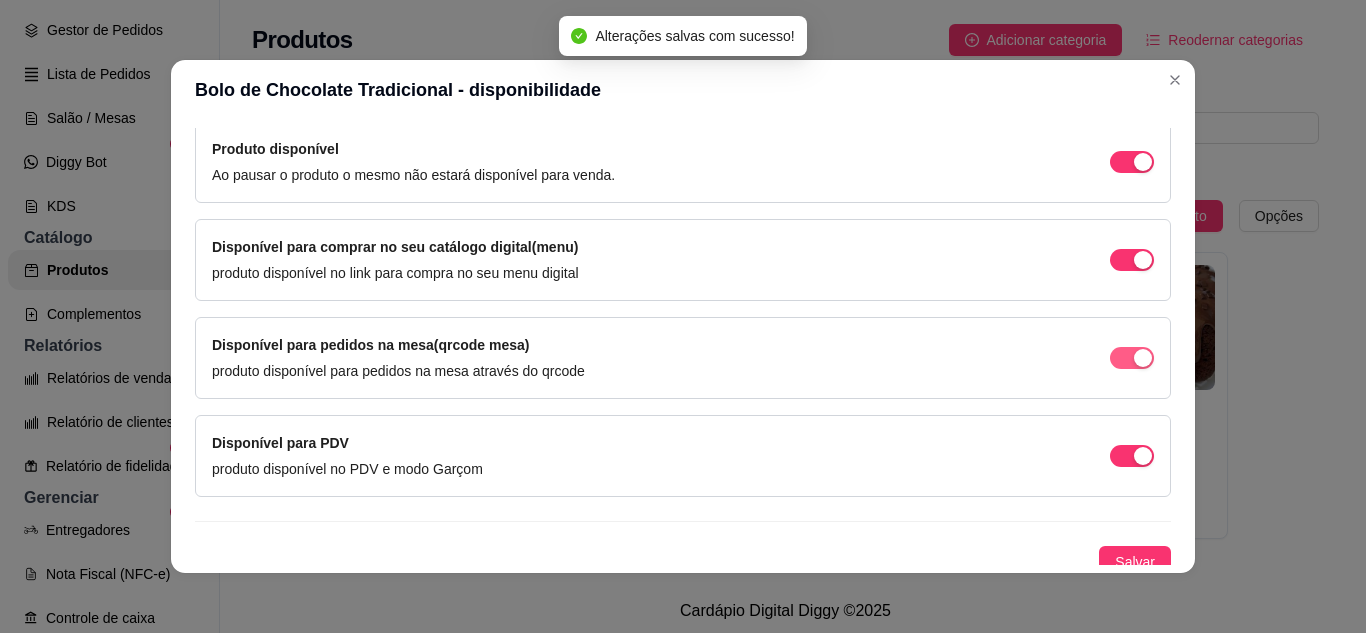 click at bounding box center [1132, 162] 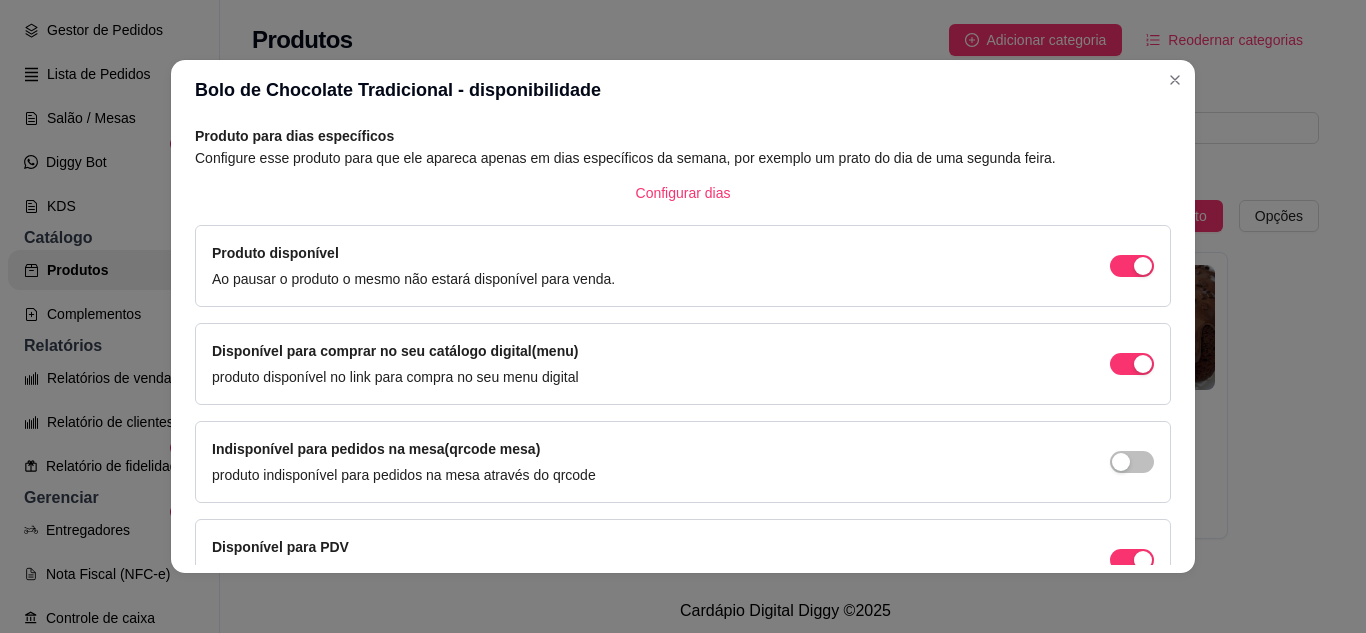 scroll, scrollTop: 213, scrollLeft: 0, axis: vertical 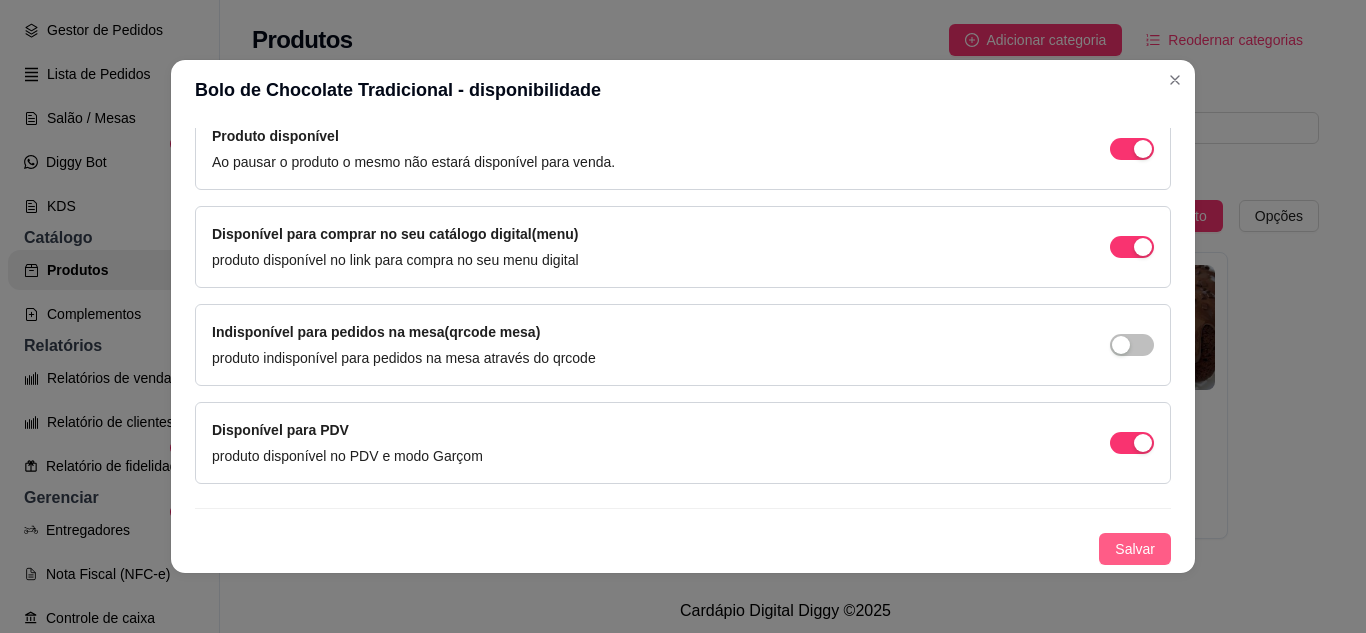 click on "Salvar" at bounding box center [1135, 549] 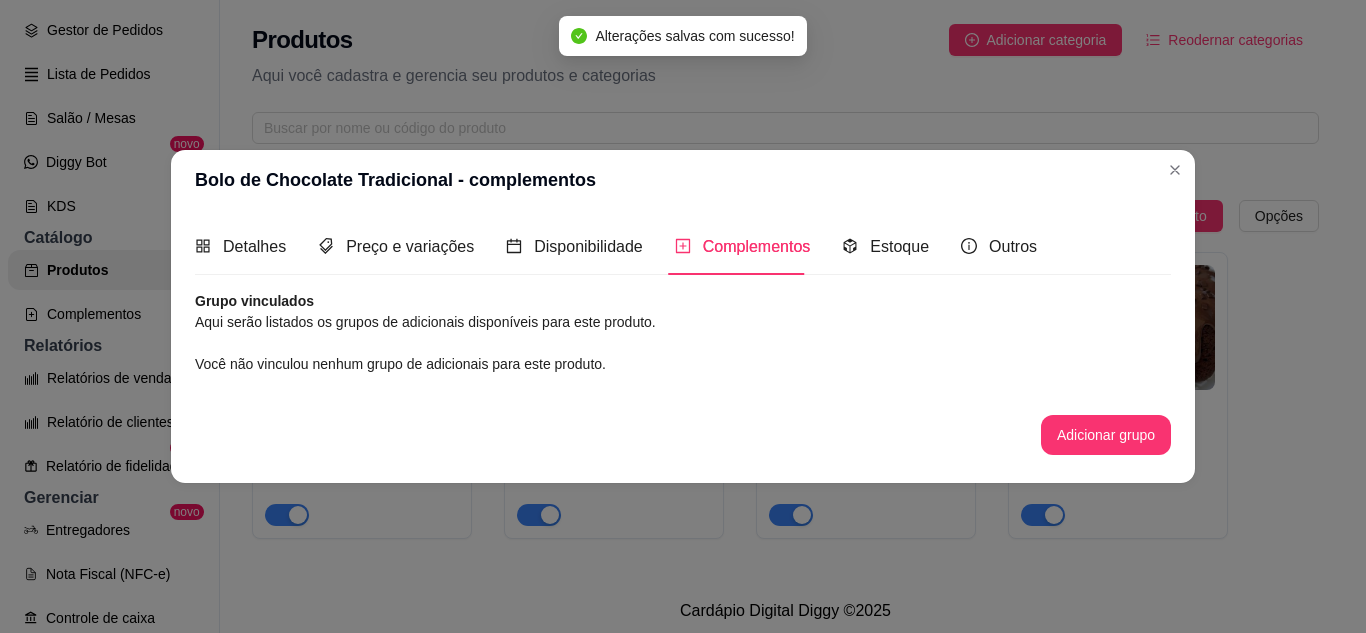 scroll, scrollTop: 0, scrollLeft: 0, axis: both 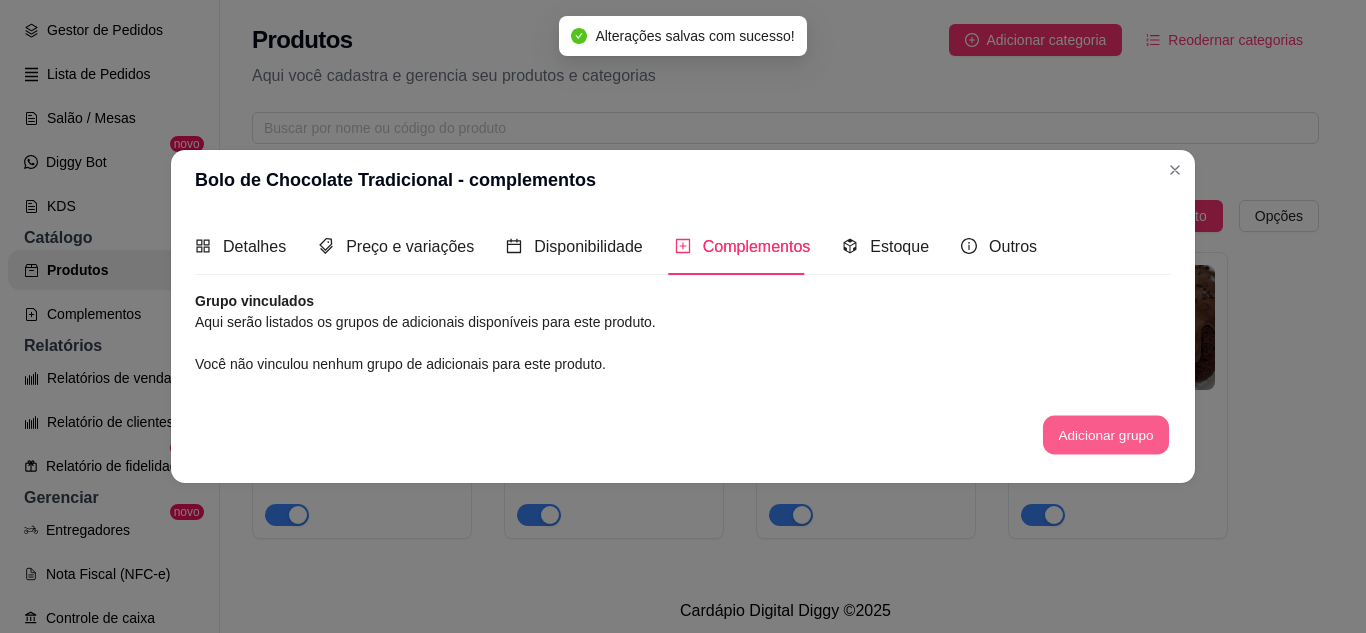 click on "Adicionar grupo" at bounding box center (1106, 435) 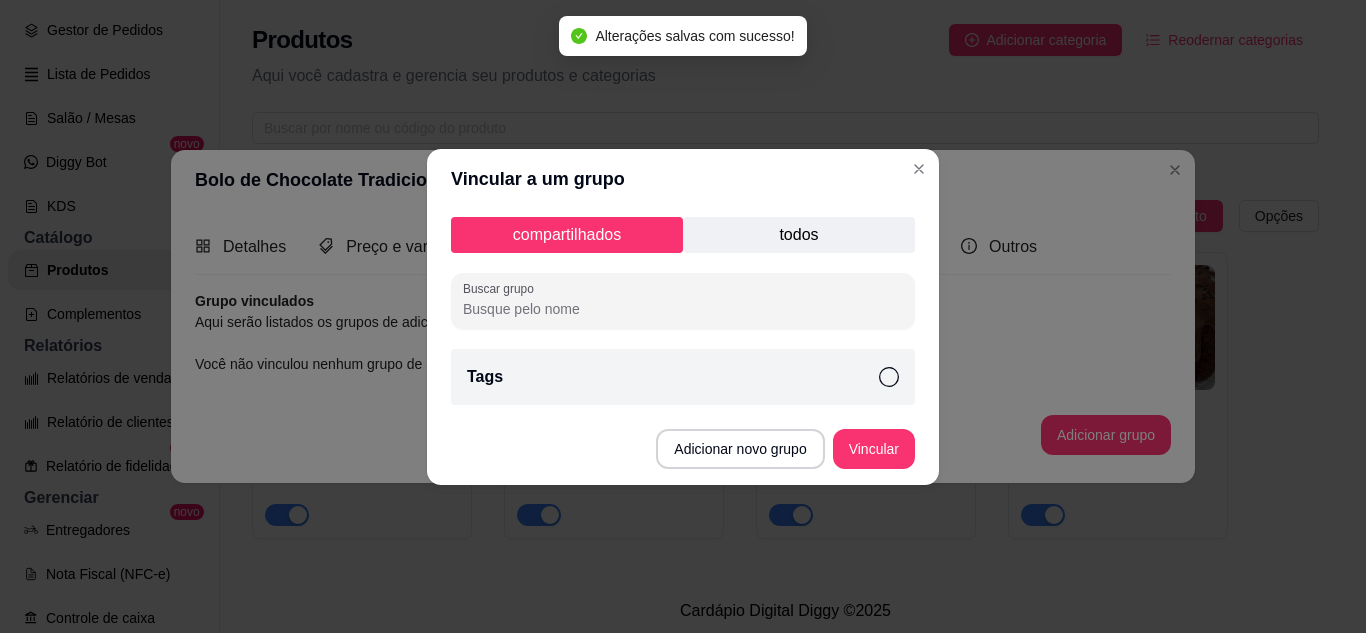 click on "Tags" at bounding box center (683, 377) 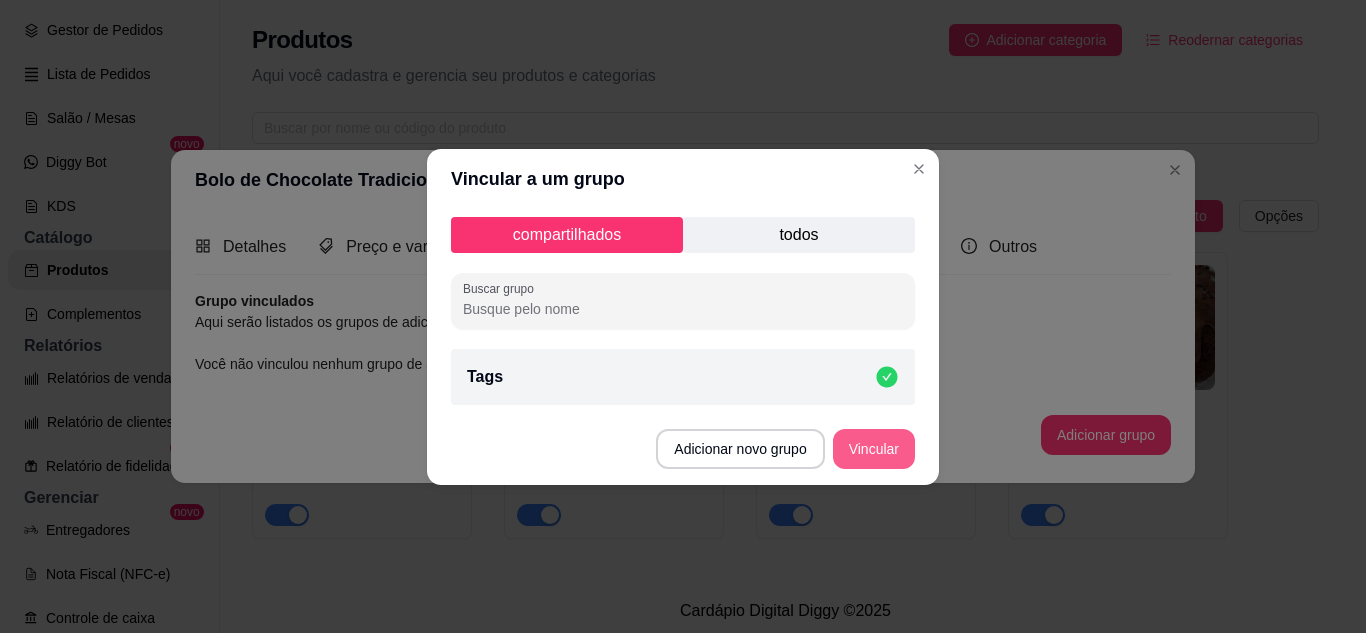 click on "Vincular" at bounding box center (874, 449) 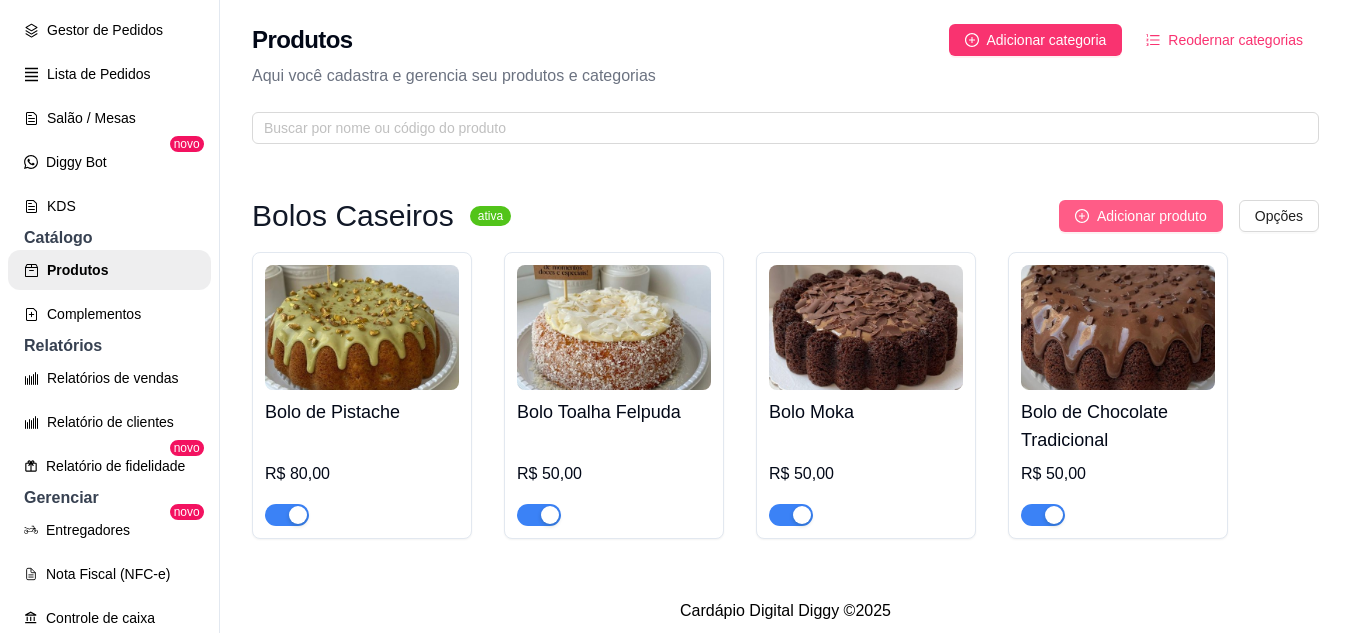click on "Adicionar produto" at bounding box center [1152, 216] 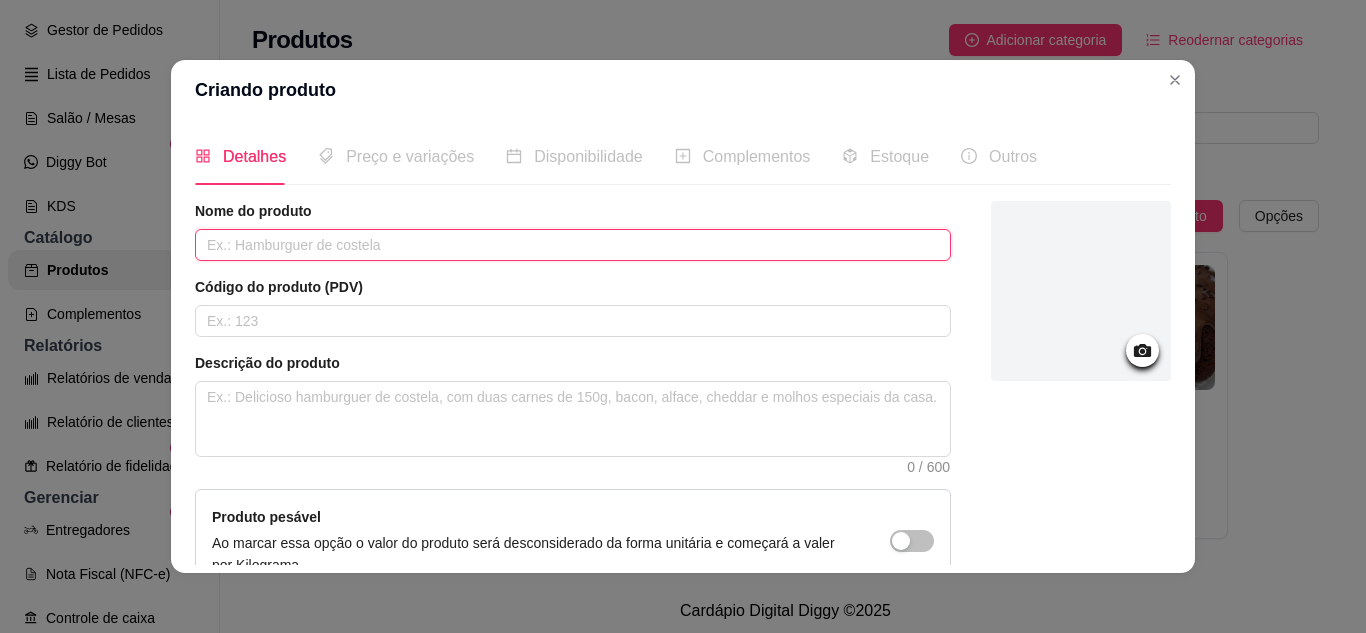 click at bounding box center [573, 245] 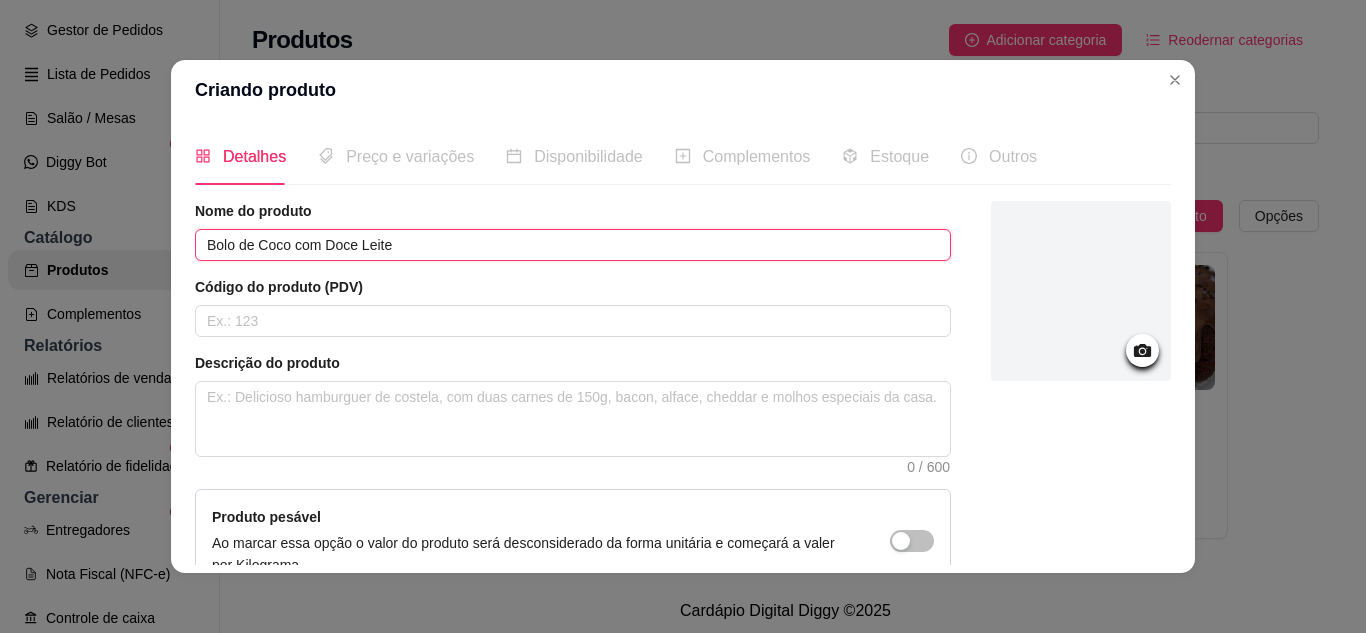 type on "Bolo de Coco com Doce Leite" 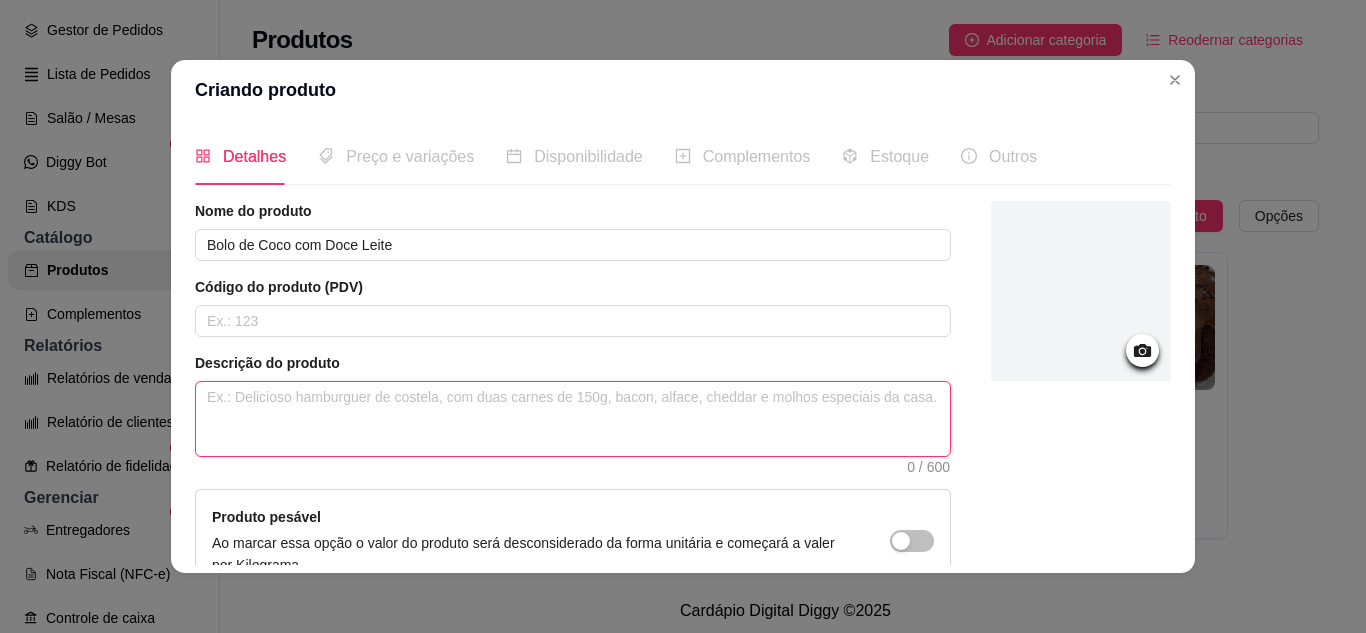 click at bounding box center (573, 419) 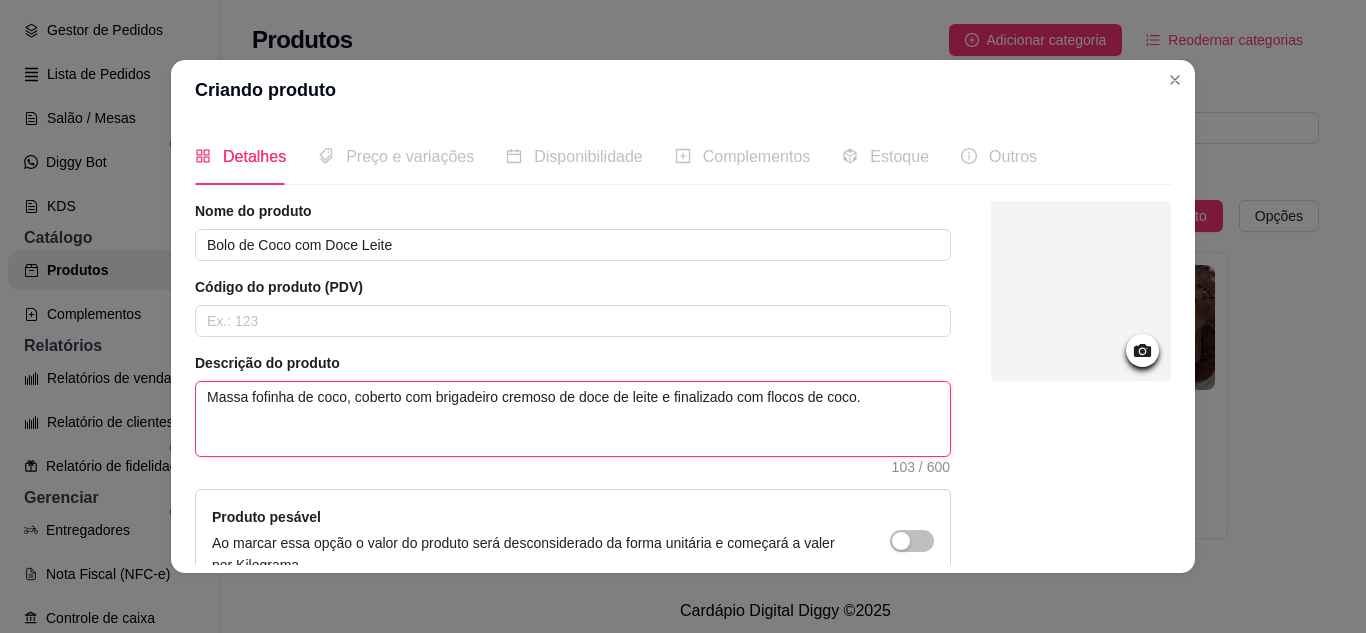 type on "Massa fofinha de coco, coberto com brigadeiro cremoso de doce de leite e finalizado com flocos de coco." 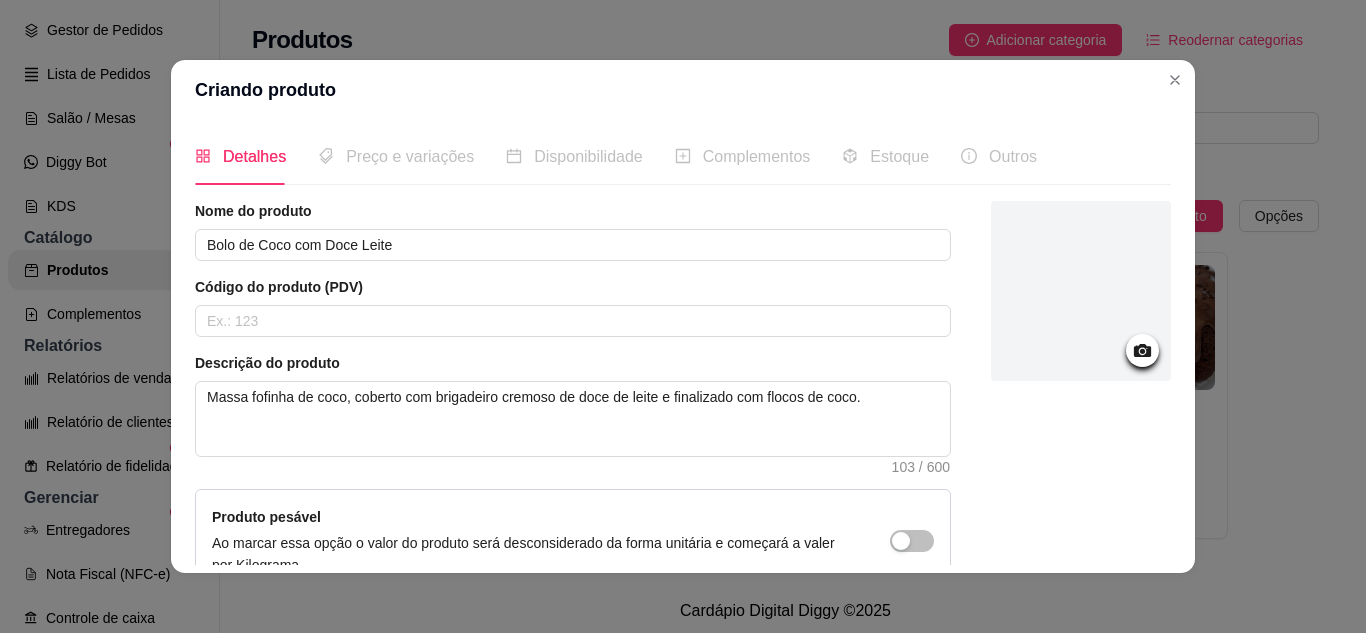 click 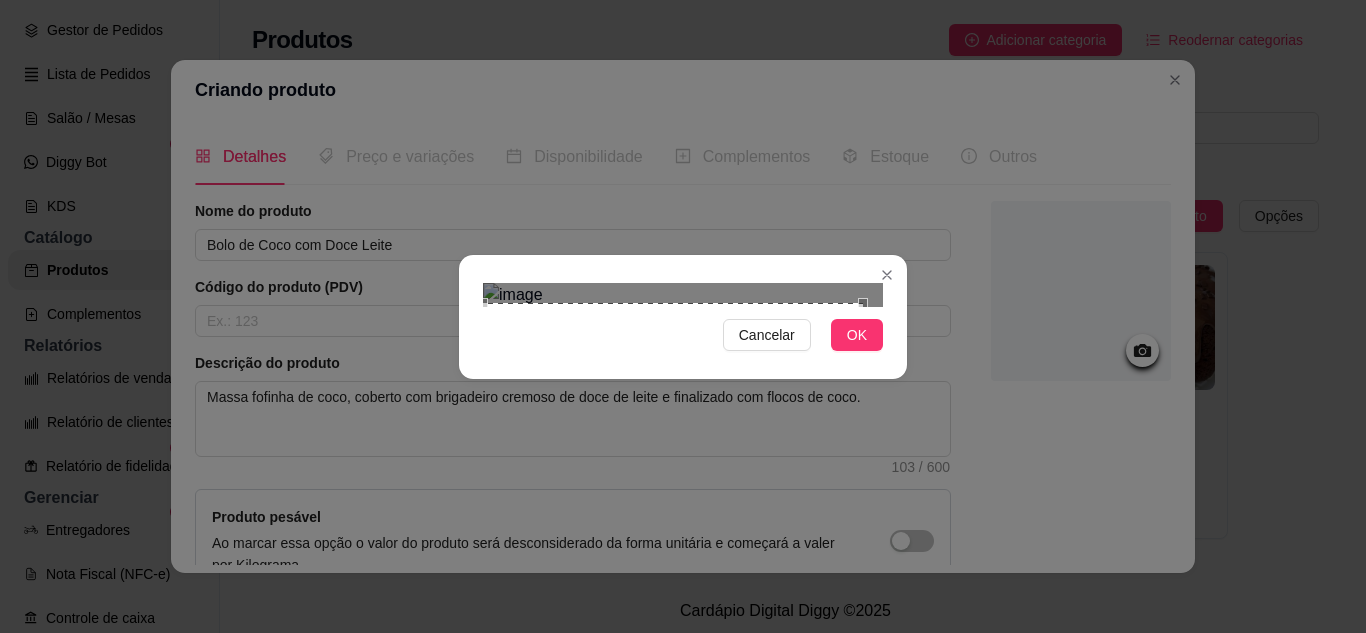 click on "Cancelar OK" at bounding box center [683, 316] 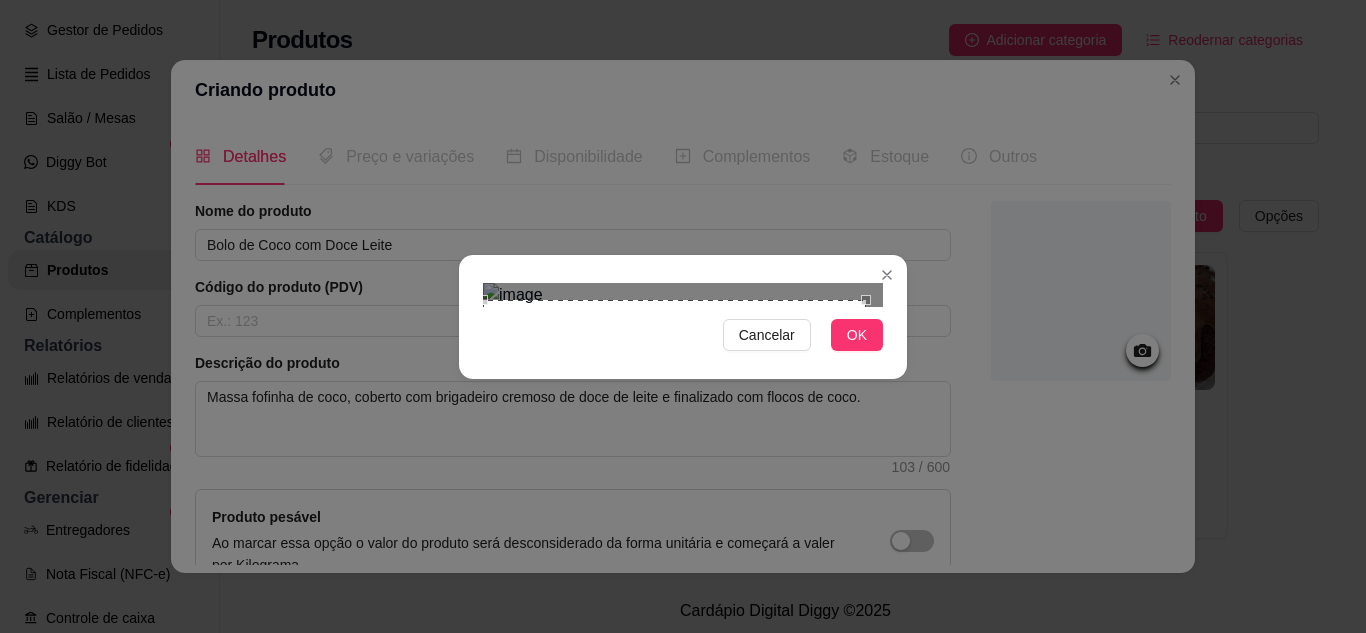 click on "Cancelar OK" at bounding box center (683, 316) 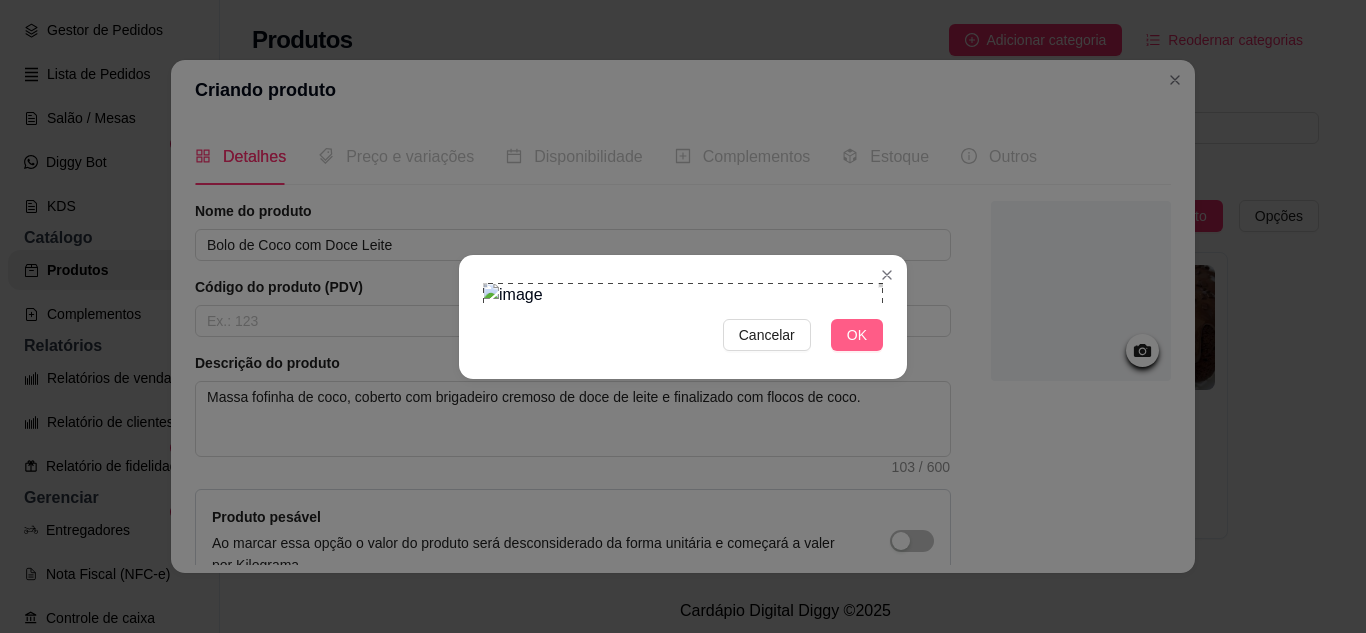 click on "OK" at bounding box center [857, 335] 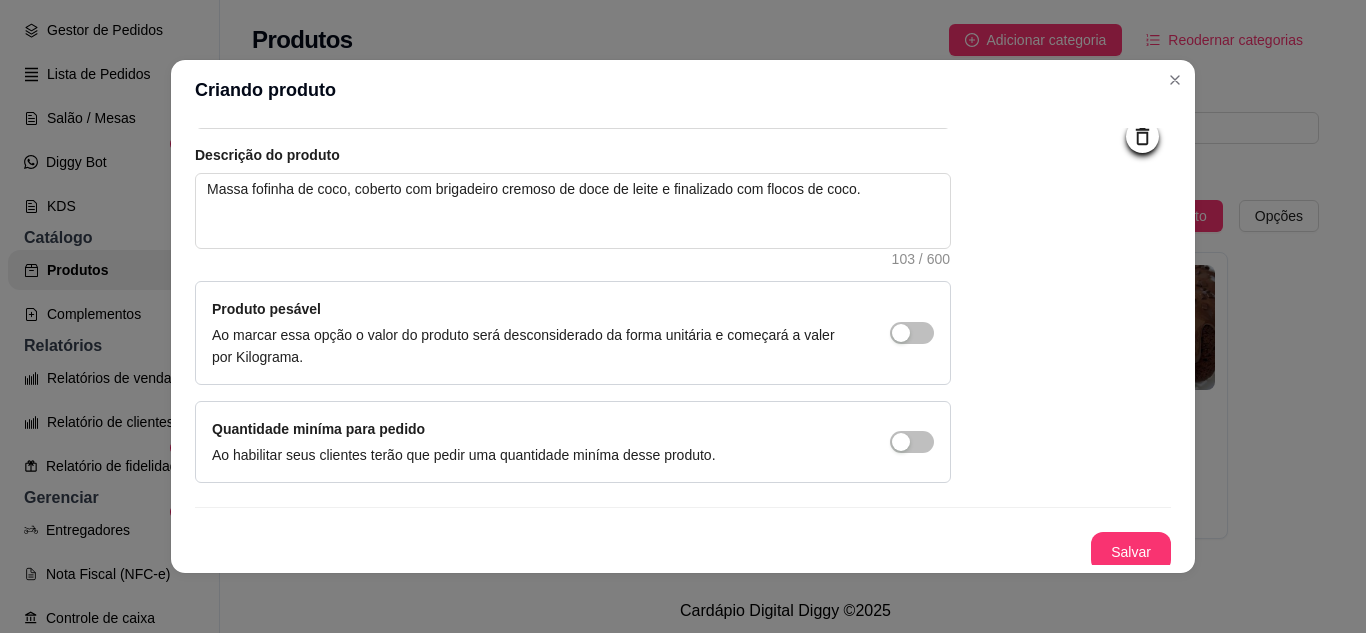 scroll, scrollTop: 215, scrollLeft: 0, axis: vertical 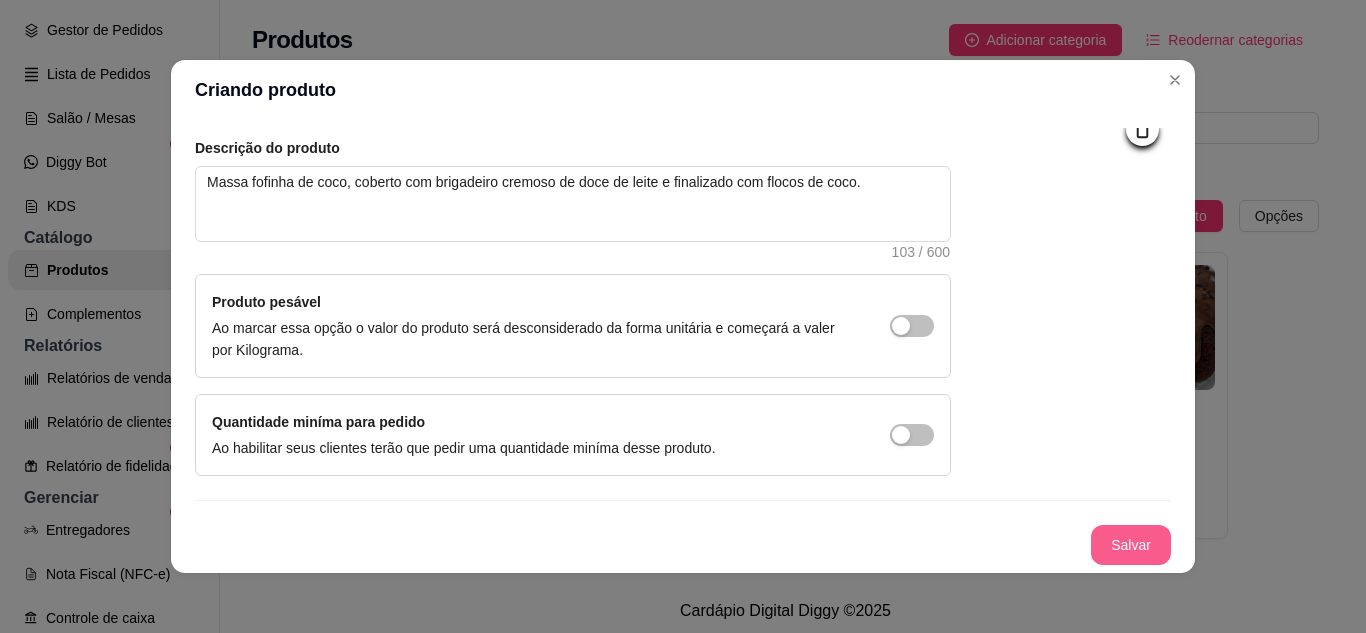 click on "Salvar" at bounding box center [1131, 545] 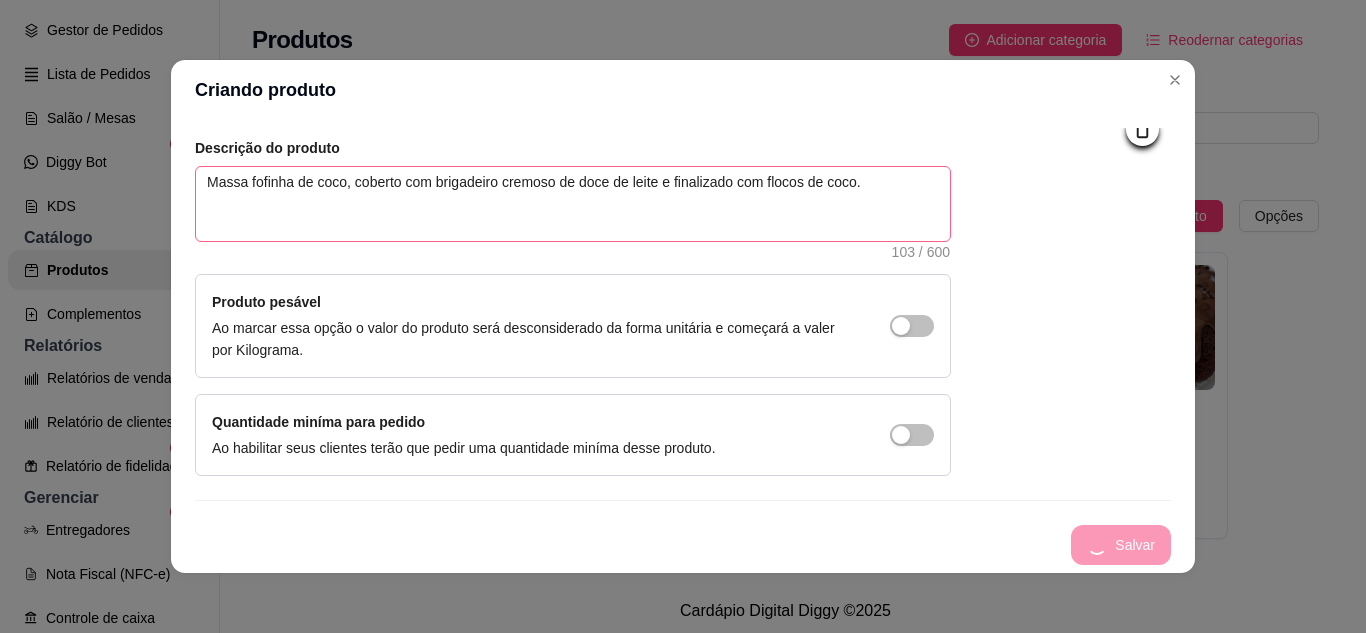 type 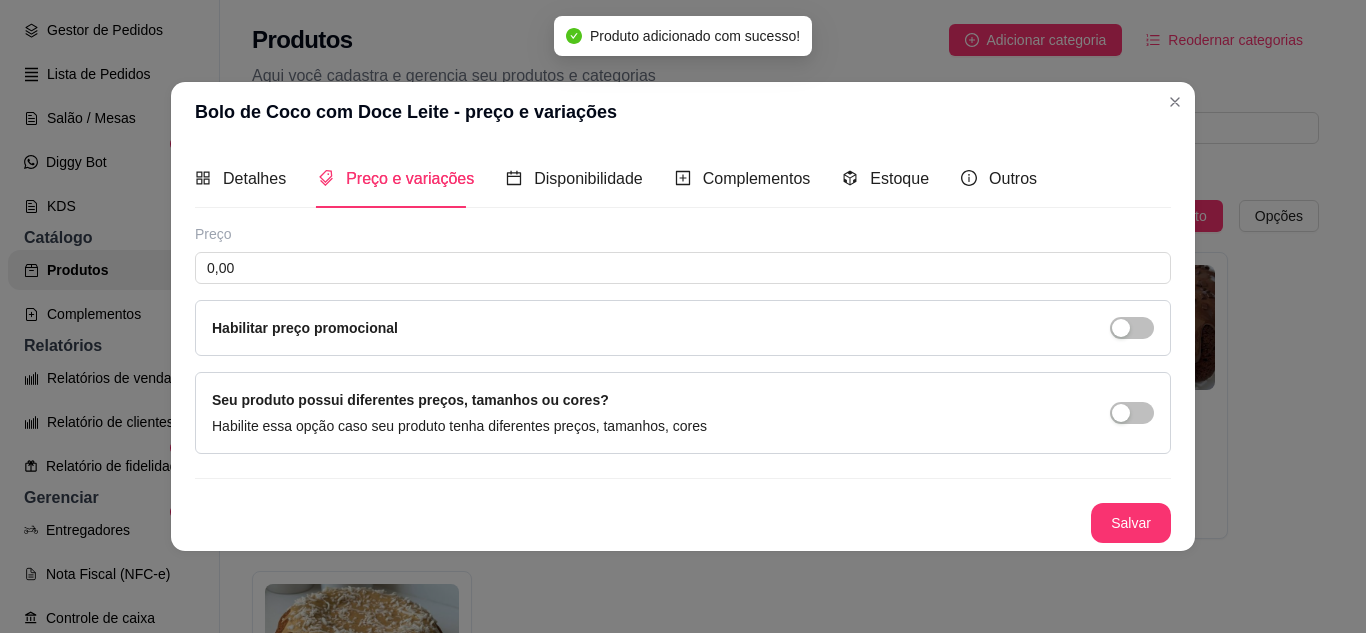 scroll, scrollTop: 0, scrollLeft: 0, axis: both 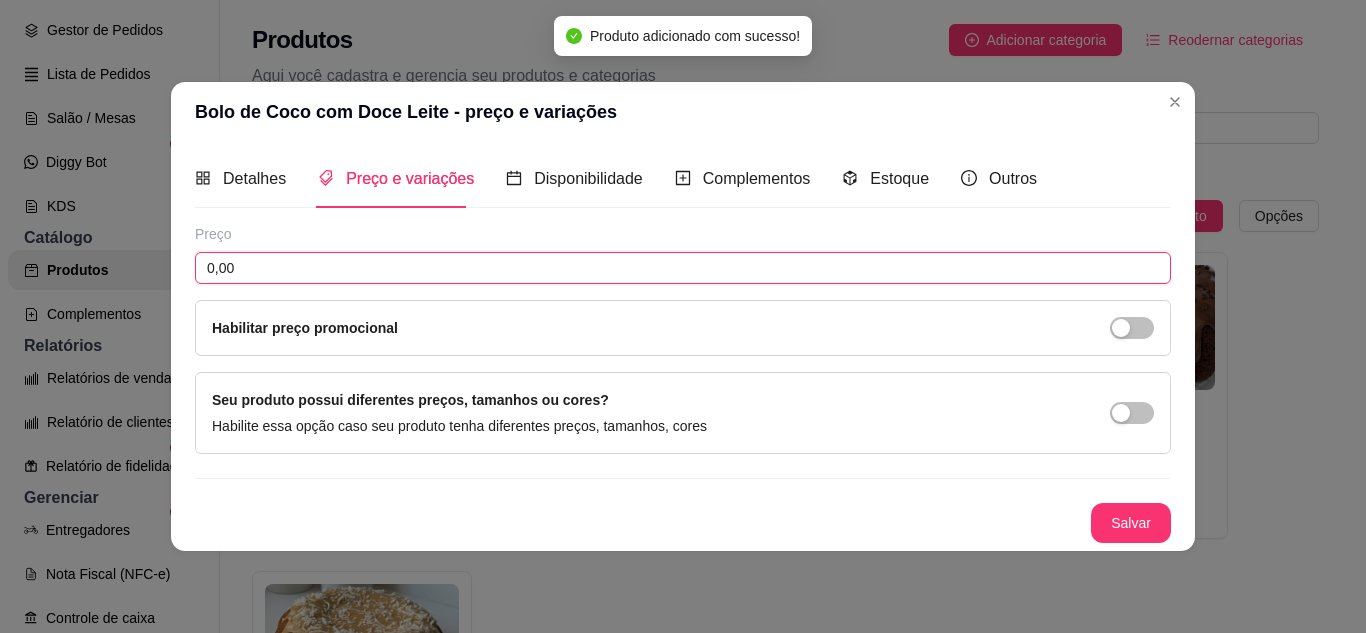 click on "0,00" at bounding box center [683, 268] 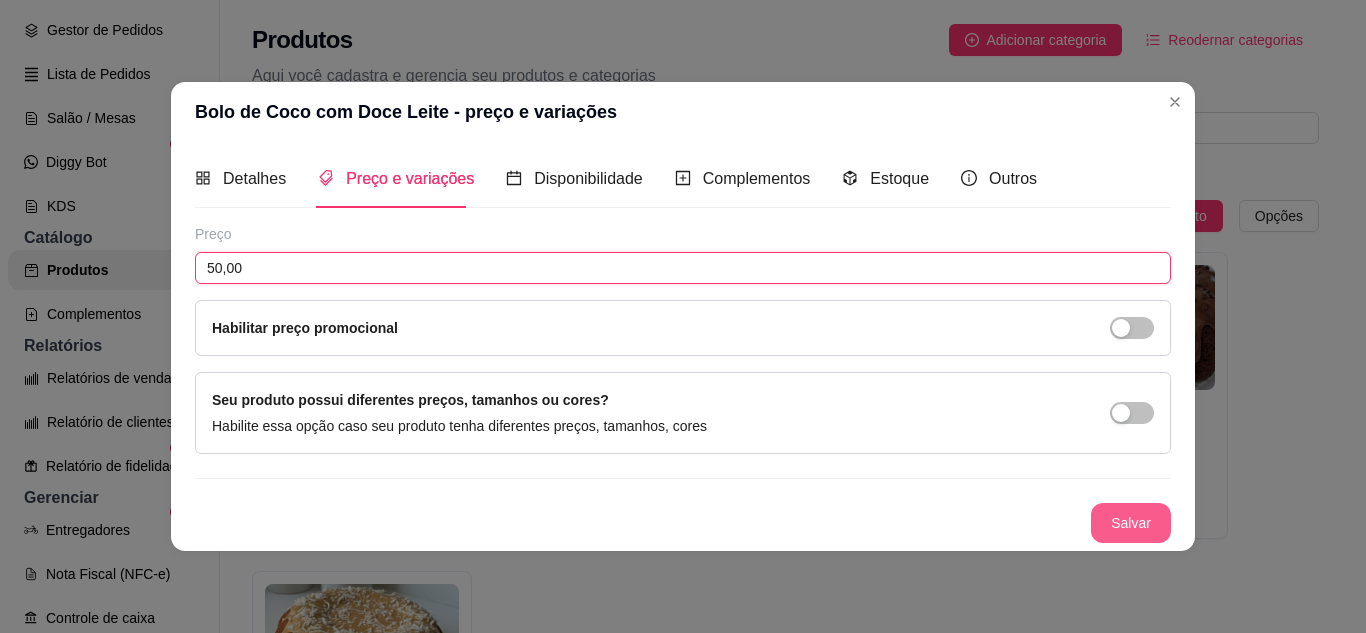 type on "50,00" 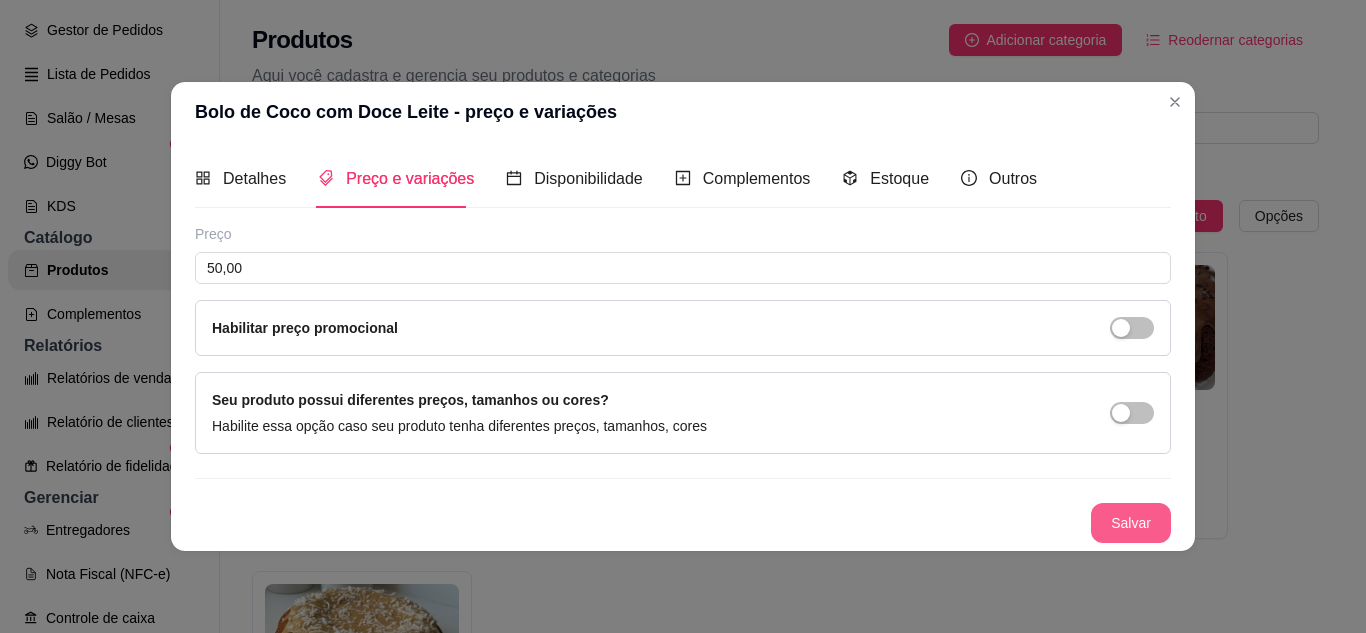 click on "Salvar" at bounding box center [1131, 523] 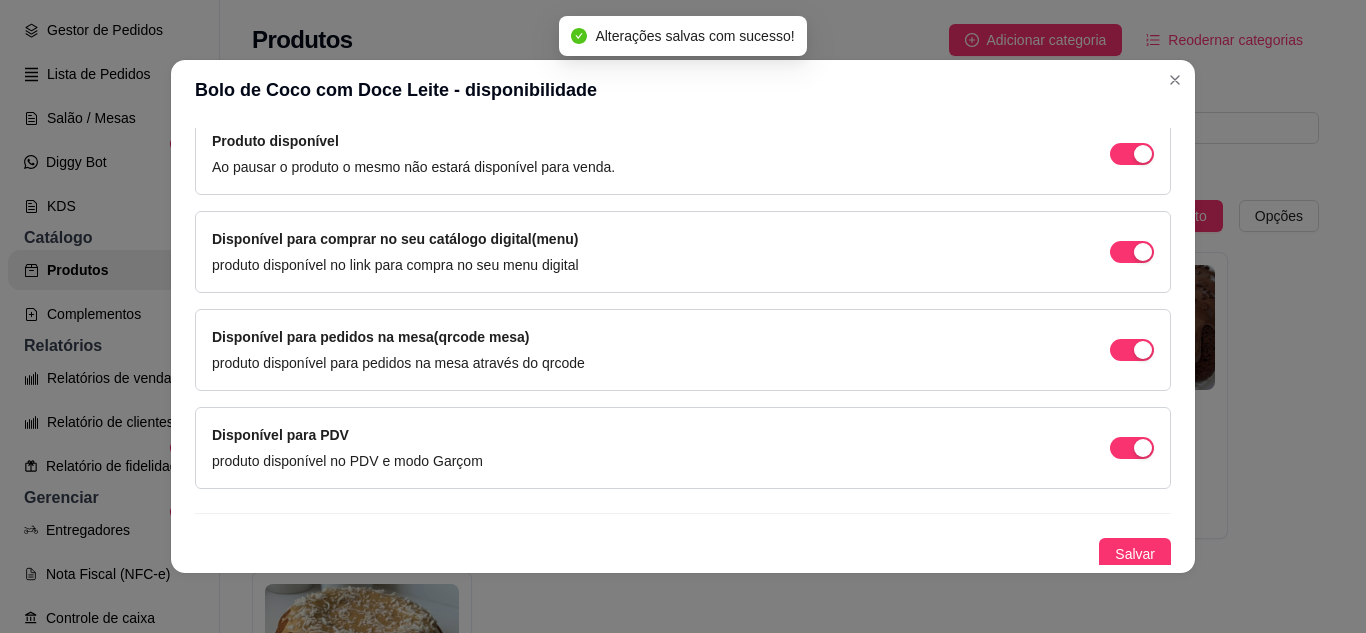 scroll, scrollTop: 213, scrollLeft: 0, axis: vertical 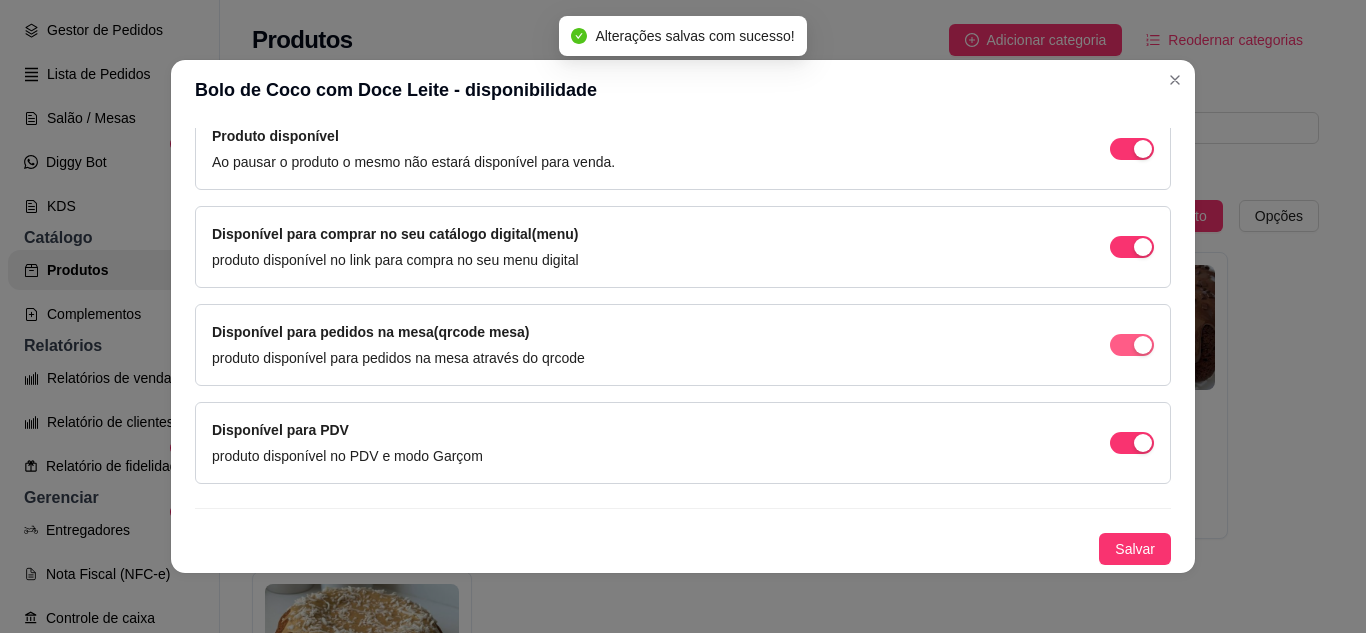 click at bounding box center [1132, 149] 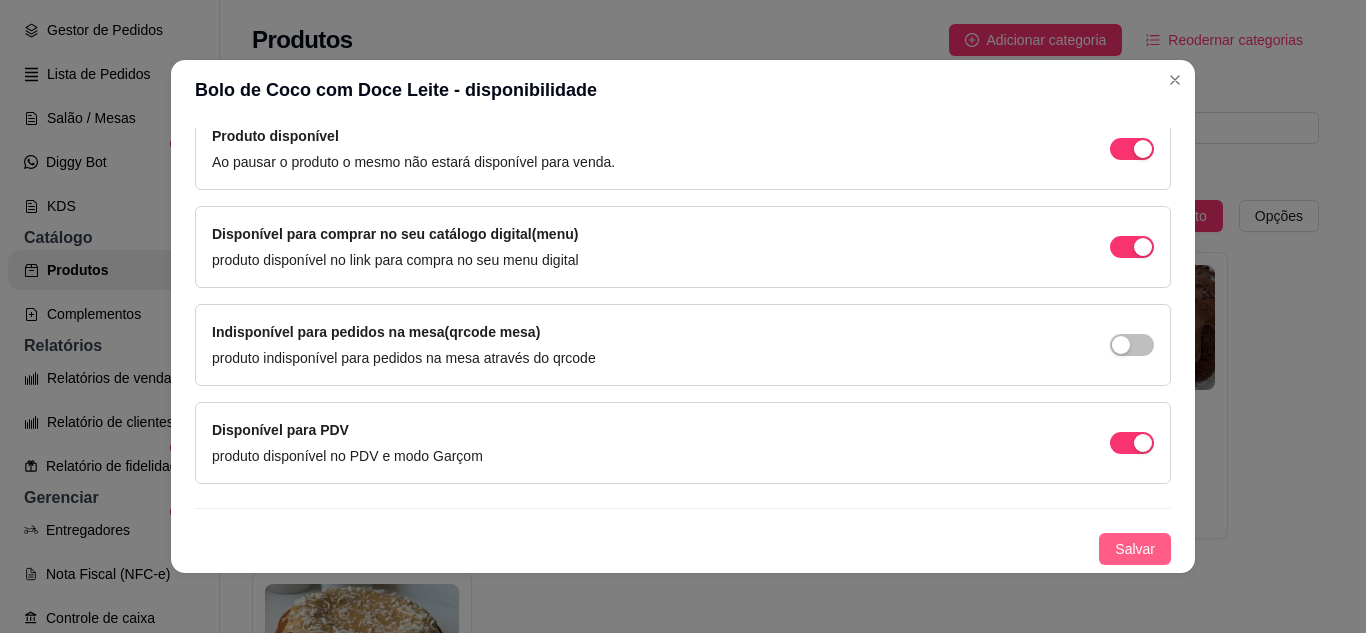 click on "Salvar" at bounding box center [1135, 549] 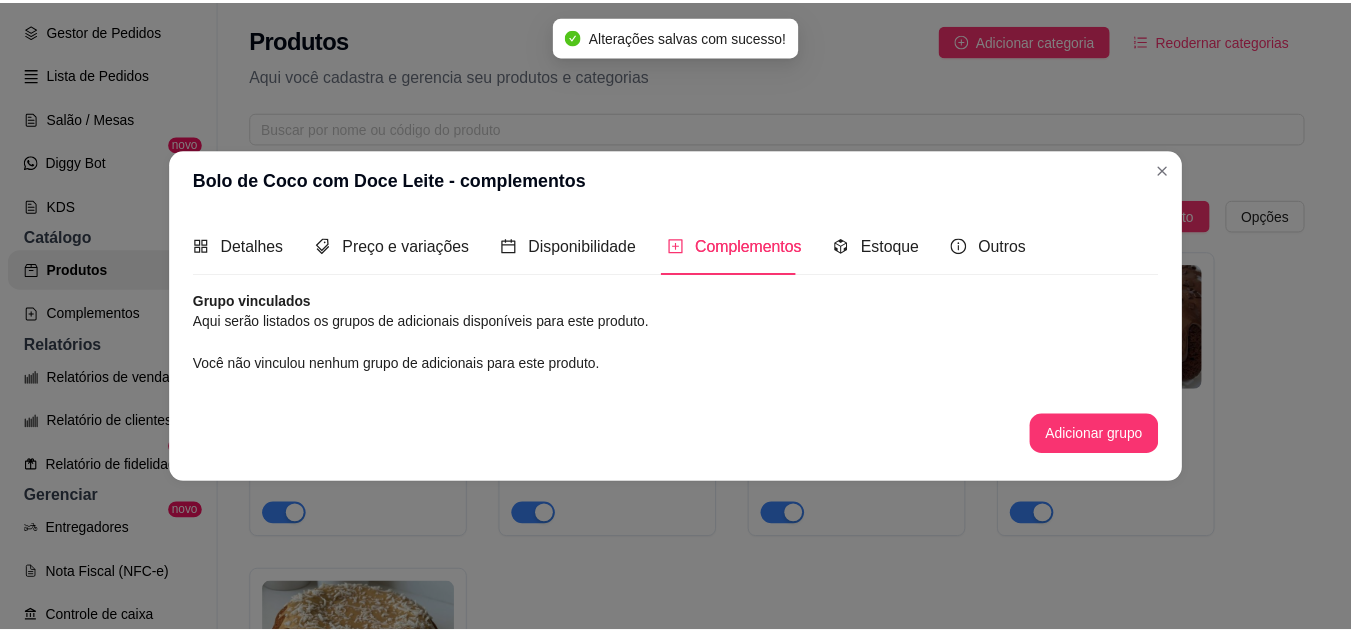 scroll, scrollTop: 0, scrollLeft: 0, axis: both 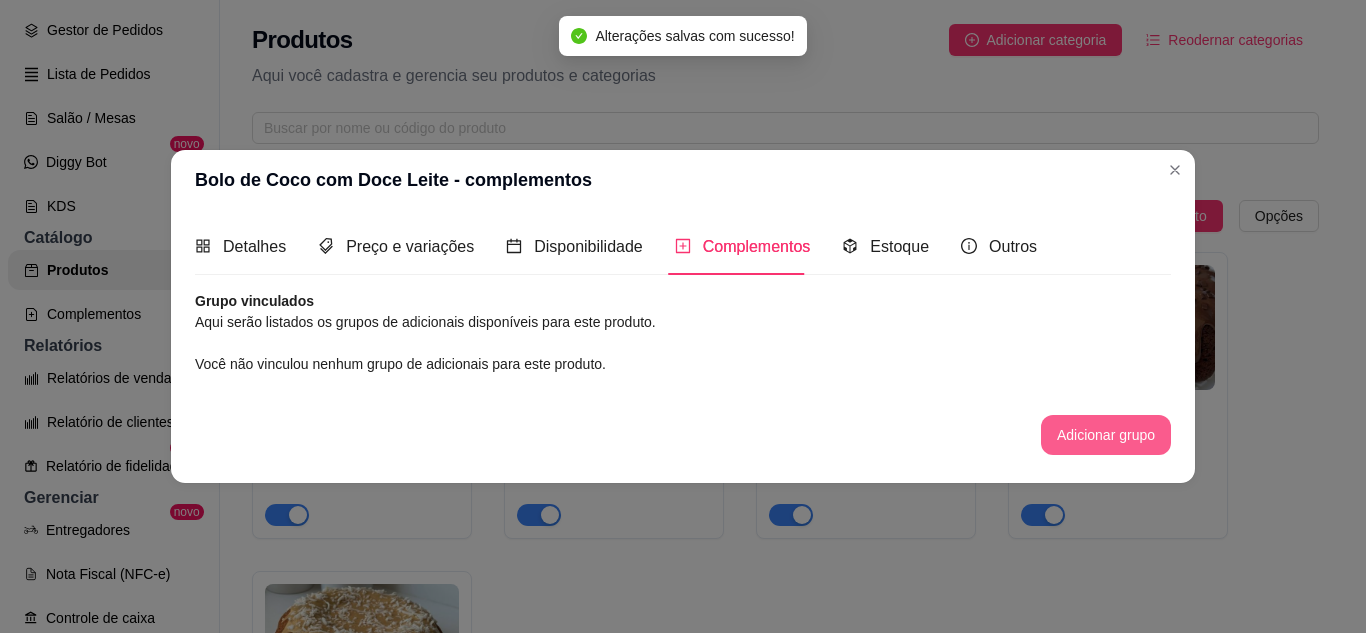 click on "Adicionar grupo" at bounding box center (1106, 435) 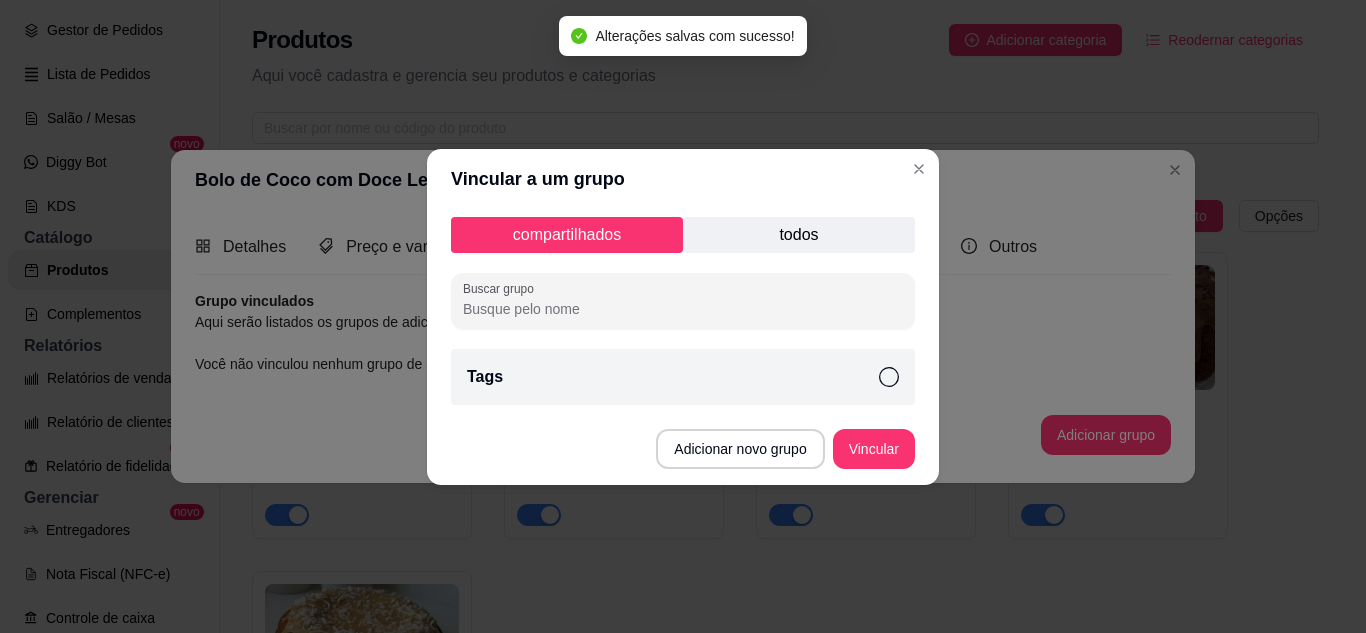 click on "Tags" at bounding box center (683, 377) 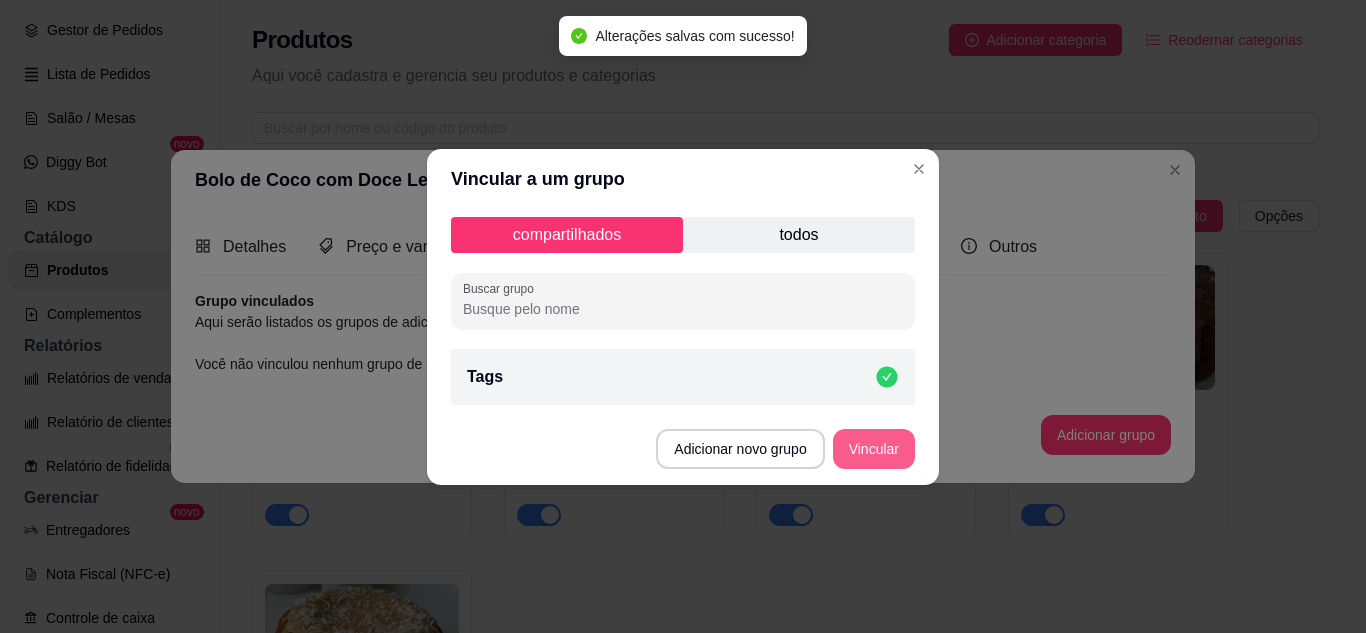 click on "Vincular" at bounding box center (874, 449) 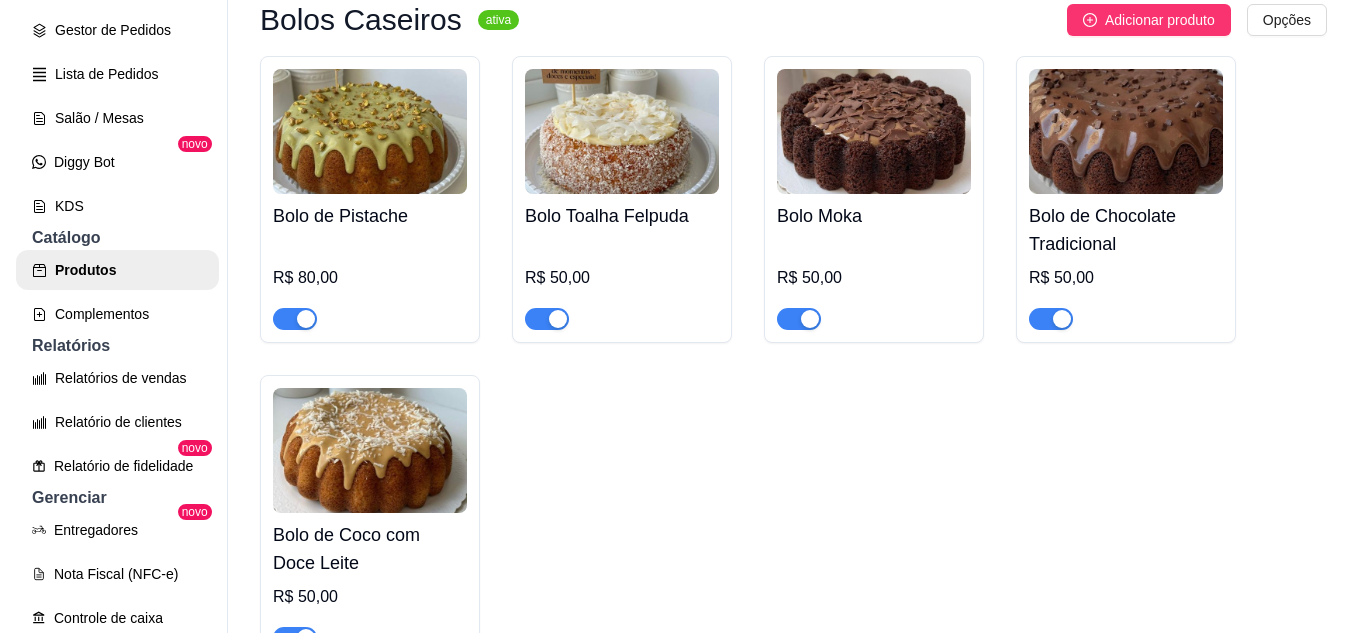 scroll, scrollTop: 200, scrollLeft: 0, axis: vertical 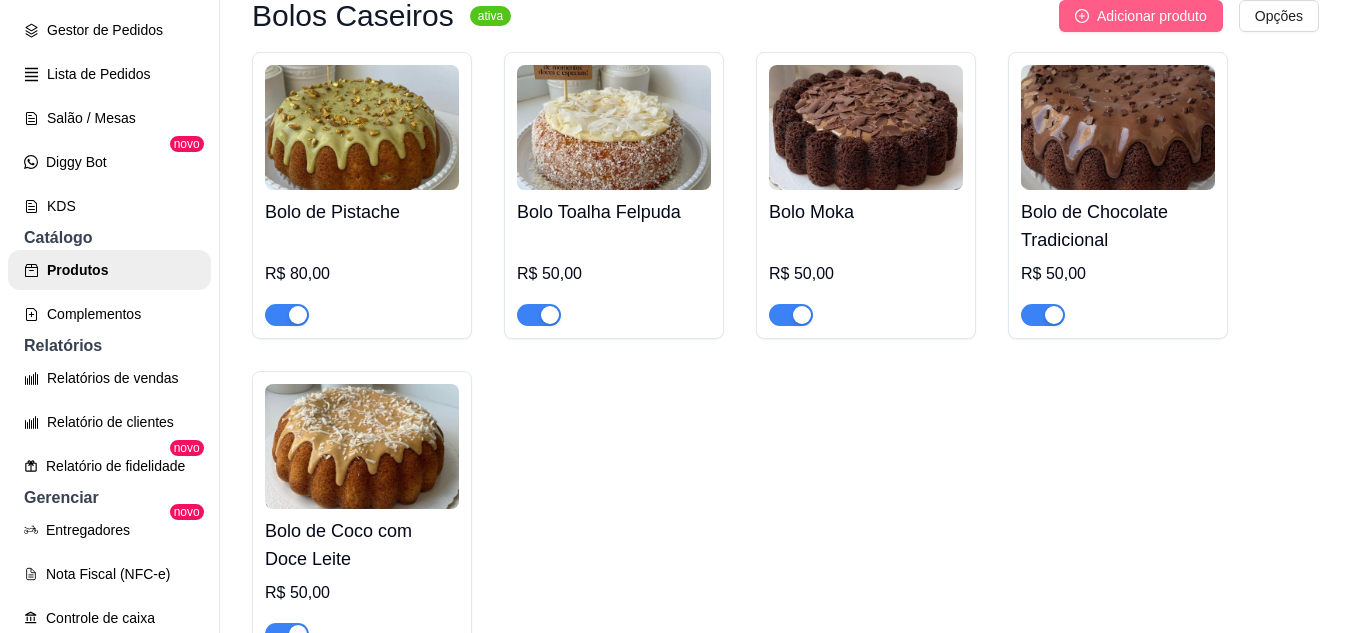click on "Adicionar produto" at bounding box center [1141, 16] 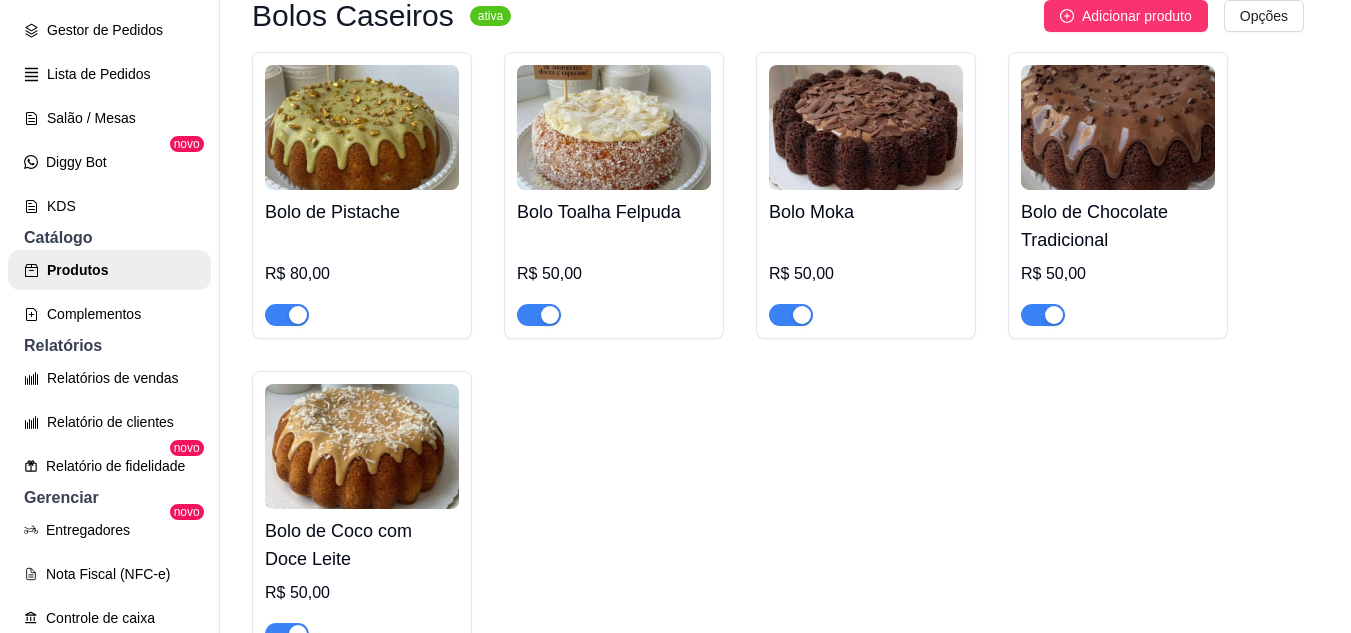 type 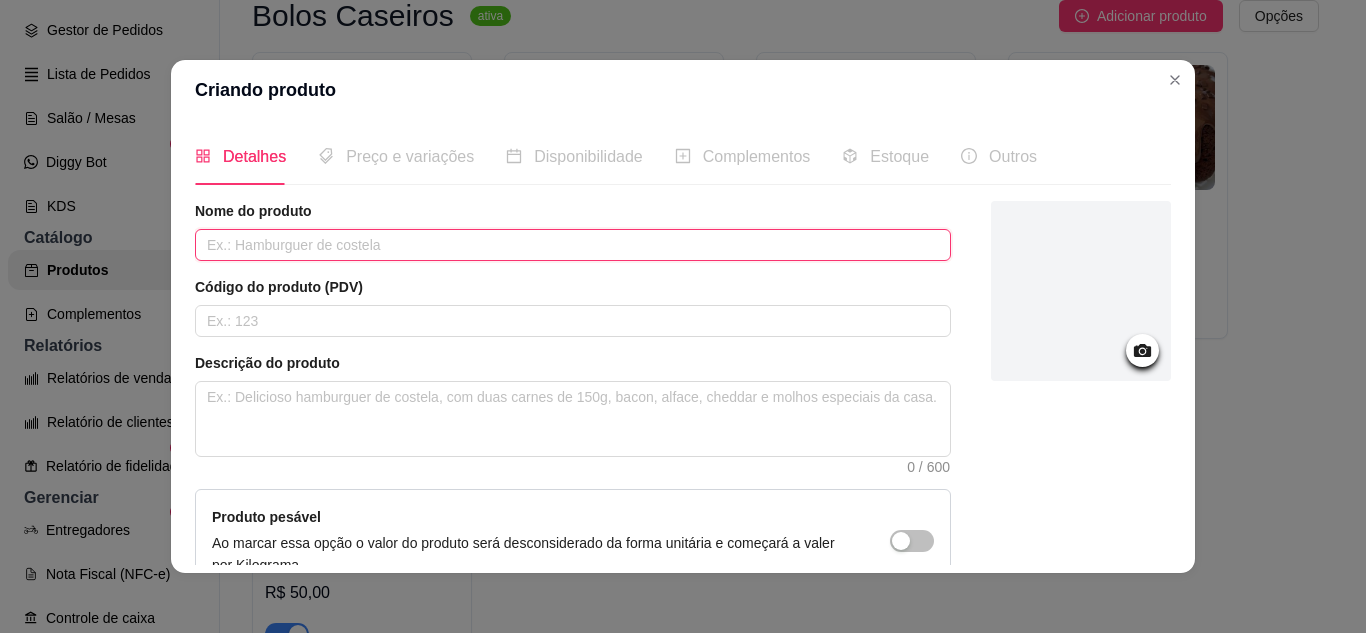 click at bounding box center (573, 245) 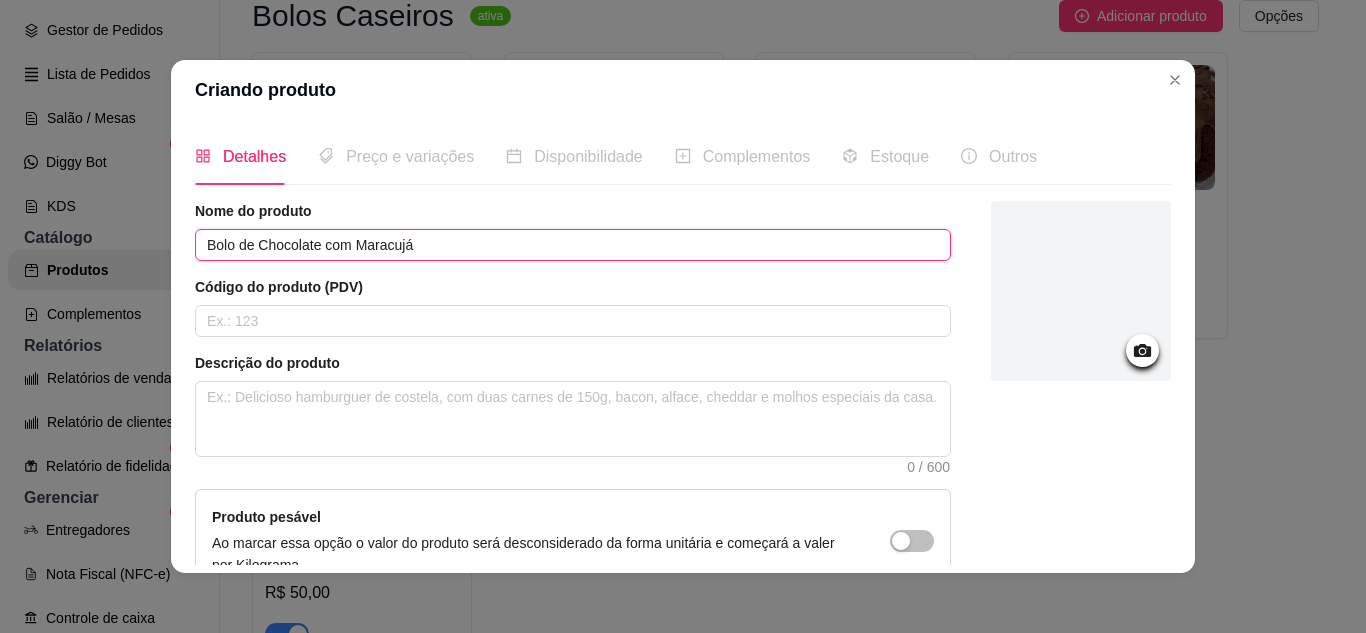 type on "Bolo de Chocolate com Maracujá" 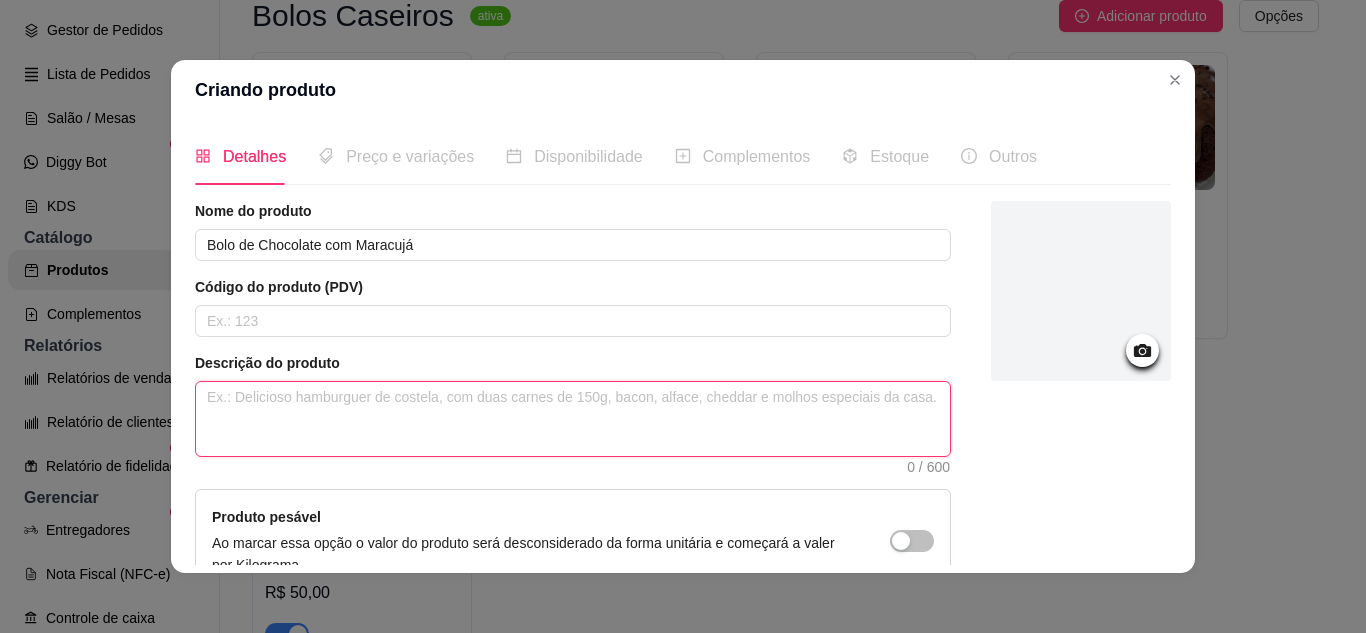 click at bounding box center (573, 419) 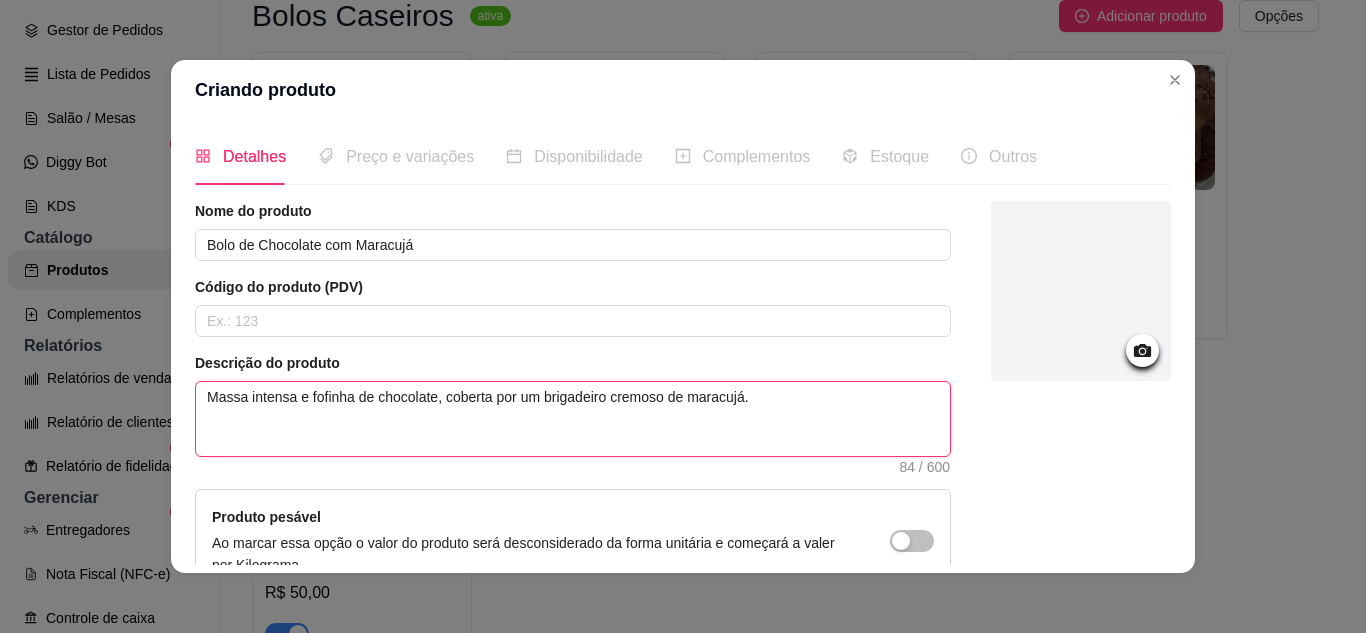 type on "Massa intensa e fofinha de chocolate, coberta por um brigadeiro cremoso de maracujá." 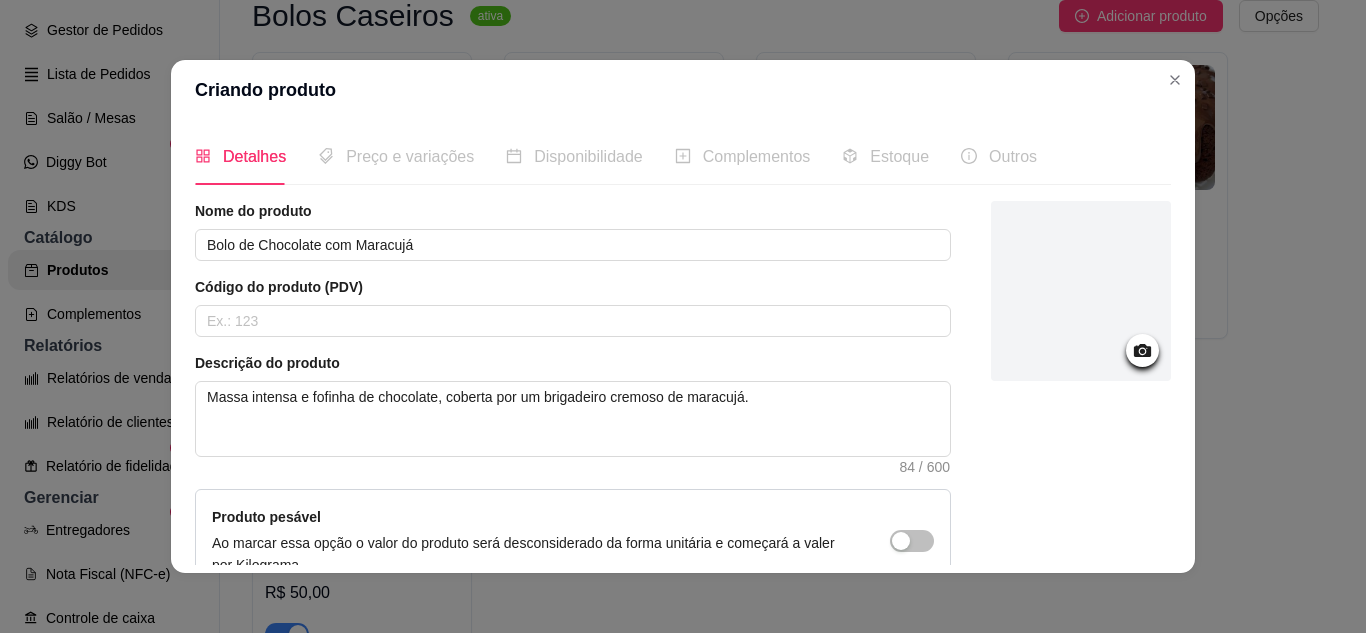click 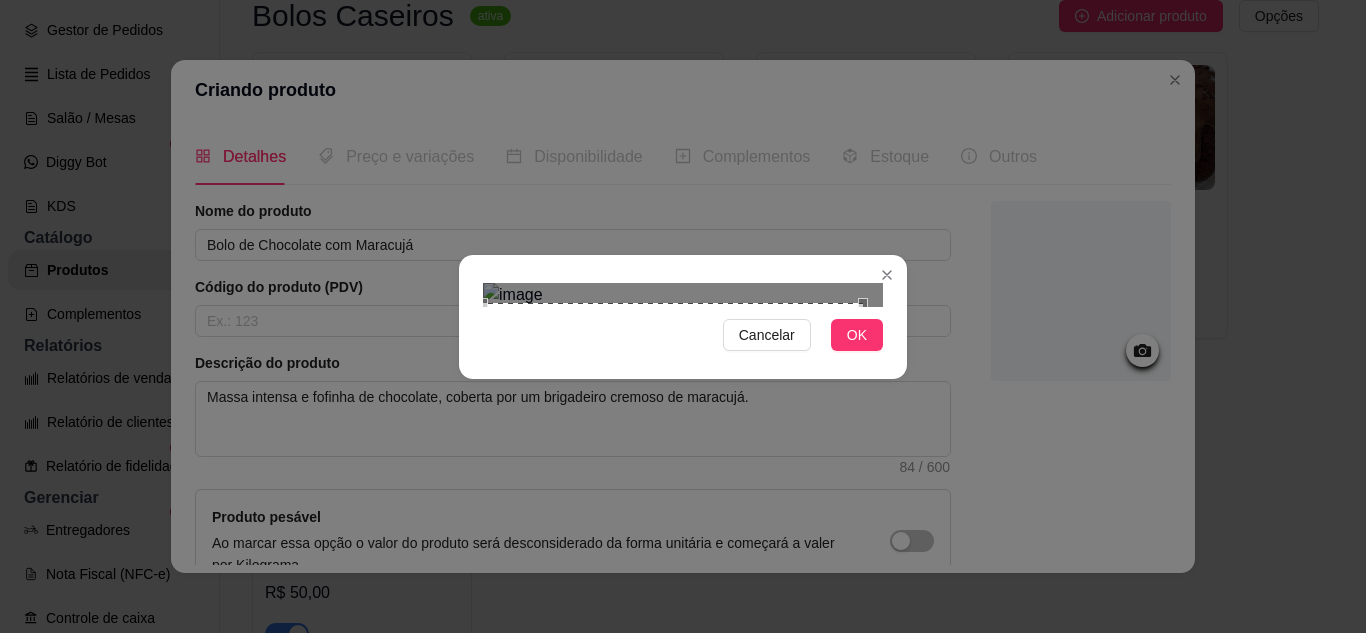 click on "Cancelar OK" at bounding box center [683, 316] 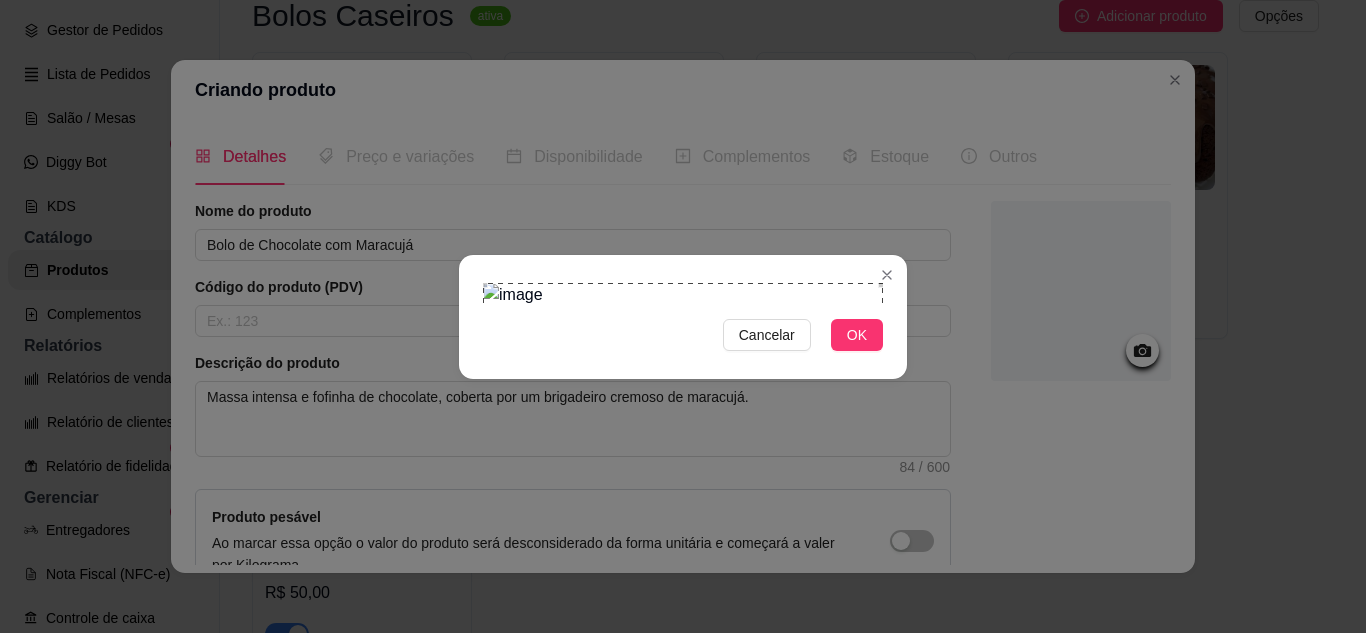 click on "Cancelar OK" at bounding box center (683, 316) 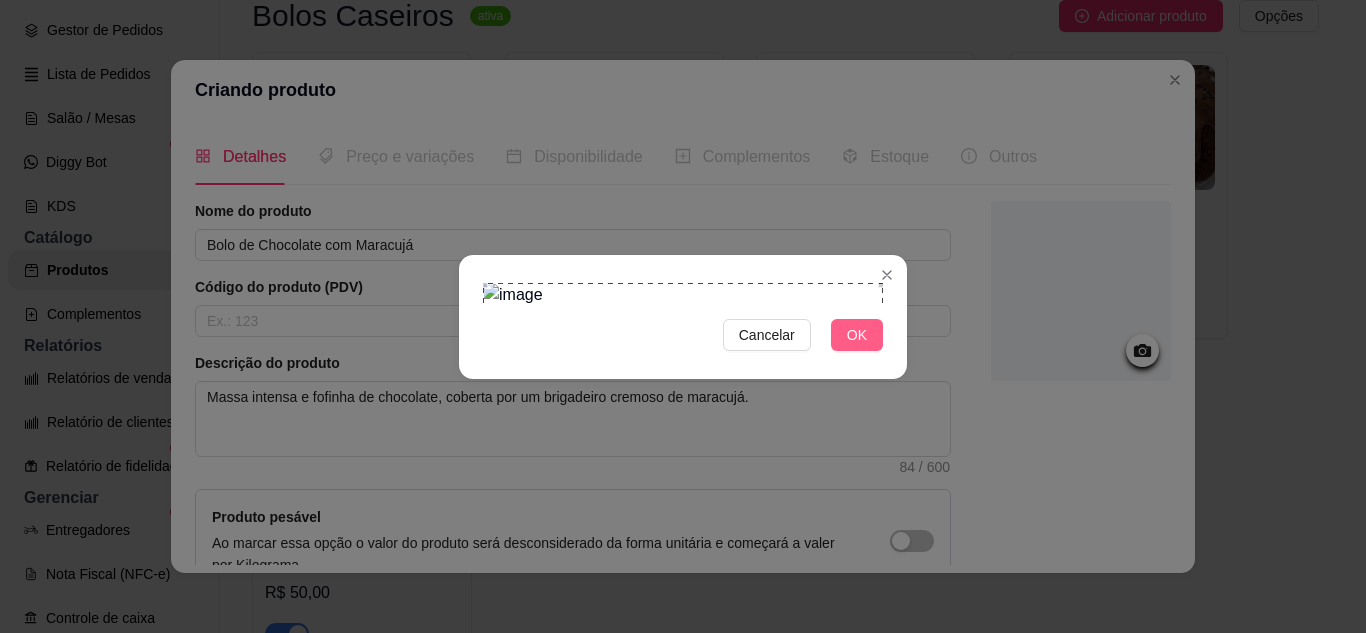 click on "OK" at bounding box center [857, 335] 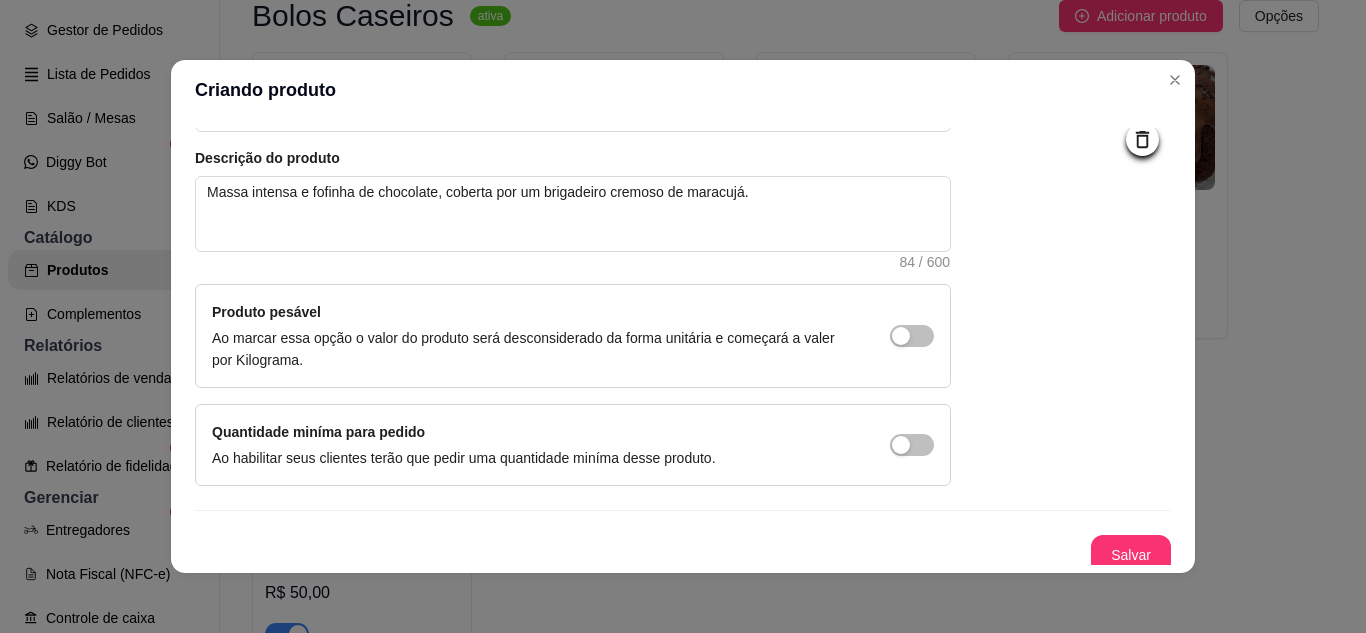 scroll, scrollTop: 215, scrollLeft: 0, axis: vertical 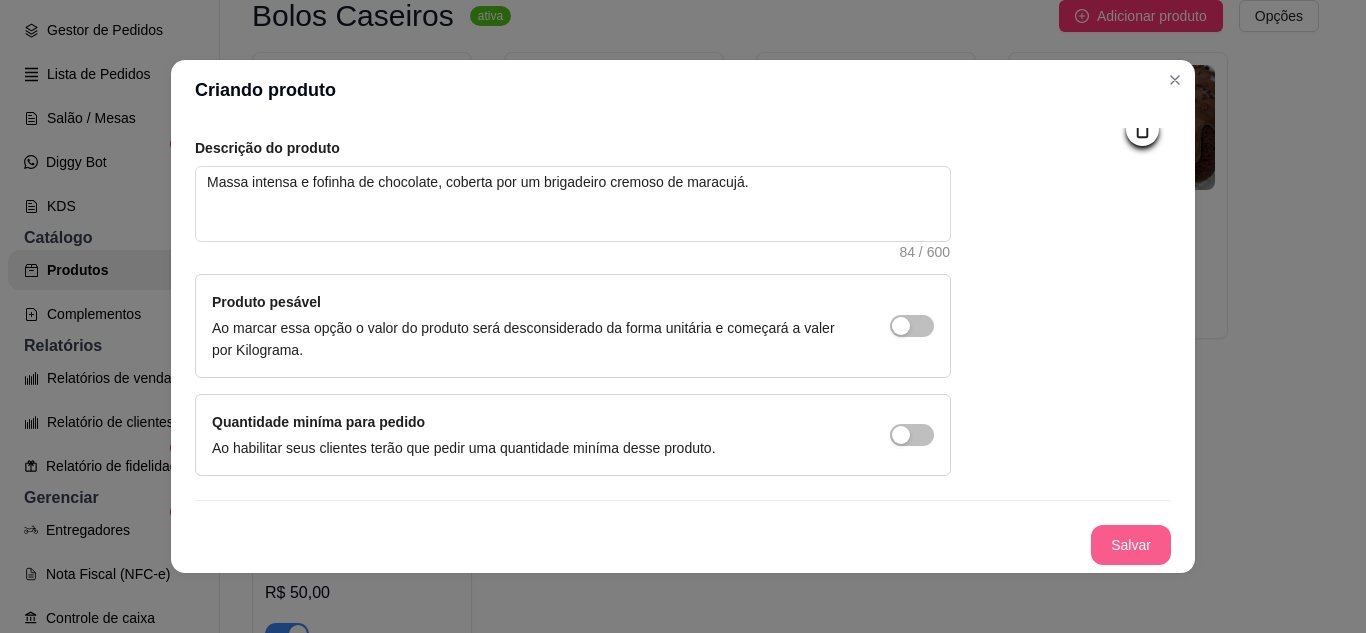 click on "Salvar" at bounding box center (1131, 545) 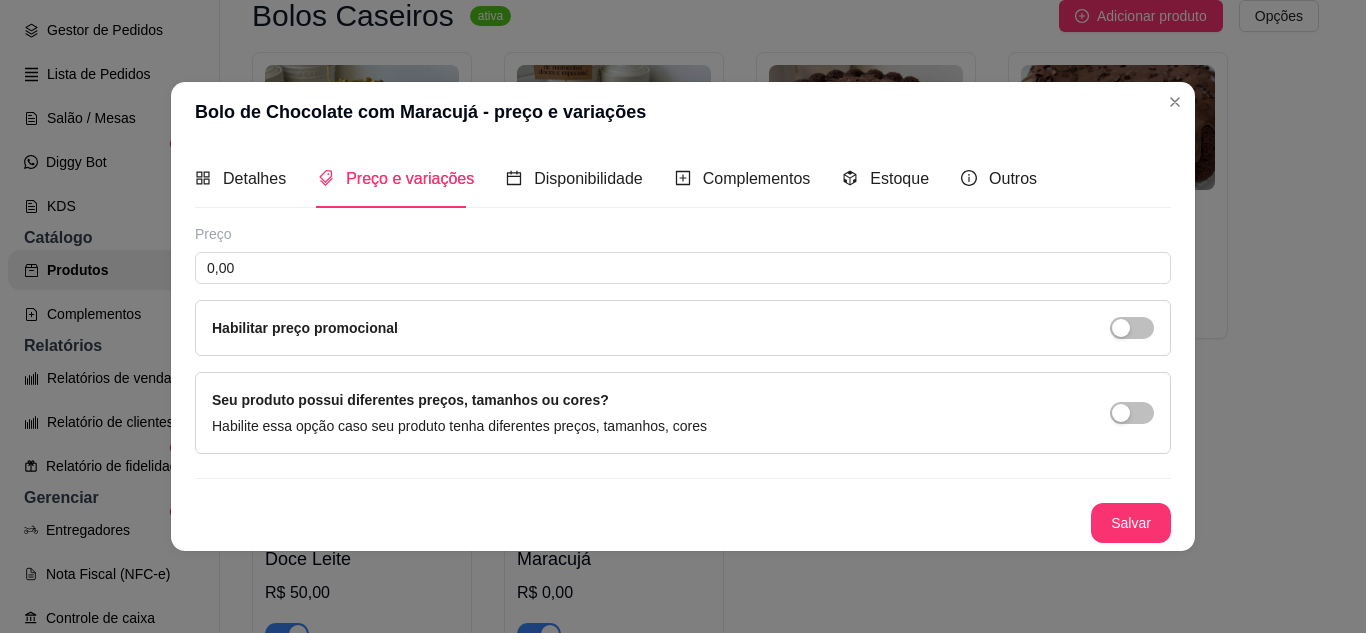 type 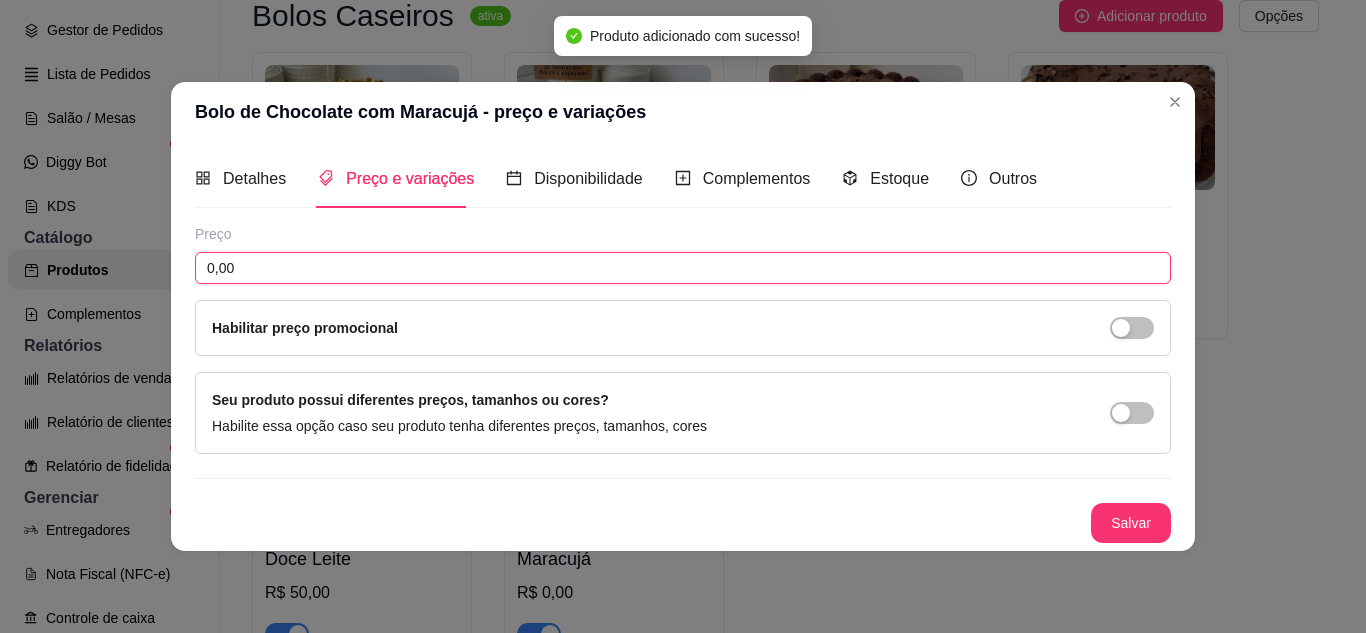click on "0,00" at bounding box center (683, 268) 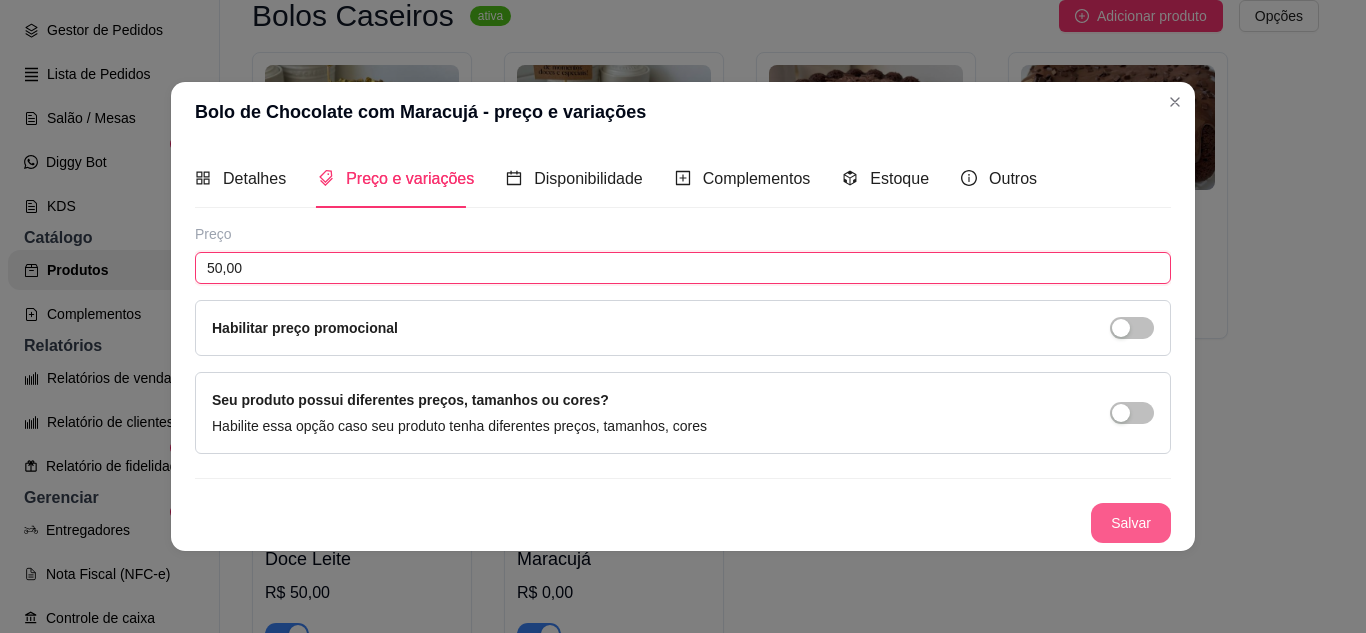 type on "50,00" 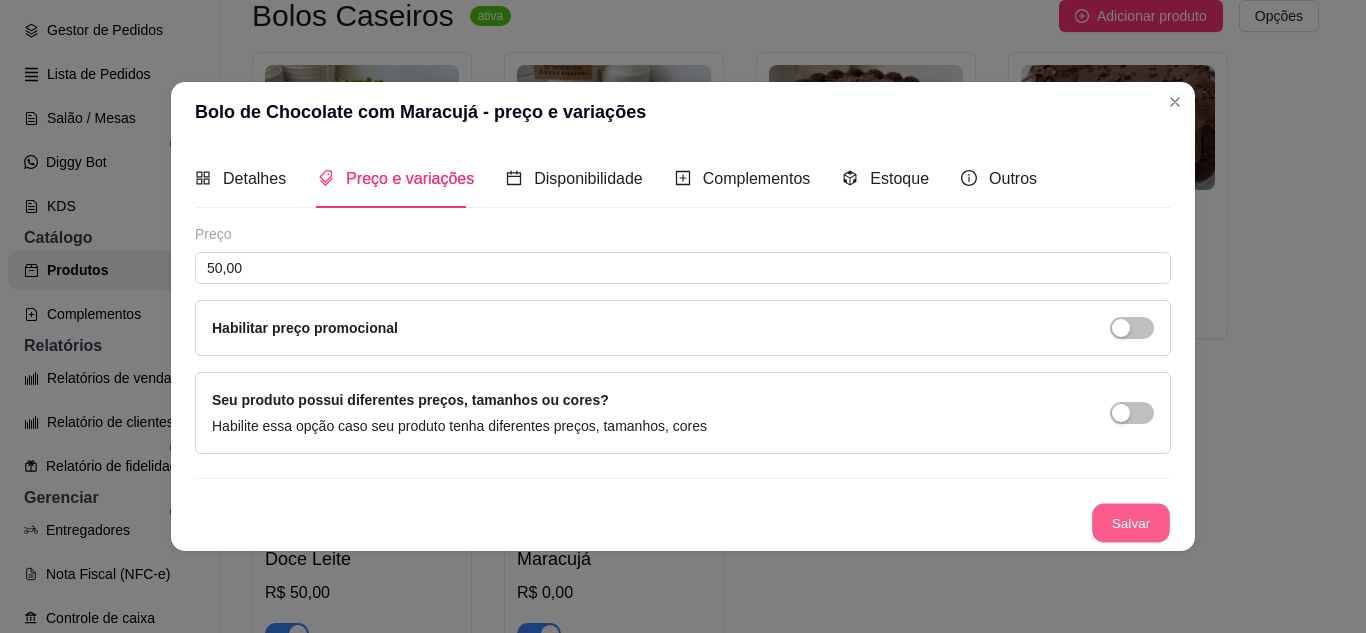 click on "Salvar" at bounding box center [1131, 522] 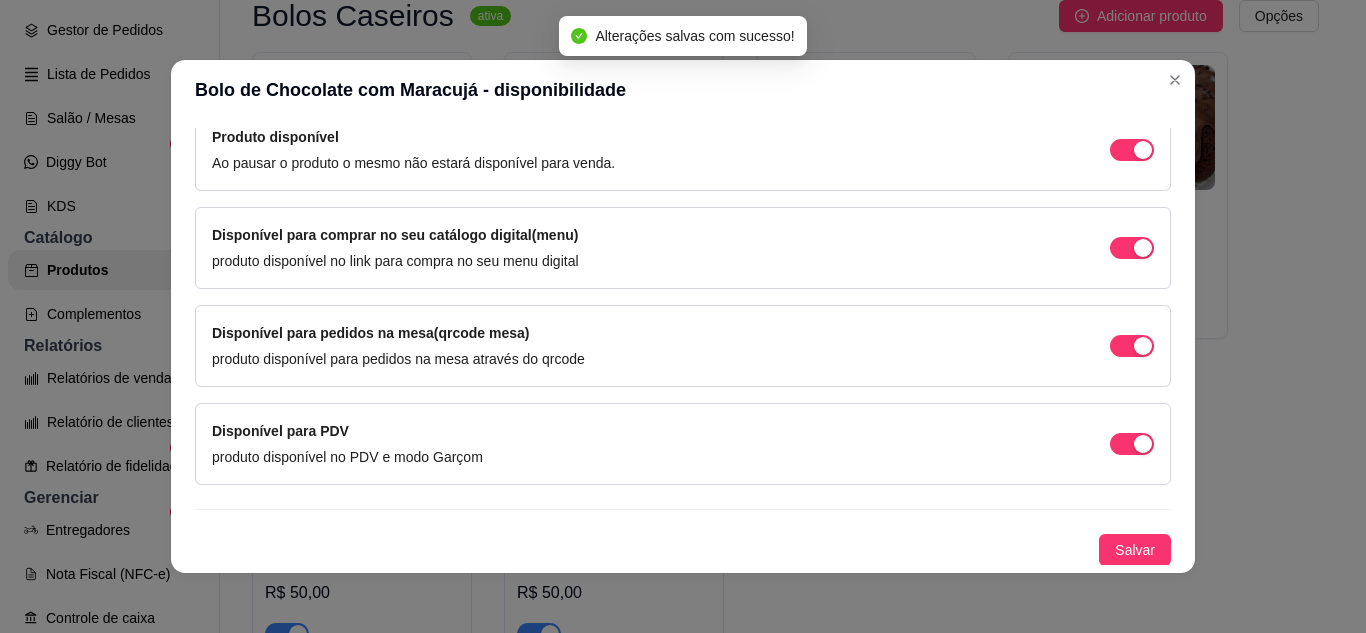 scroll, scrollTop: 213, scrollLeft: 0, axis: vertical 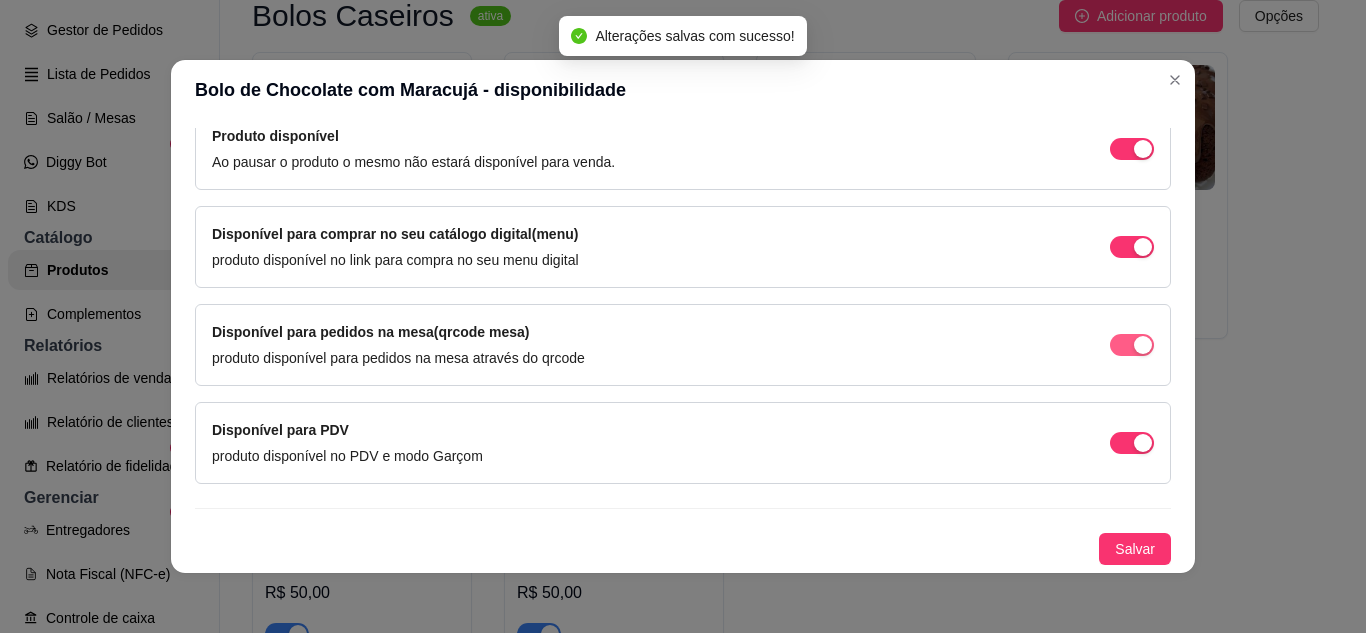 click at bounding box center (1143, 149) 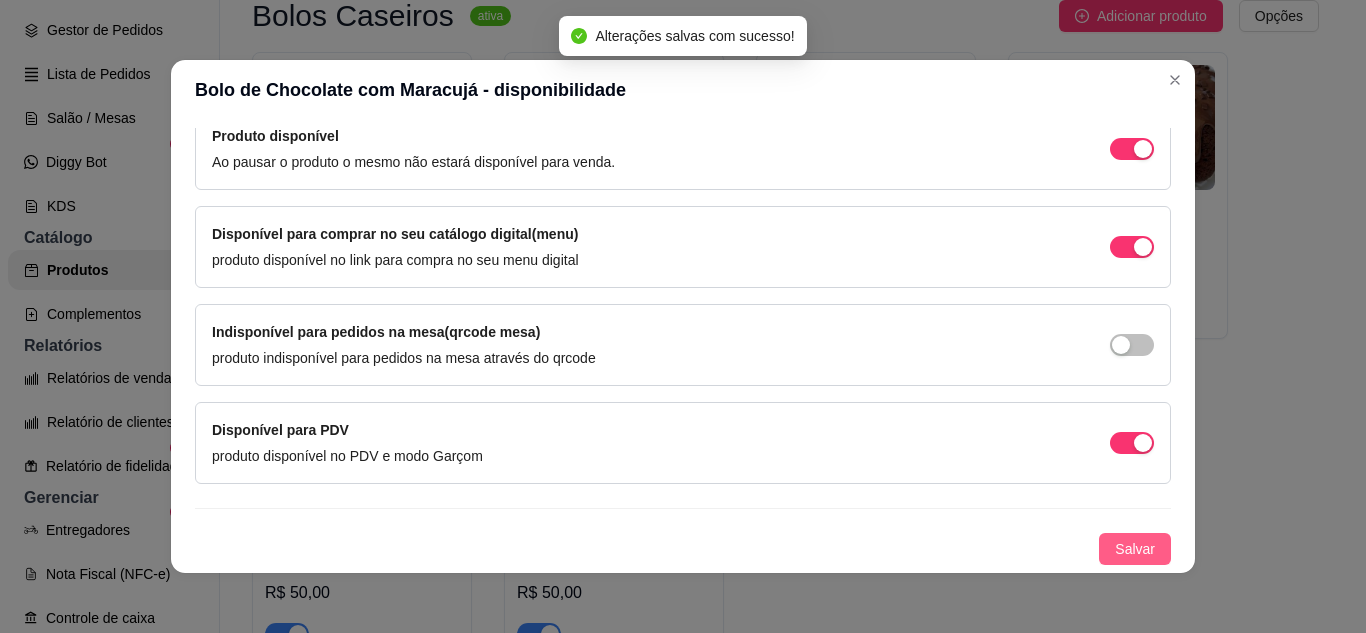 click on "Salvar" at bounding box center [1135, 549] 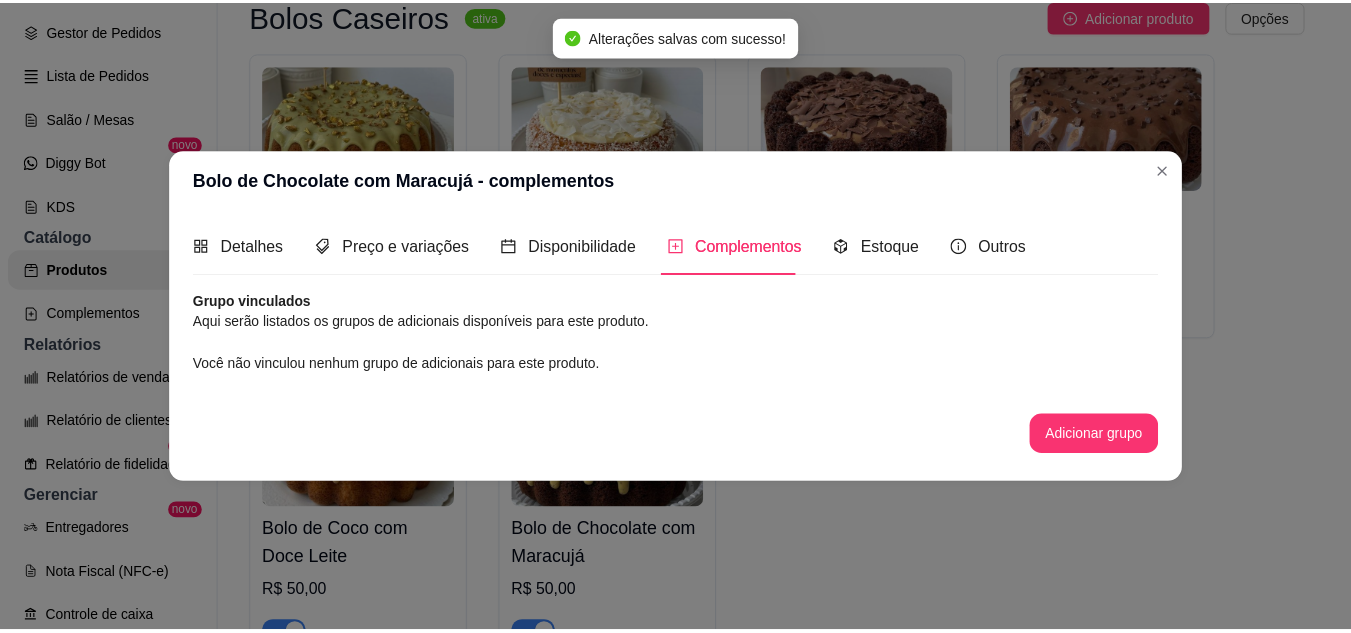 scroll, scrollTop: 0, scrollLeft: 0, axis: both 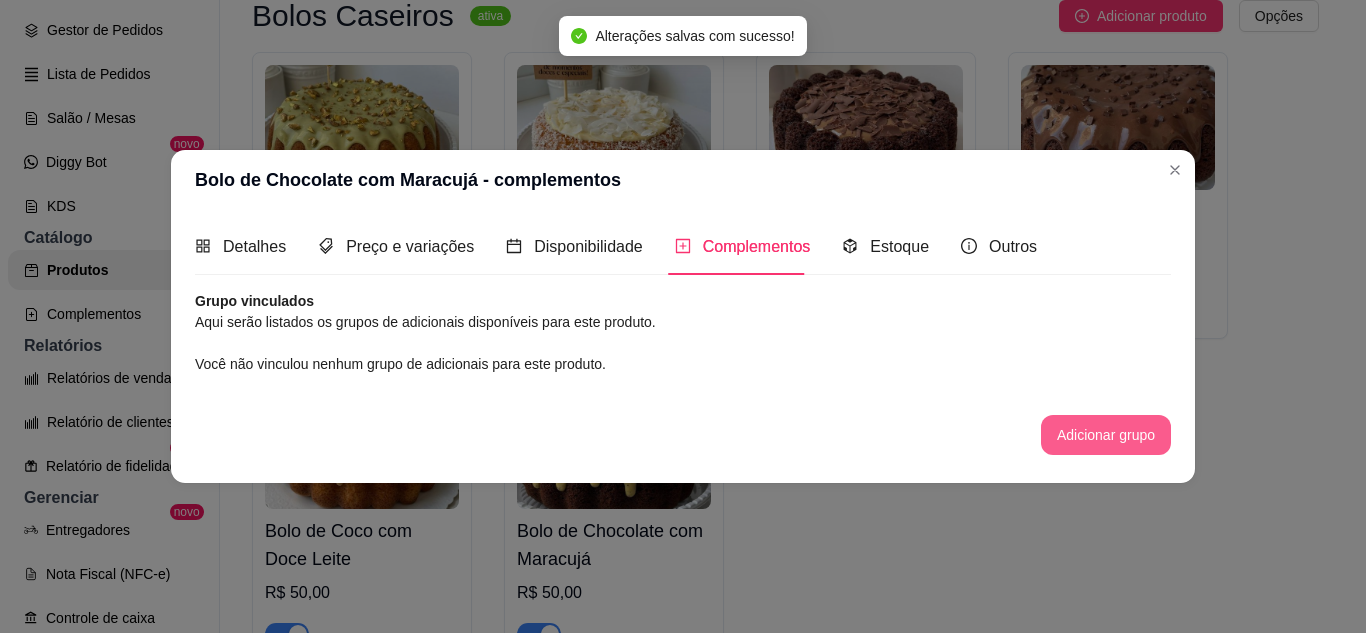 click on "Adicionar grupo" at bounding box center [1106, 435] 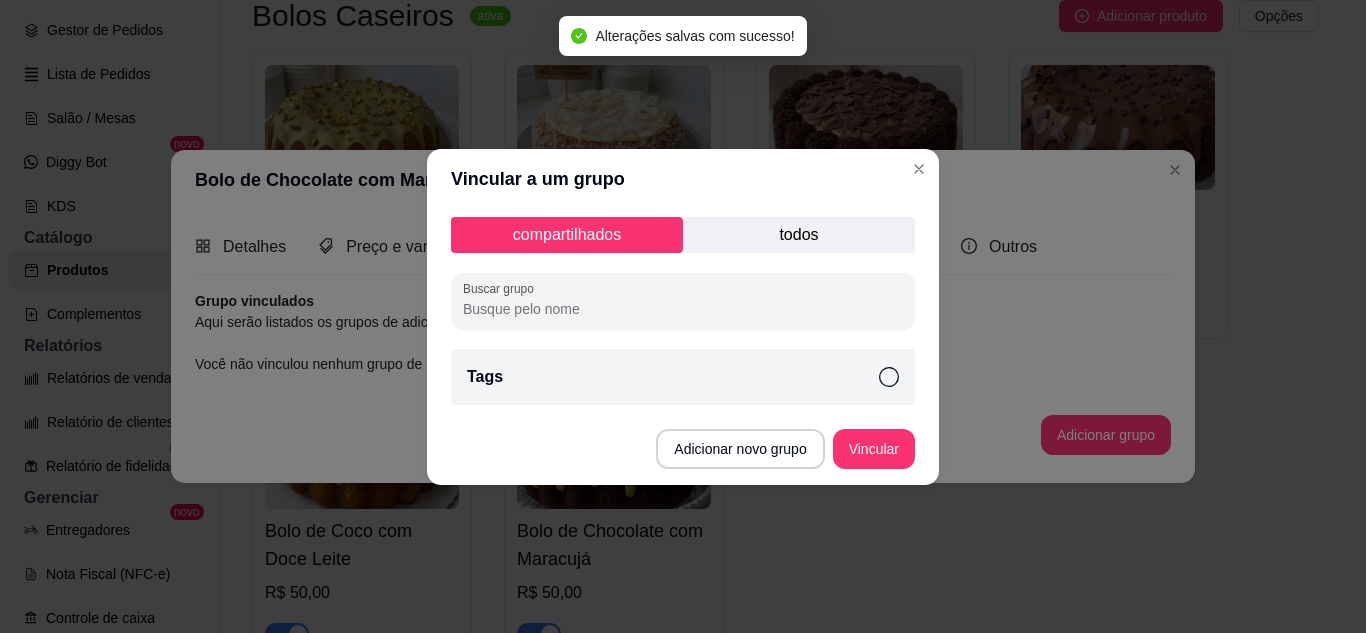click on "Tags" at bounding box center (683, 377) 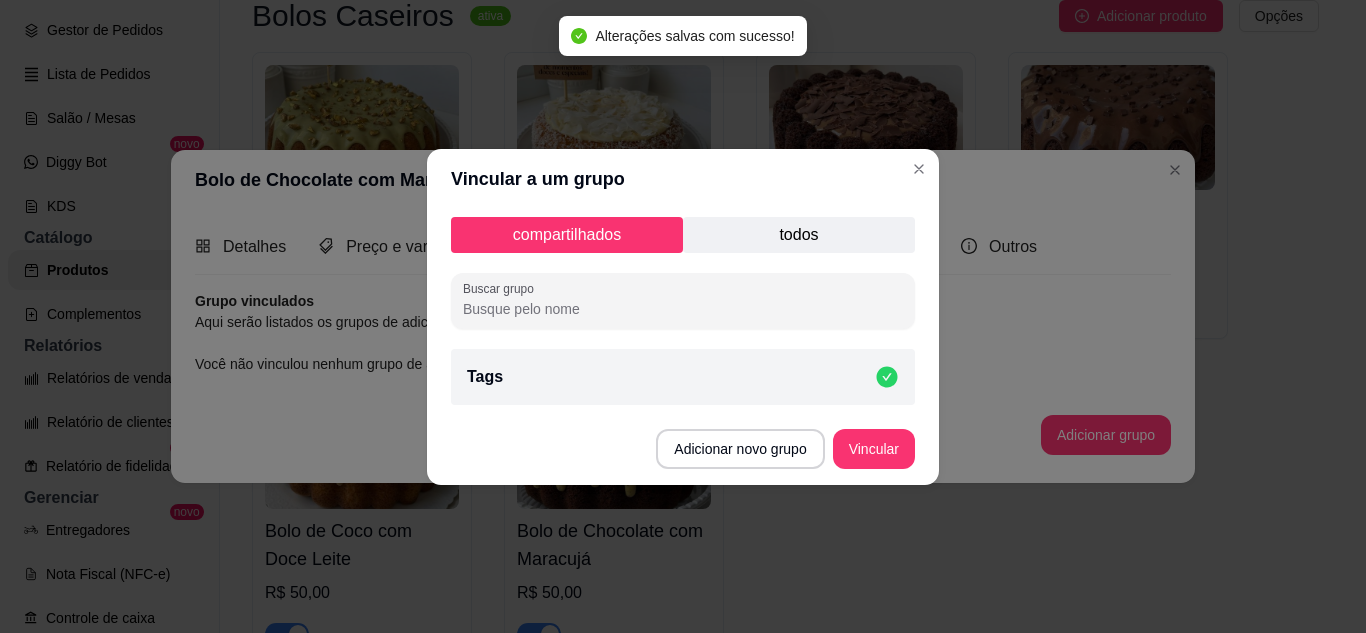 click on "Vincular" at bounding box center [874, 449] 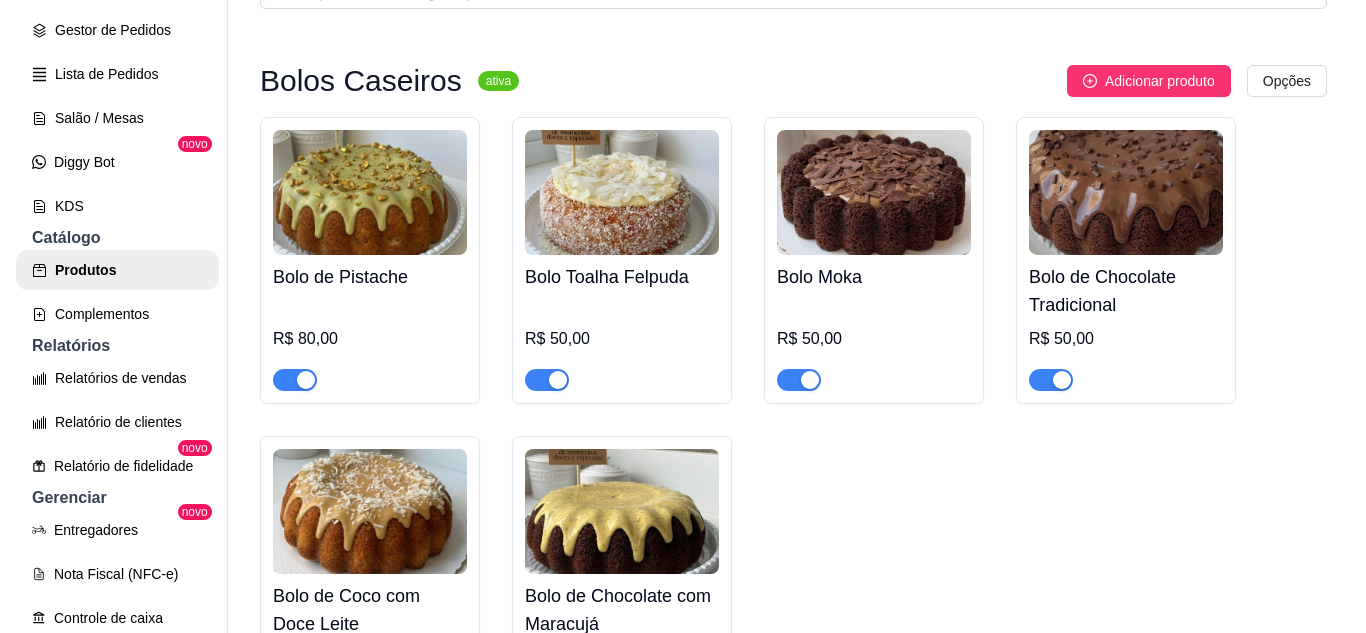 scroll, scrollTop: 100, scrollLeft: 0, axis: vertical 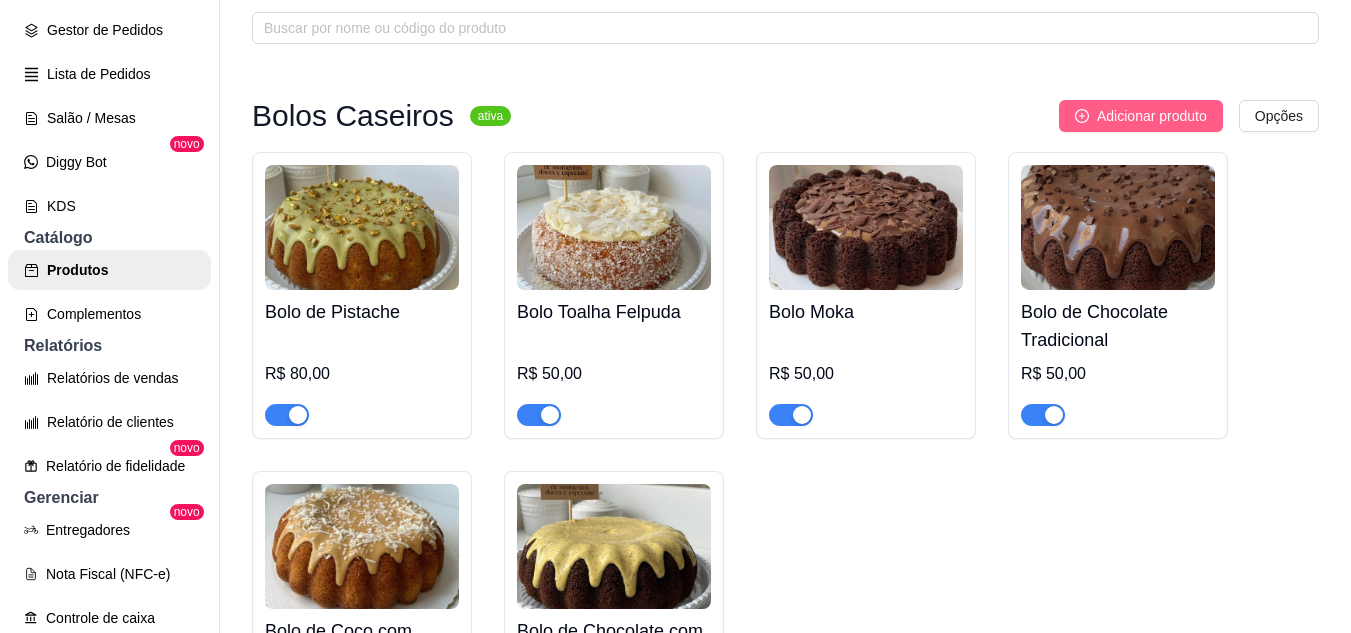 click on "Adicionar produto" at bounding box center (1141, 116) 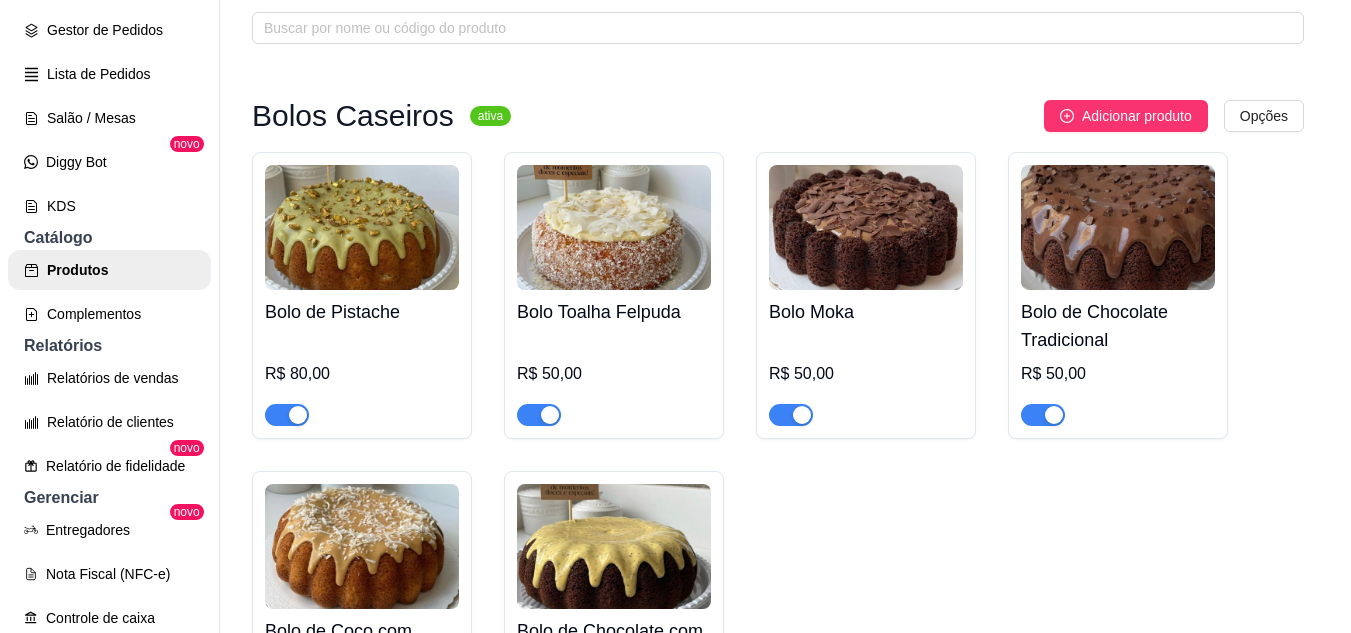 type 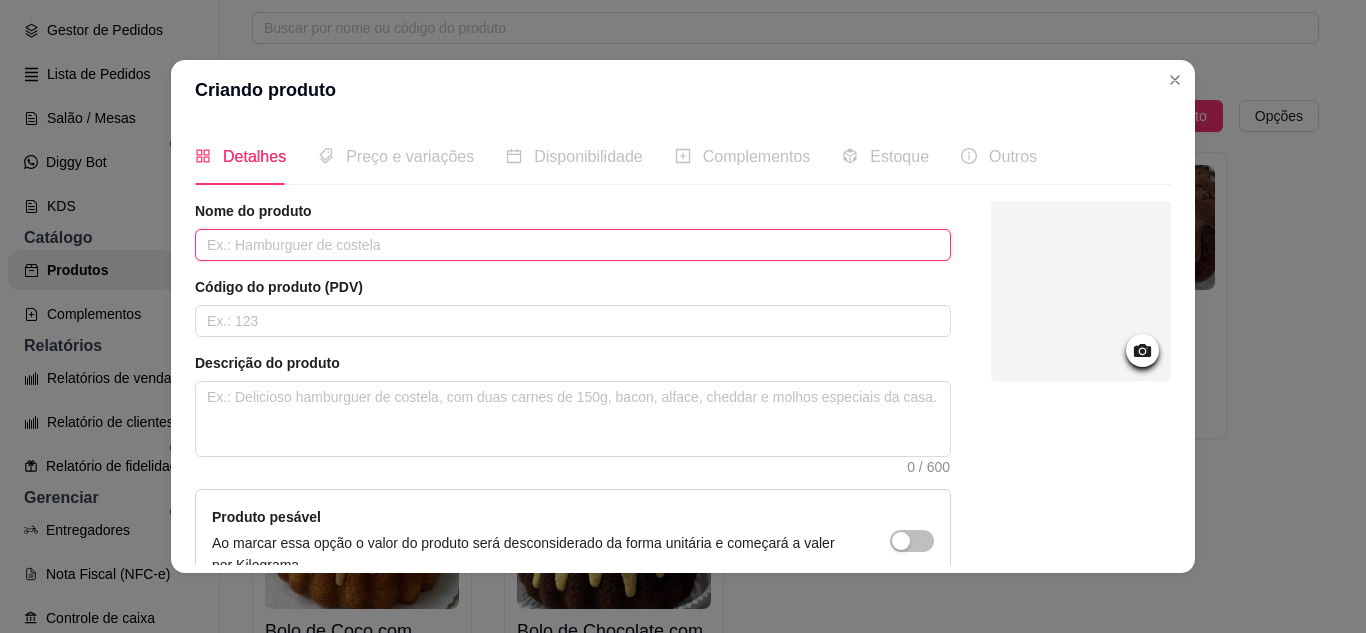 click at bounding box center [573, 245] 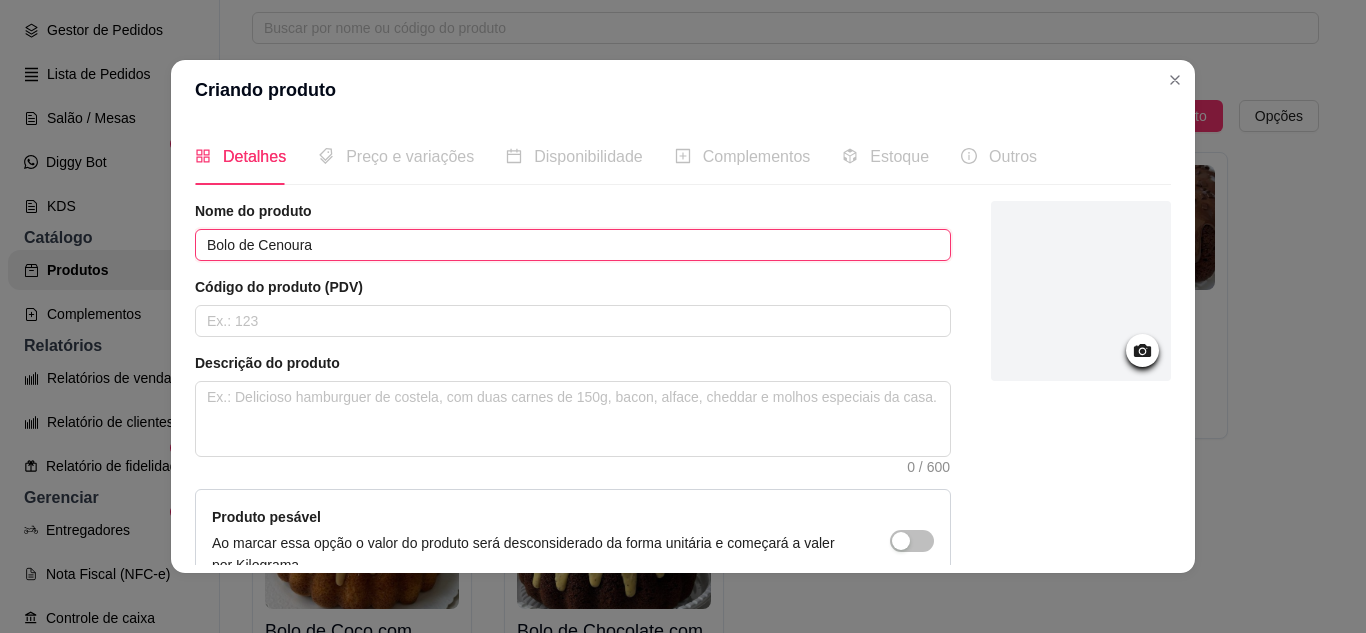type on "Bolo de Cenoura" 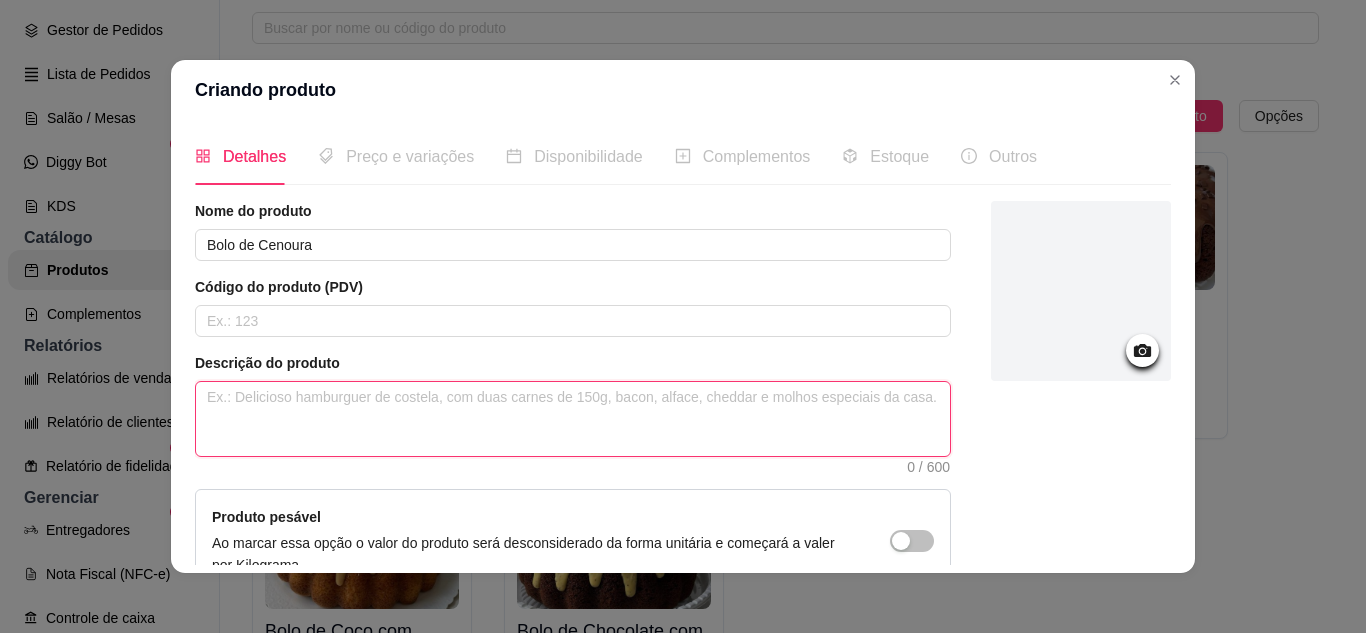 click at bounding box center (573, 419) 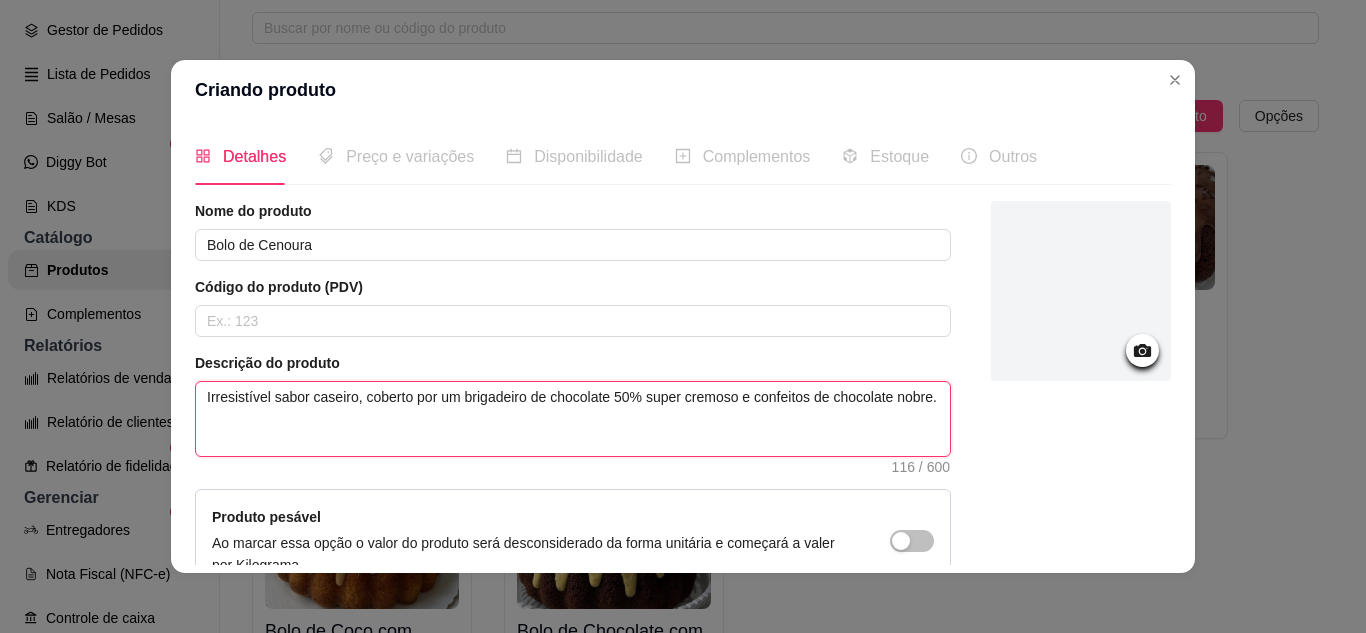 scroll, scrollTop: 100, scrollLeft: 0, axis: vertical 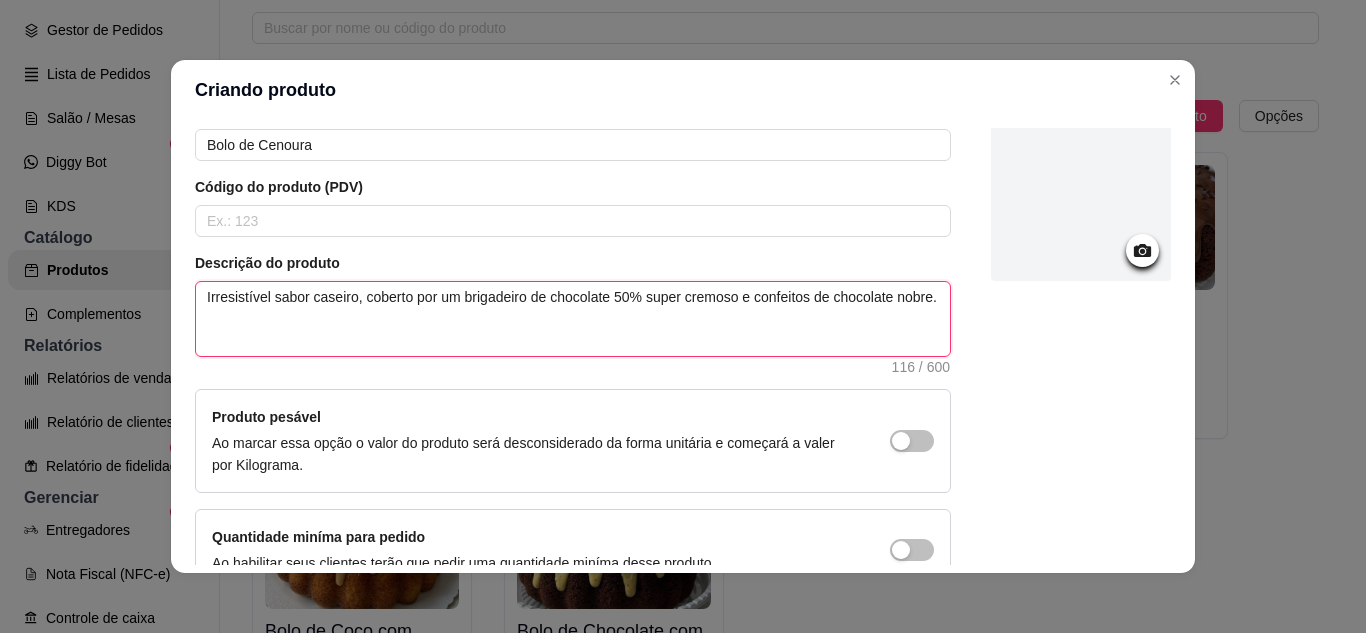 type on "Irresistível sabor caseiro, coberto por um brigadeiro de chocolate 50% super cremoso e confeitos de chocolate nobre." 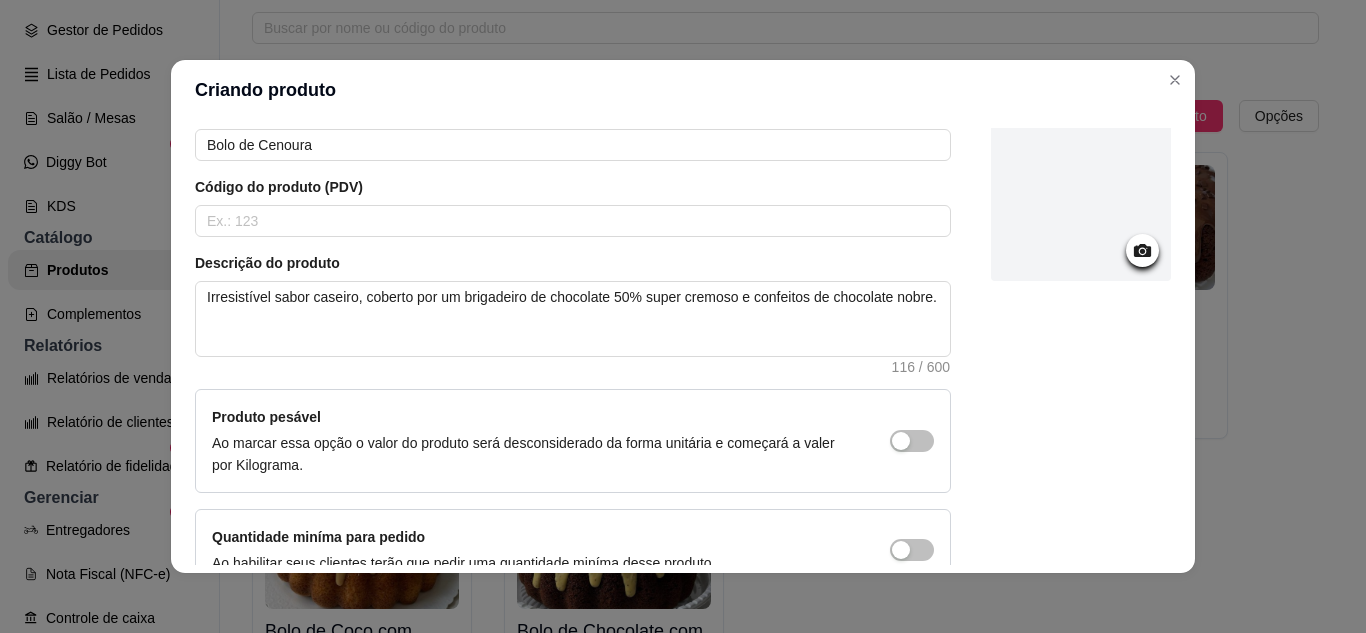 click 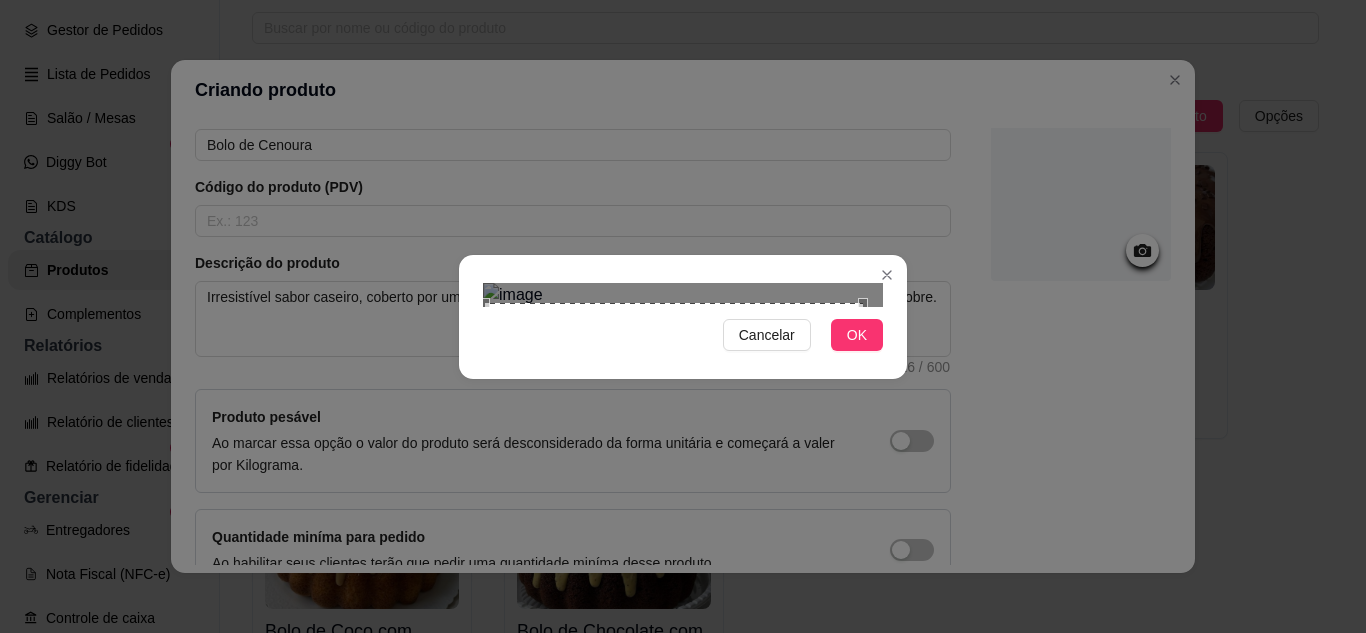 click on "Cancelar OK" at bounding box center (683, 316) 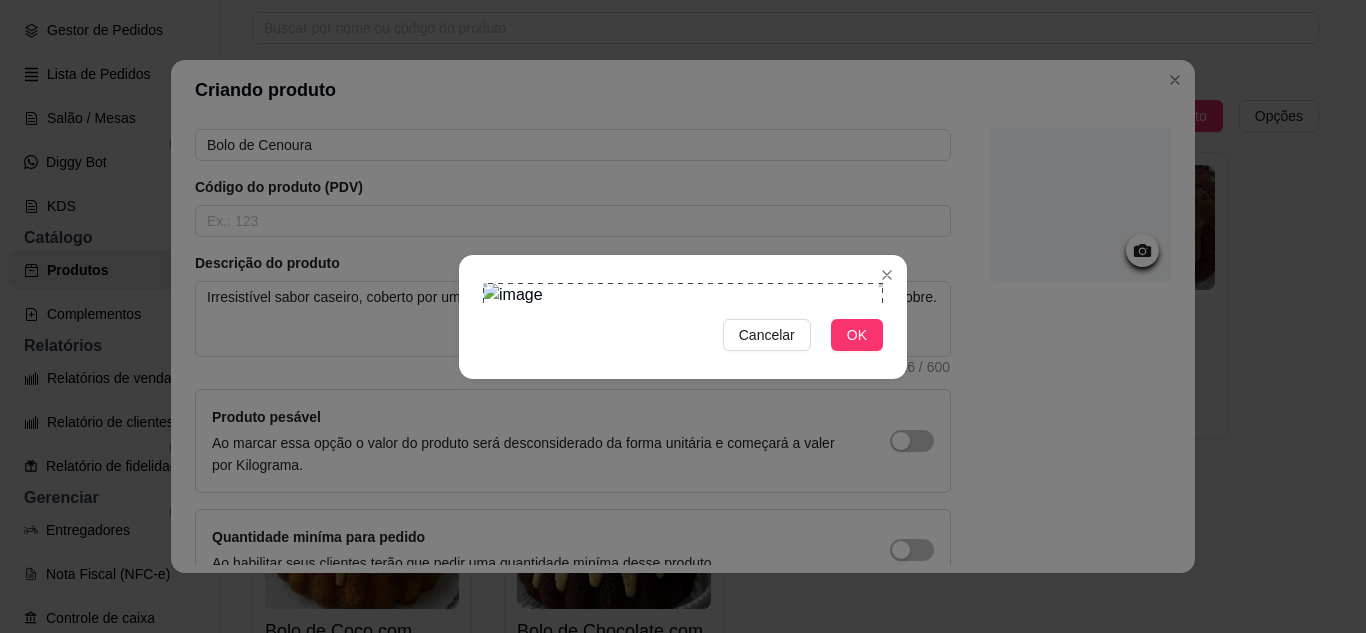 click on "Cancelar OK" at bounding box center [683, 316] 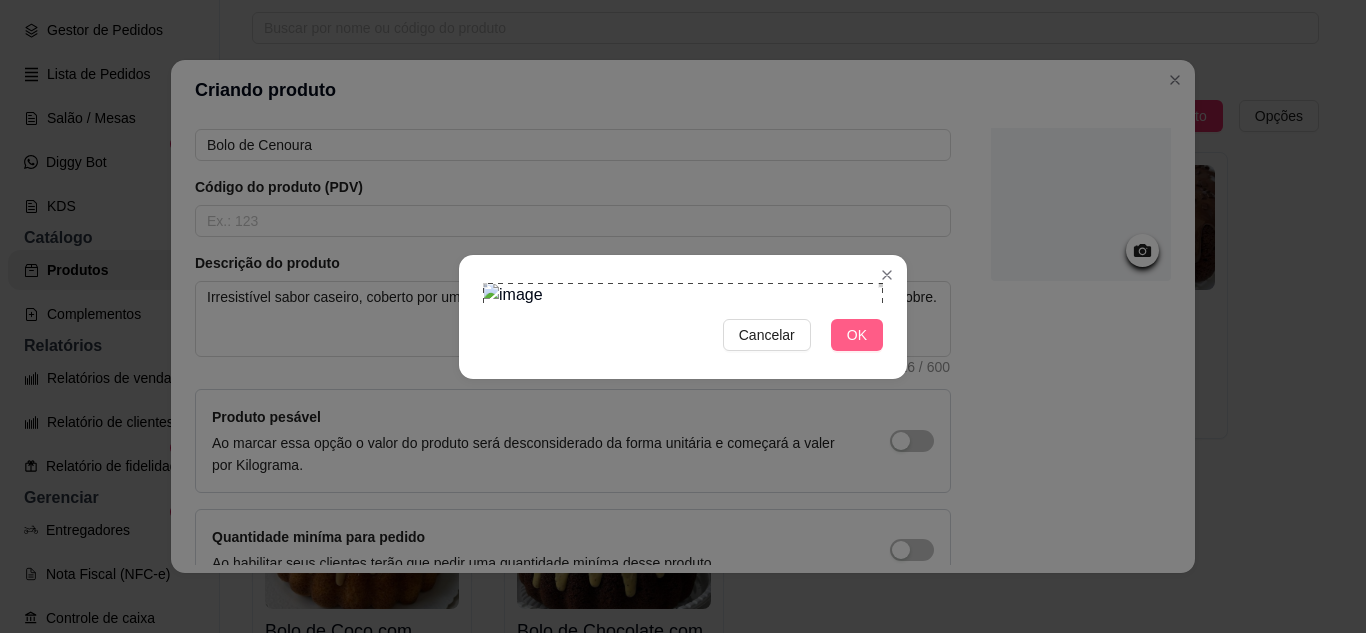 click on "OK" at bounding box center [857, 335] 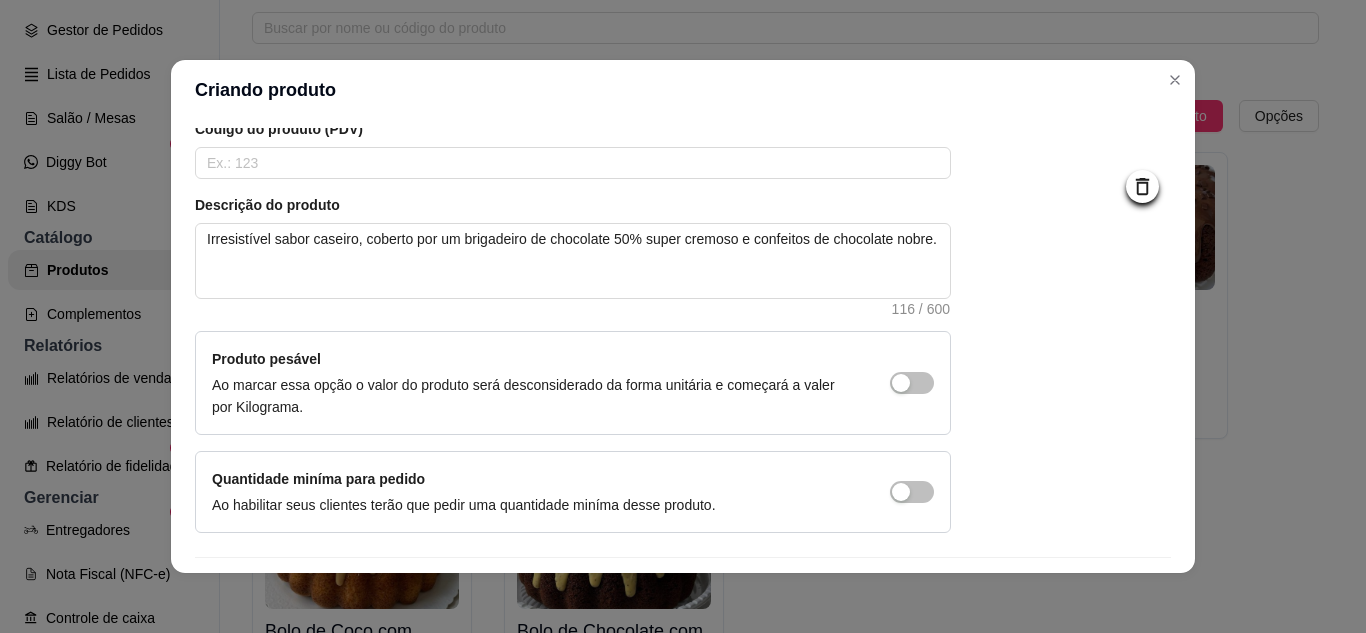 scroll, scrollTop: 215, scrollLeft: 0, axis: vertical 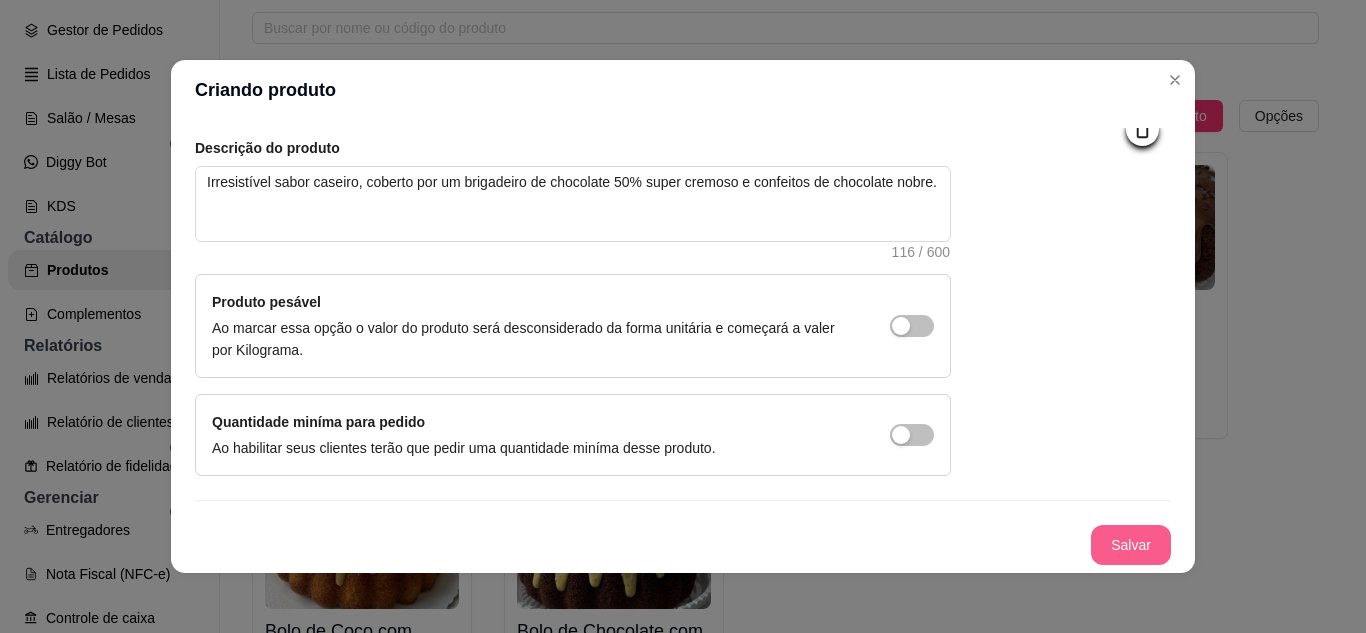 click on "Salvar" at bounding box center [1131, 545] 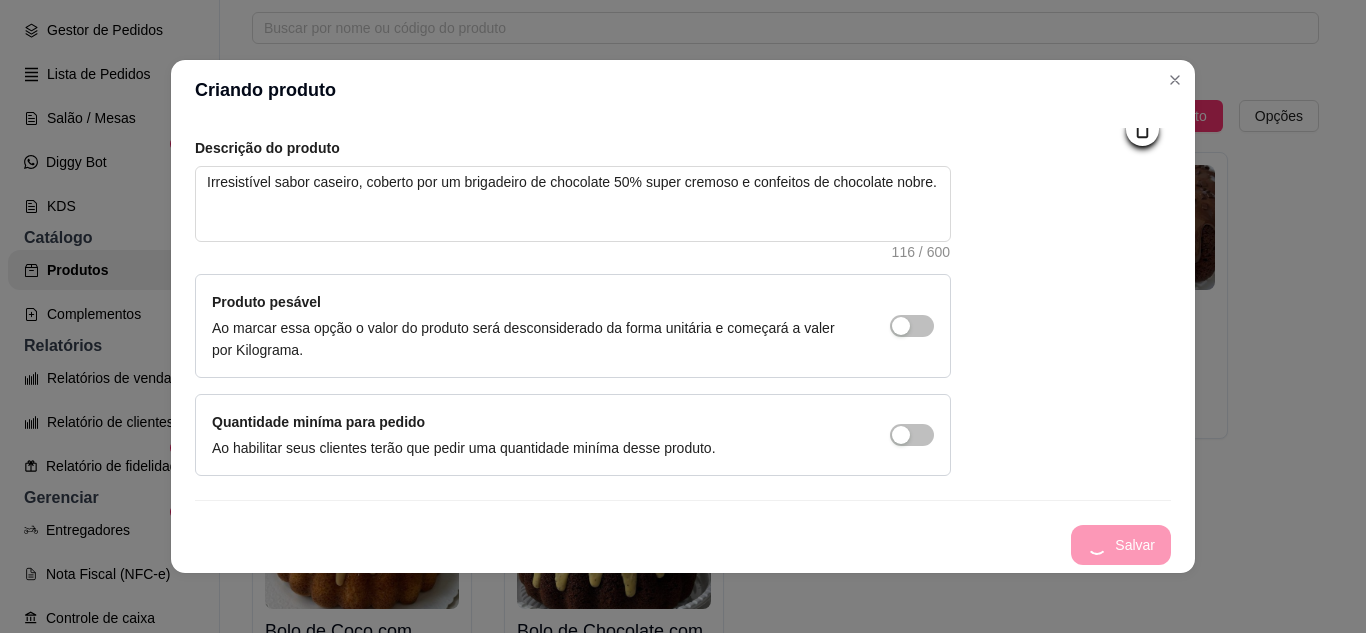 type 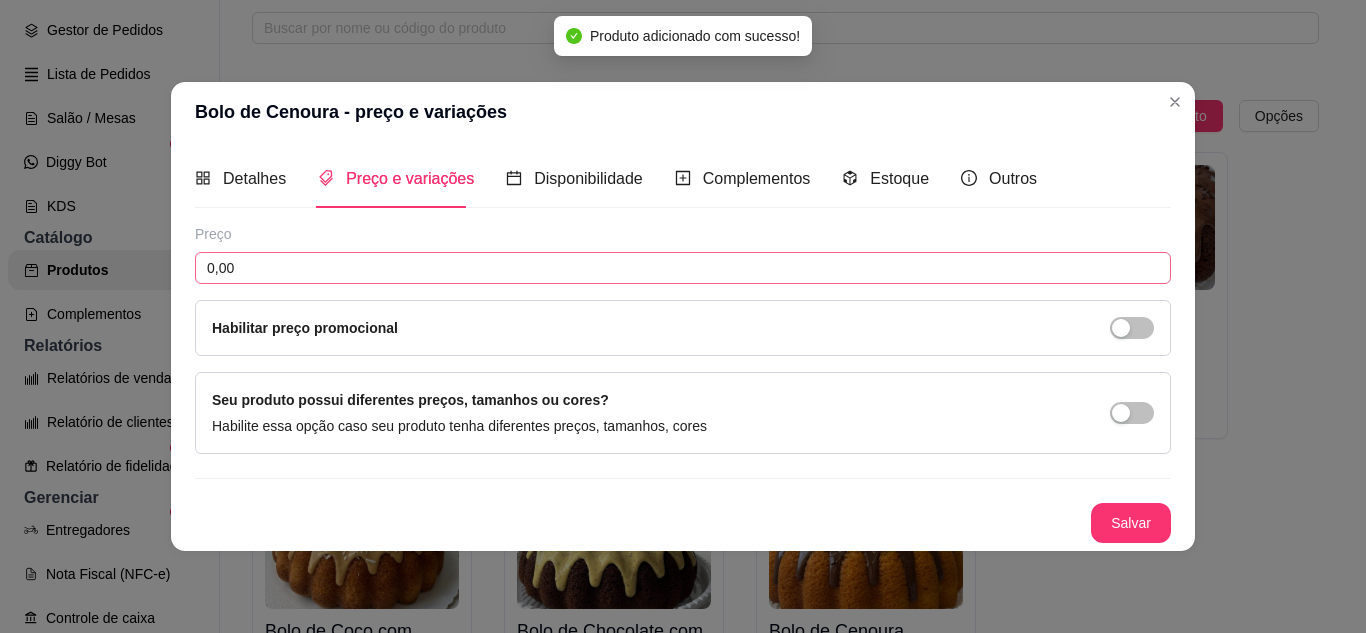 scroll, scrollTop: 0, scrollLeft: 0, axis: both 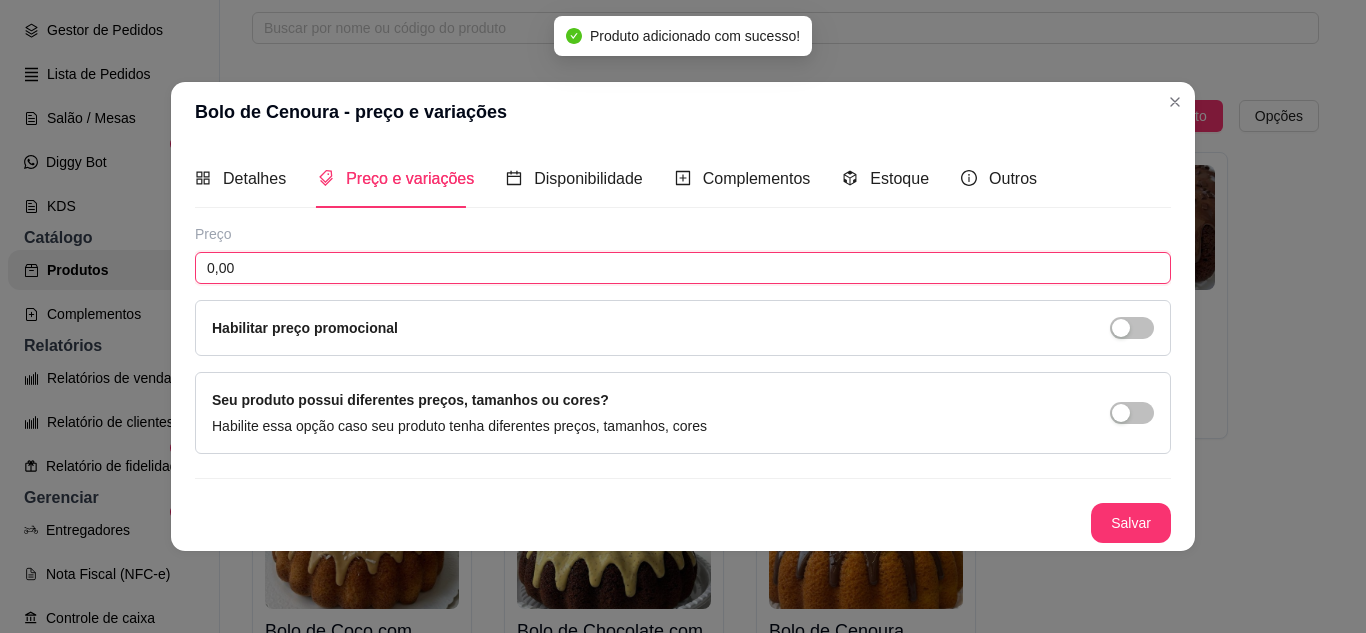 click on "0,00" at bounding box center [683, 268] 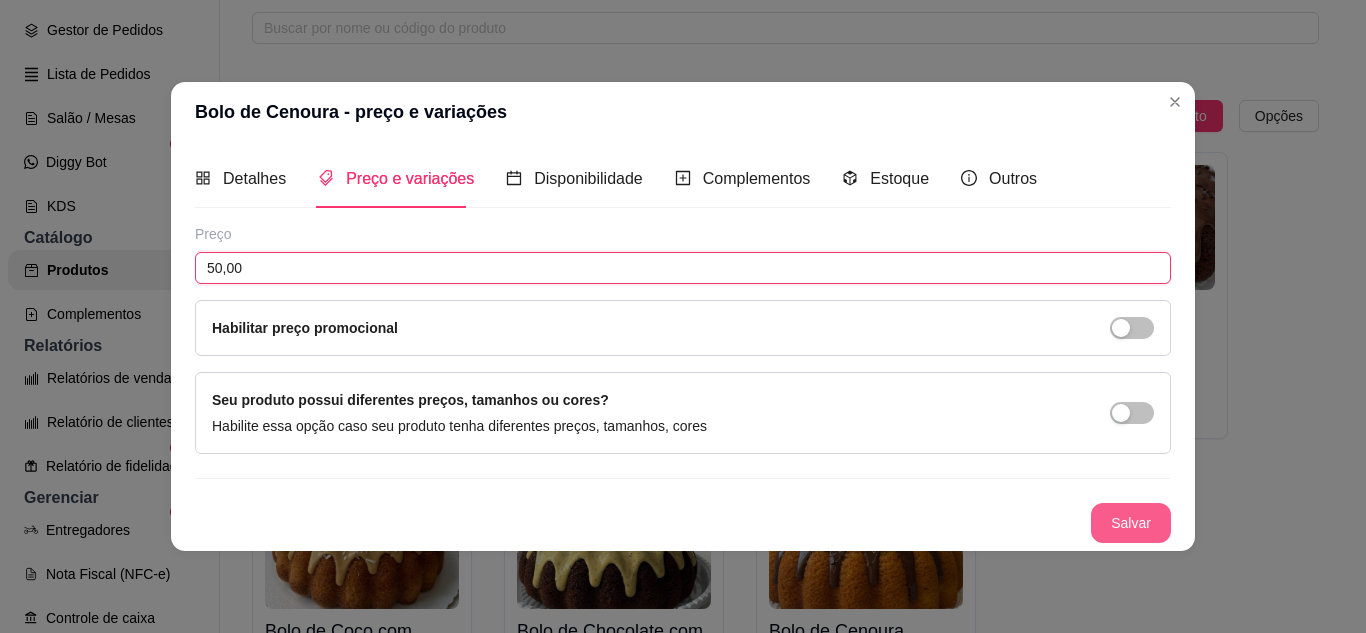 type on "50,00" 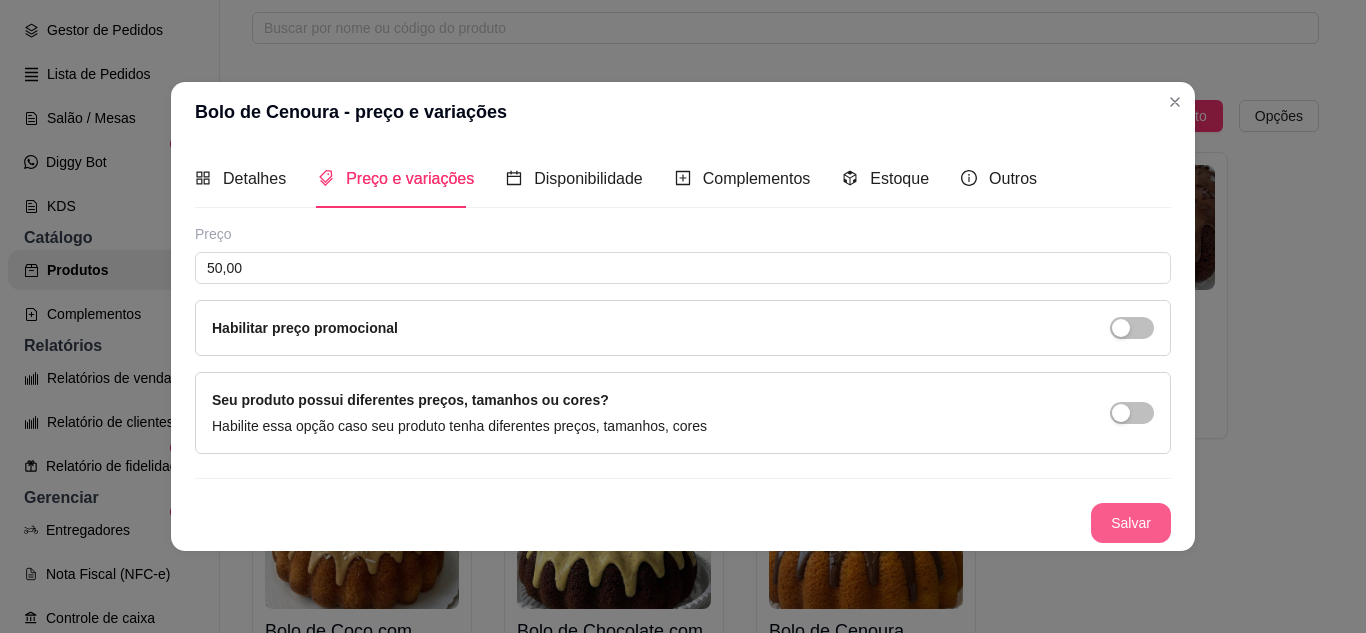 click on "Salvar" at bounding box center [1131, 523] 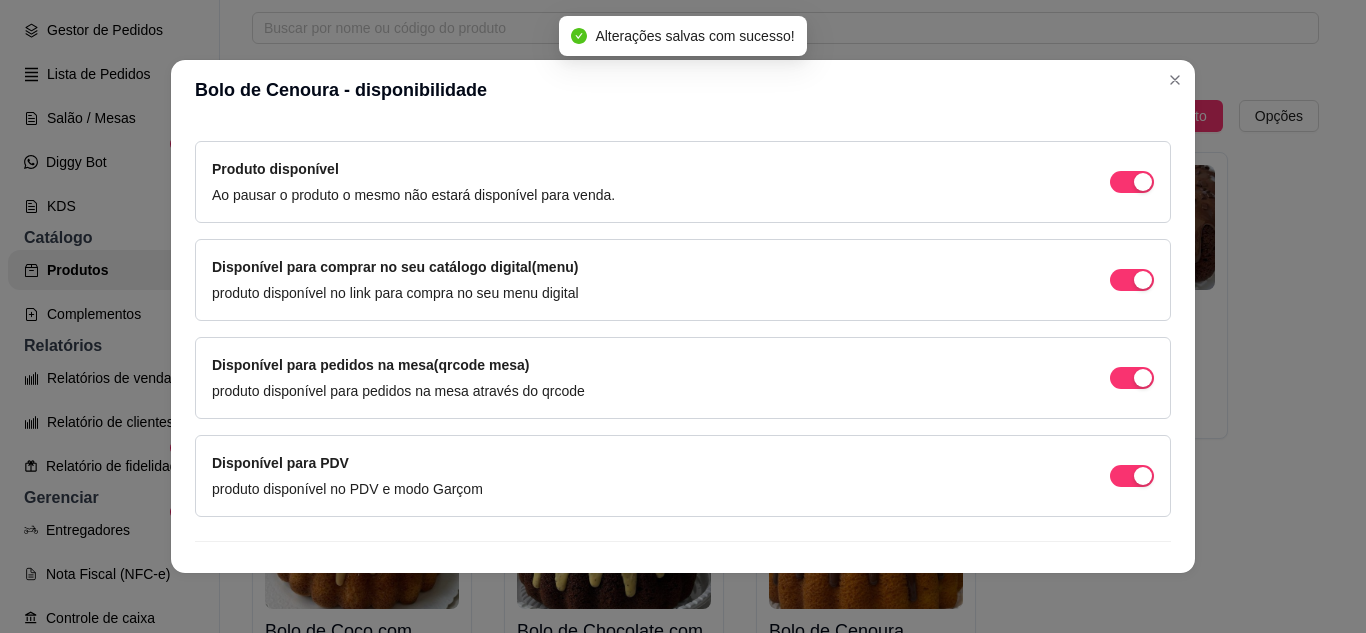 scroll, scrollTop: 213, scrollLeft: 0, axis: vertical 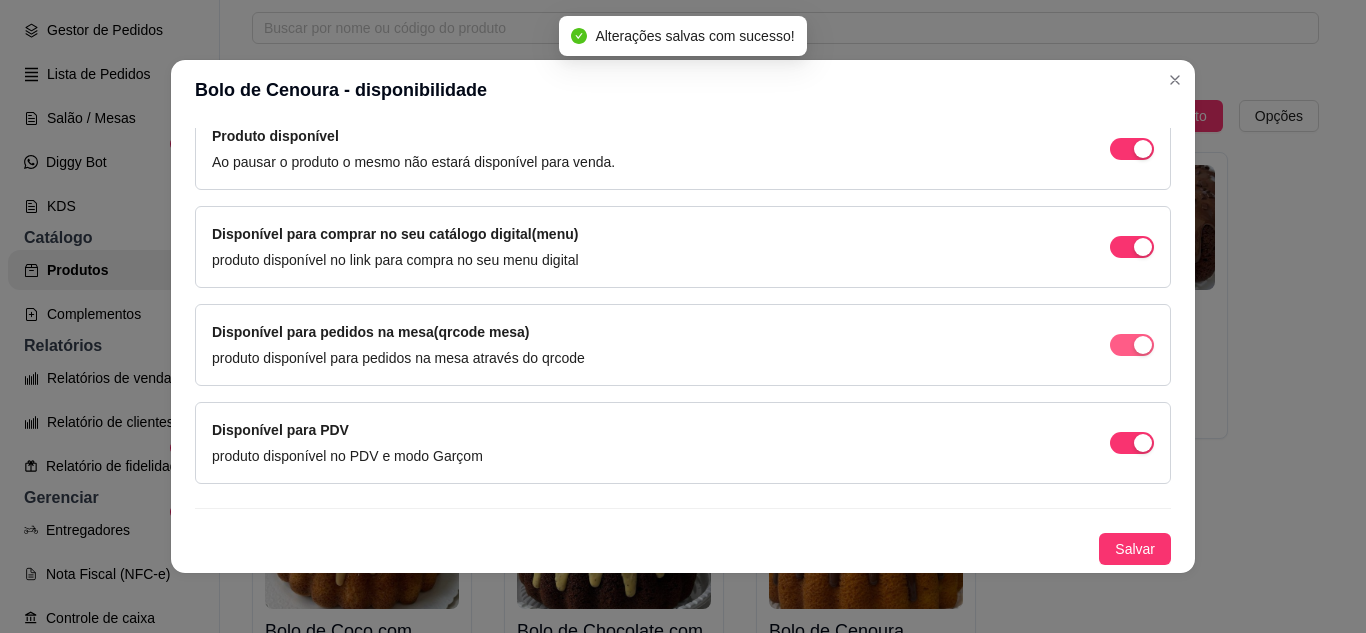 click at bounding box center (1132, 149) 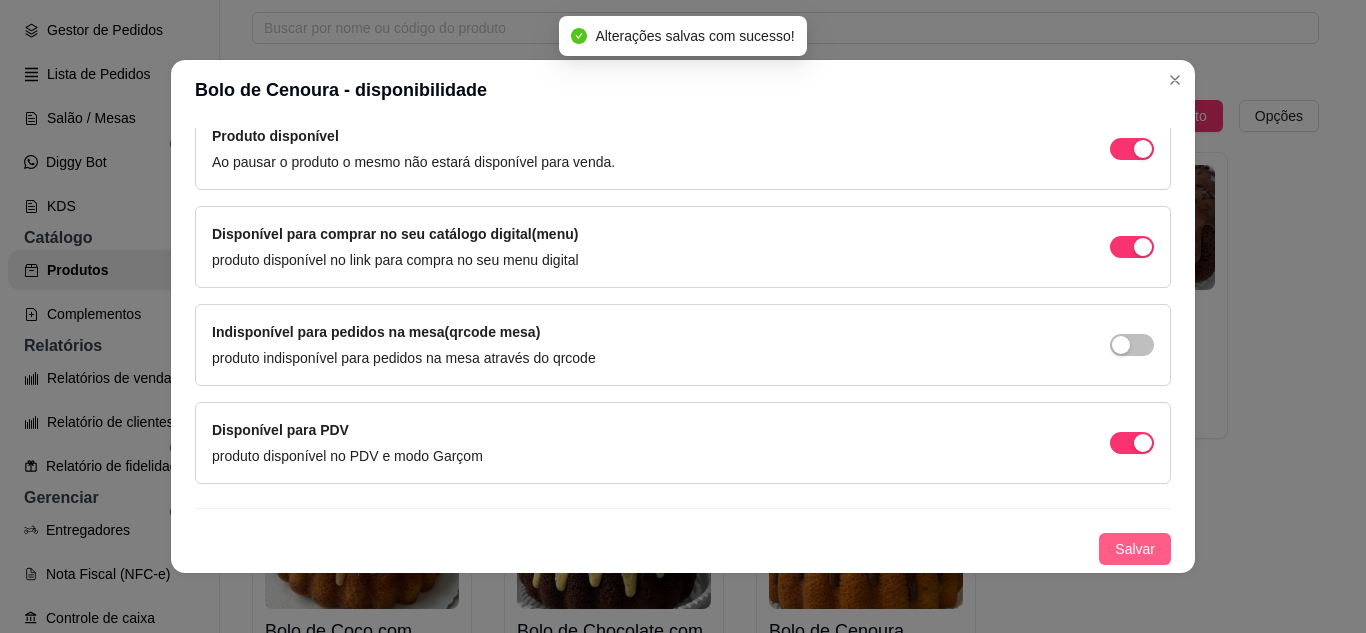 click on "Salvar" at bounding box center [1135, 549] 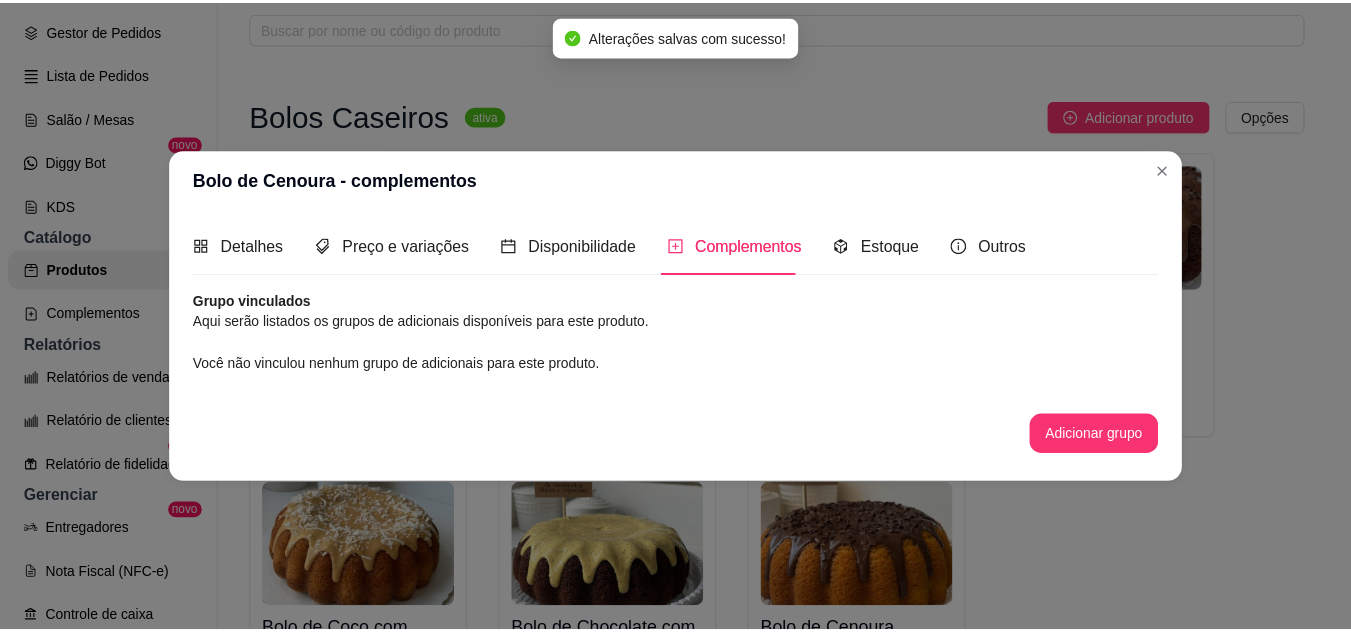 scroll, scrollTop: 0, scrollLeft: 0, axis: both 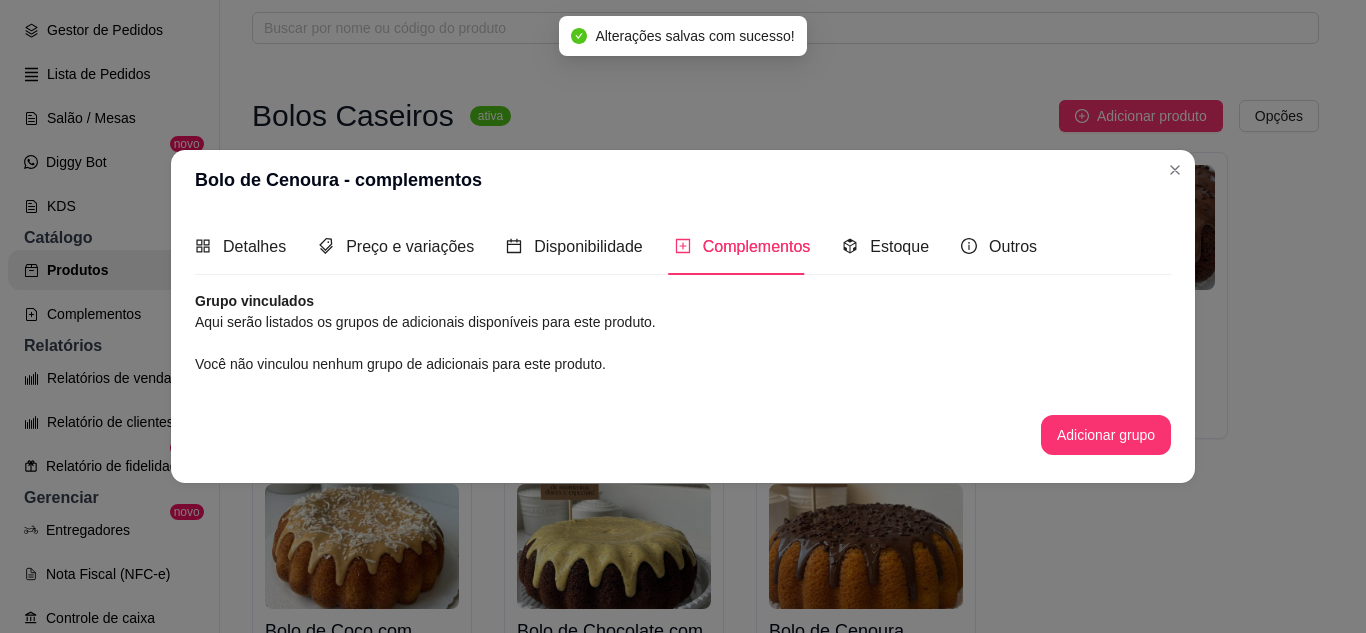 click on "Nome do produto Bolo de Cenoura Código do produto (PDV) Descrição do produto Irresistível sabor caseiro, coberto por um brigadeiro de chocolate 50% super cremoso e confeitos de chocolate nobre. 116 / 600 Produto pesável Ao marcar essa opção o valor do produto será desconsiderado da forma unitária e começará a valer por Kilograma. Quantidade miníma para pedido Ao habilitar seus clientes terão que pedir uma quantidade miníma desse produto. Copiar link do produto Deletar produto Salvar Preço  50,00 Habilitar preço promocional Seu produto possui diferentes preços, tamanhos ou cores? Habilite essa opção caso seu produto tenha diferentes preços, tamanhos, cores Salvar Produto para dias específicos Configure esse produto para que ele apareca apenas em dias específicos da semana, por exemplo um prato do dia de uma segunda feira. Configurar dias Produto disponível Ao pausar o produto o mesmo não estará disponível para venda. Disponível para comprar no seu catálogo digital(menu) Salvar" at bounding box center (683, 383) 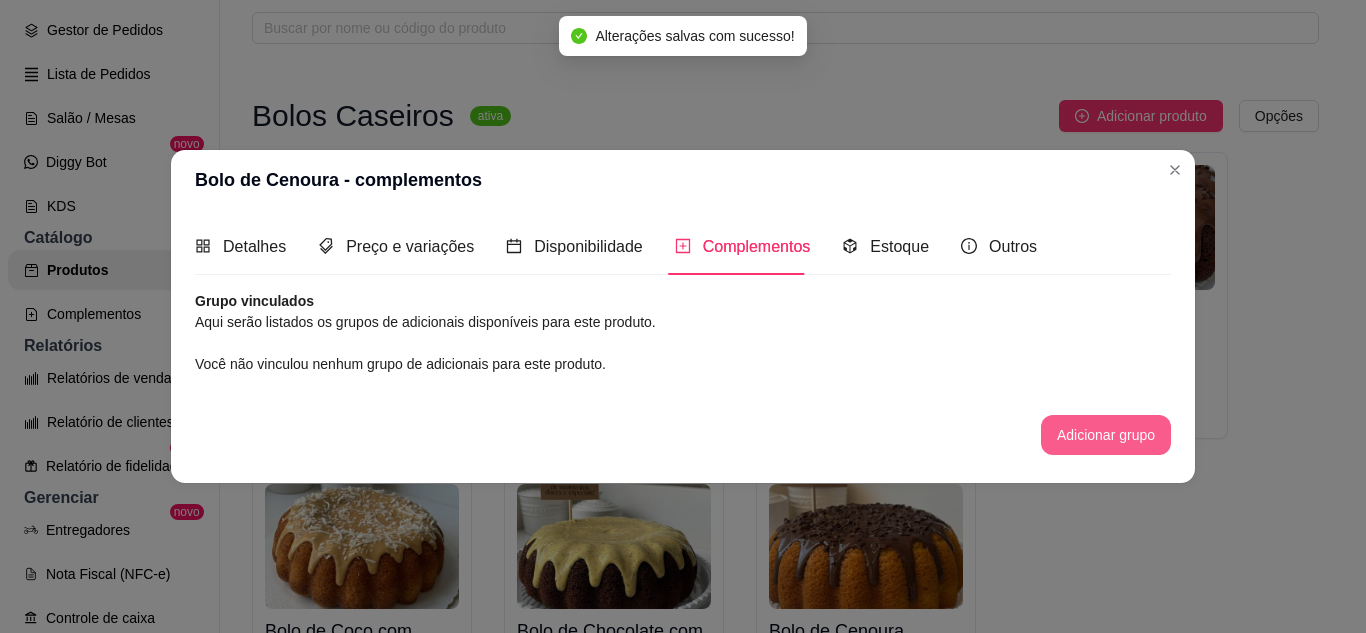 click on "Adicionar grupo" at bounding box center (1106, 435) 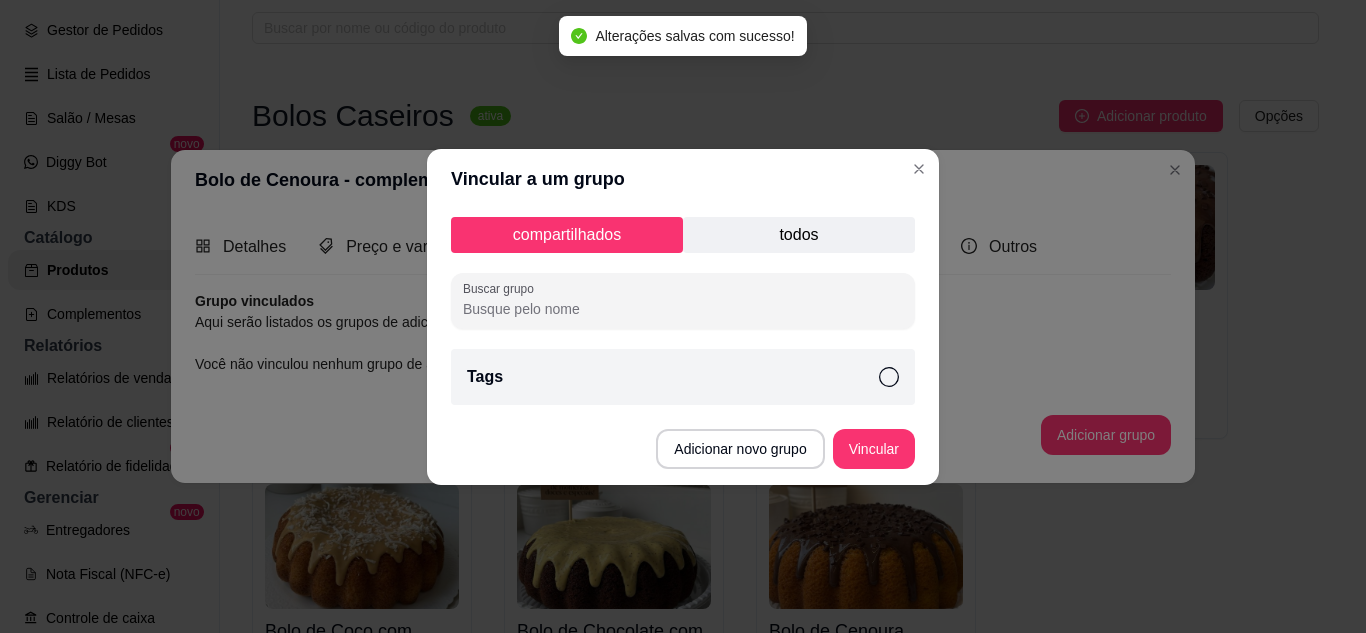 click on "Tags" at bounding box center (683, 377) 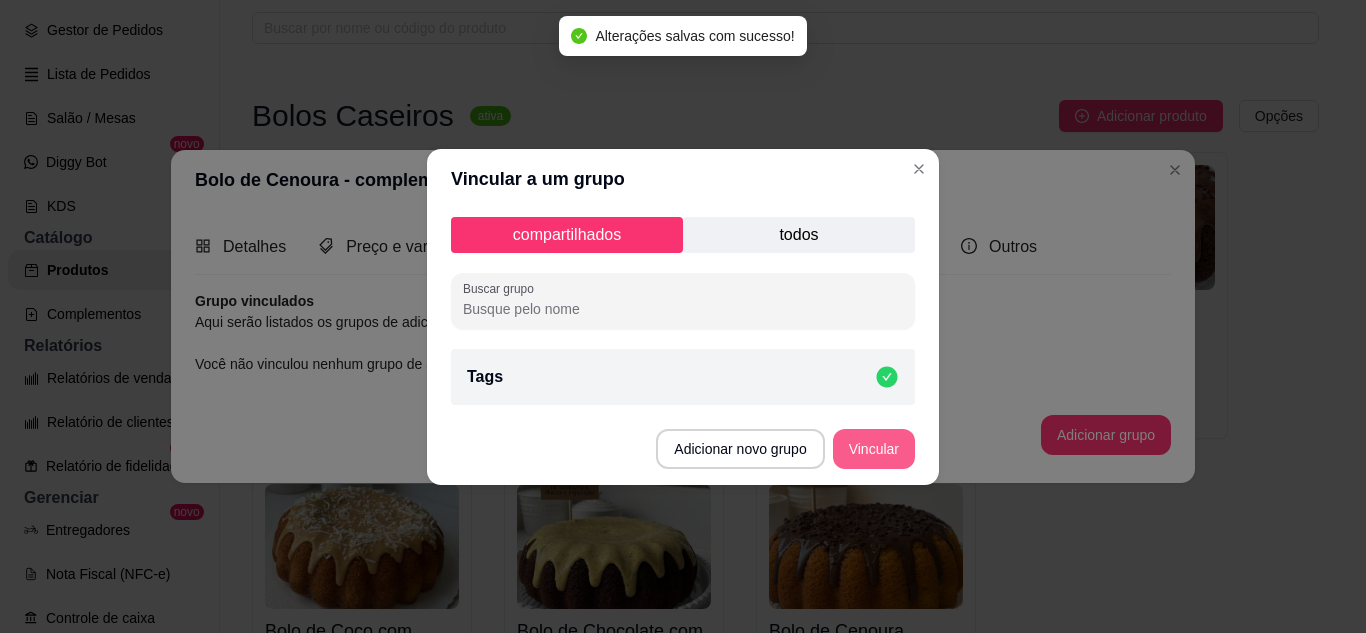click on "Vincular" at bounding box center (874, 449) 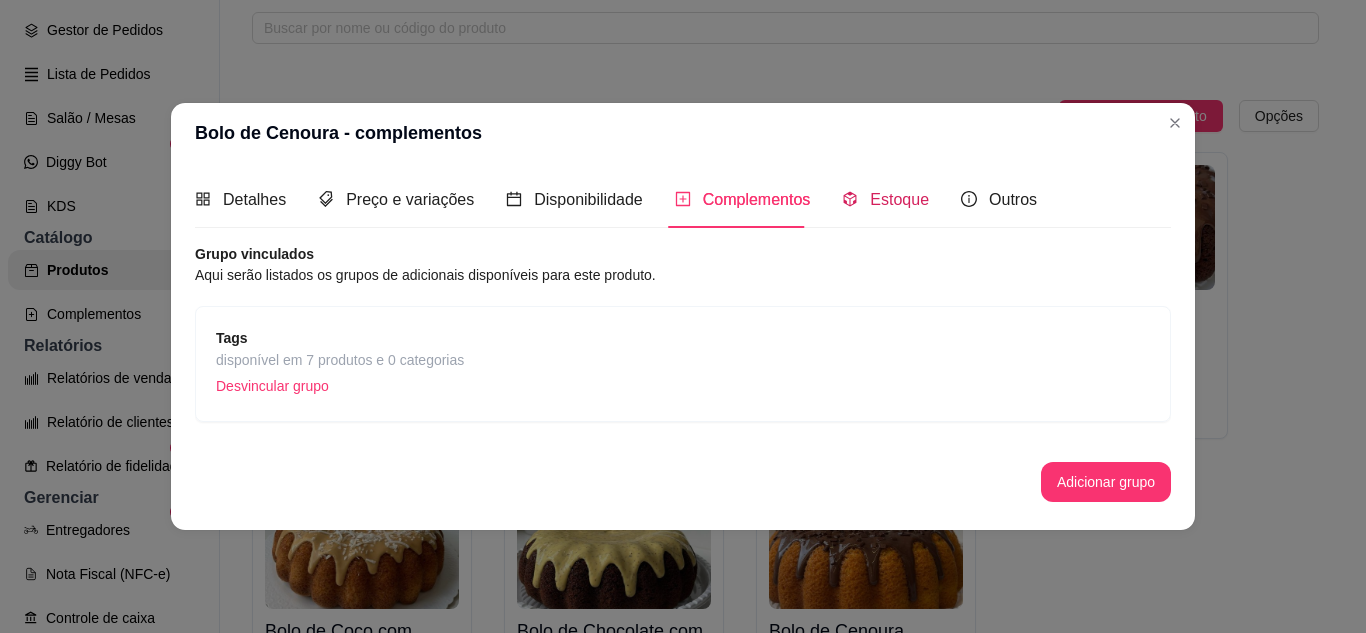 click on "Estoque" at bounding box center (899, 199) 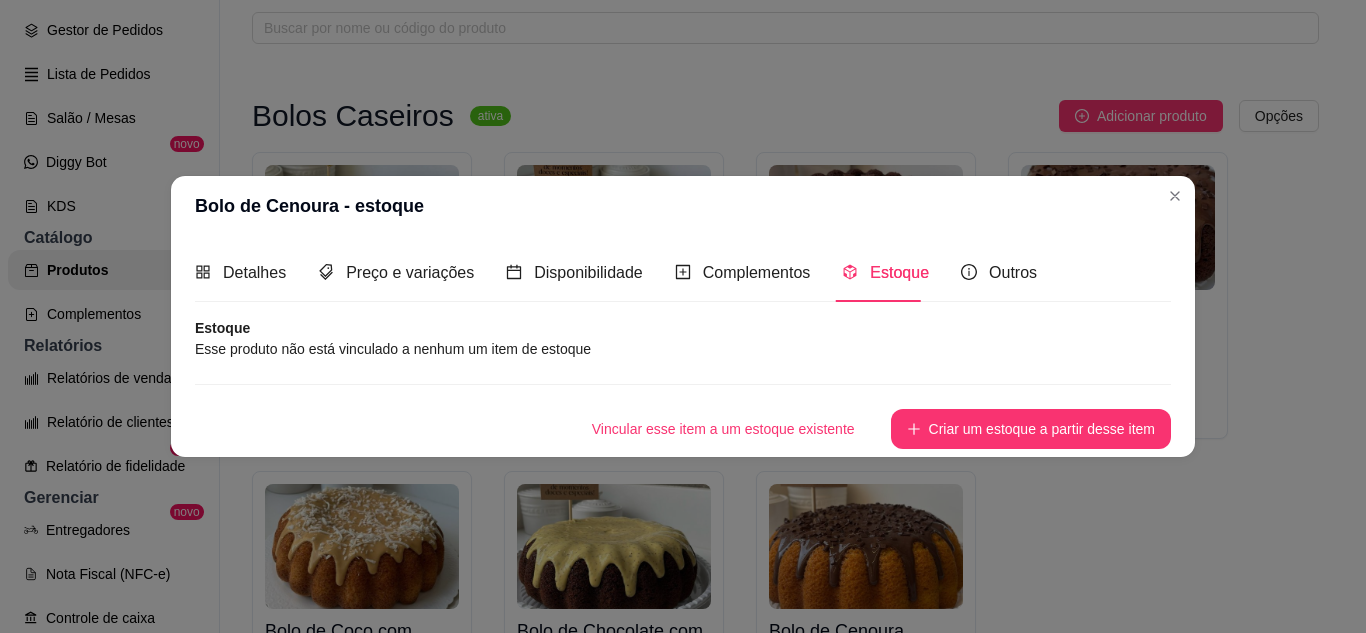 click on "Estoque" at bounding box center [683, 328] 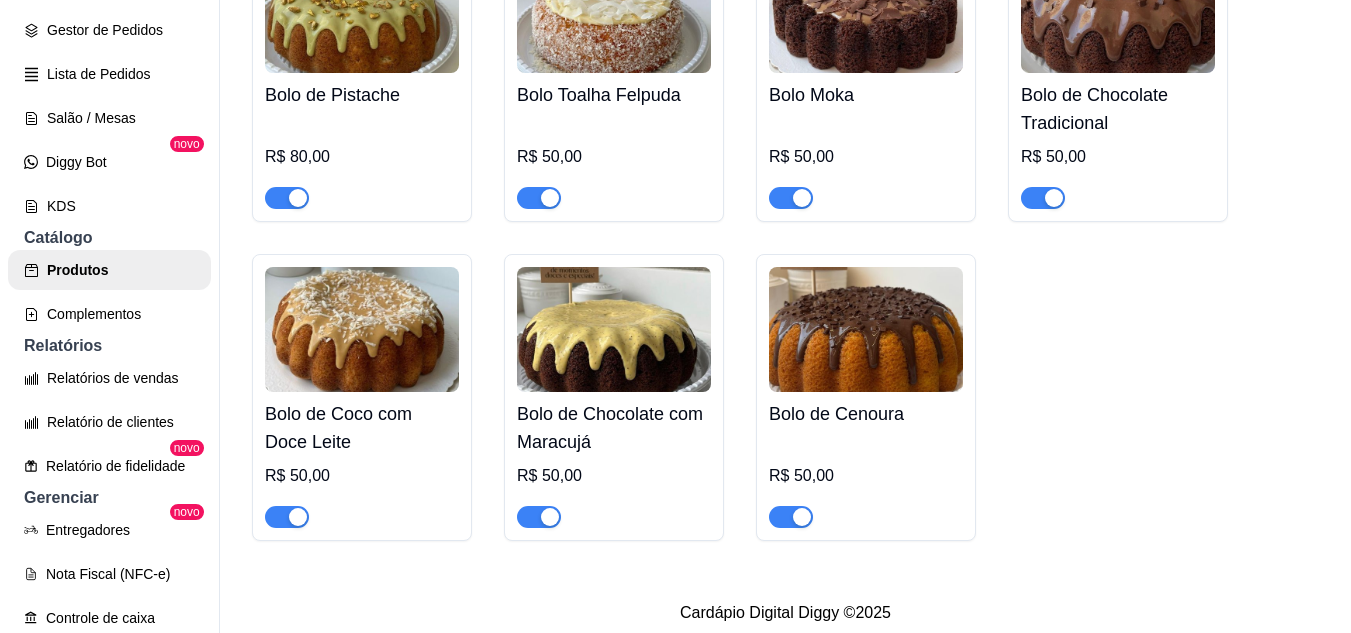 scroll, scrollTop: 342, scrollLeft: 0, axis: vertical 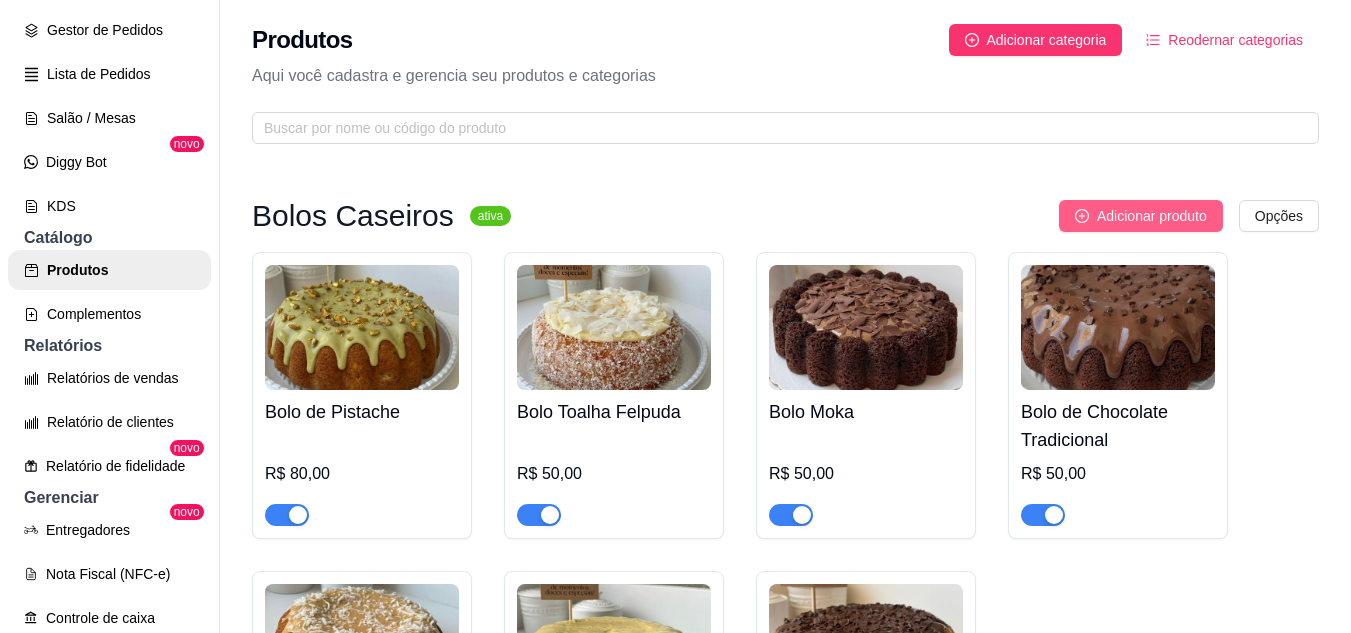 click 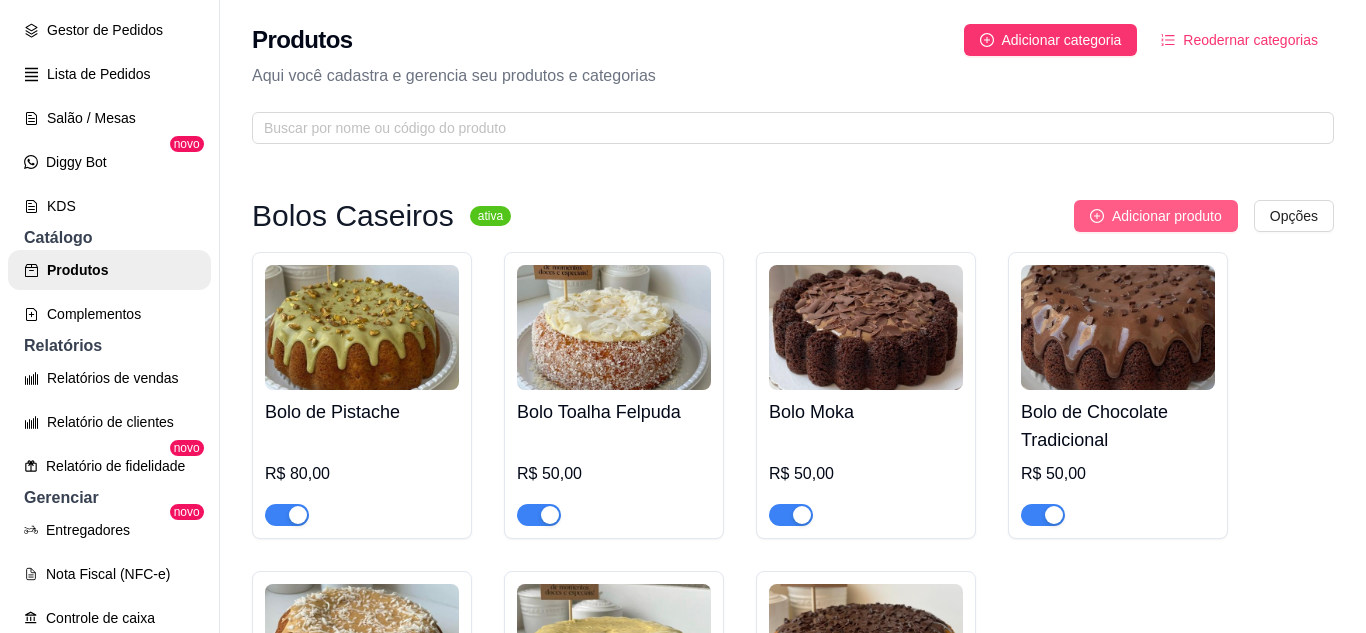type 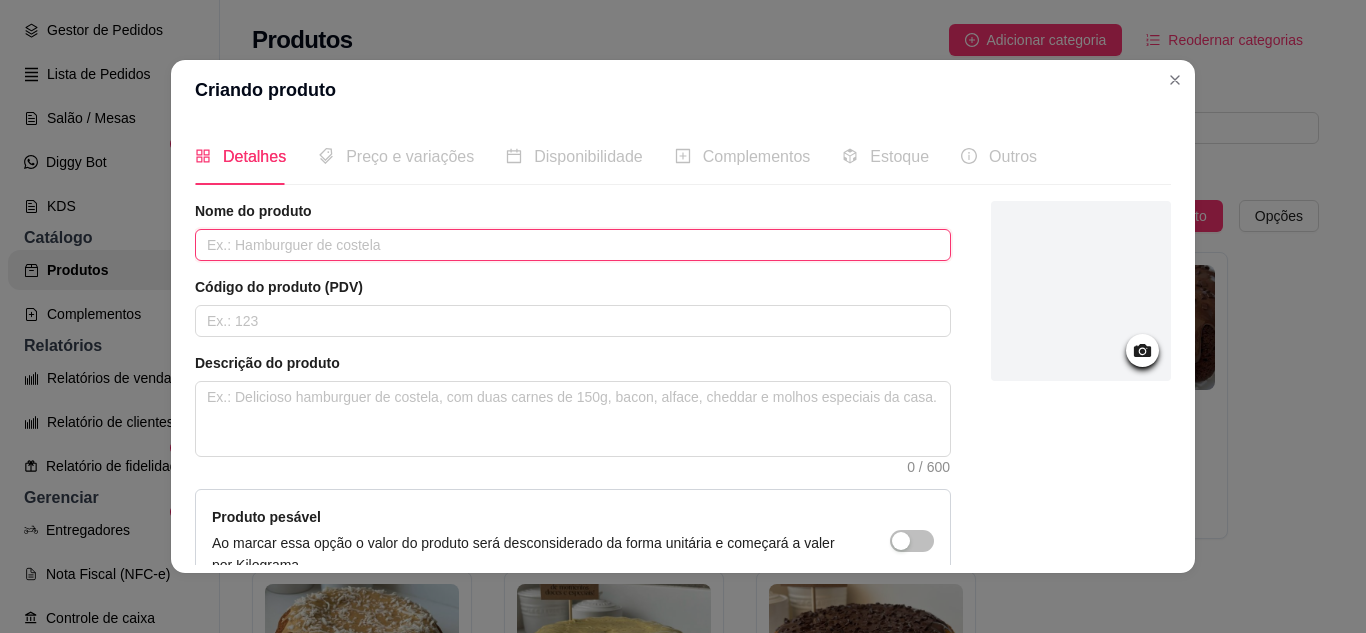 click at bounding box center [573, 245] 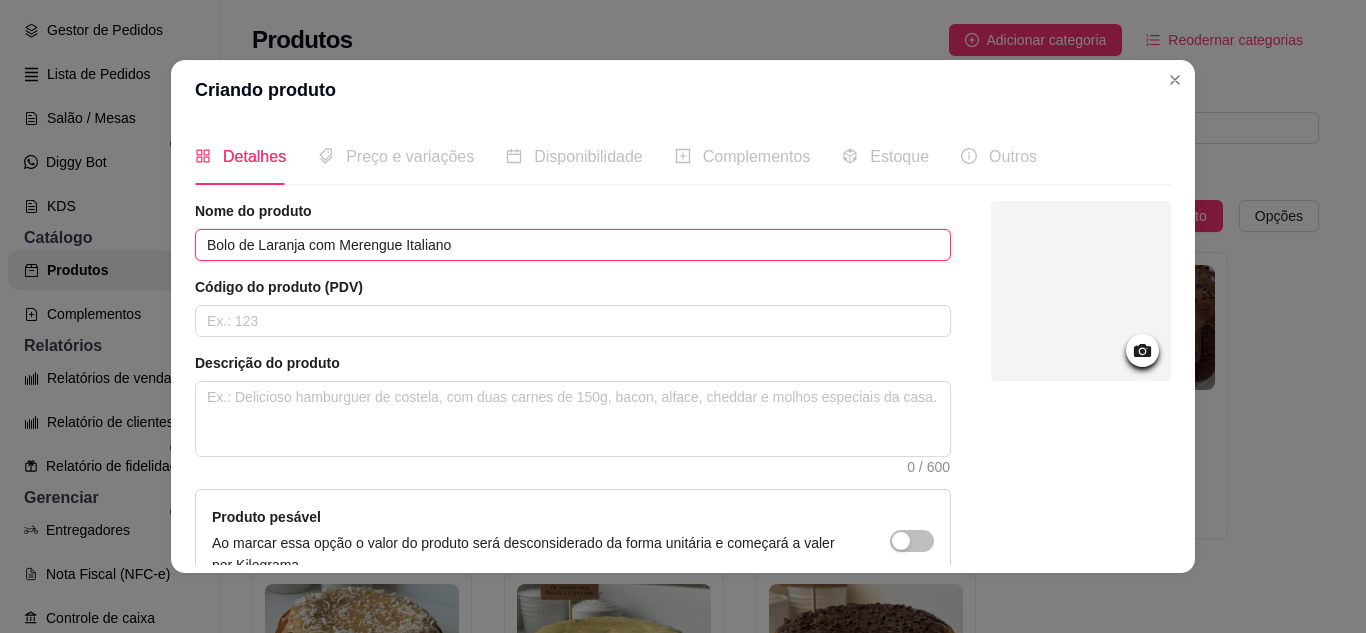 type on "Bolo de Laranja com Merengue Italiano" 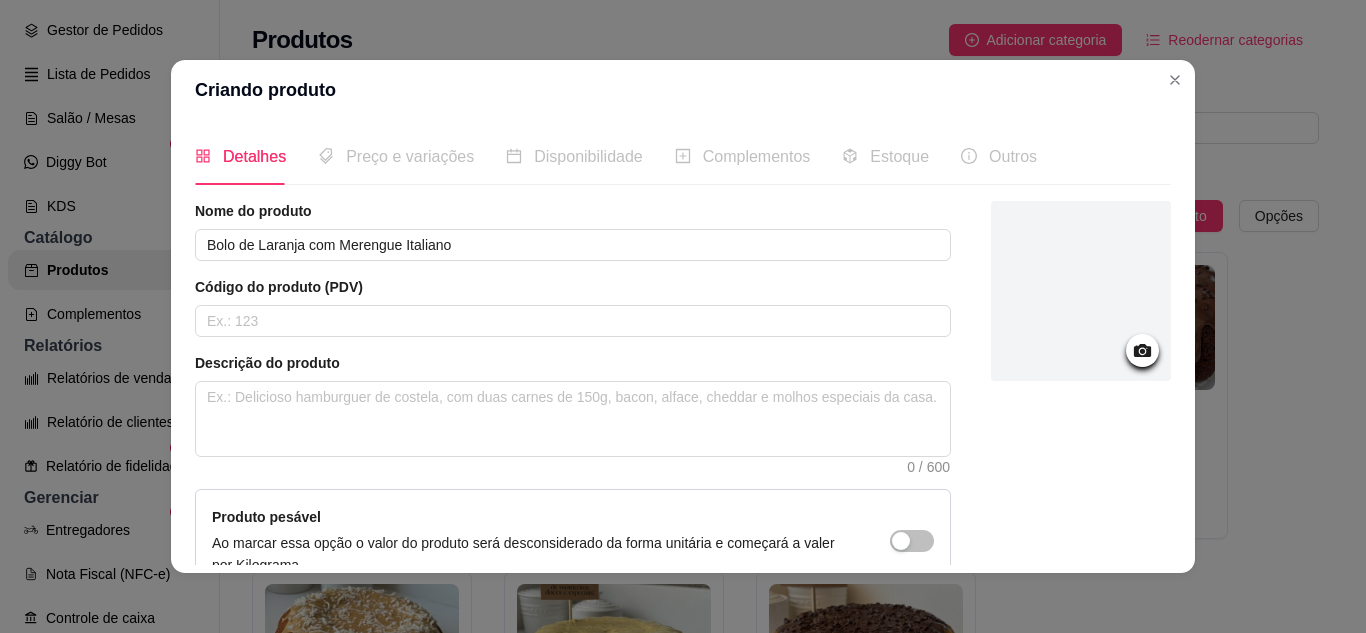 click 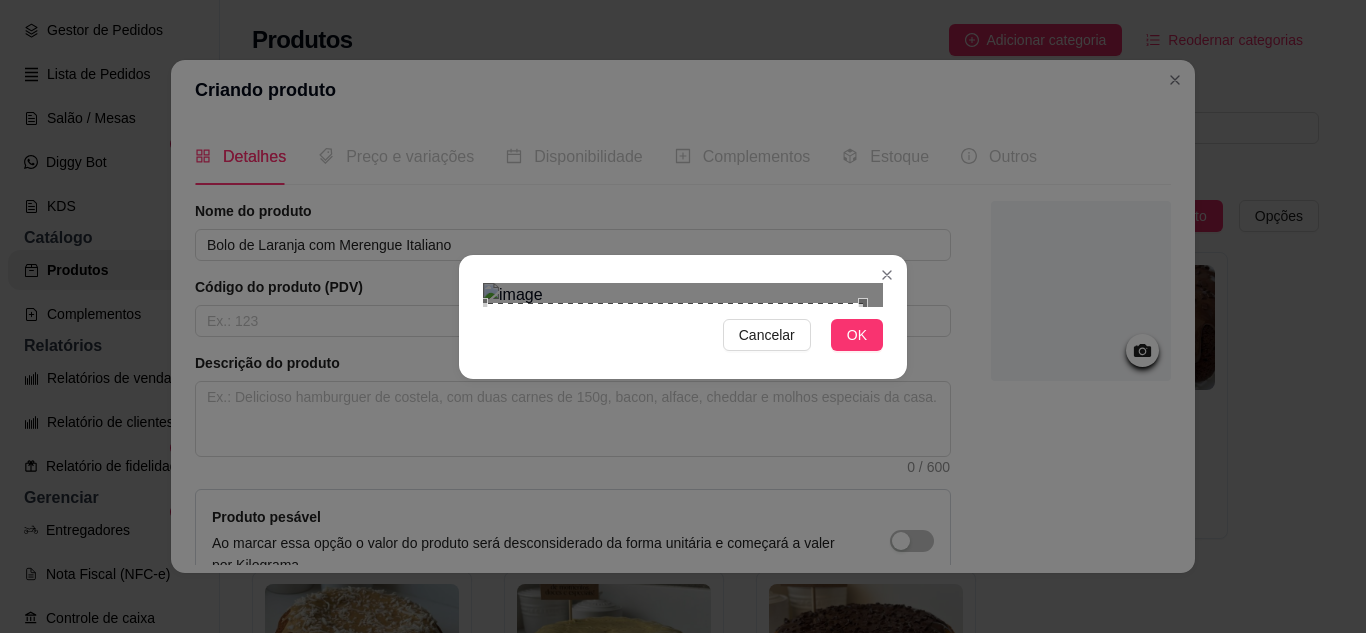 click on "Cancelar OK" at bounding box center [683, 316] 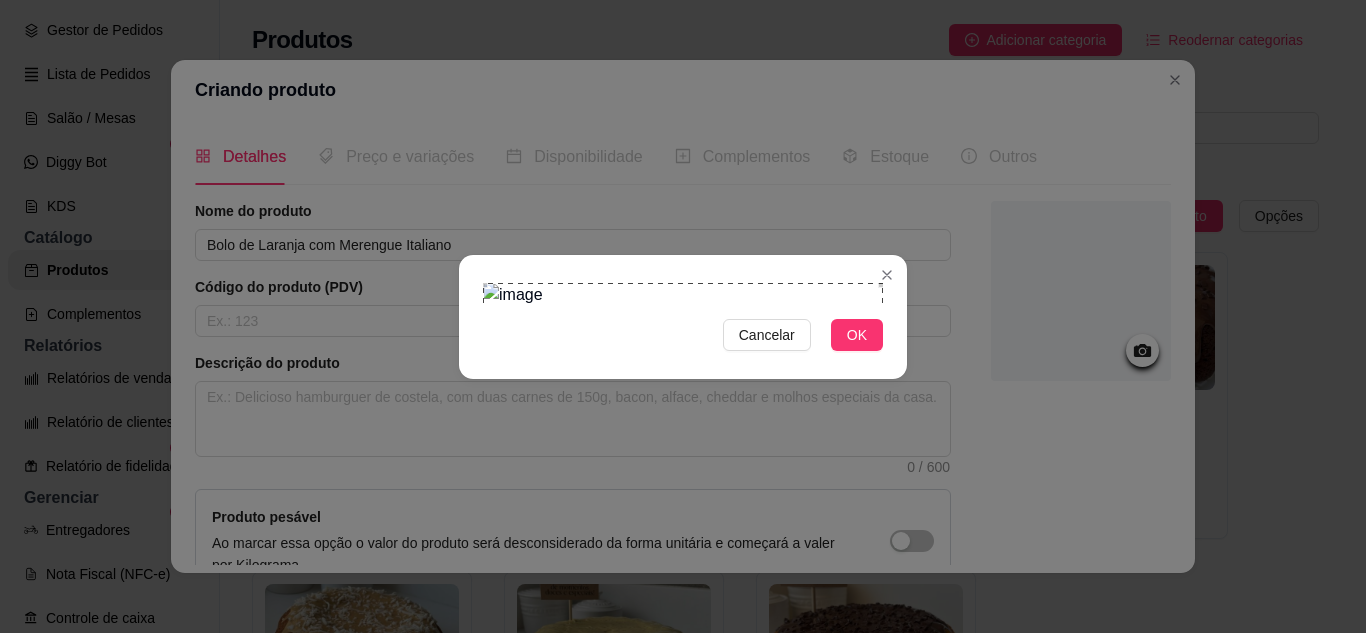 click on "Cancelar OK" at bounding box center (683, 316) 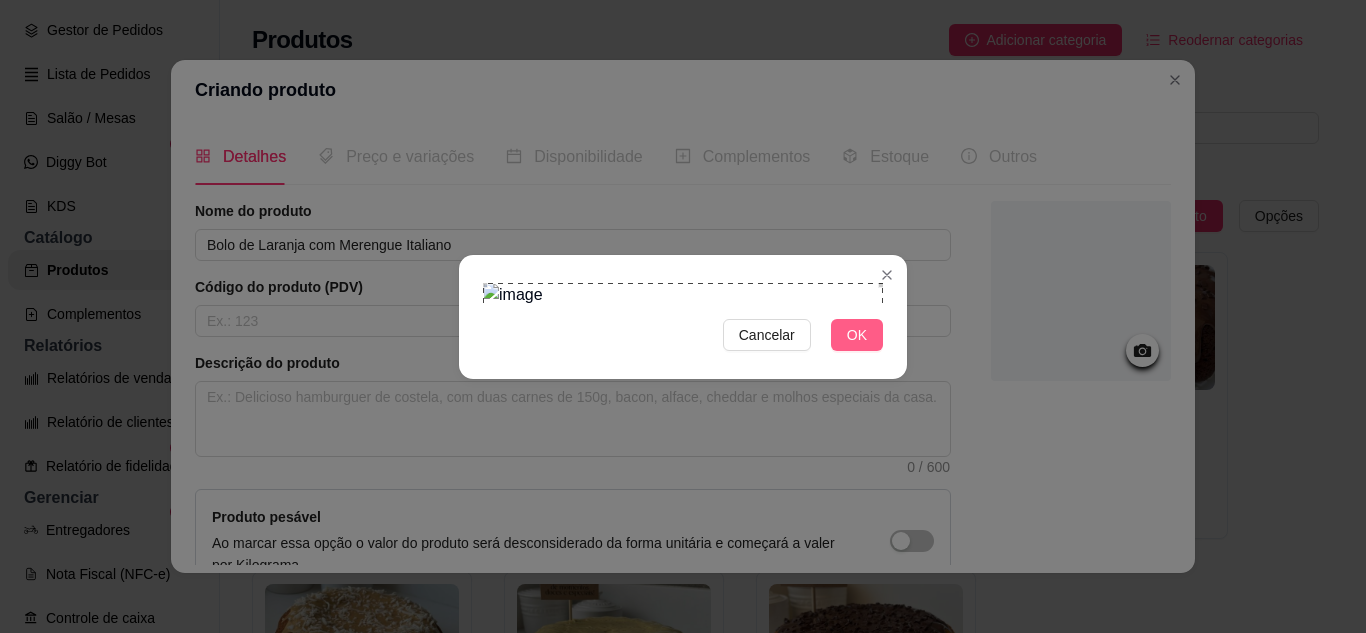 click on "OK" at bounding box center [857, 335] 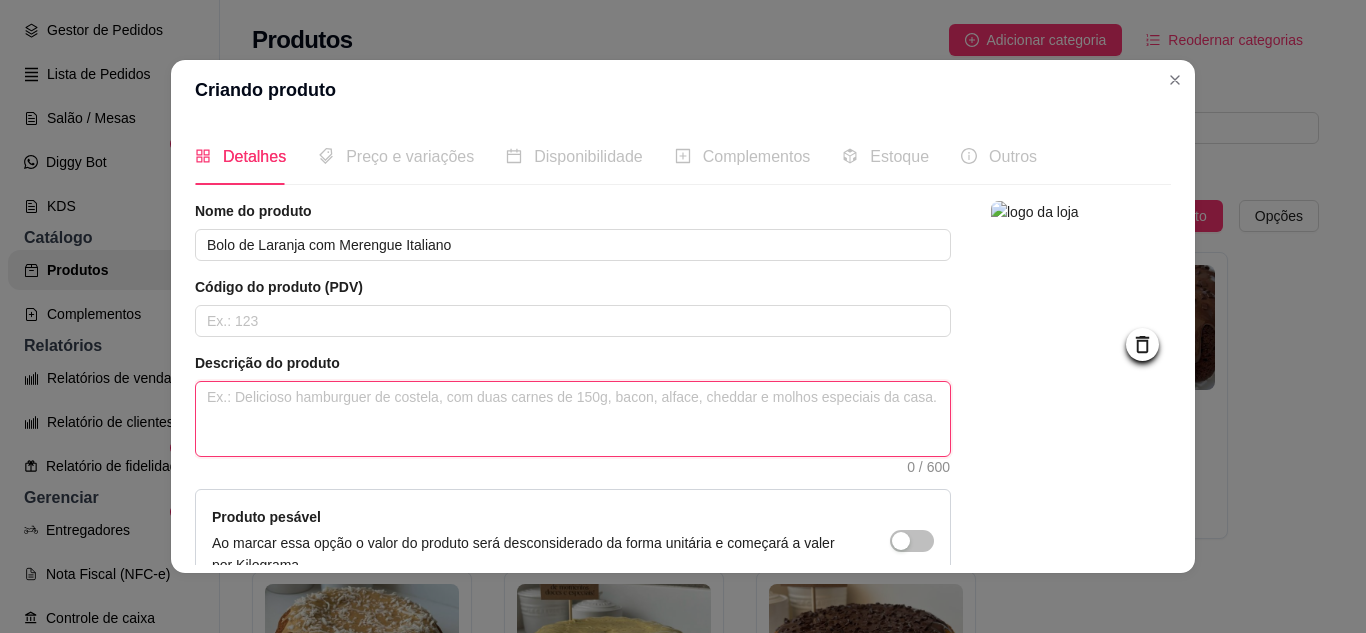 click at bounding box center [573, 419] 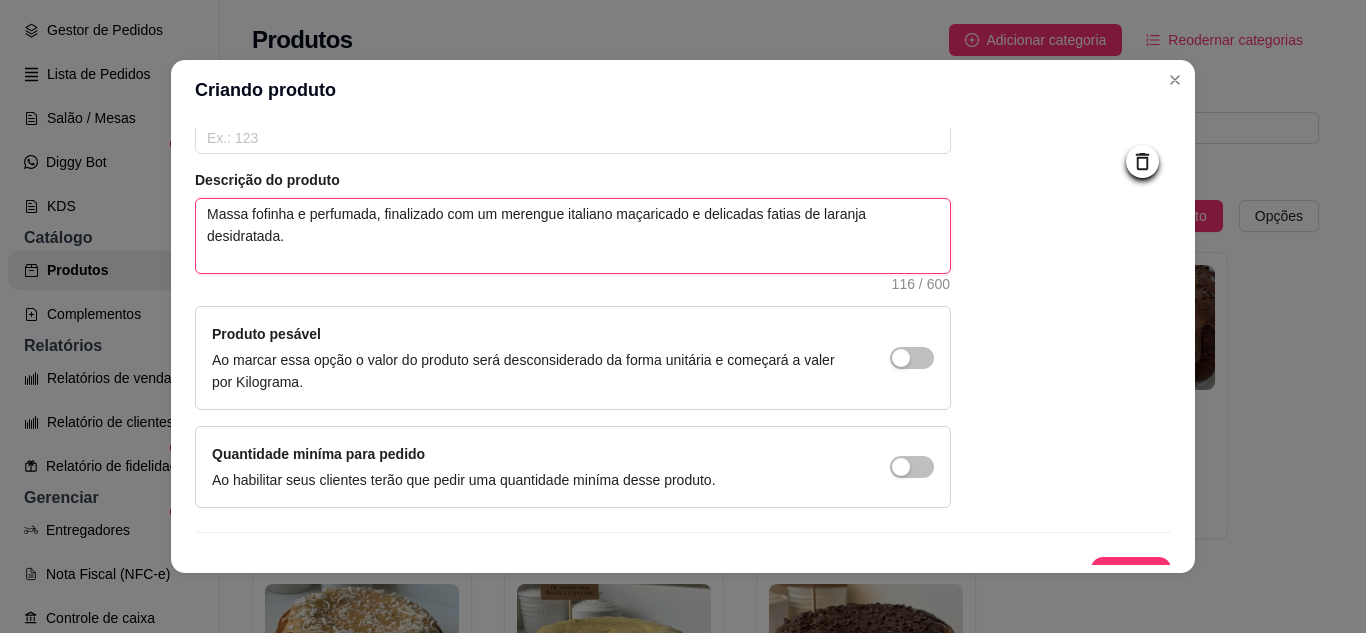 scroll, scrollTop: 200, scrollLeft: 0, axis: vertical 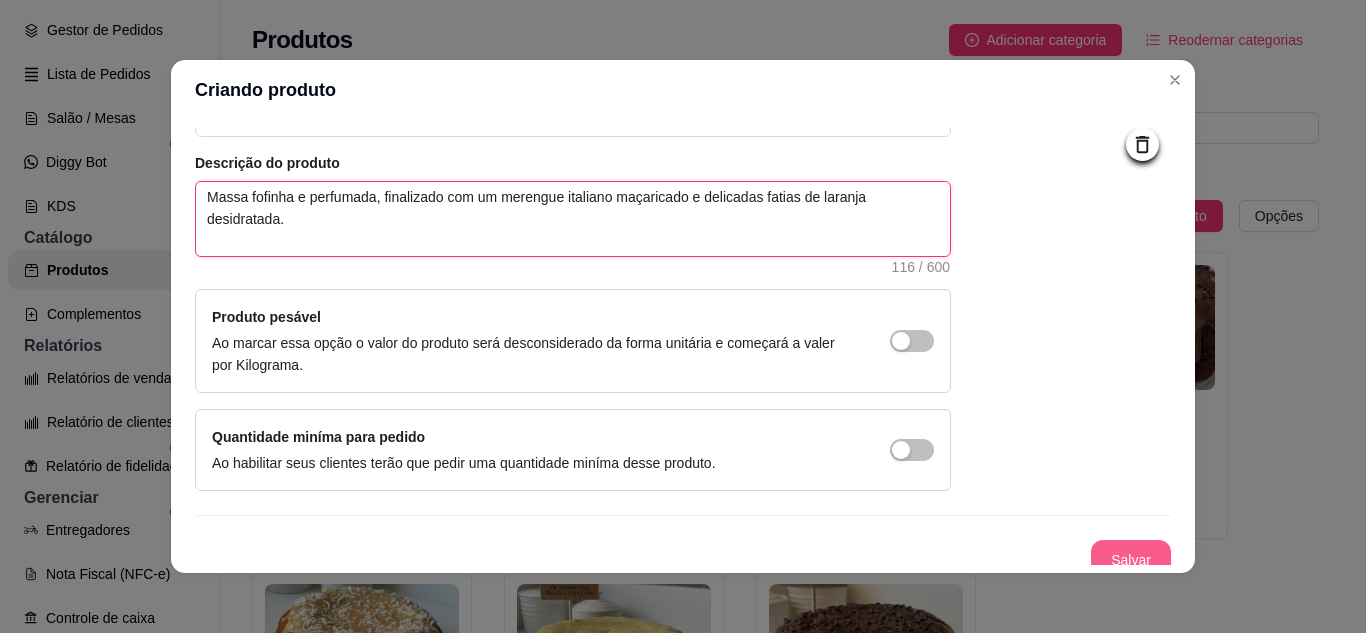 type on "Massa fofinha e perfumada, finalizado com um merengue italiano maçaricado e delicadas fatias de laranja desidratada." 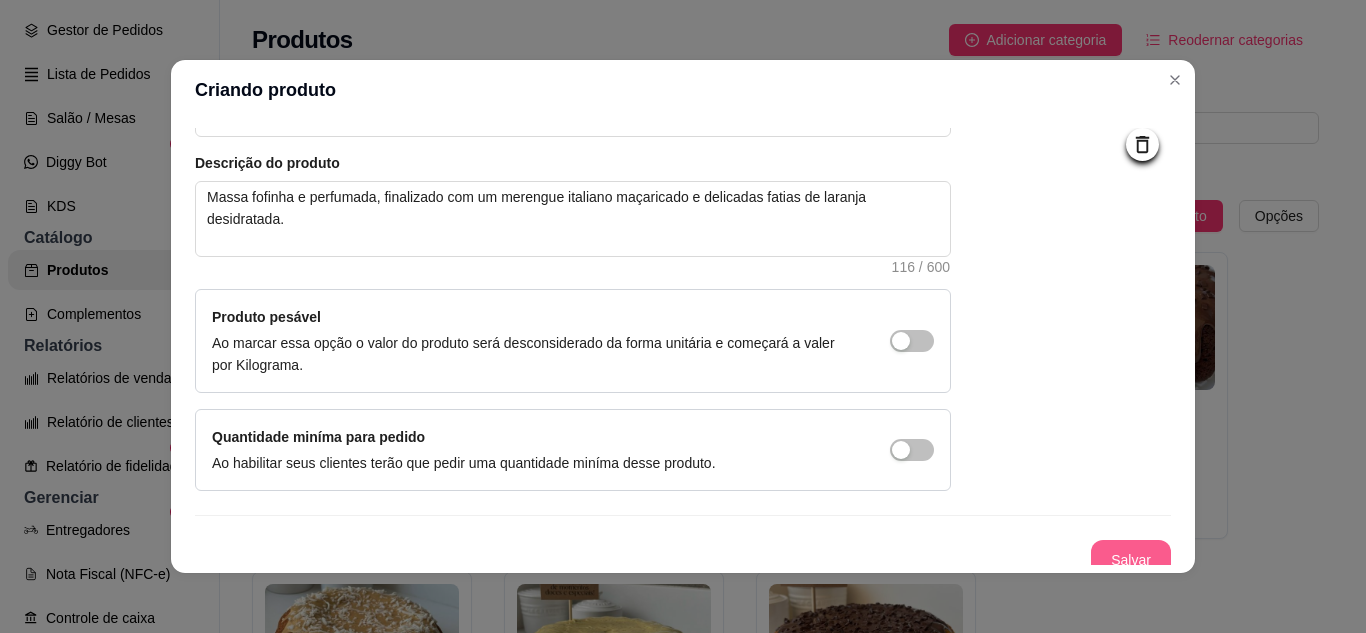 click on "Salvar" at bounding box center (1131, 560) 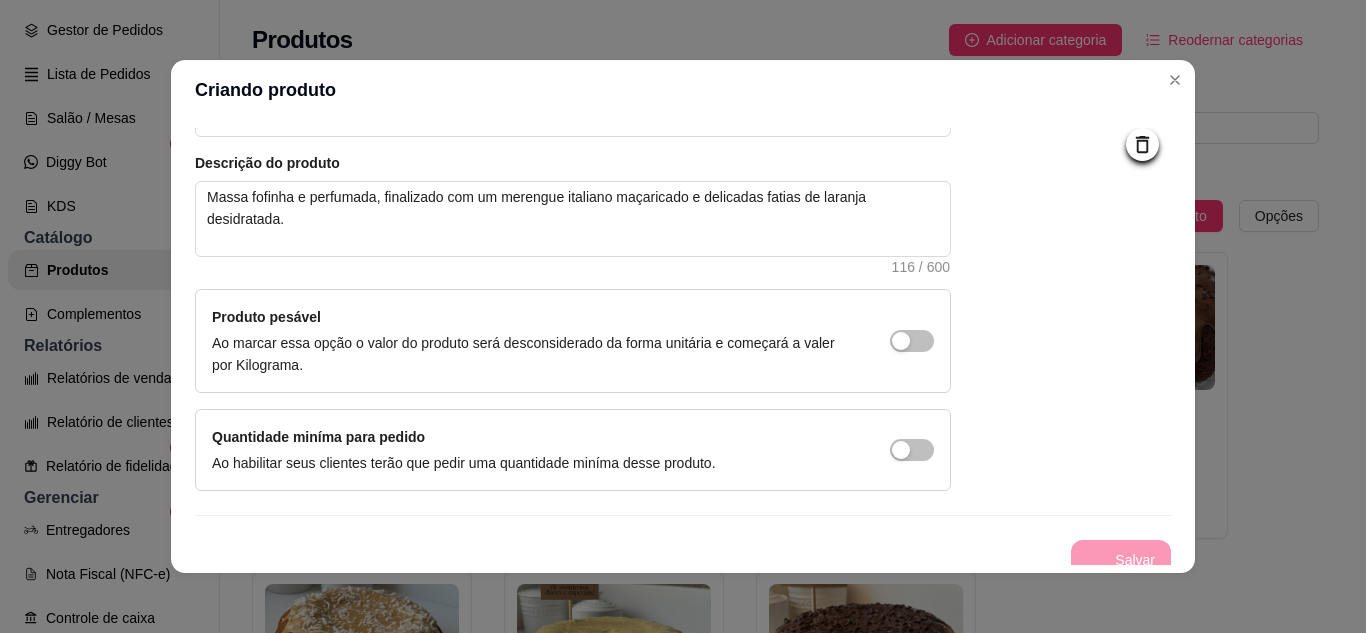type 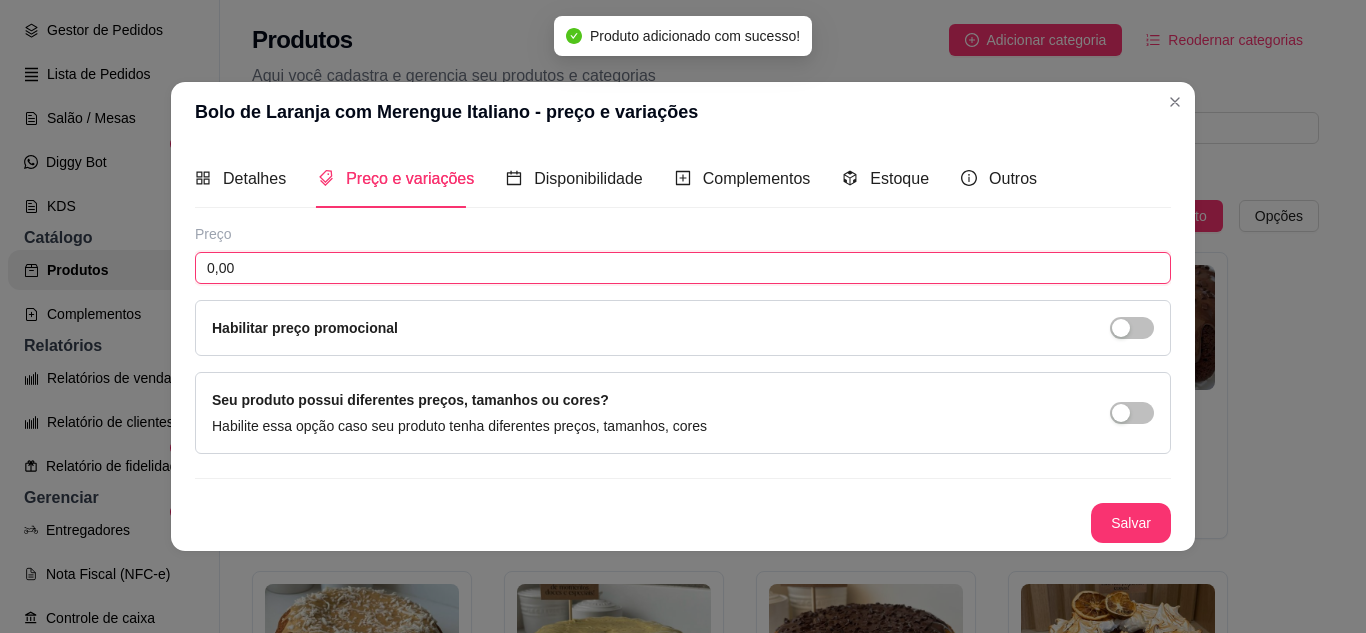 click on "0,00" at bounding box center [683, 268] 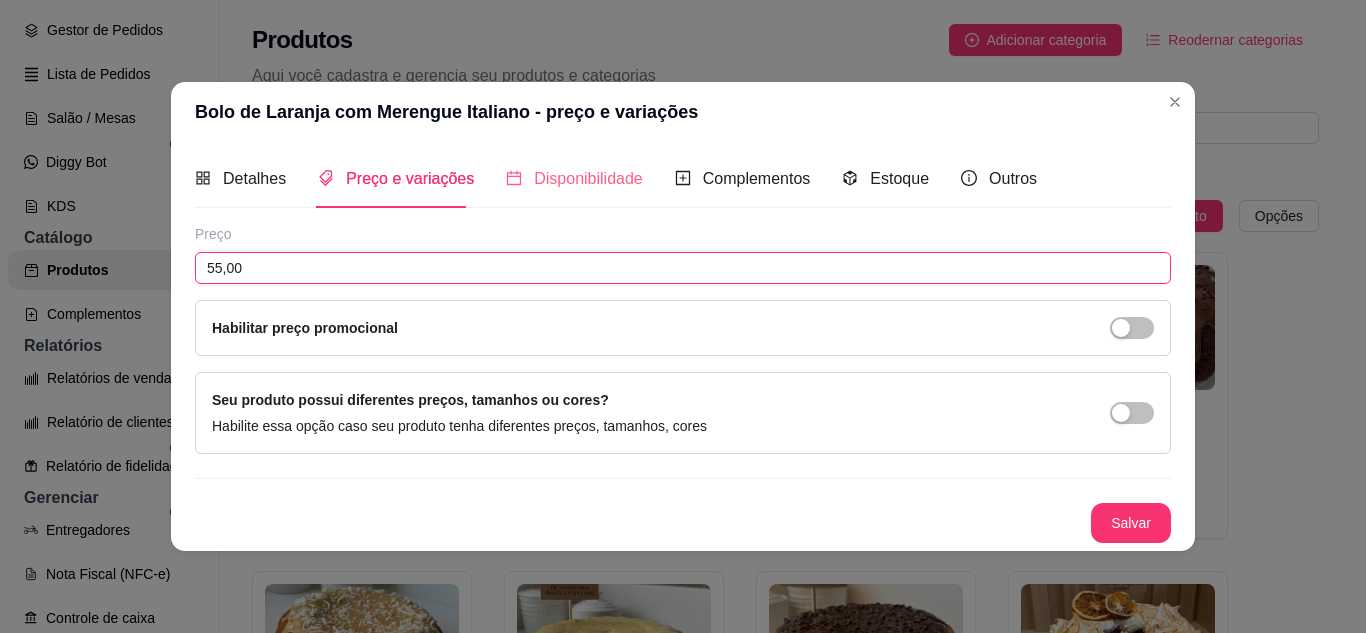 type on "55,00" 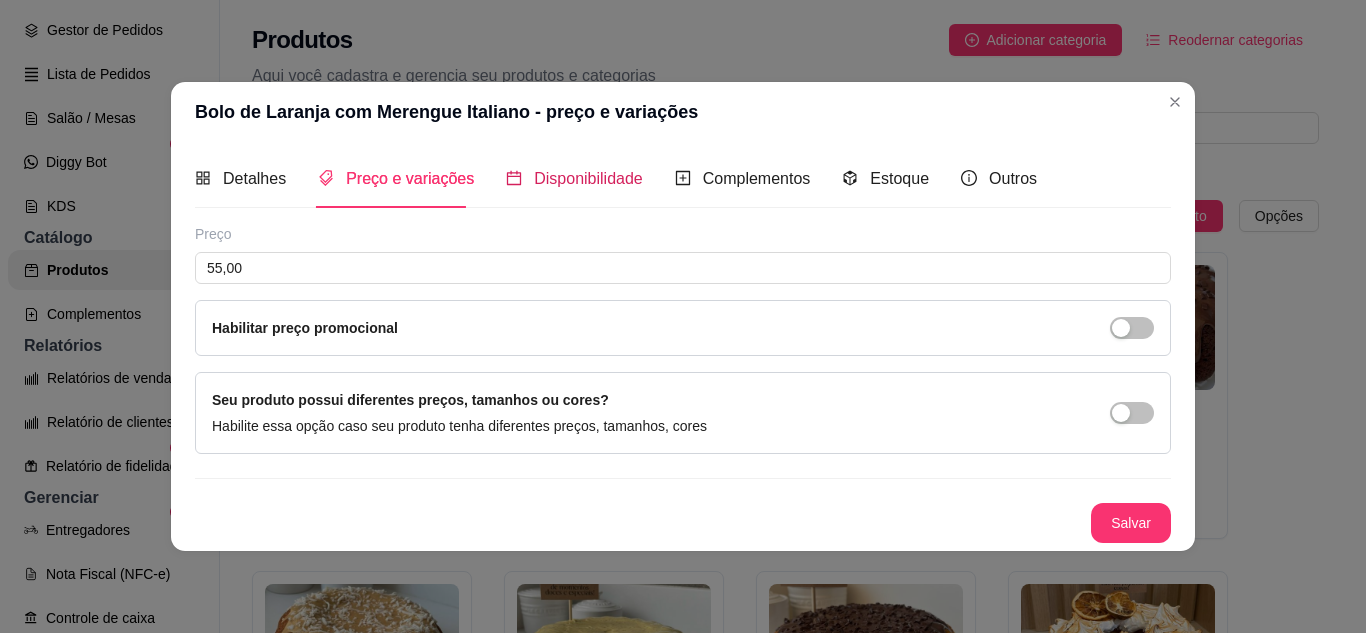 click on "Disponibilidade" at bounding box center (588, 178) 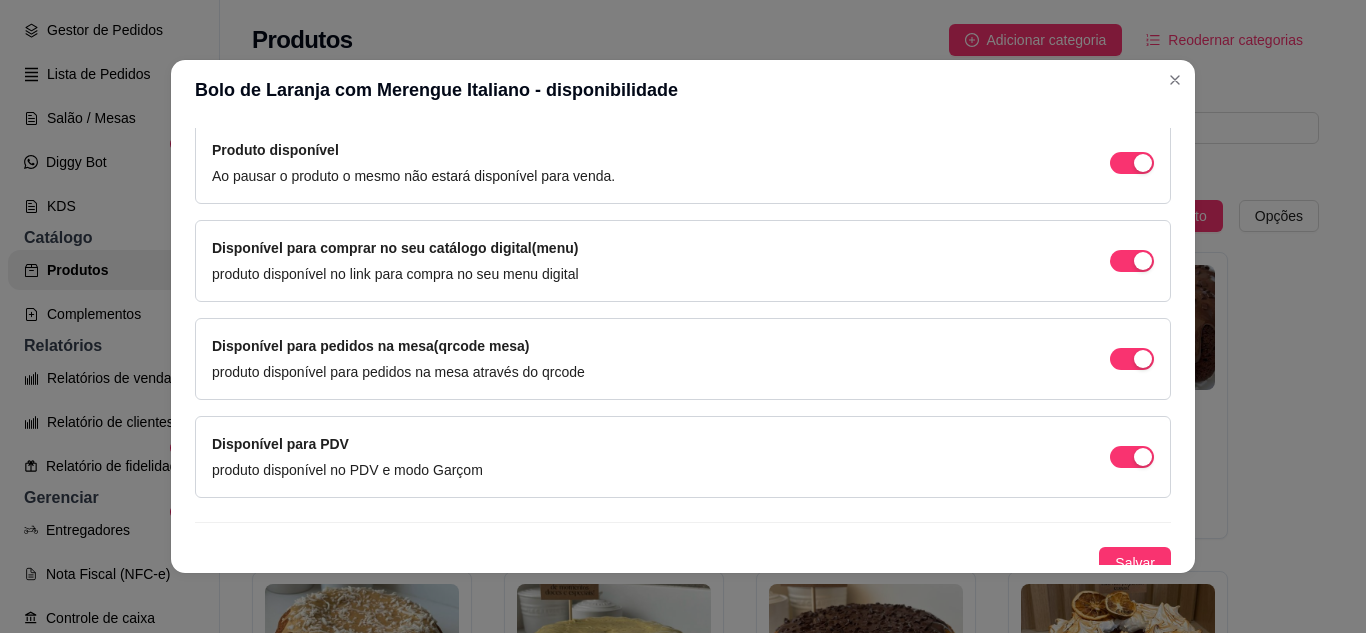 scroll, scrollTop: 200, scrollLeft: 0, axis: vertical 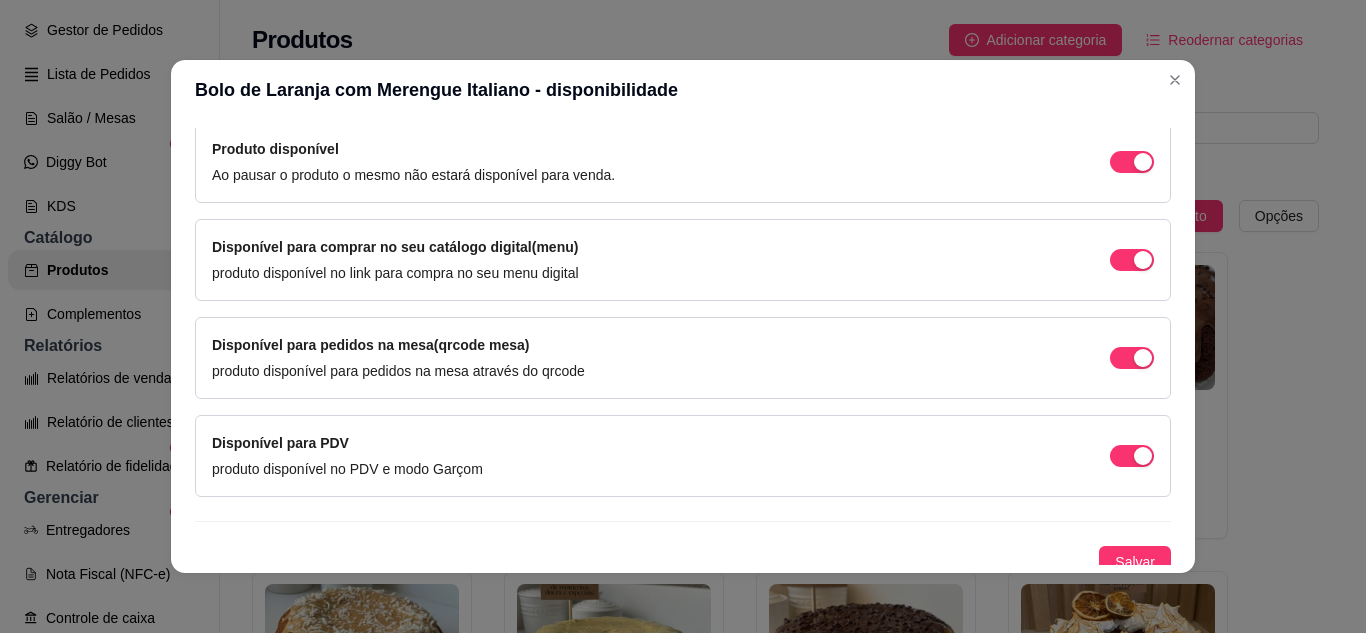 click on "Disponível para pedidos na mesa(qrcode mesa) produto disponível para pedidos na mesa através do qrcode" at bounding box center [683, 358] 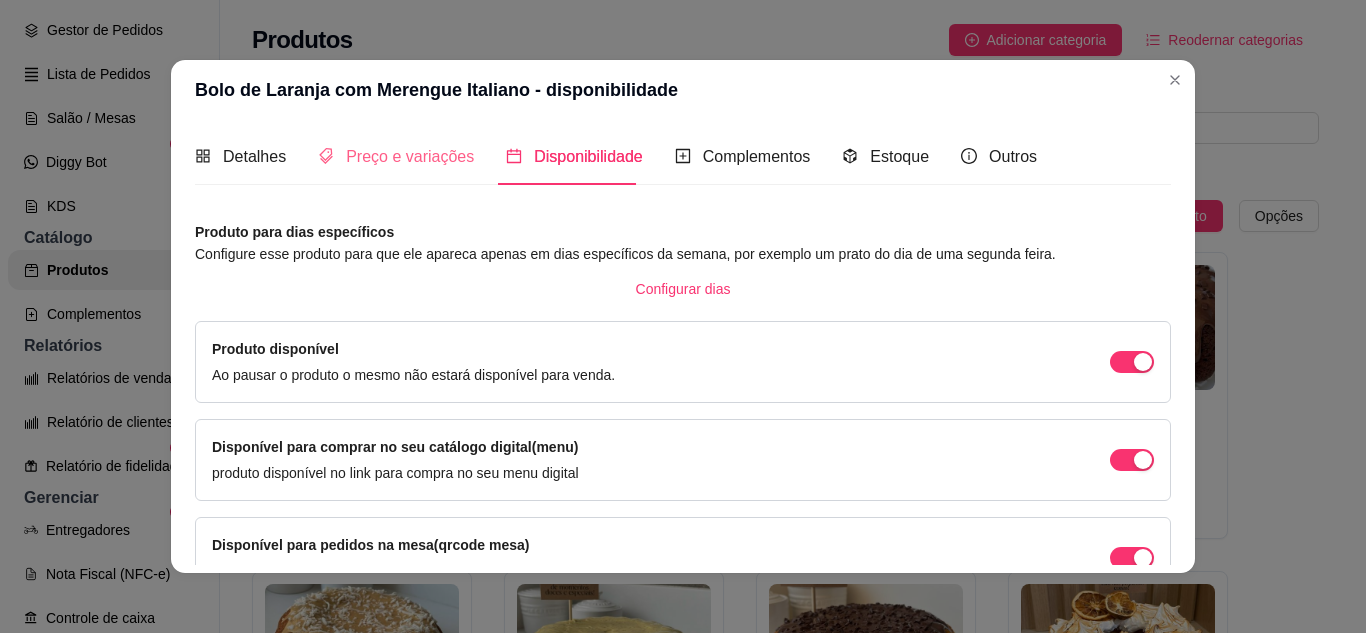 click on "Preço e variações" at bounding box center [396, 156] 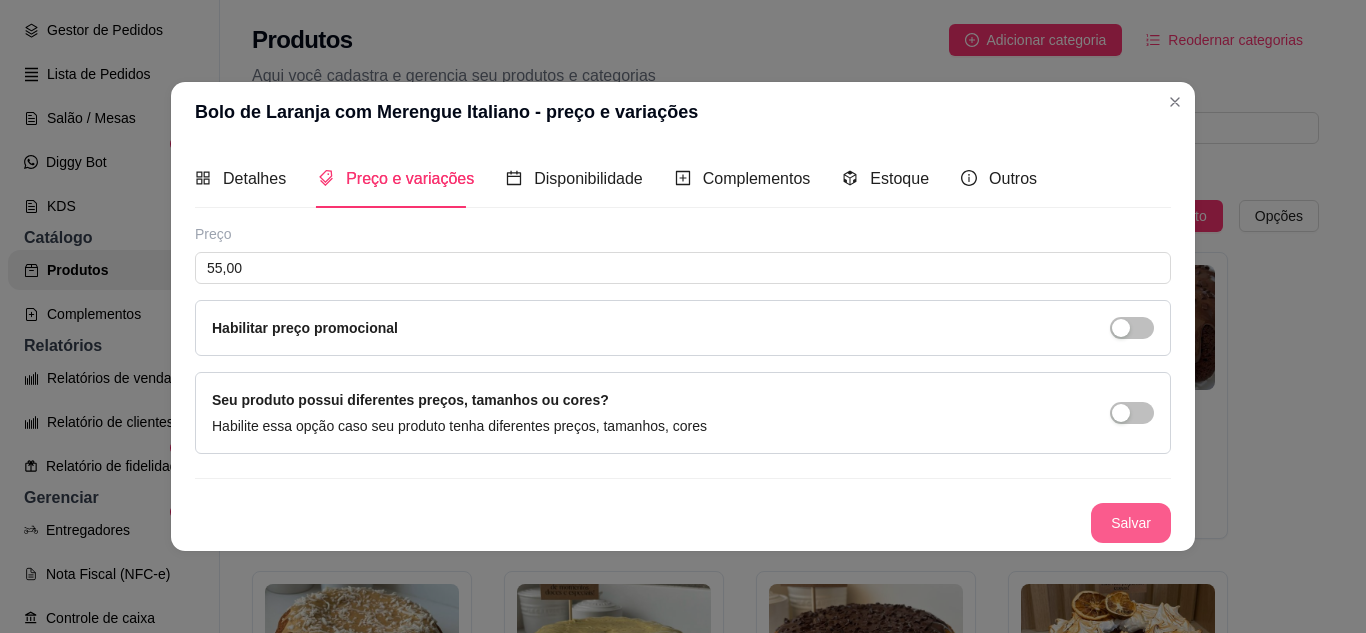 click on "Salvar" at bounding box center [1131, 523] 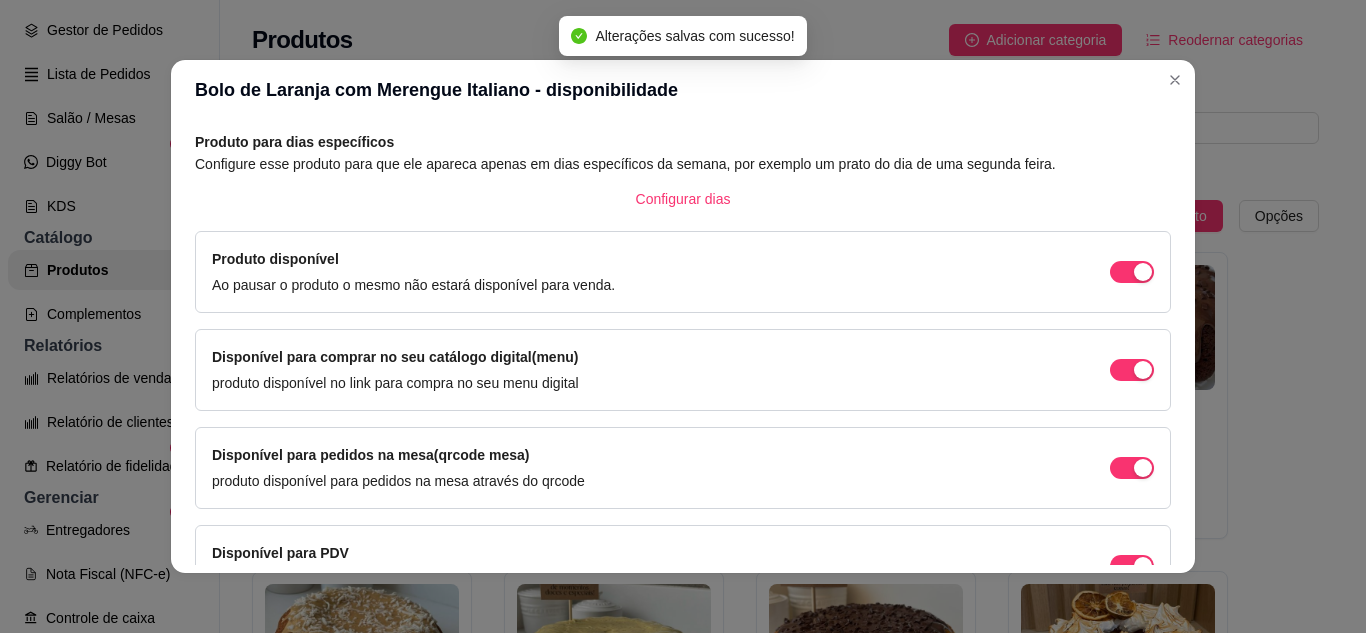 scroll, scrollTop: 213, scrollLeft: 0, axis: vertical 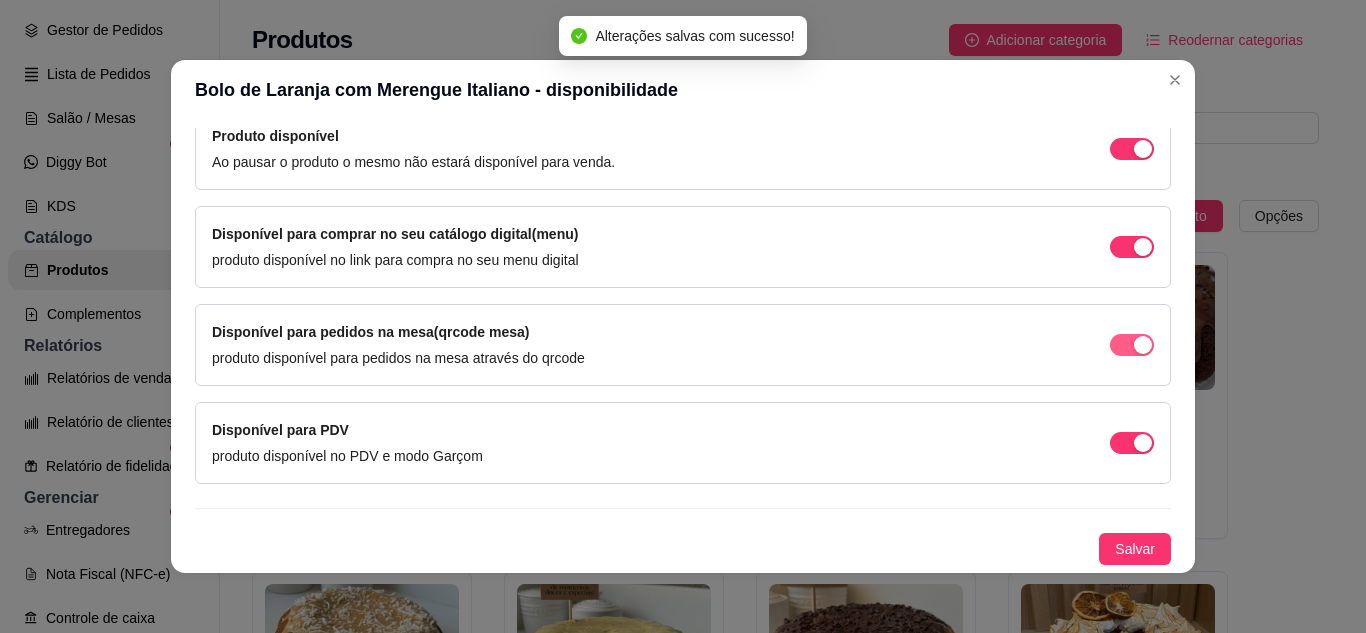 click at bounding box center [1132, 149] 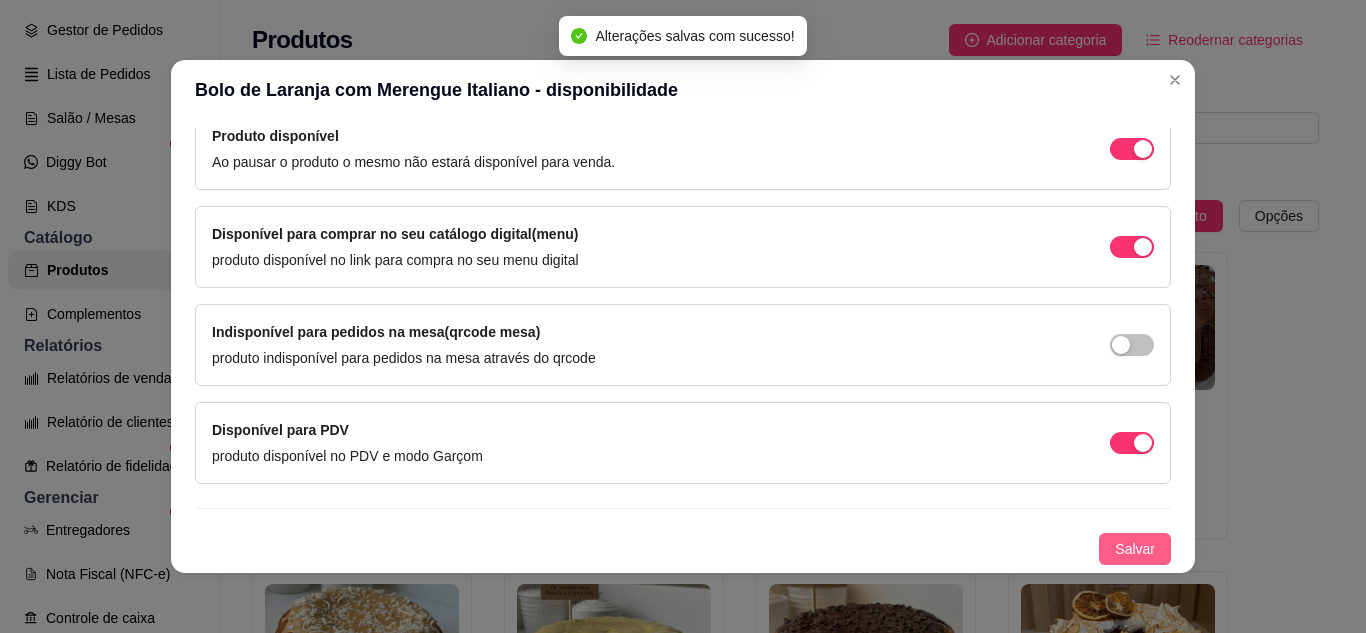 click on "Salvar" at bounding box center (1135, 549) 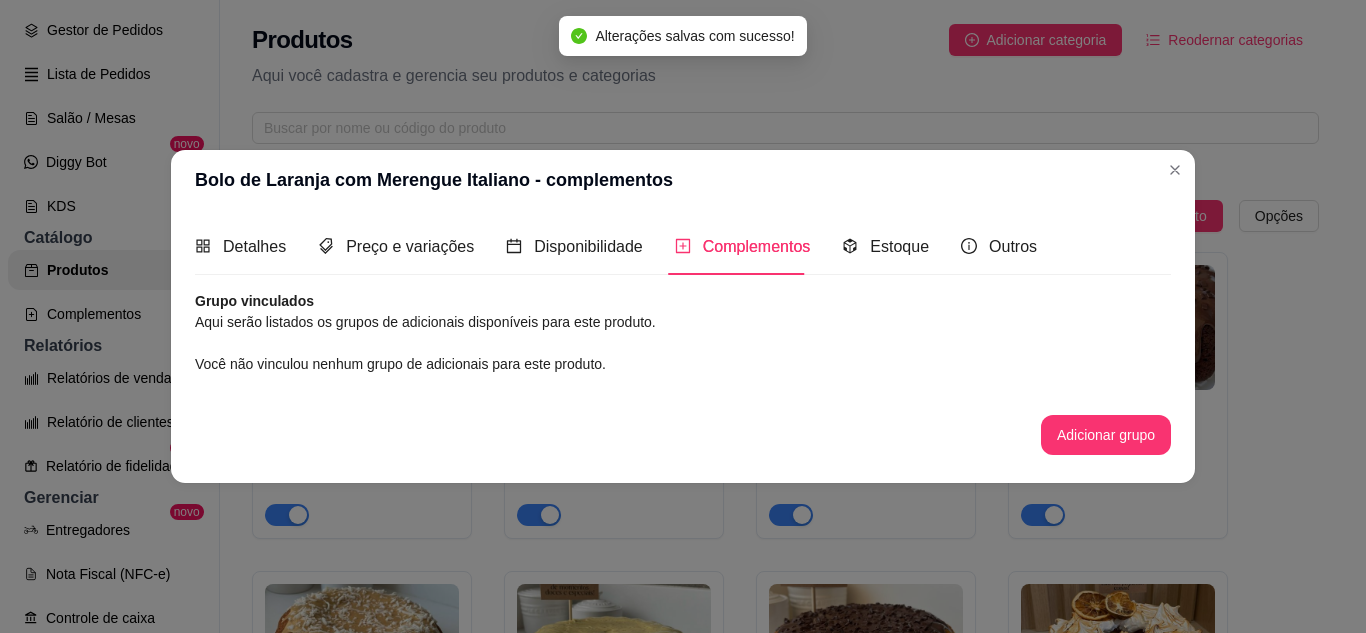 scroll, scrollTop: 0, scrollLeft: 0, axis: both 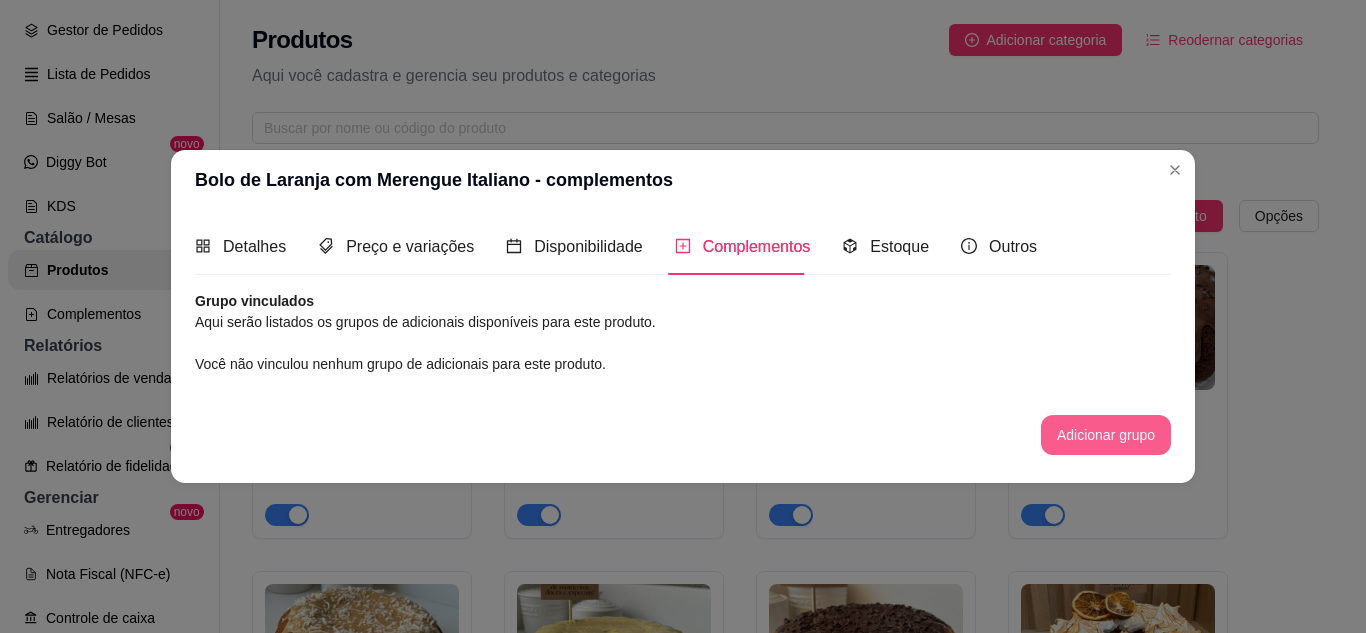 click on "Adicionar grupo" at bounding box center [1106, 435] 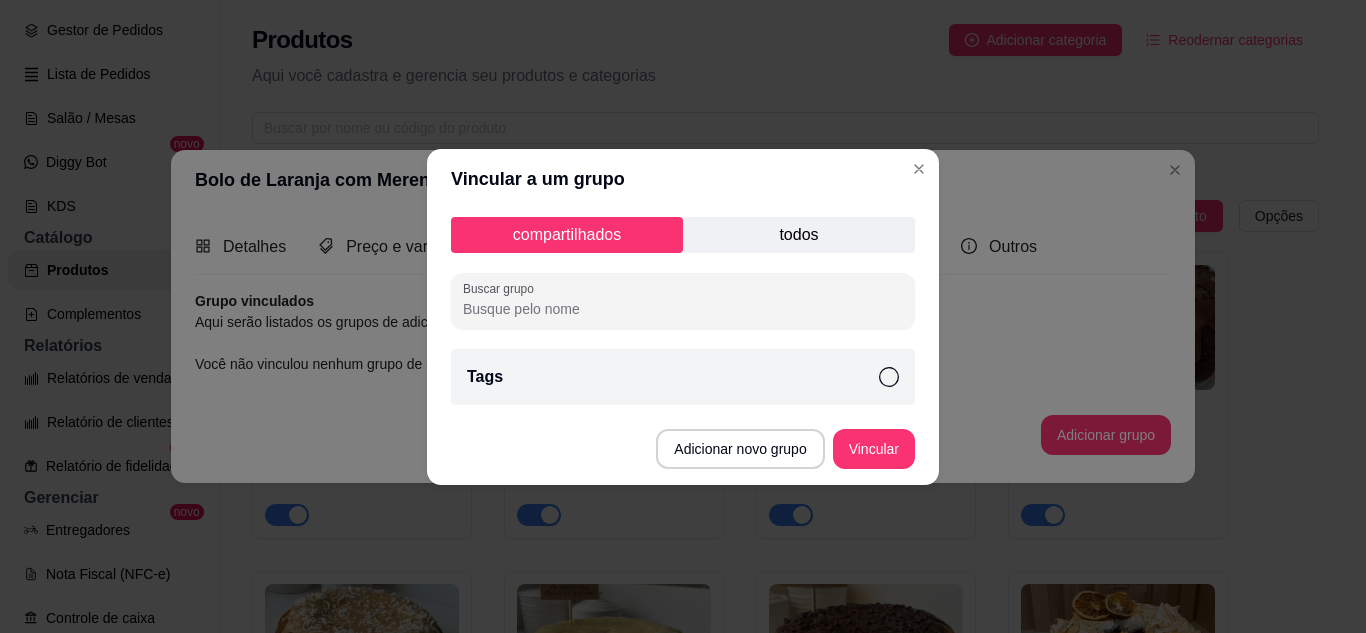 click on "Tags" at bounding box center (683, 377) 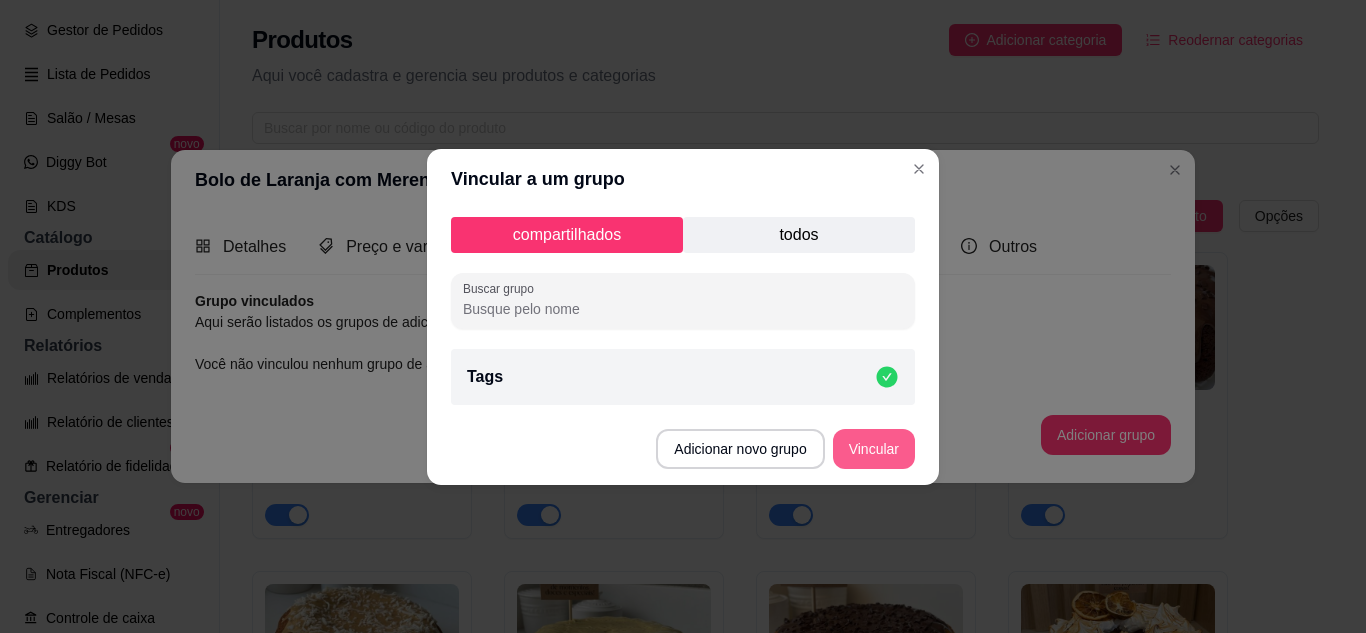click on "Vincular" at bounding box center [874, 449] 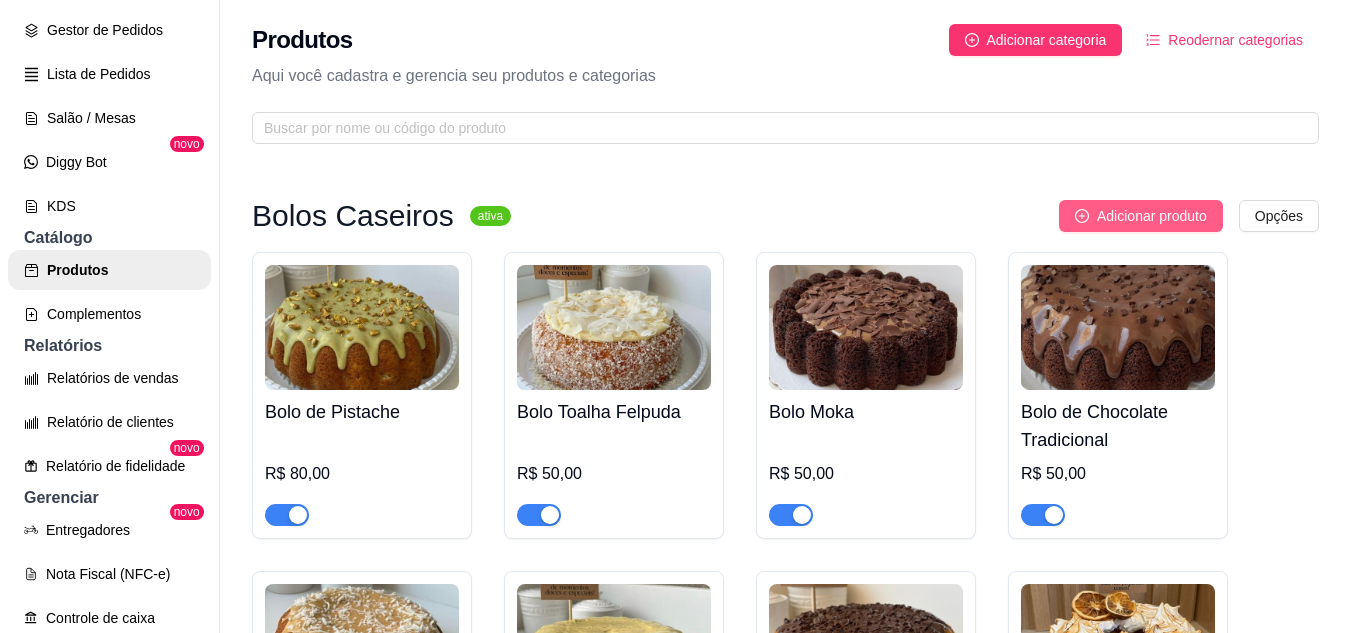 click on "Adicionar produto" at bounding box center [1152, 216] 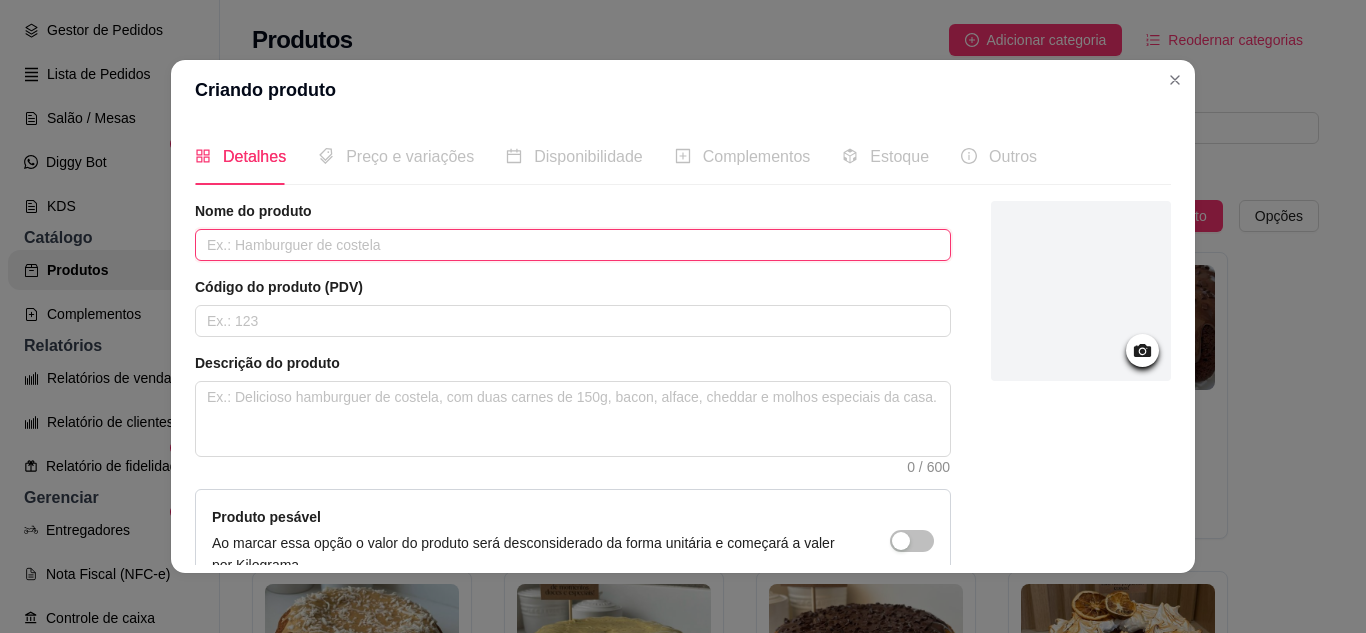 click at bounding box center (573, 245) 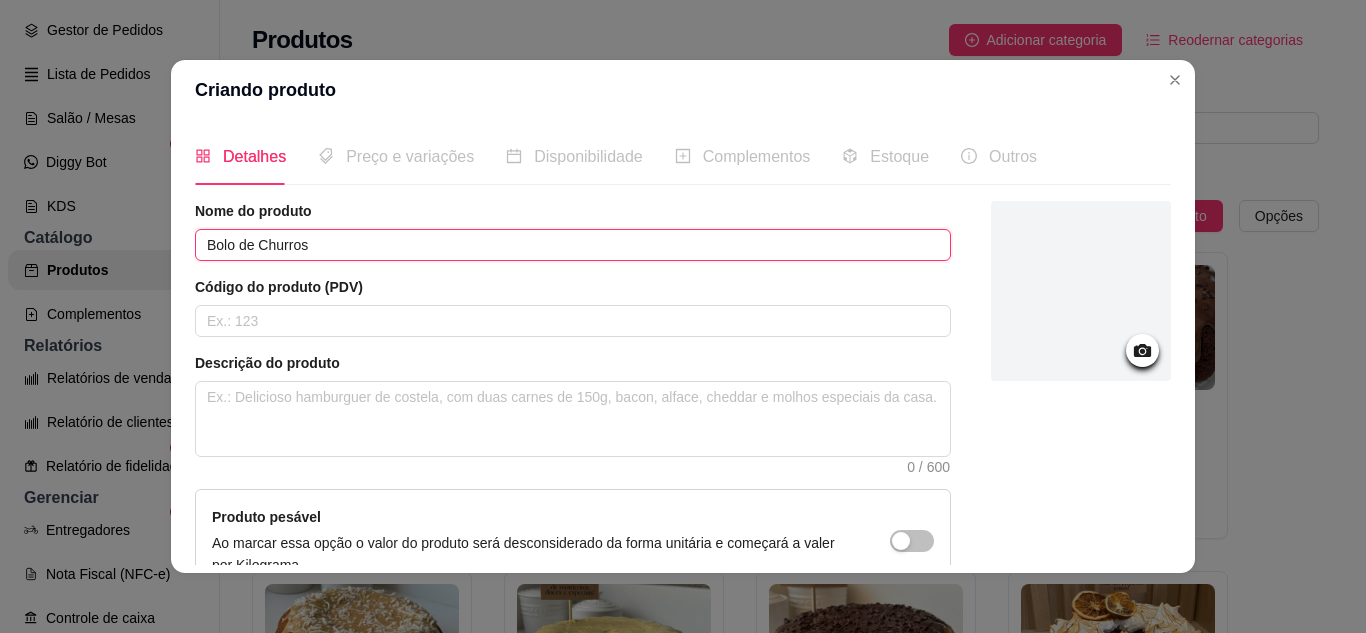 type on "Bolo de Churros" 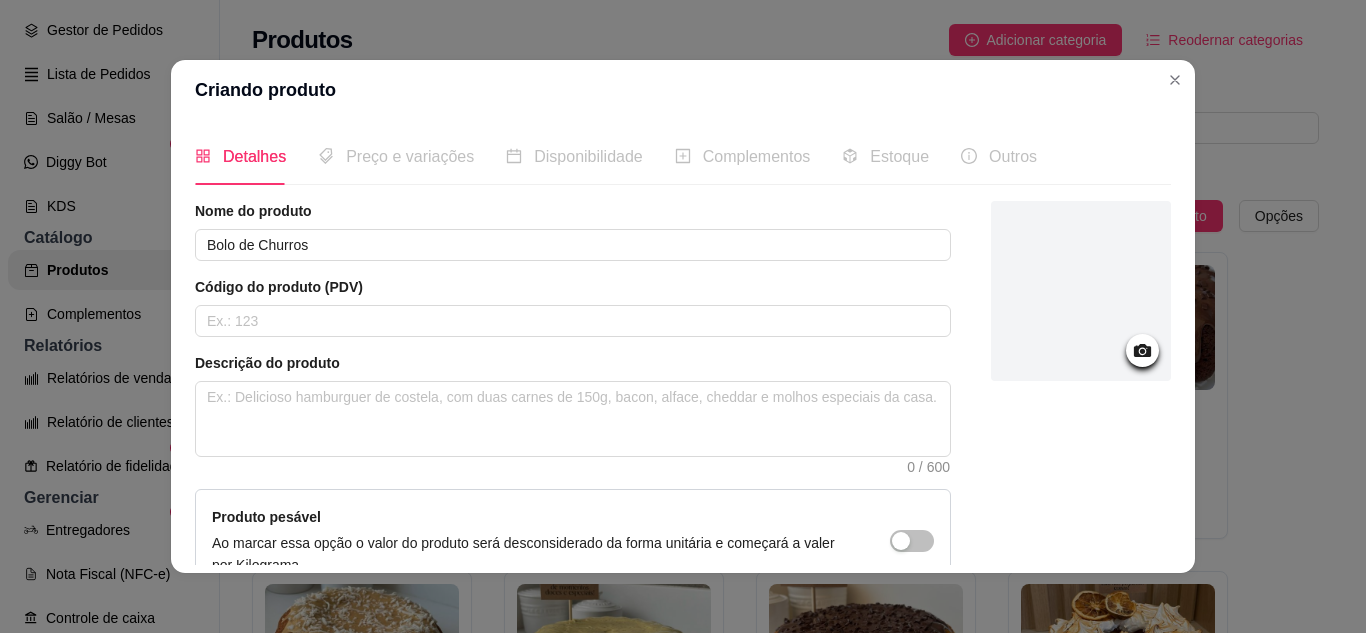 click 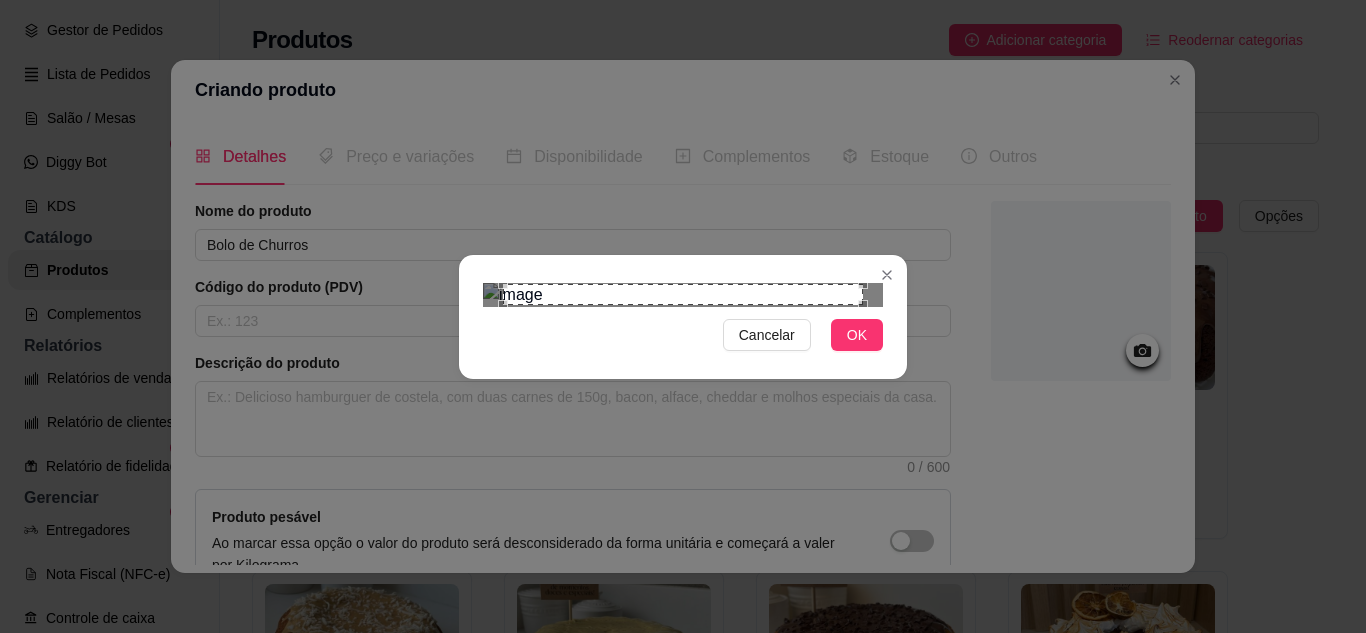 click on "Cancelar OK" at bounding box center [683, 316] 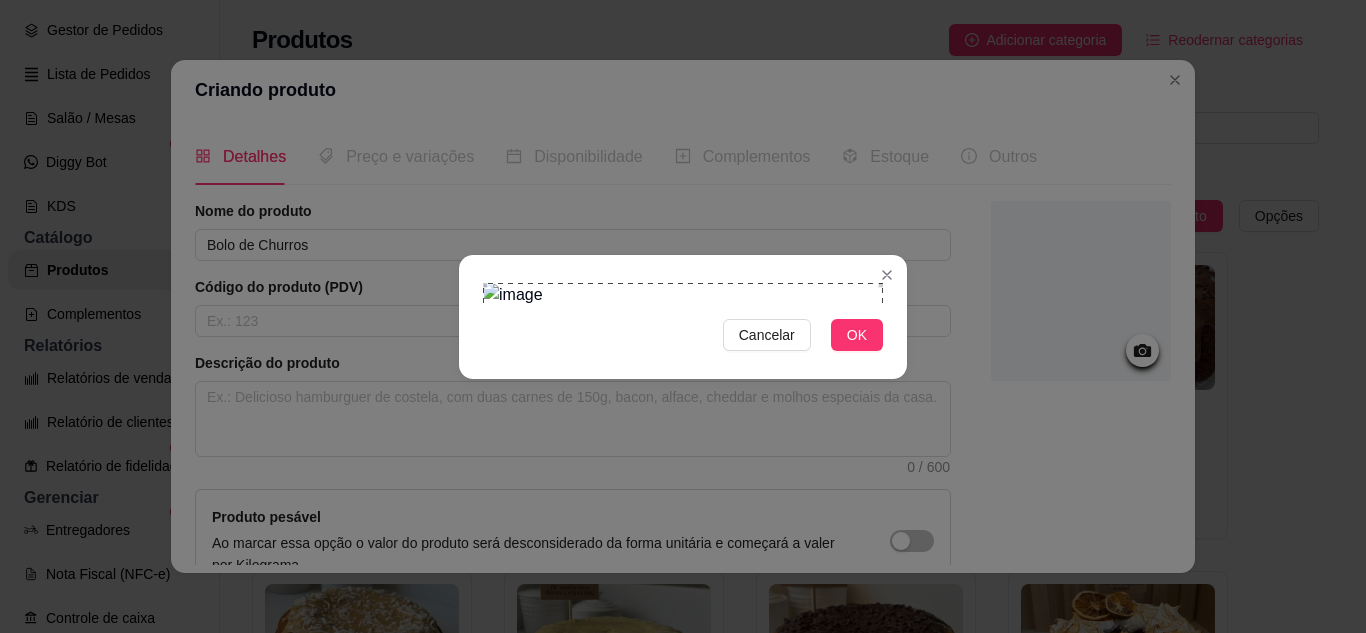 click on "Cancelar OK" at bounding box center (683, 316) 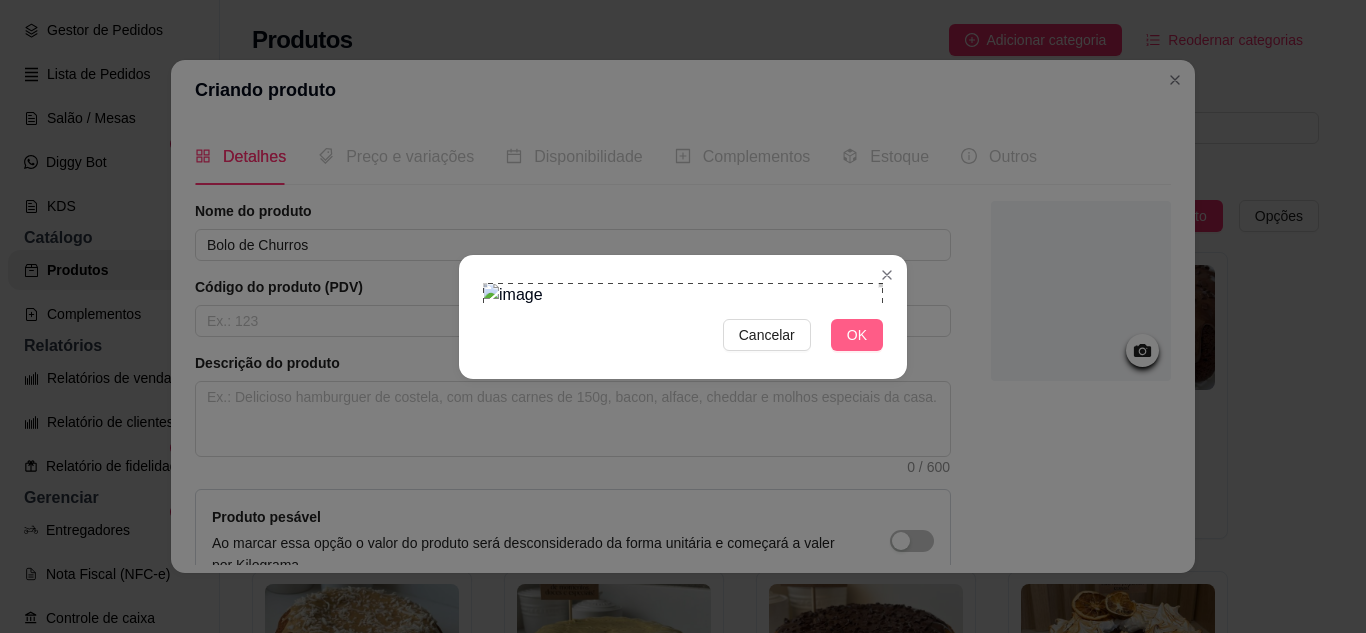 click on "OK" at bounding box center [857, 335] 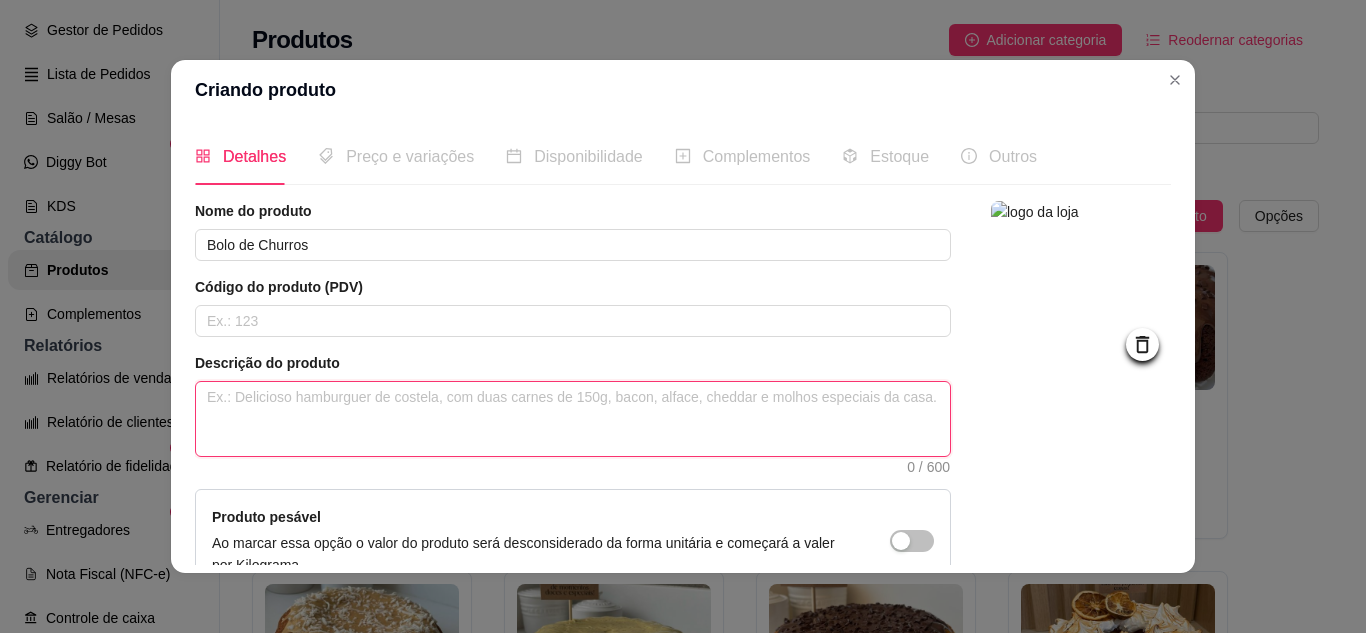 click at bounding box center (573, 419) 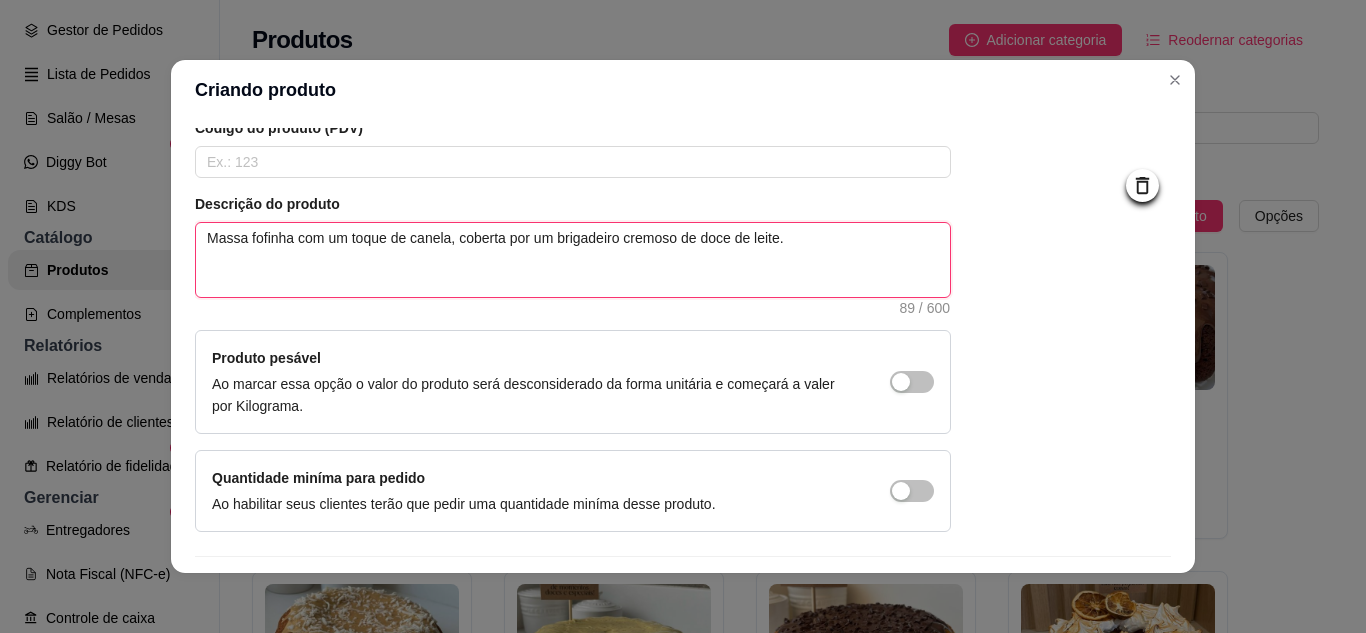 scroll, scrollTop: 215, scrollLeft: 0, axis: vertical 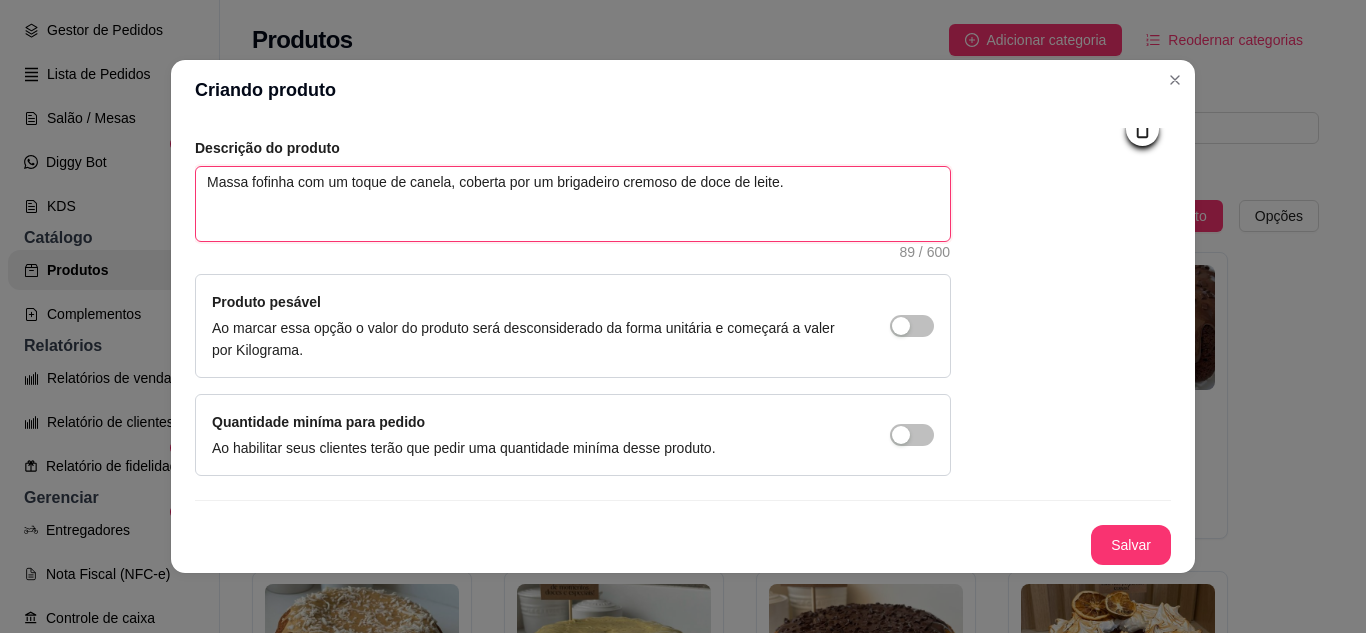type on "Massa fofinha com um toque de canela, coberta por um brigadeiro cremoso de doce de leite." 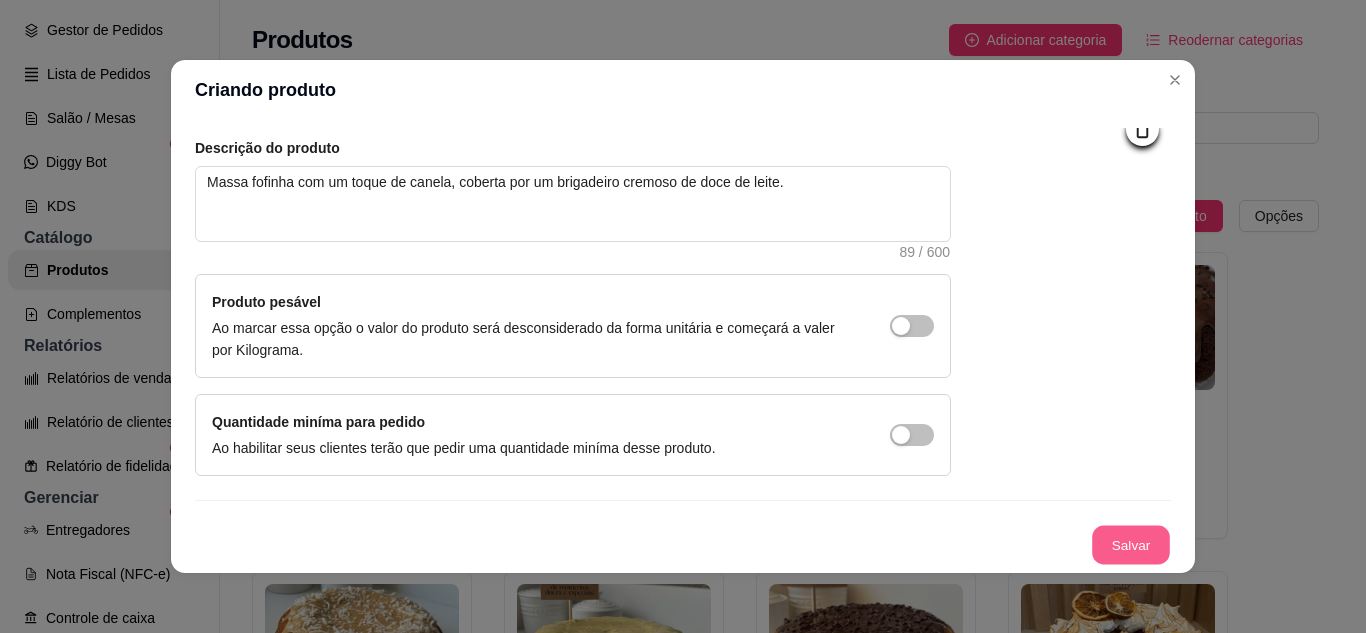click on "Salvar" at bounding box center [1131, 545] 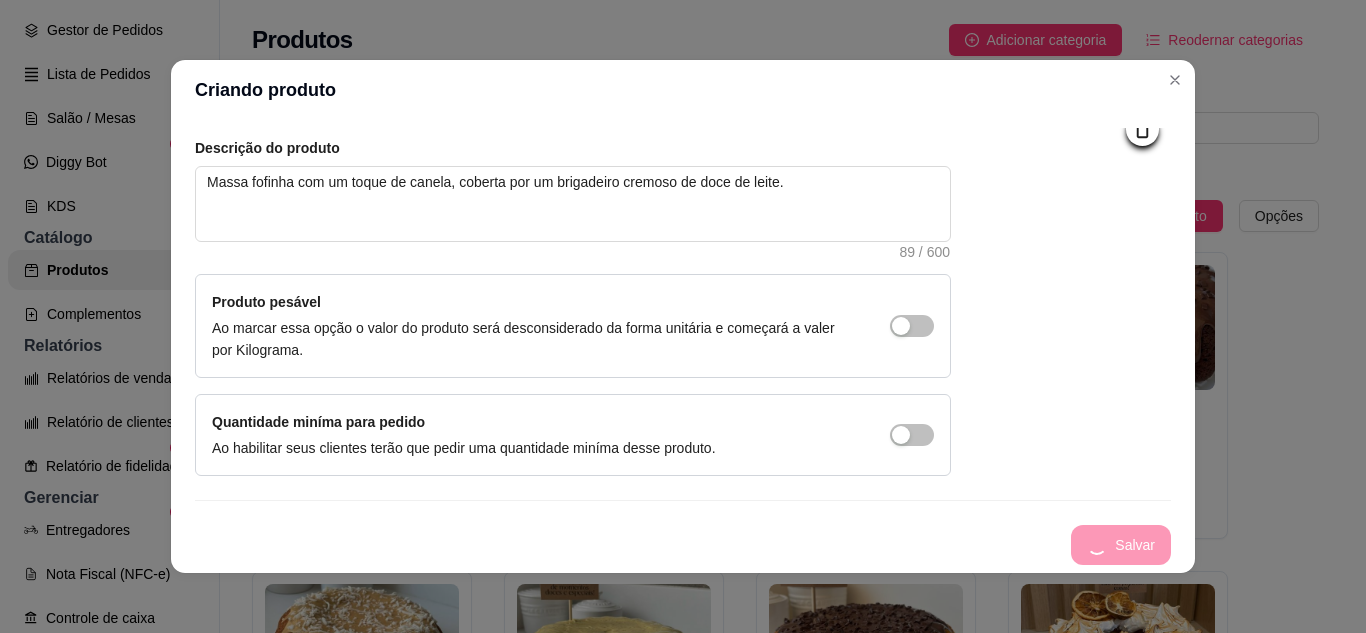 type 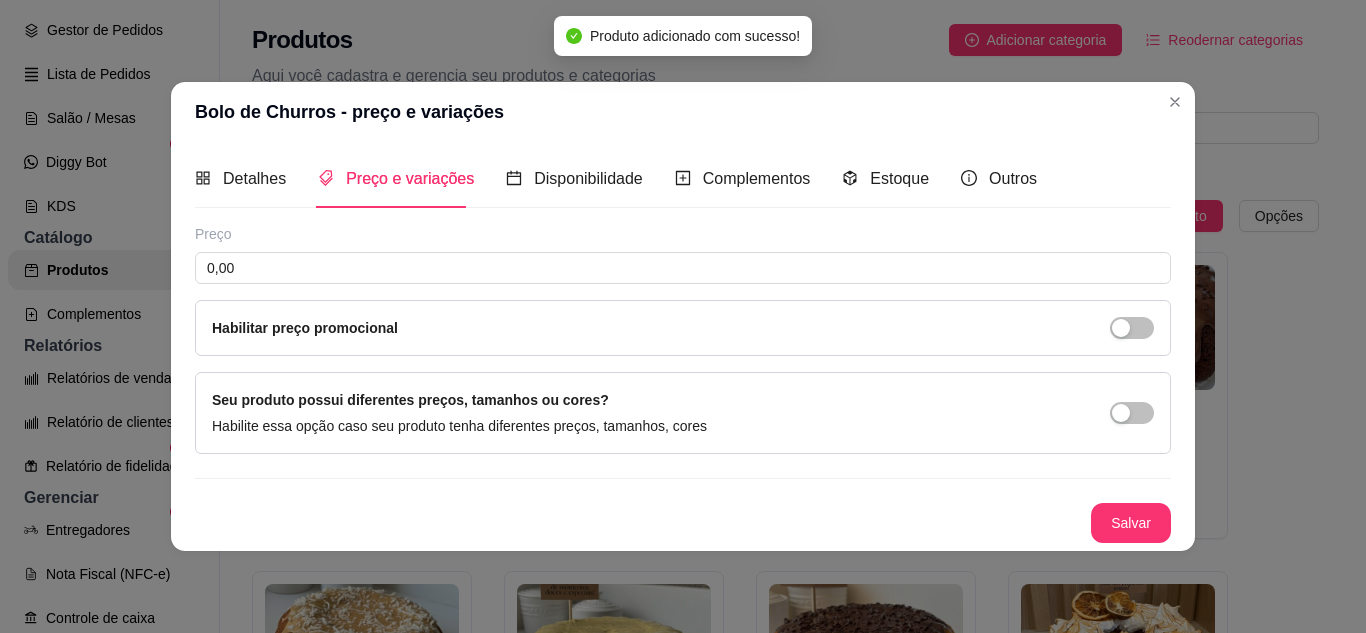 scroll, scrollTop: 0, scrollLeft: 0, axis: both 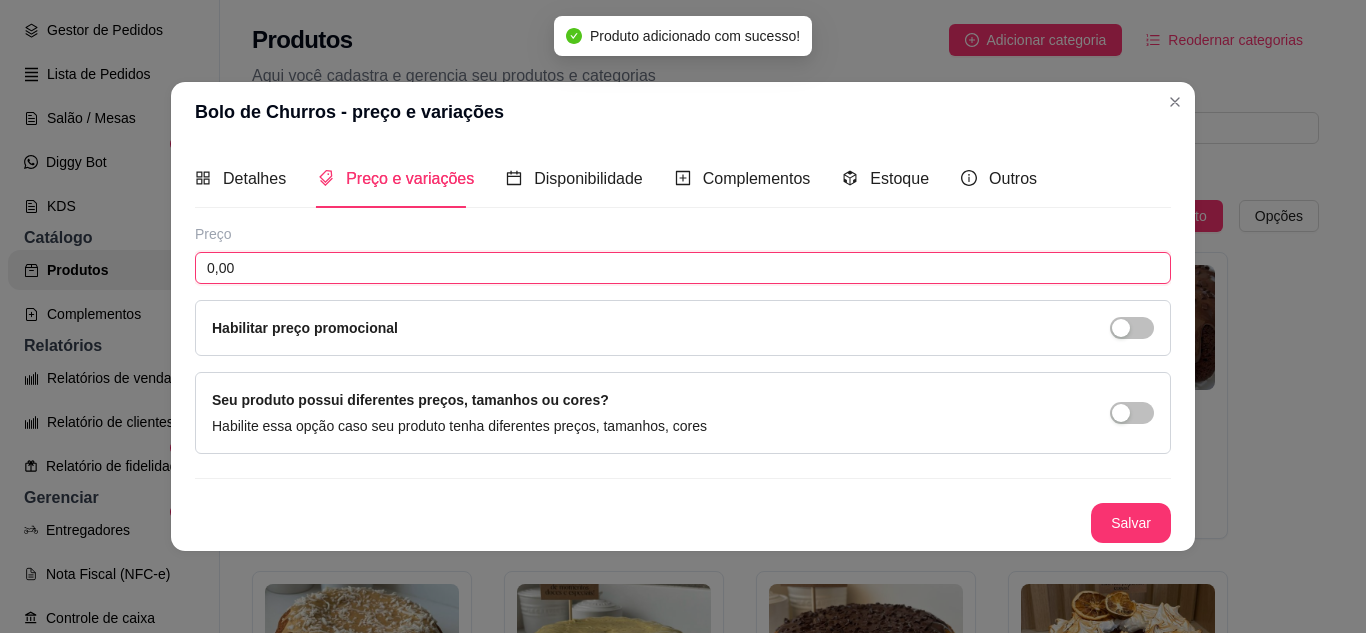 click on "0,00" at bounding box center (683, 268) 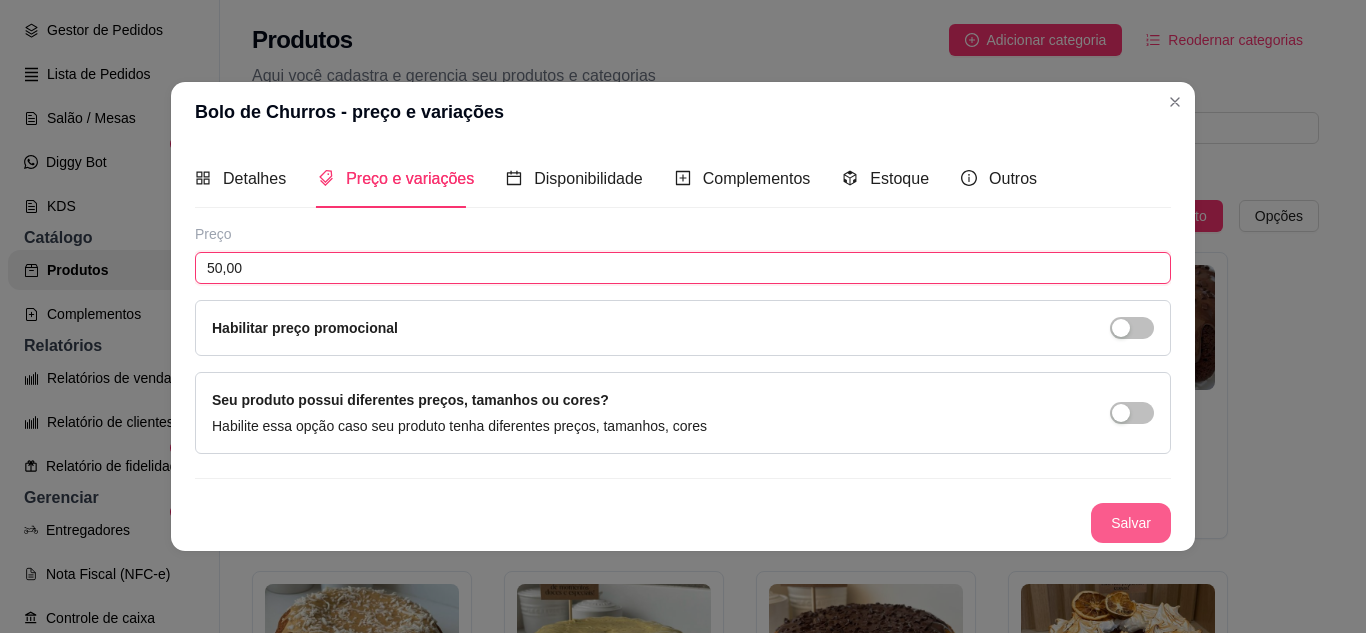 type on "50,00" 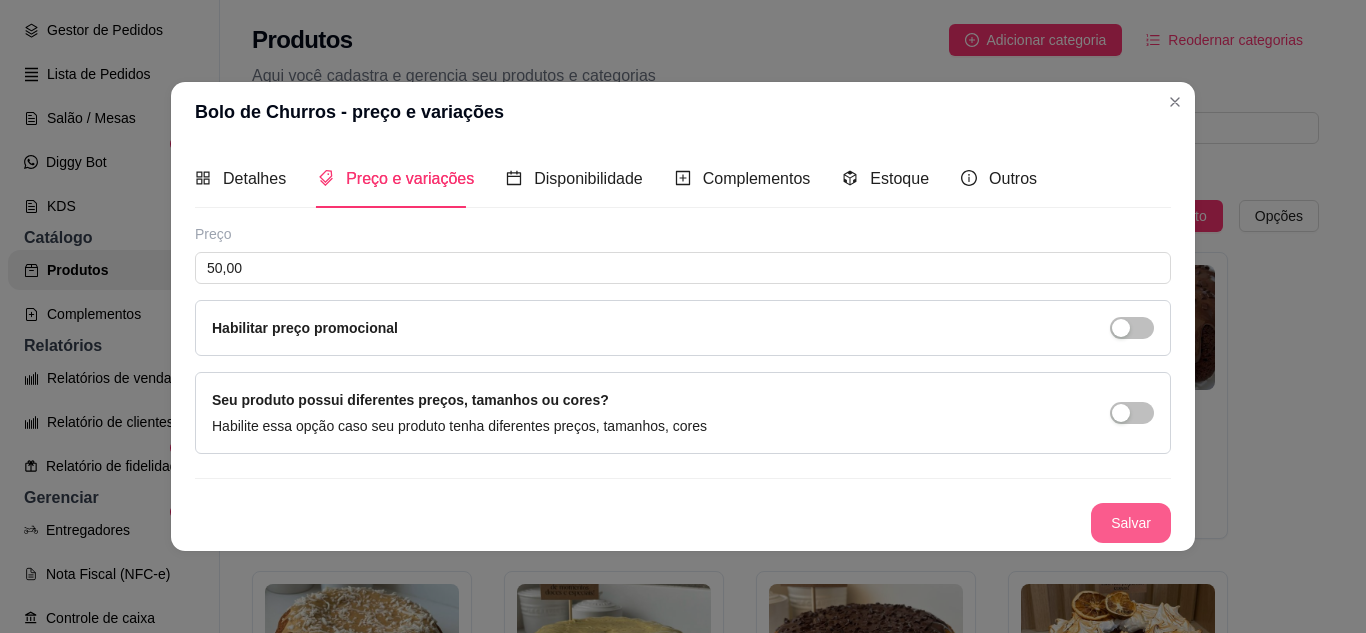 click on "Salvar" at bounding box center [1131, 523] 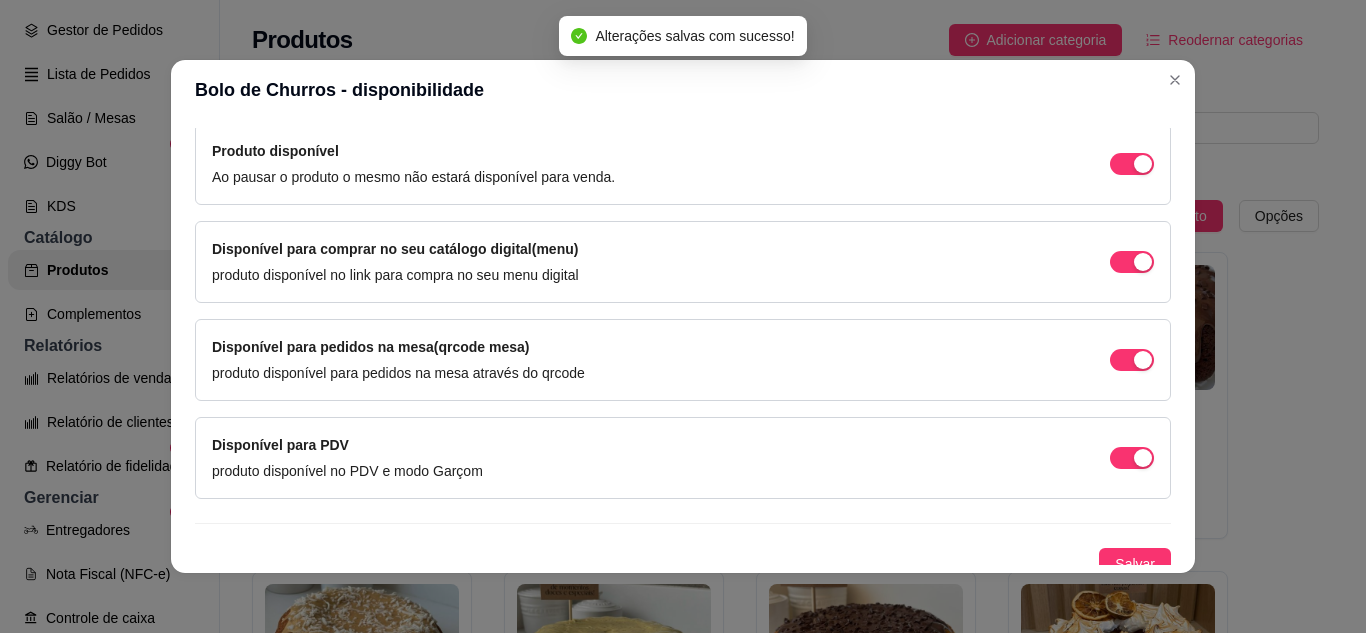 scroll, scrollTop: 213, scrollLeft: 0, axis: vertical 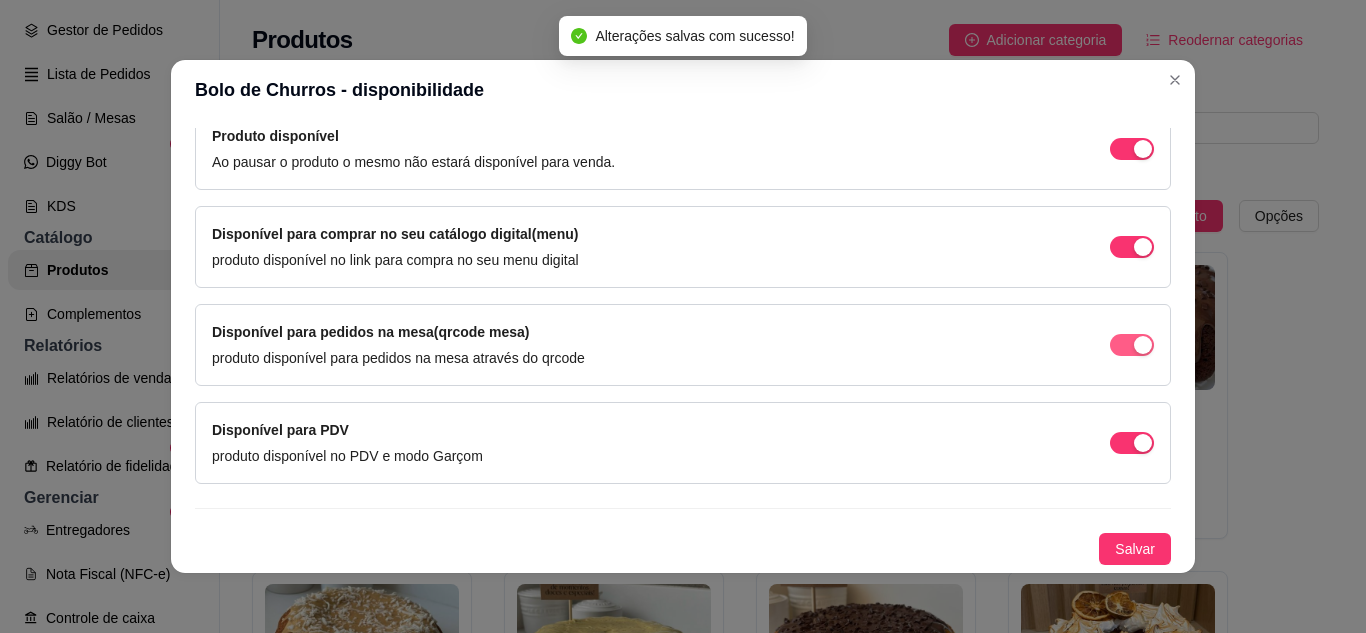click at bounding box center (1143, 149) 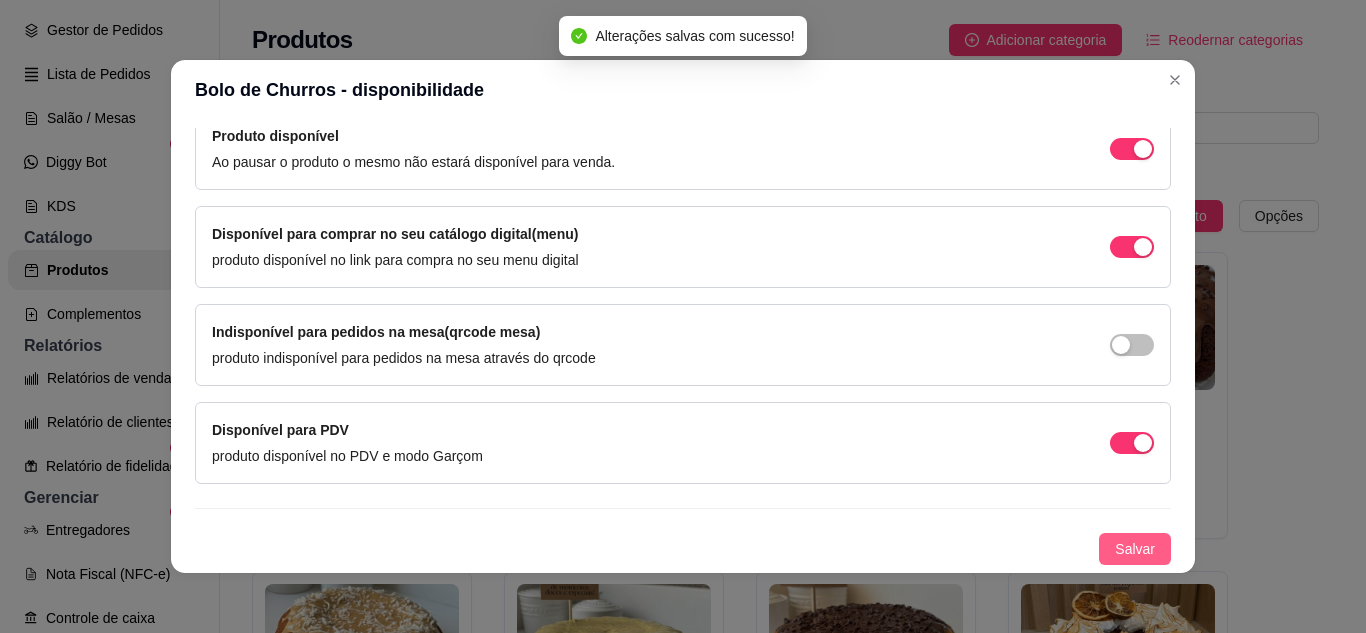 click on "Salvar" at bounding box center [1135, 549] 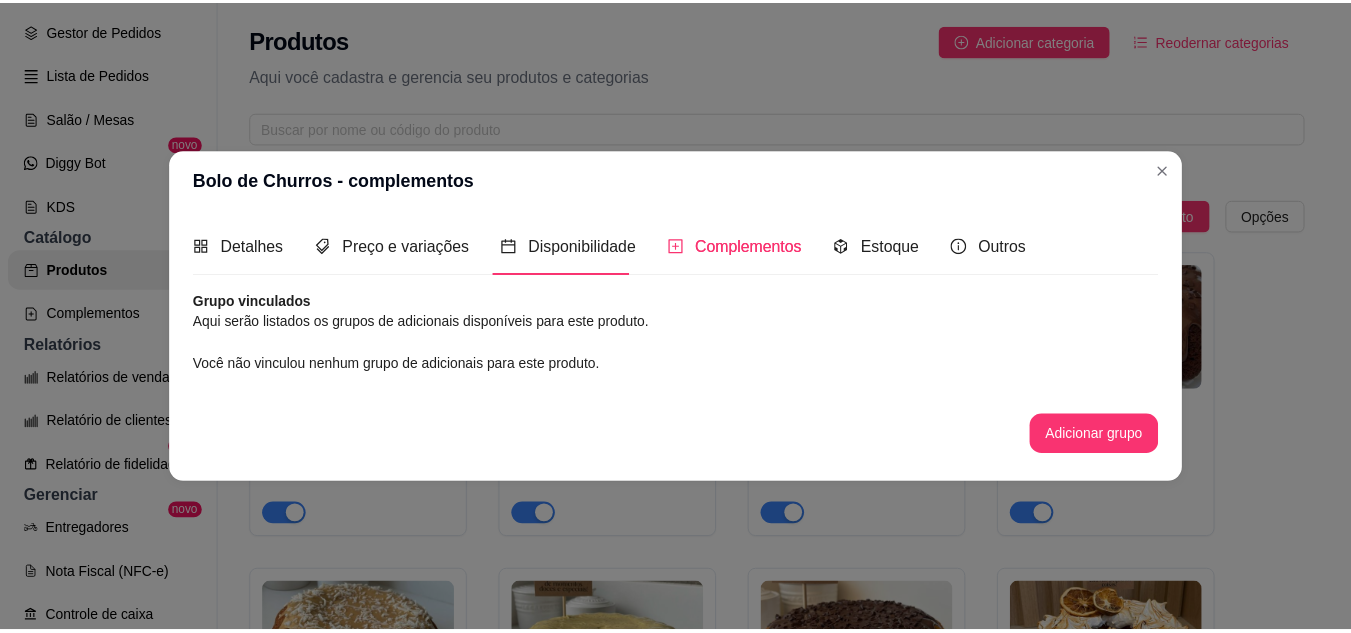 scroll, scrollTop: 0, scrollLeft: 0, axis: both 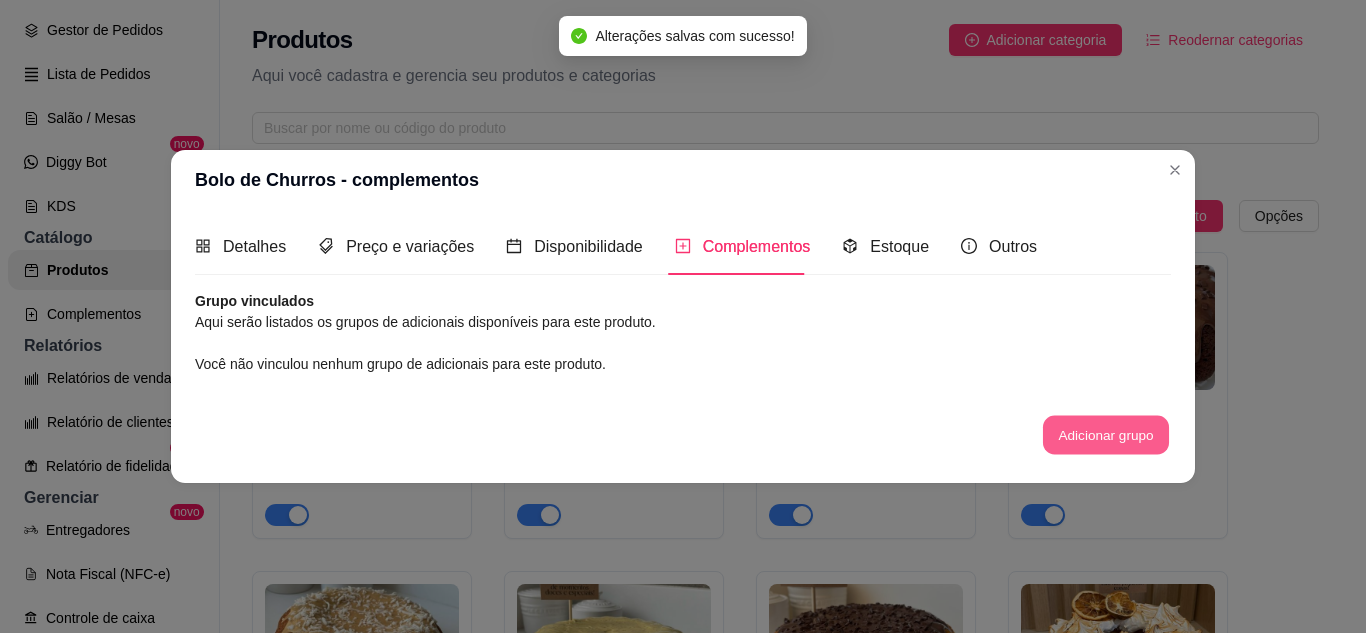 click on "Adicionar grupo" at bounding box center (1106, 435) 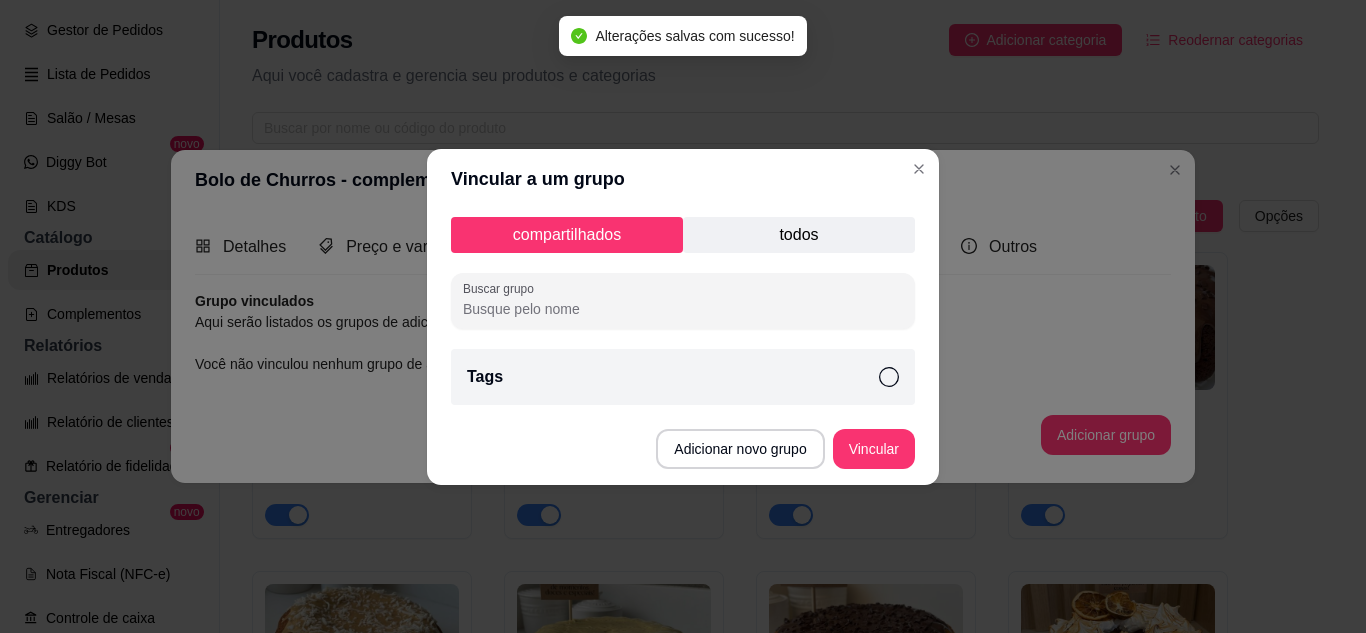 click on "Tags" at bounding box center (683, 377) 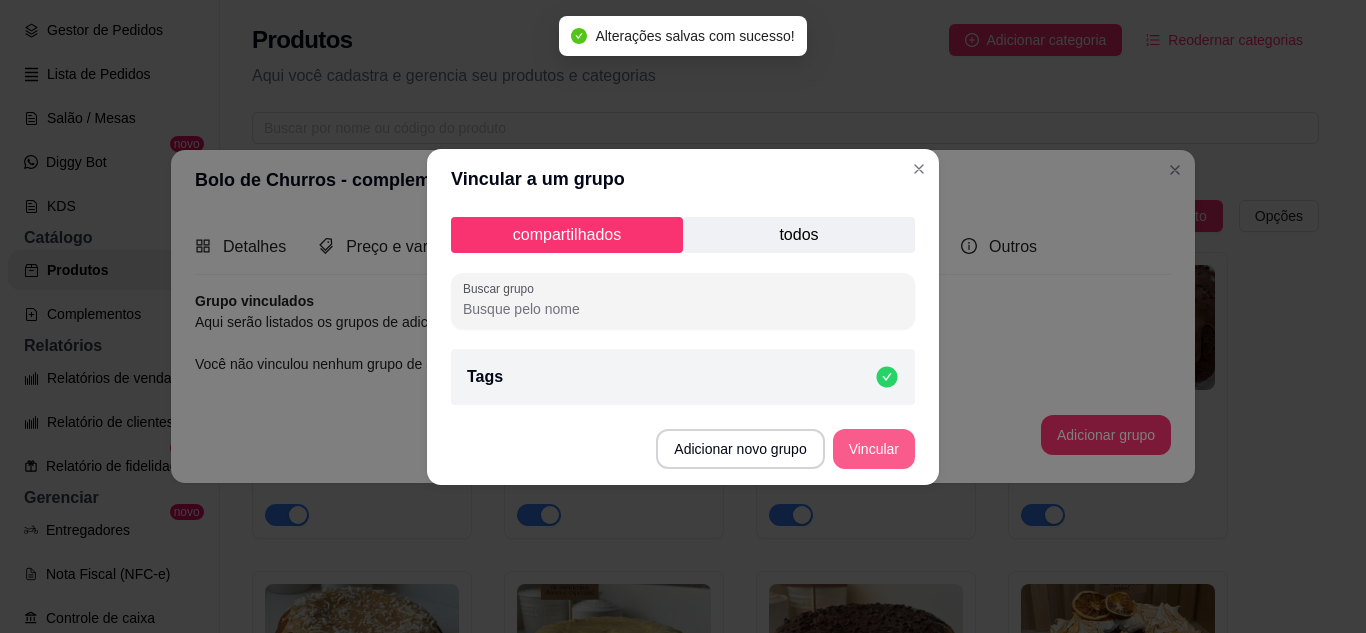 click on "Vincular" at bounding box center (874, 449) 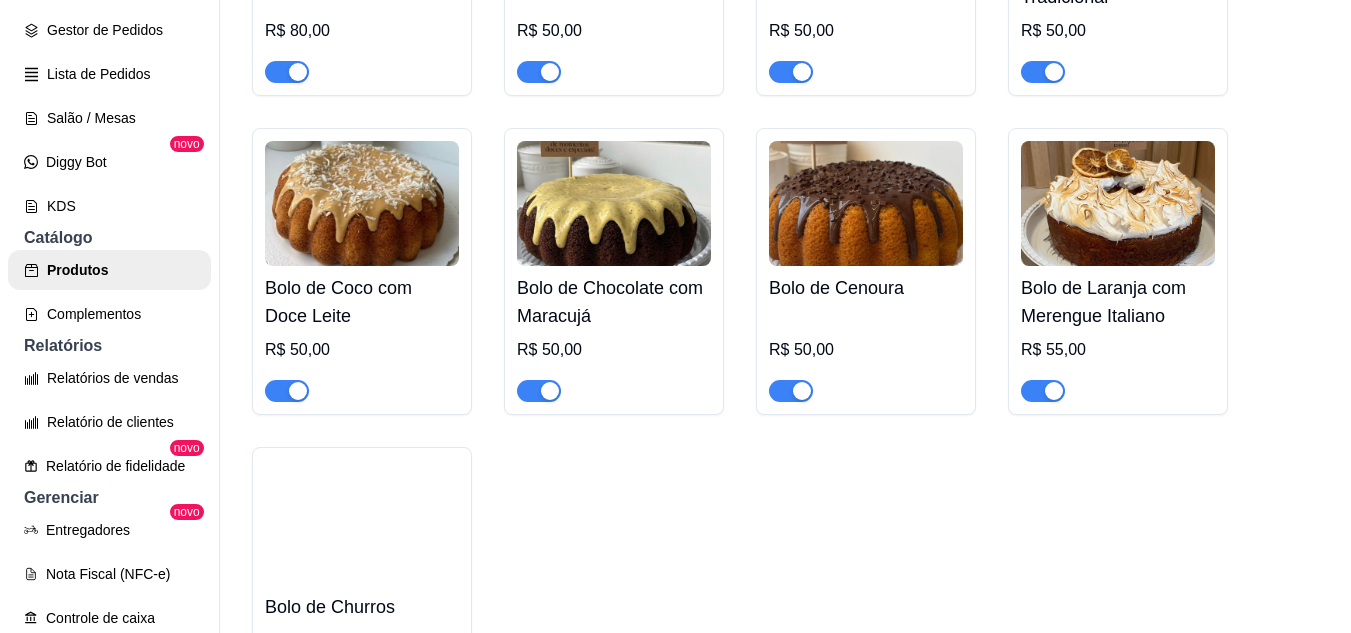 scroll, scrollTop: 434, scrollLeft: 0, axis: vertical 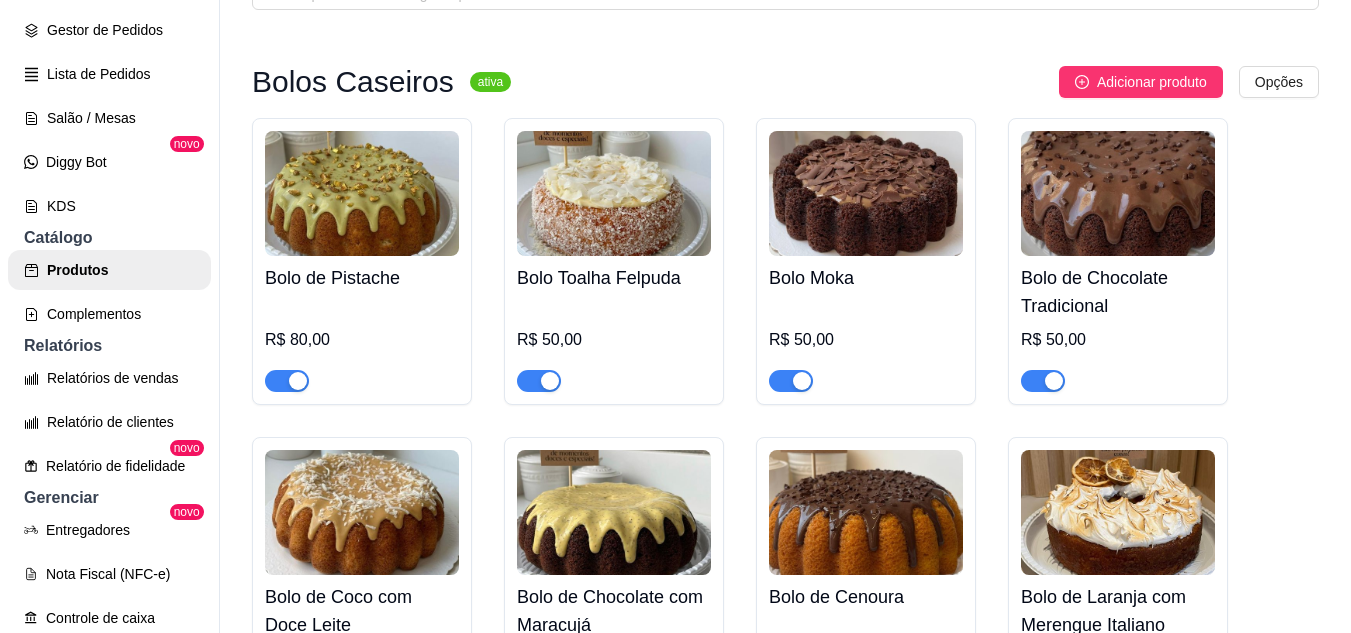 click on "Bolos Caseiros ativa Adicionar produto Opções Bolo de Pistache   R$ 80,00 Bolo Toalha Felpuda   R$ 50,00 Bolo Moka   R$ 50,00 Bolo de Chocolate Tradicional   R$ 50,00 Bolo de Coco com Doce Leite   R$ 50,00 Bolo de Chocolate com Maracujá   R$ 50,00 Bolo de Cenoura   R$ 50,00 Bolo de Laranja com Merengue Italiano   R$ 55,00 Bolo de Churros   R$ 50,00" at bounding box center [785, 540] 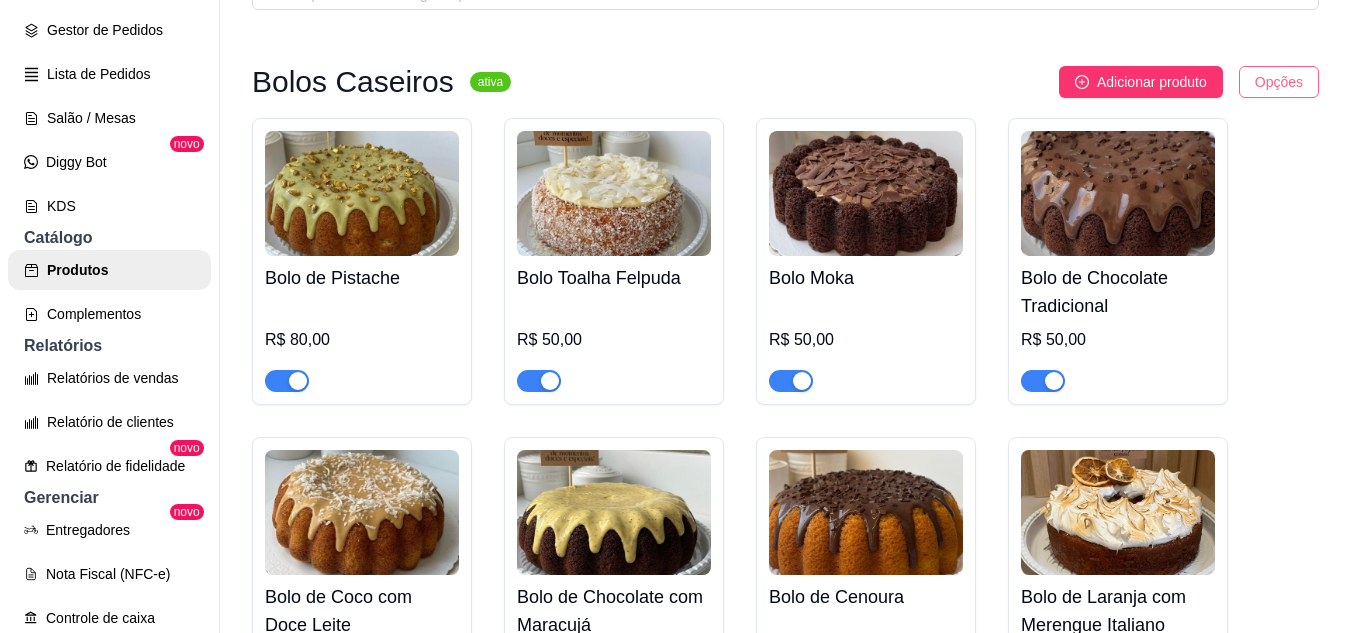 click on "B Breslô ... Loja Aberta Loja Período gratuito até 18/08   Dia a dia Pedidos balcão (PDV) Gestor de Pedidos Lista de Pedidos Salão / Mesas Diggy Bot novo KDS Catálogo Produtos Complementos Relatórios Relatórios de vendas Relatório de clientes Relatório de fidelidade novo Gerenciar Entregadores novo Nota Fiscal (NFC-e) Controle de caixa Controle de fiado Cupons Clientes Estoque Configurações Diggy Planos Precisa de ajuda? Sair Produtos Adicionar categoria Reodernar categorias Aqui você cadastra e gerencia seu produtos e categorias Bolos Caseiros ativa Adicionar produto Opções Bolo de Pistache   R$ 80,00 Bolo Toalha Felpuda   R$ 50,00 Bolo Moka   R$ 50,00 Bolo de Chocolate Tradicional   R$ 50,00 Bolo de Coco com Doce Leite   R$ 50,00 Bolo de Chocolate com Maracujá   R$ 50,00 Bolo de Cenoura   R$ 50,00 Bolo de Laranja com Merengue Italiano   R$ 55,00 Bolo de Churros   R$ 50,00 Cardápio Digital Diggy © 2025" at bounding box center (675, 316) 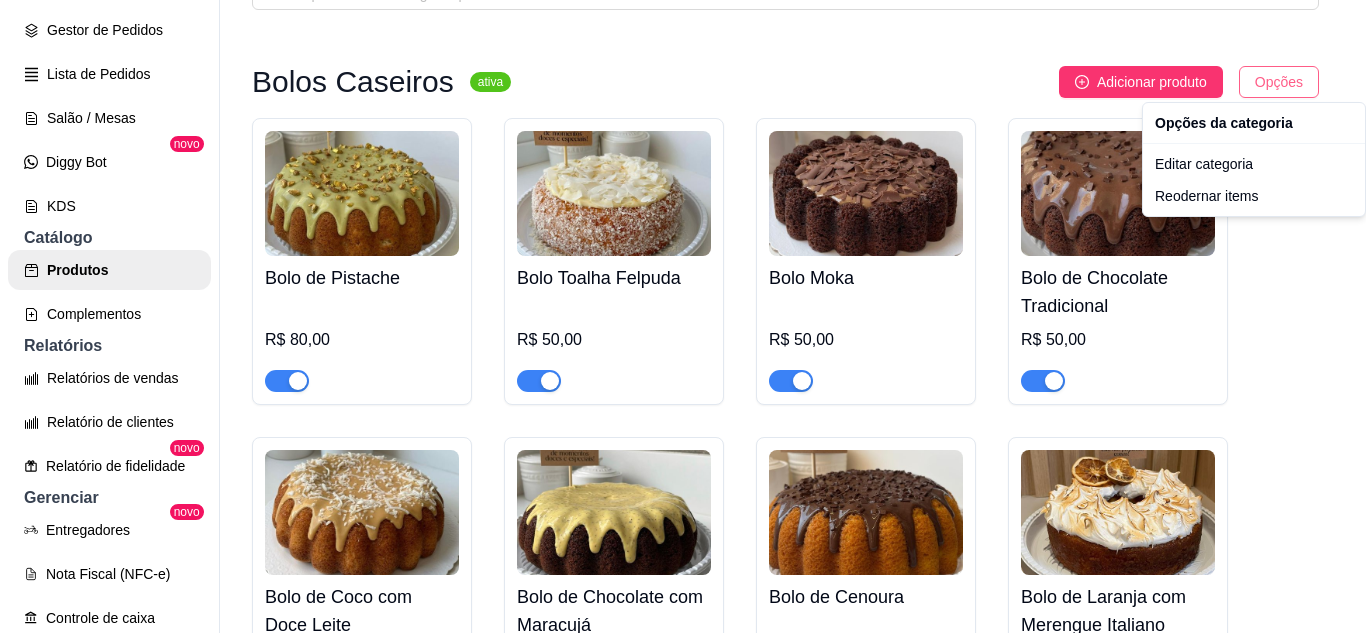 click on "B Breslô ... Loja Aberta Loja Período gratuito até 18/08   Dia a dia Pedidos balcão (PDV) Gestor de Pedidos Lista de Pedidos Salão / Mesas Diggy Bot novo KDS Catálogo Produtos Complementos Relatórios Relatórios de vendas Relatório de clientes Relatório de fidelidade novo Gerenciar Entregadores novo Nota Fiscal (NFC-e) Controle de caixa Controle de fiado Cupons Clientes Estoque Configurações Diggy Planos Precisa de ajuda? Sair Produtos Adicionar categoria Reodernar categorias Aqui você cadastra e gerencia seu produtos e categorias Bolos Caseiros ativa Adicionar produto Opções Bolo de Pistache   R$ 80,00 Bolo Toalha Felpuda   R$ 50,00 Bolo Moka   R$ 50,00 Bolo de Chocolate Tradicional   R$ 50,00 Bolo de Coco com Doce Leite   R$ 50,00 Bolo de Chocolate com Maracujá   R$ 50,00 Bolo de Cenoura   R$ 50,00 Bolo de Laranja com Merengue Italiano   R$ 55,00 Bolo de Churros   R$ 50,00 Cardápio Digital Diggy © 2025 Opções da categoria Editar categoria Reodernar items" at bounding box center (683, 316) 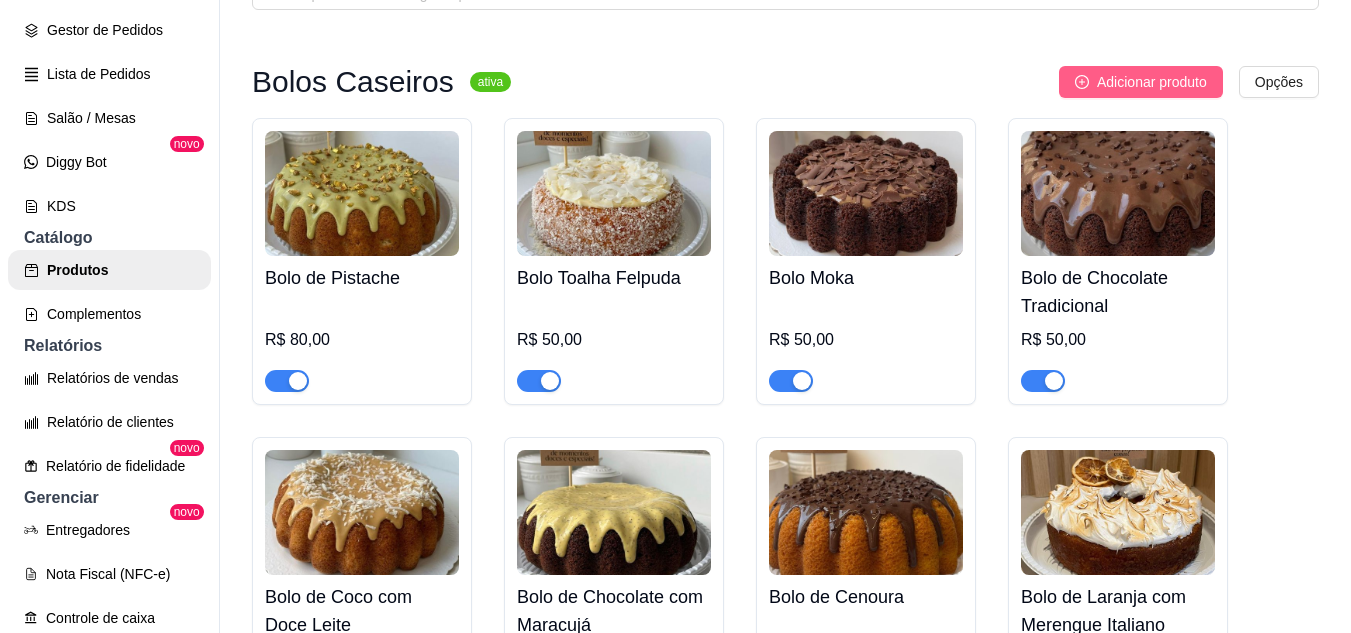 click on "Adicionar produto" at bounding box center (1152, 82) 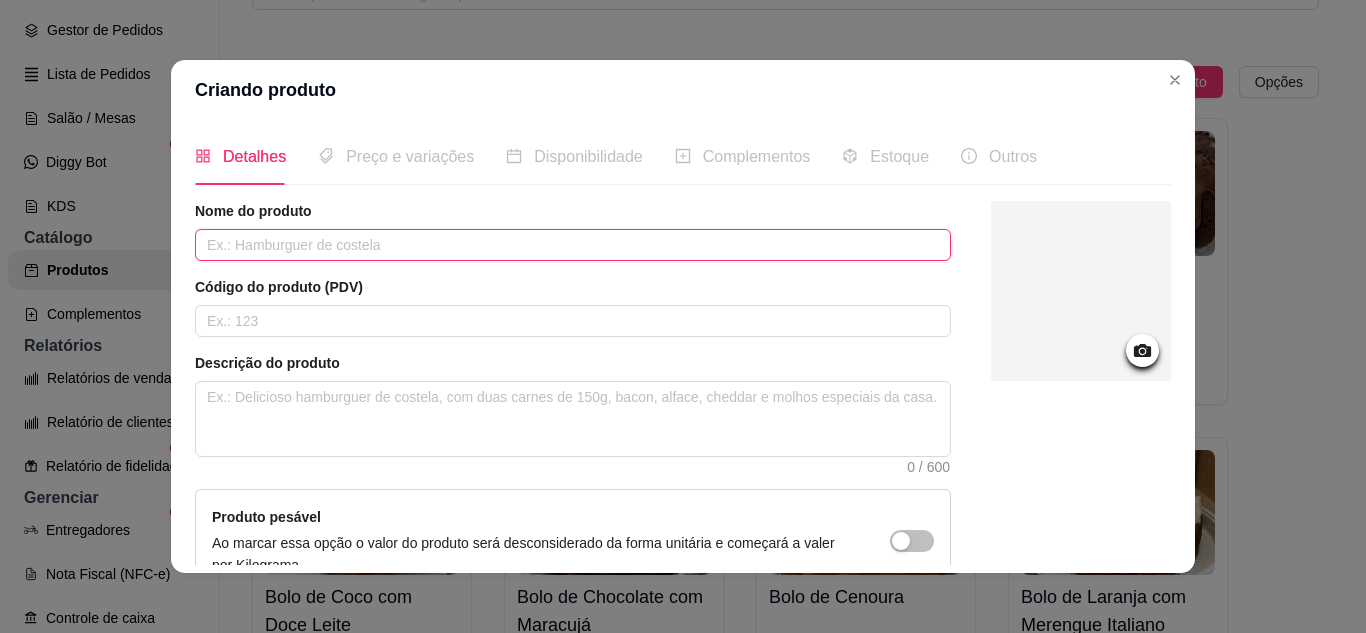 click at bounding box center [573, 245] 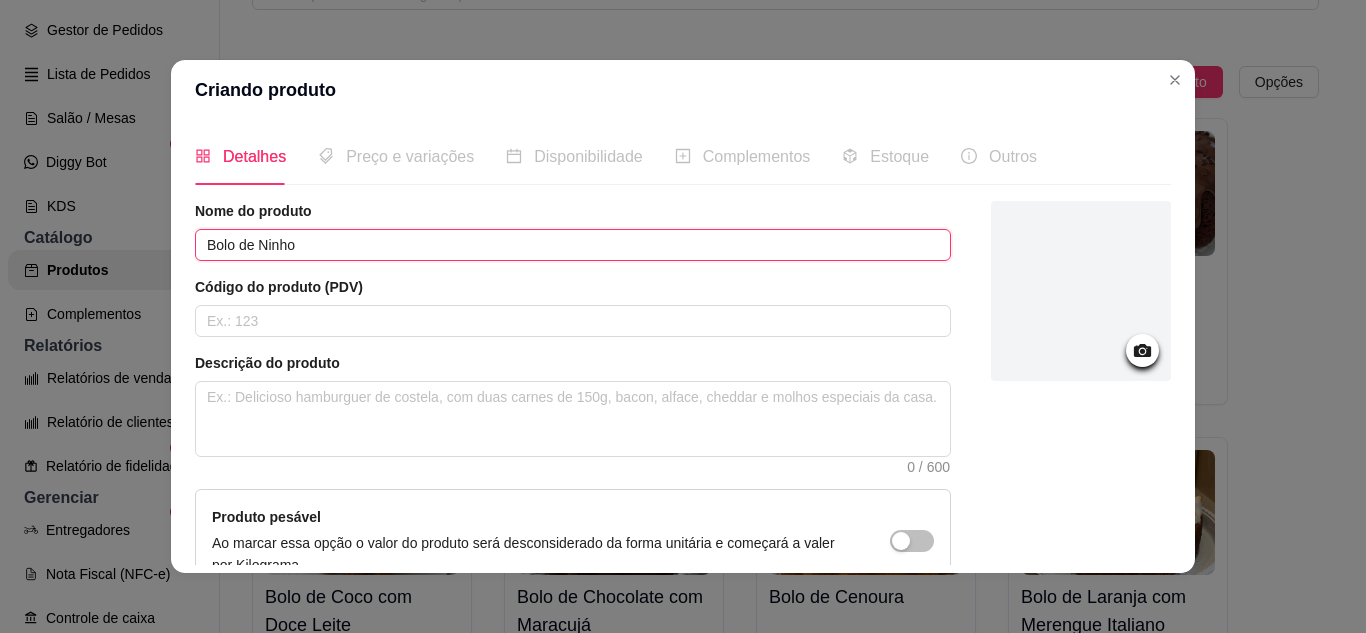 type on "Bolo de Ninho" 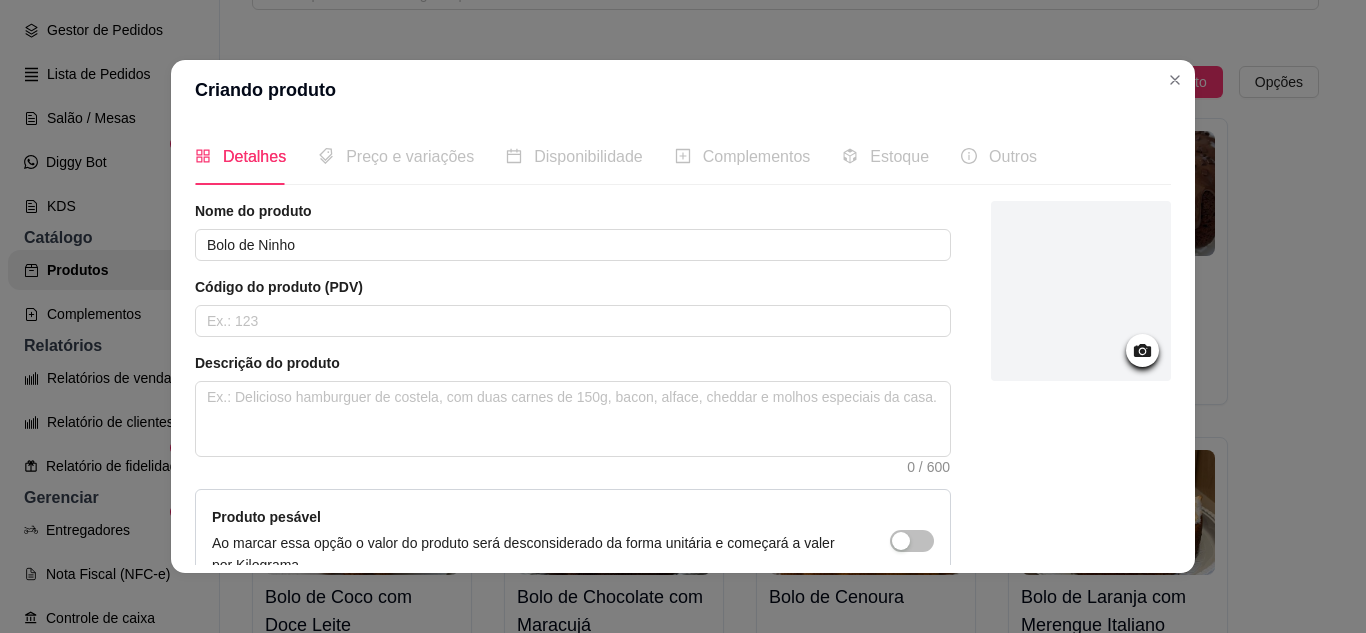 click 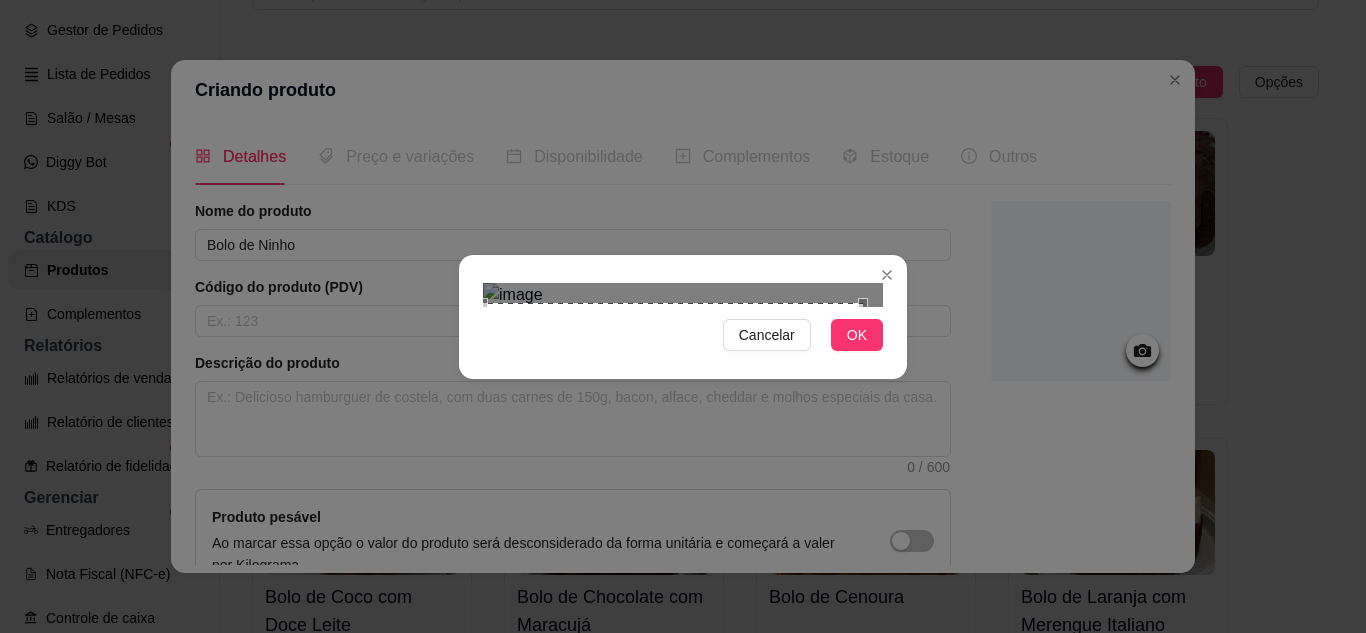 click on "Cancelar OK" at bounding box center (683, 316) 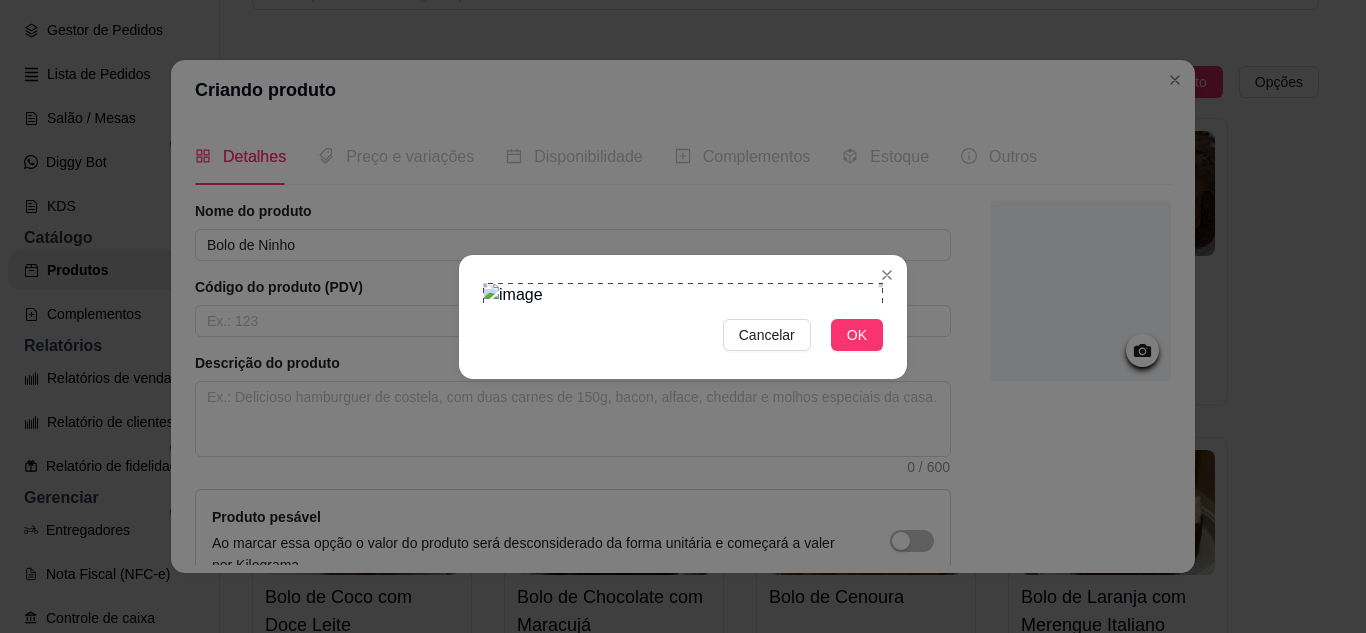 click on "Cancelar OK" at bounding box center [683, 316] 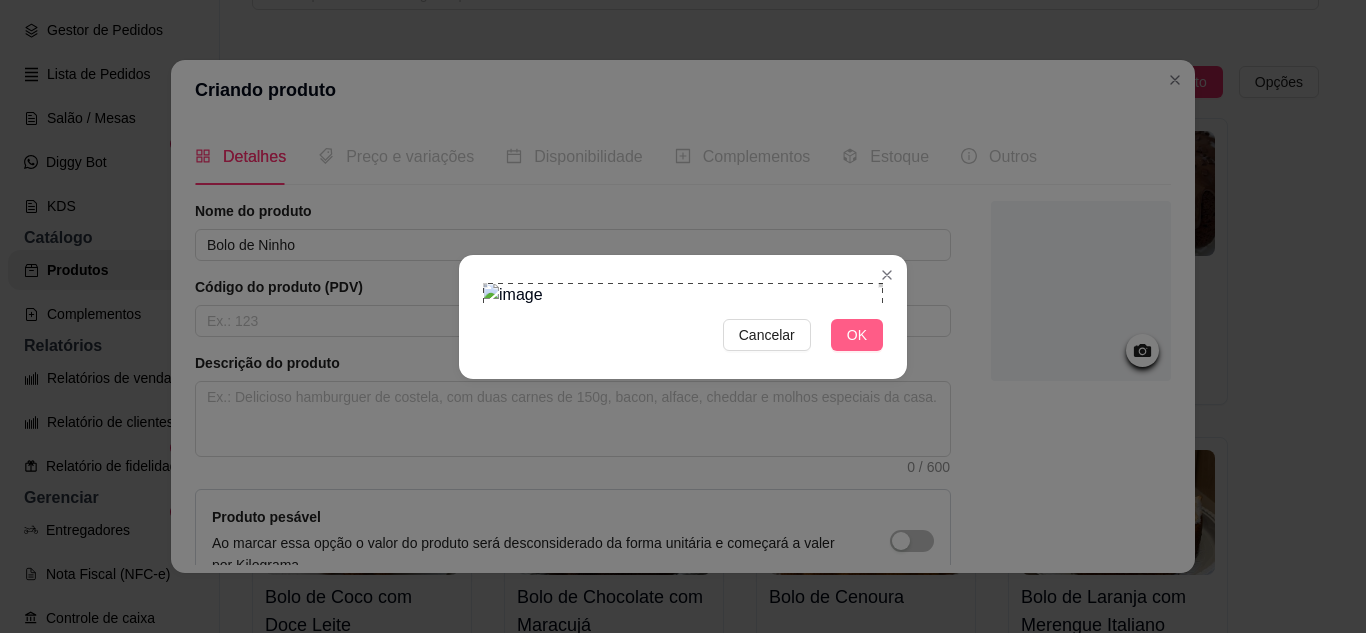 click on "OK" at bounding box center [857, 335] 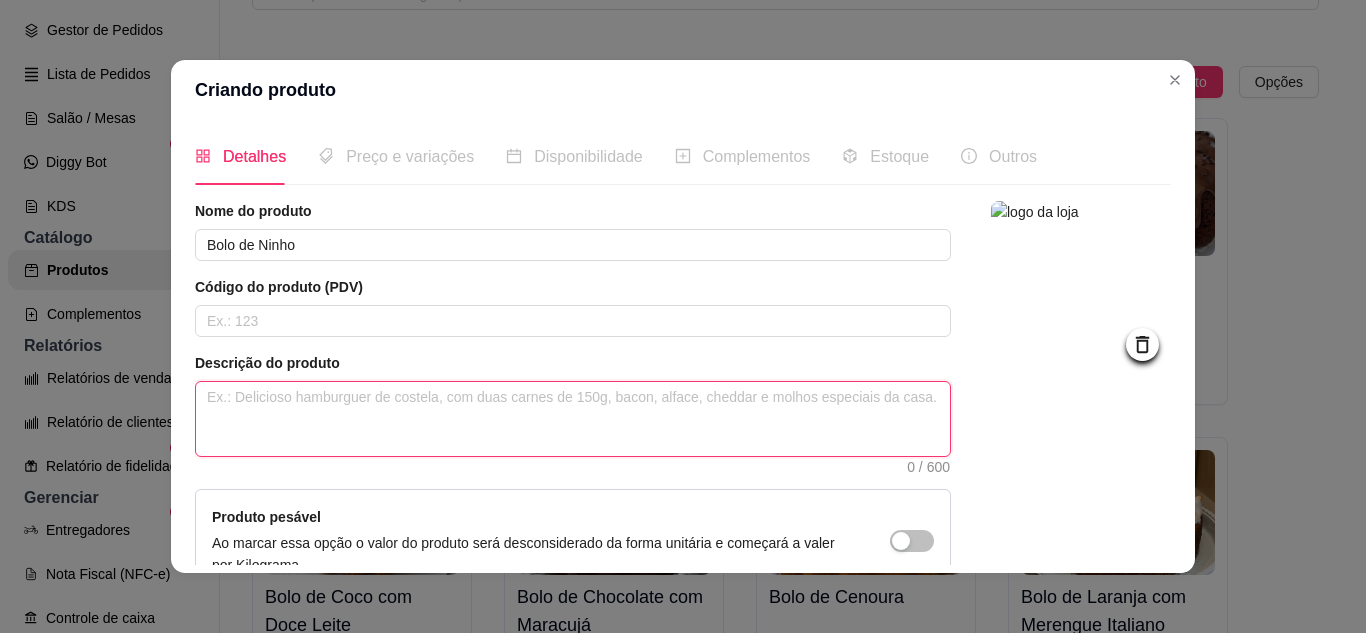 click at bounding box center (573, 419) 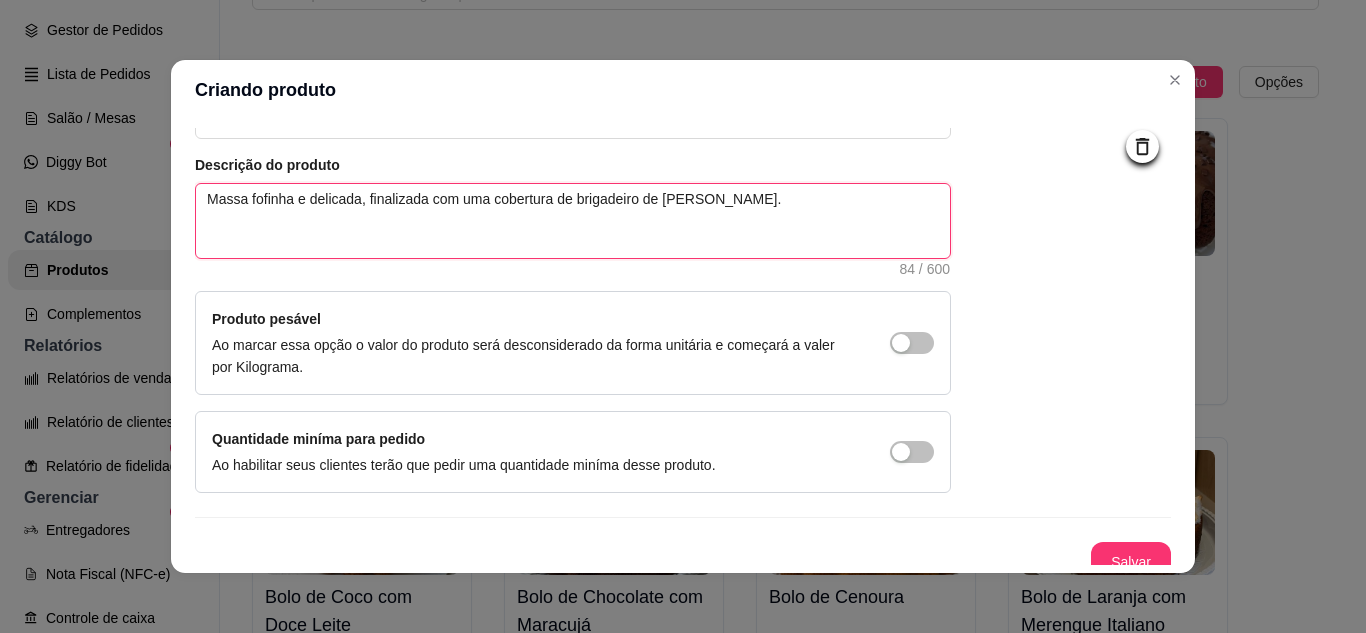 scroll, scrollTop: 215, scrollLeft: 0, axis: vertical 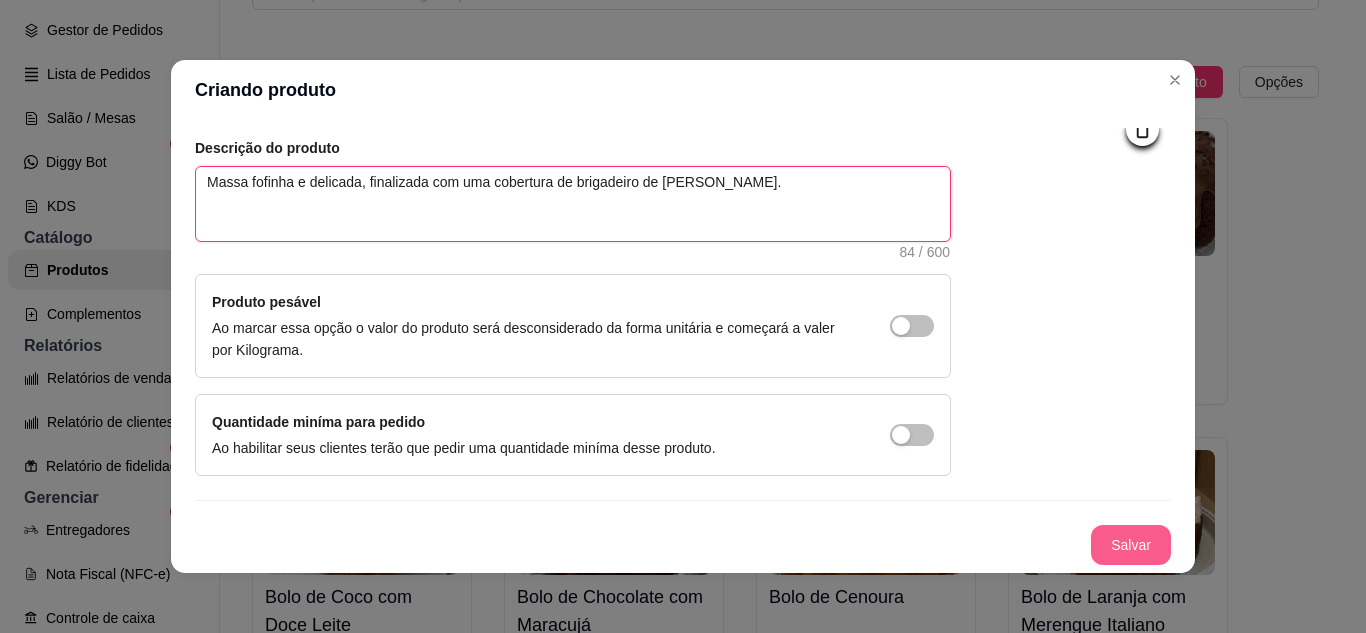 type on "Massa fofinha e delicada, finalizada com uma cobertura de brigadeiro de [PERSON_NAME]." 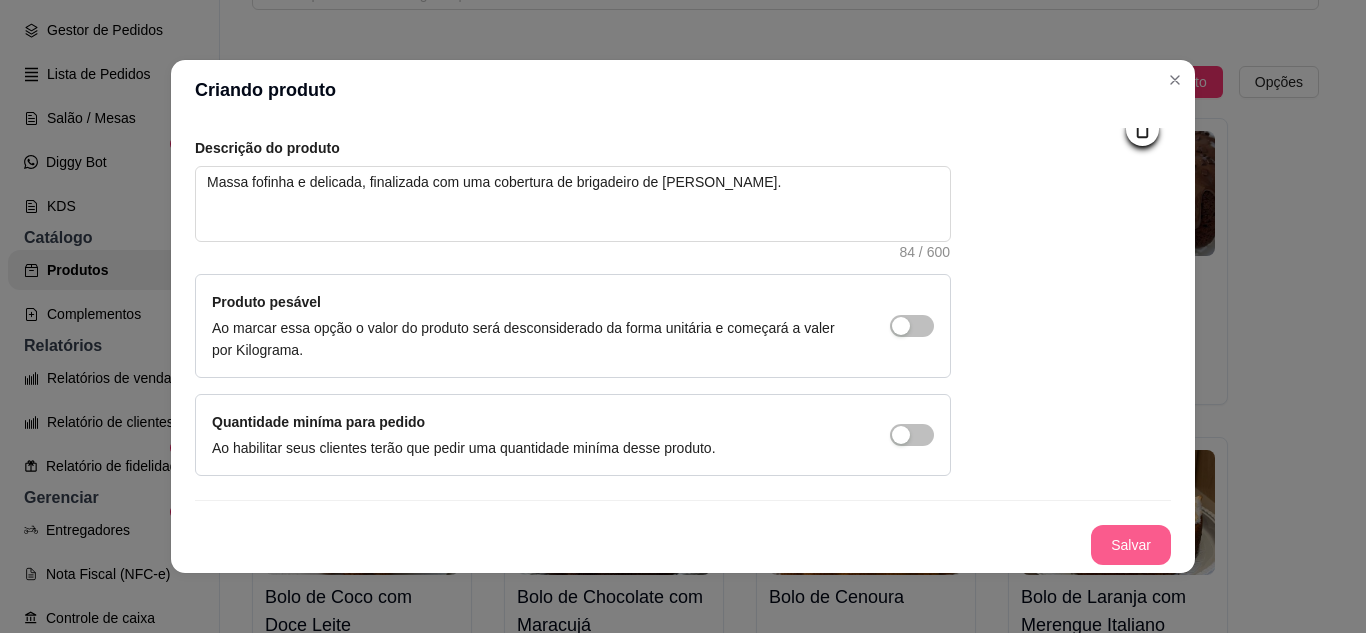 click on "Salvar" at bounding box center [1131, 545] 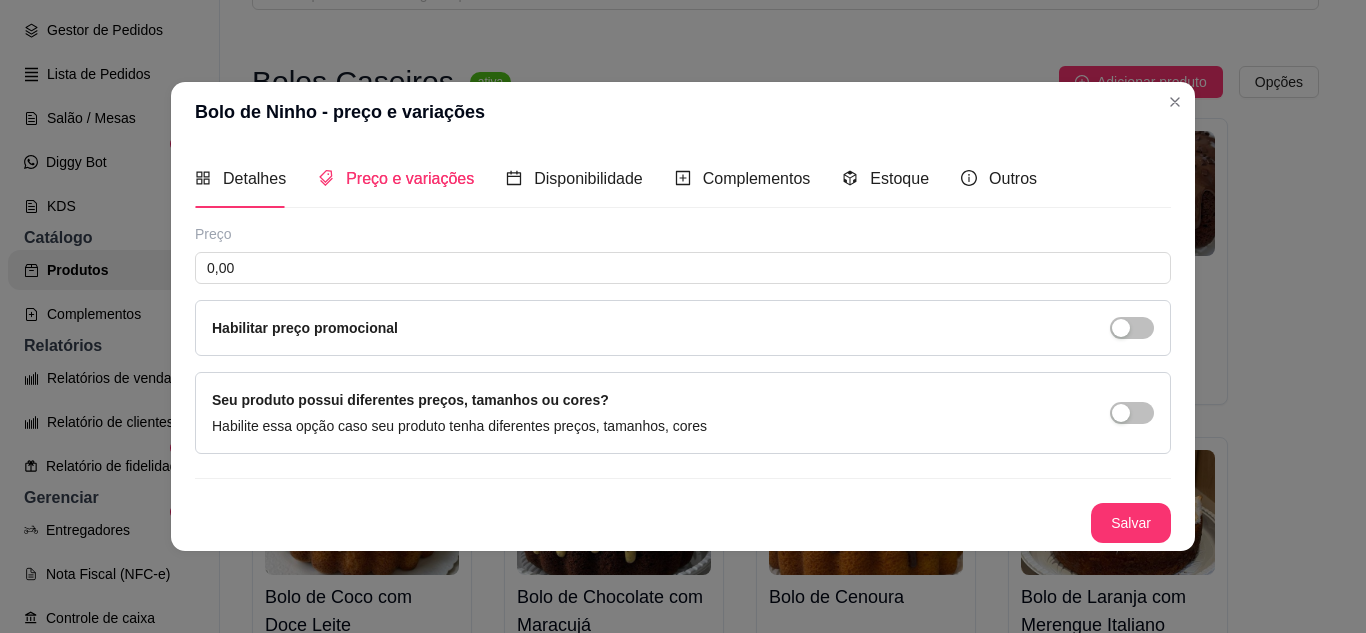 type 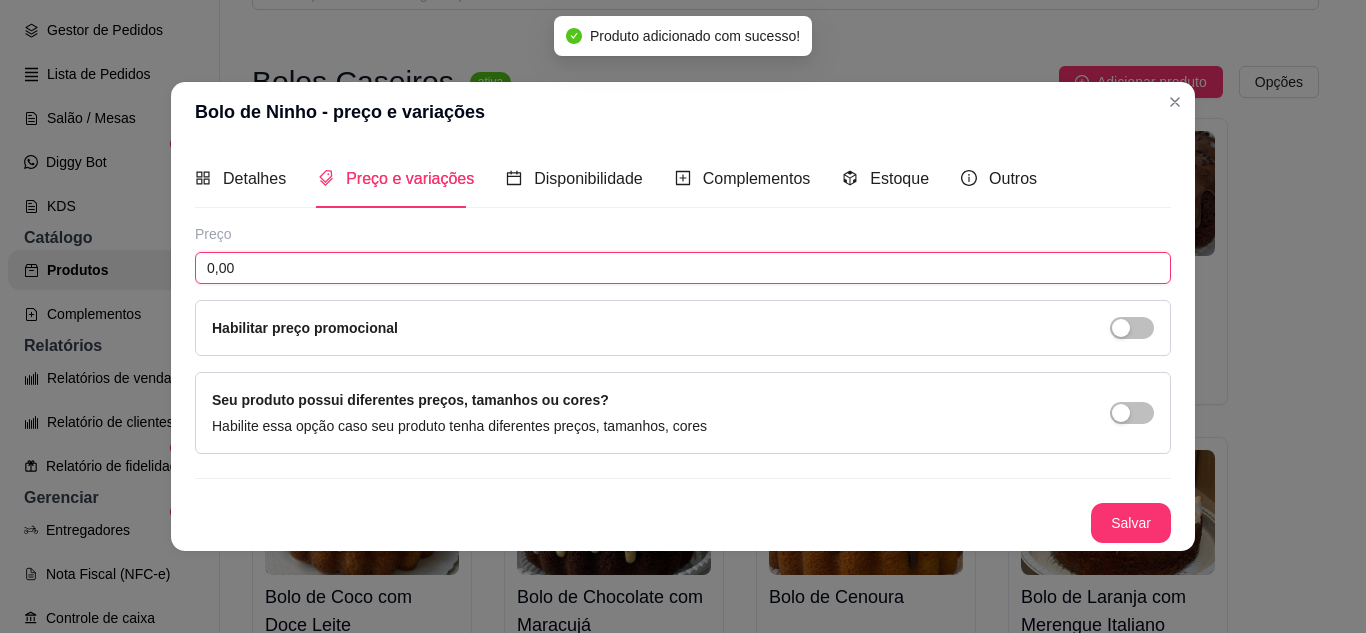 click on "0,00" at bounding box center [683, 268] 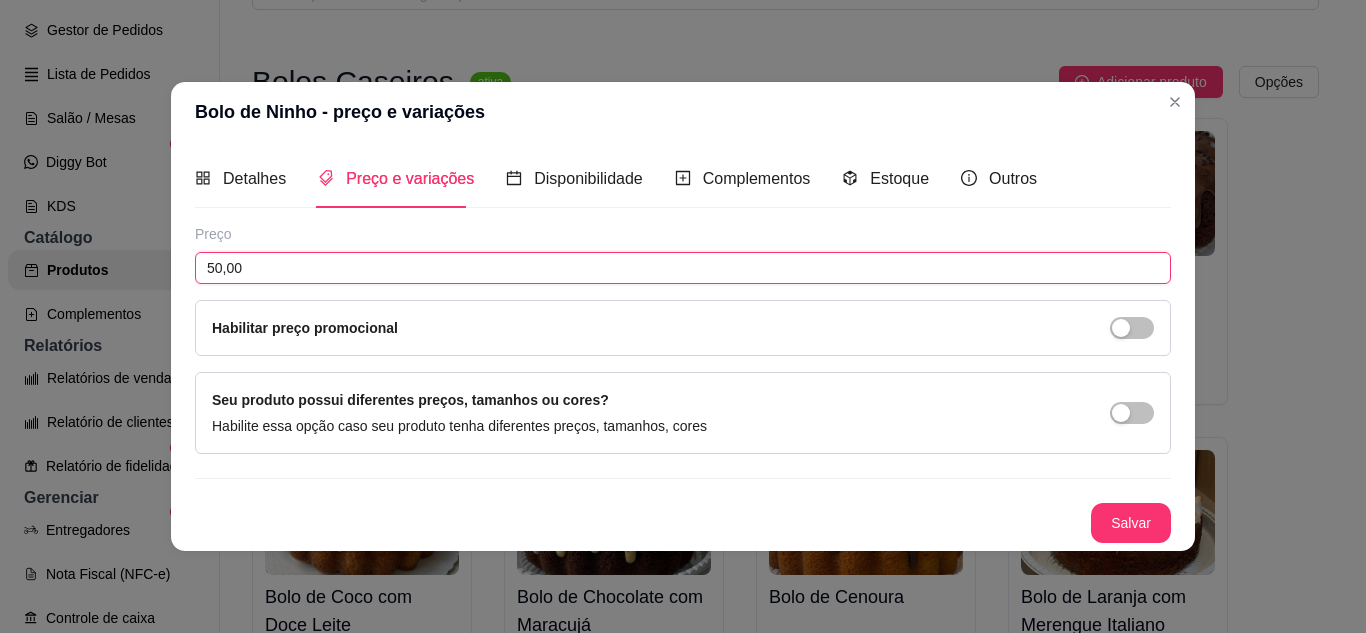 type on "50,00" 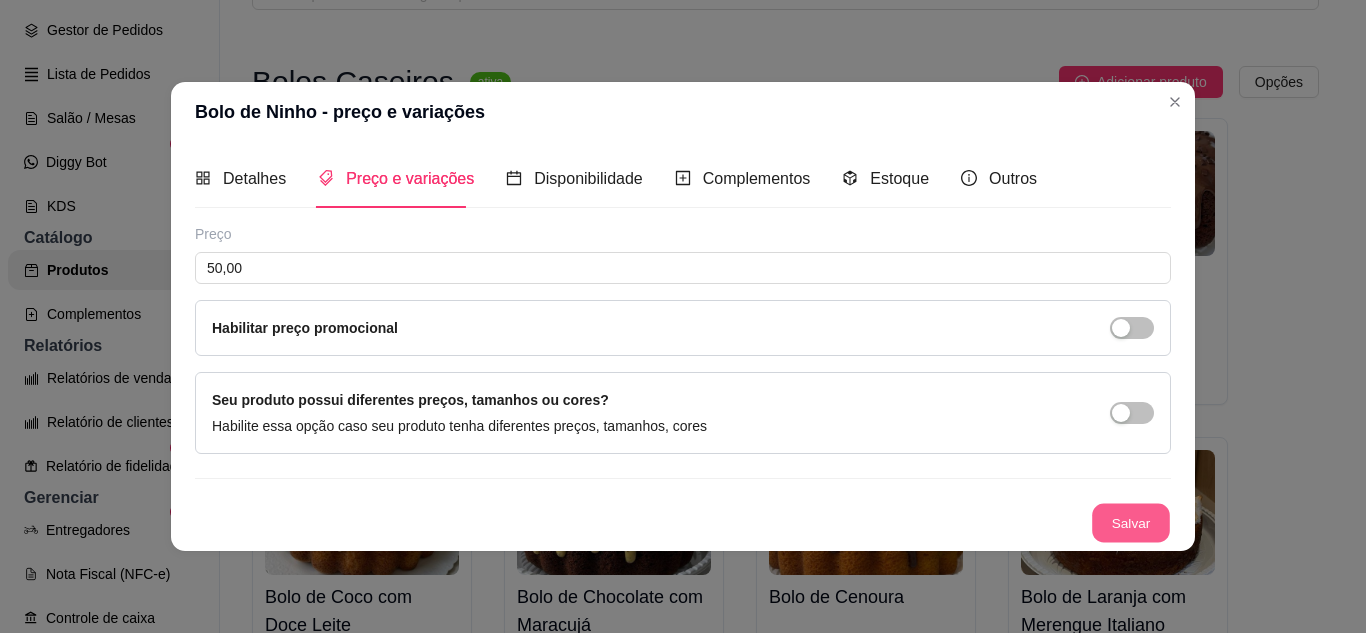 click on "Salvar" at bounding box center (1131, 522) 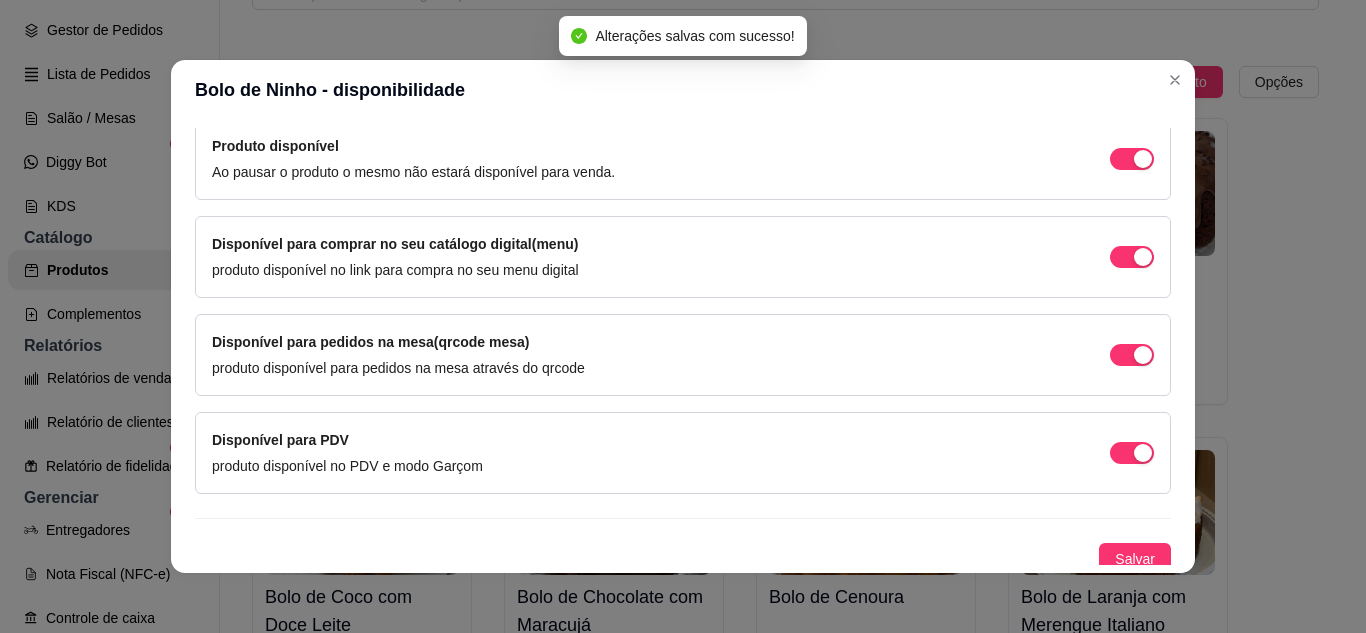 scroll, scrollTop: 213, scrollLeft: 0, axis: vertical 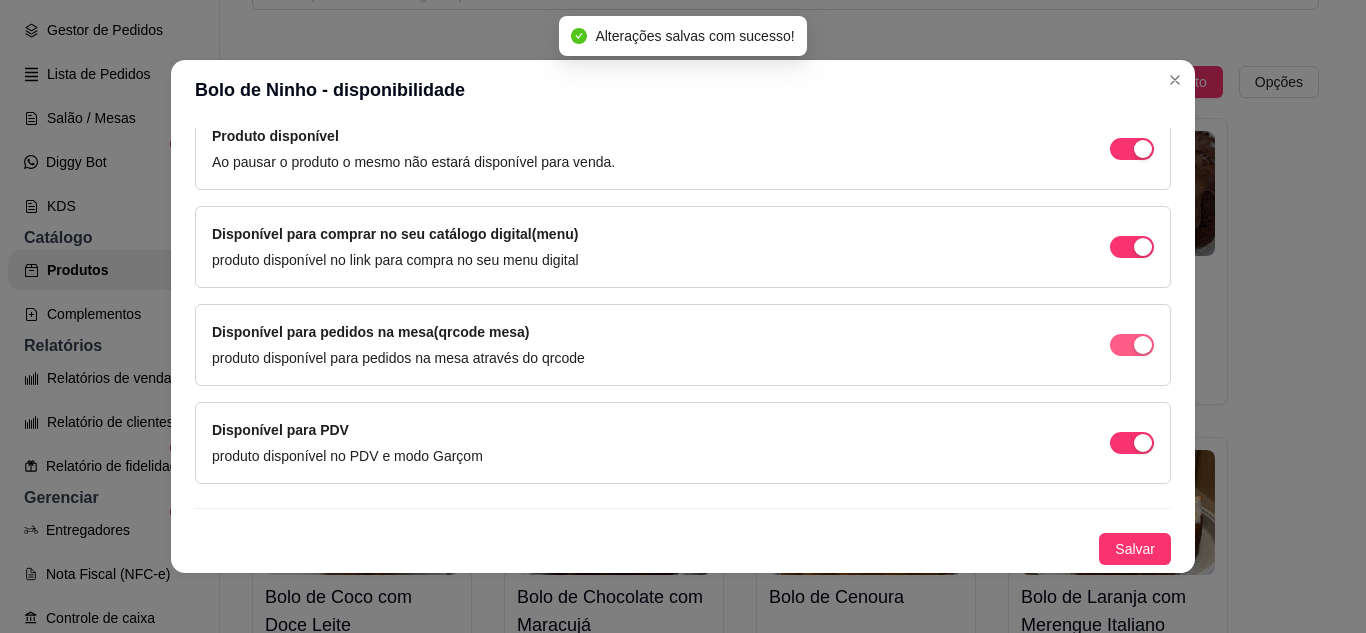 click at bounding box center (1132, 149) 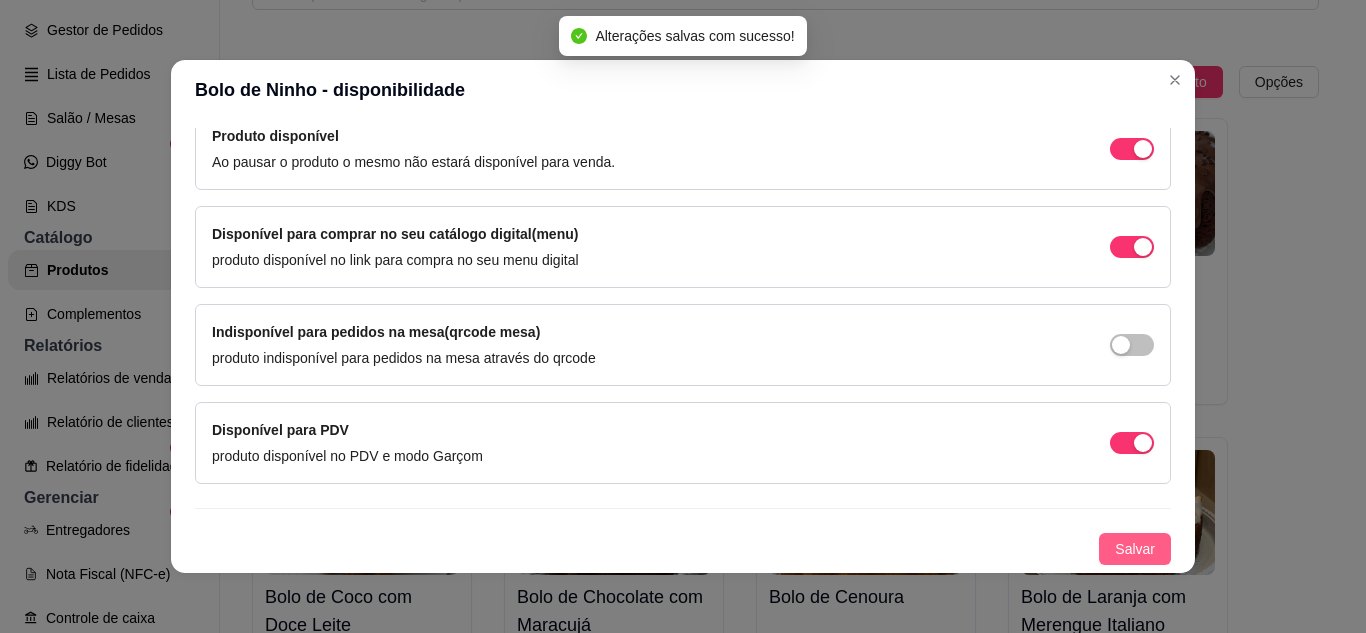 click on "Salvar" at bounding box center [1135, 549] 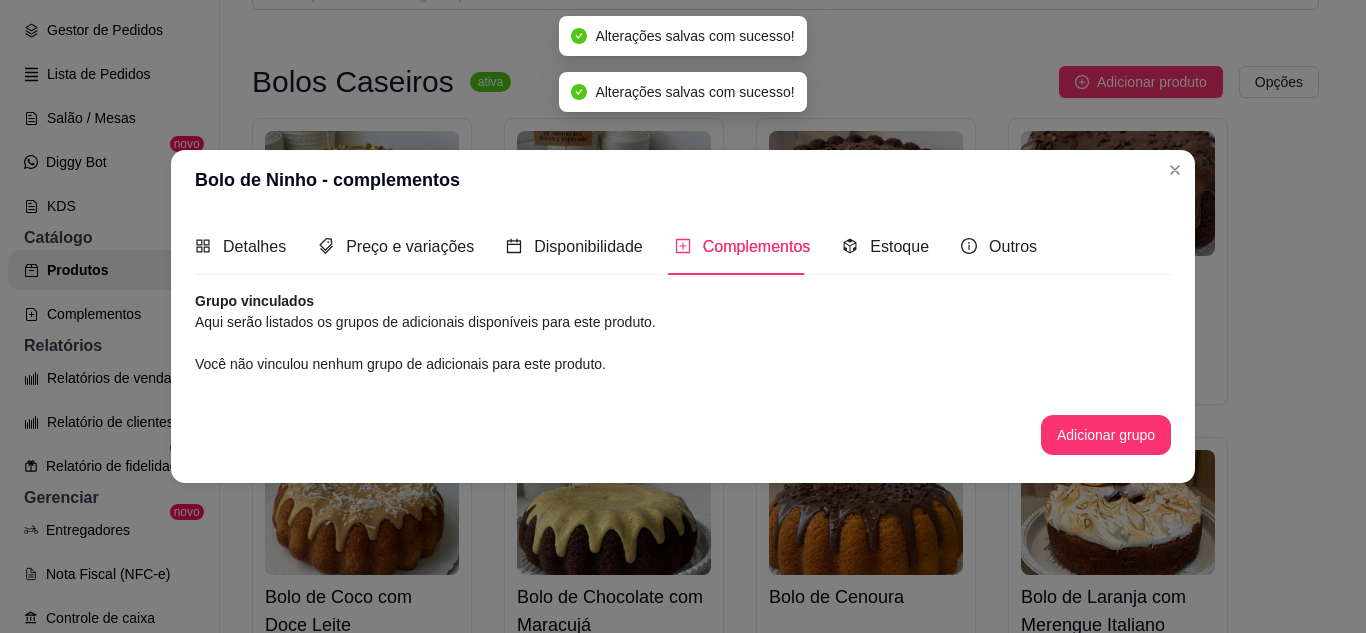 scroll, scrollTop: 0, scrollLeft: 0, axis: both 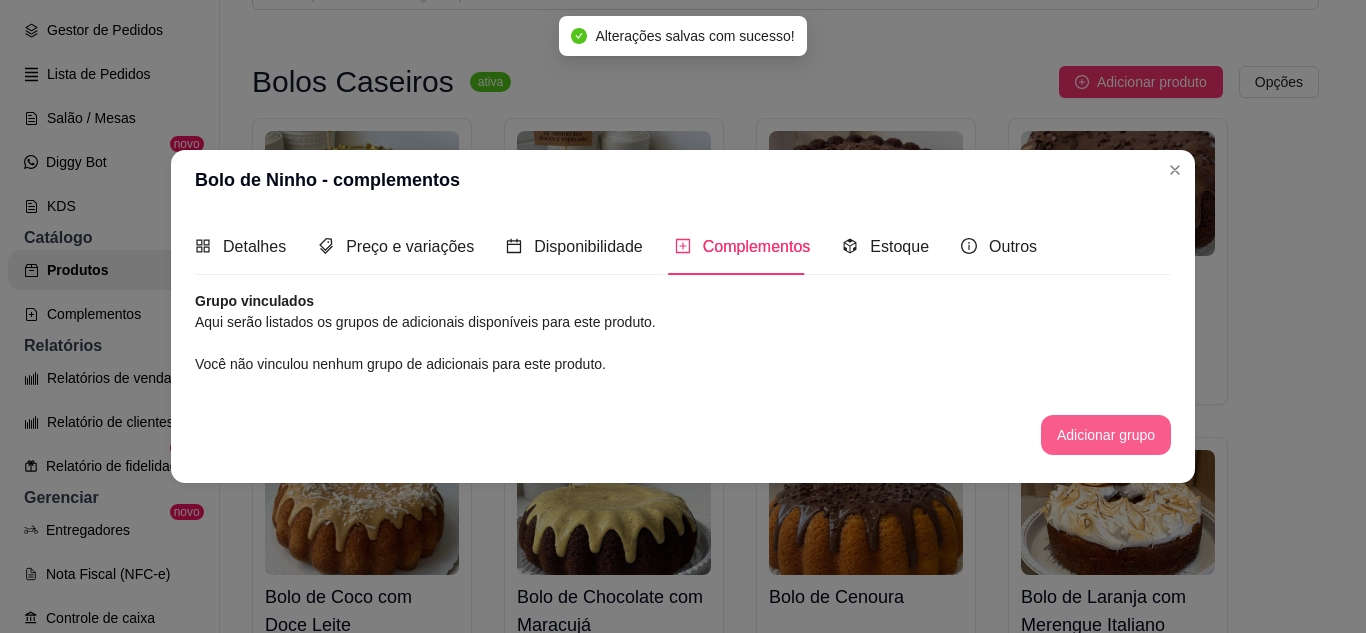 click on "Adicionar grupo" at bounding box center (1106, 435) 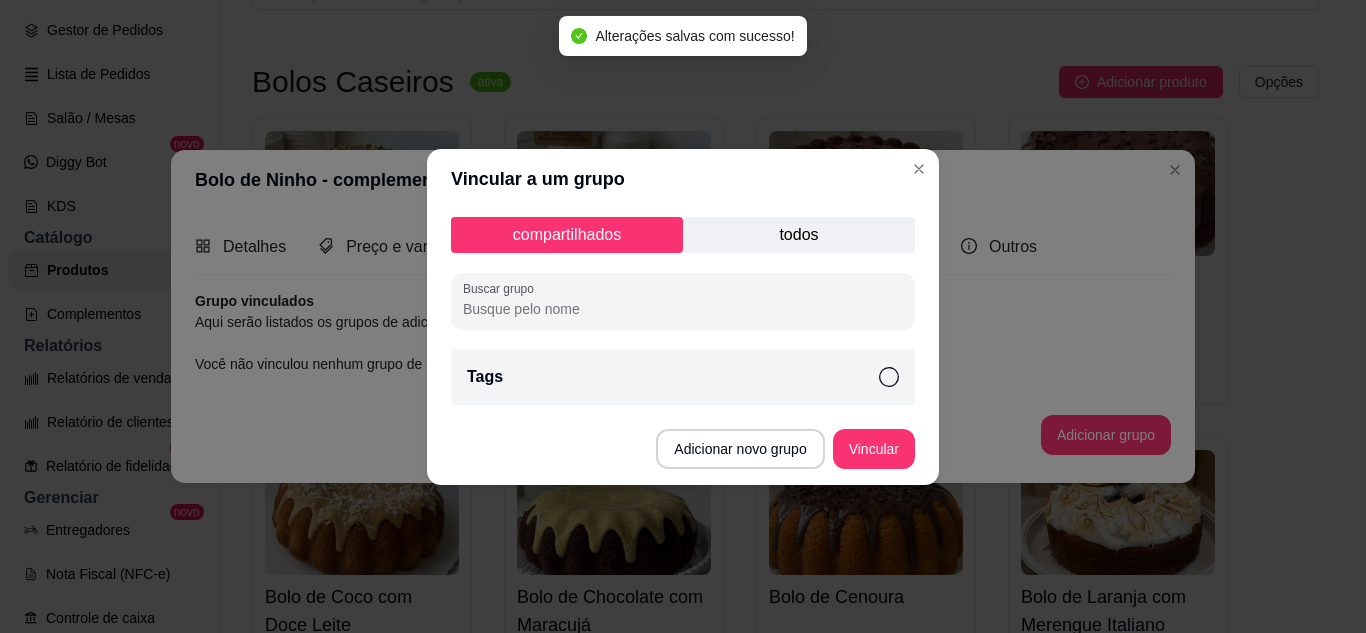 click on "Tags" at bounding box center [683, 377] 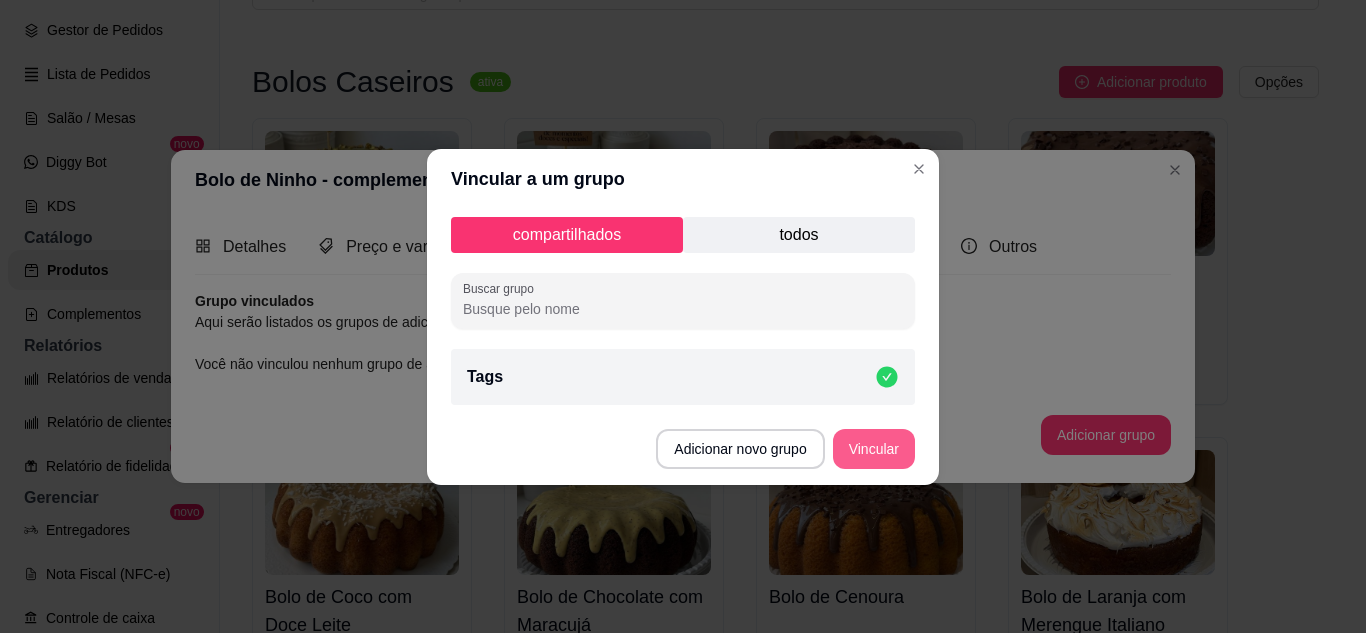 click on "Vincular" at bounding box center (874, 449) 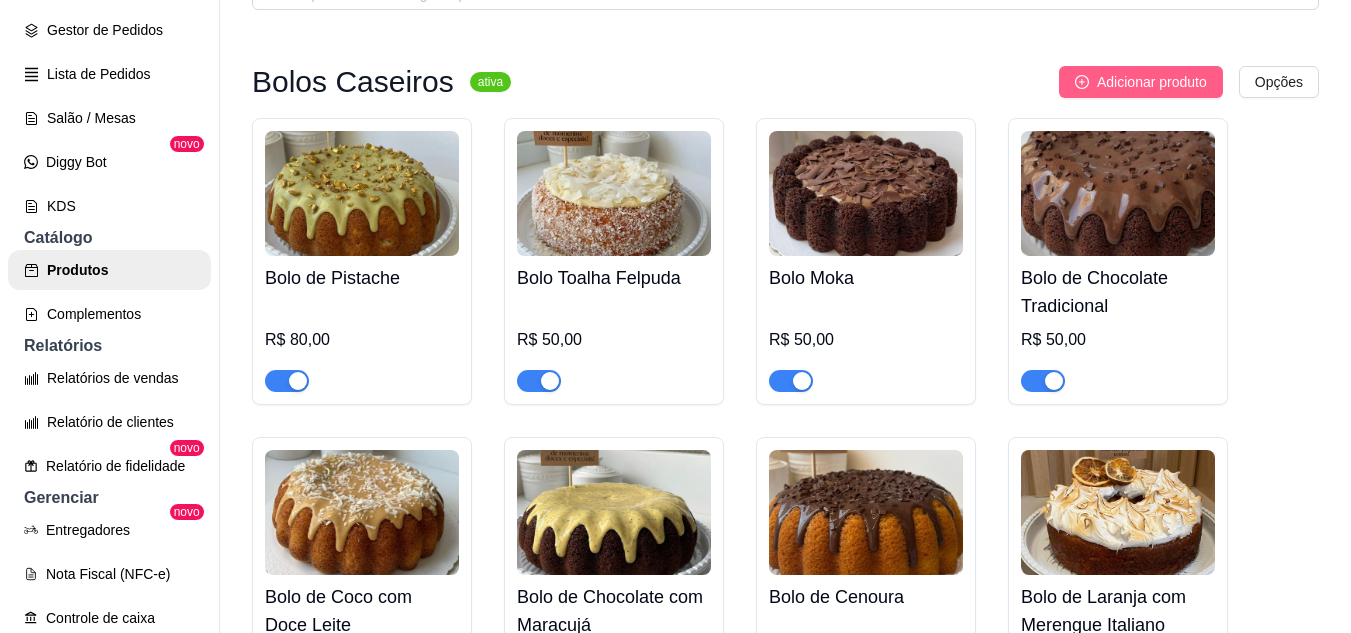 click on "Adicionar produto" at bounding box center [1152, 82] 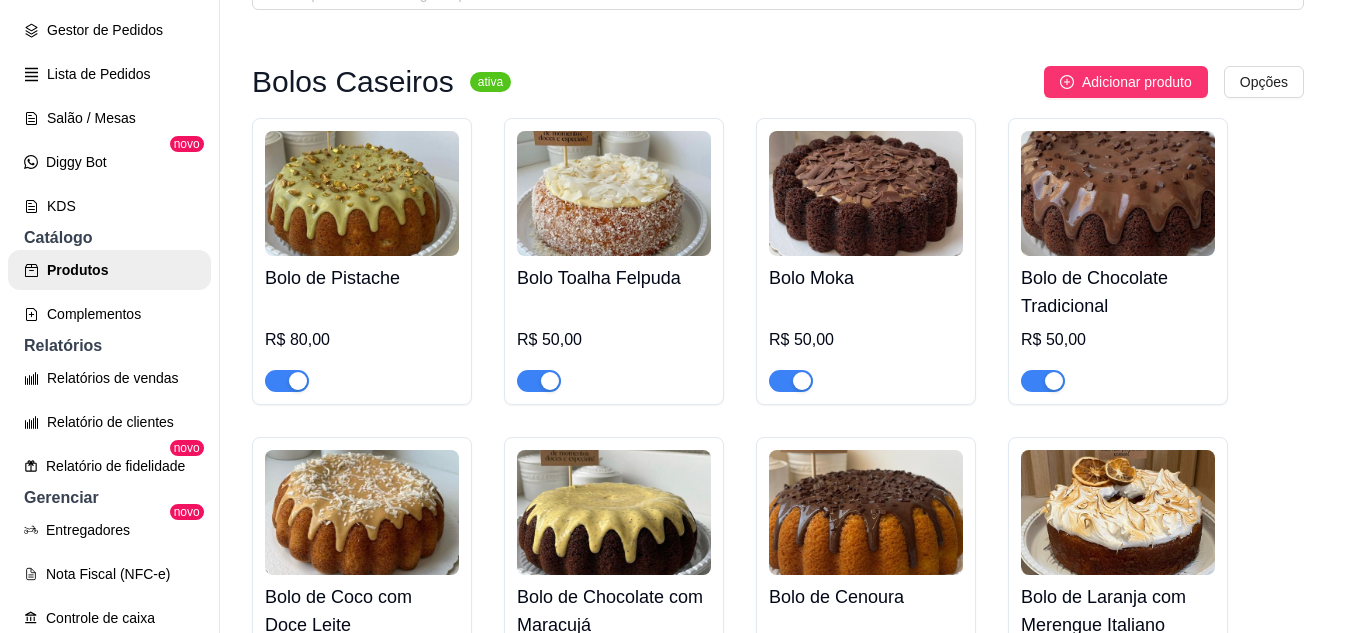 type 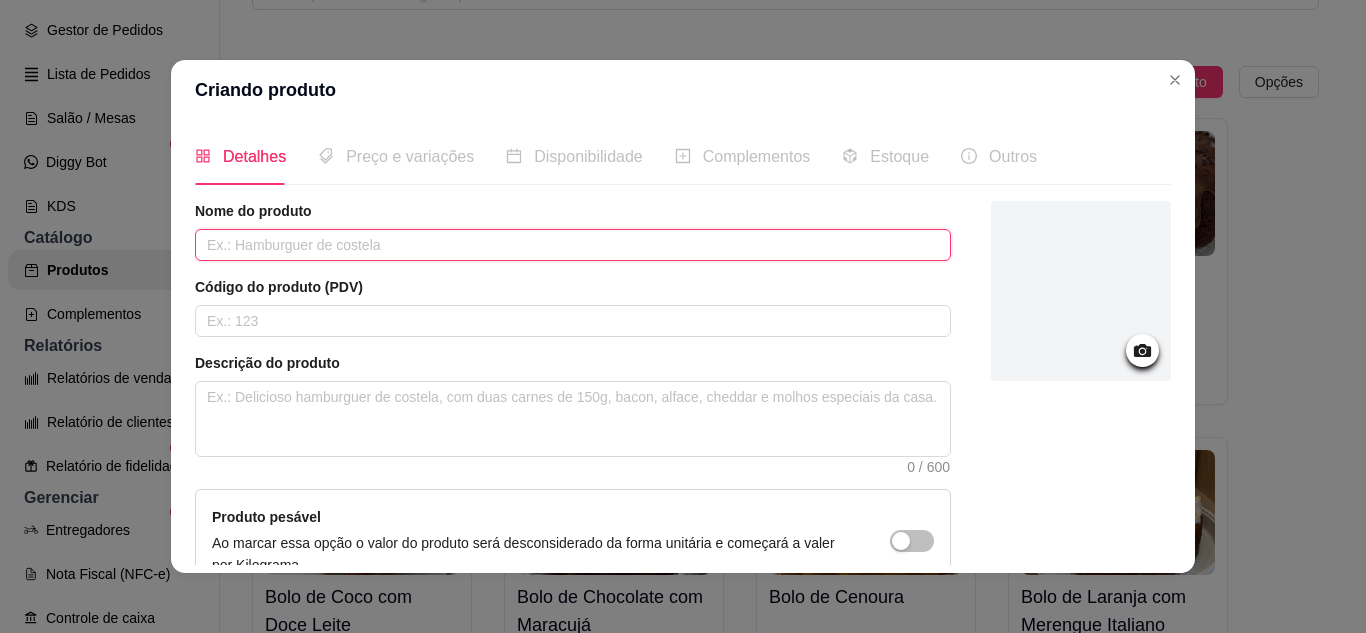 click at bounding box center (573, 245) 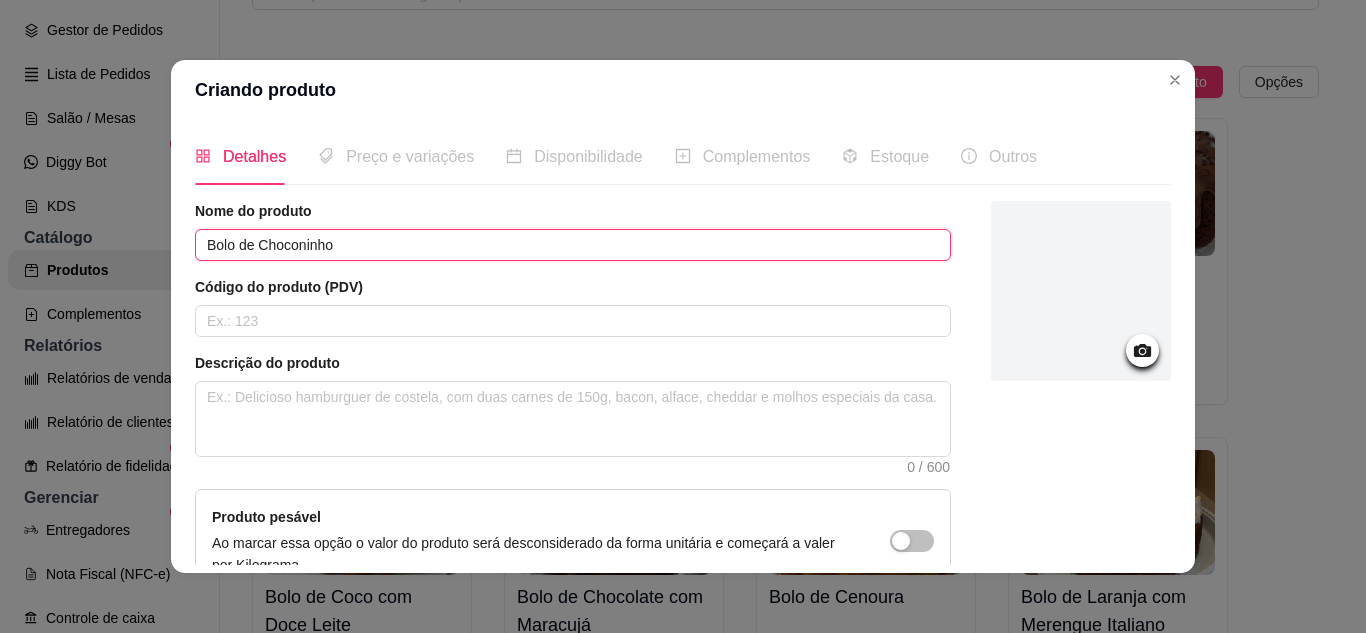 type on "Bolo de Choconinho" 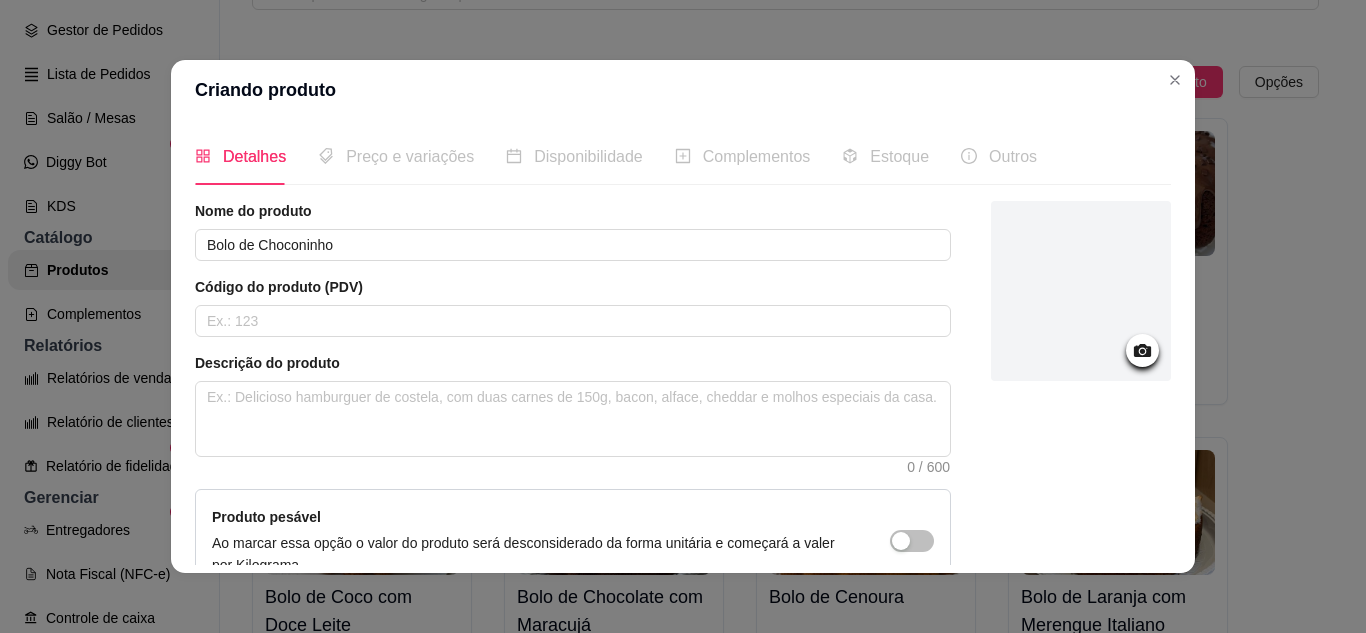 click 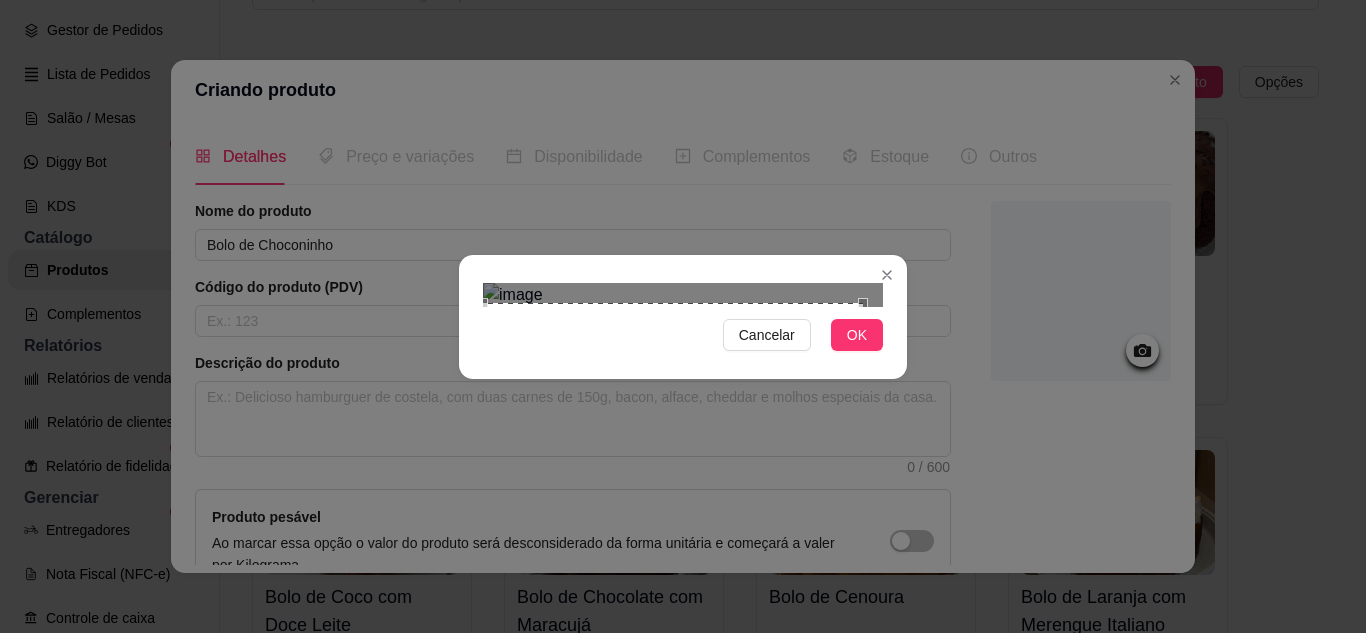 click on "Cancelar OK" at bounding box center (683, 316) 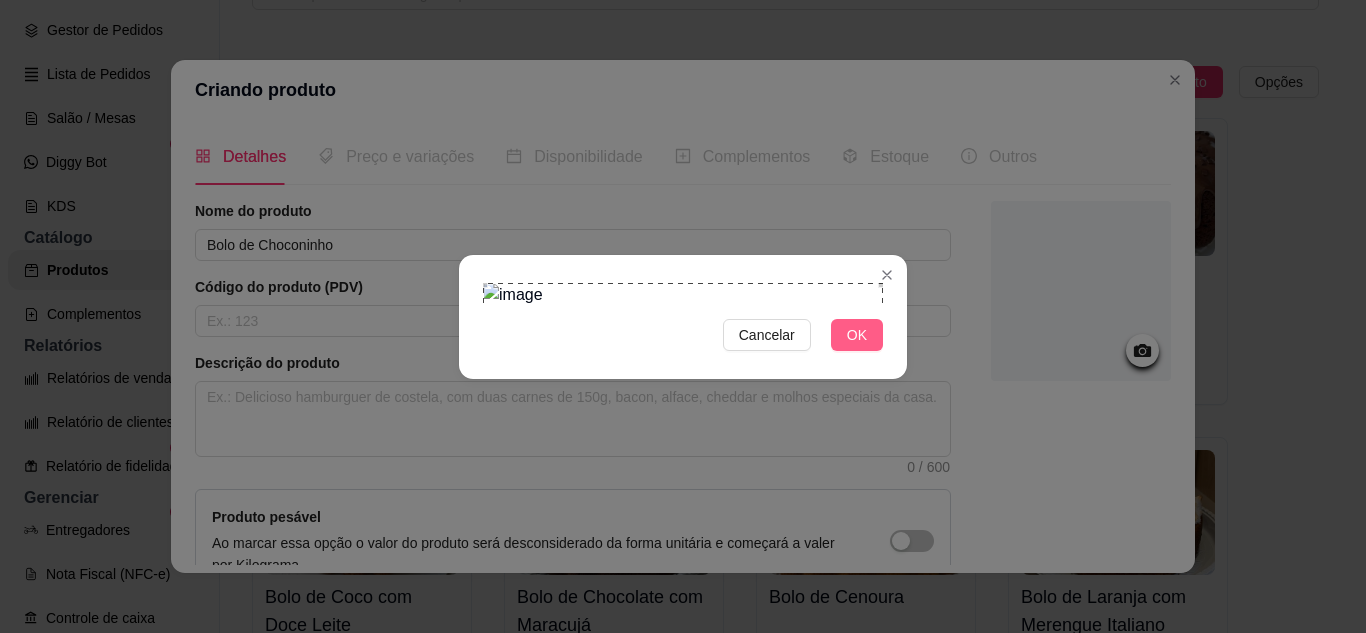 click on "OK" at bounding box center (857, 335) 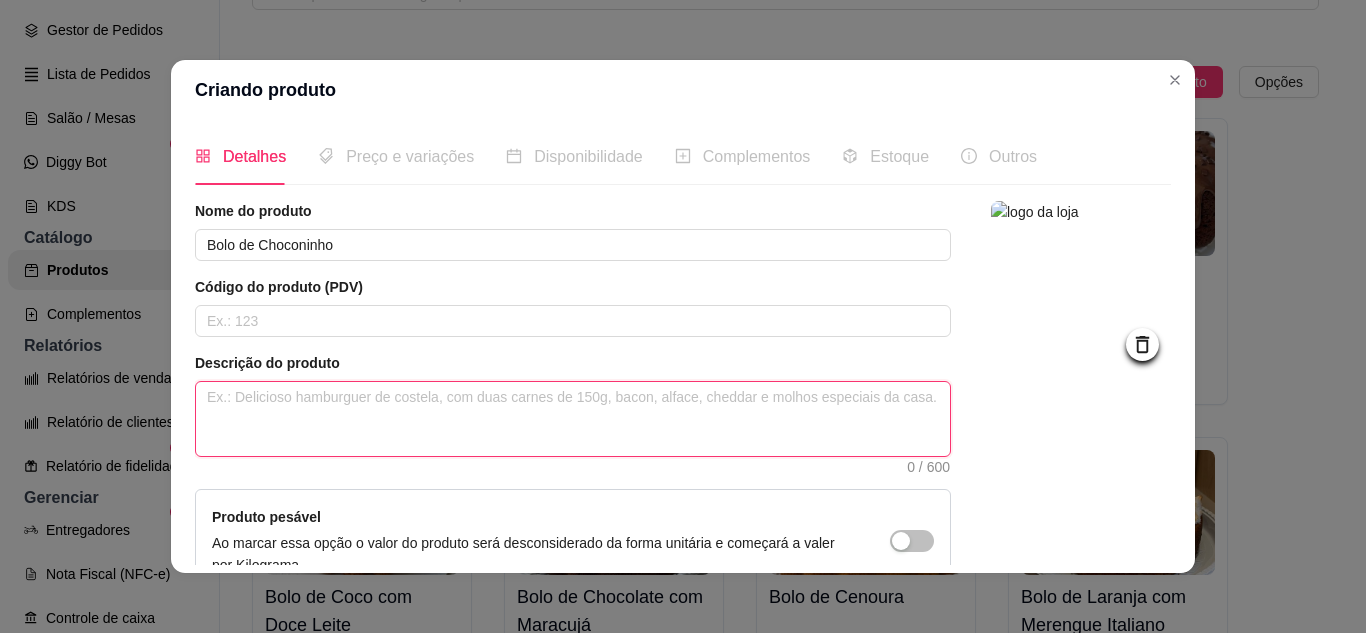 click at bounding box center [573, 419] 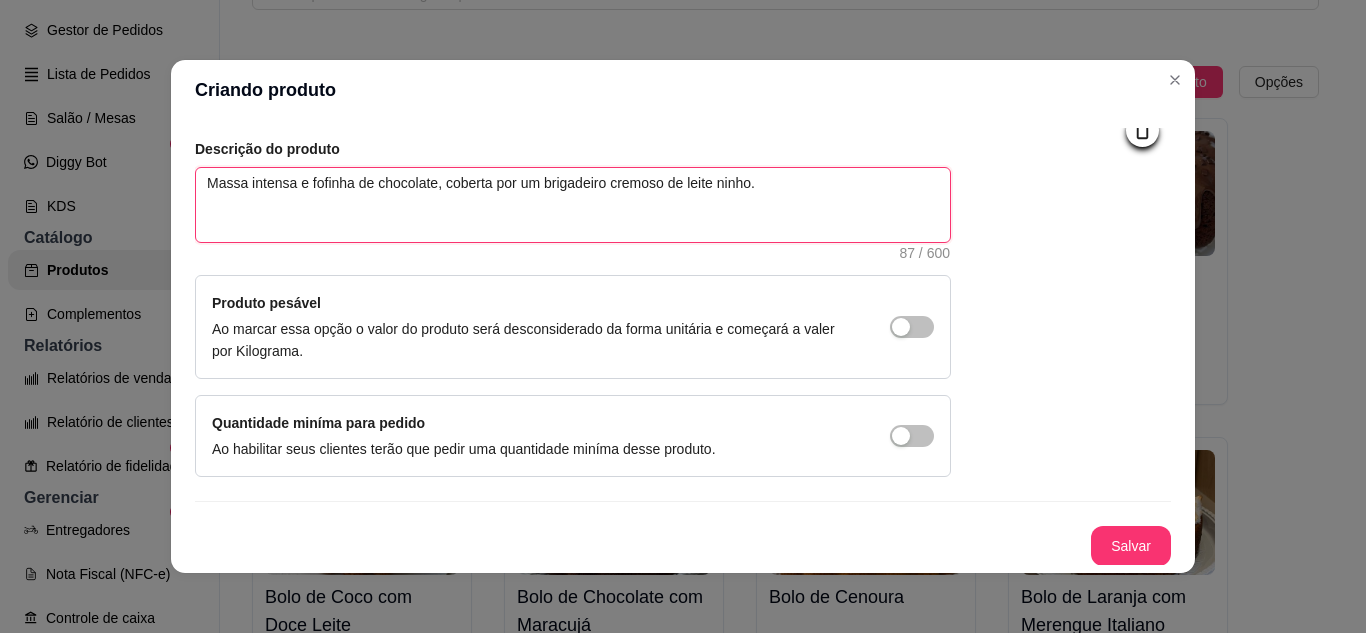 scroll, scrollTop: 215, scrollLeft: 0, axis: vertical 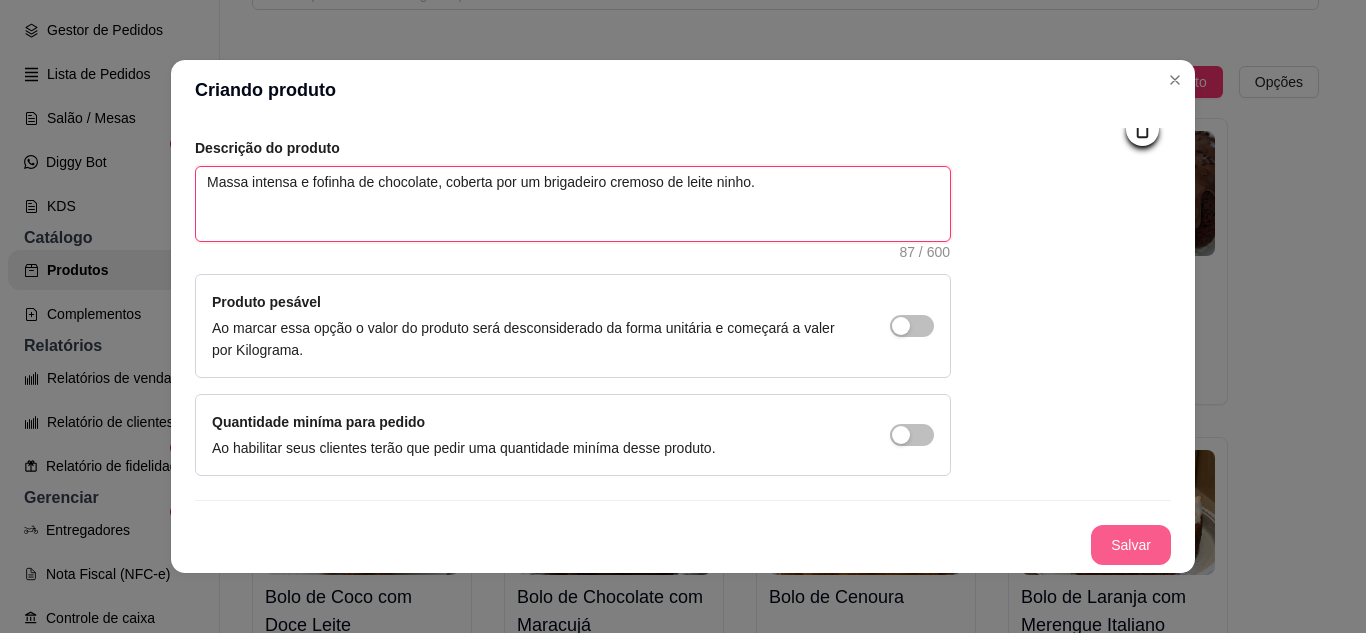 type on "Massa intensa e fofinha de chocolate, coberta por um brigadeiro cremoso de leite ninho." 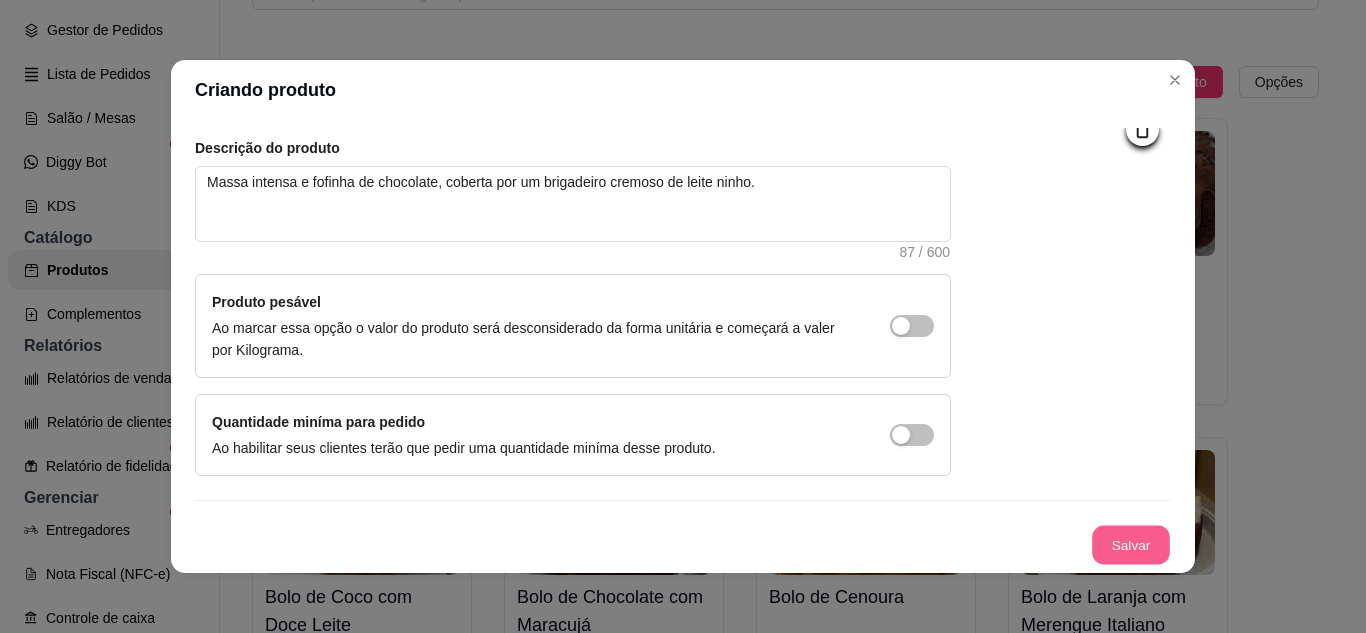 click on "Salvar" at bounding box center [1131, 545] 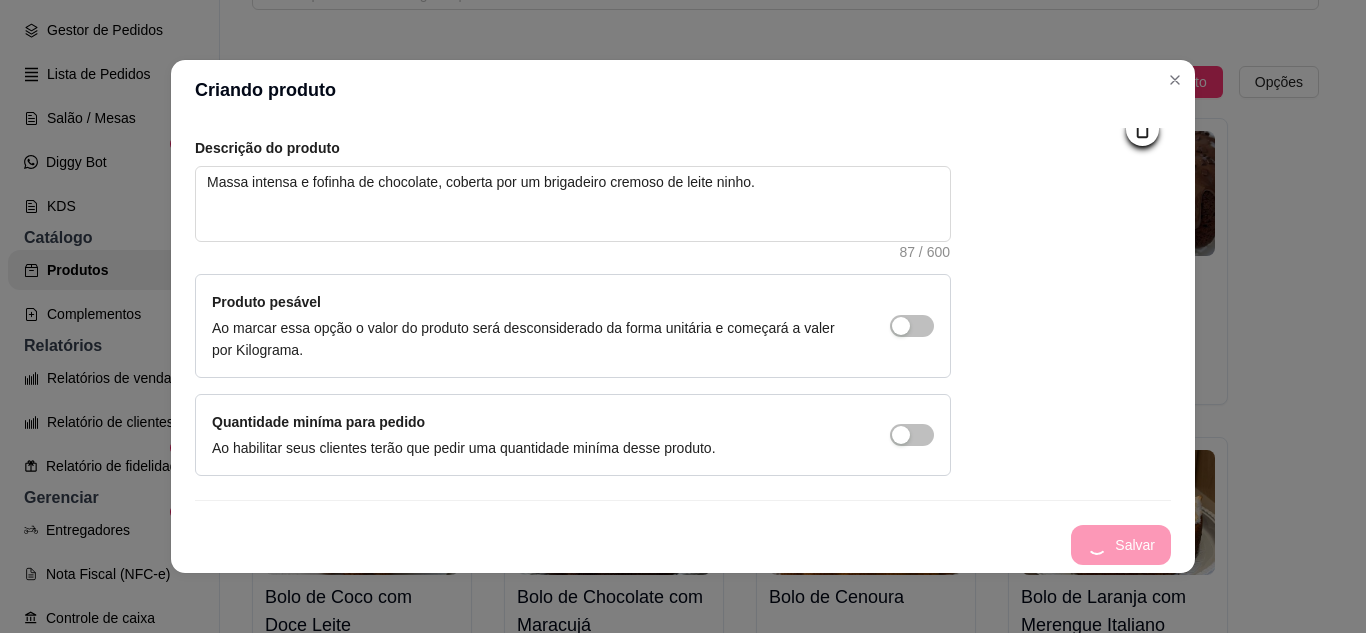 type 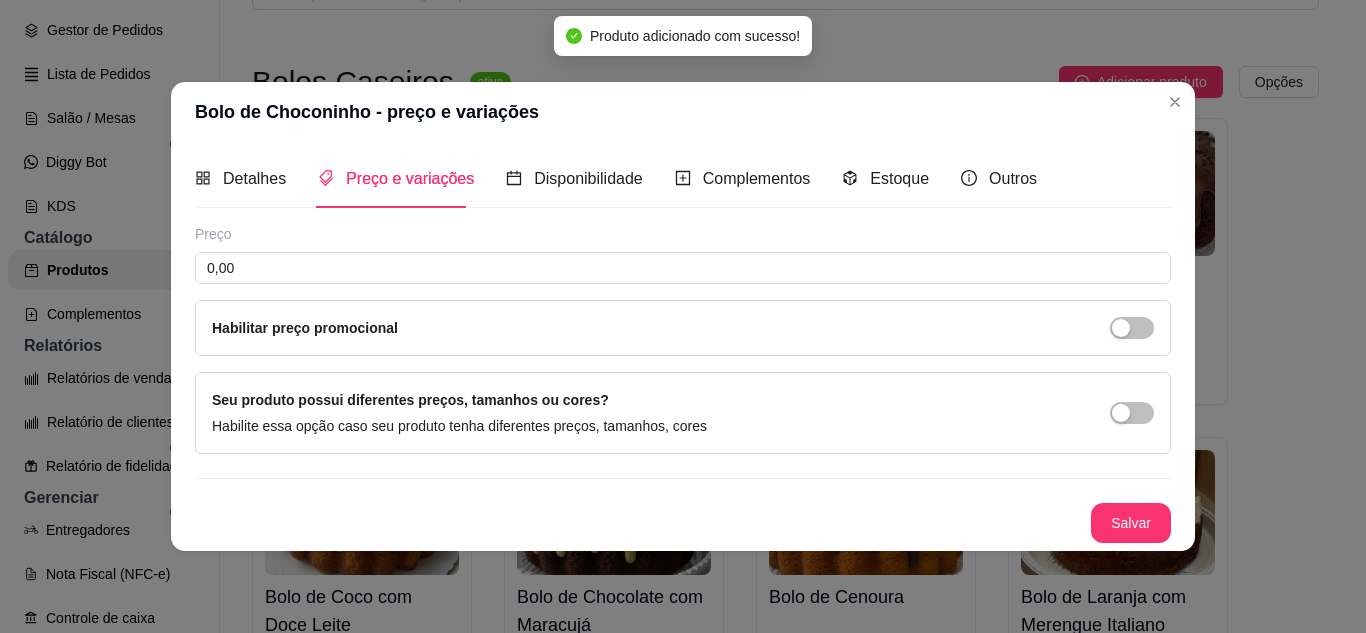 scroll, scrollTop: 0, scrollLeft: 0, axis: both 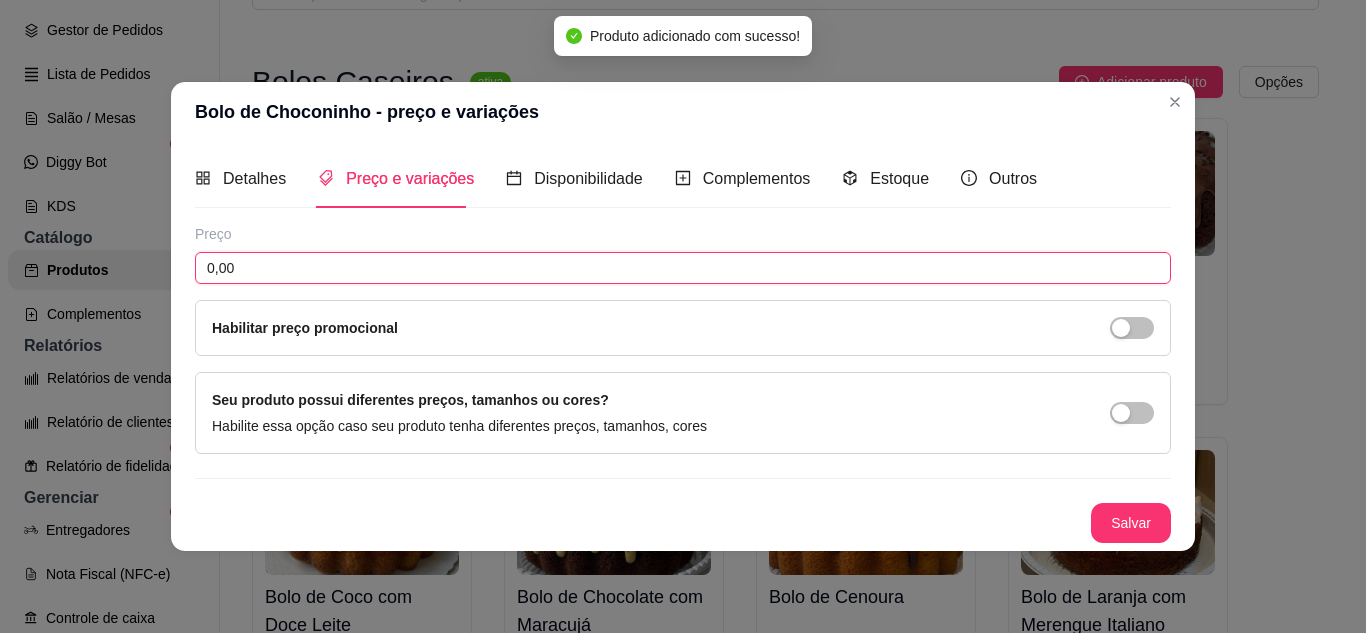 click on "0,00" at bounding box center [683, 268] 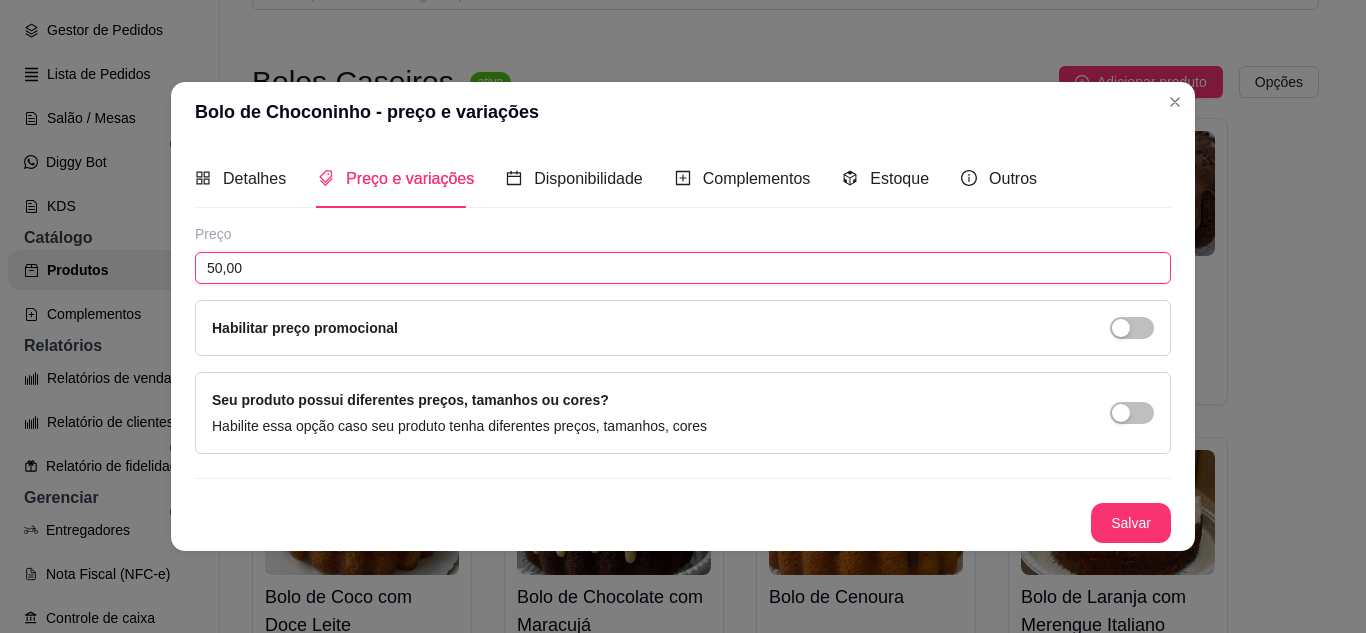 type on "50,00" 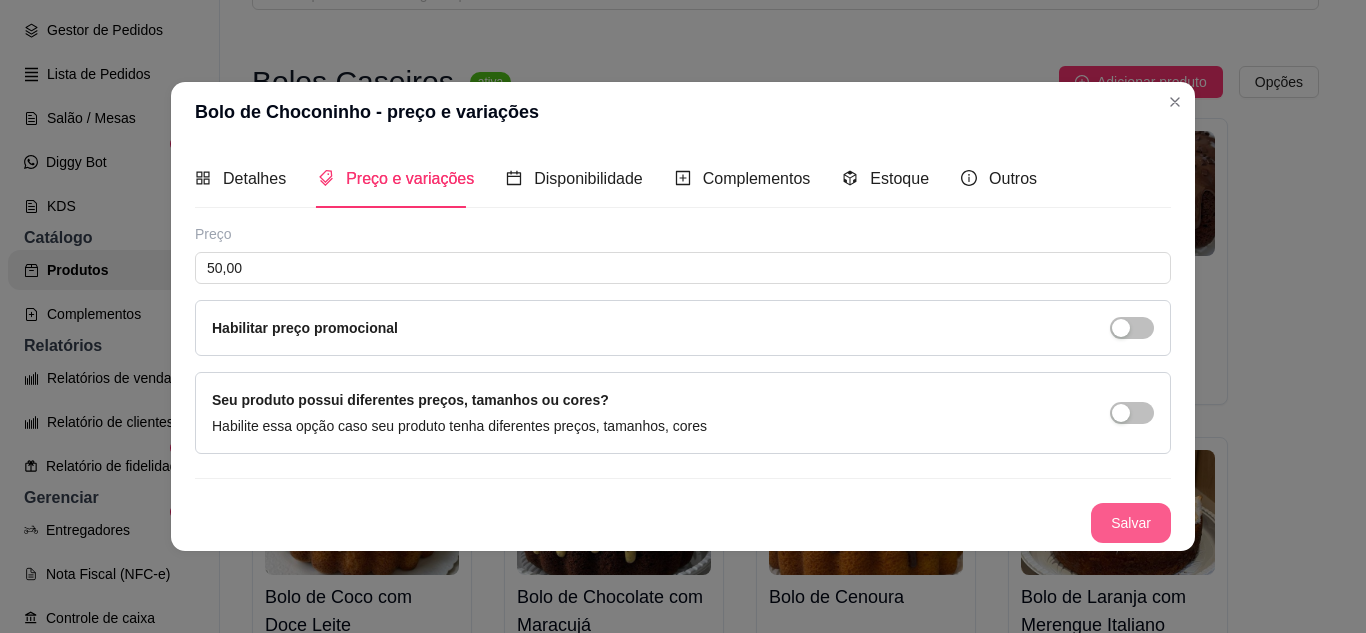 click on "Salvar" at bounding box center [1131, 523] 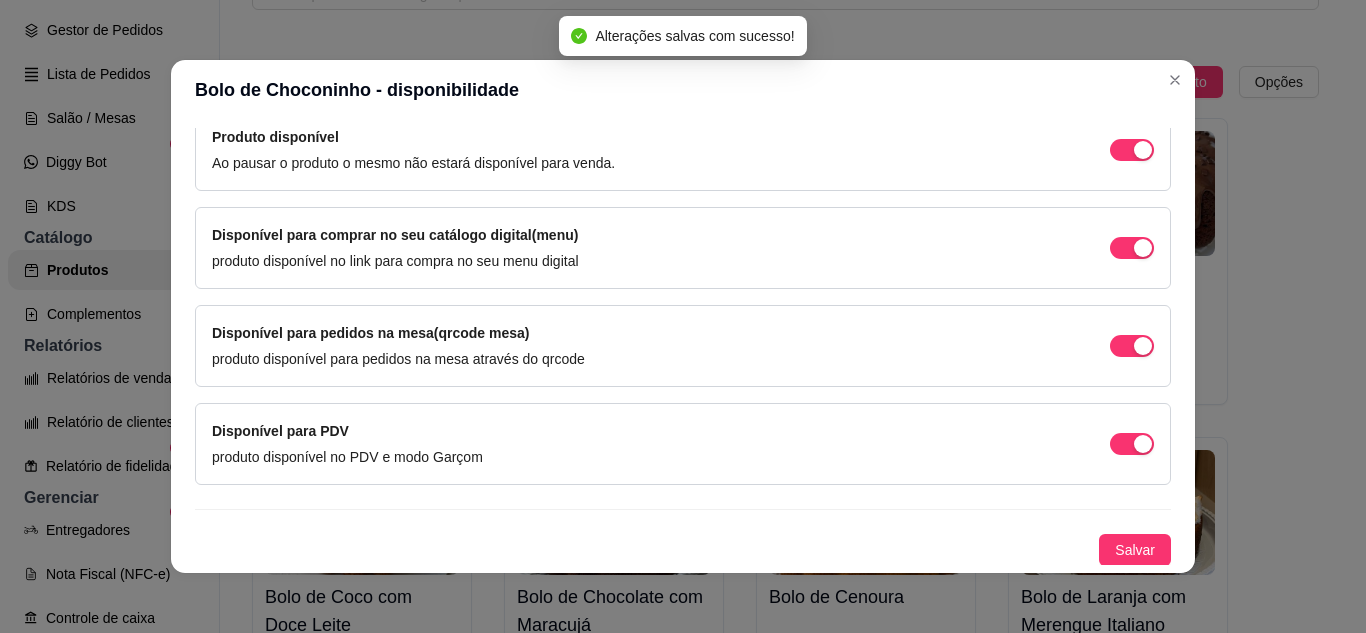 scroll, scrollTop: 213, scrollLeft: 0, axis: vertical 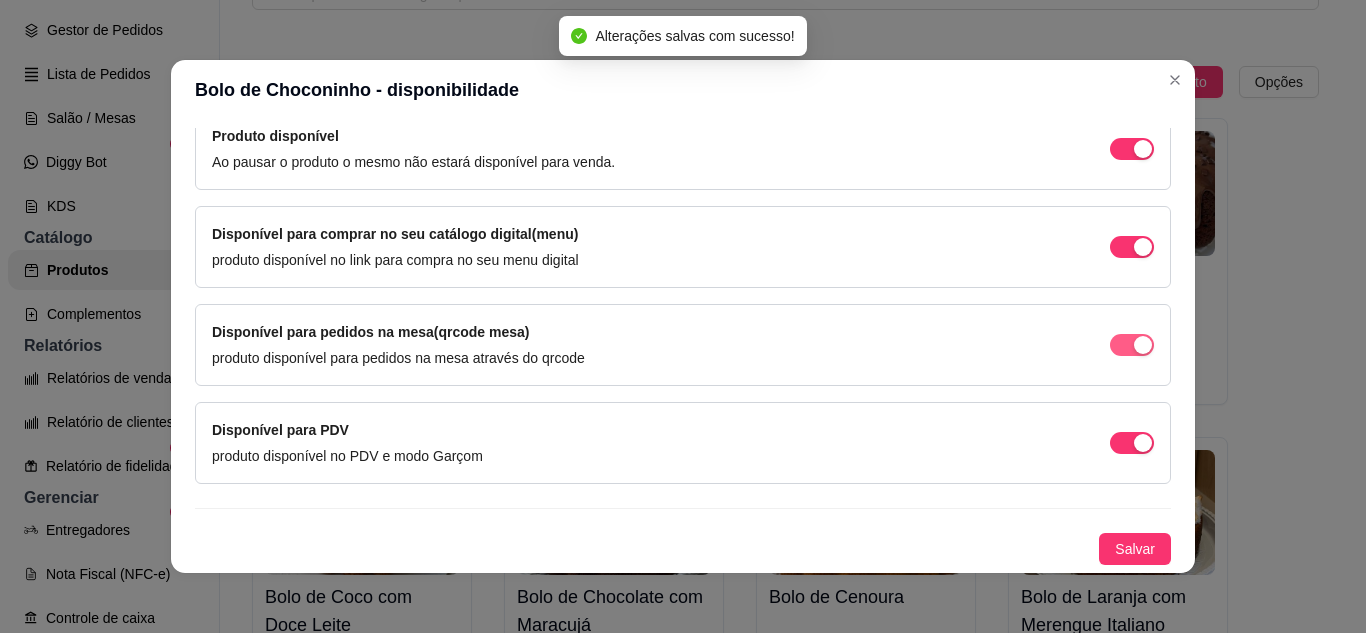 click at bounding box center [1132, 149] 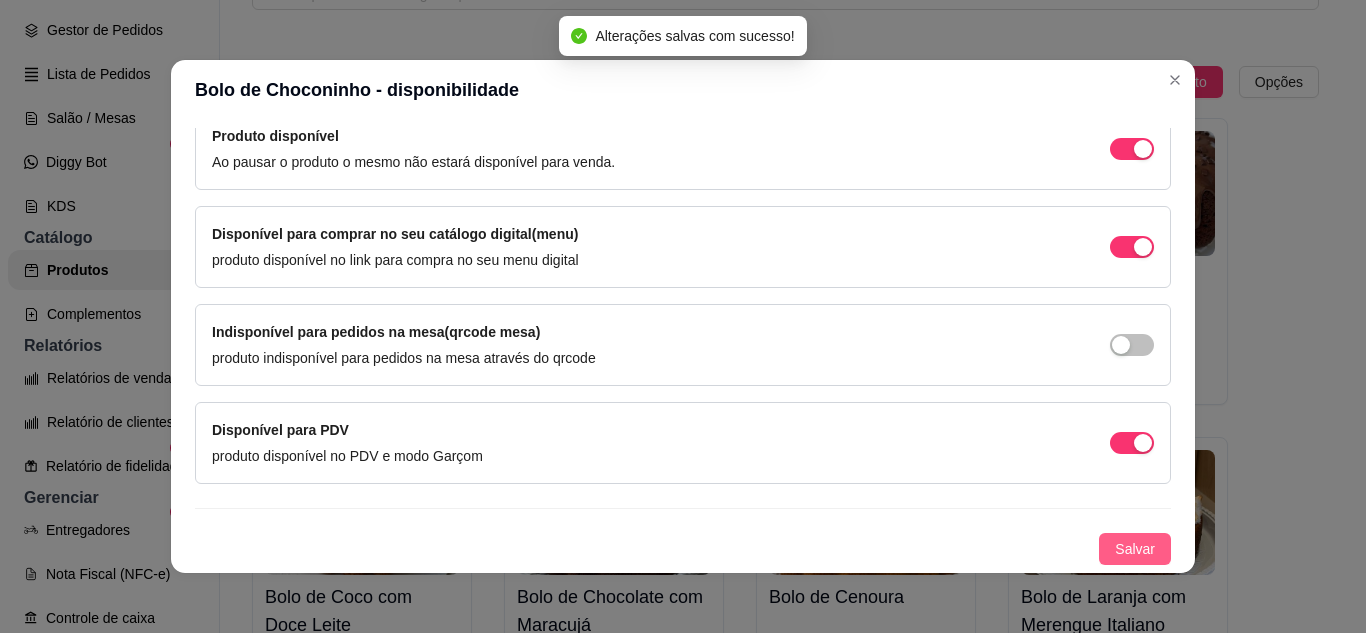 click on "Salvar" at bounding box center (1135, 549) 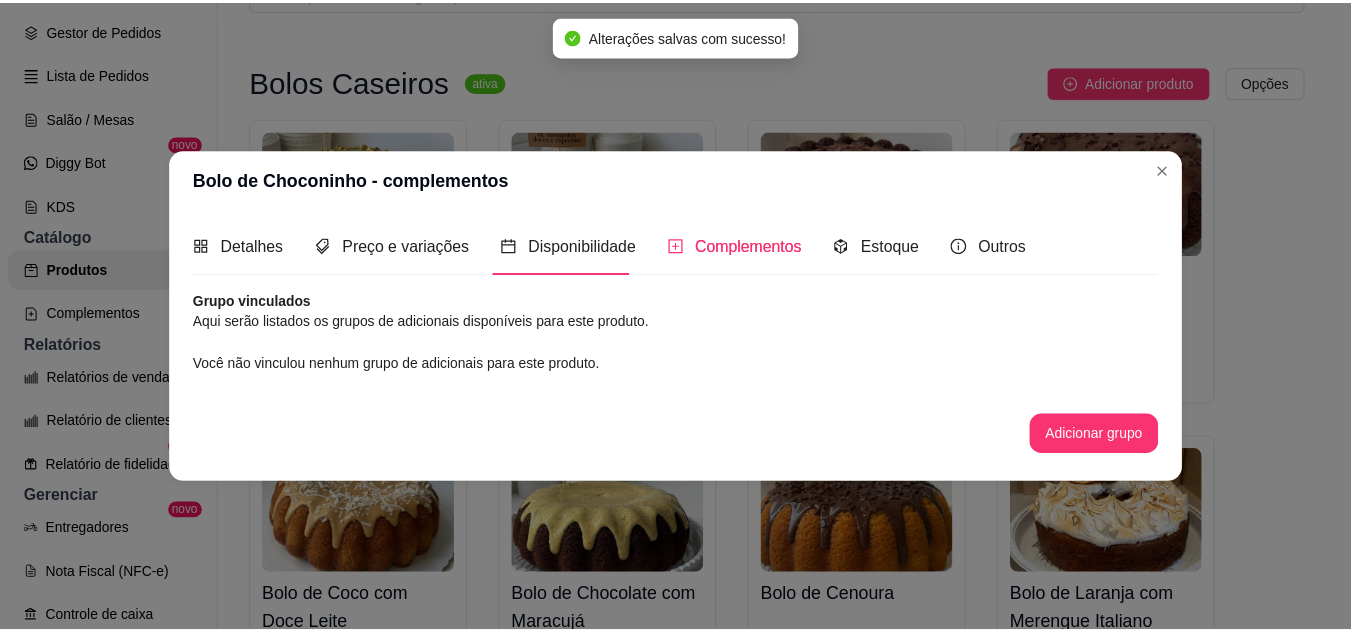 scroll, scrollTop: 0, scrollLeft: 0, axis: both 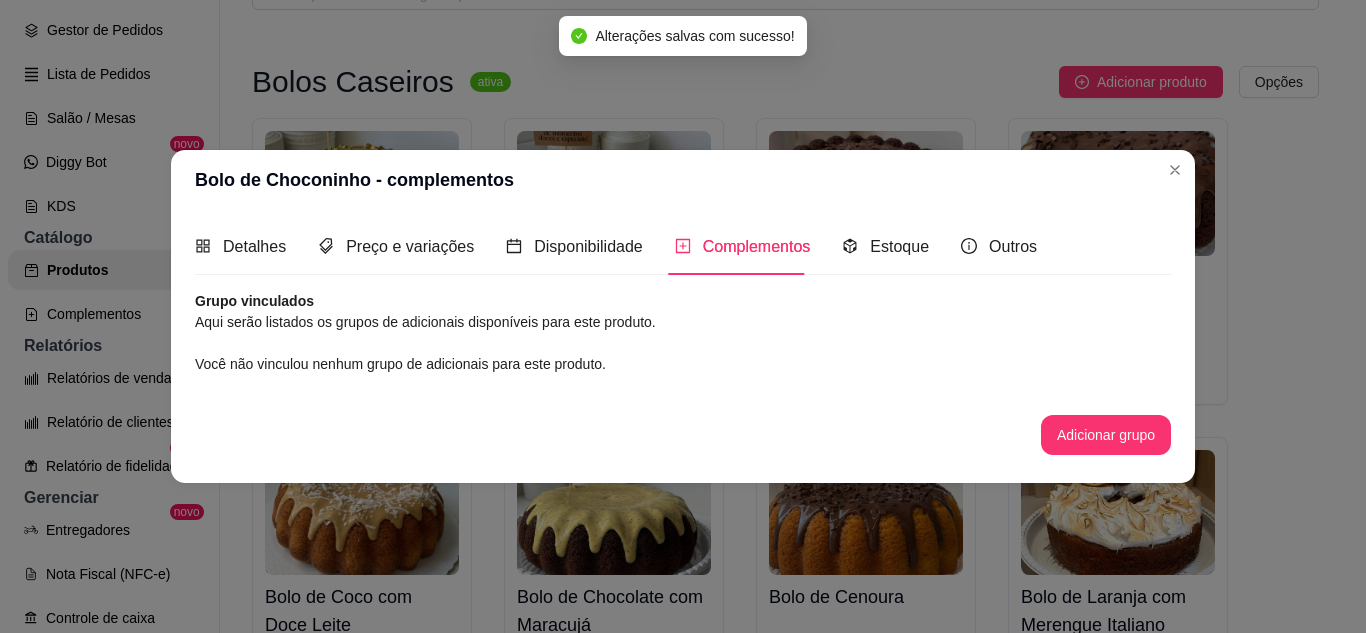click on "Adicionar grupo" at bounding box center [683, 435] 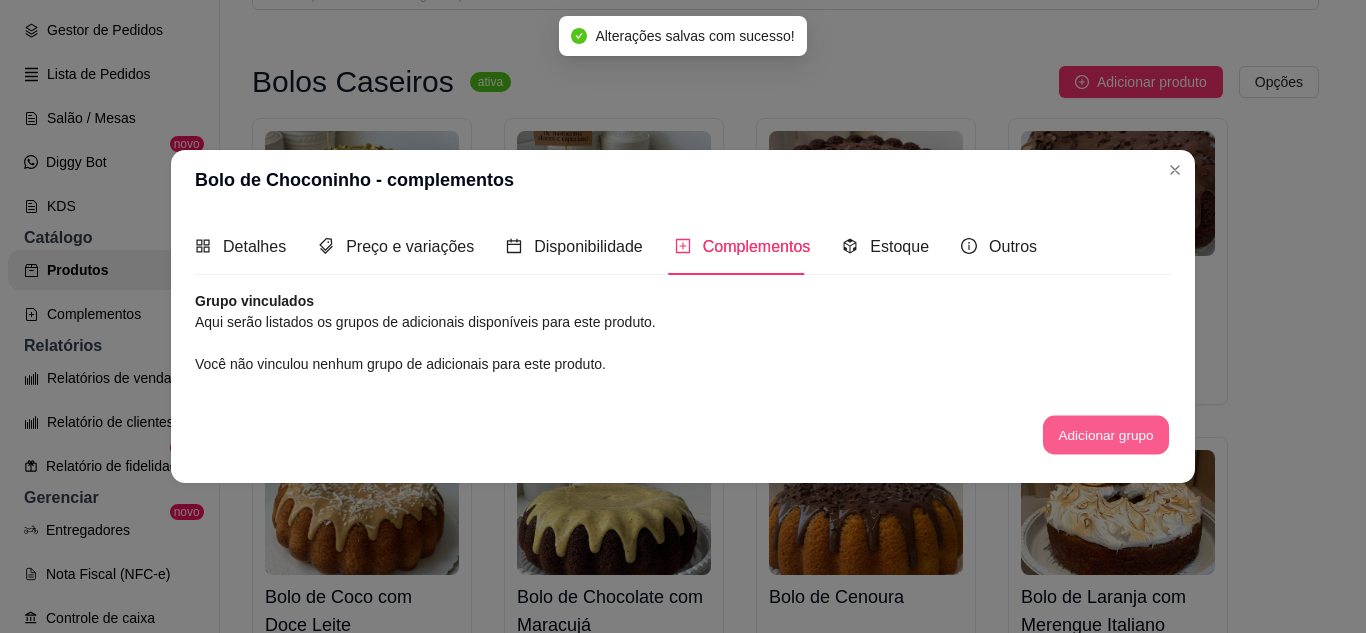 click on "Adicionar grupo" at bounding box center (1106, 435) 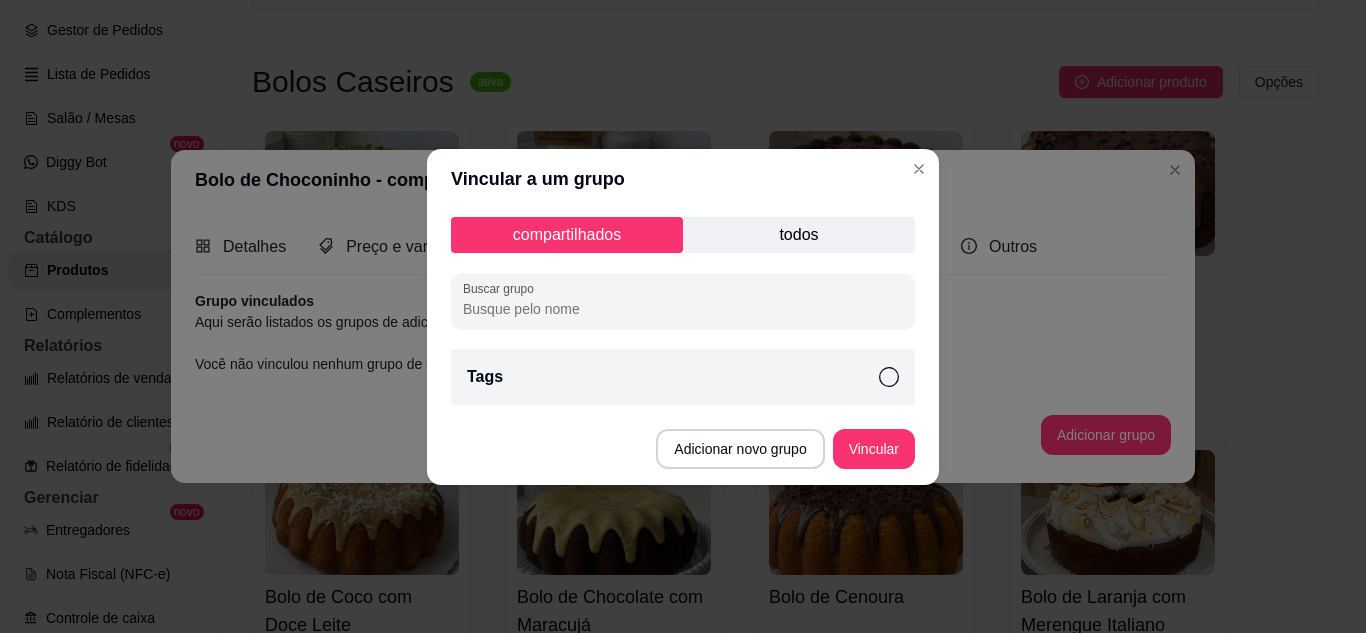 click 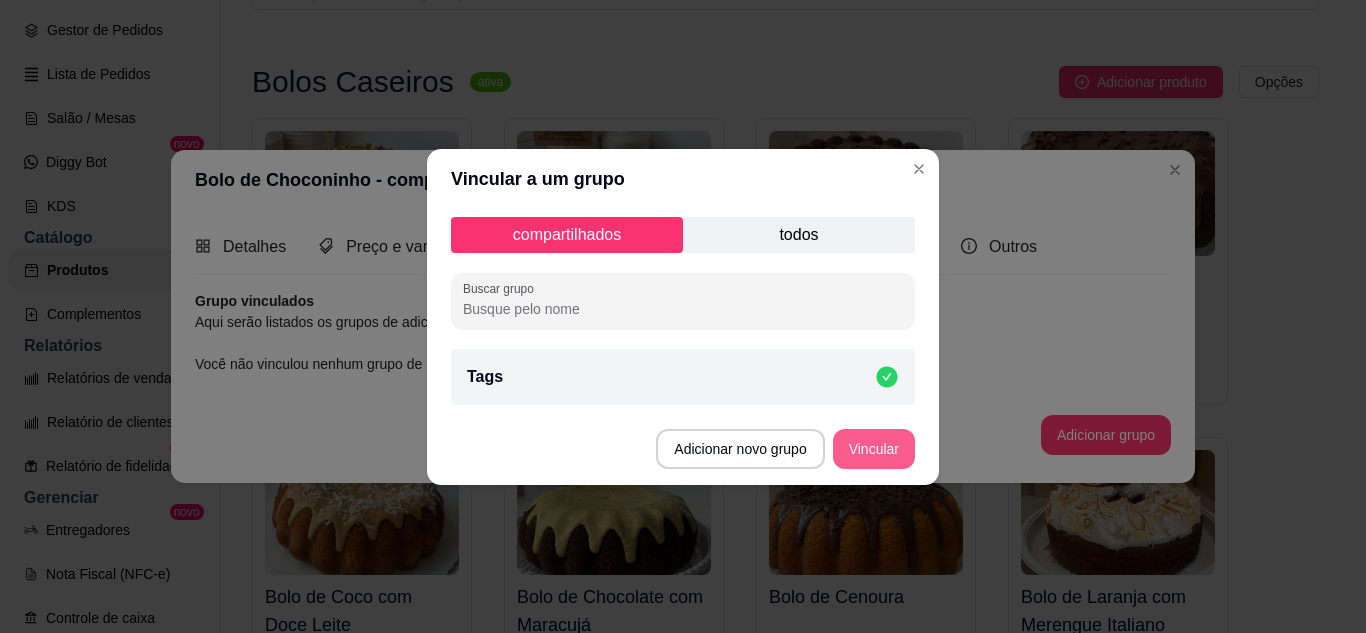 click on "Vincular" at bounding box center [874, 449] 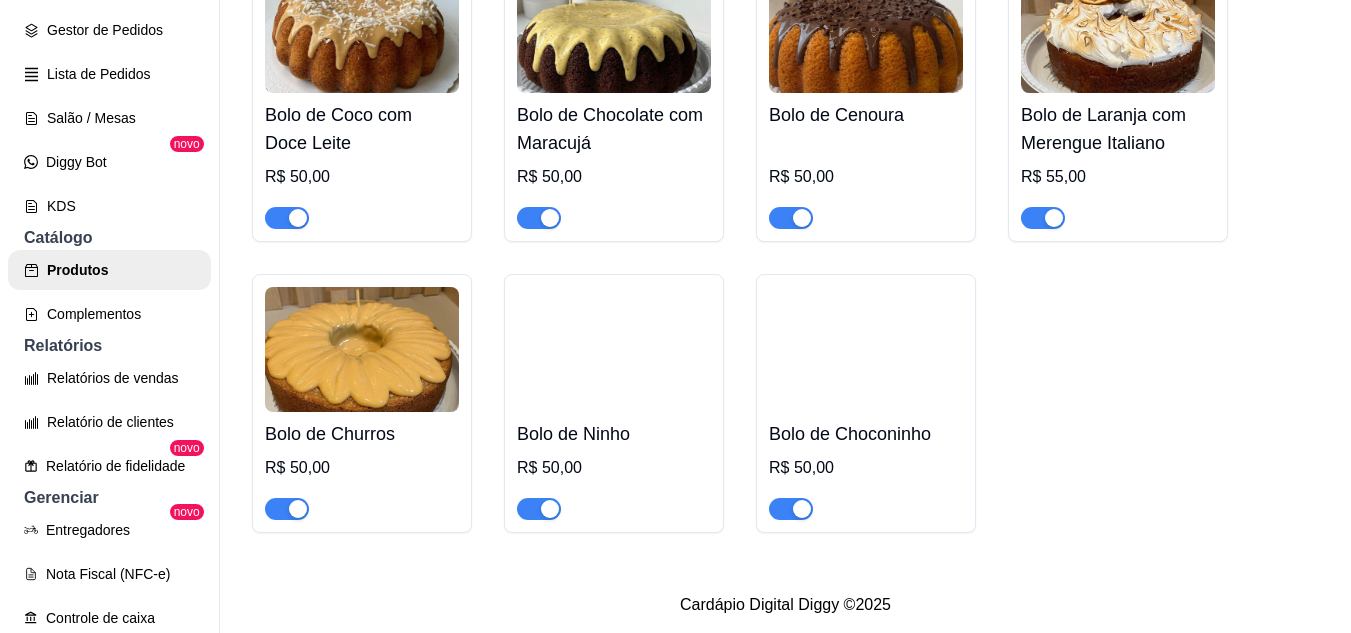 scroll, scrollTop: 634, scrollLeft: 0, axis: vertical 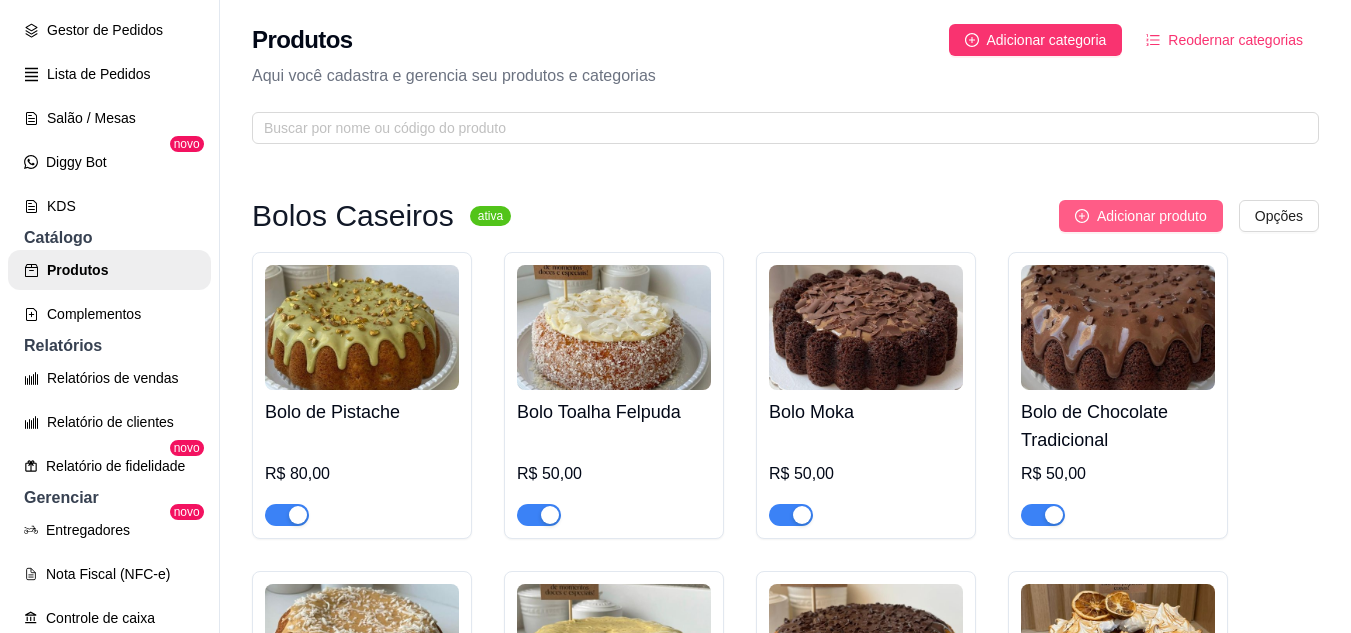 click on "Adicionar produto" at bounding box center [1152, 216] 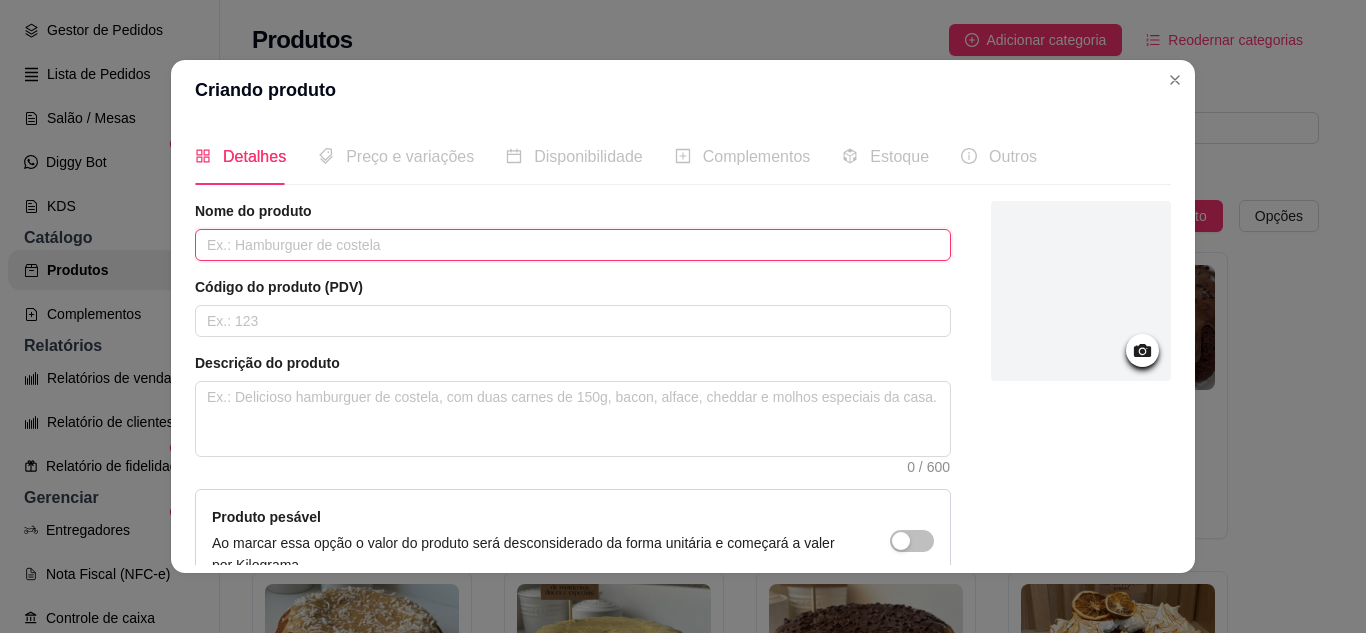 click at bounding box center [573, 245] 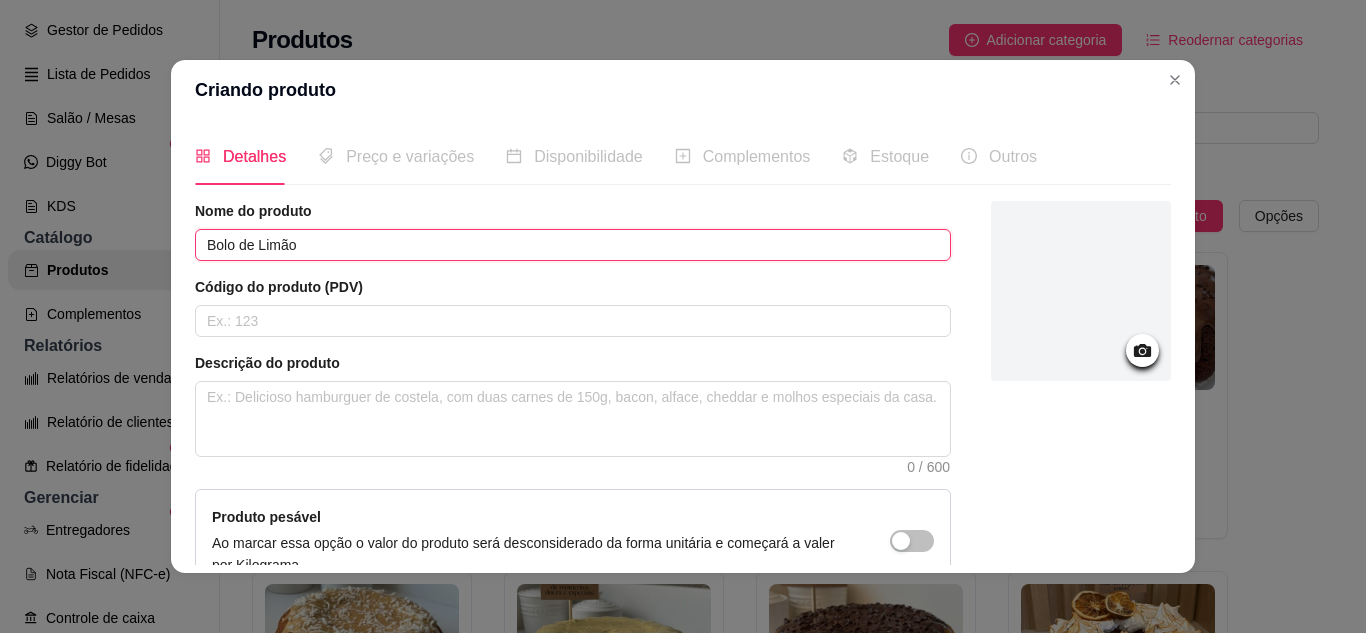 type on "Bolo de Limão" 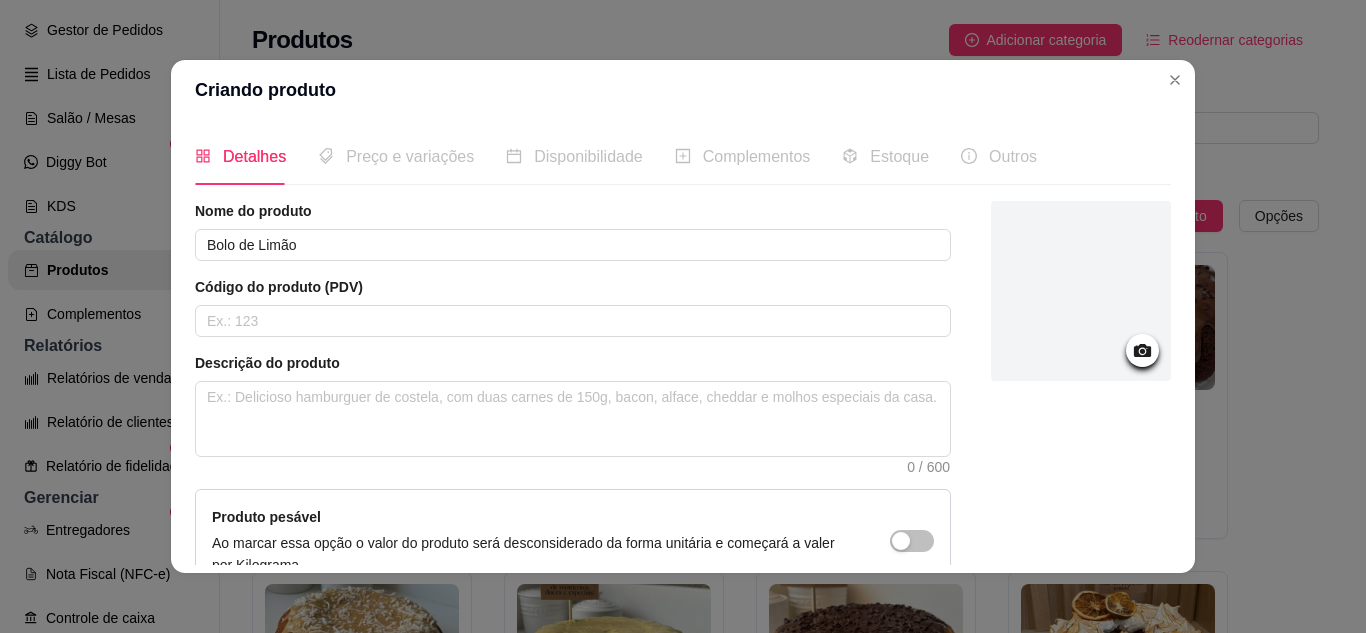 click 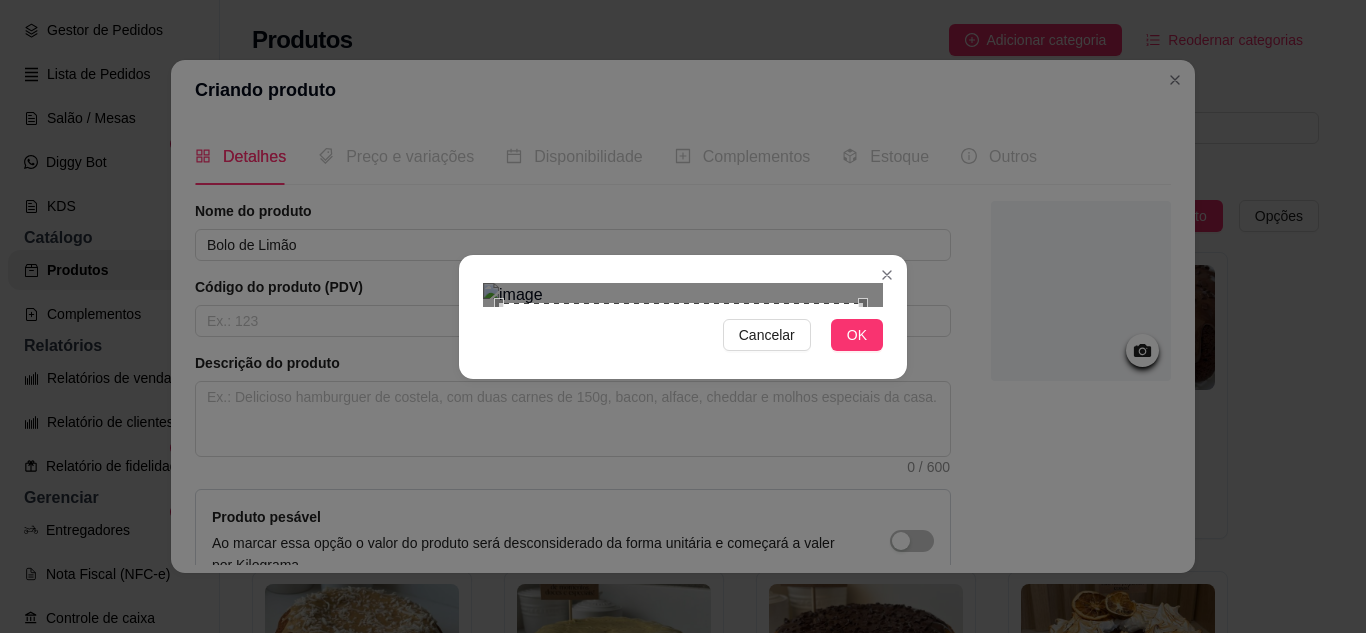 click on "Cancelar OK" at bounding box center [683, 316] 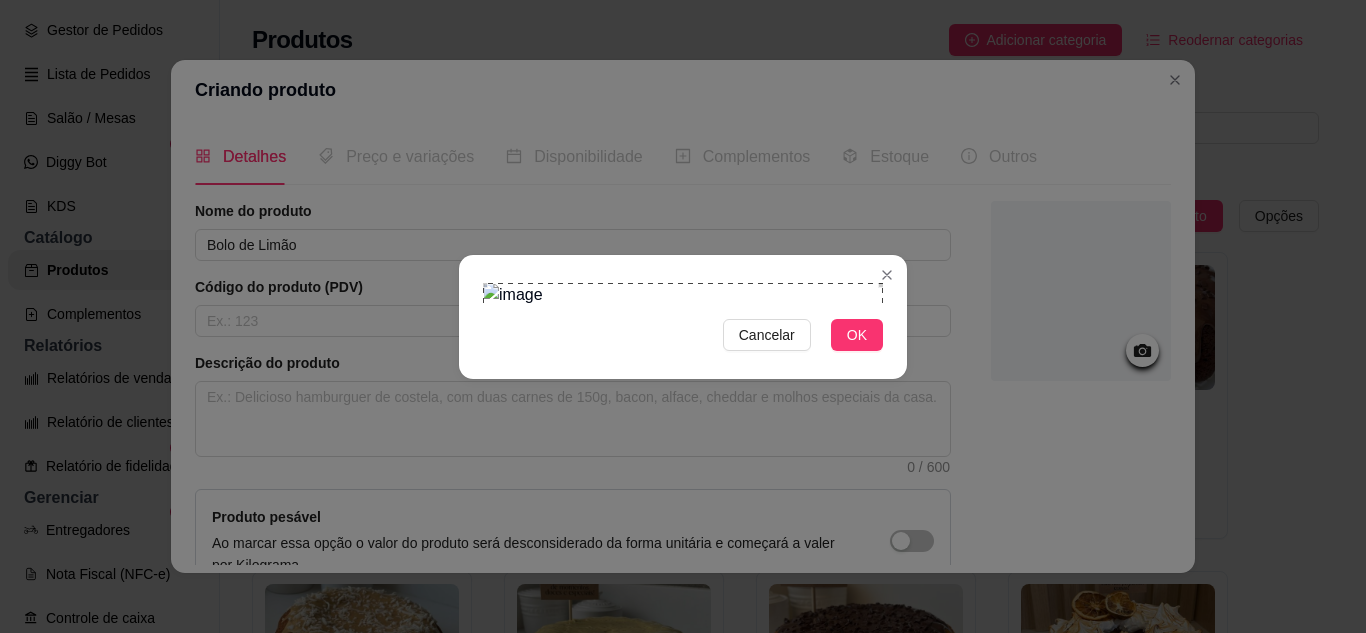click on "Cancelar OK" at bounding box center (683, 316) 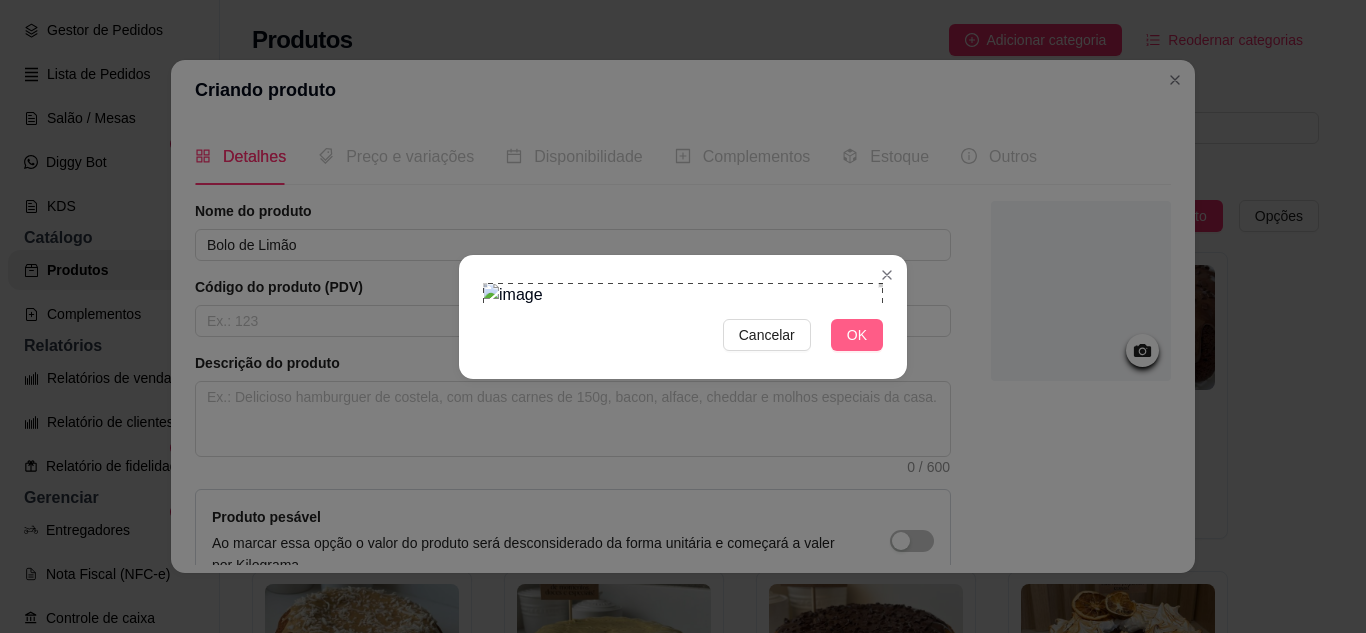 click on "OK" at bounding box center (857, 335) 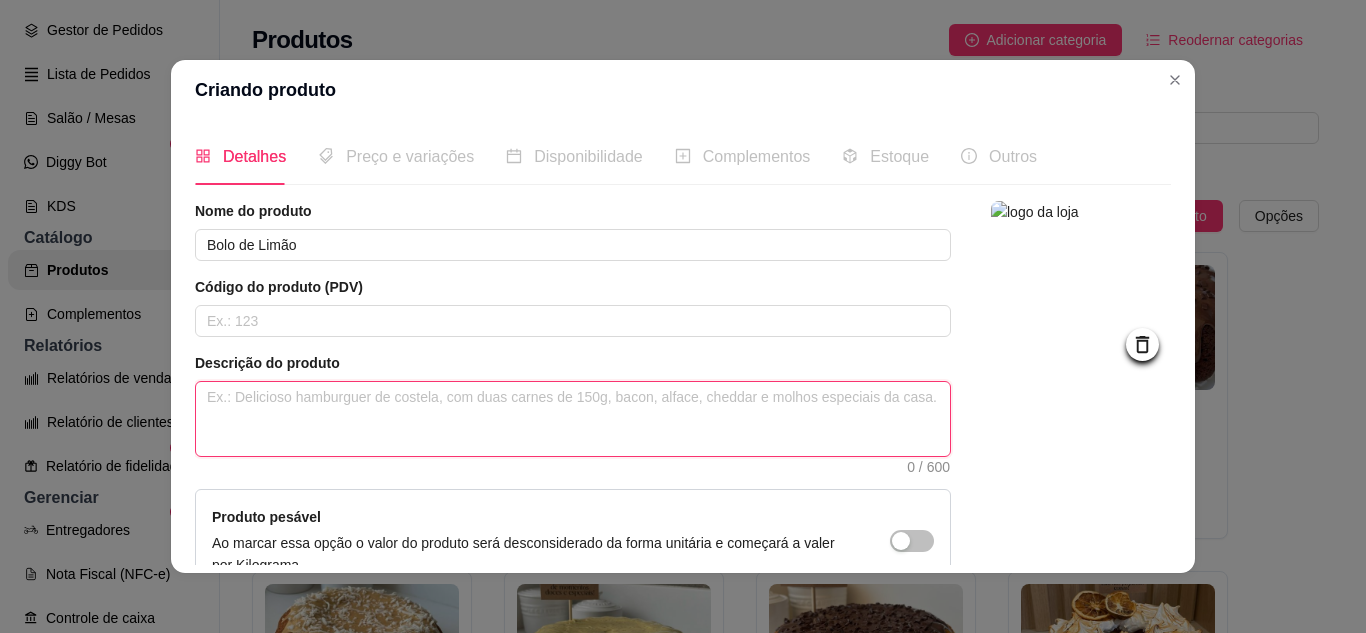 click at bounding box center (573, 419) 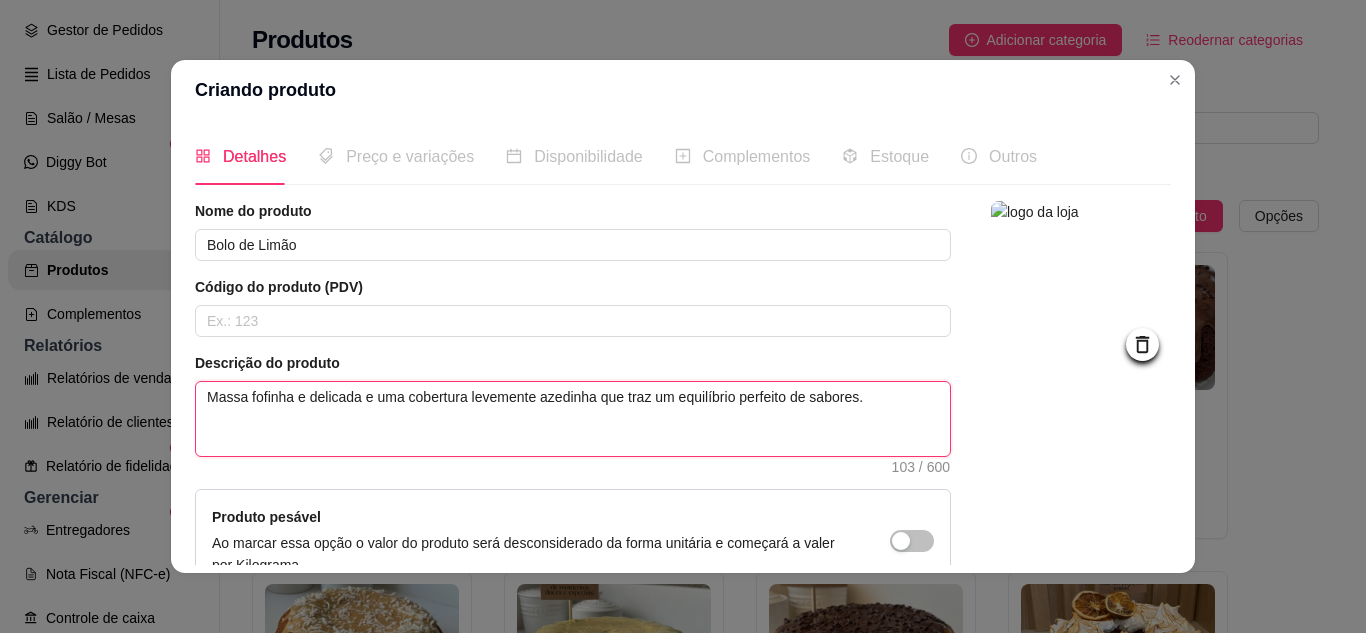 scroll, scrollTop: 215, scrollLeft: 0, axis: vertical 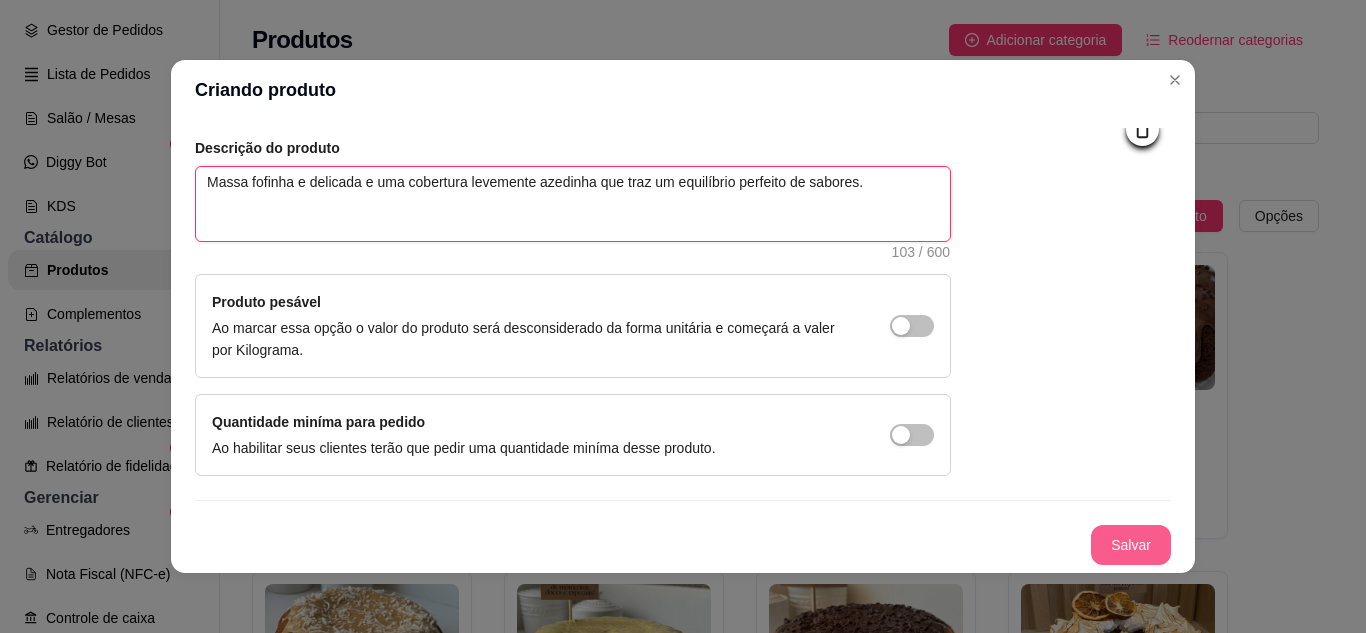 type on "Massa fofinha e delicada e uma cobertura levemente azedinha que traz um equilíbrio perfeito de sabores." 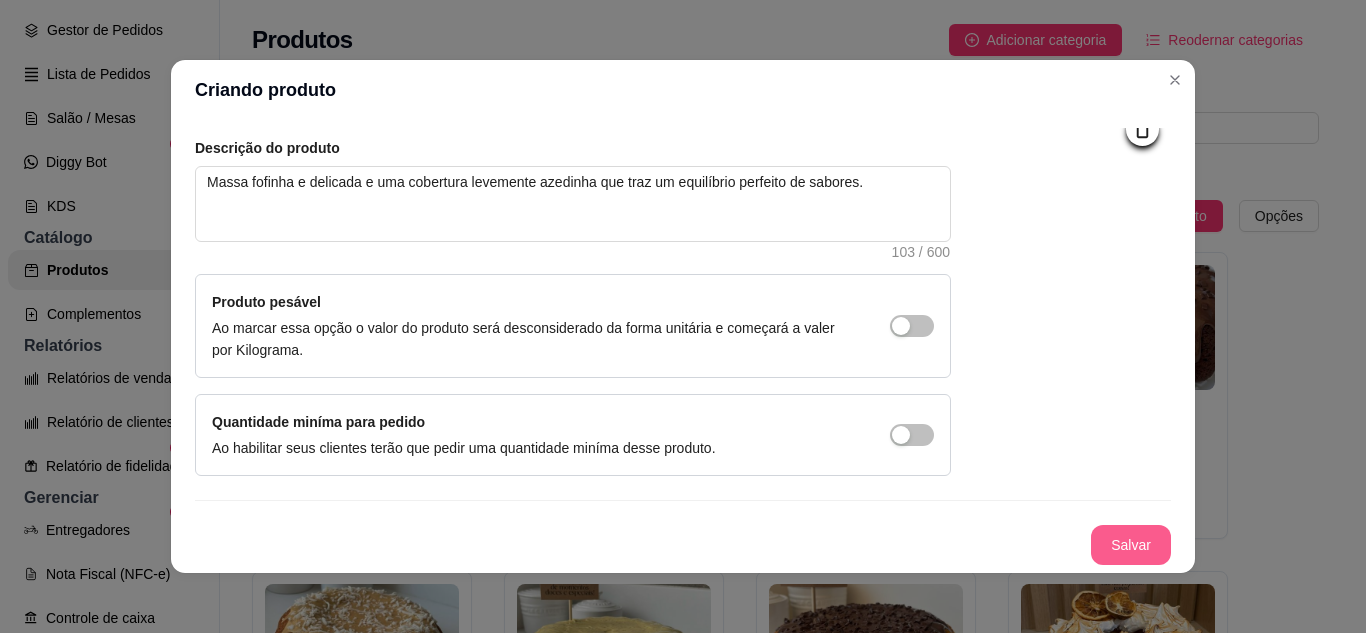 click on "Salvar" at bounding box center [1131, 545] 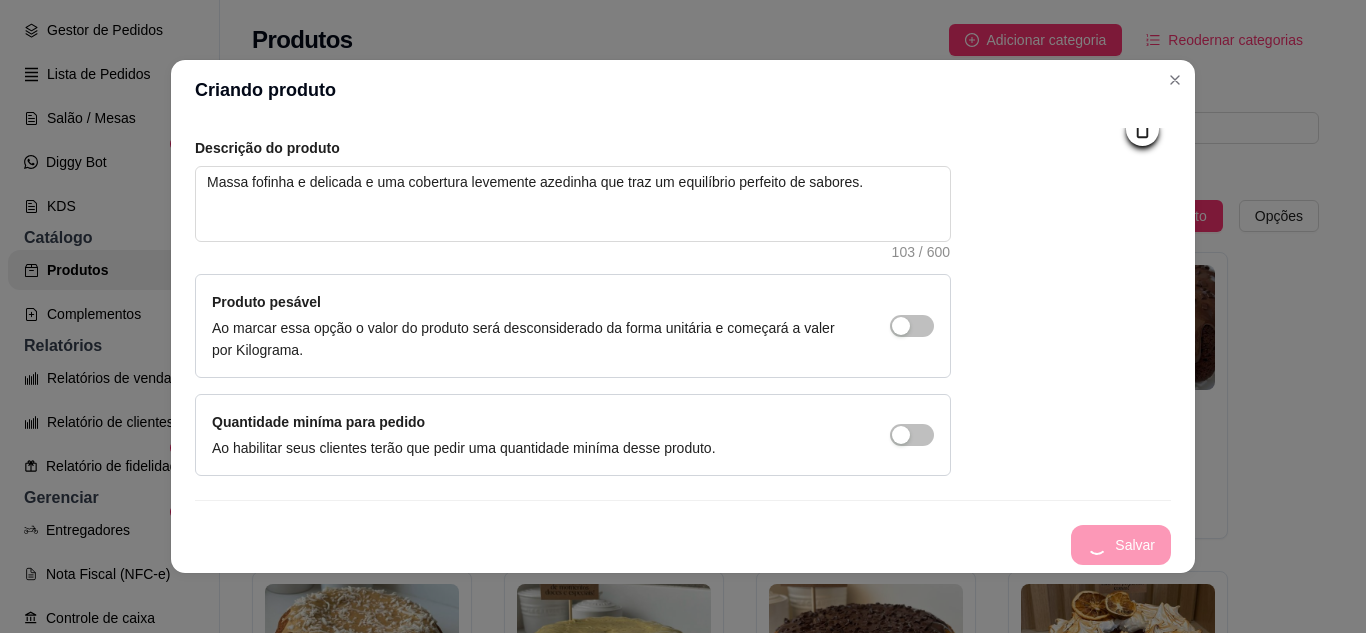 type 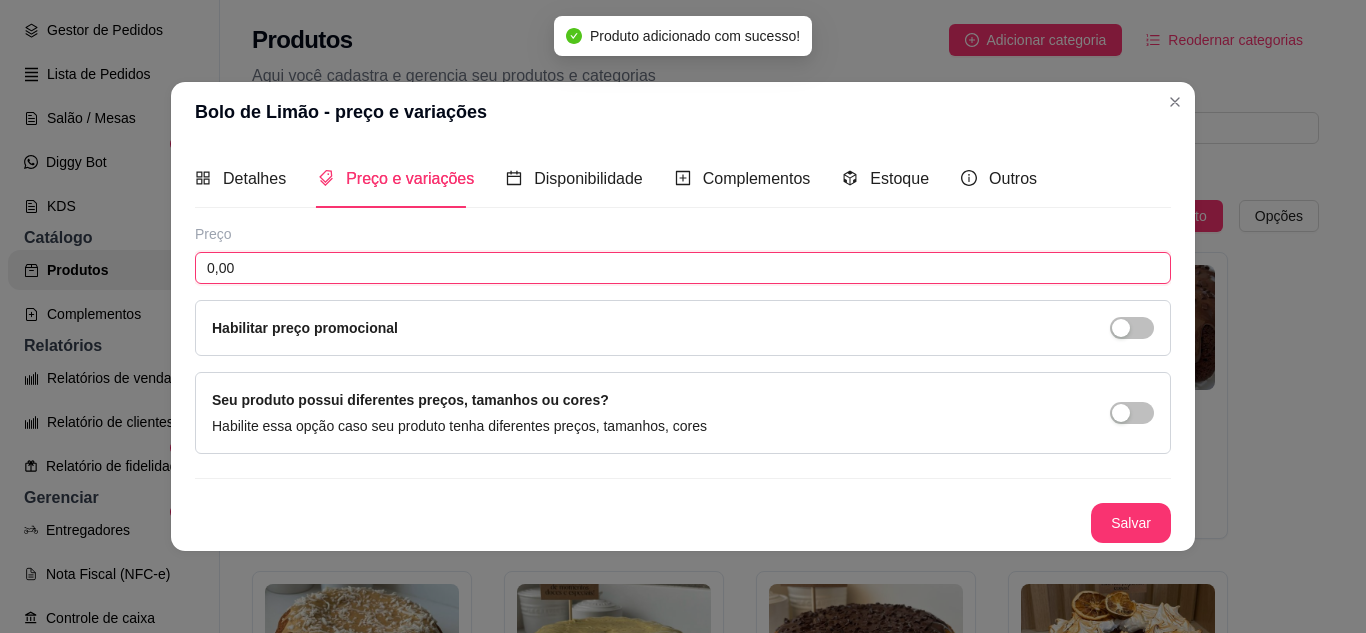 click on "0,00" at bounding box center (683, 268) 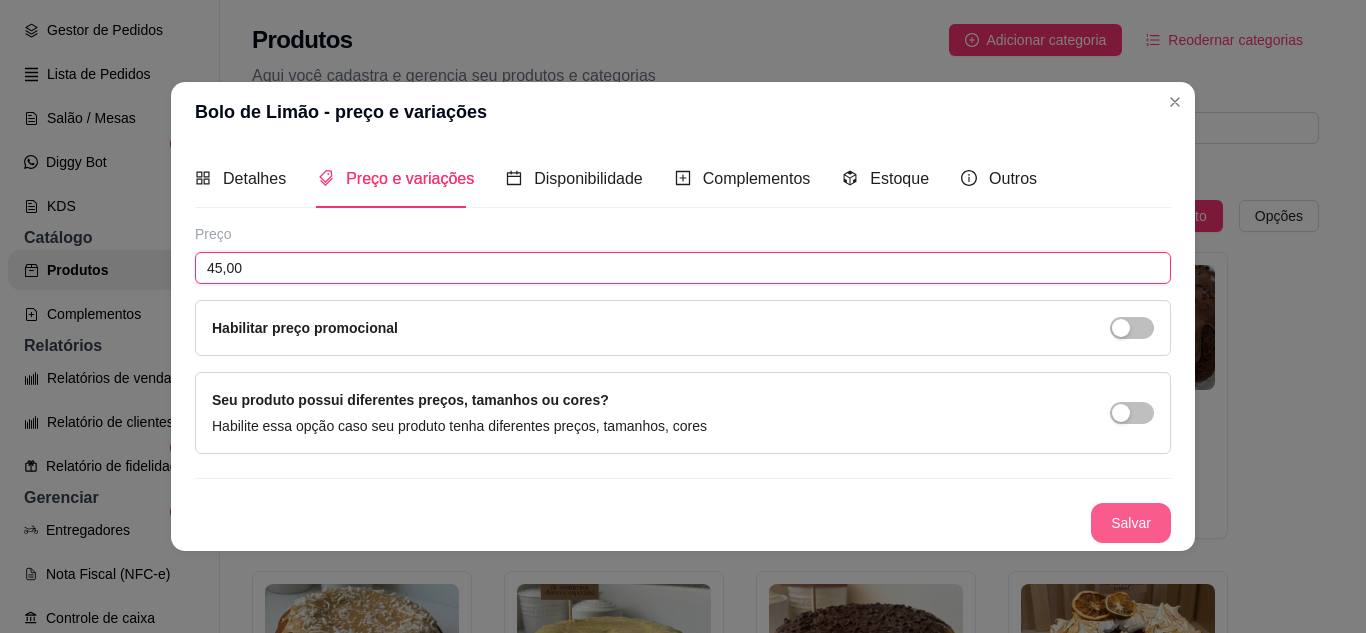 type on "45,00" 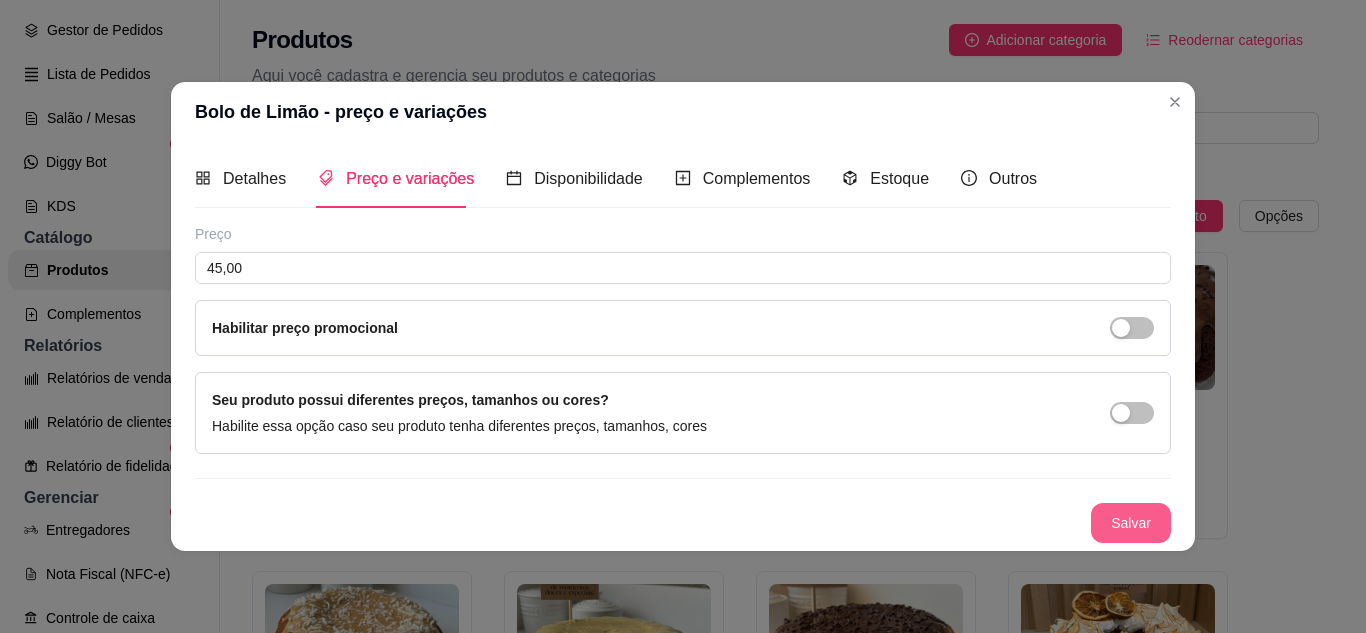 click on "Salvar" at bounding box center (1131, 523) 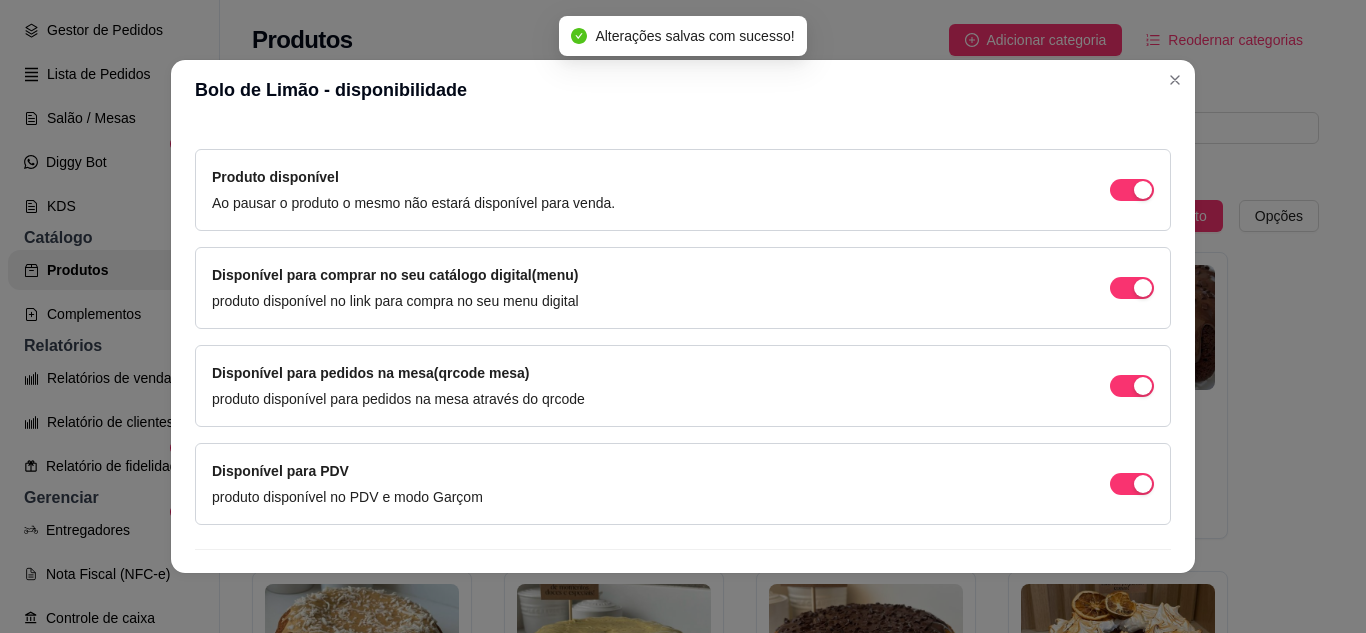 scroll, scrollTop: 213, scrollLeft: 0, axis: vertical 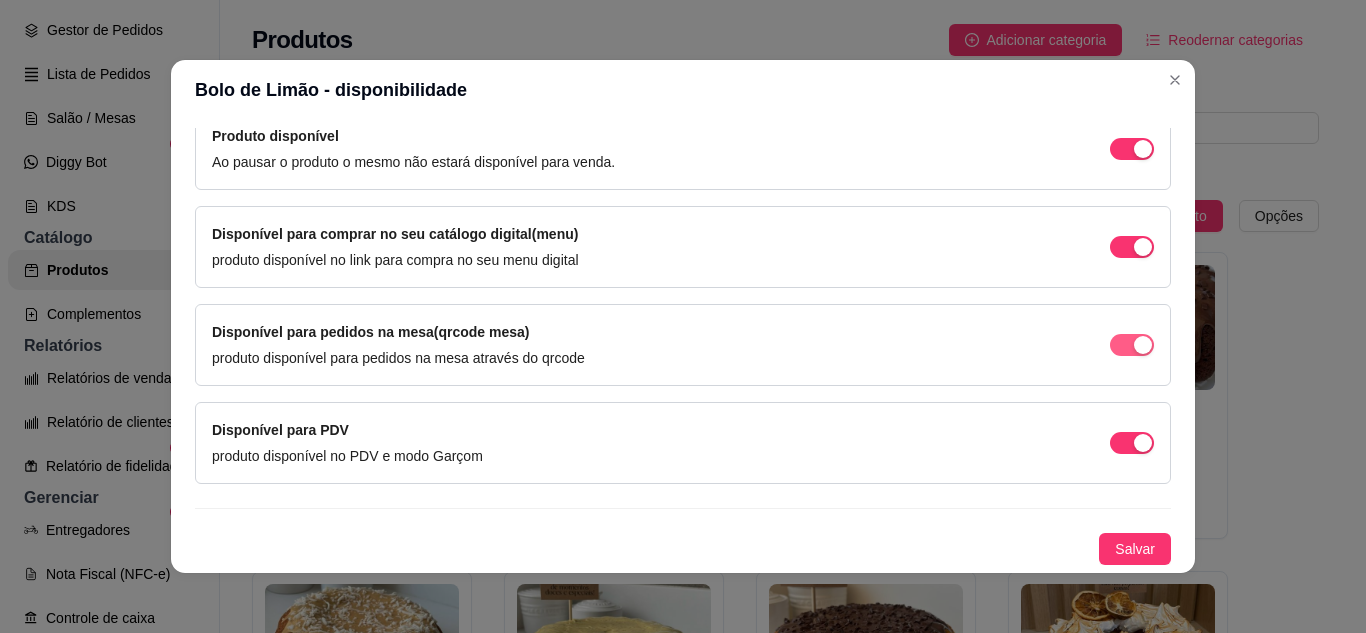 click at bounding box center [1143, 149] 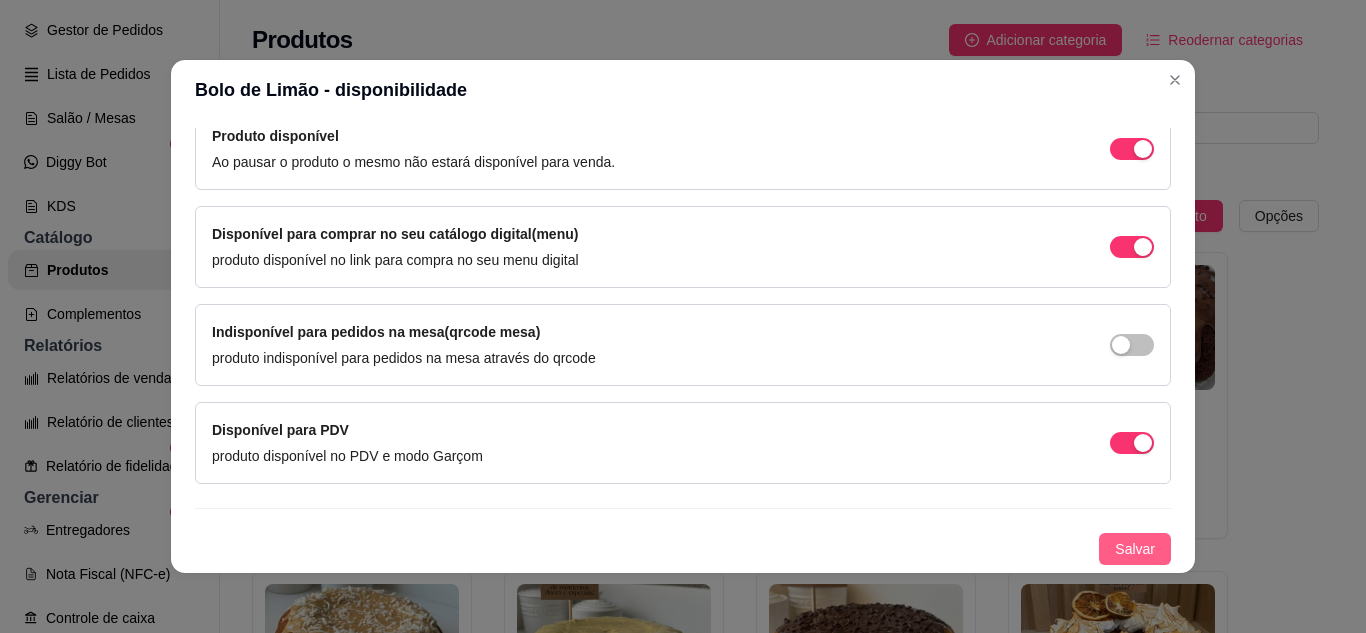 click on "Salvar" at bounding box center [1135, 549] 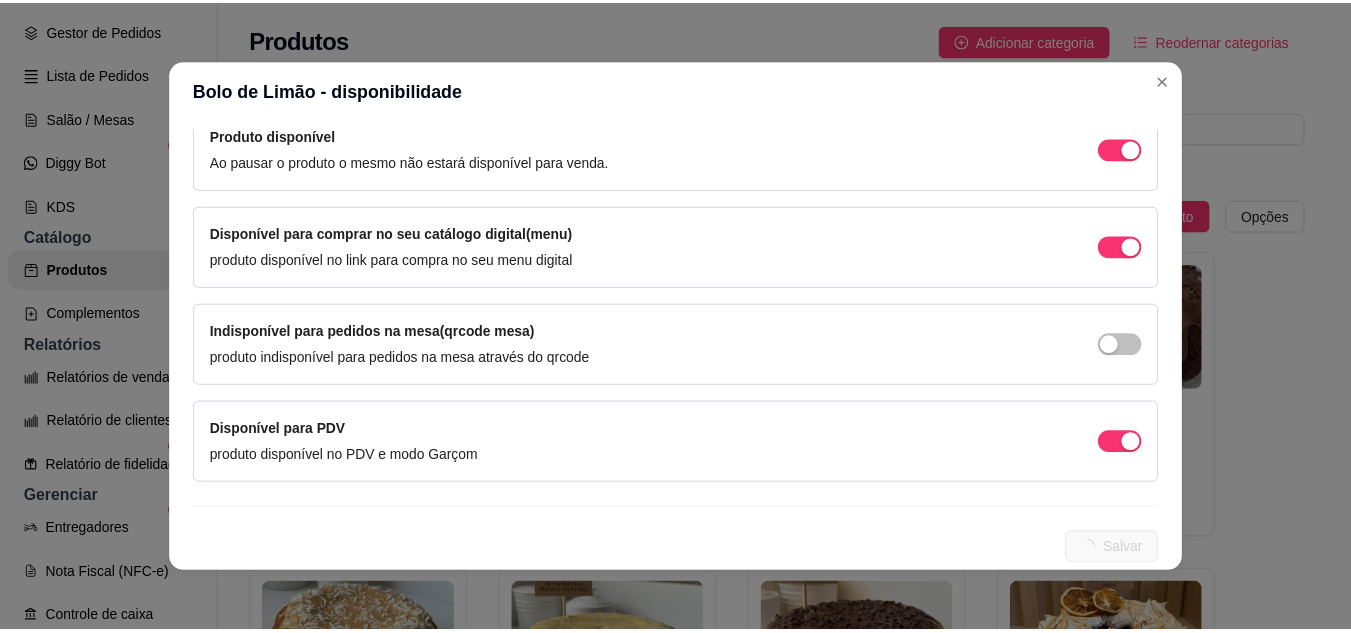 scroll, scrollTop: 0, scrollLeft: 0, axis: both 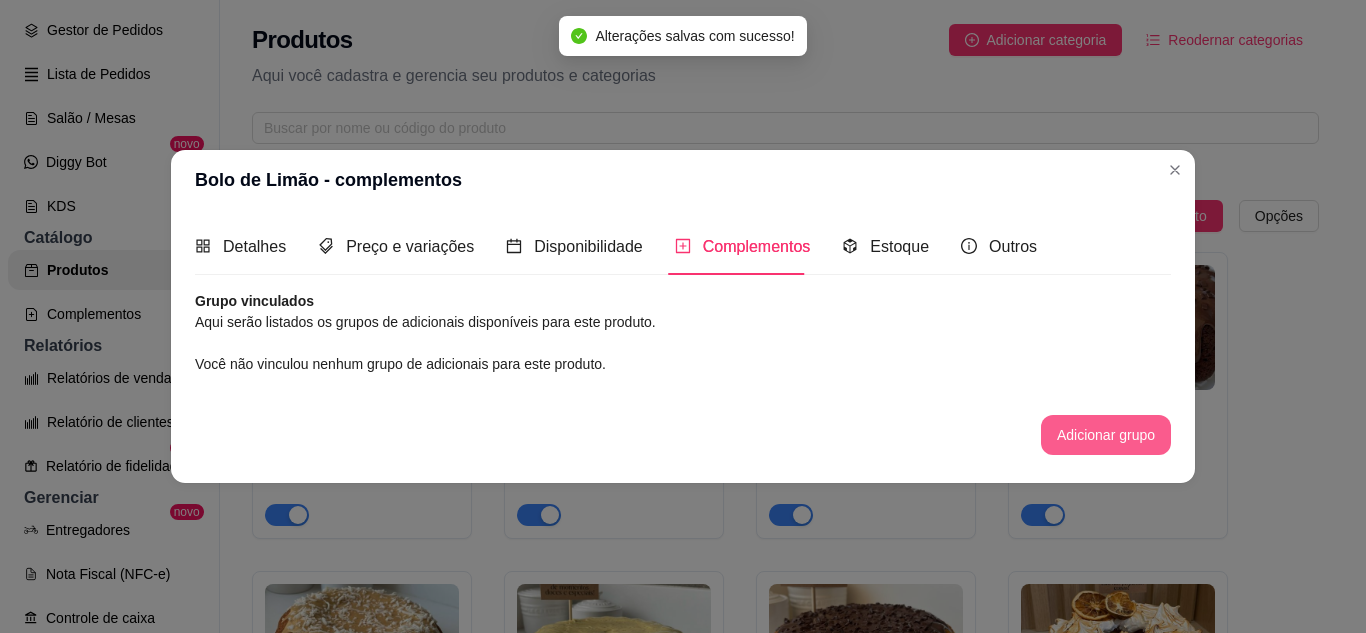 click on "Adicionar grupo" at bounding box center [1106, 435] 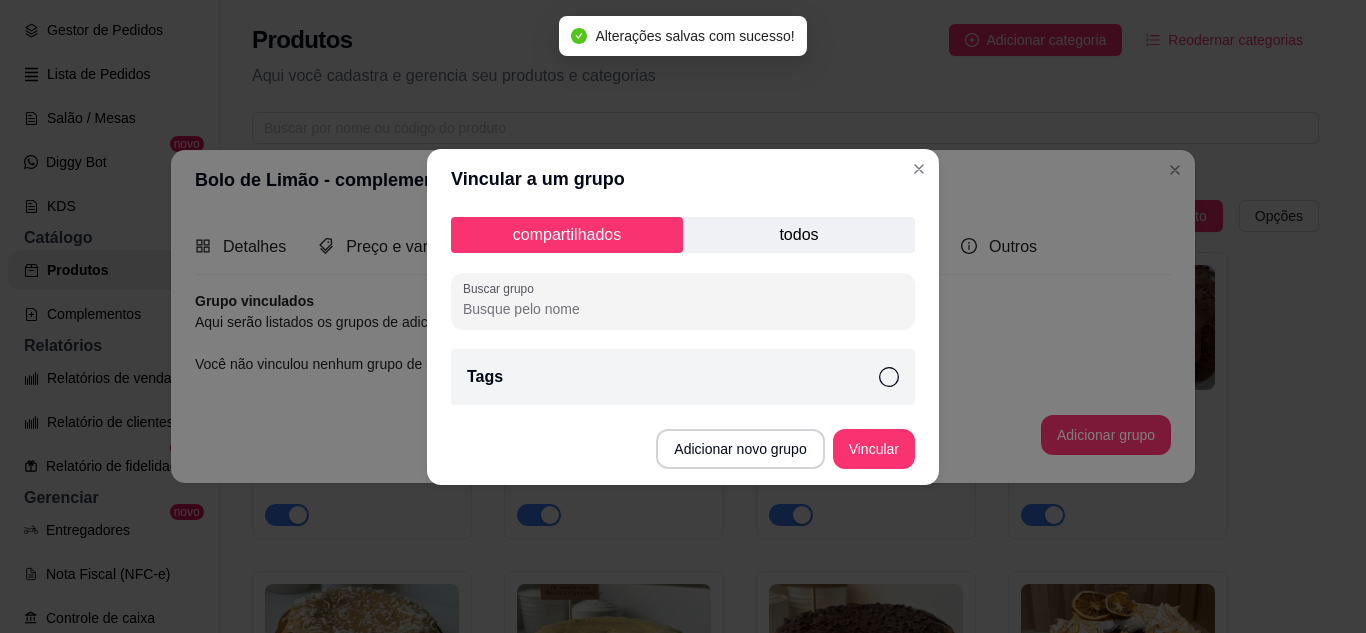 click on "Tags" at bounding box center (683, 377) 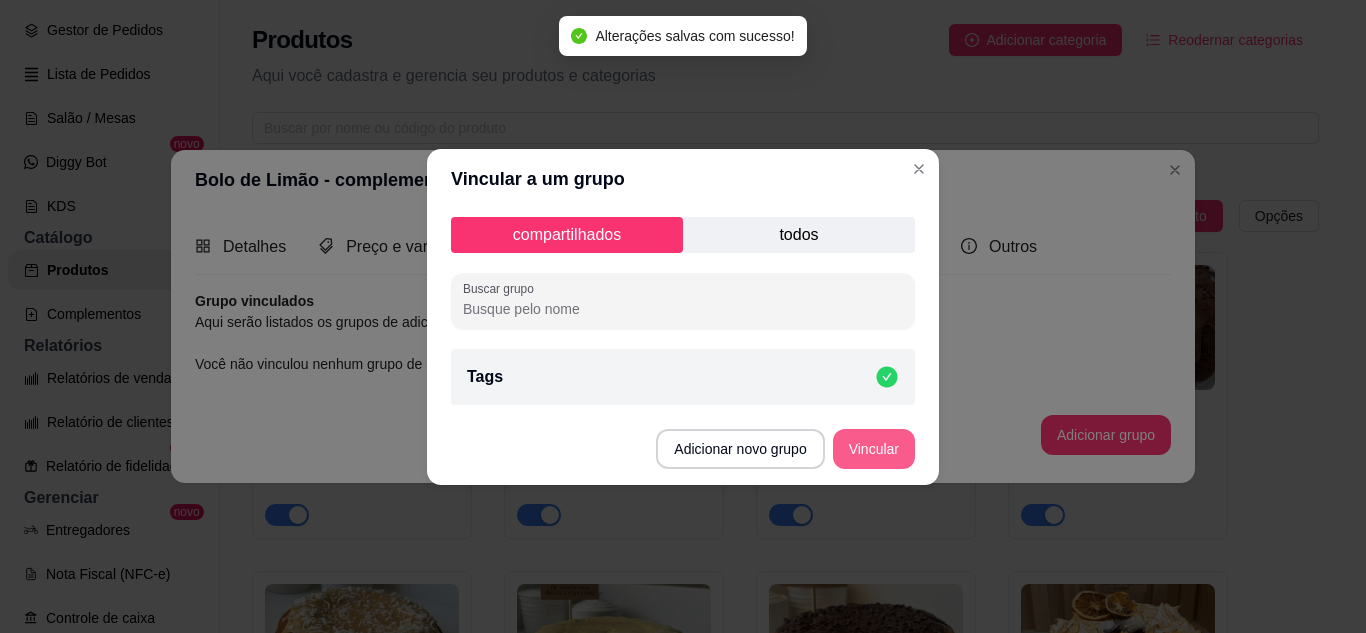click on "Vincular" at bounding box center (874, 449) 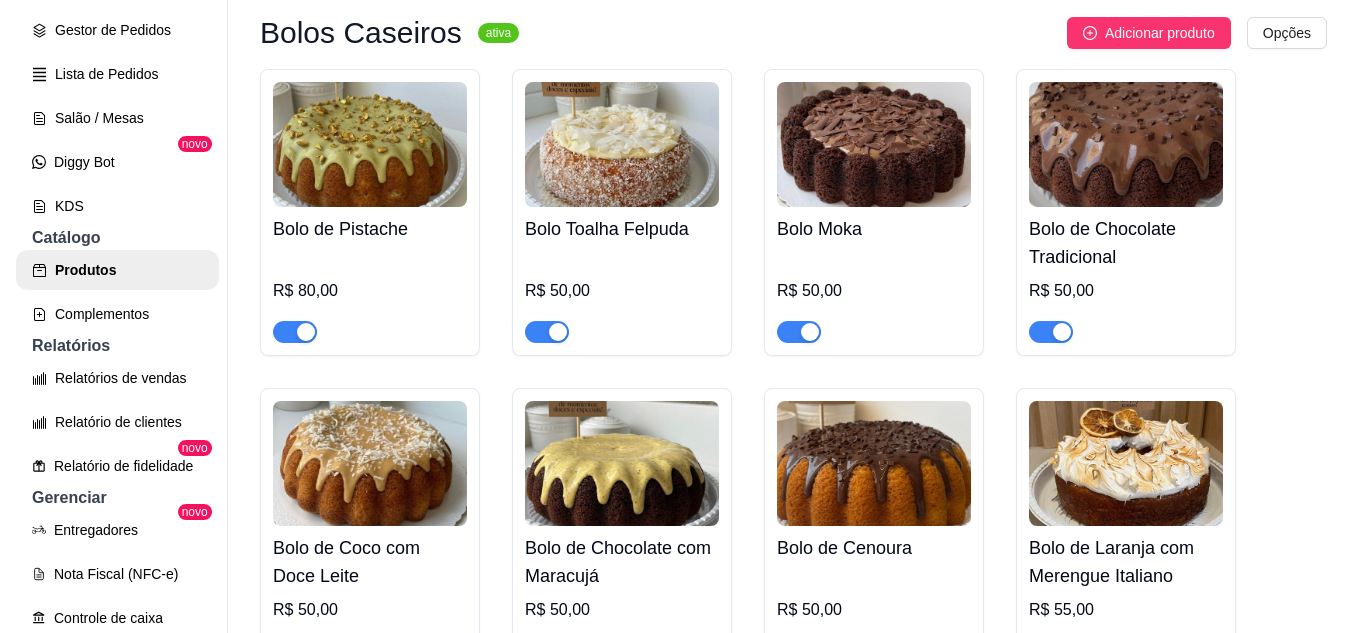 scroll, scrollTop: 134, scrollLeft: 0, axis: vertical 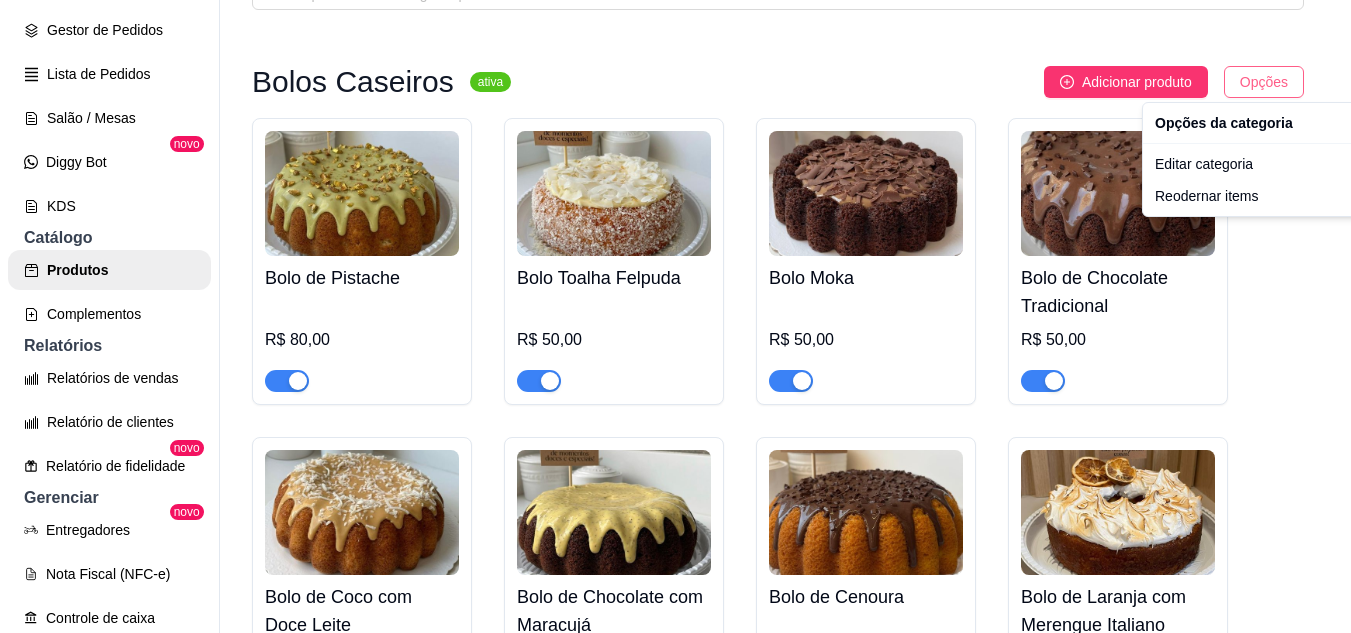 click on "B Breslô ... Loja Aberta Loja Período gratuito até 18/08   Dia a dia Pedidos balcão (PDV) Gestor de Pedidos Lista de Pedidos Salão / Mesas Diggy Bot novo KDS Catálogo Produtos Complementos Relatórios Relatórios de vendas Relatório de clientes Relatório de fidelidade novo Gerenciar Entregadores novo Nota Fiscal (NFC-e) Controle de caixa Controle de fiado Cupons Clientes Estoque Configurações Diggy Planos Precisa de ajuda? Sair Produtos Adicionar categoria Reodernar categorias Aqui você cadastra e gerencia seu produtos e categorias Bolos Caseiros ativa Adicionar produto Opções Bolo de Pistache   R$ 80,00 Bolo Toalha Felpuda   R$ 50,00 Bolo Moka   R$ 50,00 Bolo de Chocolate Tradicional   R$ 50,00 Bolo de Coco com Doce Leite   R$ 50,00 Bolo de Chocolate com Maracujá   R$ 50,00 Bolo de Cenoura   R$ 50,00 Bolo de Laranja com Merengue Italiano   R$ 55,00 Bolo de Churros   R$ 50,00 Bolo de Ninho   R$ 50,00 Bolo de Choconinho   R$ 50,00 Bolo de Limão   R$ 45,00 Cardápio Digital Diggy ©" at bounding box center (675, 316) 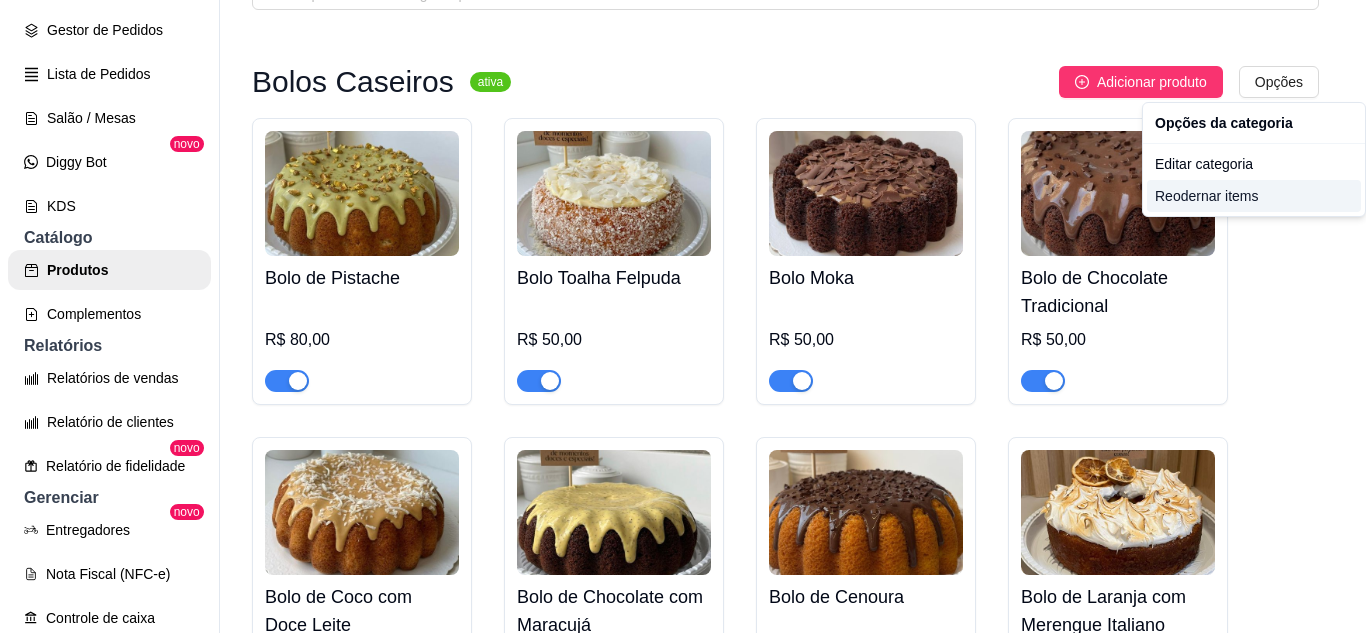 click on "Reodernar items" at bounding box center [1254, 196] 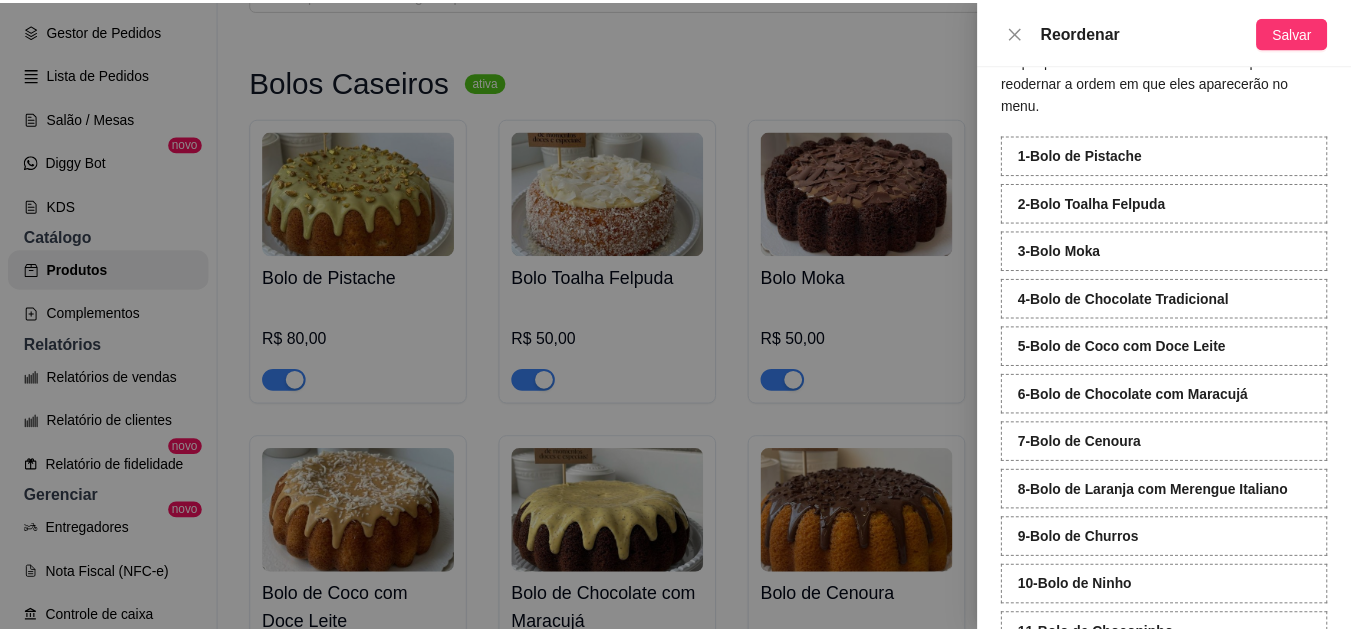scroll, scrollTop: 100, scrollLeft: 0, axis: vertical 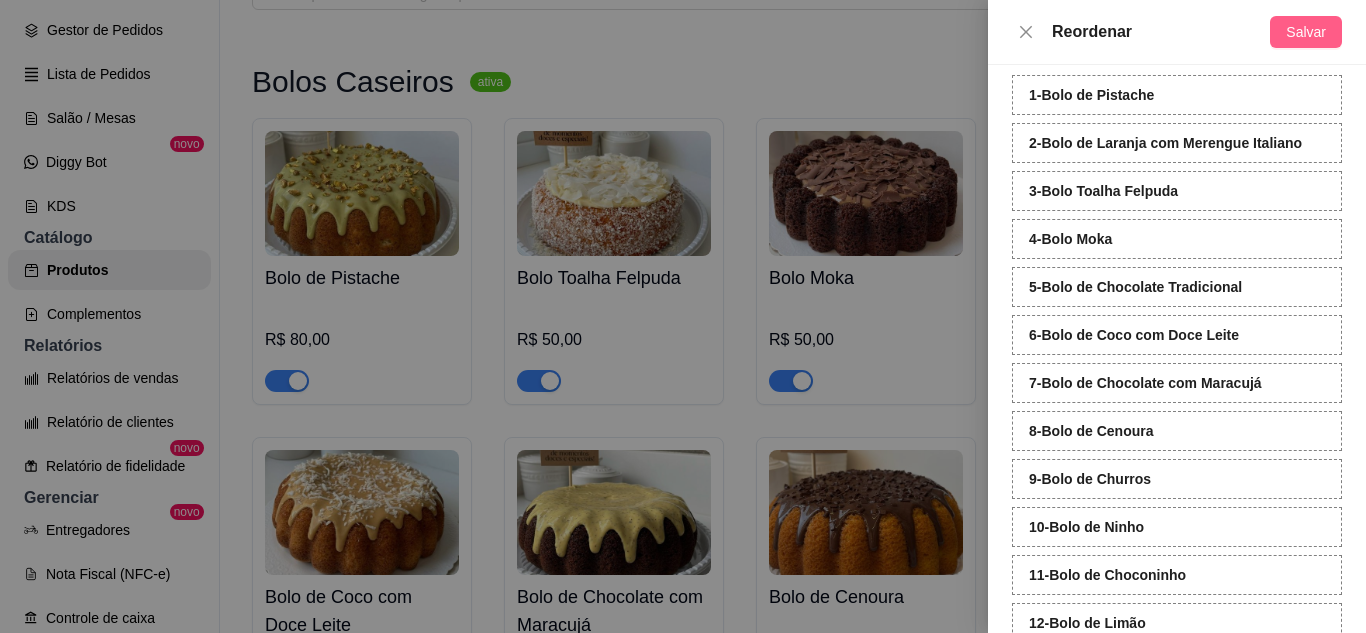 click on "Salvar" at bounding box center [1306, 32] 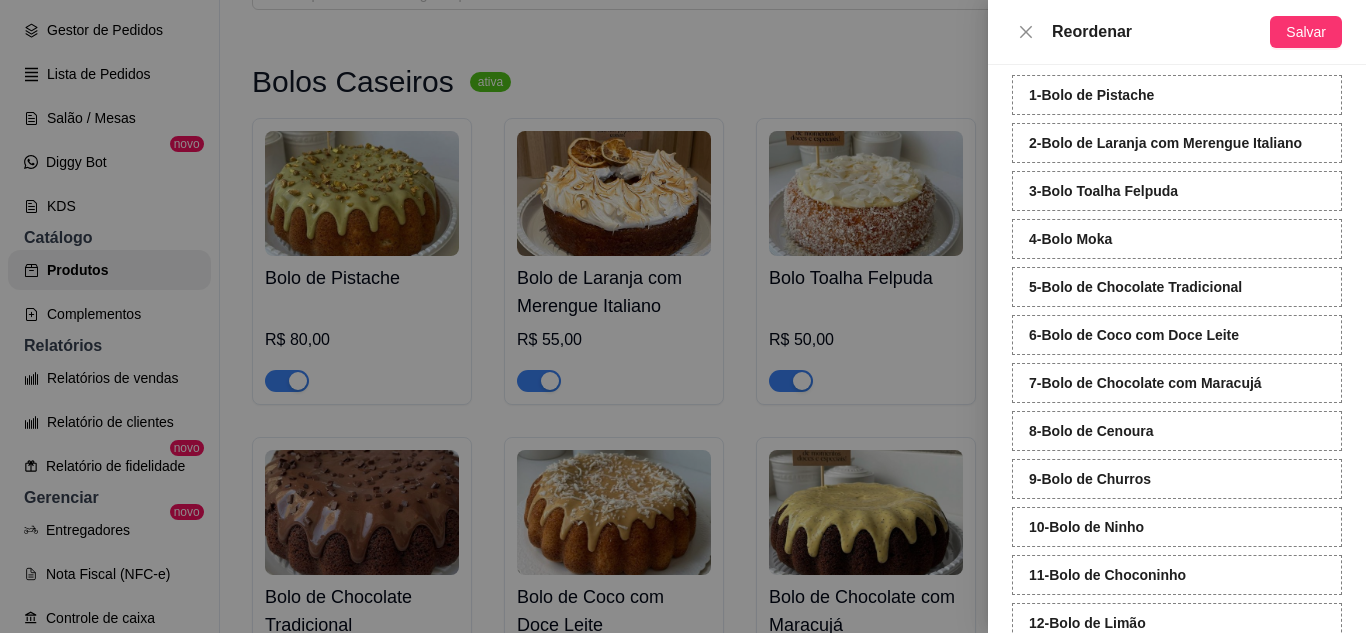click at bounding box center (683, 316) 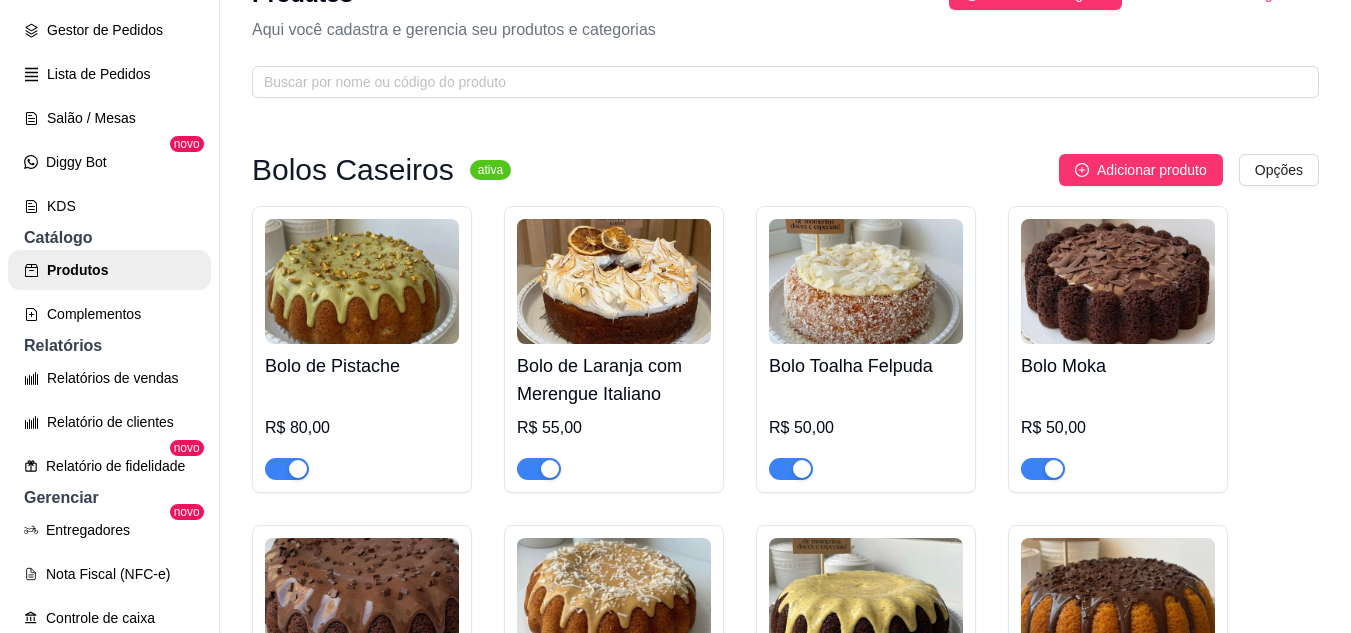 scroll, scrollTop: 34, scrollLeft: 0, axis: vertical 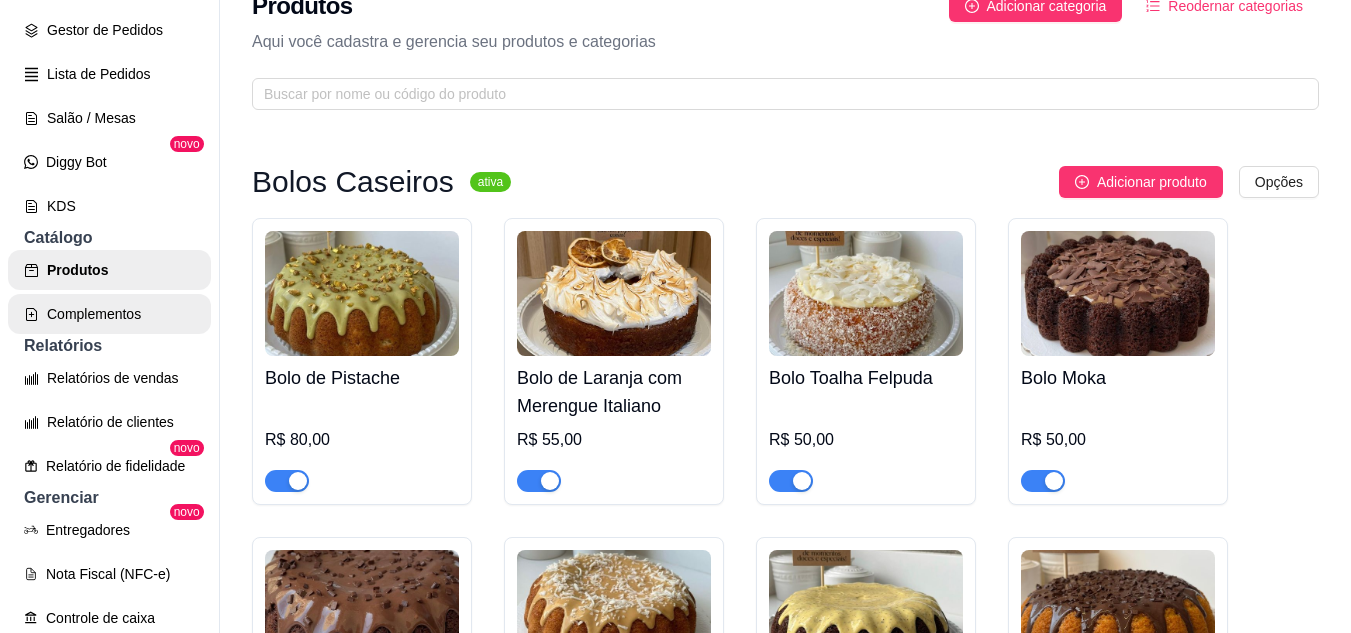 click on "Complementos" at bounding box center [109, 314] 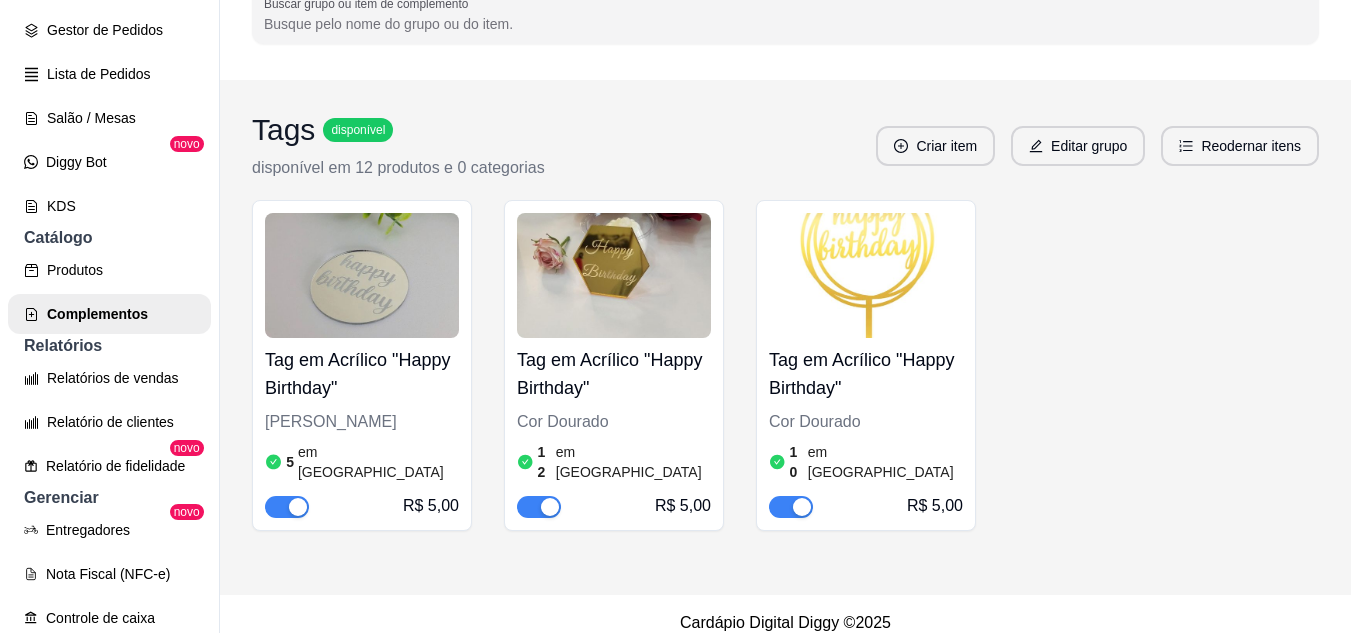 scroll, scrollTop: 200, scrollLeft: 0, axis: vertical 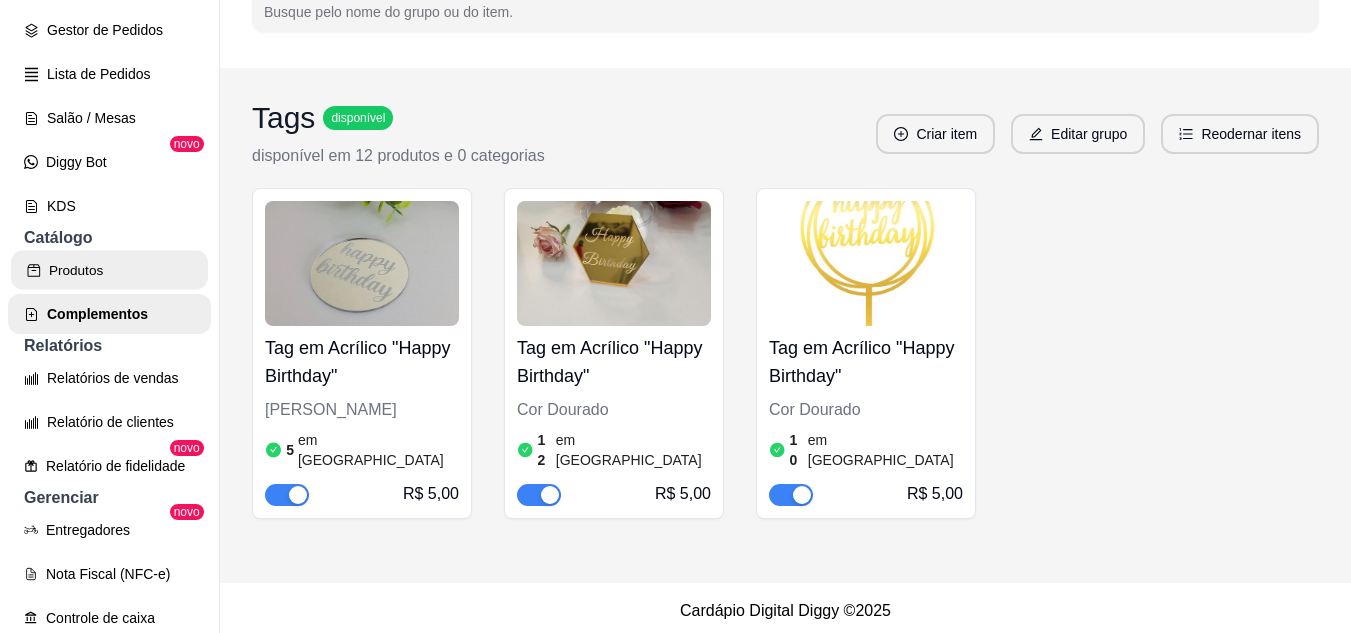 click on "Produtos" at bounding box center (109, 270) 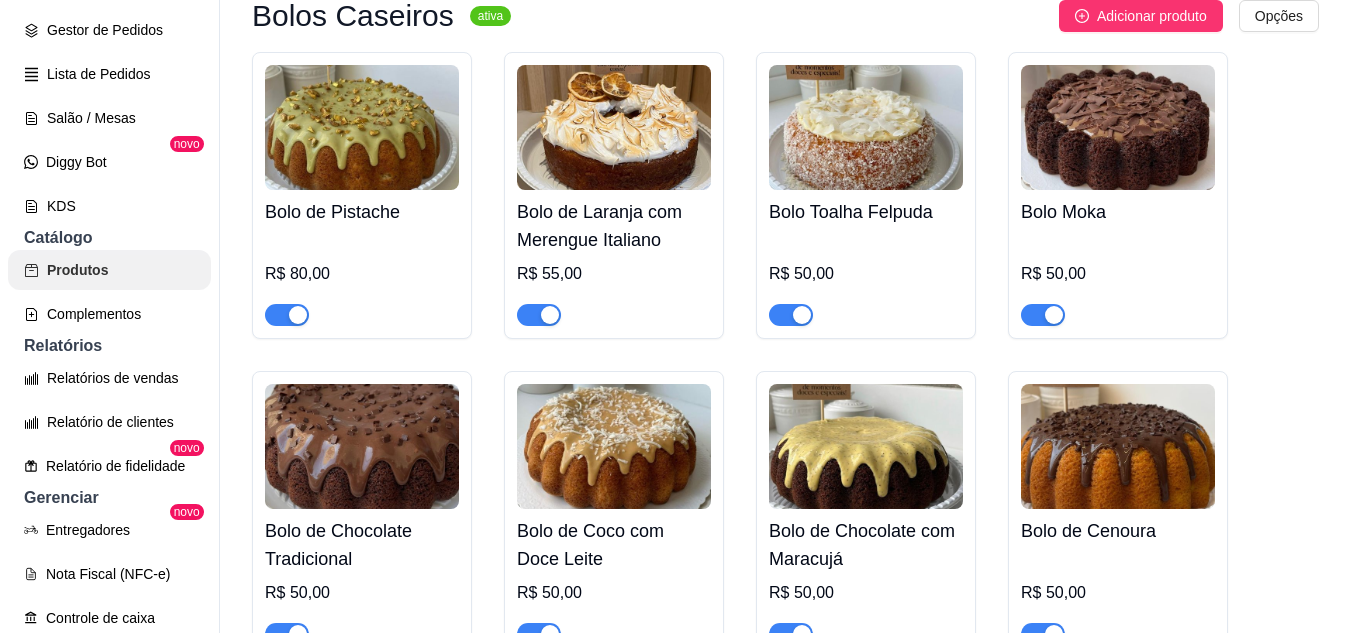 scroll, scrollTop: 0, scrollLeft: 0, axis: both 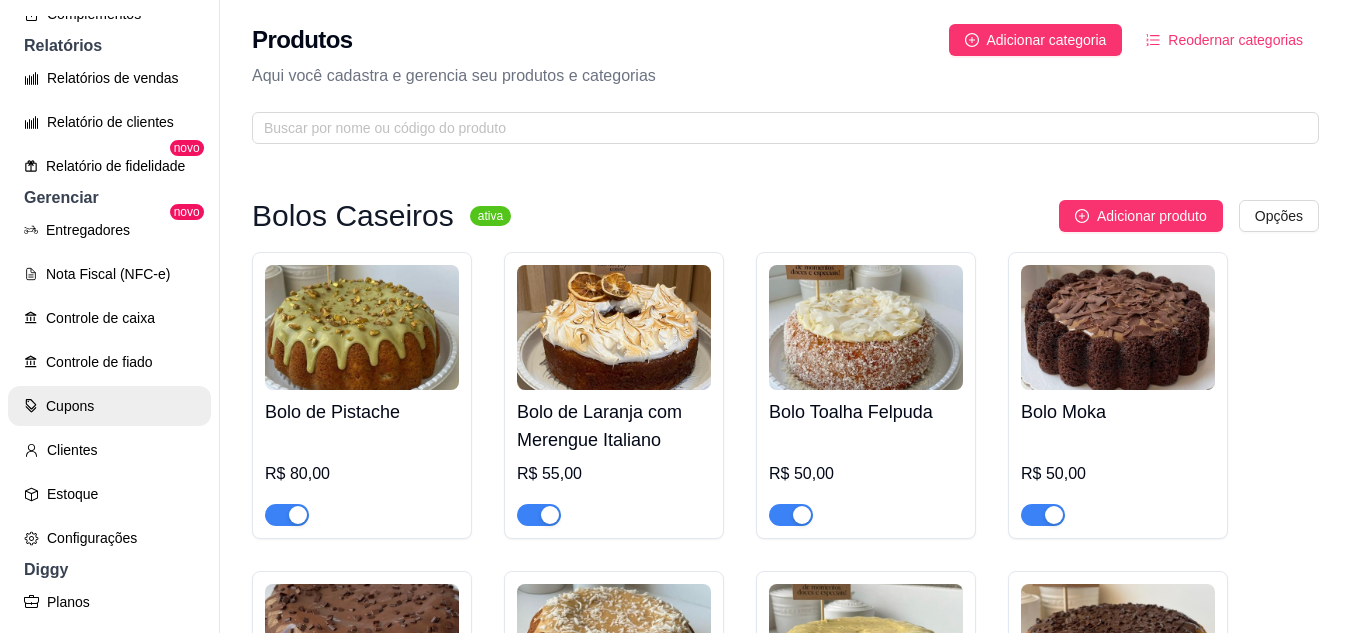 click on "Cupons" at bounding box center (109, 406) 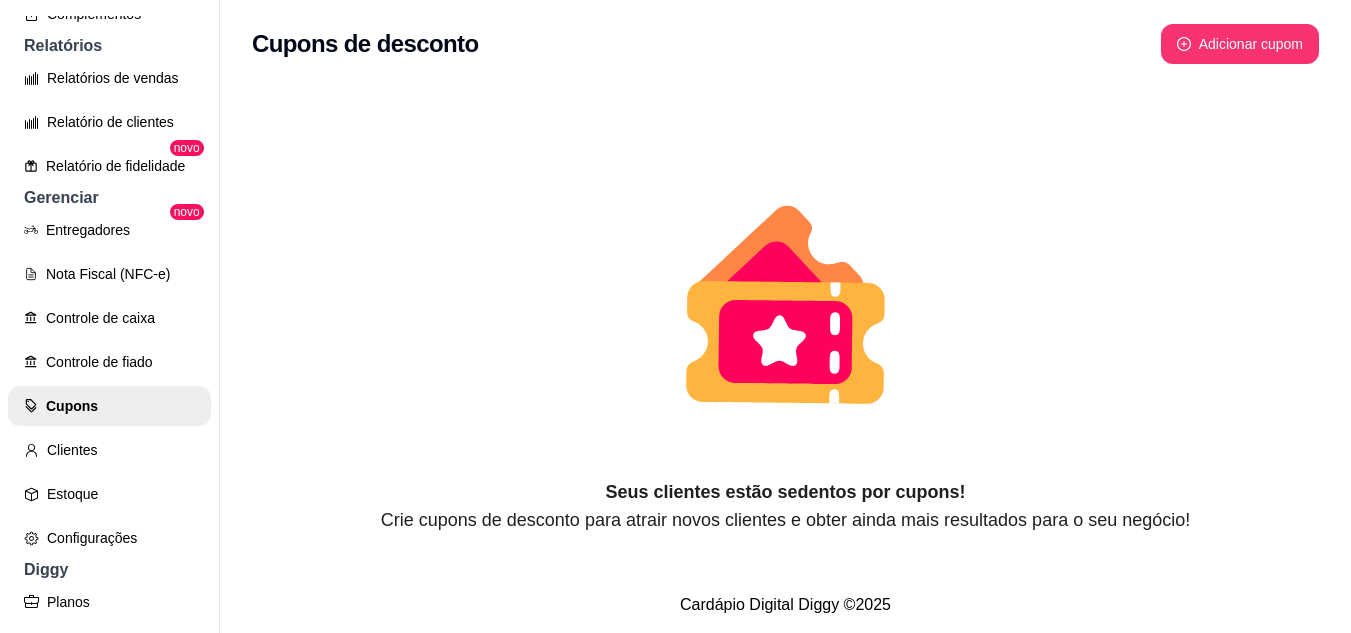 scroll, scrollTop: 32, scrollLeft: 0, axis: vertical 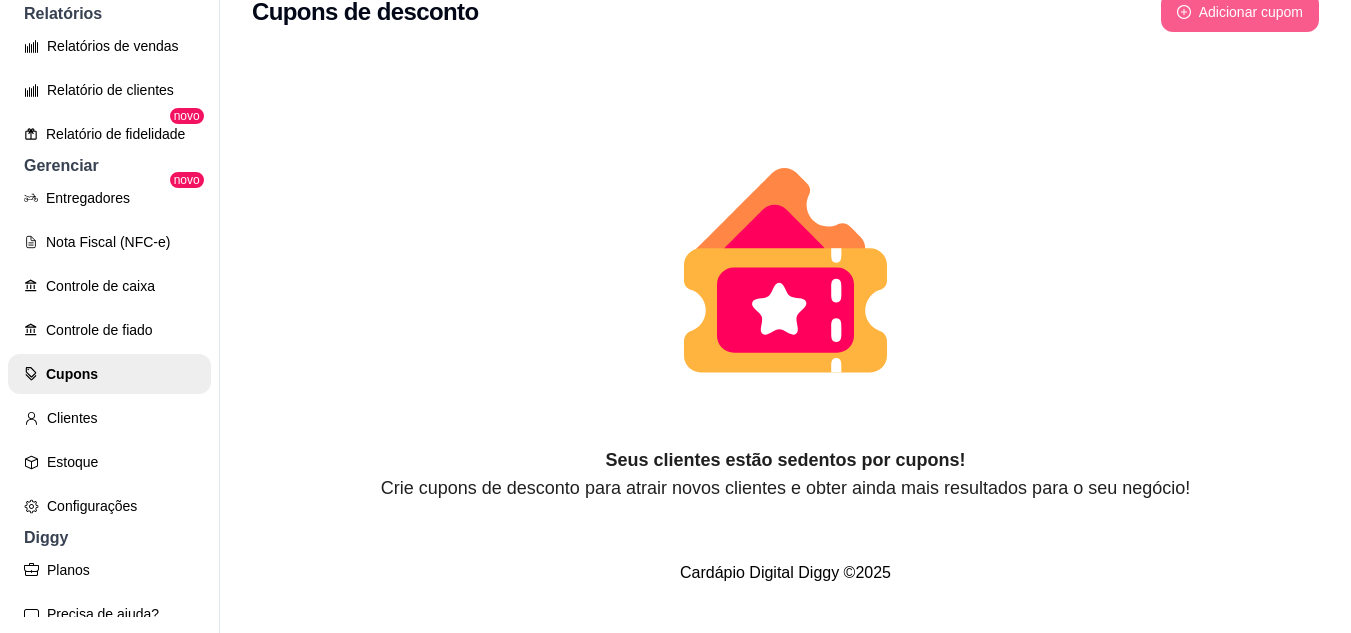 click on "Adicionar cupom" at bounding box center [1240, 12] 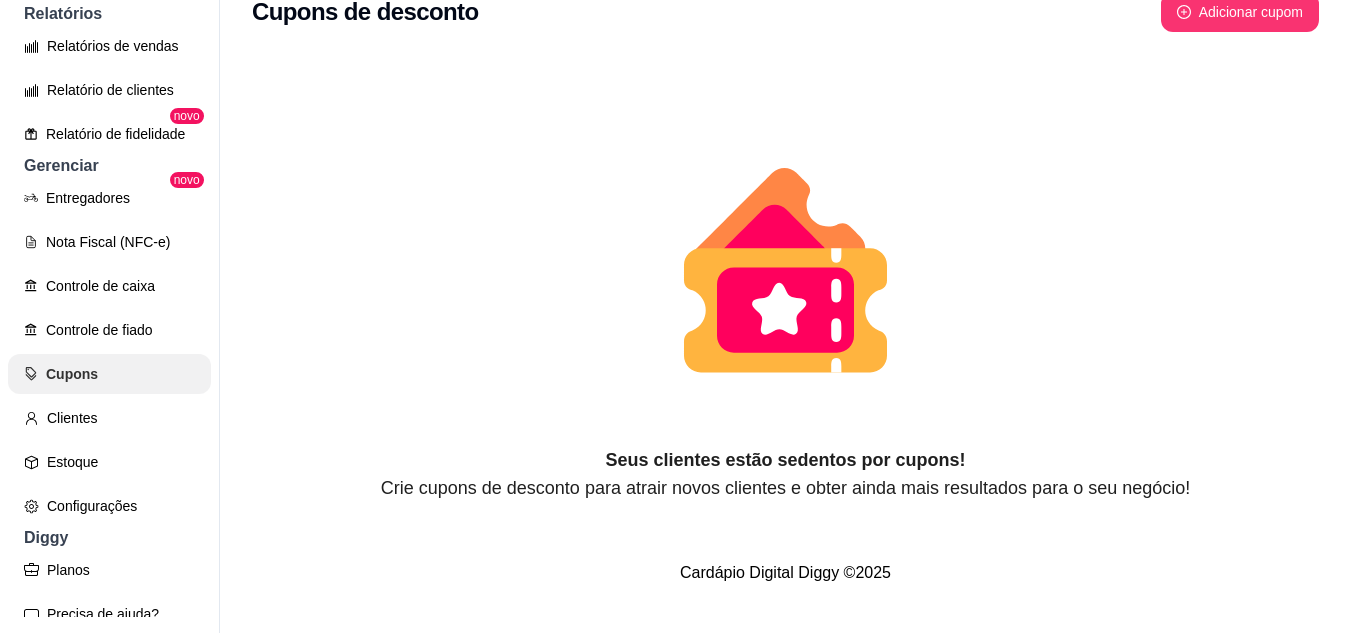 scroll, scrollTop: 700, scrollLeft: 0, axis: vertical 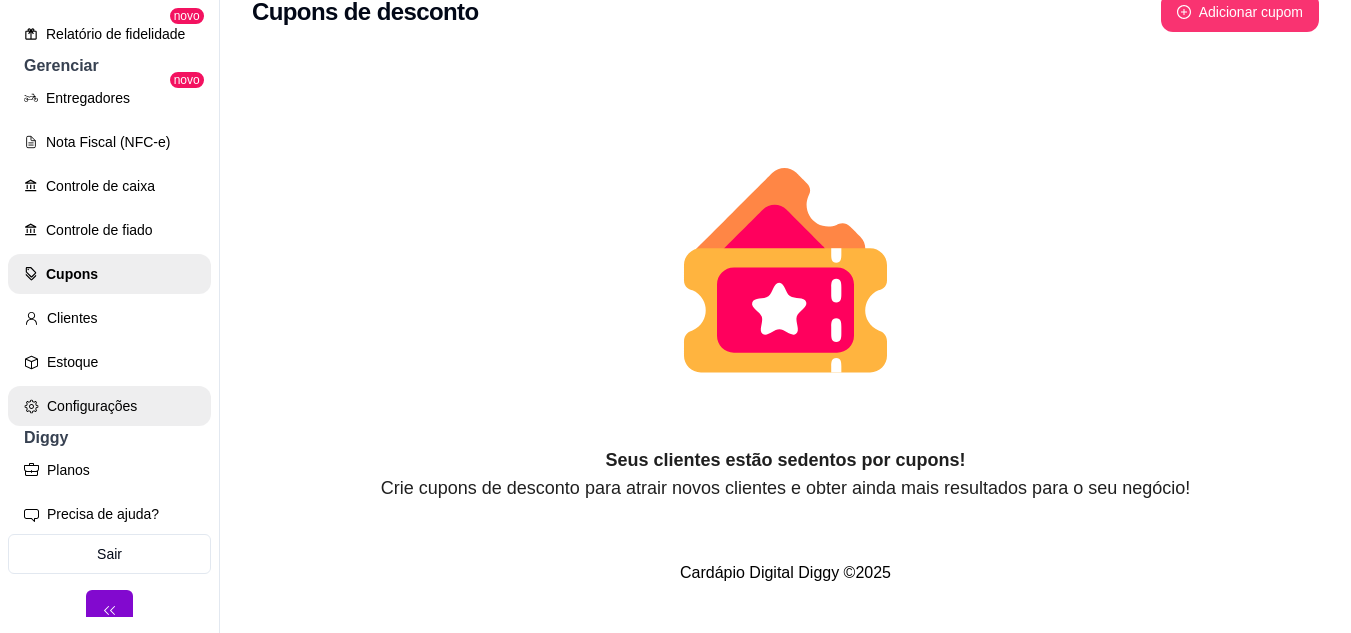 click on "Configurações" at bounding box center [109, 406] 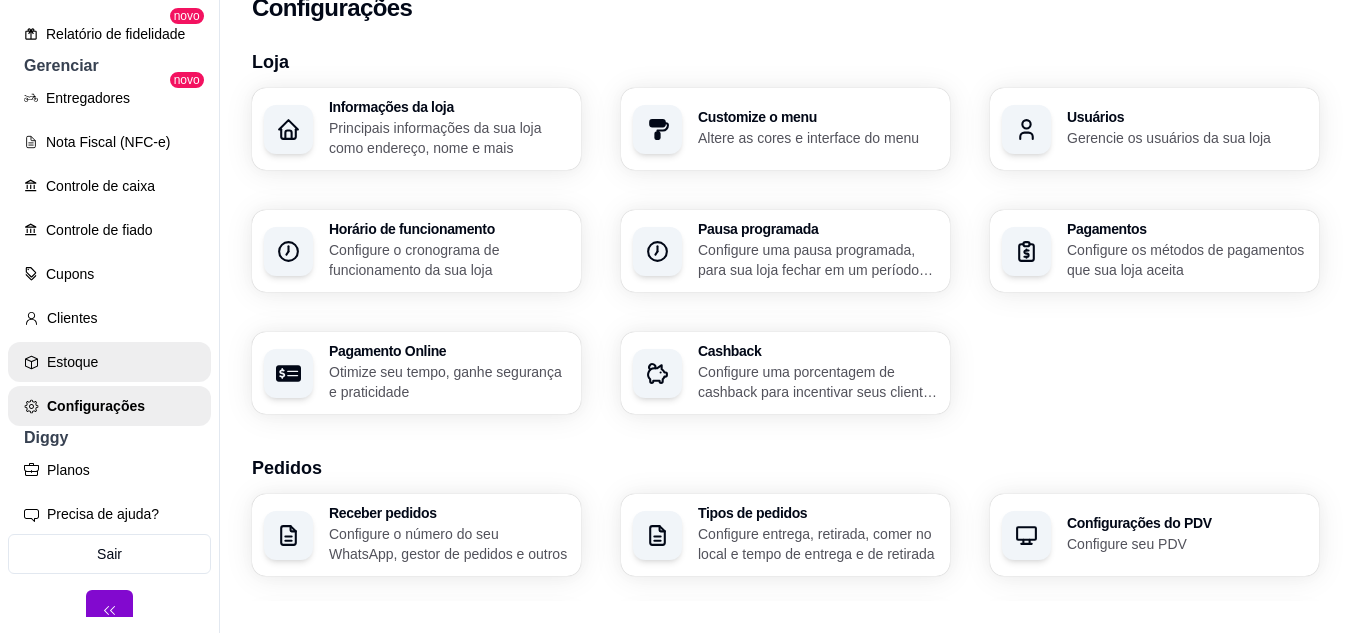 scroll, scrollTop: 0, scrollLeft: 0, axis: both 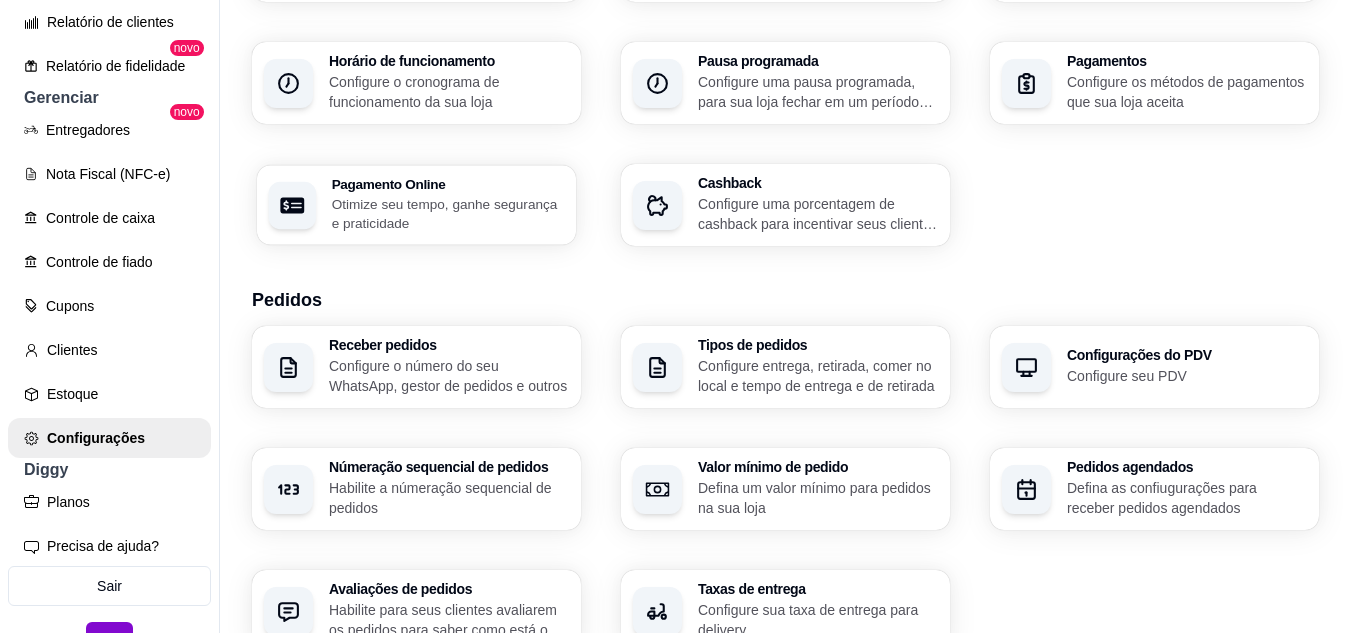 click on "Pagamento Online Otimize seu tempo, ganhe segurança e praticidade" at bounding box center [448, 205] 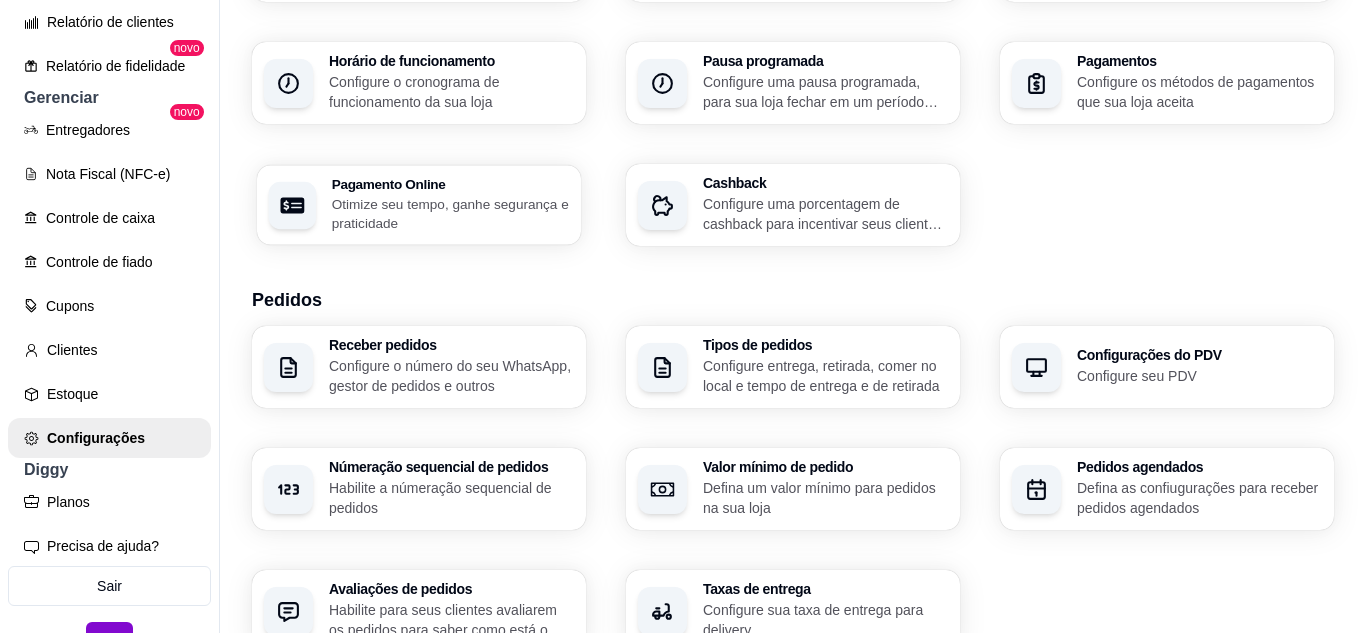 select on "4.98" 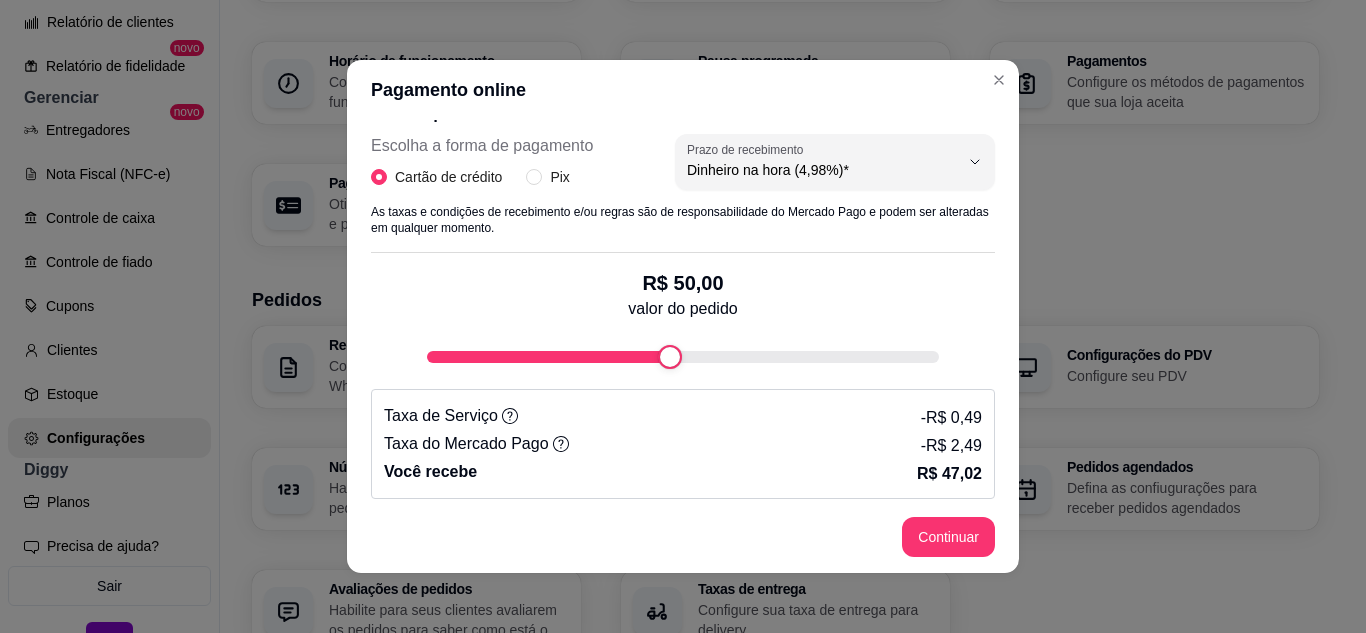 scroll, scrollTop: 424, scrollLeft: 0, axis: vertical 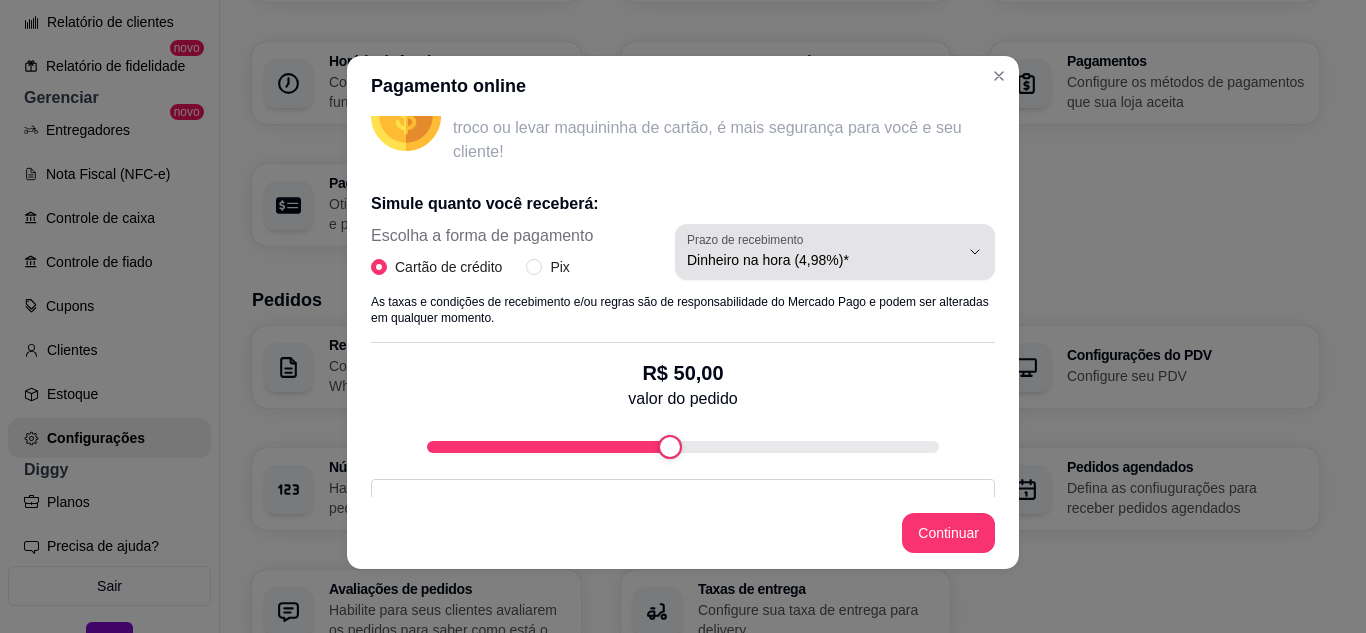 click on "Dinheiro na hora (4,98%)*" at bounding box center [823, 260] 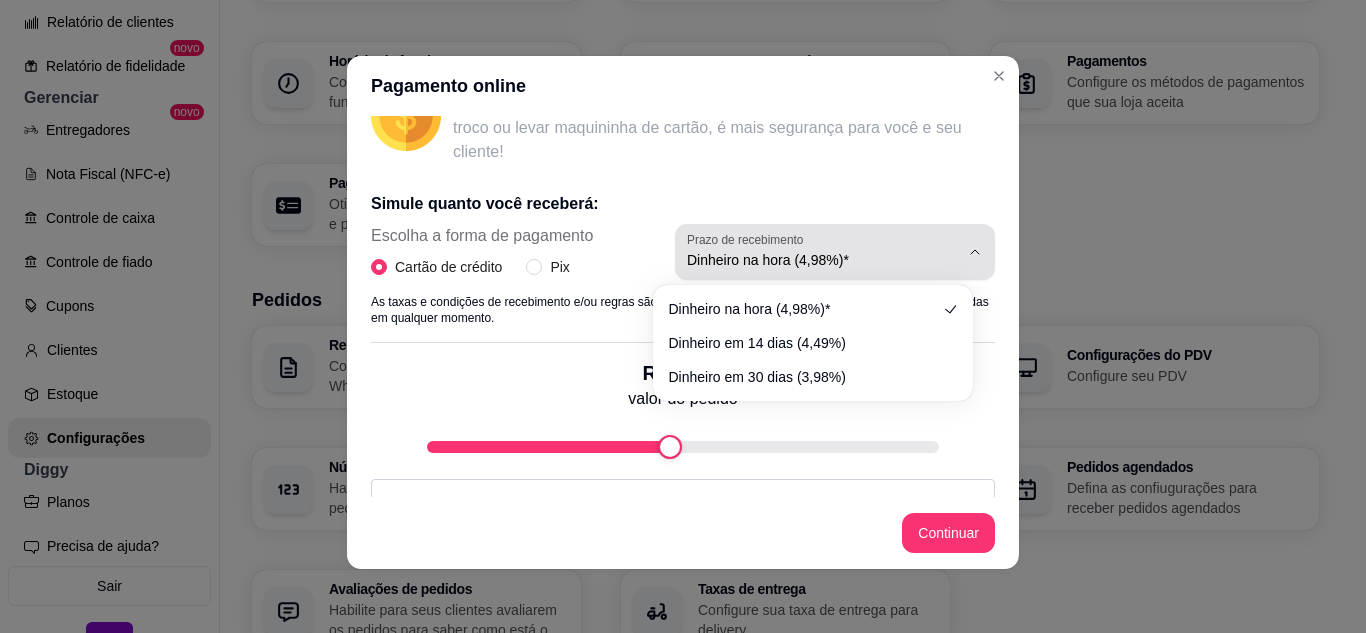 click on "Dinheiro na hora (4,98%)*" at bounding box center (823, 260) 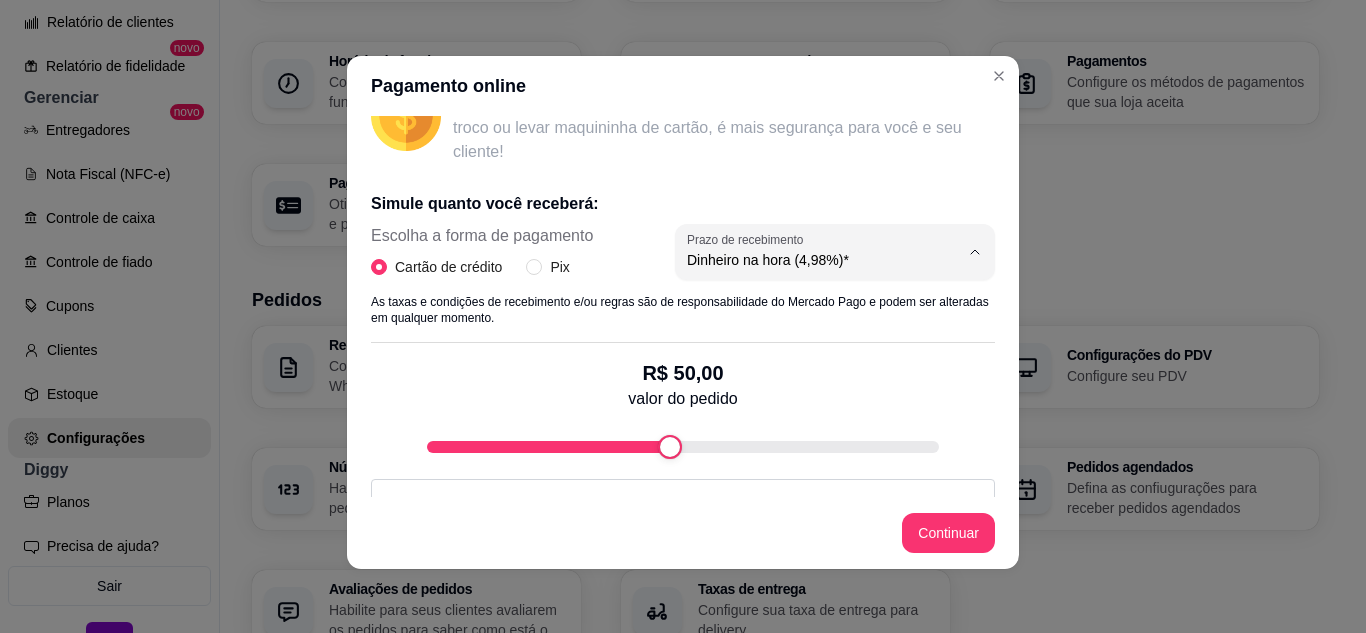 click on "R$ 50,00 valor do pedido" at bounding box center [683, 401] 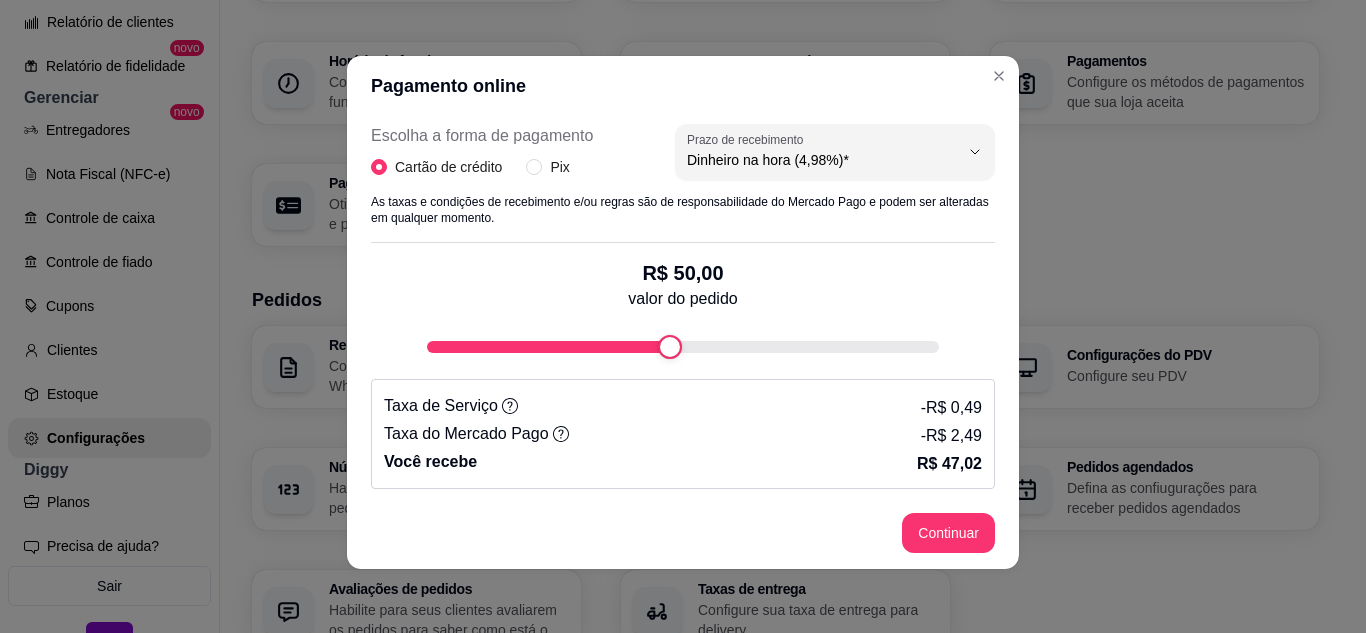 scroll, scrollTop: 324, scrollLeft: 0, axis: vertical 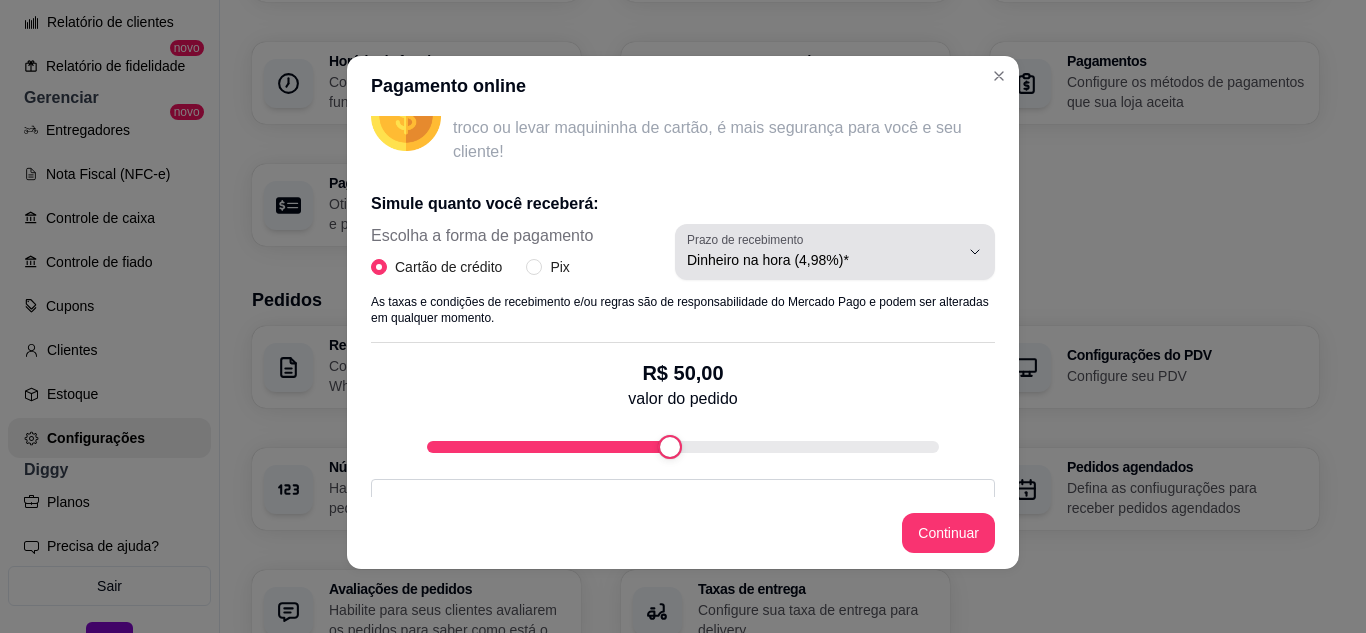 click on "Dinheiro na hora (4,98%)*" at bounding box center [823, 260] 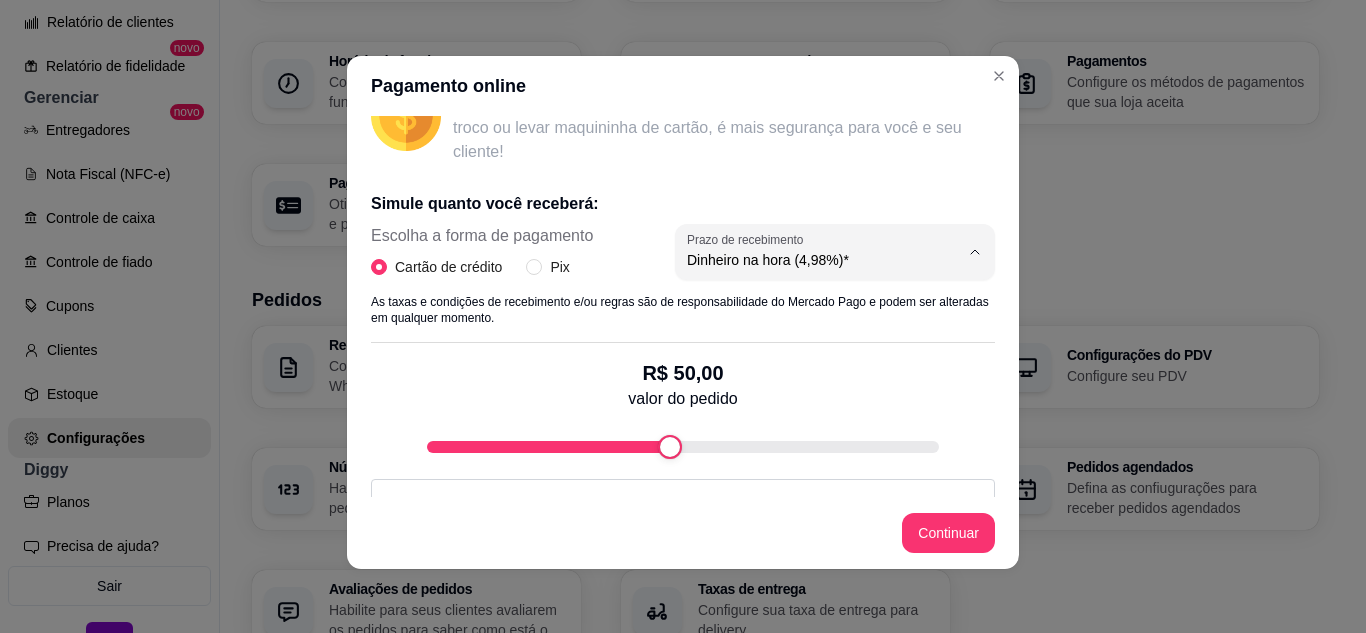 click on "Dinheiro em 14 dias (4,49%)" at bounding box center (802, 340) 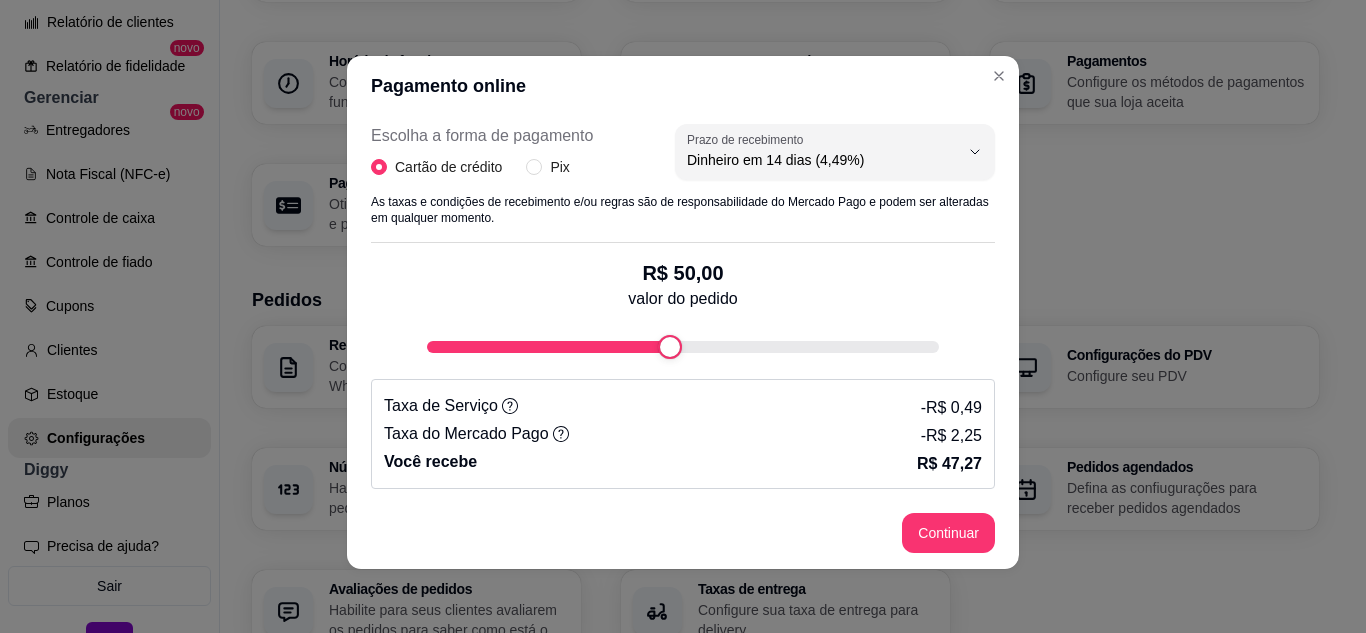 scroll, scrollTop: 324, scrollLeft: 0, axis: vertical 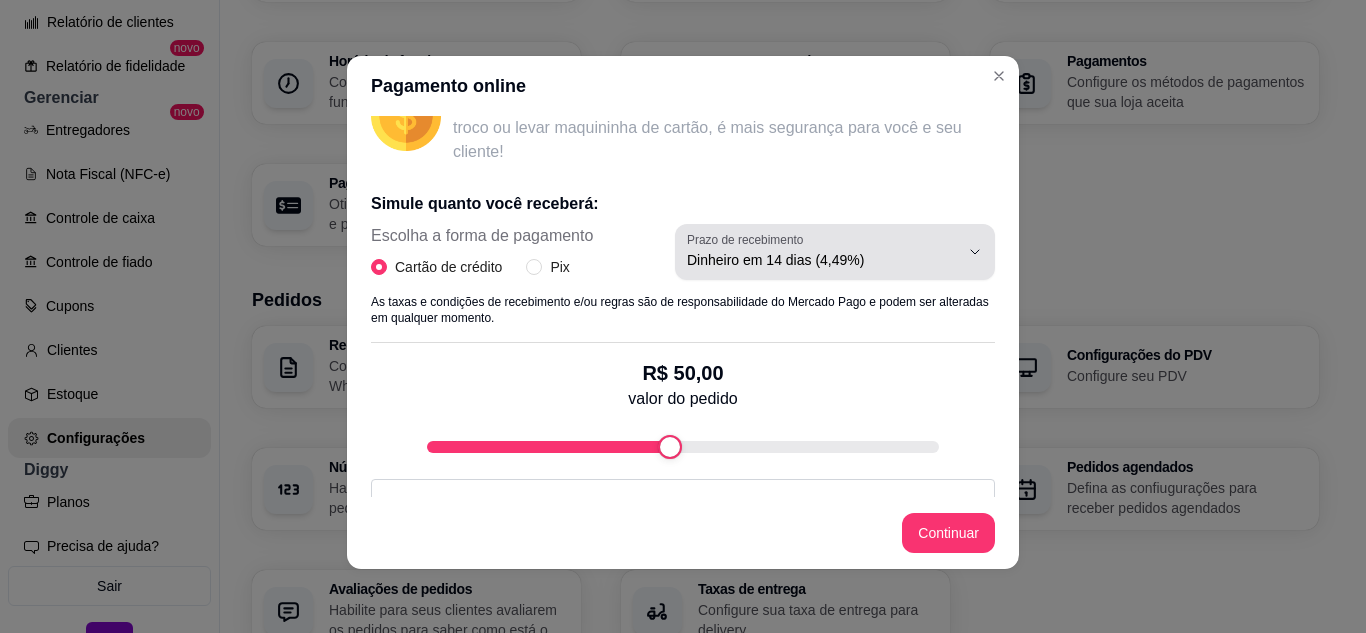 click on "Dinheiro em 14 dias (4,49%)" at bounding box center (823, 260) 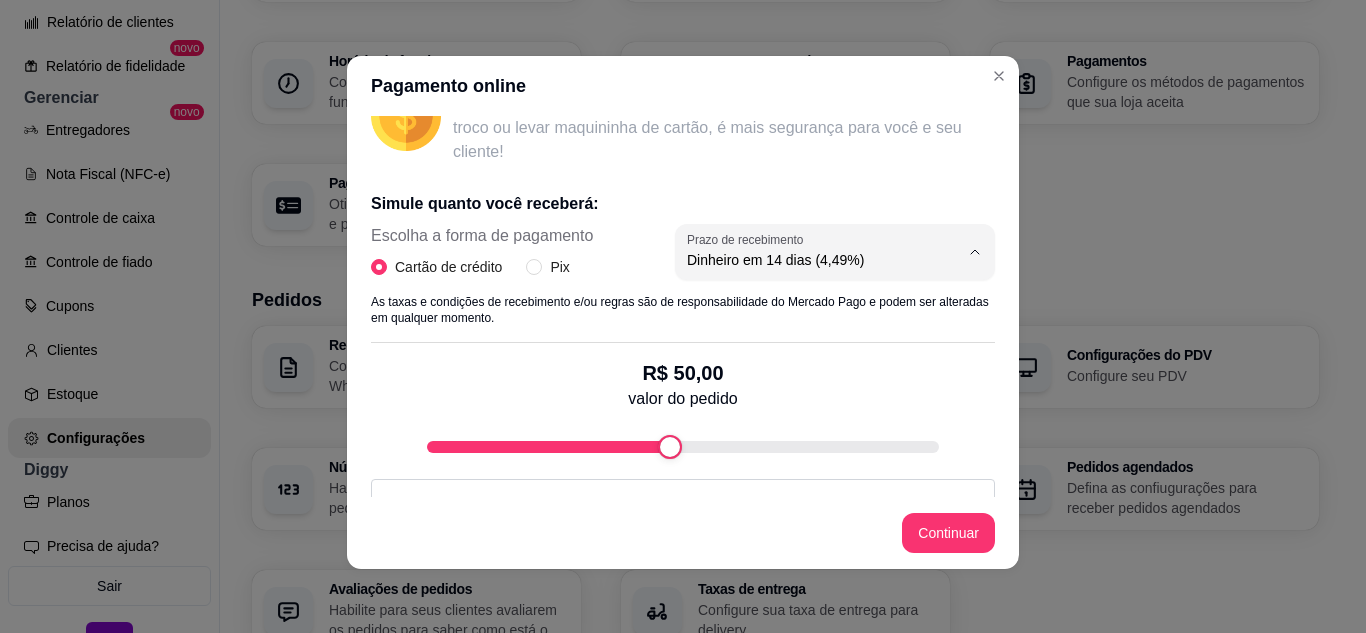 click on "Dinheiro em 30 dias (3,98%)" at bounding box center [802, 373] 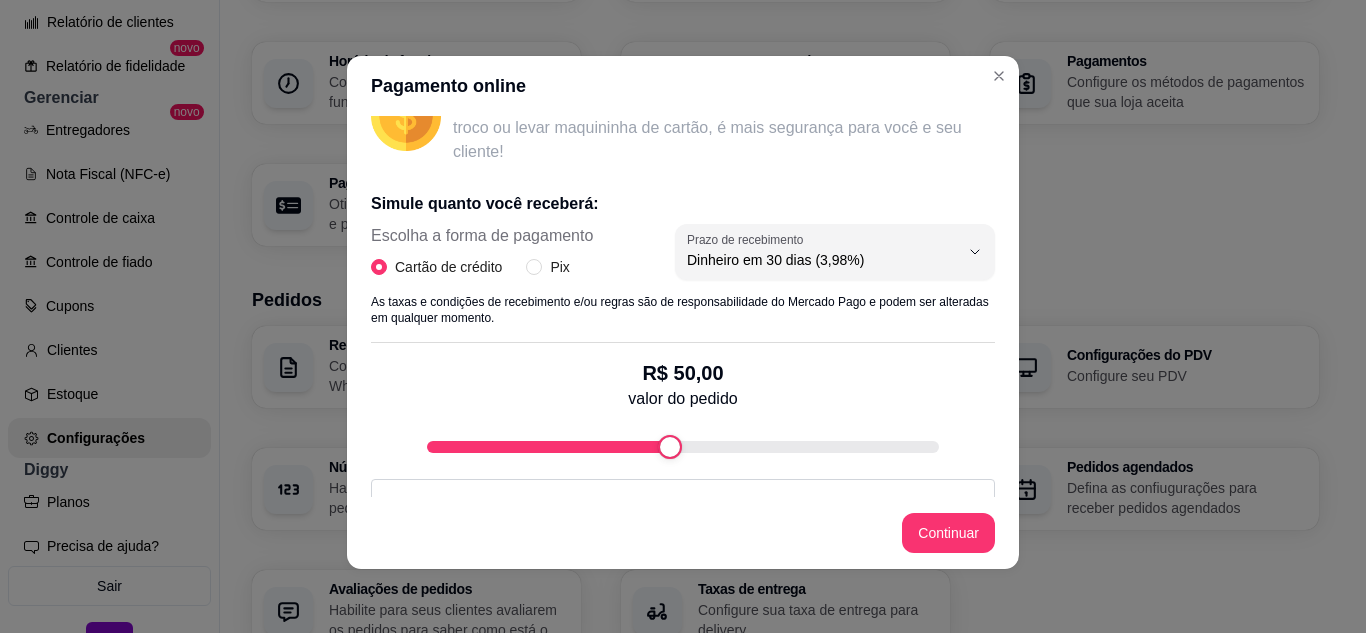 scroll, scrollTop: 19, scrollLeft: 0, axis: vertical 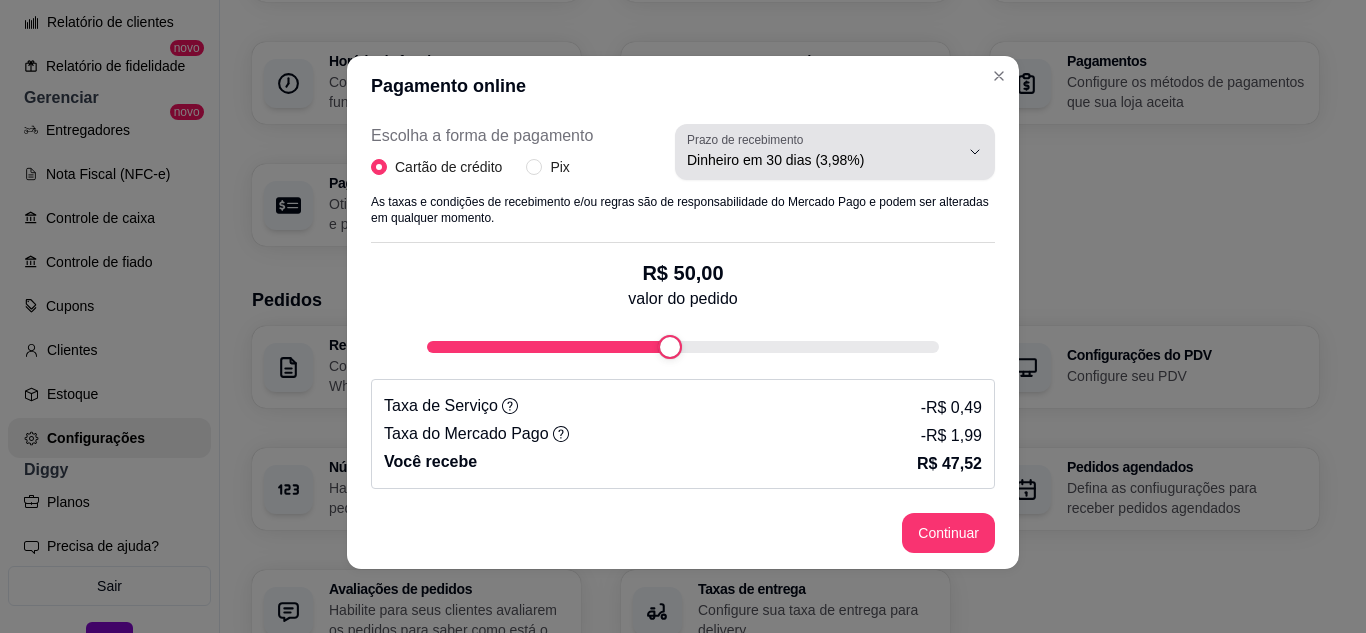 click on "Dinheiro em 30 dias (3,98%)" at bounding box center (823, 160) 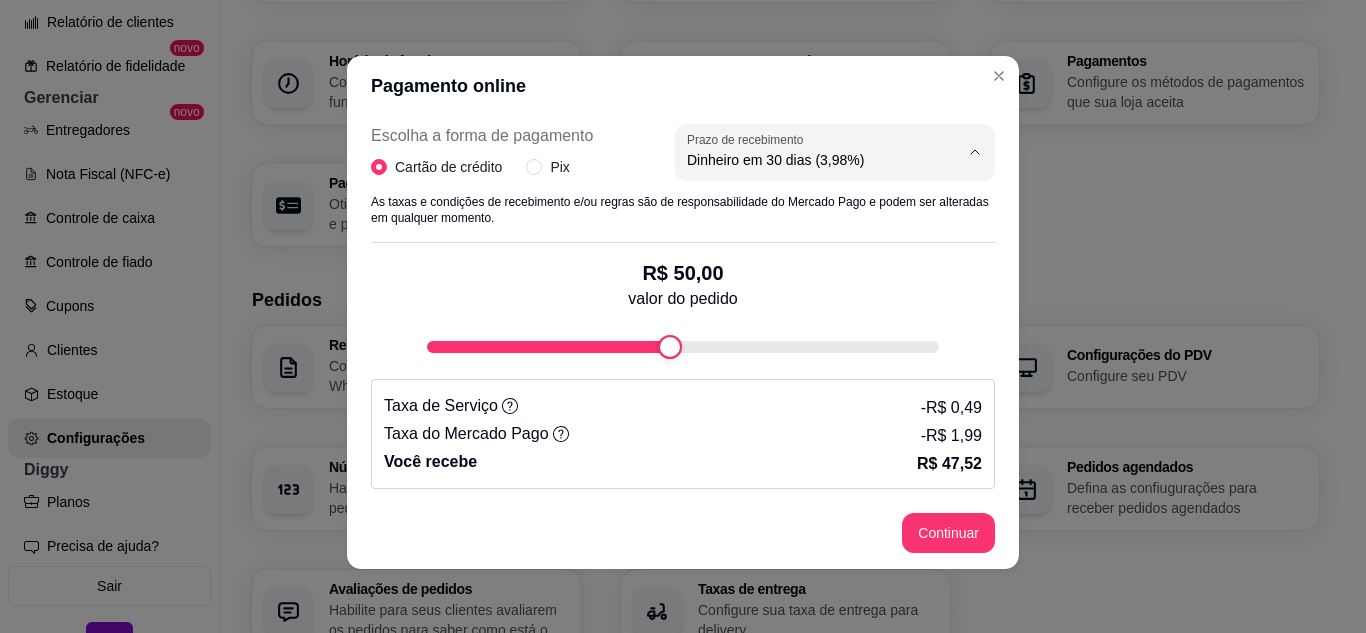 click on "Dinheiro na hora (4,98%)*" at bounding box center [802, 207] 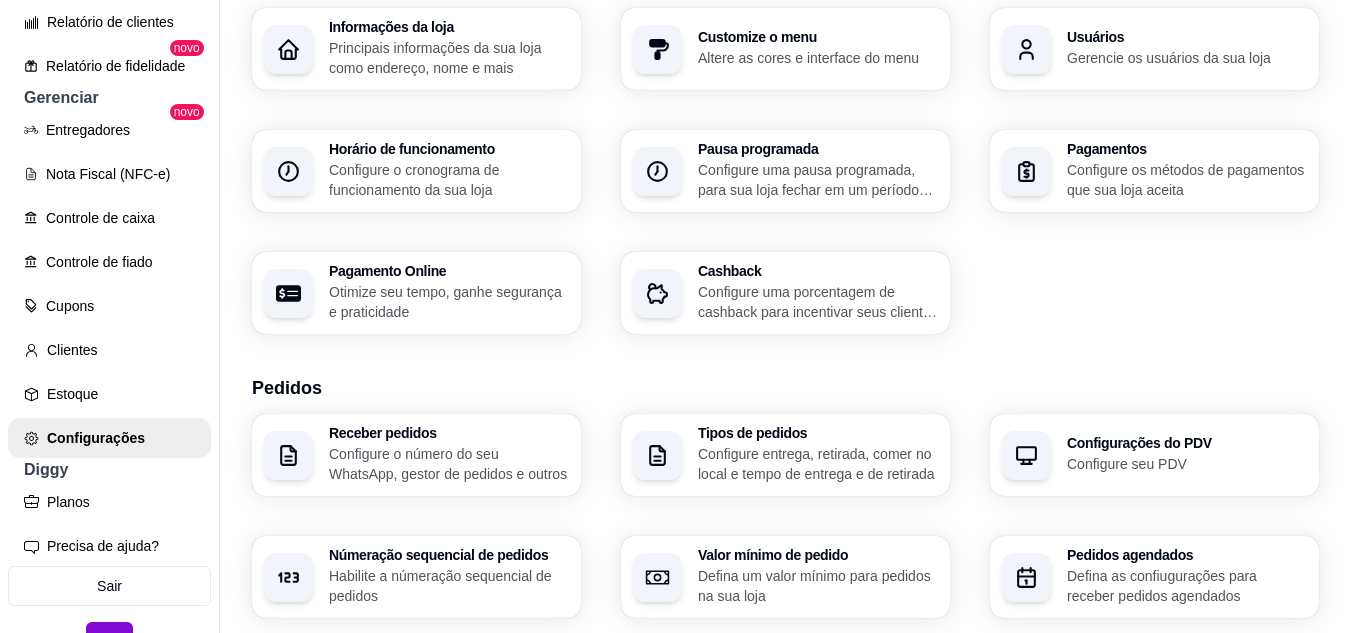 scroll, scrollTop: 0, scrollLeft: 0, axis: both 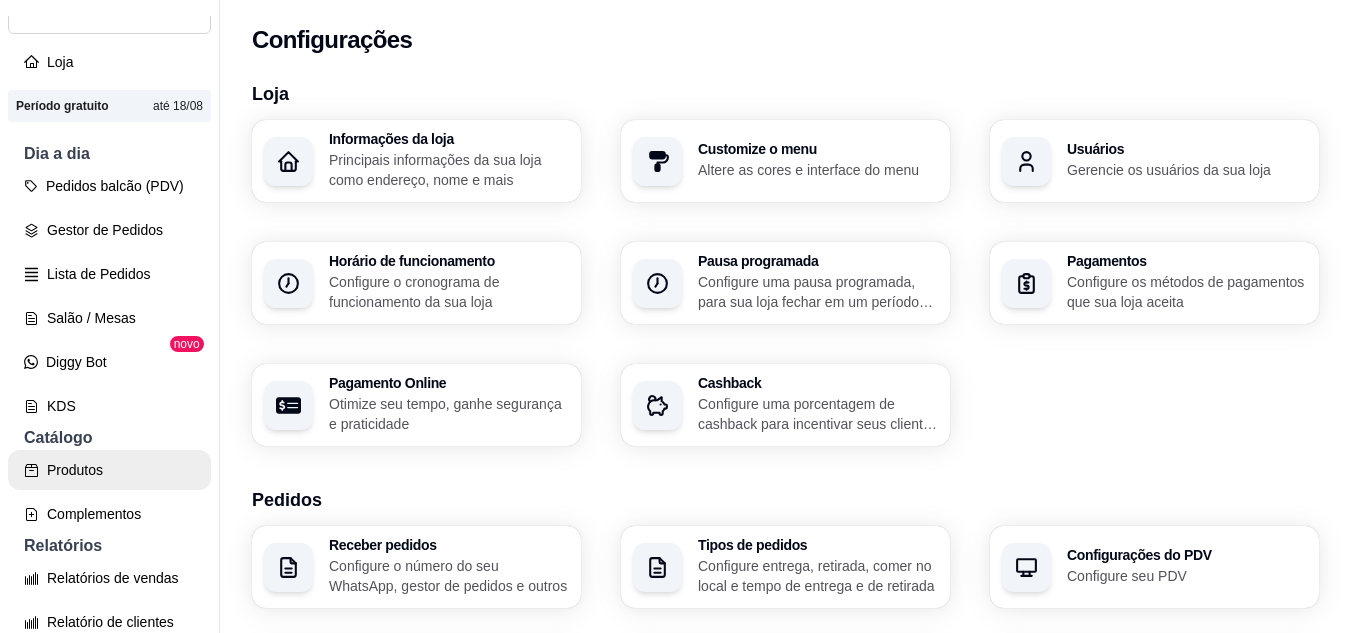 click on "Produtos" at bounding box center (109, 470) 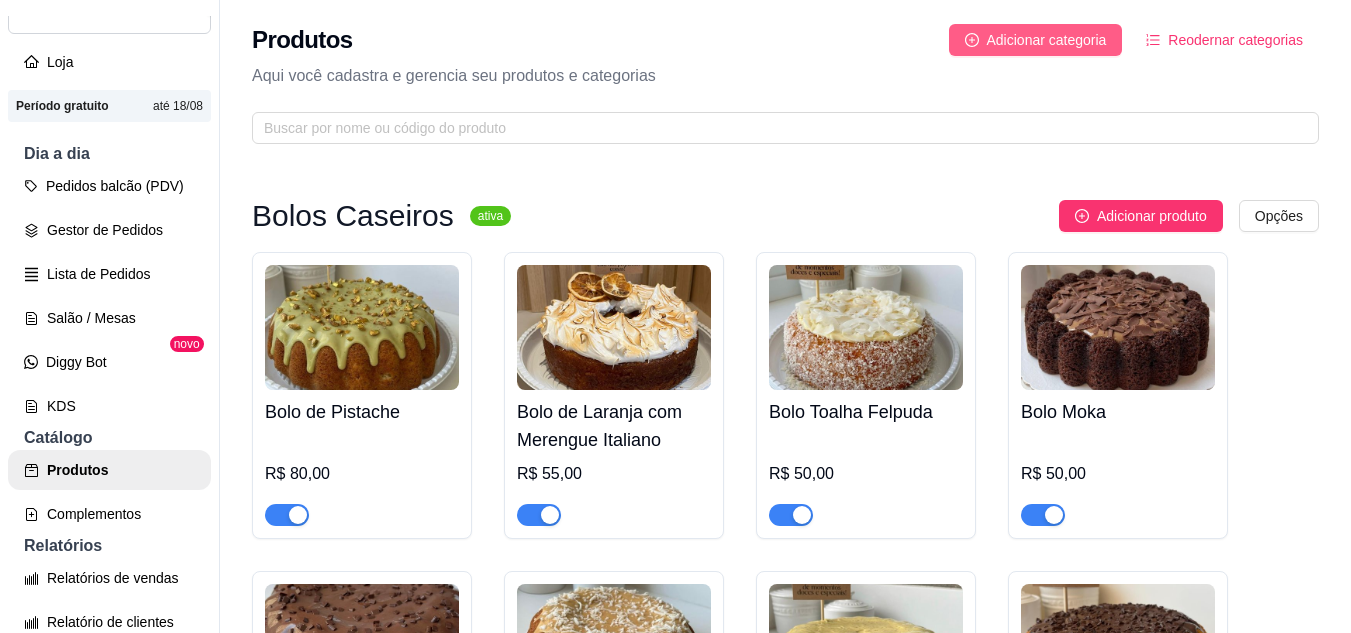 click on "Adicionar categoria" at bounding box center [1047, 40] 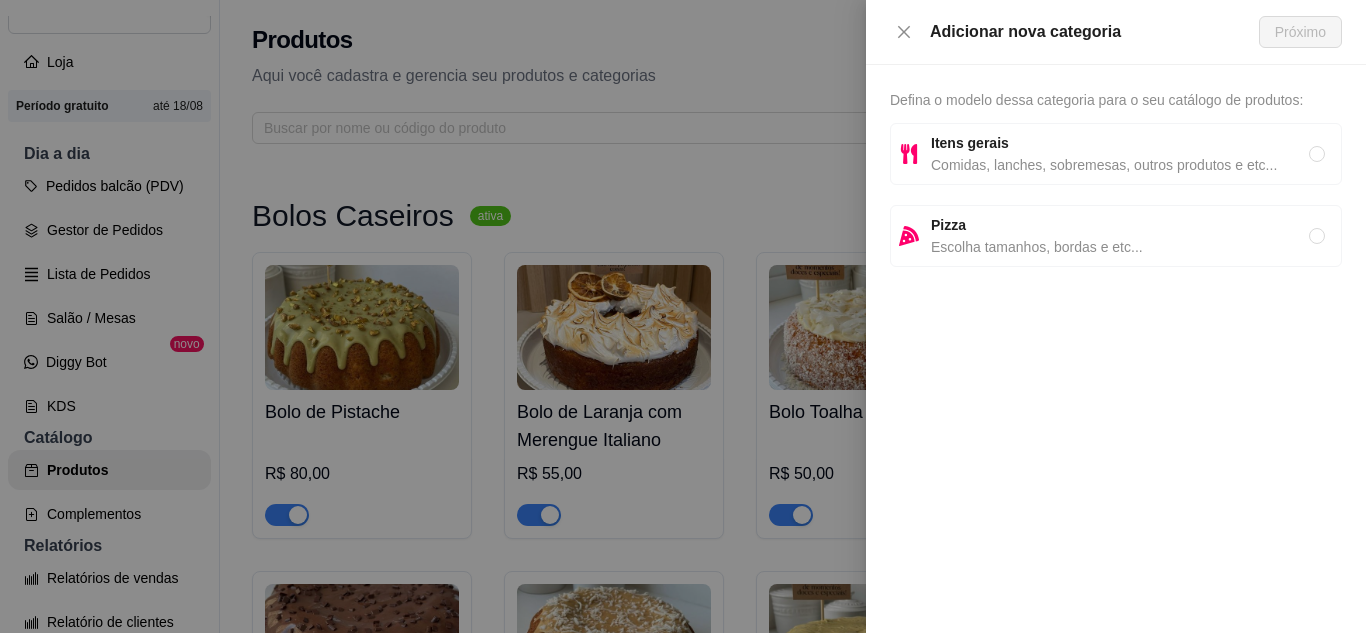 click on "Comidas, lanches, sobremesas, outros produtos e etc..." at bounding box center (1120, 165) 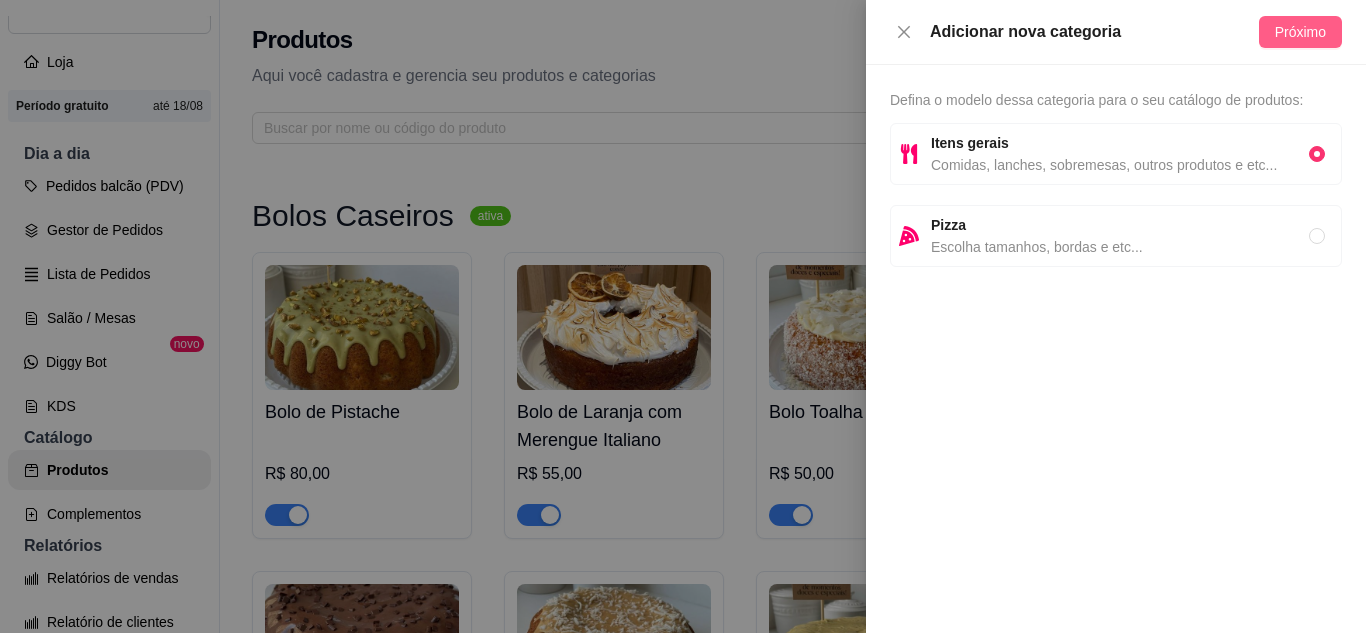 click on "Próximo" at bounding box center (1300, 32) 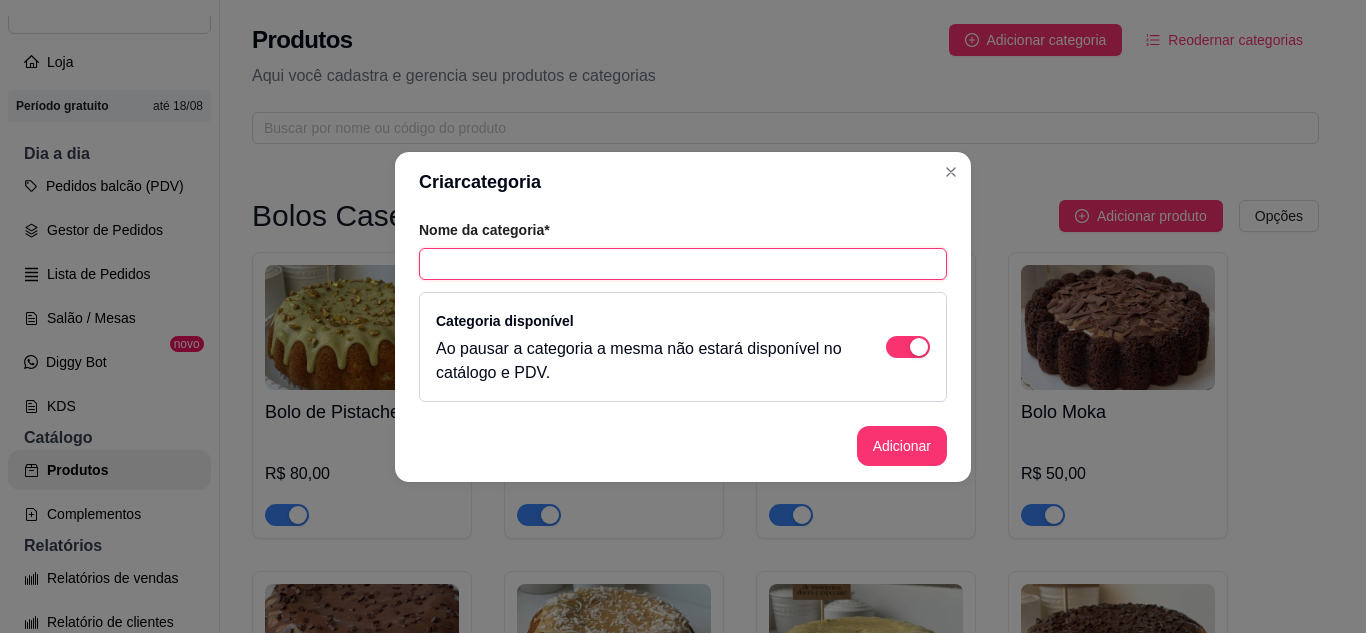 click at bounding box center (683, 264) 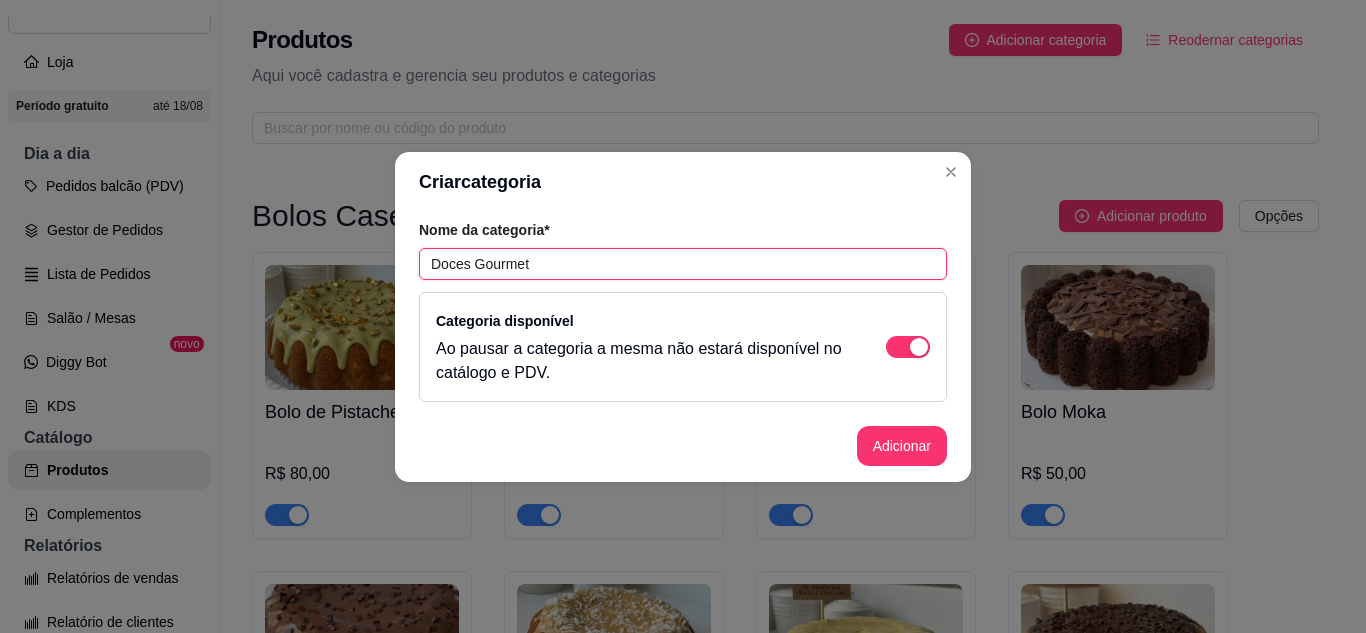 type on "Doces Gourmet" 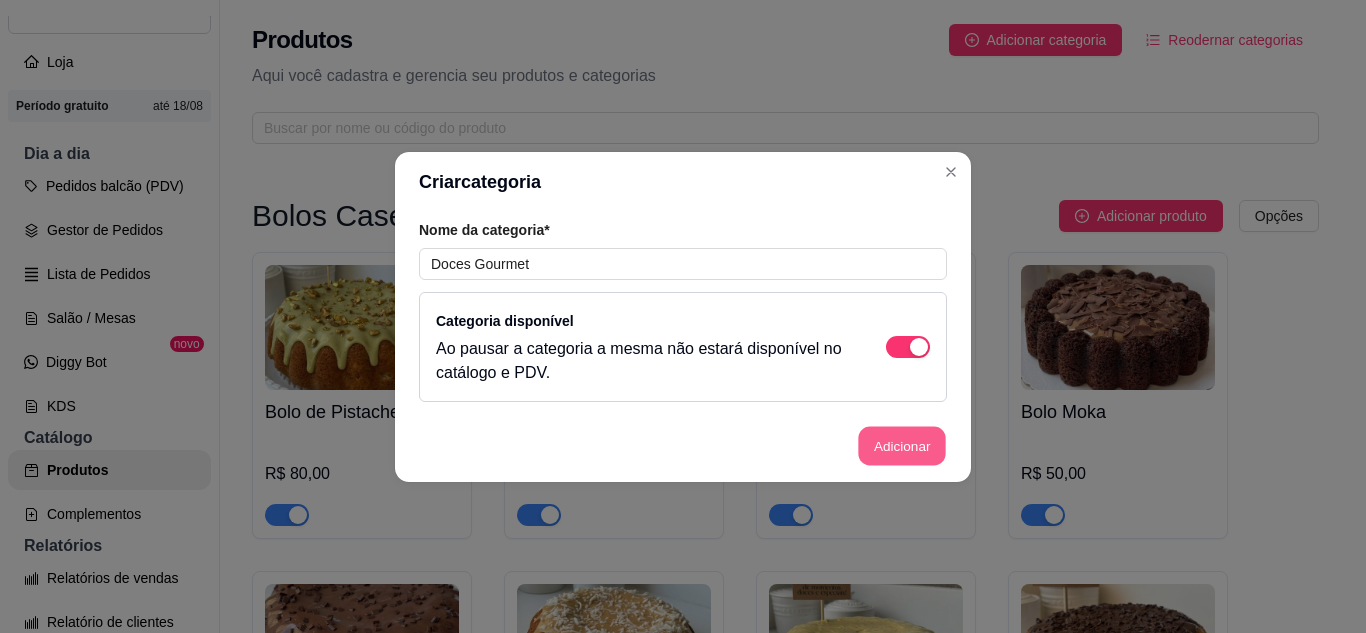 click on "Adicionar" at bounding box center [902, 445] 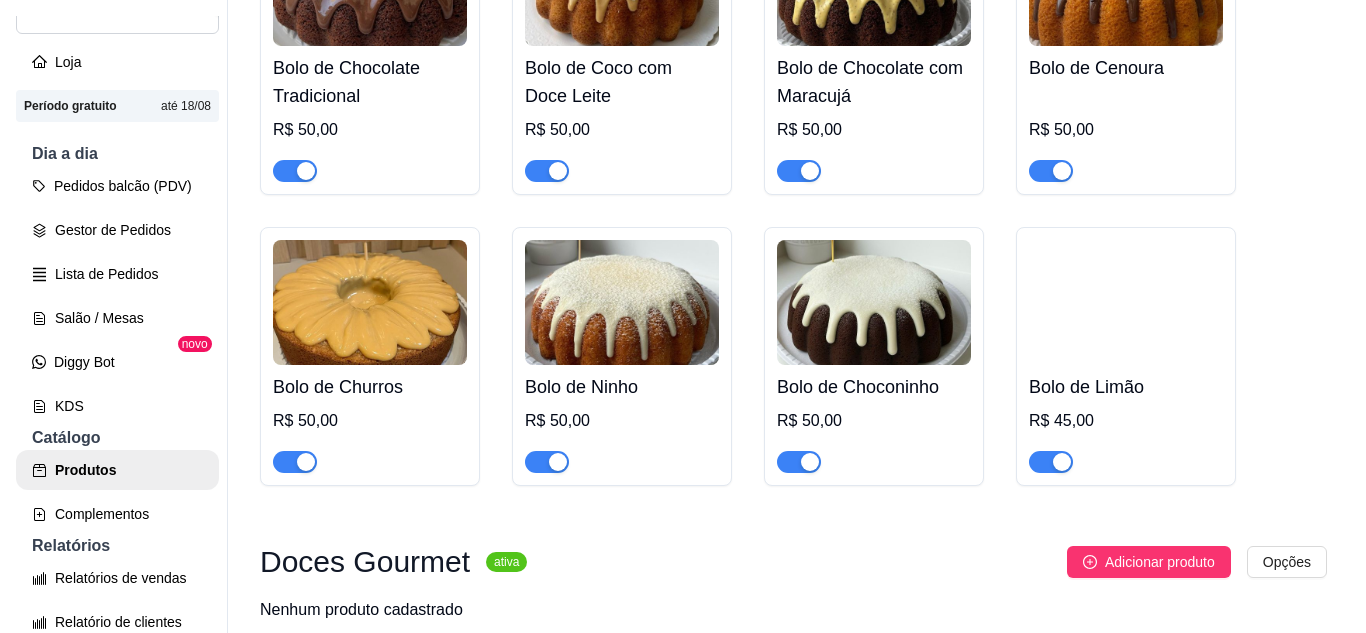 scroll, scrollTop: 770, scrollLeft: 0, axis: vertical 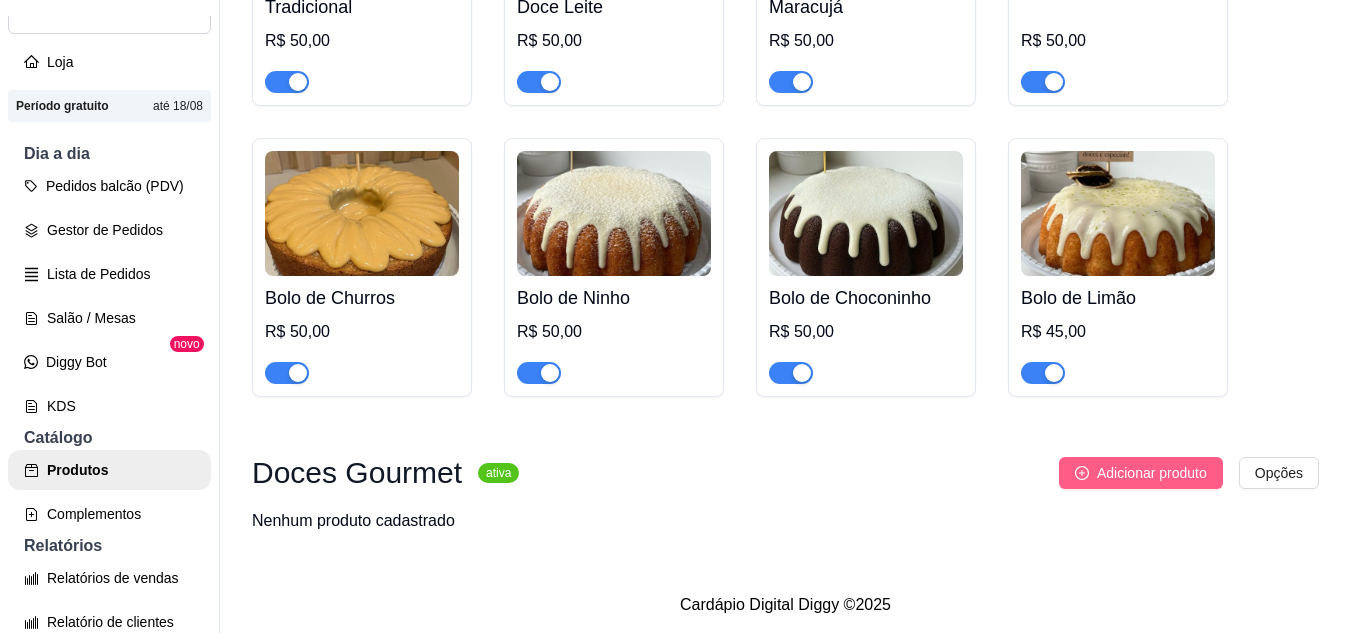 click on "Adicionar produto" at bounding box center [1152, 473] 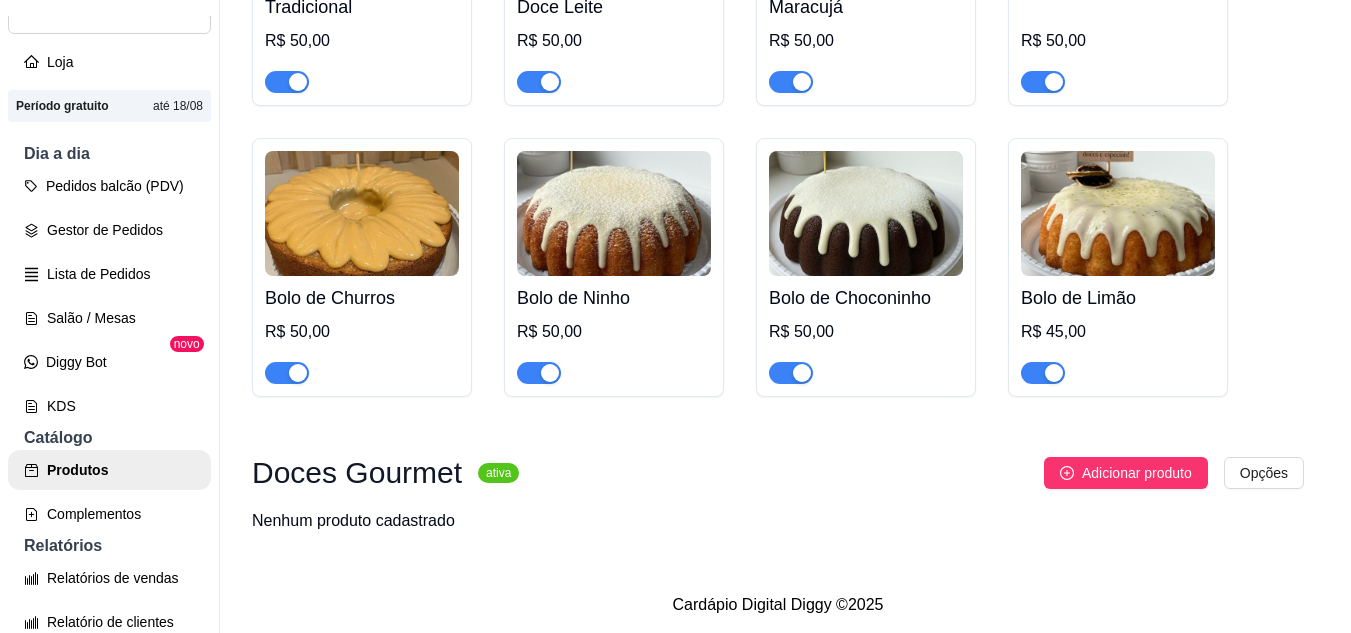 type 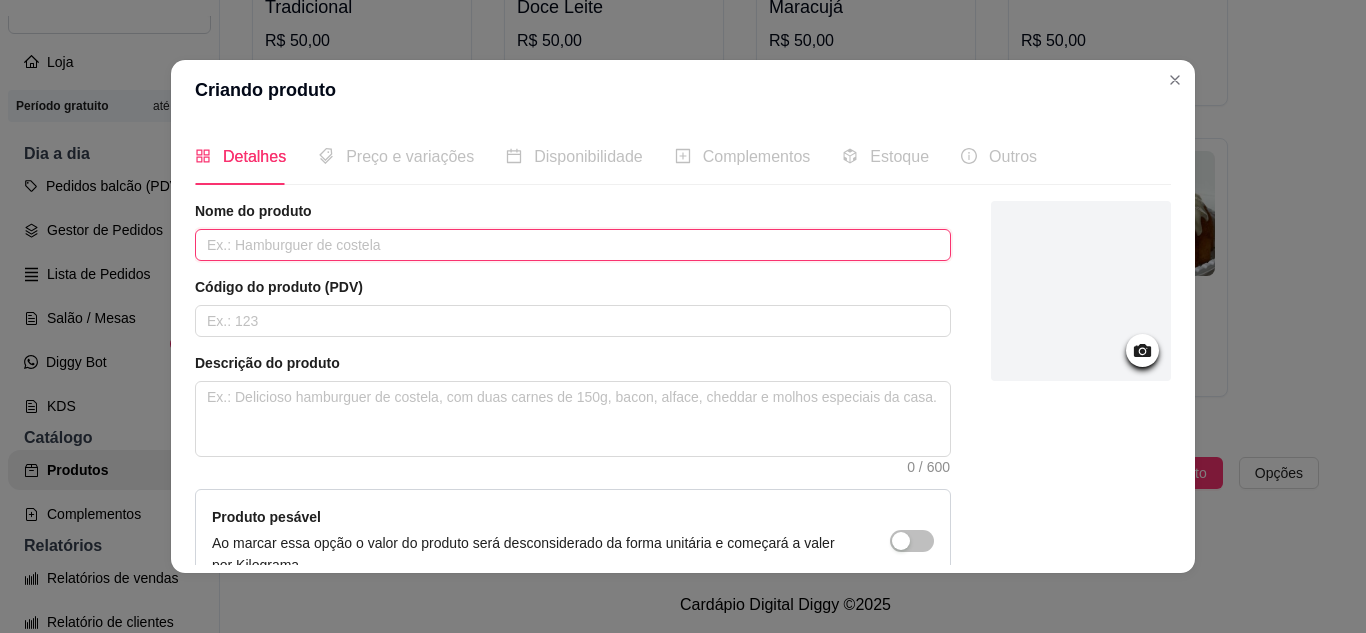 click at bounding box center (573, 245) 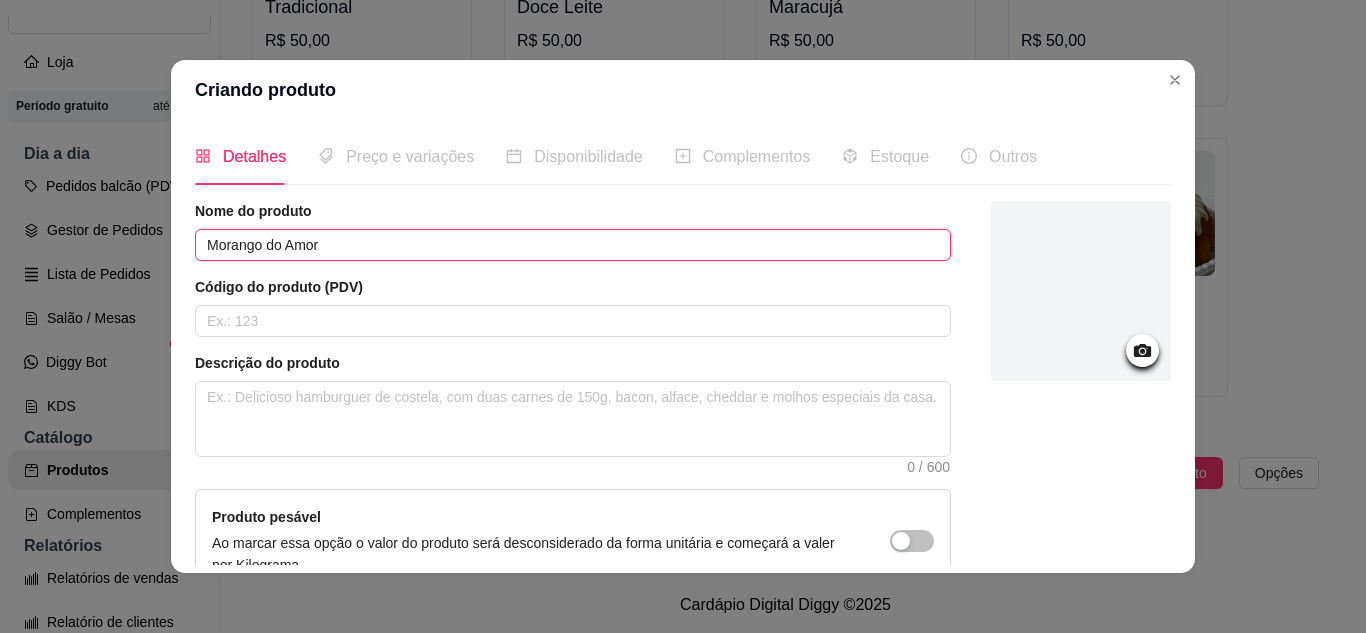 type on "Morango do Amor" 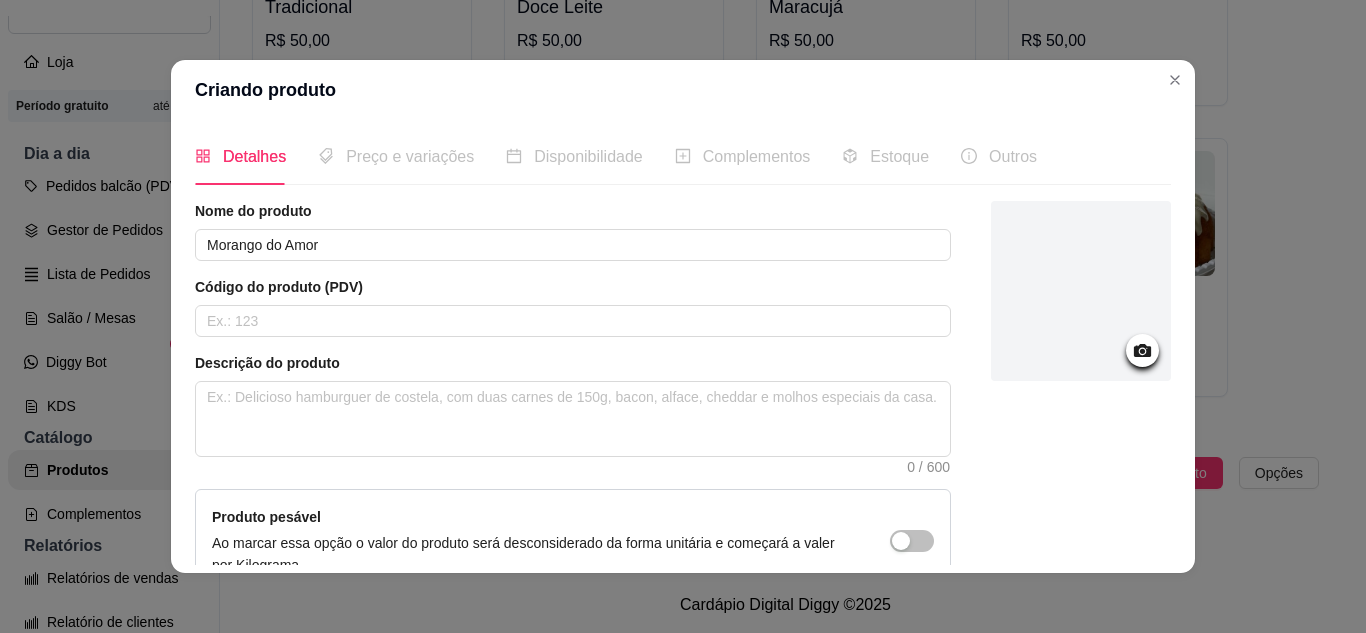 click 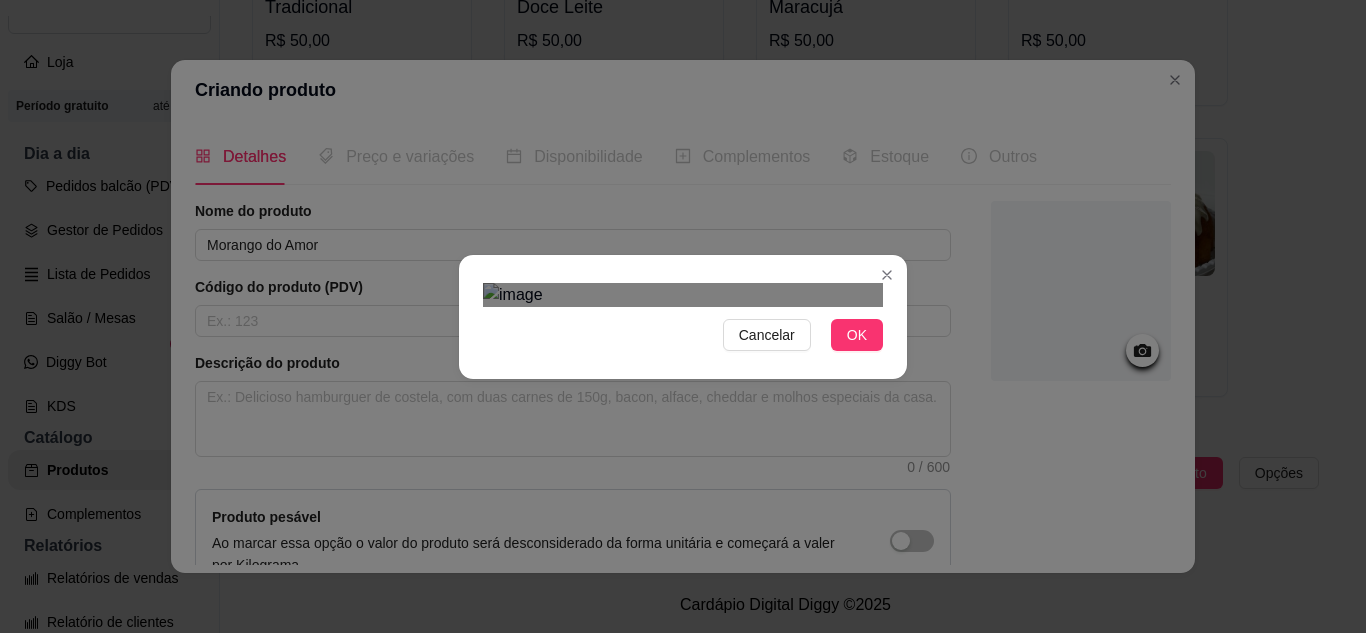 click on "Cancelar OK" at bounding box center (683, 316) 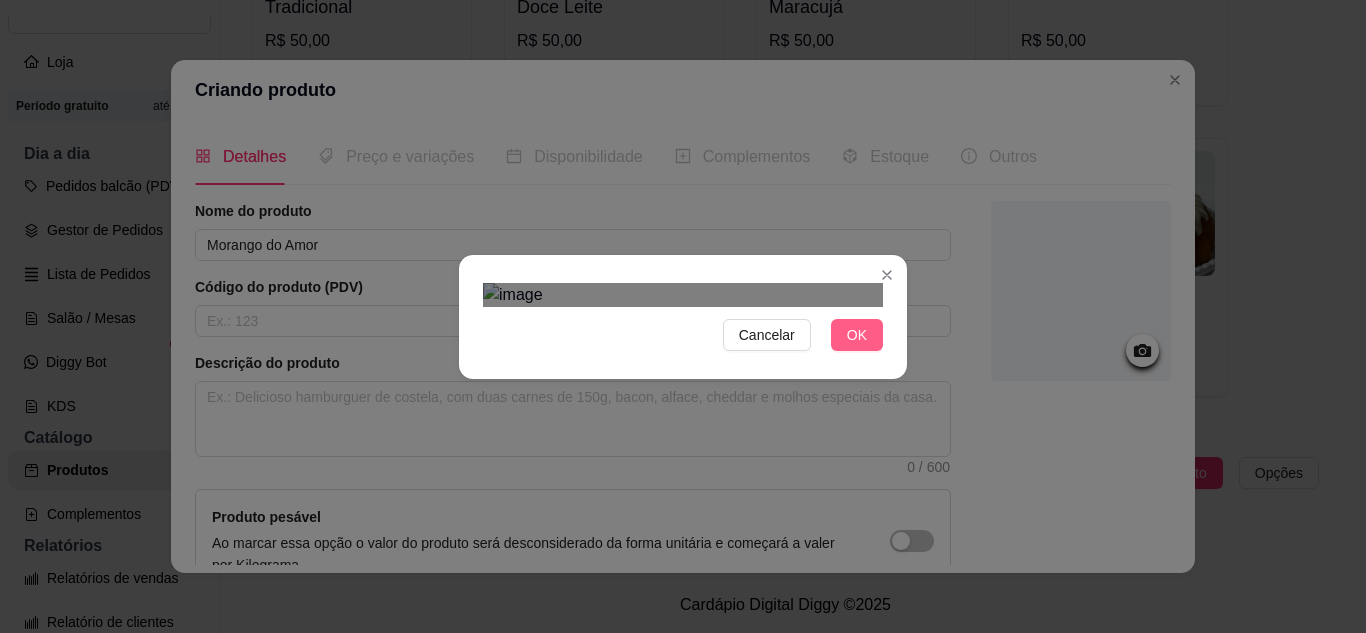 click on "OK" at bounding box center (857, 335) 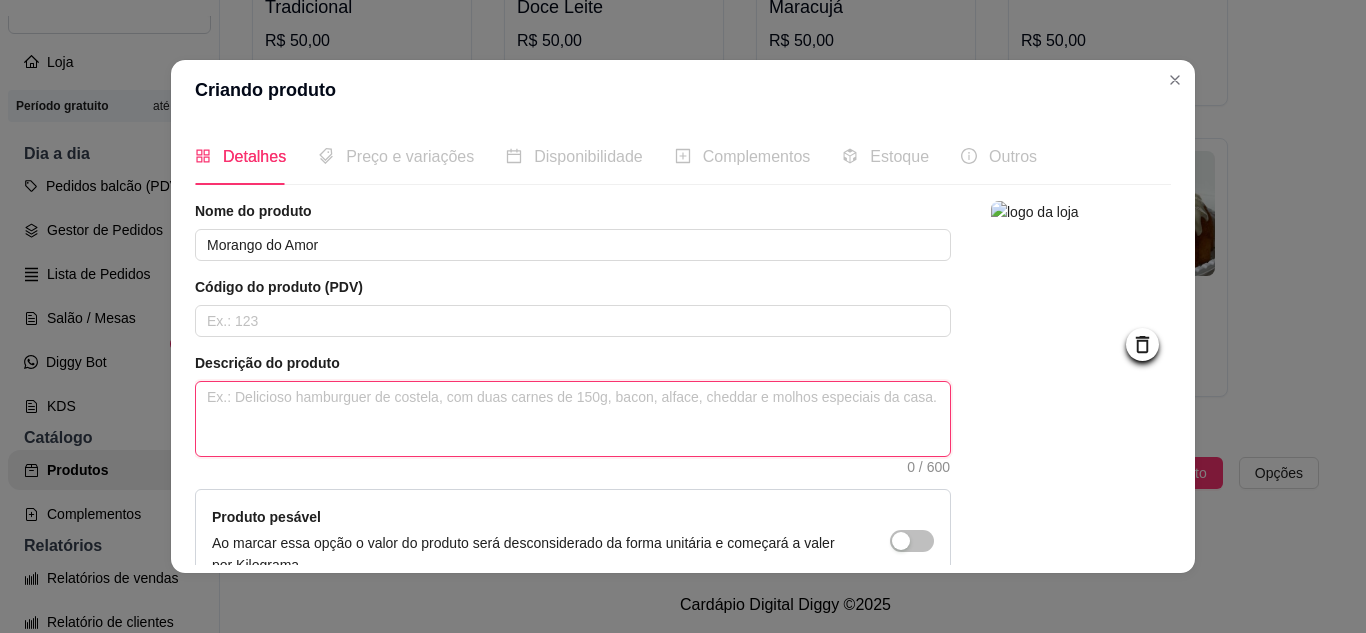 click at bounding box center (573, 419) 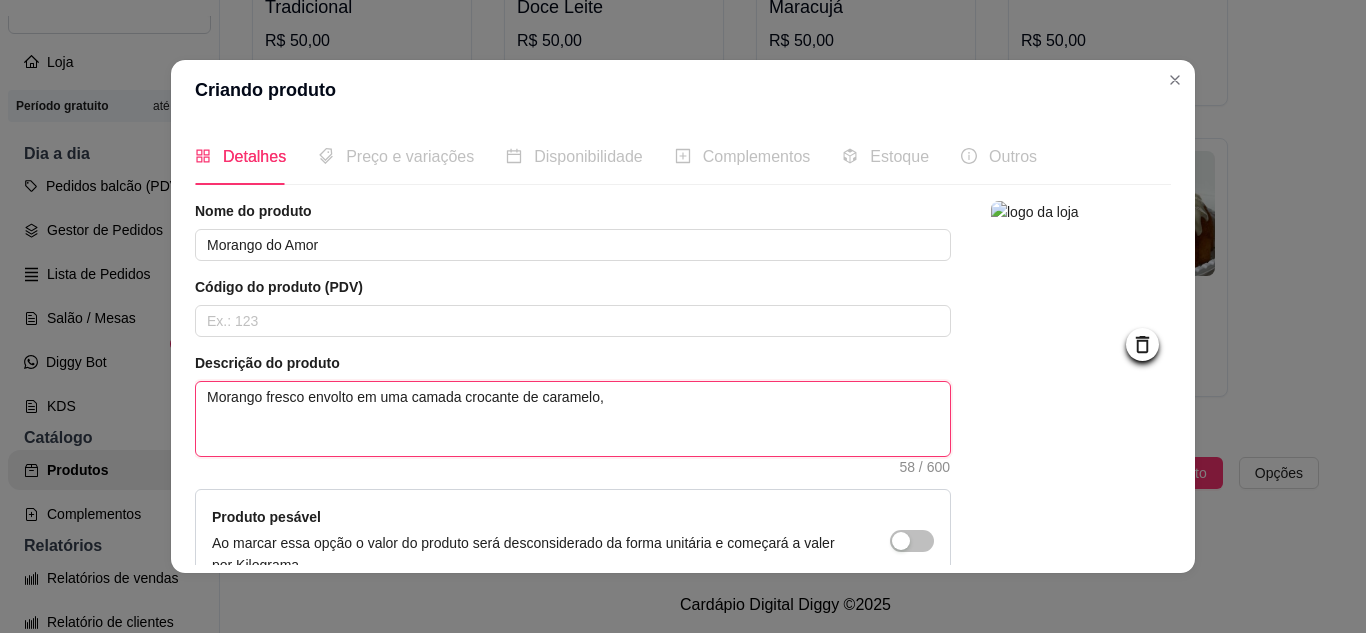 click on "Morango fresco envolto em uma camada crocante de caramelo," at bounding box center [573, 419] 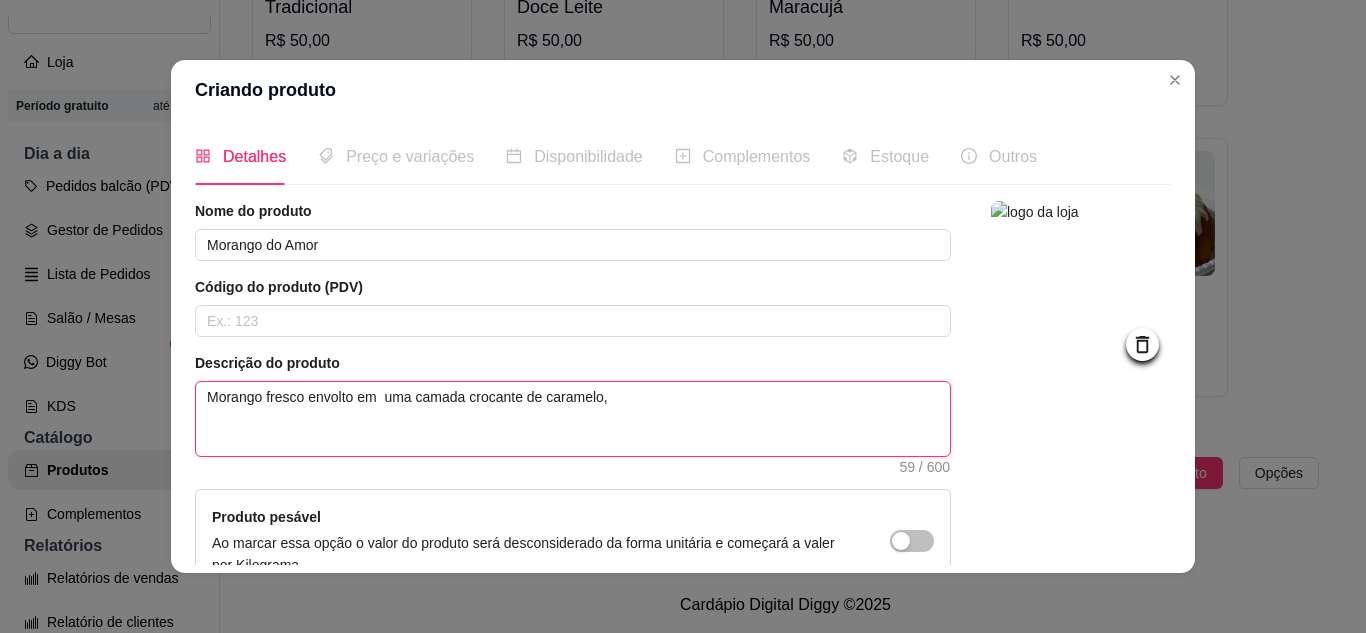 type 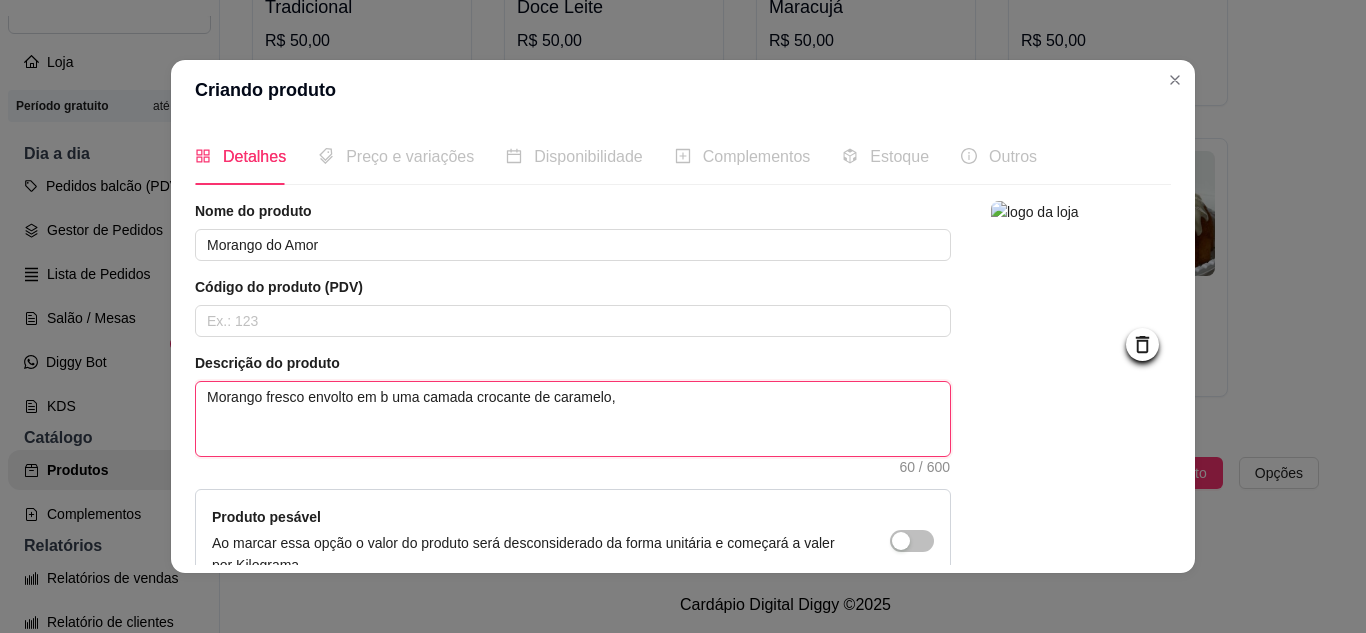 type 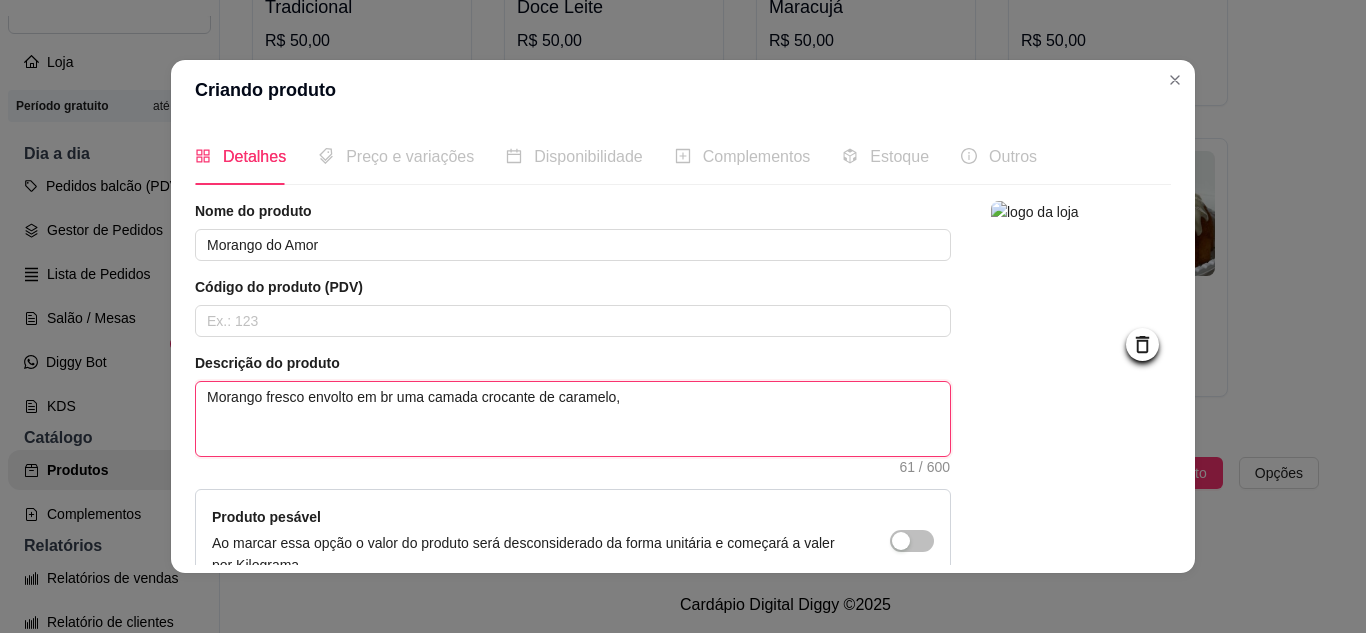 type 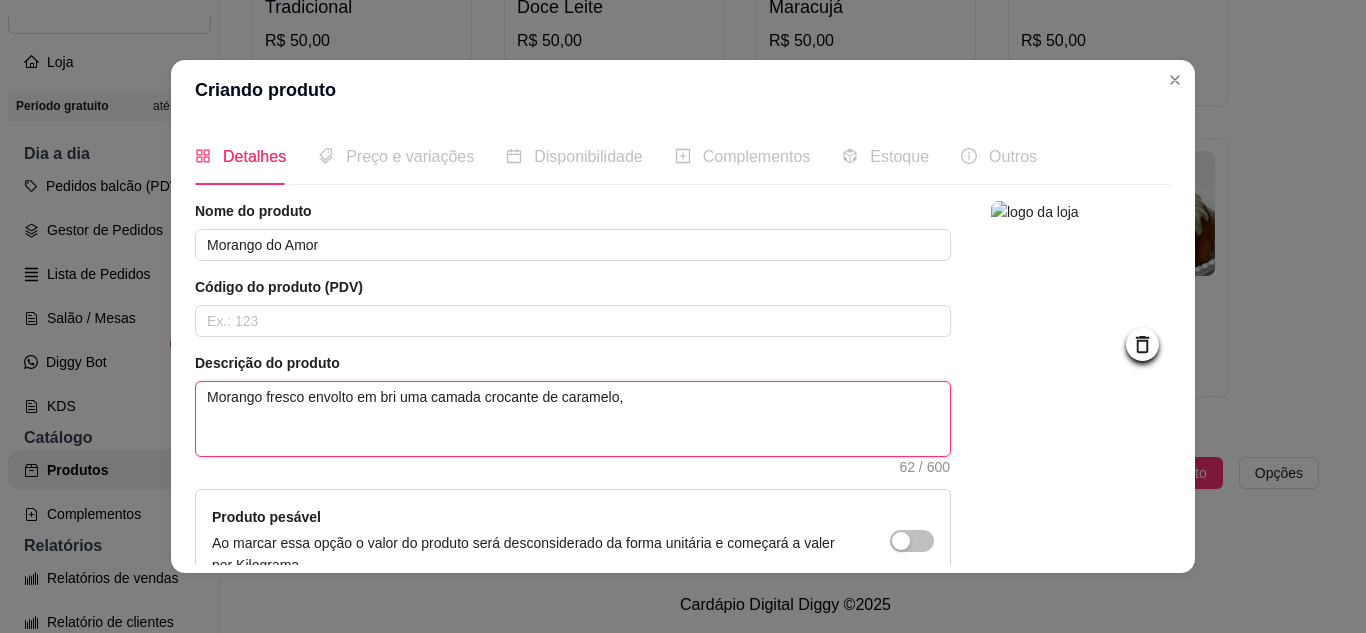 type 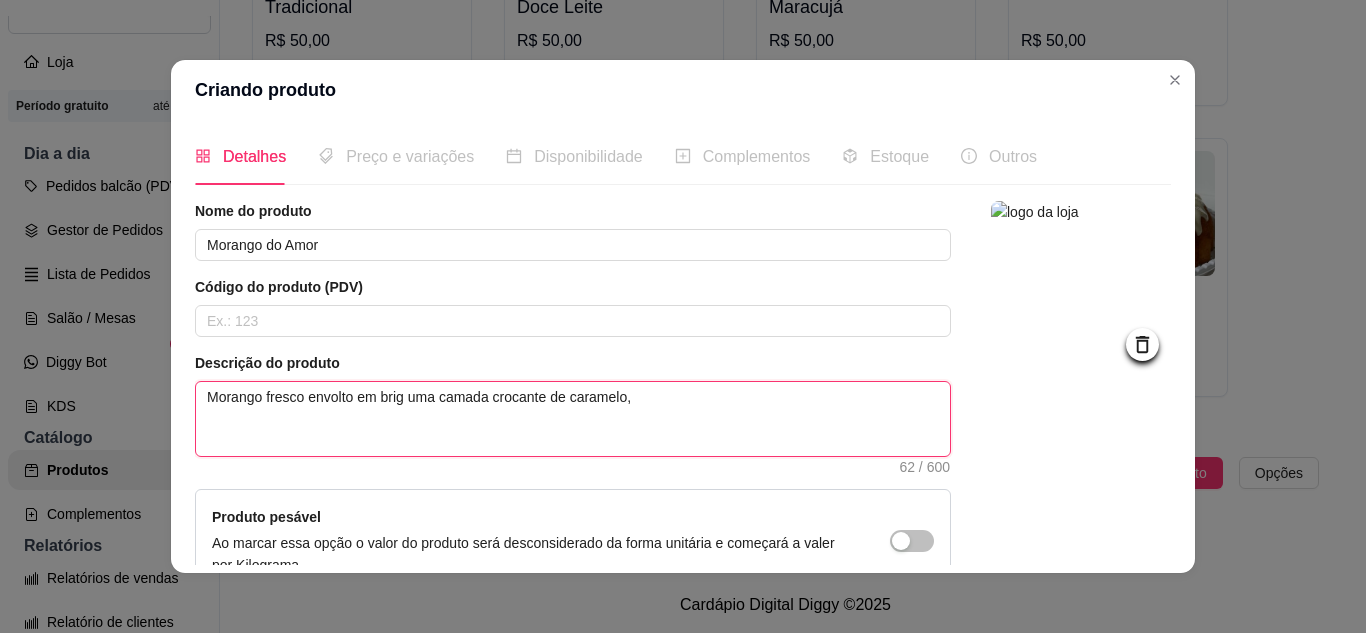 type on "Morango fresco envolto em briga uma camada crocante de caramelo," 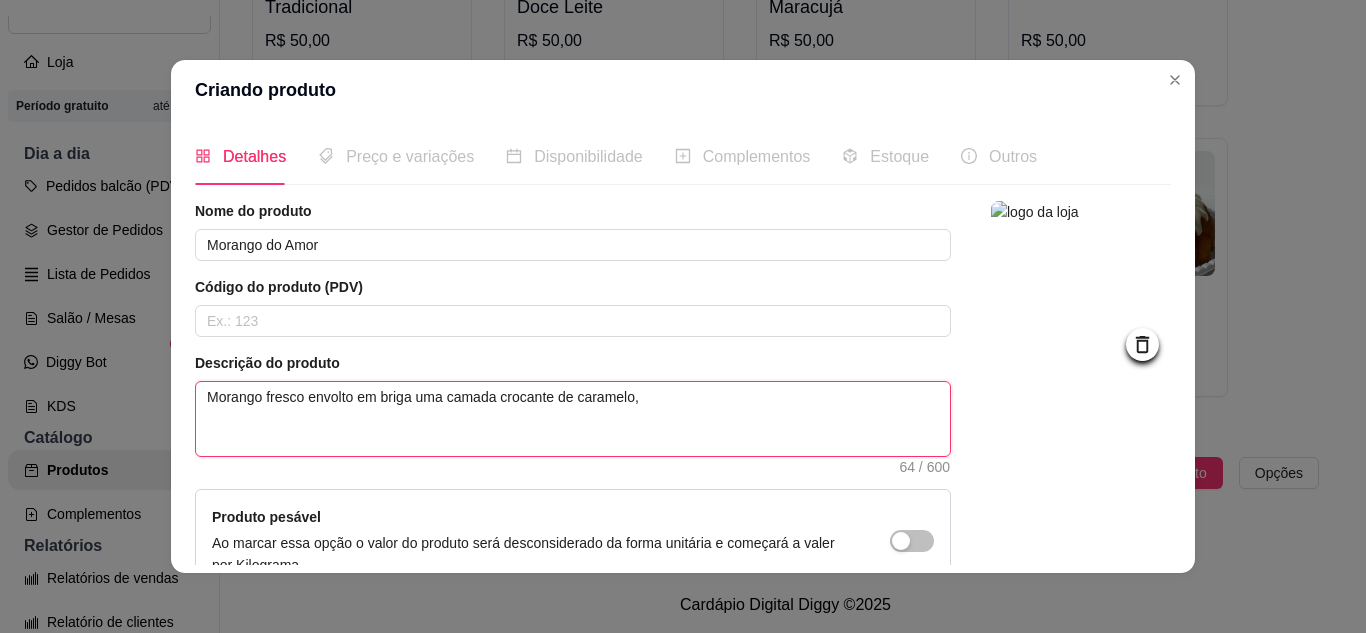type 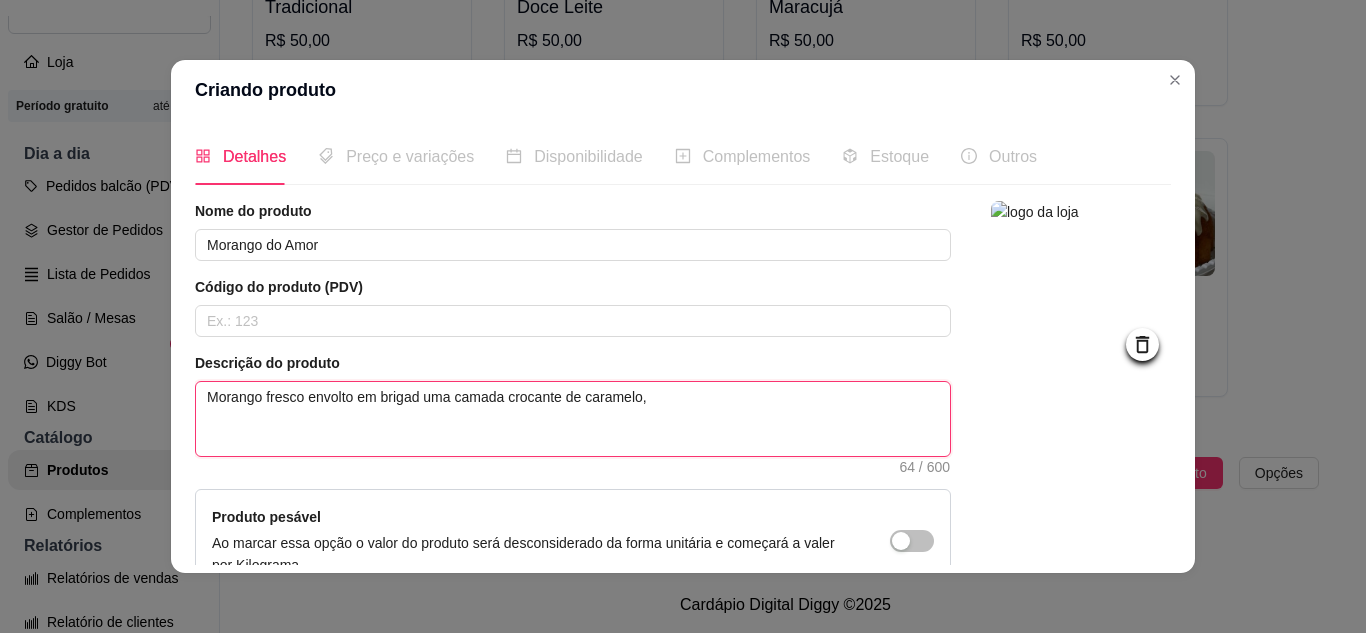 type 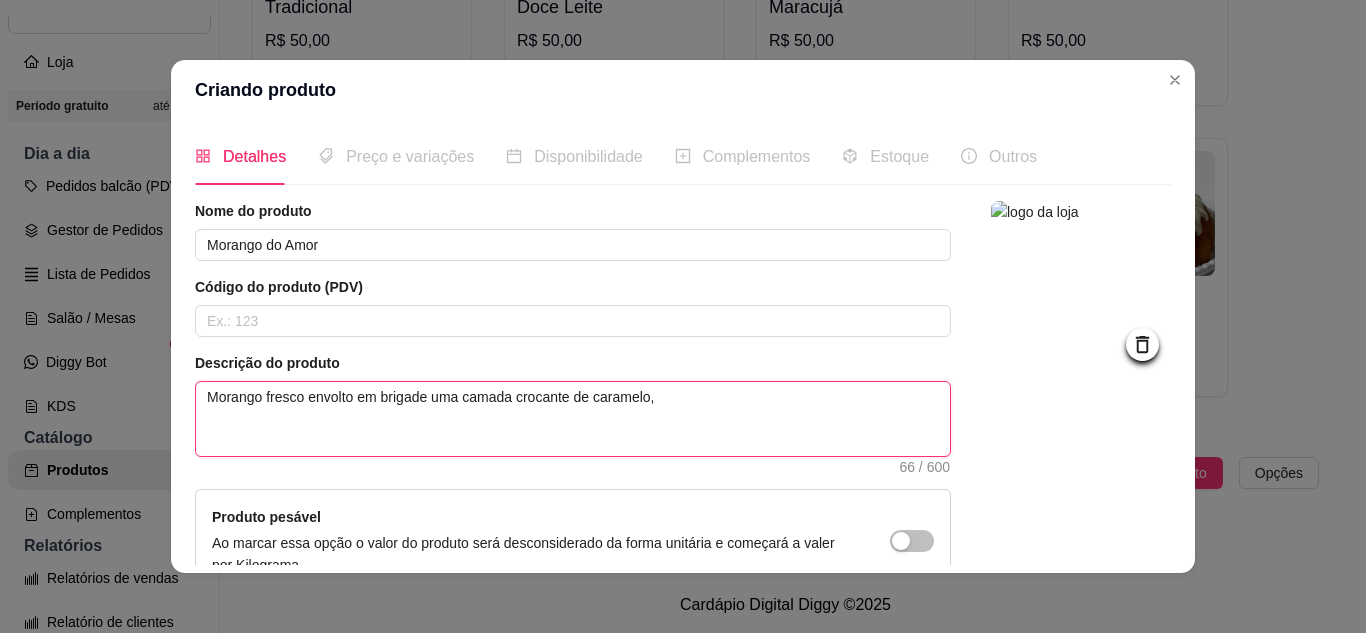type 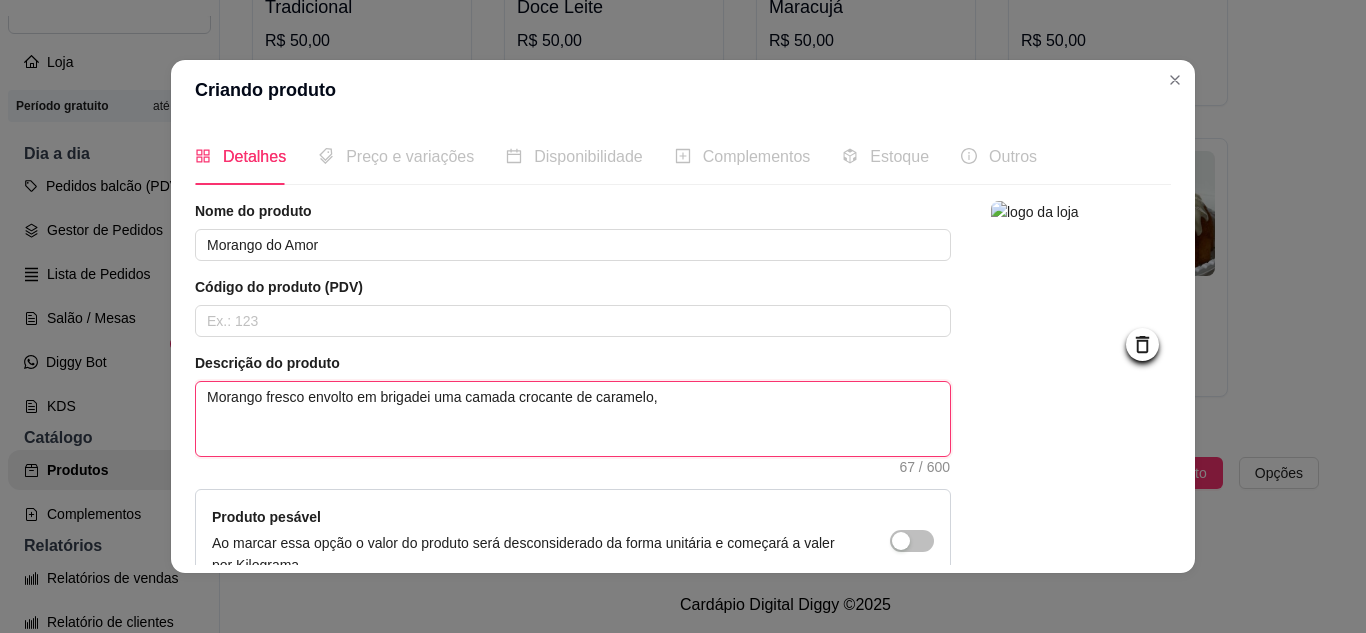 type 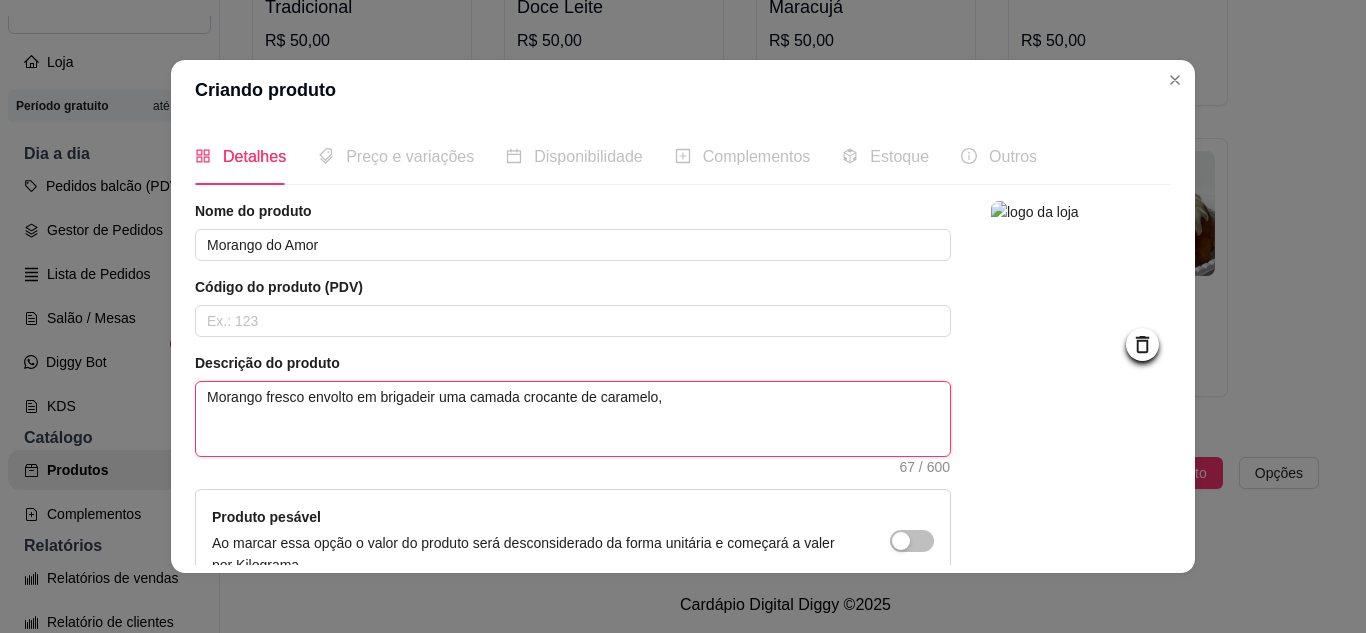 type 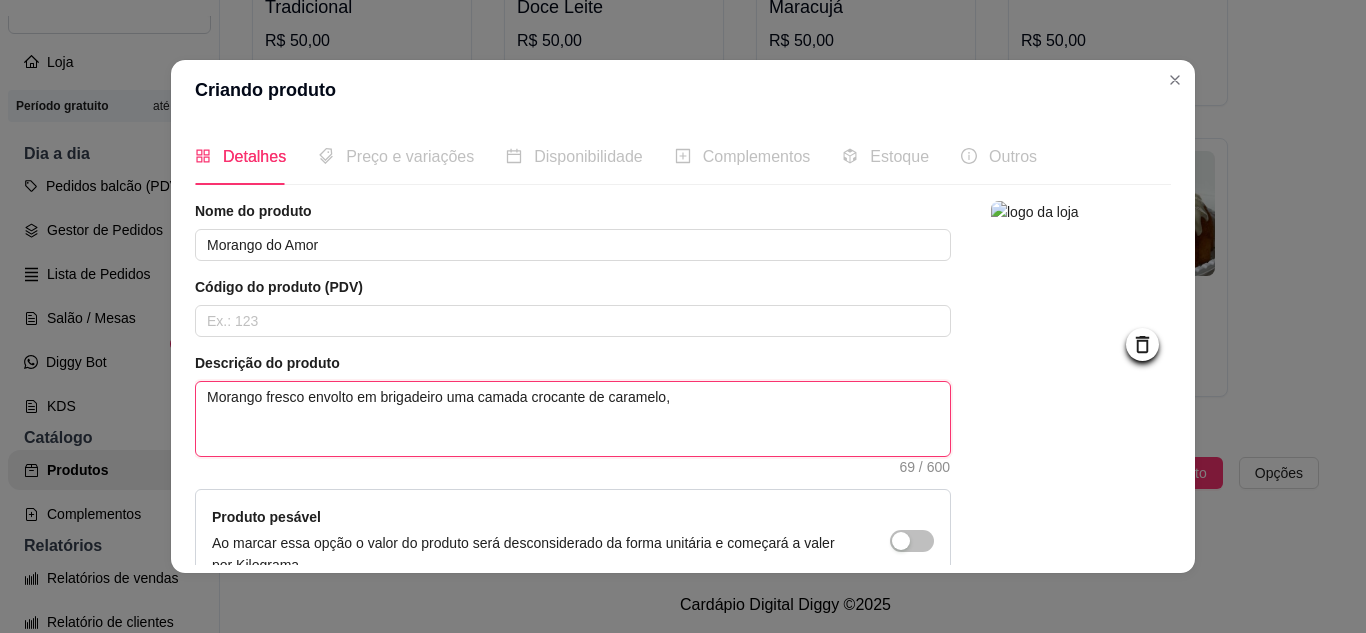 type 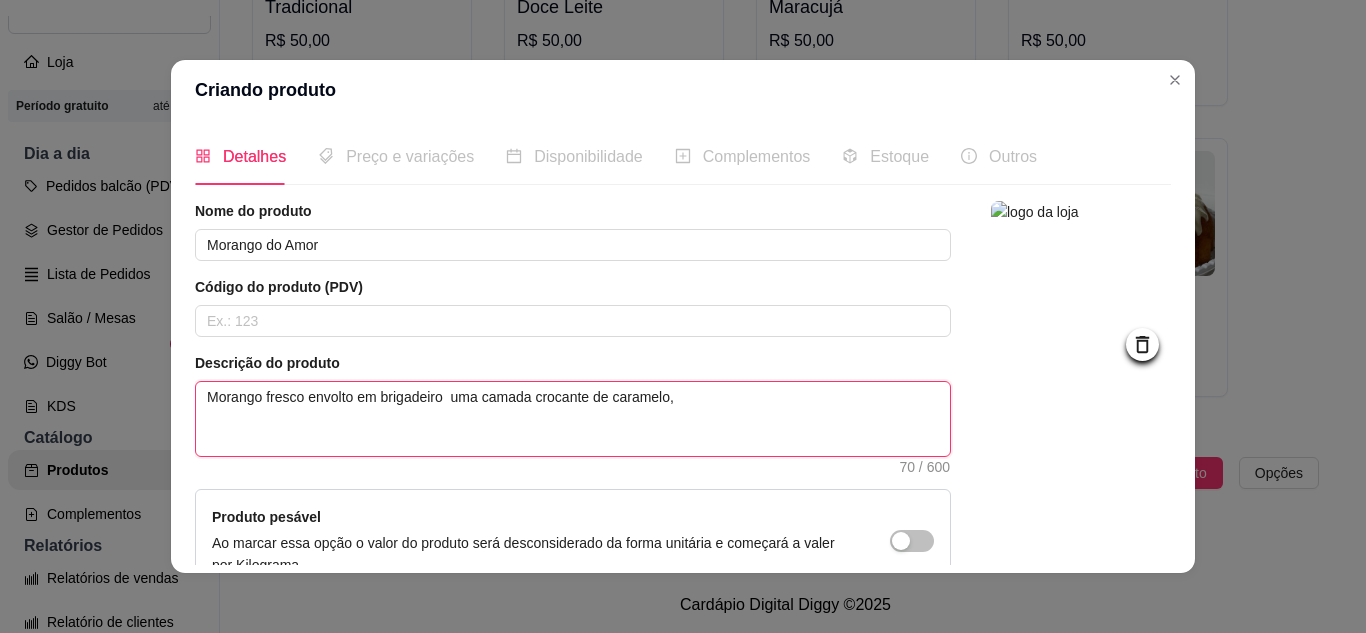 type 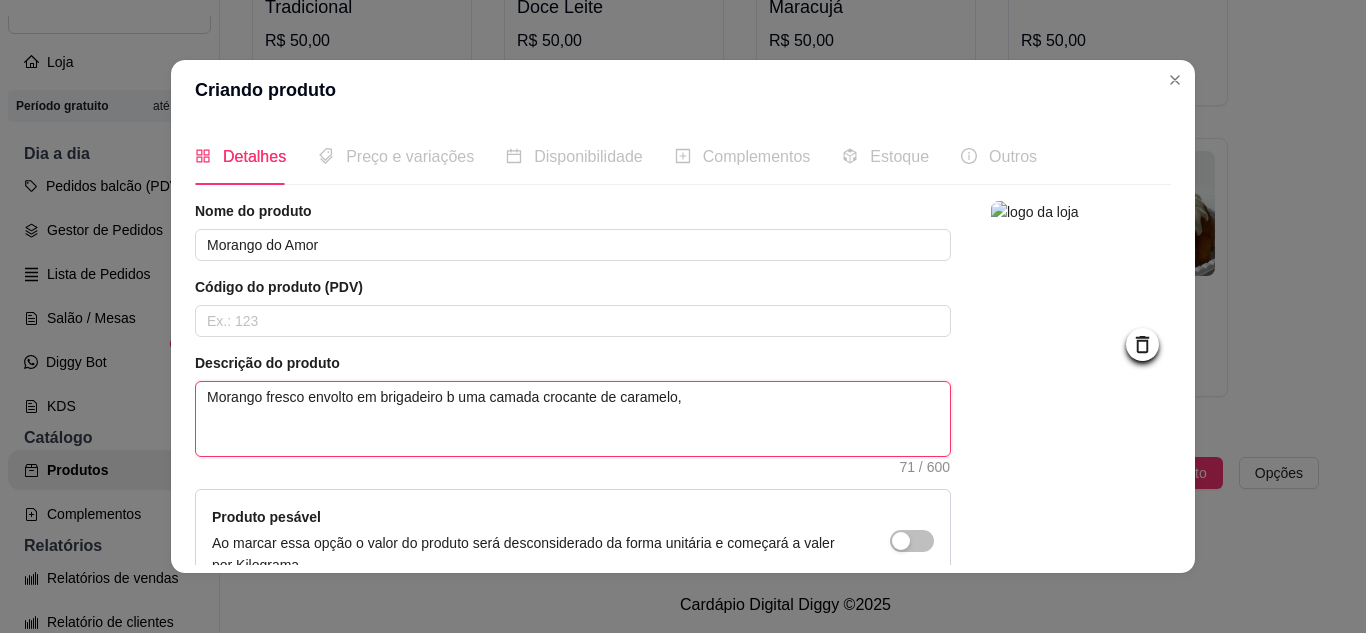 type 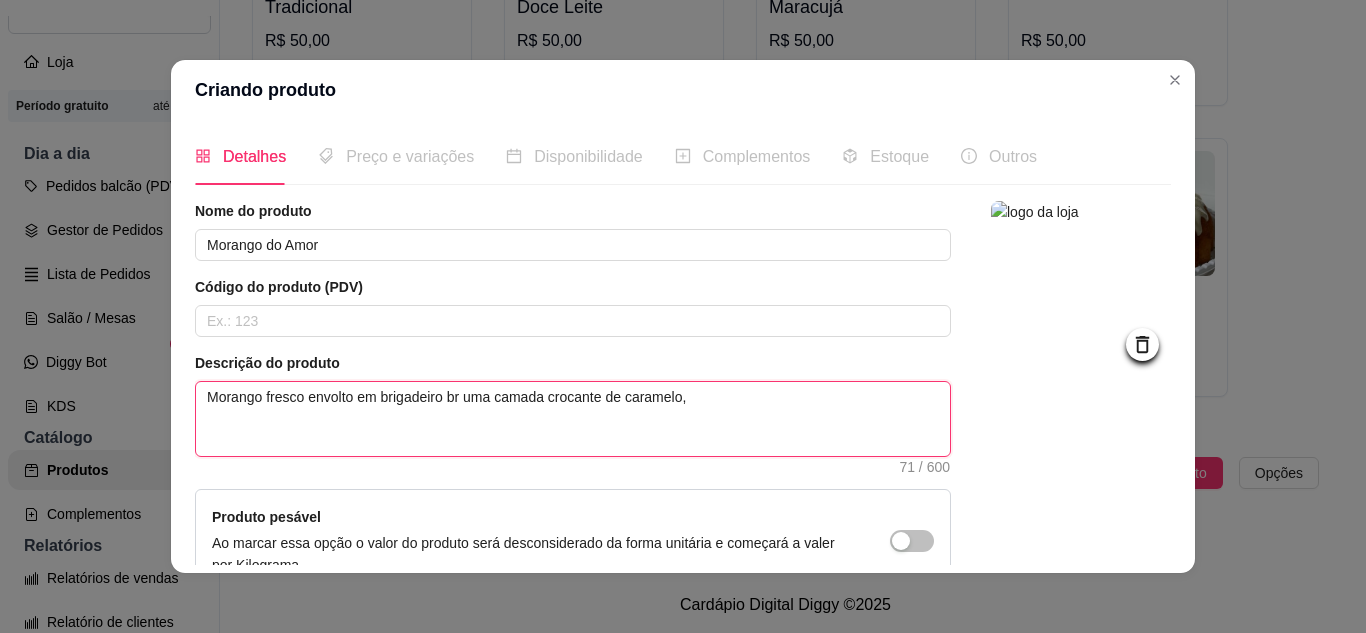 type 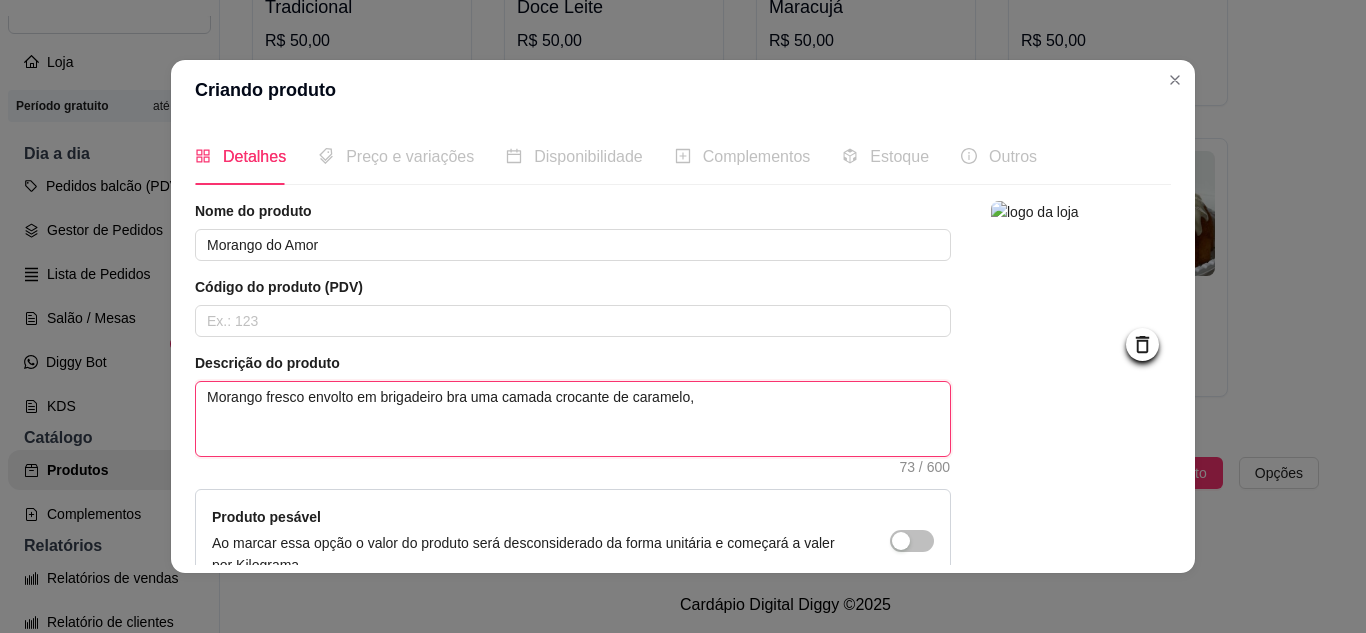 type 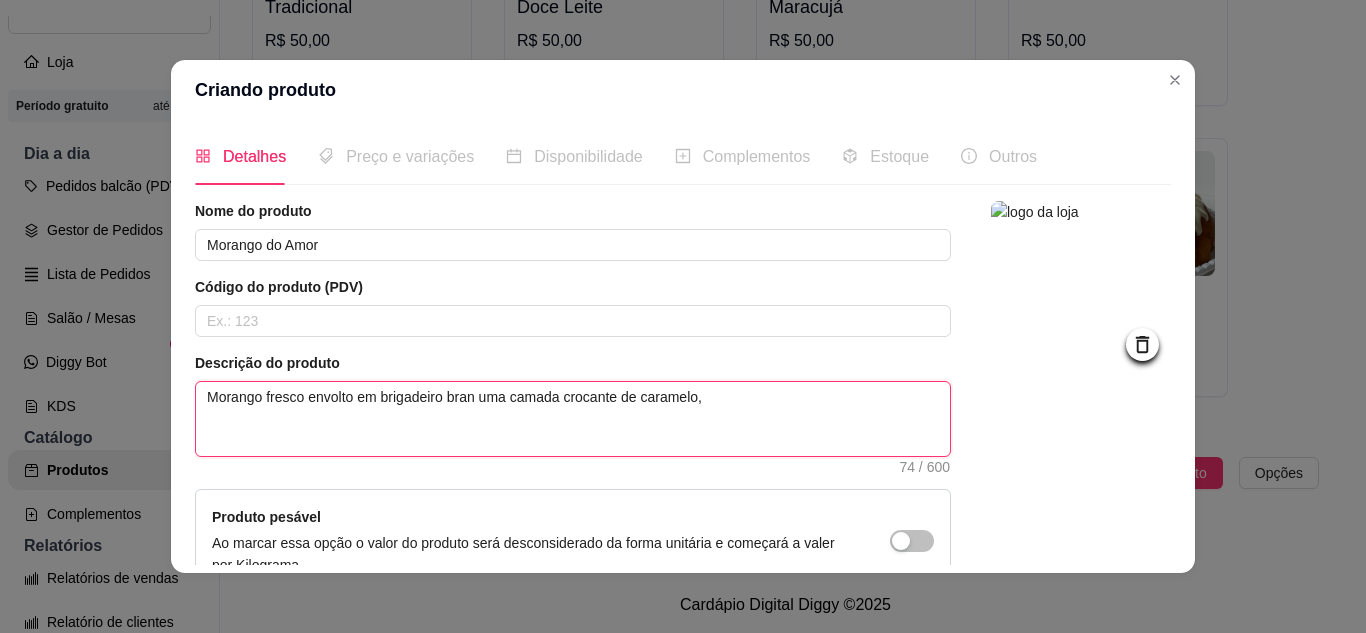 type 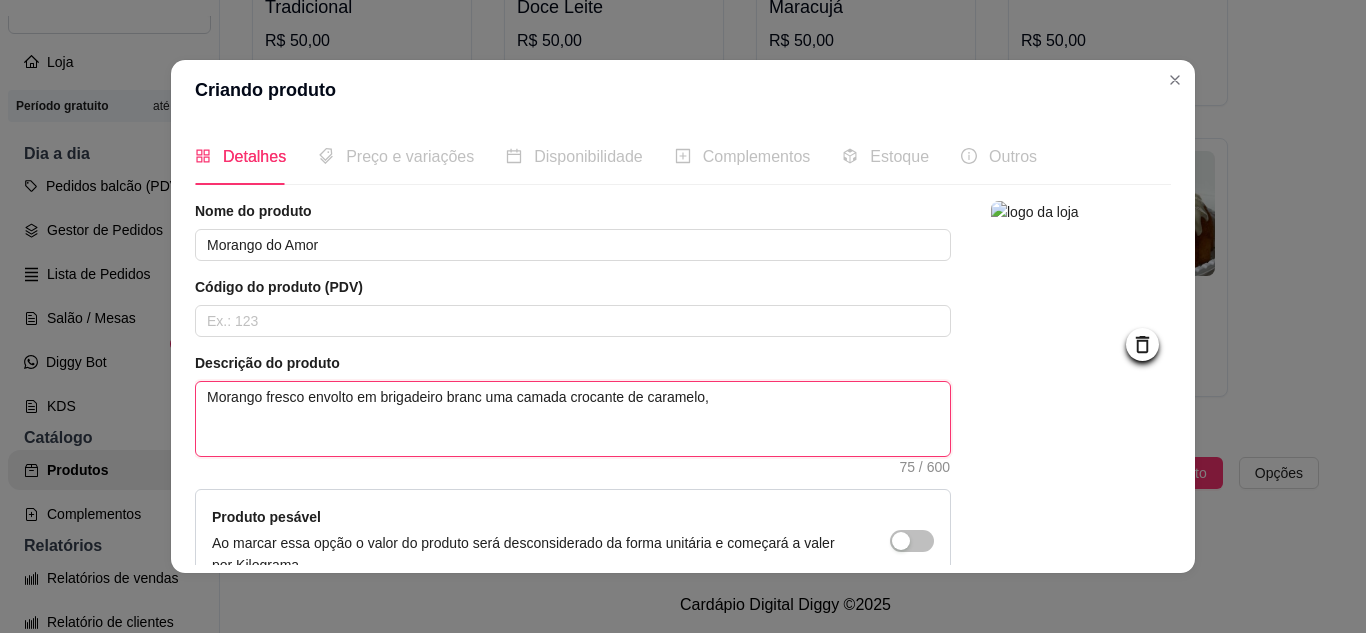 type 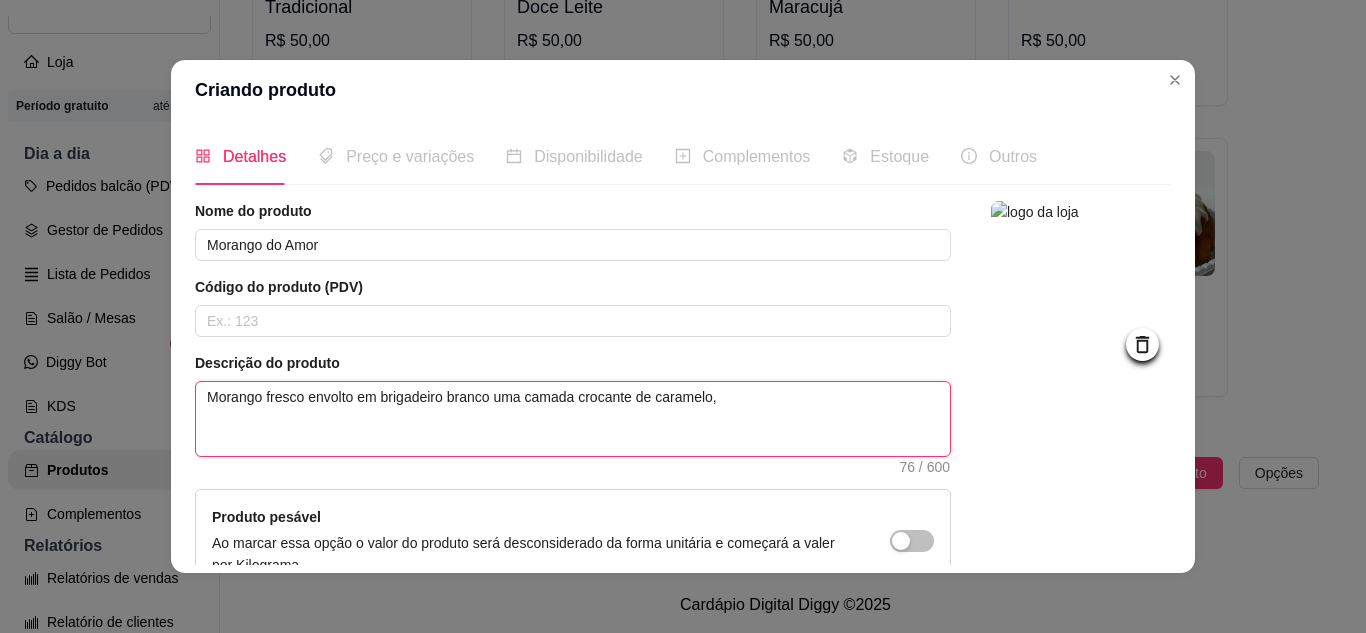 type 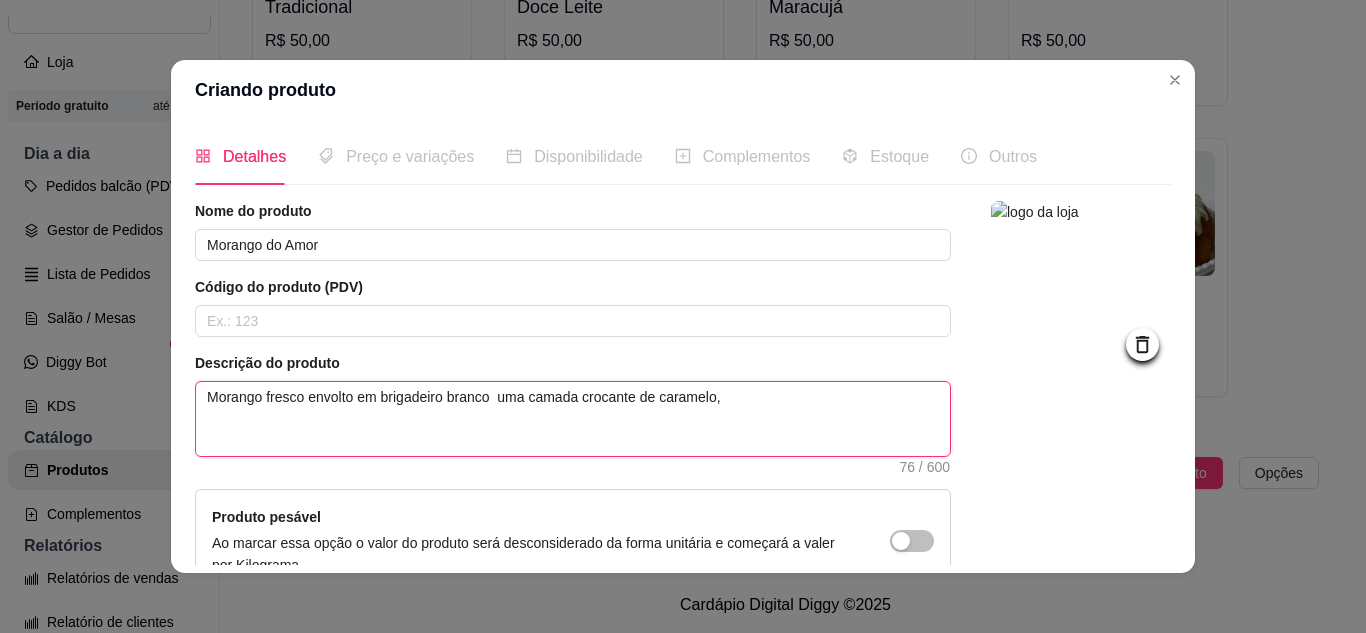 type 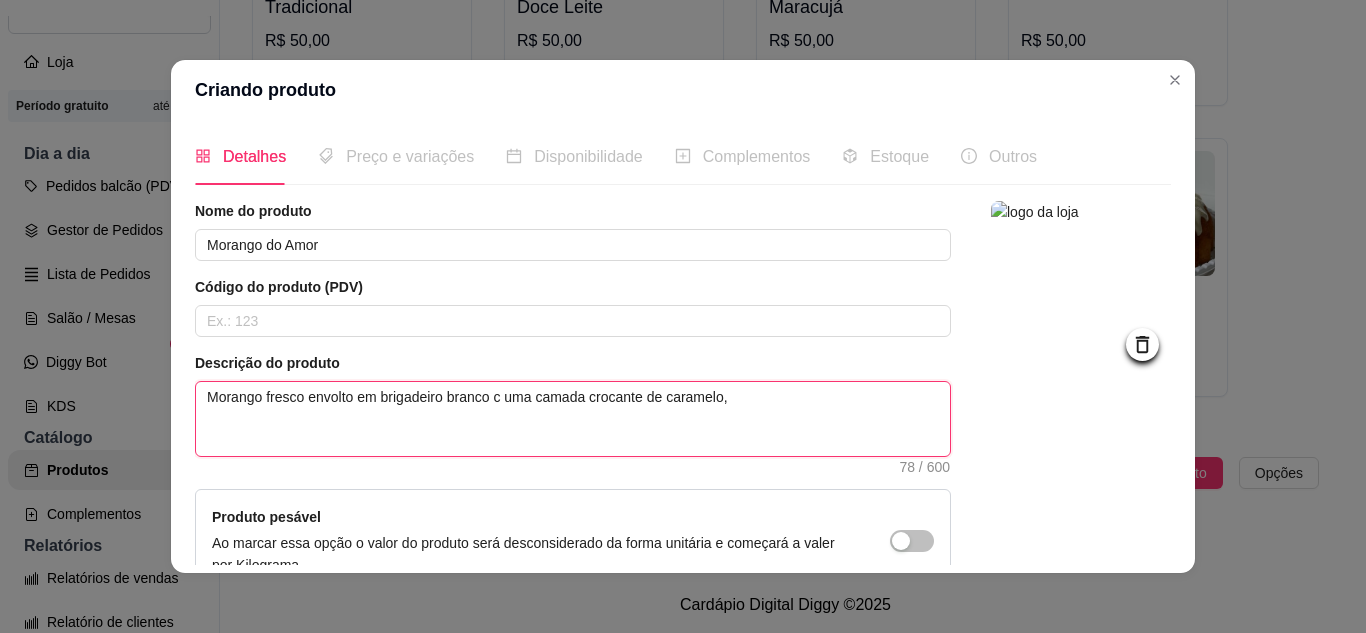 type 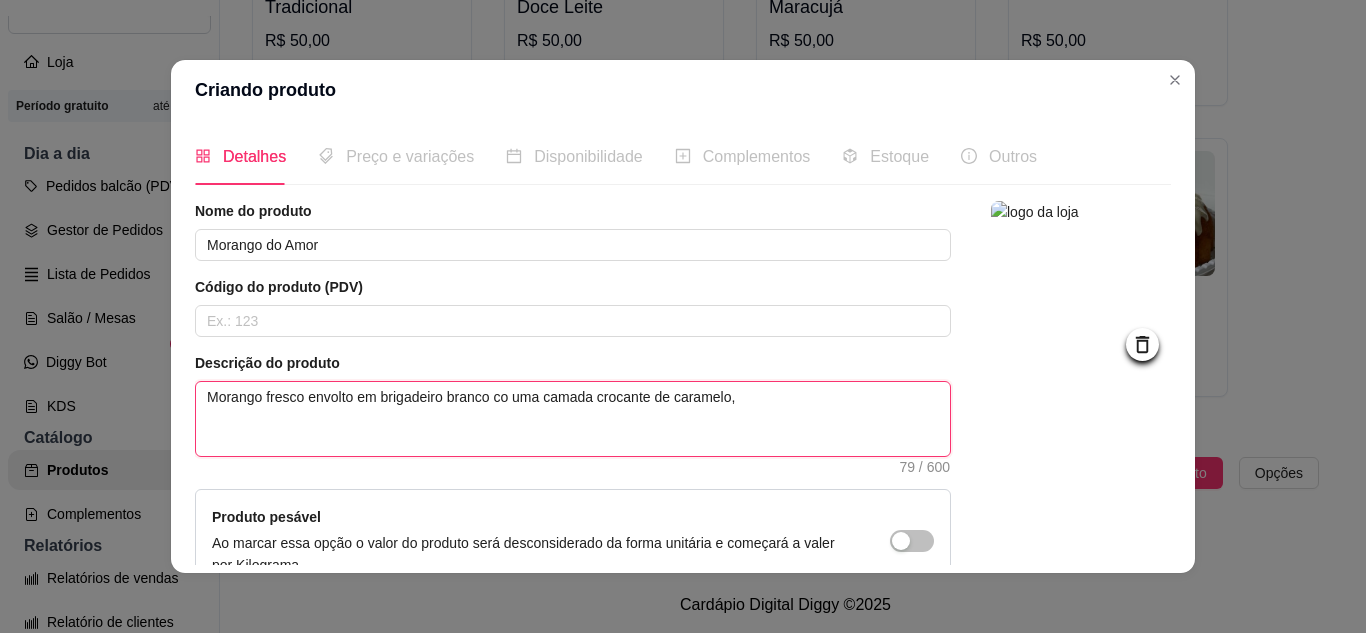type 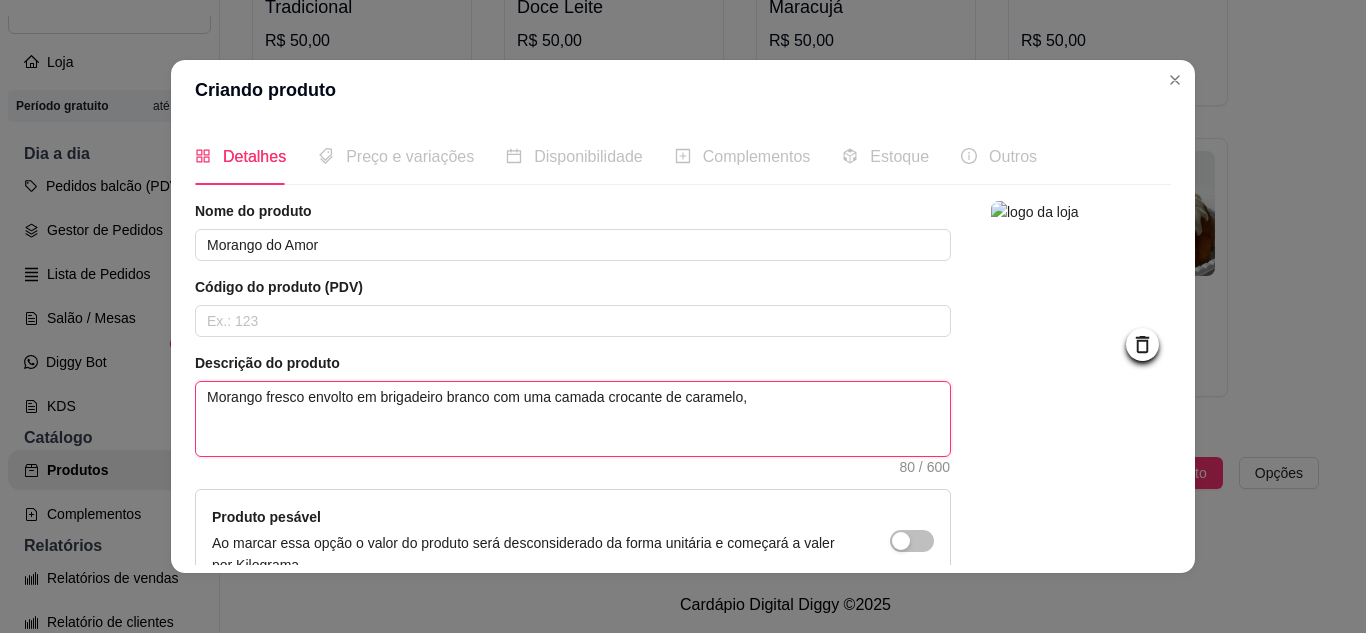 click on "Morango fresco envolto em brigadeiro branco com uma camada crocante de caramelo," at bounding box center [573, 419] 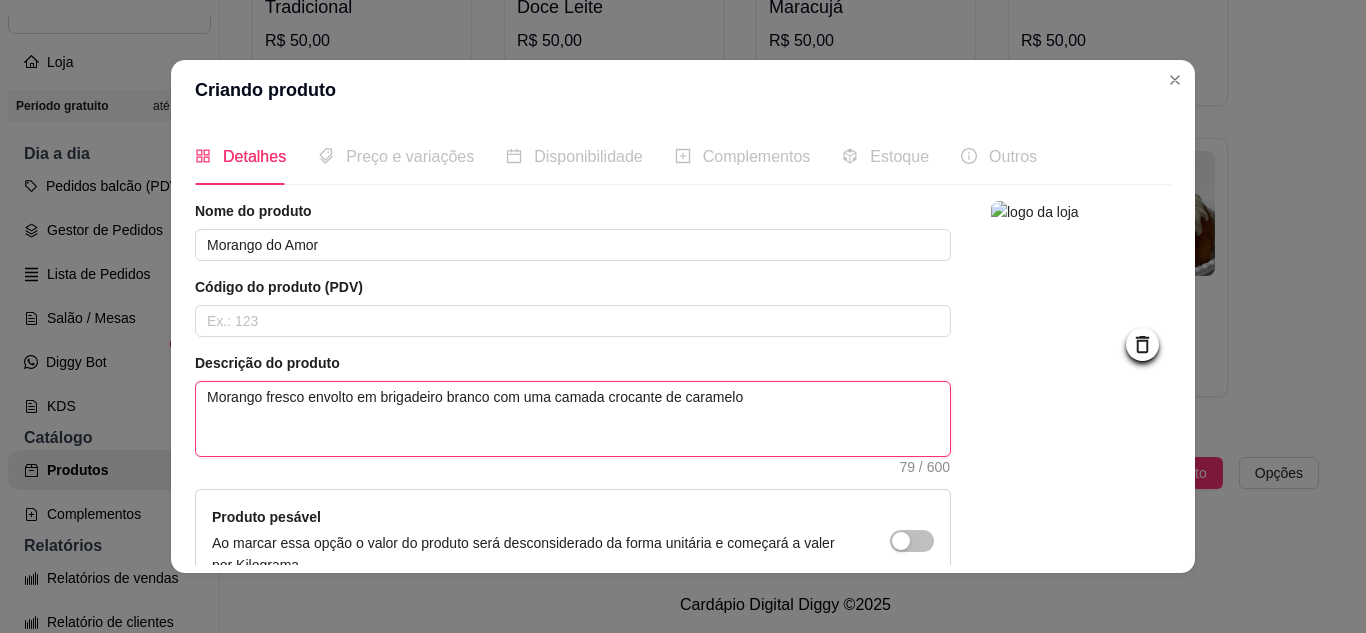 type 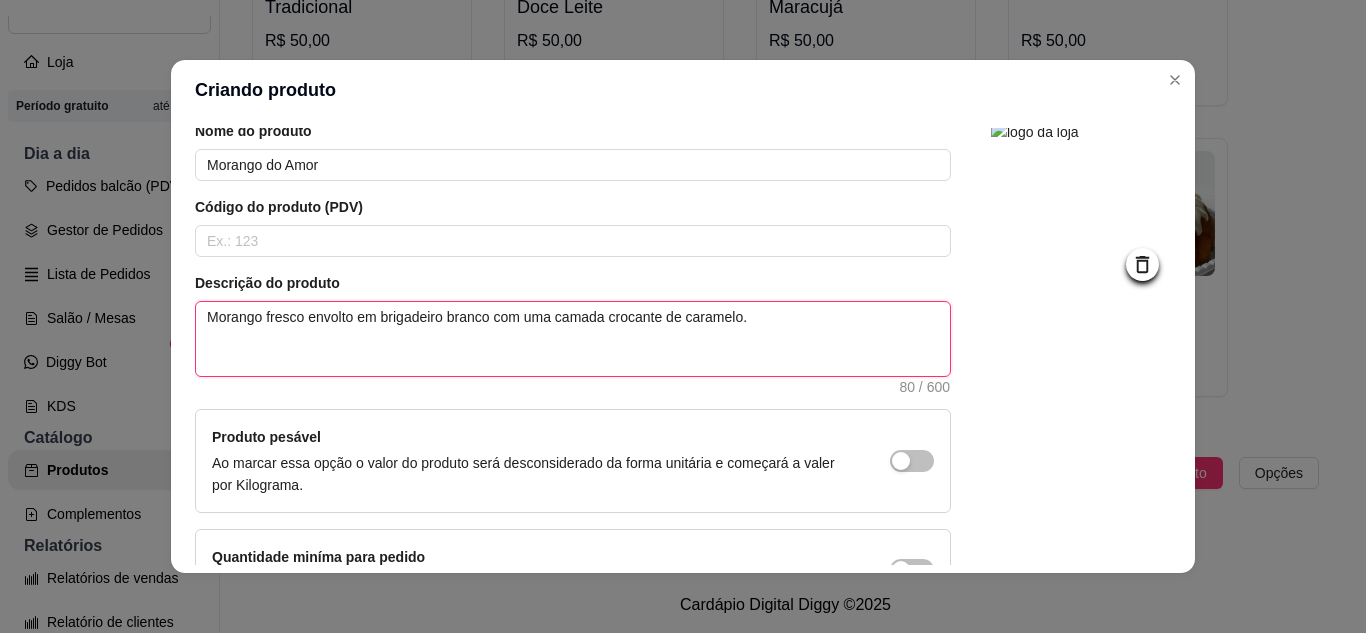 scroll, scrollTop: 215, scrollLeft: 0, axis: vertical 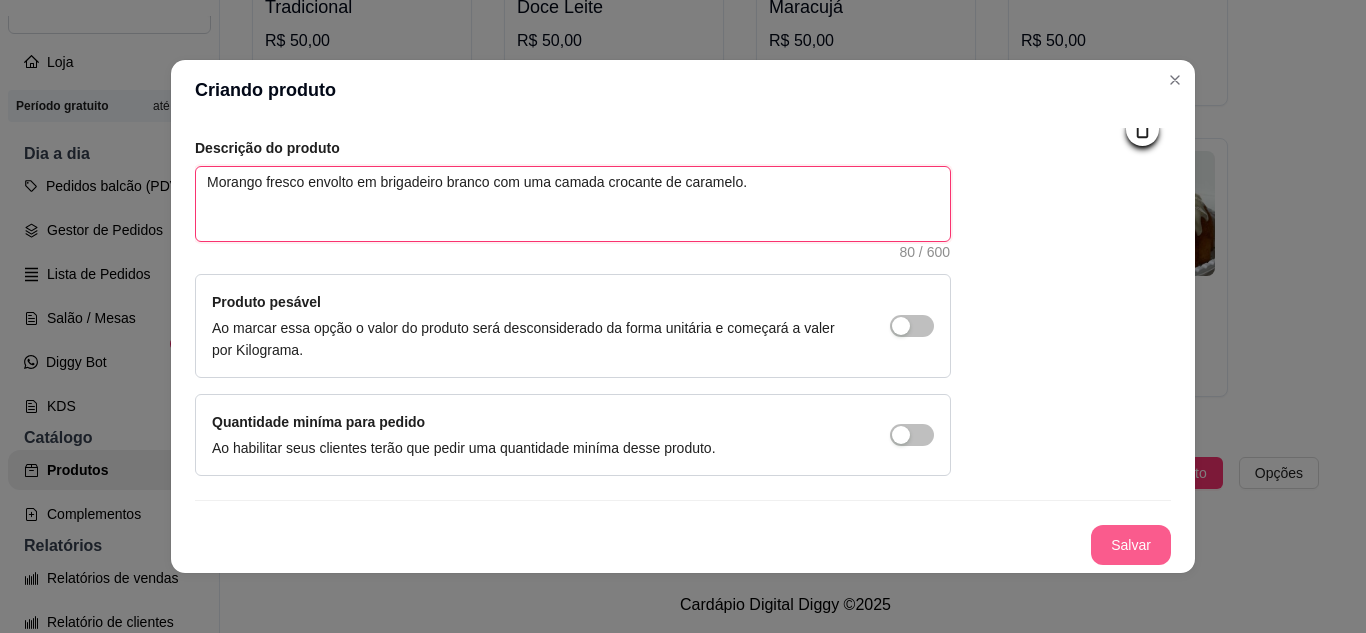 type on "Morango fresco envolto em brigadeiro branco com uma camada crocante de caramelo." 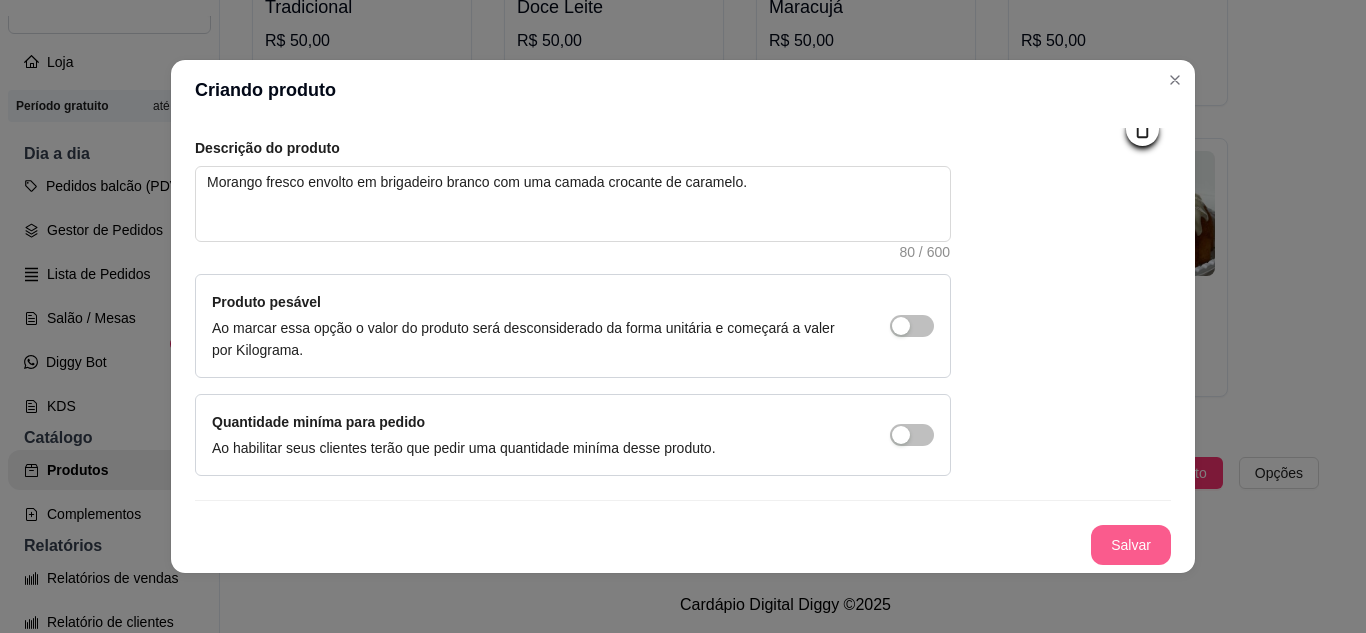click on "Salvar" at bounding box center (1131, 545) 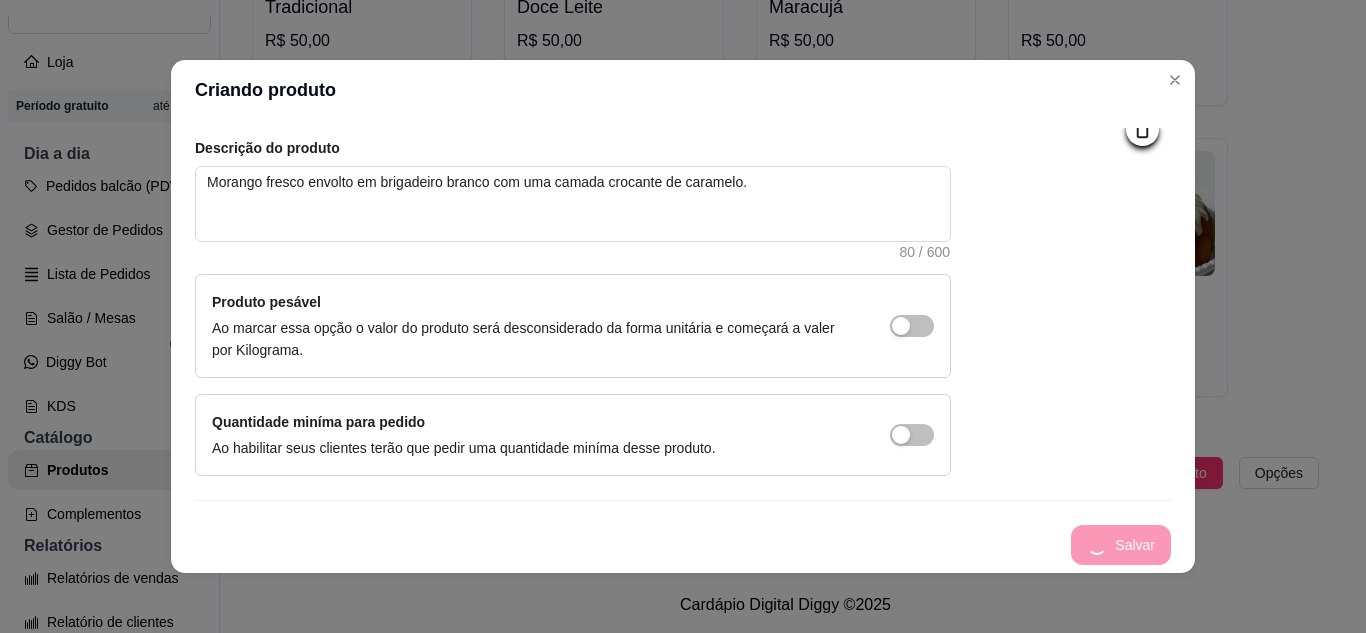 type 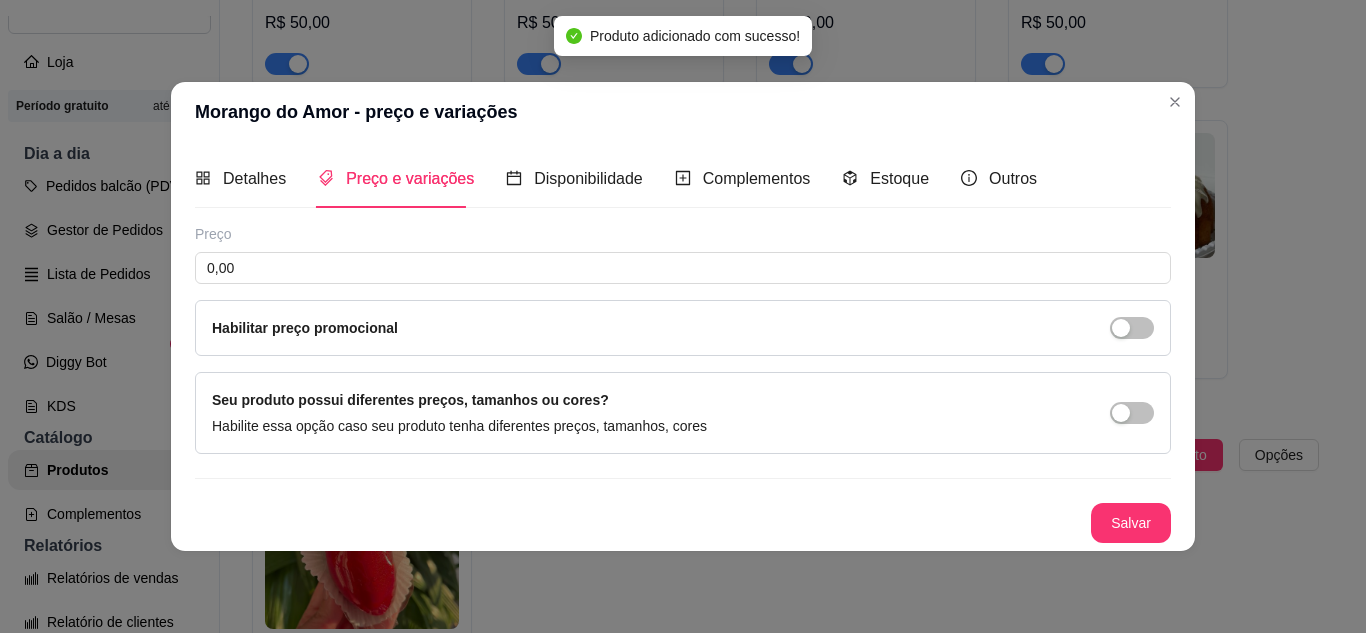 scroll, scrollTop: 0, scrollLeft: 0, axis: both 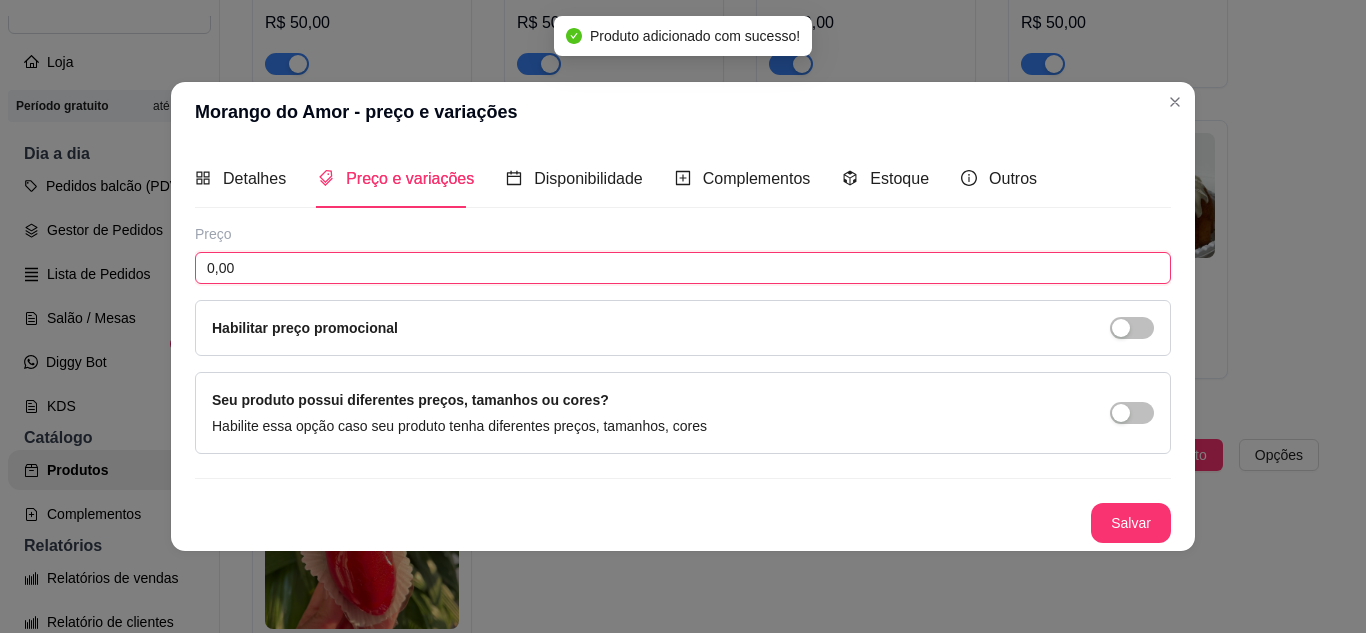 click on "0,00" at bounding box center (683, 268) 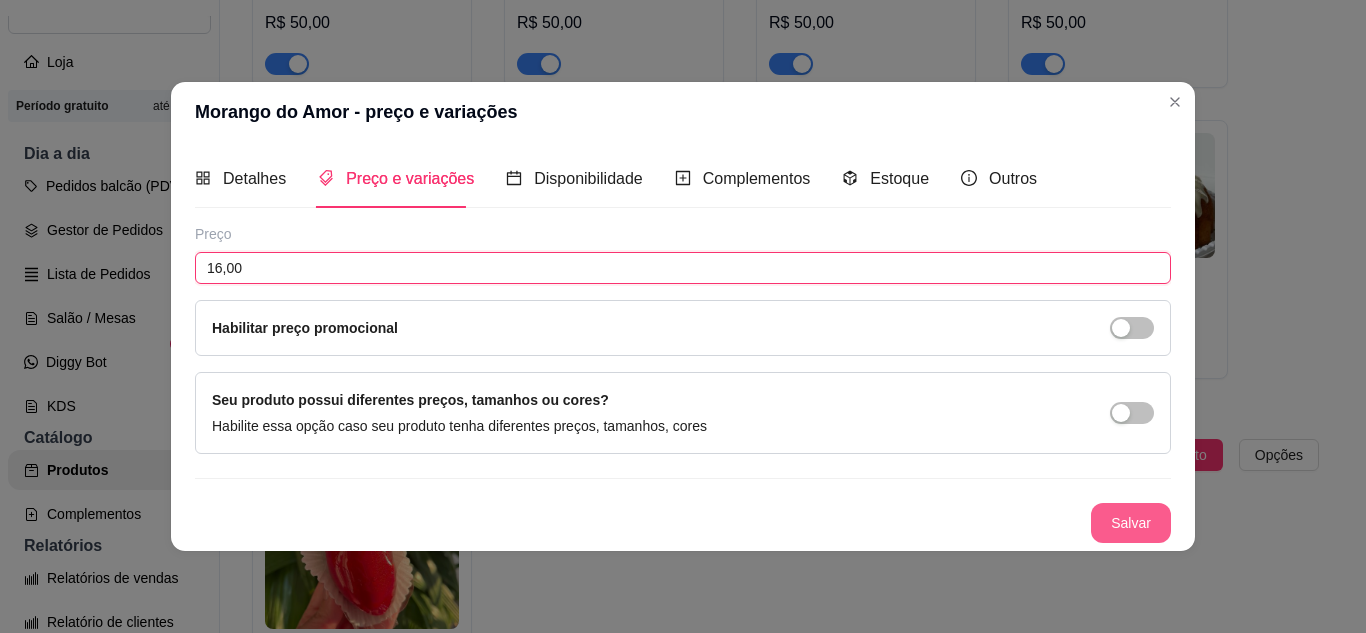 type on "16,00" 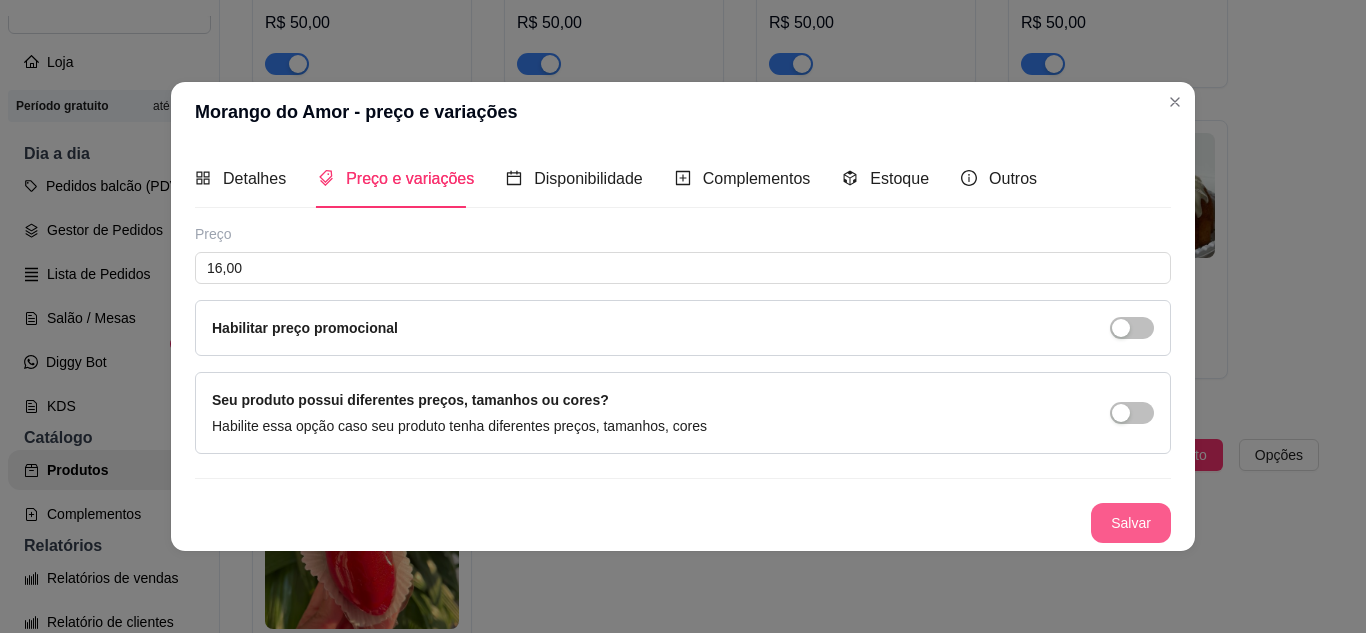 click on "Salvar" at bounding box center [1131, 523] 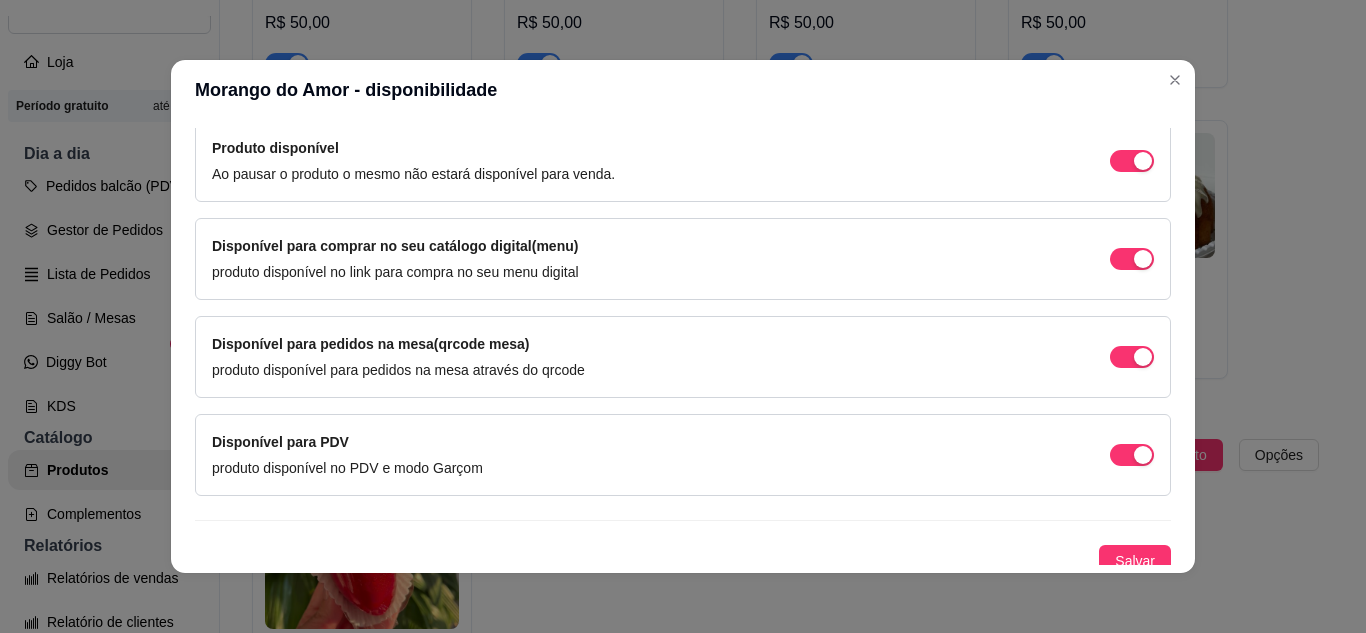 scroll, scrollTop: 213, scrollLeft: 0, axis: vertical 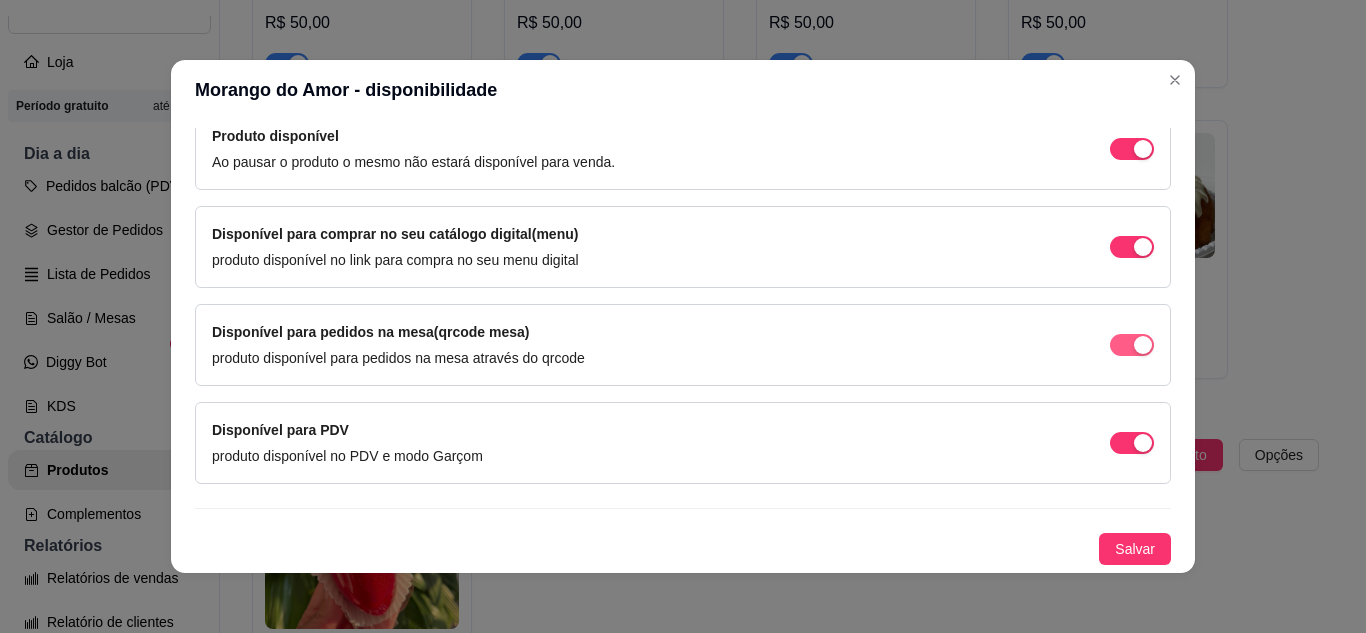 click at bounding box center (1132, 149) 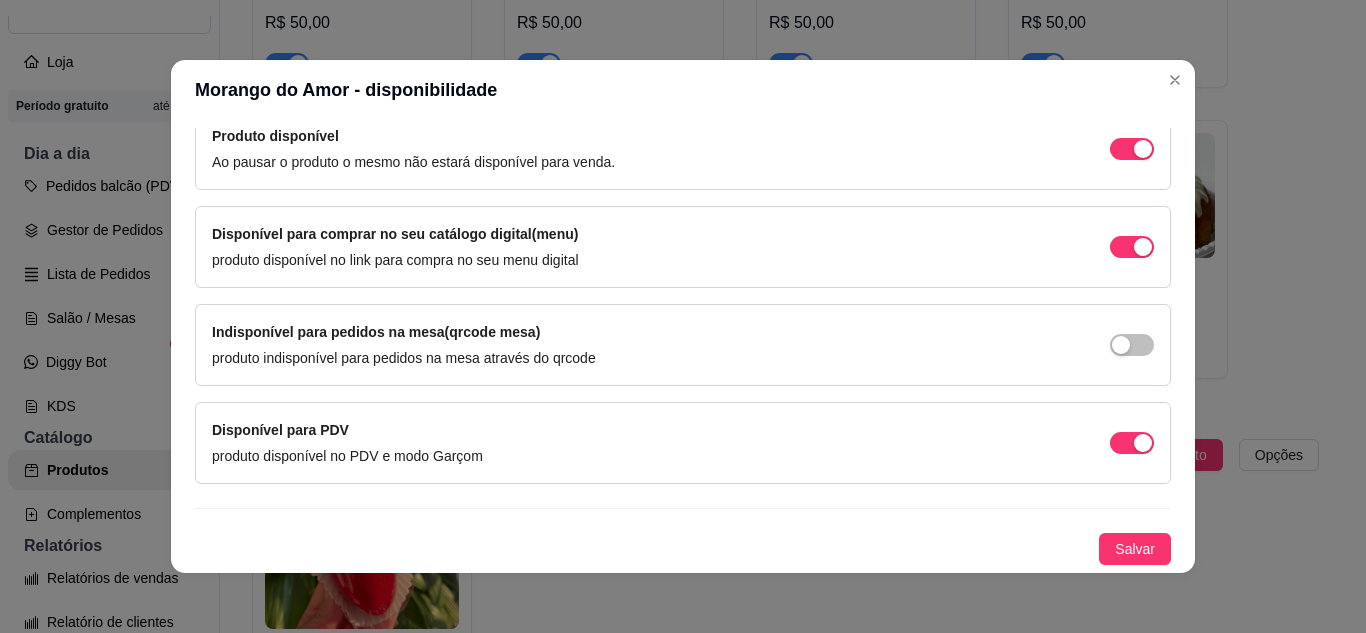 click on "Detalhes Preço e variações Disponibilidade Complementos Estoque Outros Nome do produto Morango do Amor Código do produto (PDV) Descrição do produto Morango fresco envolto em brigadeiro branco com uma camada crocante de caramelo. 80 / 600 Produto pesável Ao marcar essa opção o valor do produto será desconsiderado da forma unitária e começará a valer por Kilograma. Quantidade miníma para pedido Ao habilitar seus clientes terão que pedir uma quantidade miníma desse produto. Copiar link do produto Deletar produto Salvar Preço  16,00 Habilitar preço promocional Seu produto possui diferentes preços, tamanhos ou cores? Habilite essa opção caso seu produto tenha diferentes preços, tamanhos, cores Salvar Produto para dias específicos Configure esse produto para que ele apareca apenas em dias específicos da semana, por exemplo um prato do dia de uma segunda feira. Configurar dias Produto disponível Ao pausar o produto o mesmo não estará disponível para venda. Disponível para PDV Salvar" at bounding box center (683, 346) 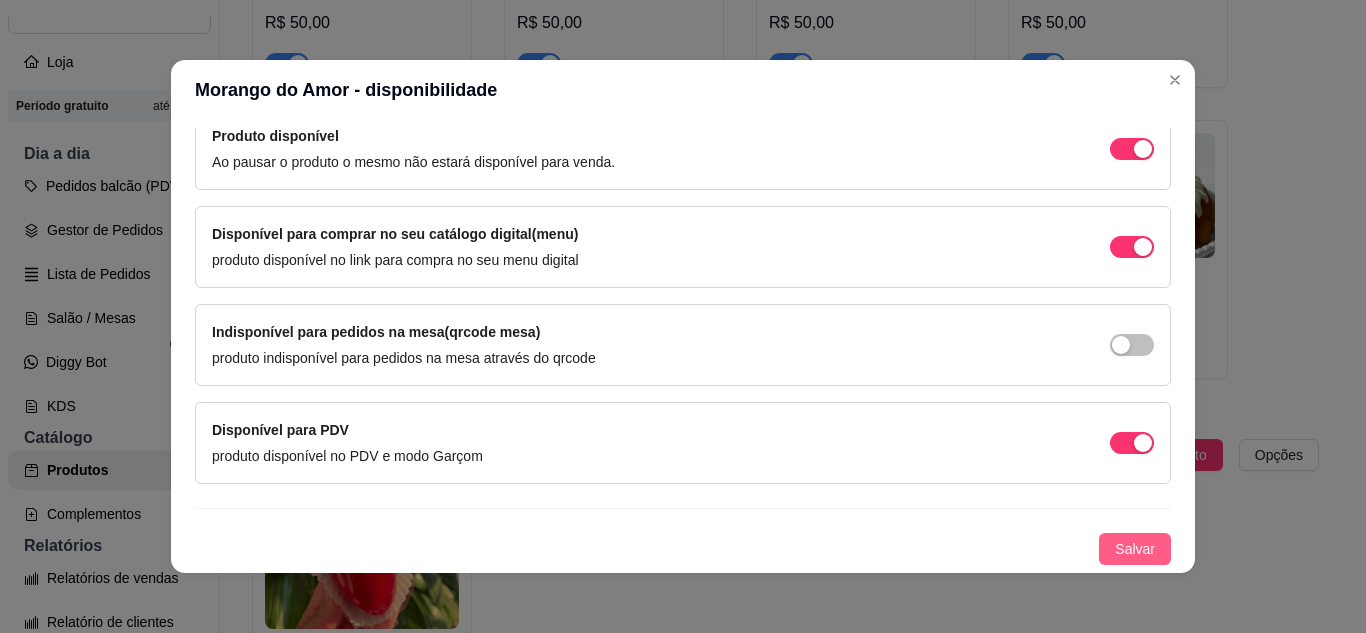 click on "Salvar" at bounding box center [1135, 549] 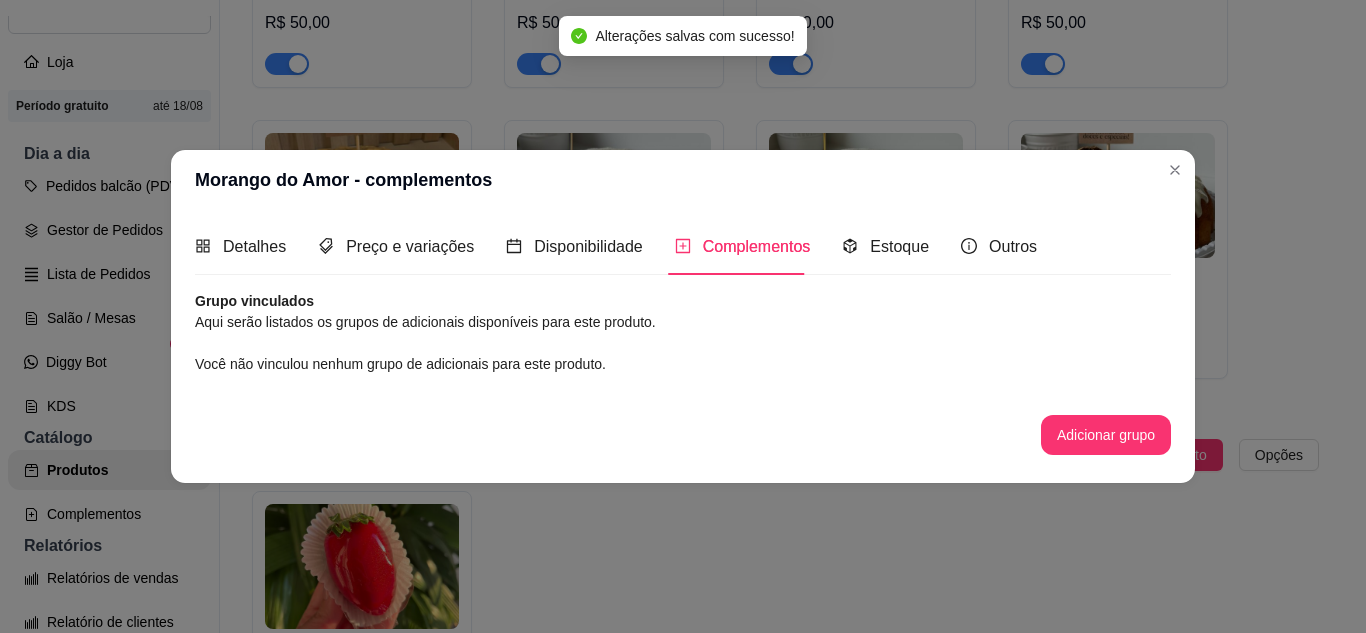 scroll, scrollTop: 0, scrollLeft: 0, axis: both 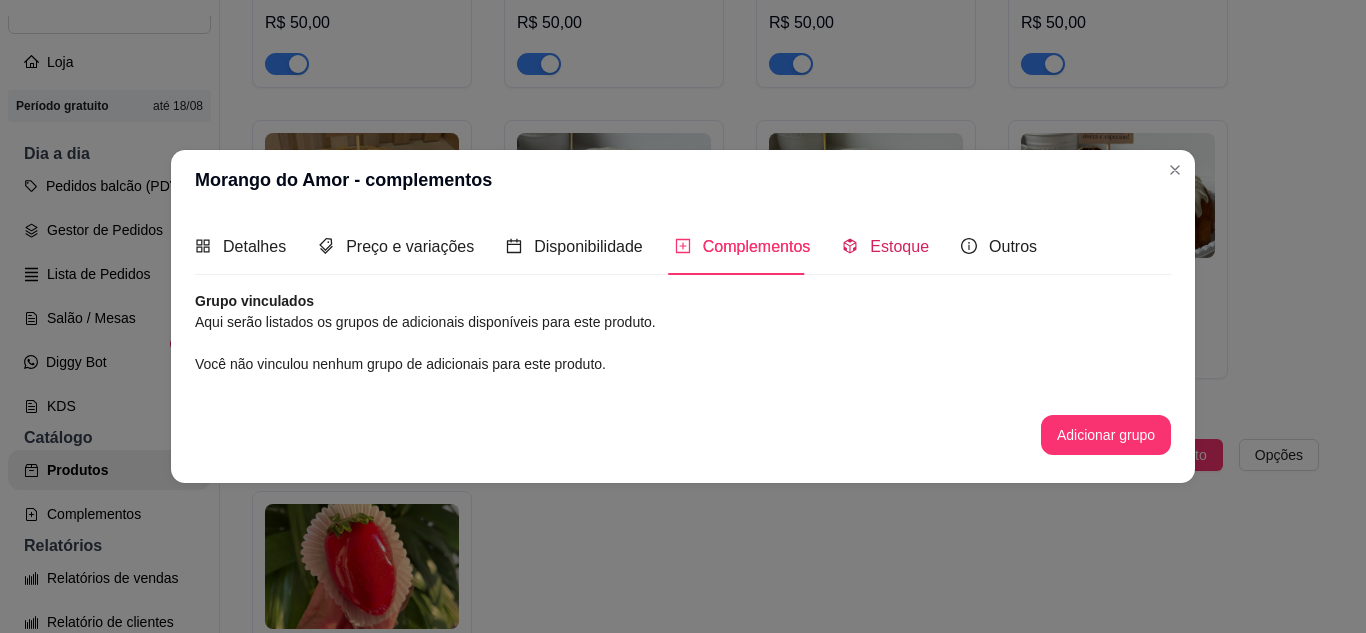 click on "Estoque" at bounding box center [899, 246] 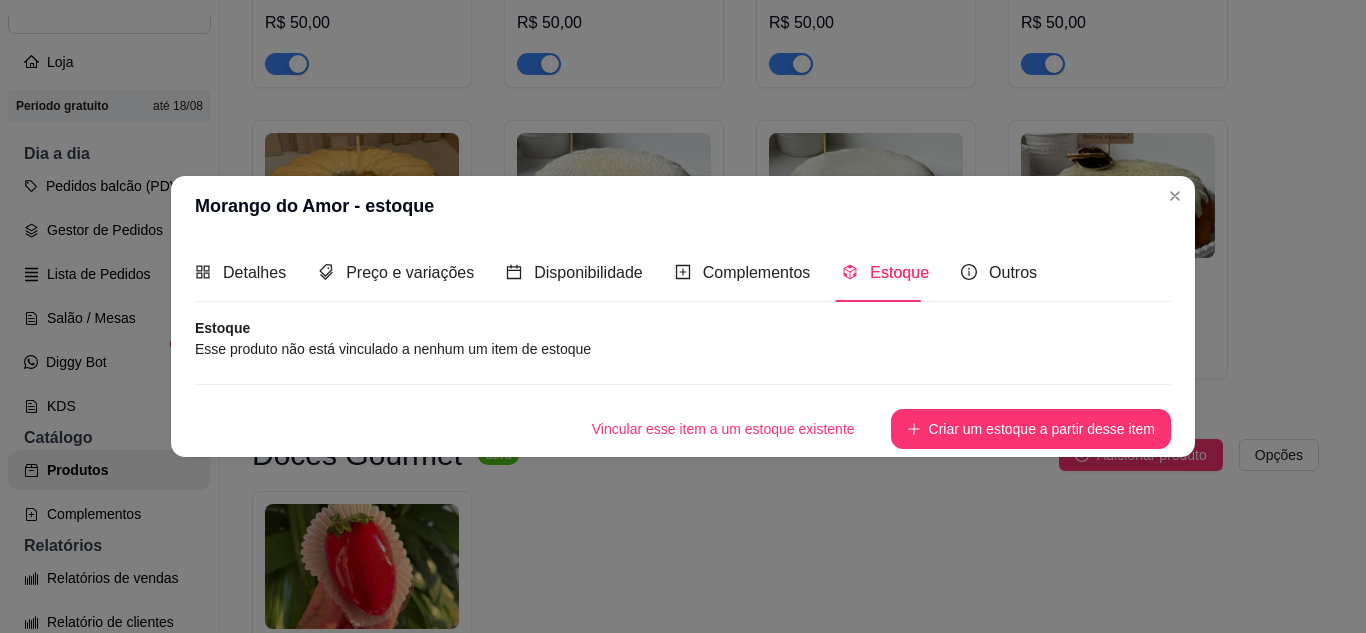 click on "Esse produto não está vinculado a nenhum um item de estoque" at bounding box center (683, 349) 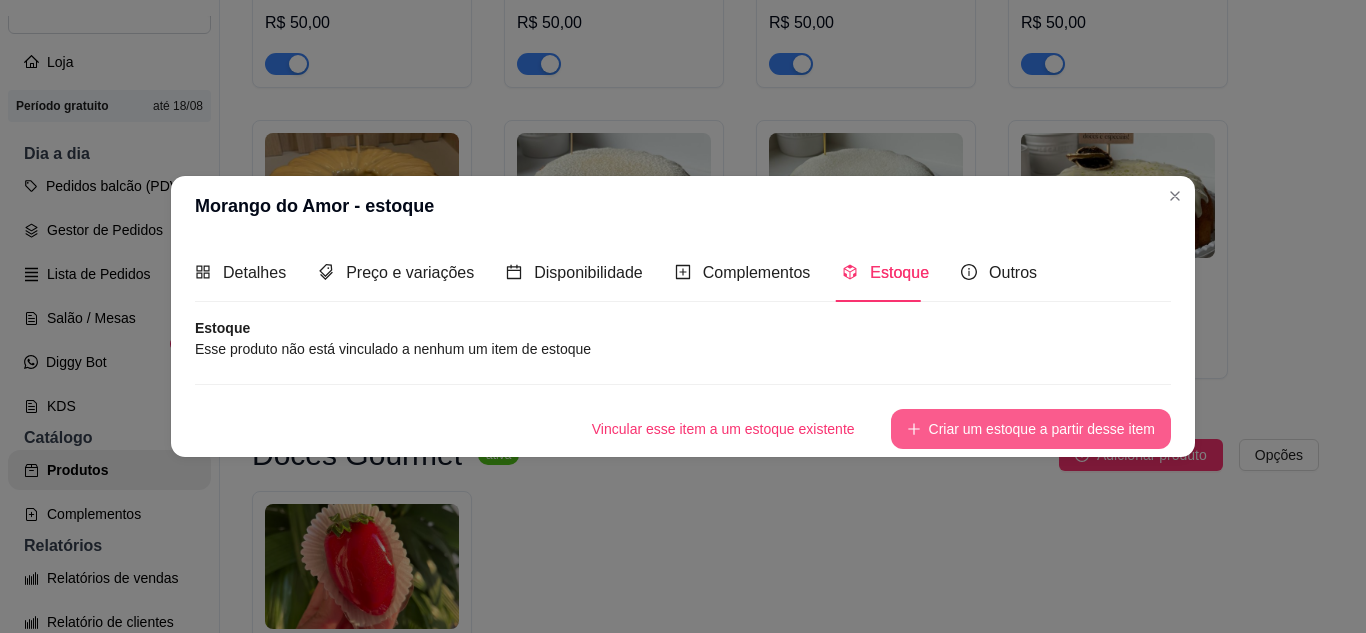 click on "Criar um estoque a partir desse item" at bounding box center (1031, 429) 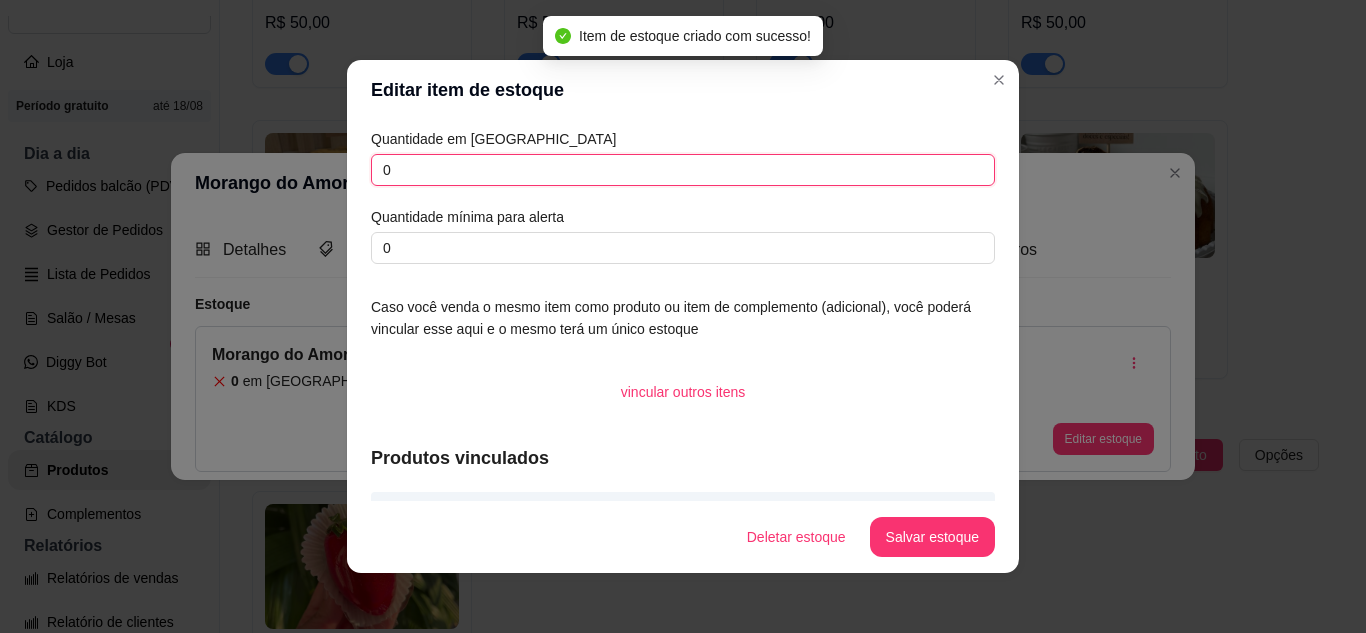 click on "0" at bounding box center [683, 170] 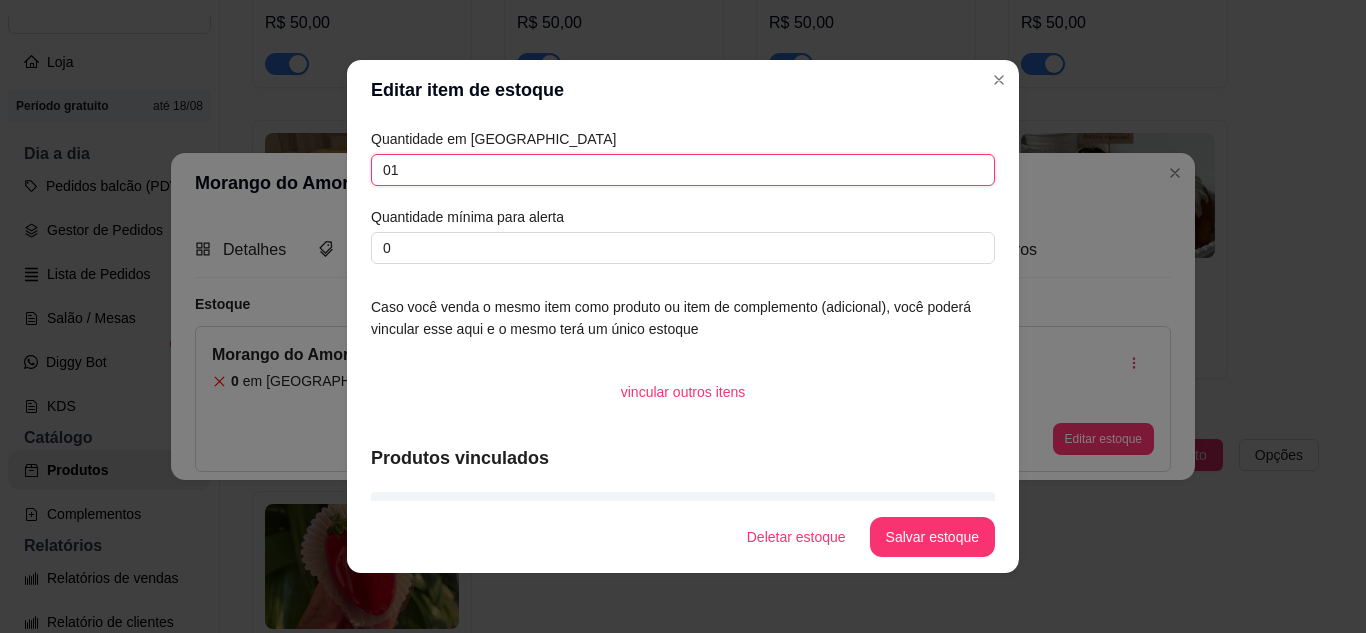 type on "0" 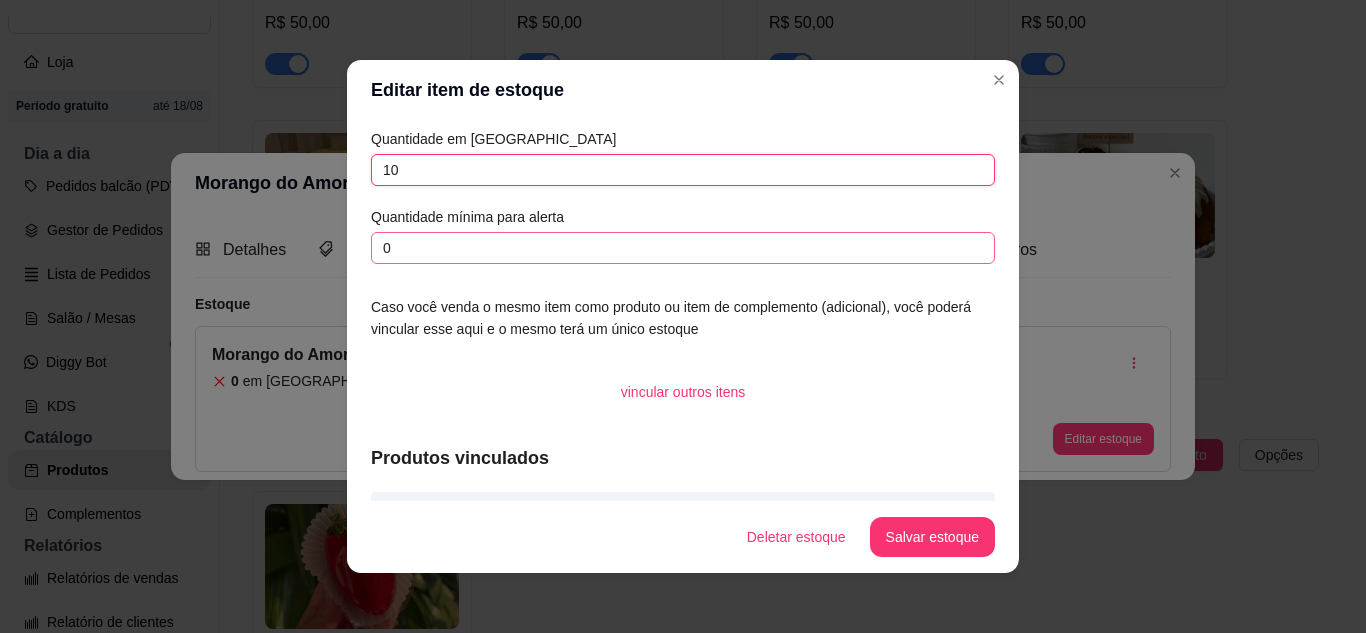 type on "10" 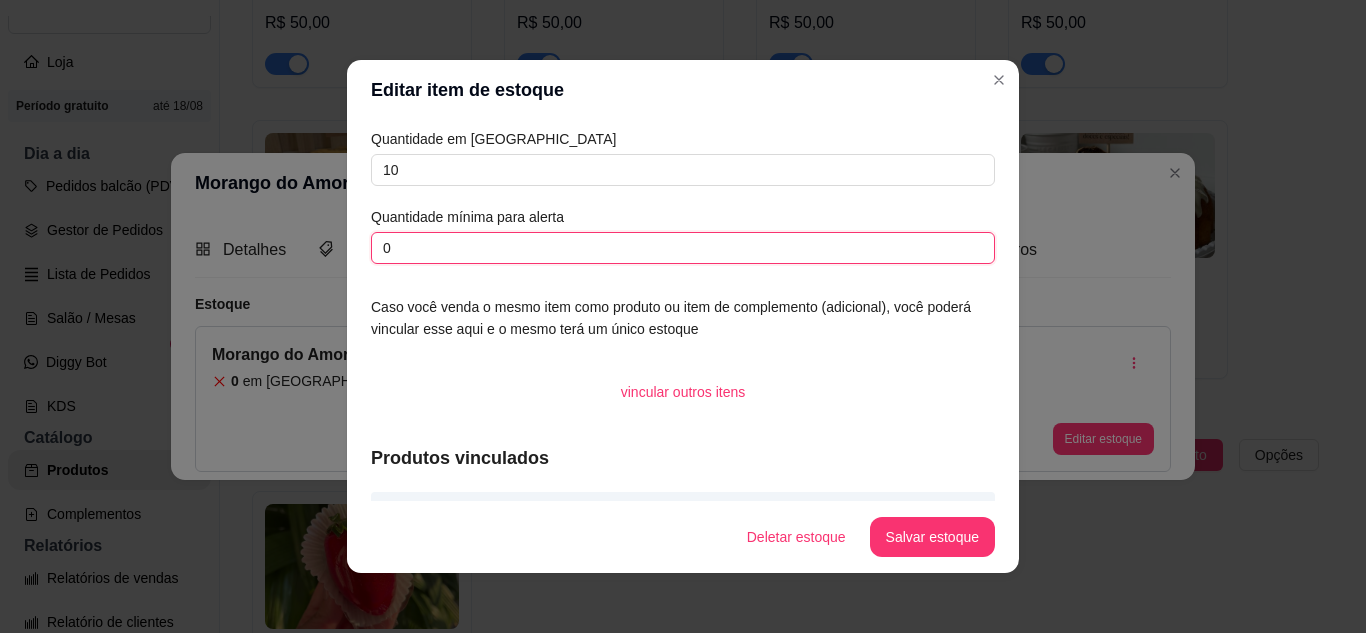 click on "0" at bounding box center [683, 248] 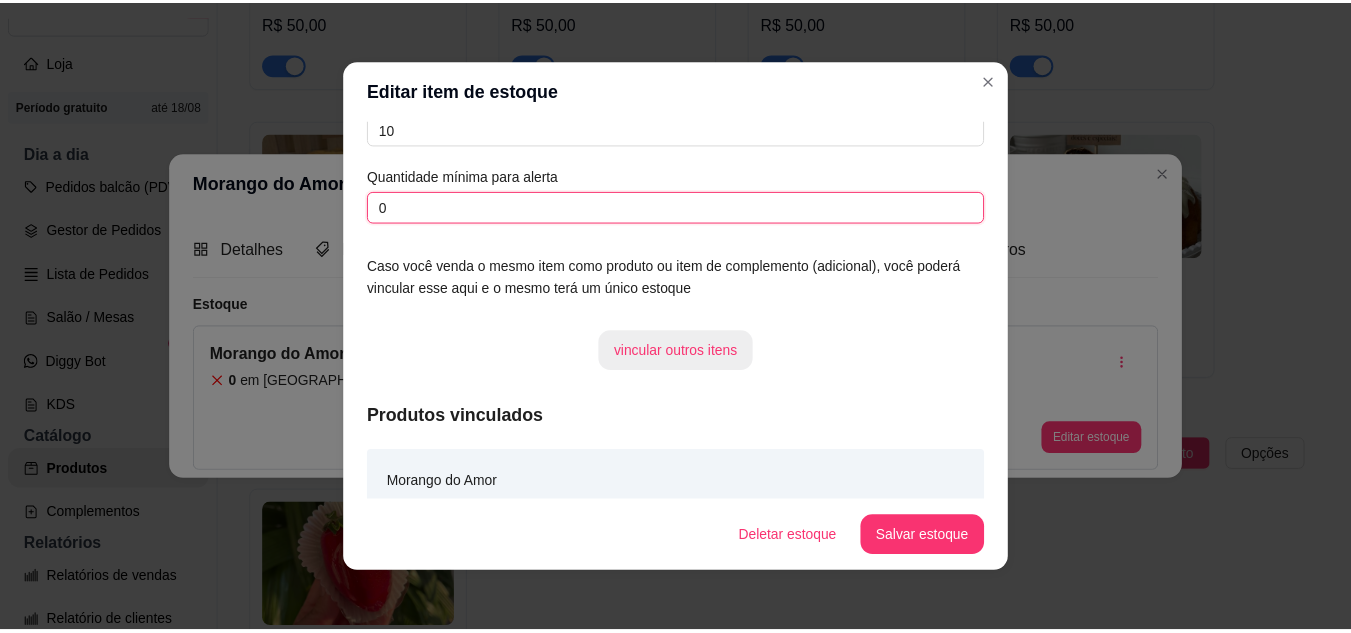 scroll, scrollTop: 61, scrollLeft: 0, axis: vertical 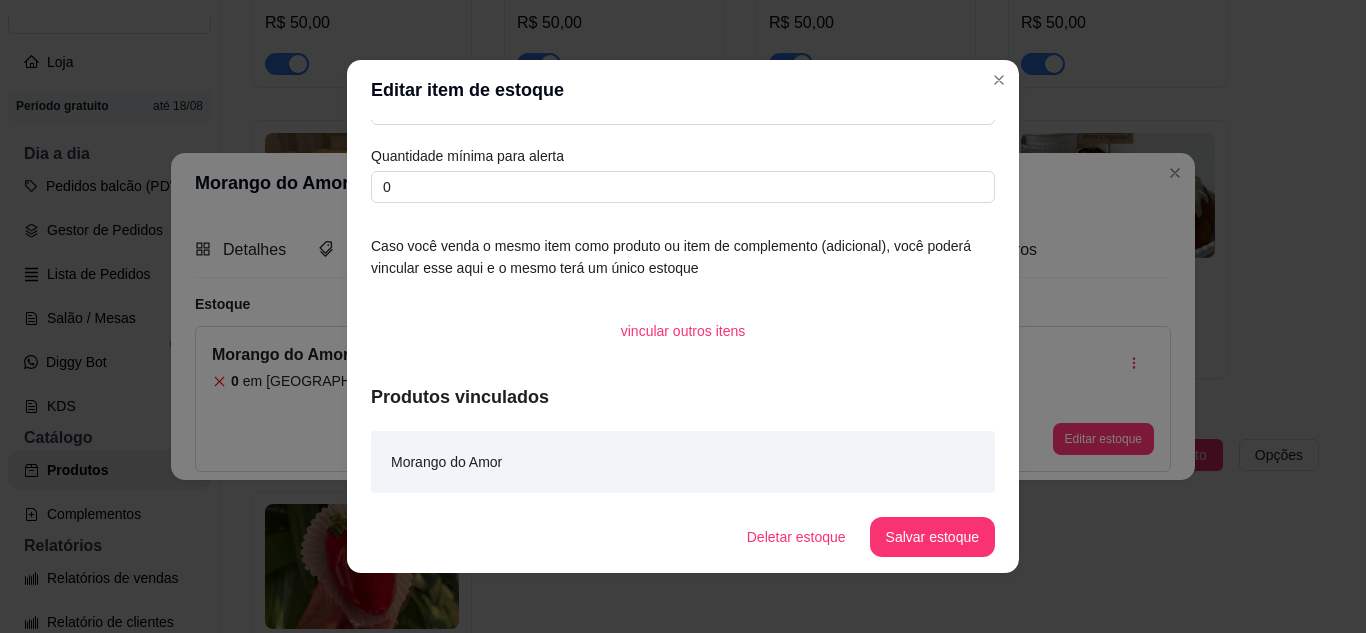 click on "Morango do Amor" at bounding box center (683, 462) 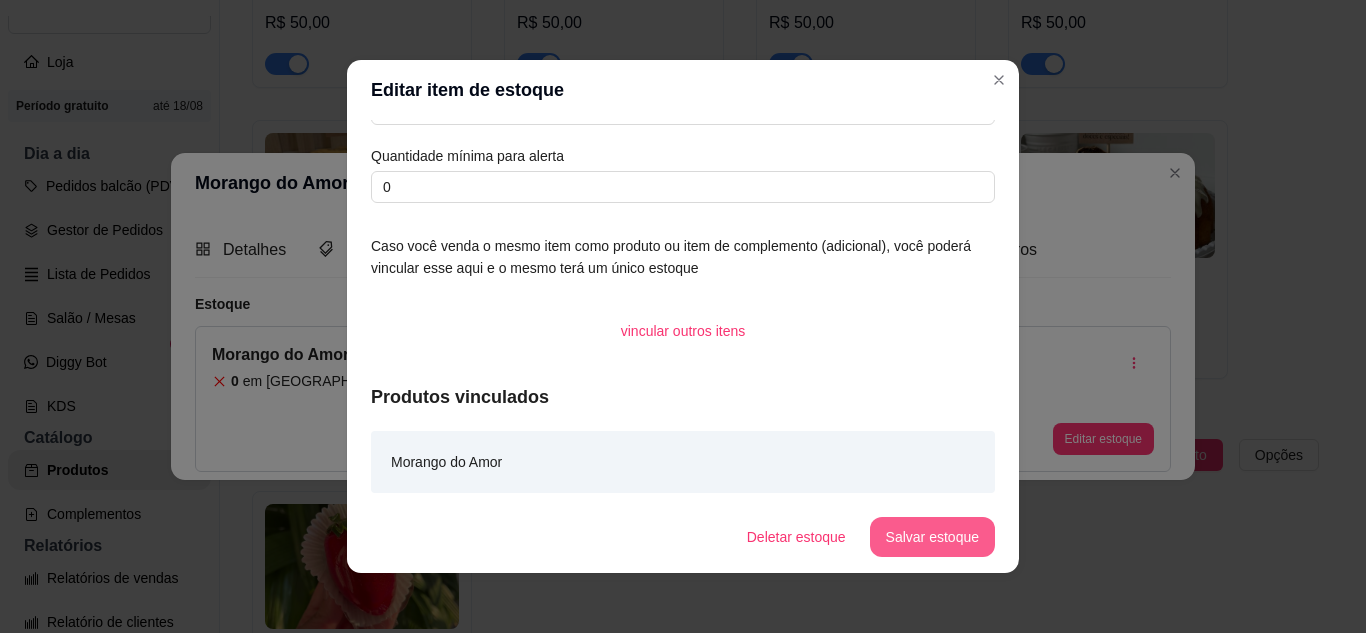 click on "Salvar estoque" at bounding box center (932, 537) 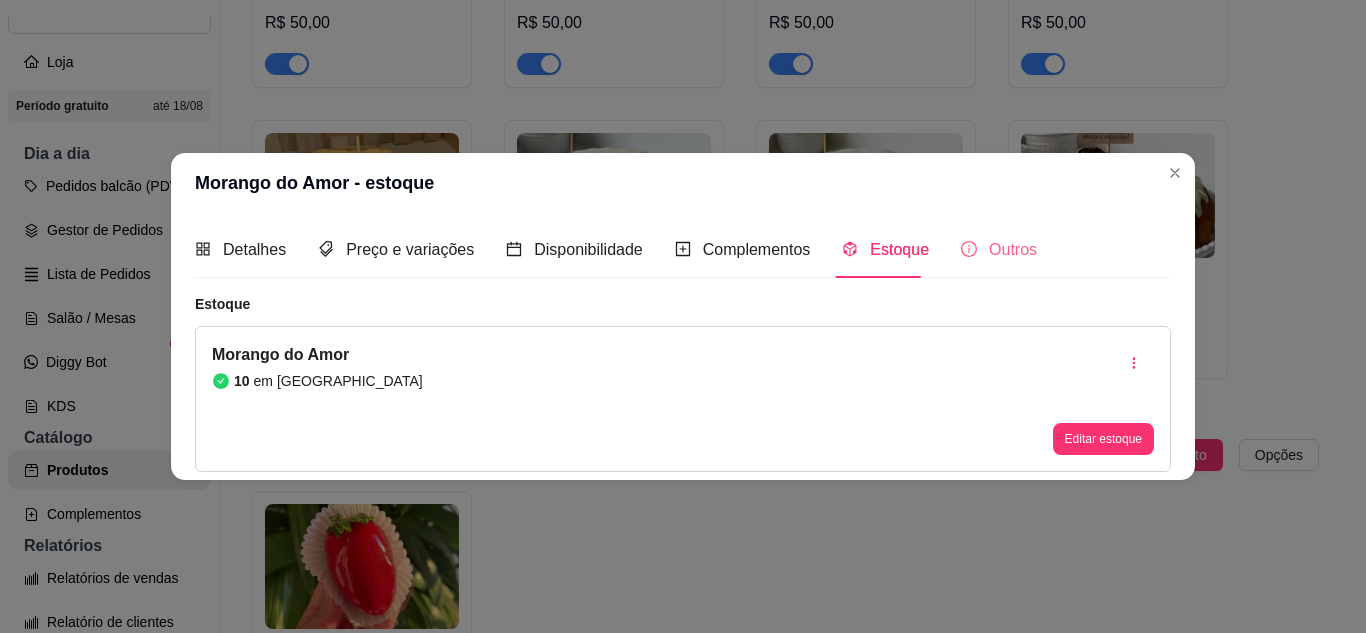 click on "Outros" at bounding box center [999, 249] 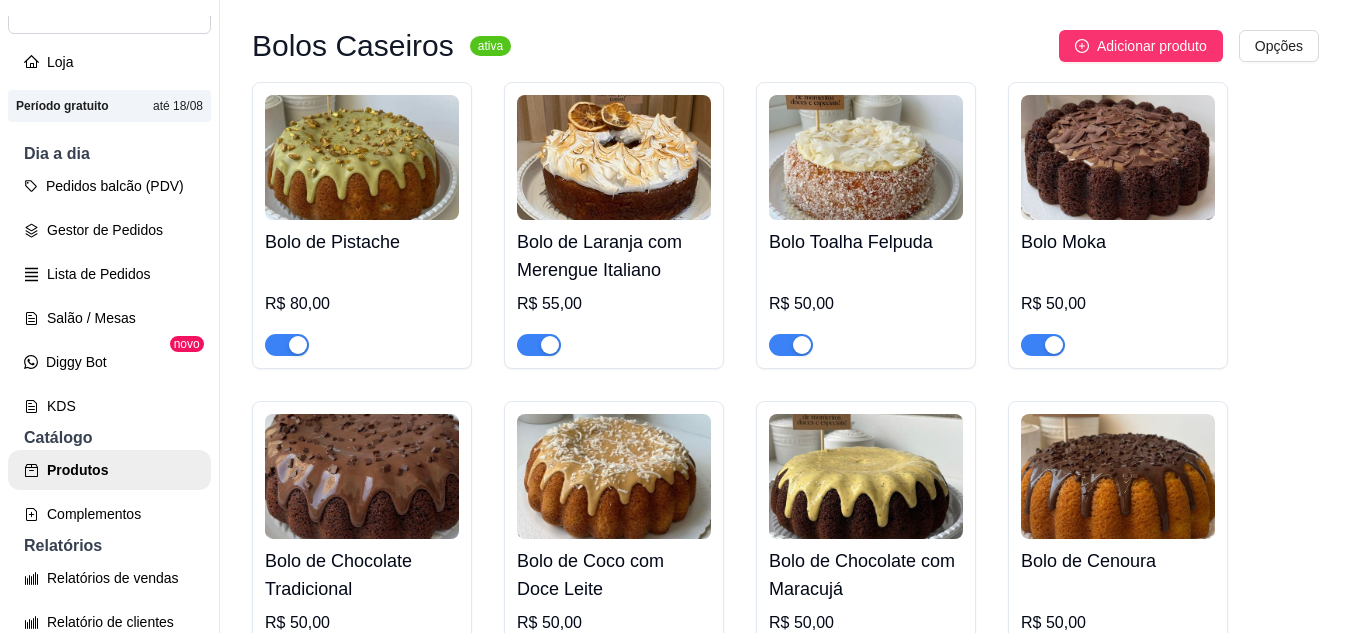 scroll, scrollTop: 0, scrollLeft: 0, axis: both 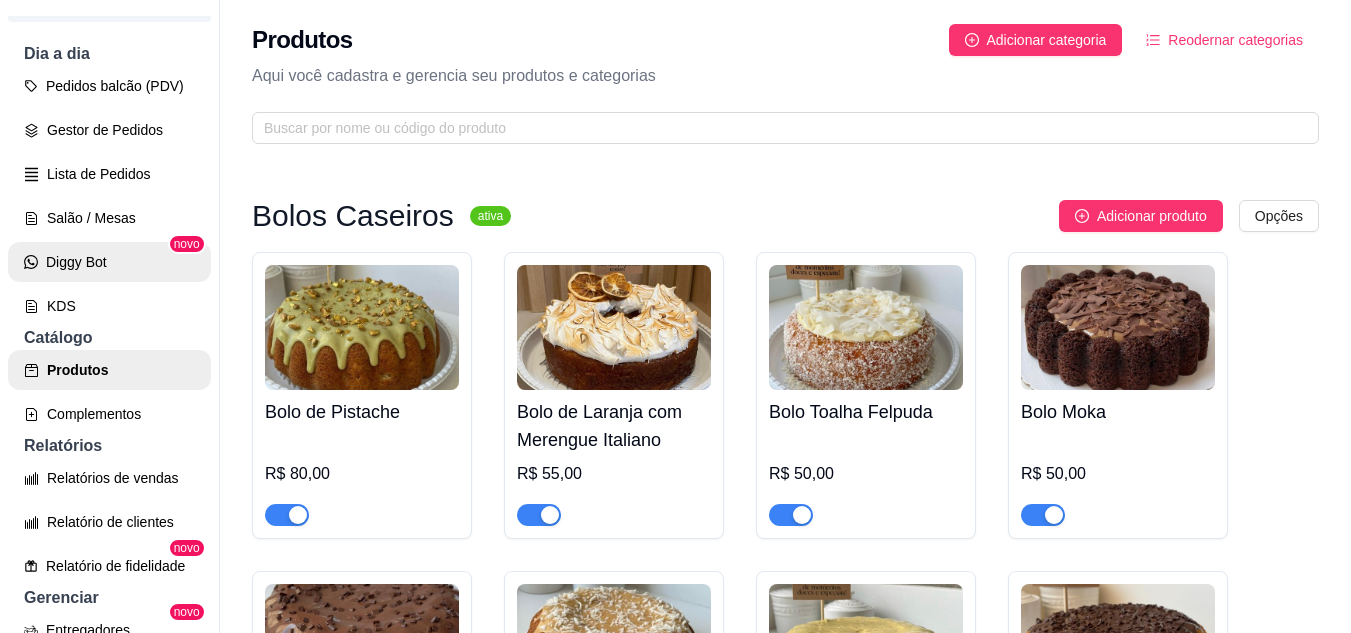 click on "Diggy Bot" at bounding box center [109, 262] 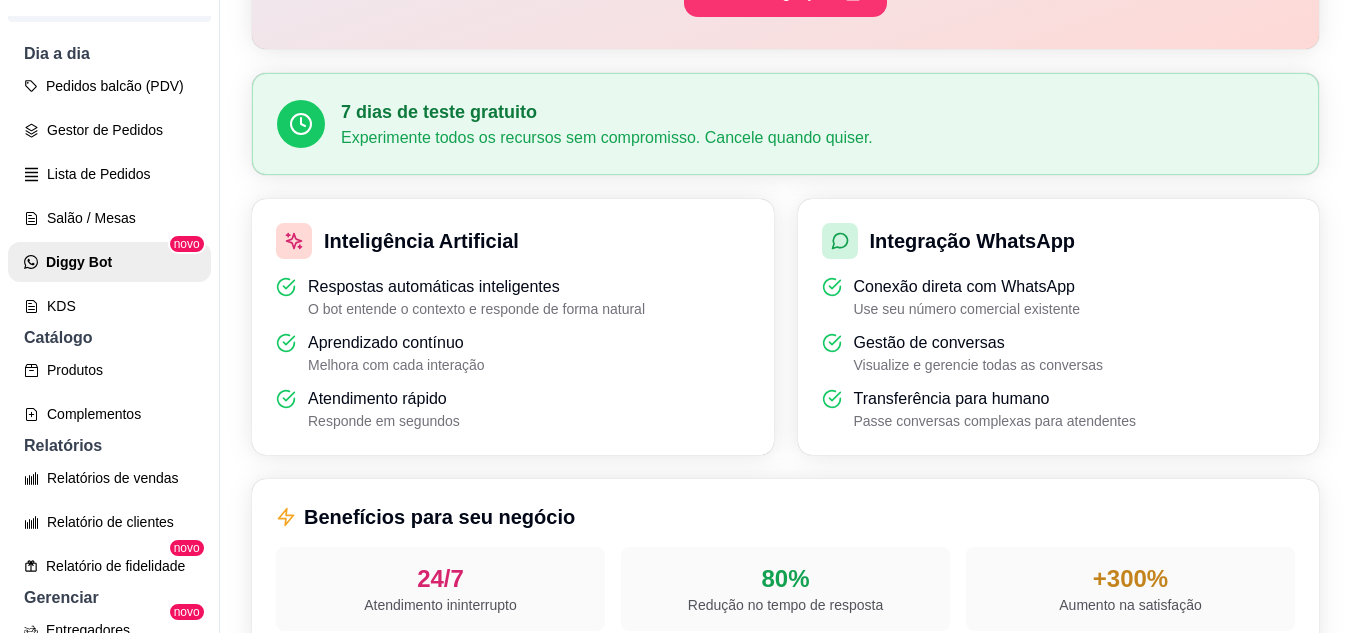 scroll, scrollTop: 373, scrollLeft: 0, axis: vertical 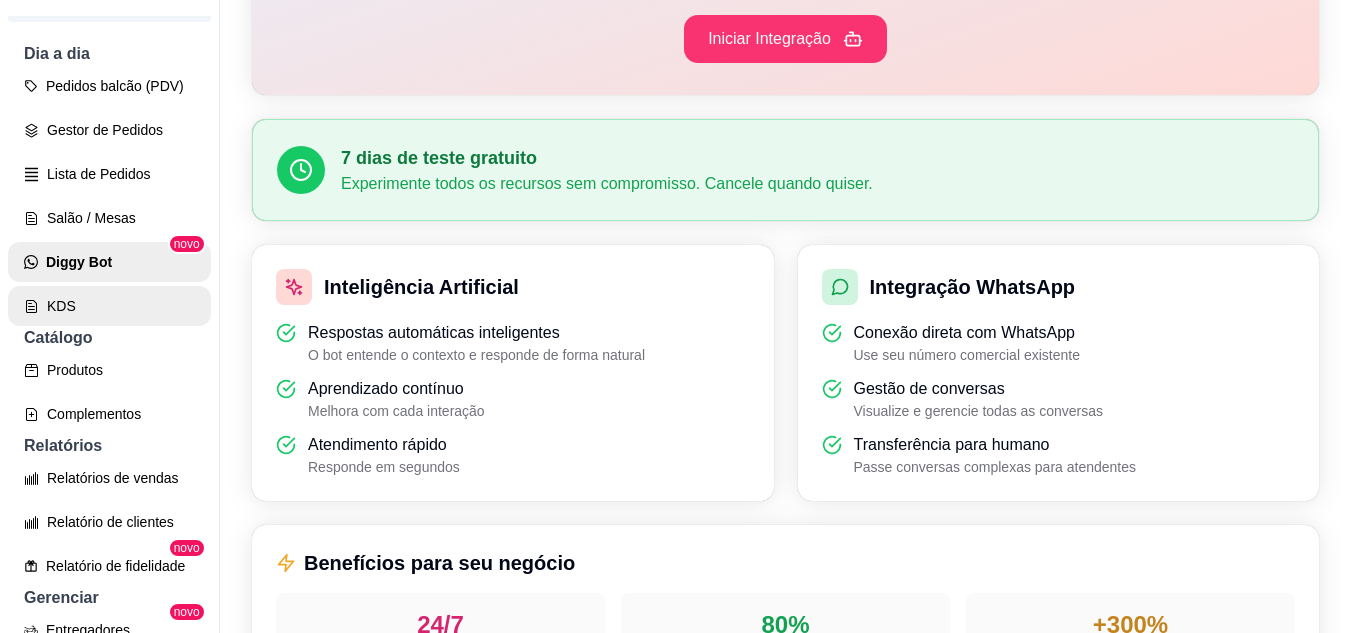 click on "KDS" at bounding box center [109, 306] 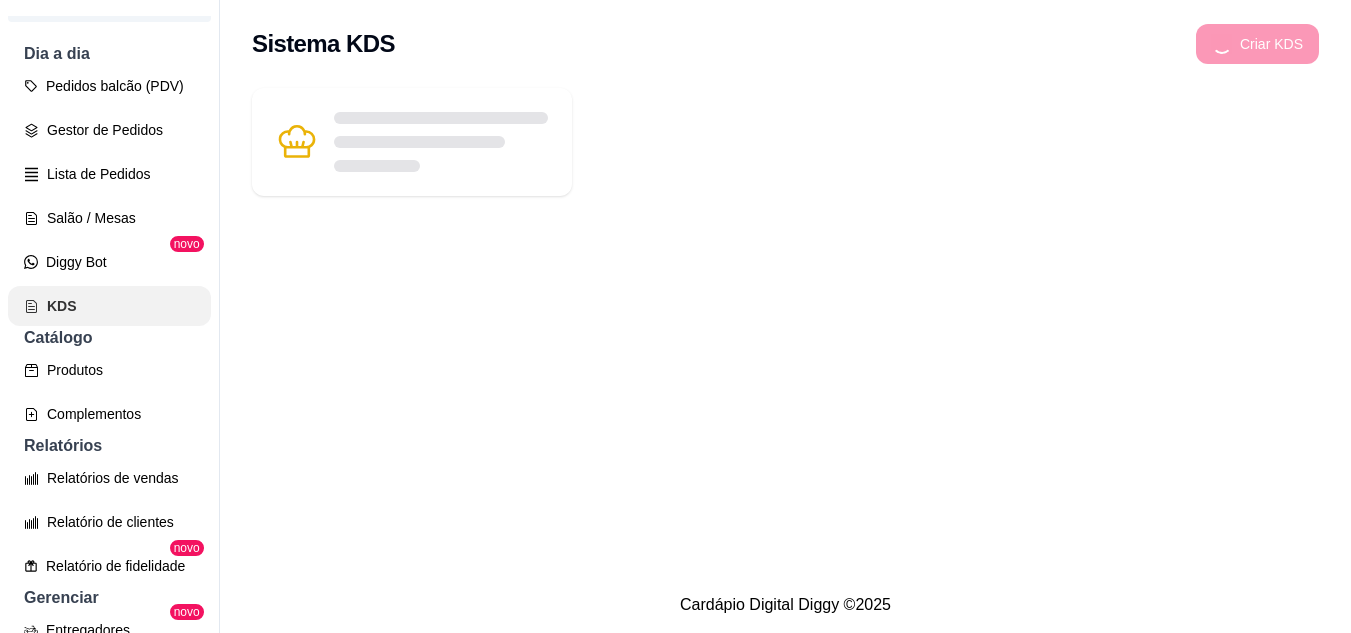 scroll, scrollTop: 0, scrollLeft: 0, axis: both 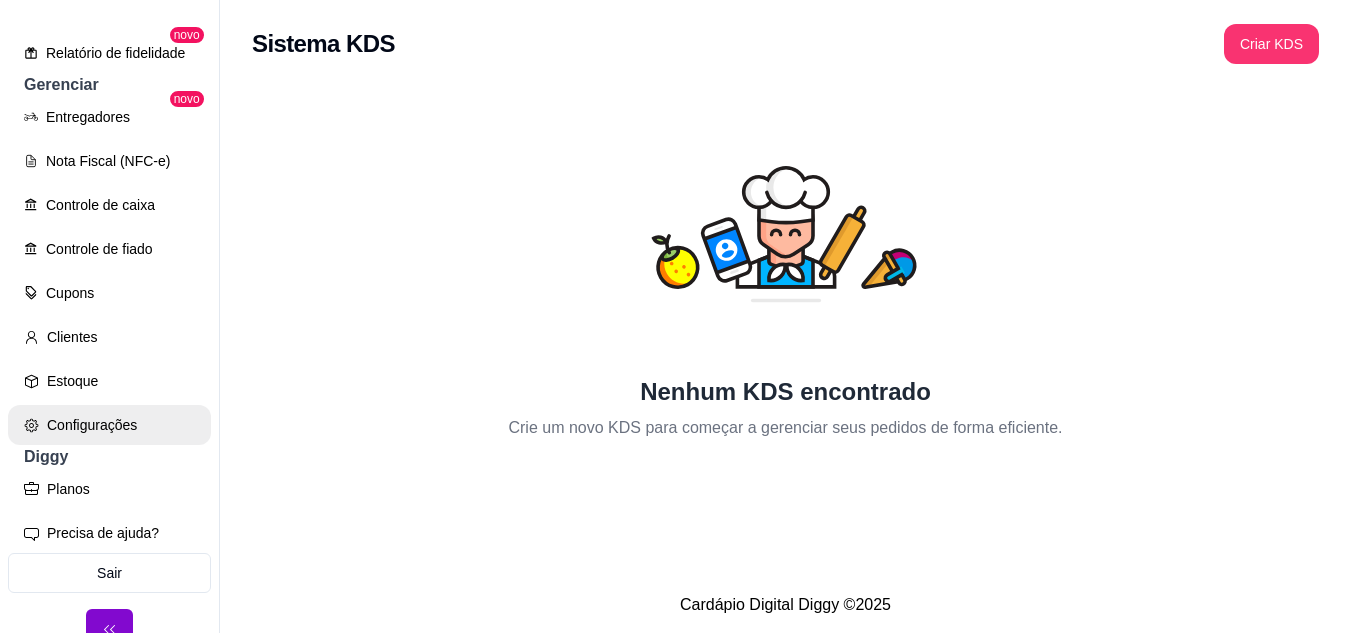 click on "Configurações" at bounding box center [109, 425] 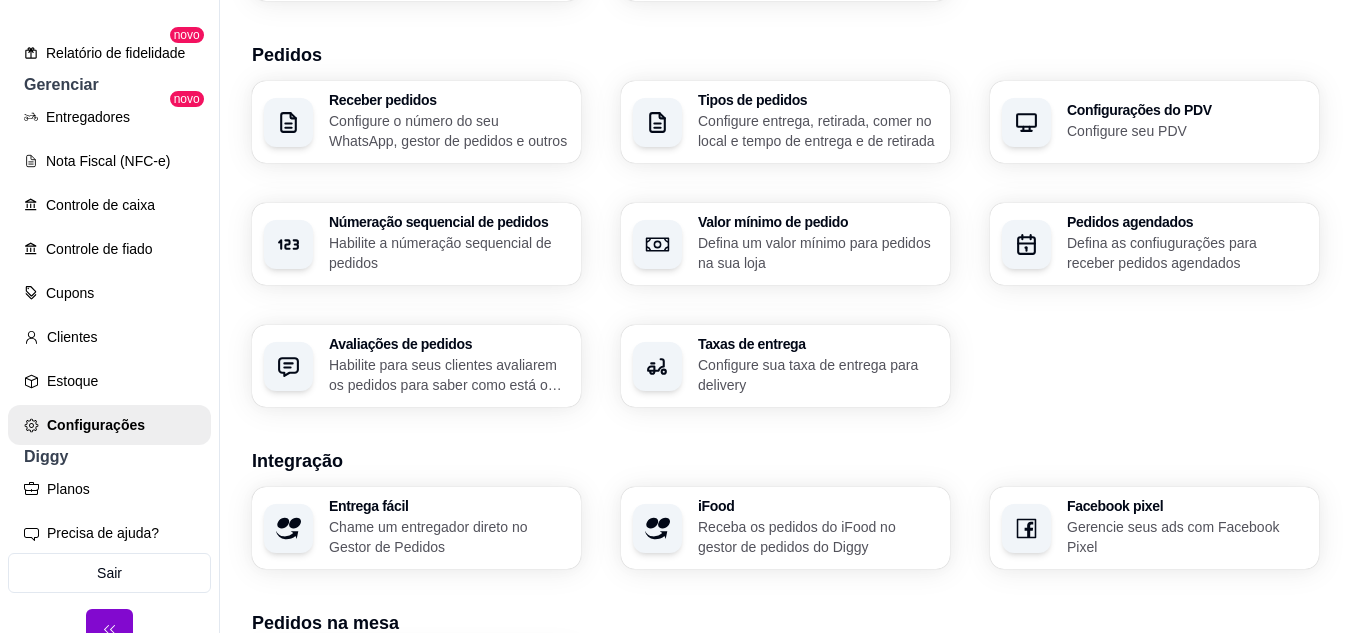 scroll, scrollTop: 400, scrollLeft: 0, axis: vertical 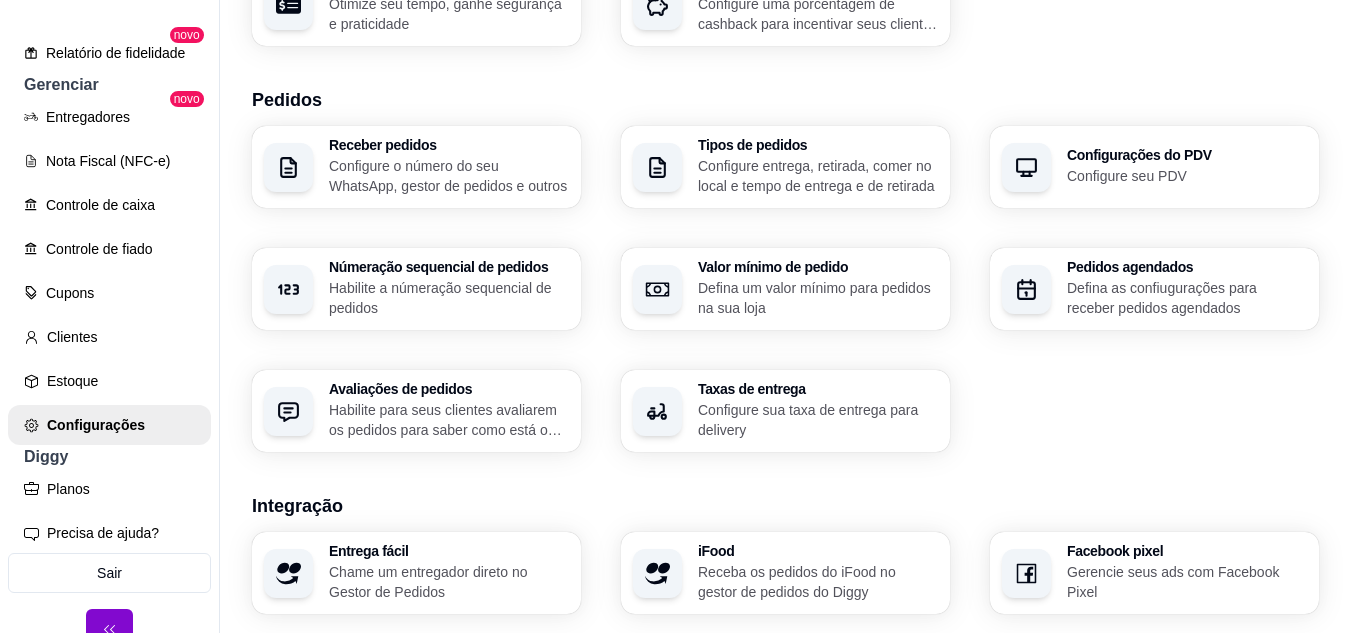 click on "Taxas de entrega Configure sua taxa de entrega para delivery" at bounding box center [785, 411] 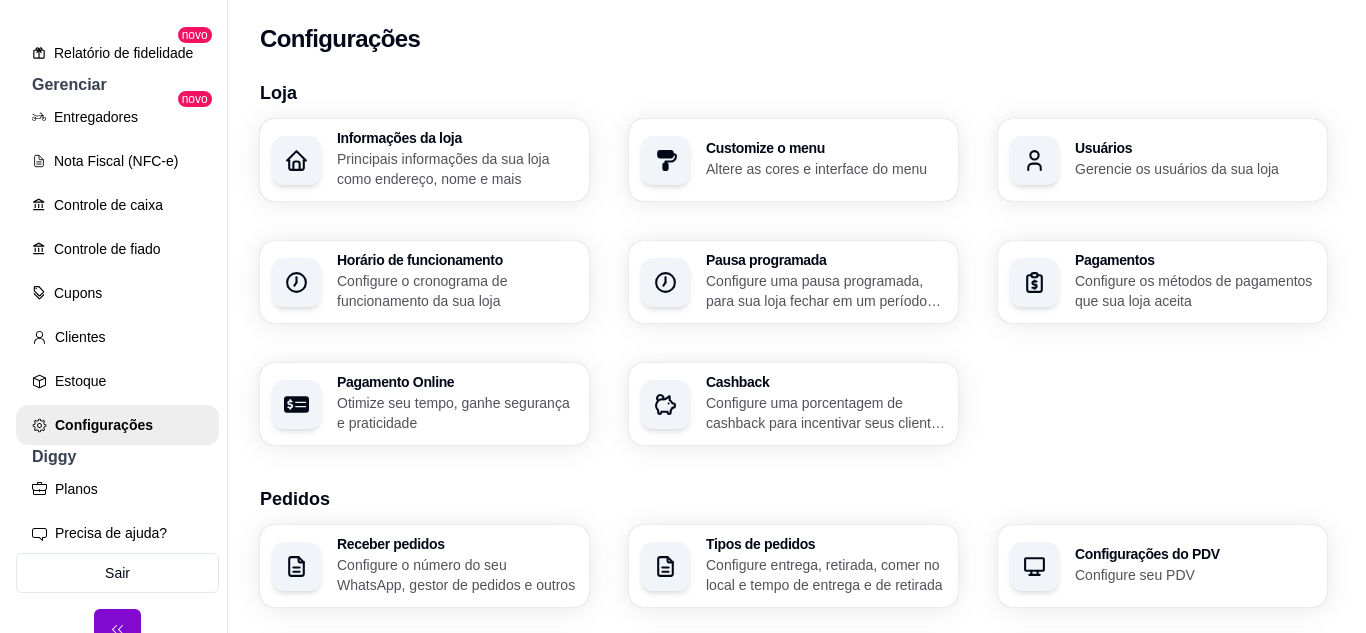 scroll, scrollTop: 0, scrollLeft: 0, axis: both 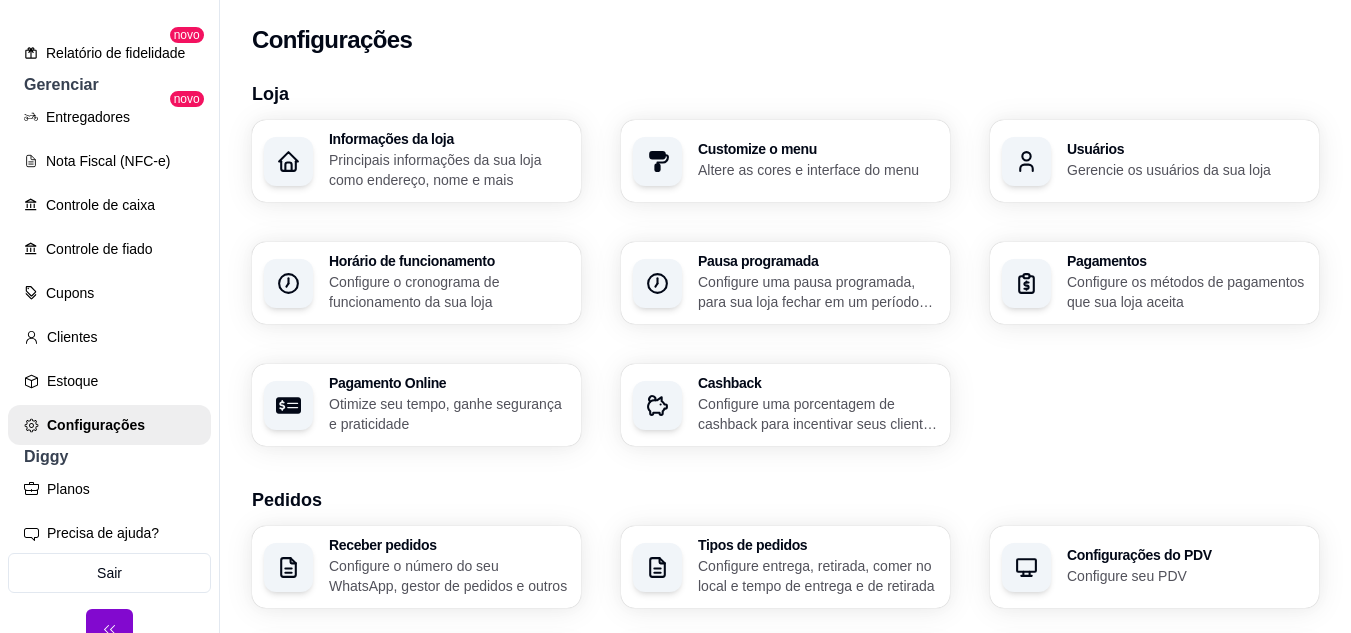 click on "Pagamentos" at bounding box center [1187, 261] 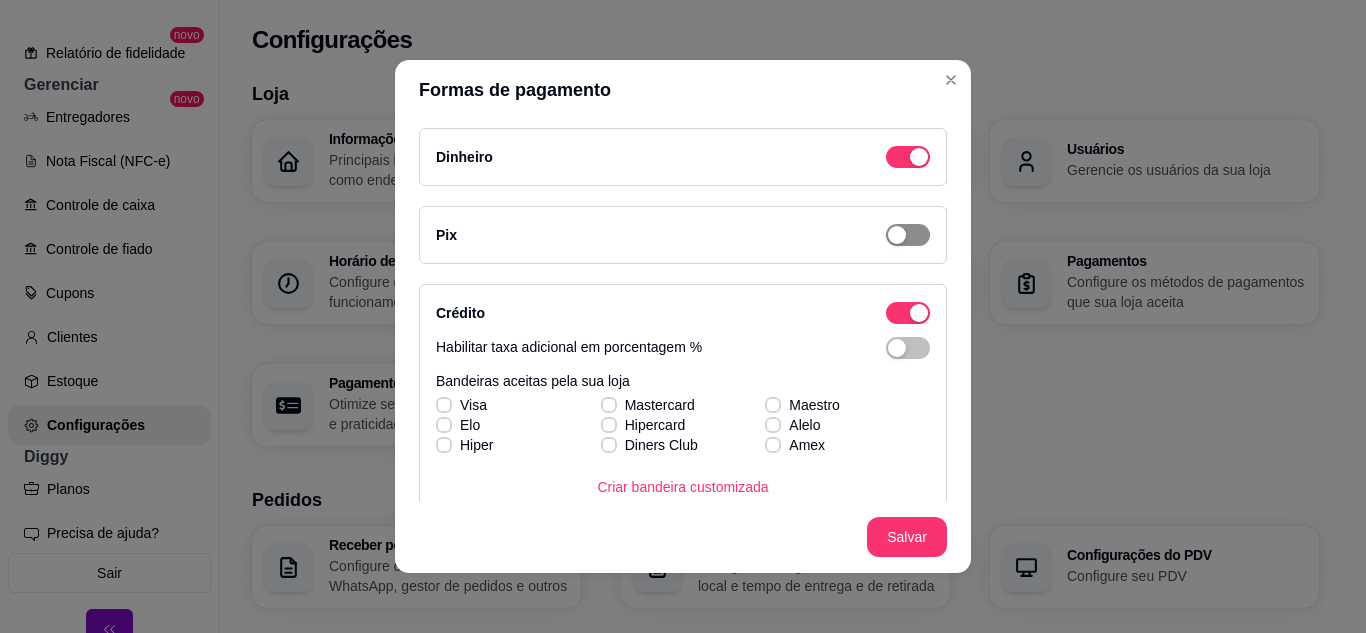 click at bounding box center [919, 157] 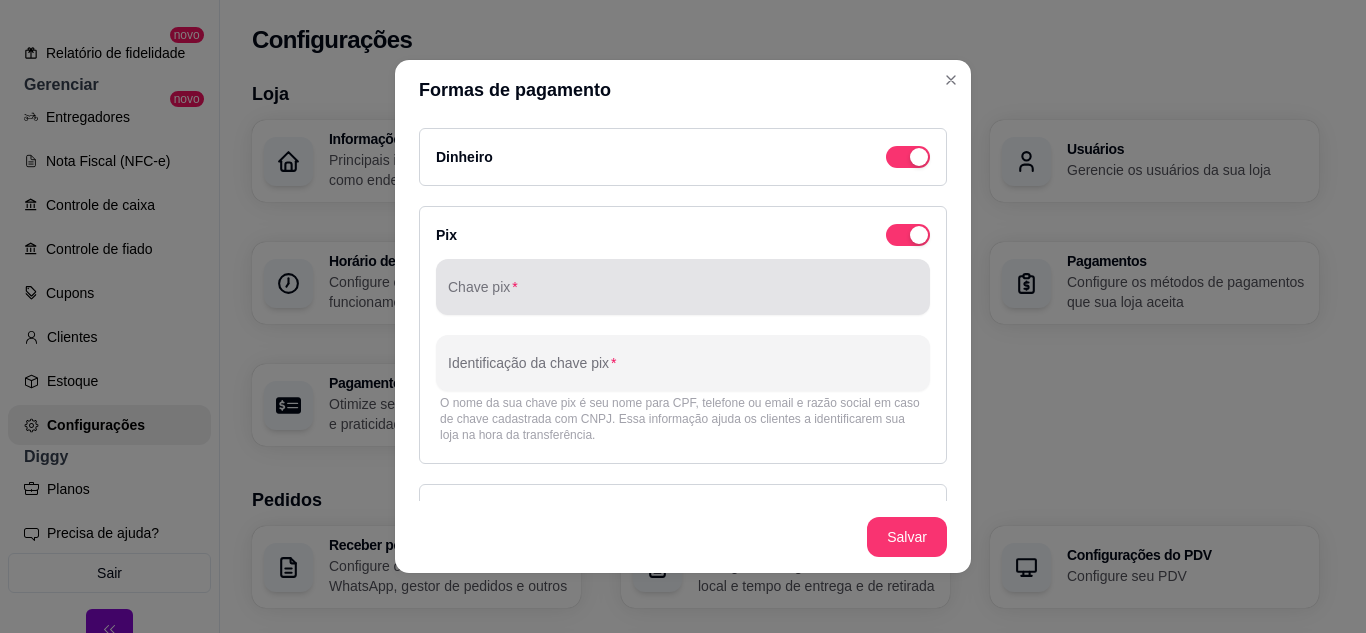 click at bounding box center (683, 287) 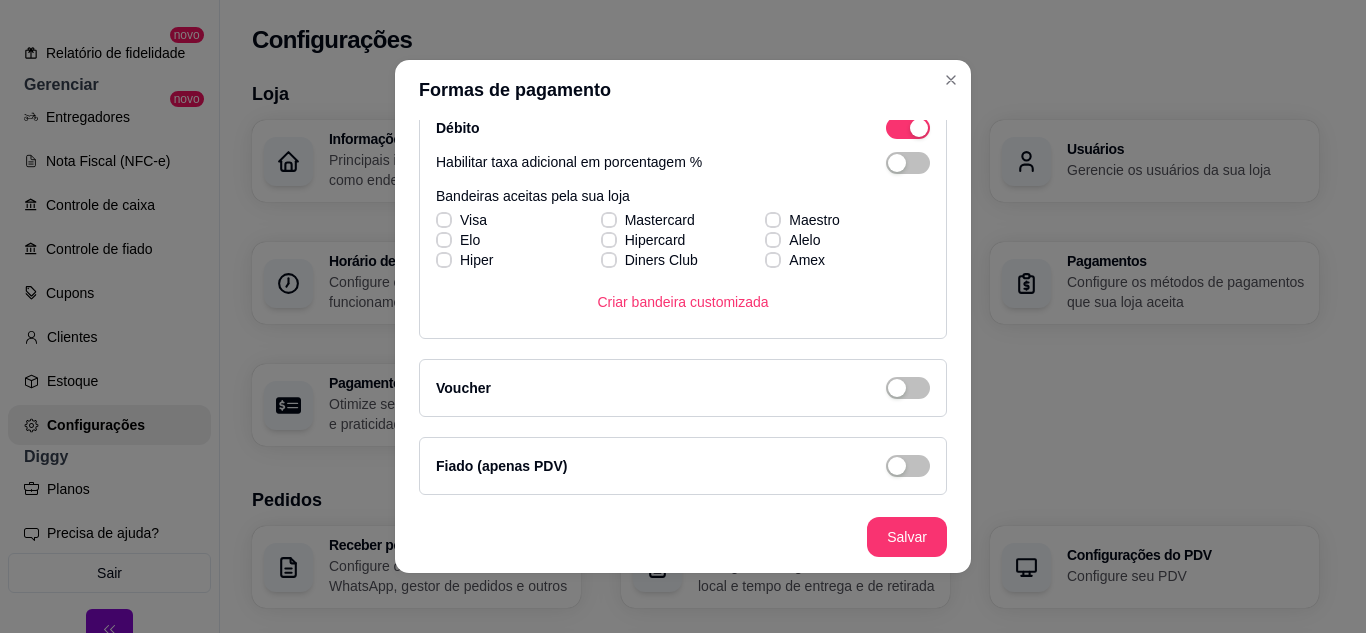 scroll, scrollTop: 647, scrollLeft: 0, axis: vertical 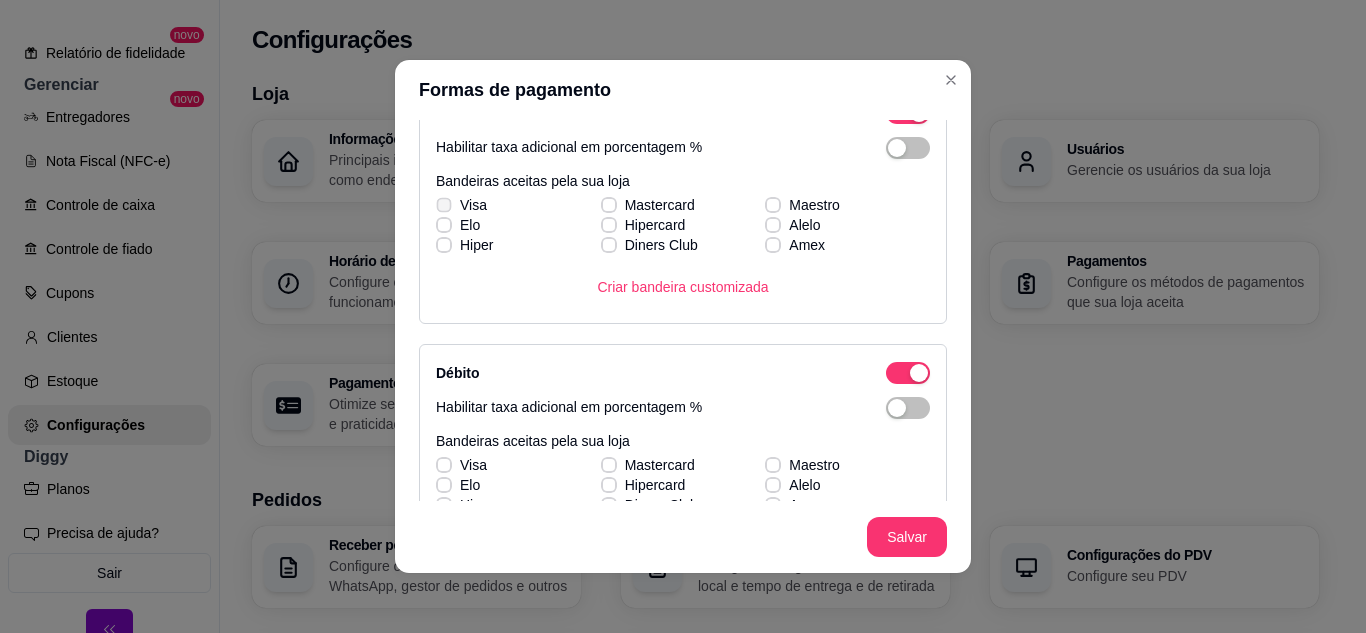 click 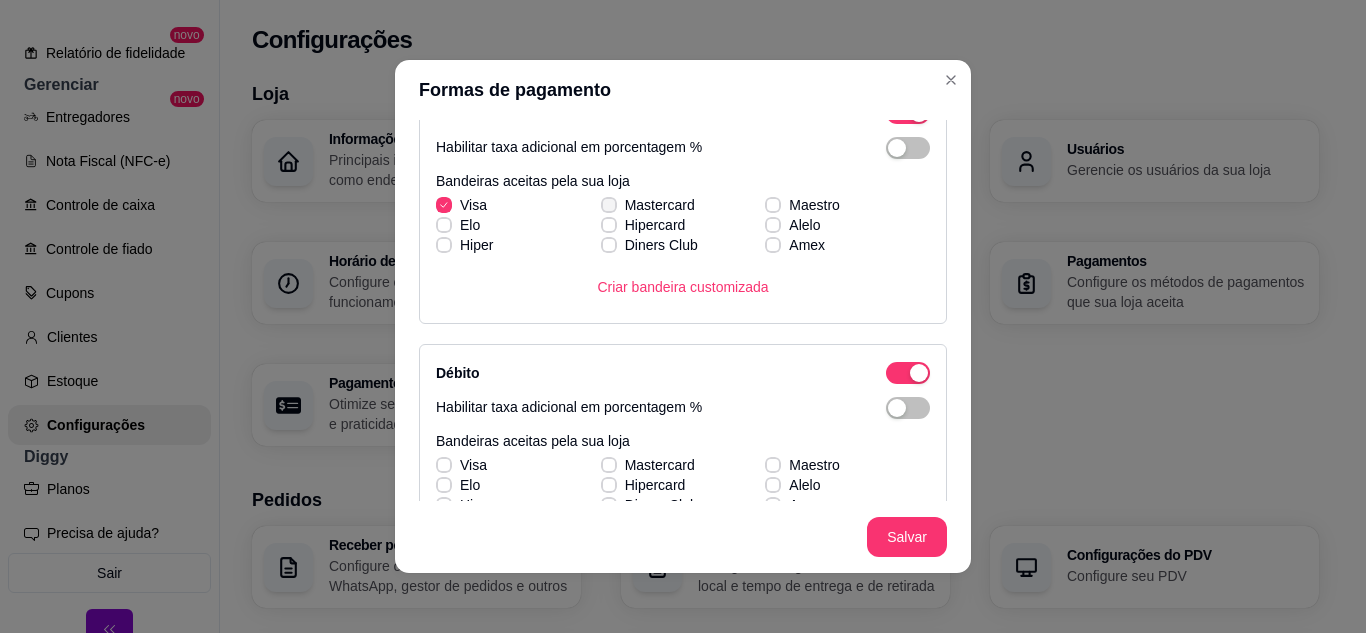 click on "Mastercard" at bounding box center [648, 205] 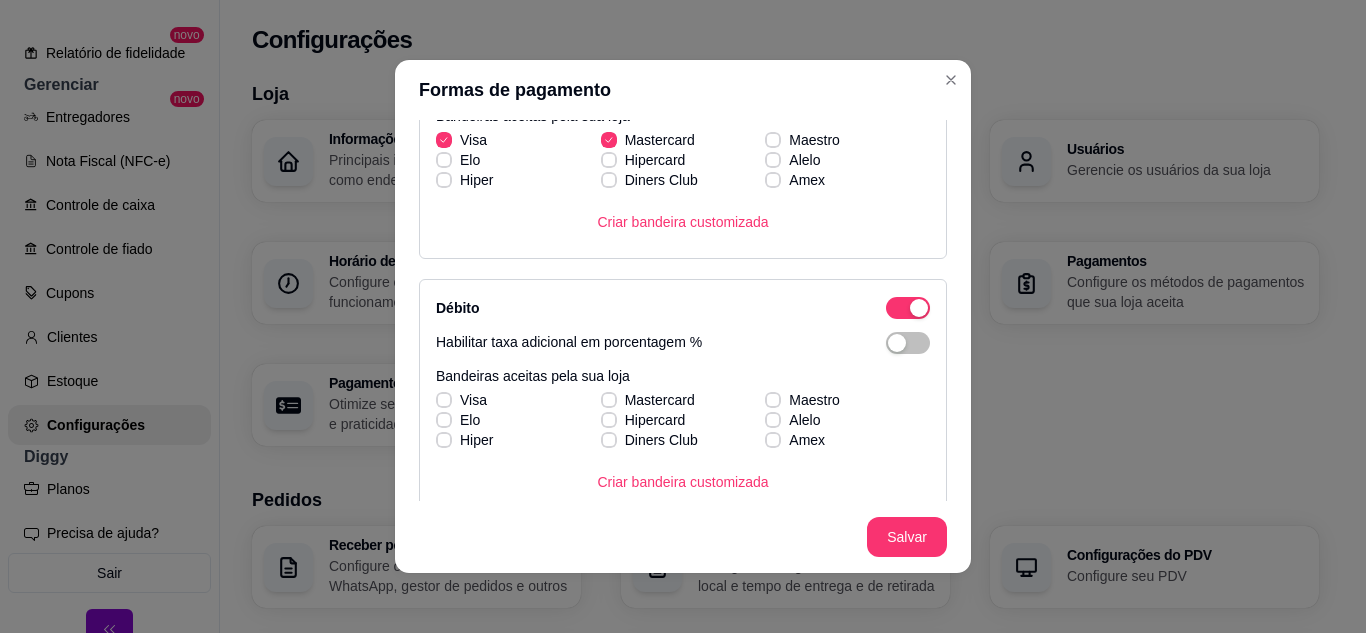 scroll, scrollTop: 500, scrollLeft: 0, axis: vertical 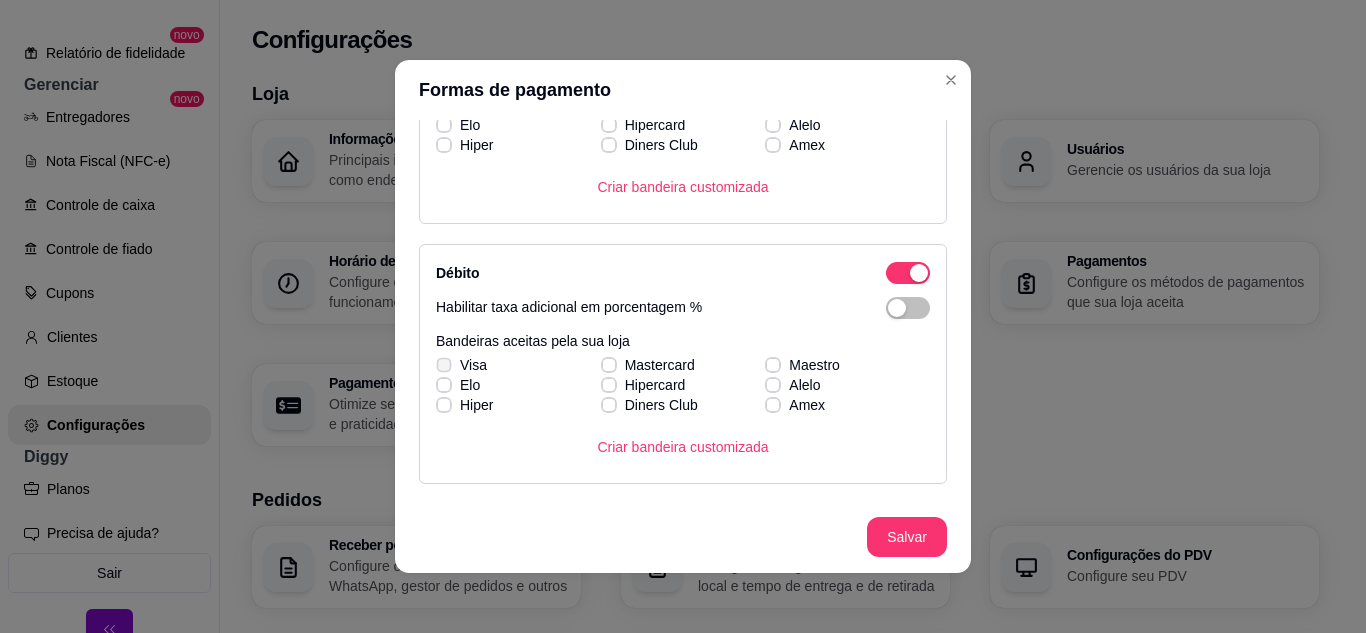 click on "Visa" at bounding box center (473, 365) 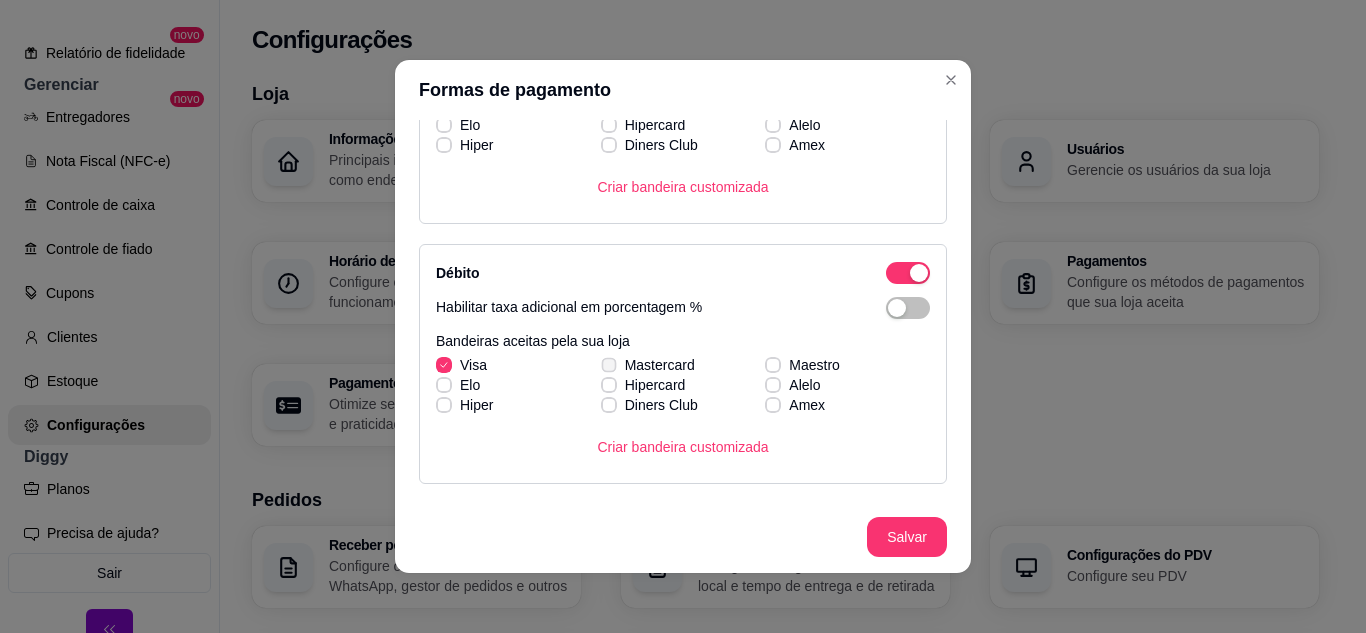 click 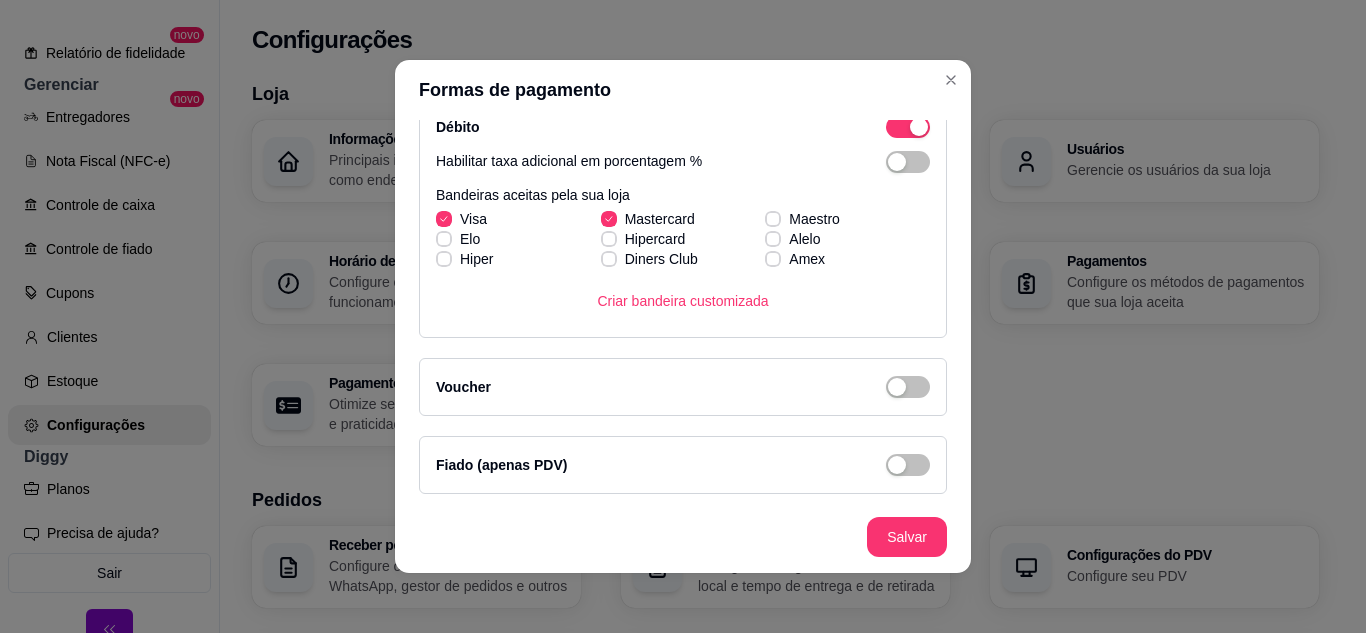 scroll, scrollTop: 647, scrollLeft: 0, axis: vertical 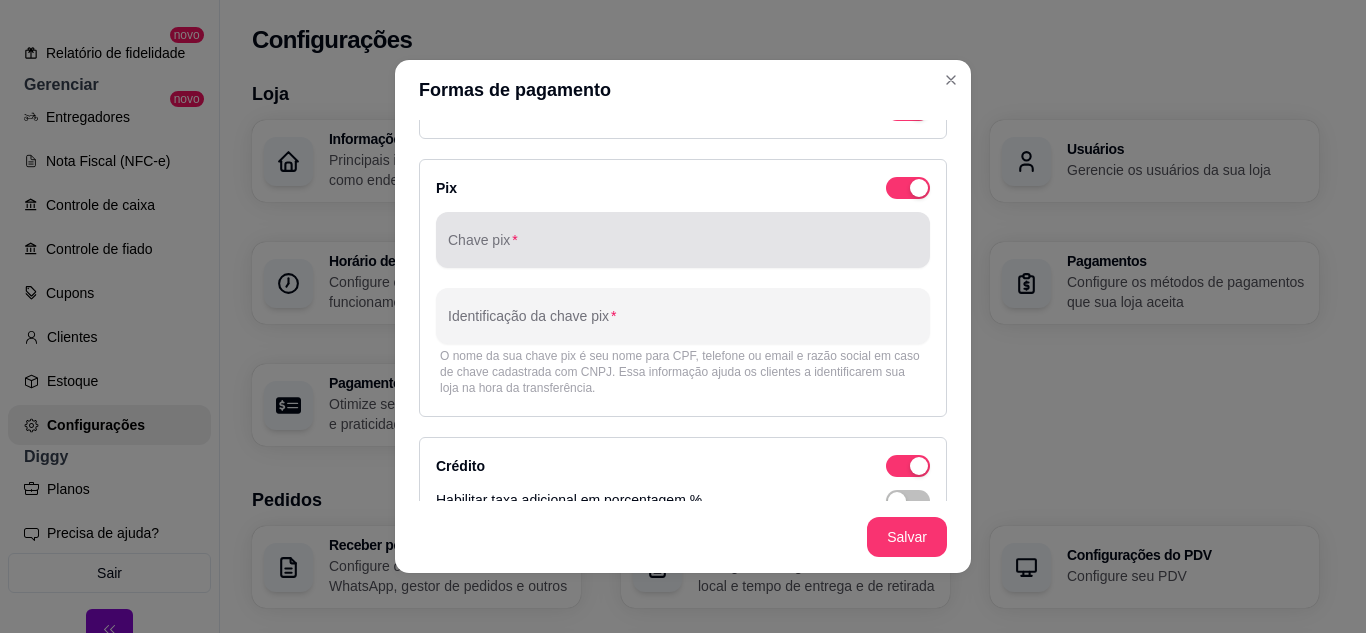 click on "Chave pix" at bounding box center (683, 248) 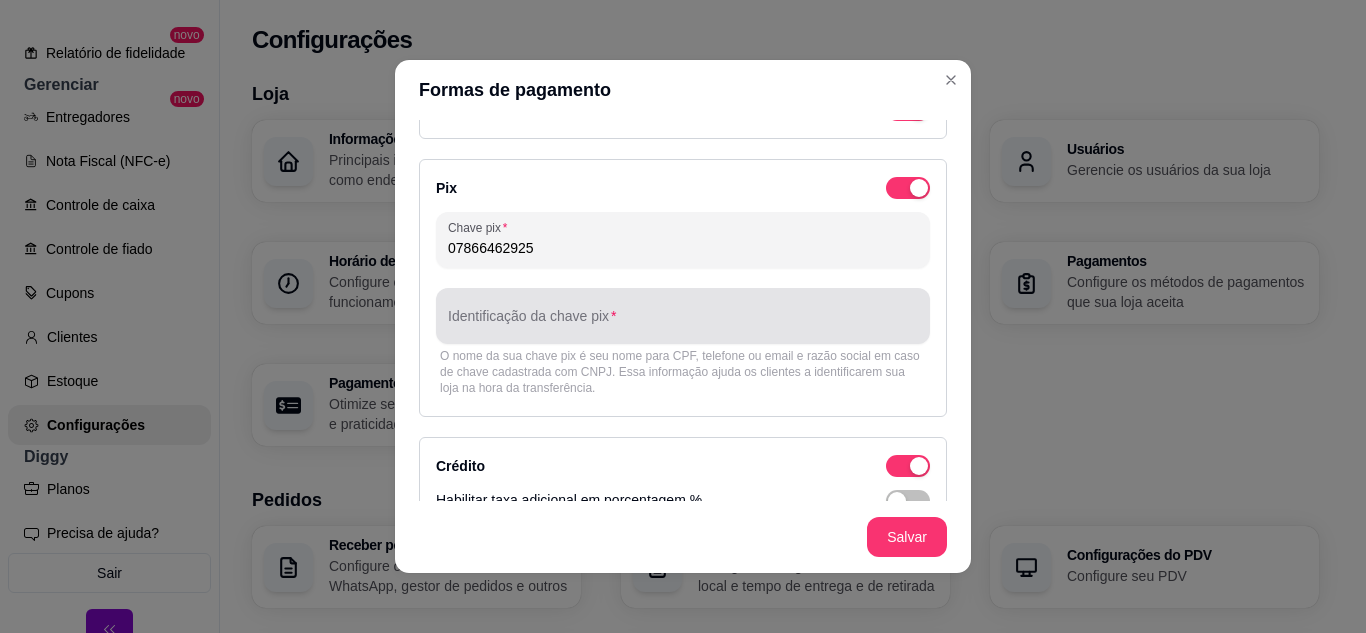 click on "Identificação da chave pix" at bounding box center [683, 324] 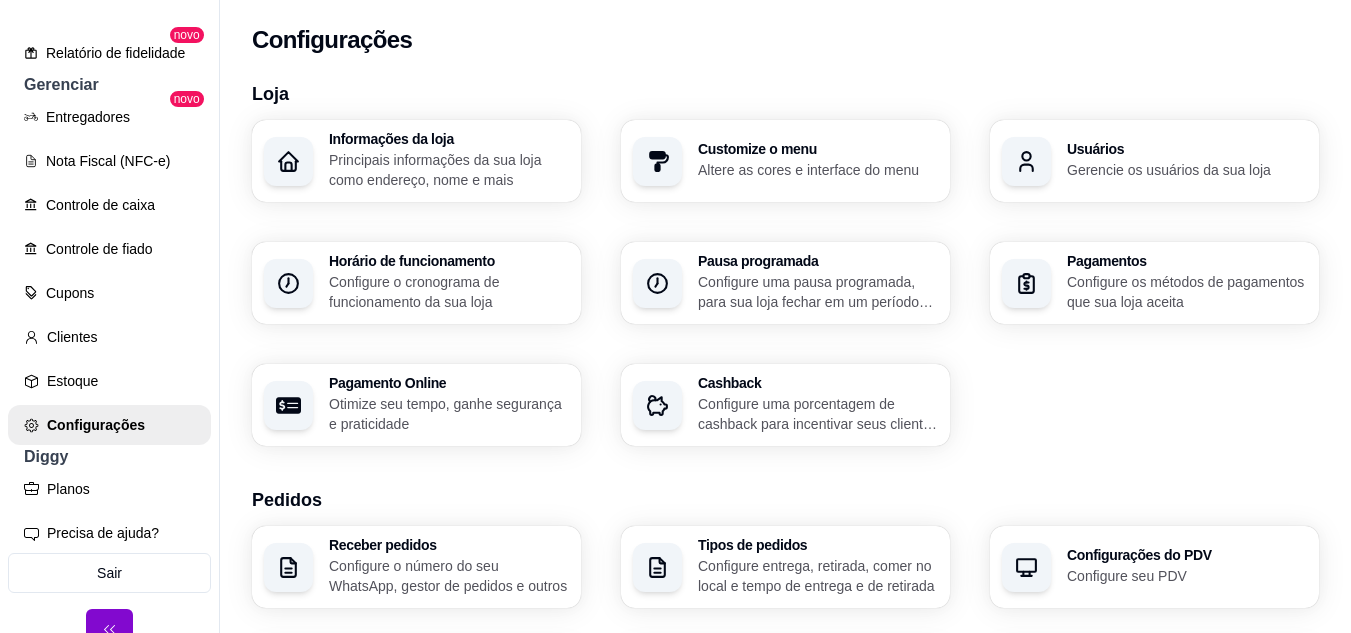 click on "Pagamentos" at bounding box center (1187, 261) 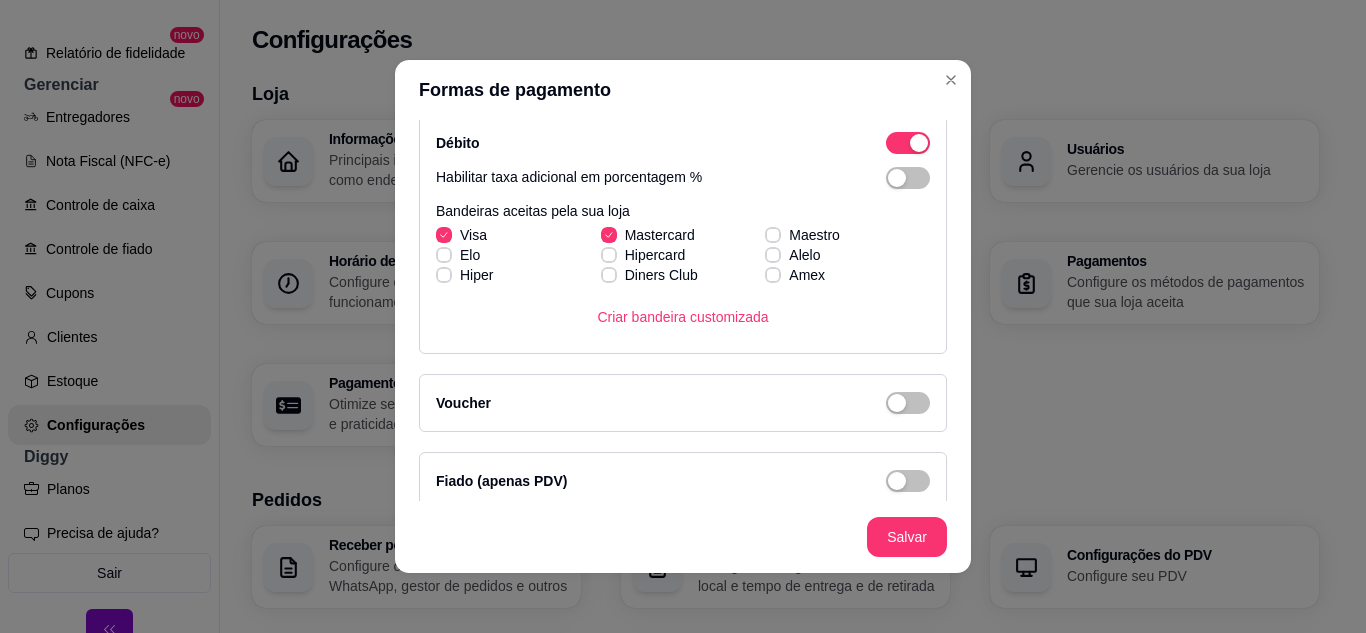 scroll, scrollTop: 647, scrollLeft: 0, axis: vertical 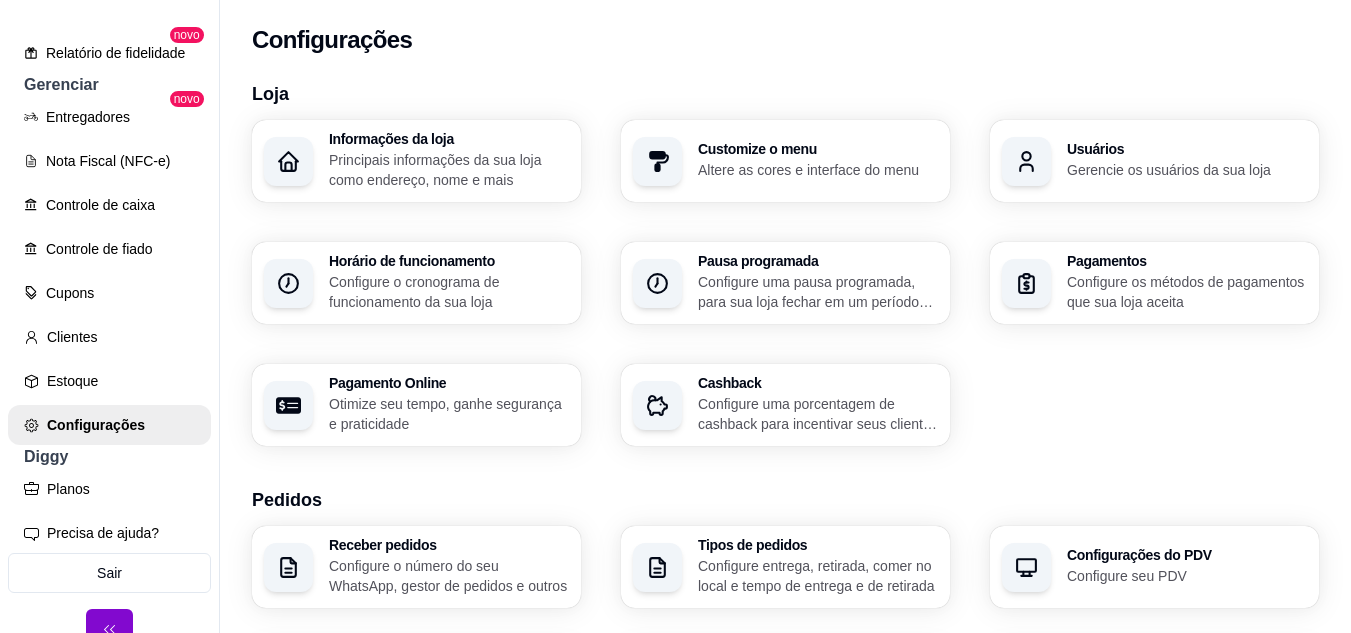 click on "Otimize seu tempo, ganhe segurança e praticidade" at bounding box center [449, 414] 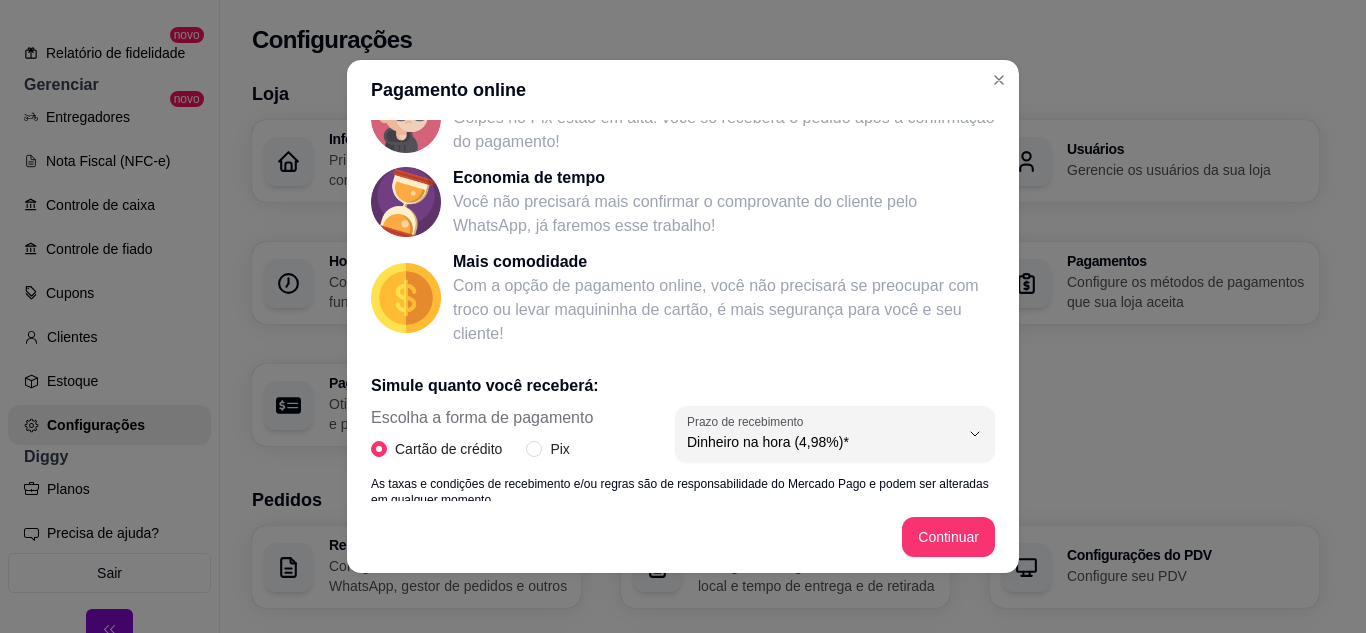 scroll, scrollTop: 424, scrollLeft: 0, axis: vertical 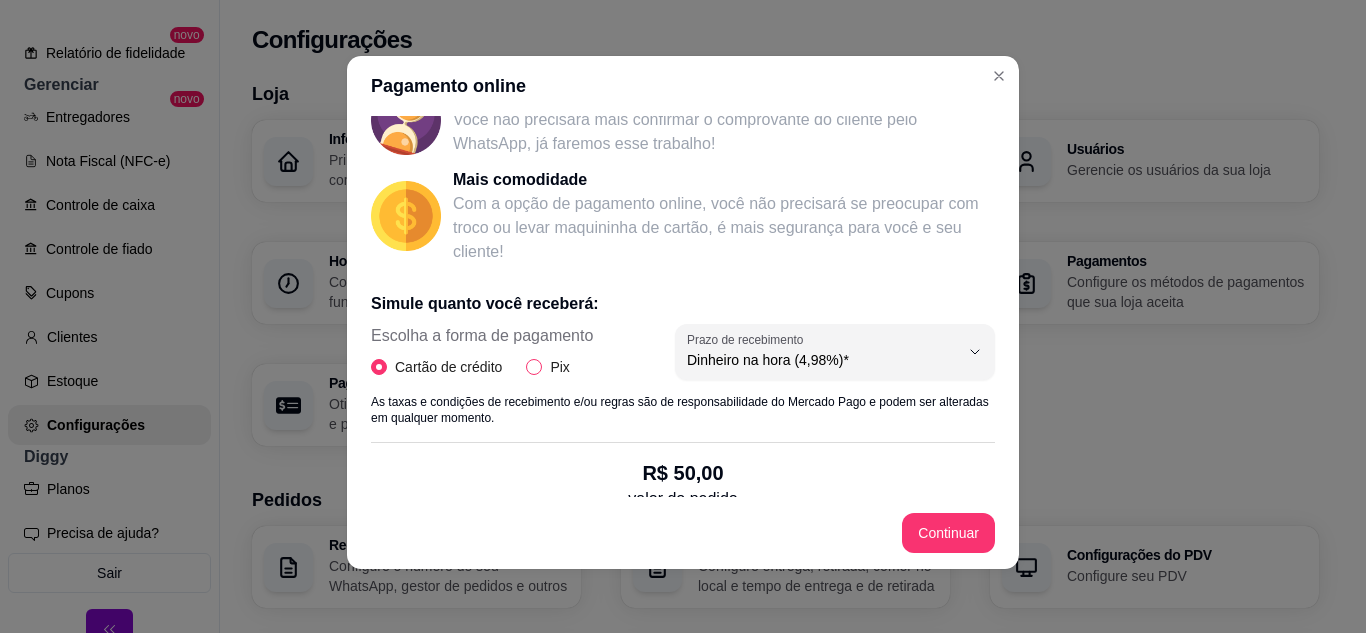 click on "Pix" at bounding box center [534, 367] 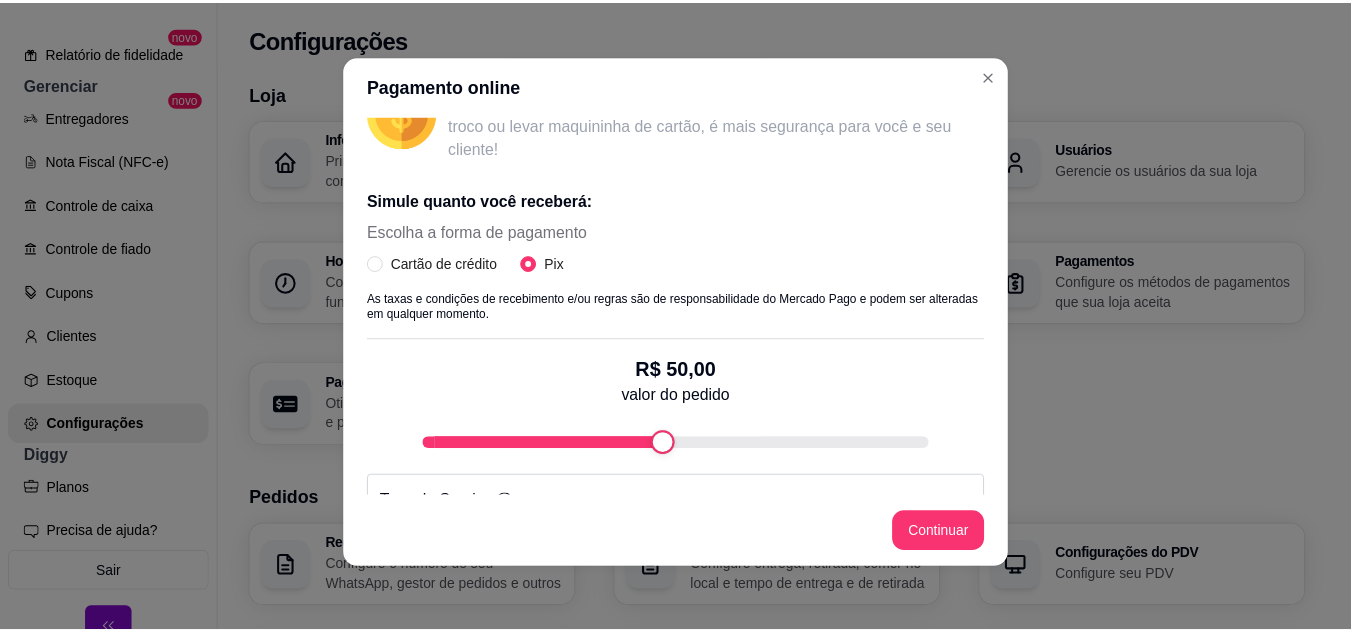 scroll, scrollTop: 424, scrollLeft: 0, axis: vertical 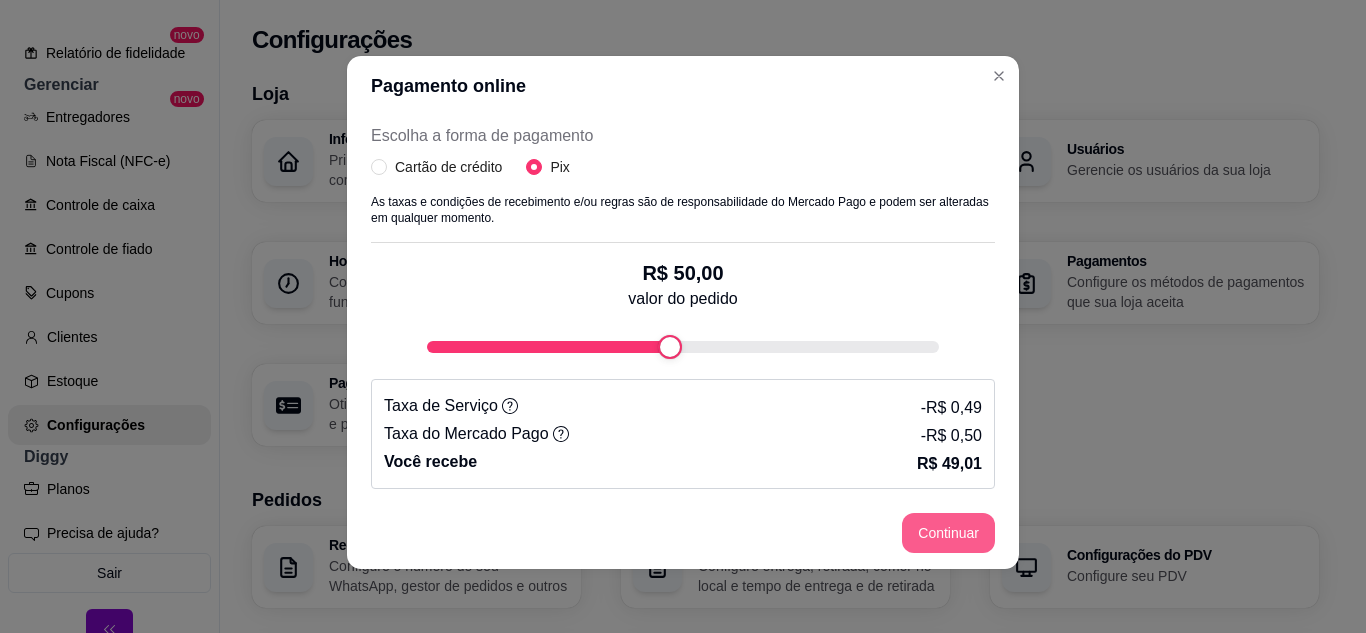 click on "Continuar" at bounding box center [948, 533] 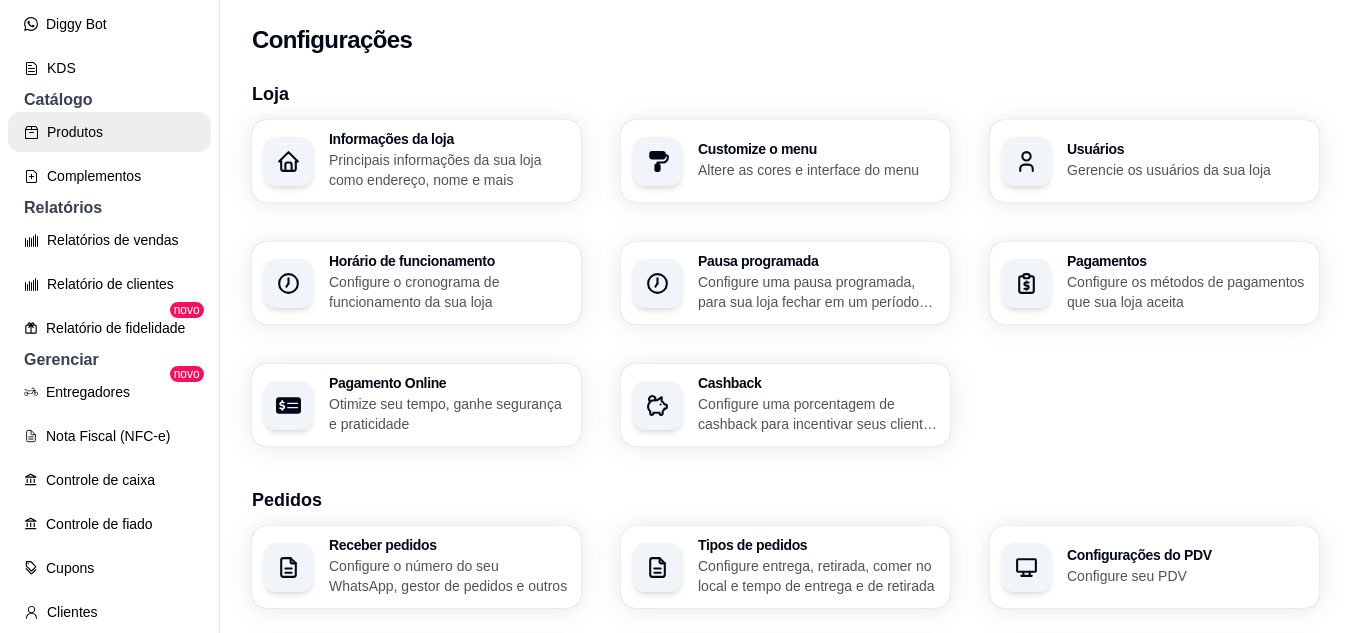 scroll, scrollTop: 437, scrollLeft: 0, axis: vertical 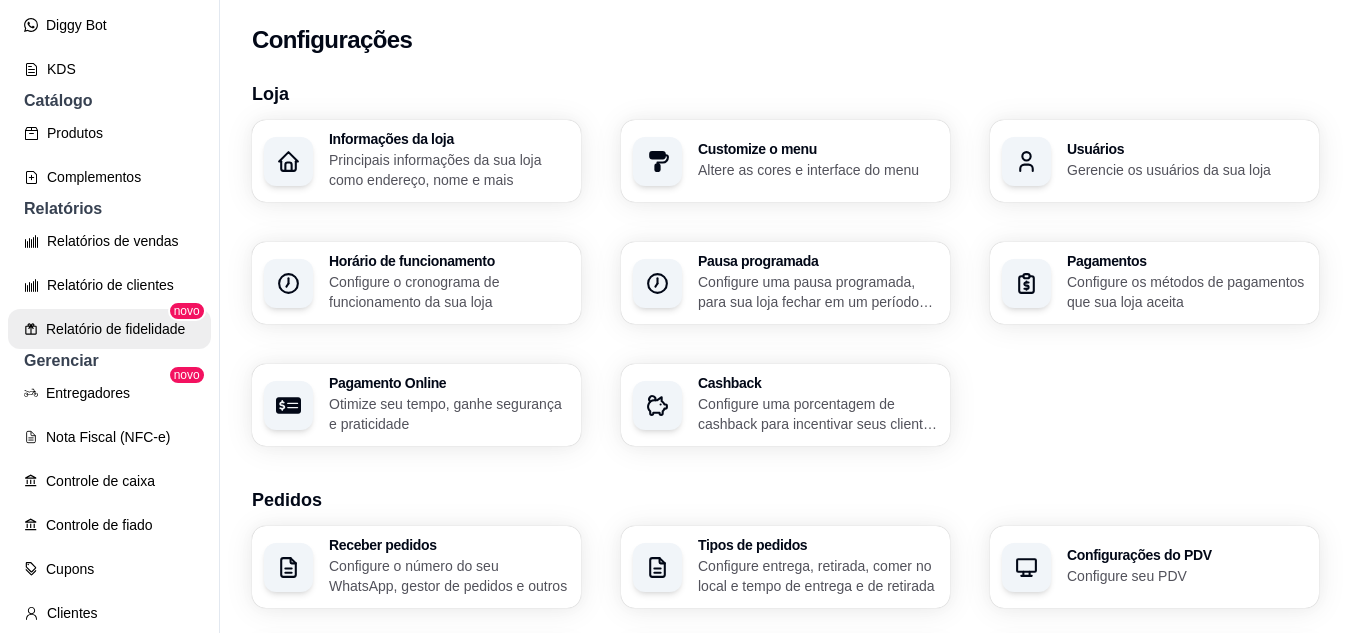 click on "Relatório de fidelidade" at bounding box center [109, 329] 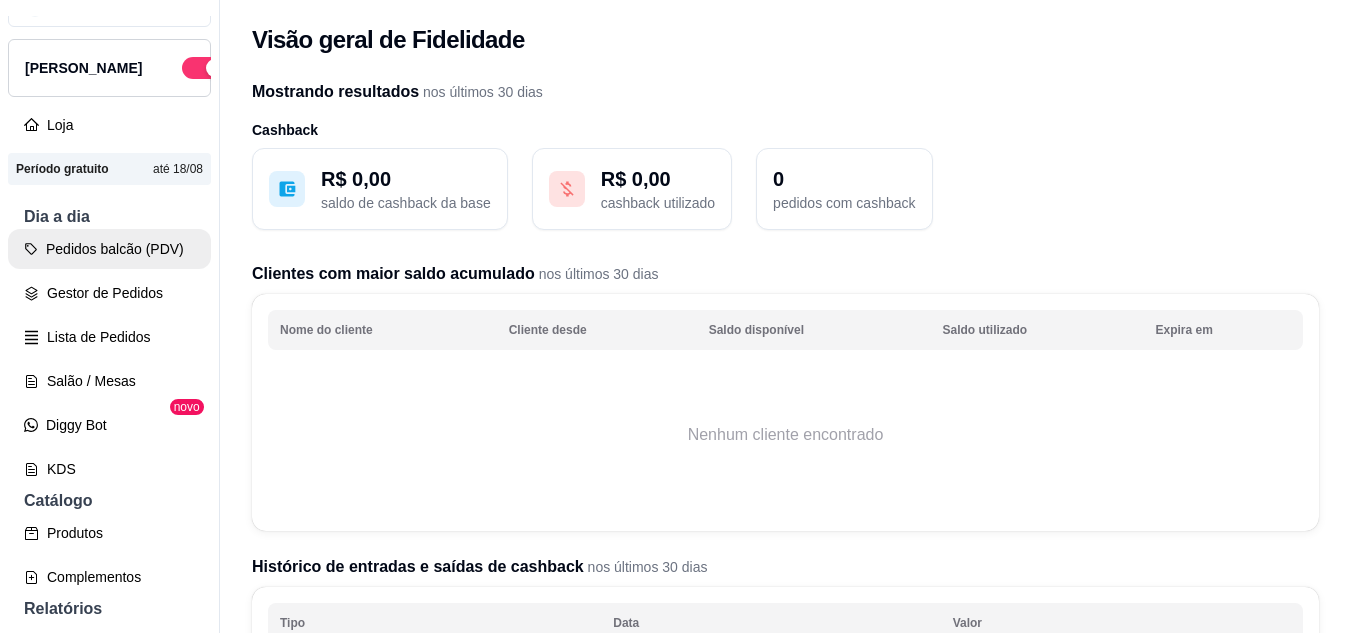 scroll, scrollTop: 0, scrollLeft: 0, axis: both 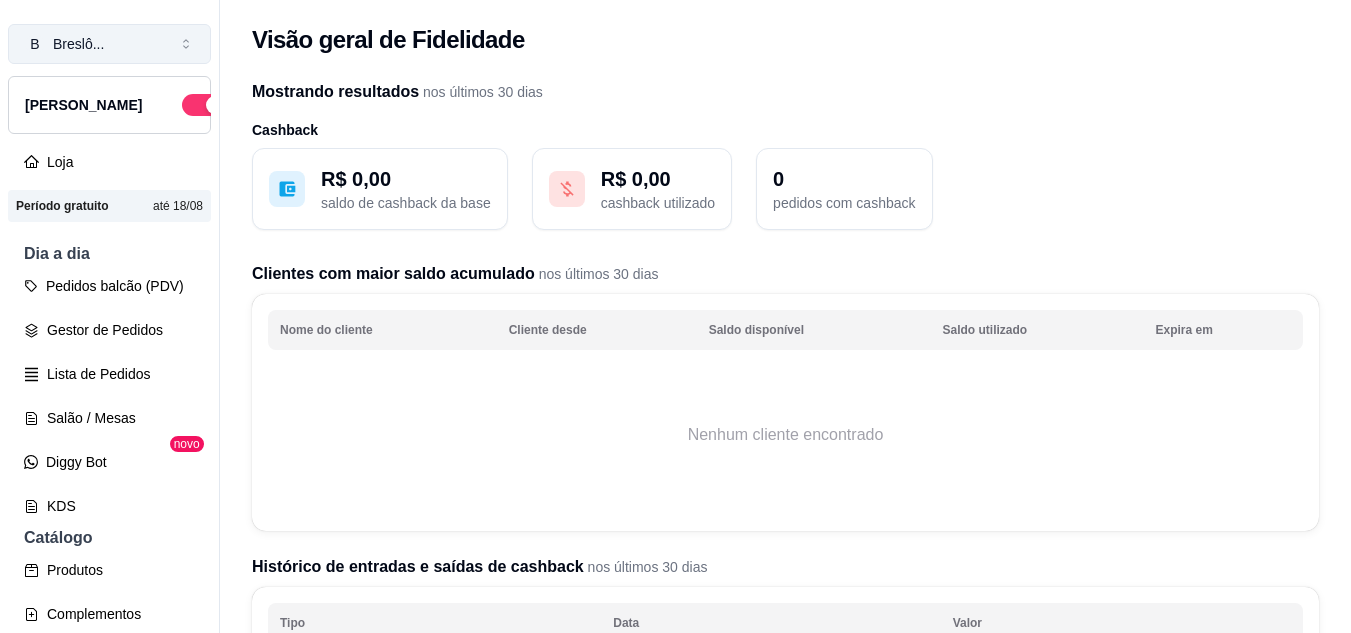 click on "B Breslô ..." at bounding box center (109, 44) 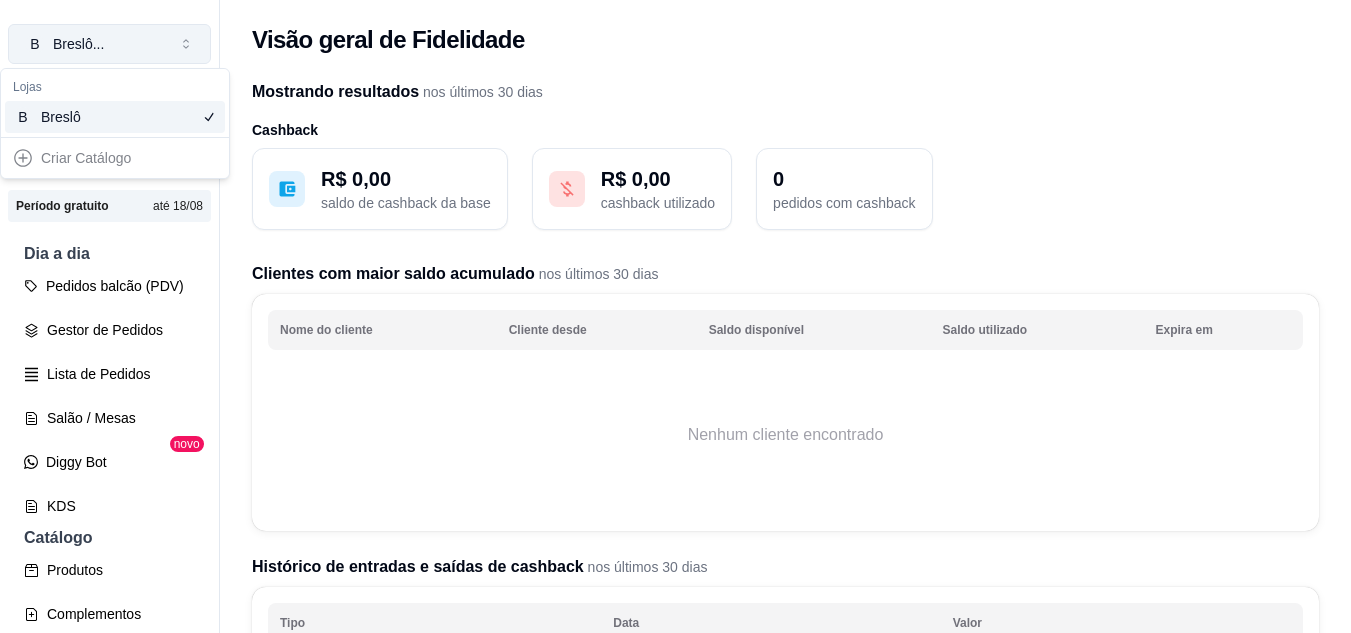 click on "B Breslô ..." at bounding box center (109, 44) 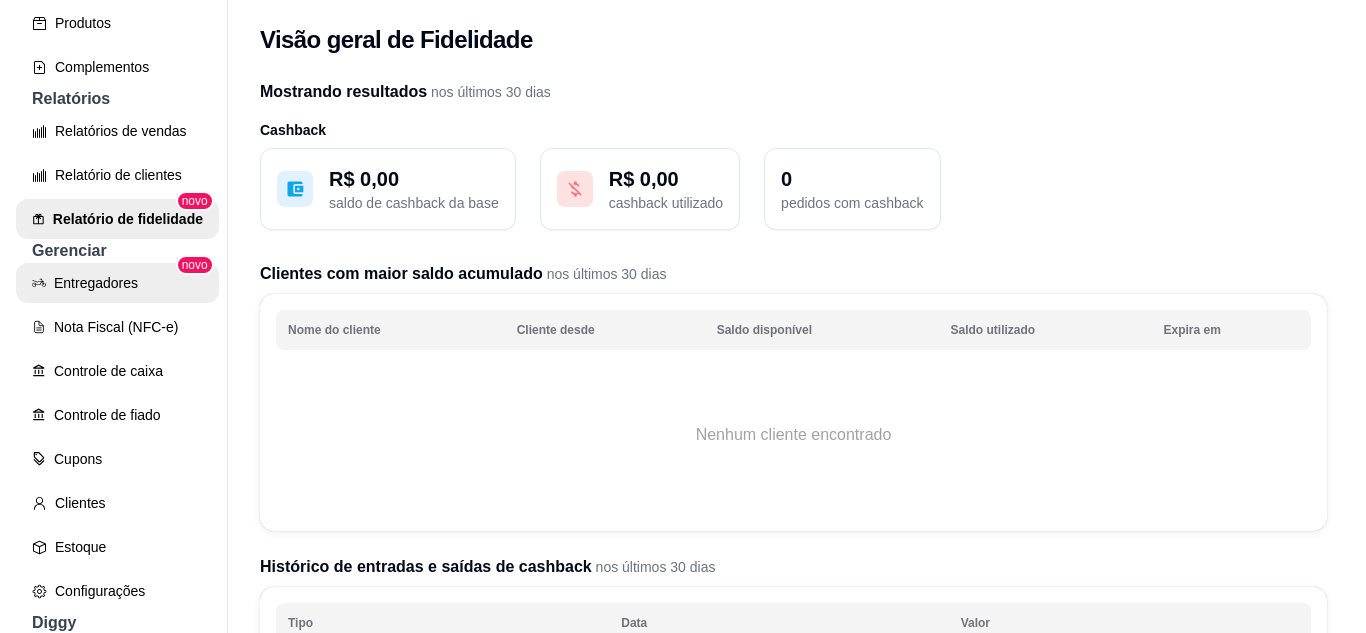 scroll, scrollTop: 737, scrollLeft: 0, axis: vertical 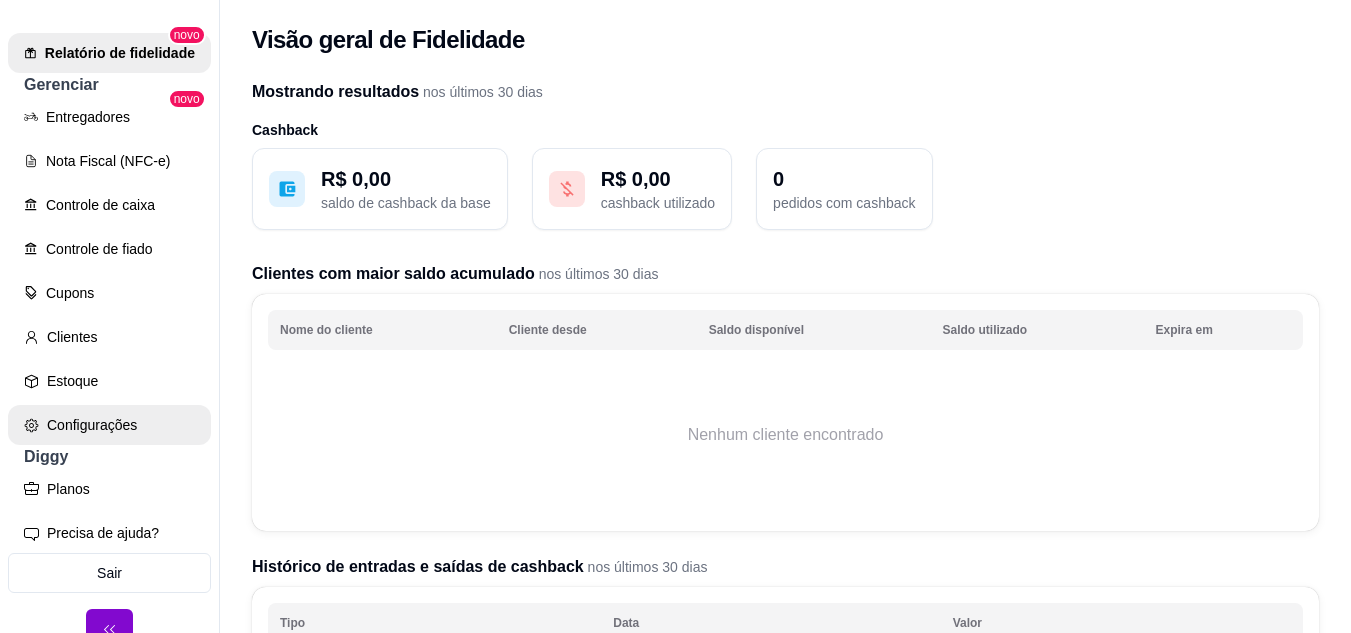click on "Configurações" at bounding box center [109, 425] 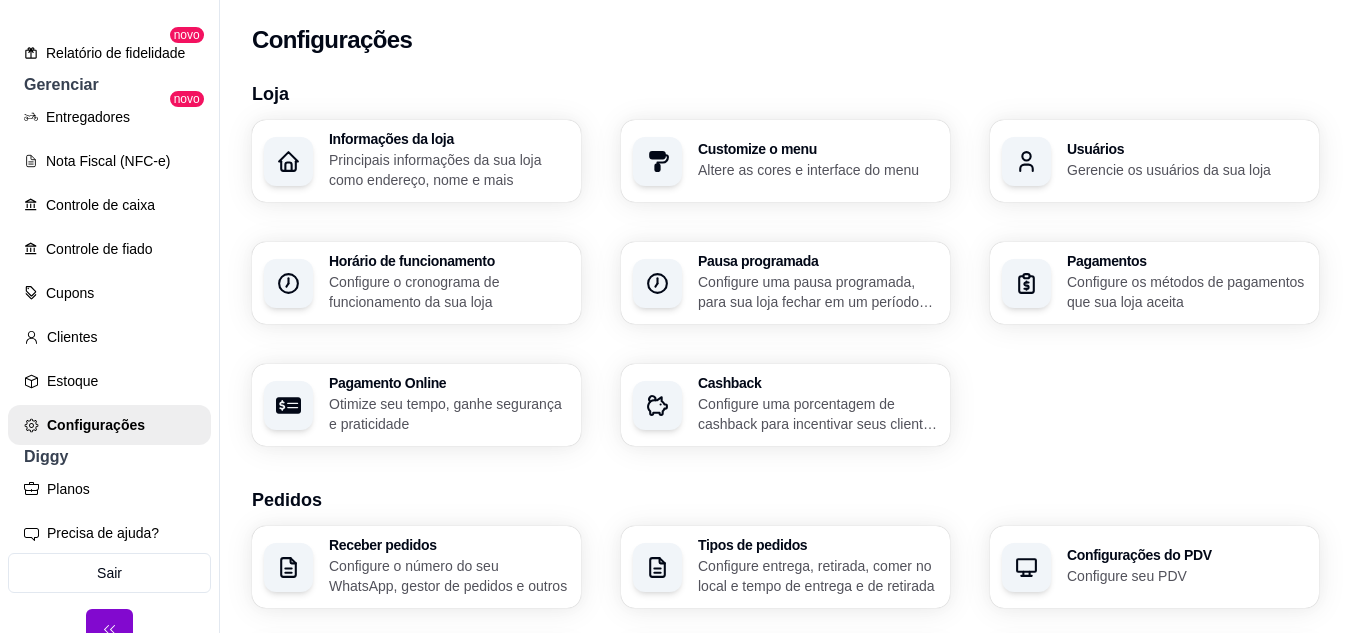 click on "Otimize seu tempo, ganhe segurança e praticidade" at bounding box center (449, 414) 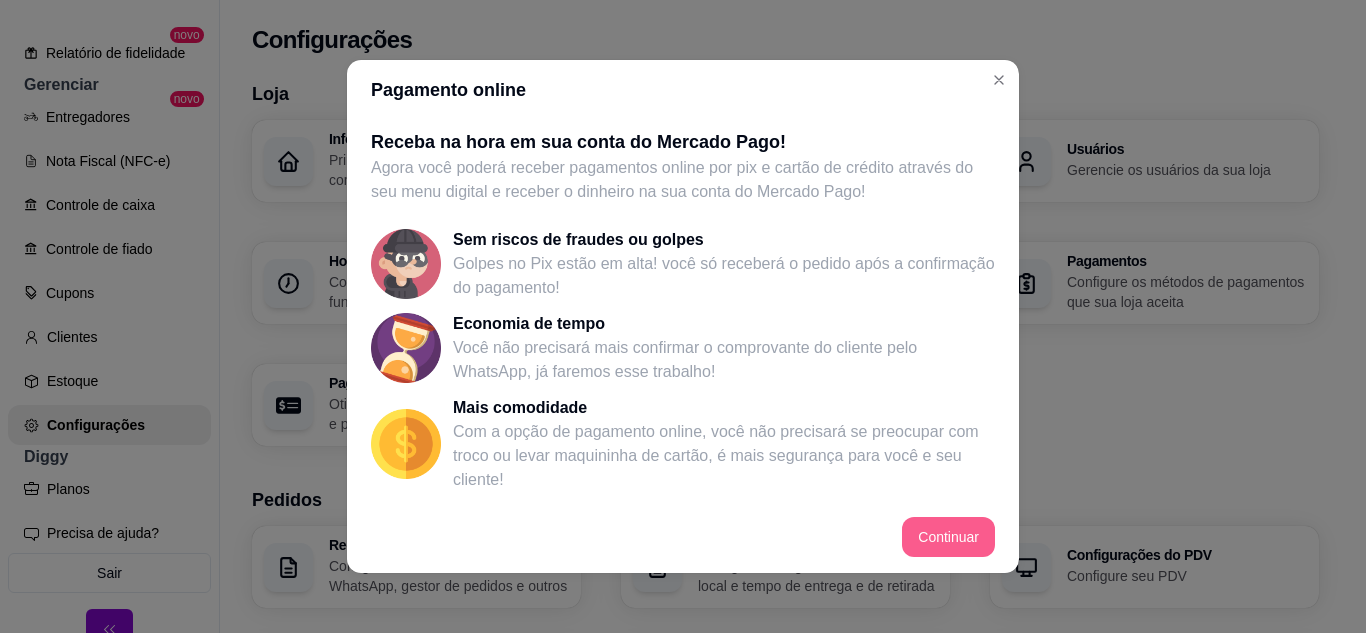 click on "Continuar" at bounding box center (948, 537) 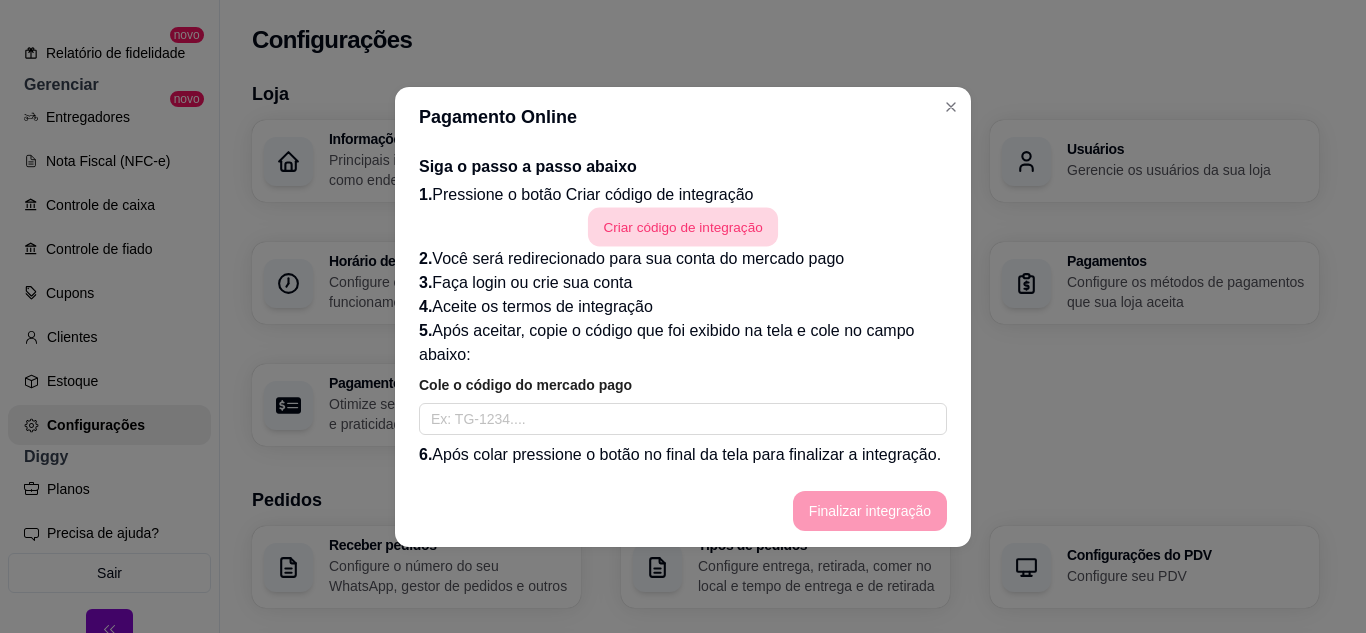 click on "Criar código de integração" at bounding box center (683, 226) 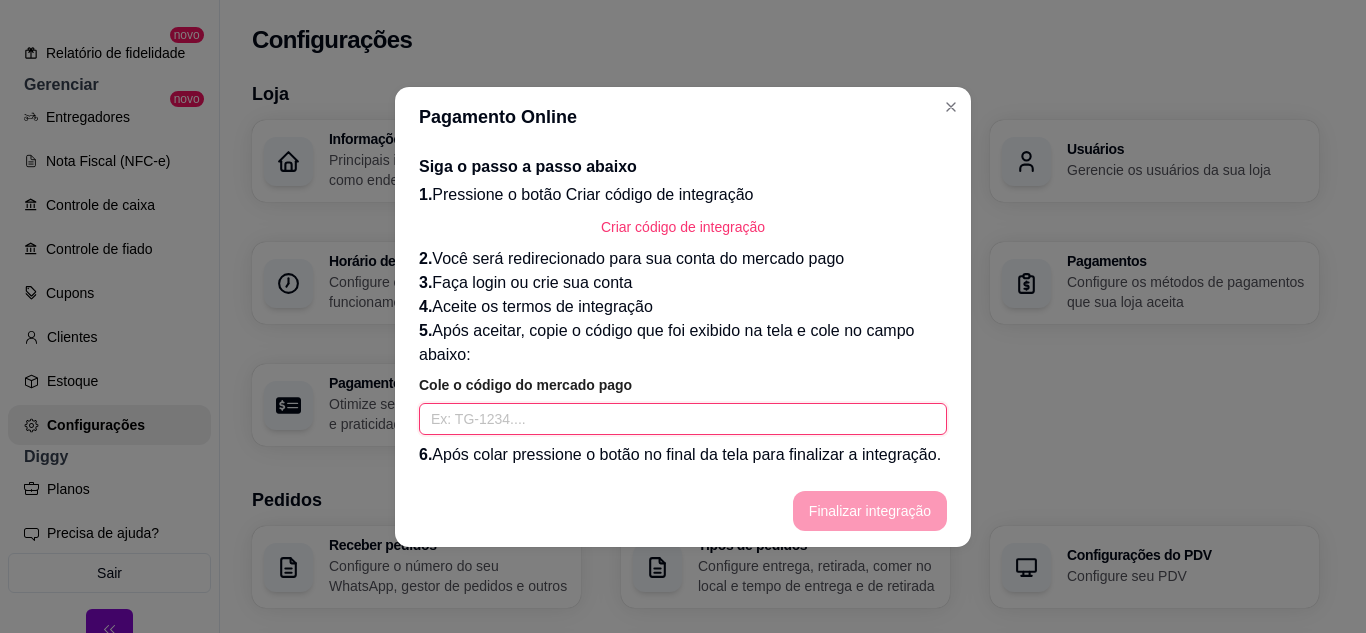 click at bounding box center [683, 419] 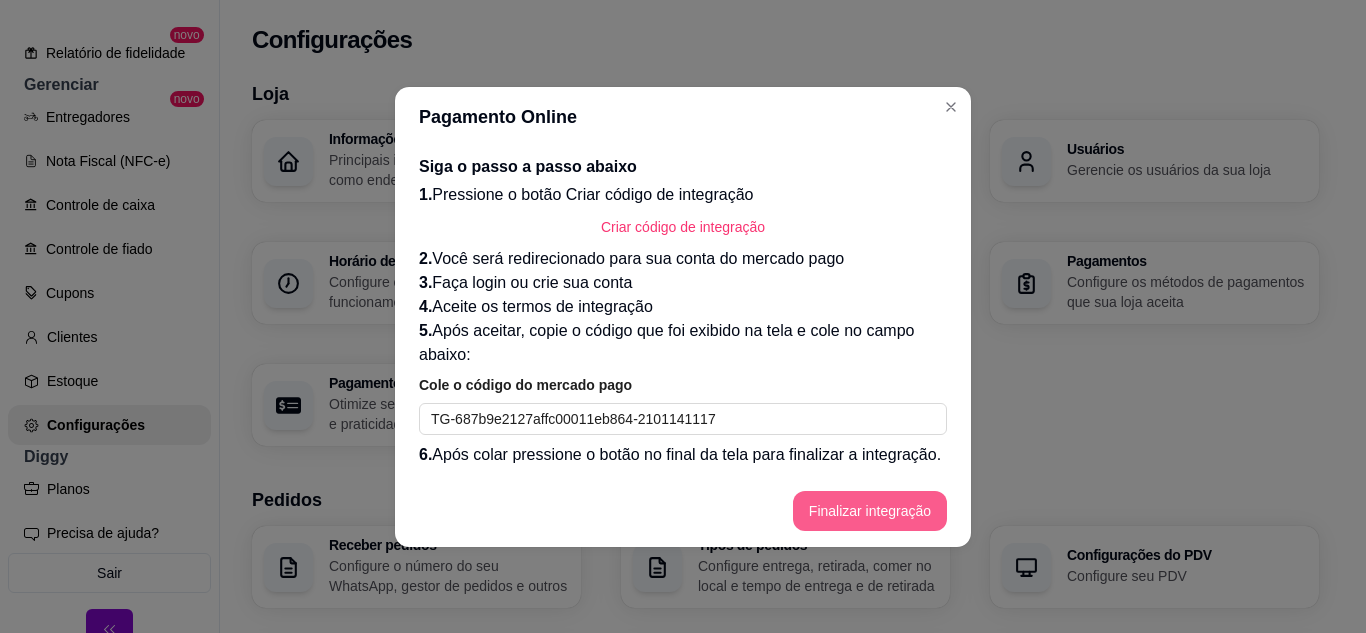 click on "Finalizar integração" at bounding box center [870, 511] 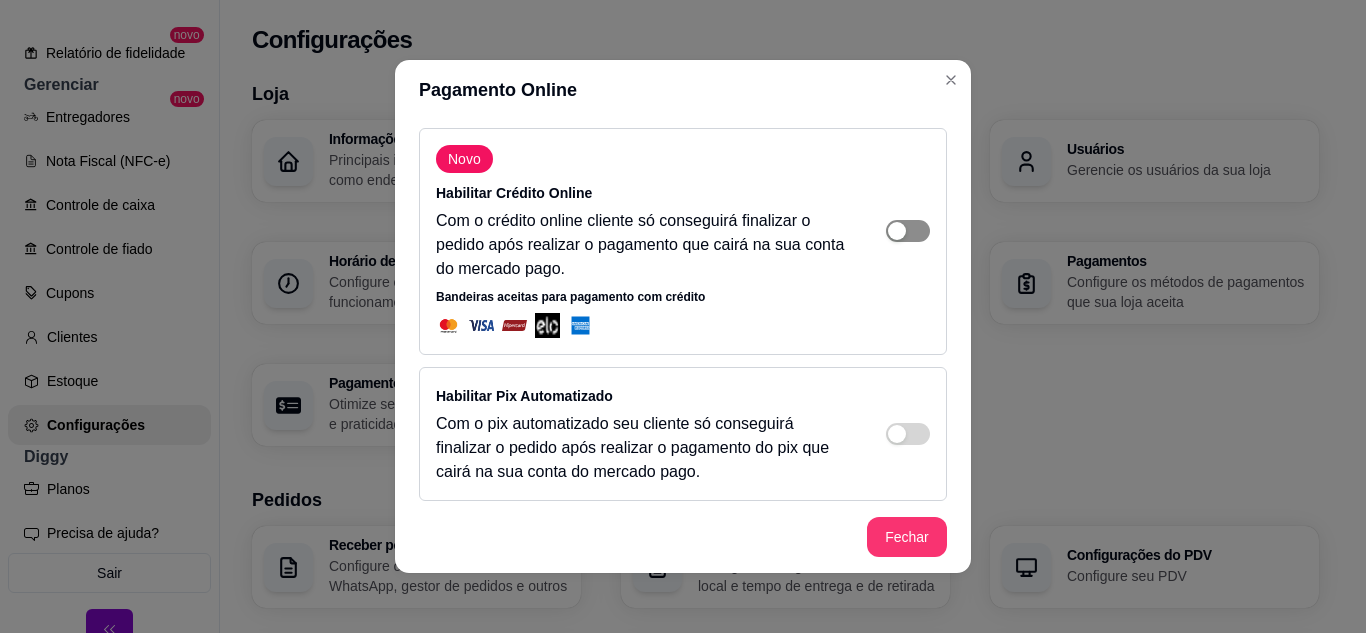 click at bounding box center [897, 231] 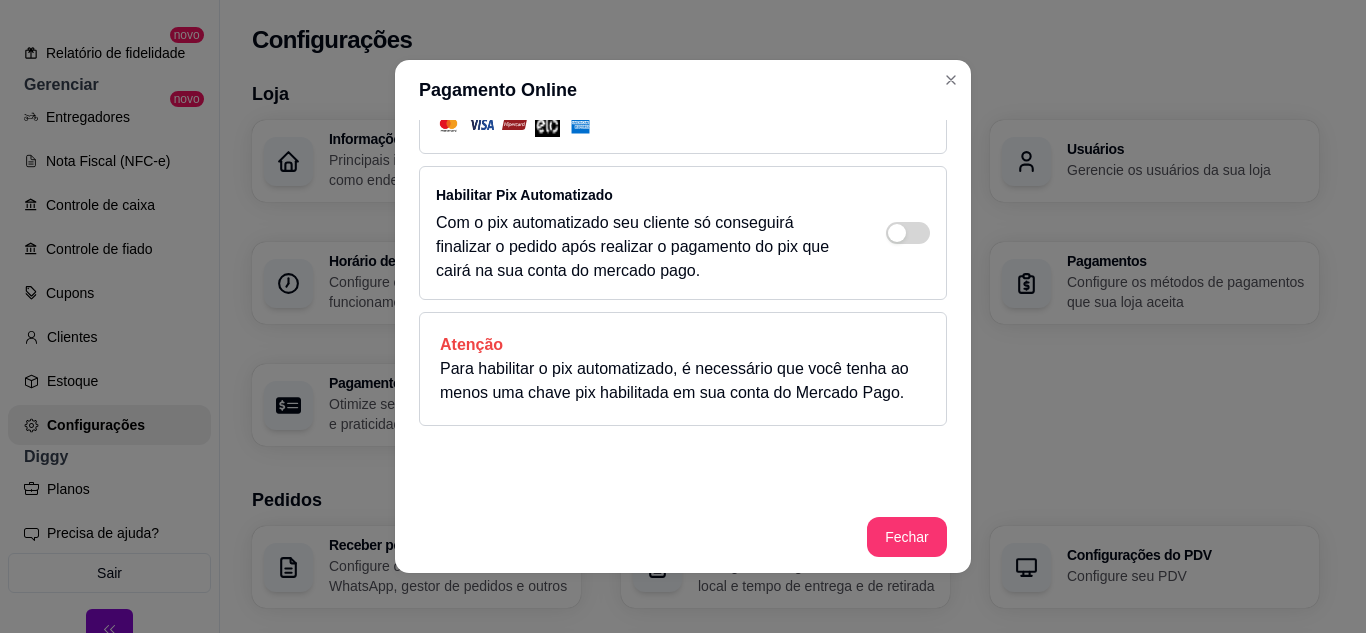 scroll, scrollTop: 200, scrollLeft: 0, axis: vertical 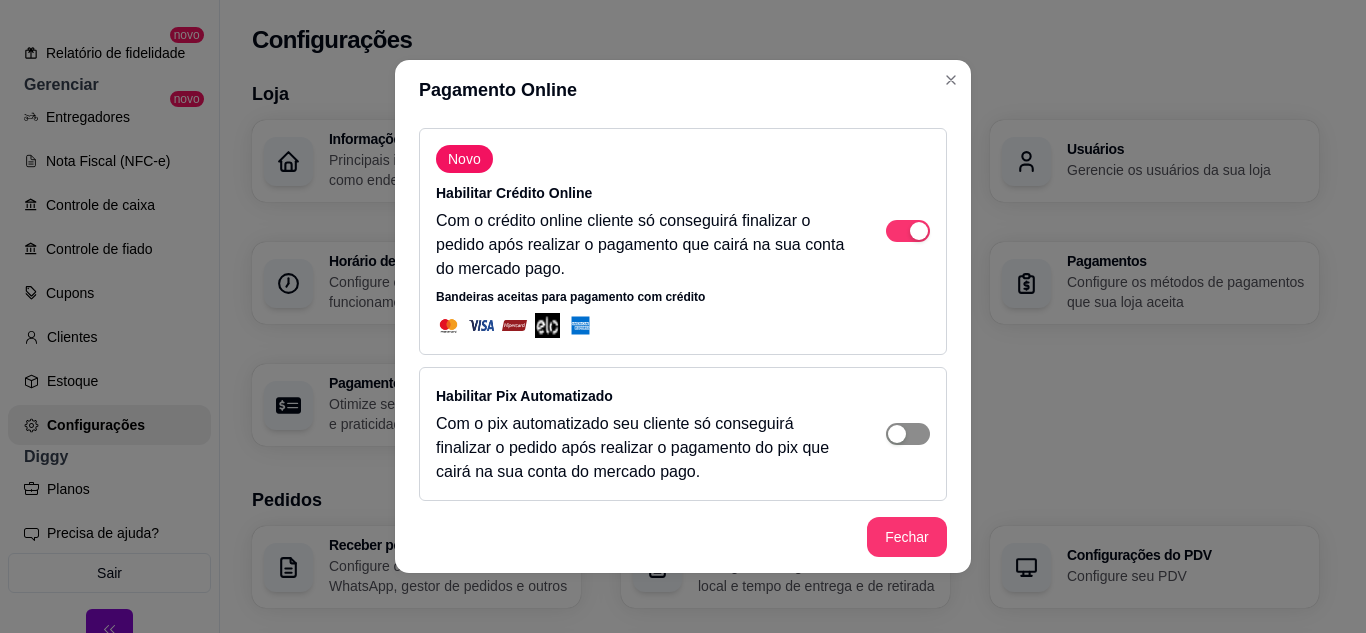 click at bounding box center [908, 231] 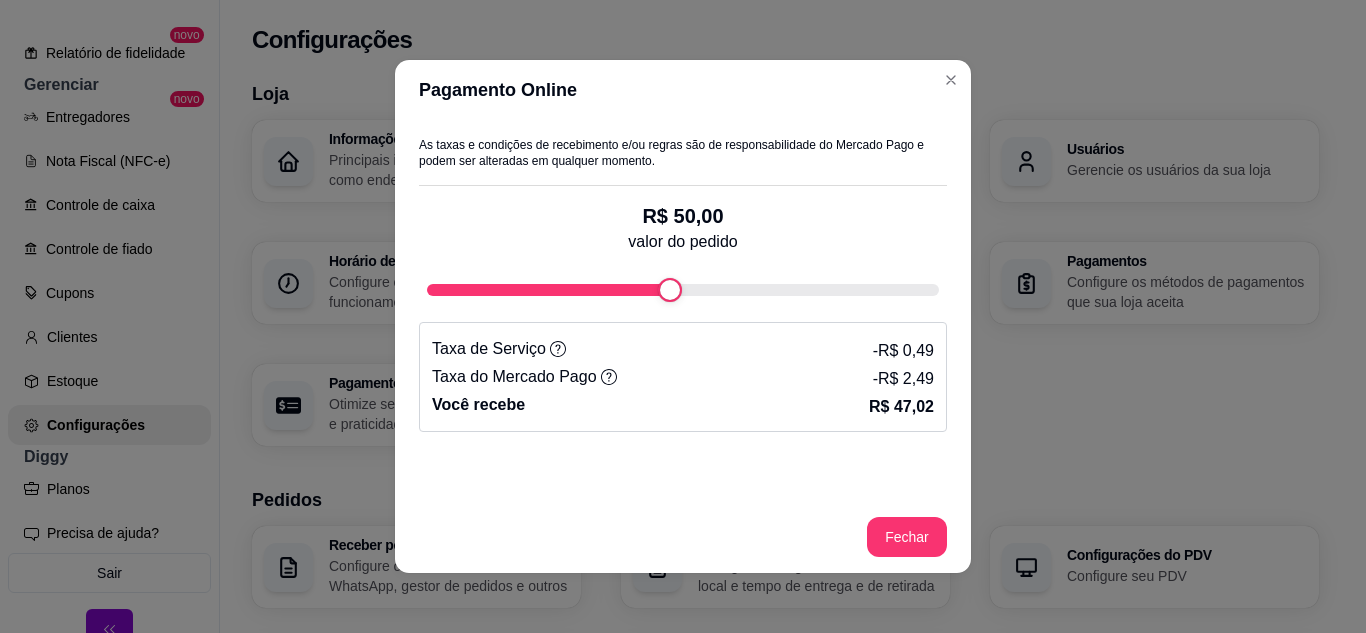 scroll, scrollTop: 700, scrollLeft: 0, axis: vertical 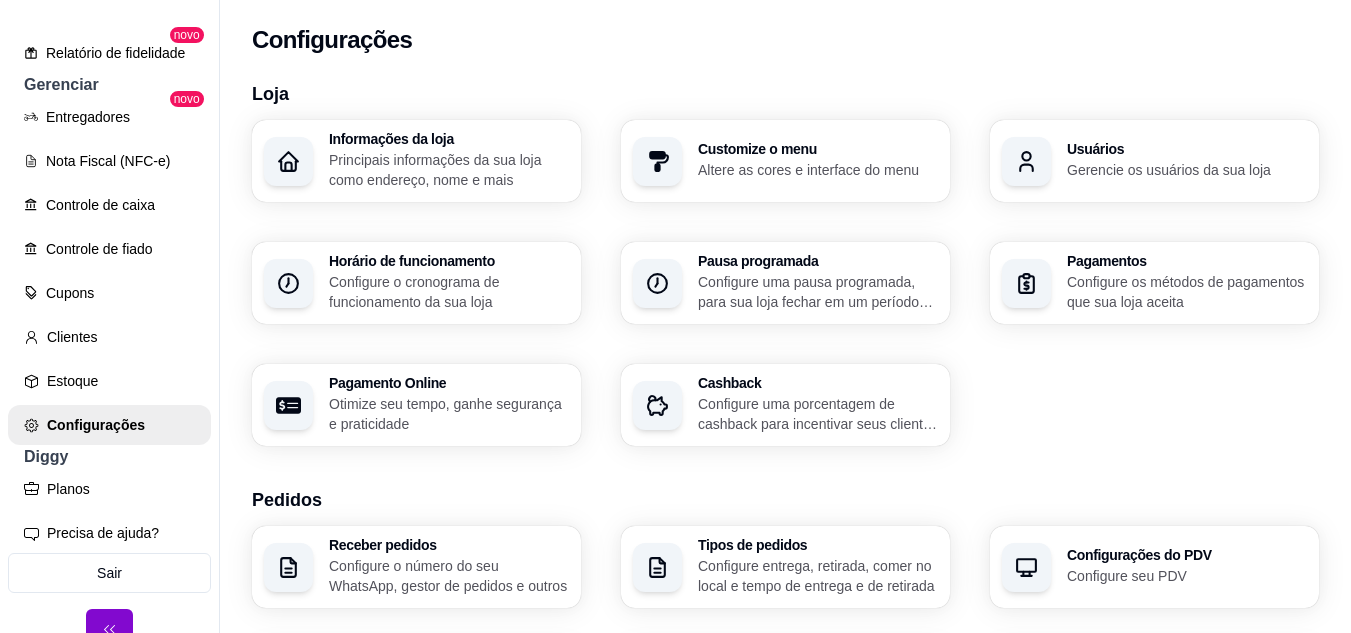 click on "Pagamento Online" at bounding box center [449, 383] 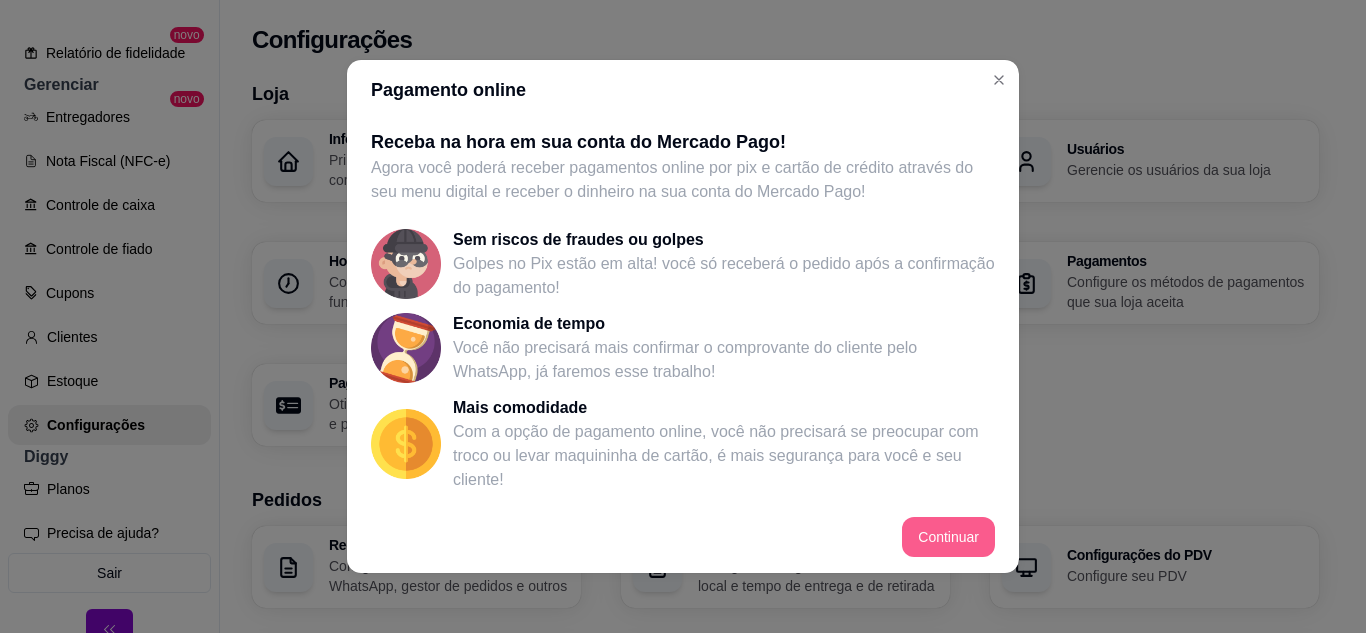 click on "Continuar" at bounding box center [948, 537] 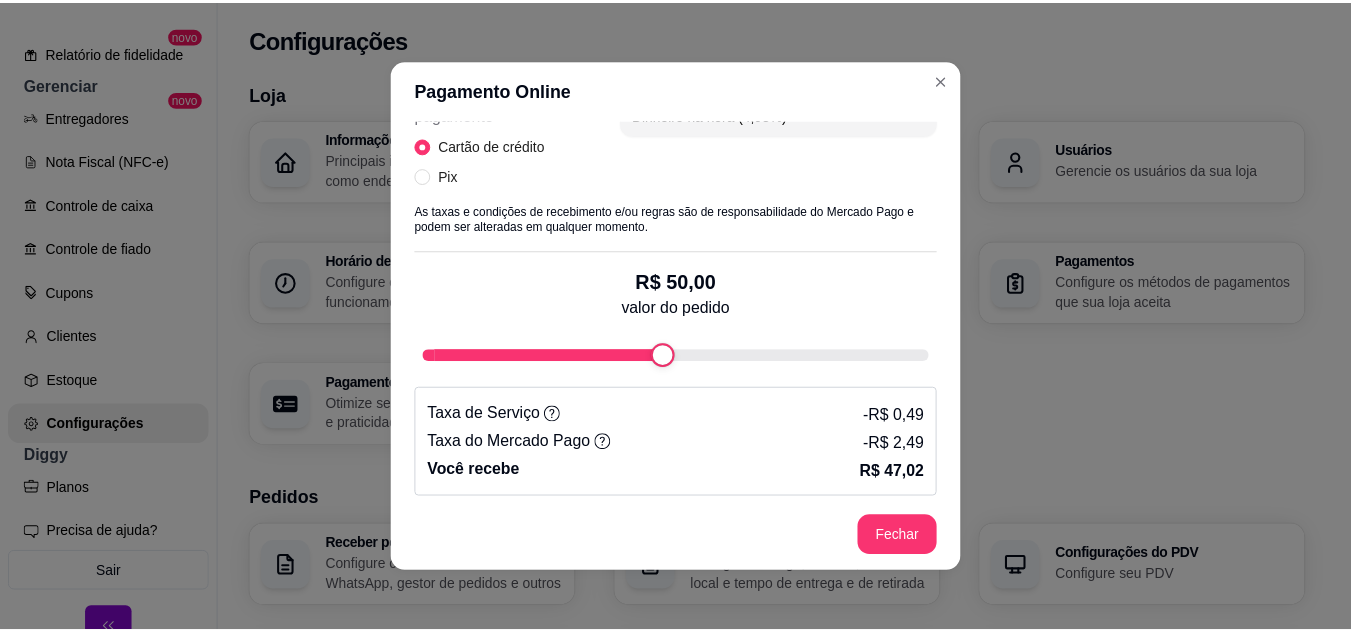 scroll, scrollTop: 600, scrollLeft: 0, axis: vertical 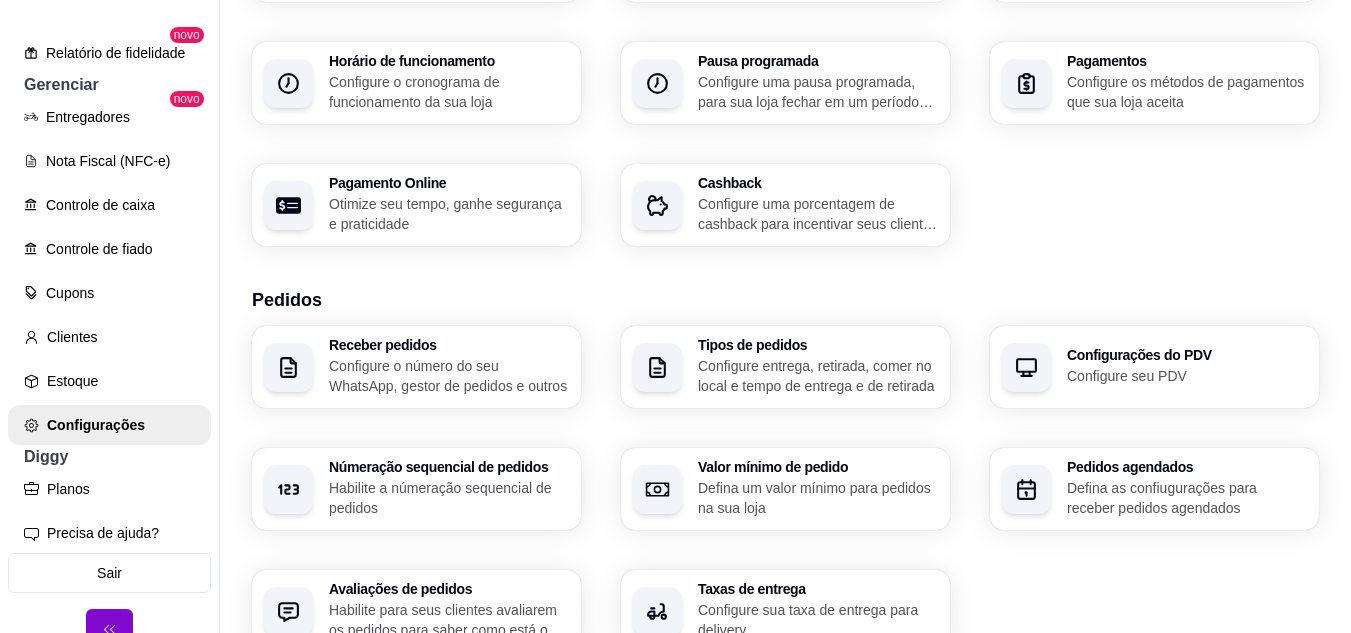 click on "Configure o número do seu WhatsApp, gestor de pedidos e outros" at bounding box center (449, 376) 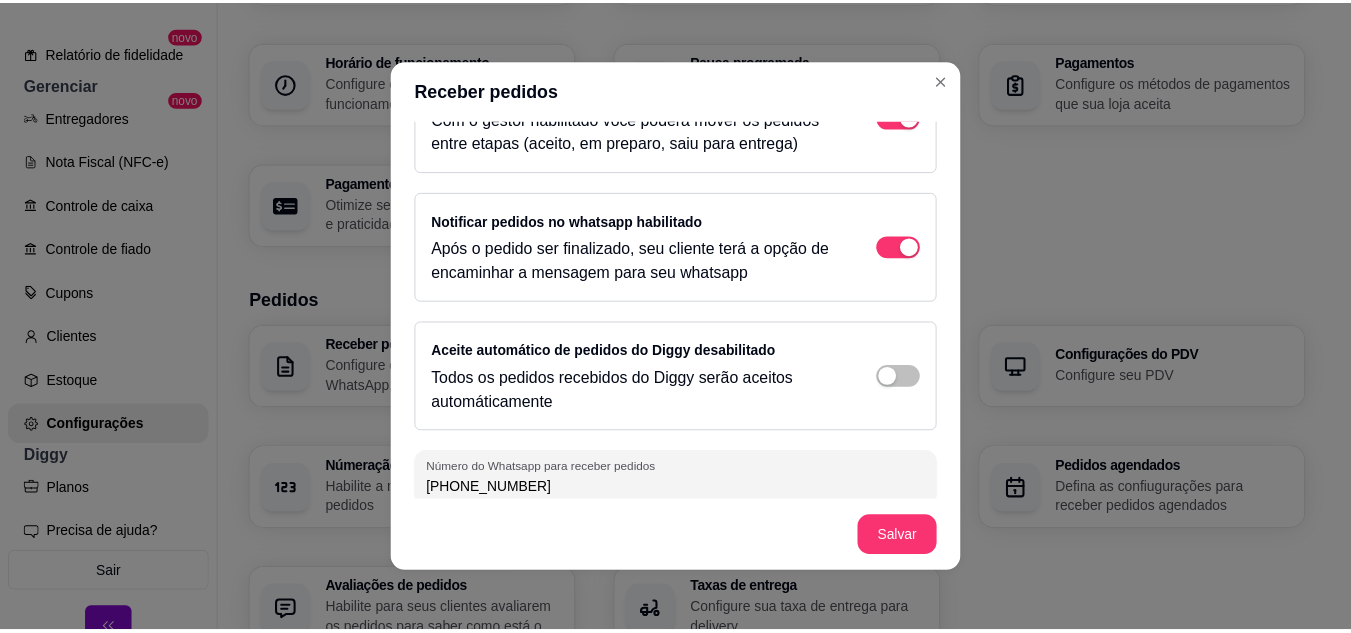 scroll, scrollTop: 211, scrollLeft: 0, axis: vertical 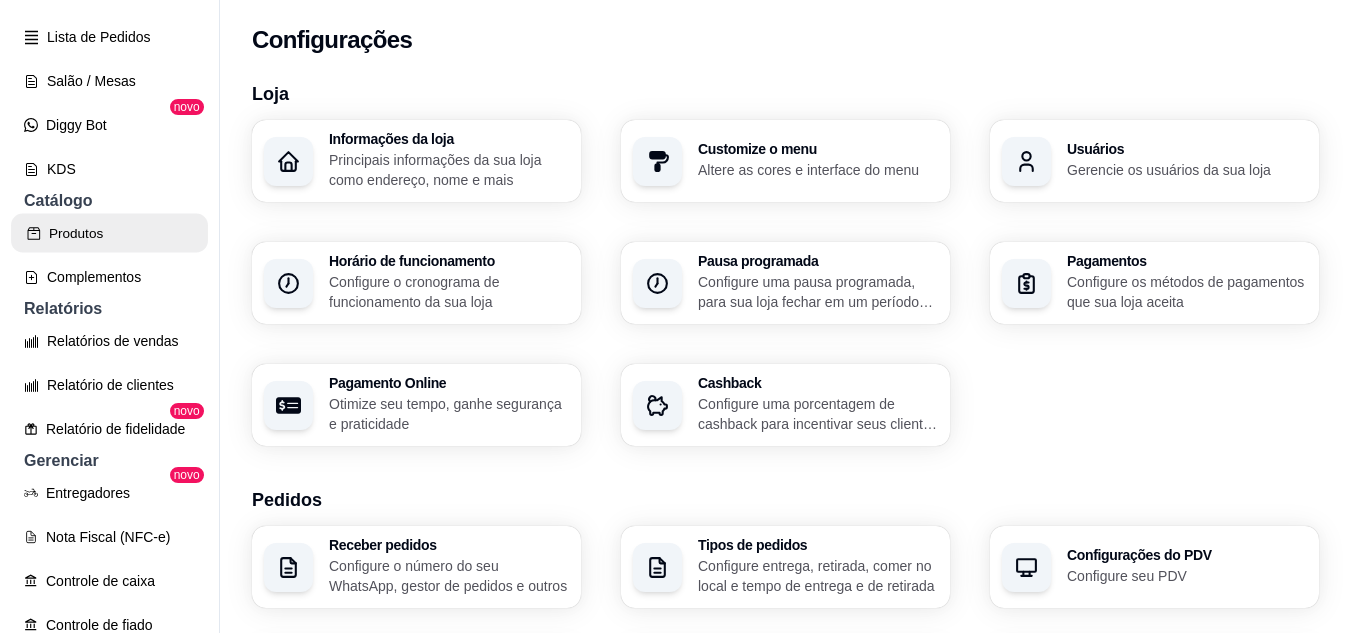 click on "Produtos" at bounding box center (109, 233) 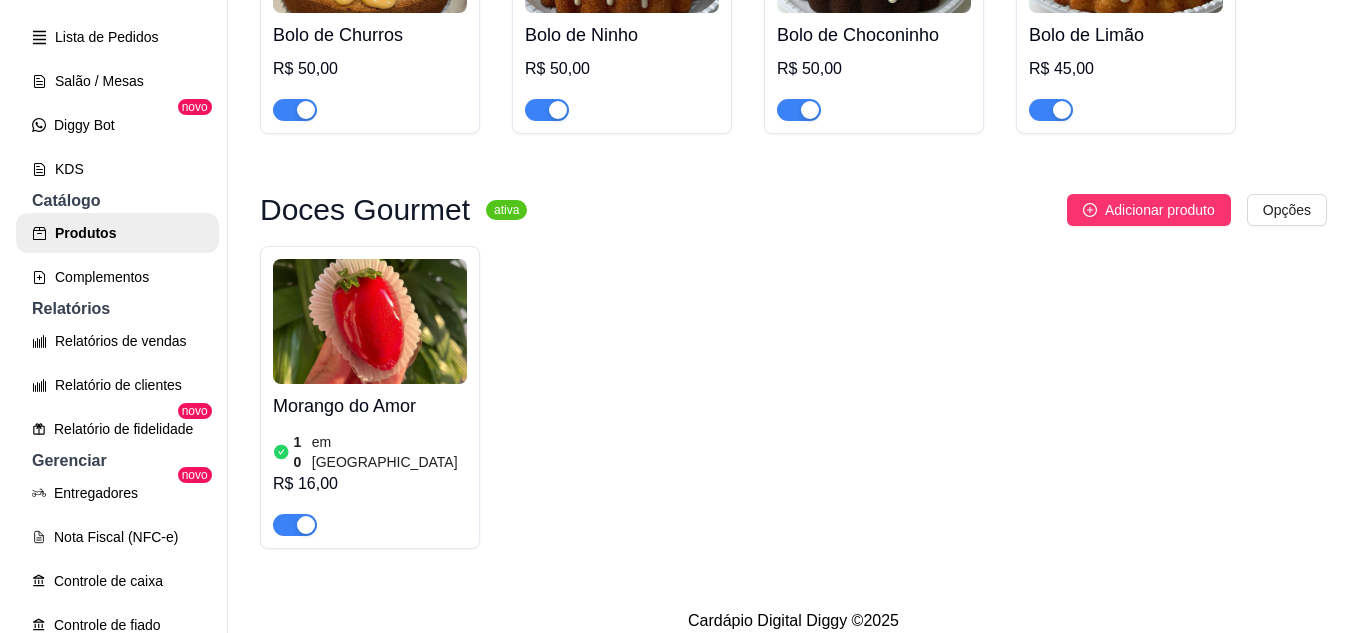 scroll, scrollTop: 1030, scrollLeft: 0, axis: vertical 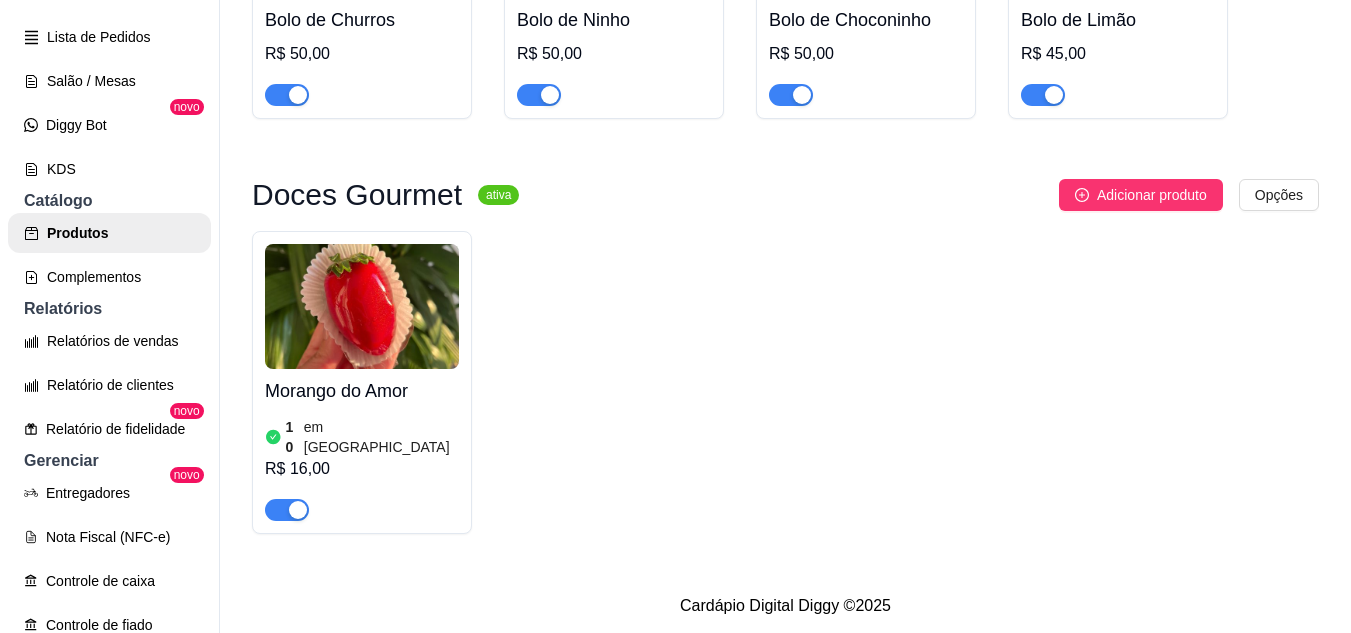 click at bounding box center [362, 306] 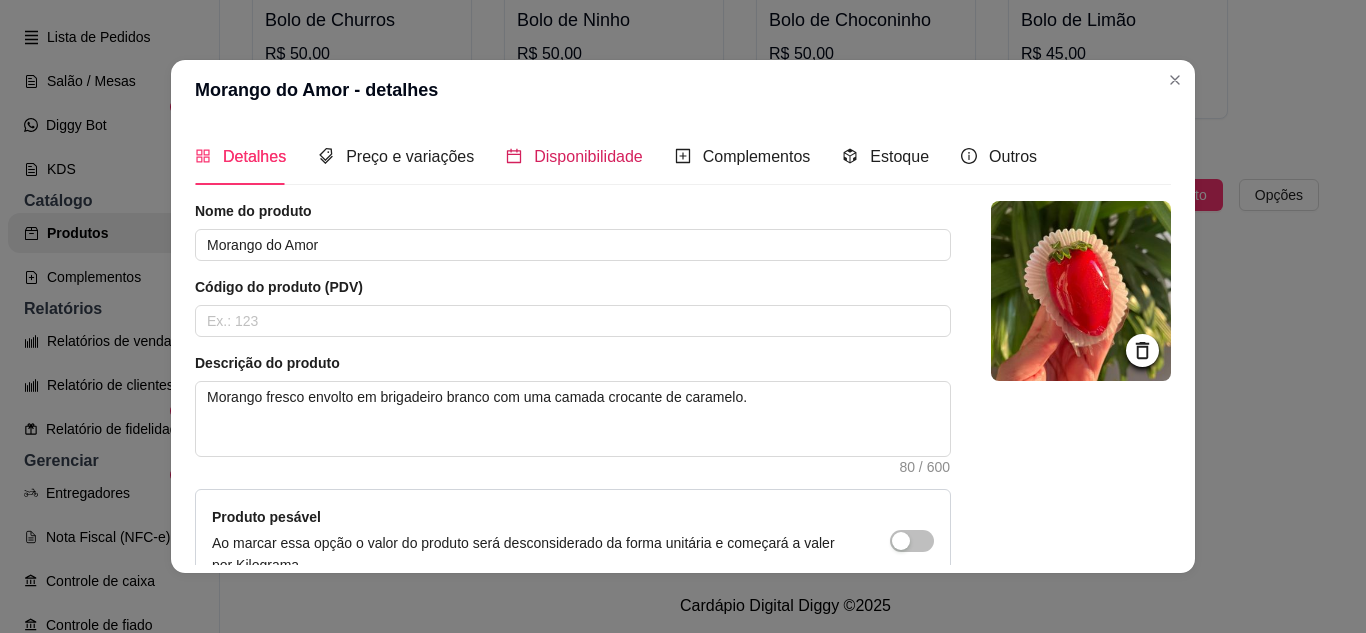 click on "Disponibilidade" at bounding box center (588, 156) 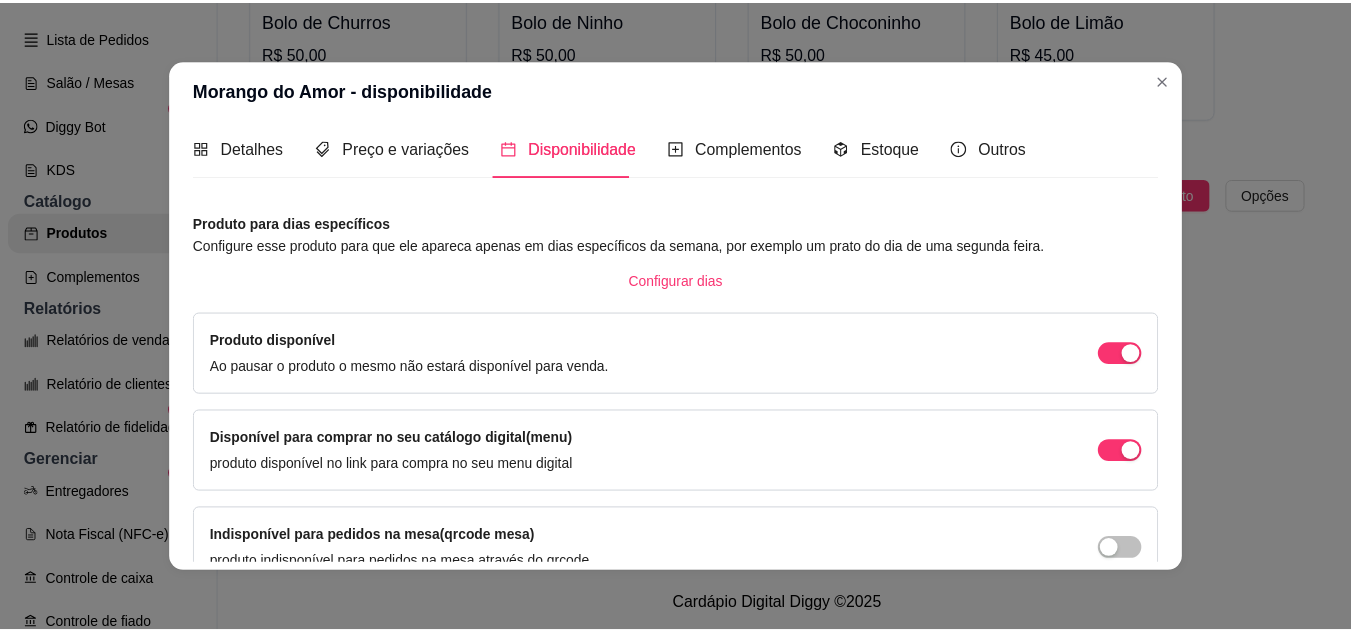 scroll, scrollTop: 0, scrollLeft: 0, axis: both 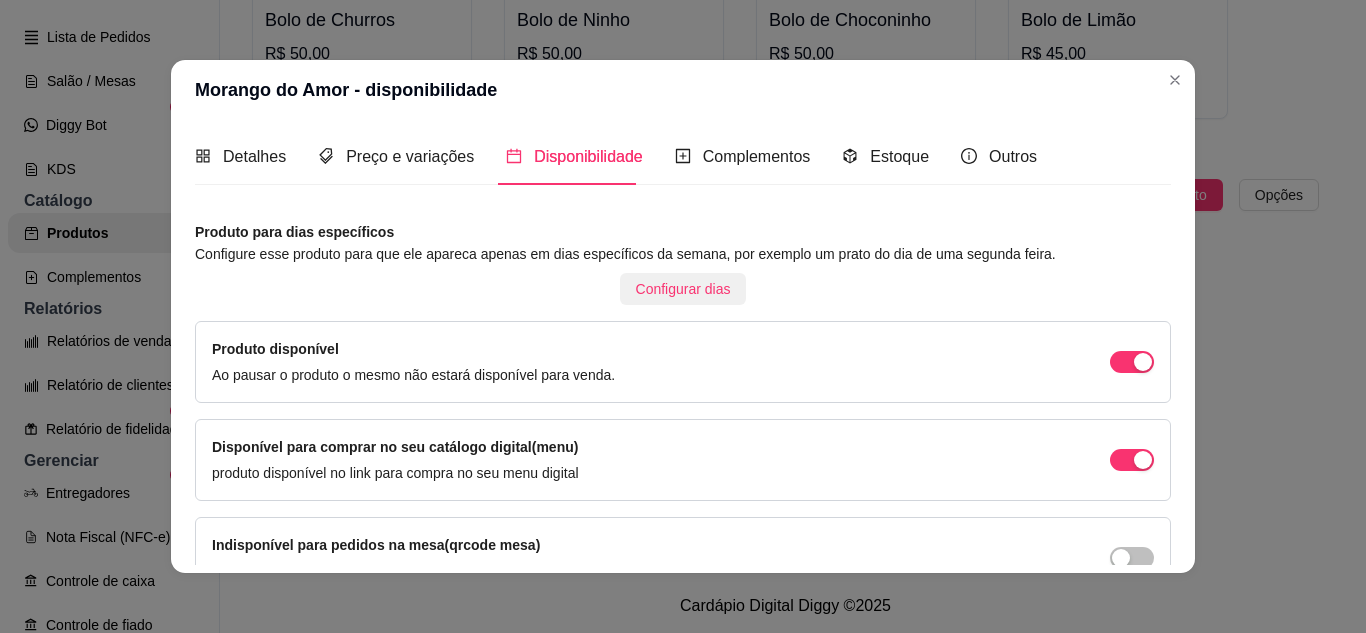 click on "Configurar dias" at bounding box center (683, 289) 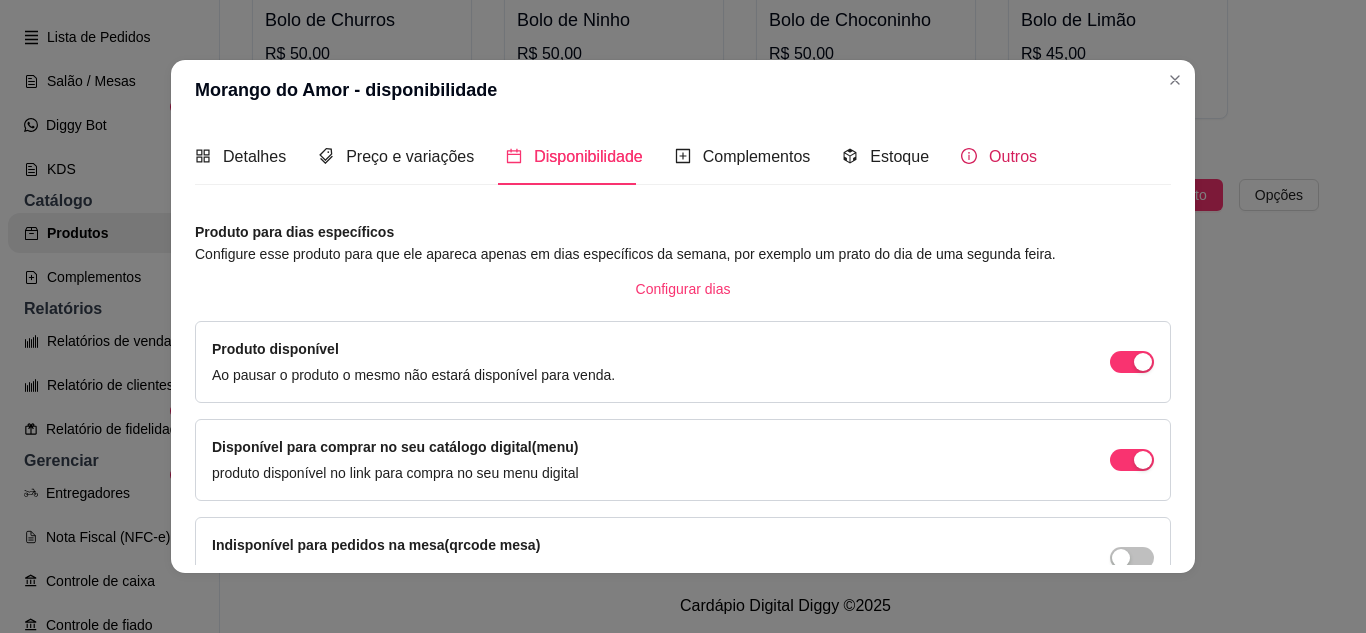 click on "Outros" at bounding box center [1013, 156] 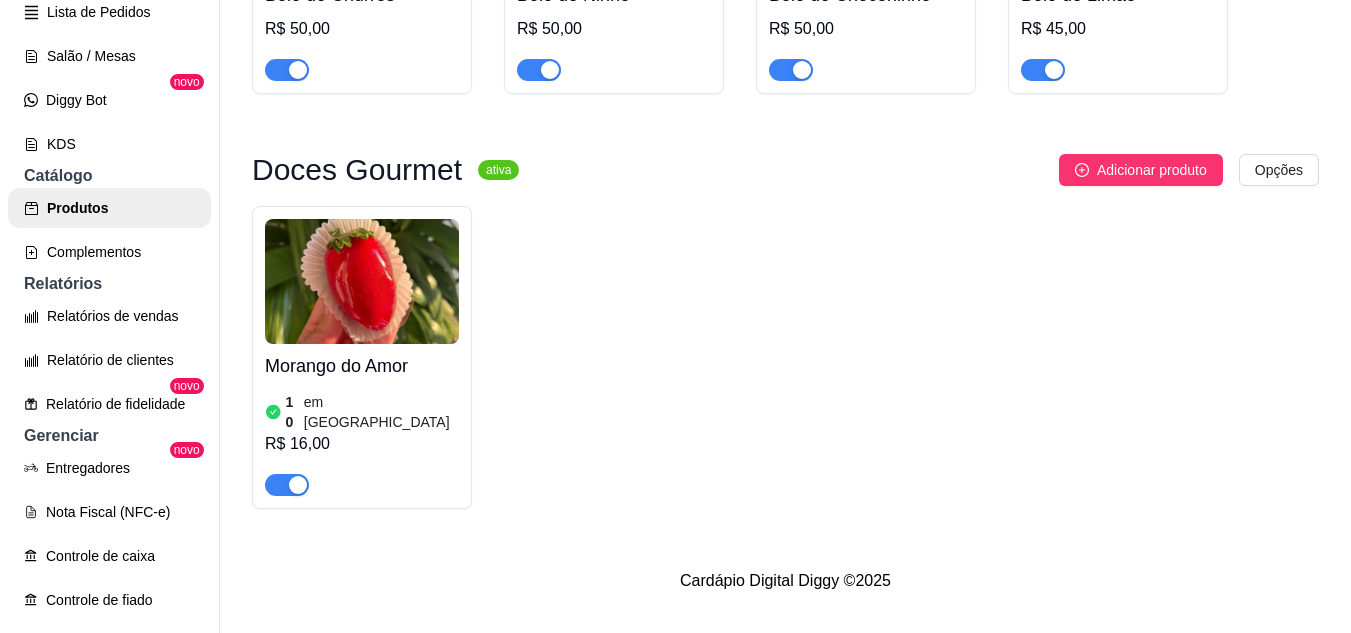 scroll, scrollTop: 32, scrollLeft: 0, axis: vertical 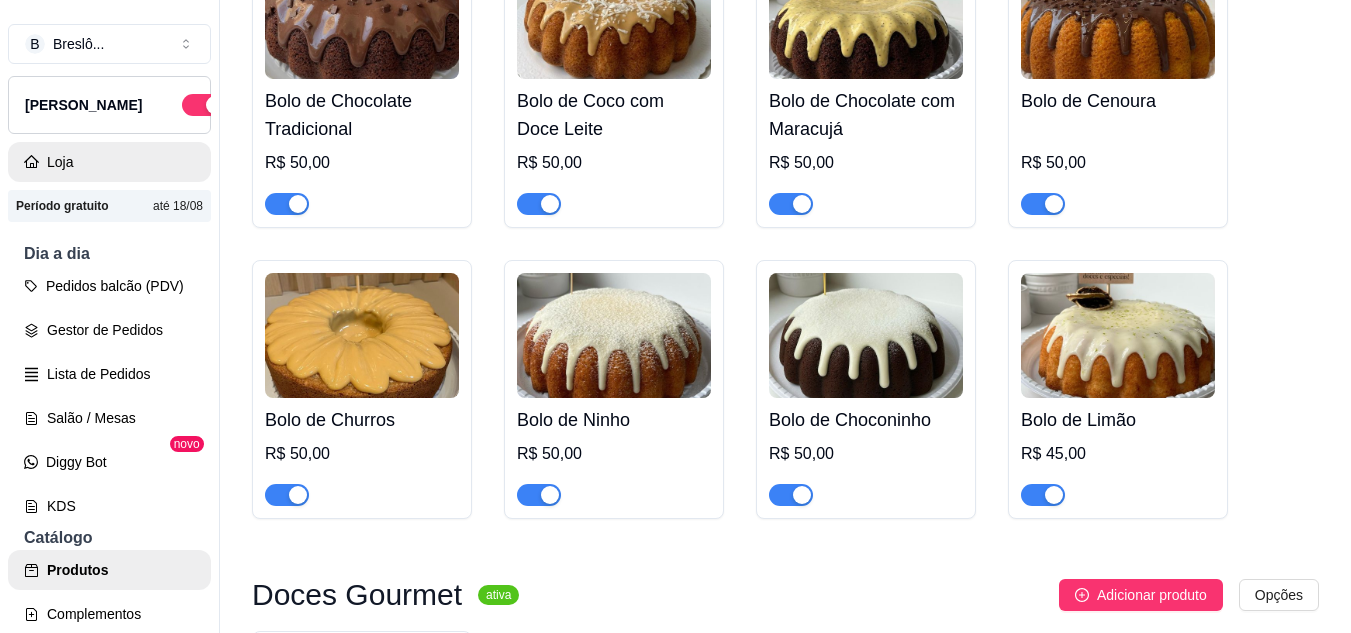 click on "Loja" at bounding box center (109, 162) 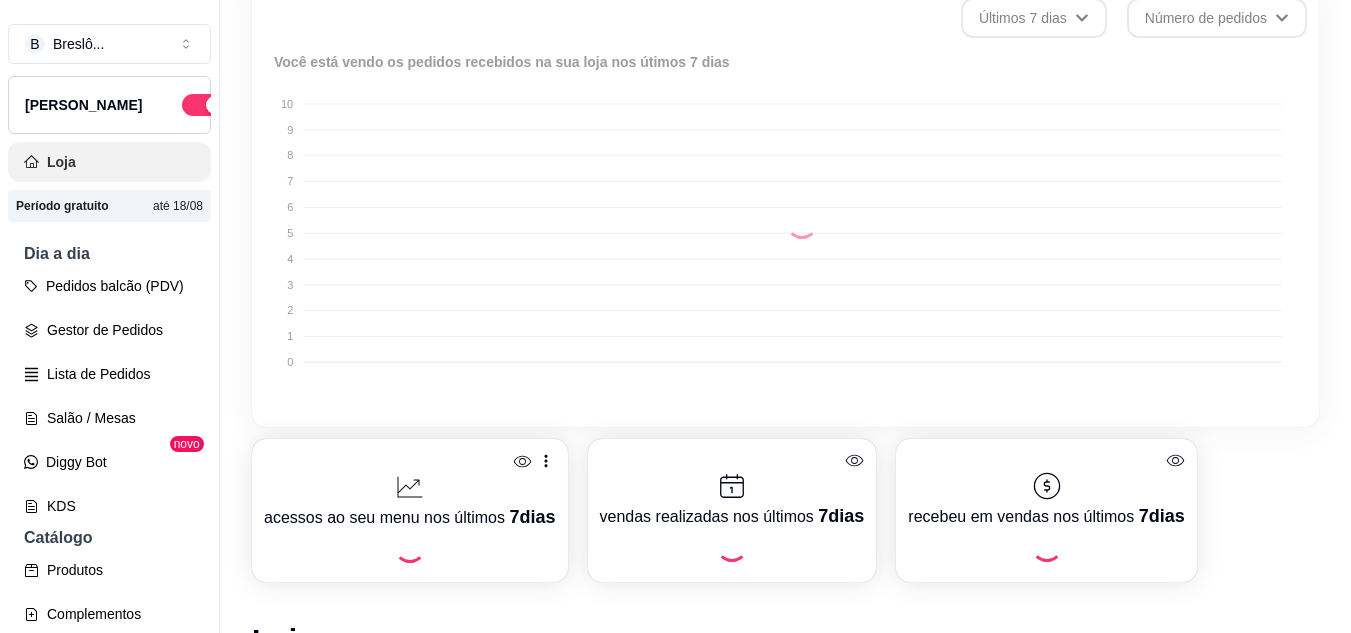 scroll, scrollTop: 0, scrollLeft: 0, axis: both 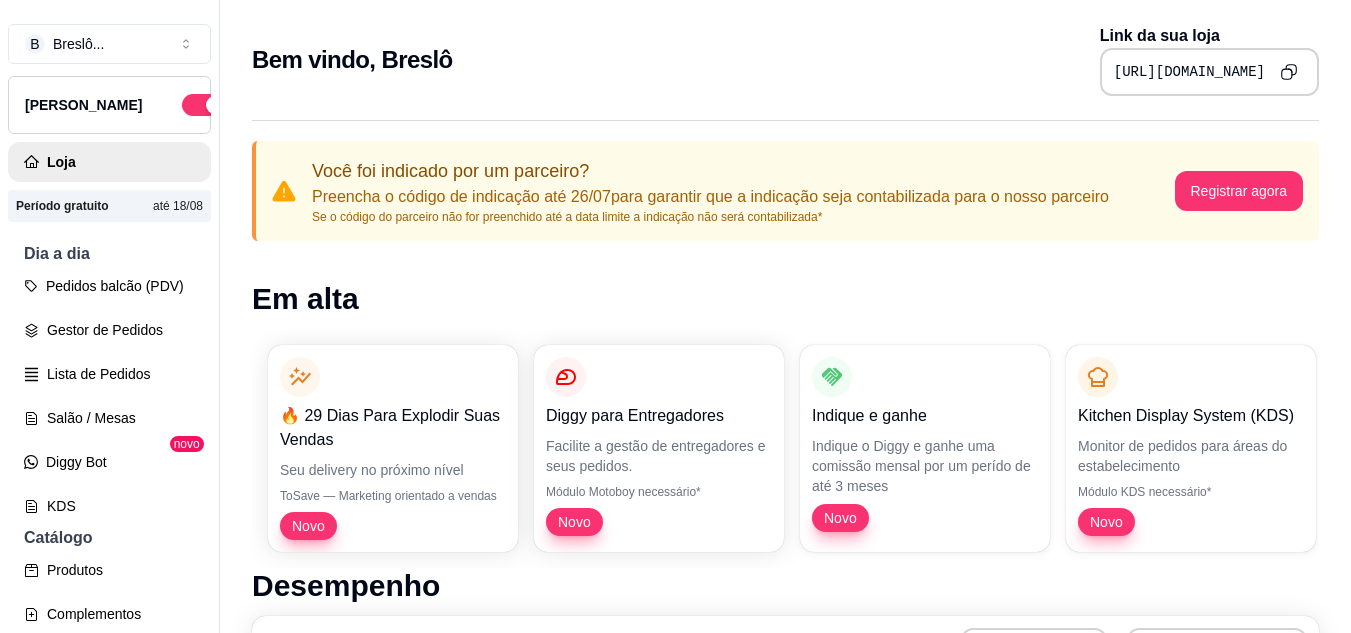 click 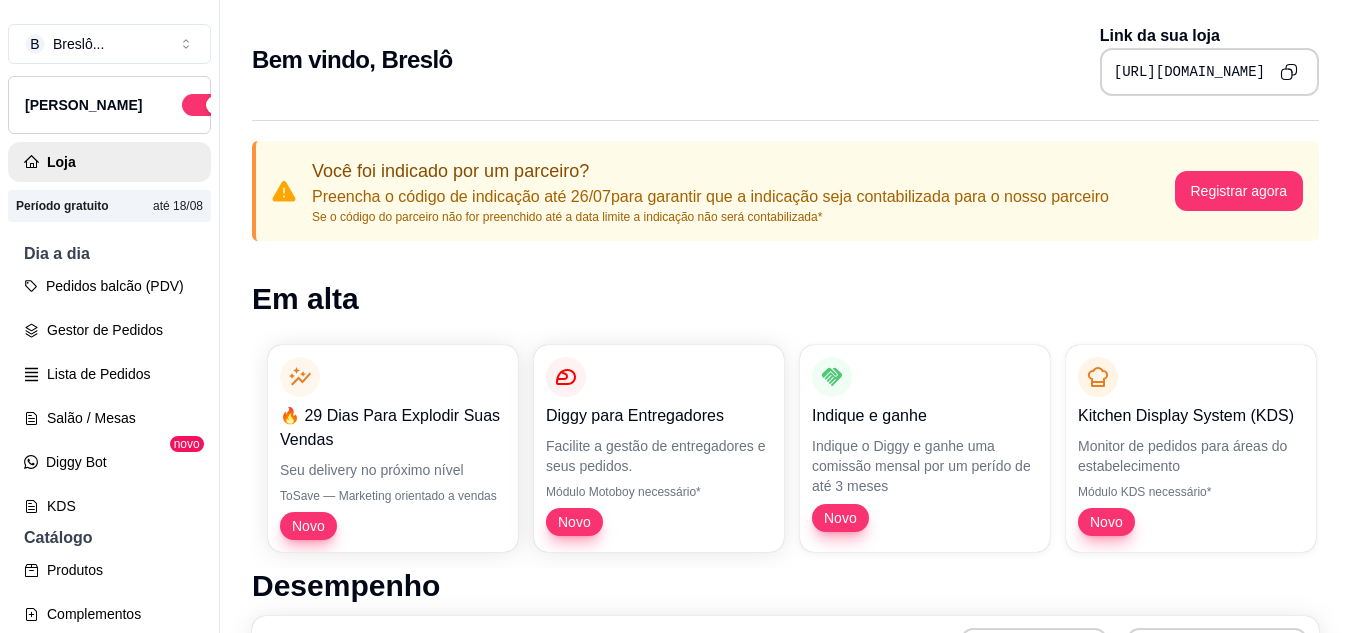click at bounding box center (1289, 72) 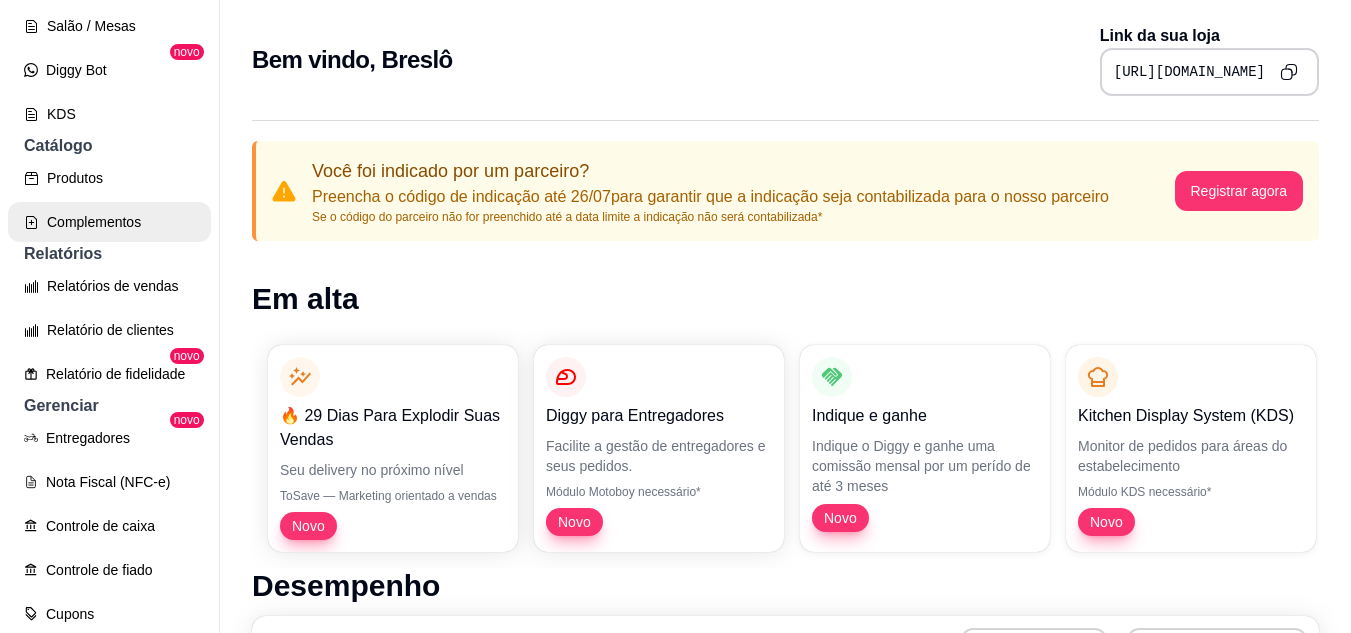 scroll, scrollTop: 400, scrollLeft: 0, axis: vertical 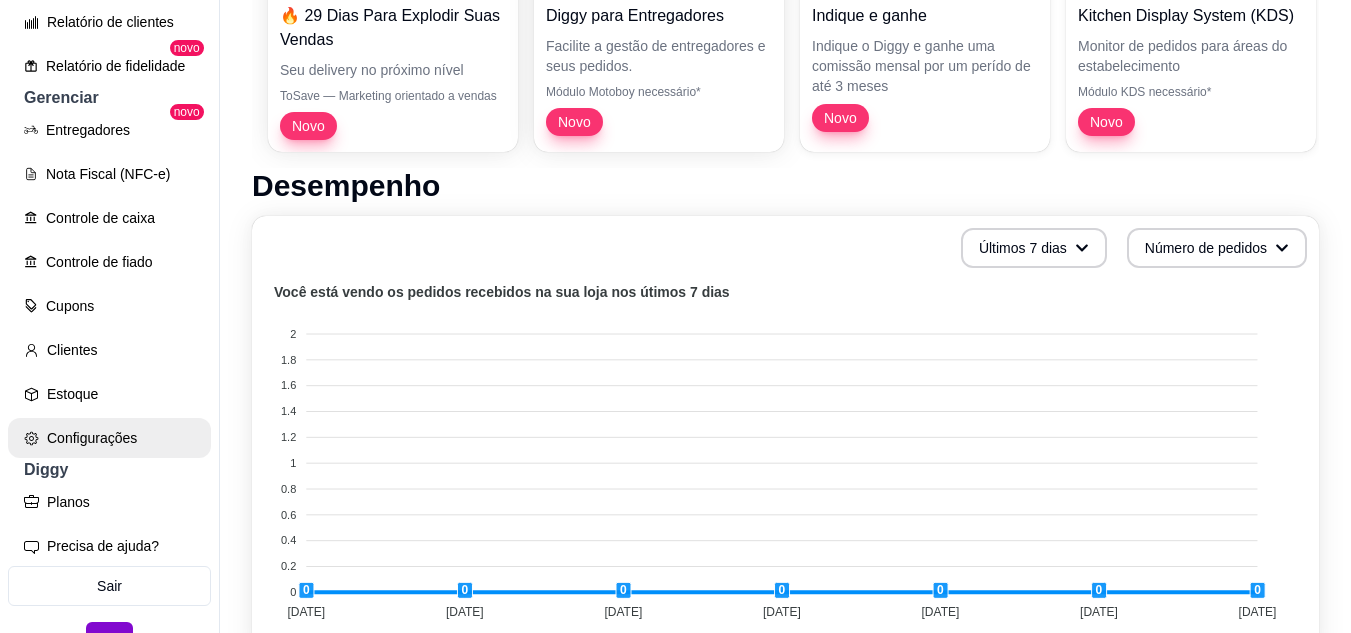 click on "Configurações" at bounding box center [109, 438] 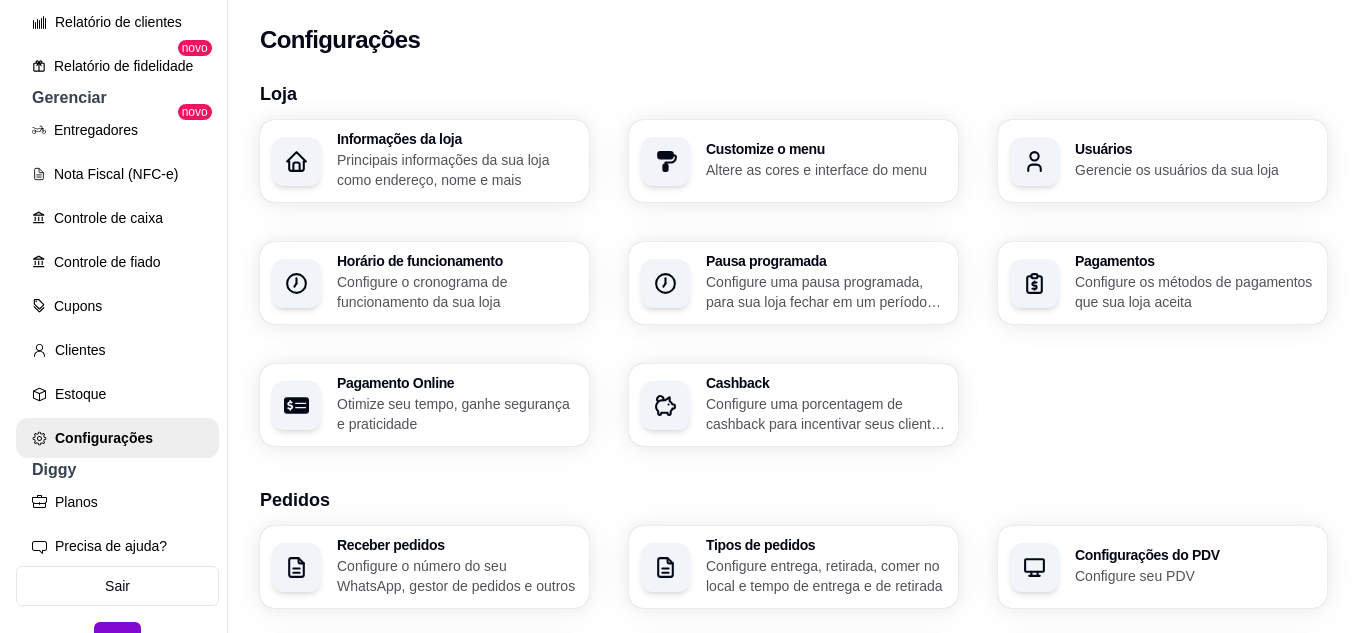 scroll, scrollTop: 100, scrollLeft: 0, axis: vertical 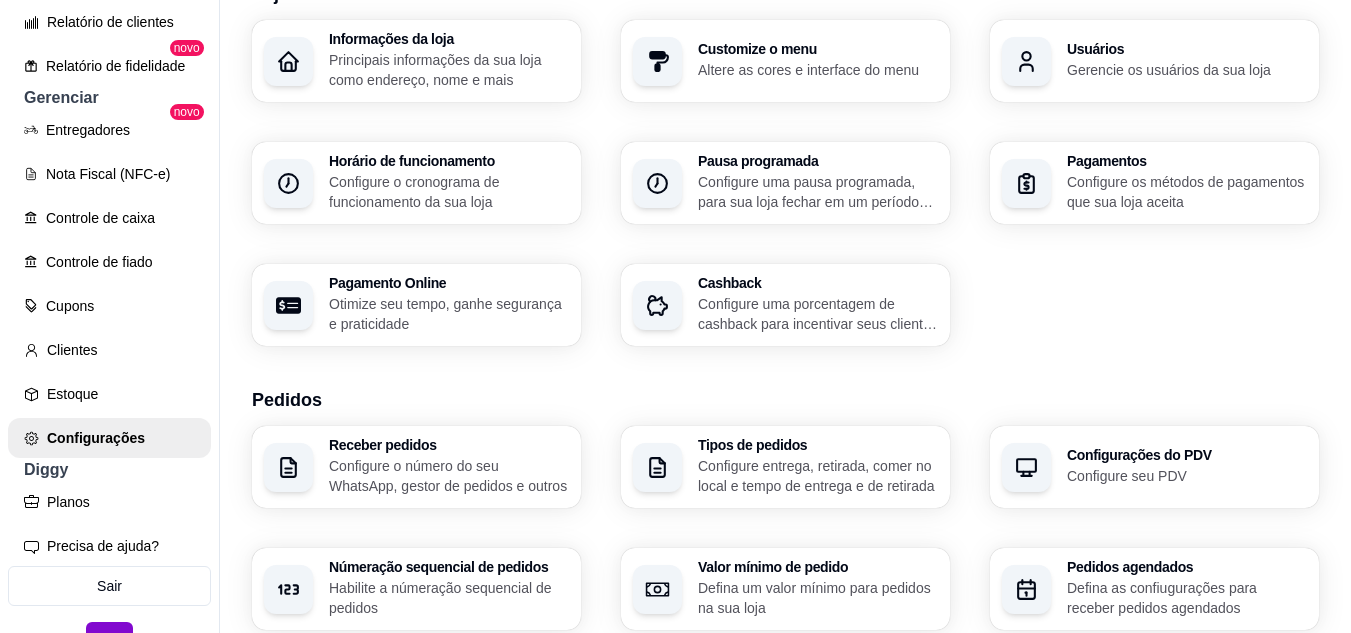 click on "Configure uma porcentagem de cashback para incentivar seus clientes a comprarem em sua loja" at bounding box center (818, 314) 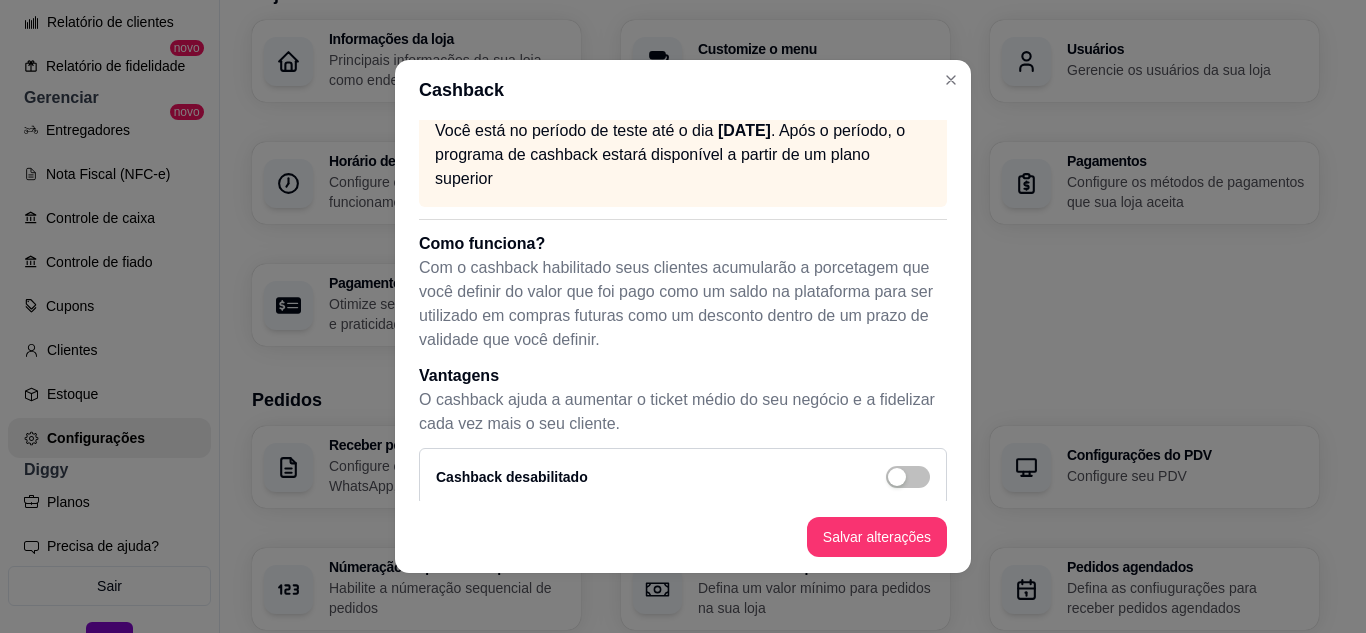 scroll, scrollTop: 46, scrollLeft: 0, axis: vertical 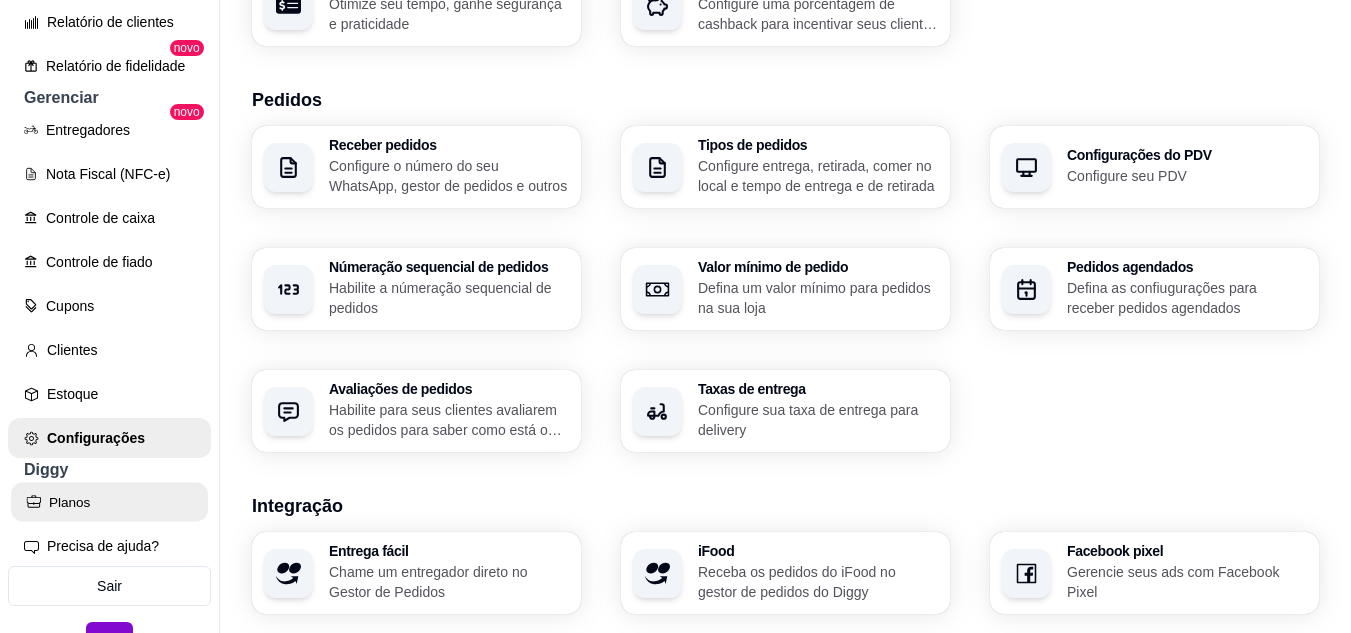 click on "Planos" at bounding box center (109, 502) 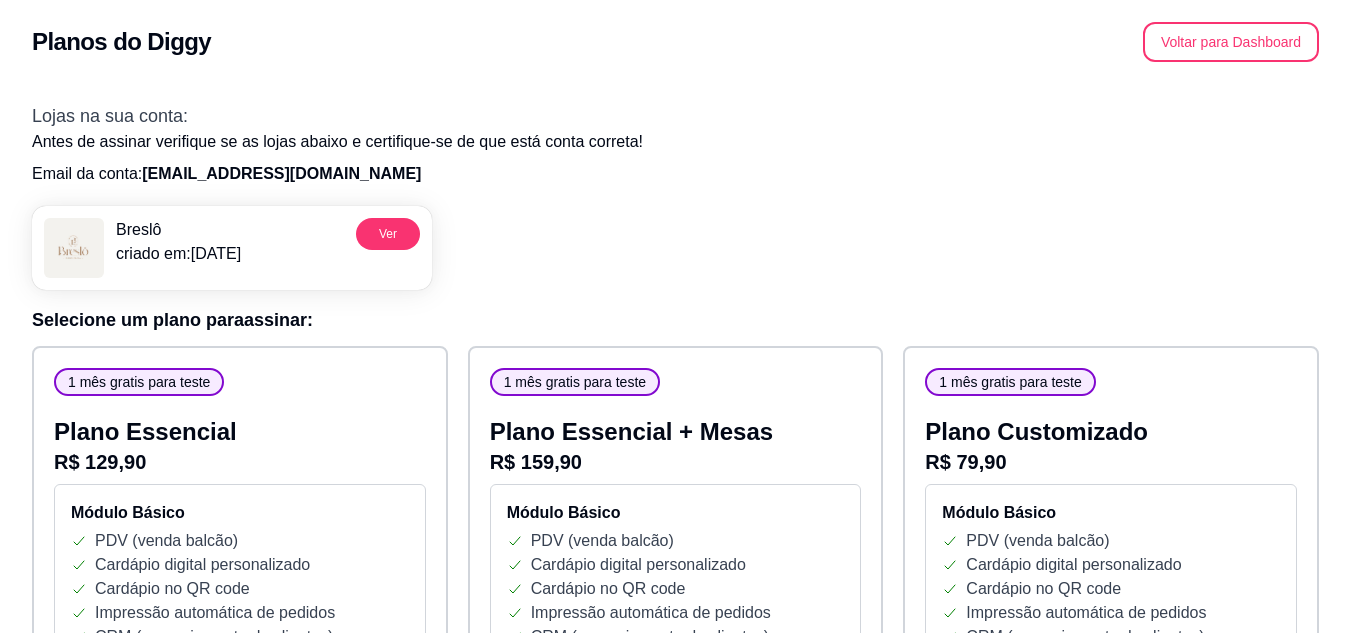scroll, scrollTop: 0, scrollLeft: 0, axis: both 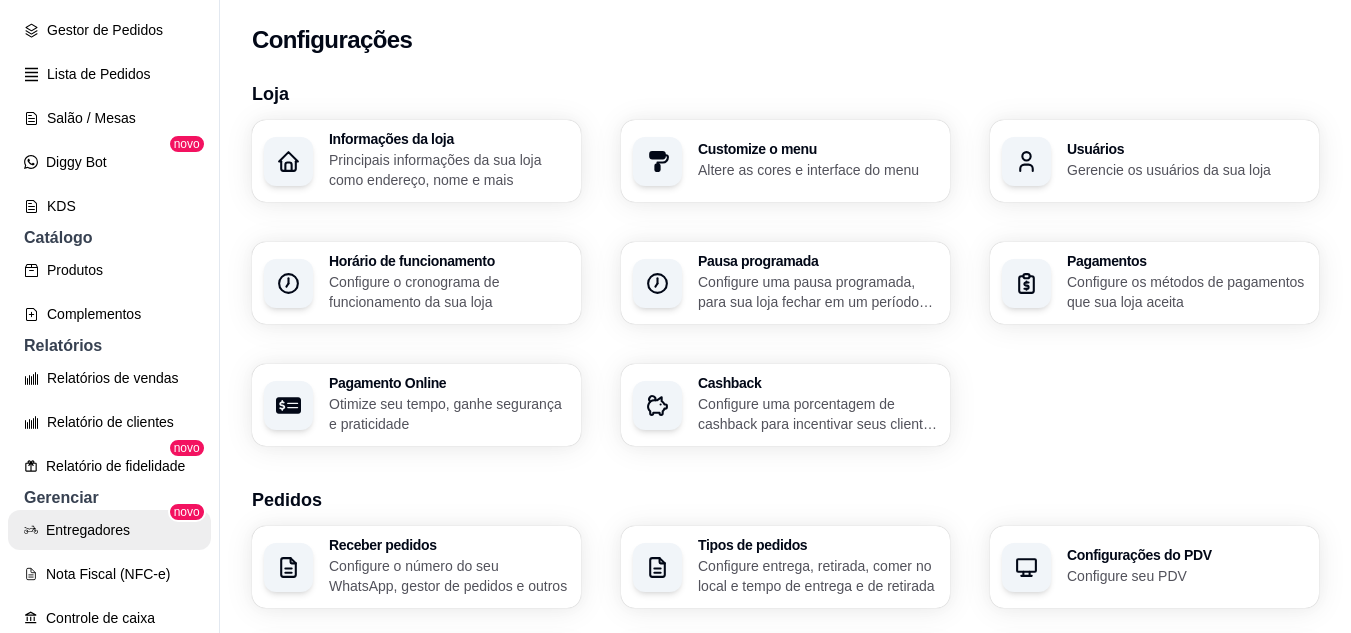 click on "Entregadores" at bounding box center (109, 530) 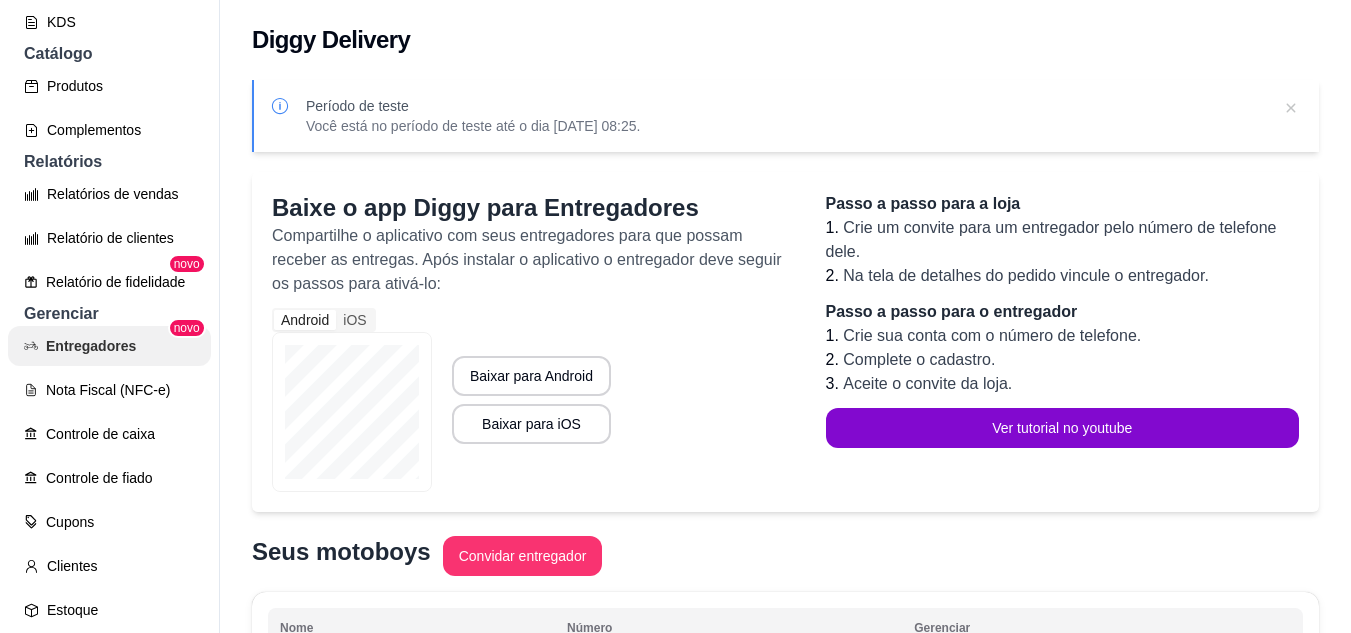 scroll, scrollTop: 600, scrollLeft: 0, axis: vertical 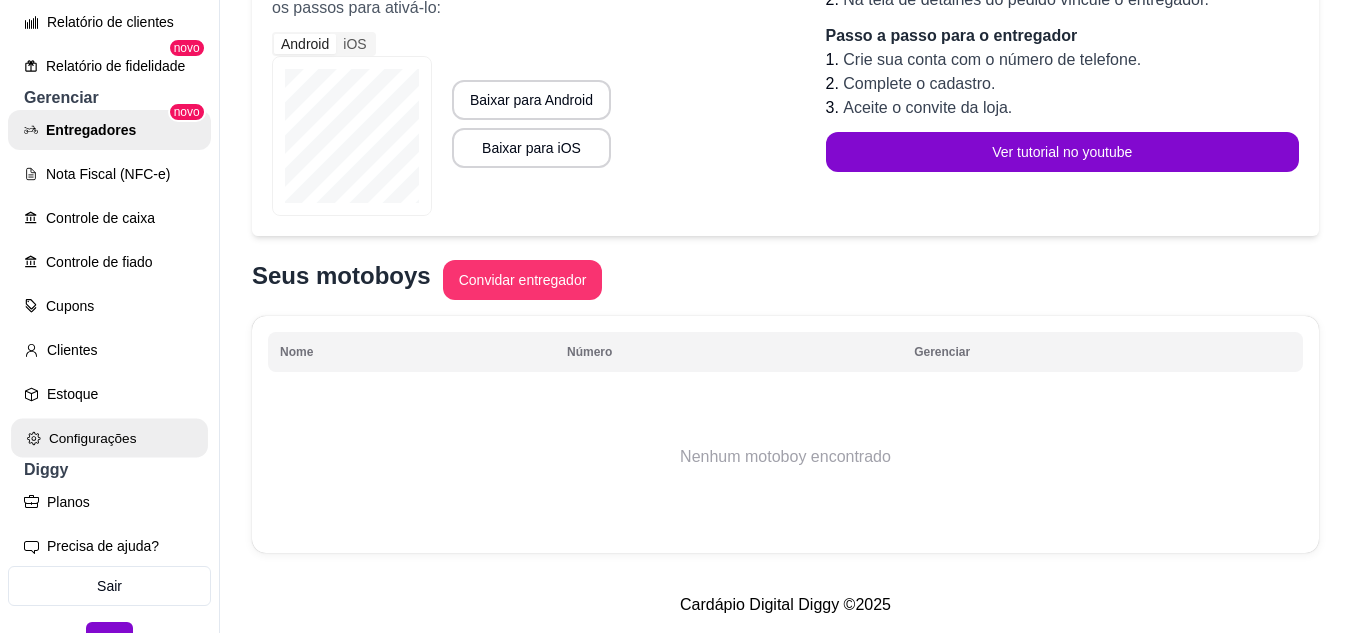 click on "Configurações" at bounding box center [109, 438] 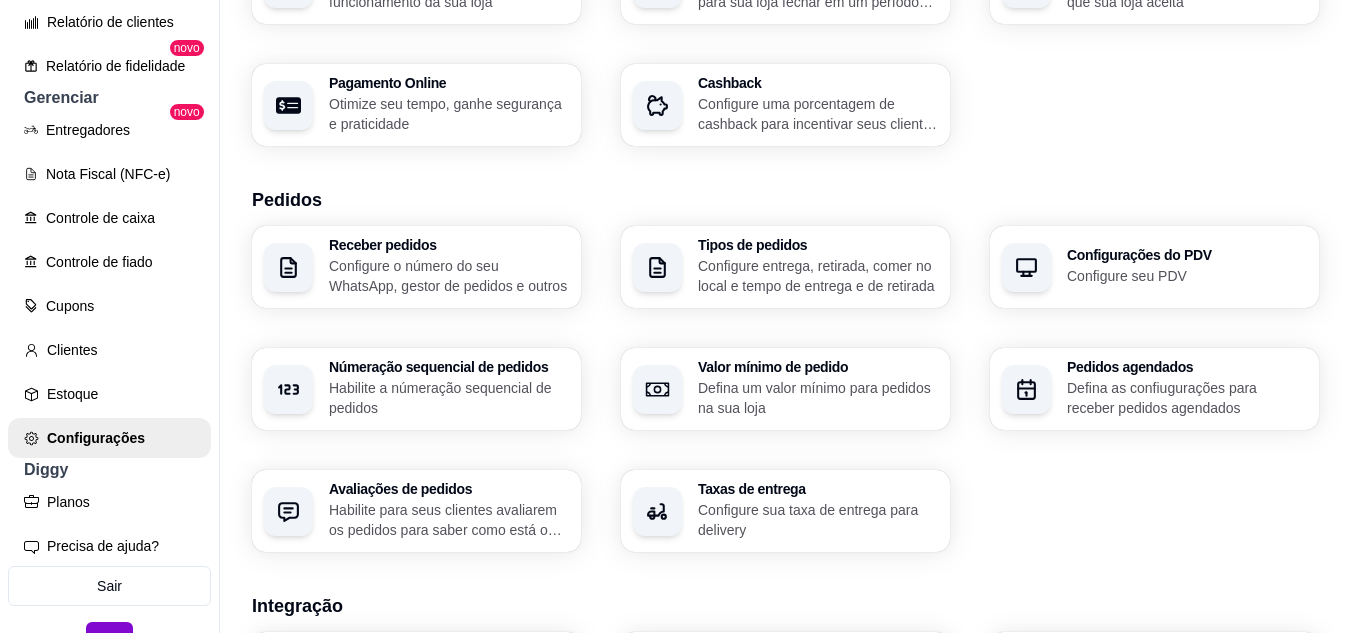 scroll, scrollTop: 400, scrollLeft: 0, axis: vertical 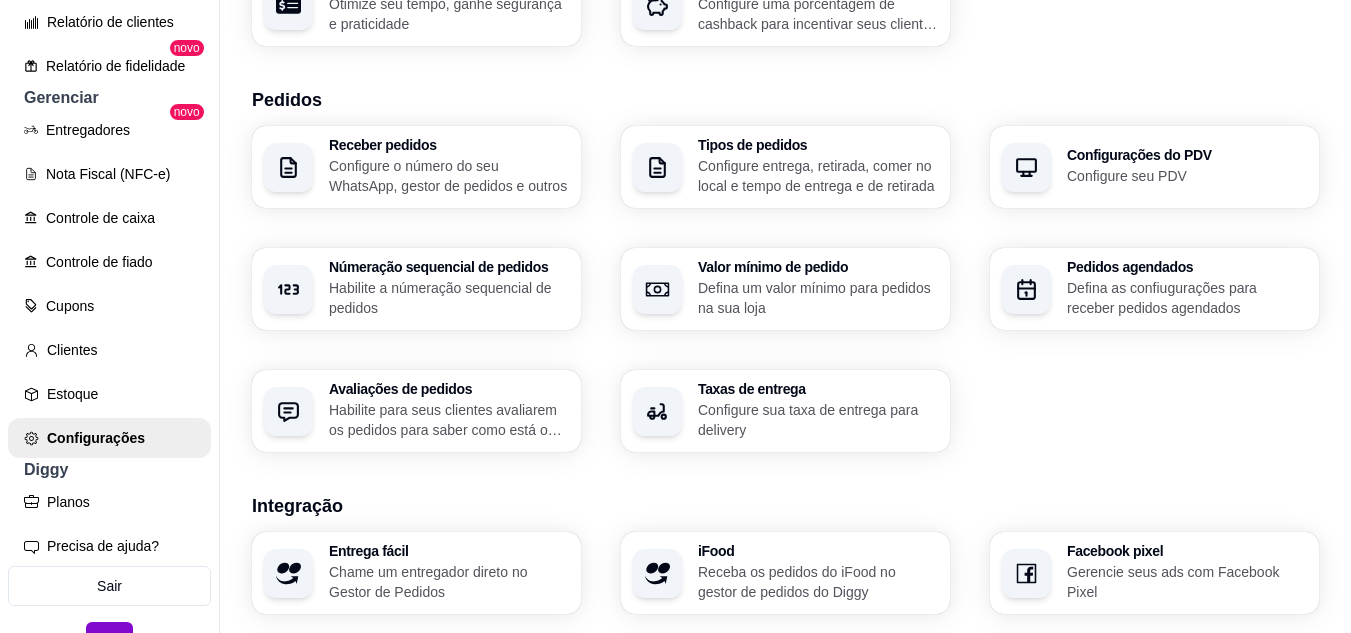 click on "Configure sua taxa de entrega para delivery" at bounding box center [818, 420] 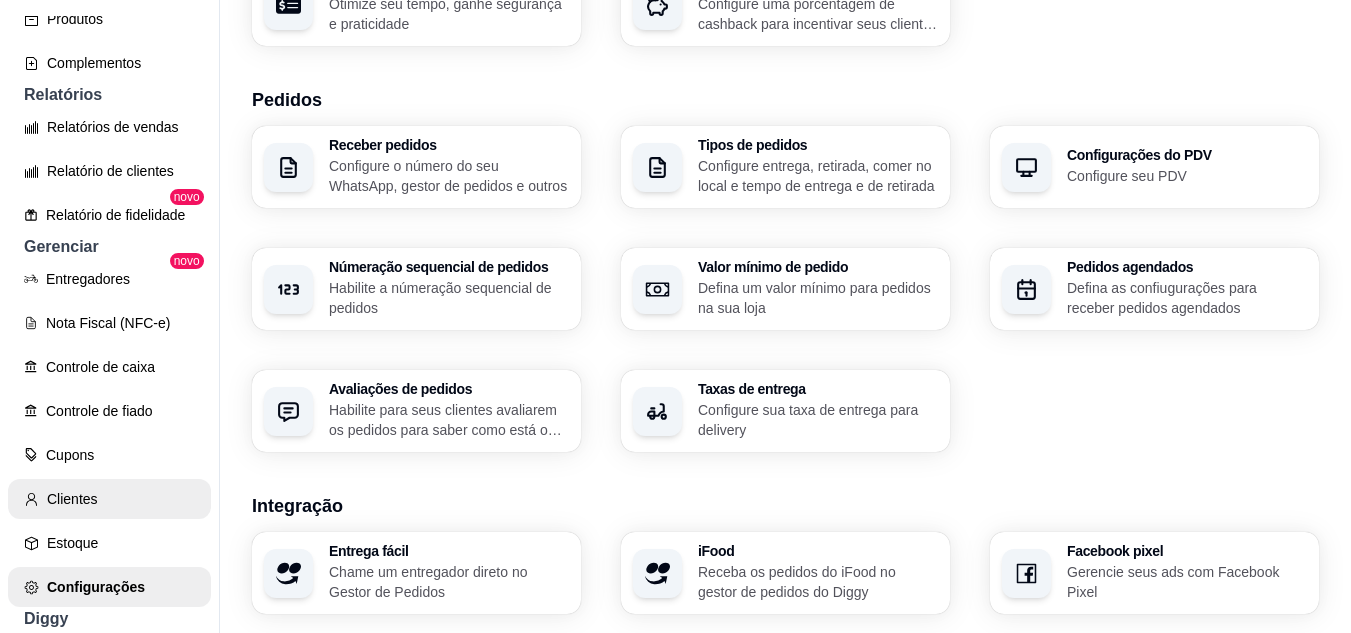 scroll, scrollTop: 300, scrollLeft: 0, axis: vertical 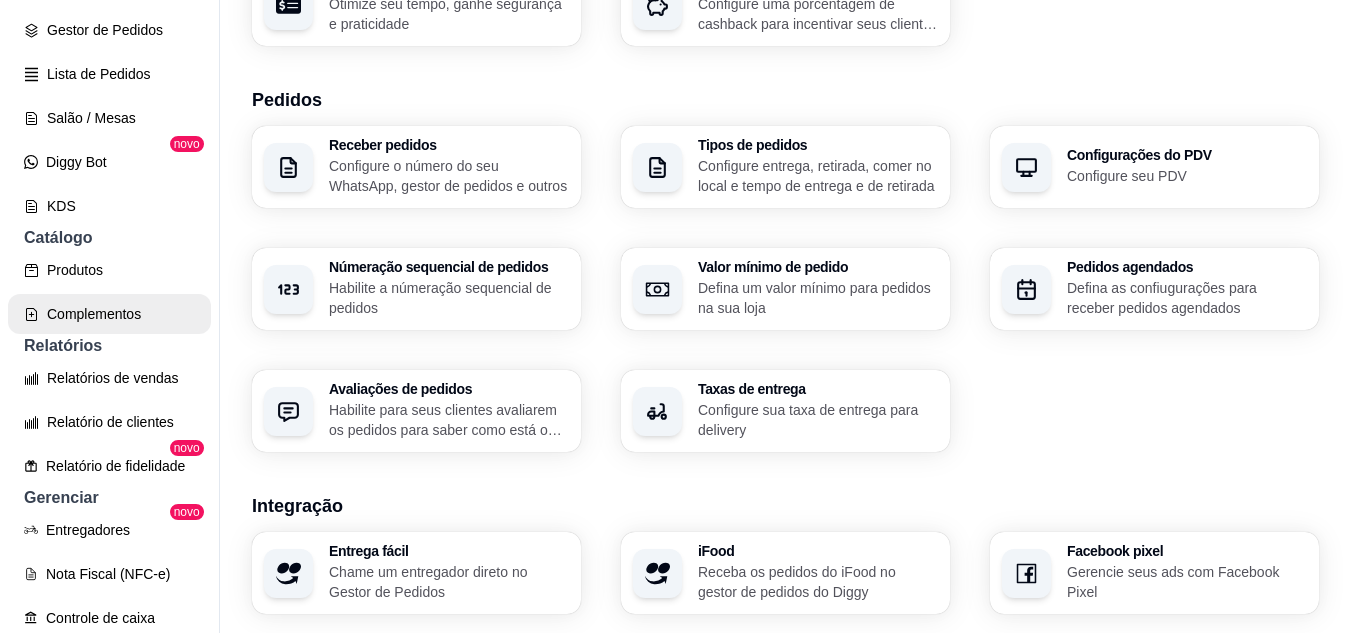 click on "Complementos" at bounding box center [109, 314] 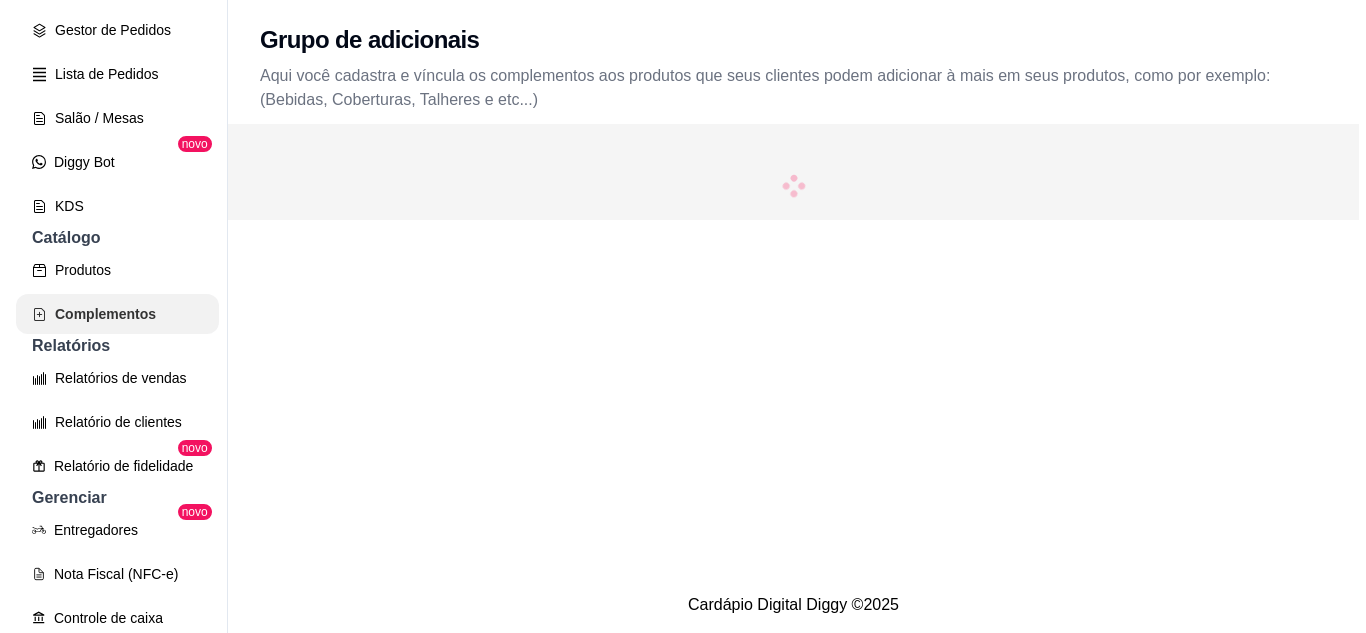 scroll, scrollTop: 0, scrollLeft: 0, axis: both 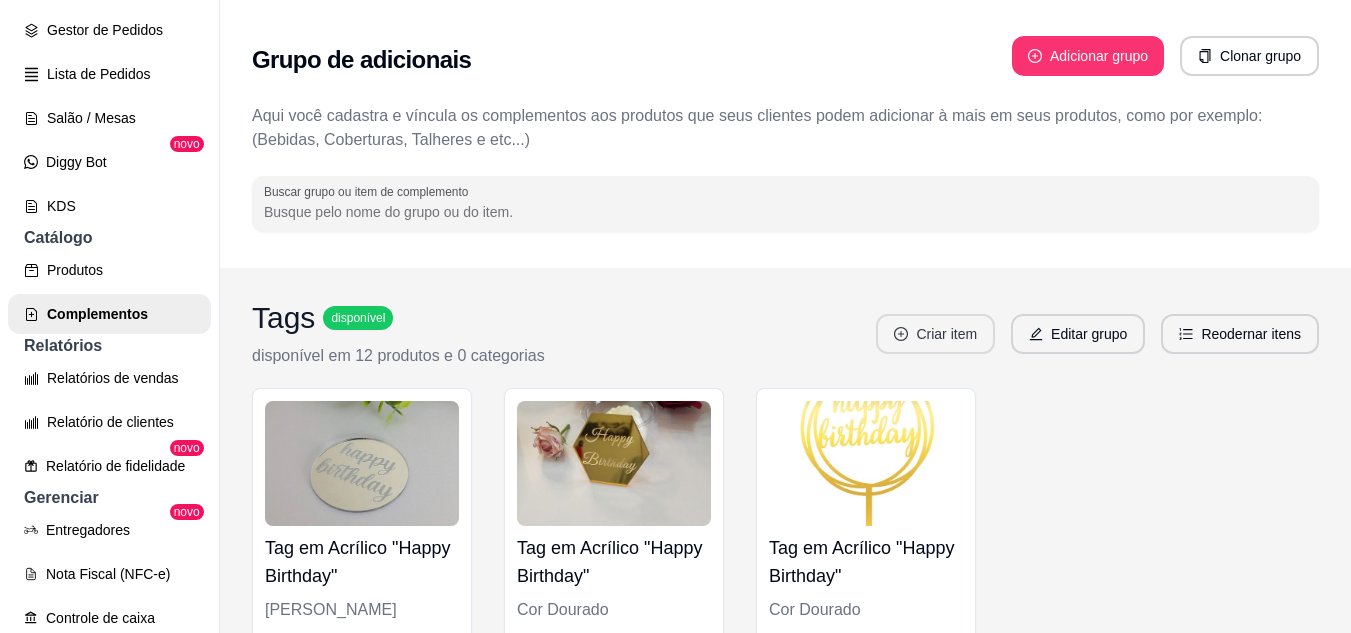 click on "Criar item" at bounding box center (935, 334) 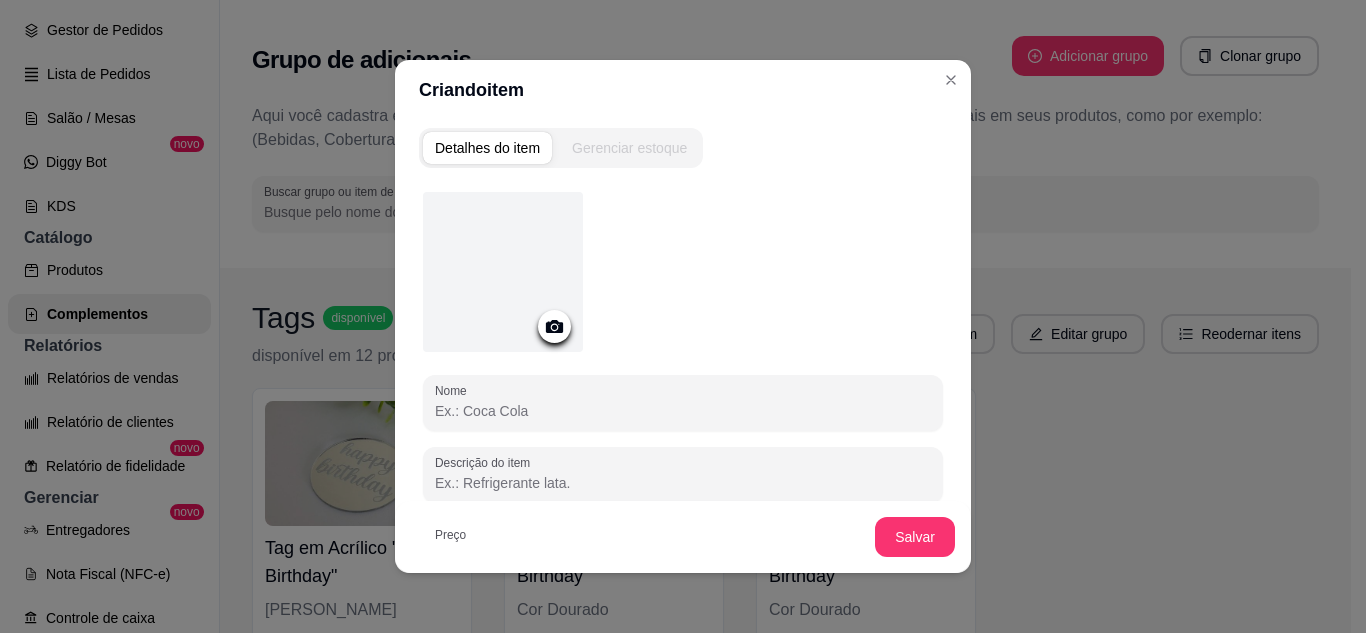 click 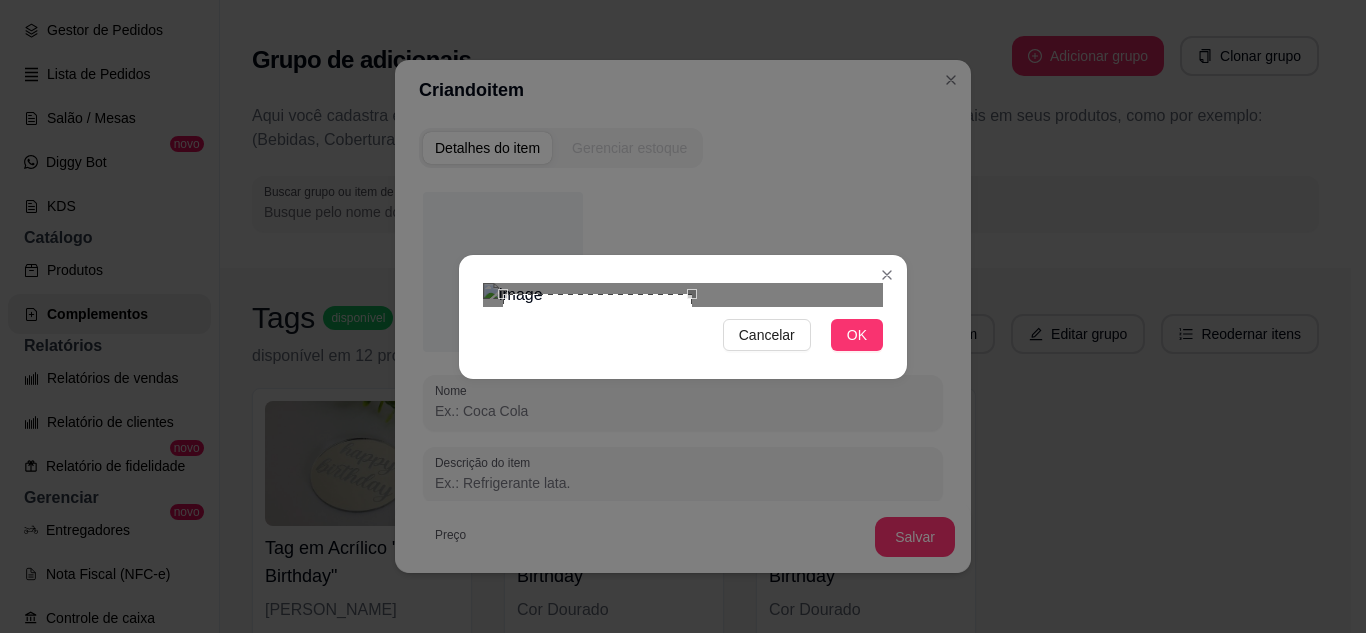 click at bounding box center (597, 388) 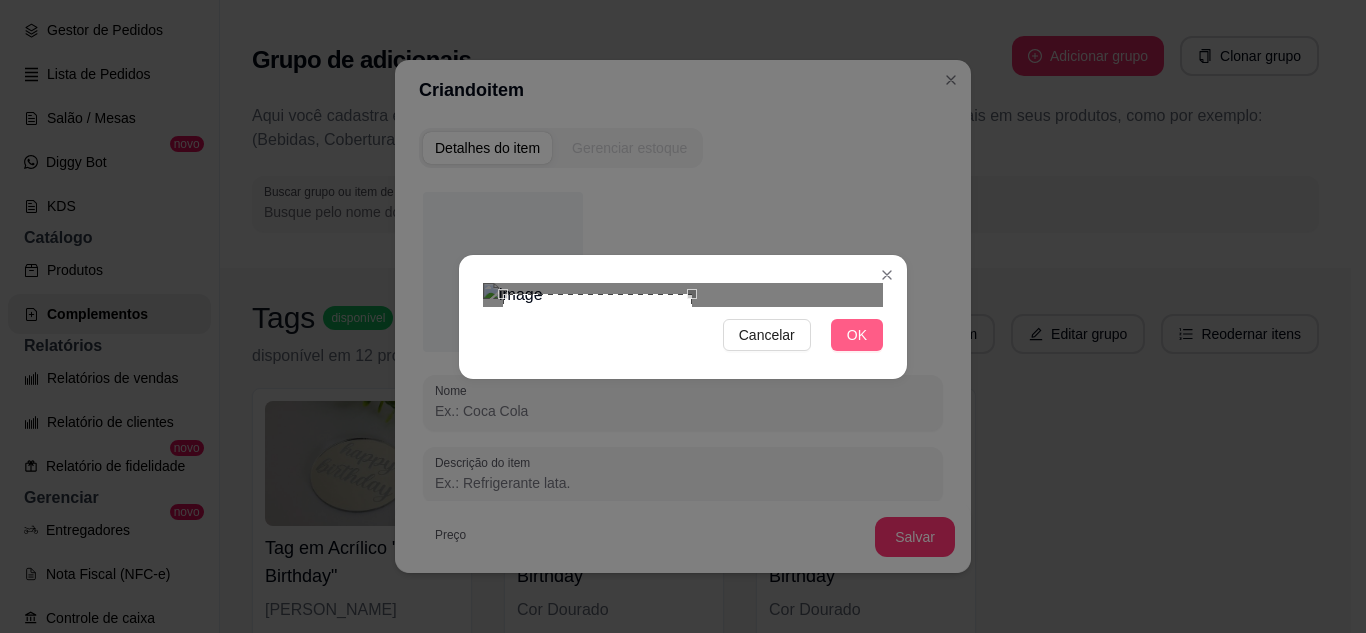 click on "OK" at bounding box center [857, 335] 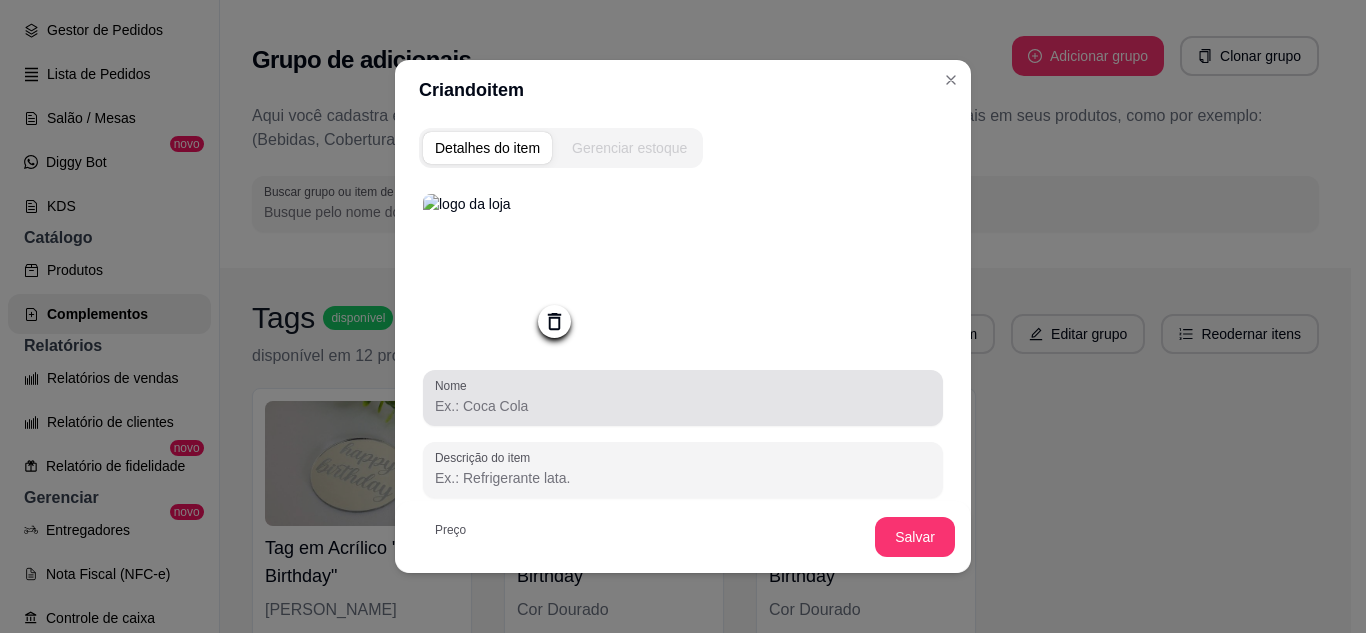 click on "Nome" at bounding box center [683, 406] 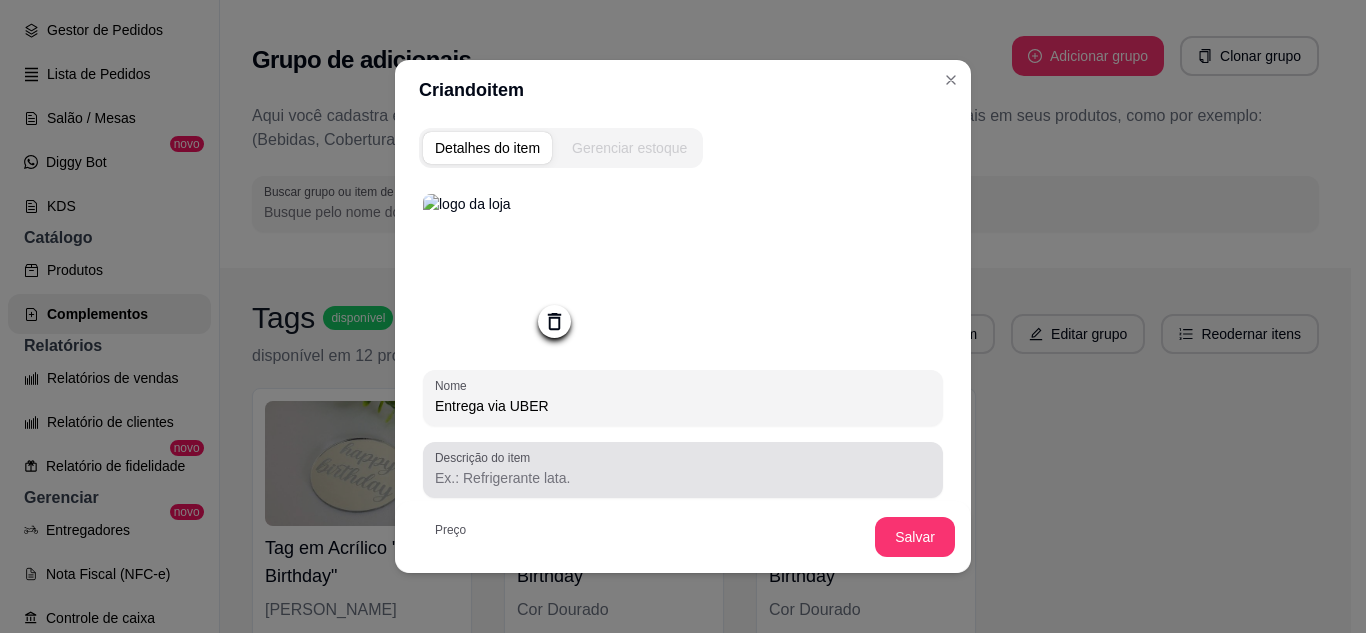 click at bounding box center [683, 470] 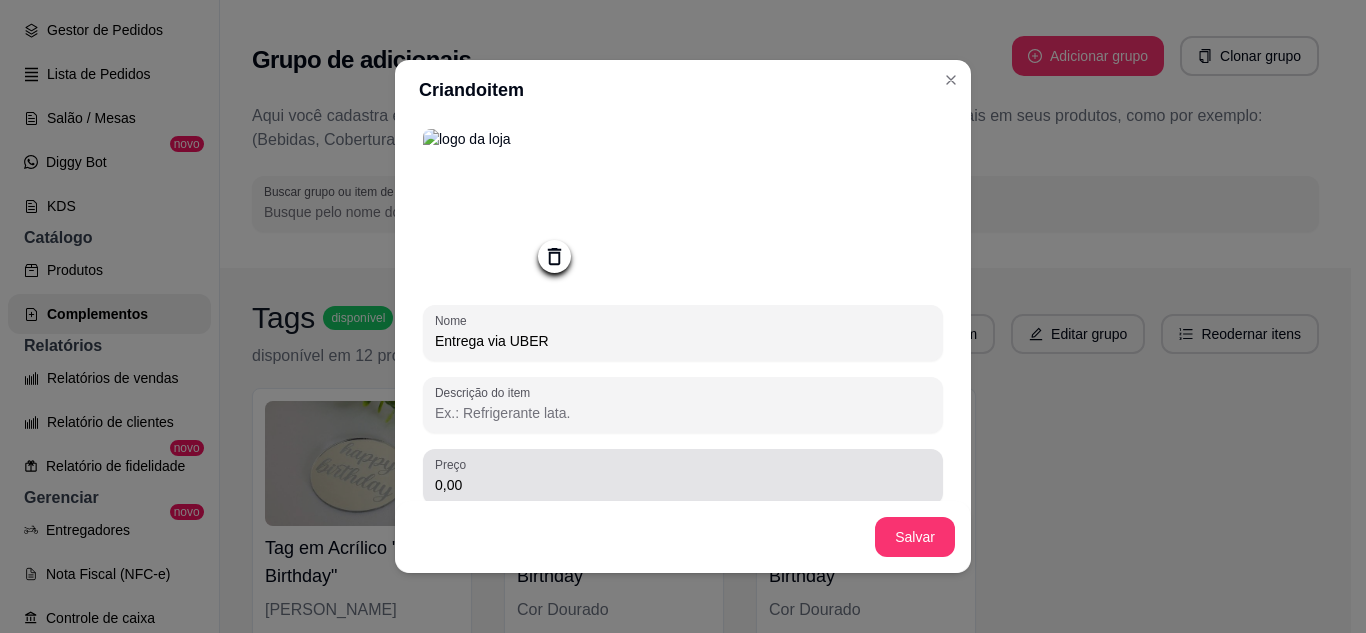 scroll, scrollTop: 100, scrollLeft: 0, axis: vertical 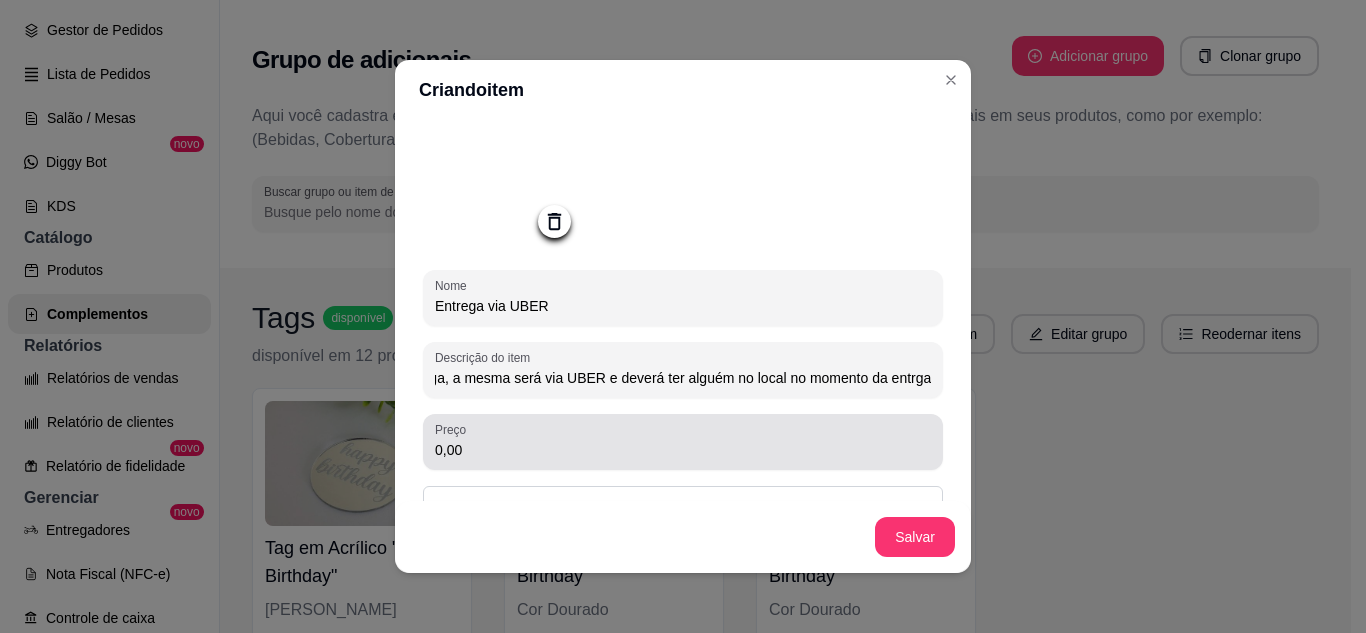 click on "0,00" at bounding box center [683, 442] 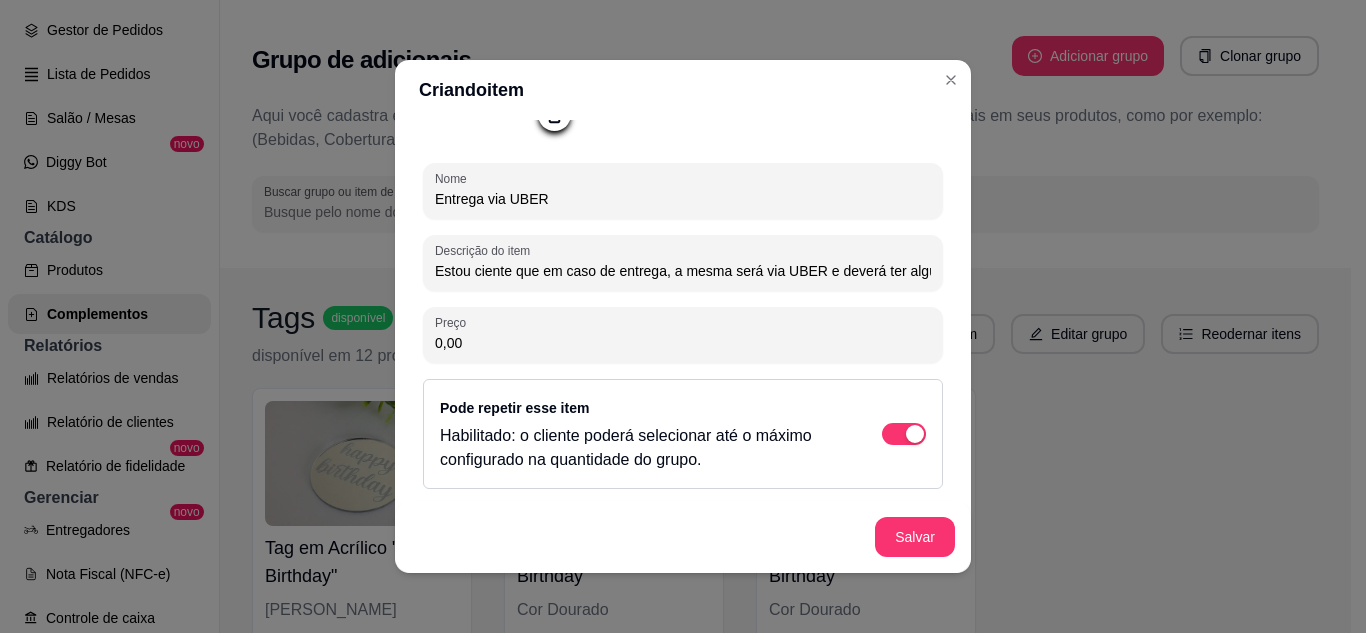 scroll, scrollTop: 211, scrollLeft: 0, axis: vertical 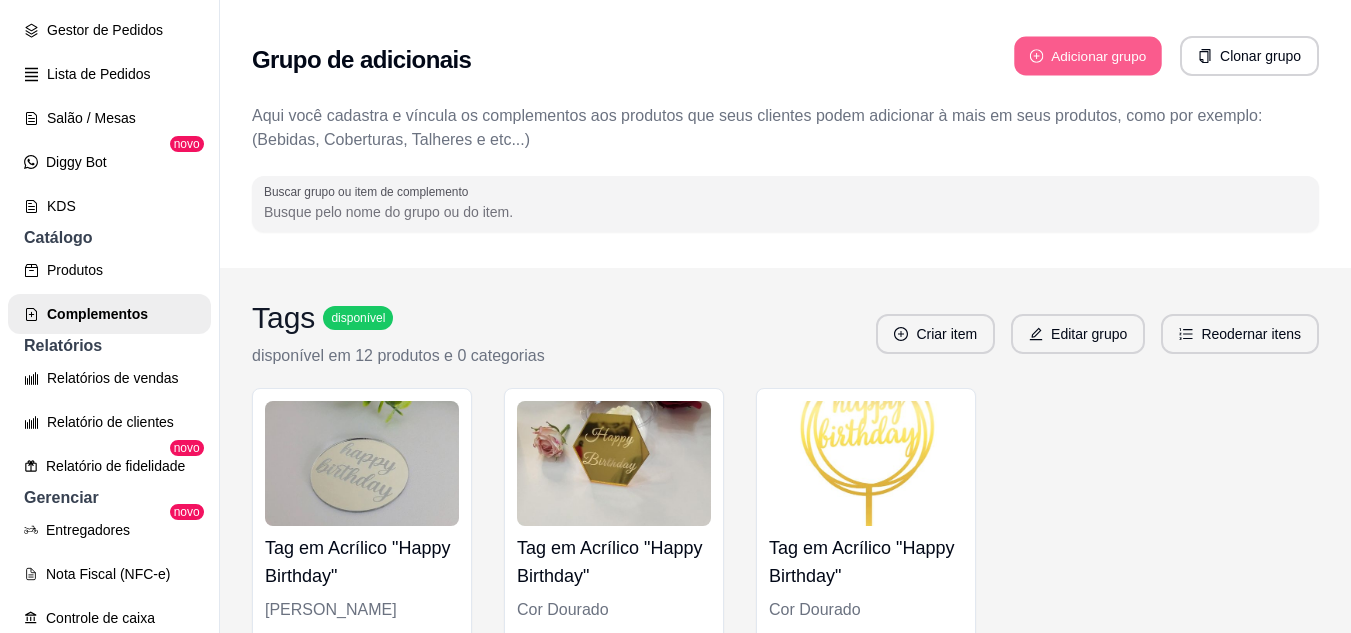 click on "Adicionar grupo" at bounding box center [1088, 56] 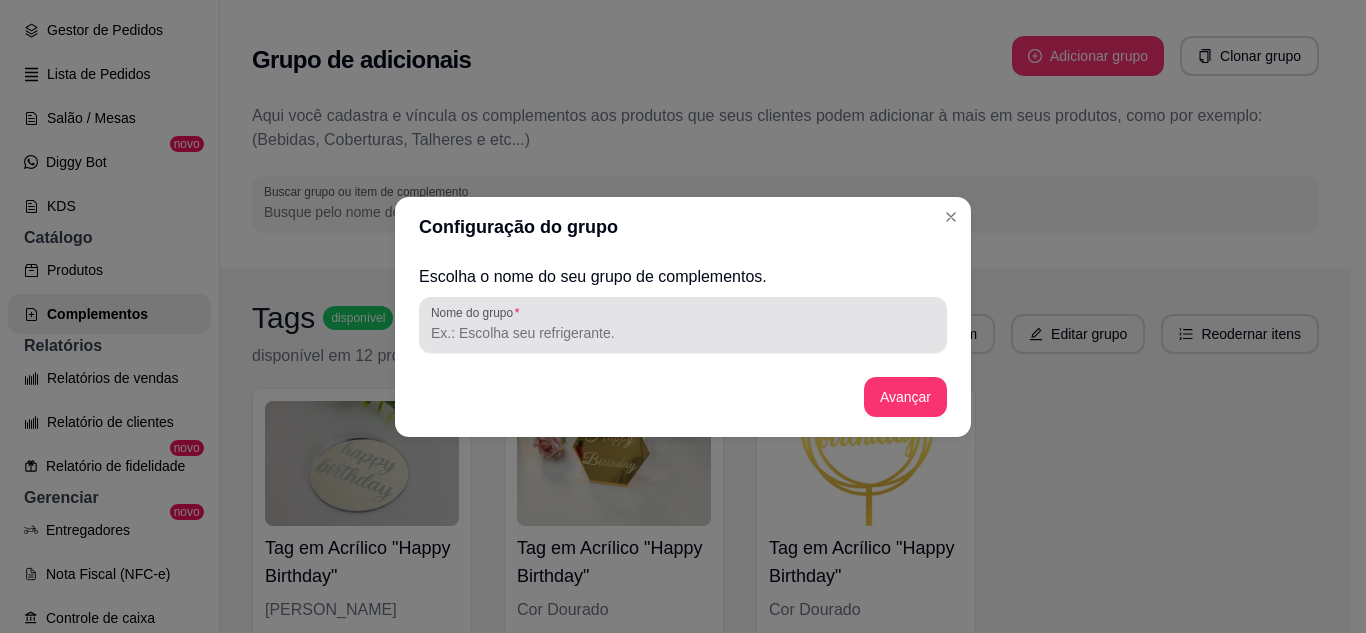 click at bounding box center [683, 325] 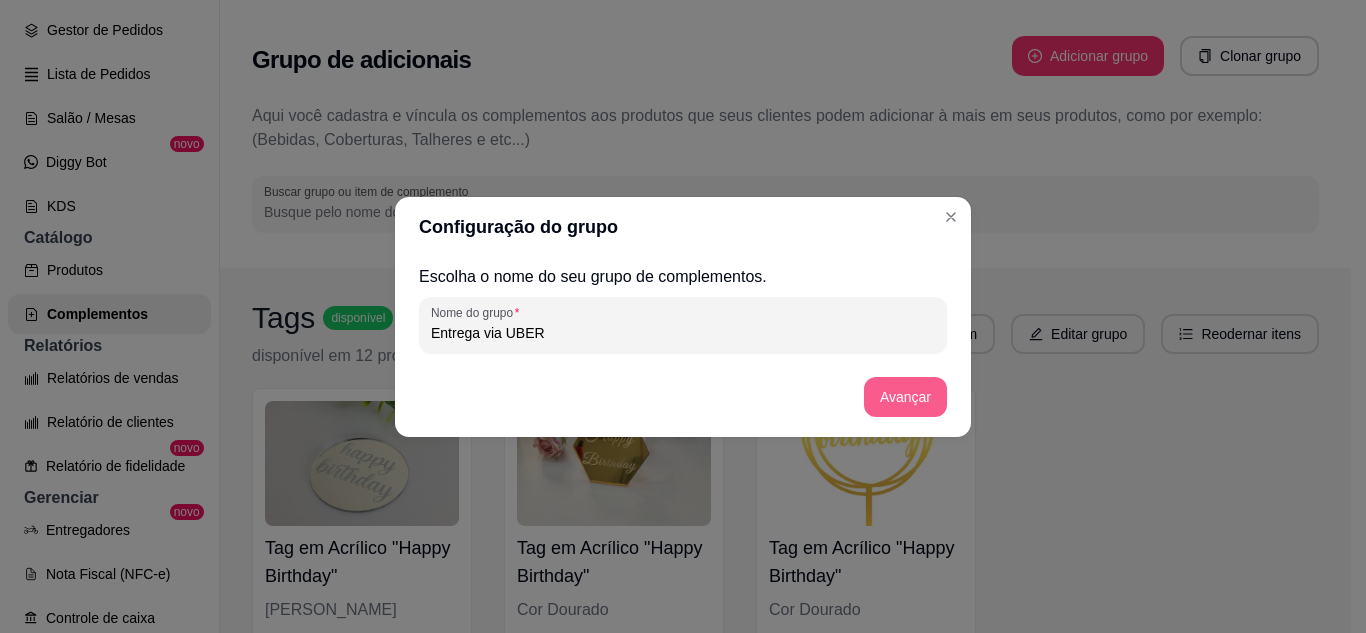 click on "Avançar" at bounding box center [905, 397] 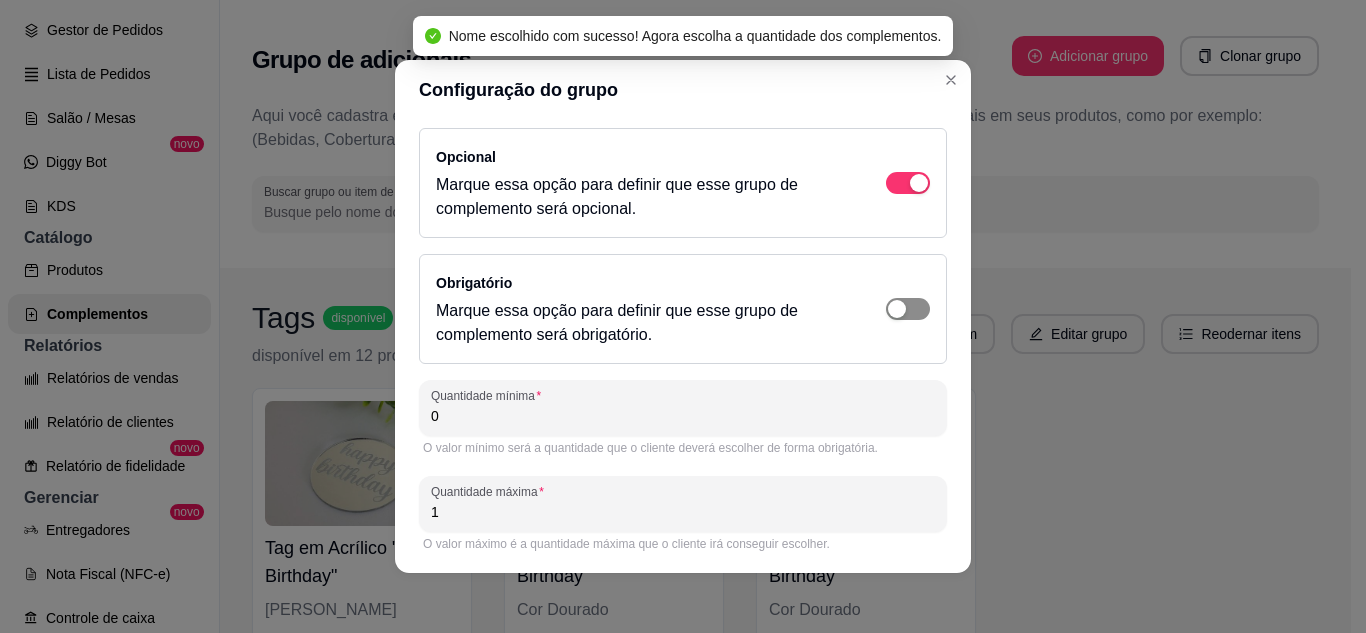 click at bounding box center [908, 183] 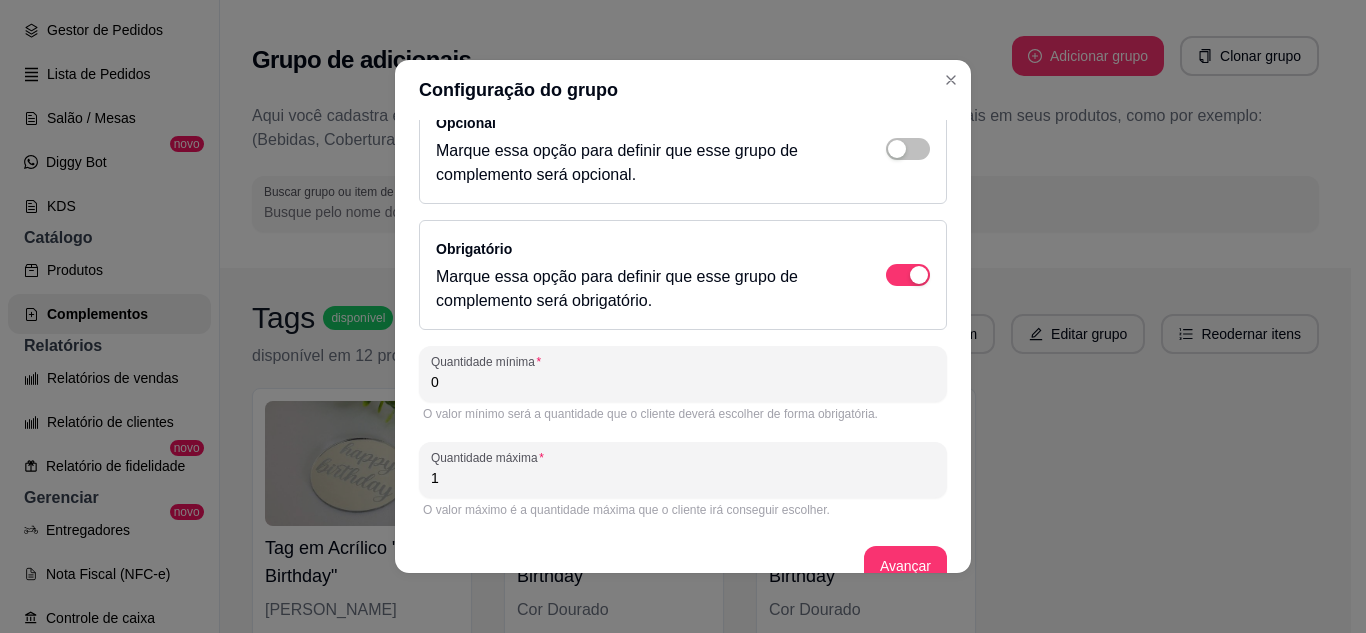 scroll, scrollTop: 67, scrollLeft: 0, axis: vertical 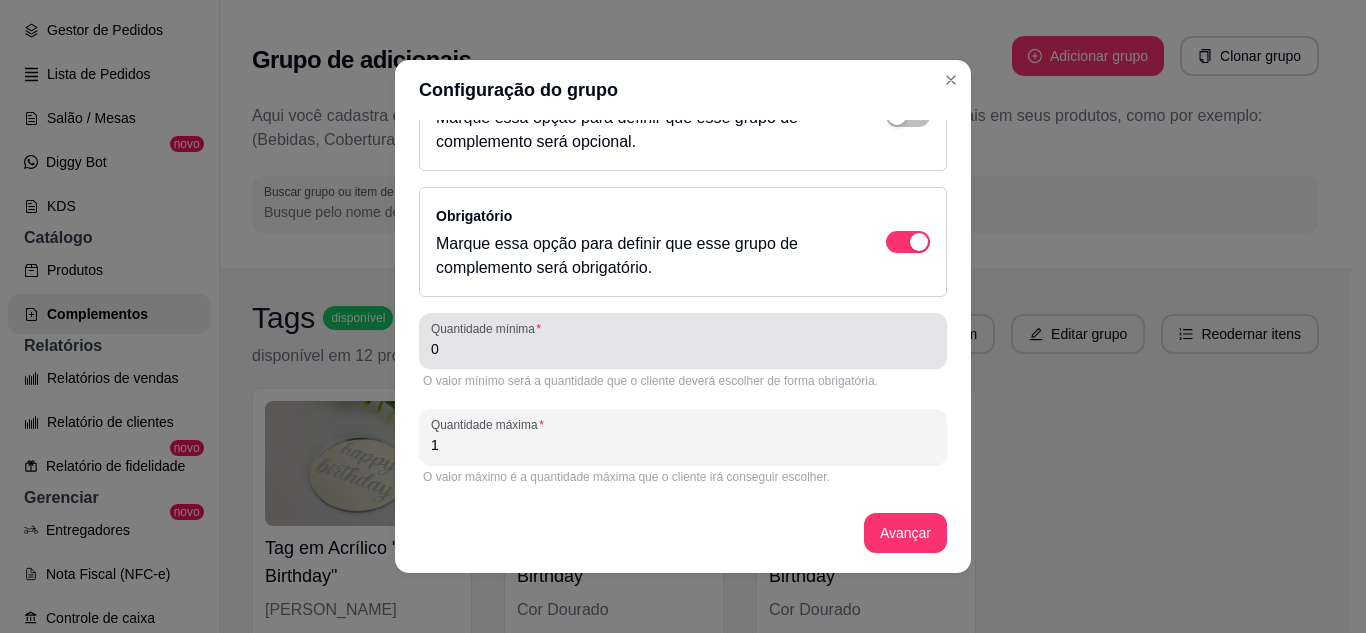 click on "0" at bounding box center [683, 349] 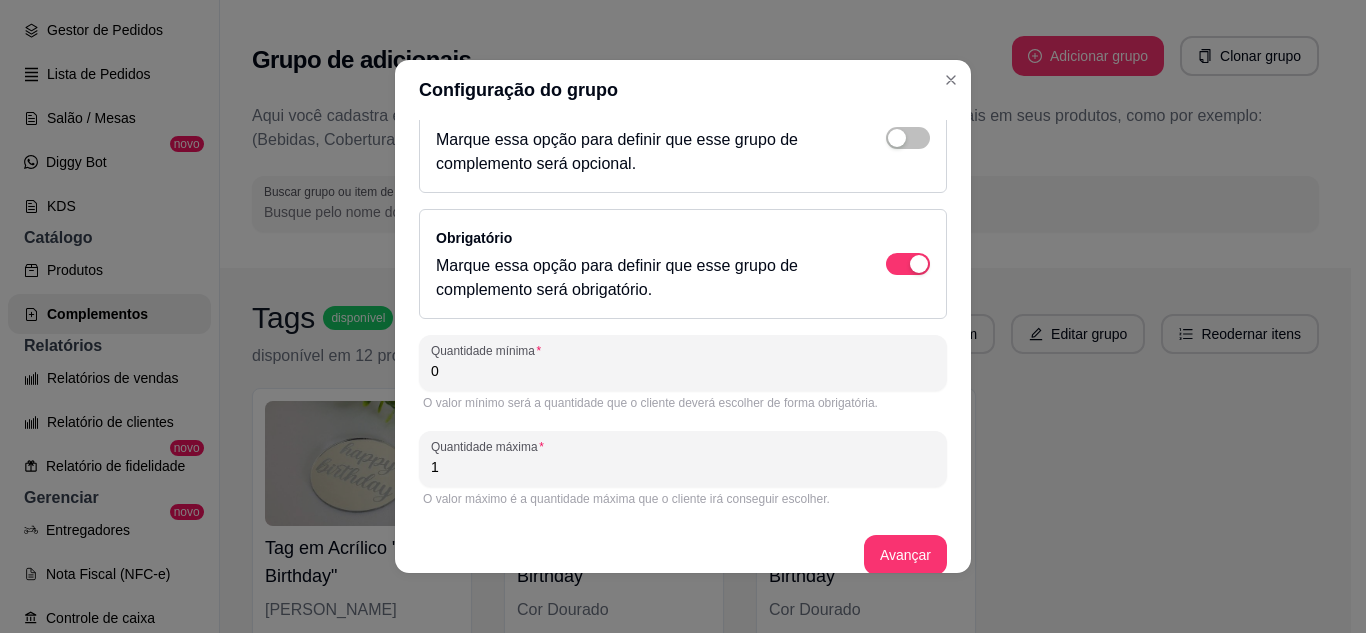 scroll, scrollTop: 67, scrollLeft: 0, axis: vertical 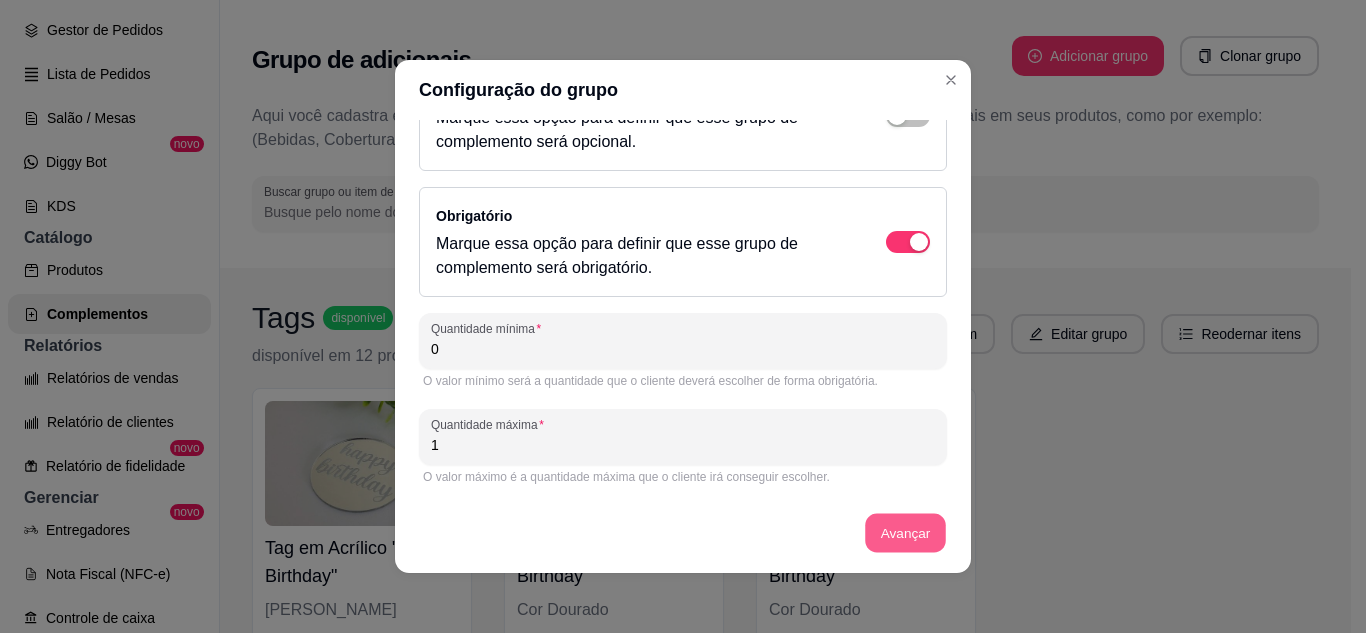click on "Avançar" at bounding box center (905, 533) 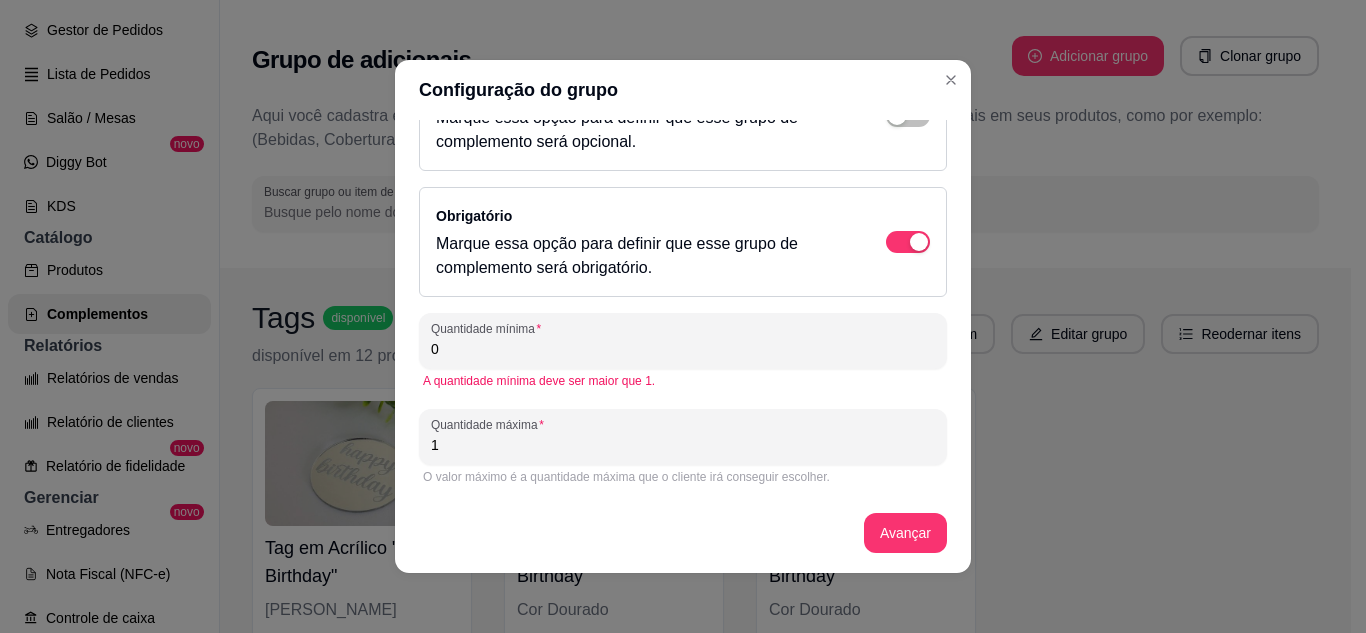 drag, startPoint x: 682, startPoint y: 344, endPoint x: 386, endPoint y: 356, distance: 296.24313 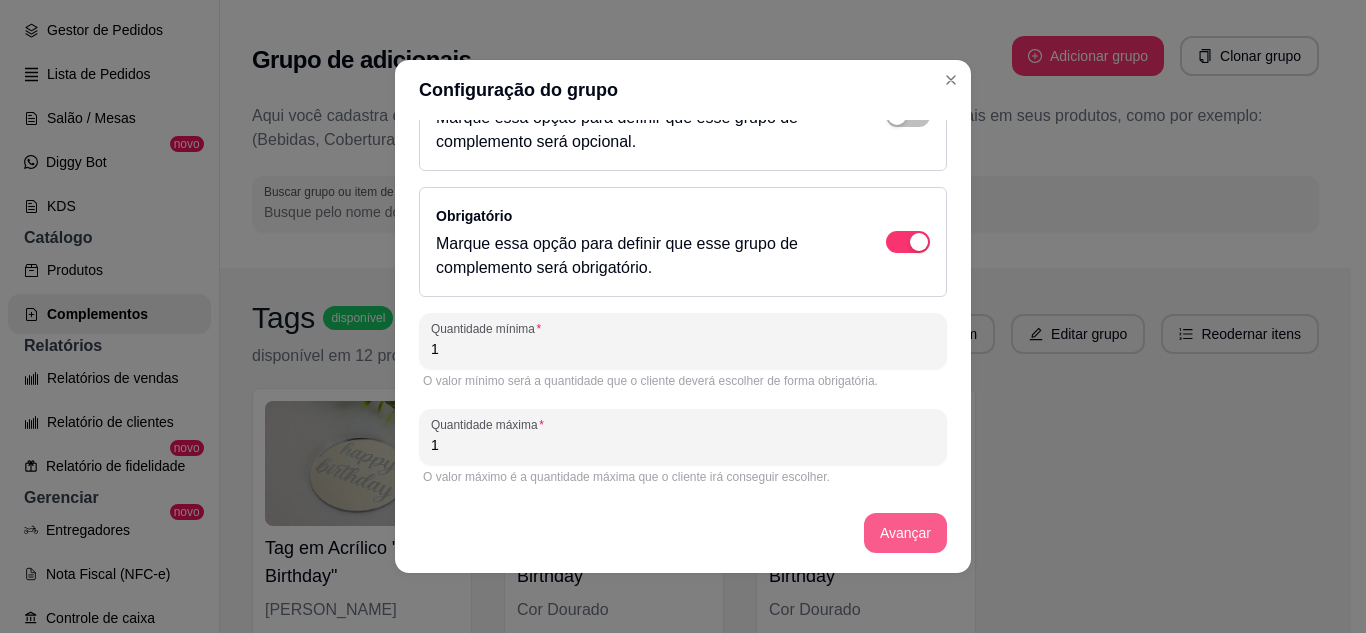 click on "Avançar" at bounding box center (905, 533) 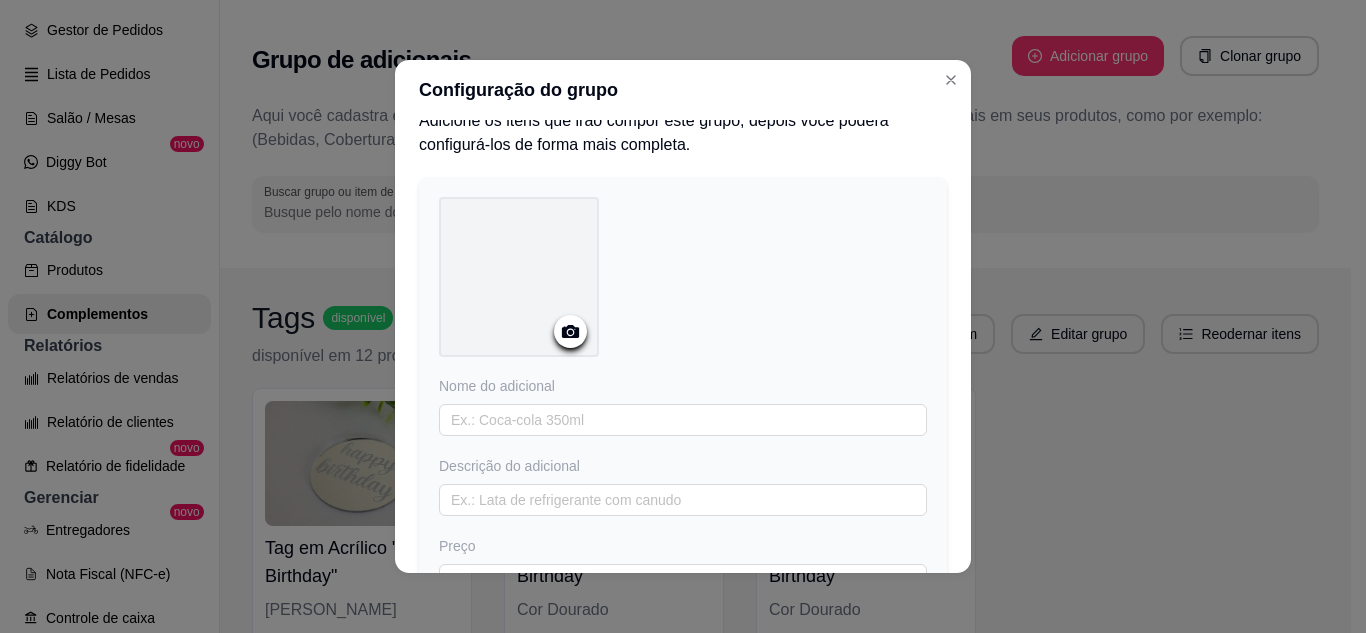 scroll, scrollTop: 0, scrollLeft: 0, axis: both 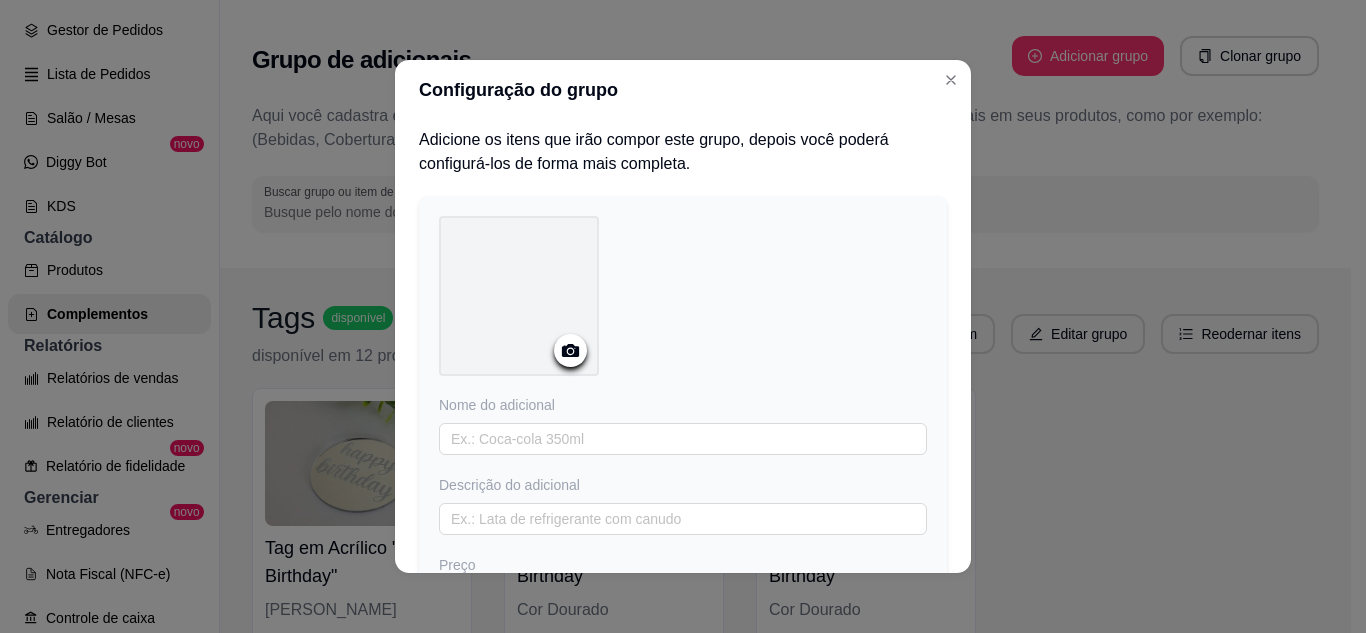 click 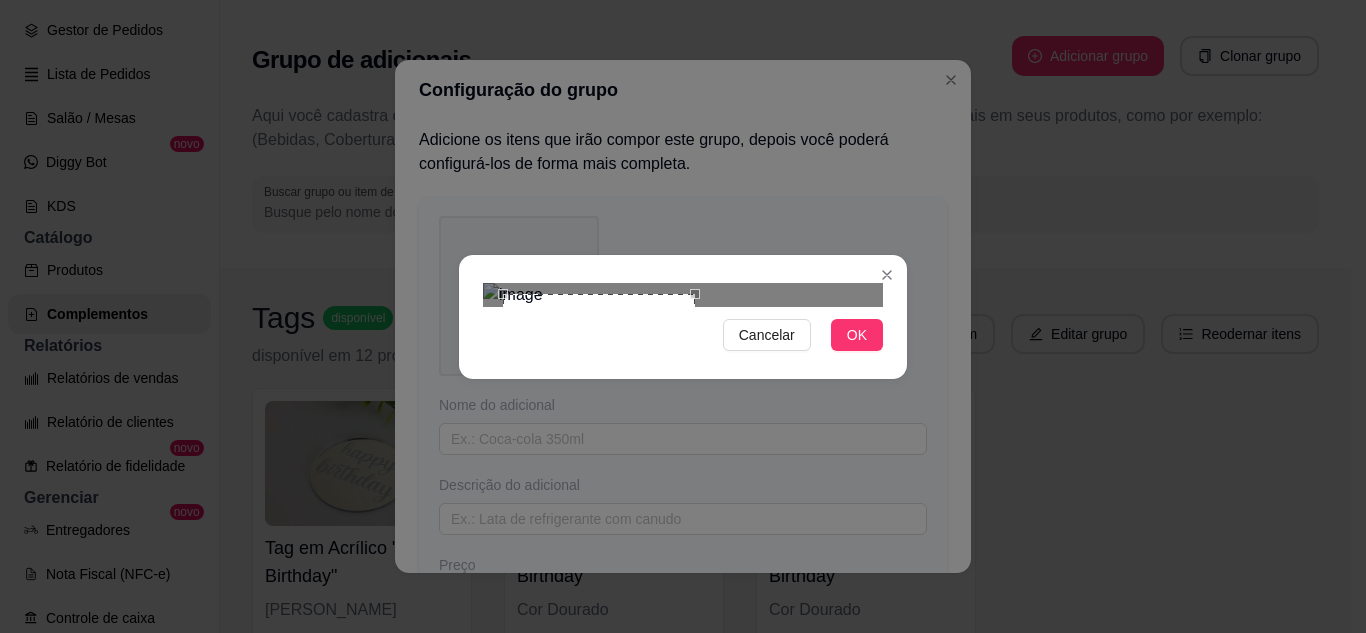 click at bounding box center [700, 491] 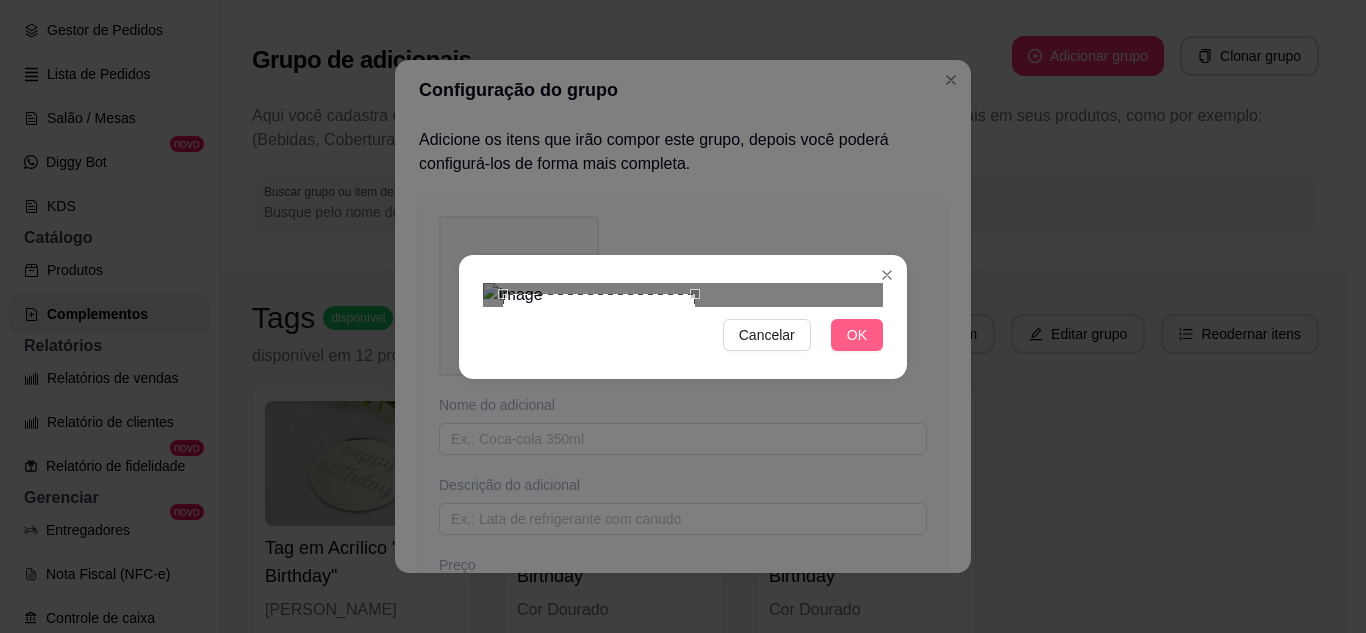 click on "OK" at bounding box center [857, 335] 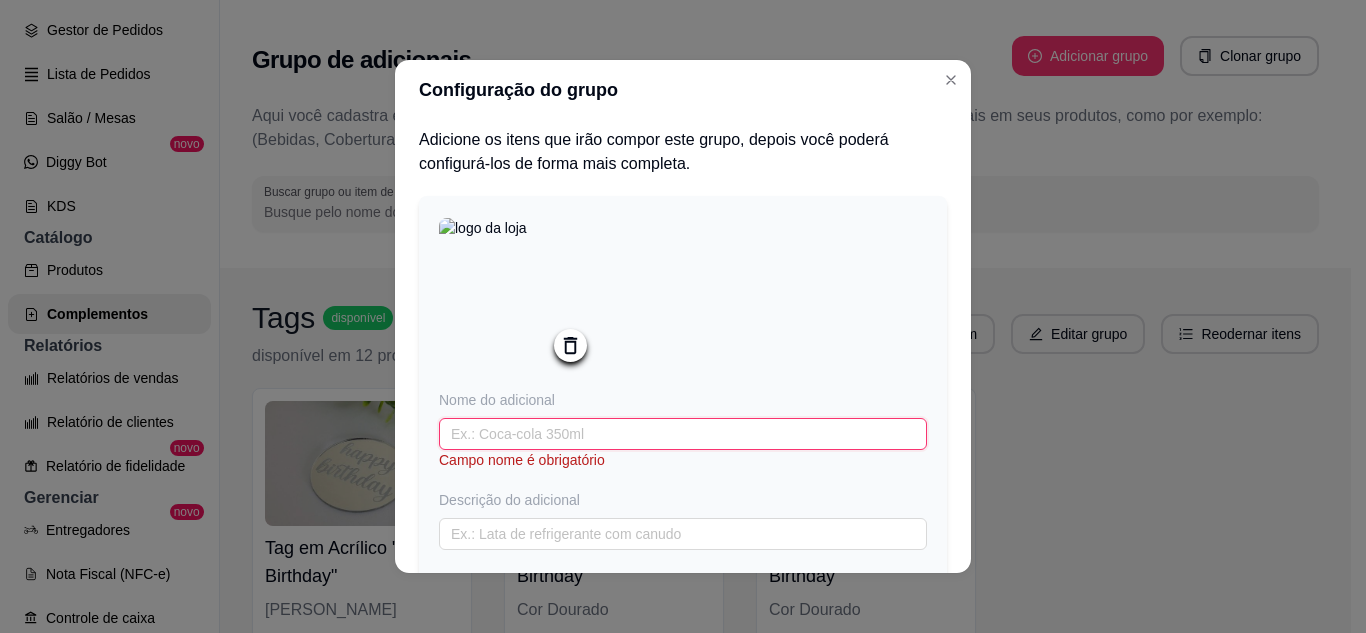 click at bounding box center [683, 434] 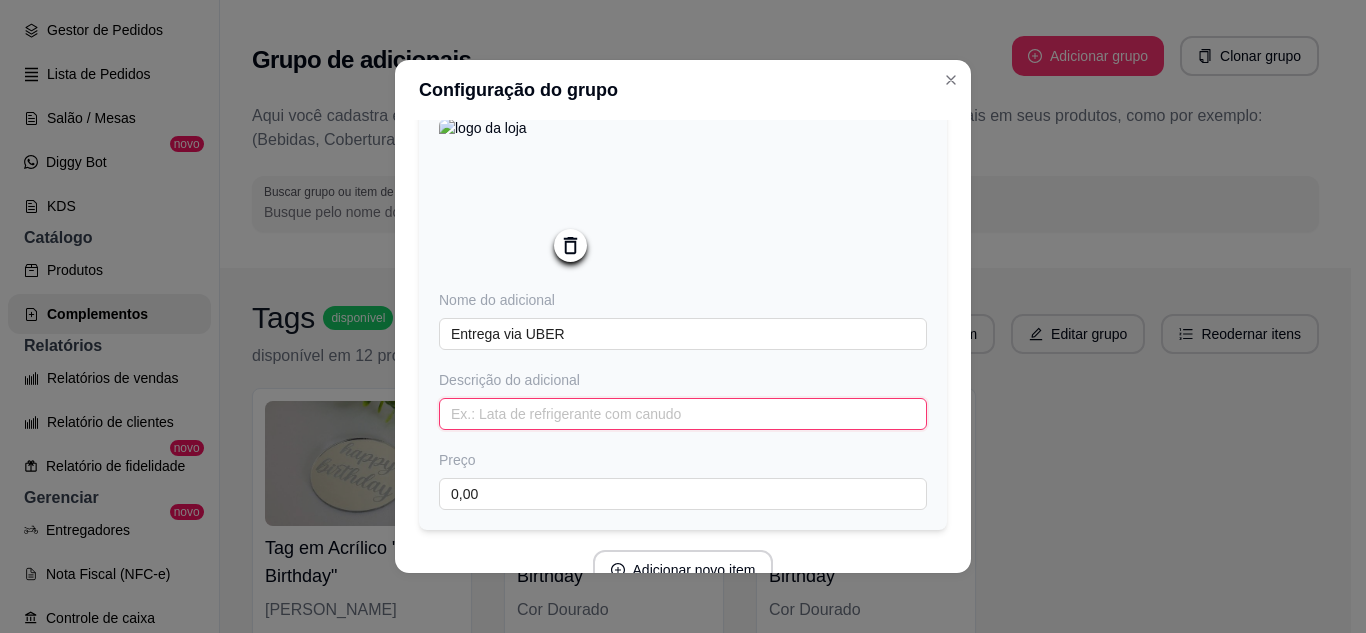 click at bounding box center [683, 414] 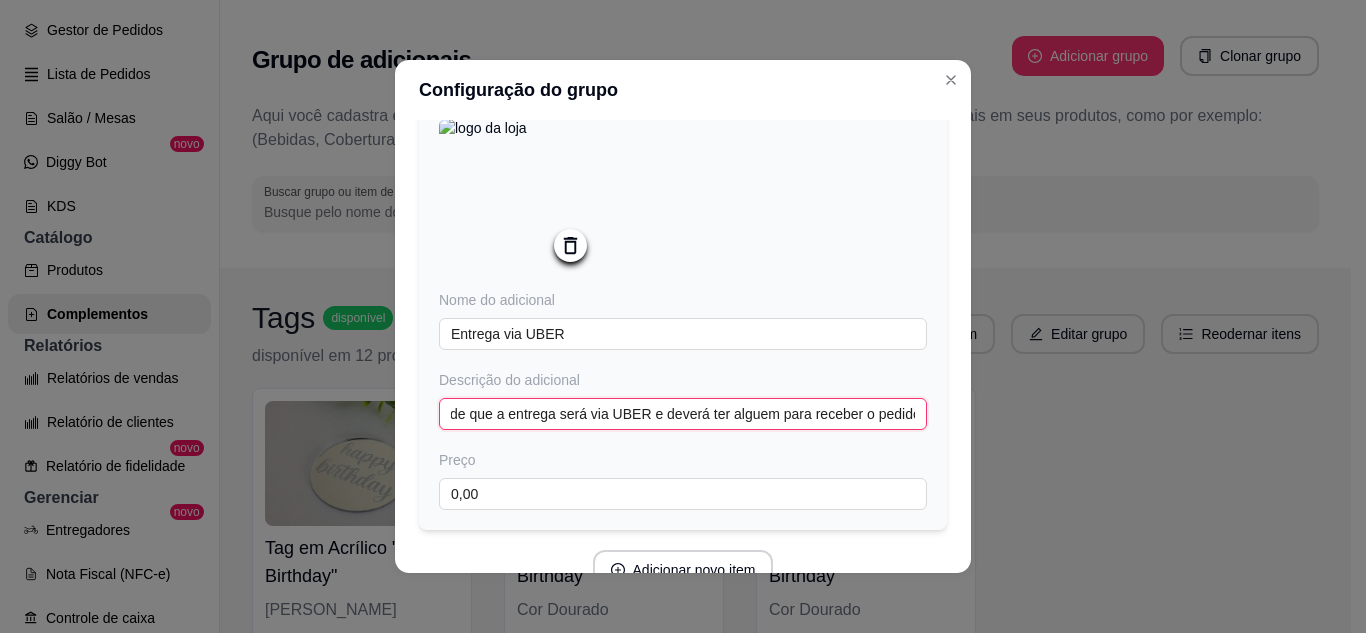 scroll, scrollTop: 0, scrollLeft: 90, axis: horizontal 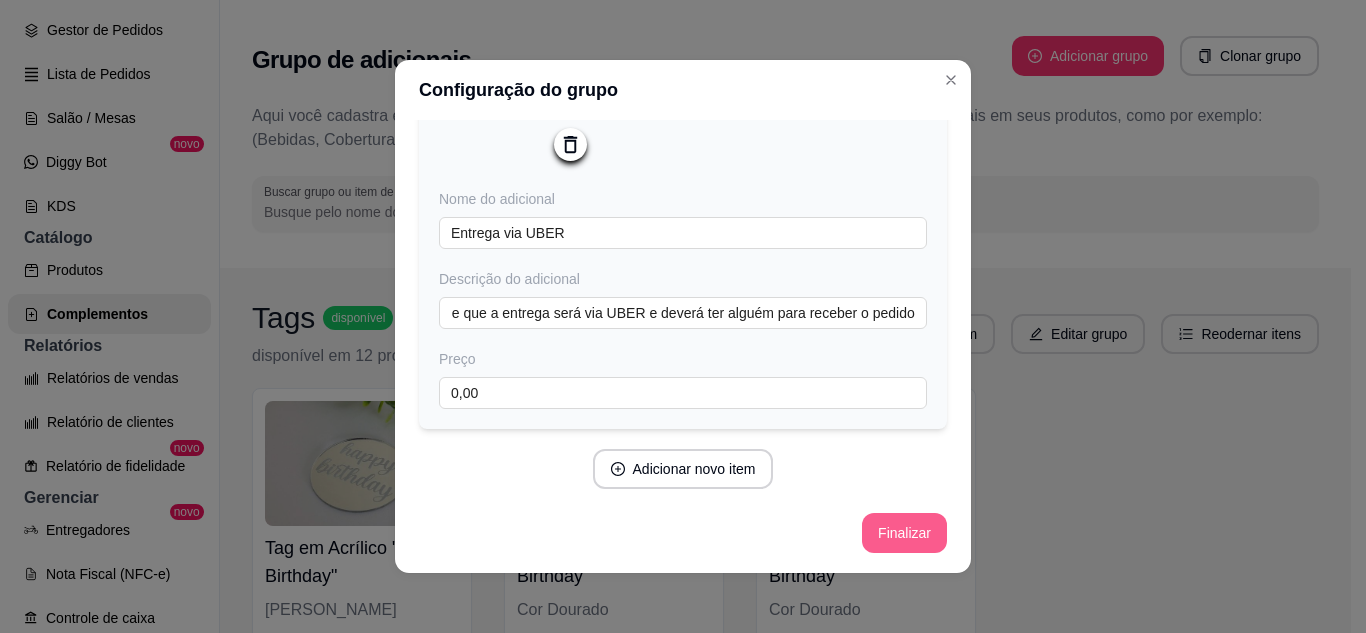 click on "Finalizar" at bounding box center [904, 533] 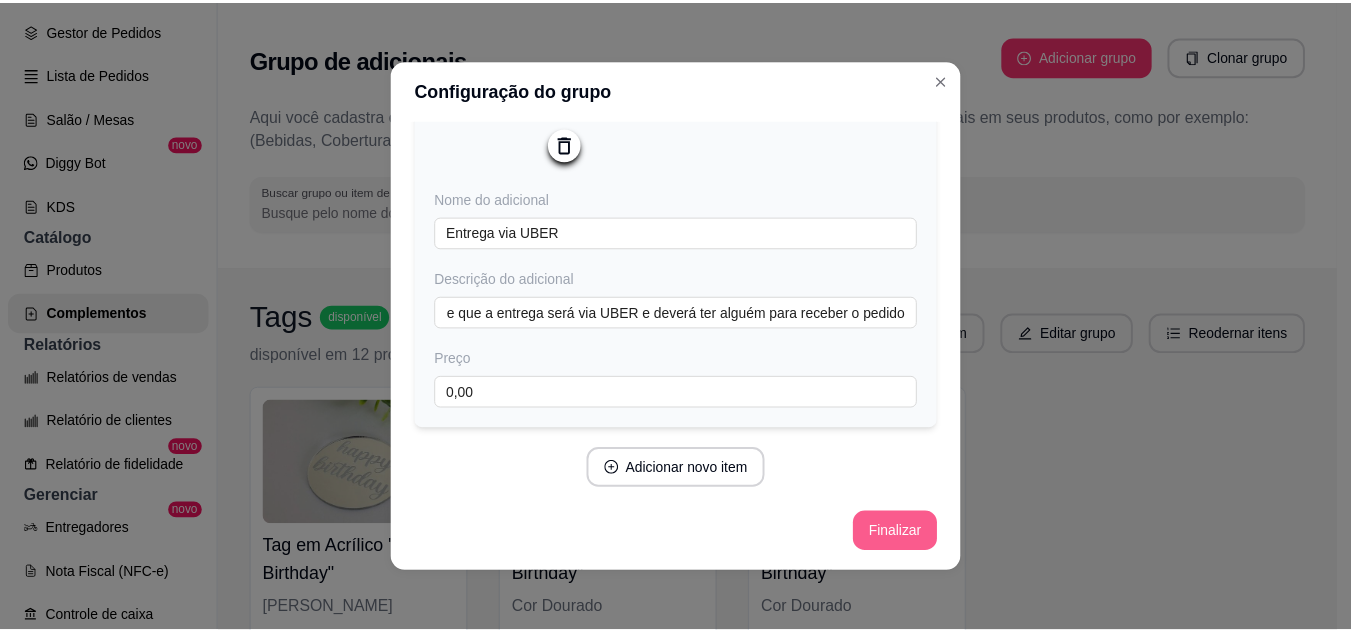 scroll, scrollTop: 0, scrollLeft: 0, axis: both 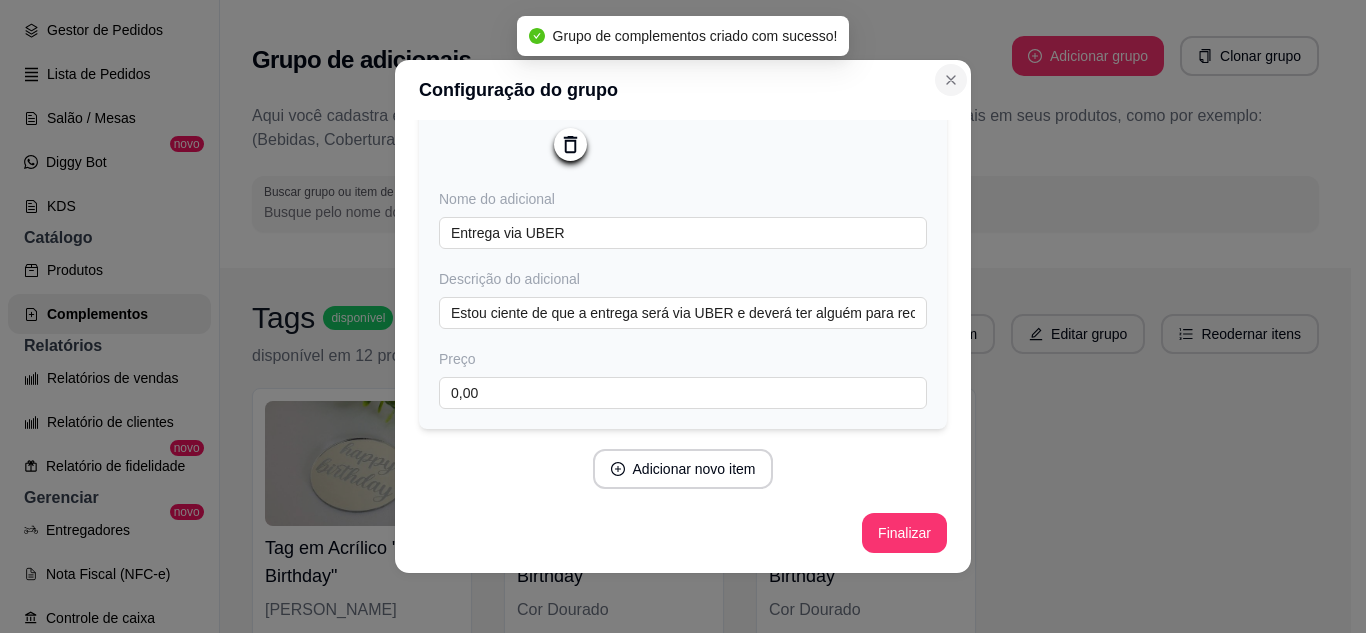 click 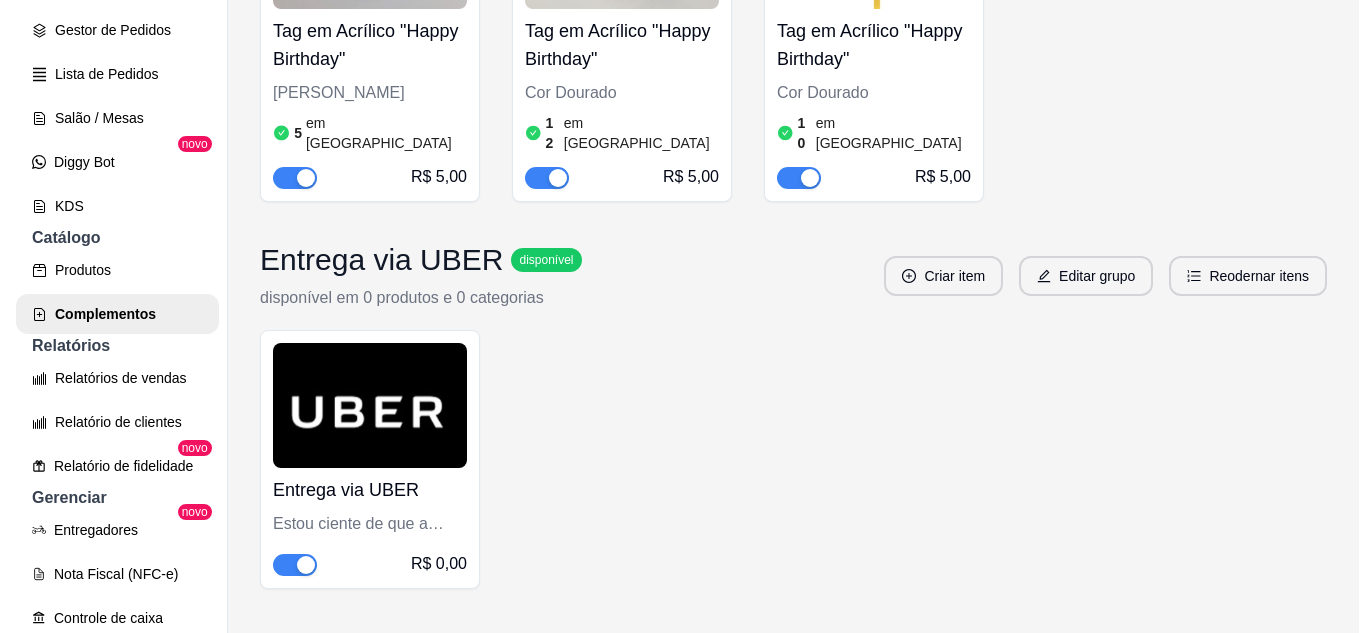 scroll, scrollTop: 590, scrollLeft: 0, axis: vertical 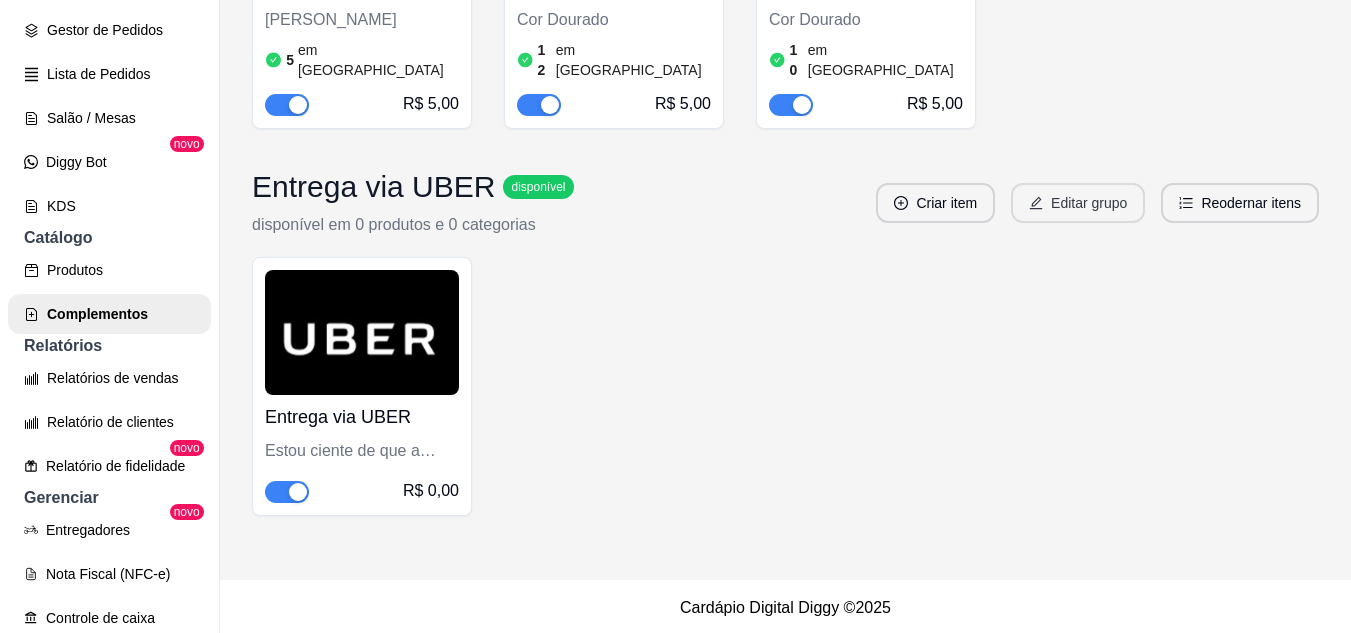 click on "Editar grupo" at bounding box center (1078, 203) 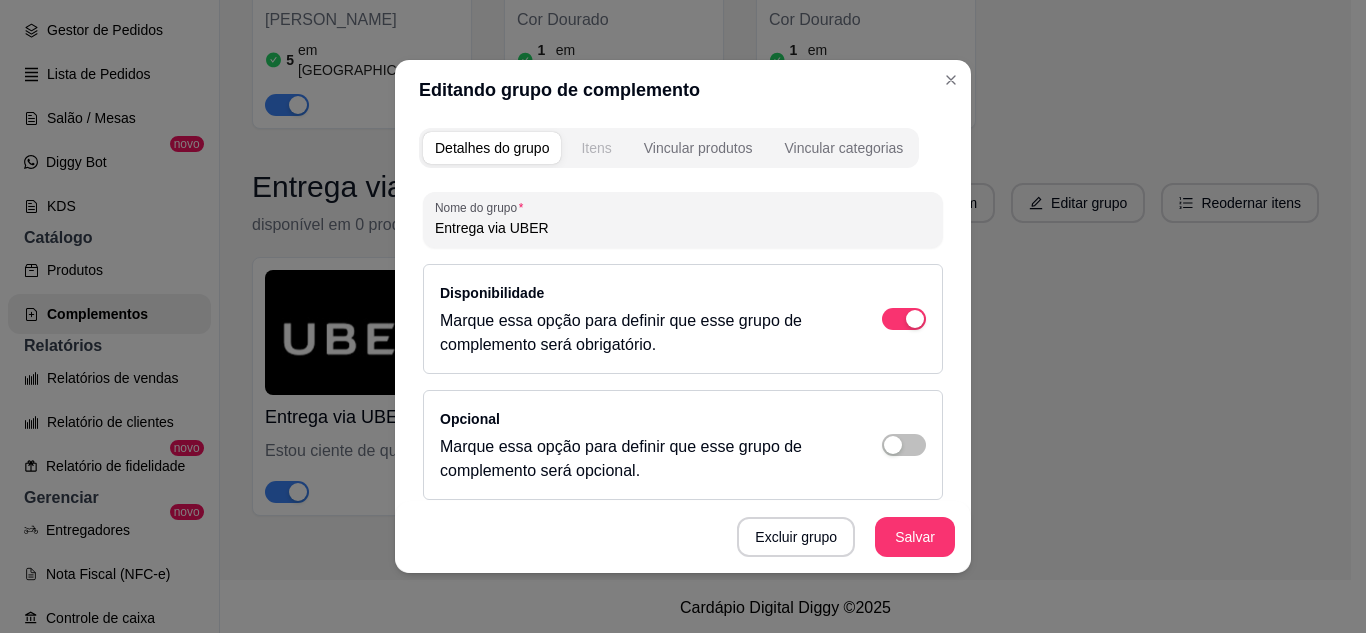 click on "Itens" at bounding box center [596, 148] 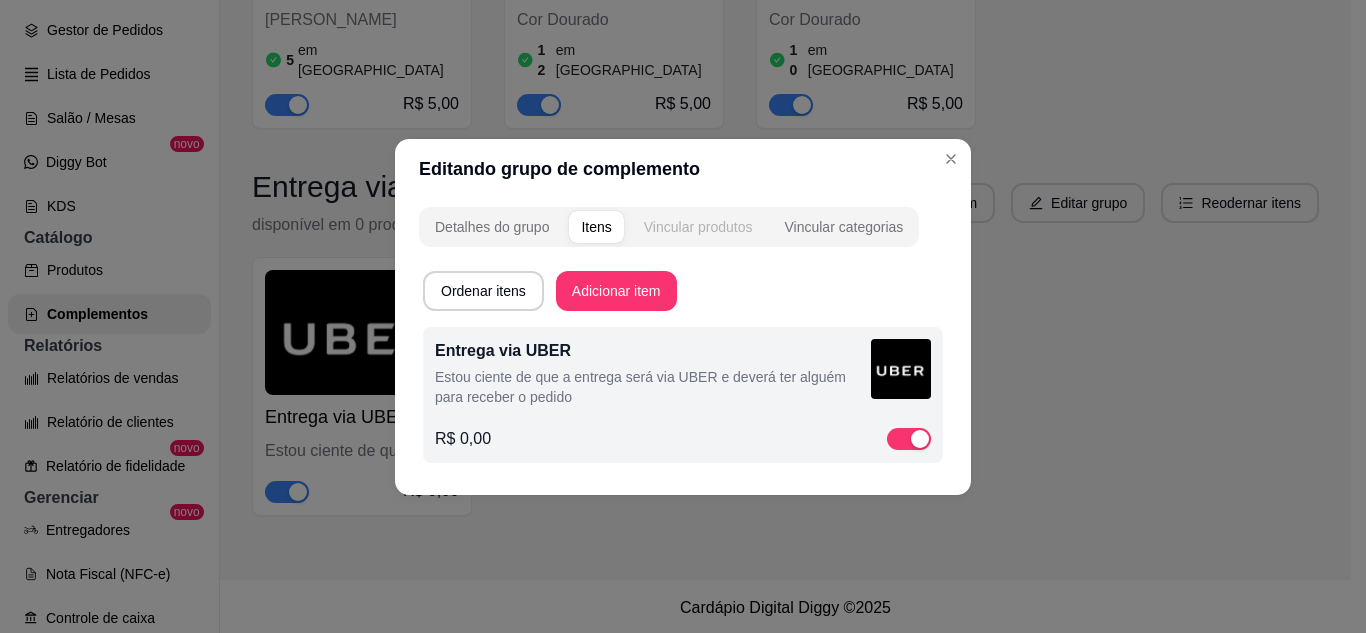 click on "Vincular produtos" at bounding box center [698, 227] 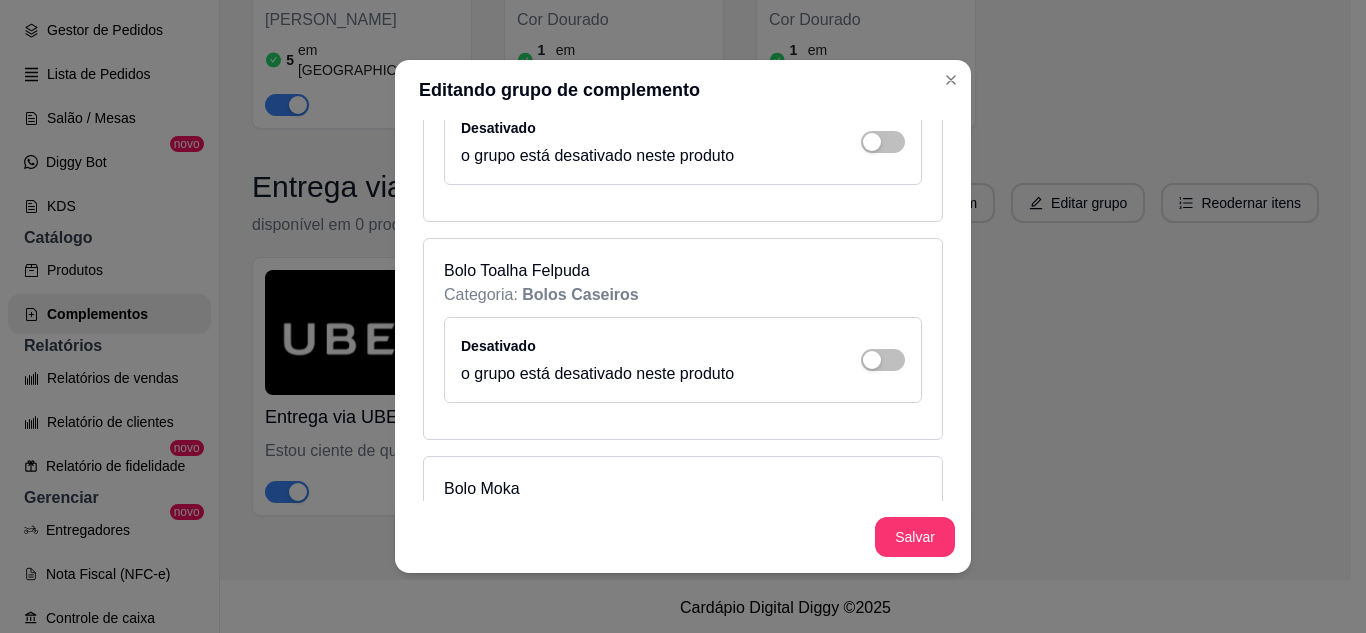 scroll, scrollTop: 0, scrollLeft: 0, axis: both 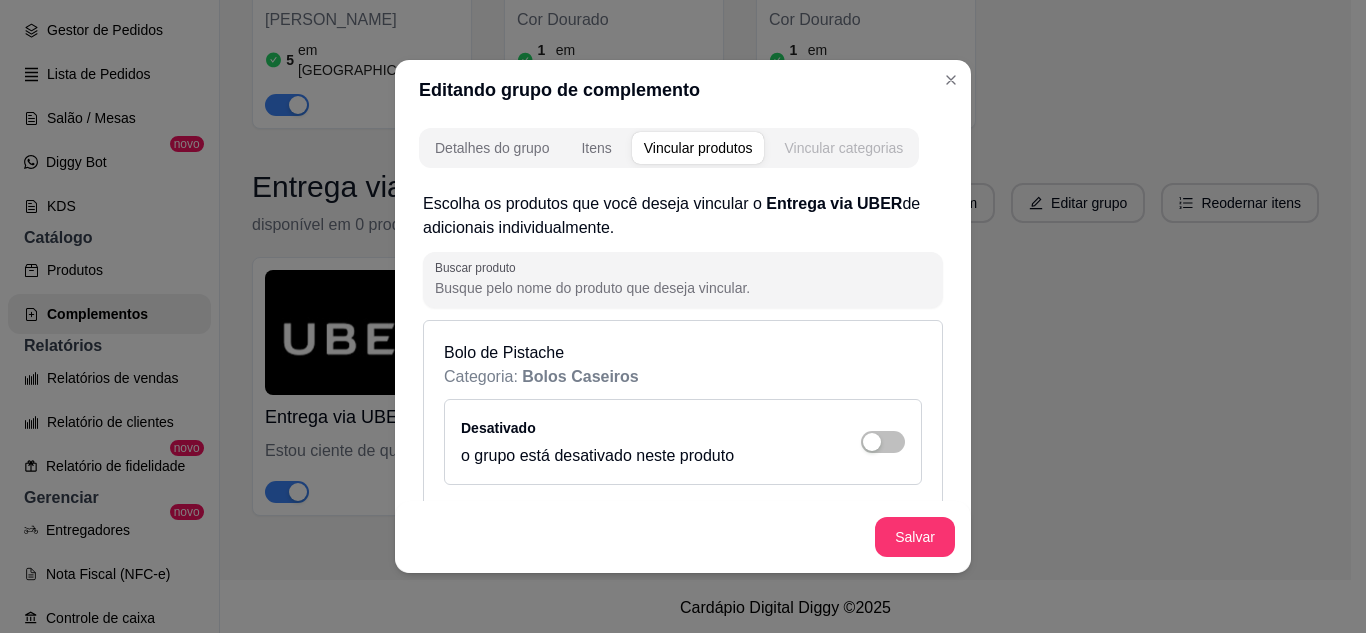 click on "Vincular categorias" at bounding box center (843, 148) 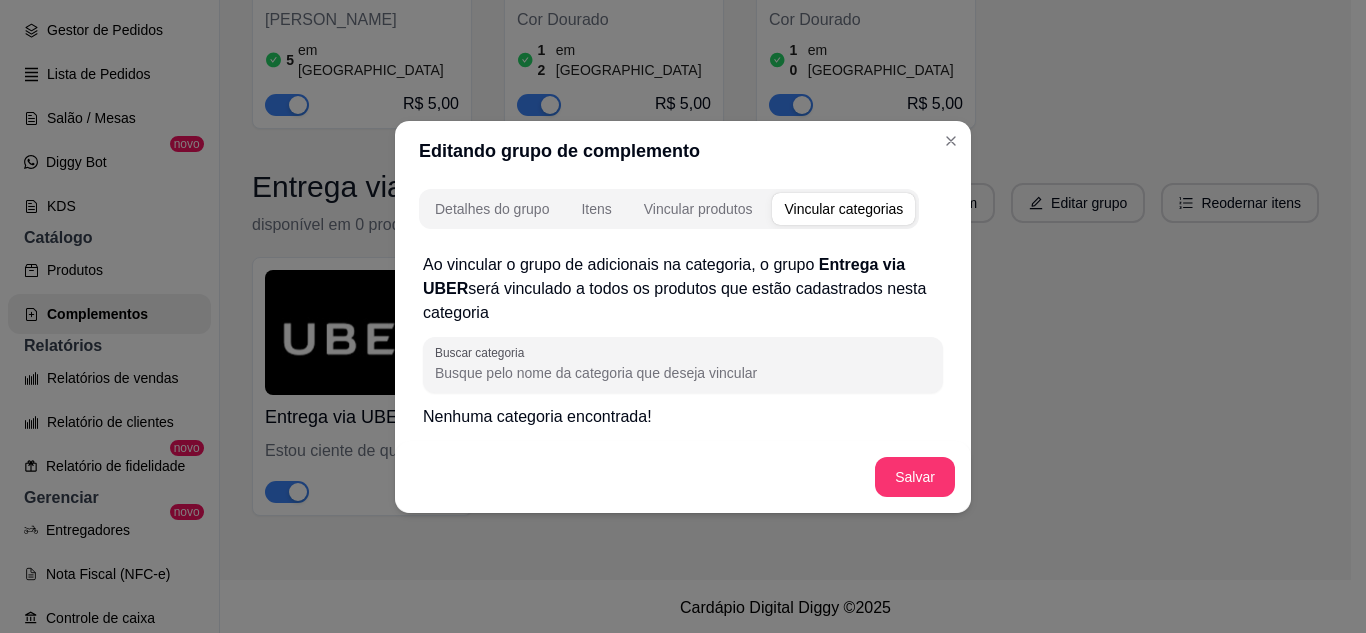 click on "Detalhes do grupo Itens Vincular produtos Vincular categorias Ao vincular o grupo de adicionais na categoria, o grupo   Entrega via UBER  será vinculado a todos os produtos que estão cadastrados nesta categoria Buscar categoria Nenhuma categoria encontrada! [GEOGRAPHIC_DATA]" at bounding box center [683, 347] 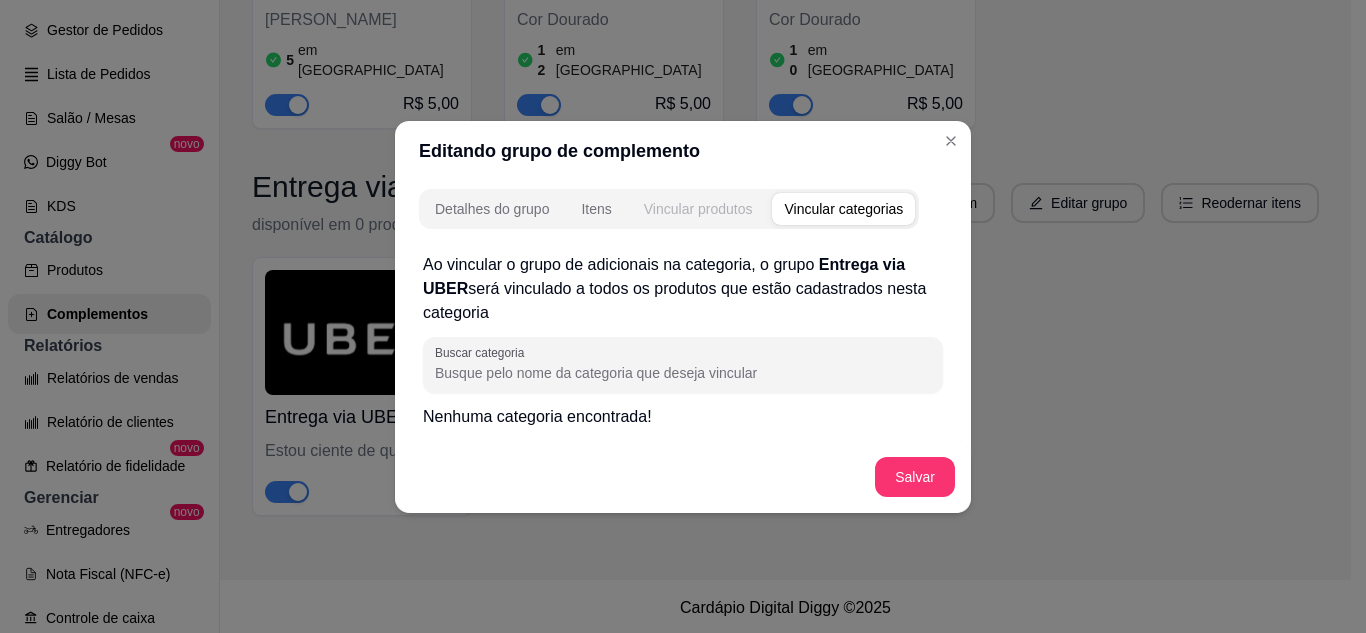 click on "Vincular produtos" at bounding box center [698, 209] 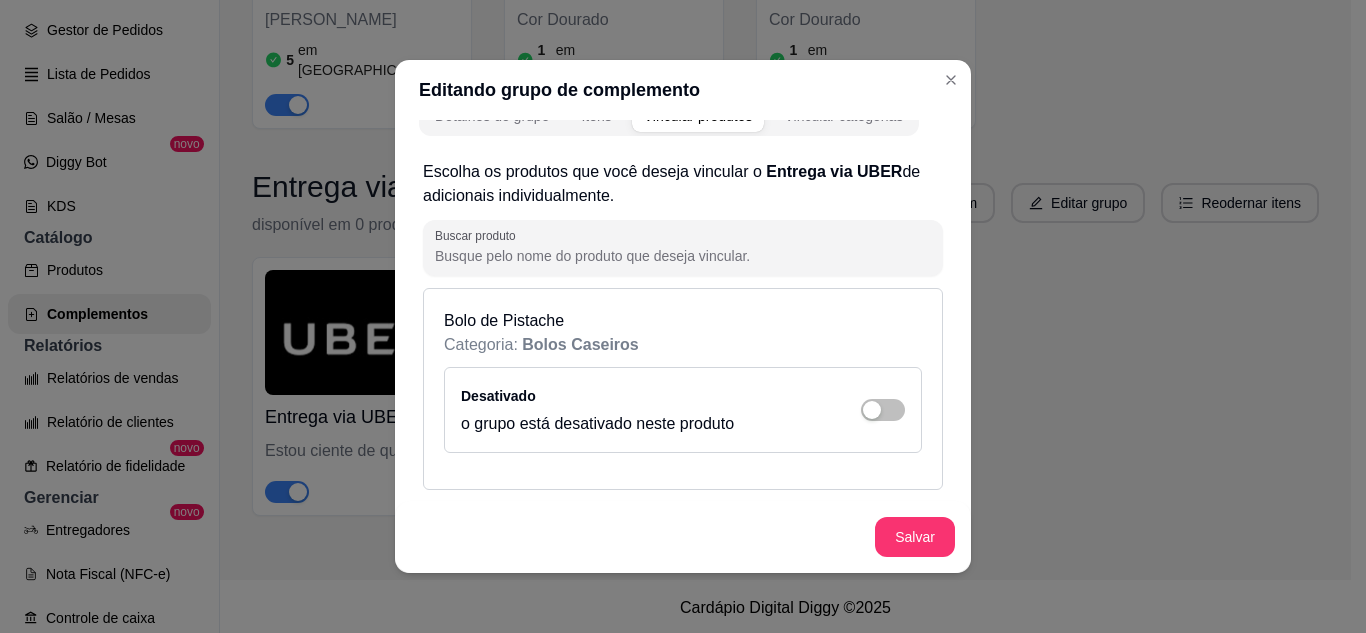 scroll, scrollTop: 0, scrollLeft: 0, axis: both 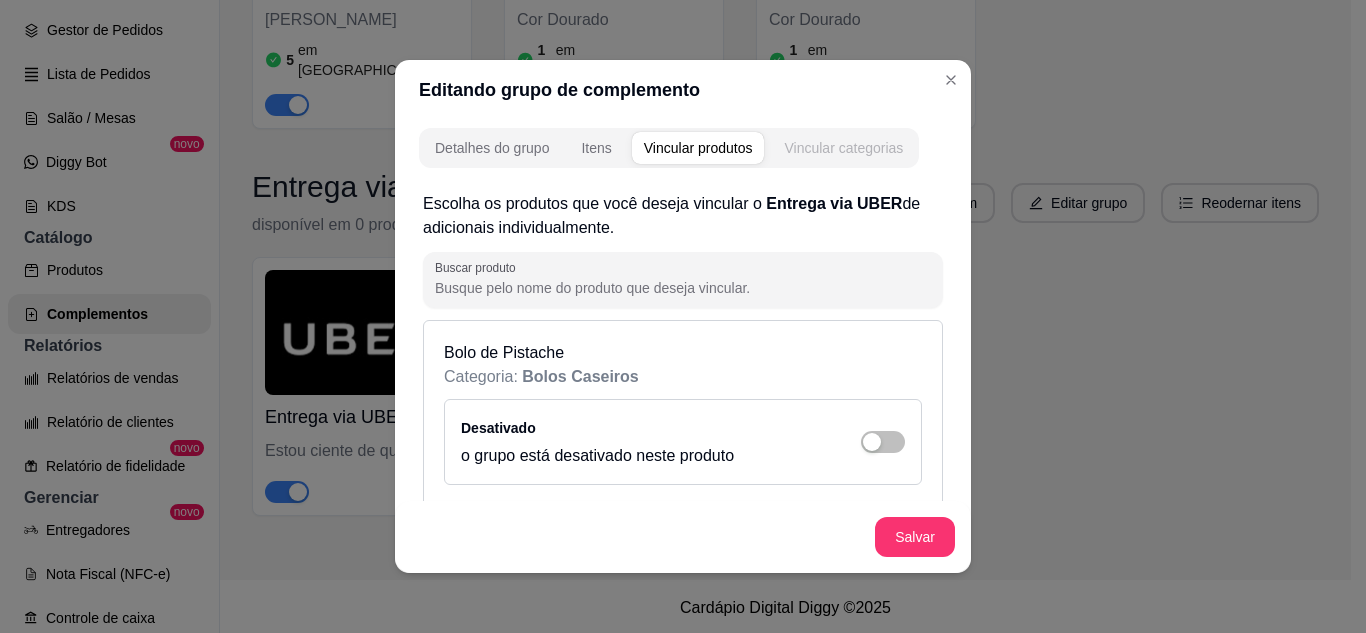 click on "Vincular categorias" at bounding box center [843, 148] 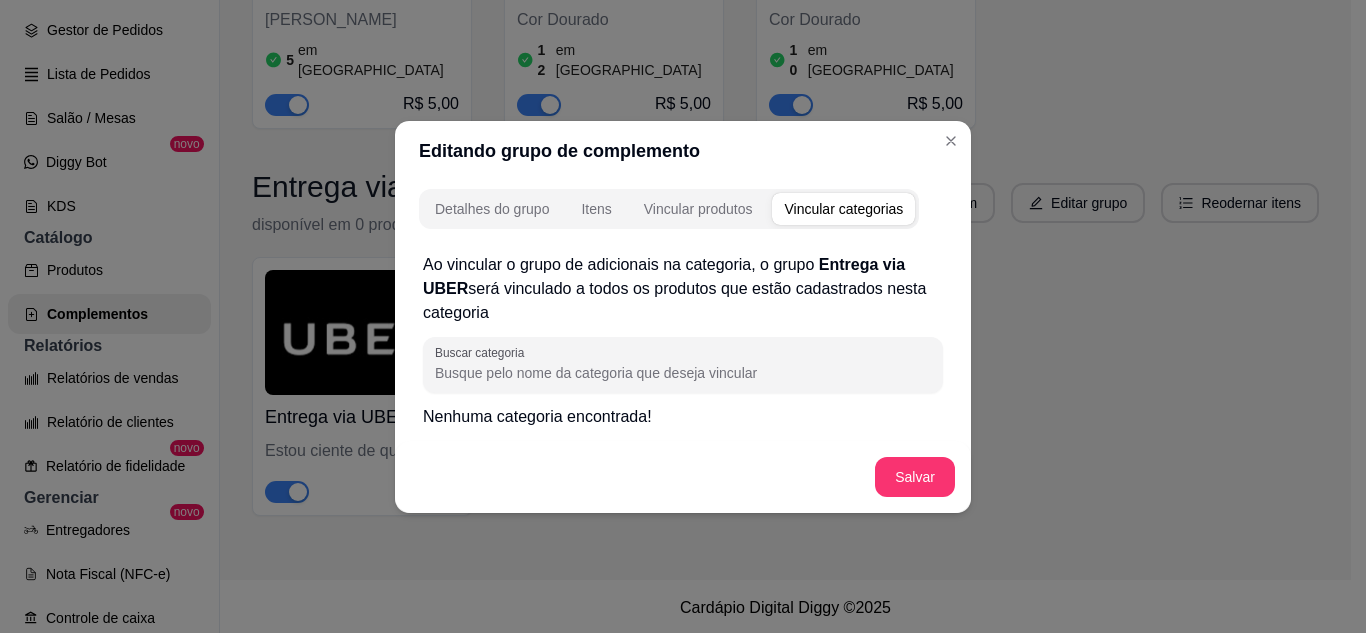 click on "Buscar categoria" at bounding box center [683, 373] 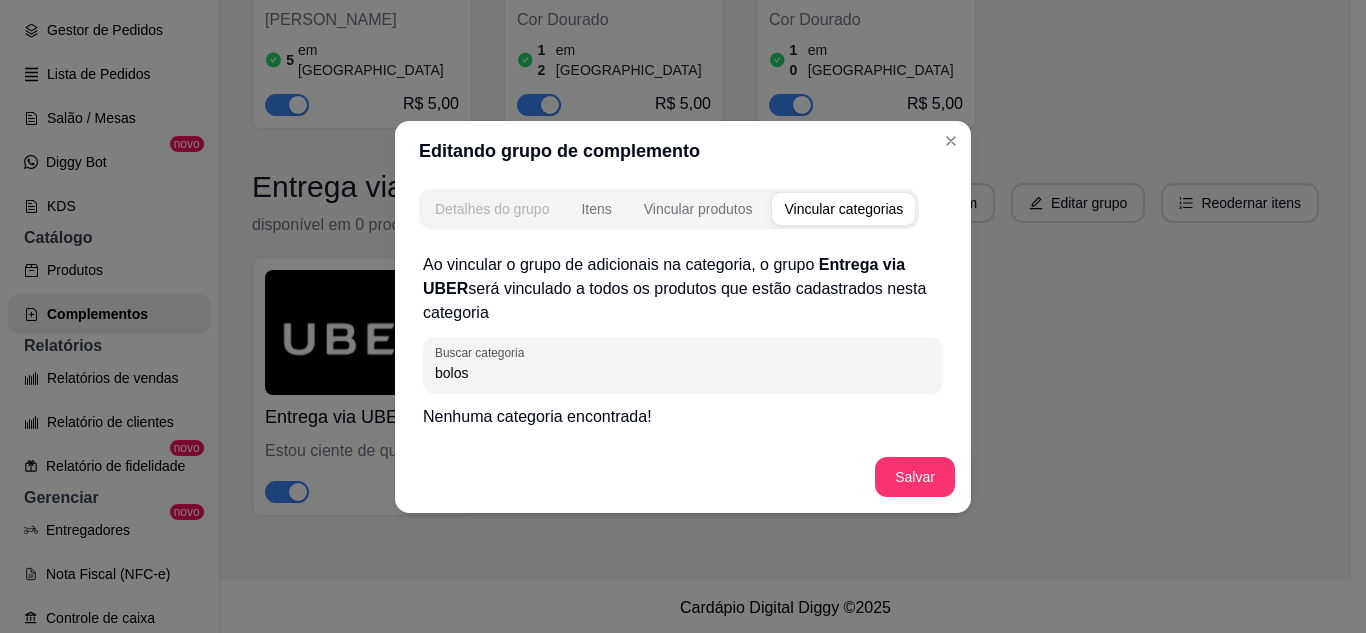 click on "Detalhes do grupo" at bounding box center (492, 209) 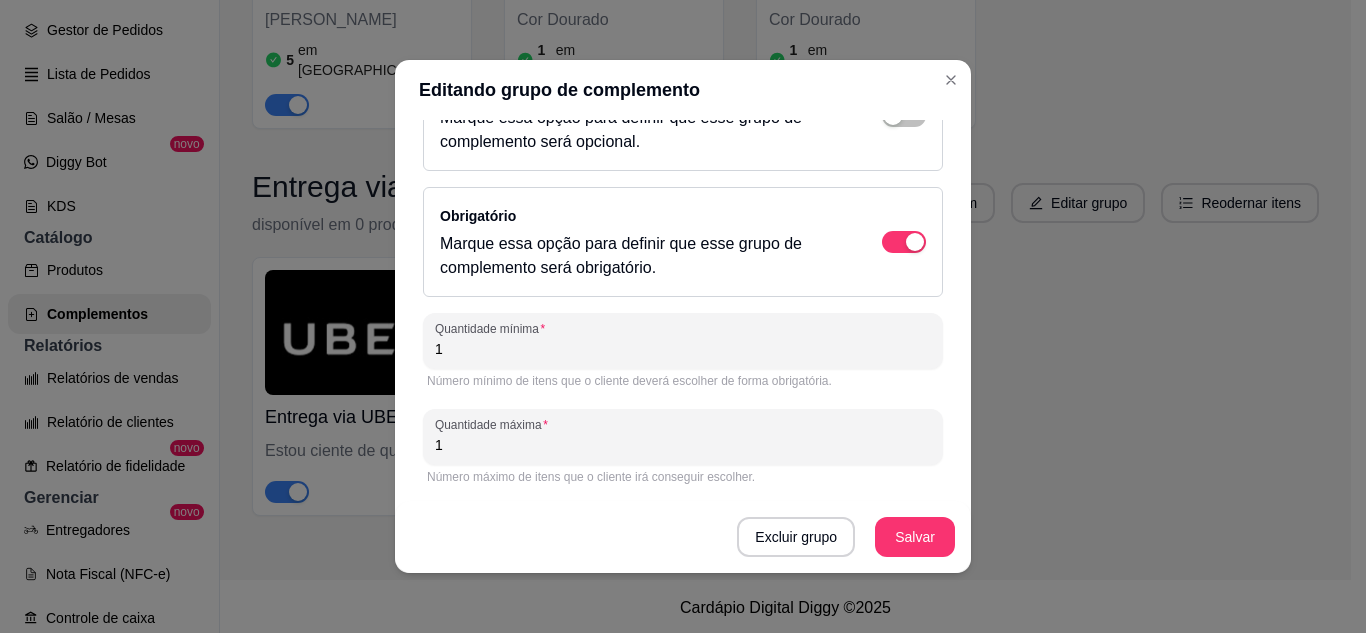 scroll, scrollTop: 0, scrollLeft: 0, axis: both 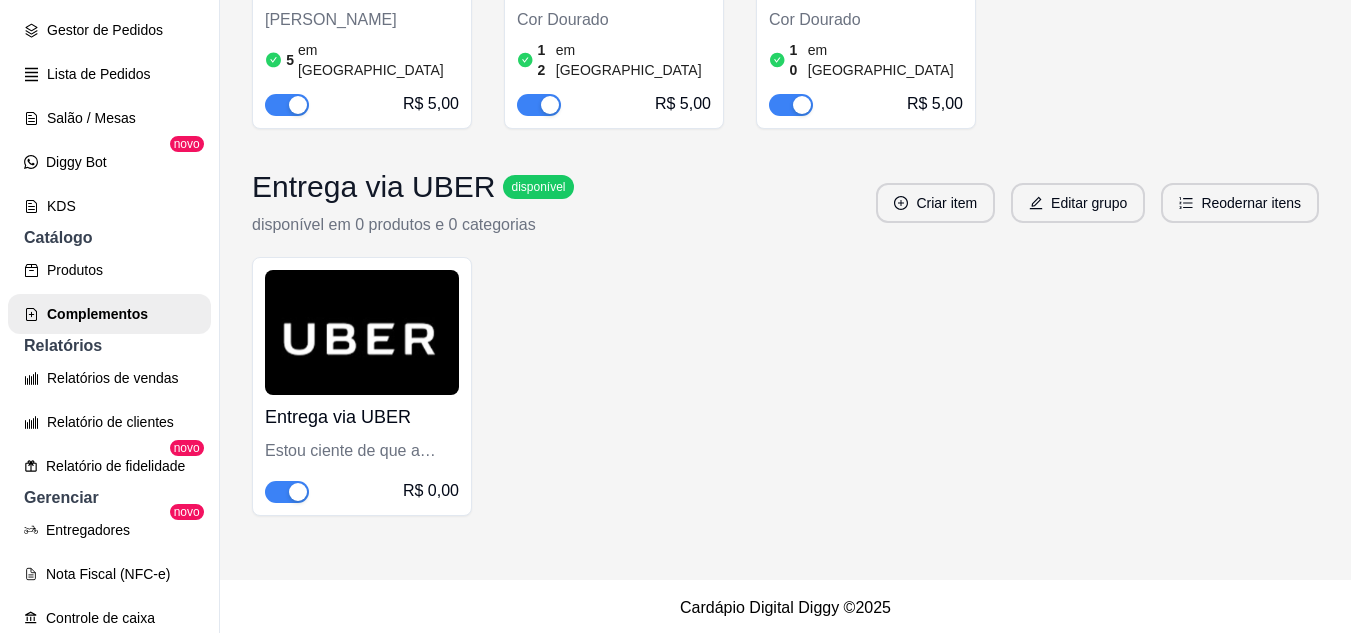 click at bounding box center (362, 332) 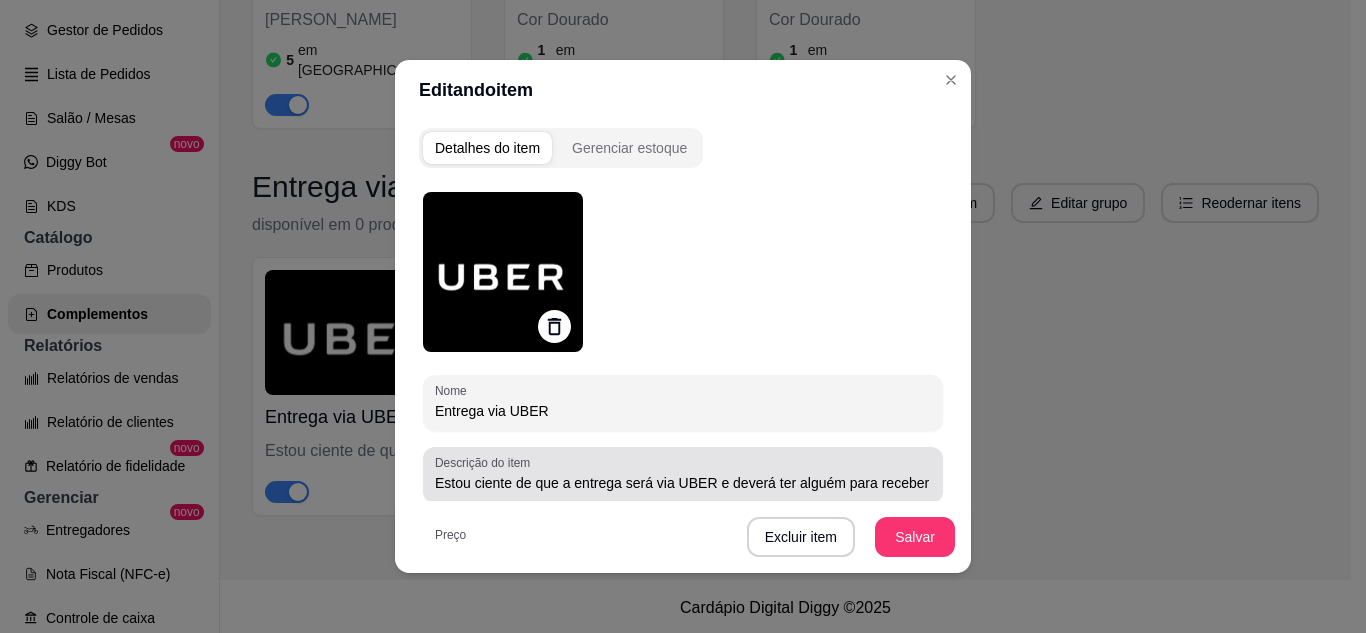 click on "Estou ciente de que a entrega será via UBER e deverá ter alguém para receber o pedido" at bounding box center [683, 483] 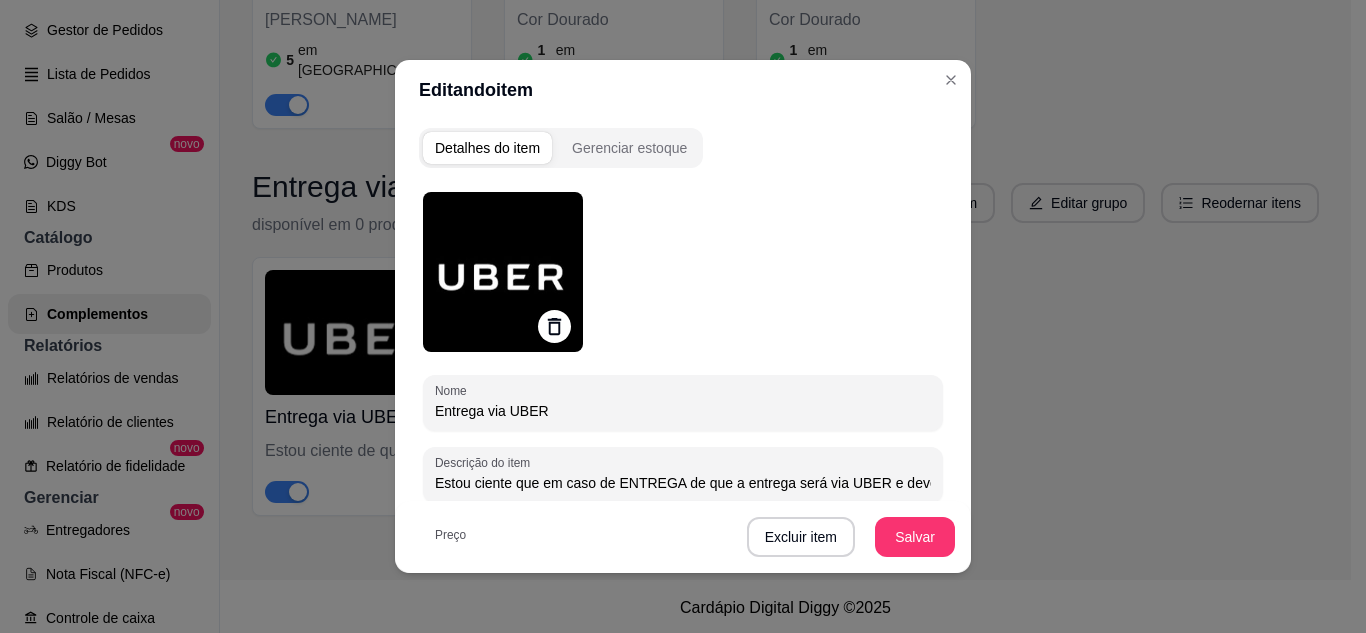 drag, startPoint x: 775, startPoint y: 483, endPoint x: 672, endPoint y: 473, distance: 103.4843 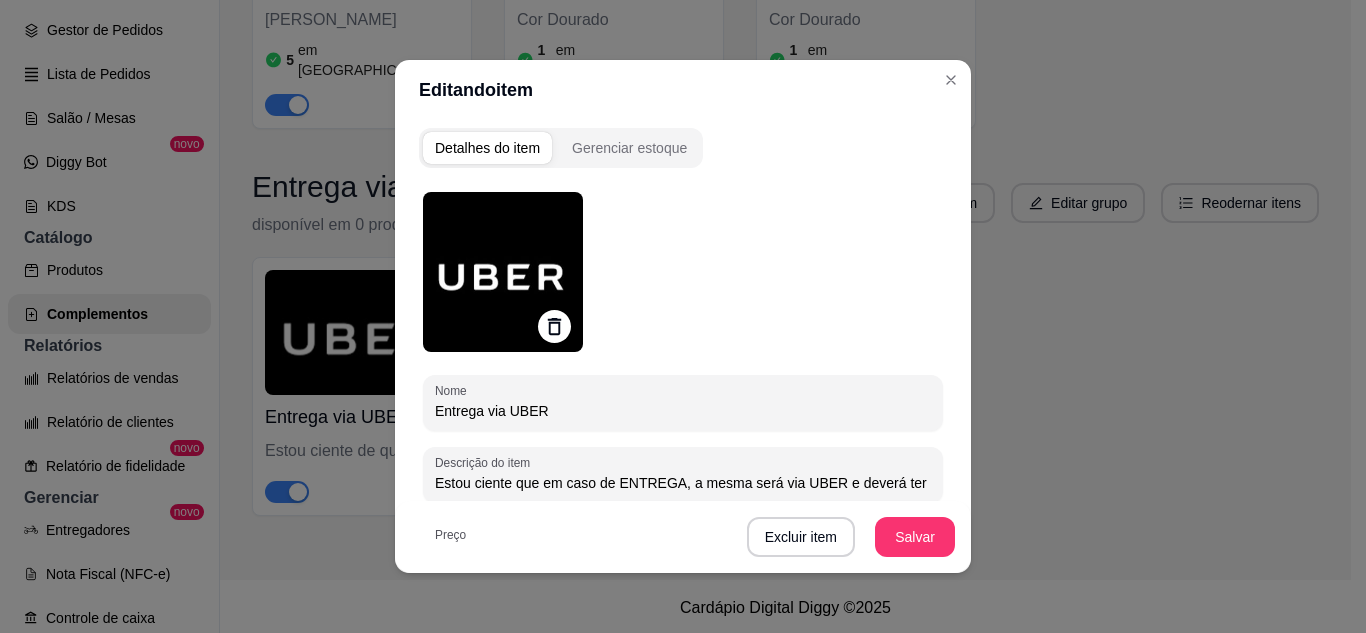 click on "Estou ciente que em caso de ENTREGA, a mesma será via UBER e deverá ter alguém para receber o pedido" at bounding box center [683, 483] 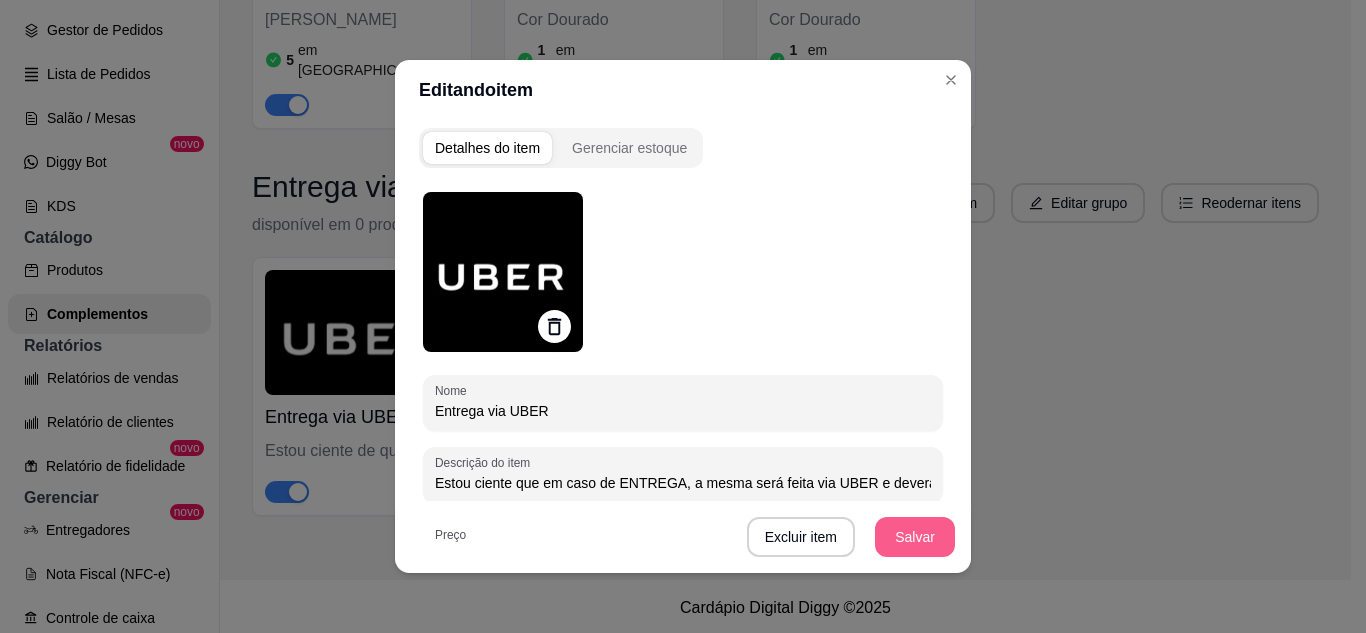 click on "Salvar" at bounding box center (915, 537) 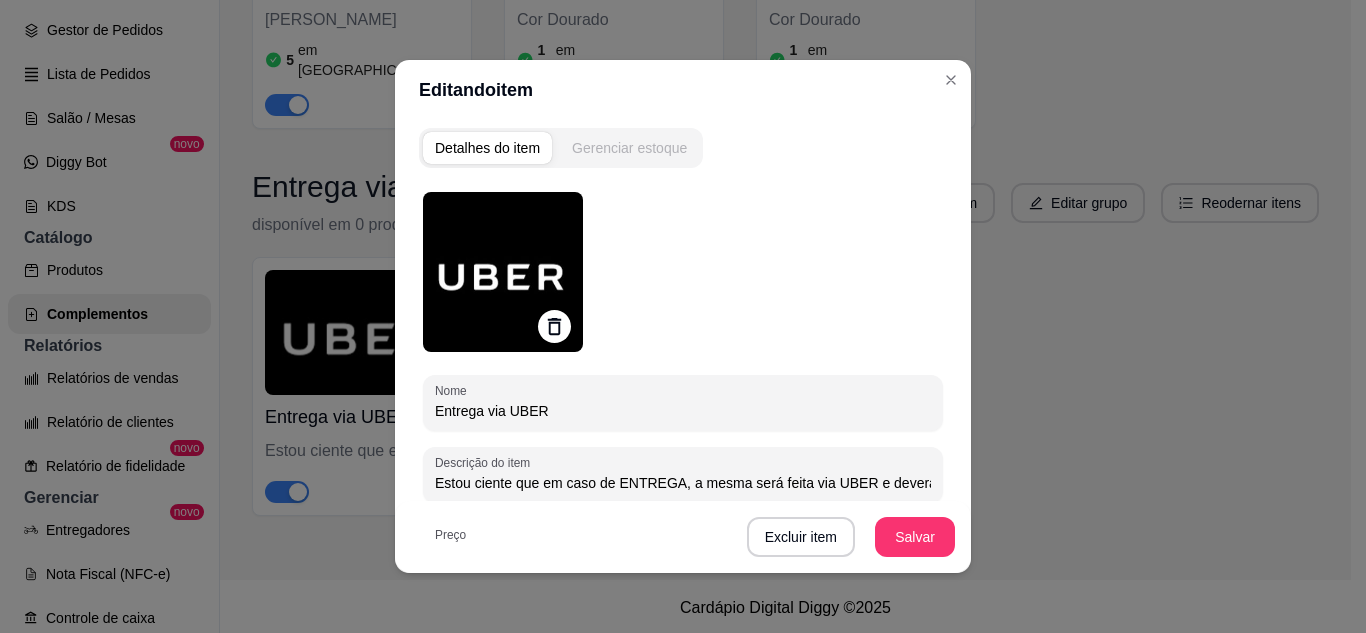 click on "Gerenciar estoque" at bounding box center [629, 148] 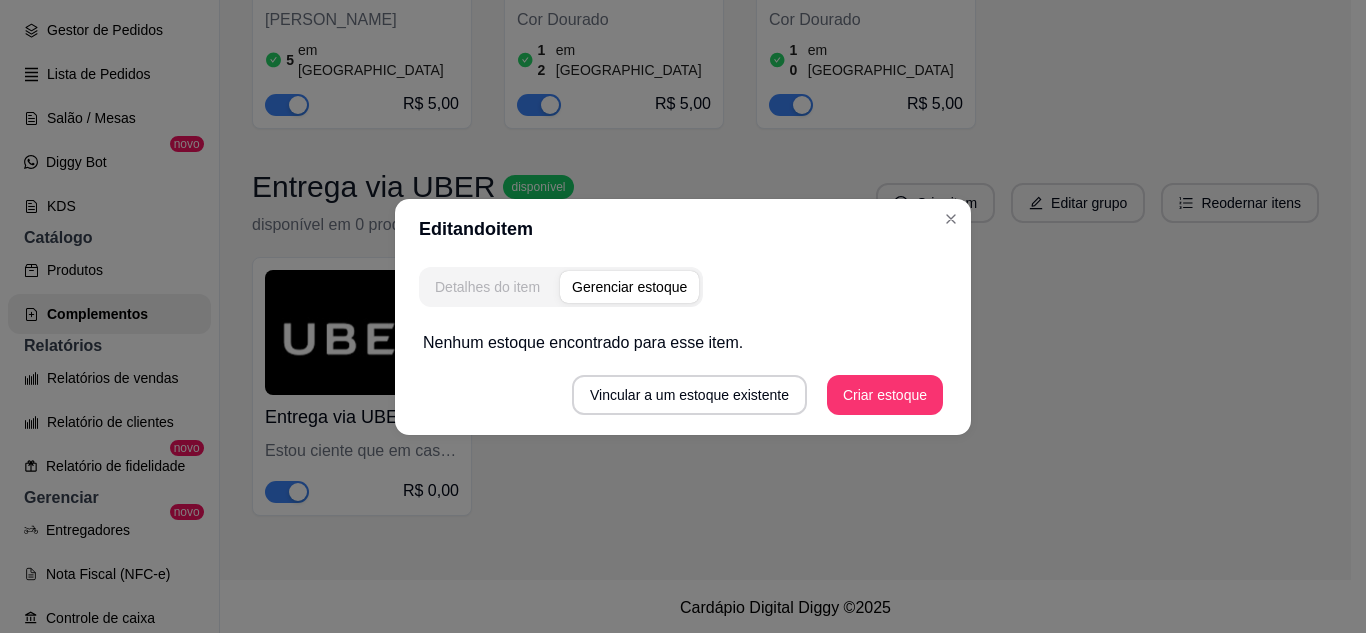 click on "Detalhes do item" at bounding box center (487, 287) 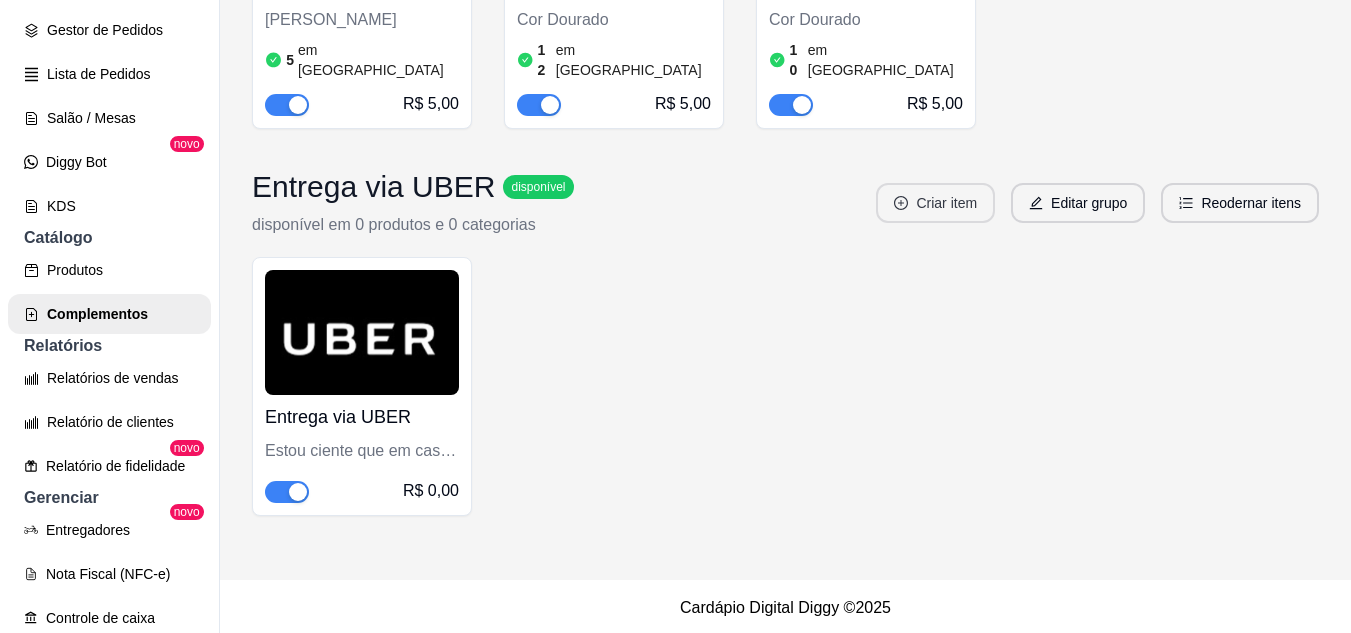click on "Criar item" at bounding box center [935, 203] 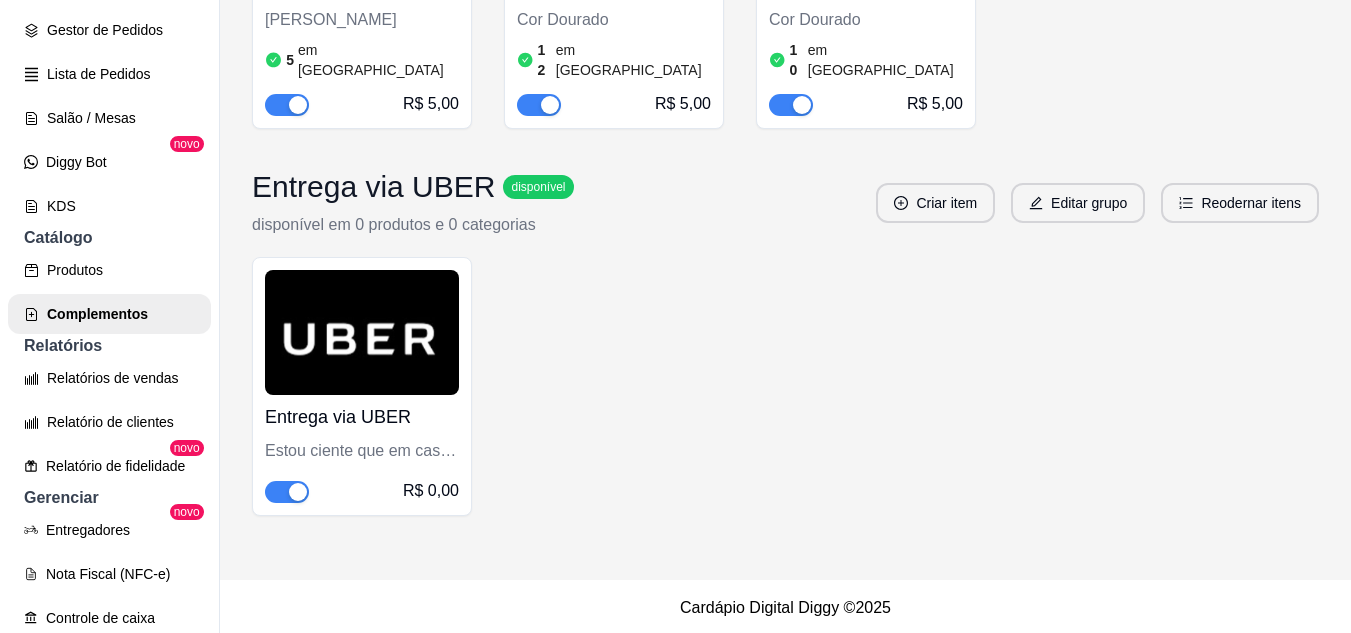 click at bounding box center (362, 332) 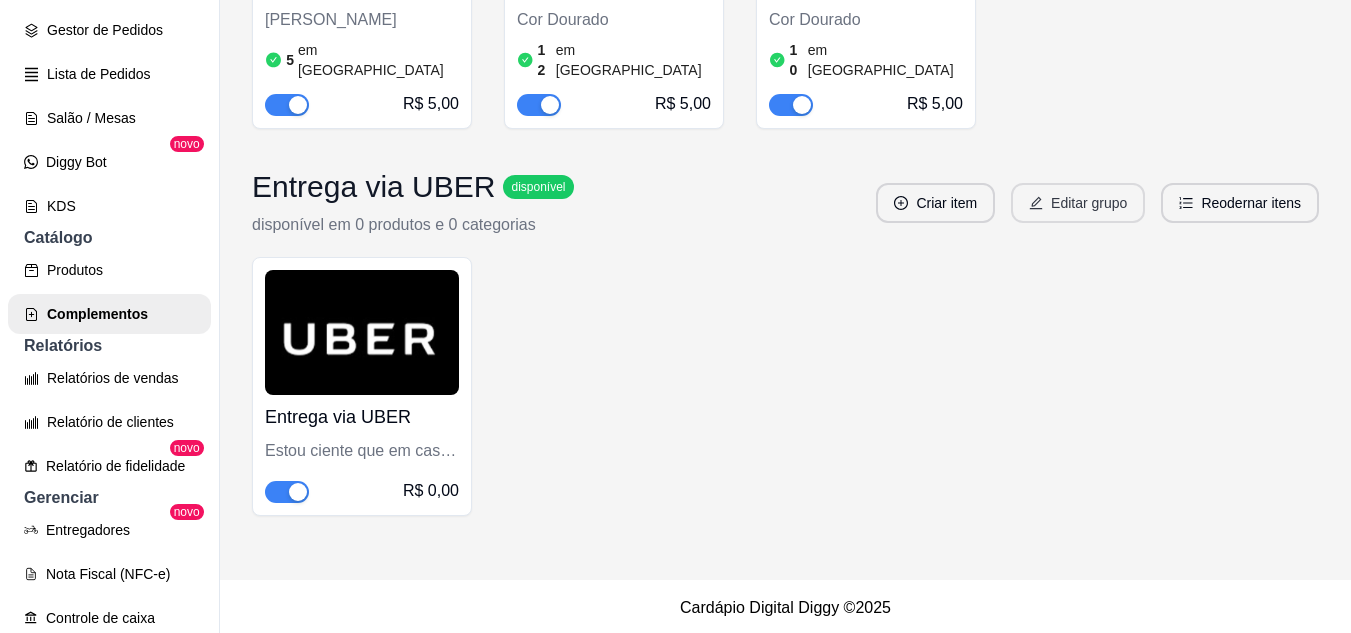 click on "Editar grupo" at bounding box center (1078, 203) 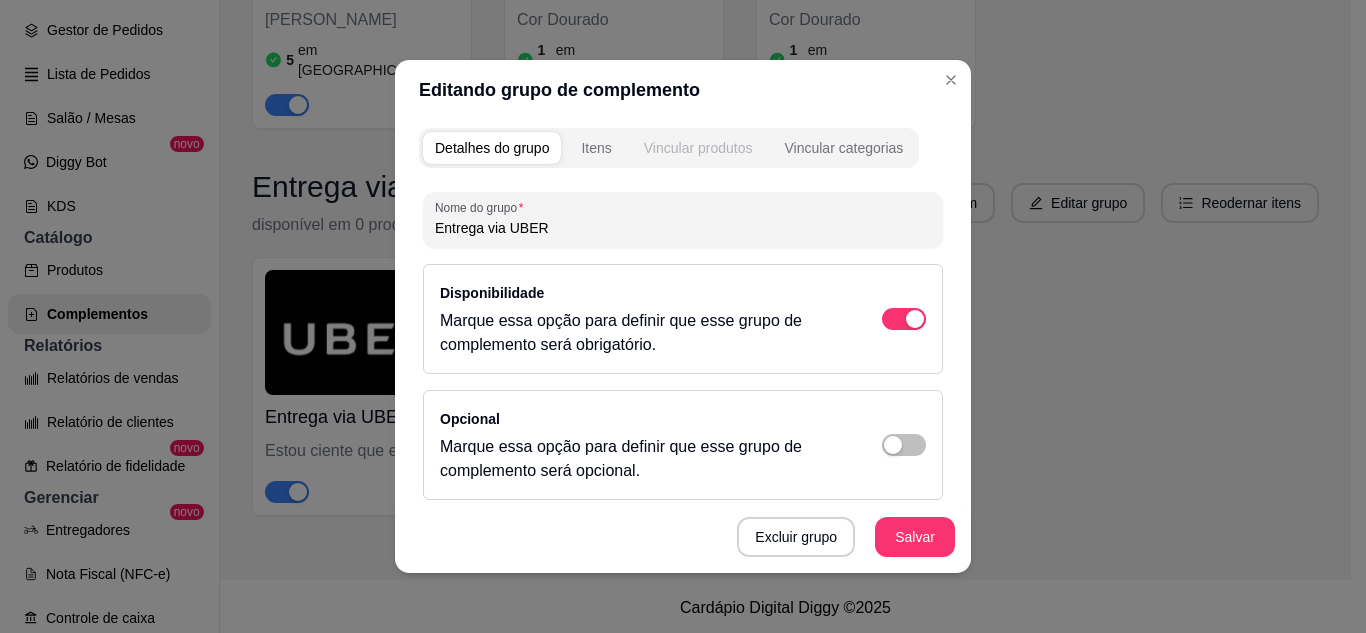 click on "Vincular produtos" at bounding box center [698, 148] 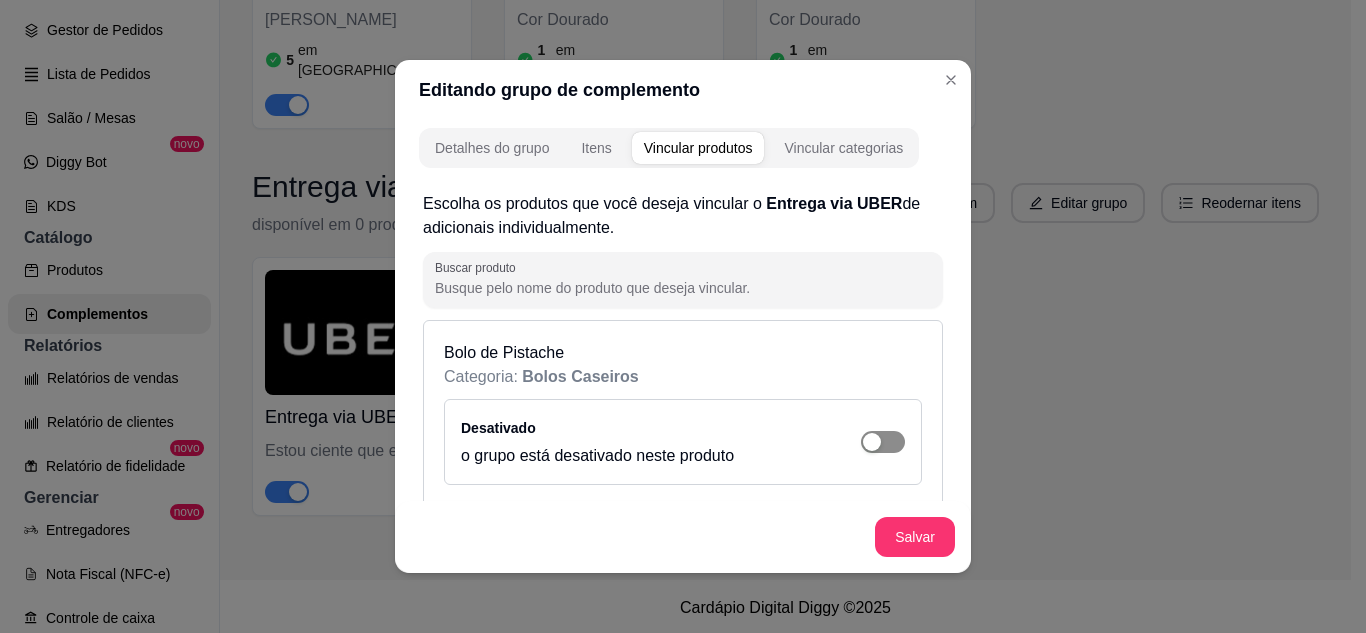 click at bounding box center (883, 442) 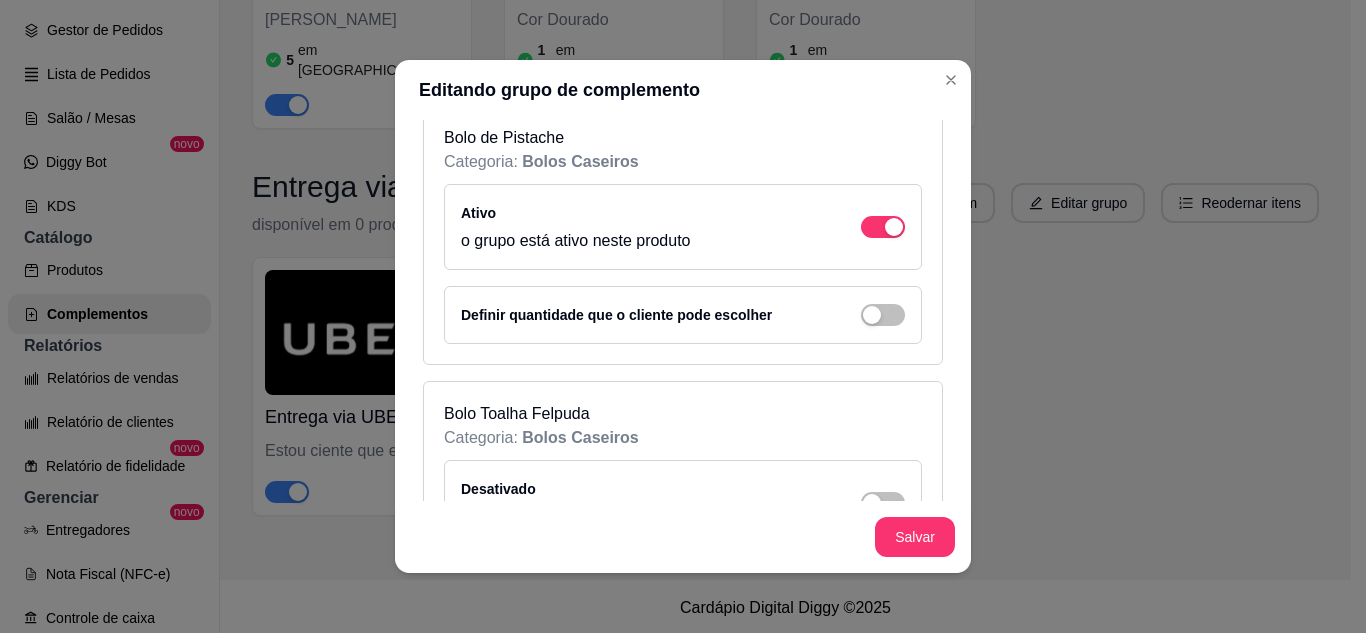 scroll, scrollTop: 300, scrollLeft: 0, axis: vertical 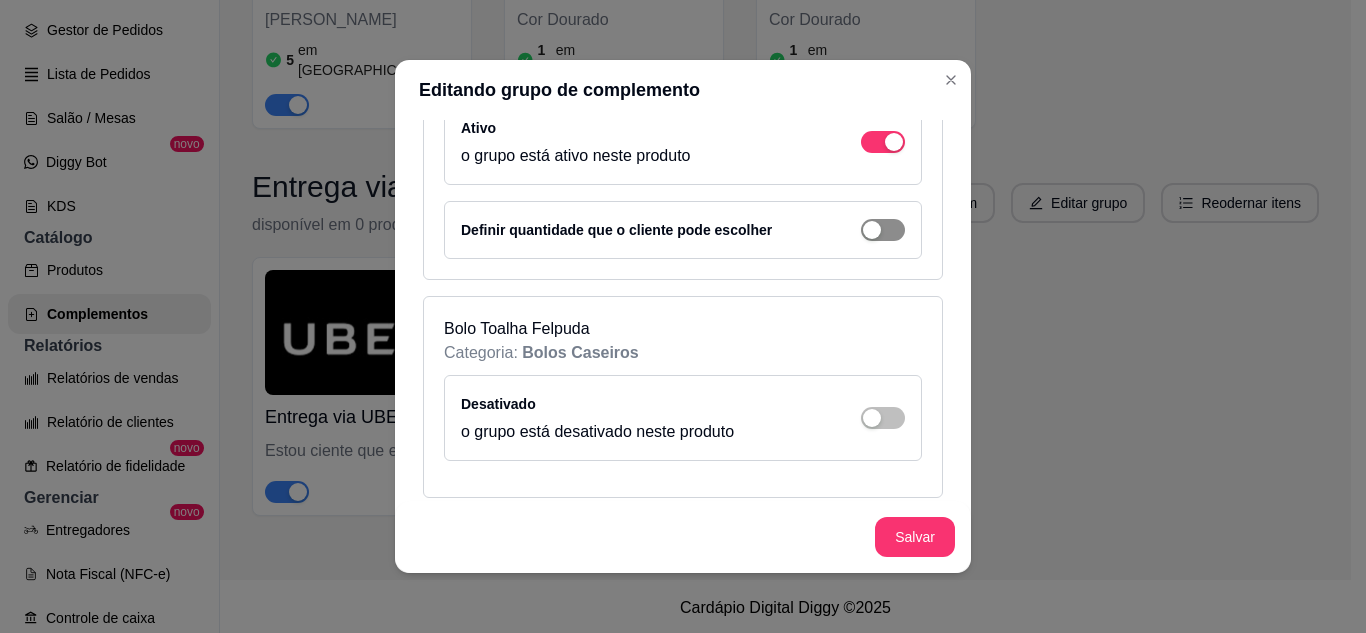 click at bounding box center (883, 230) 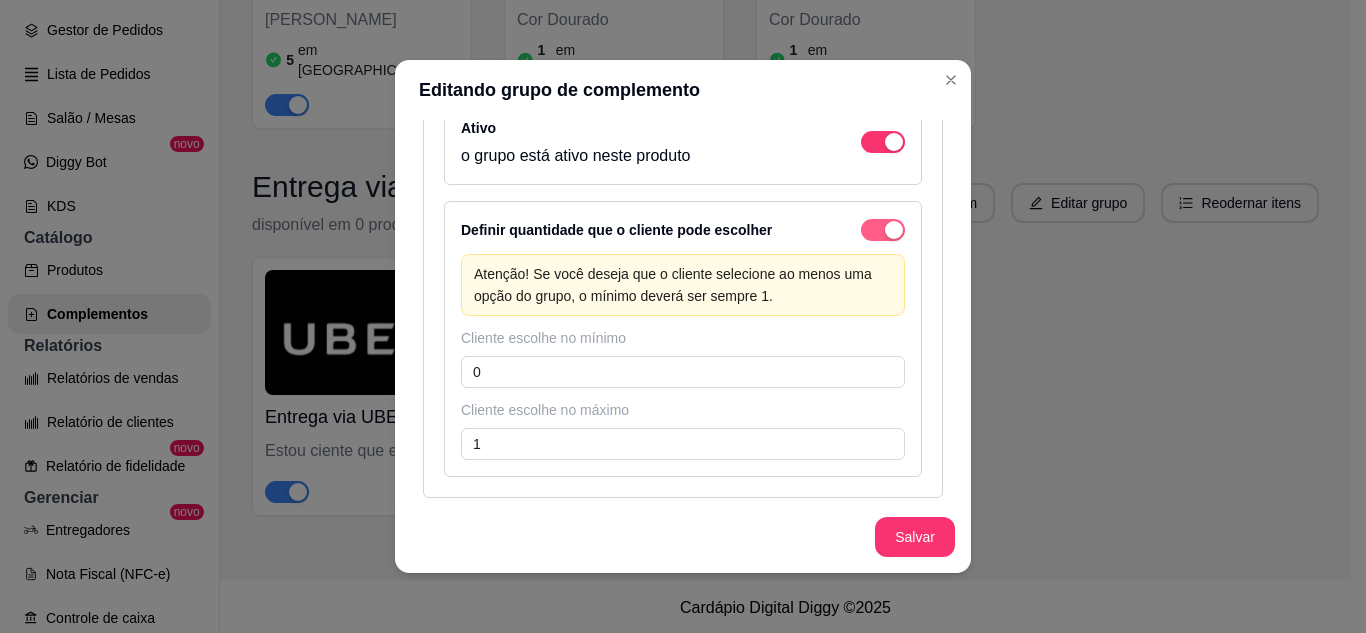 click at bounding box center (894, 230) 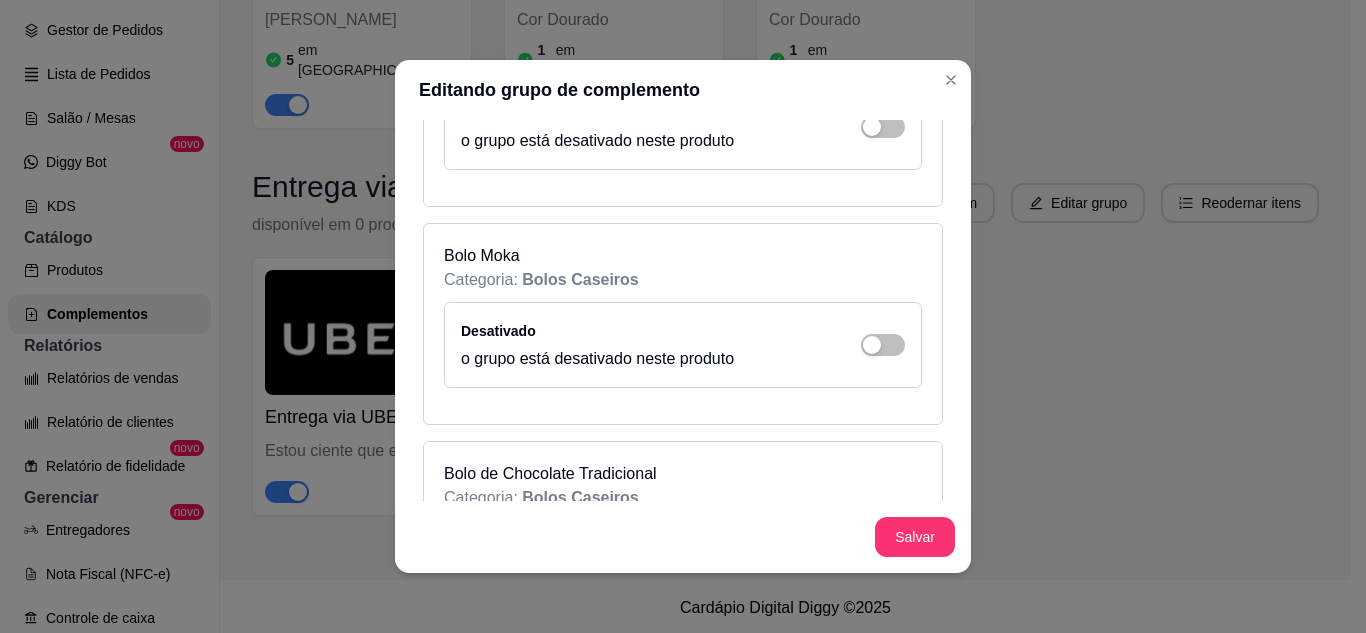 scroll, scrollTop: 600, scrollLeft: 0, axis: vertical 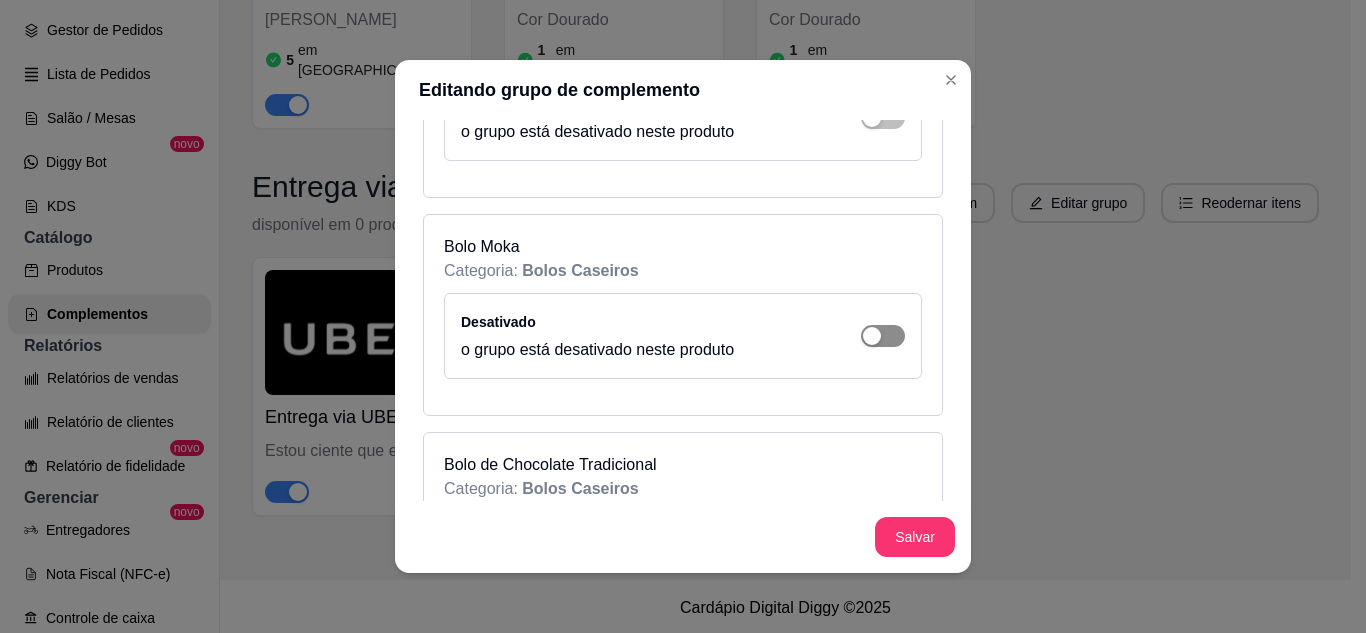 click at bounding box center [883, -158] 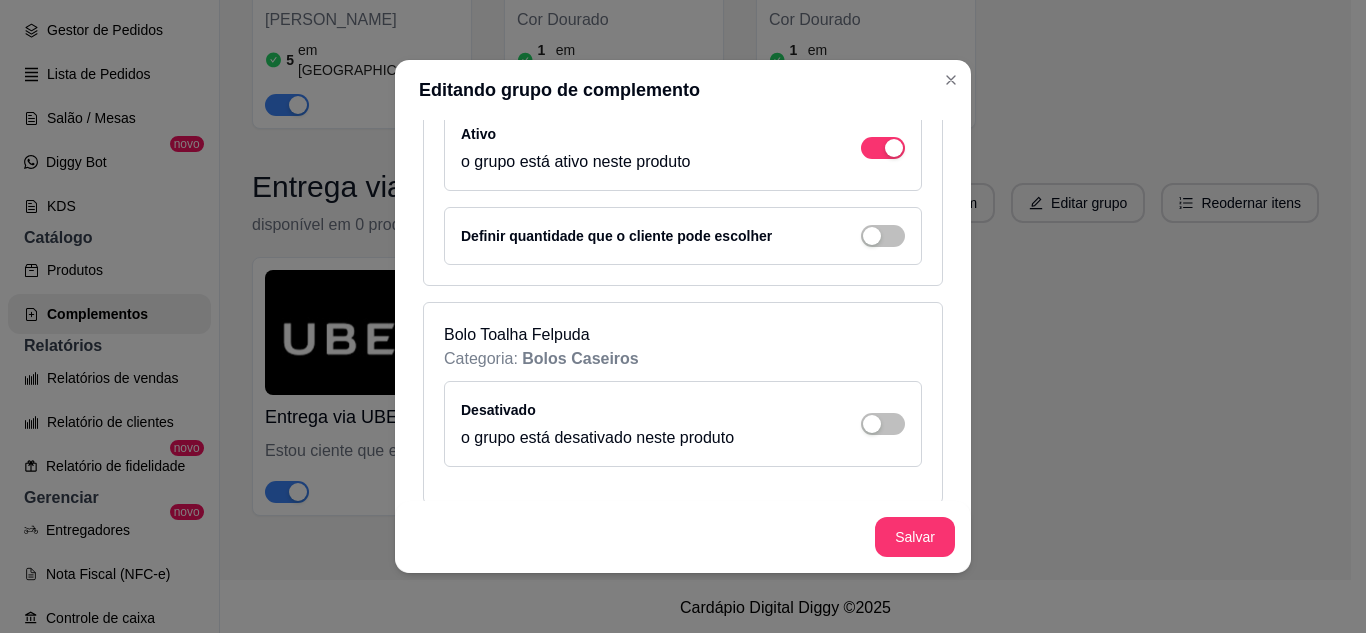 scroll, scrollTop: 400, scrollLeft: 0, axis: vertical 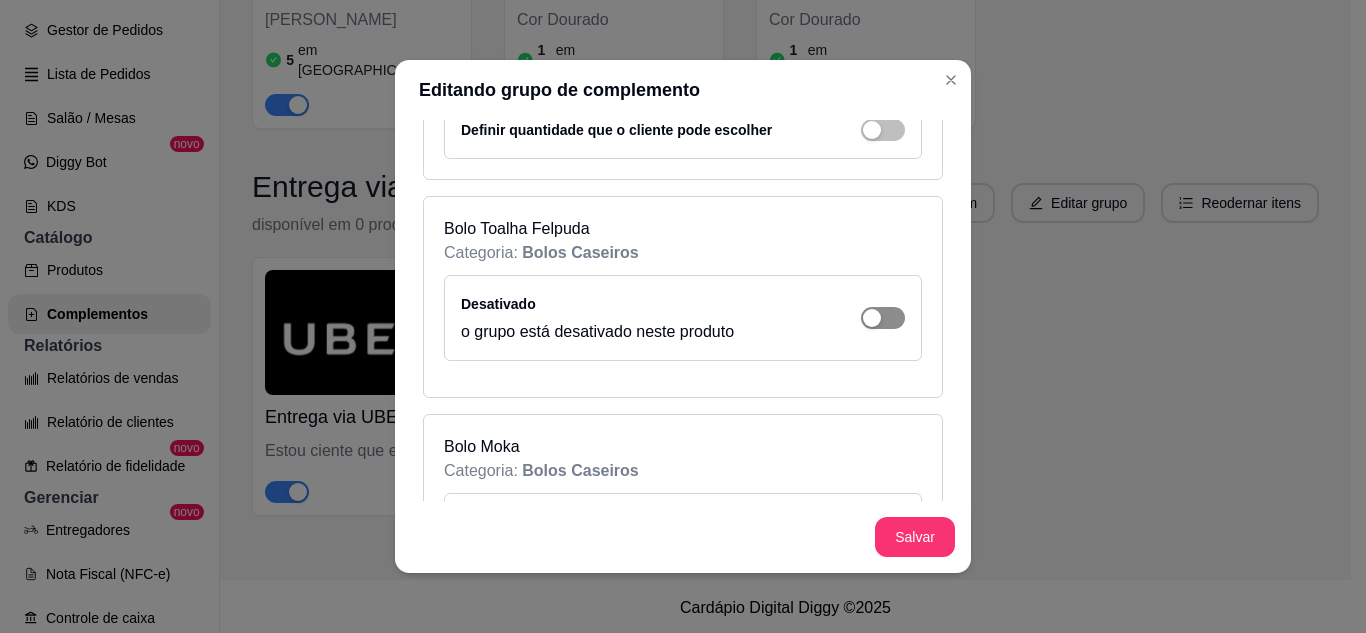 click at bounding box center (894, 42) 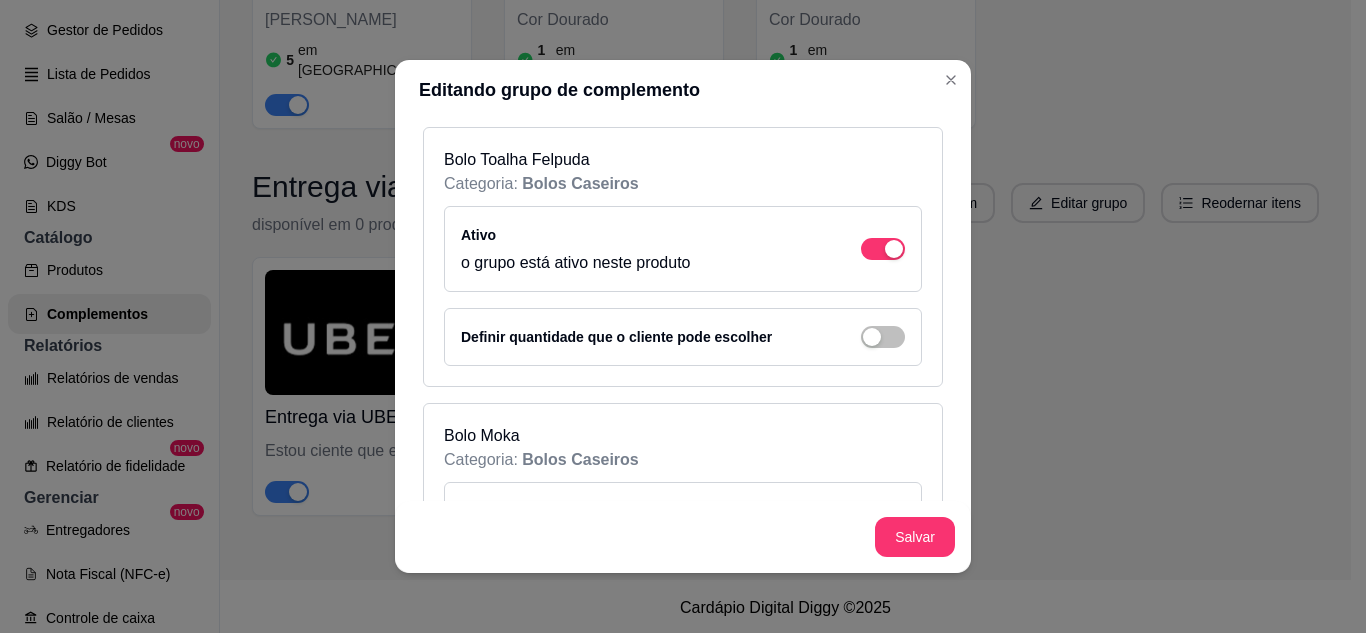 scroll, scrollTop: 800, scrollLeft: 0, axis: vertical 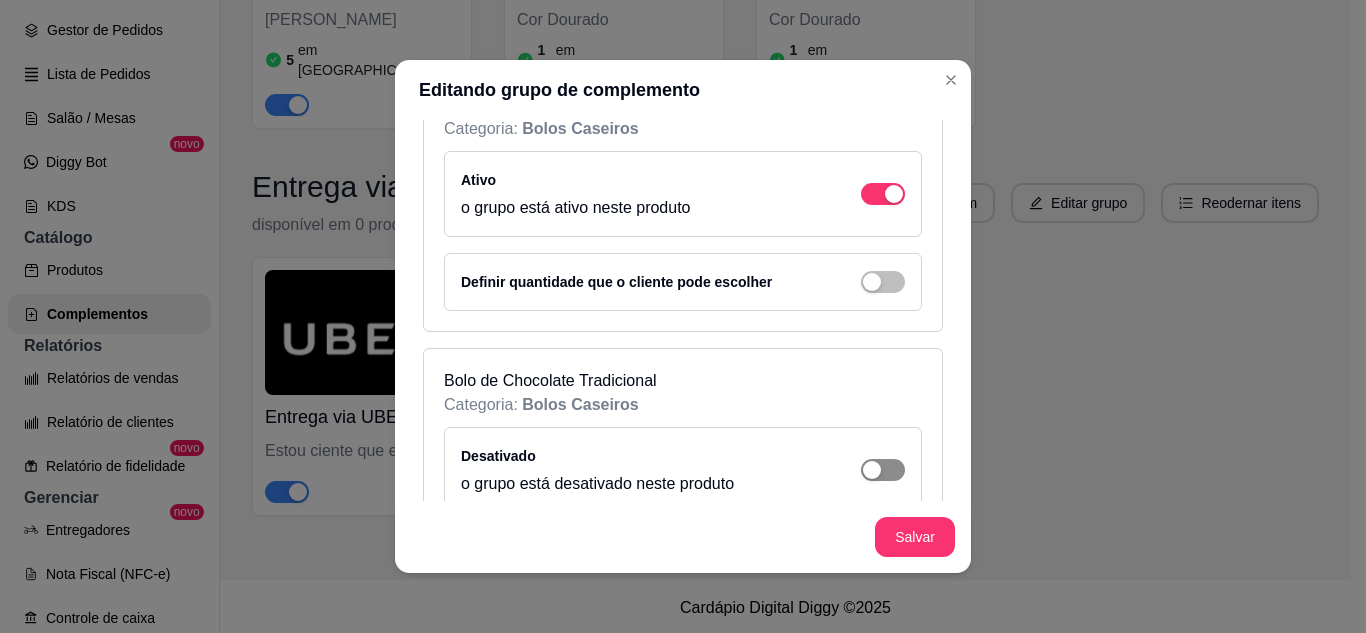 click at bounding box center (883, -358) 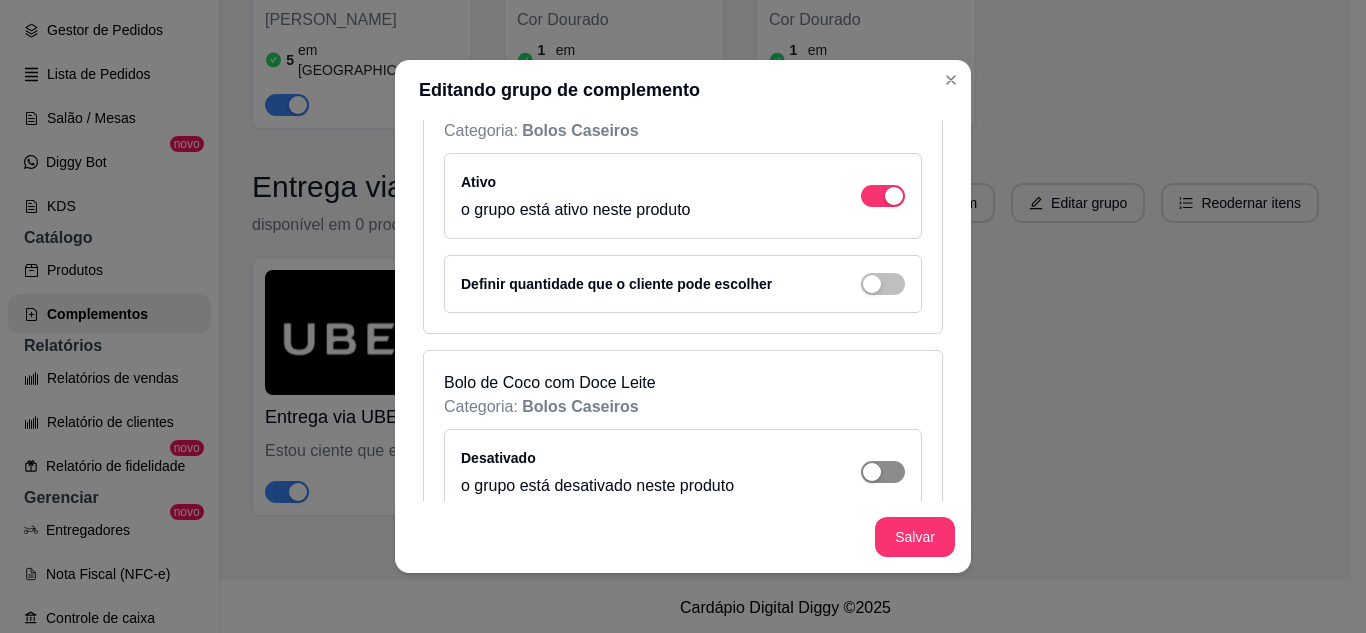scroll, scrollTop: 1100, scrollLeft: 0, axis: vertical 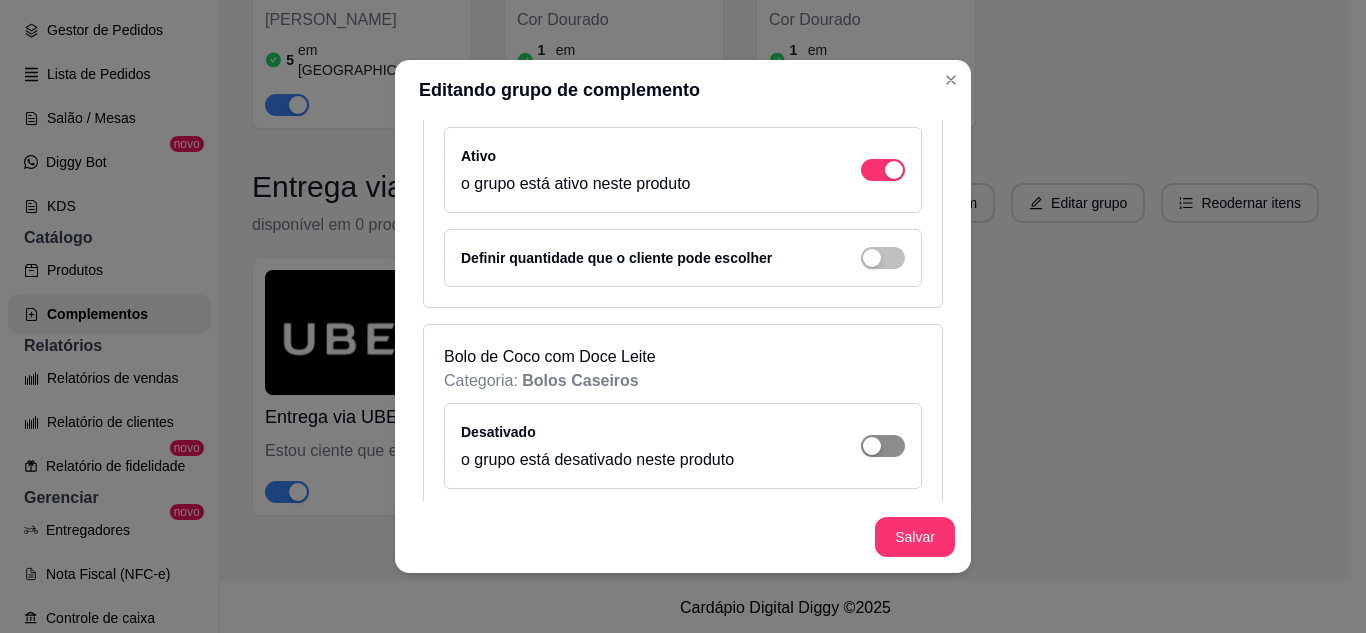 click at bounding box center [883, -658] 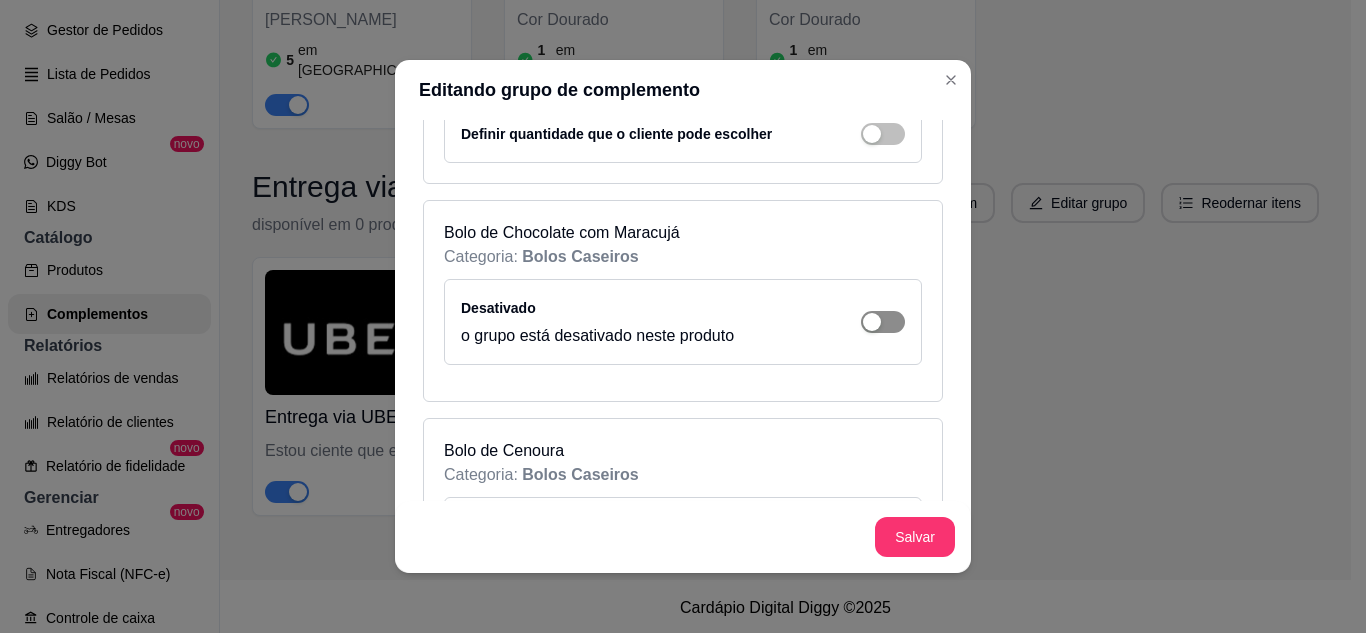 click at bounding box center [883, -1058] 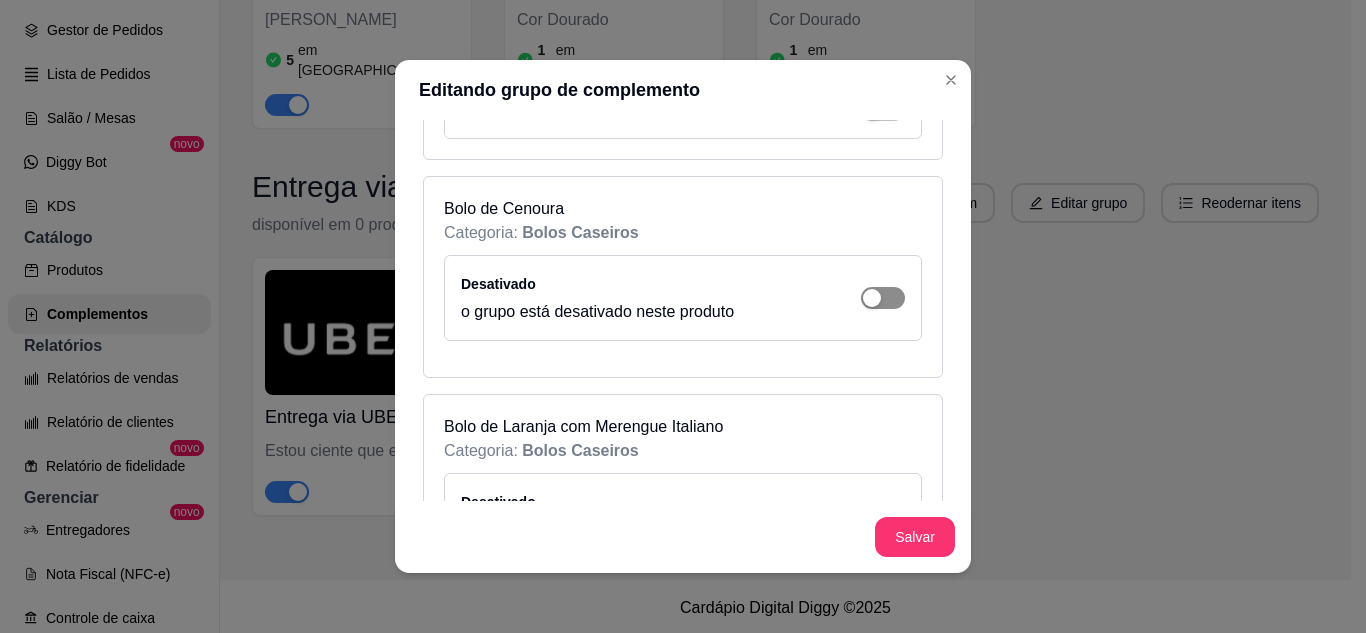 click at bounding box center (883, -1358) 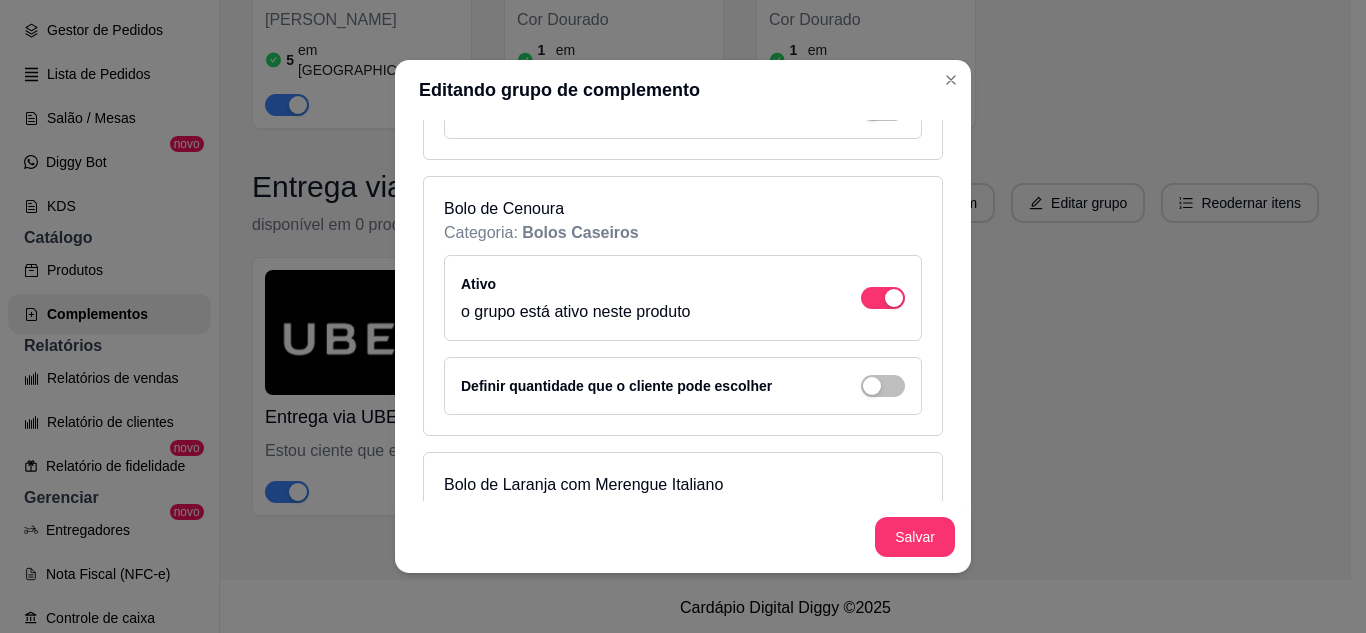 scroll, scrollTop: 2000, scrollLeft: 0, axis: vertical 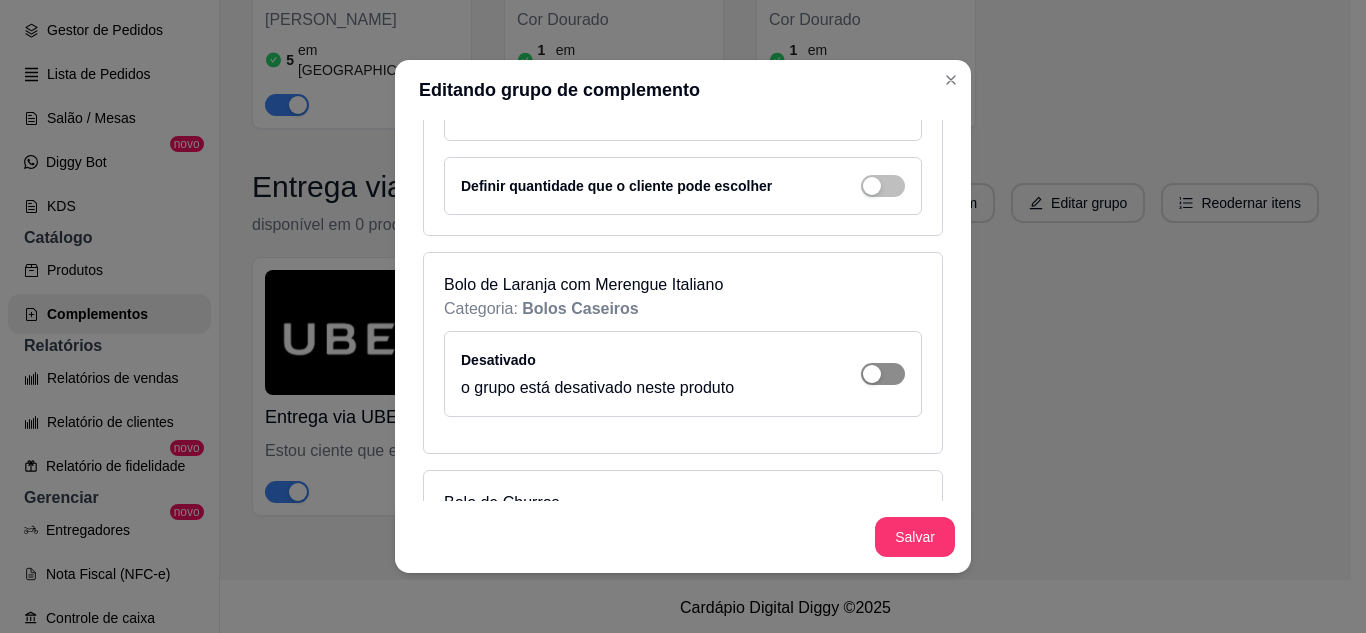 click at bounding box center [883, -1558] 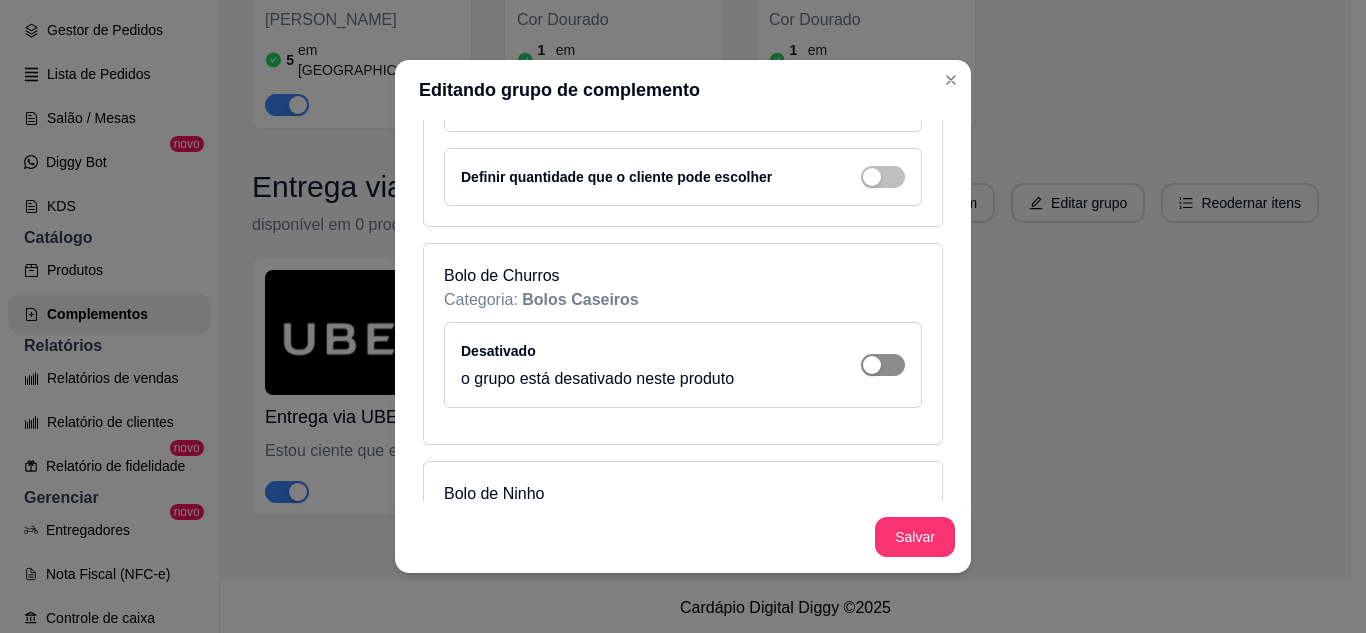 scroll, scrollTop: 2300, scrollLeft: 0, axis: vertical 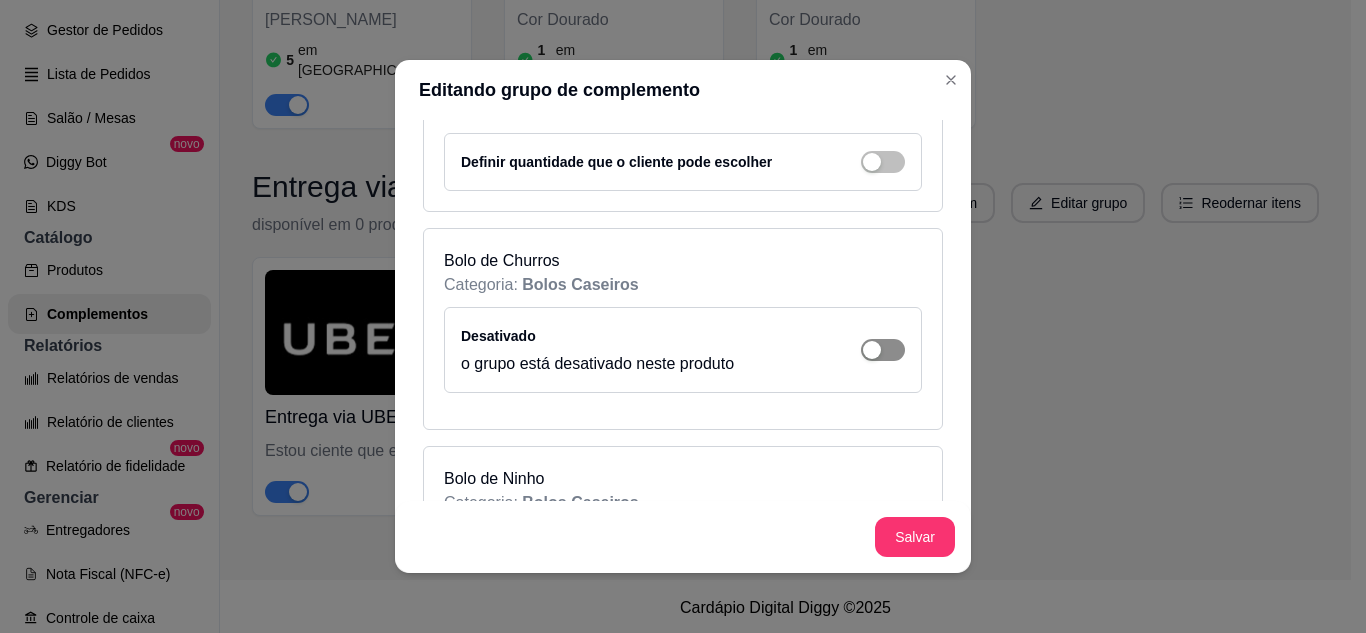 click at bounding box center [883, -1858] 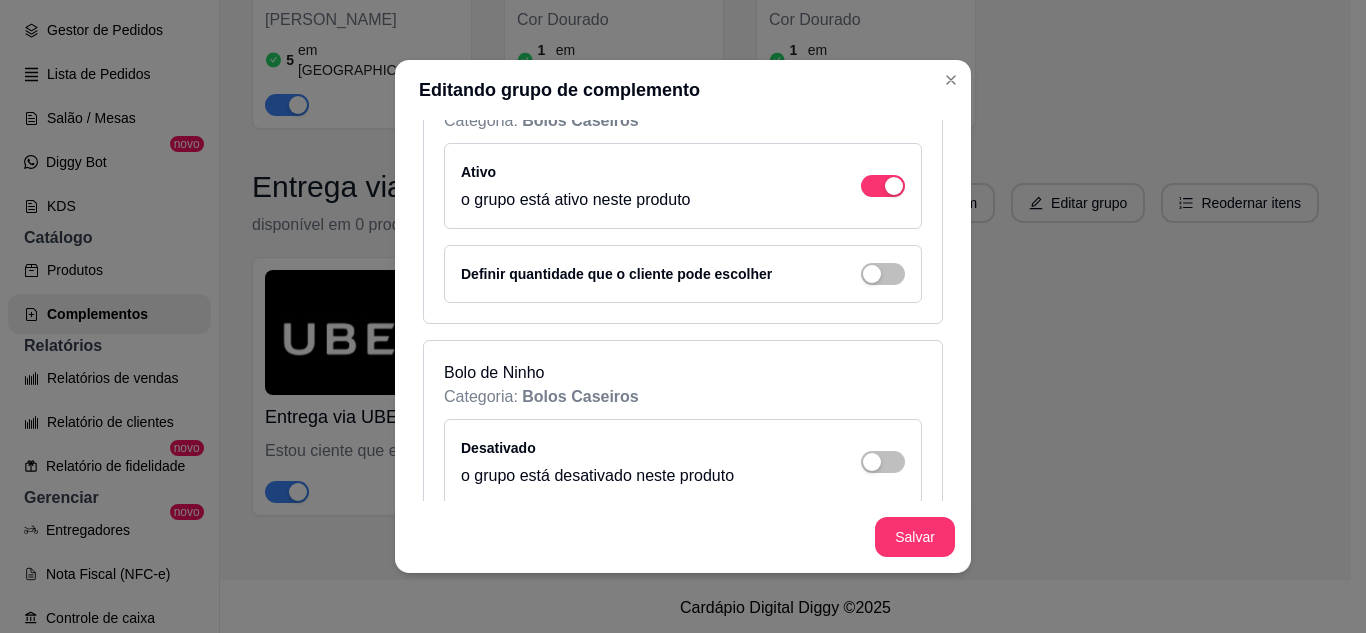 scroll, scrollTop: 2600, scrollLeft: 0, axis: vertical 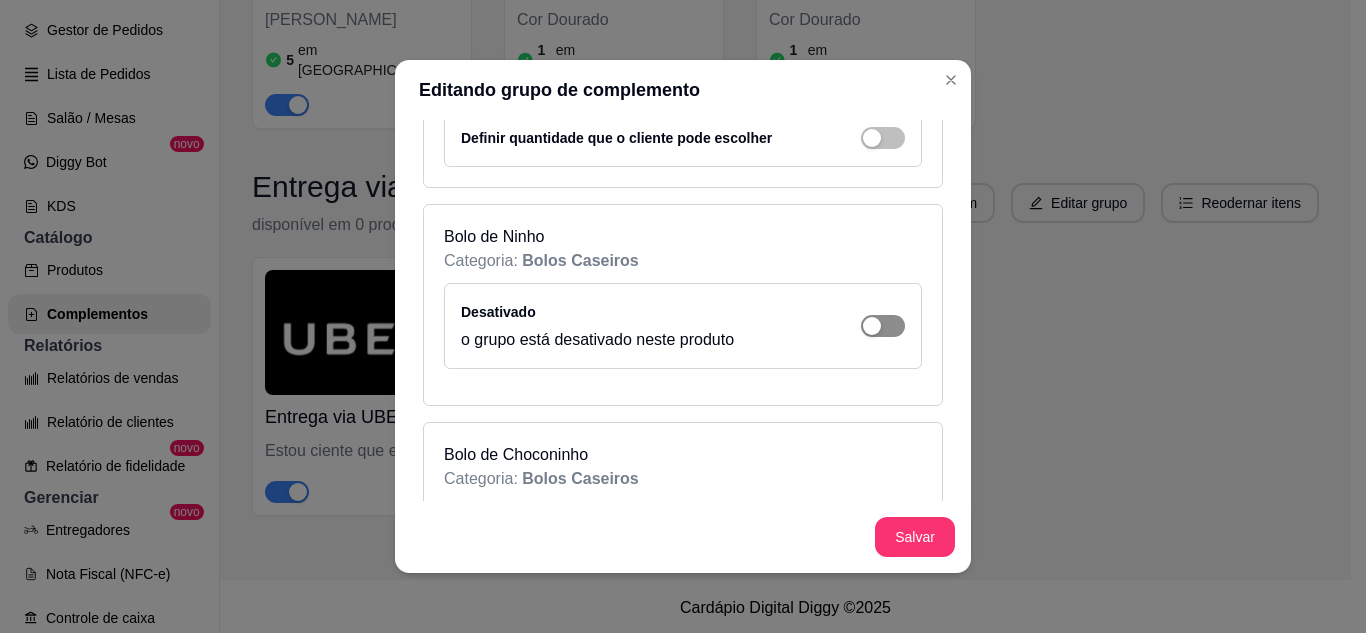 click at bounding box center [883, -2158] 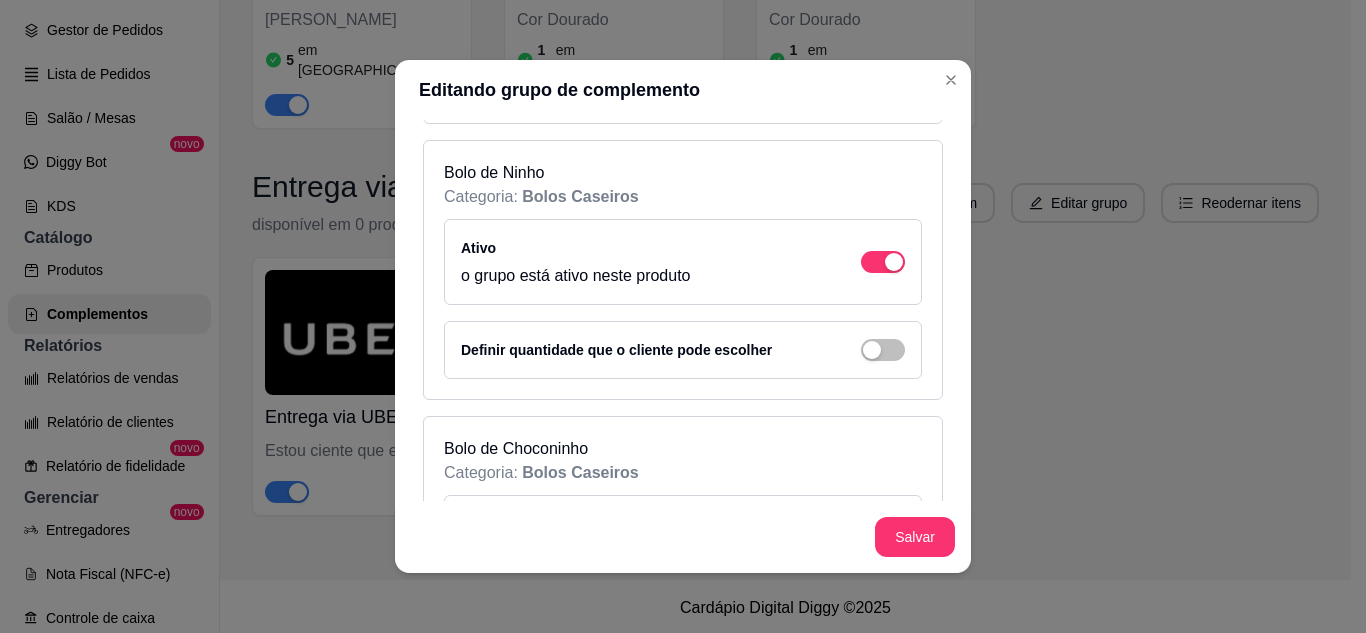 scroll, scrollTop: 2800, scrollLeft: 0, axis: vertical 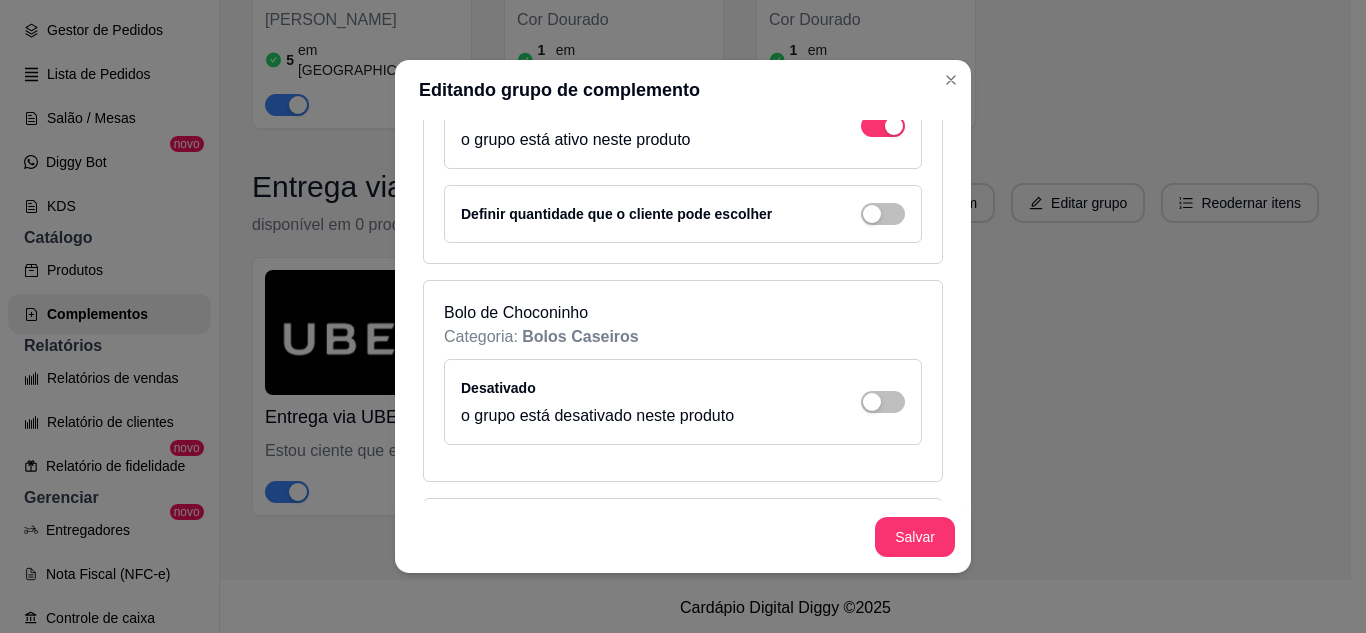 click on "Desativado o grupo está desativado neste produto" at bounding box center [683, 402] 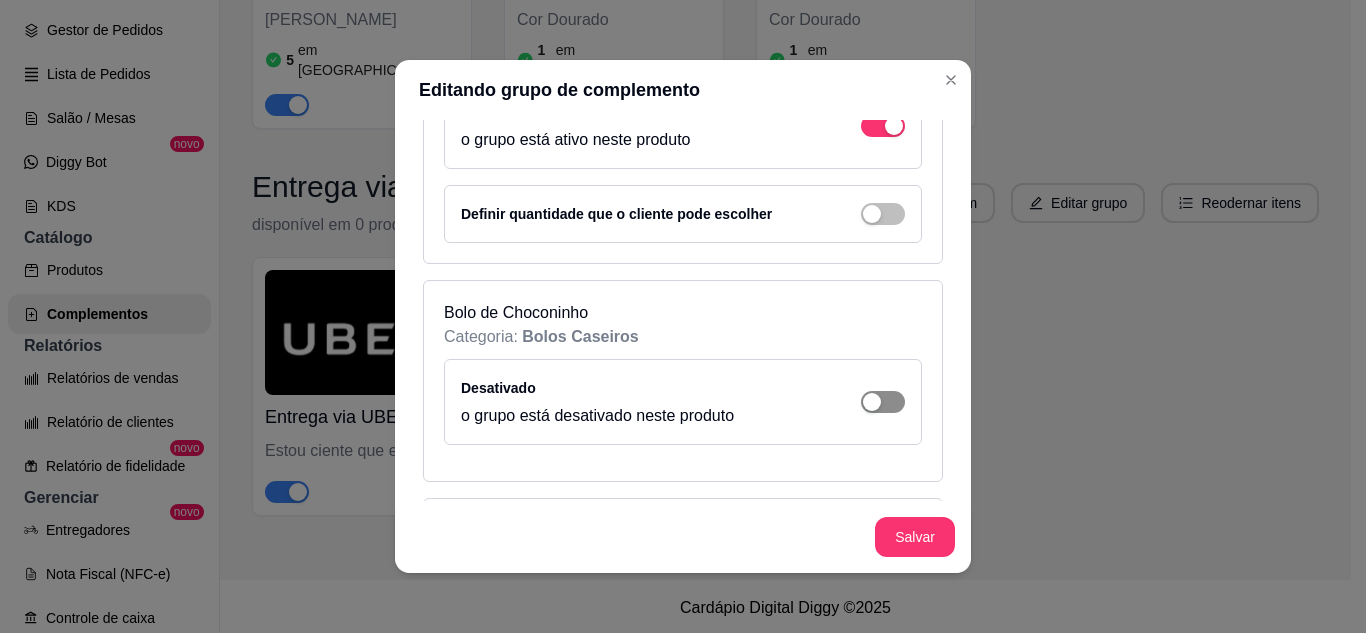 click at bounding box center (883, -2358) 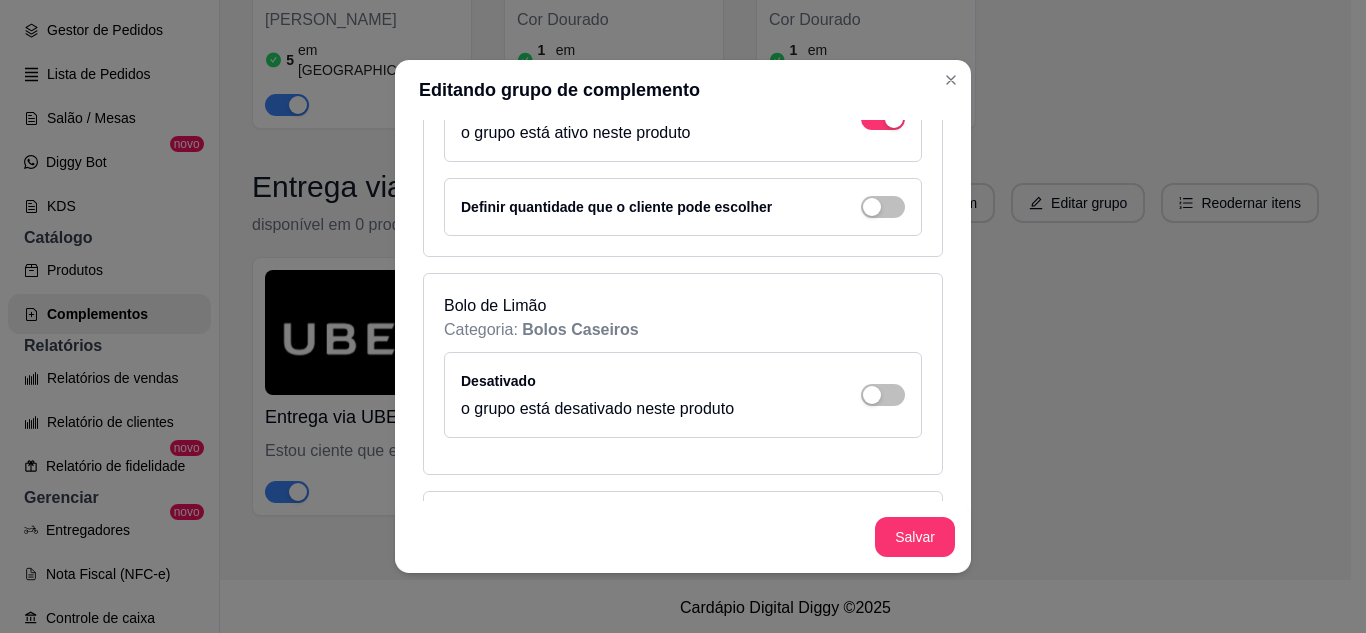 scroll, scrollTop: 3100, scrollLeft: 0, axis: vertical 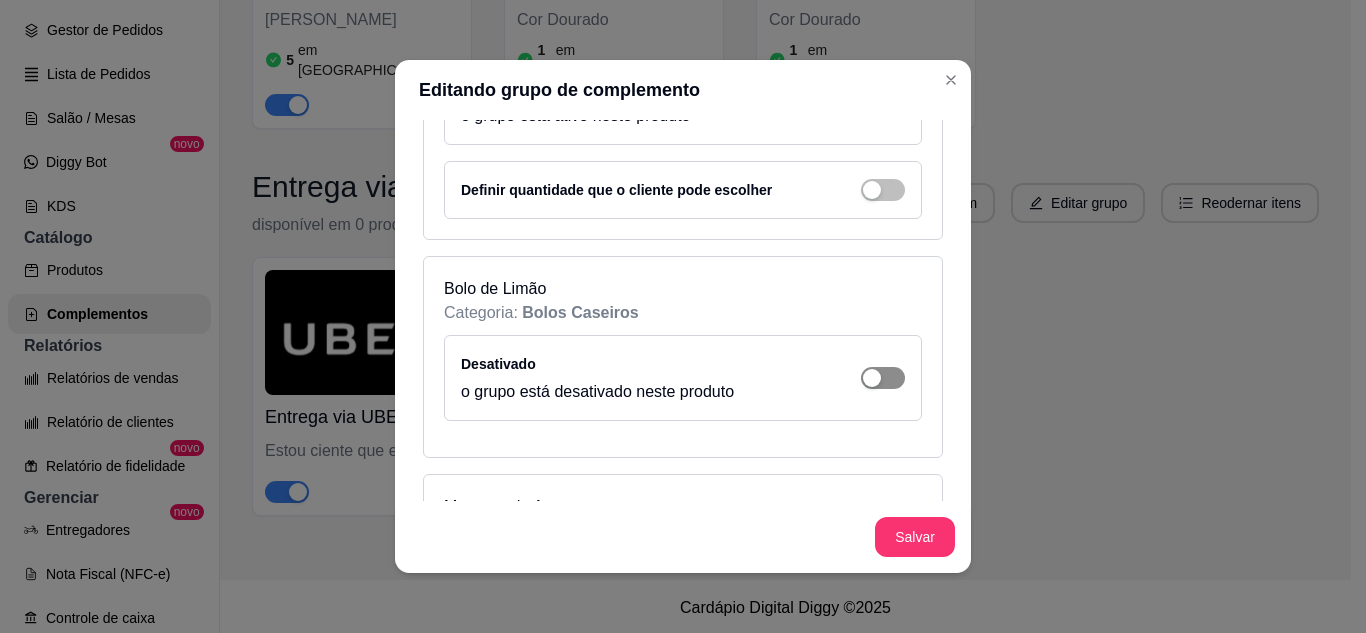 click at bounding box center [883, -2658] 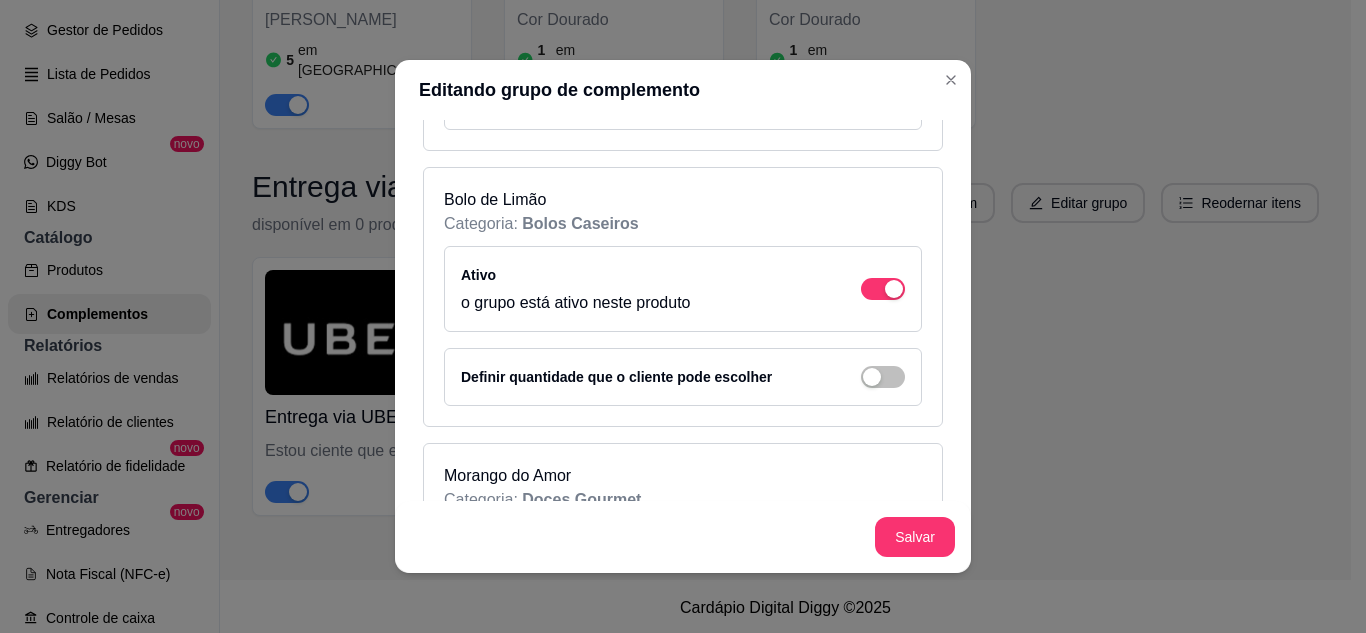 scroll, scrollTop: 3345, scrollLeft: 0, axis: vertical 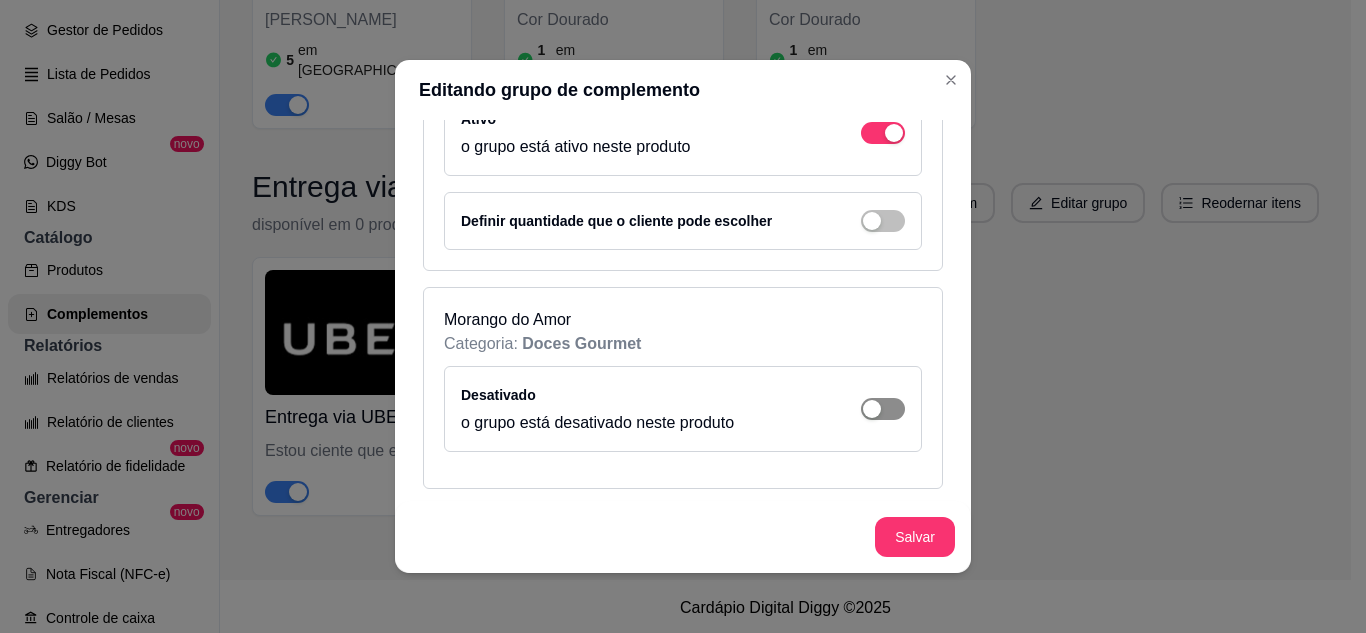 click at bounding box center [883, -2903] 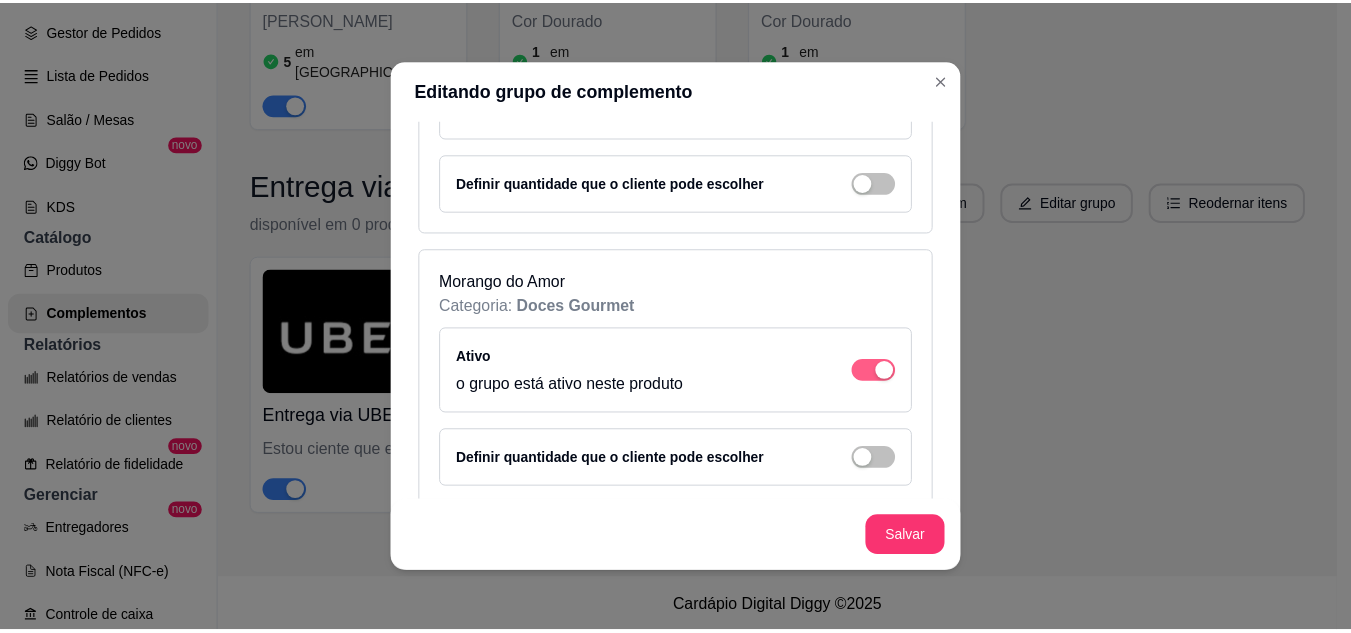 scroll, scrollTop: 3403, scrollLeft: 0, axis: vertical 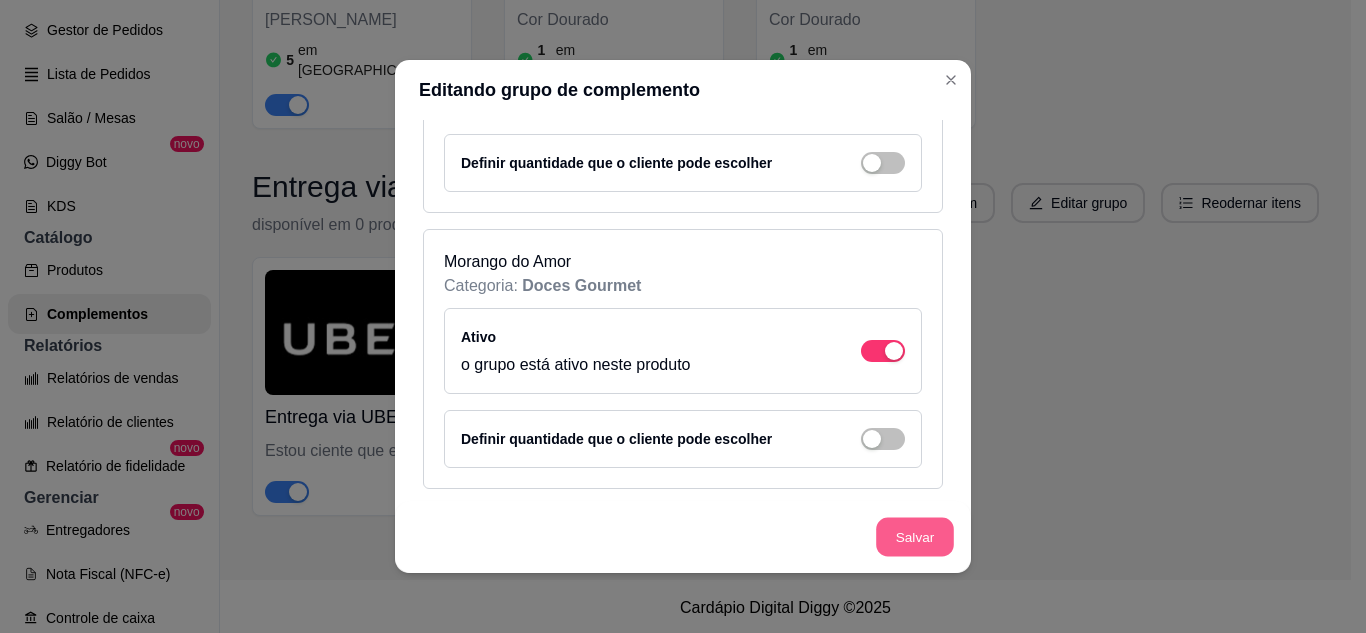 click on "Salvar" at bounding box center [915, 537] 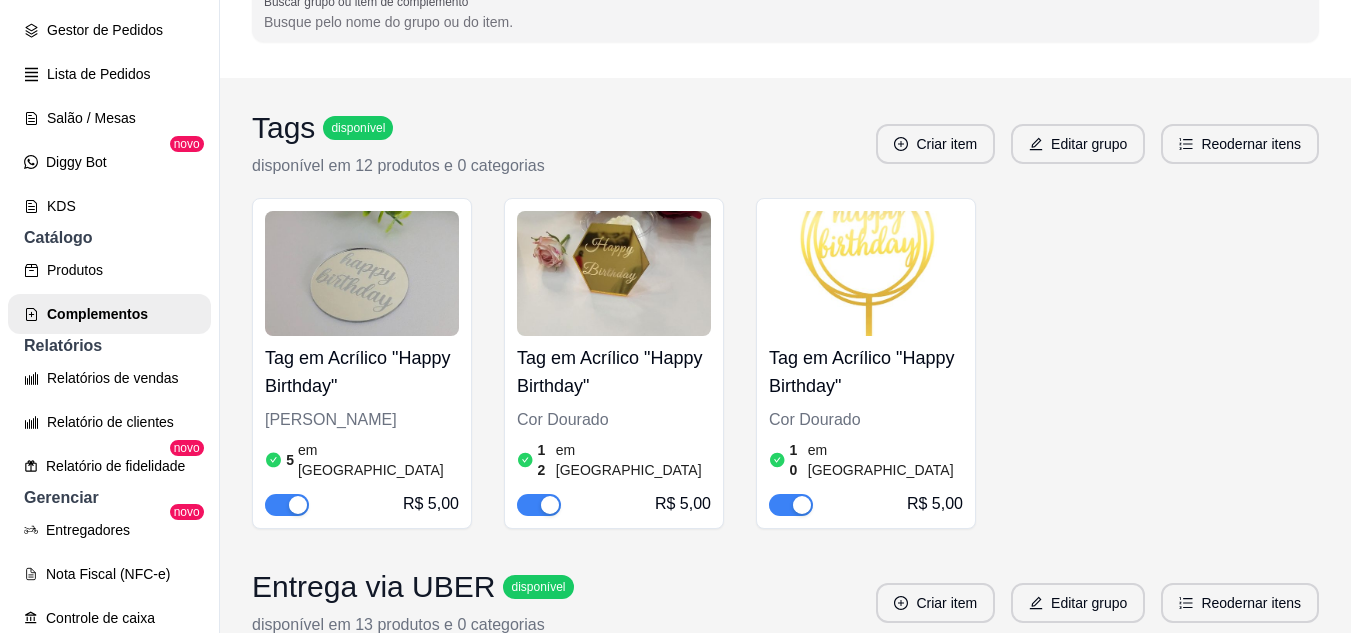 scroll, scrollTop: 290, scrollLeft: 0, axis: vertical 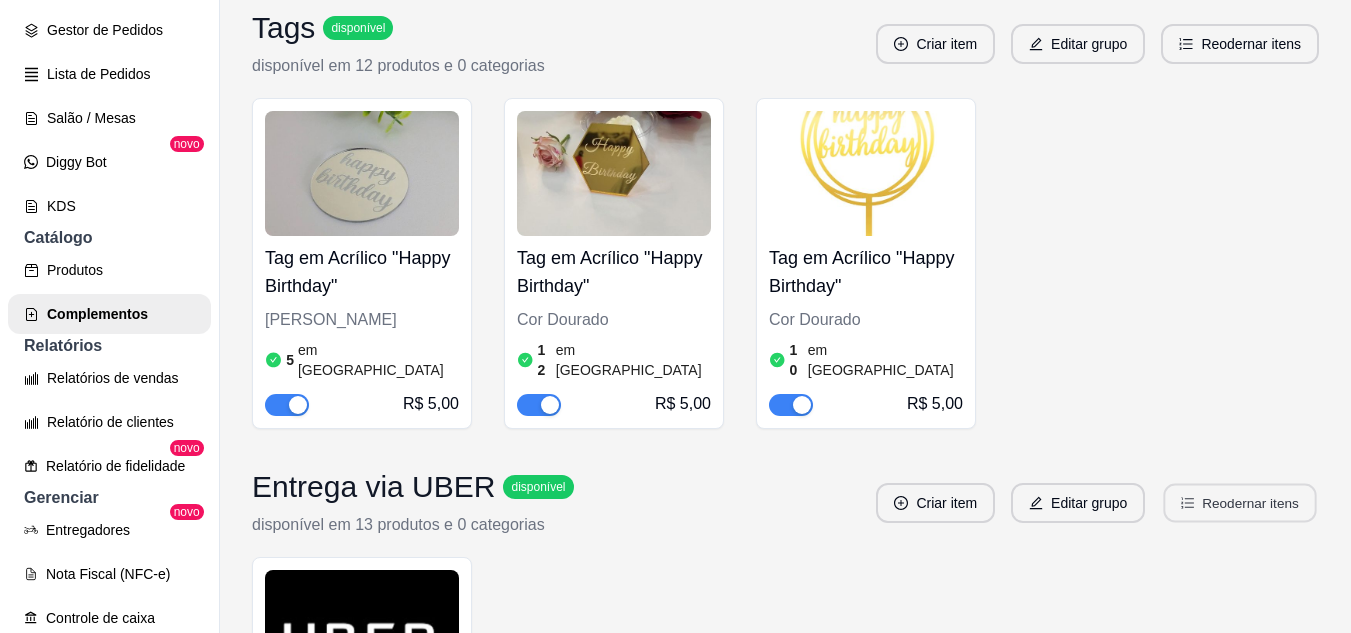 click on "Reodernar itens" at bounding box center (1240, 503) 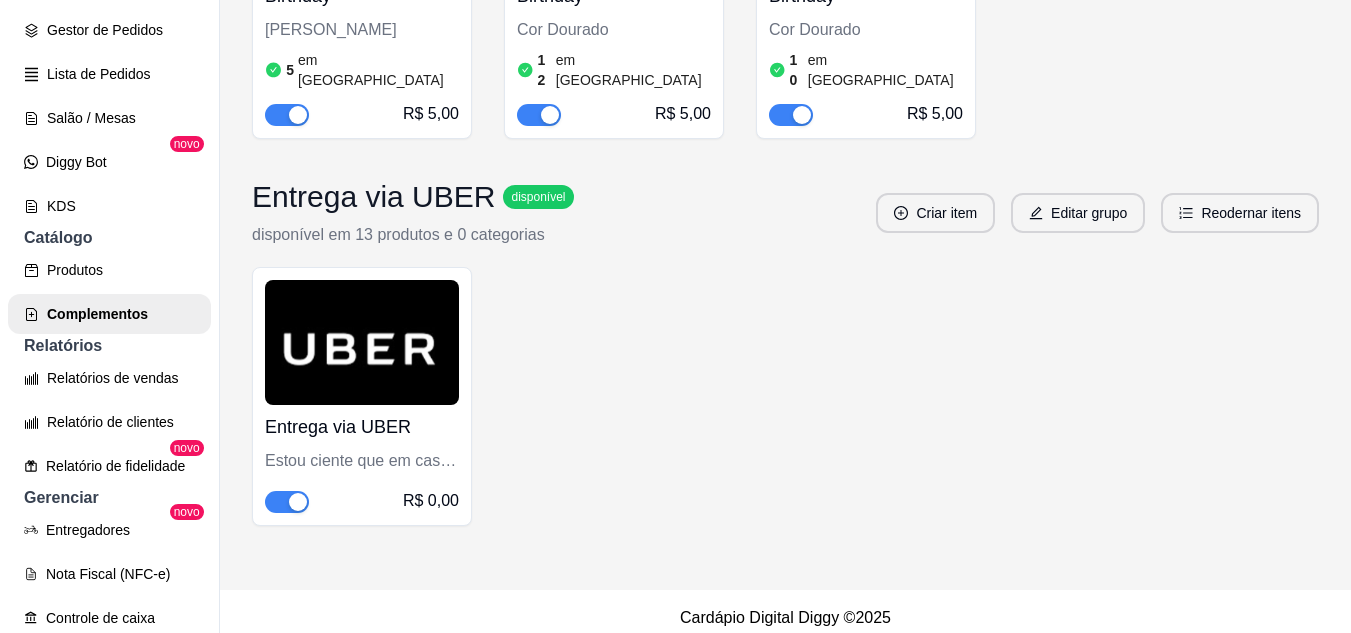 scroll, scrollTop: 590, scrollLeft: 0, axis: vertical 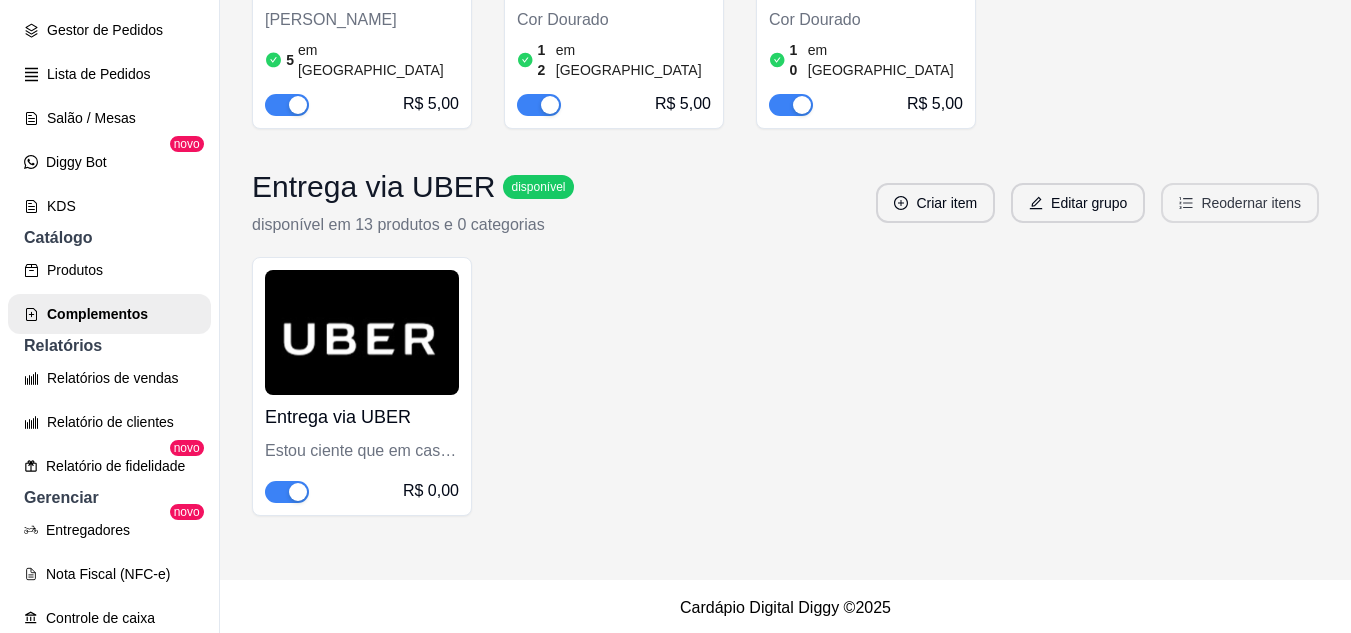 click on "Reodernar itens" at bounding box center (1240, 203) 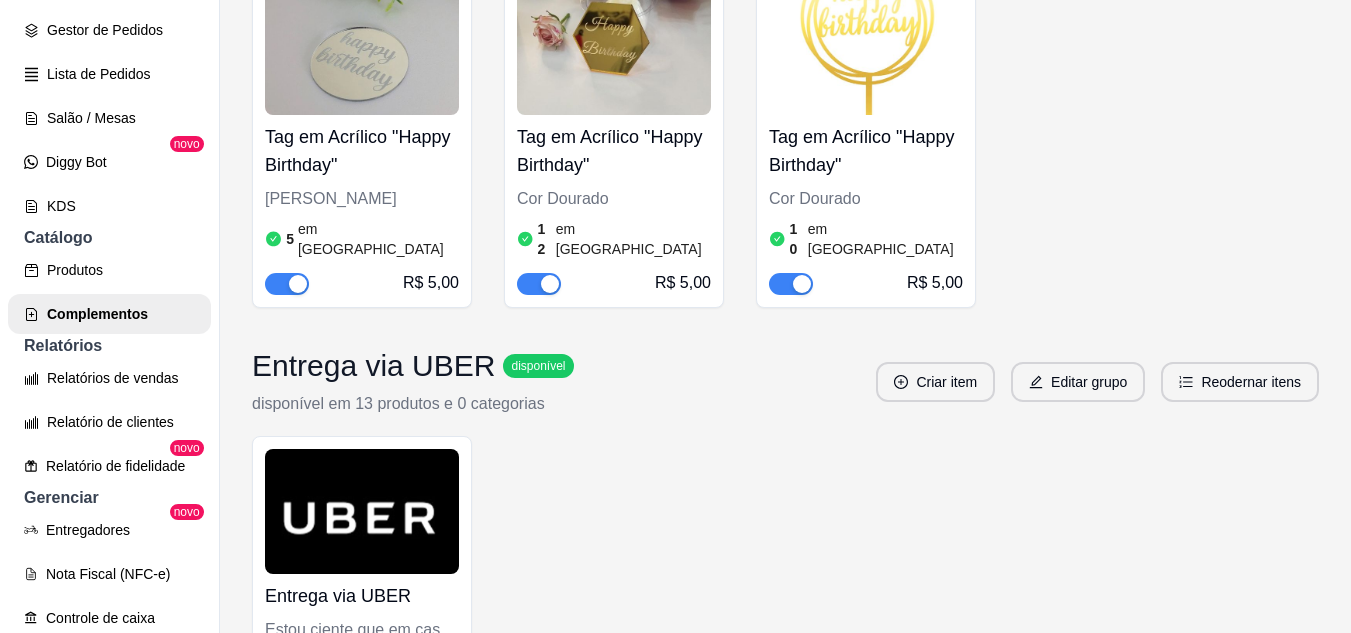 scroll, scrollTop: 90, scrollLeft: 0, axis: vertical 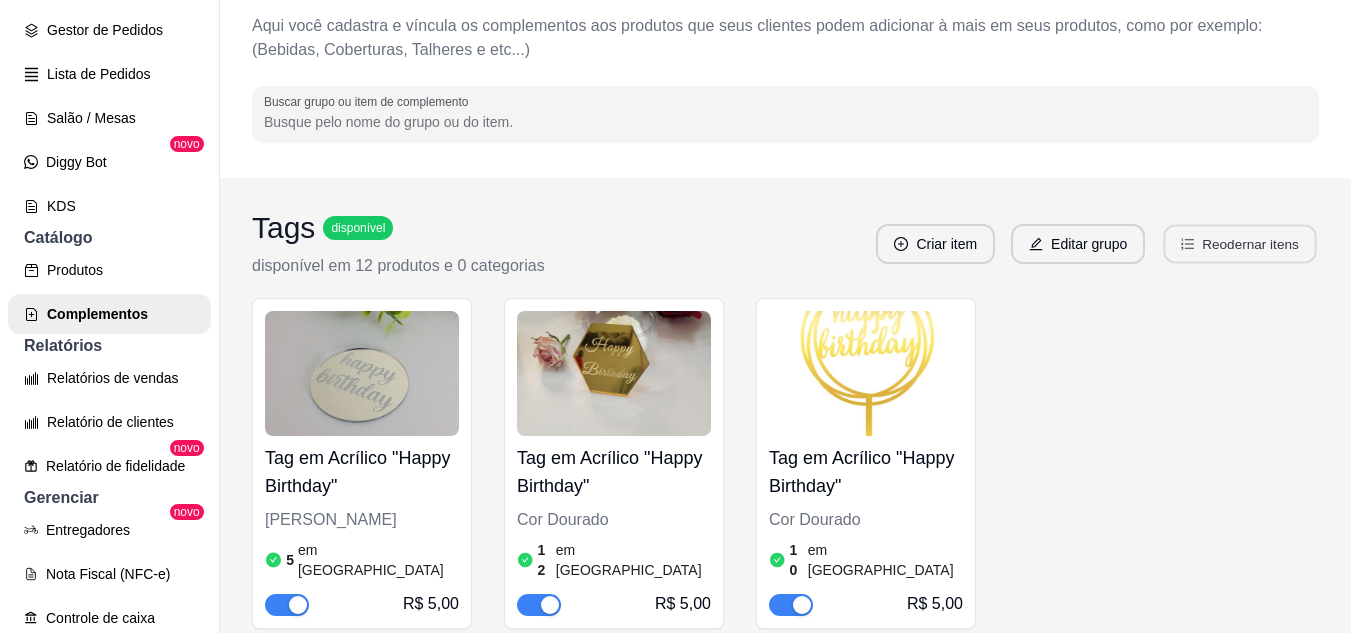 click on "Reodernar itens" at bounding box center [1240, 244] 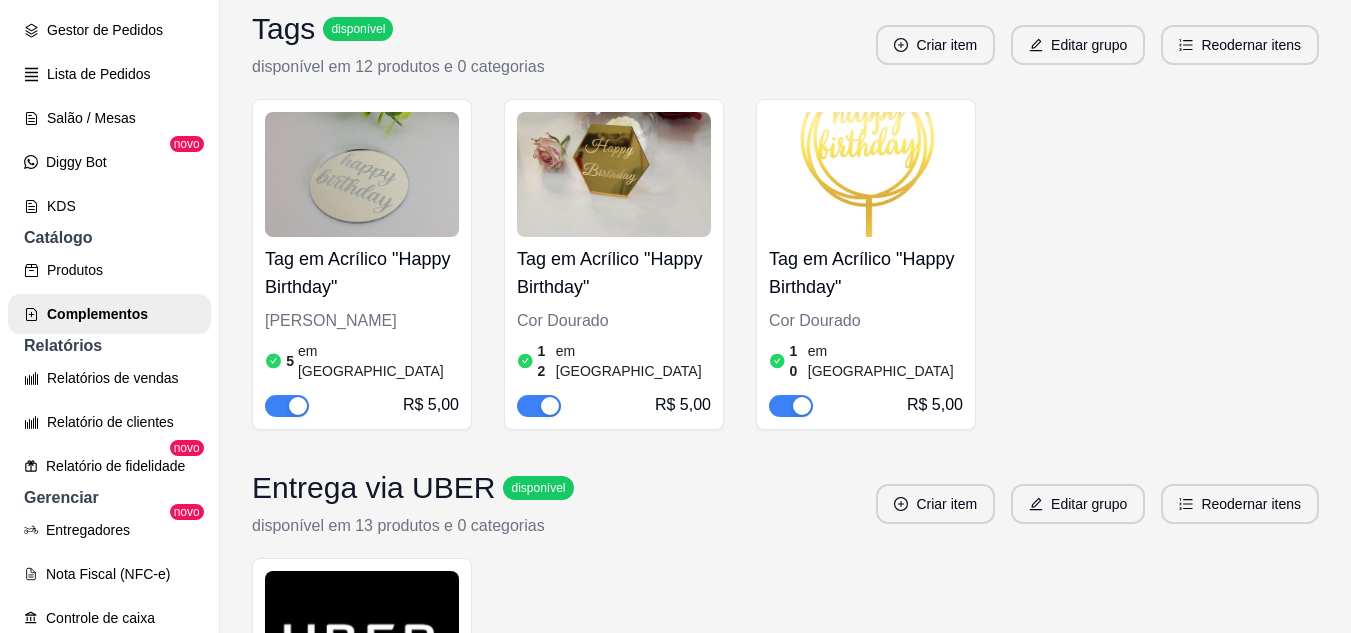 scroll, scrollTop: 290, scrollLeft: 0, axis: vertical 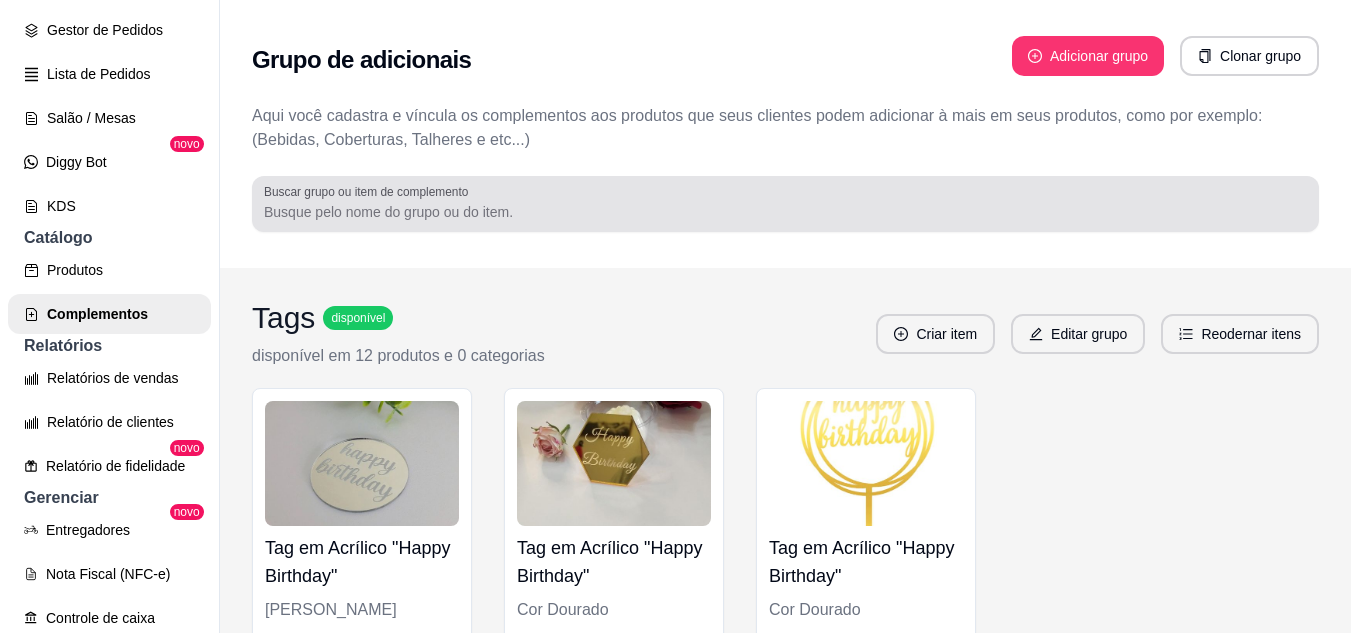 click on "Buscar grupo ou item de complemento" at bounding box center [785, 212] 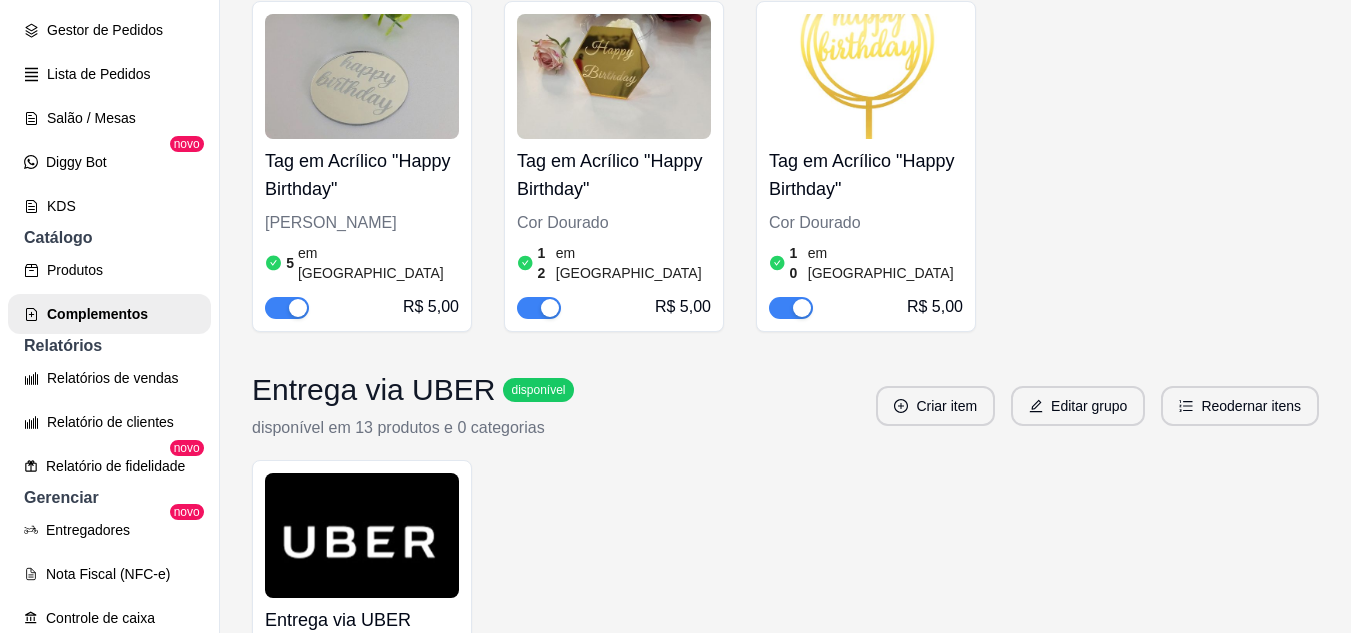 scroll, scrollTop: 400, scrollLeft: 0, axis: vertical 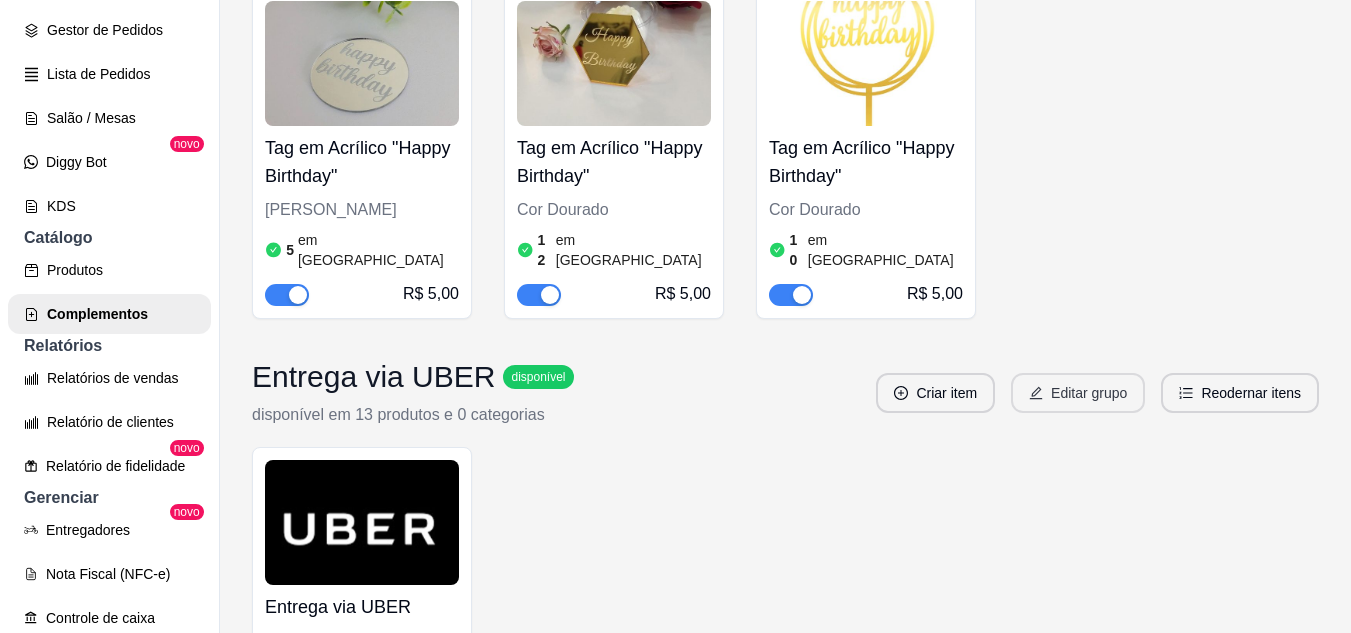 click 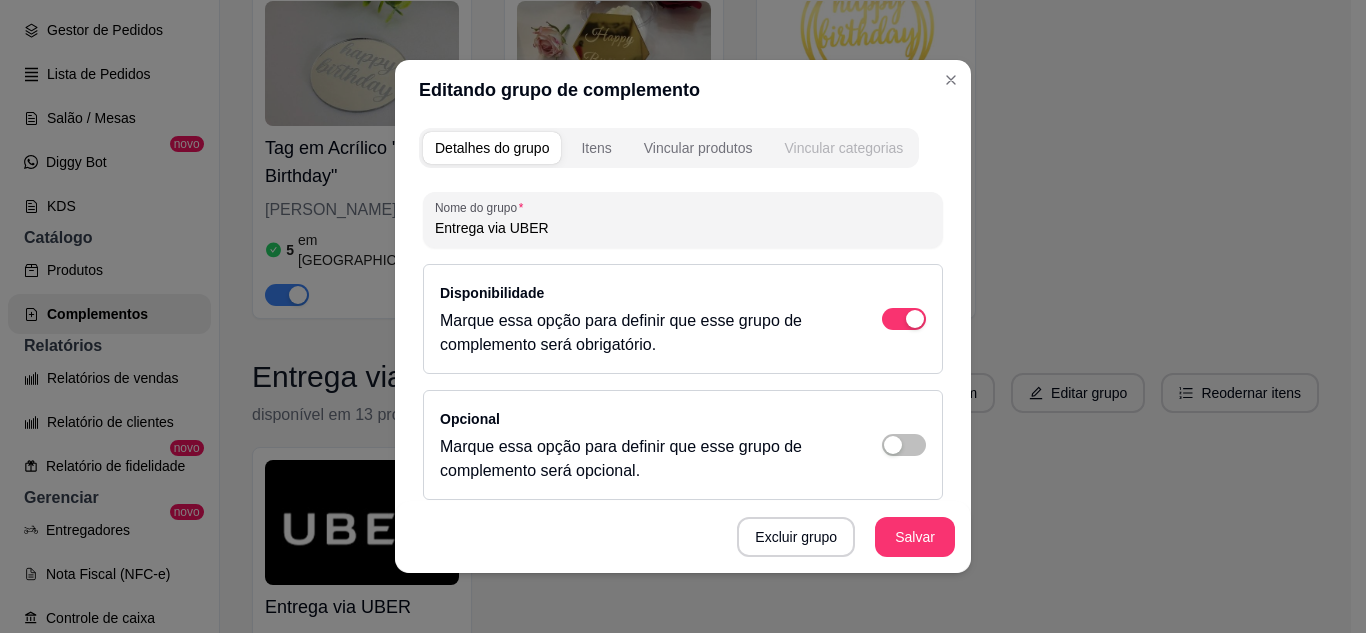 click on "Vincular categorias" at bounding box center (843, 148) 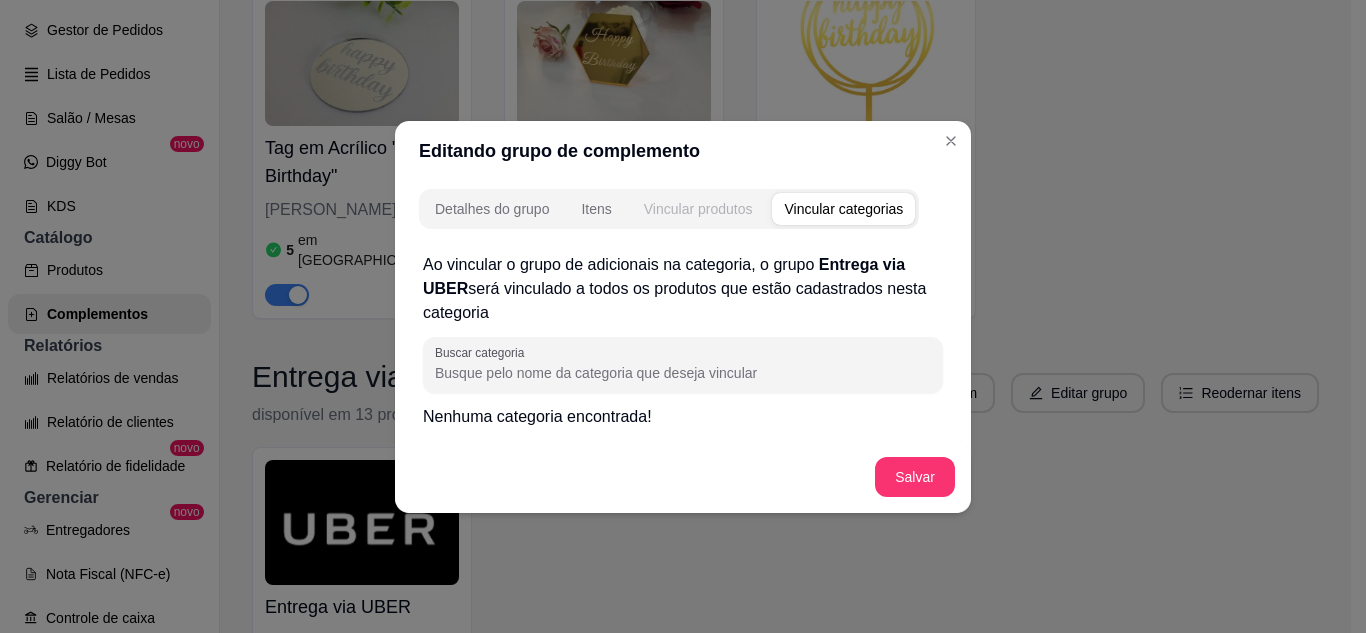 click on "Vincular produtos" at bounding box center [698, 209] 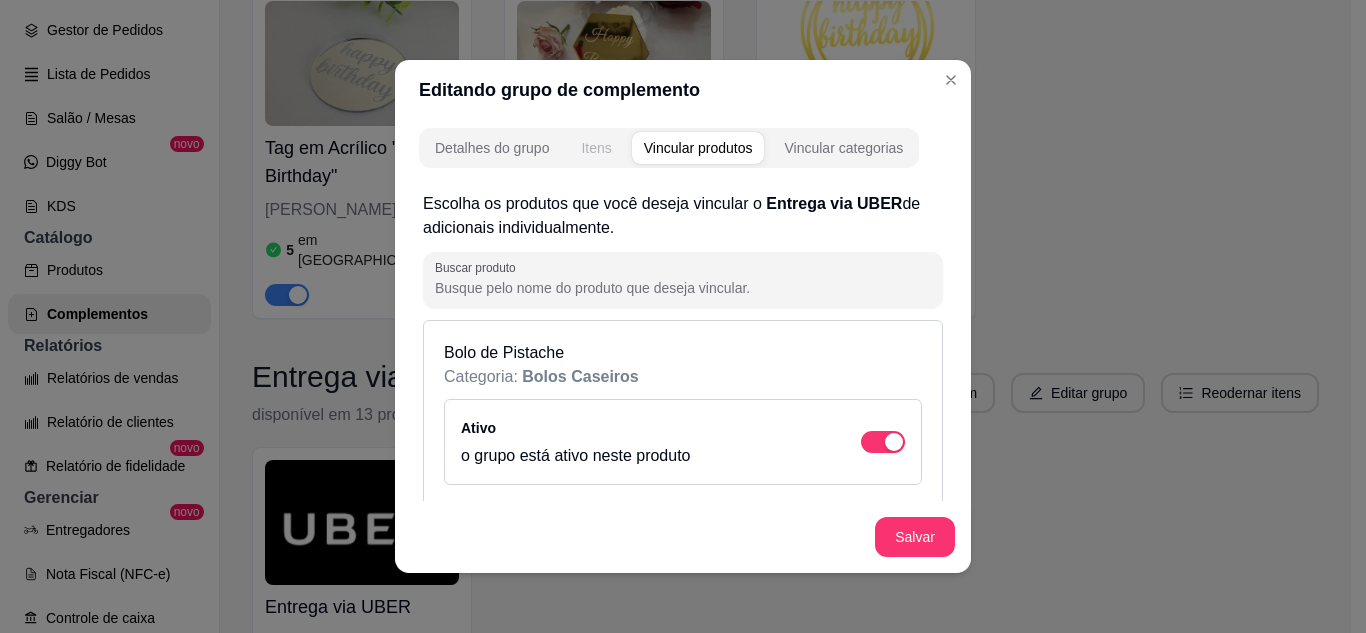 click on "Itens" at bounding box center (596, 148) 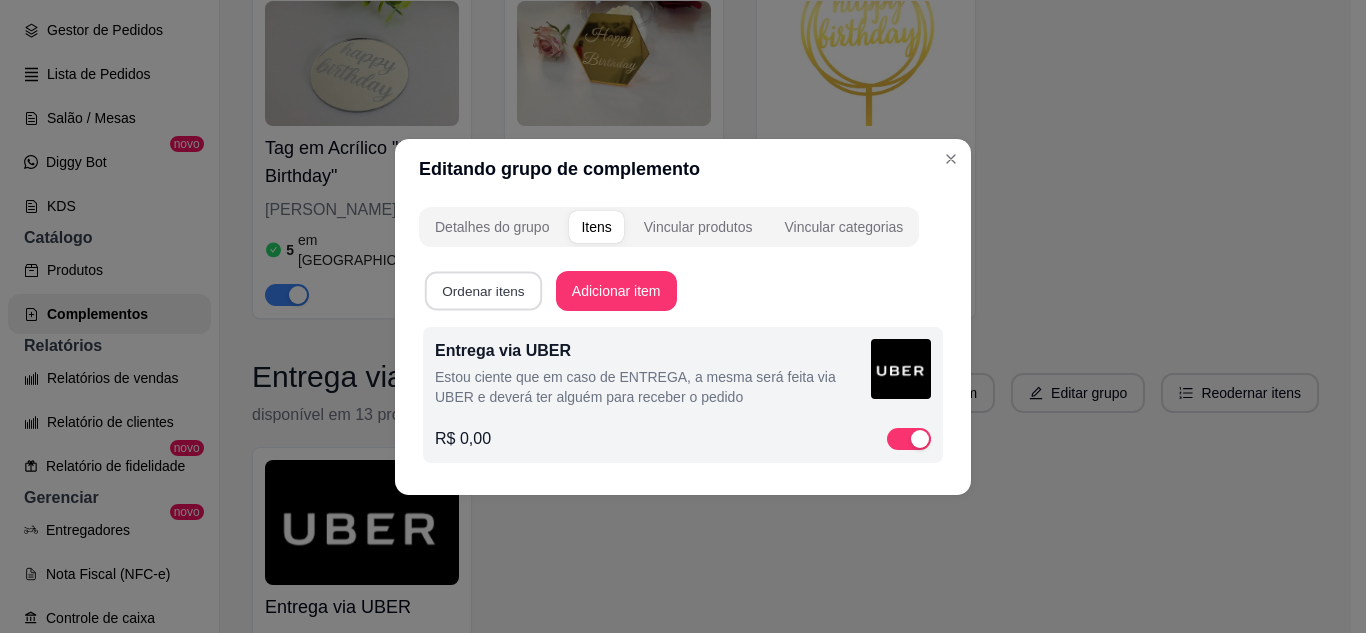 click on "Ordenar itens" at bounding box center (483, 290) 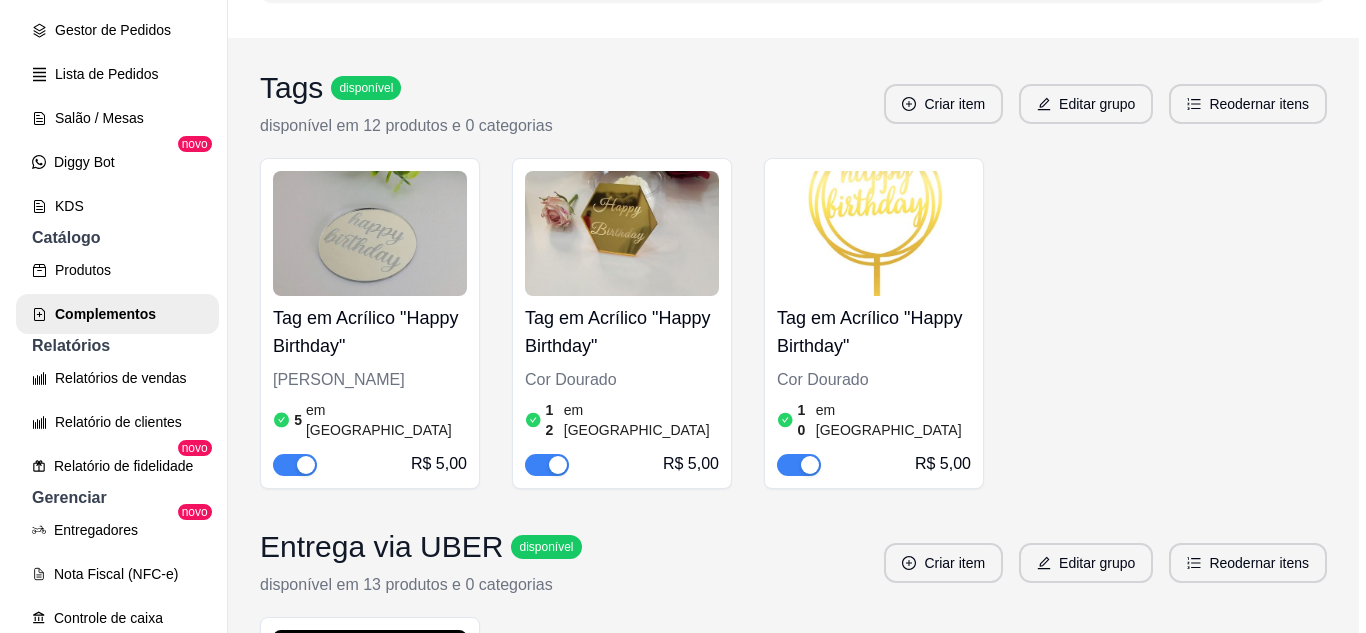 scroll, scrollTop: 190, scrollLeft: 0, axis: vertical 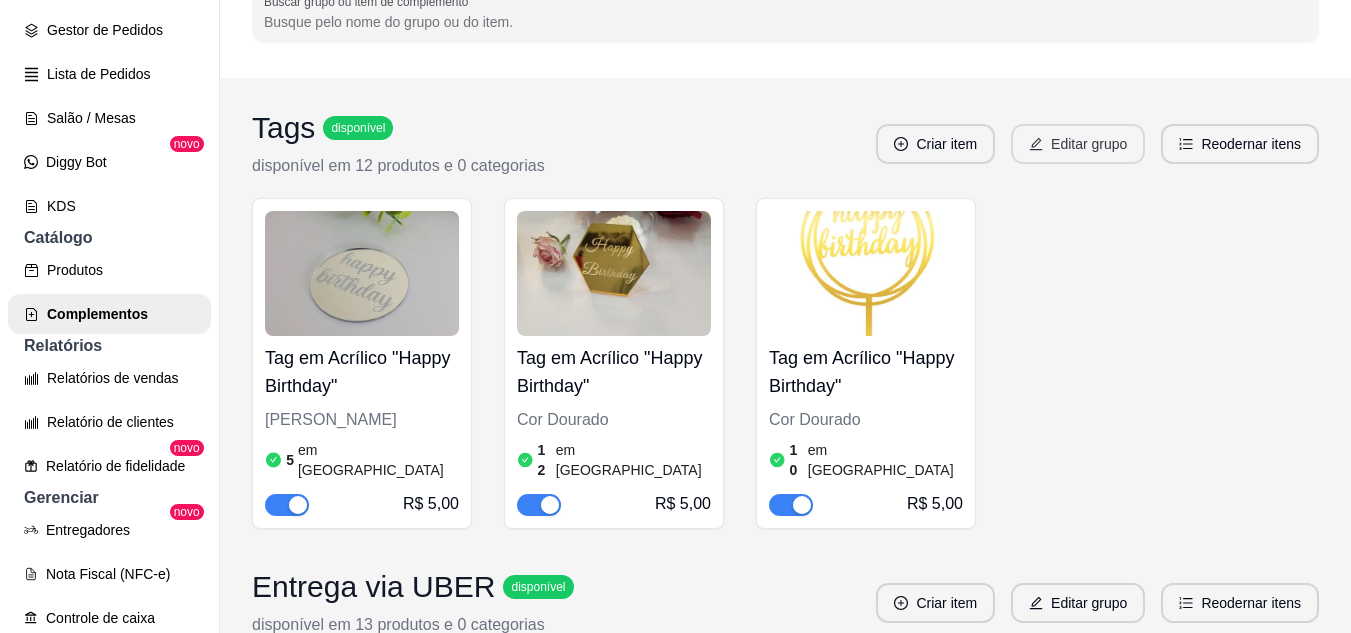 click on "Editar grupo" at bounding box center (1078, 144) 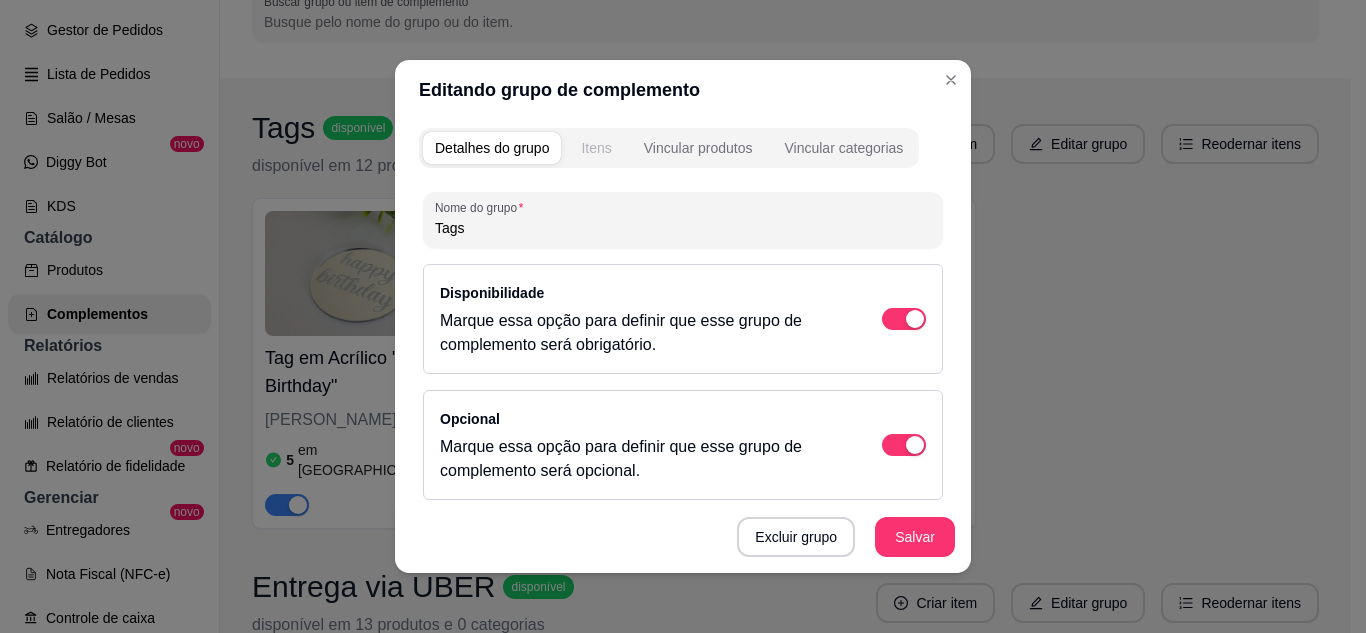 click on "Itens" at bounding box center (596, 148) 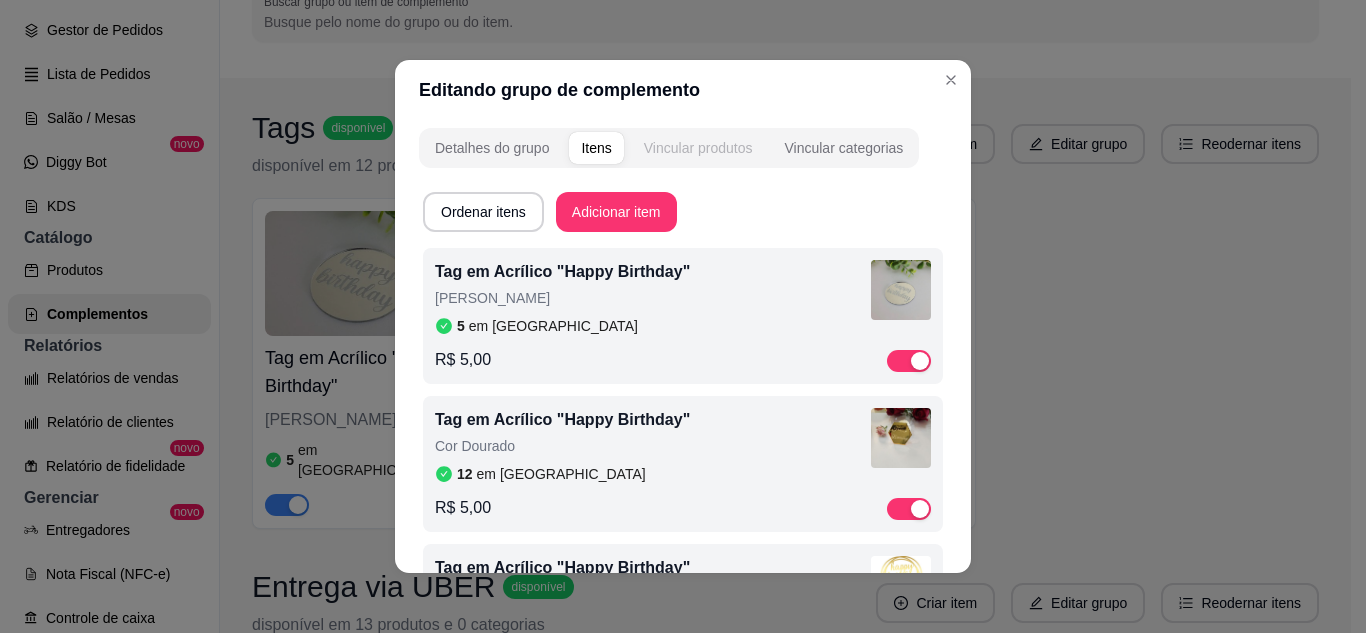 click on "Vincular produtos" at bounding box center [698, 148] 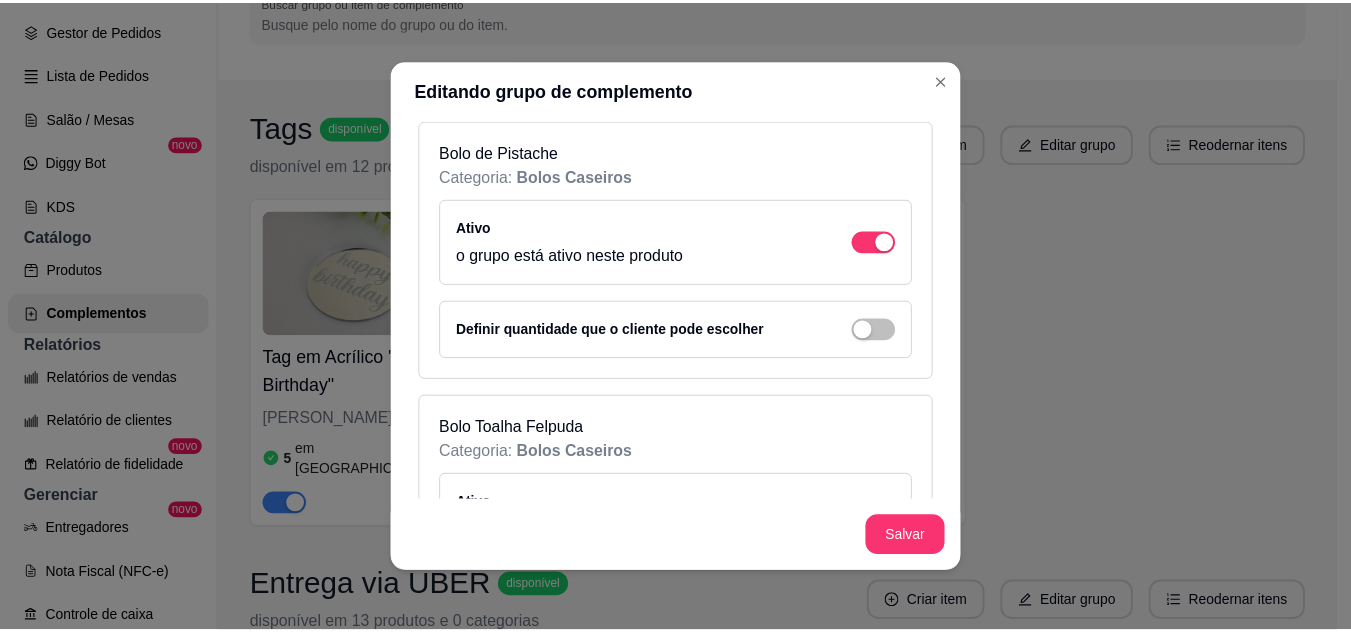 scroll, scrollTop: 0, scrollLeft: 0, axis: both 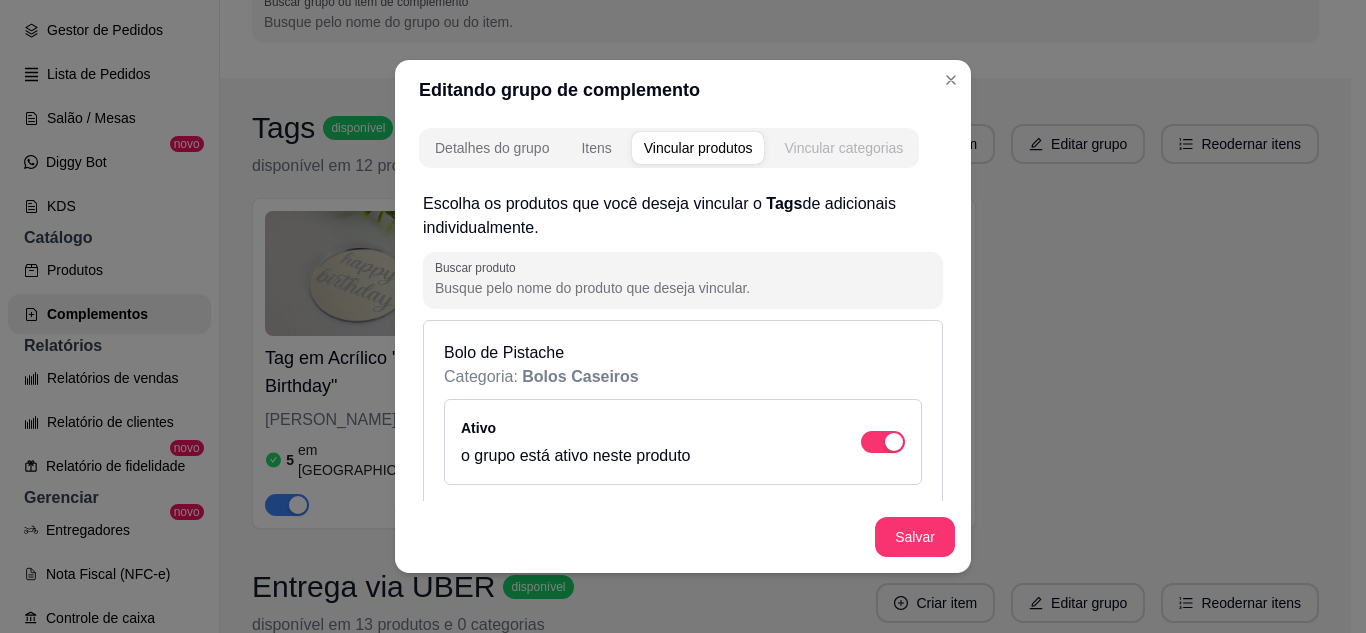 click on "Vincular categorias" at bounding box center (843, 148) 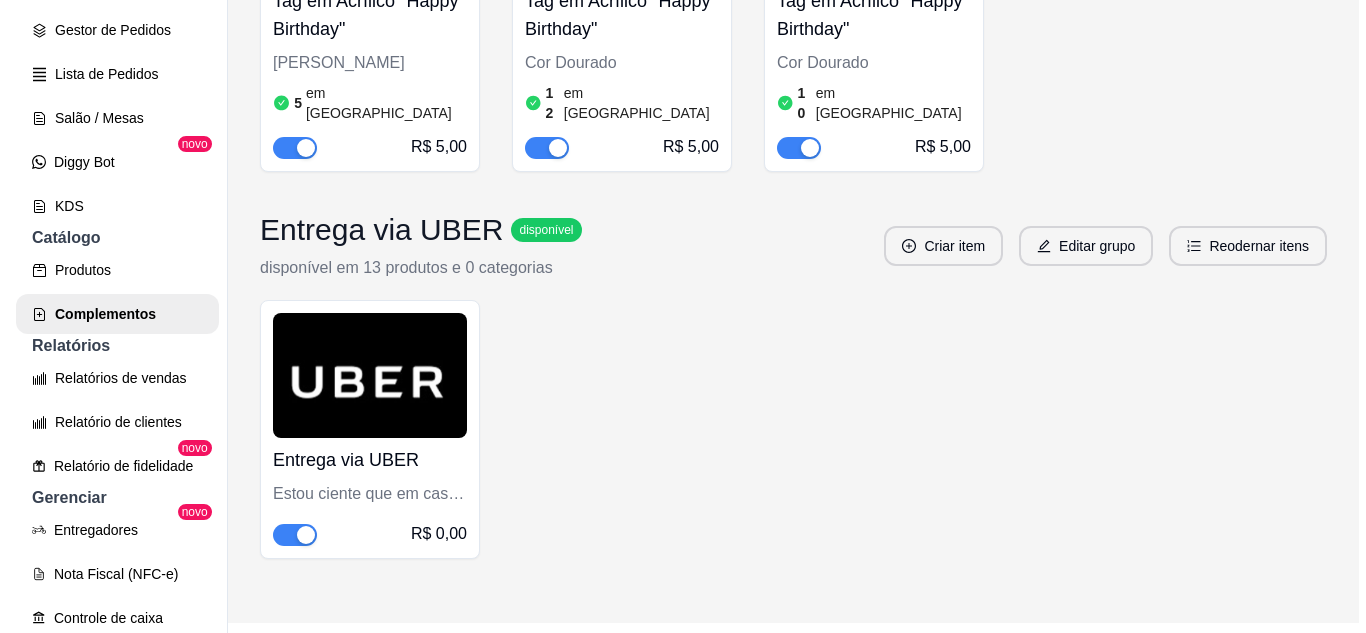 scroll, scrollTop: 590, scrollLeft: 0, axis: vertical 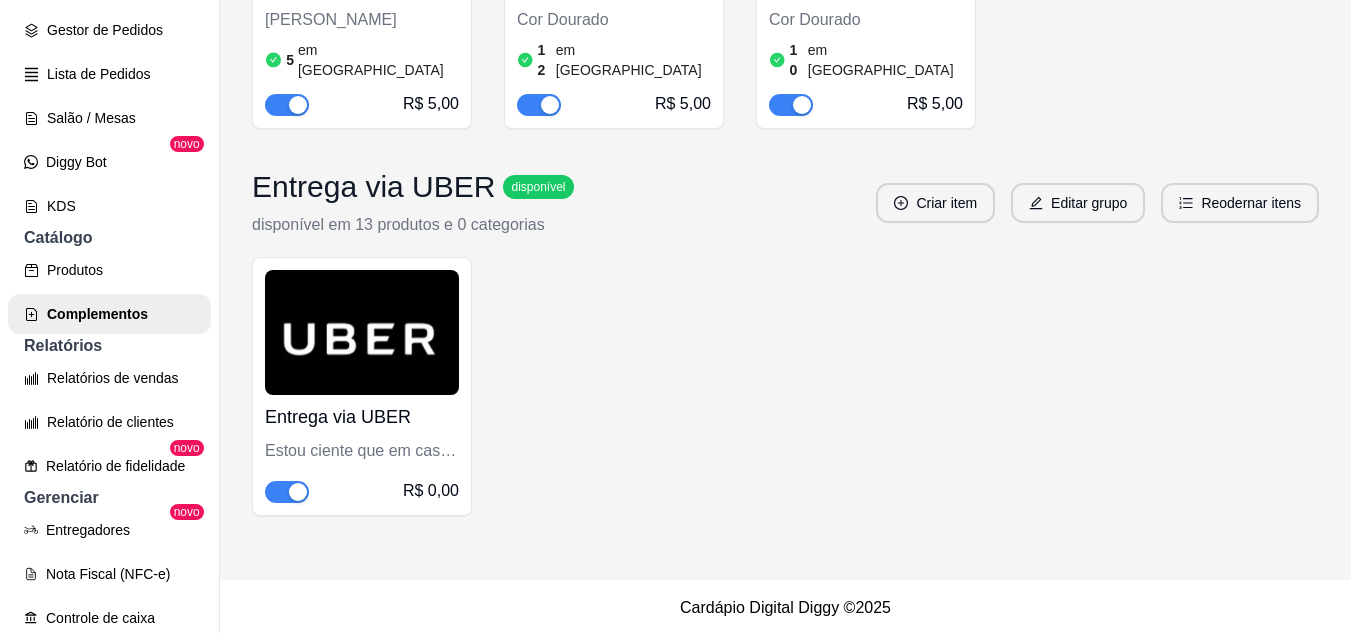 click on "Entrega via UBER" at bounding box center [362, 417] 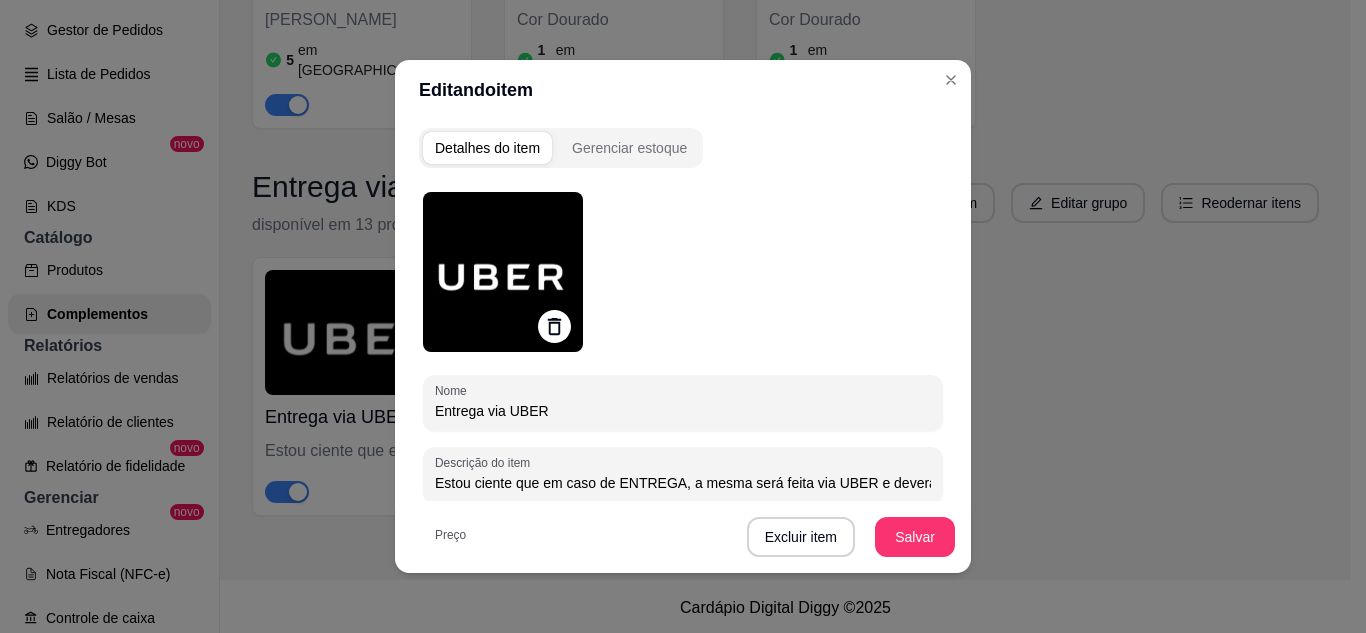 click at bounding box center [503, 272] 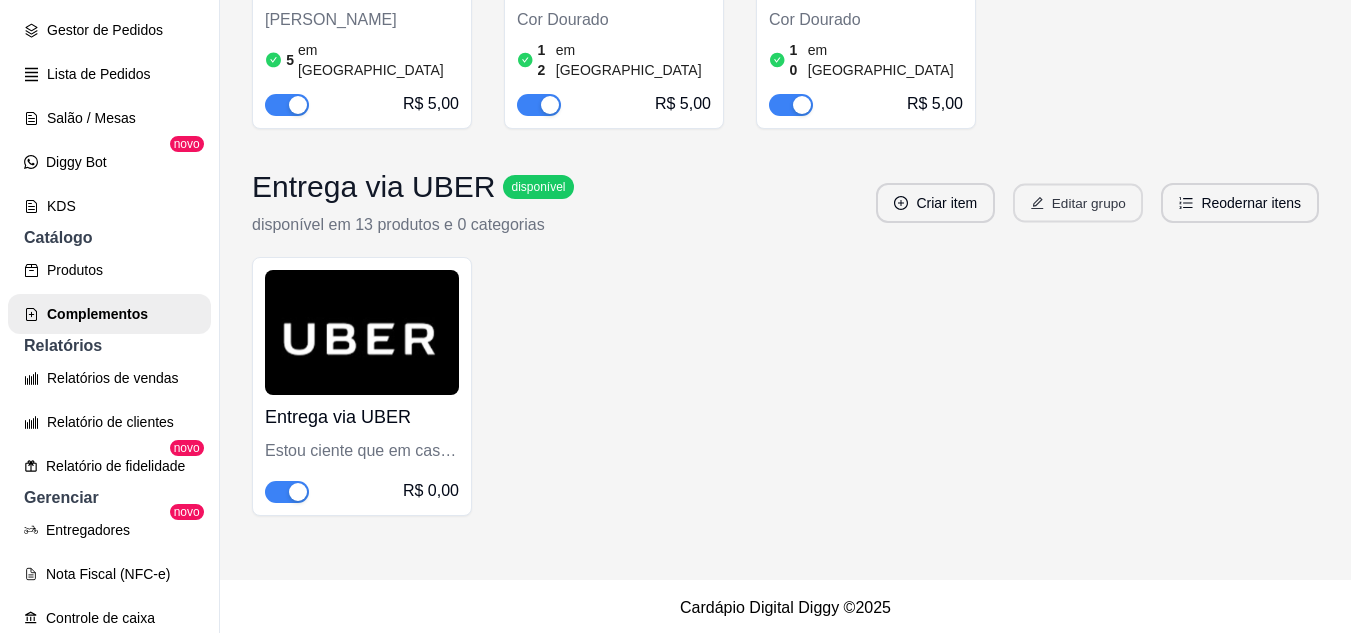 click 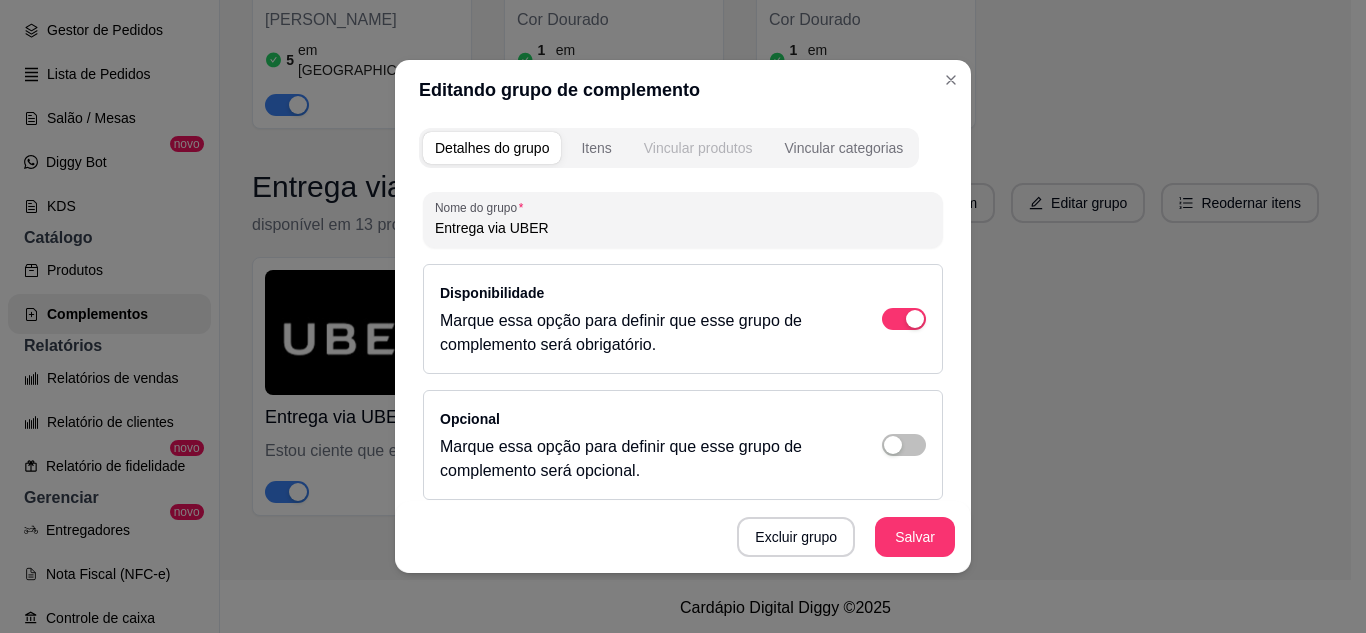 click on "Vincular produtos" at bounding box center (698, 148) 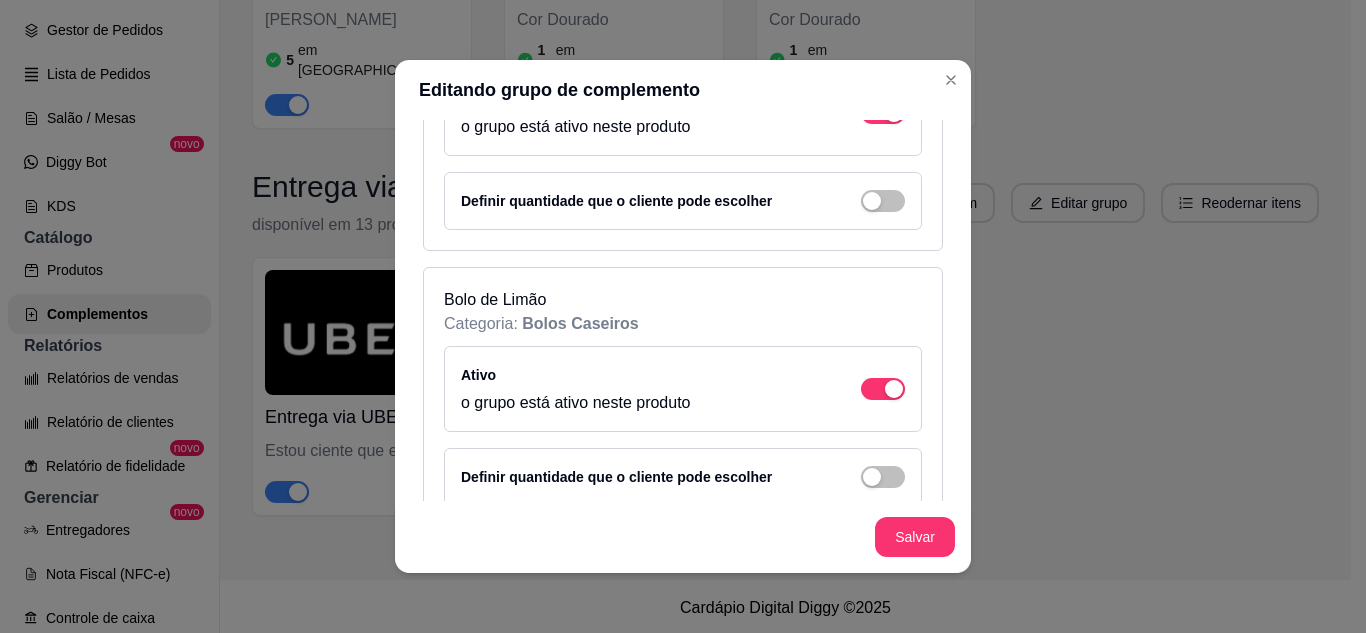 scroll, scrollTop: 3172, scrollLeft: 0, axis: vertical 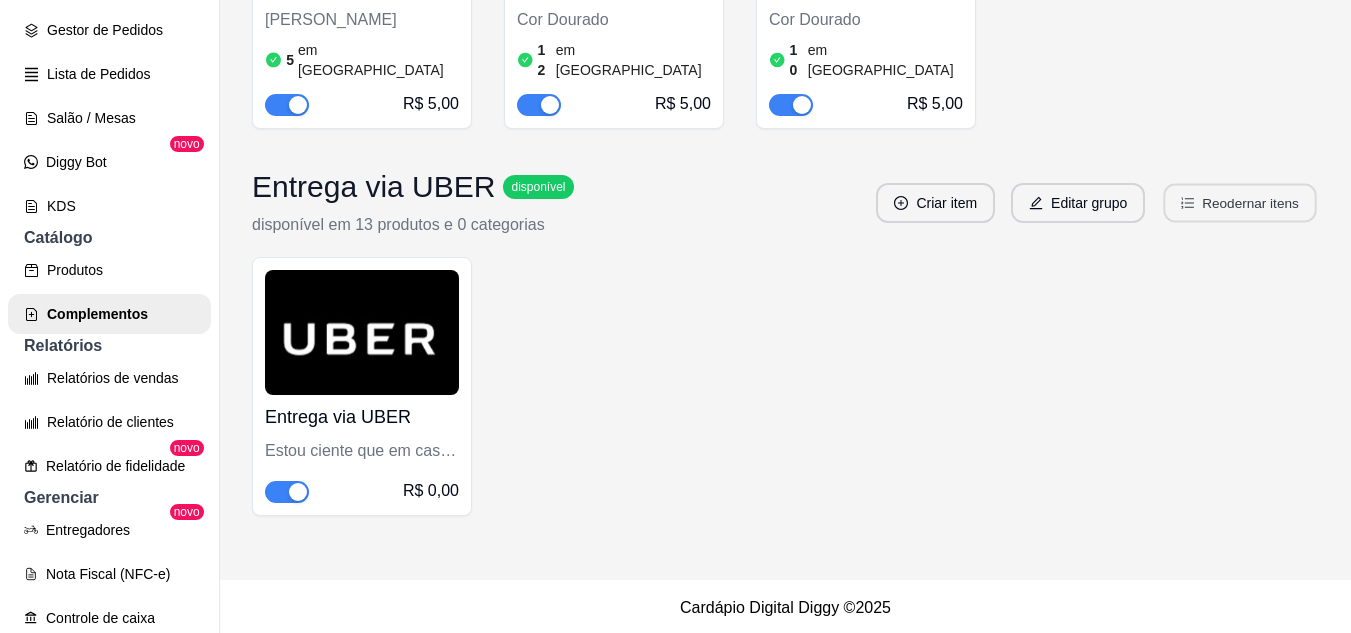 click on "Reodernar itens" at bounding box center [1240, 203] 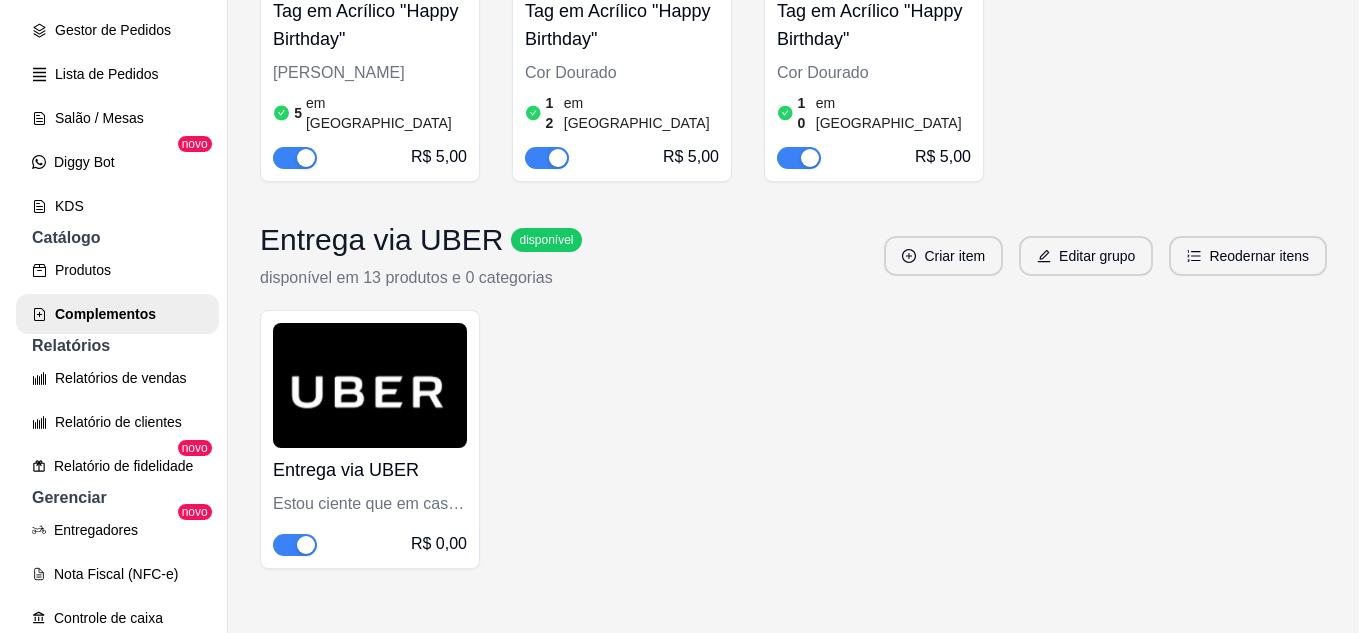 scroll, scrollTop: 590, scrollLeft: 0, axis: vertical 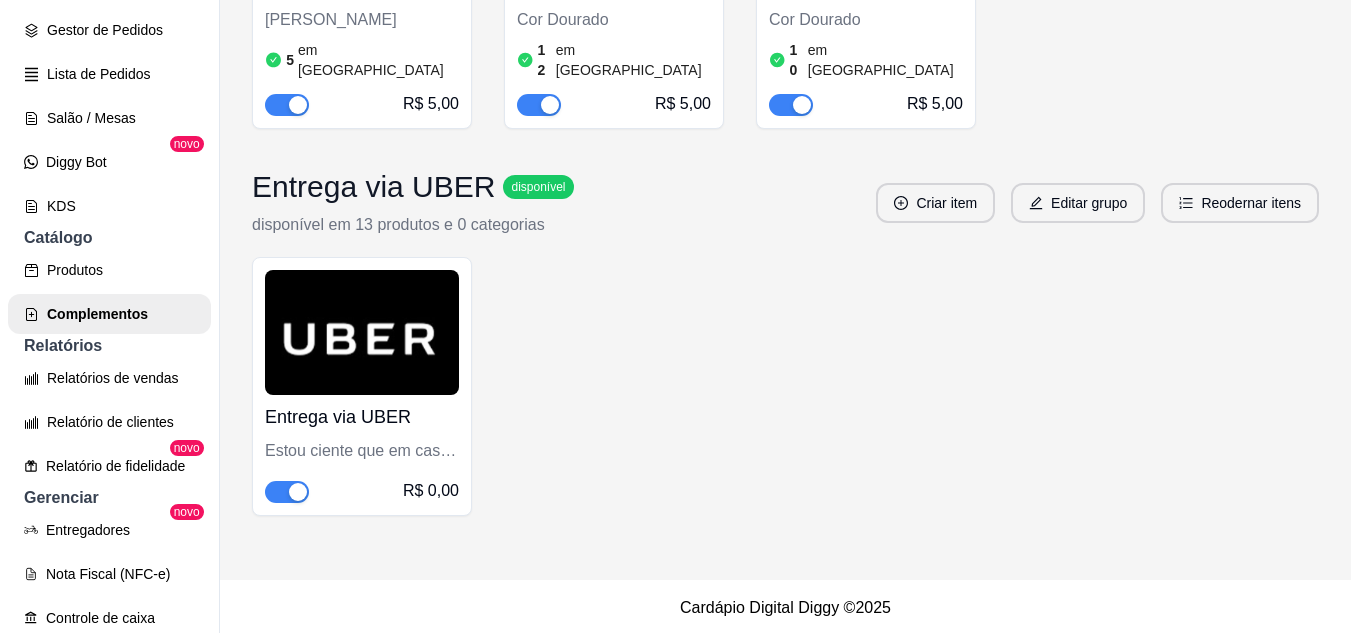 click on "Entrega via UBER Estou ciente que em caso de ENTREGA, a mesma será feita via UBER e deverá ter alguém para receber o pedido R$ 0,00" at bounding box center (362, 449) 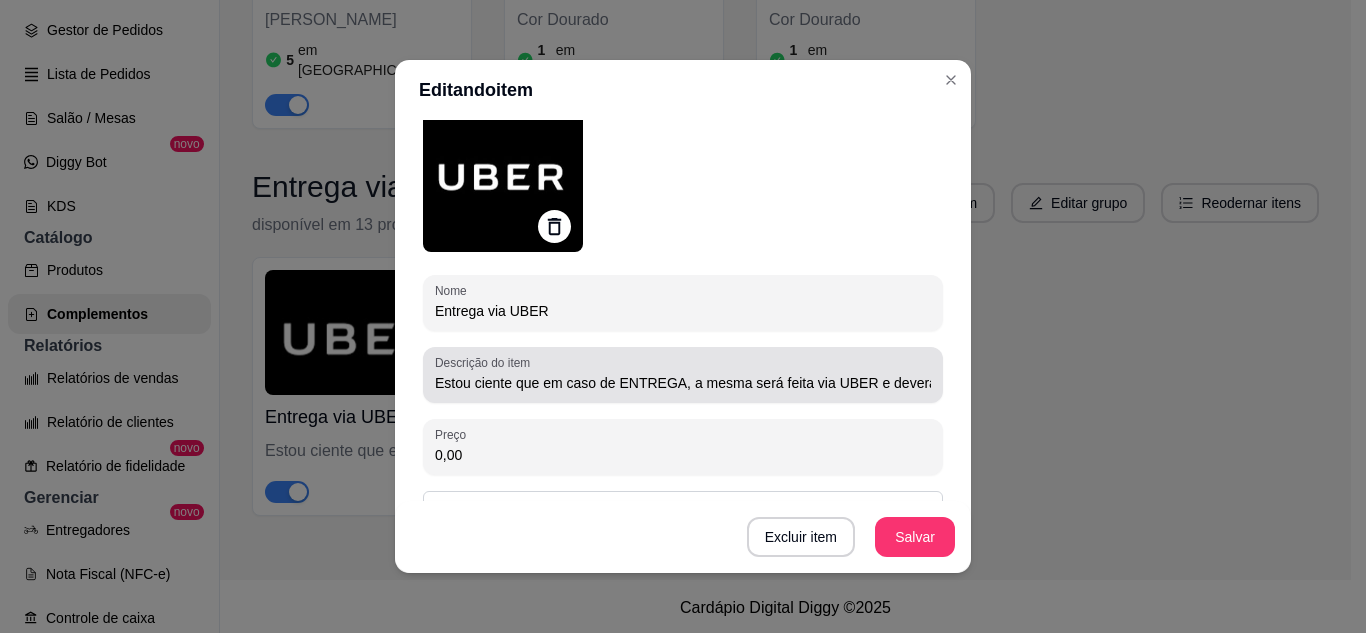 scroll, scrollTop: 200, scrollLeft: 0, axis: vertical 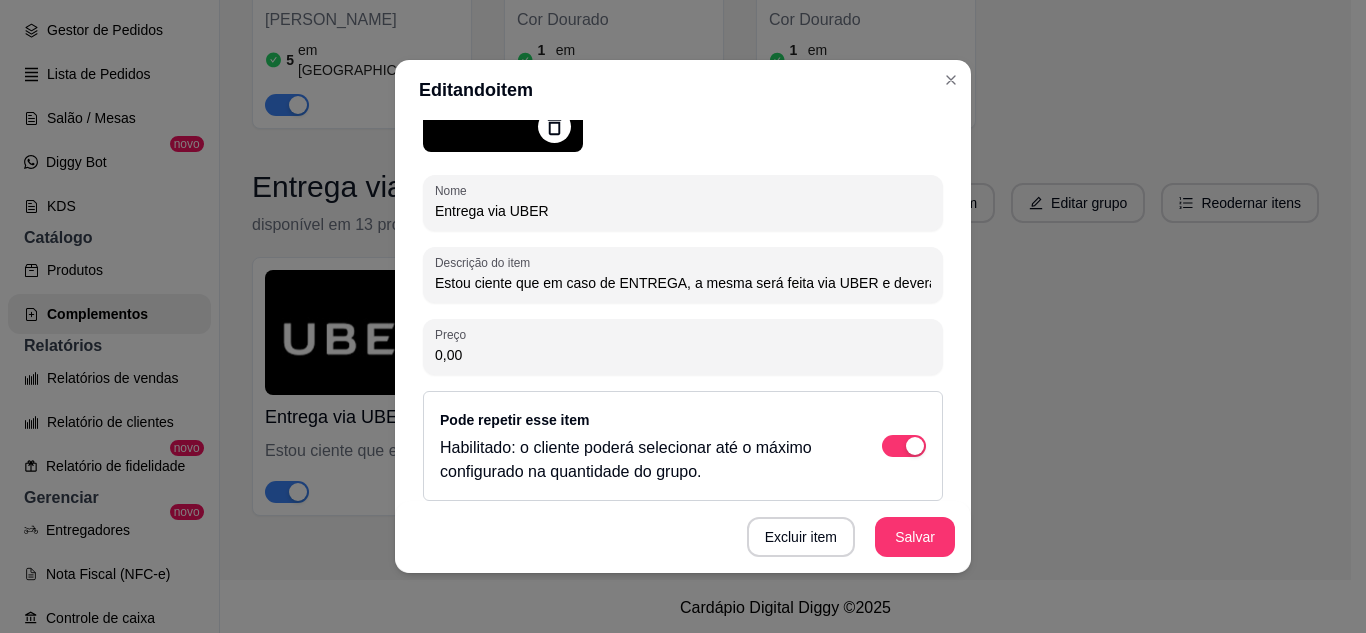 click on "0,00" at bounding box center (683, 355) 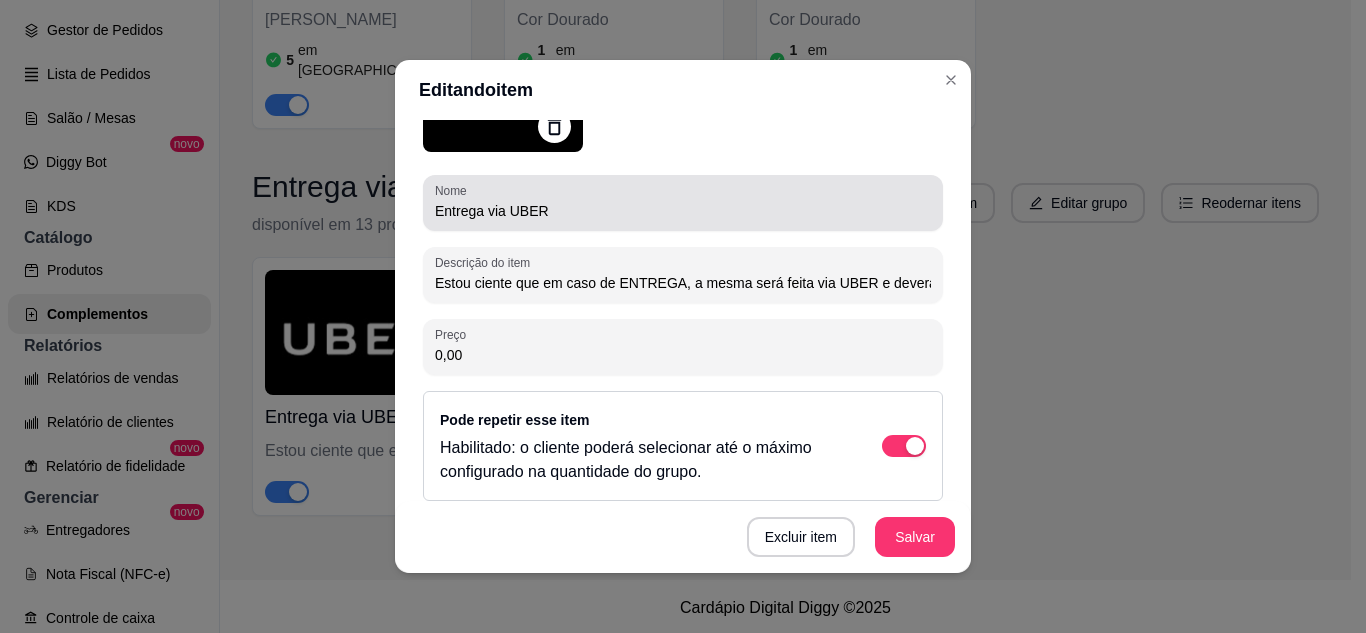click on "Entrega via UBER" at bounding box center (683, 211) 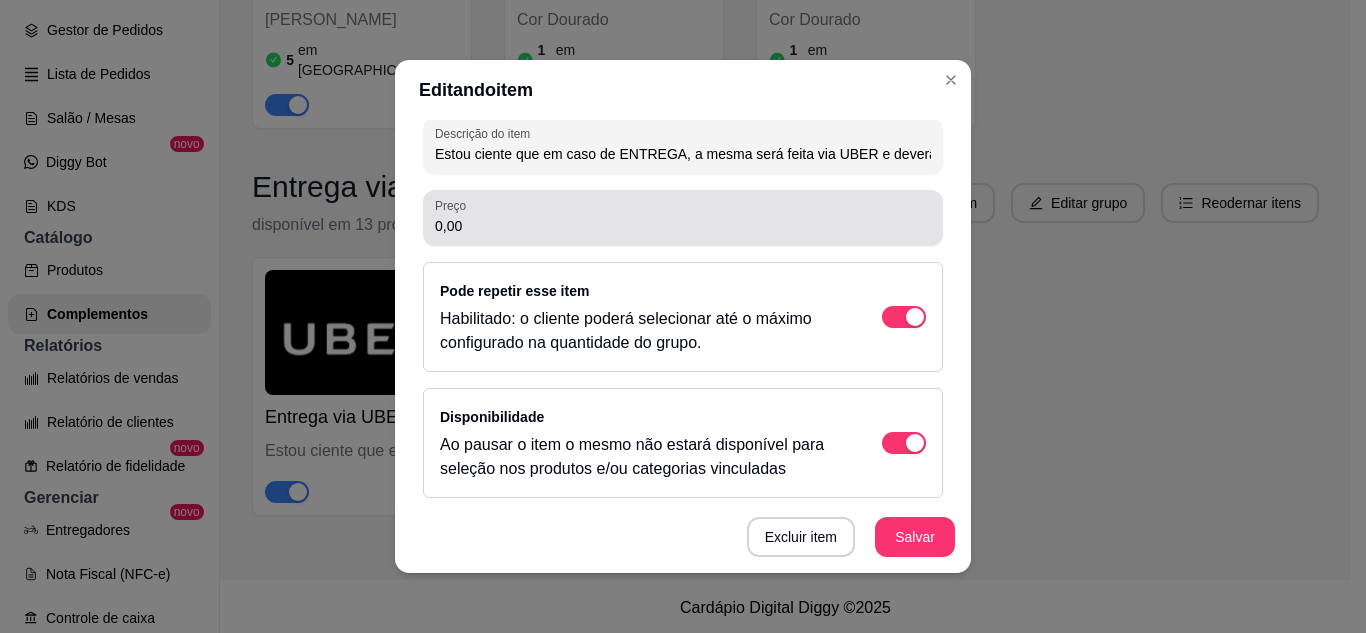 scroll, scrollTop: 337, scrollLeft: 0, axis: vertical 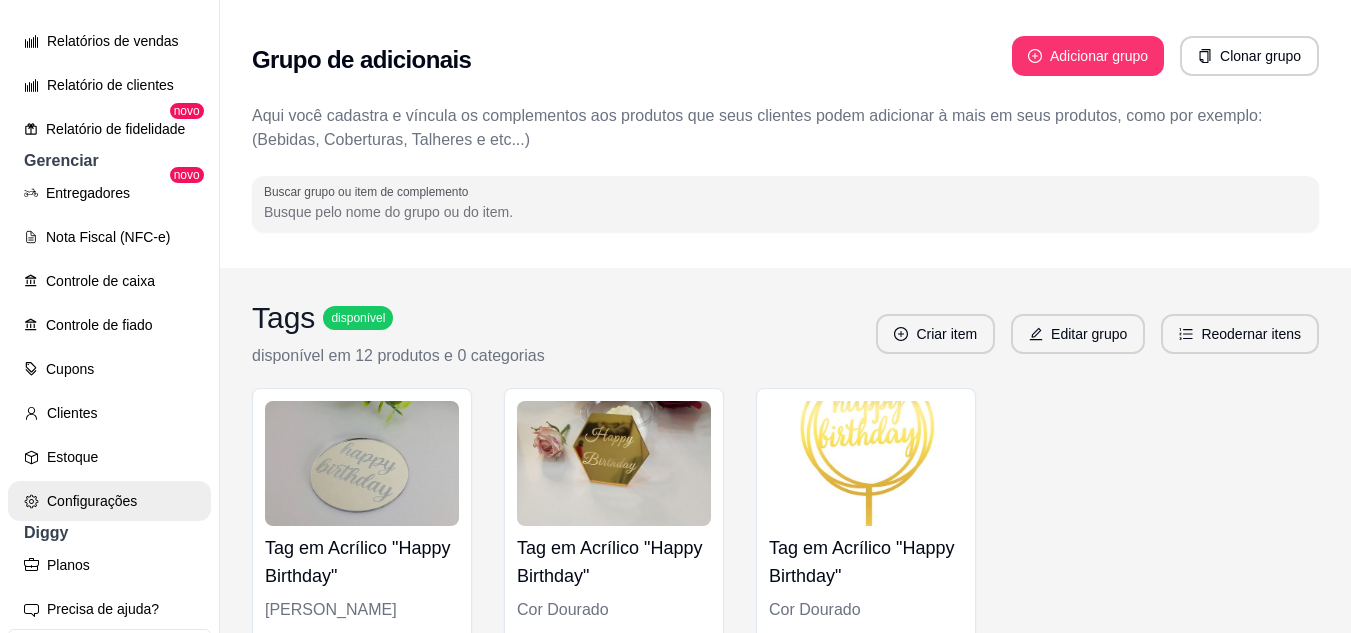 click on "Configurações" at bounding box center (109, 501) 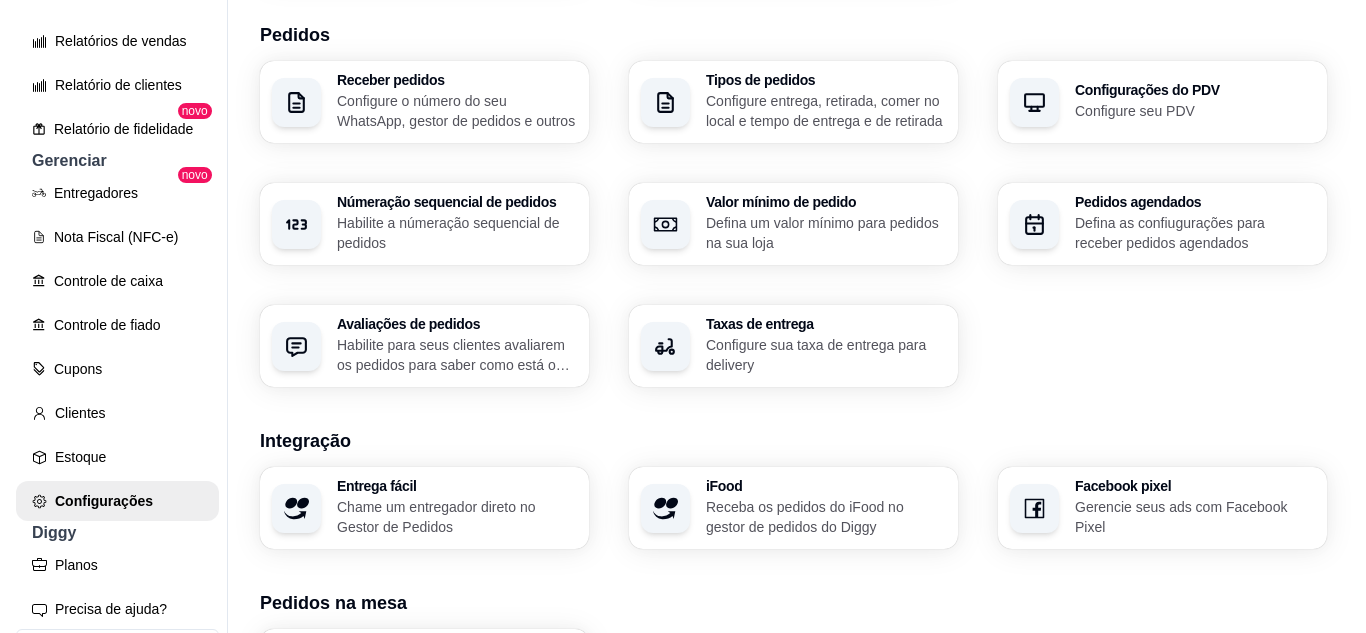 scroll, scrollTop: 500, scrollLeft: 0, axis: vertical 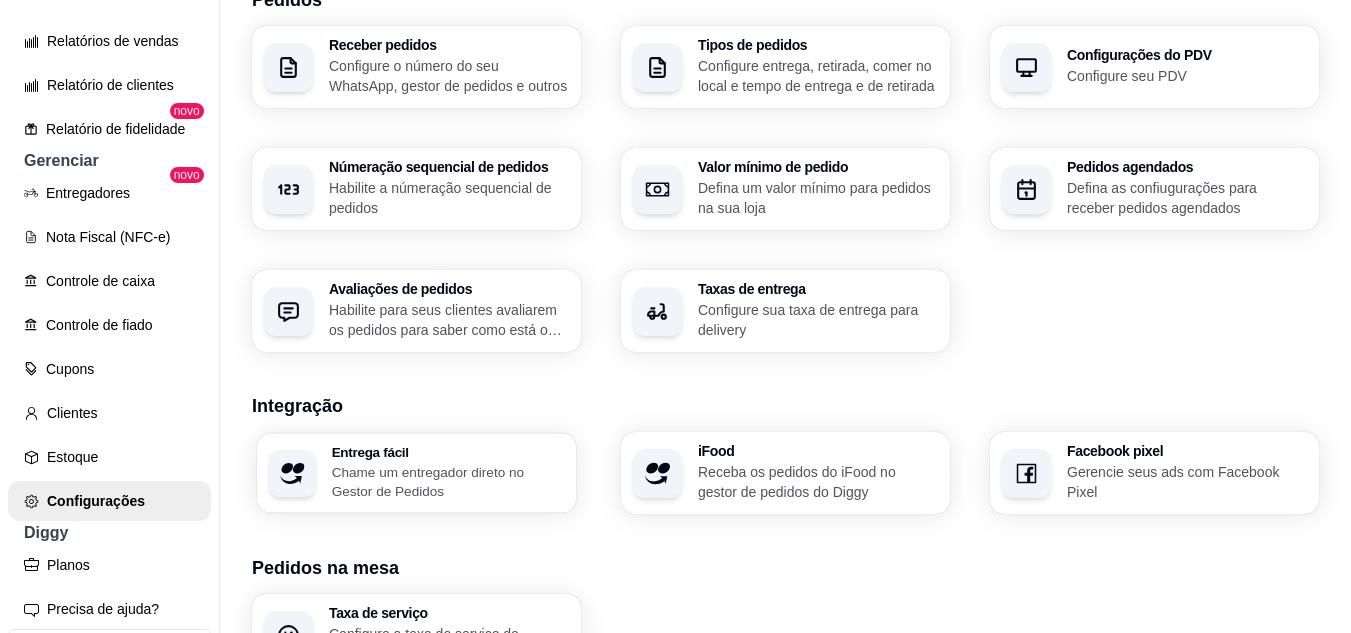 click on "Chame um entregador direto no Gestor de Pedidos" at bounding box center (448, 481) 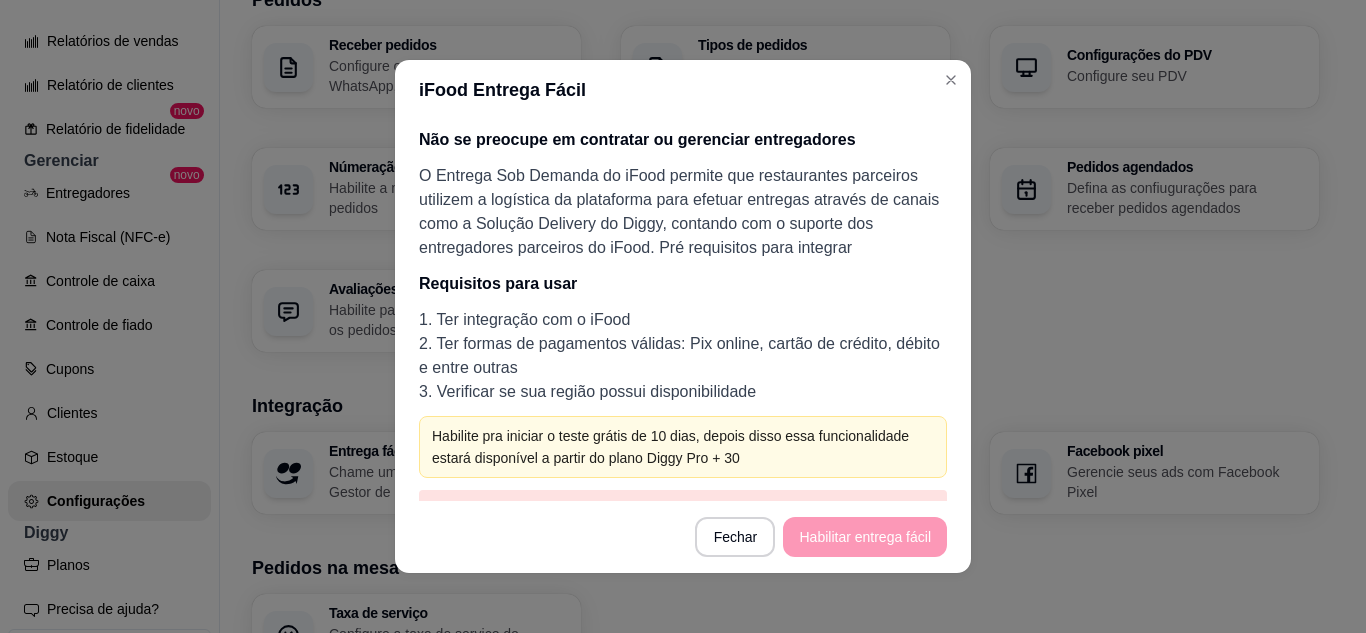 scroll, scrollTop: 61, scrollLeft: 0, axis: vertical 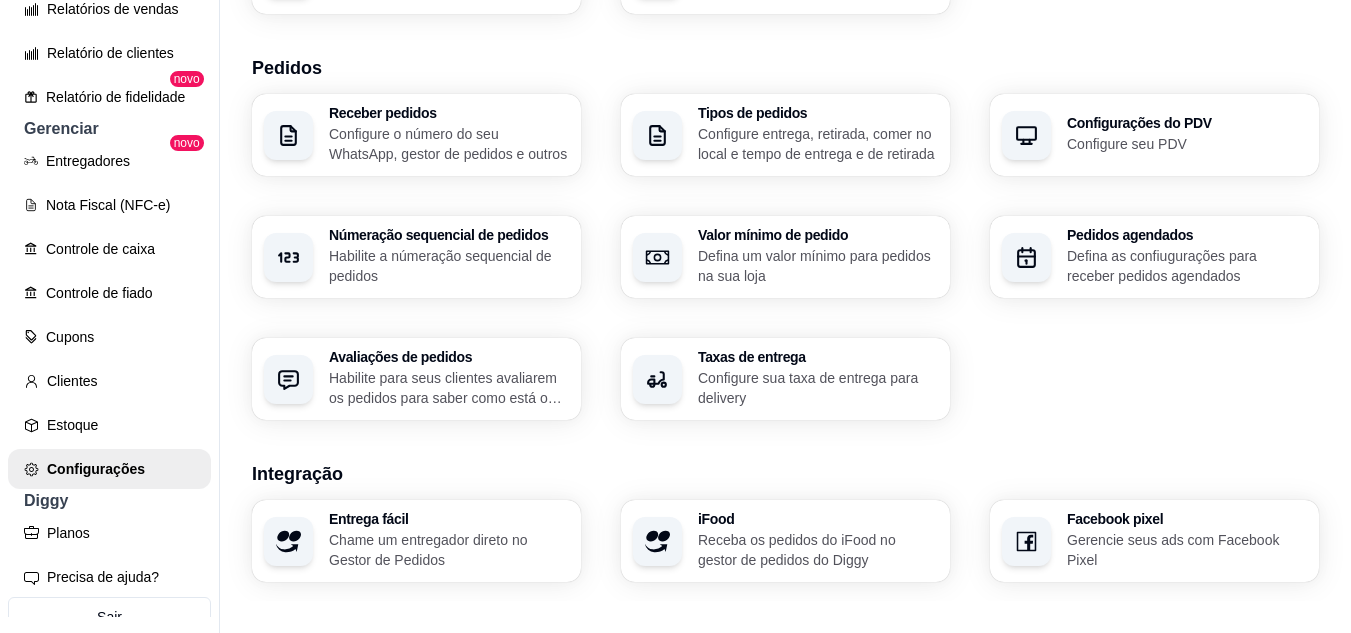 click on "Defina as confiugurações para receber pedidos agendados" at bounding box center [1187, 266] 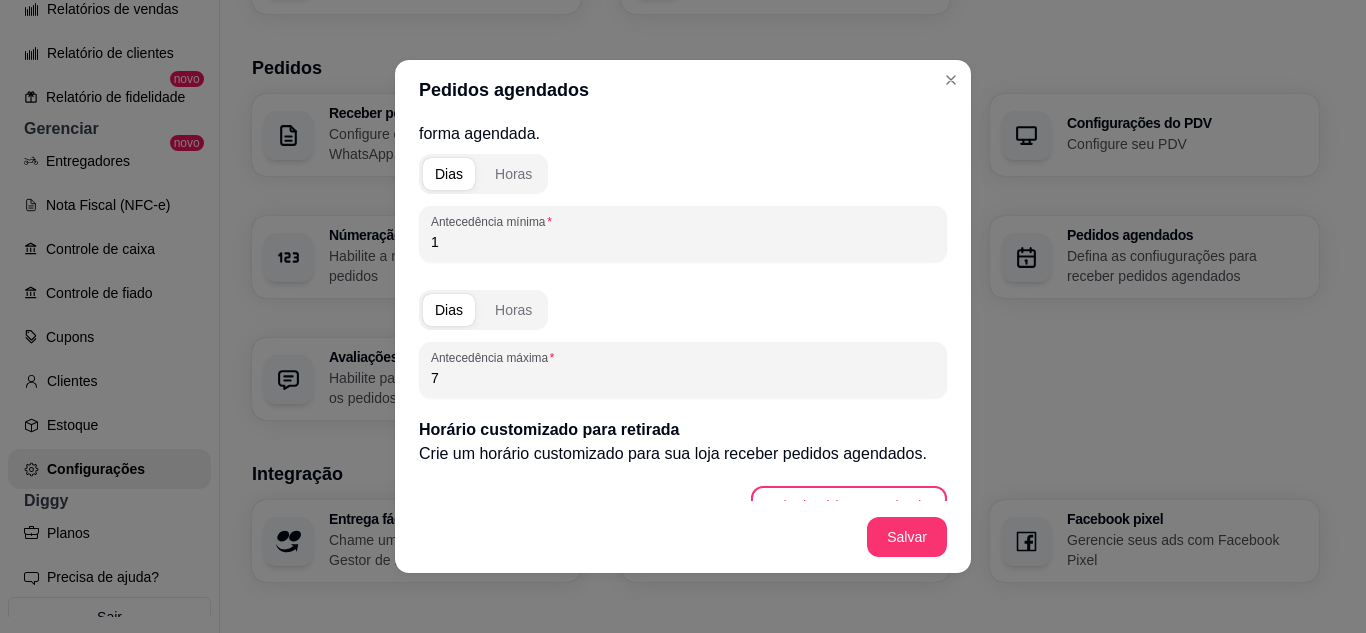 scroll, scrollTop: 628, scrollLeft: 0, axis: vertical 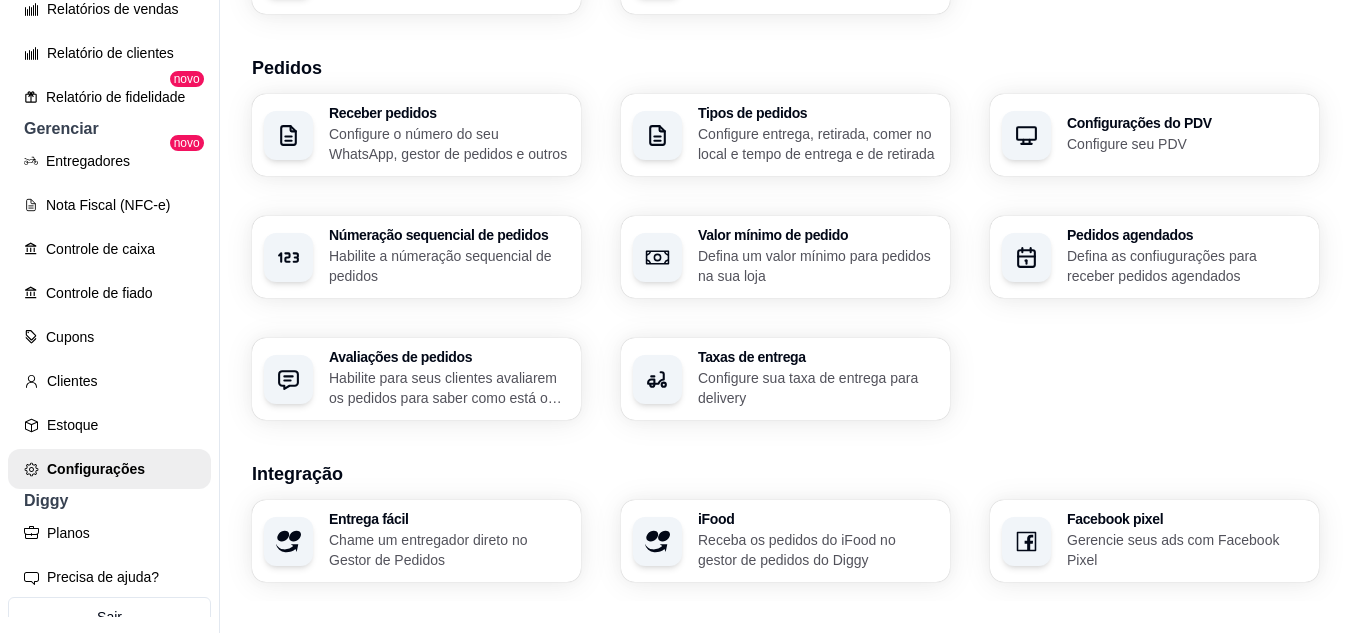 click at bounding box center (288, 257) 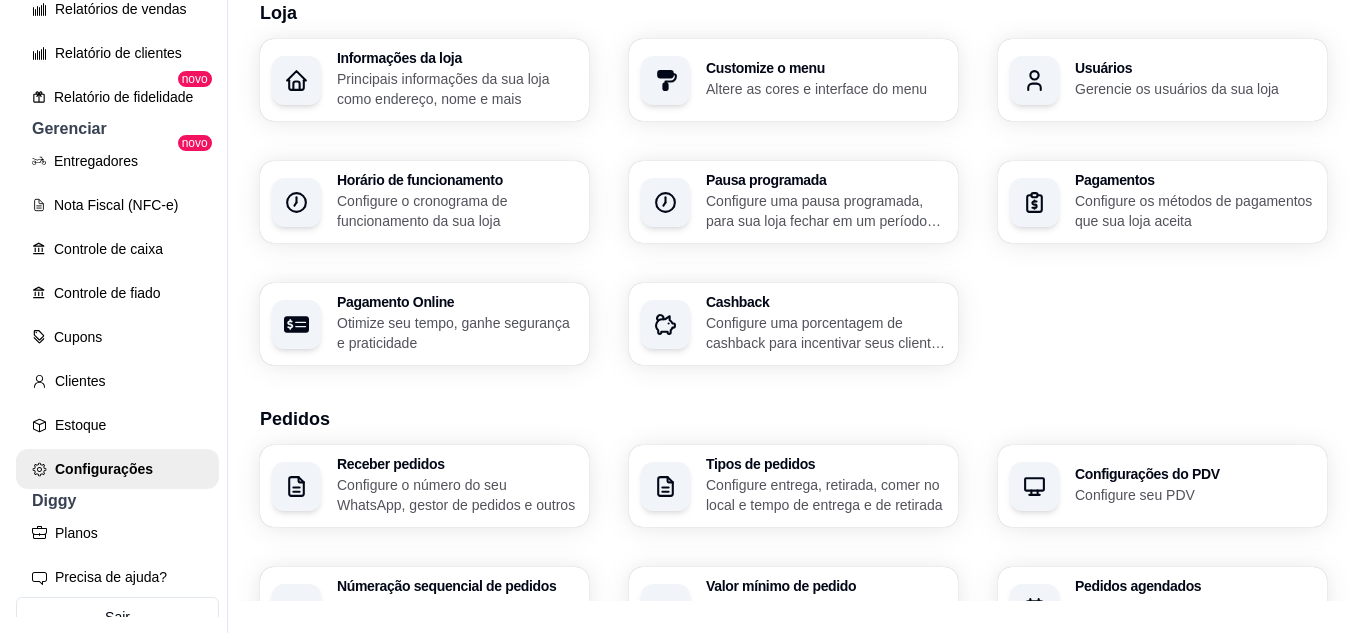 scroll, scrollTop: 0, scrollLeft: 0, axis: both 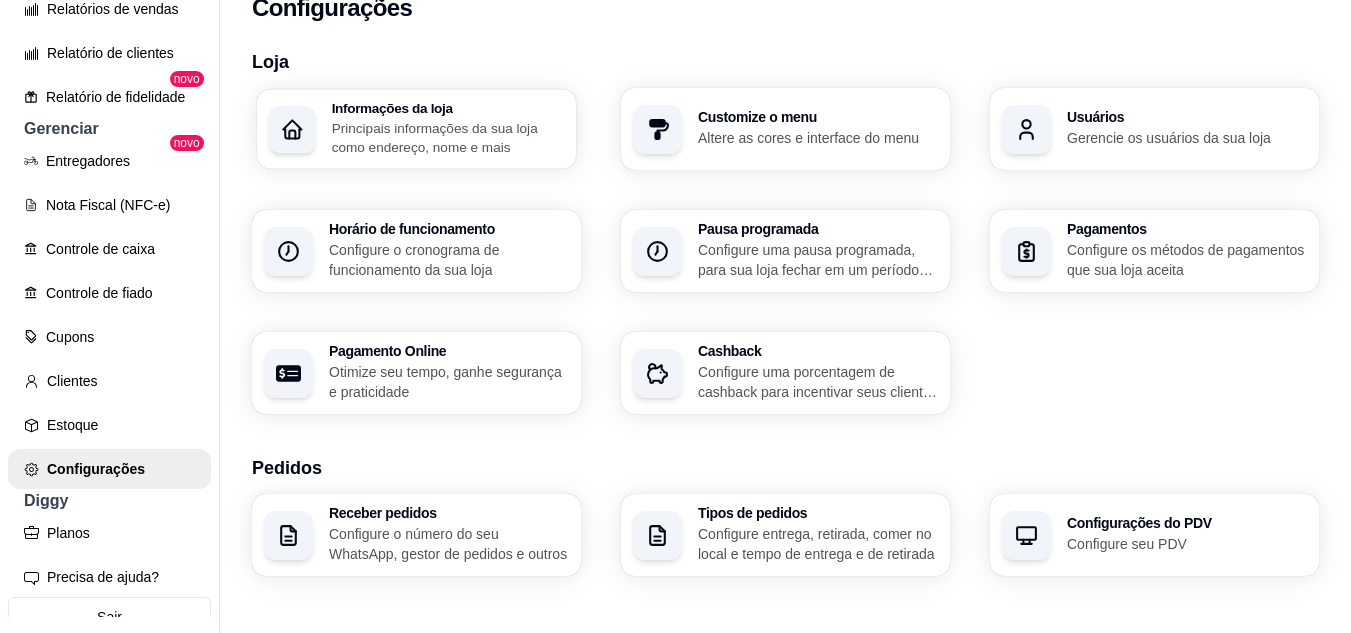 click on "Principais informações da sua loja como endereço, nome e mais" at bounding box center (448, 137) 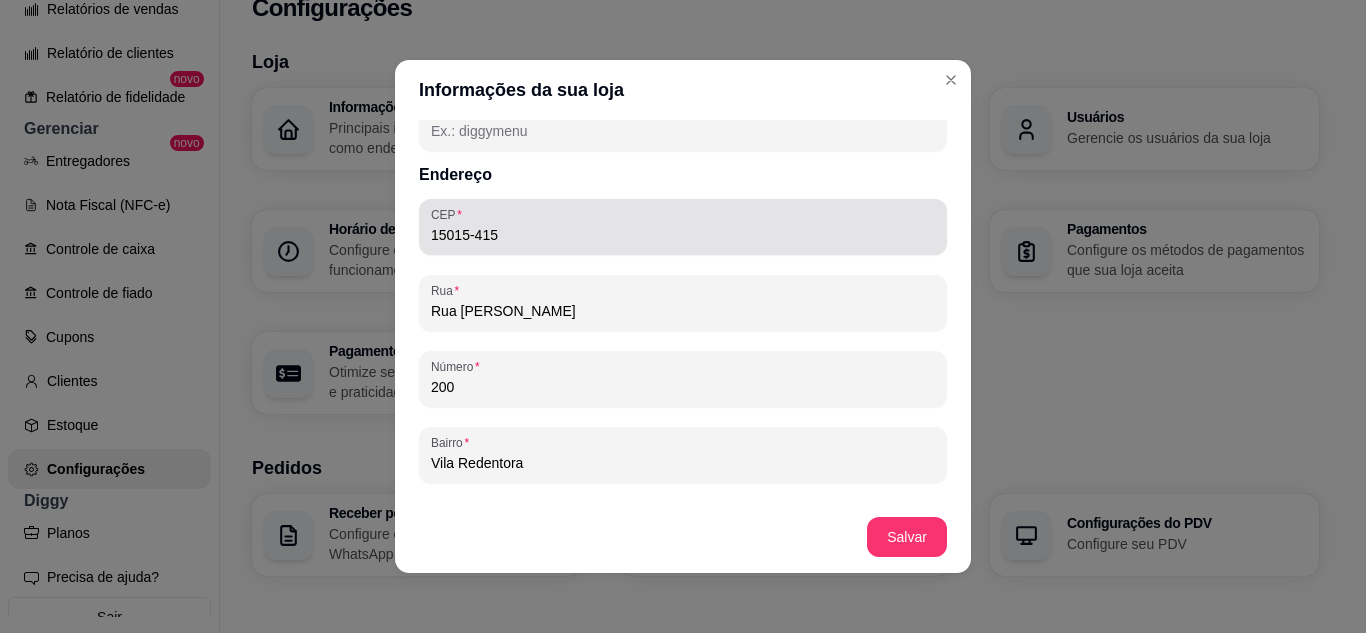 scroll, scrollTop: 1297, scrollLeft: 0, axis: vertical 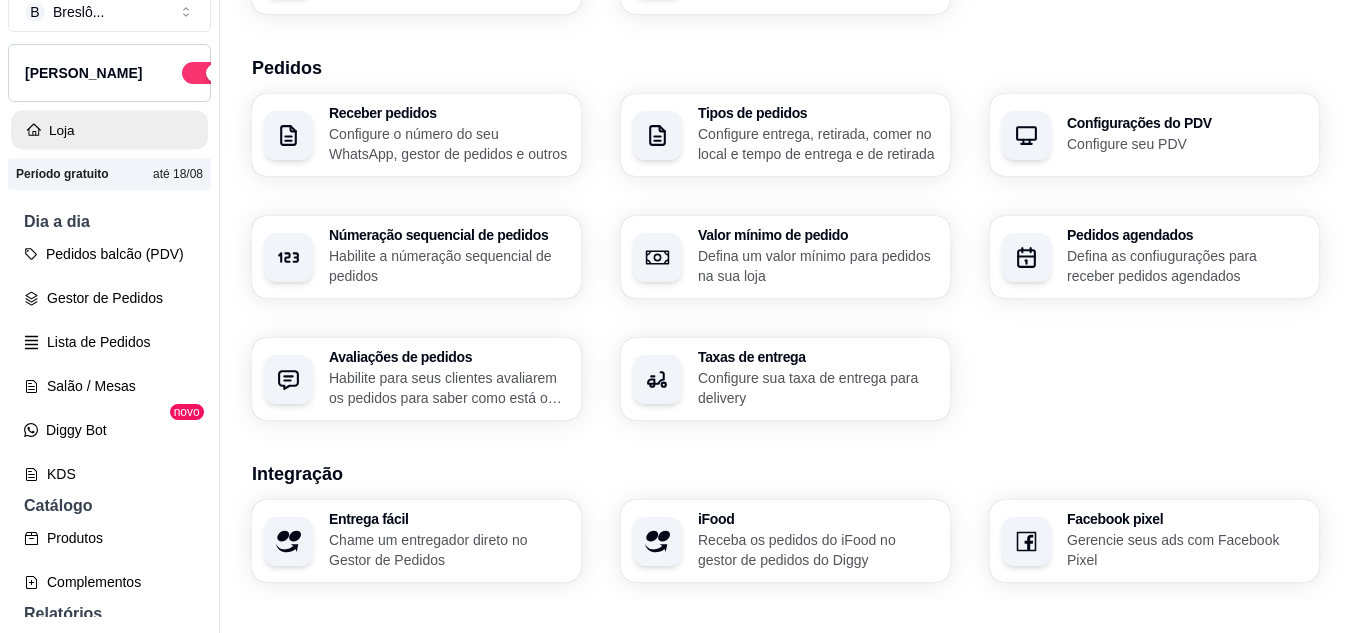 click on "Loja" at bounding box center [109, 130] 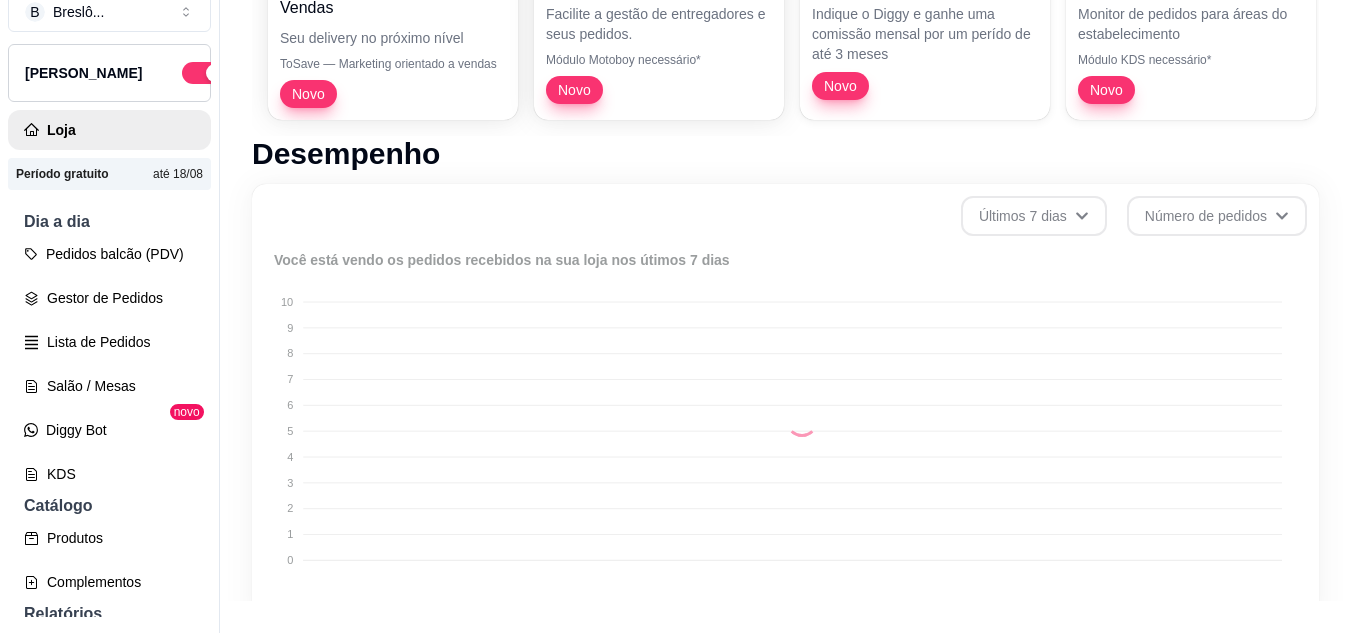 scroll, scrollTop: 0, scrollLeft: 0, axis: both 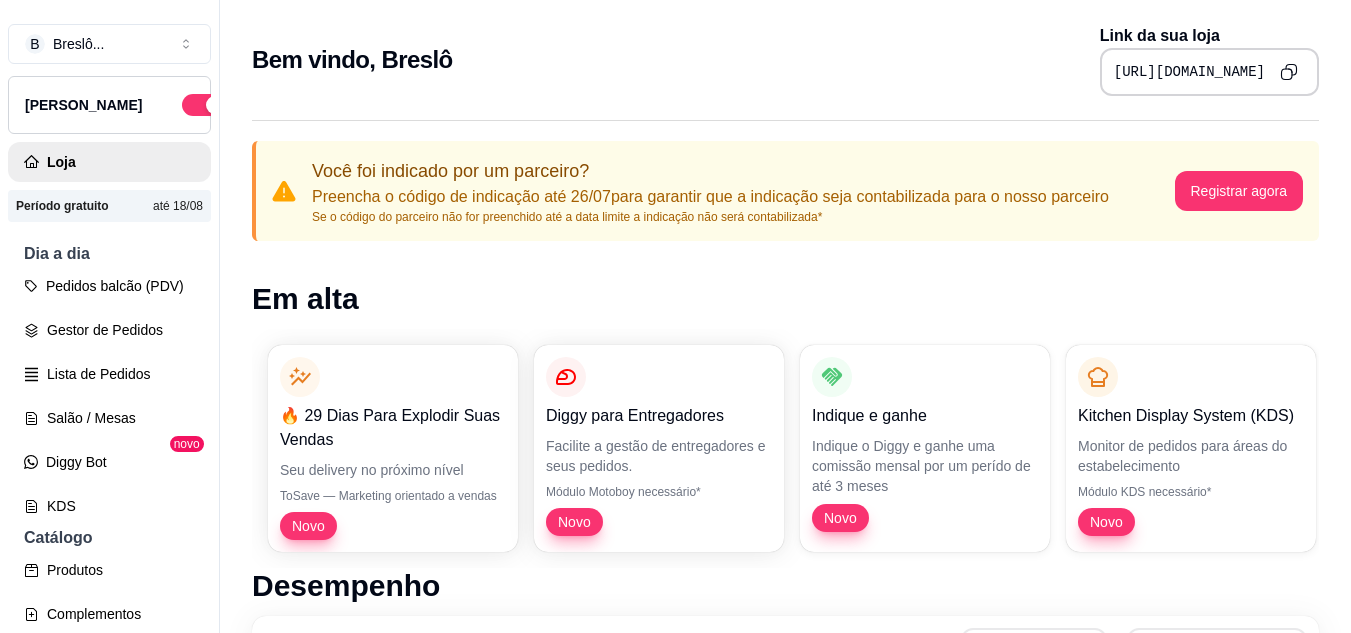 click 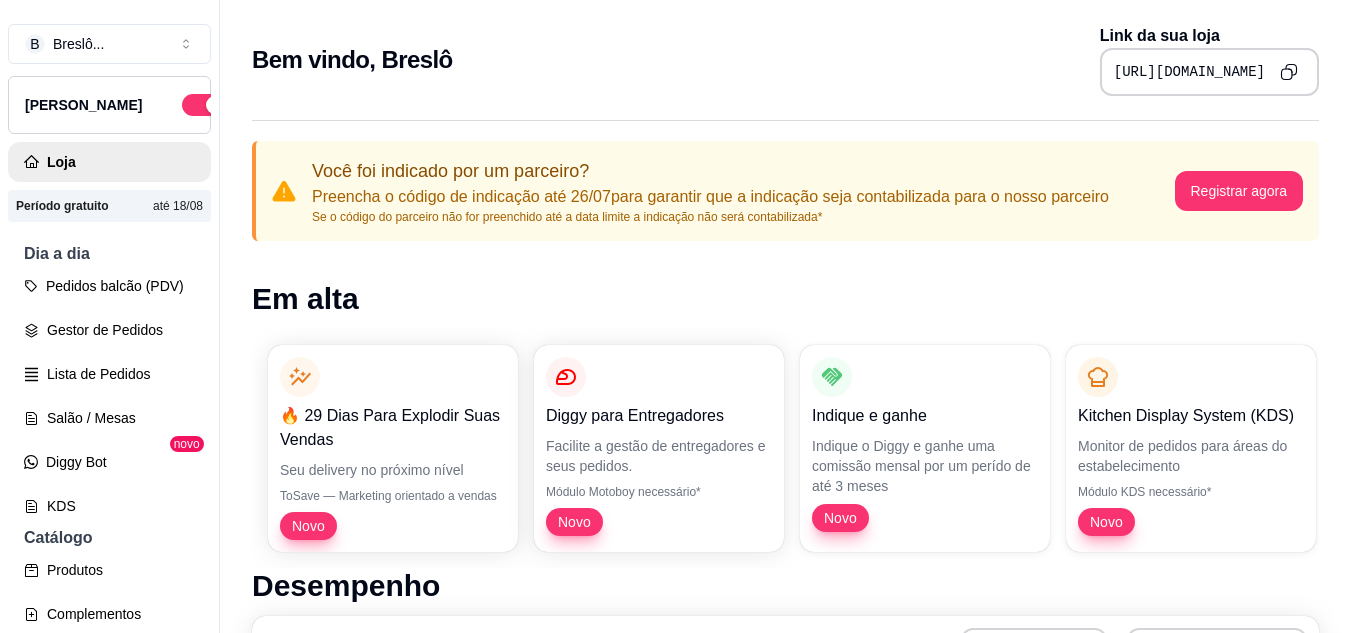 click 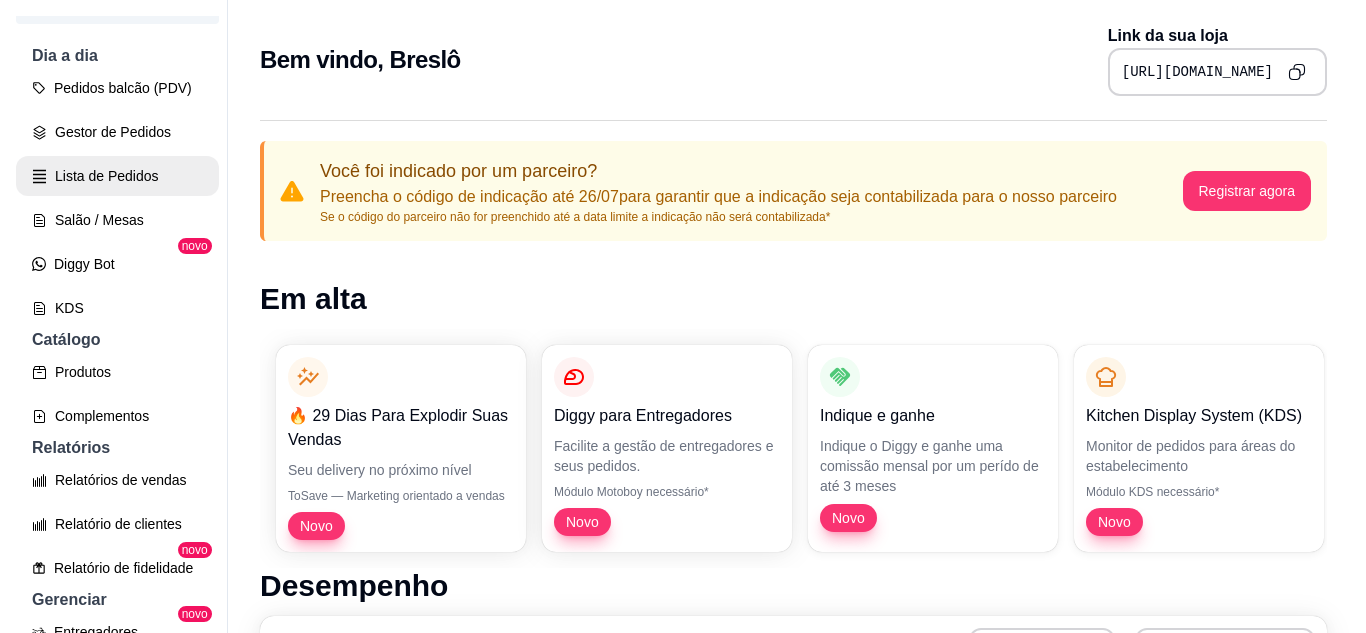 scroll, scrollTop: 200, scrollLeft: 0, axis: vertical 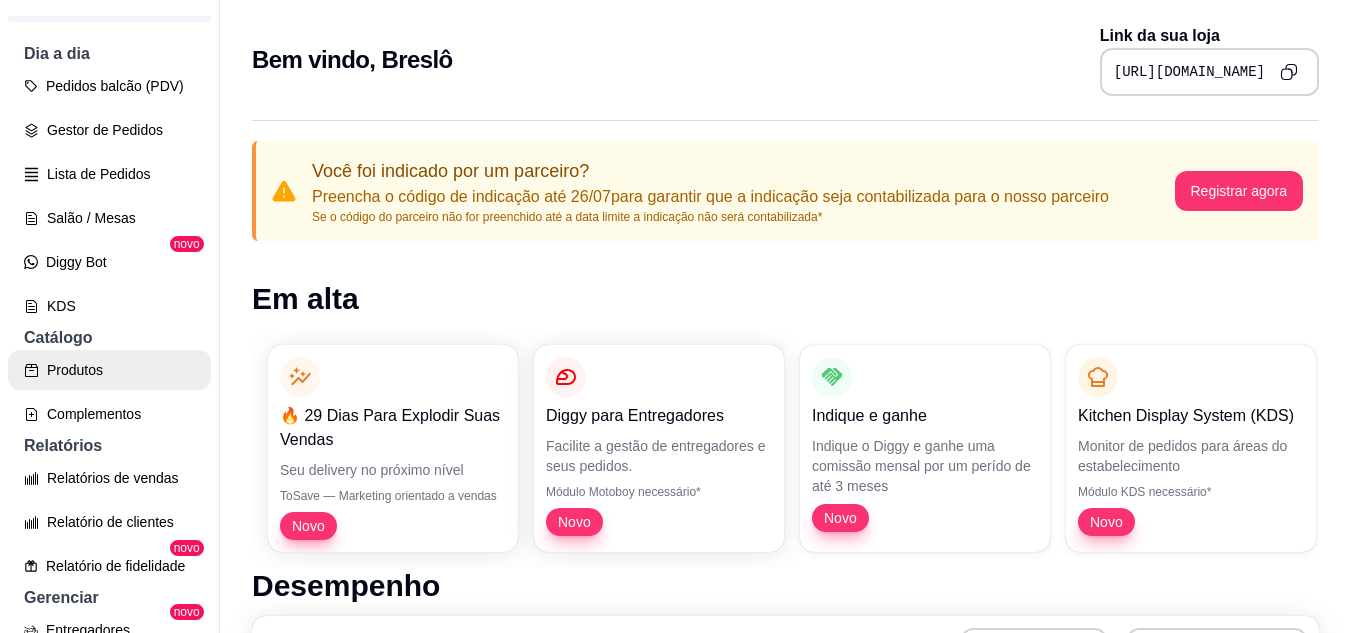 click on "Produtos" at bounding box center (109, 370) 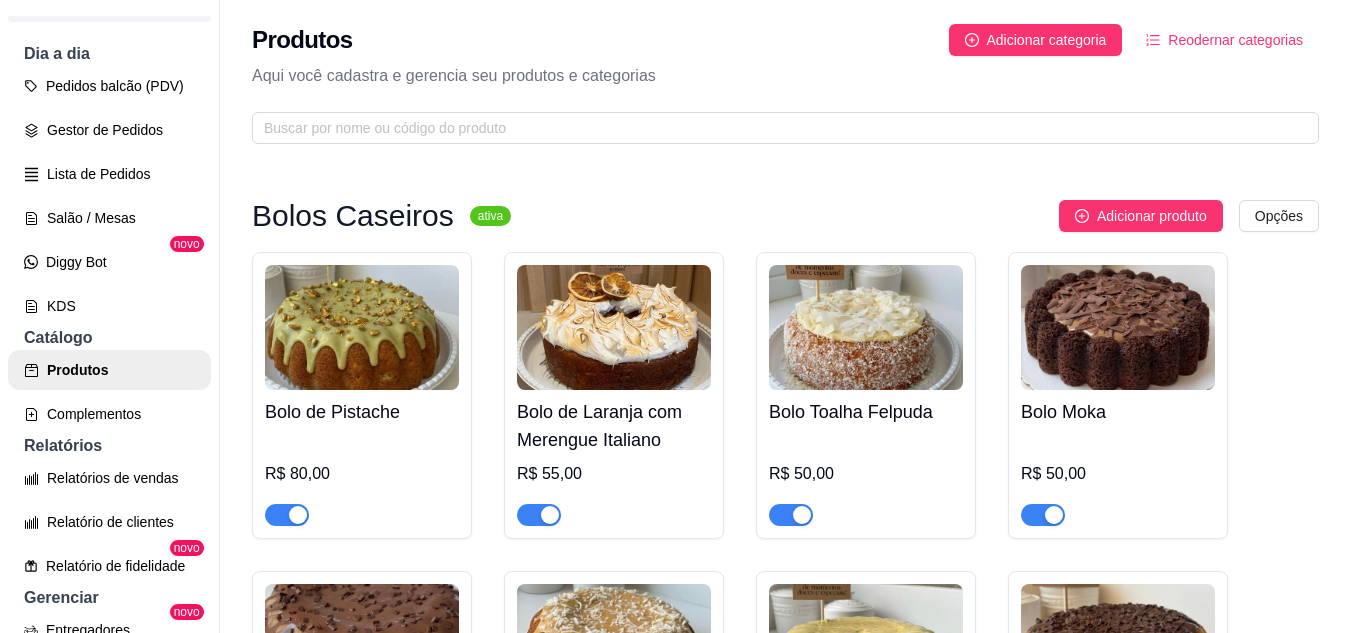 click at bounding box center (362, 327) 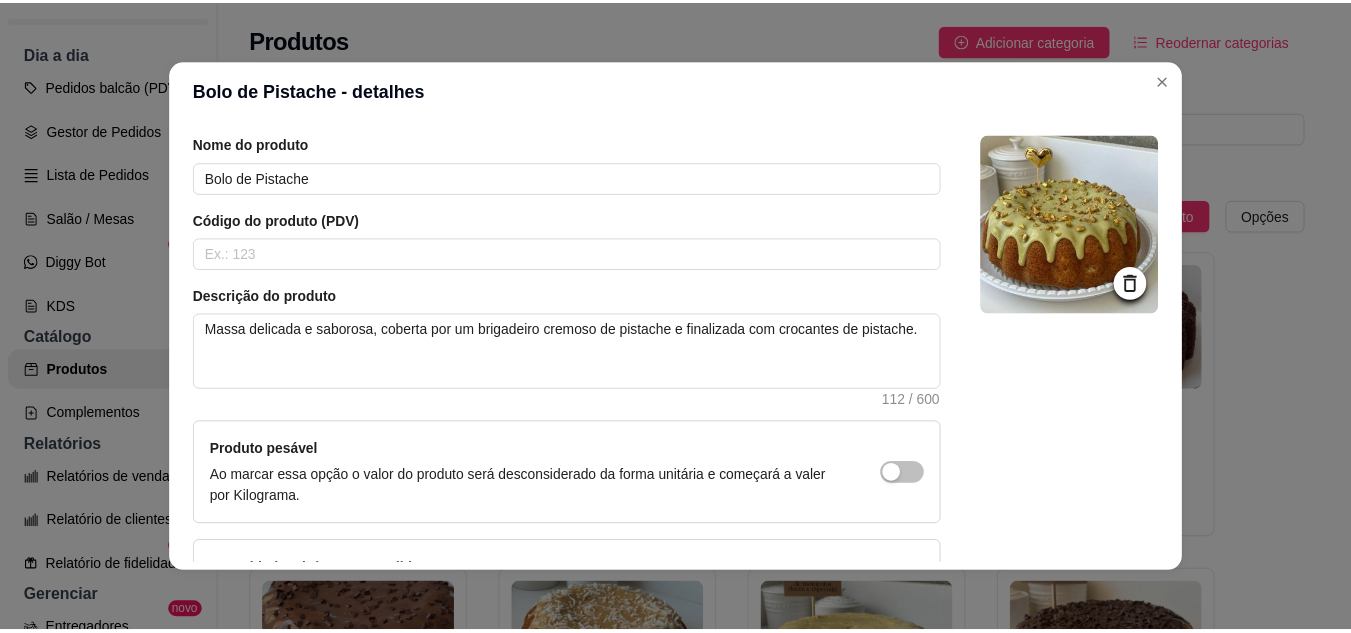 scroll, scrollTop: 100, scrollLeft: 0, axis: vertical 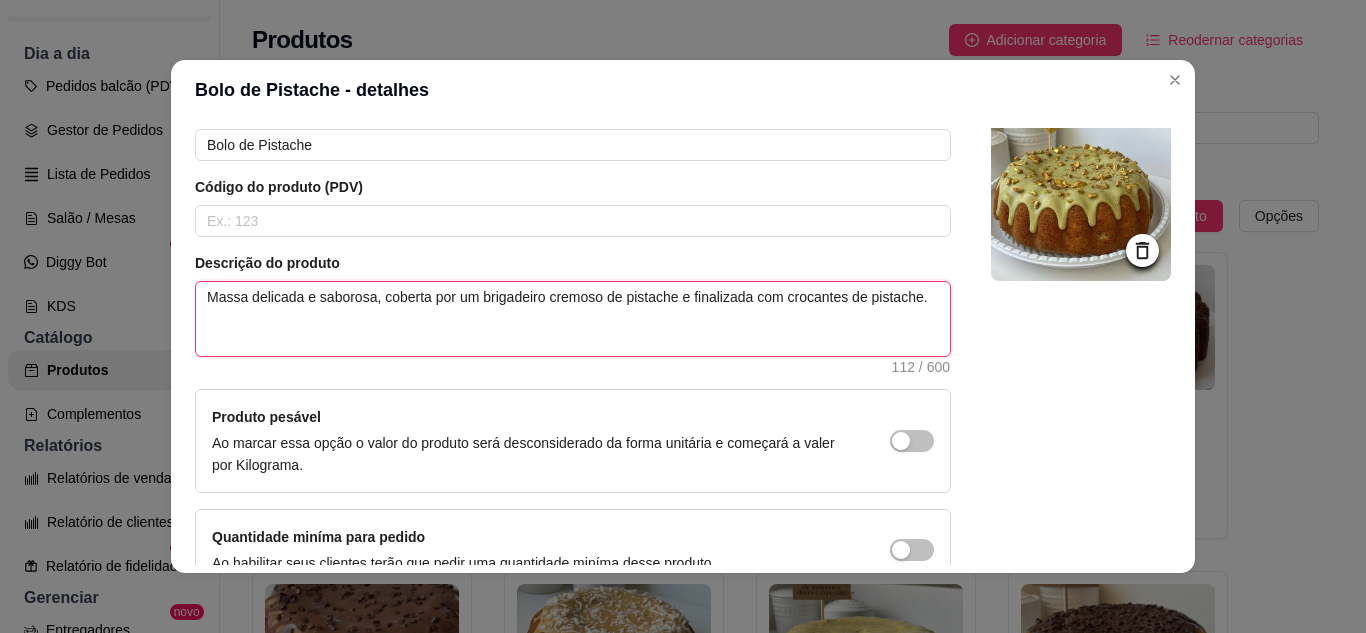 drag, startPoint x: 916, startPoint y: 303, endPoint x: 156, endPoint y: 282, distance: 760.2901 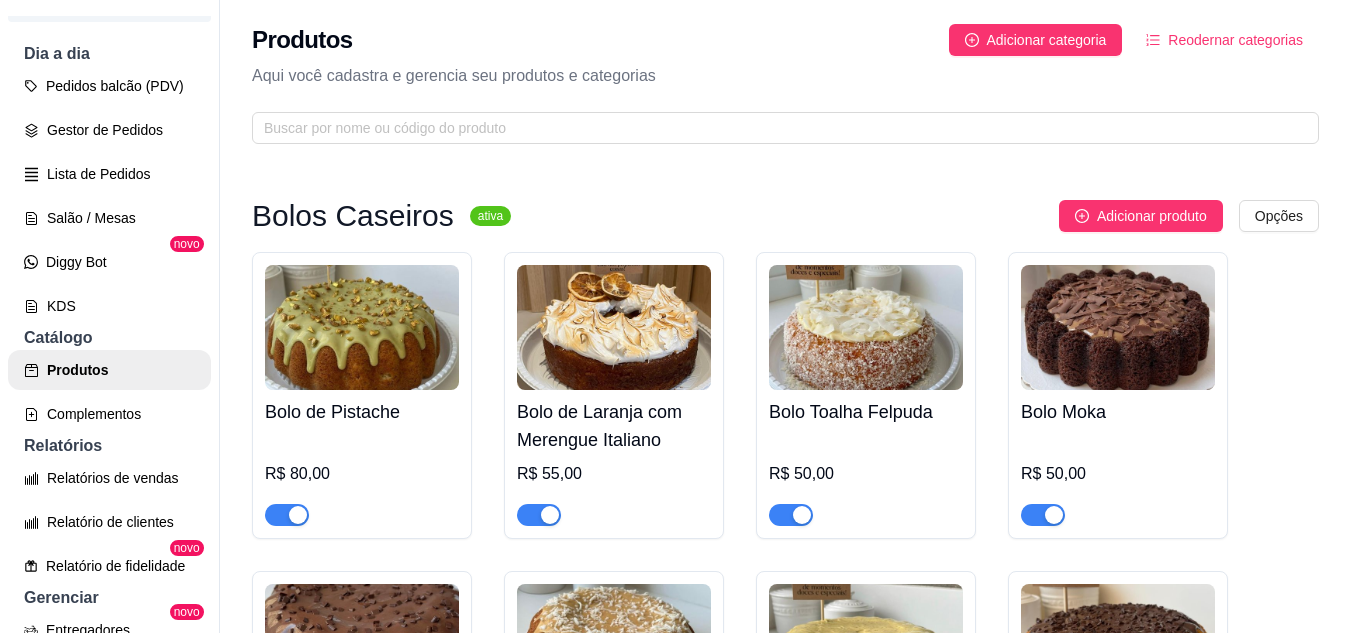 click at bounding box center [614, 327] 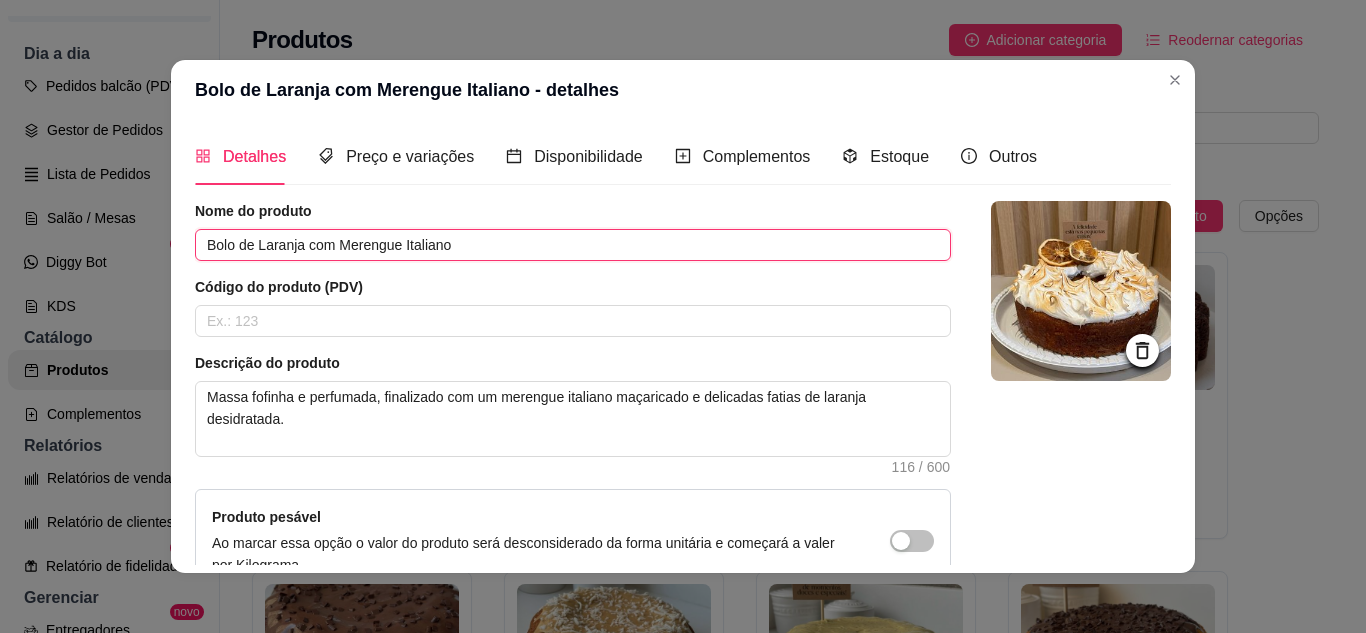 drag, startPoint x: 450, startPoint y: 247, endPoint x: 55, endPoint y: 226, distance: 395.55783 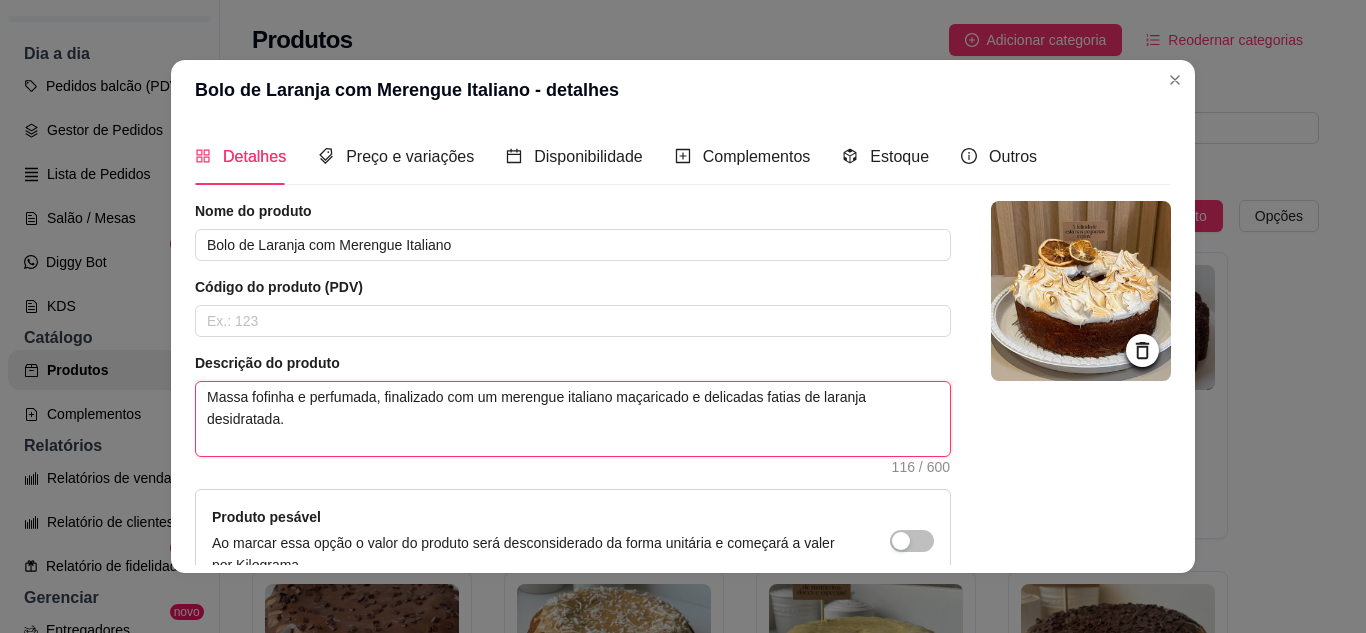 drag, startPoint x: 326, startPoint y: 424, endPoint x: 111, endPoint y: 388, distance: 217.99312 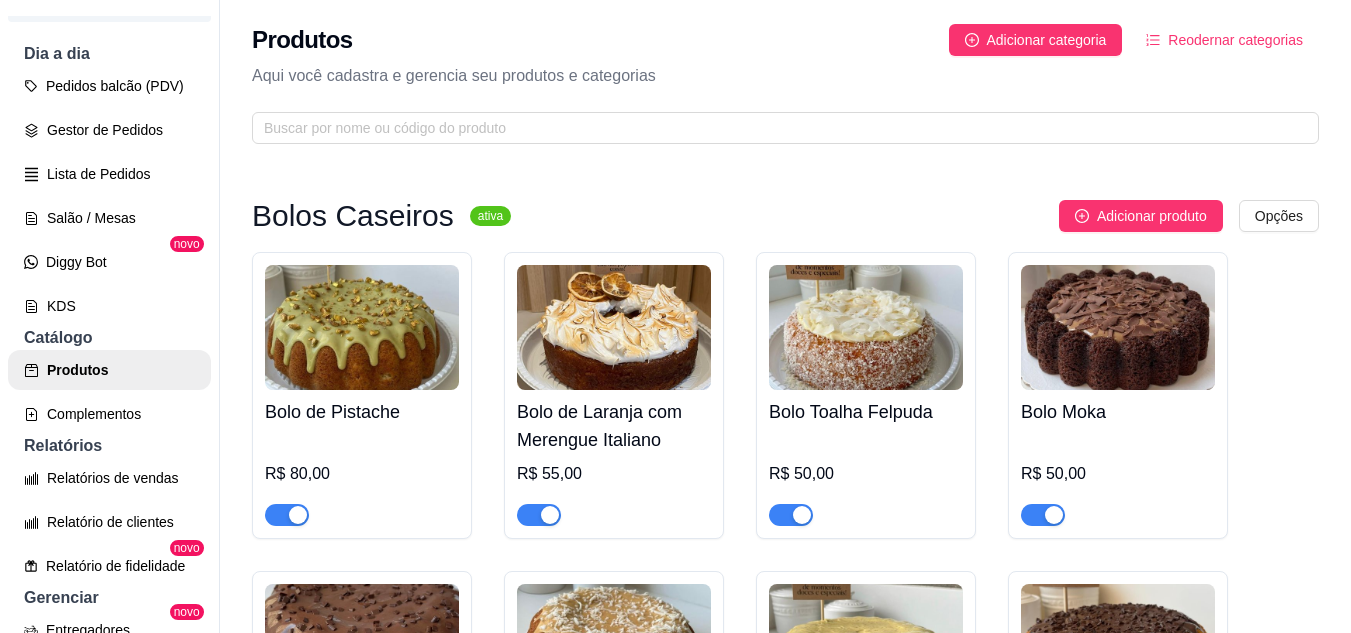 click at bounding box center (866, 327) 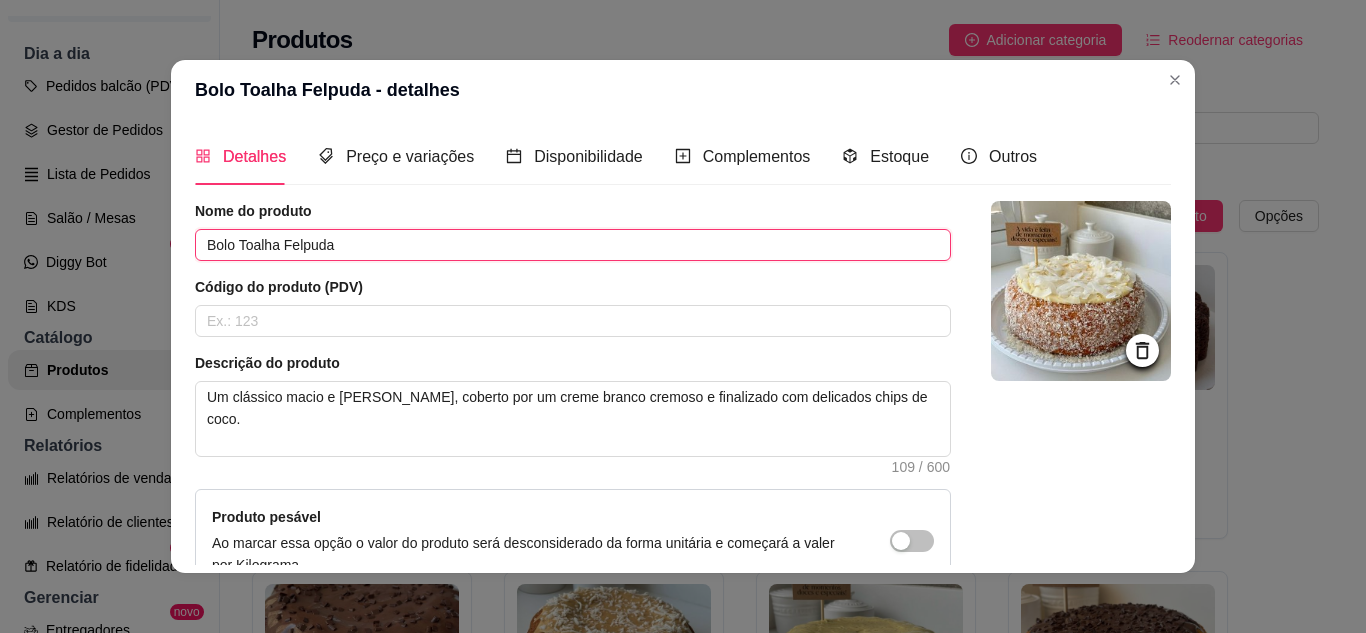 drag, startPoint x: 328, startPoint y: 250, endPoint x: 153, endPoint y: 243, distance: 175.13994 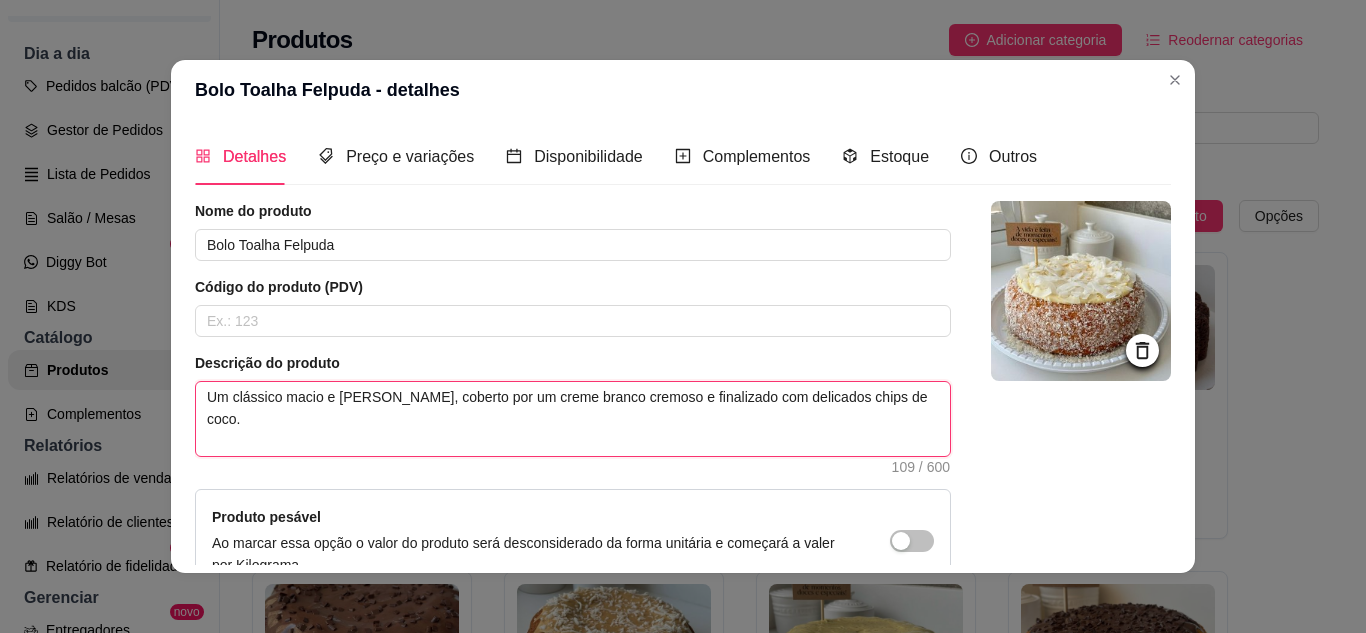 drag, startPoint x: 913, startPoint y: 405, endPoint x: 121, endPoint y: 331, distance: 795.4496 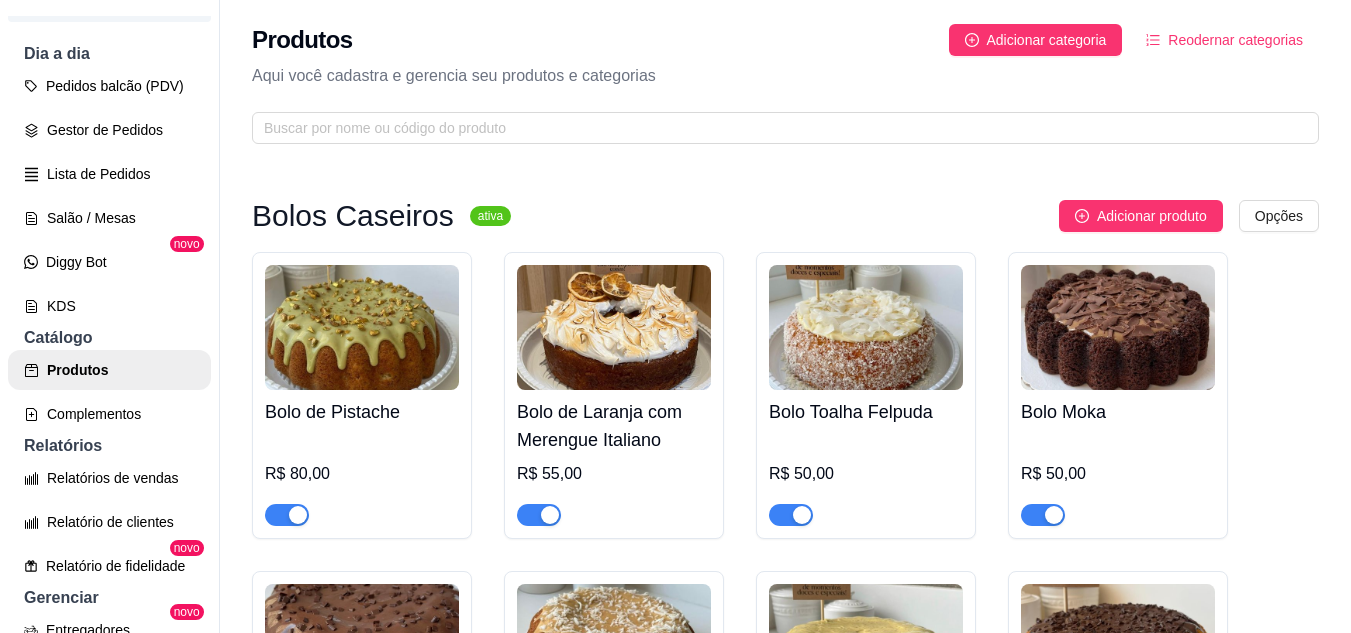 click at bounding box center (1118, 327) 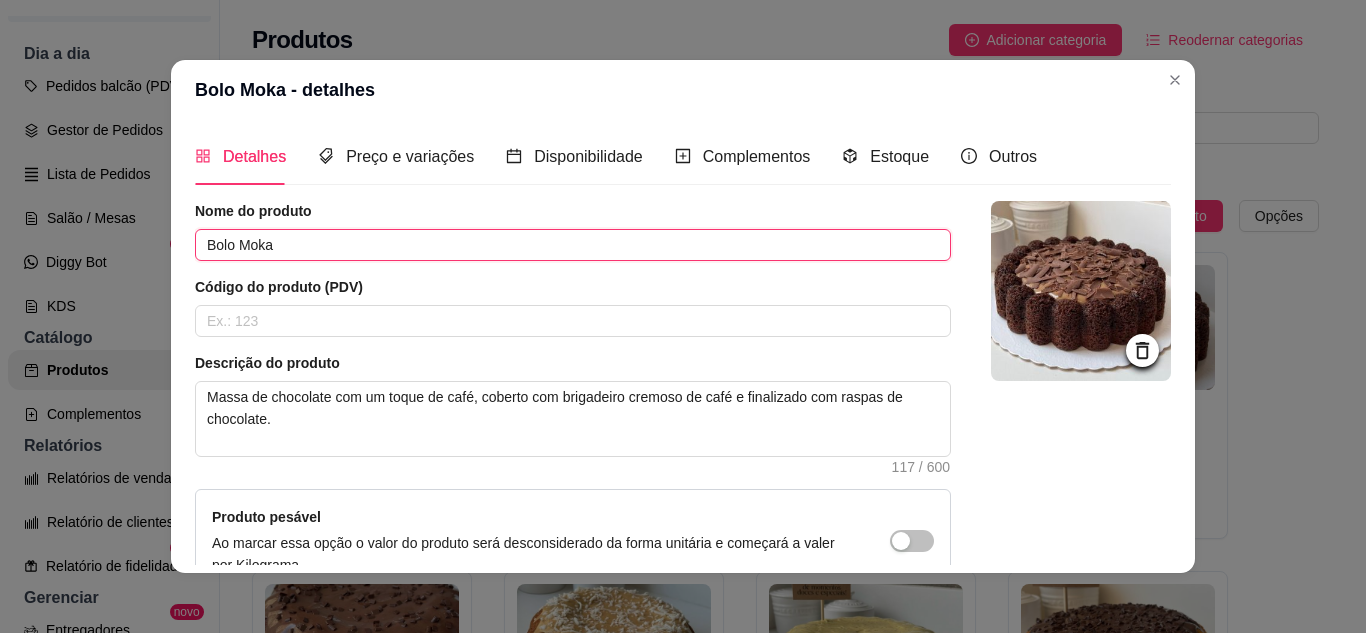 drag, startPoint x: 282, startPoint y: 245, endPoint x: 139, endPoint y: 231, distance: 143.68369 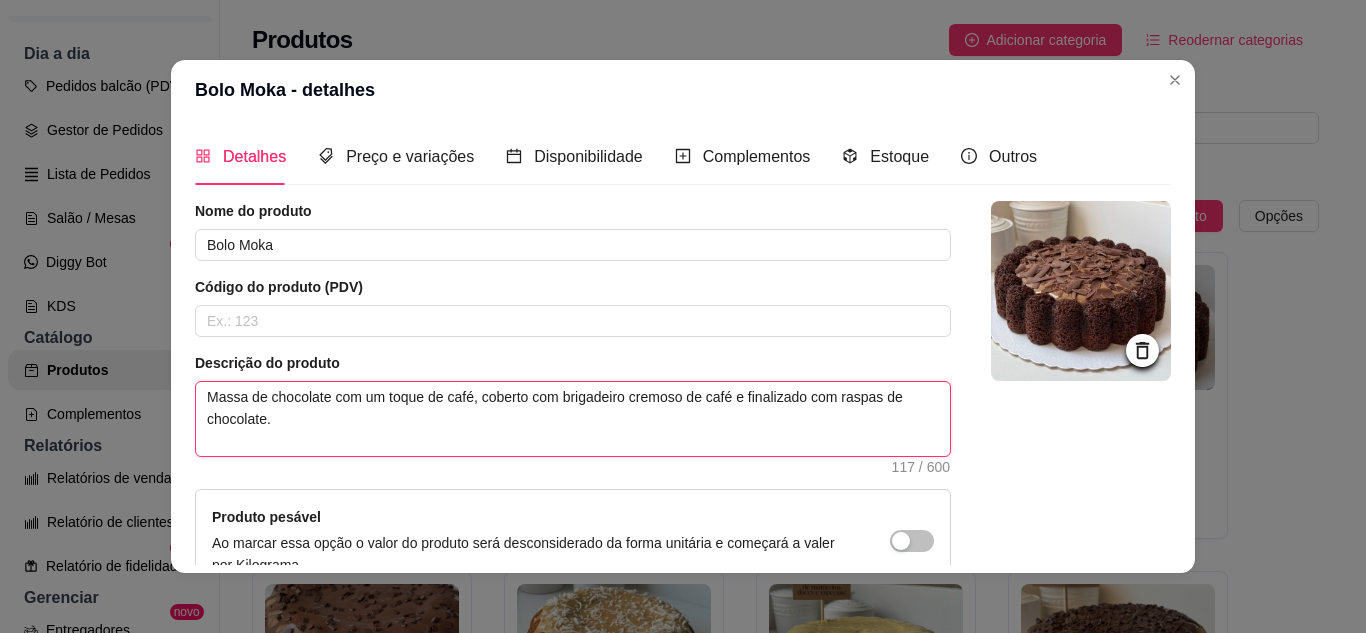 drag, startPoint x: 344, startPoint y: 424, endPoint x: 26, endPoint y: 362, distance: 323.98764 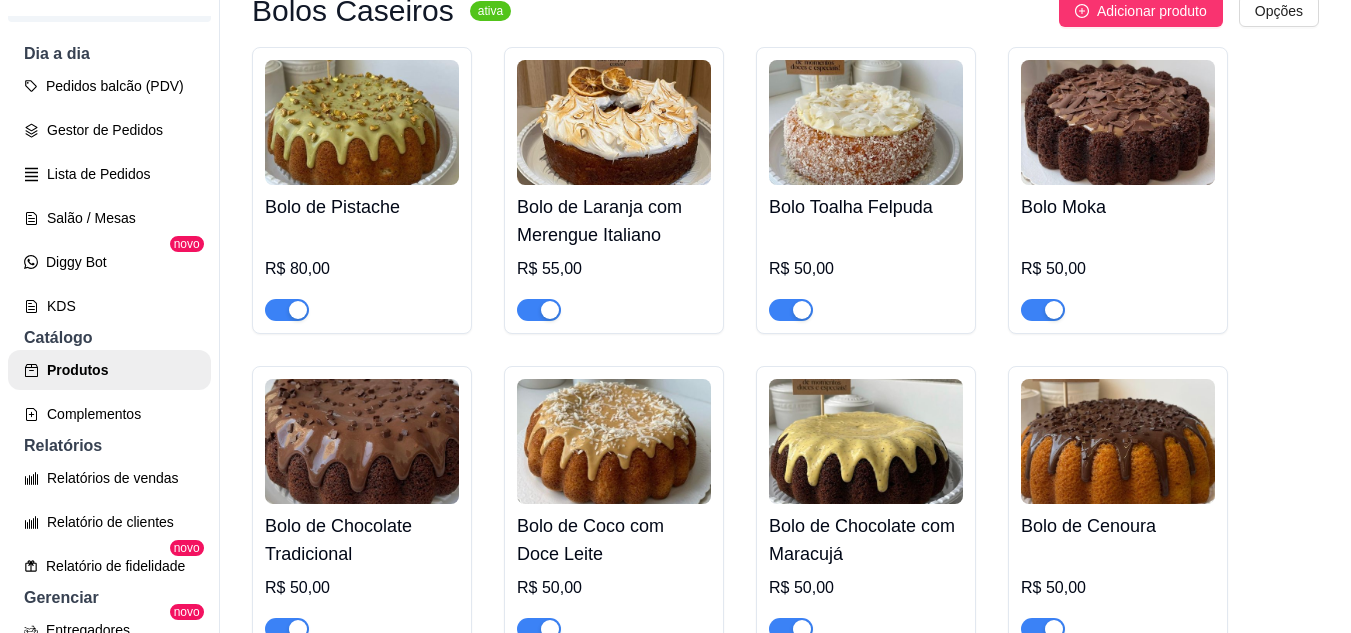 scroll, scrollTop: 300, scrollLeft: 0, axis: vertical 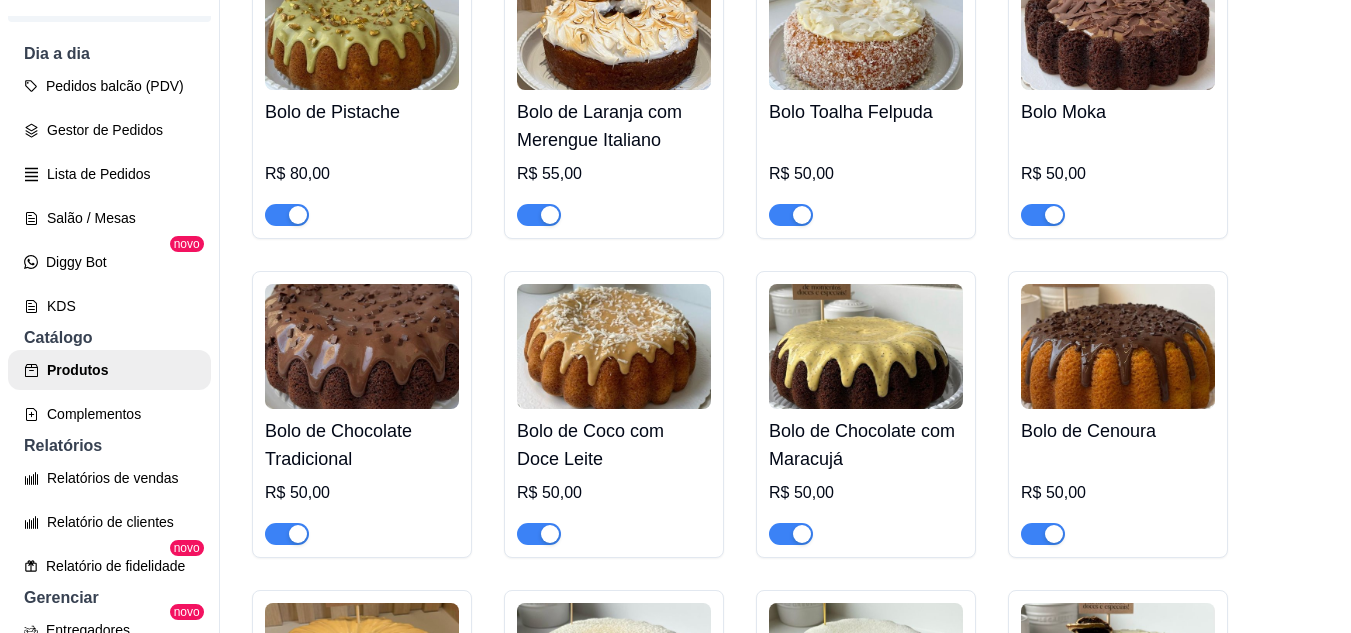click at bounding box center (362, 346) 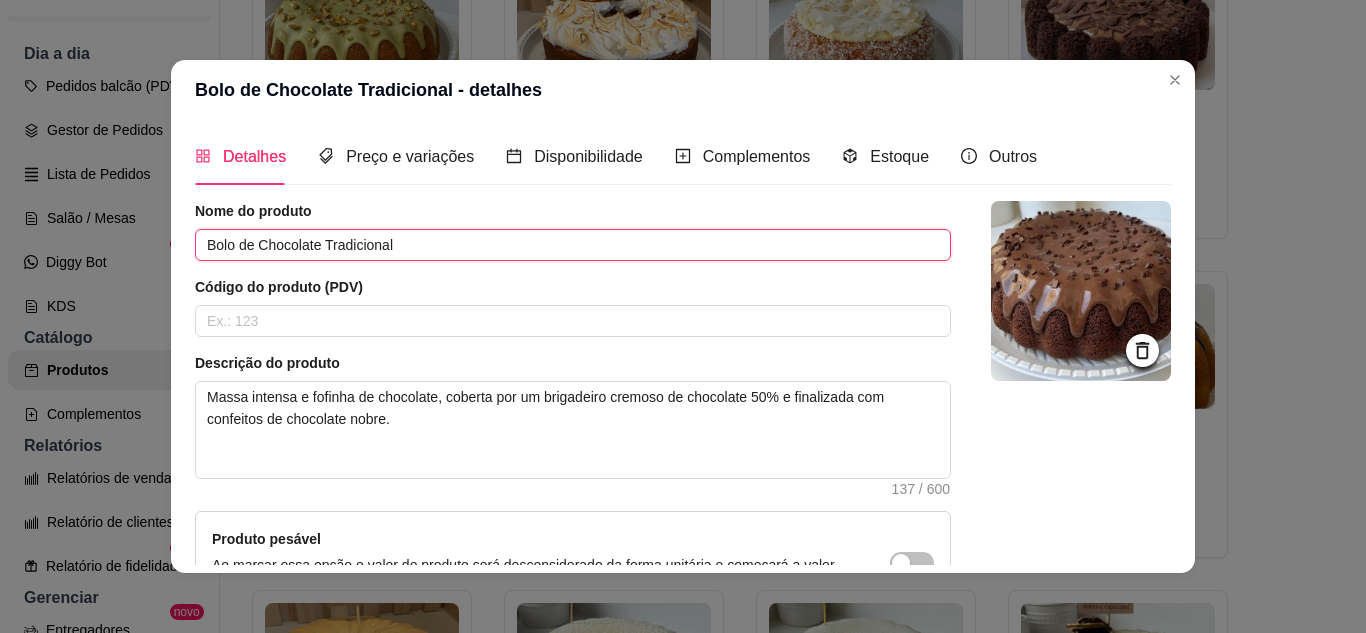 drag, startPoint x: 353, startPoint y: 241, endPoint x: 0, endPoint y: 241, distance: 353 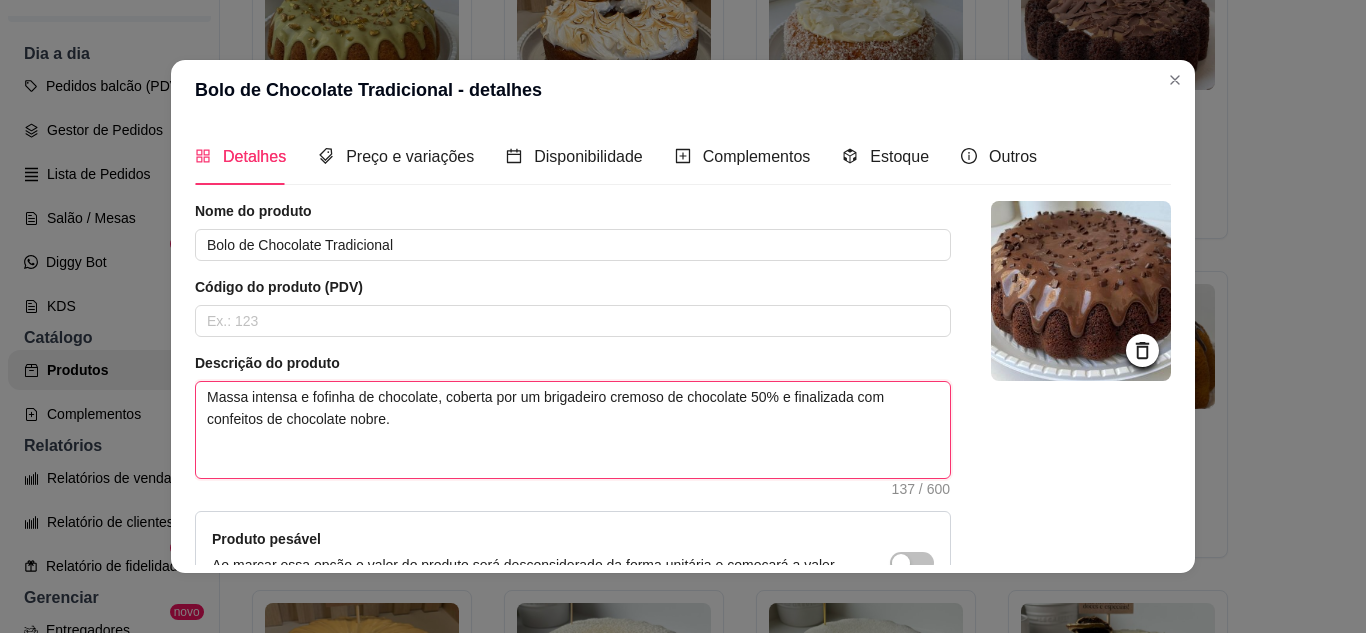 drag, startPoint x: 407, startPoint y: 432, endPoint x: 106, endPoint y: 340, distance: 314.74594 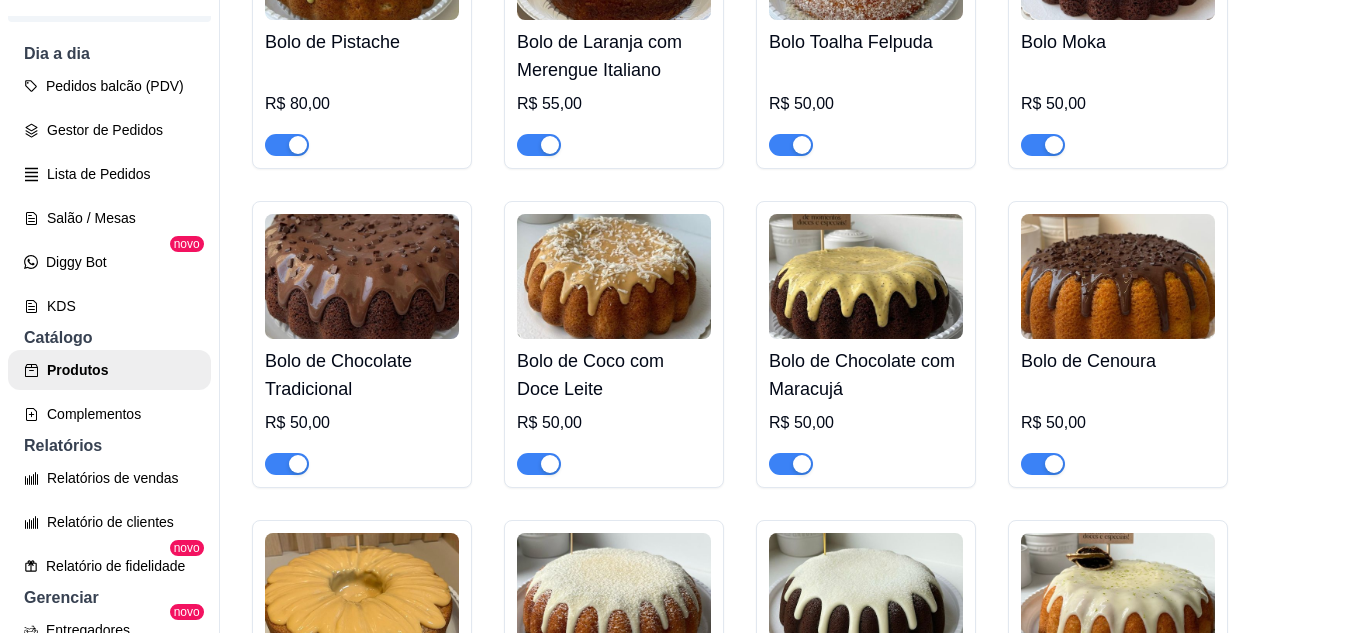 scroll, scrollTop: 400, scrollLeft: 0, axis: vertical 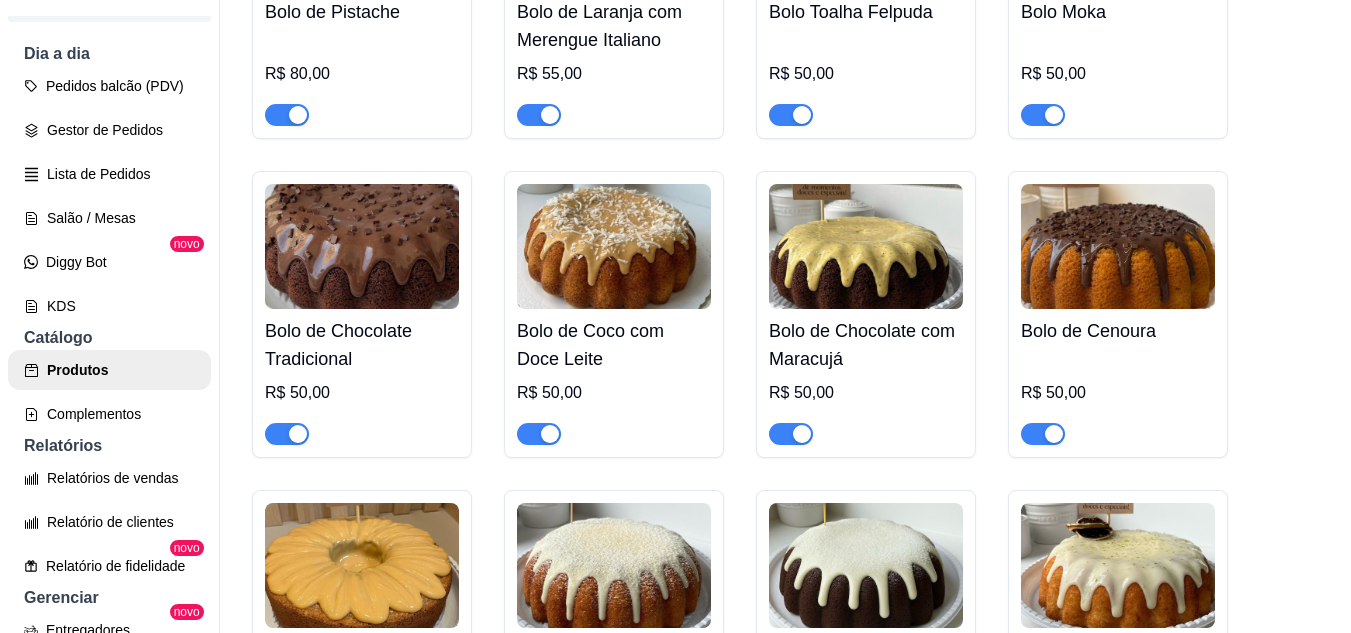 click at bounding box center [614, 246] 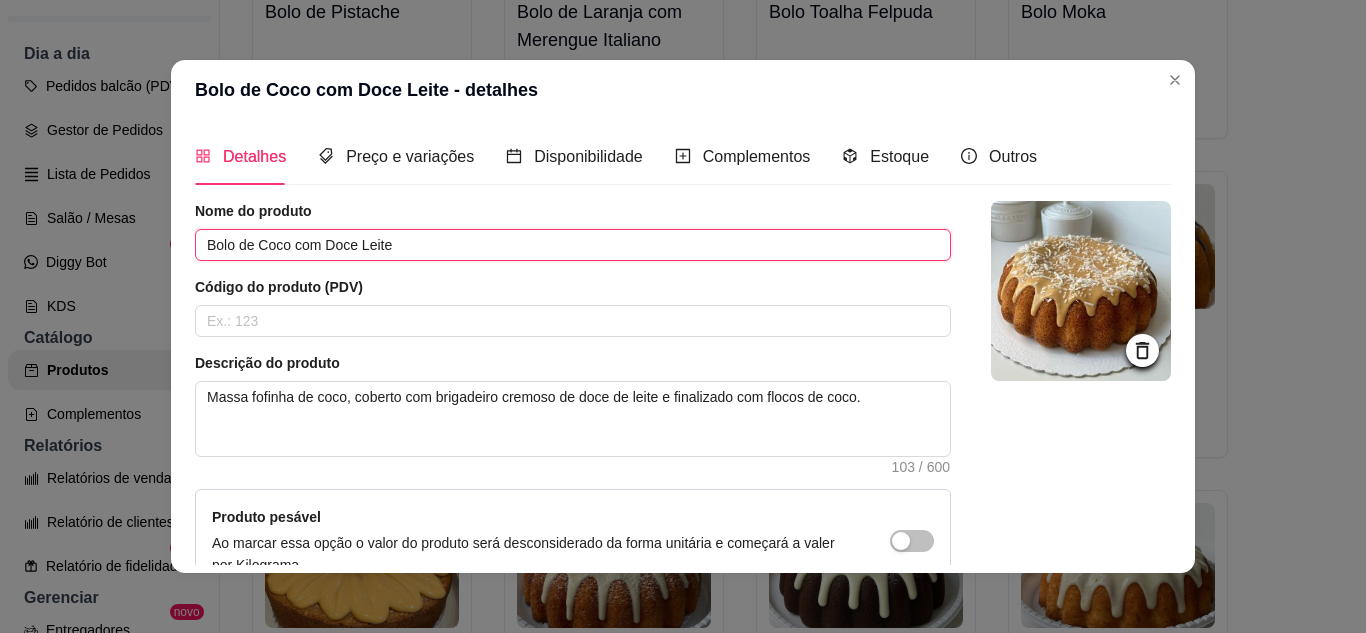 drag, startPoint x: 393, startPoint y: 251, endPoint x: 0, endPoint y: 248, distance: 393.01144 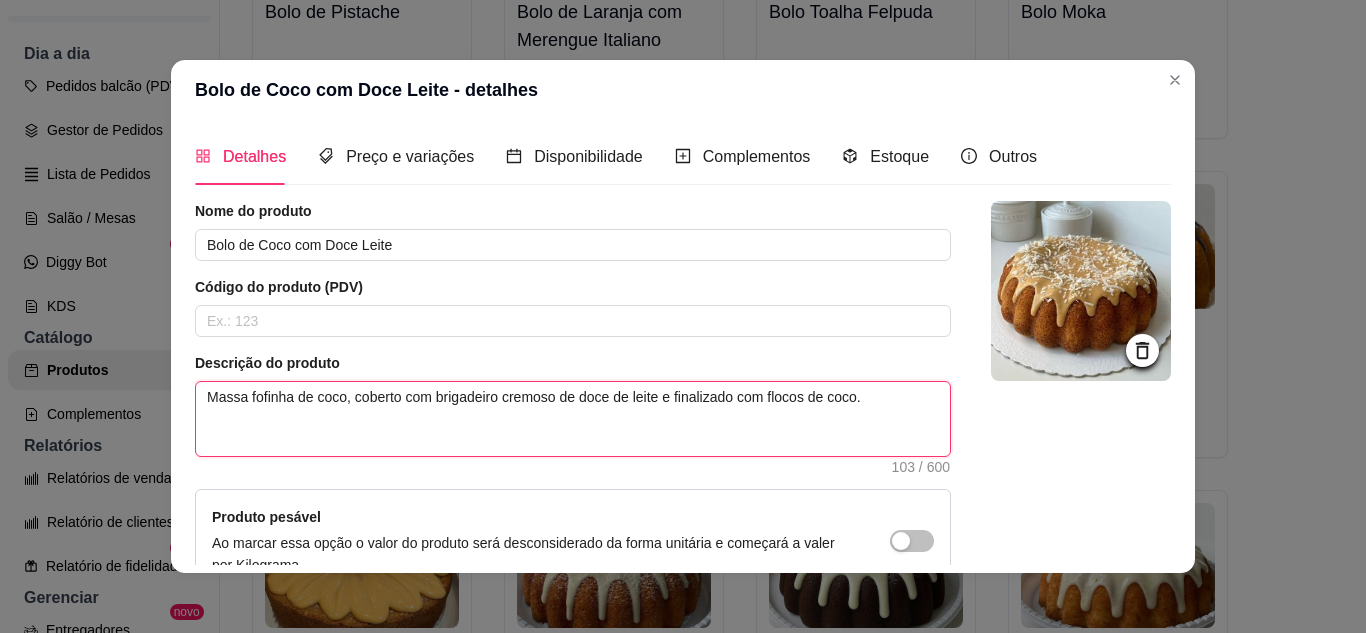 drag, startPoint x: 772, startPoint y: 390, endPoint x: 125, endPoint y: 375, distance: 647.1738 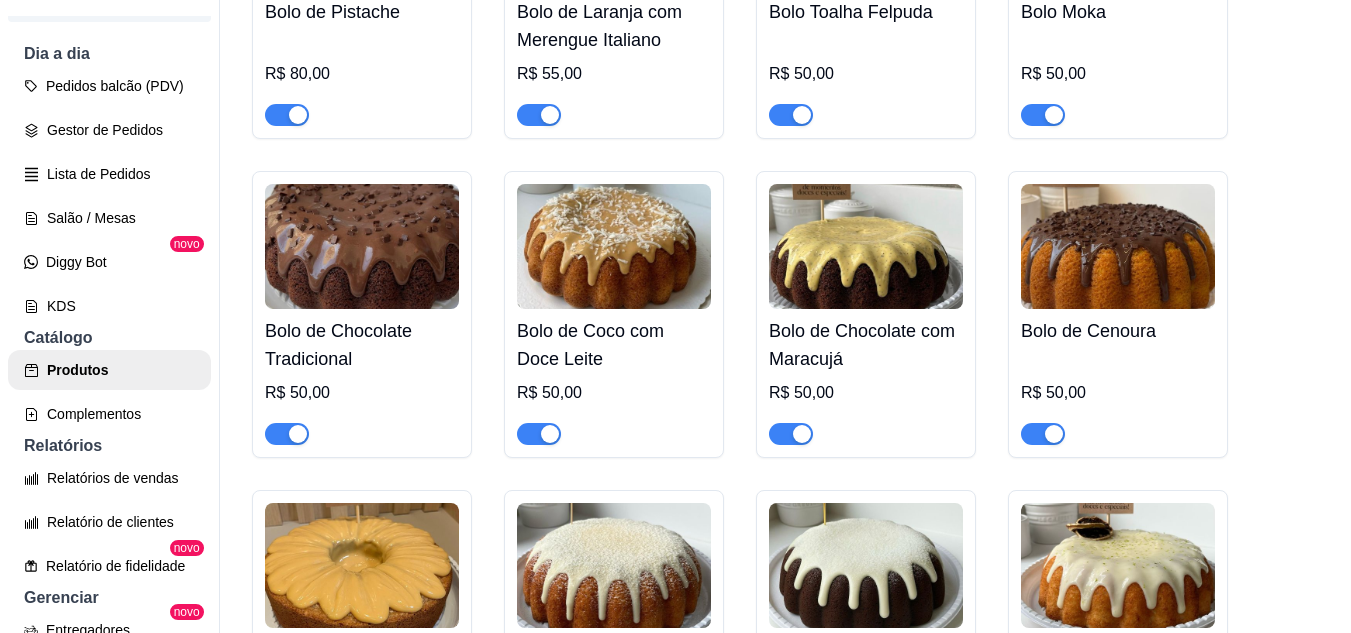 click at bounding box center [866, 246] 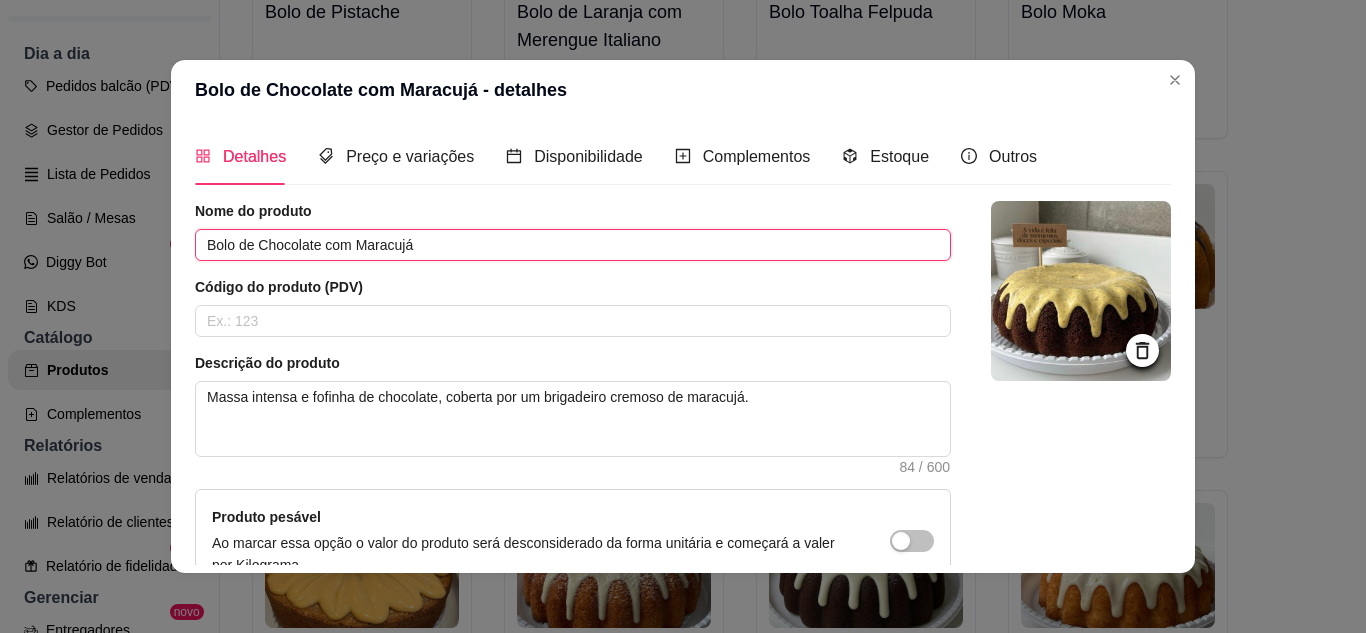 drag, startPoint x: 297, startPoint y: 245, endPoint x: 0, endPoint y: 241, distance: 297.02695 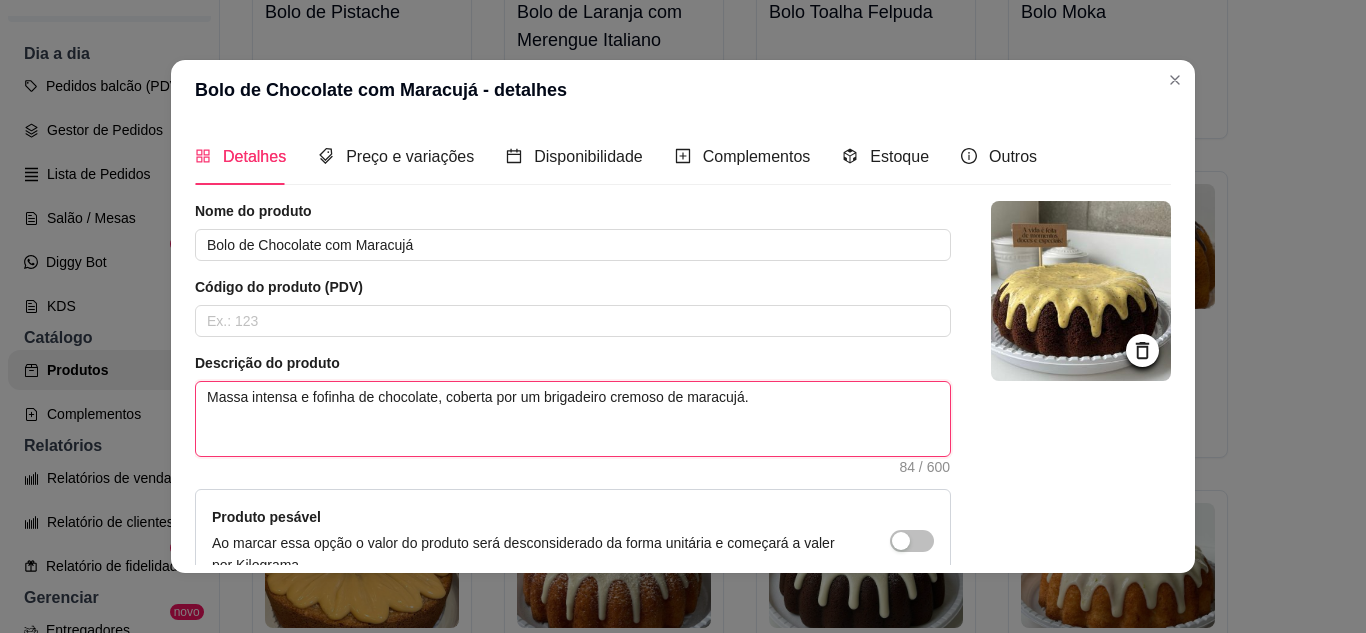 drag, startPoint x: 757, startPoint y: 399, endPoint x: 0, endPoint y: 341, distance: 759.2187 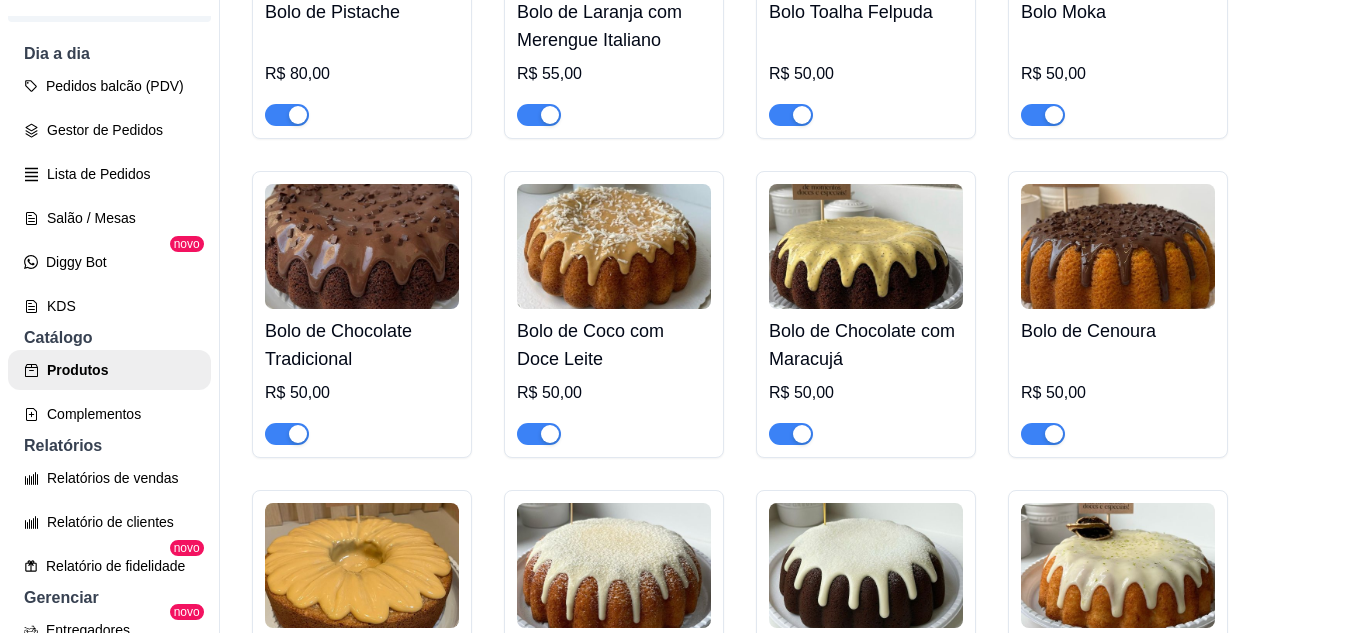 click at bounding box center [1118, 246] 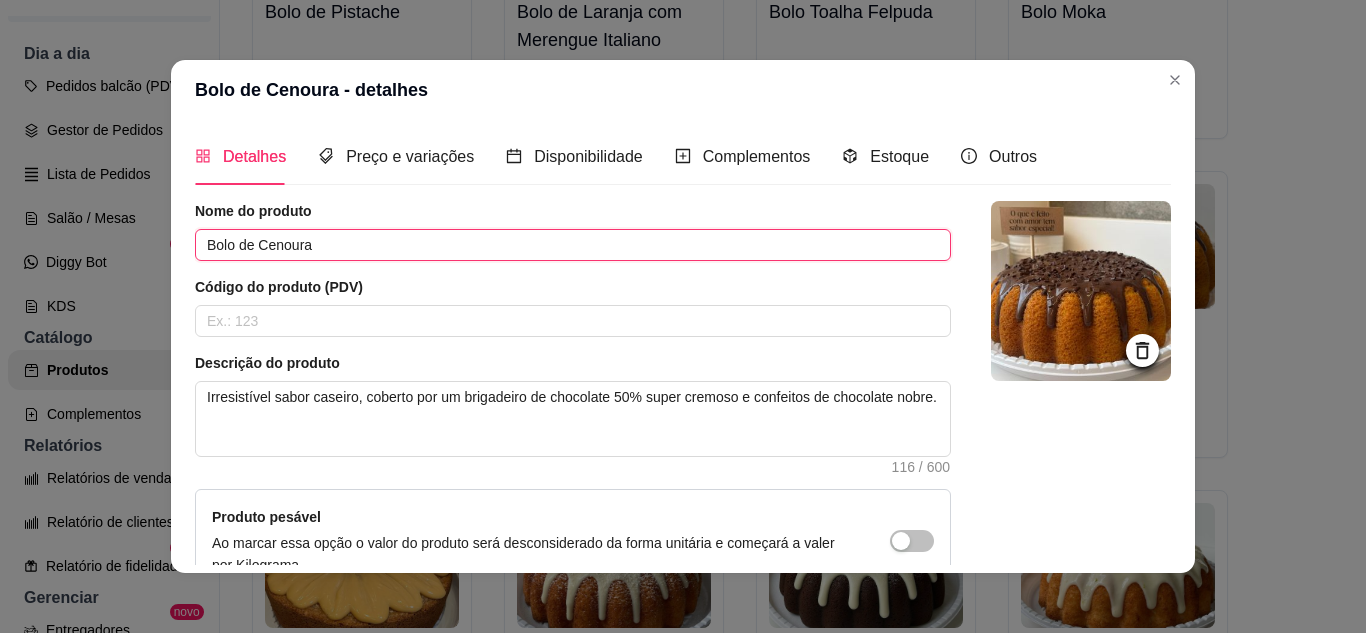 drag, startPoint x: 366, startPoint y: 248, endPoint x: 46, endPoint y: 245, distance: 320.01407 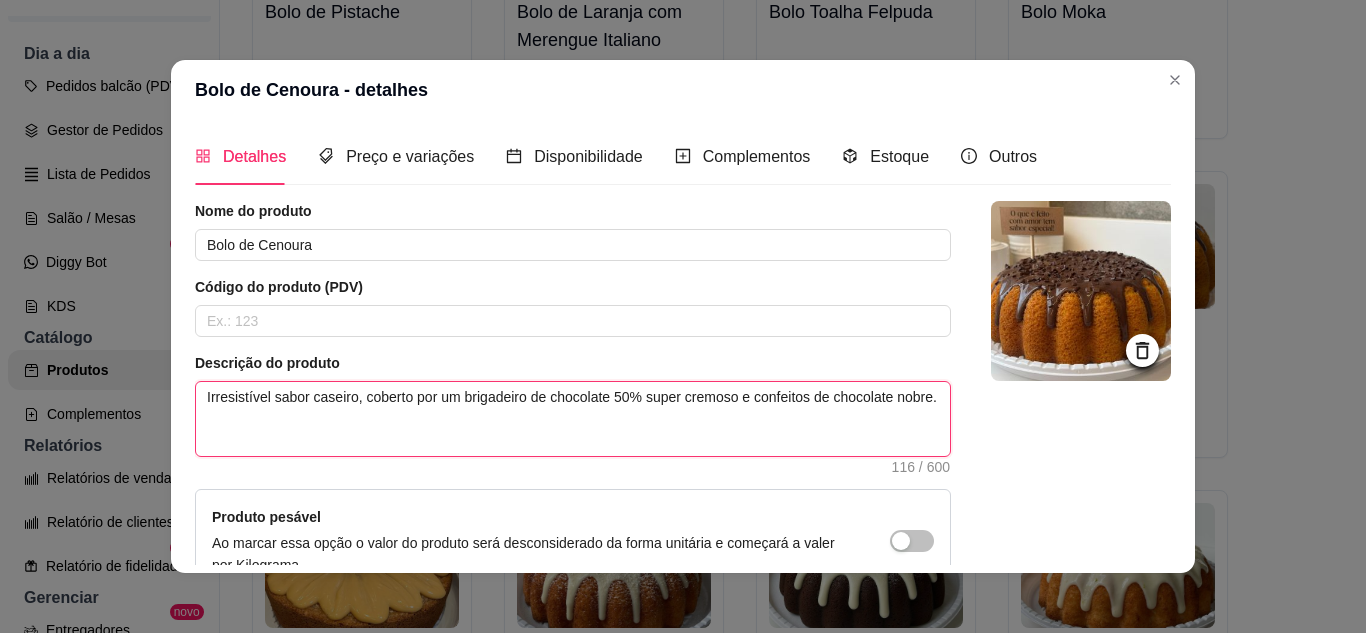 drag, startPoint x: 322, startPoint y: 420, endPoint x: 16, endPoint y: 317, distance: 322.86993 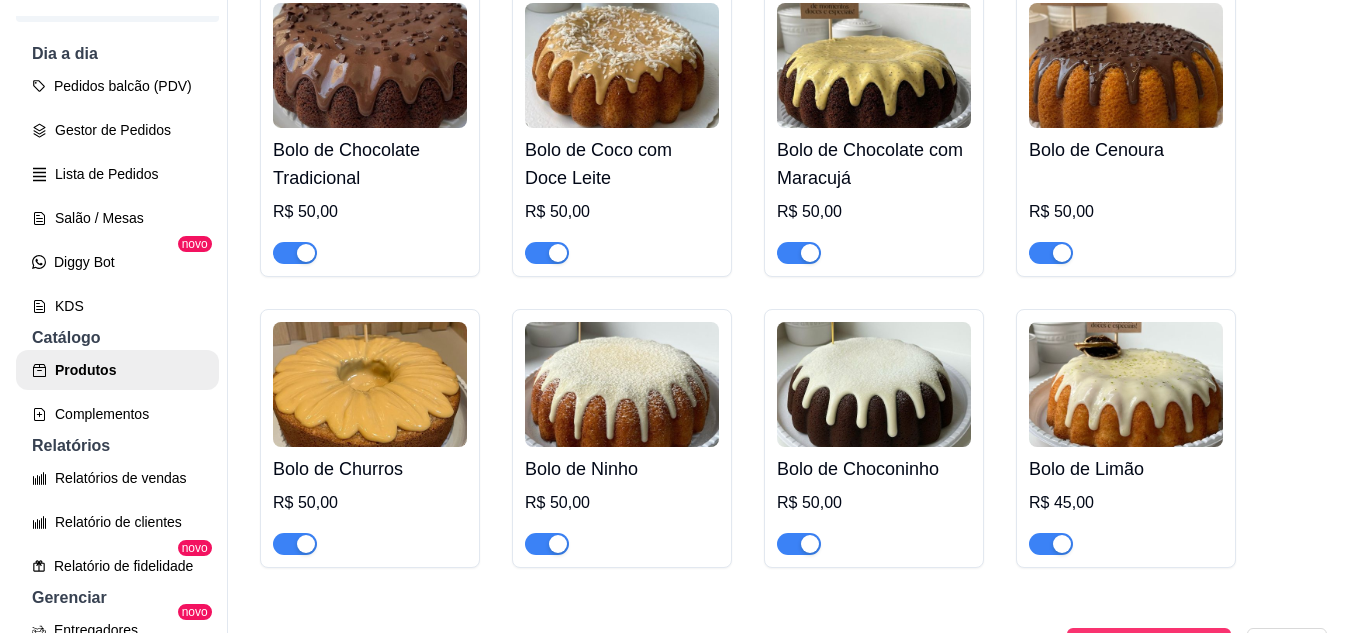 scroll, scrollTop: 600, scrollLeft: 0, axis: vertical 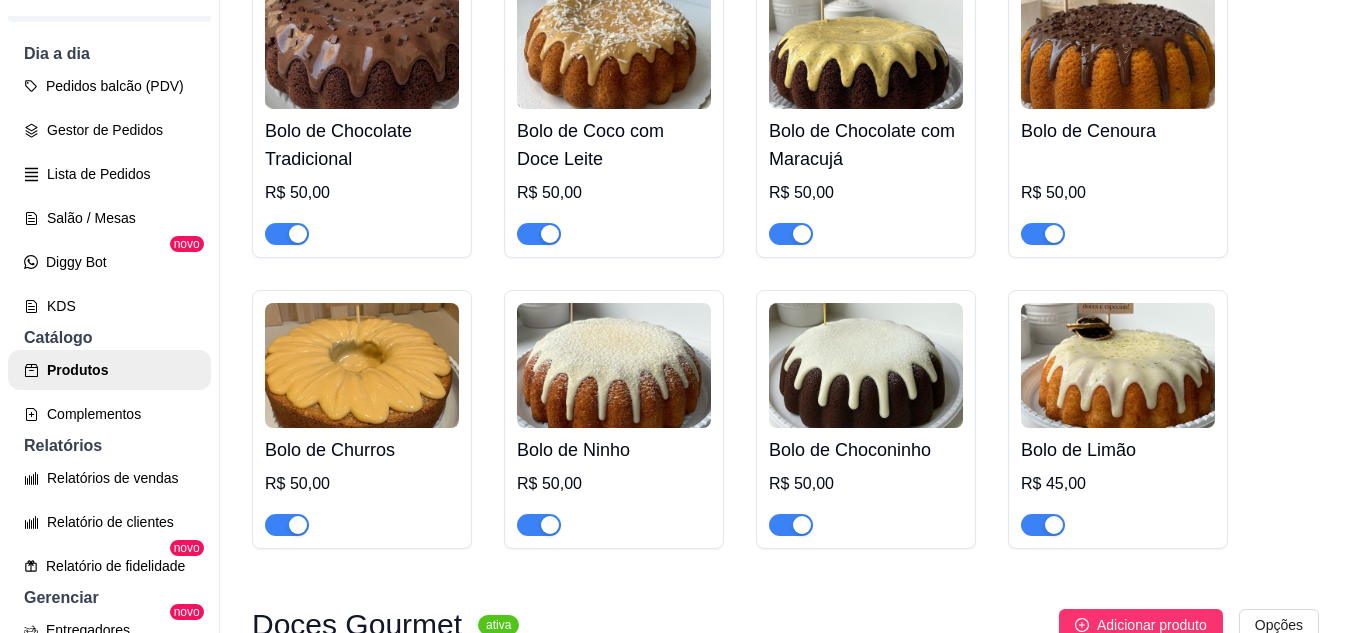 click at bounding box center [362, 365] 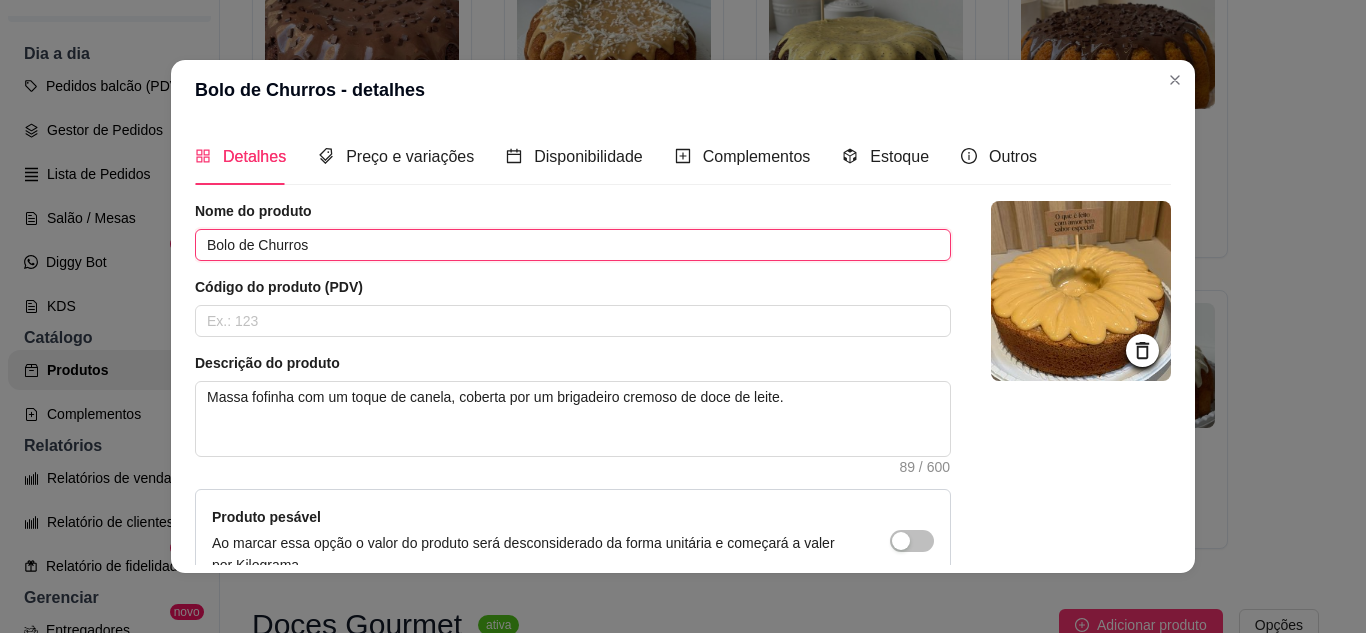 drag, startPoint x: 68, startPoint y: 236, endPoint x: 1, endPoint y: 223, distance: 68.24954 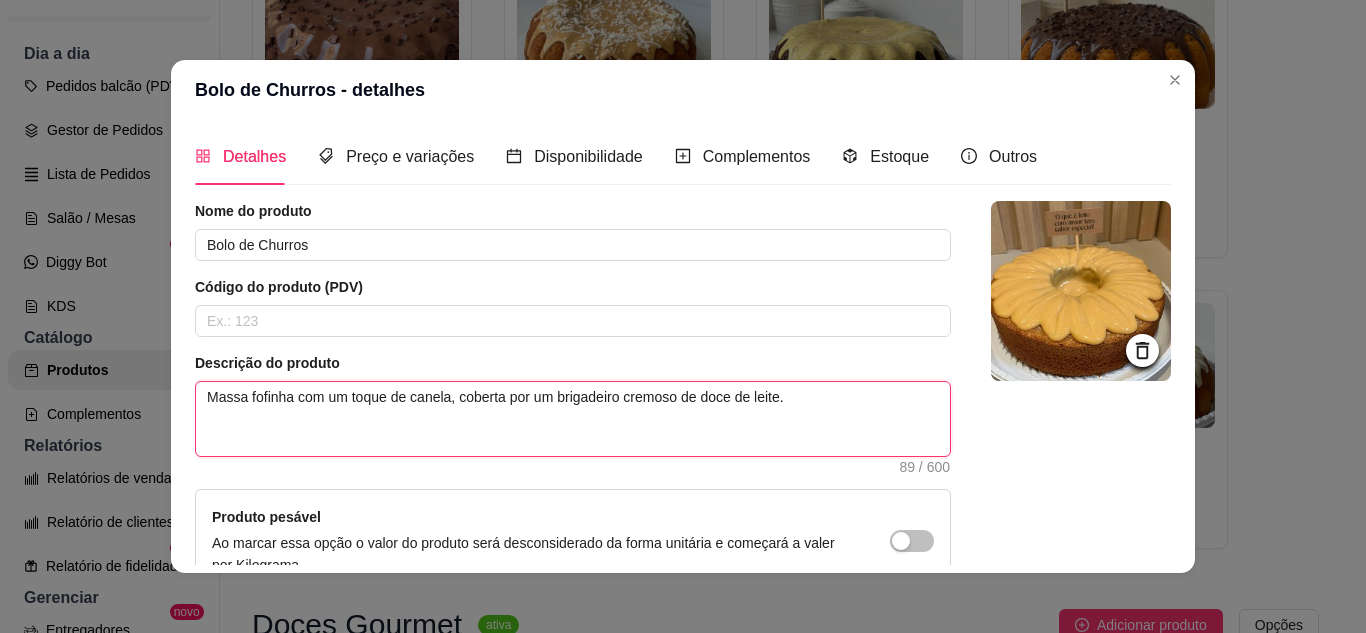 drag, startPoint x: 758, startPoint y: 393, endPoint x: 0, endPoint y: 364, distance: 758.55457 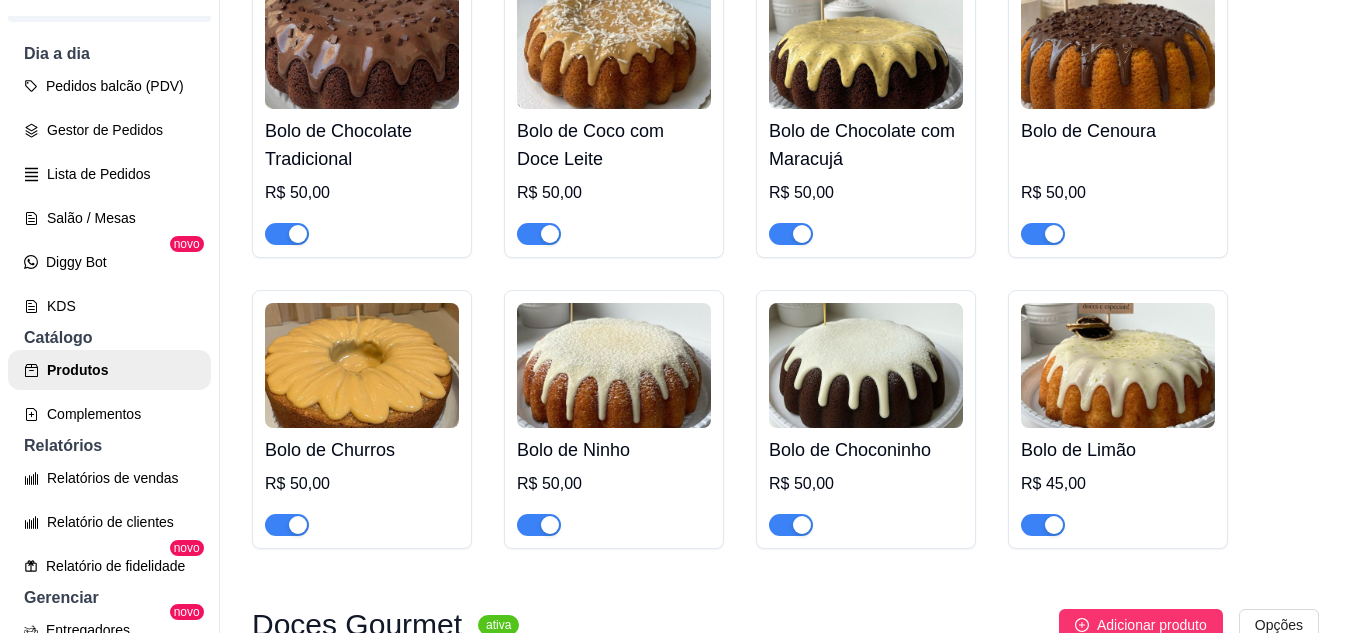 click at bounding box center [614, 365] 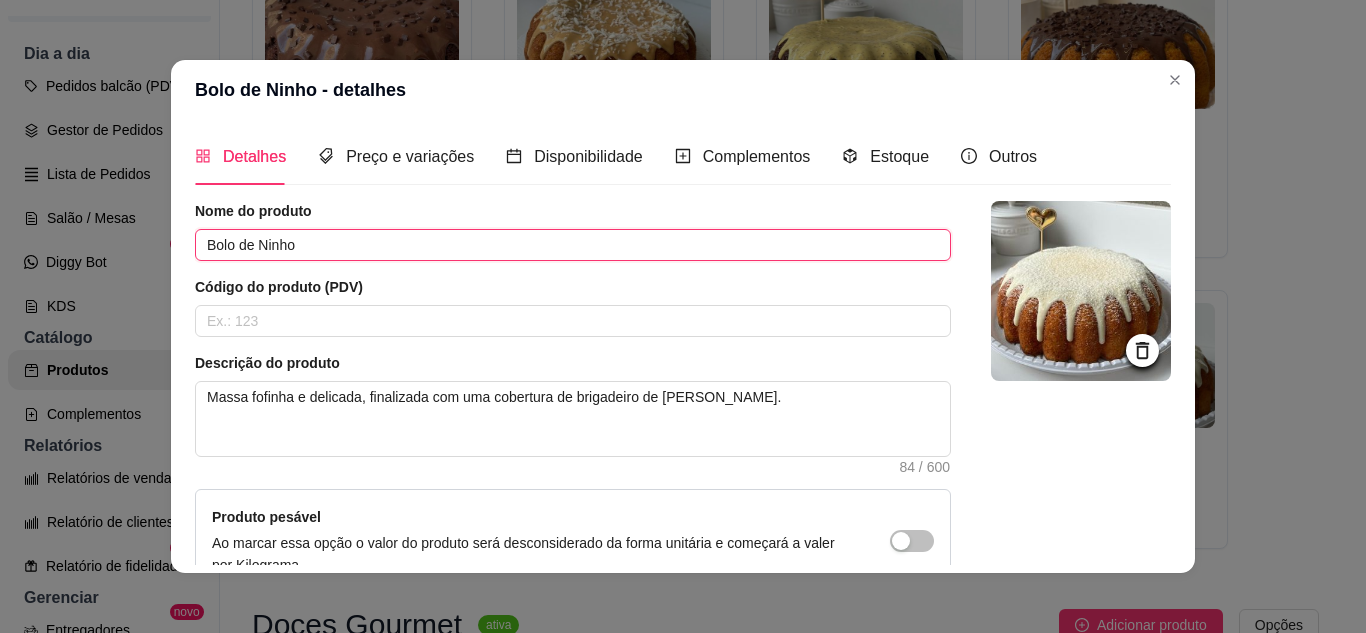 drag, startPoint x: 346, startPoint y: 238, endPoint x: 0, endPoint y: 272, distance: 347.6665 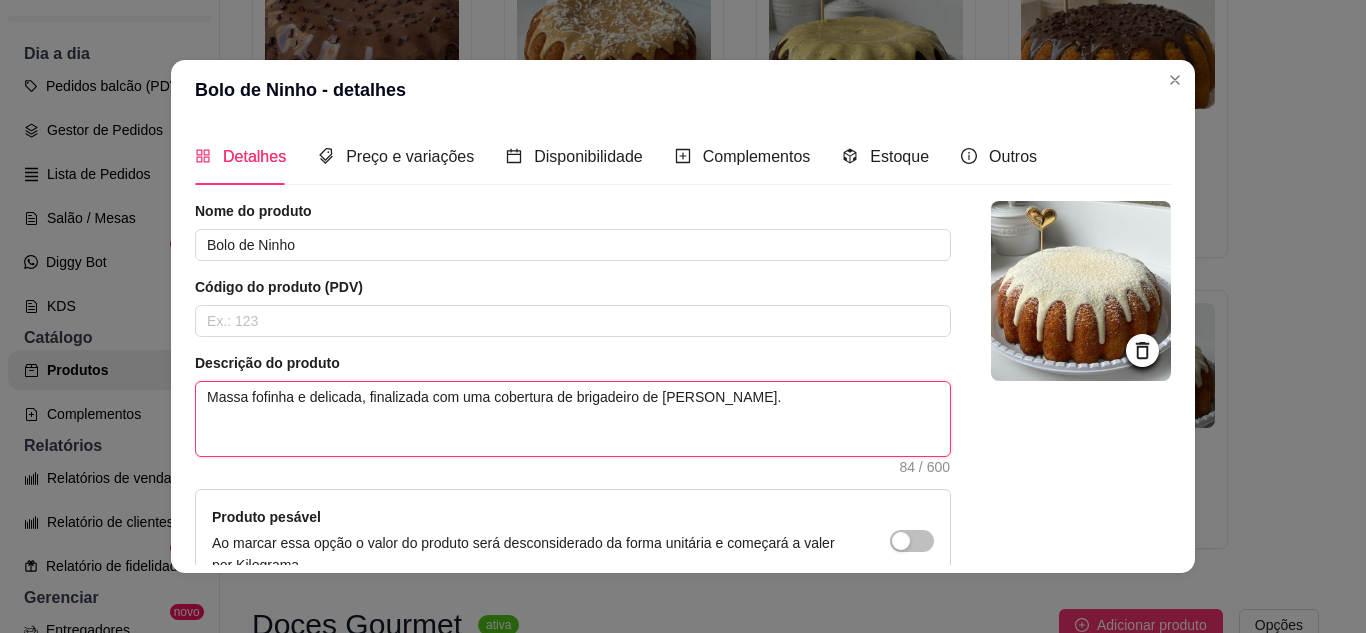 drag, startPoint x: 743, startPoint y: 396, endPoint x: 0, endPoint y: 372, distance: 743.3875 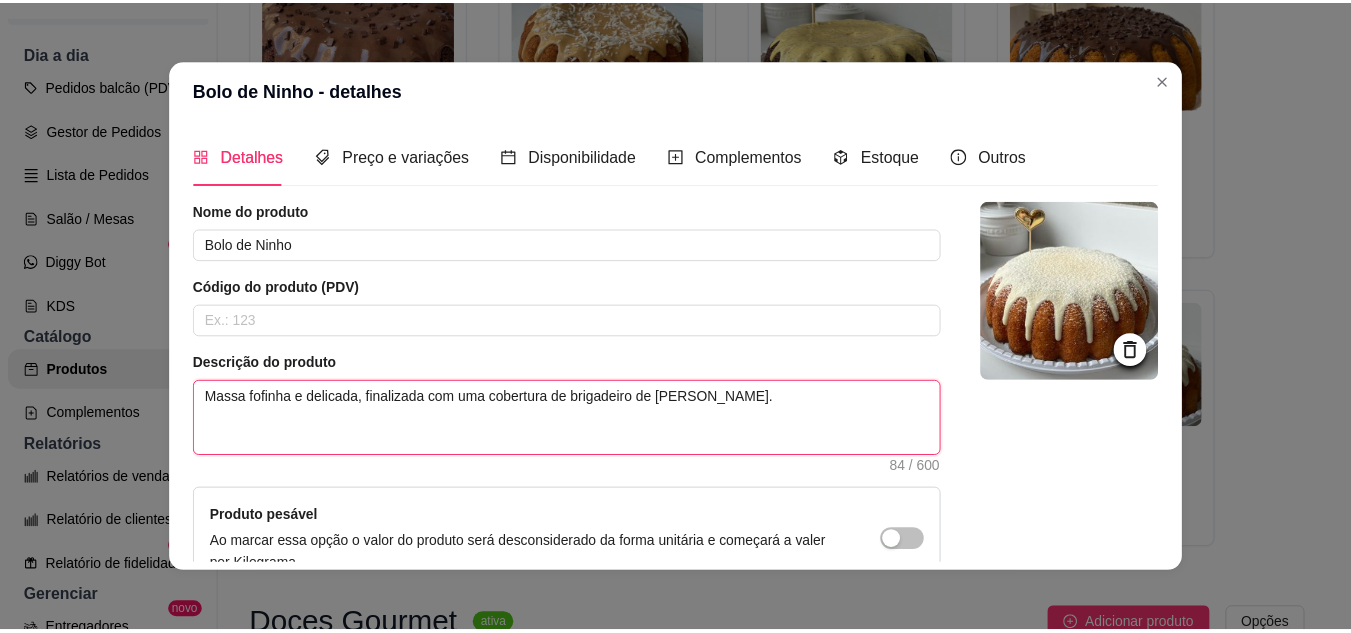 scroll, scrollTop: 100, scrollLeft: 0, axis: vertical 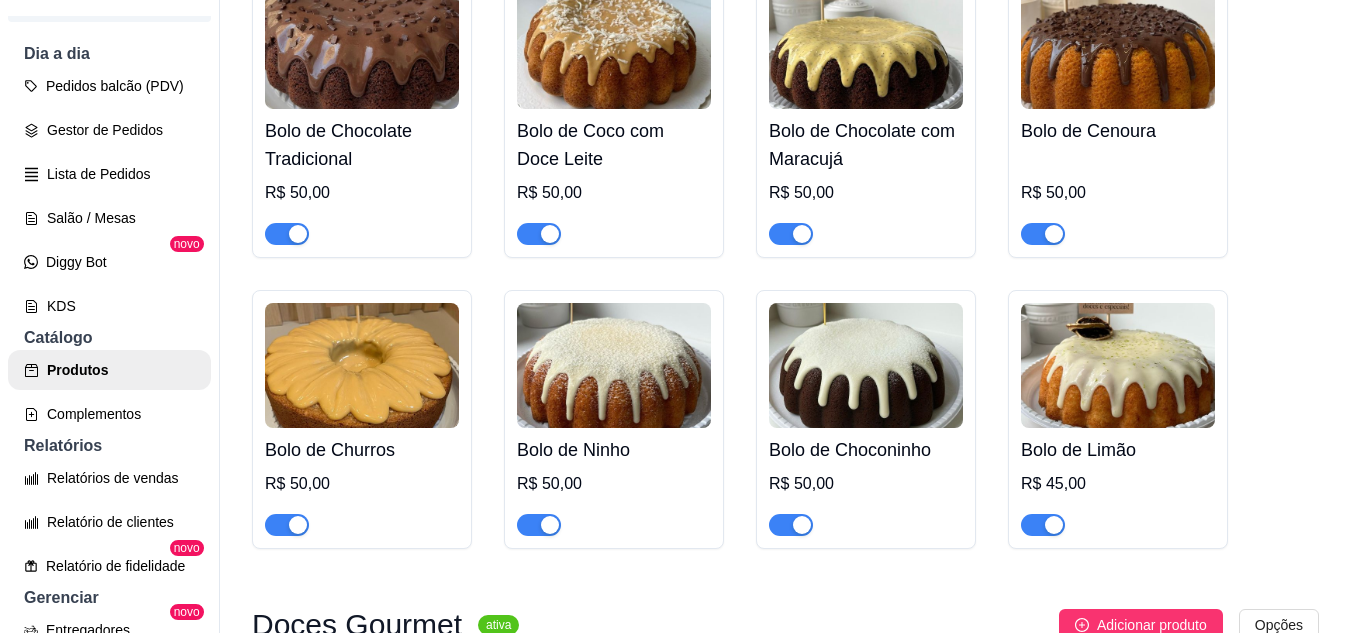 click at bounding box center [866, 365] 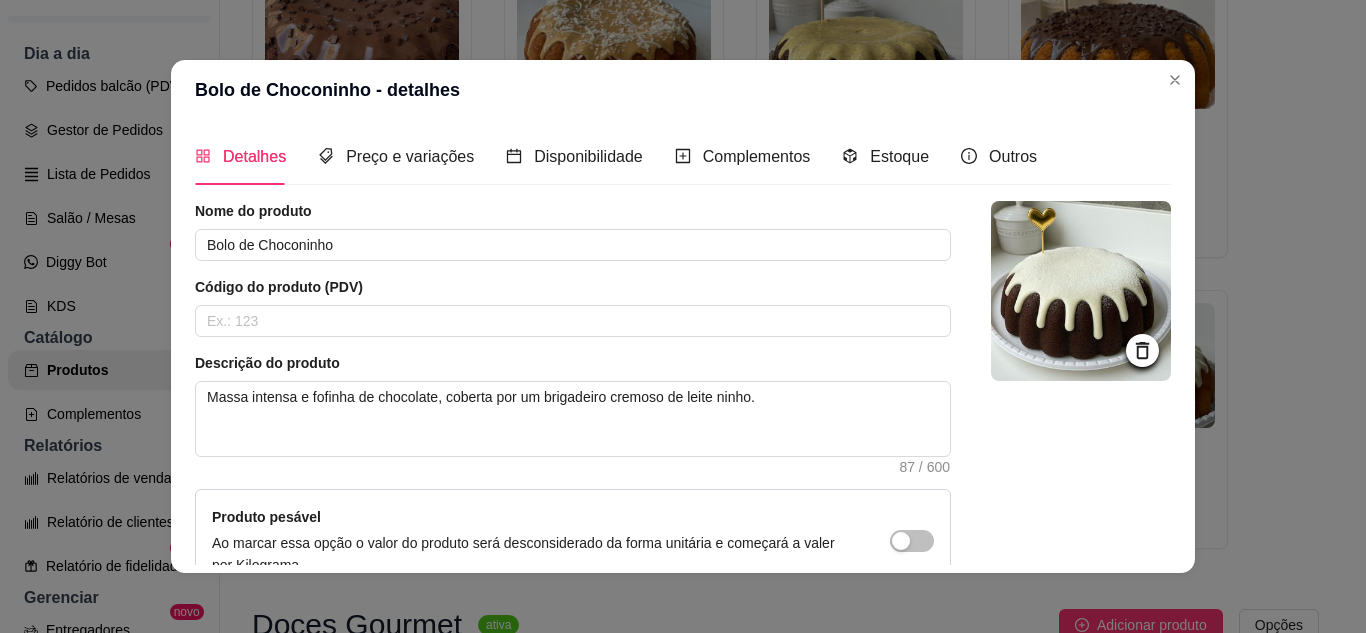drag, startPoint x: 298, startPoint y: 228, endPoint x: 0, endPoint y: 231, distance: 298.0151 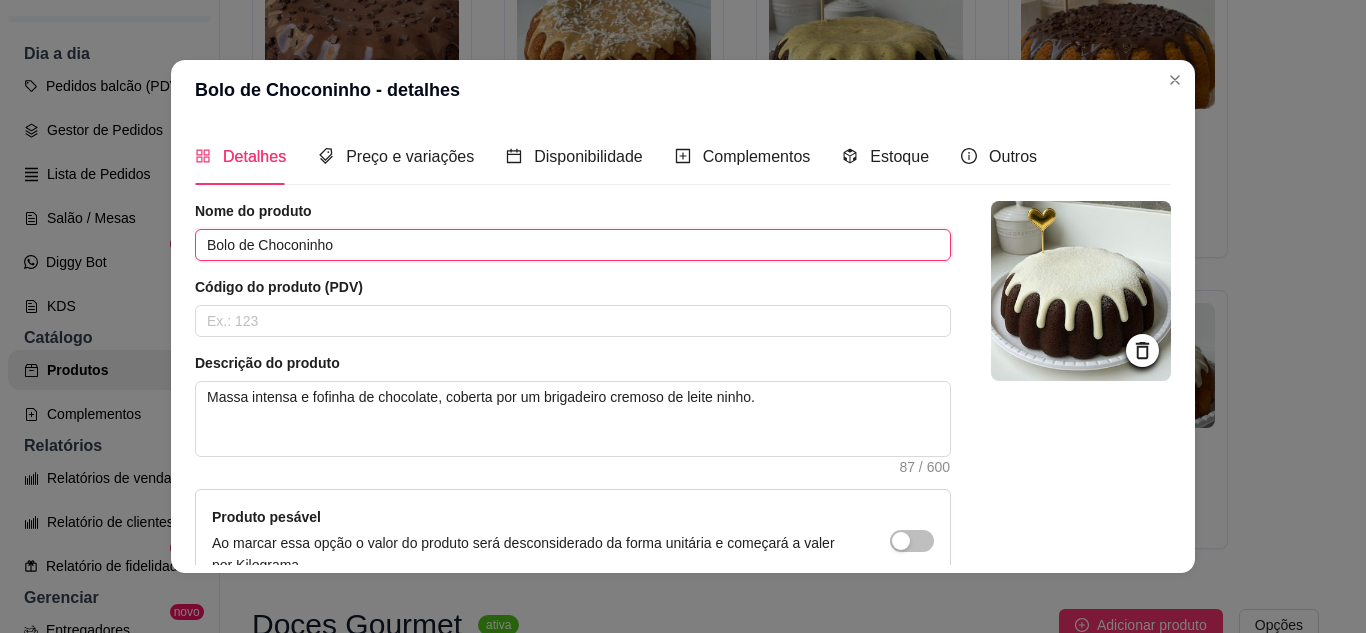 drag, startPoint x: 232, startPoint y: 234, endPoint x: 36, endPoint y: 226, distance: 196.1632 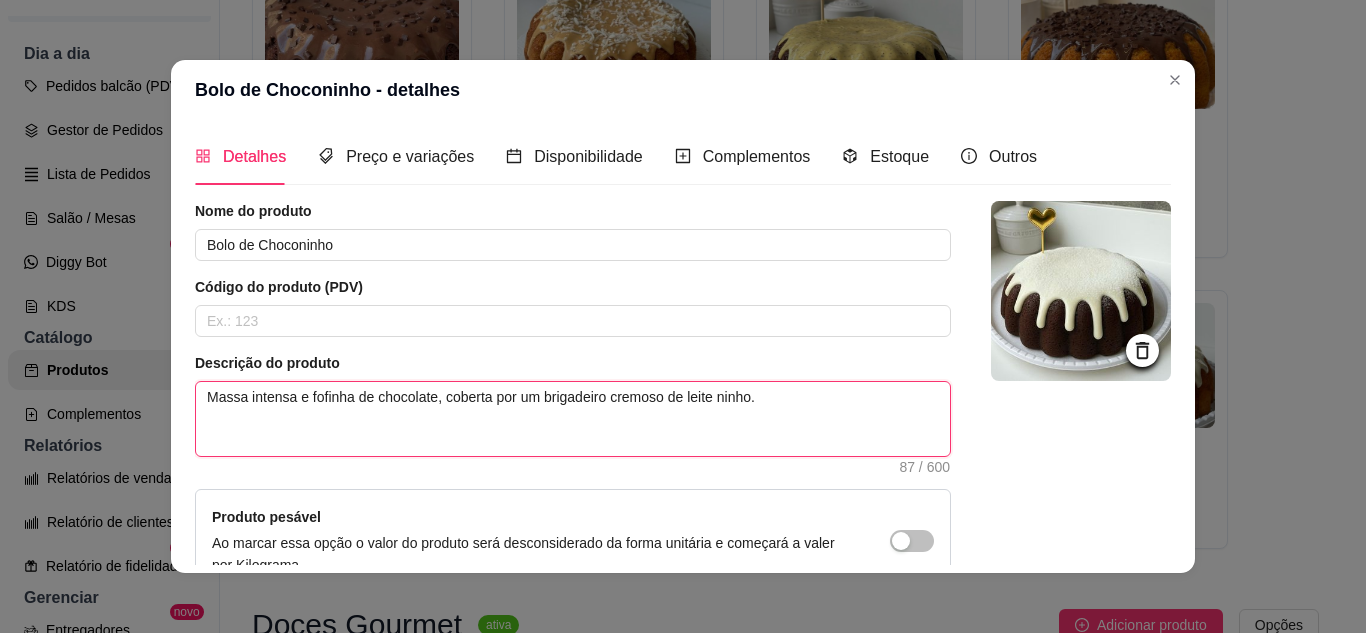 drag, startPoint x: 776, startPoint y: 399, endPoint x: 0, endPoint y: 385, distance: 776.1263 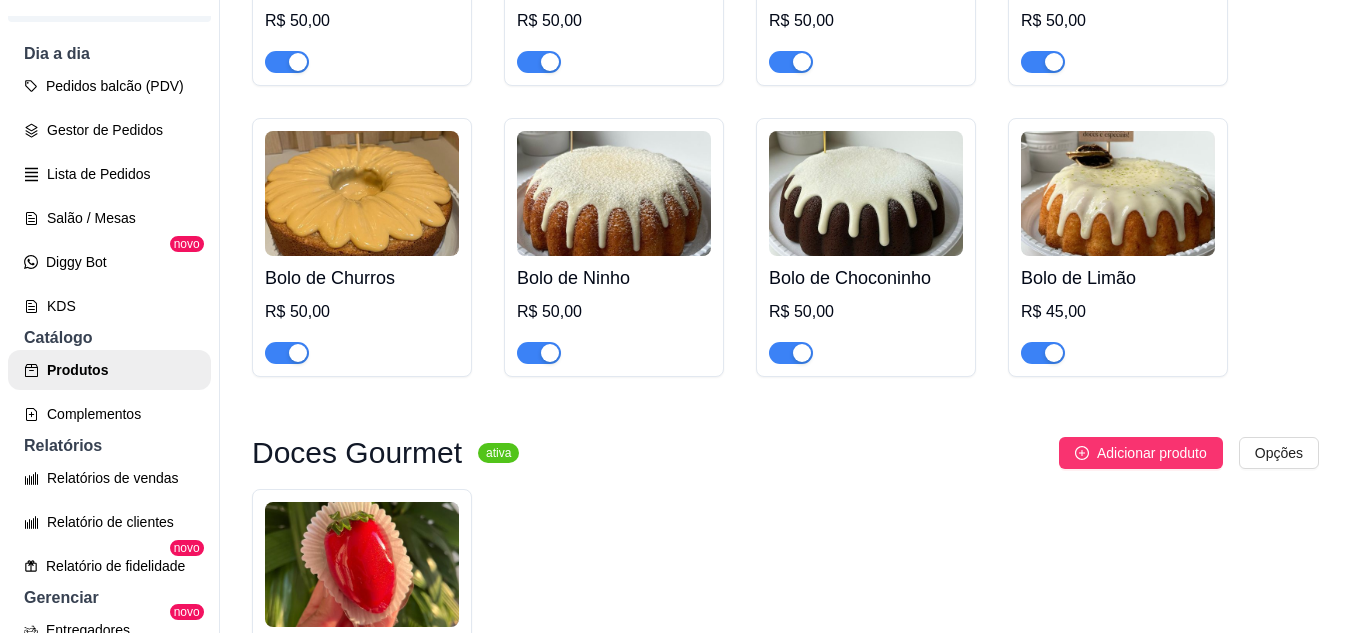 scroll, scrollTop: 800, scrollLeft: 0, axis: vertical 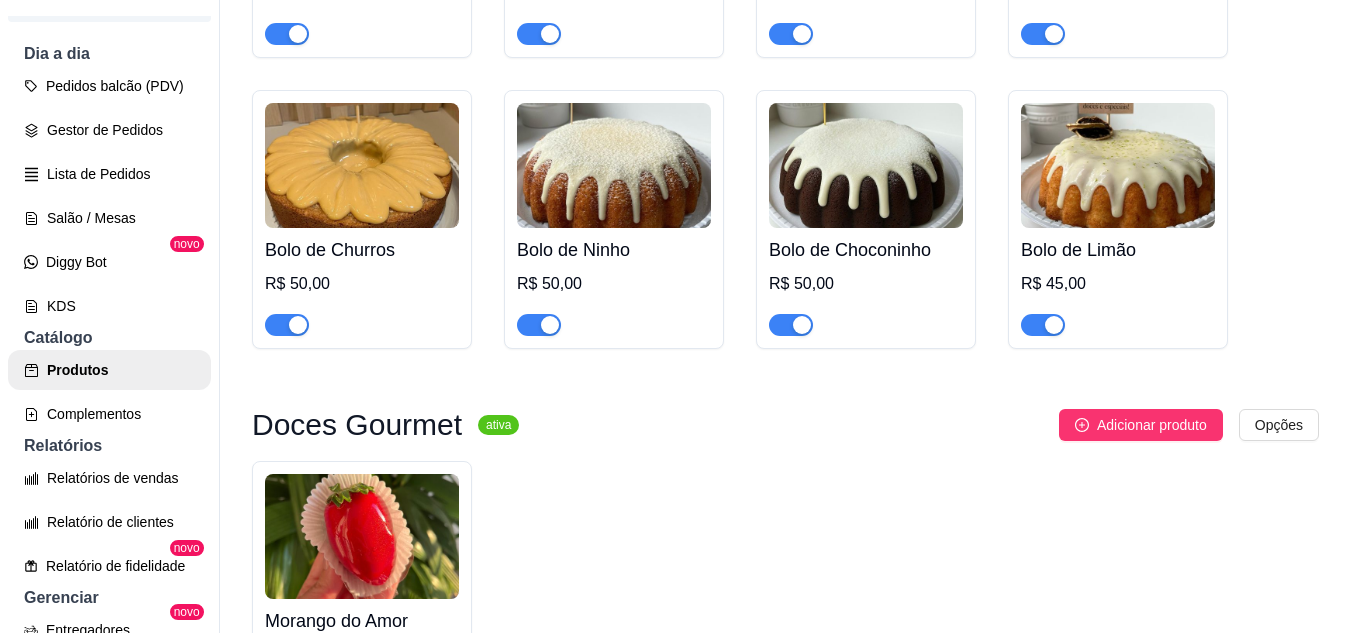 click at bounding box center (1118, 165) 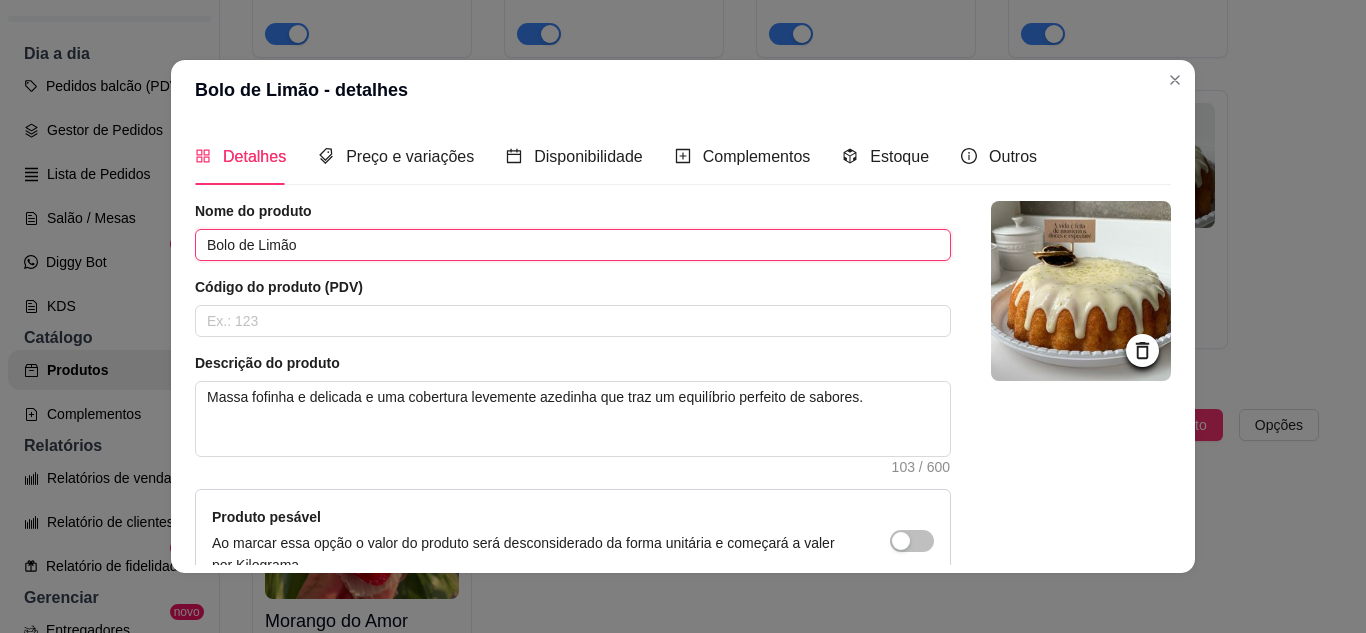 drag, startPoint x: 422, startPoint y: 245, endPoint x: 0, endPoint y: 284, distance: 423.7983 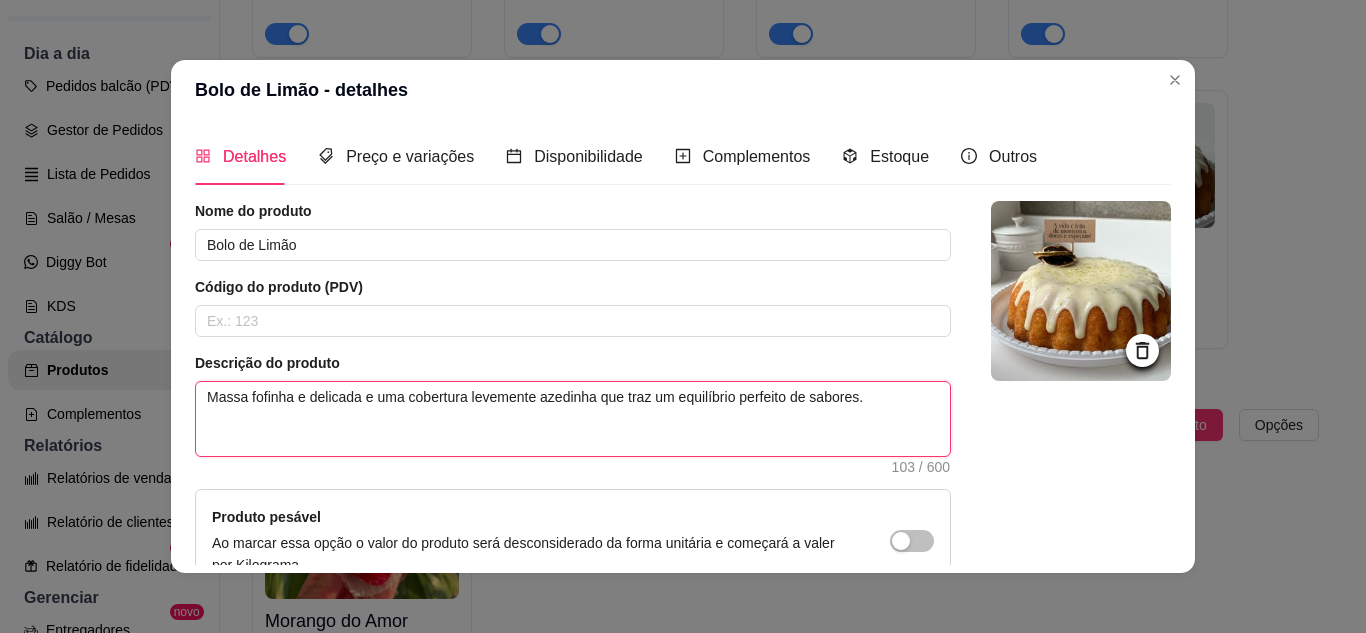 drag, startPoint x: 872, startPoint y: 401, endPoint x: 0, endPoint y: 384, distance: 872.1657 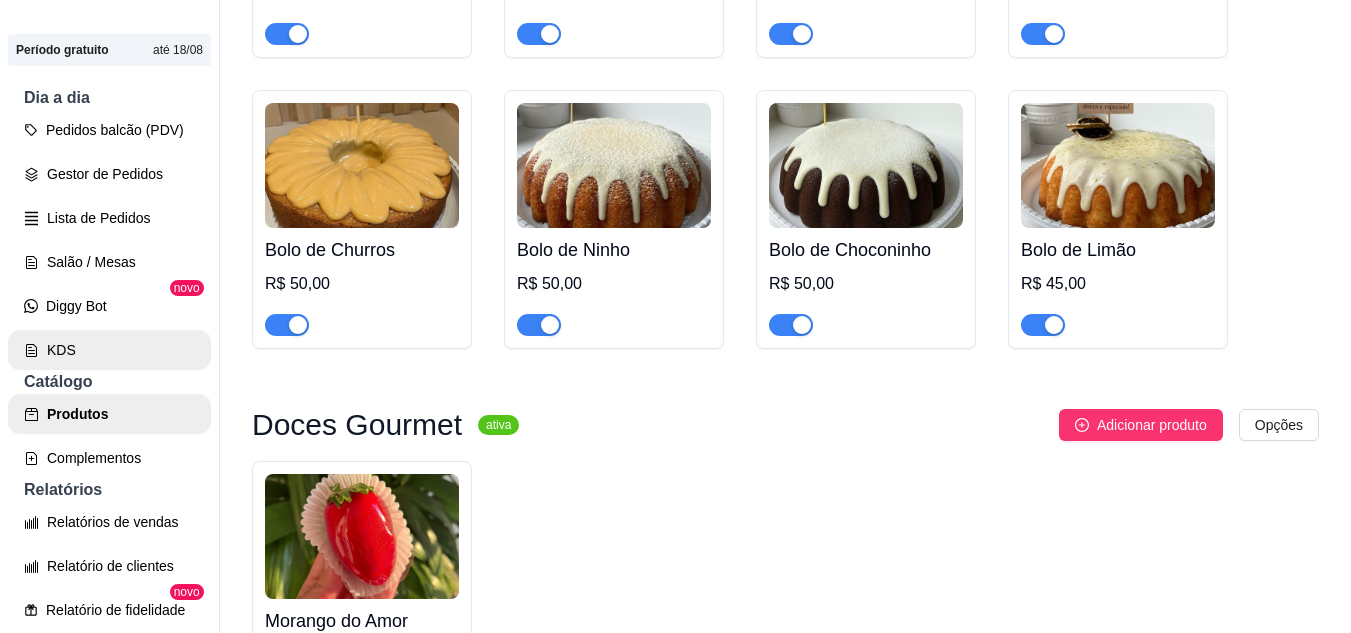 scroll, scrollTop: 100, scrollLeft: 0, axis: vertical 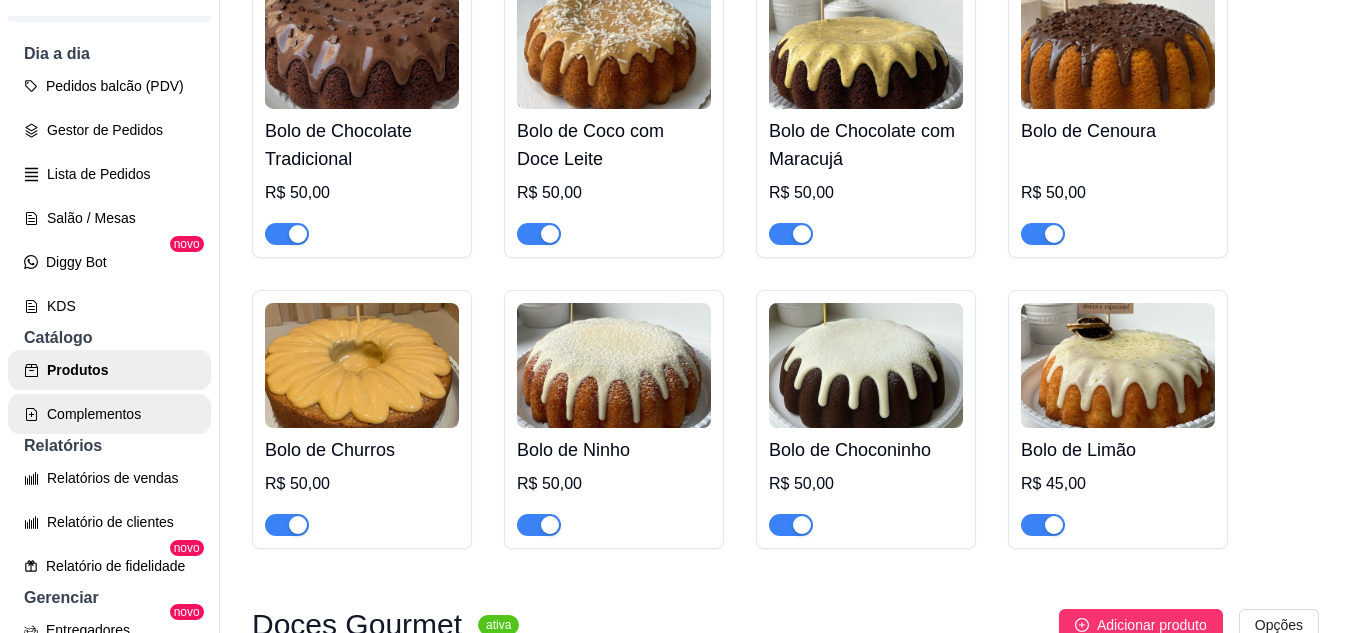 click on "Complementos" at bounding box center [109, 414] 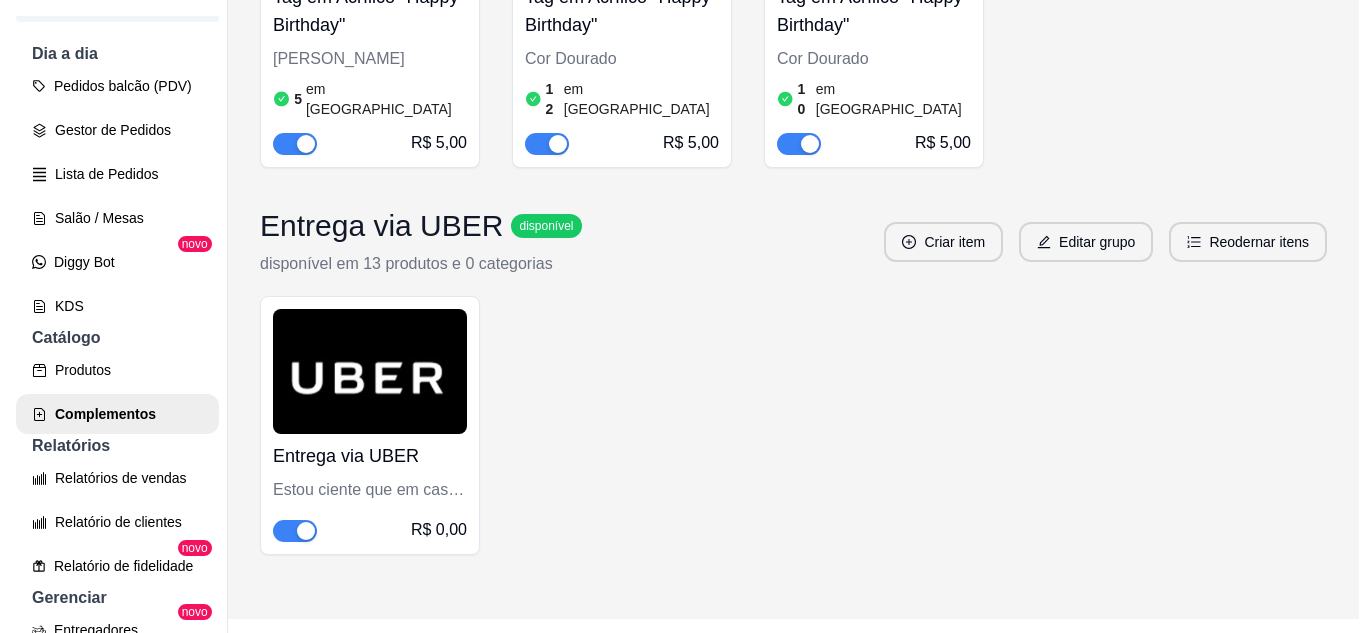 scroll, scrollTop: 590, scrollLeft: 0, axis: vertical 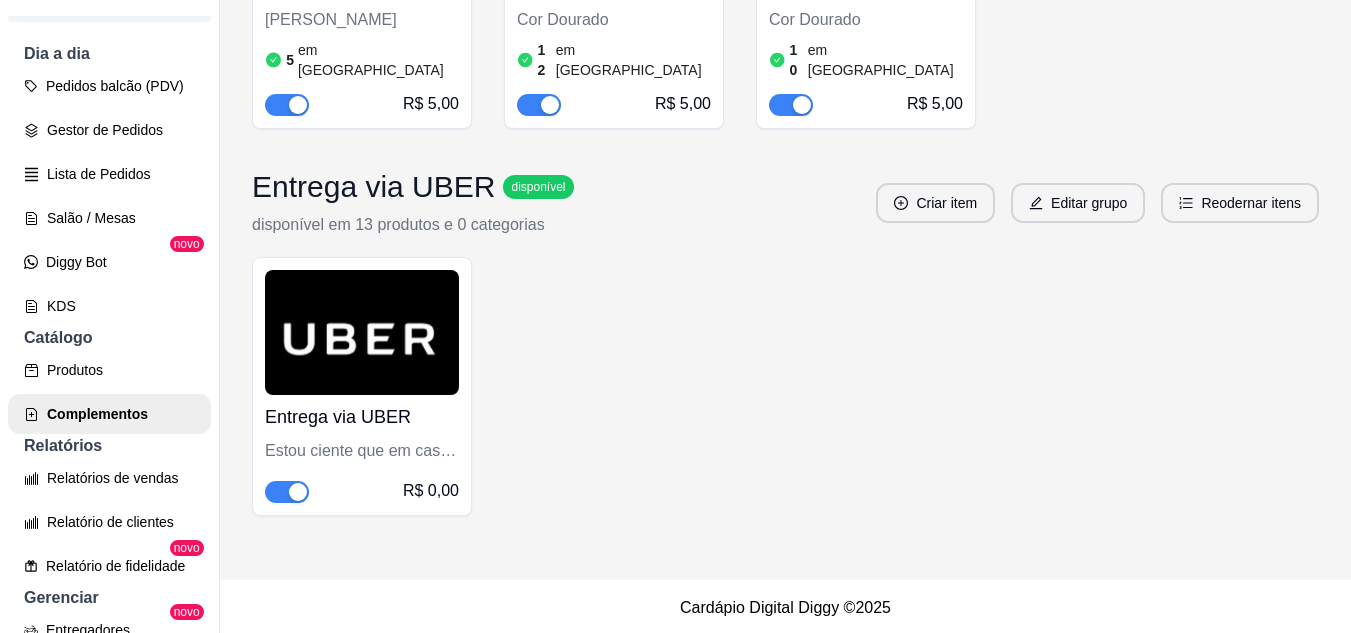 click at bounding box center (362, 332) 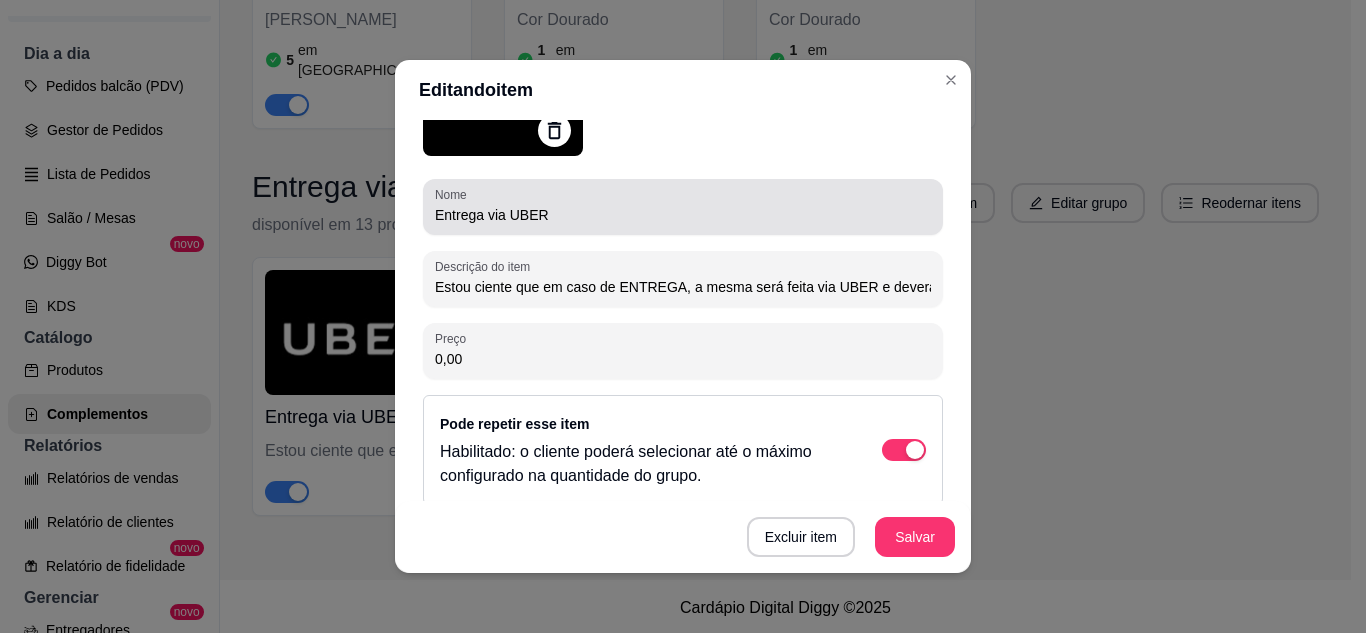 scroll, scrollTop: 200, scrollLeft: 0, axis: vertical 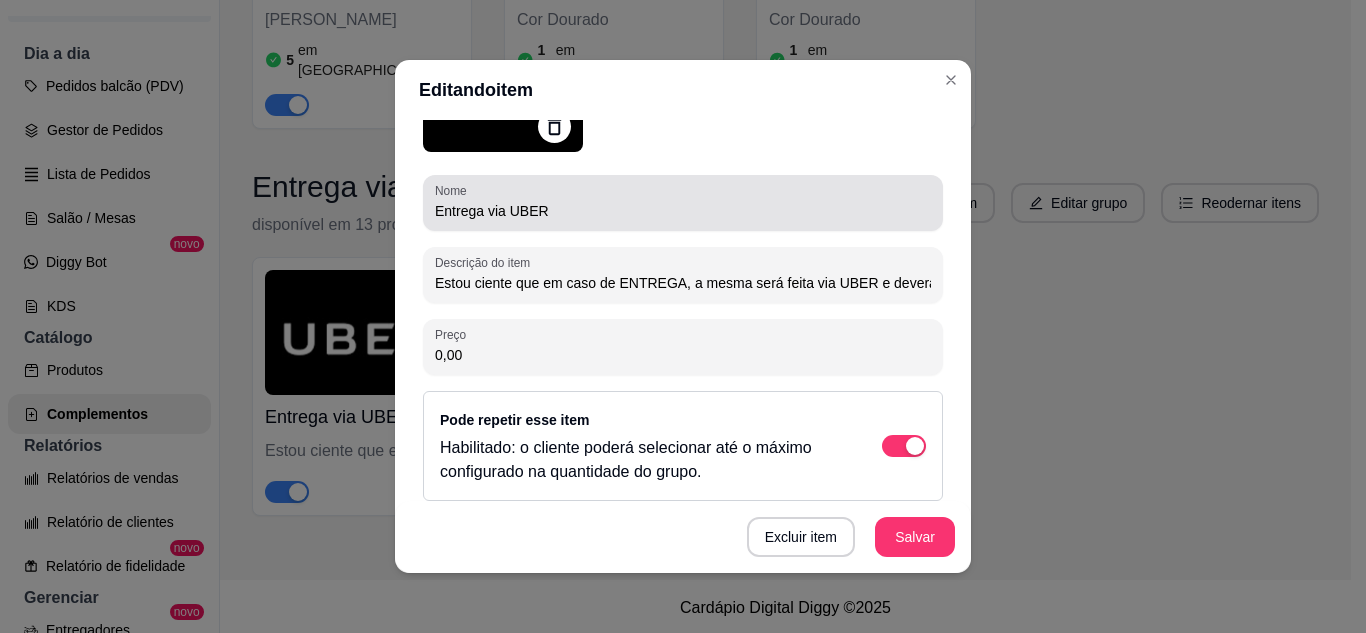 click on "Entrega via UBER" at bounding box center [683, 211] 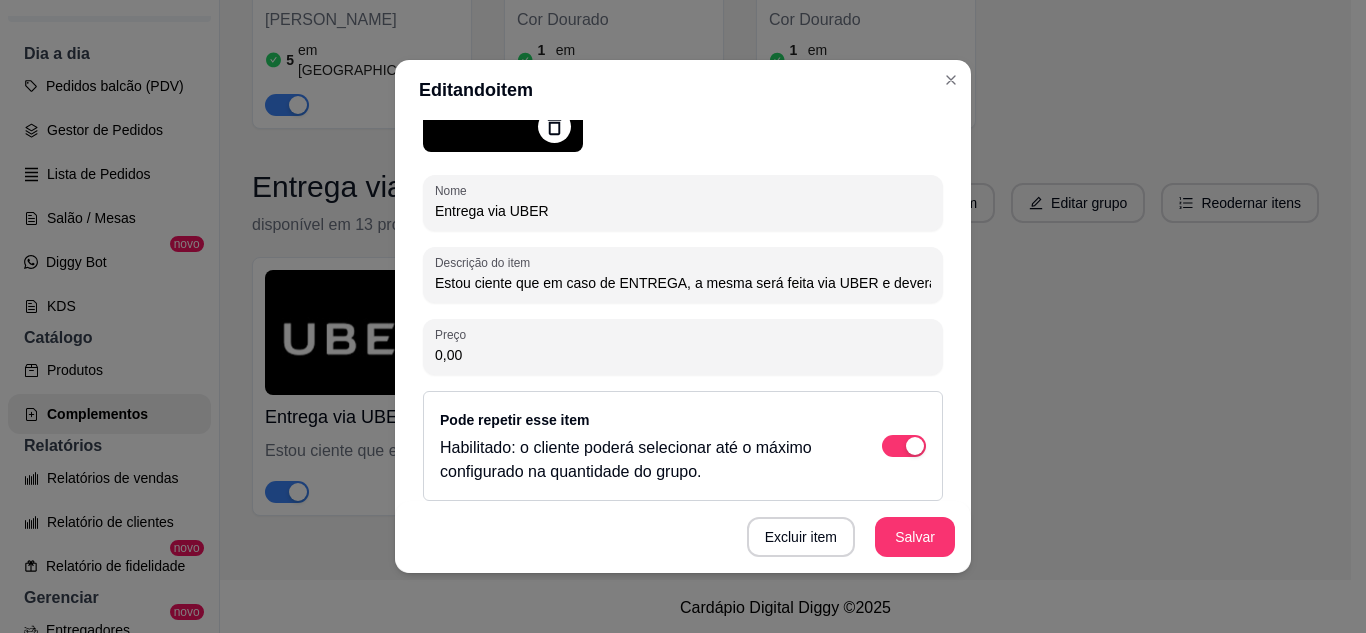 click on "Entrega via UBER" at bounding box center [683, 211] 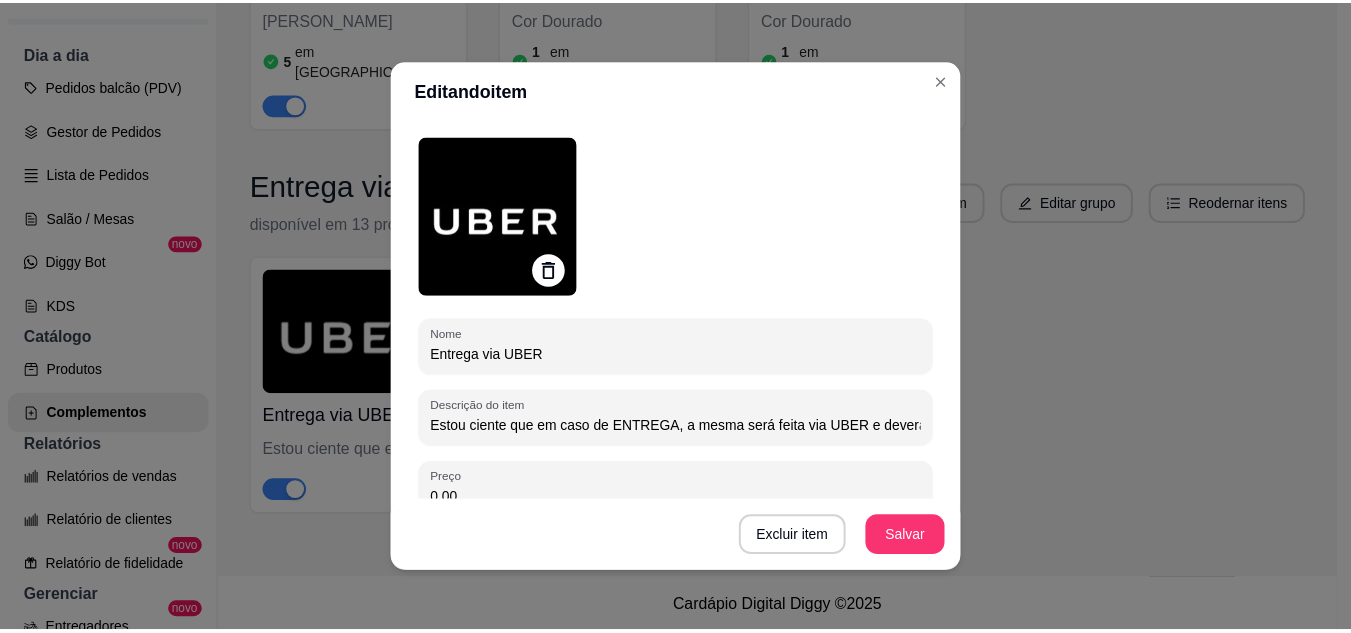 scroll, scrollTop: 100, scrollLeft: 0, axis: vertical 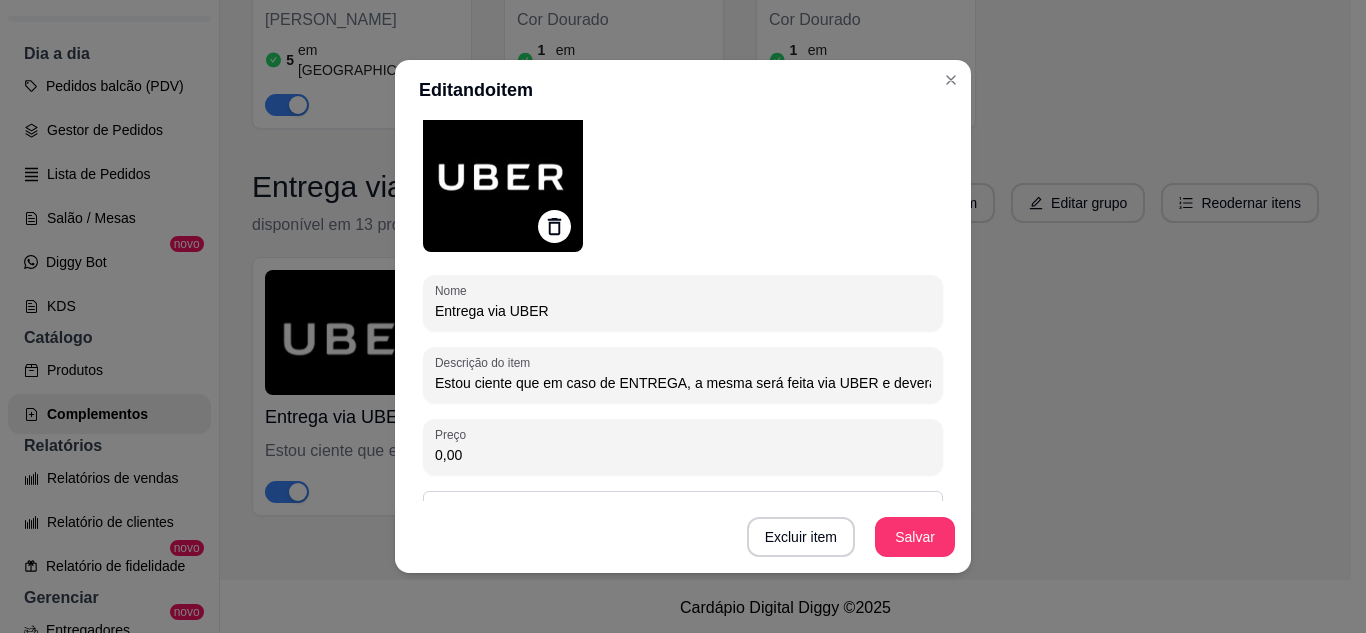 click on "Entrega via UBER" at bounding box center (683, 311) 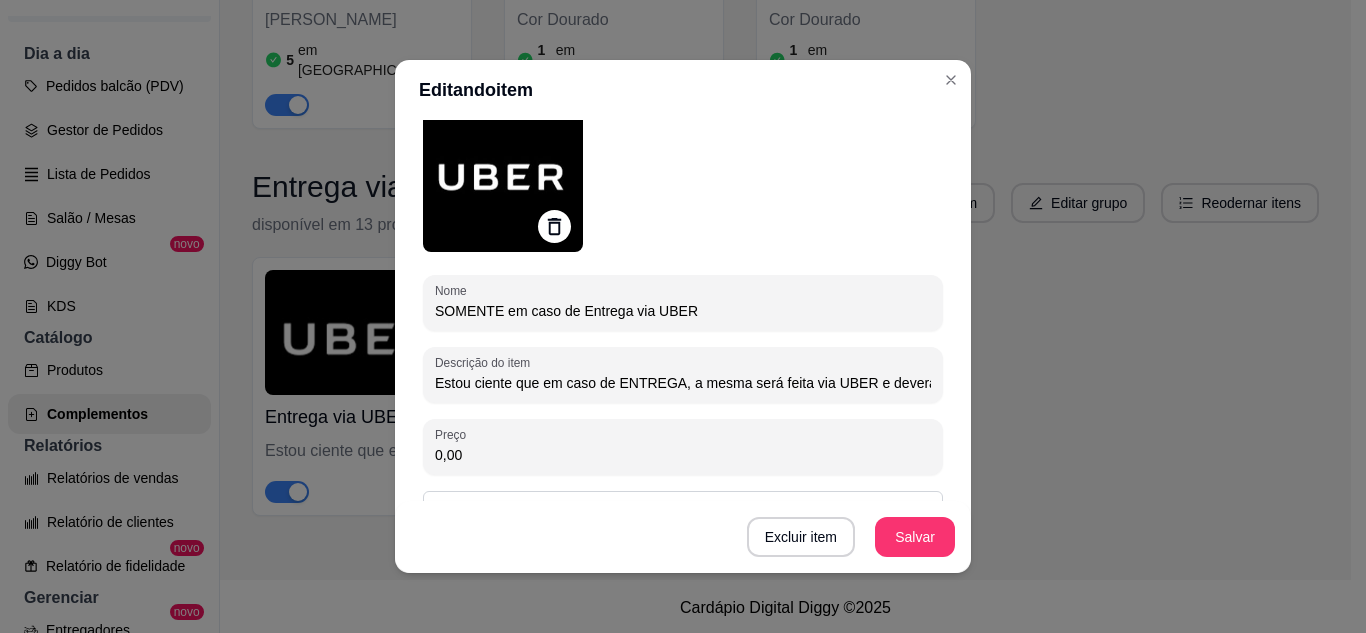 drag, startPoint x: 683, startPoint y: 312, endPoint x: 571, endPoint y: 299, distance: 112.75194 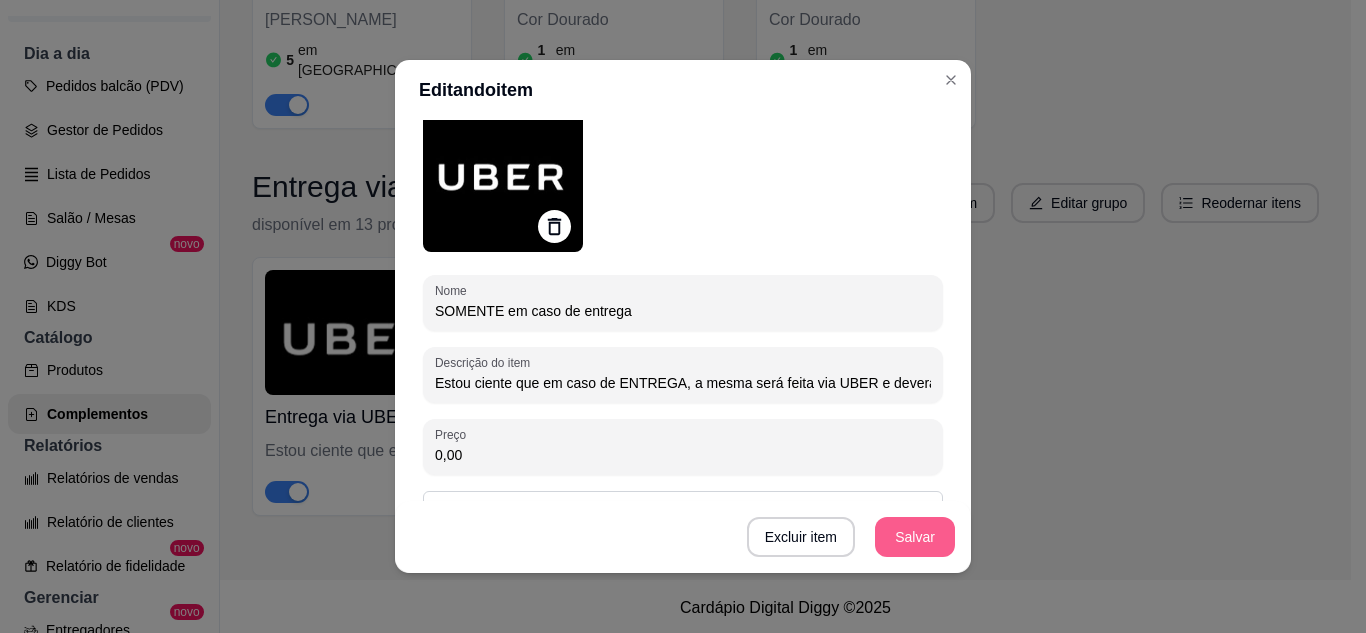 click on "Salvar" at bounding box center (915, 537) 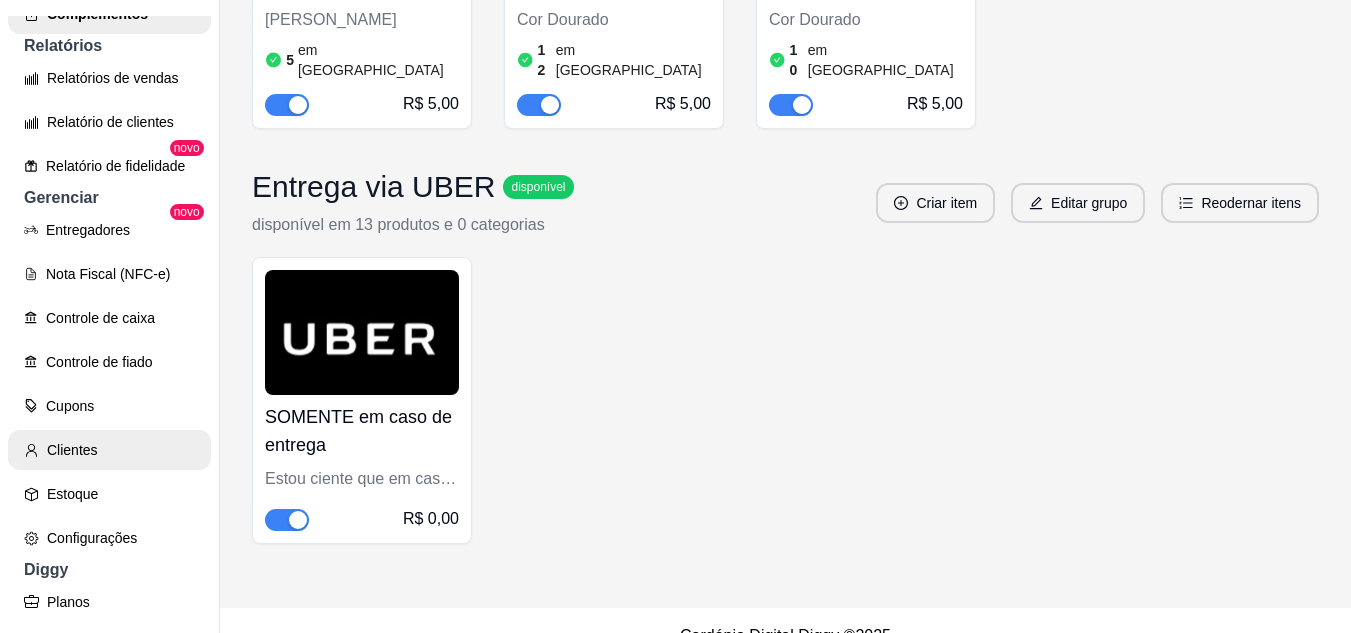 scroll, scrollTop: 700, scrollLeft: 0, axis: vertical 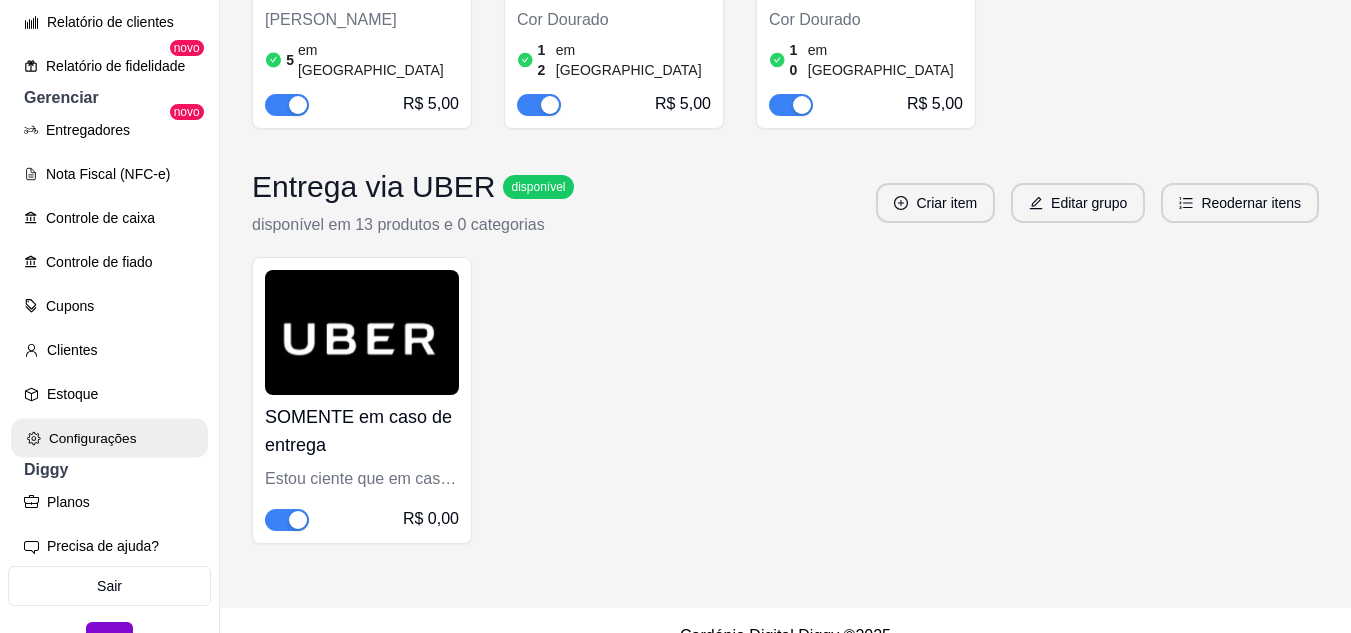 click on "Configurações" at bounding box center (109, 438) 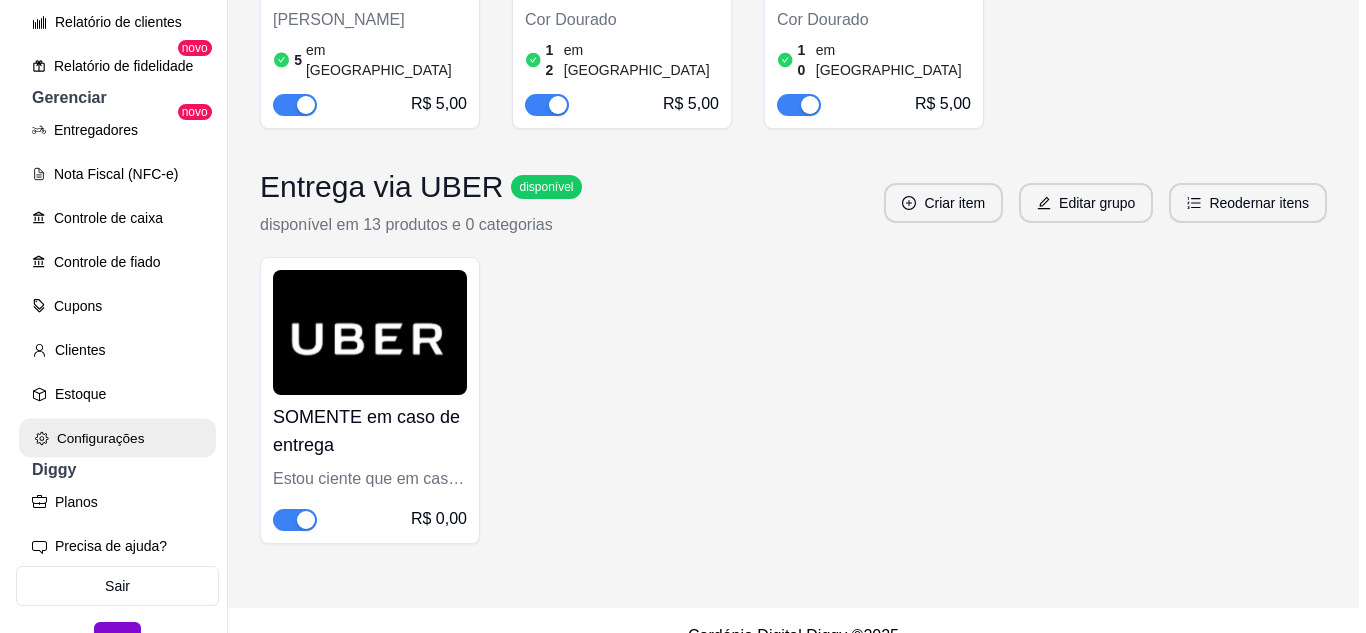 scroll, scrollTop: 0, scrollLeft: 0, axis: both 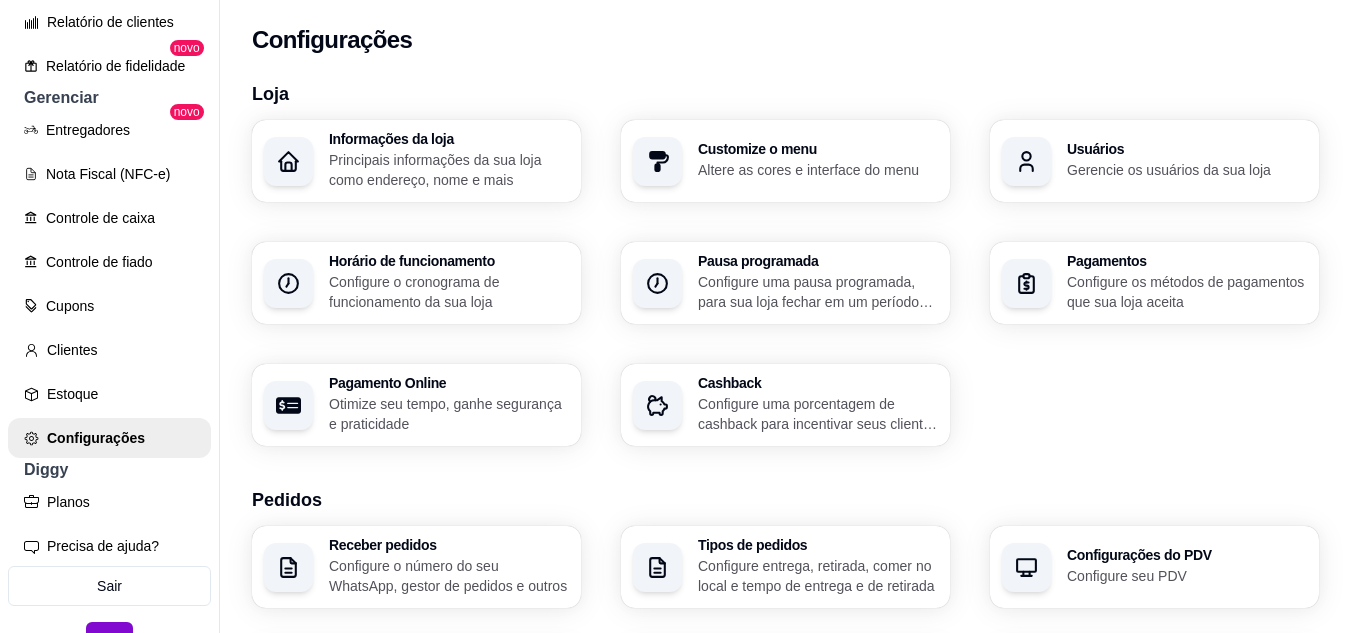 click on "Configure os métodos de pagamentos que sua loja aceita" at bounding box center (1187, 292) 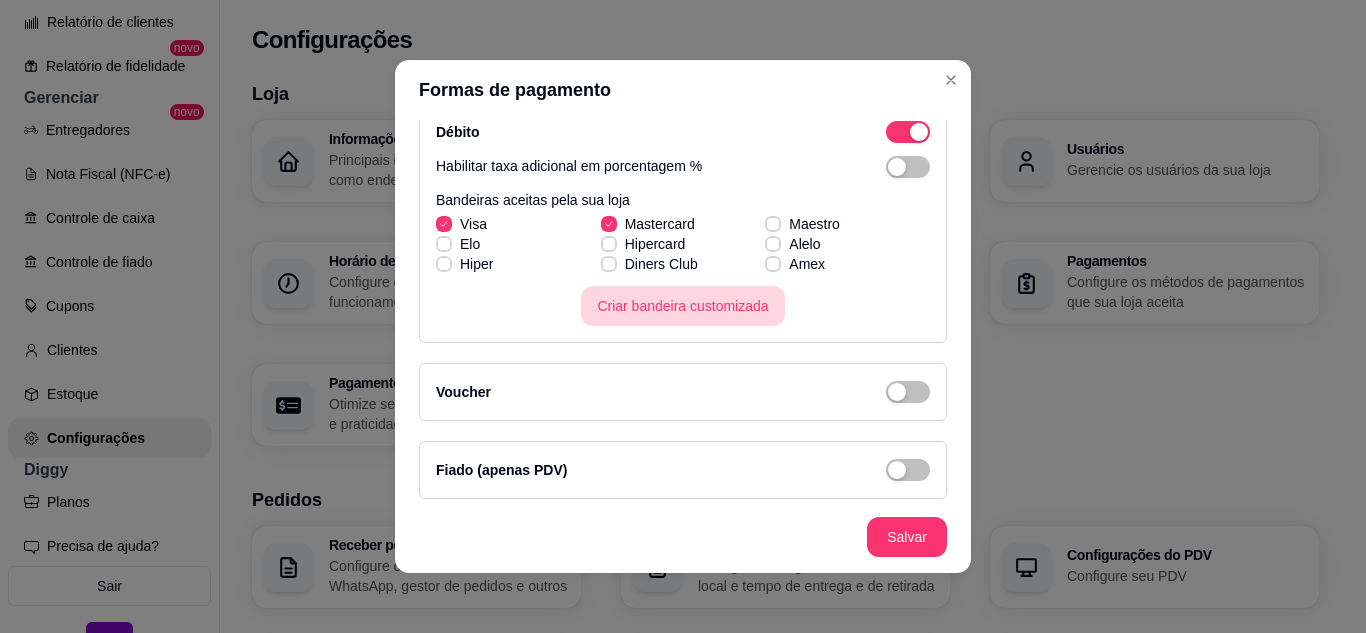 scroll, scrollTop: 647, scrollLeft: 0, axis: vertical 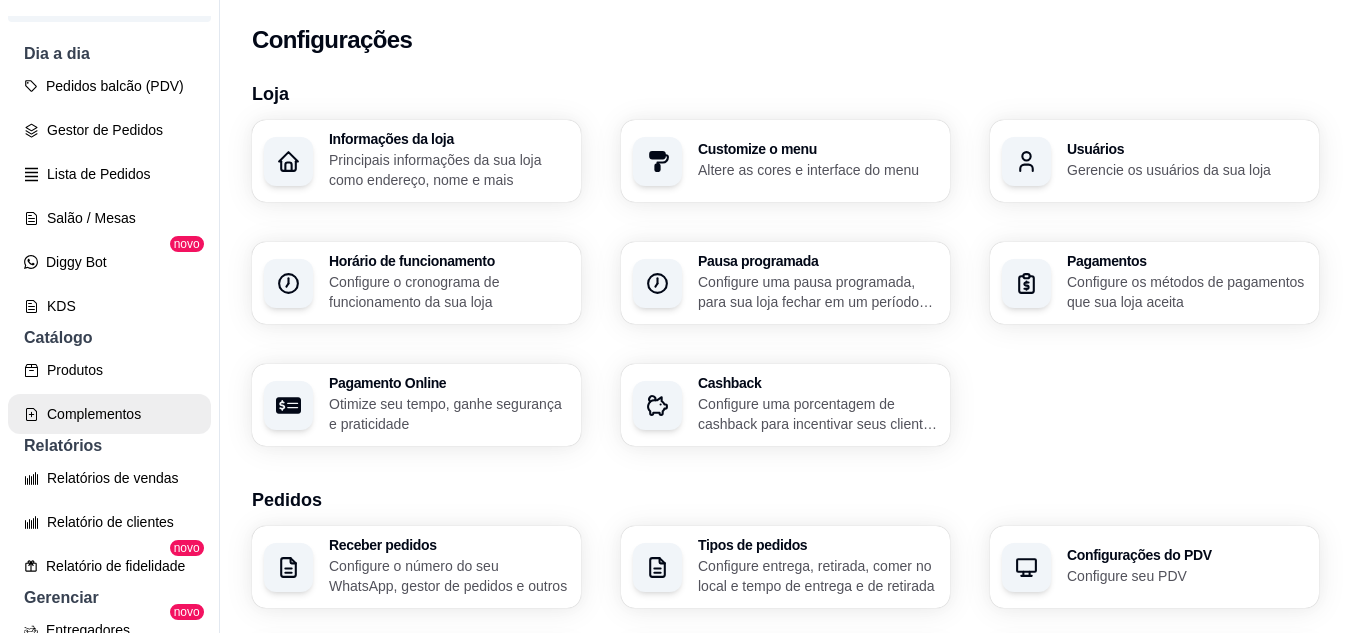 click on "Complementos" at bounding box center [109, 414] 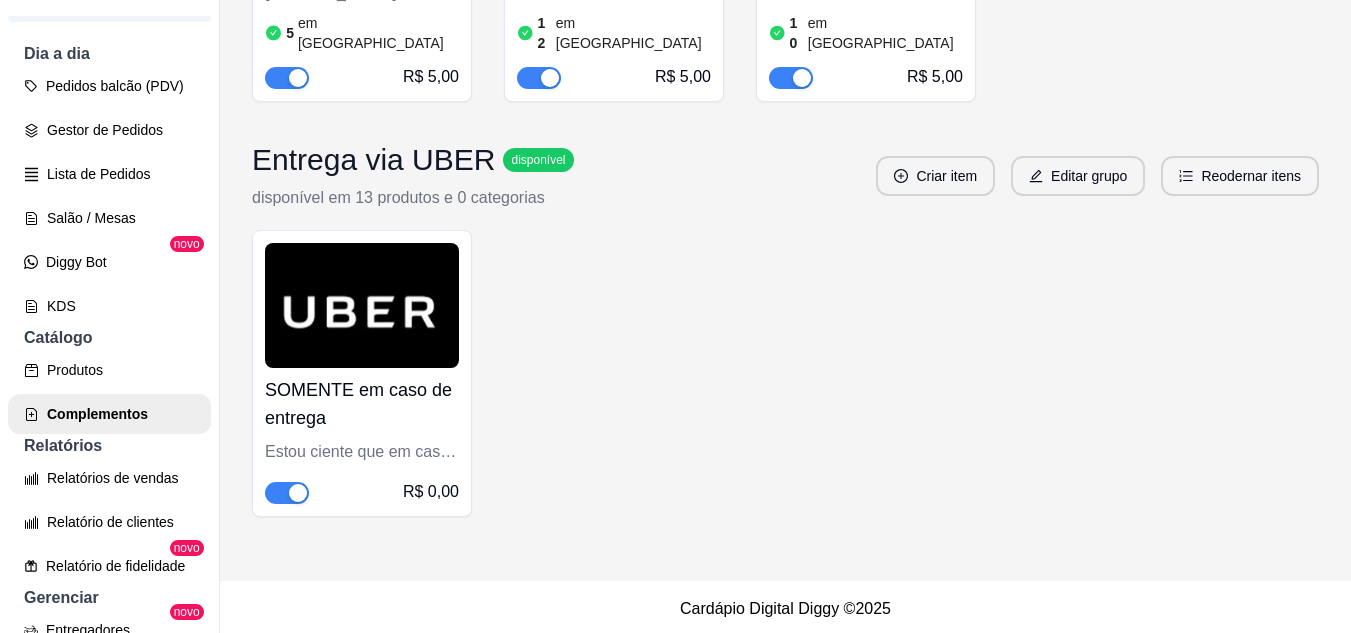 scroll, scrollTop: 618, scrollLeft: 0, axis: vertical 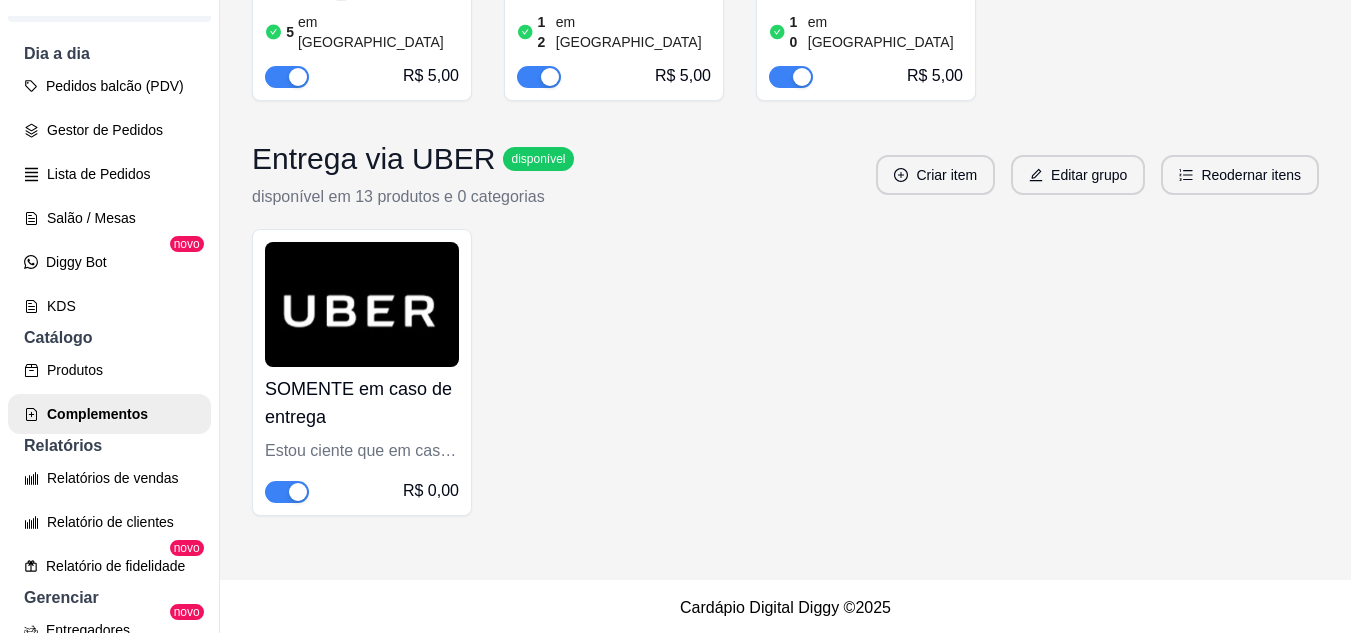 click at bounding box center [287, 492] 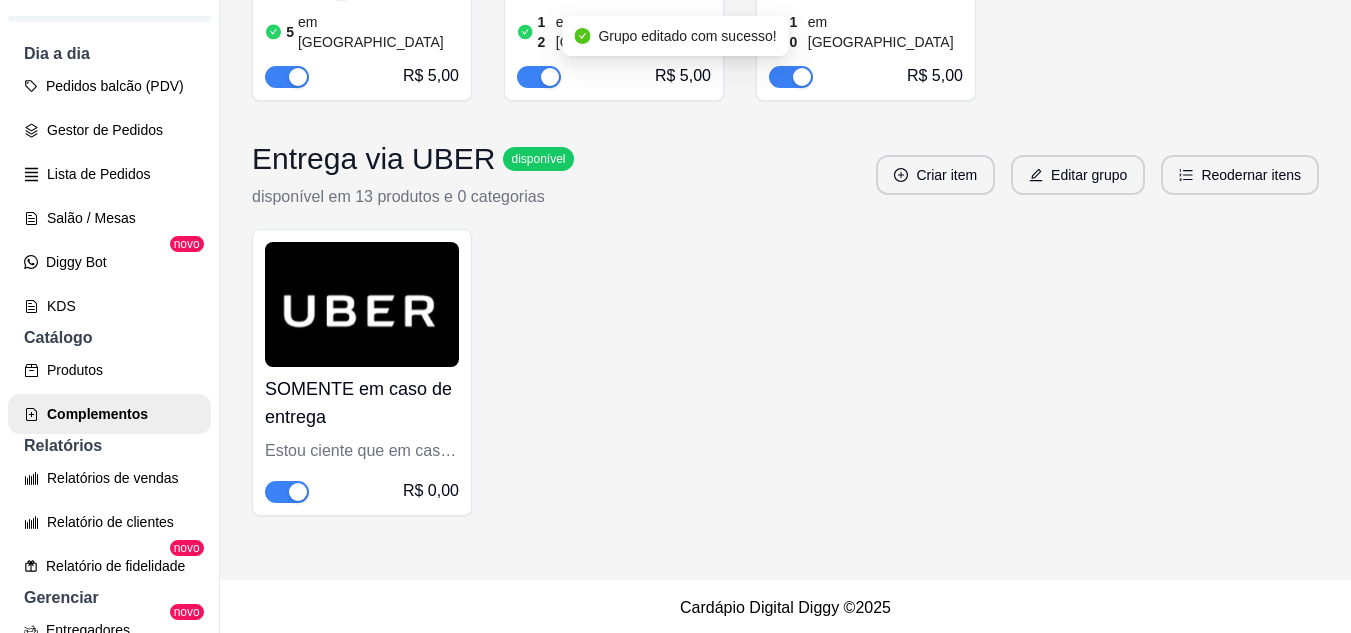 click at bounding box center [298, 492] 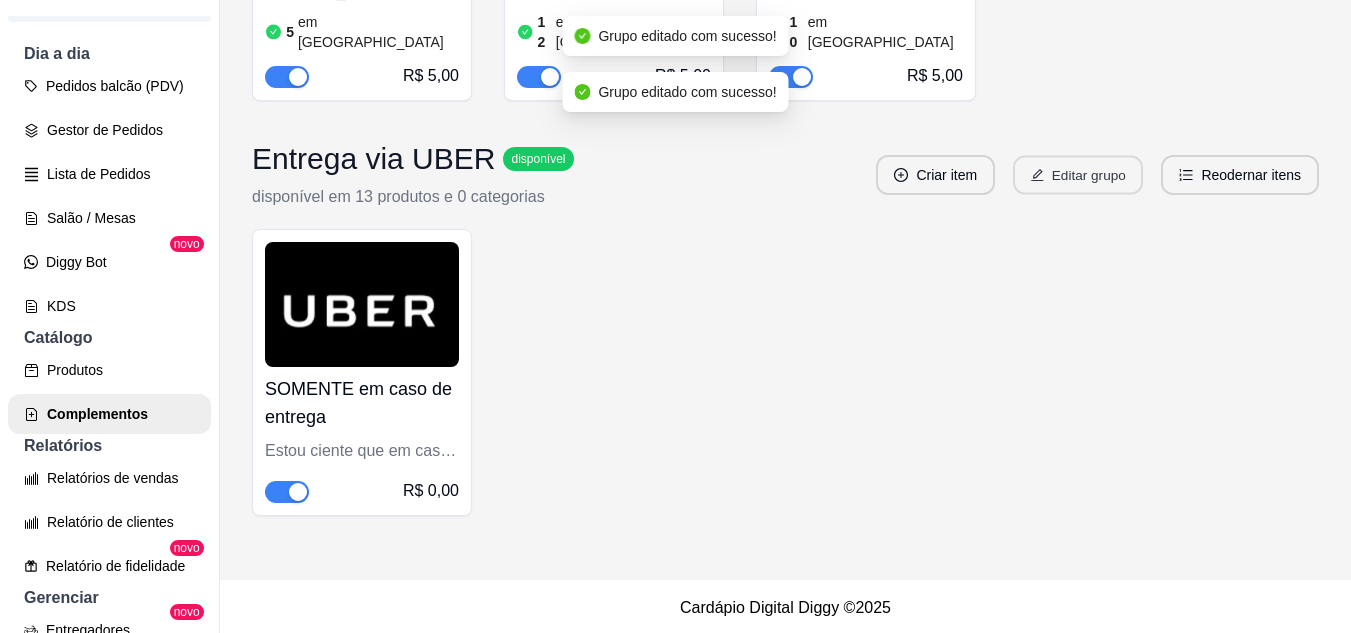 click on "Editar grupo" at bounding box center (1078, 175) 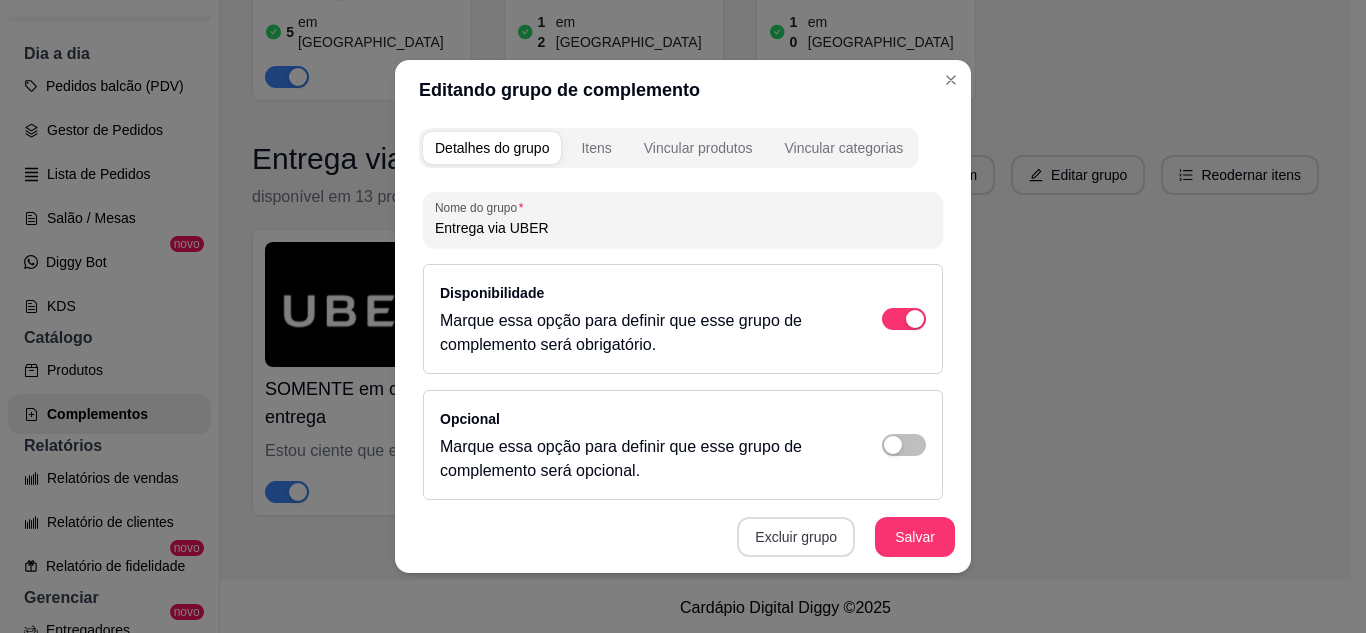 click on "Excluir grupo" at bounding box center (796, 537) 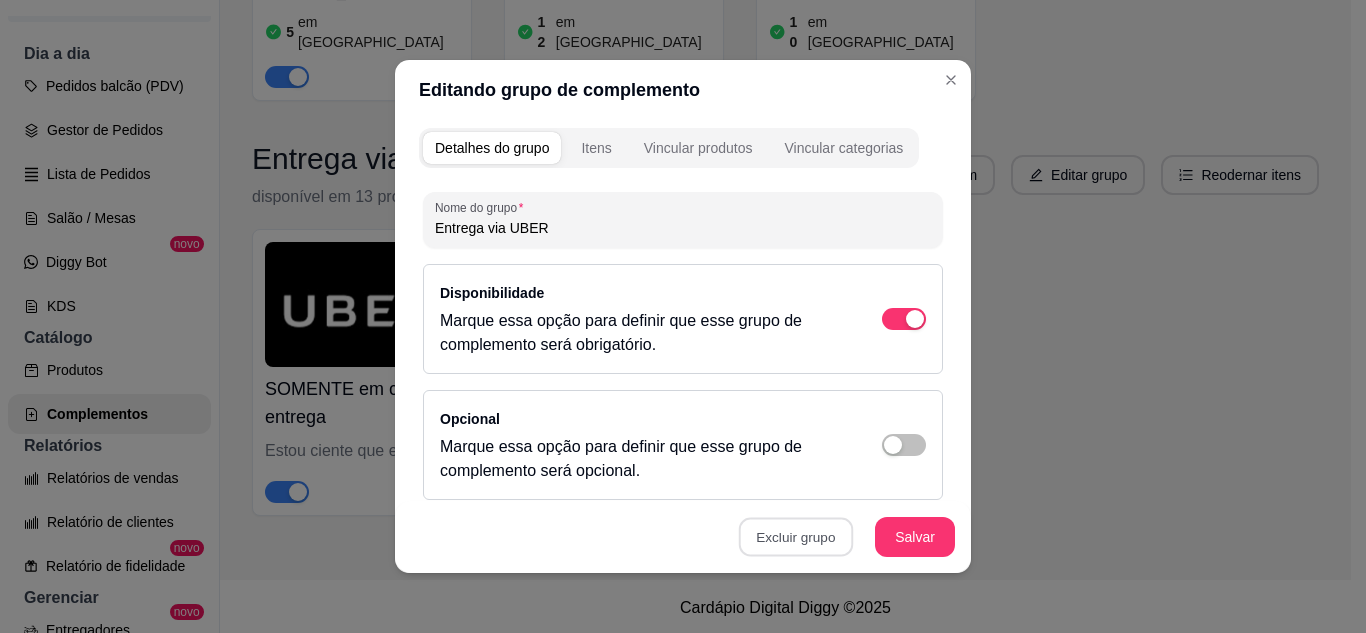 click on "Sim" at bounding box center [875, 492] 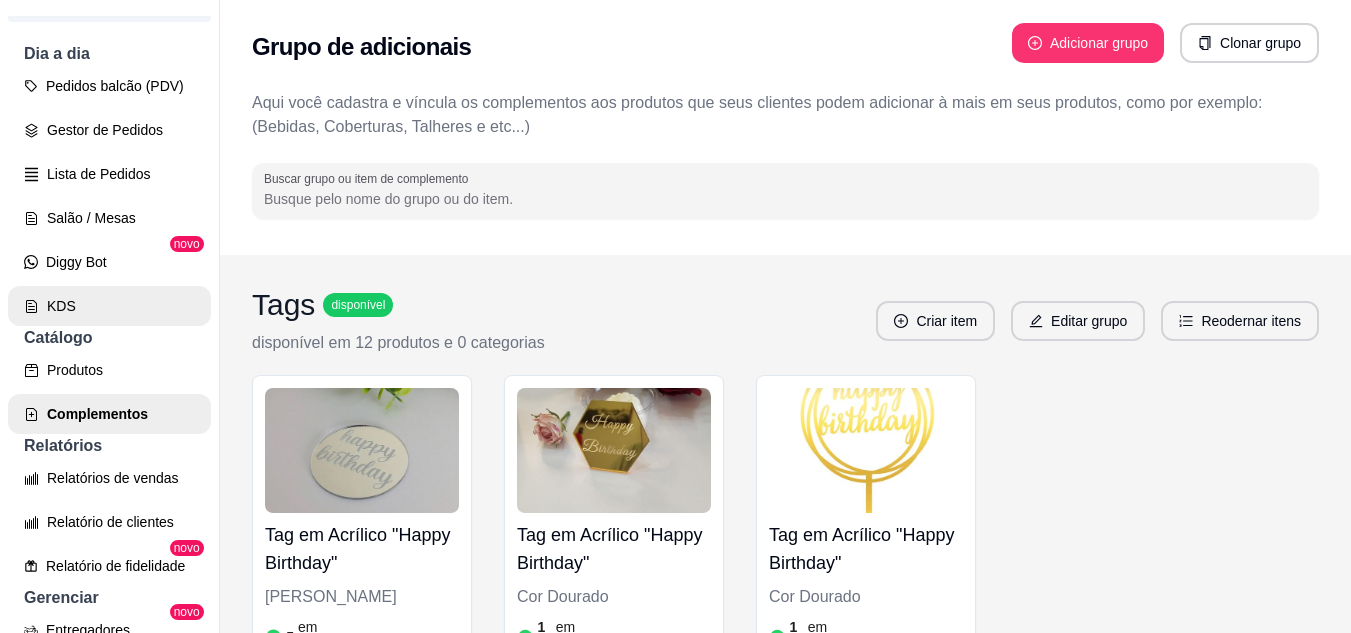 scroll, scrollTop: 0, scrollLeft: 0, axis: both 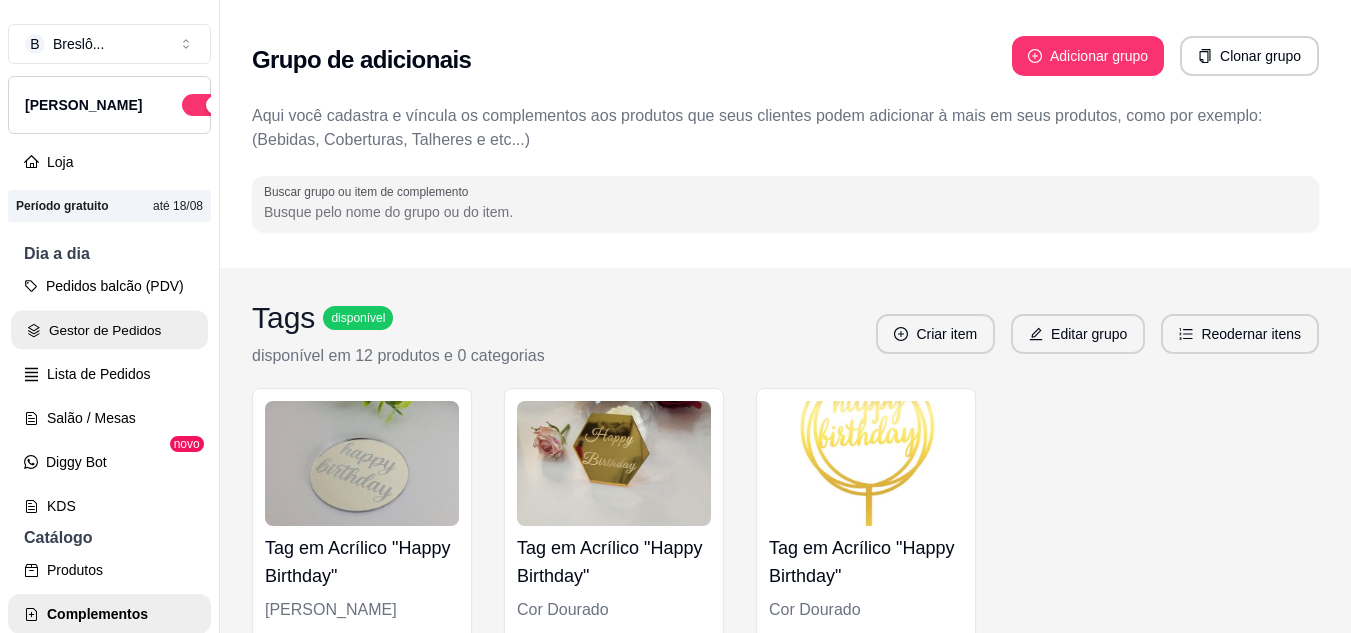 click on "Gestor de Pedidos" at bounding box center (109, 330) 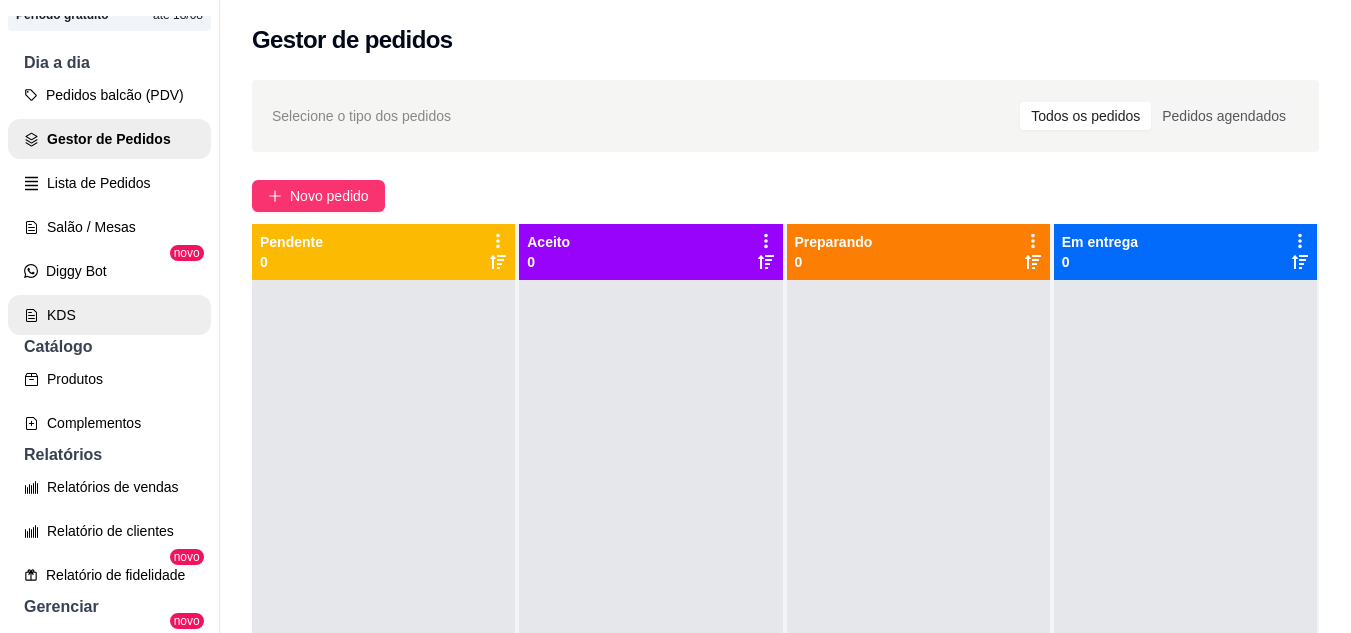 scroll, scrollTop: 200, scrollLeft: 0, axis: vertical 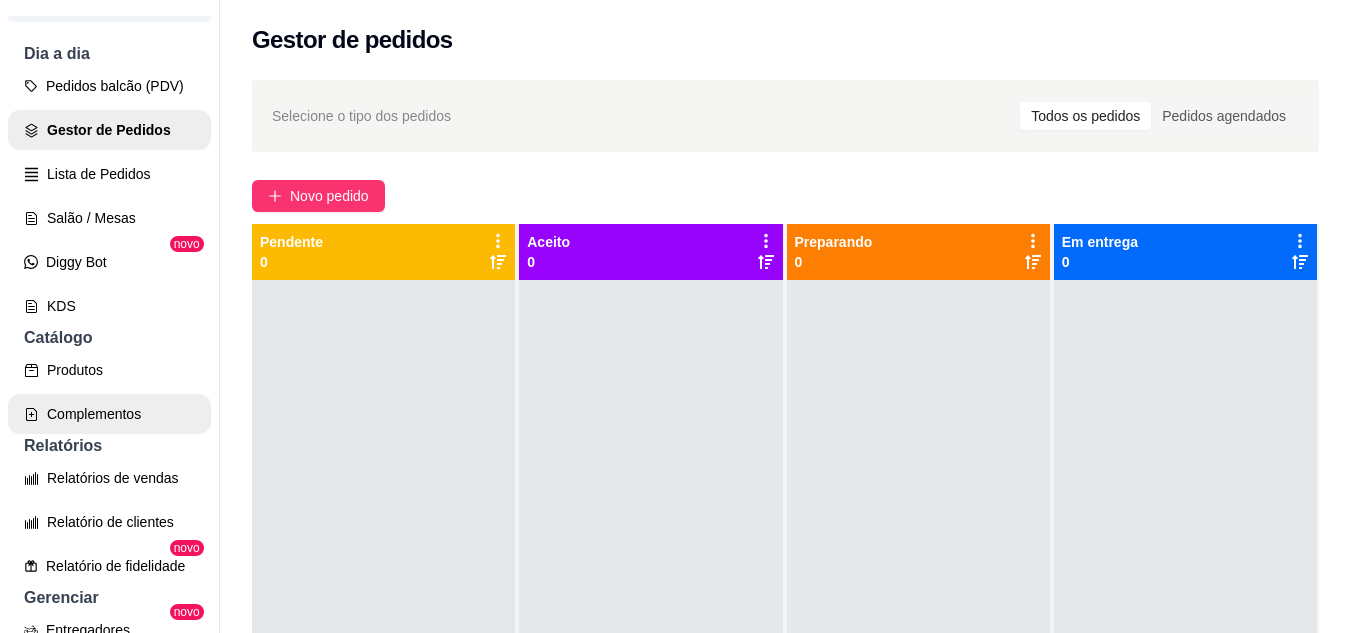 click on "Complementos" at bounding box center [109, 414] 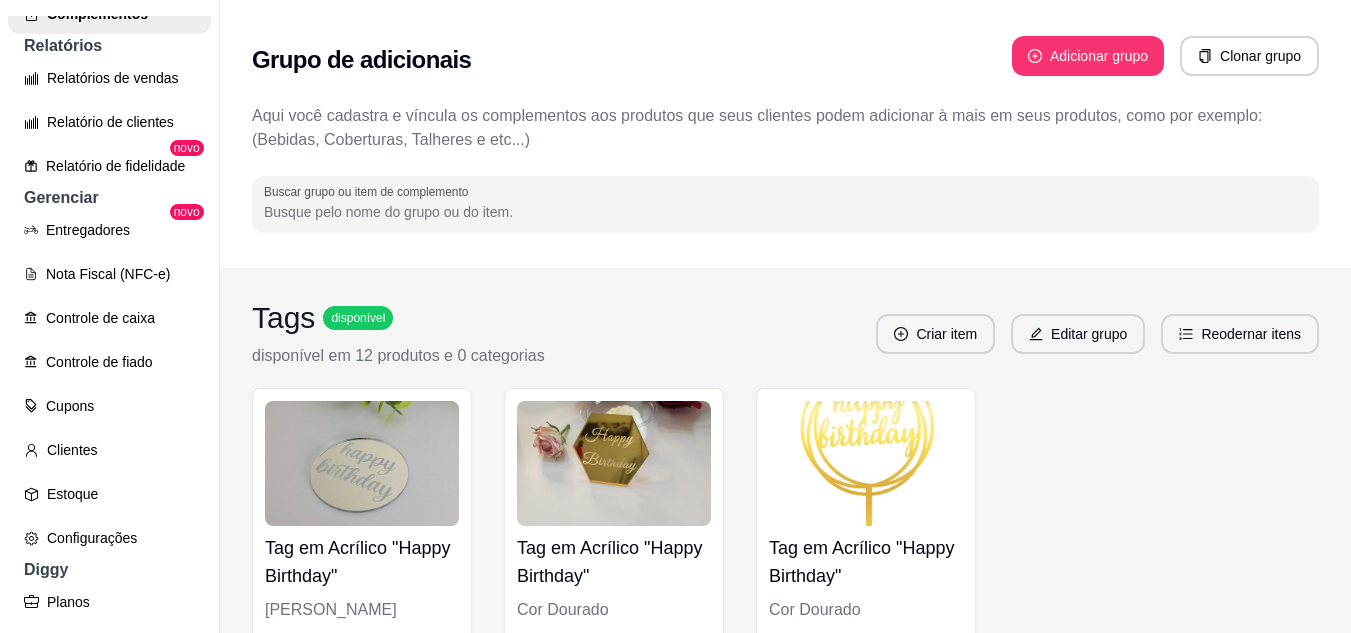 scroll, scrollTop: 700, scrollLeft: 0, axis: vertical 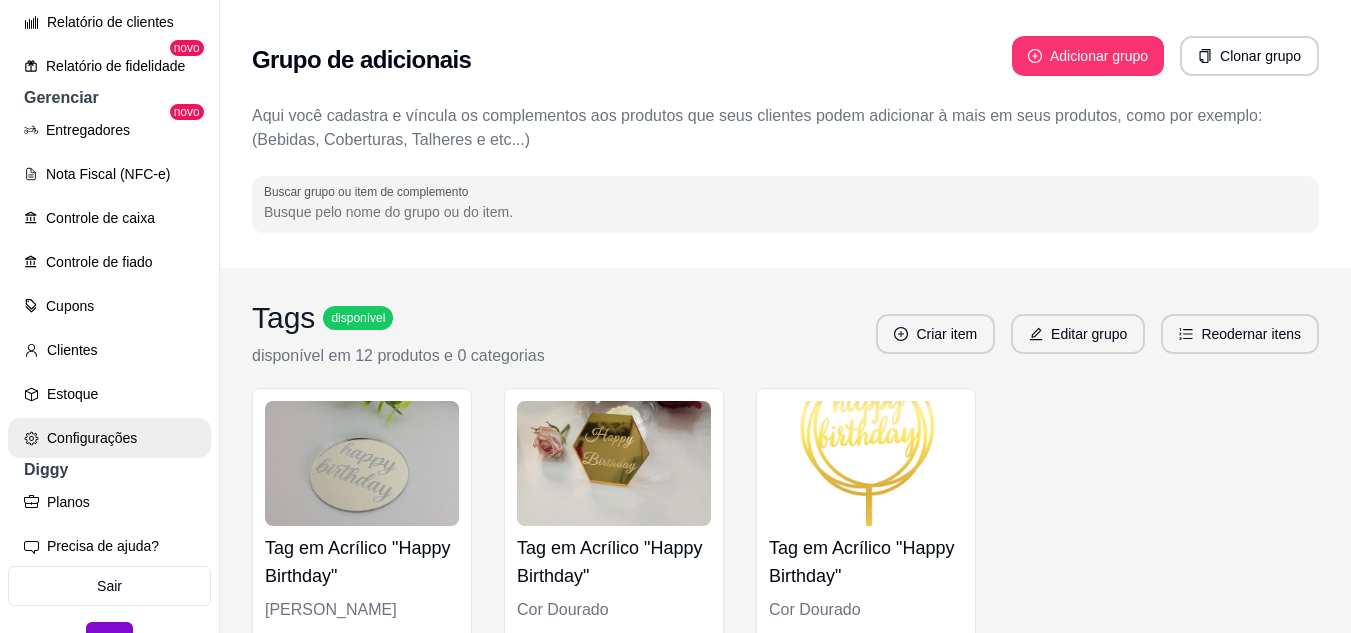 click on "Configurações" at bounding box center [109, 438] 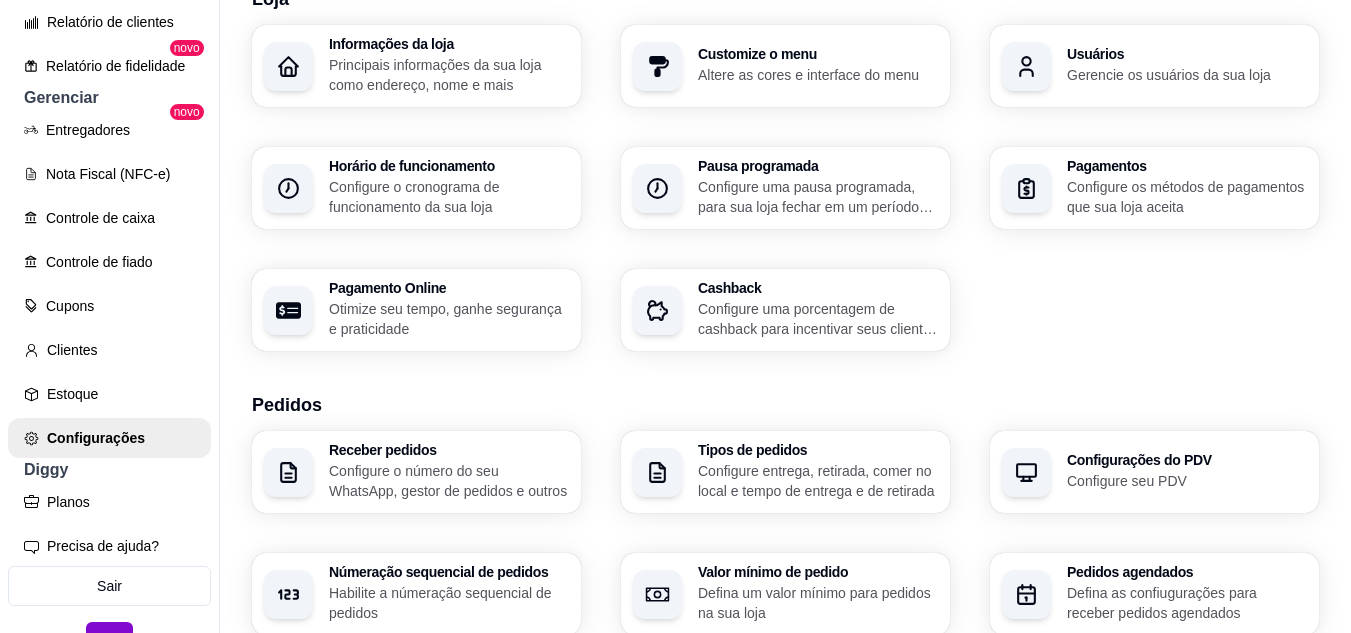 scroll, scrollTop: 100, scrollLeft: 0, axis: vertical 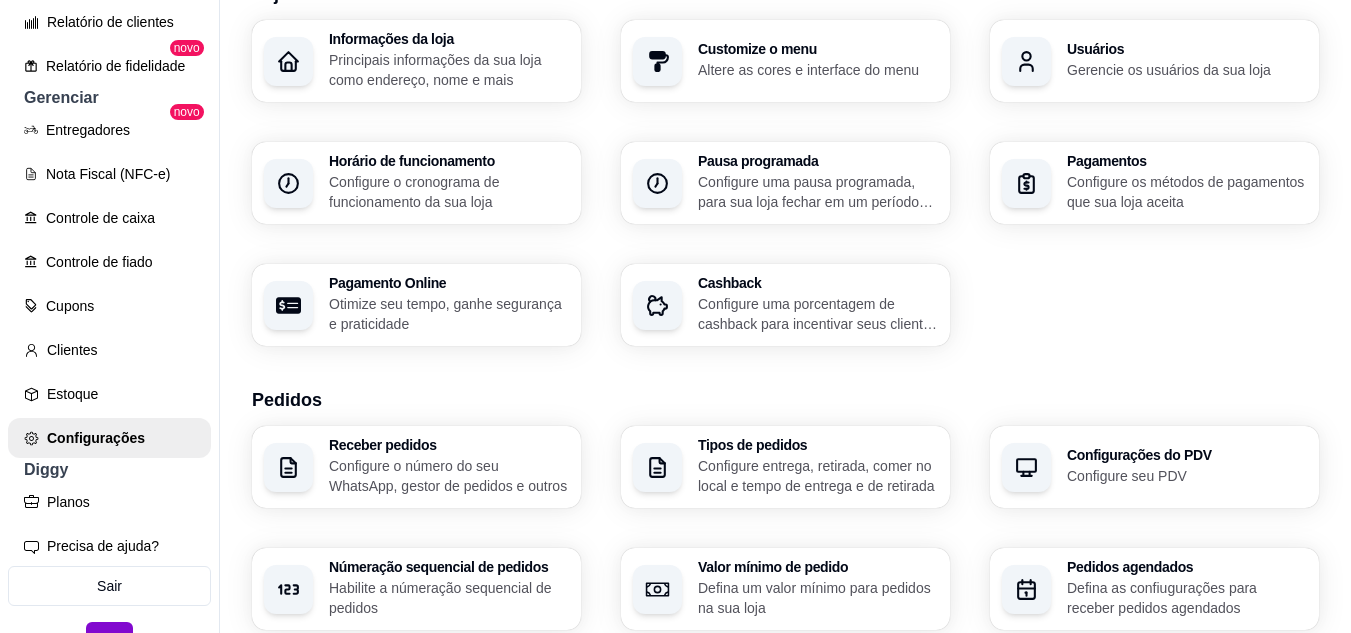 click on "Tipos de pedidos" at bounding box center (818, 445) 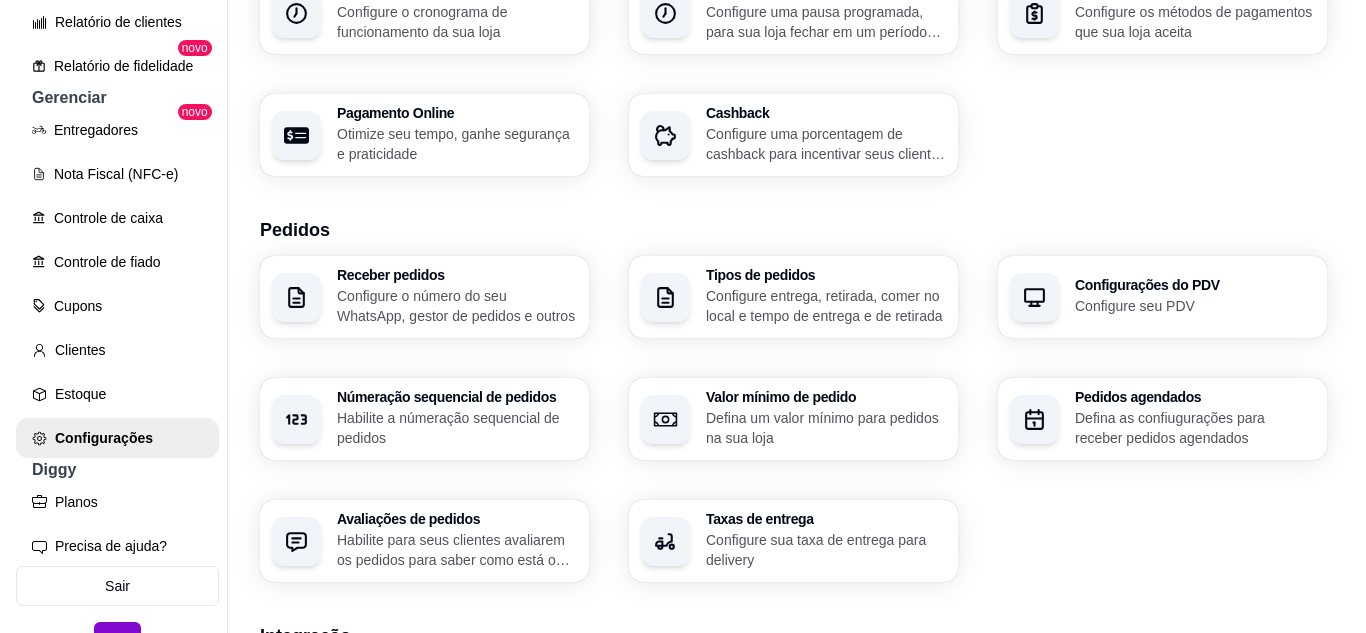 scroll, scrollTop: 300, scrollLeft: 0, axis: vertical 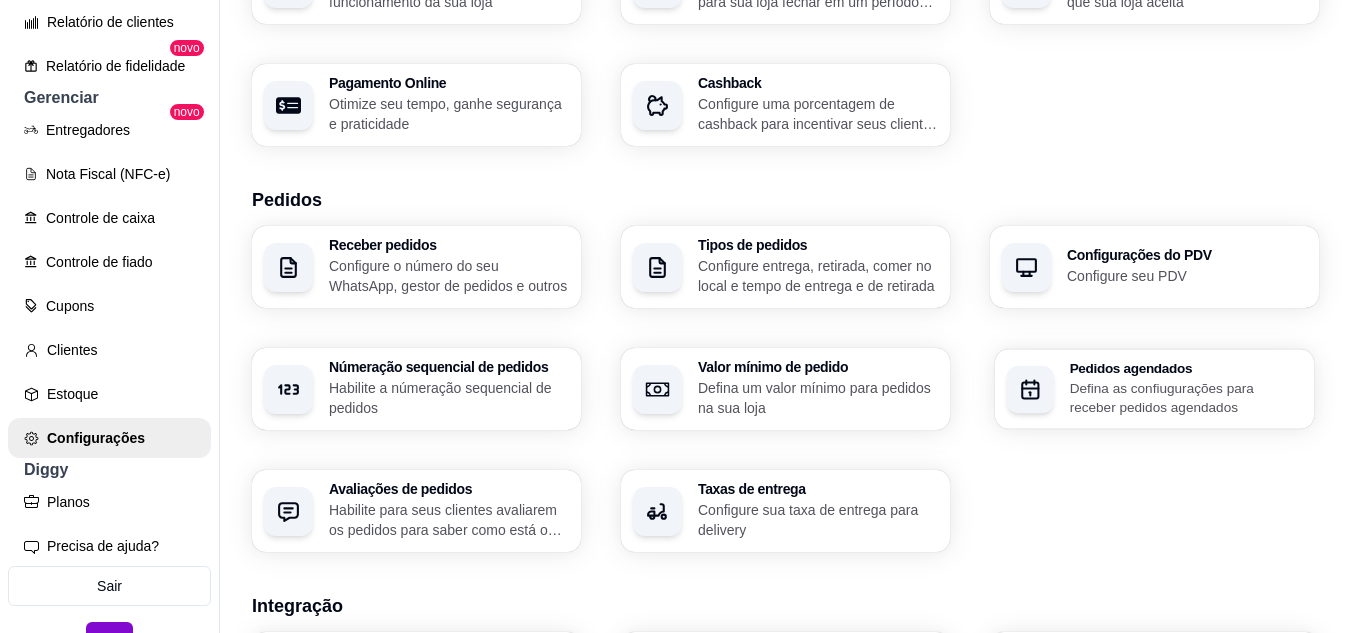 click on "Pedidos agendados Defina as confiugurações para receber pedidos agendados" at bounding box center [1154, 389] 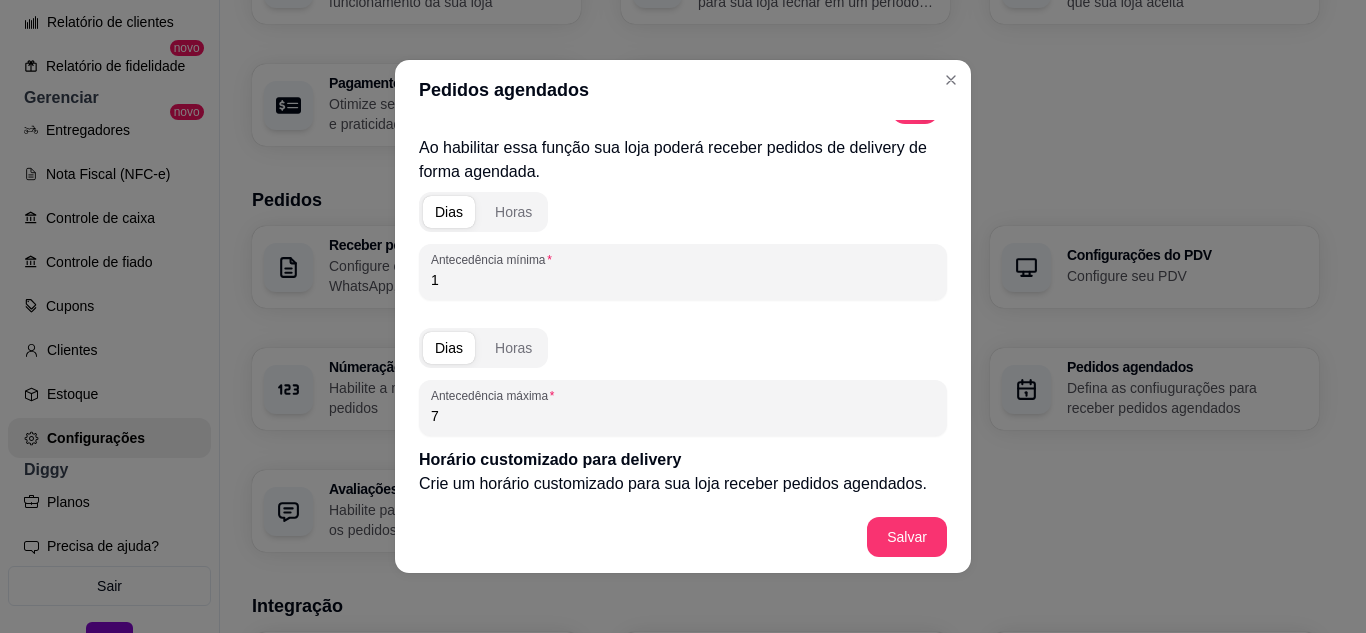 scroll, scrollTop: 0, scrollLeft: 0, axis: both 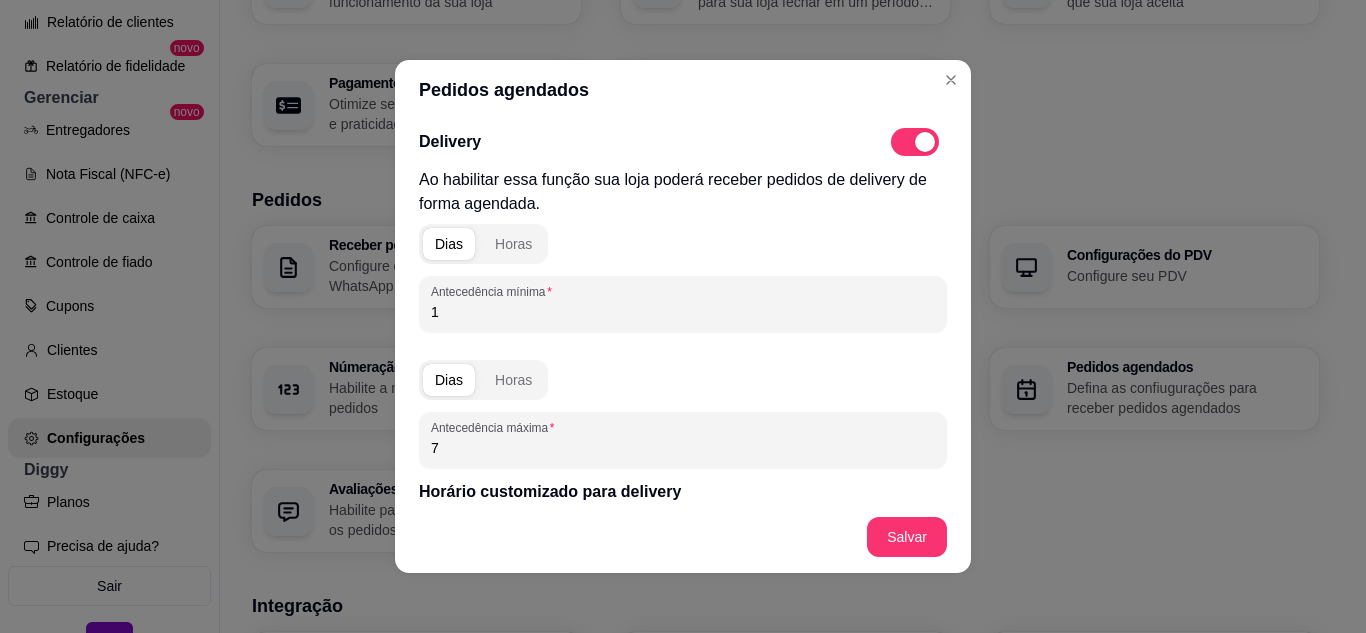 click at bounding box center [925, 142] 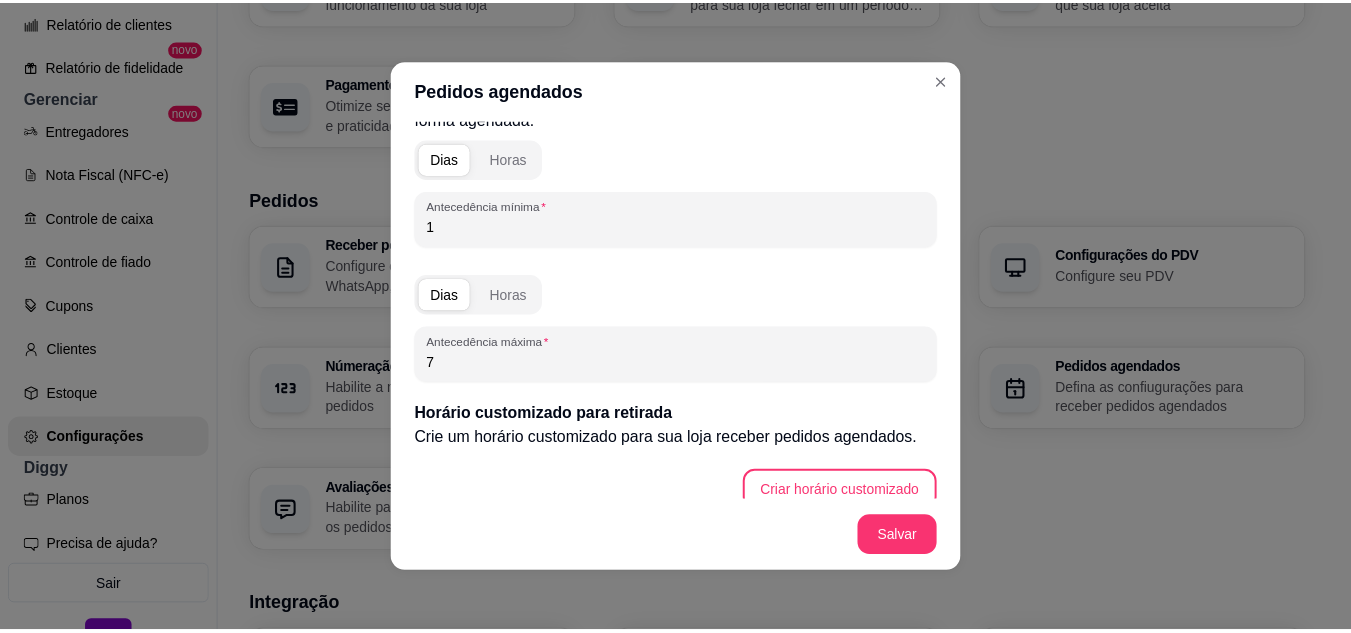 scroll, scrollTop: 256, scrollLeft: 0, axis: vertical 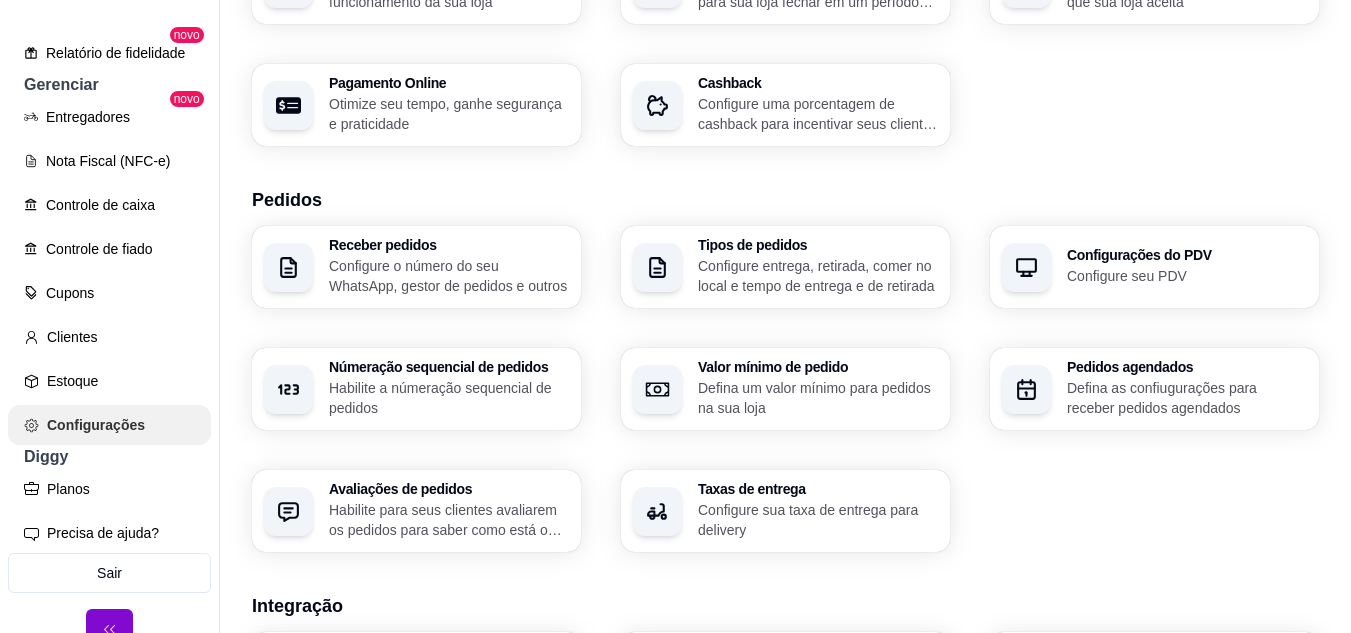 click on "Configurações" at bounding box center [109, 425] 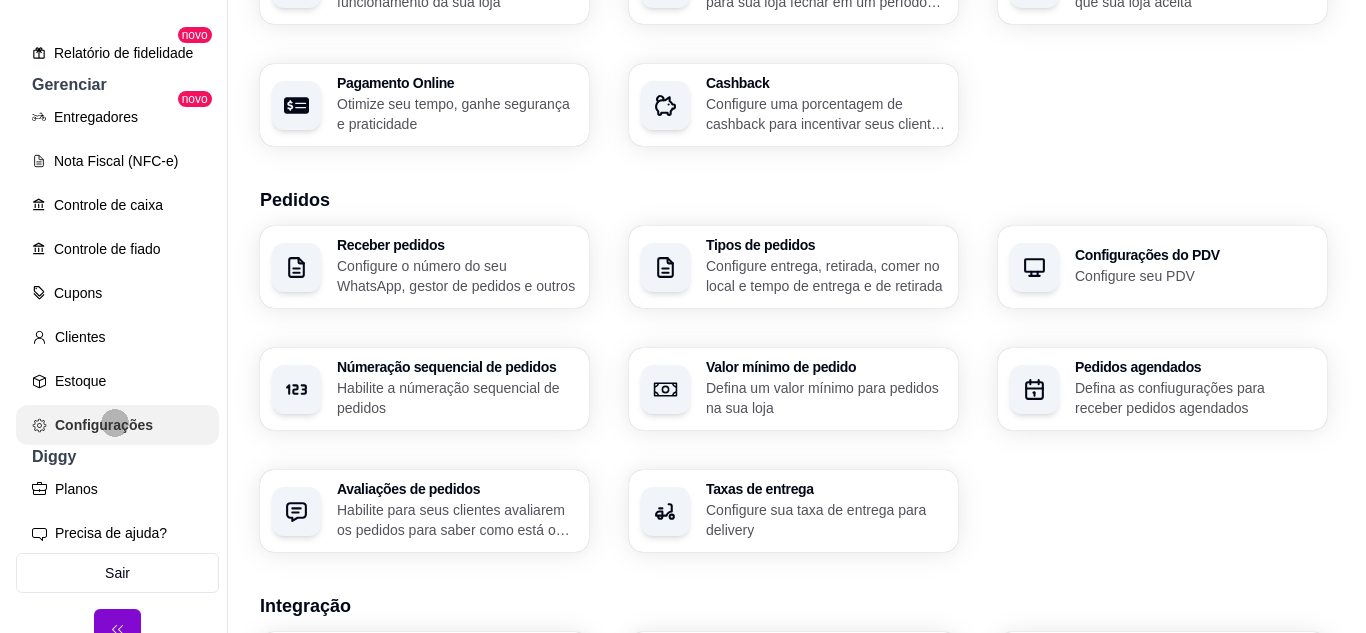 scroll, scrollTop: 0, scrollLeft: 0, axis: both 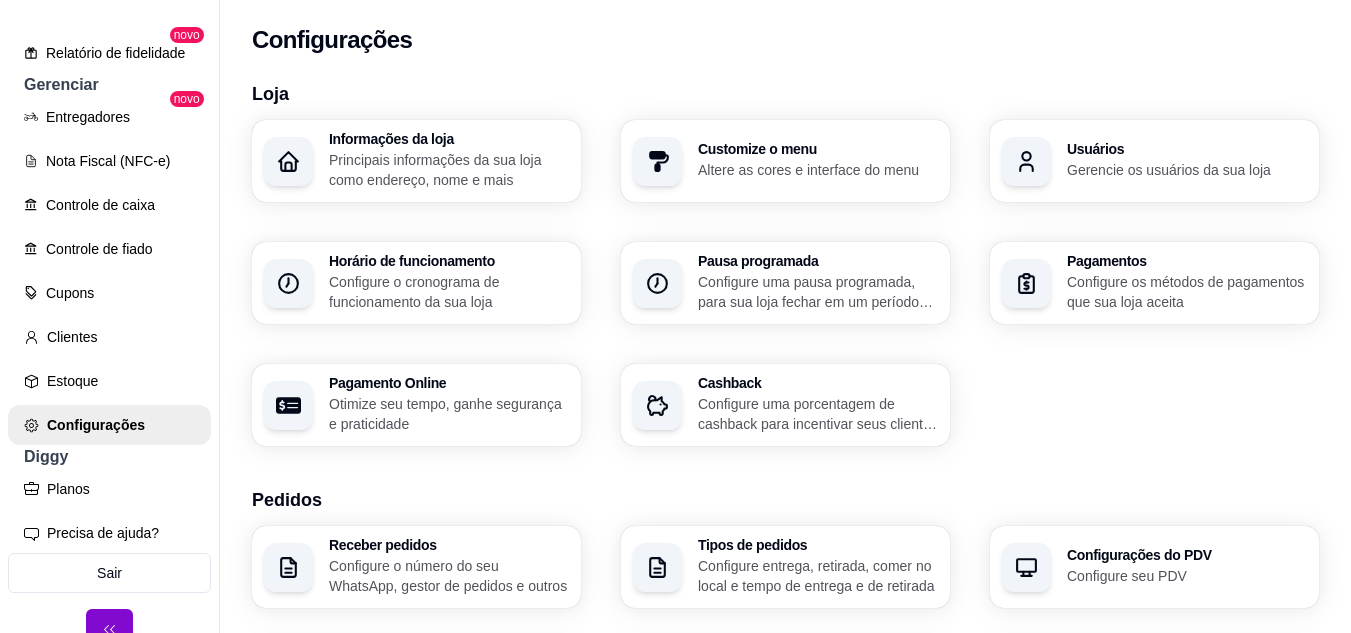 click on "Principais informações da sua loja como endereço, nome e mais" at bounding box center [449, 170] 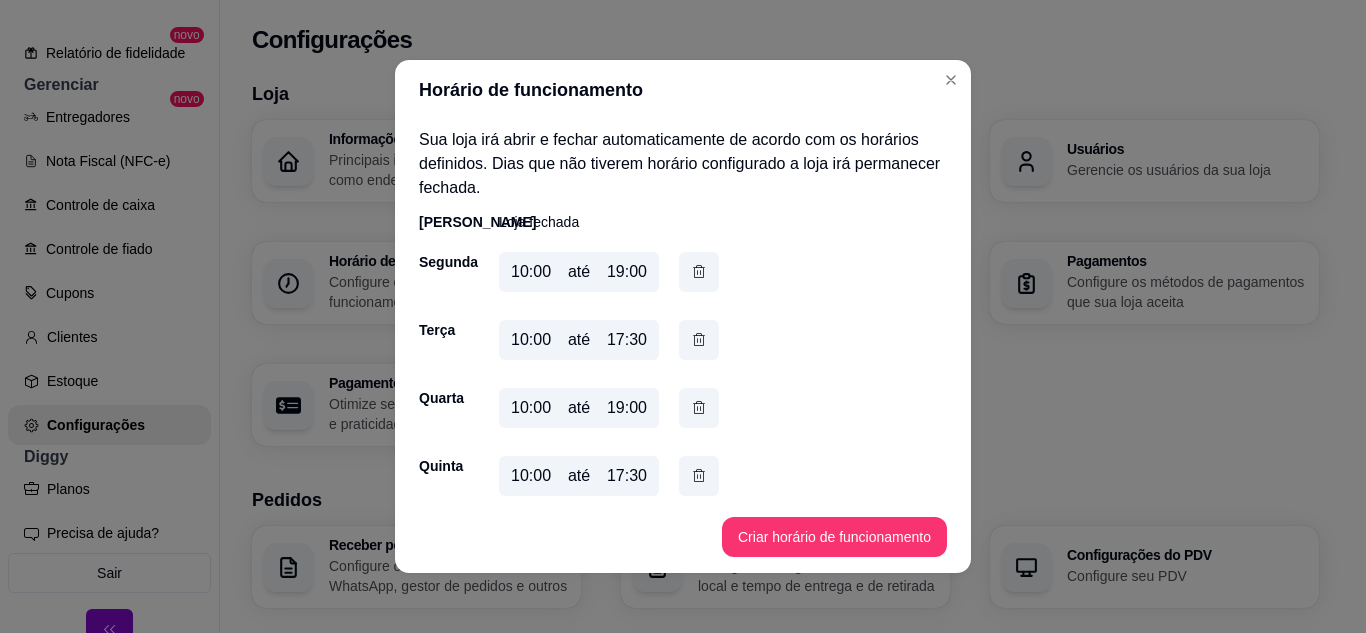 click on "10:00" at bounding box center (531, 272) 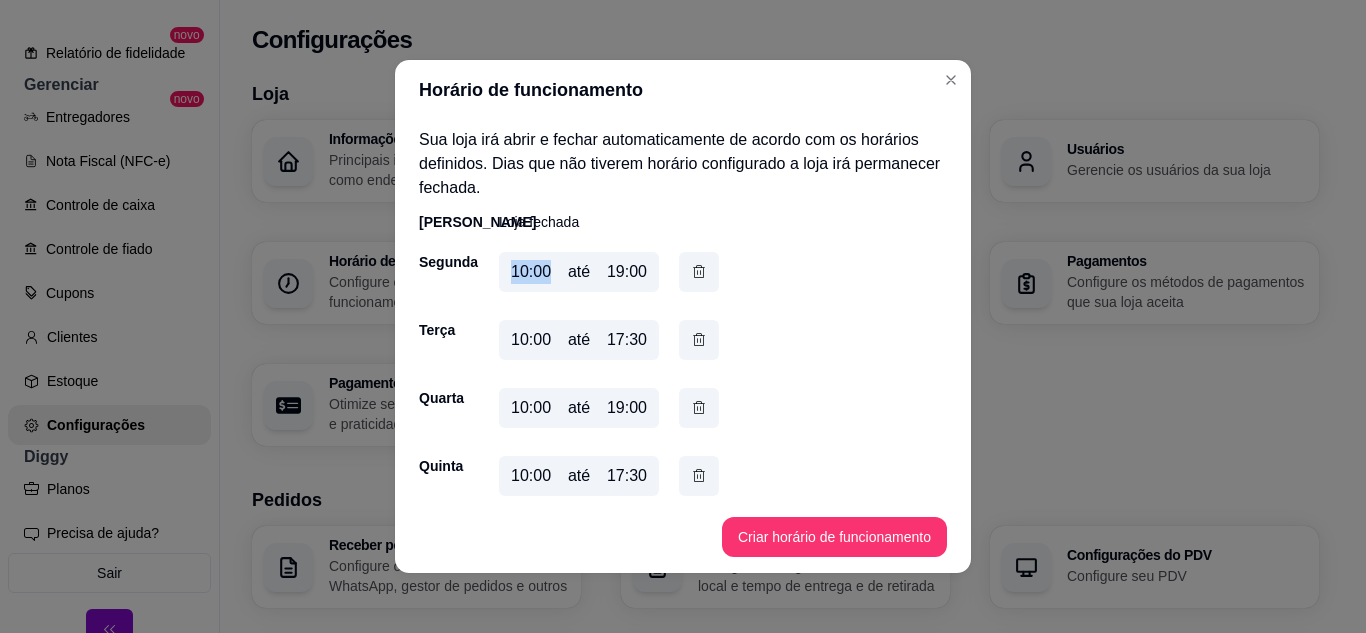 drag, startPoint x: 547, startPoint y: 268, endPoint x: 482, endPoint y: 276, distance: 65.490456 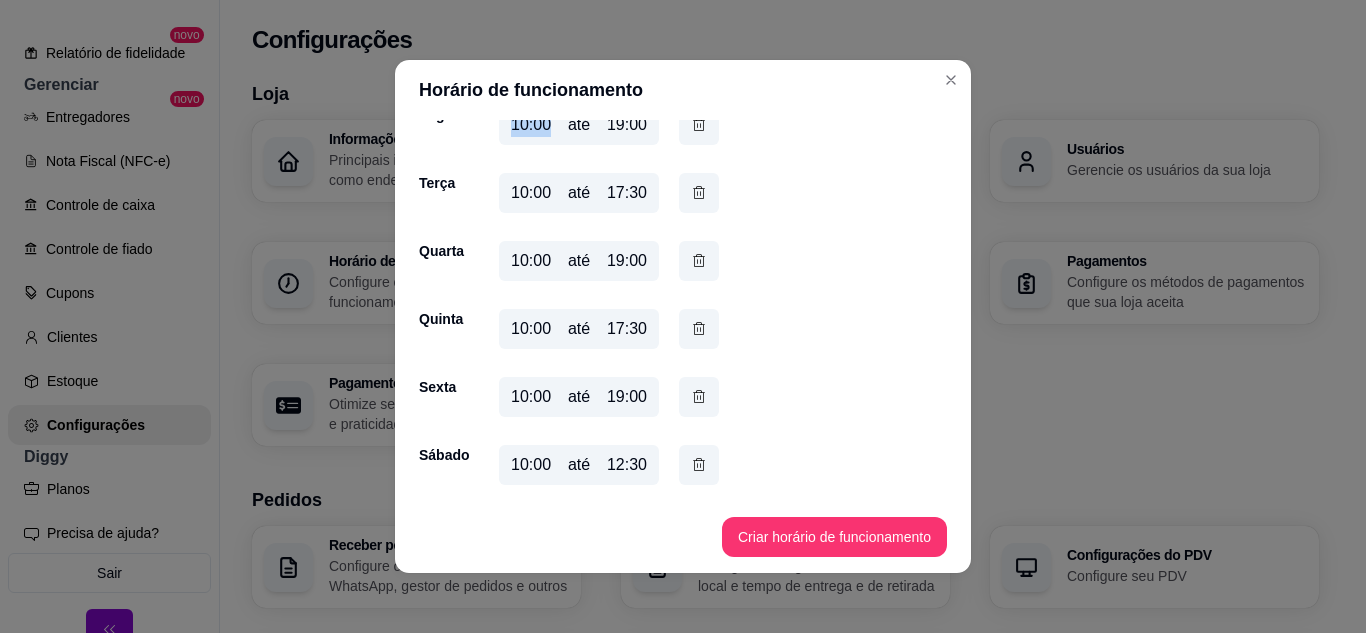 scroll, scrollTop: 0, scrollLeft: 0, axis: both 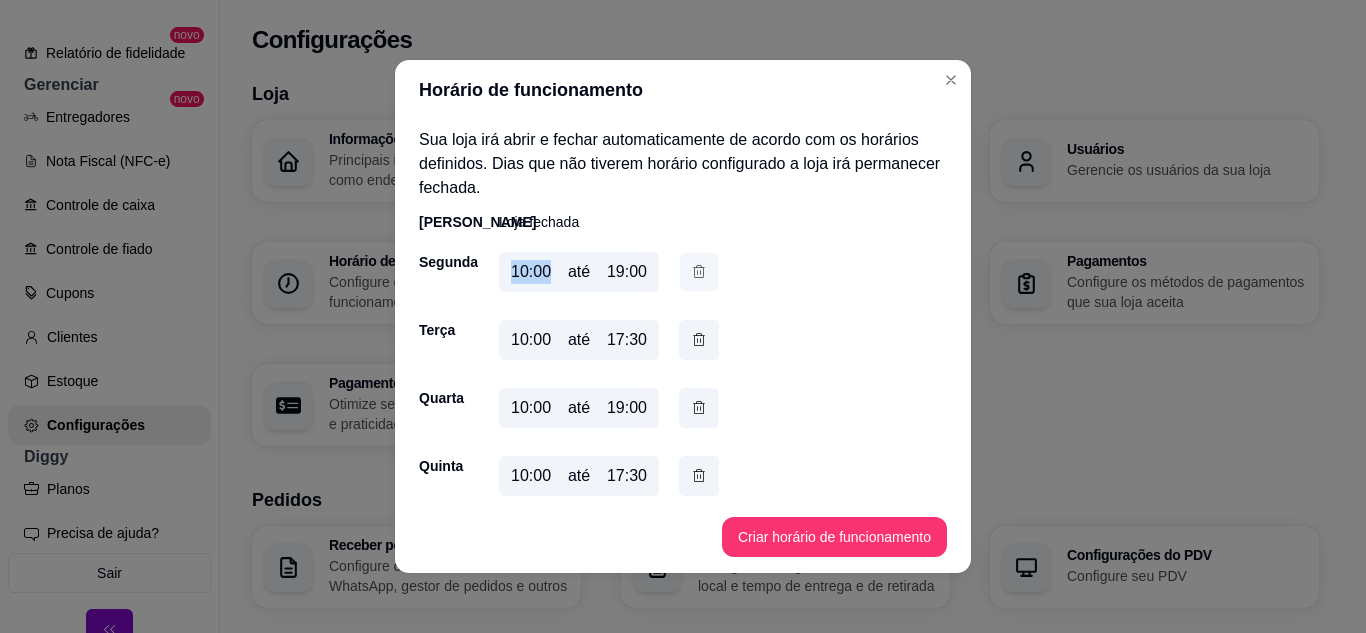 click 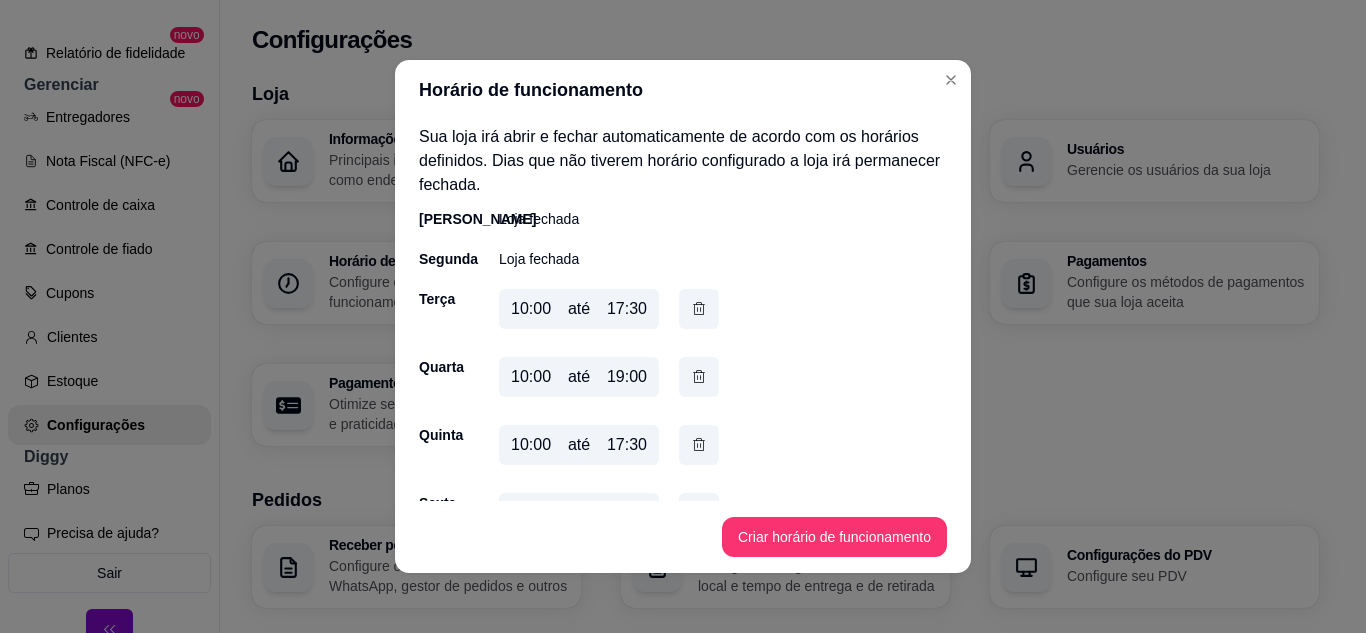 scroll, scrollTop: 0, scrollLeft: 0, axis: both 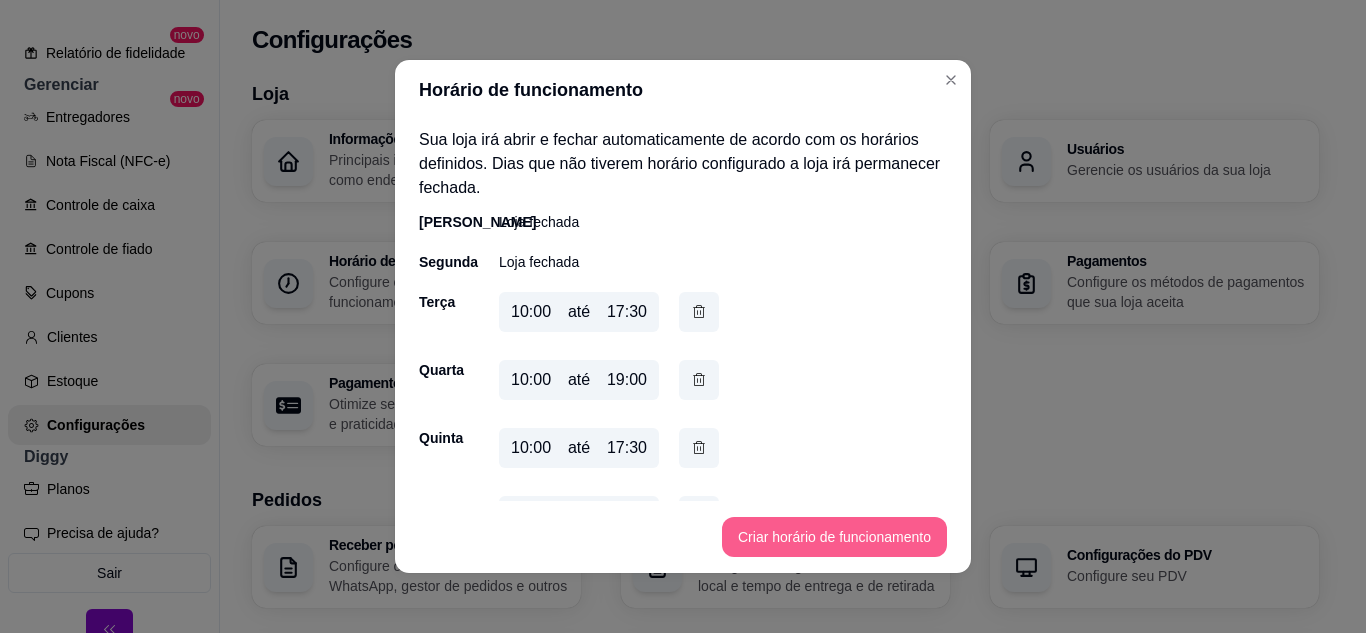 click on "Criar horário de funcionamento" at bounding box center [834, 537] 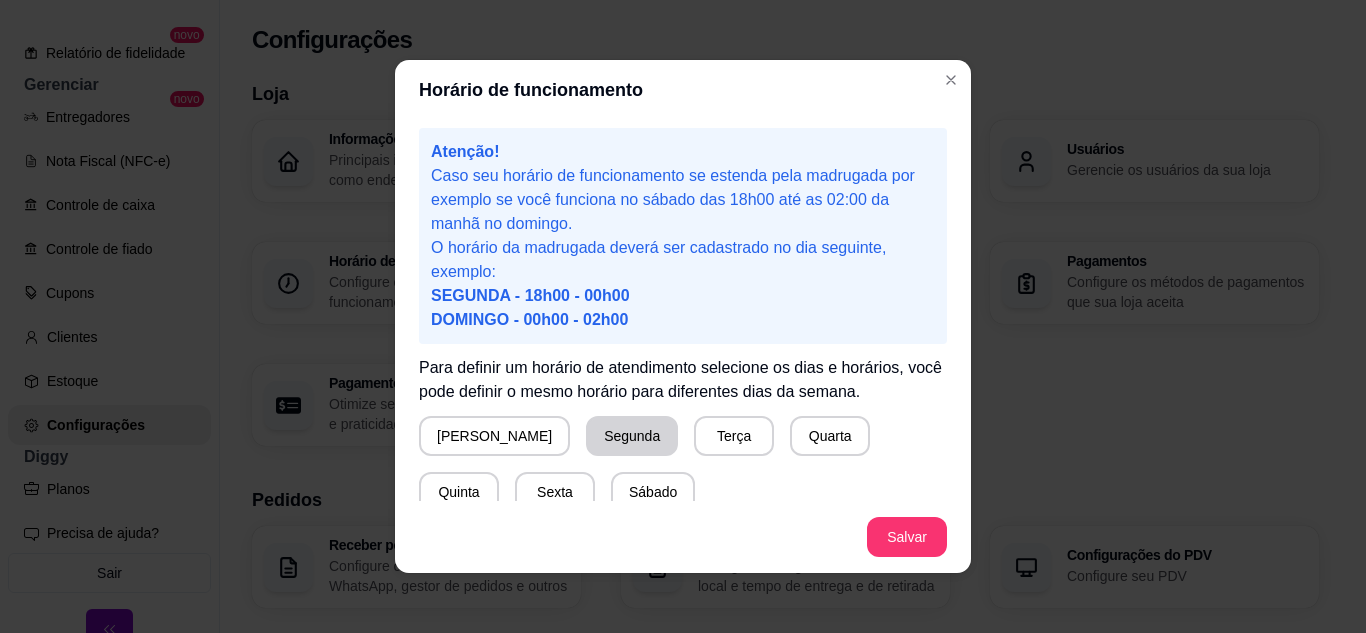 click on "Segunda" at bounding box center (632, 436) 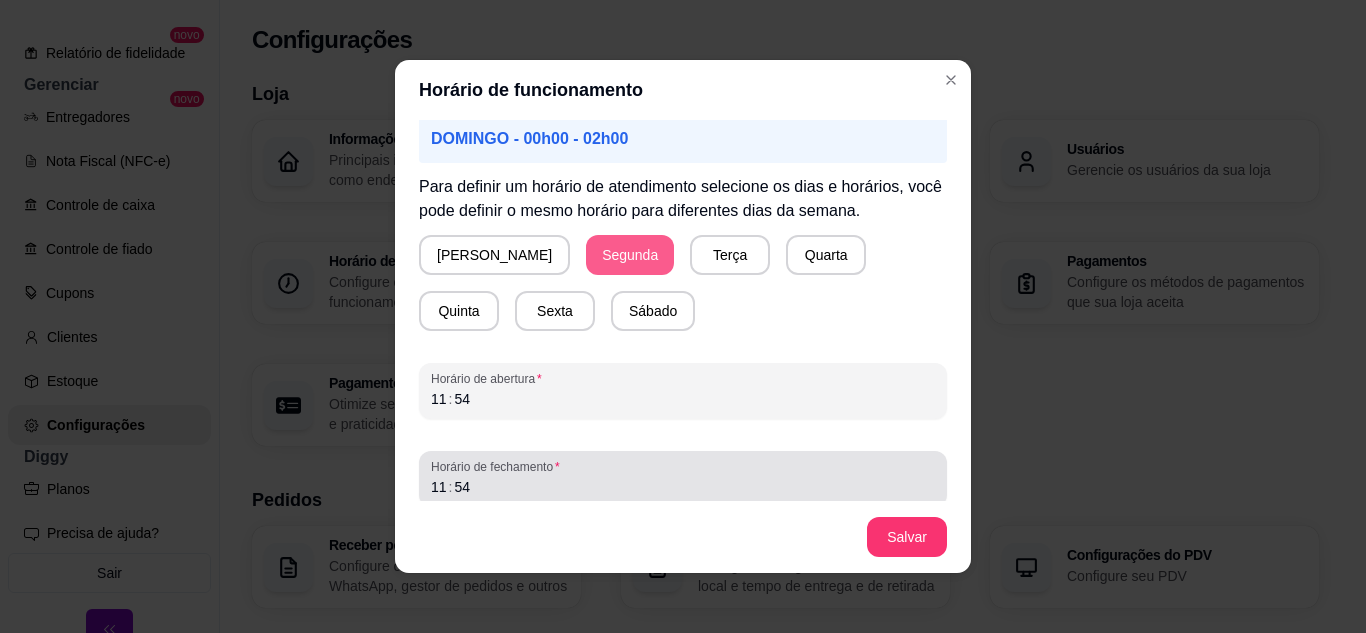 scroll, scrollTop: 195, scrollLeft: 0, axis: vertical 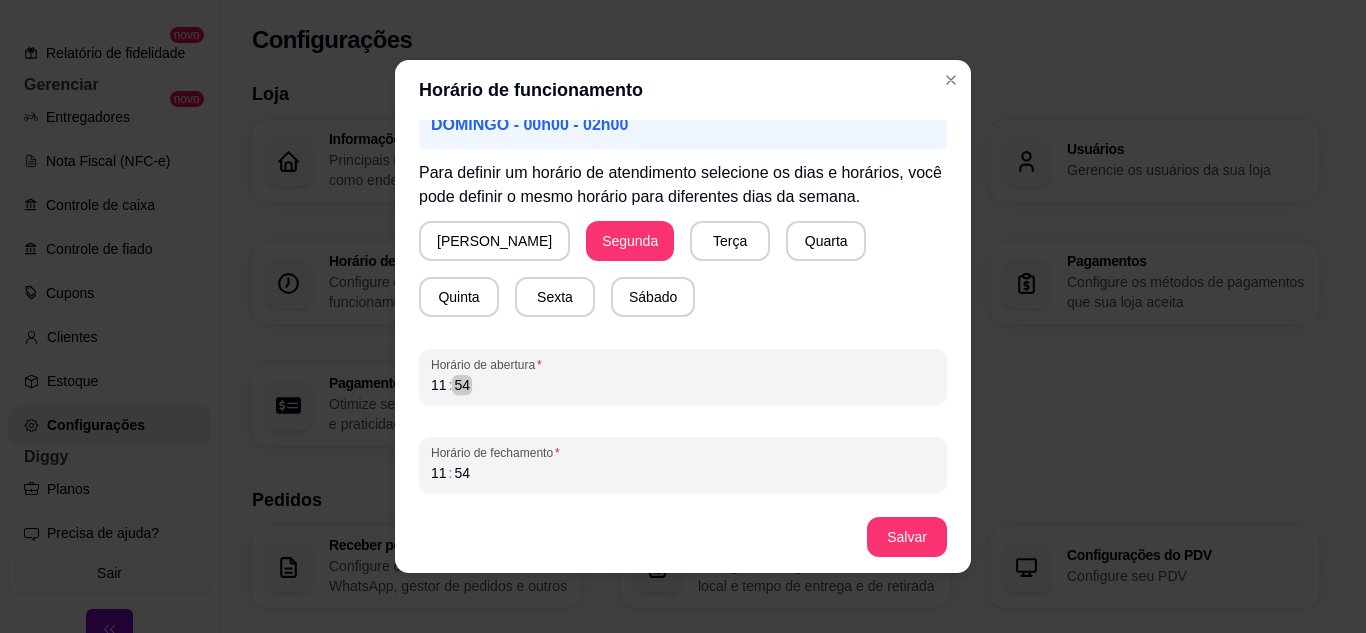 click on "11 : 54" at bounding box center [683, 385] 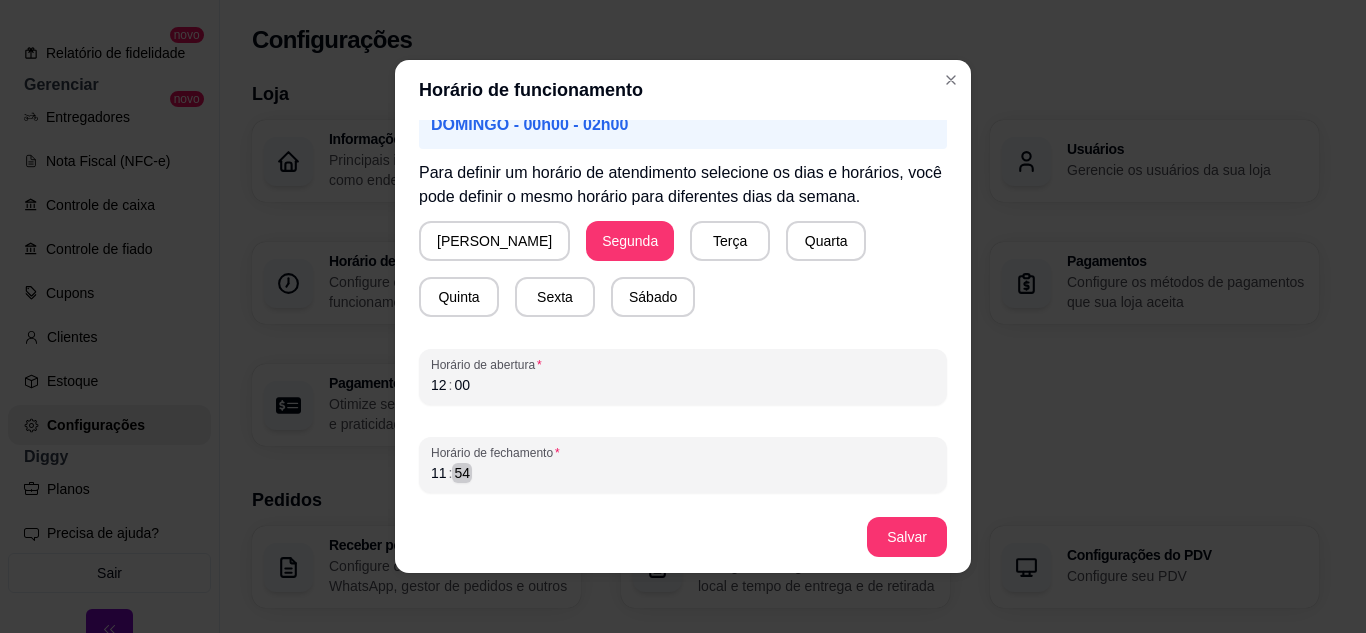 click on "11 : 54" at bounding box center [683, 473] 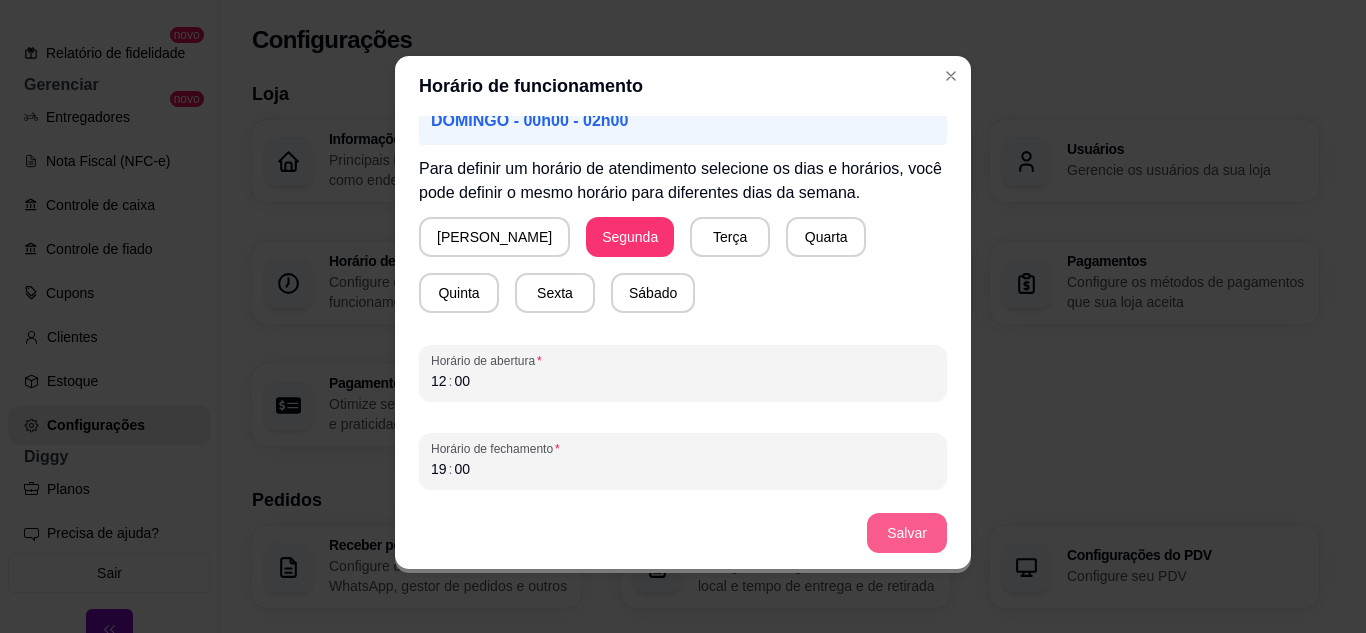 click on "Salvar" at bounding box center (907, 533) 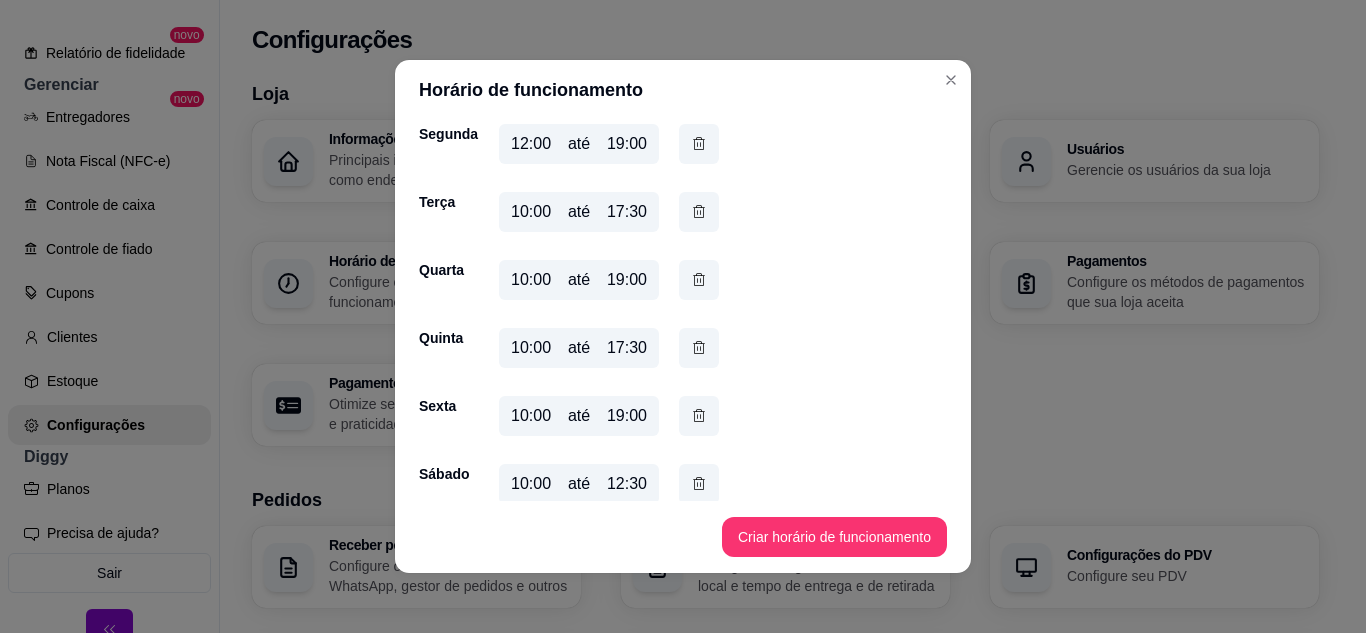 scroll, scrollTop: 147, scrollLeft: 0, axis: vertical 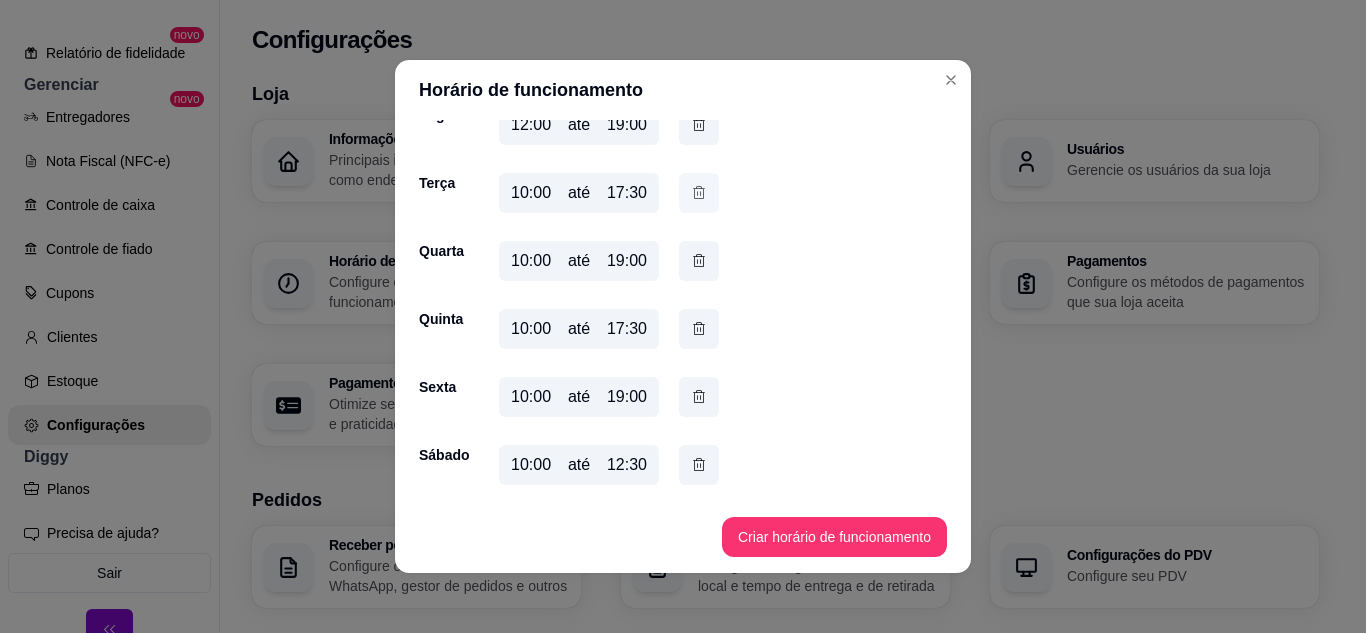 click 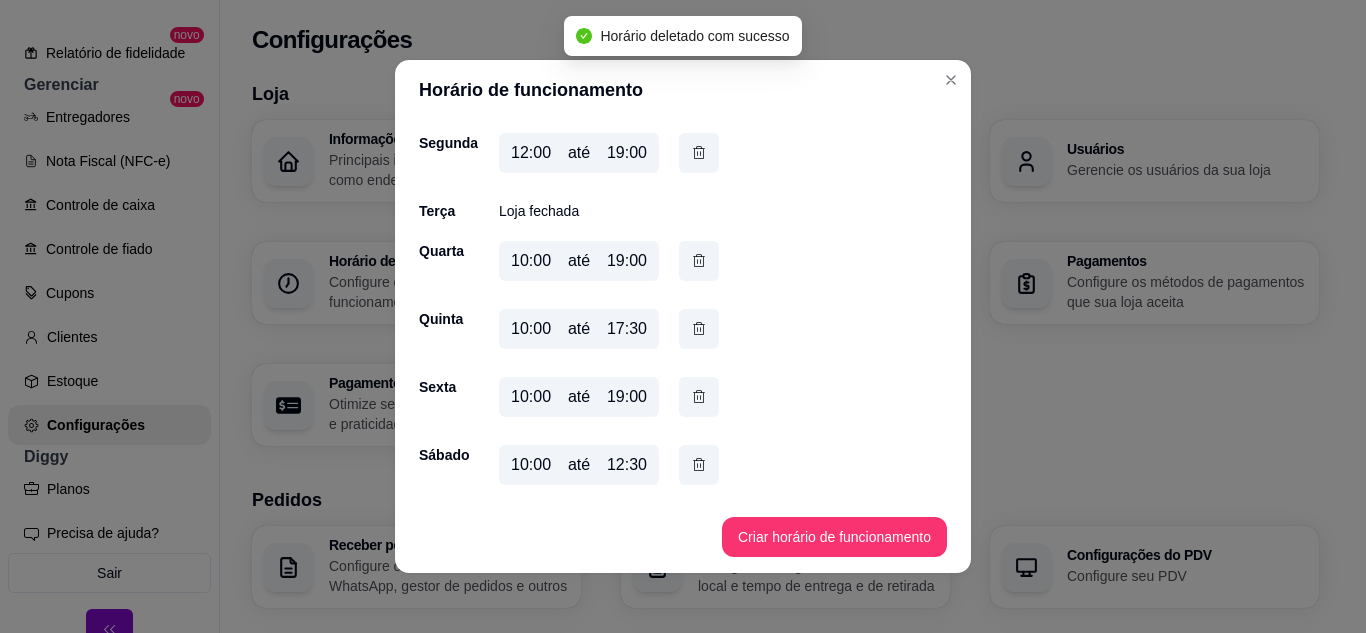 scroll, scrollTop: 119, scrollLeft: 0, axis: vertical 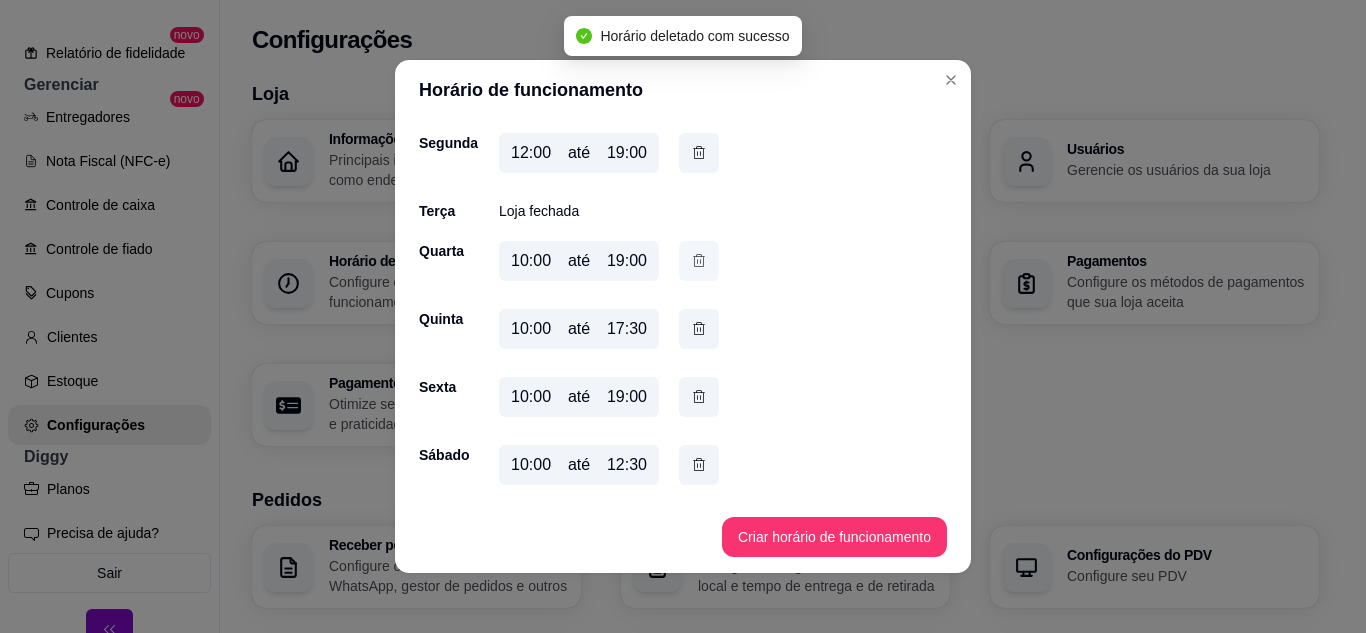 click 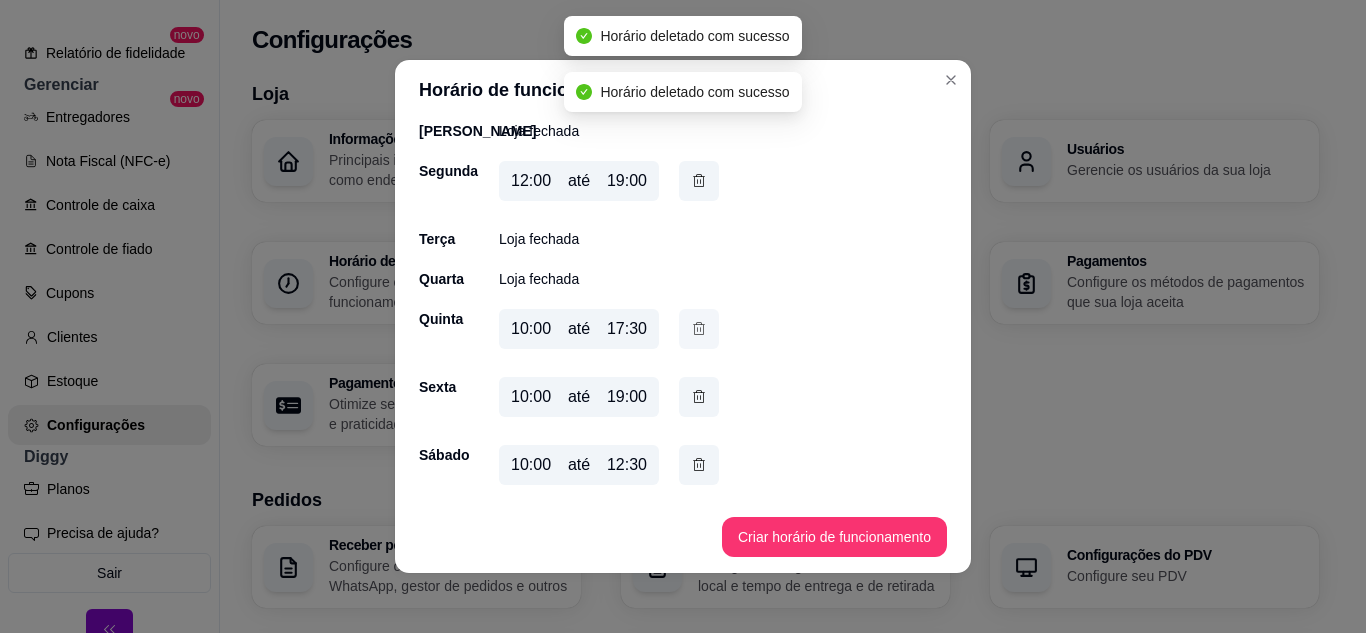 scroll, scrollTop: 91, scrollLeft: 0, axis: vertical 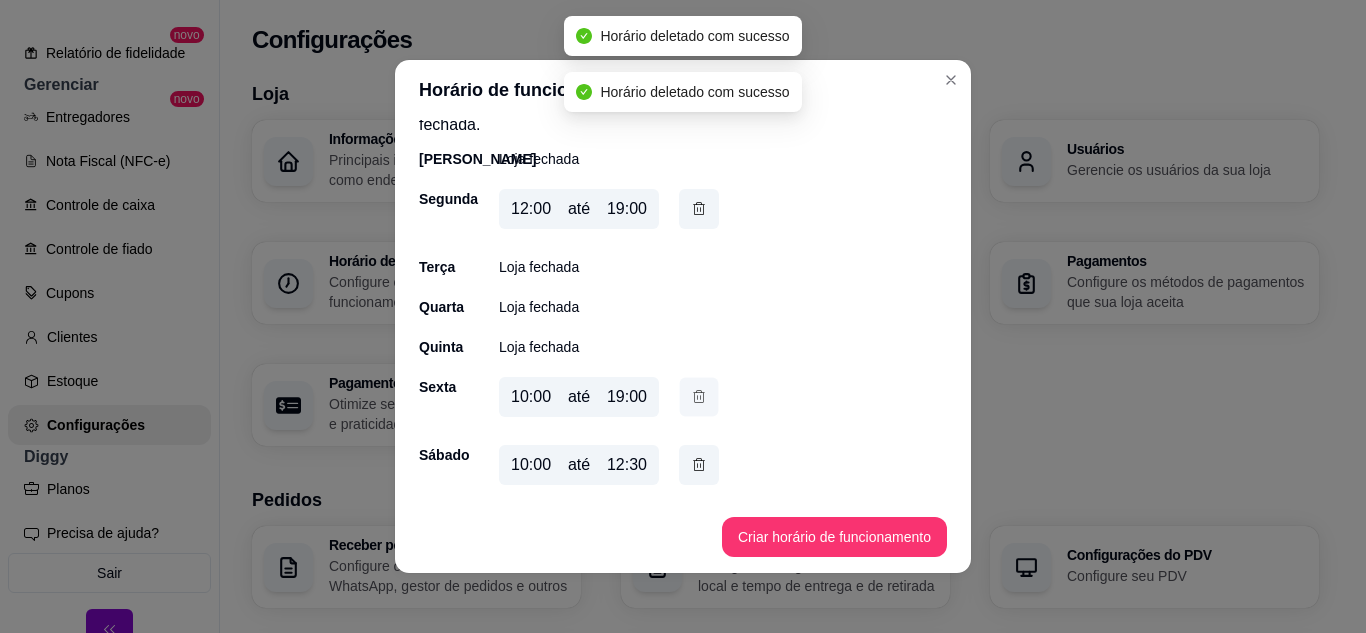 click at bounding box center [699, 397] 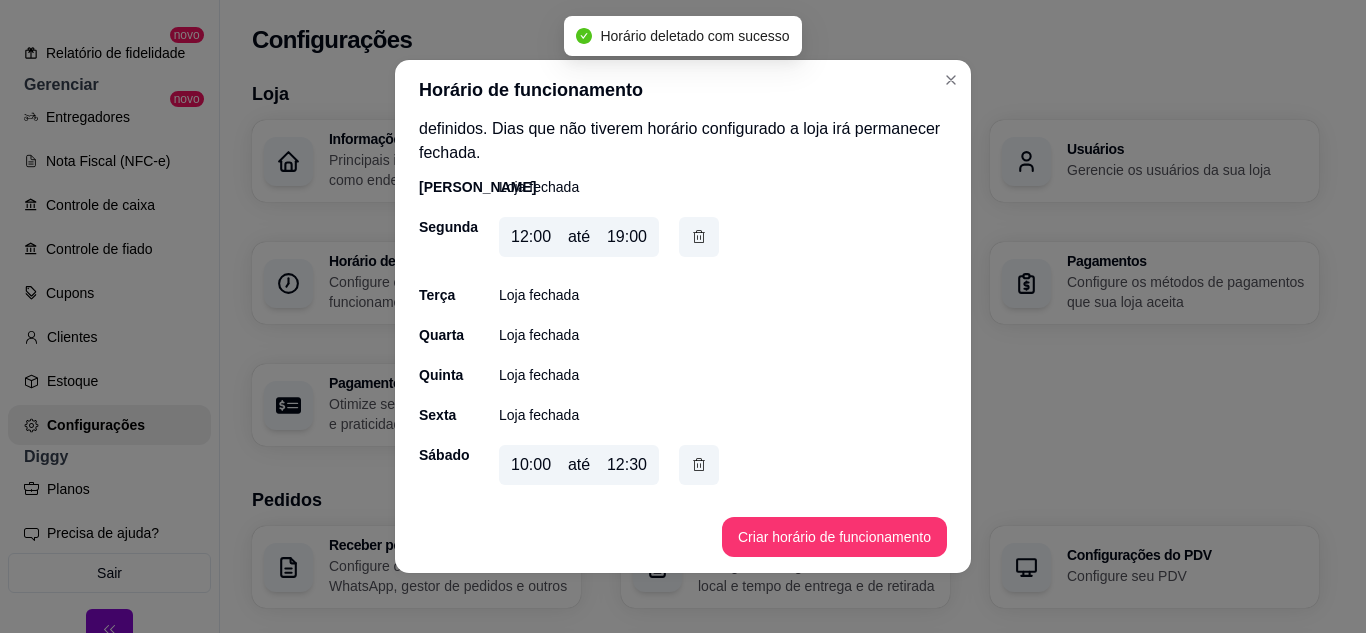 scroll, scrollTop: 35, scrollLeft: 0, axis: vertical 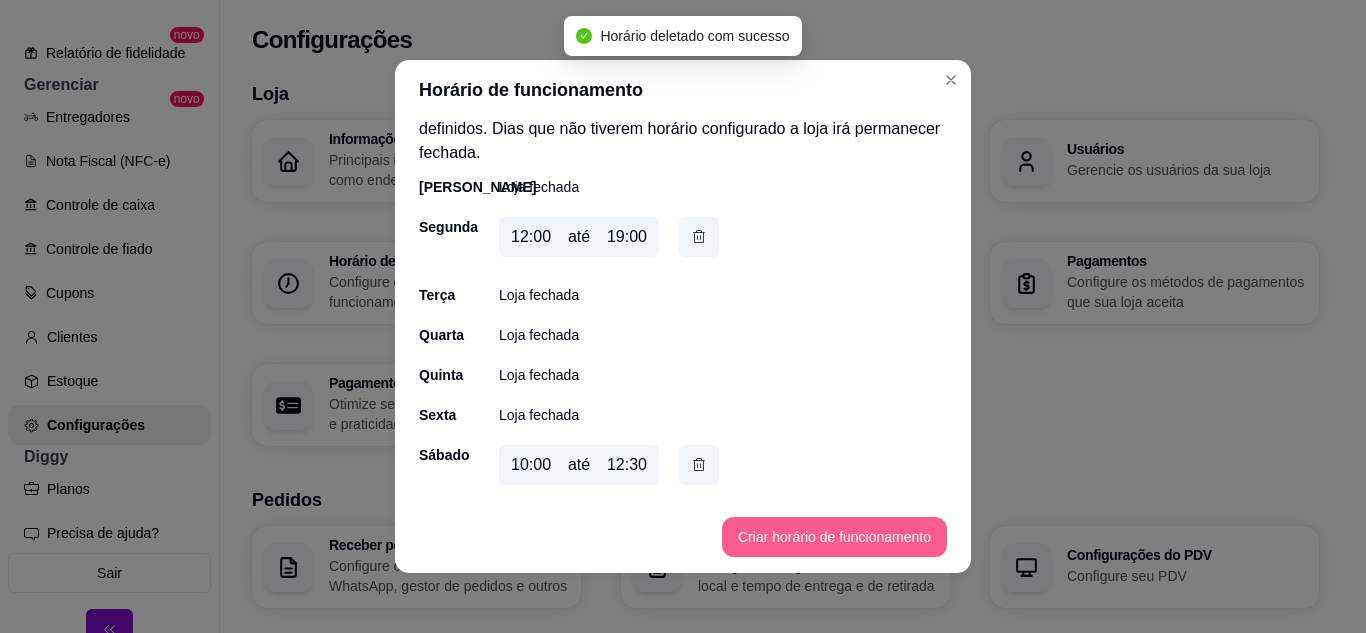 click on "Criar horário de funcionamento" at bounding box center (834, 537) 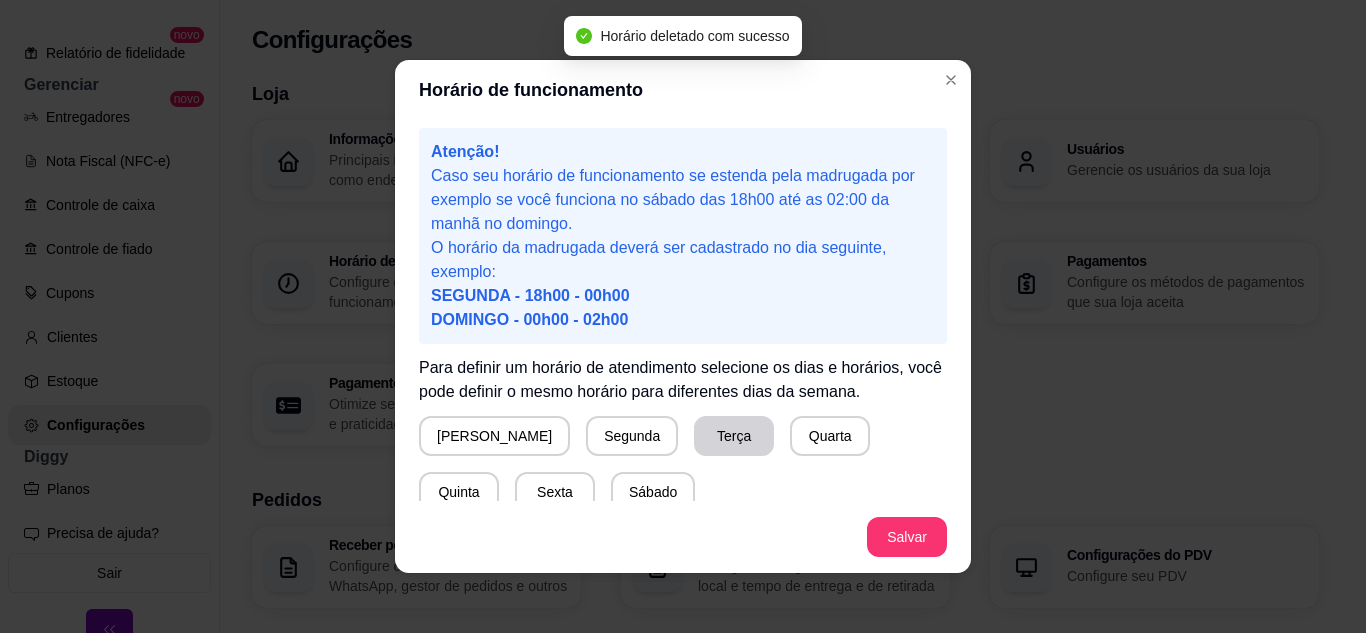click on "Terça" at bounding box center (734, 436) 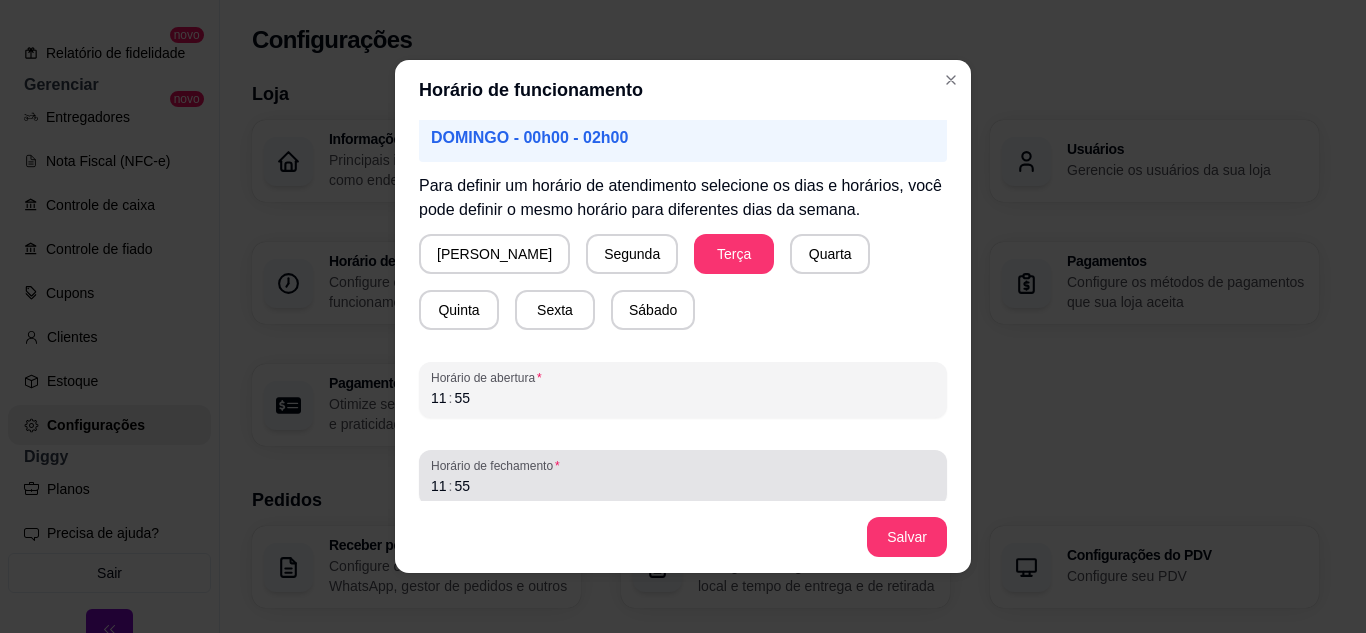 scroll, scrollTop: 195, scrollLeft: 0, axis: vertical 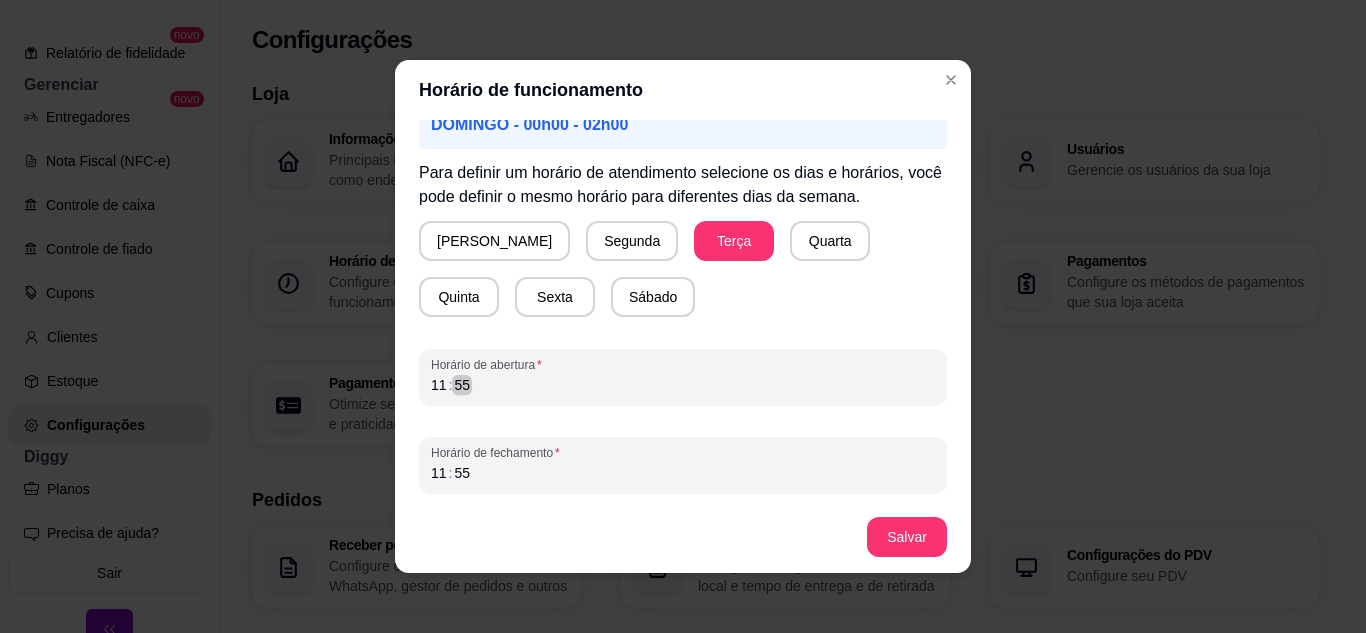 click on "11 : 55" at bounding box center (683, 385) 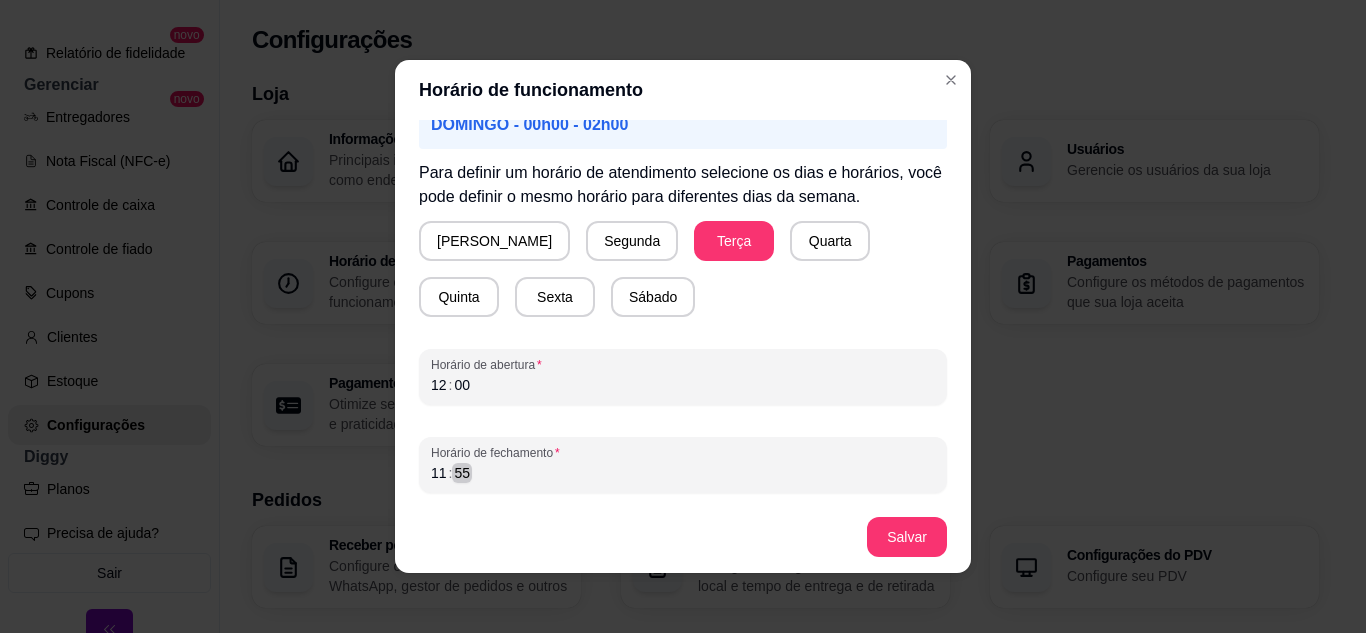 click on "11 : 55" at bounding box center [683, 473] 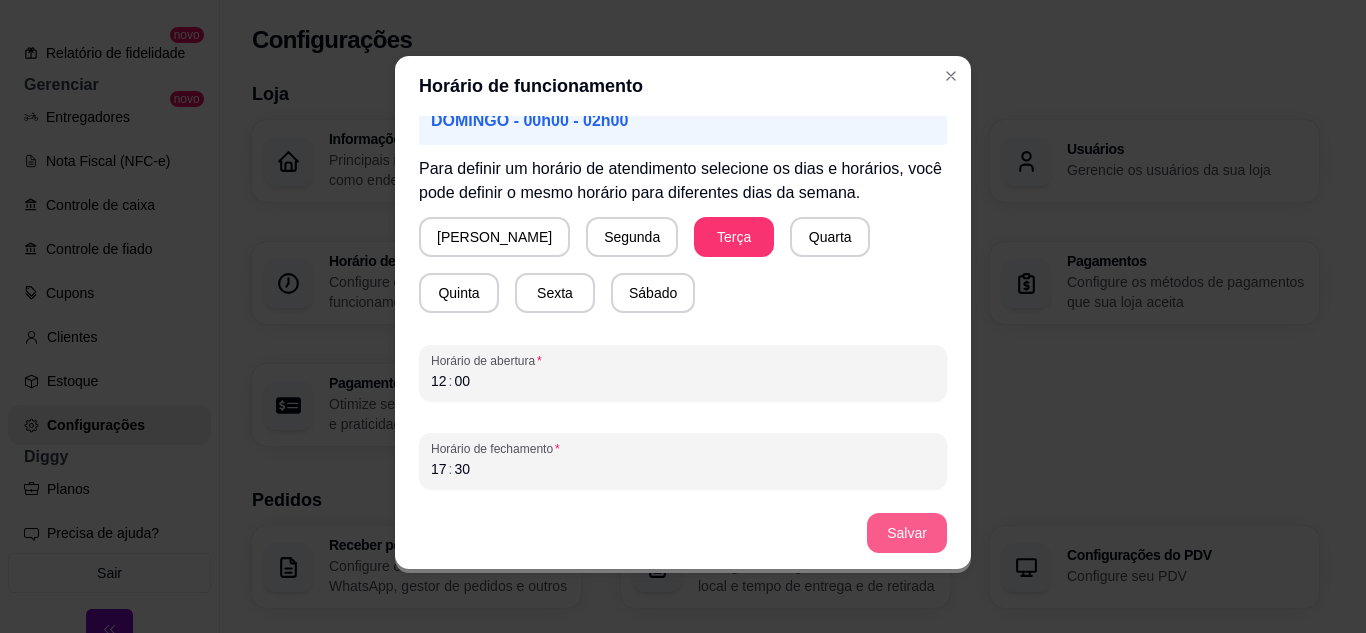 click on "Salvar" at bounding box center (907, 533) 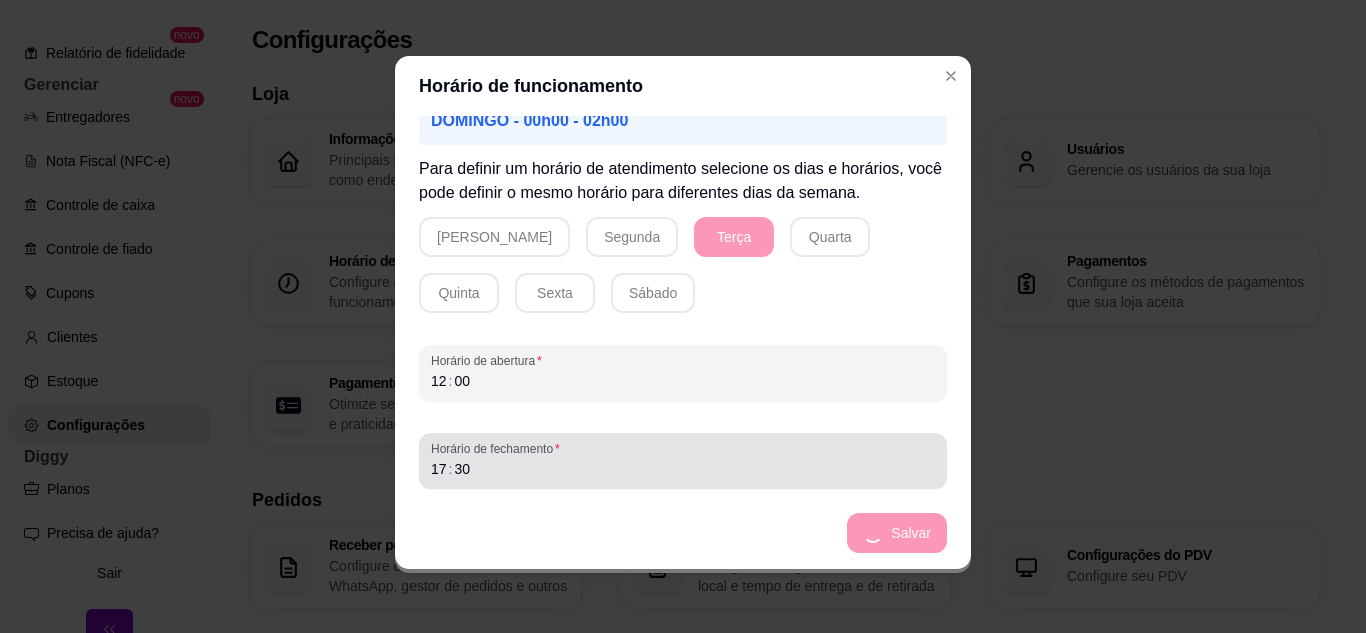 scroll, scrollTop: 63, scrollLeft: 0, axis: vertical 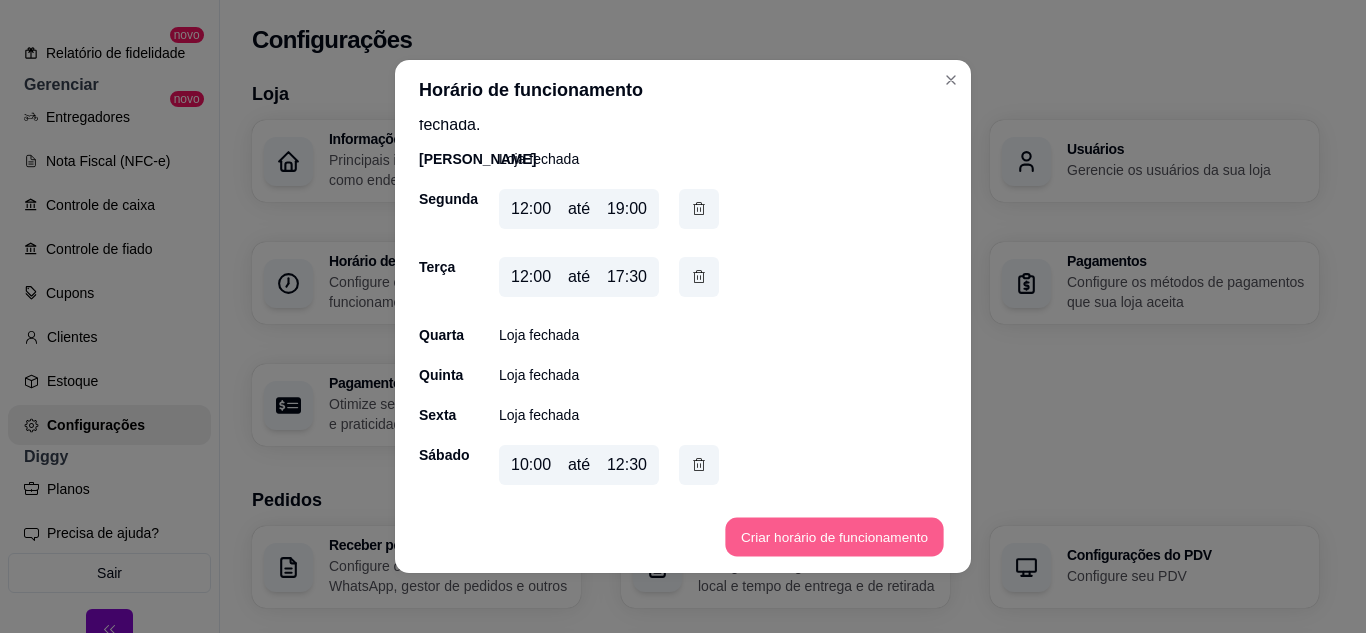 click on "Criar horário de funcionamento" at bounding box center (834, 537) 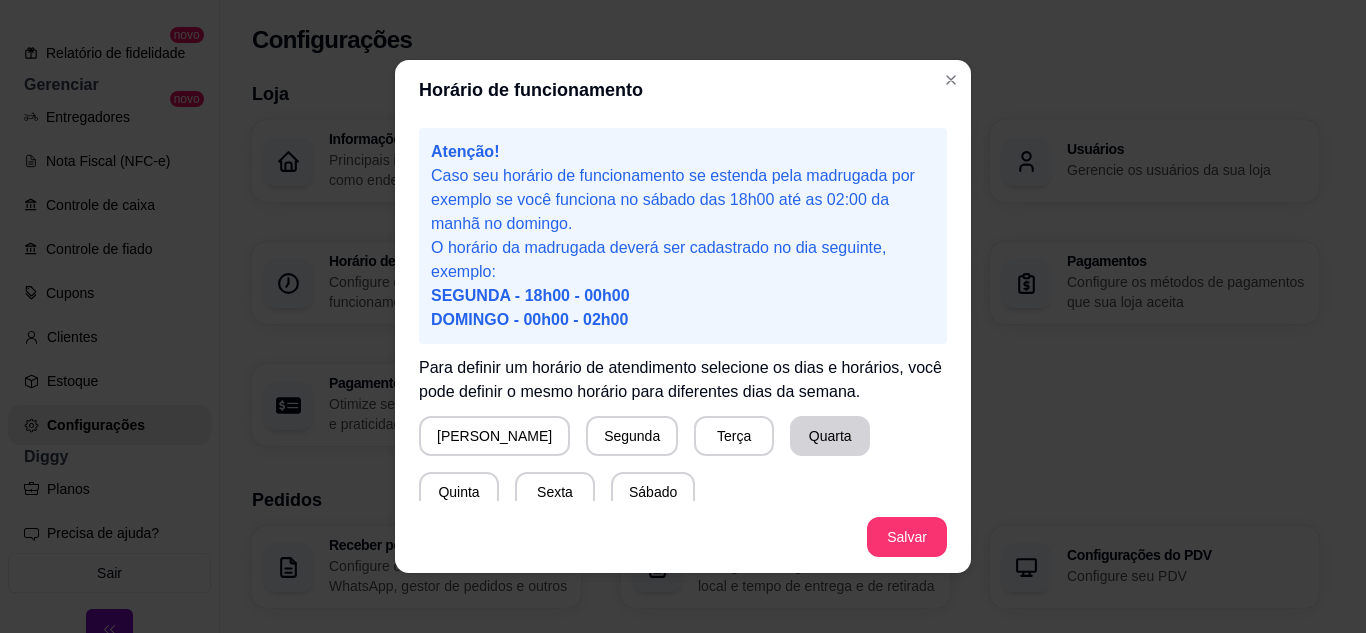 click on "Quarta" at bounding box center [830, 436] 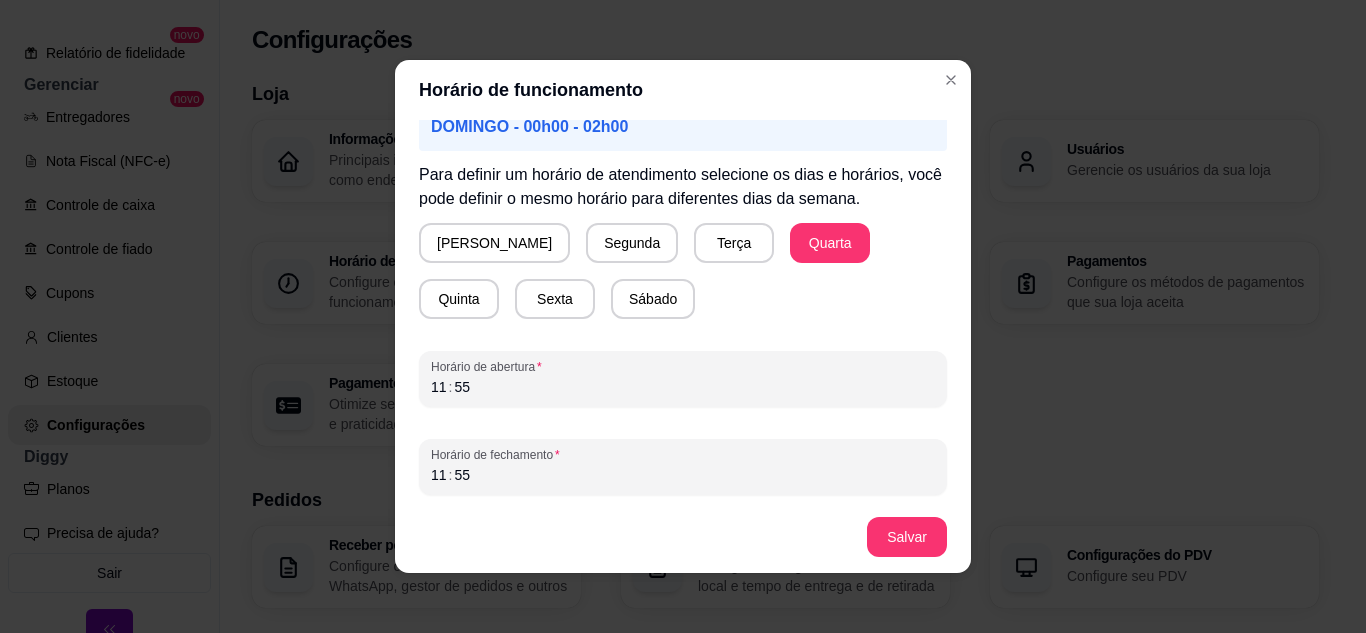 scroll, scrollTop: 195, scrollLeft: 0, axis: vertical 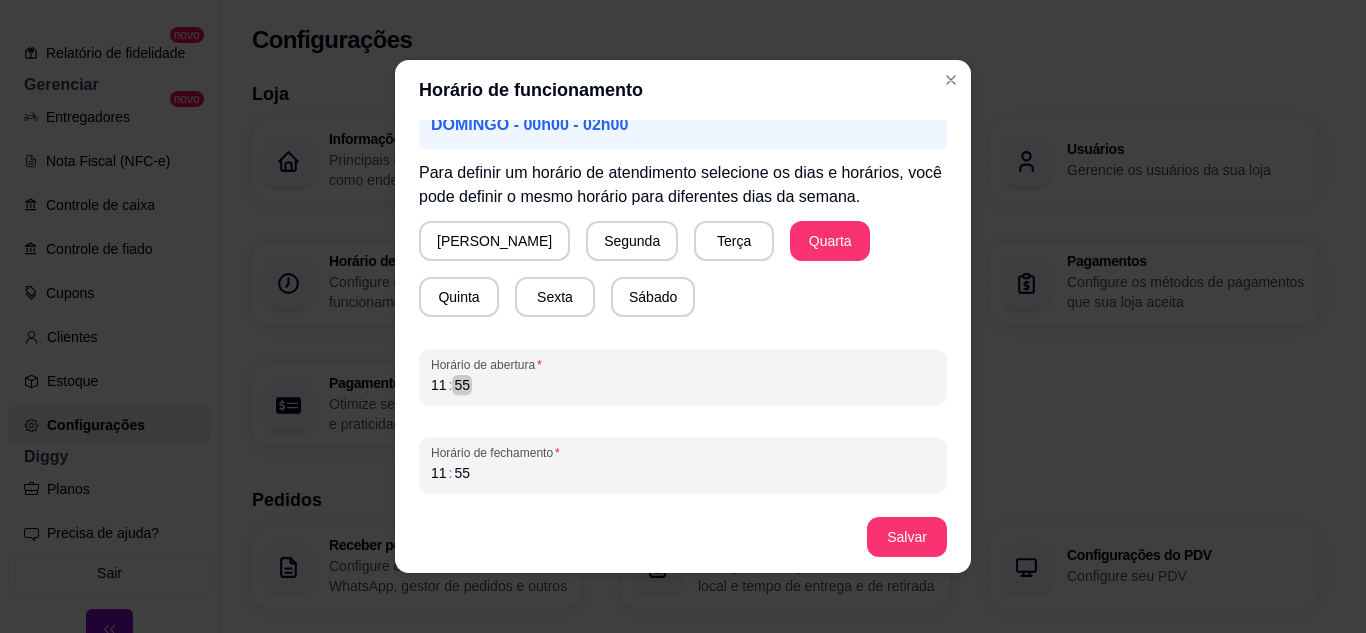 click on "Horário de abertura 11 : 55" at bounding box center (683, 377) 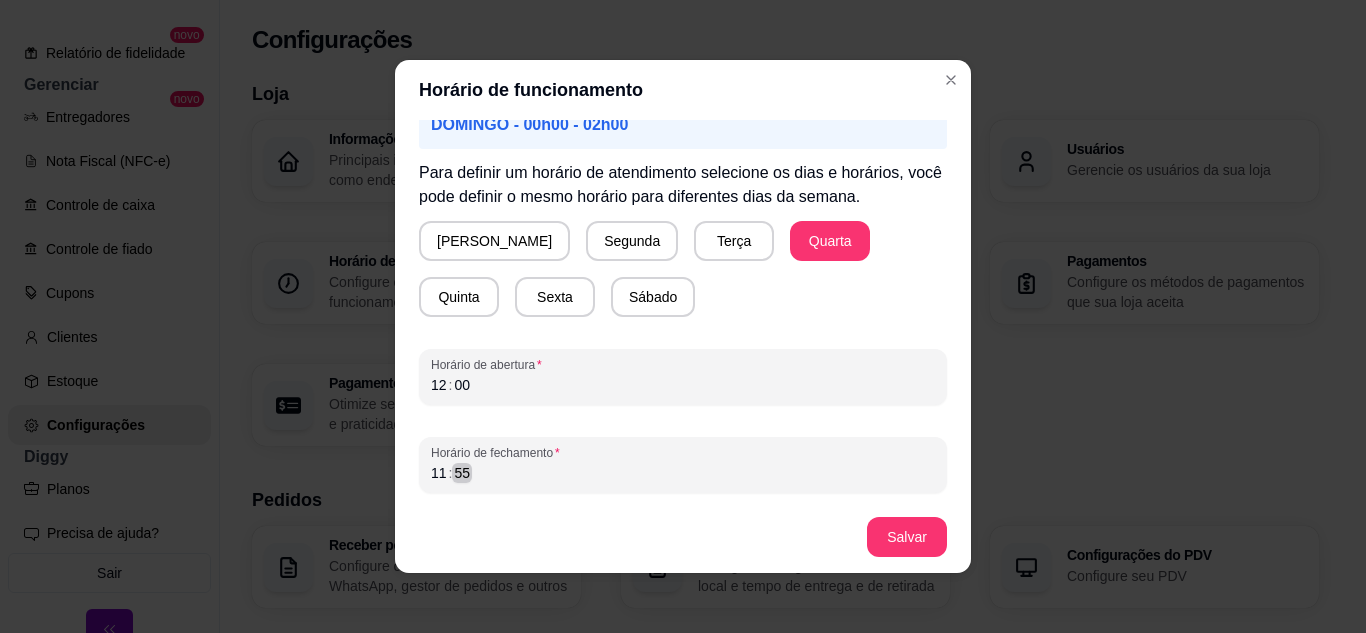 click on "11 : 55" at bounding box center [683, 473] 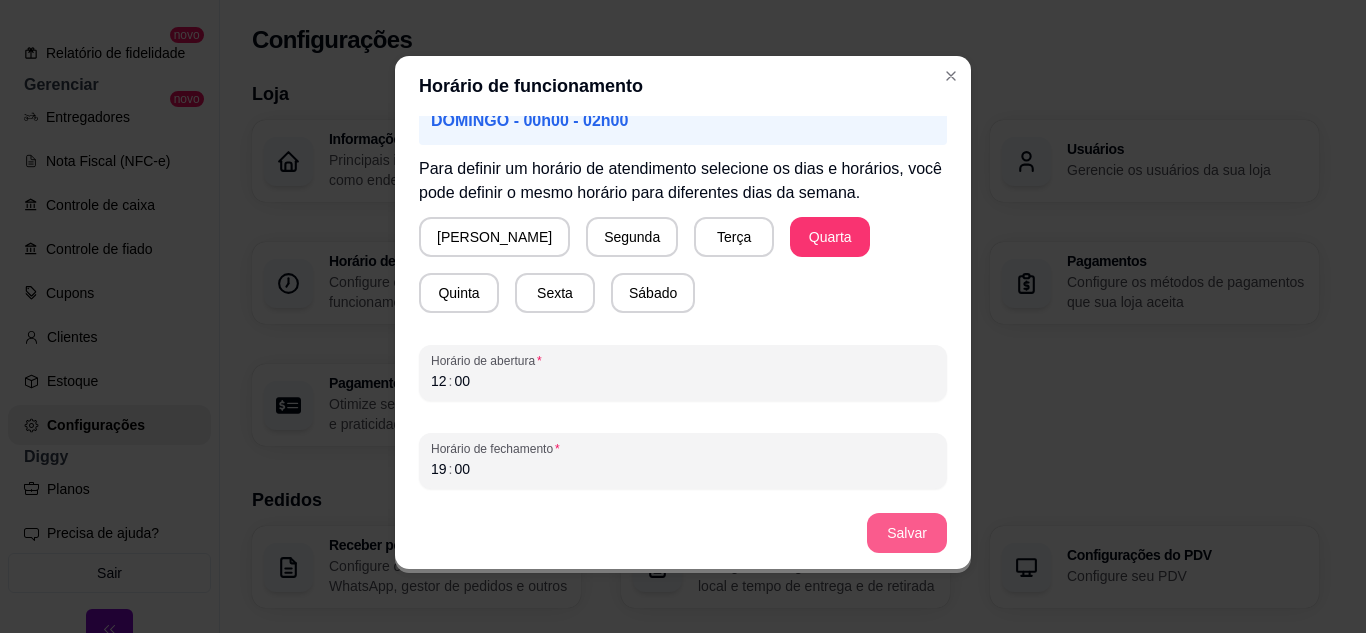 click on "Salvar" at bounding box center (907, 533) 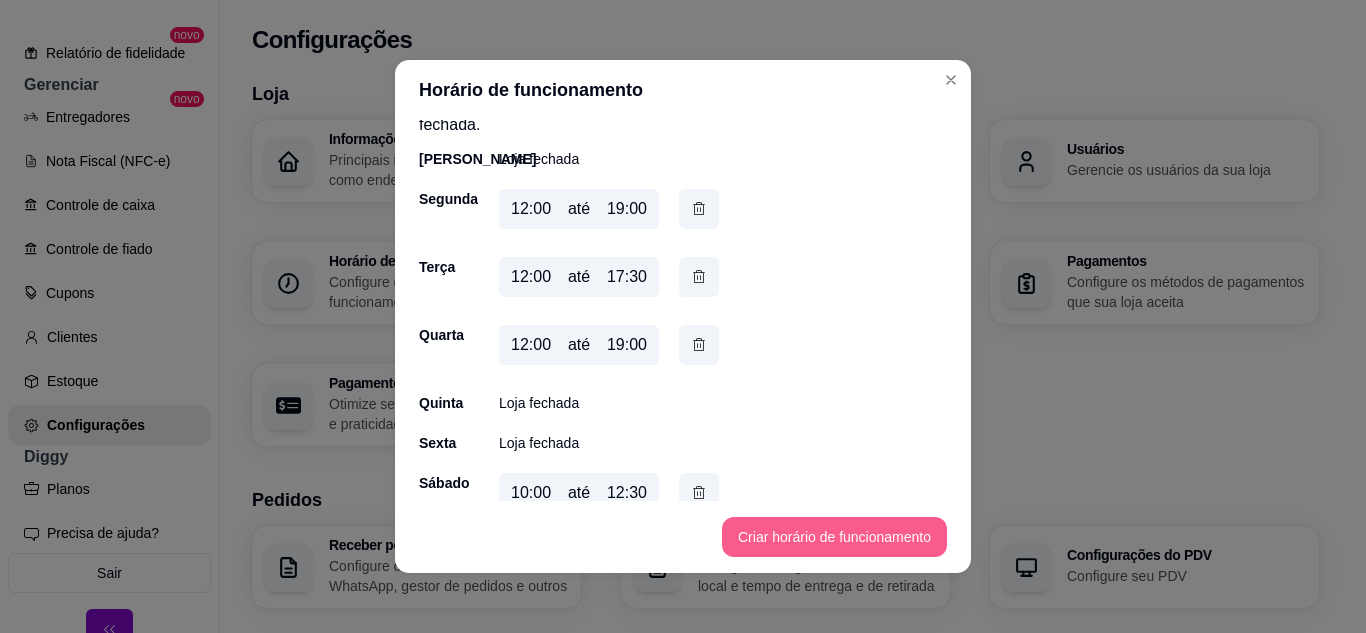 click on "Criar horário de funcionamento" at bounding box center [834, 537] 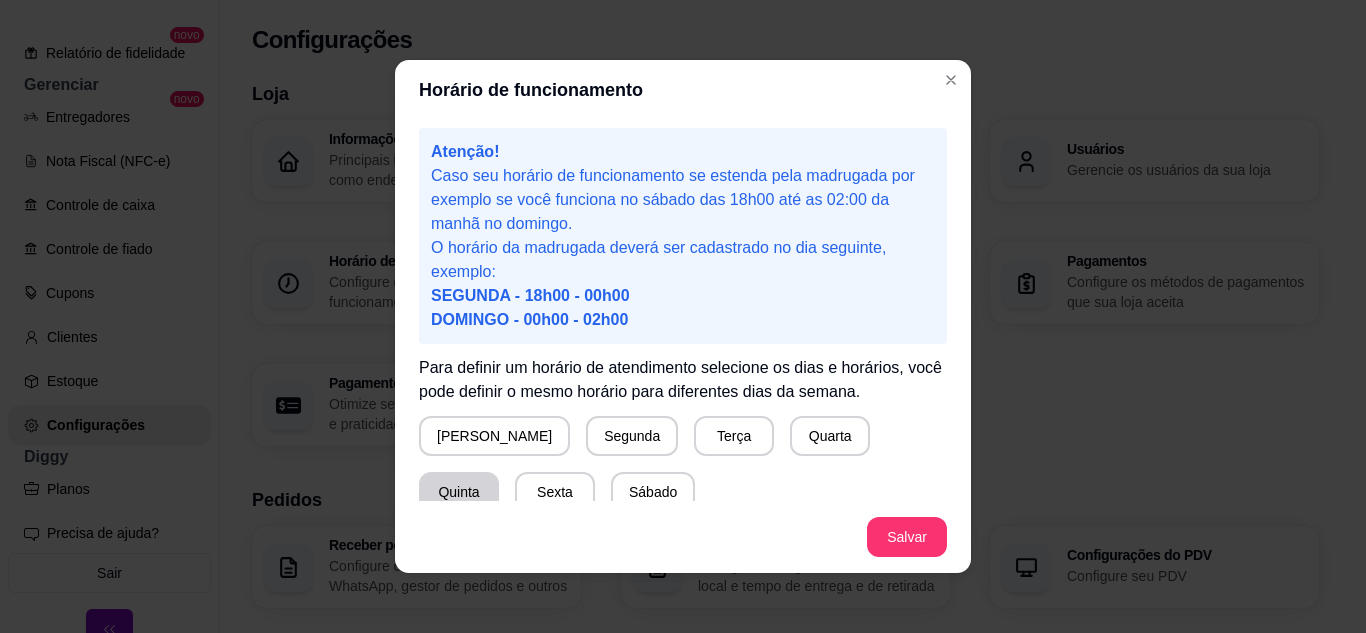 click on "Quinta" at bounding box center [459, 492] 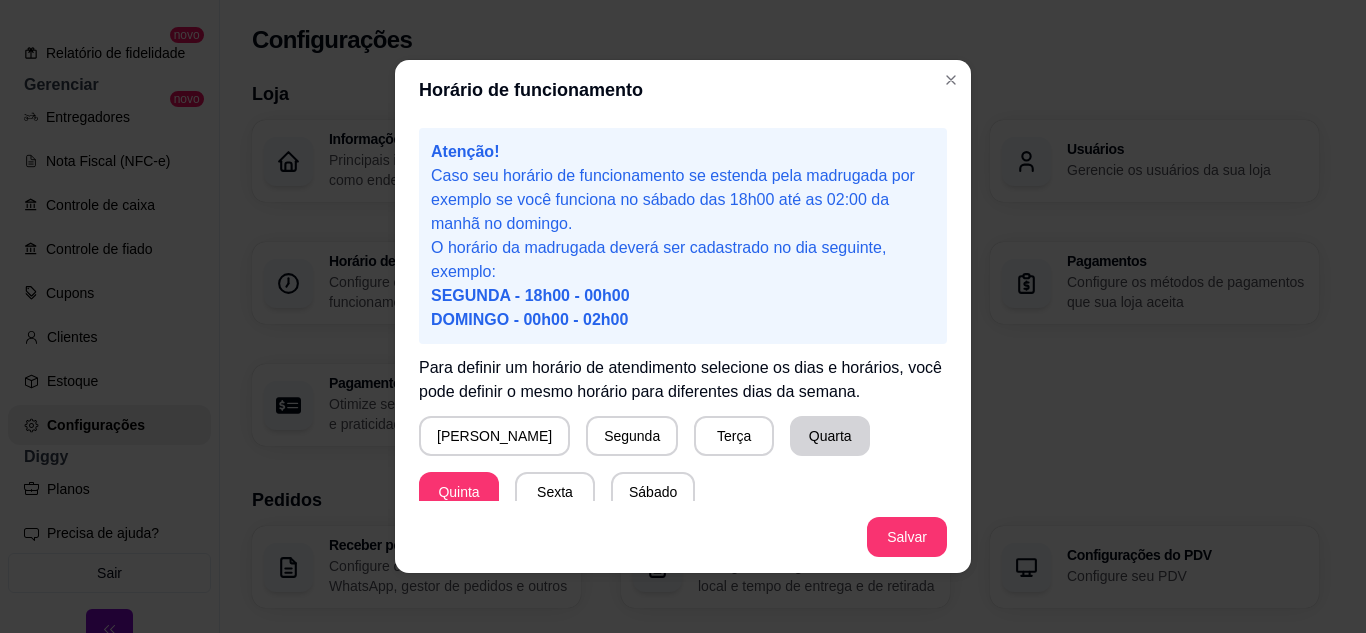 scroll, scrollTop: 100, scrollLeft: 0, axis: vertical 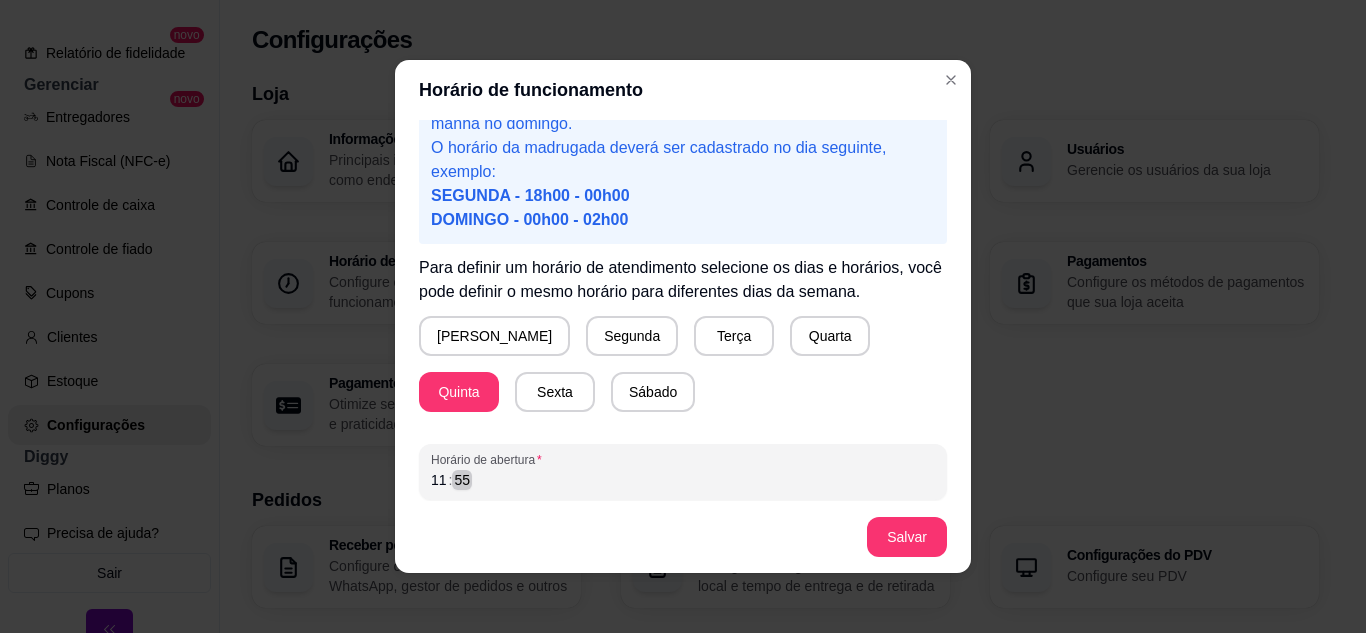 click on "11 : 55" at bounding box center [683, 480] 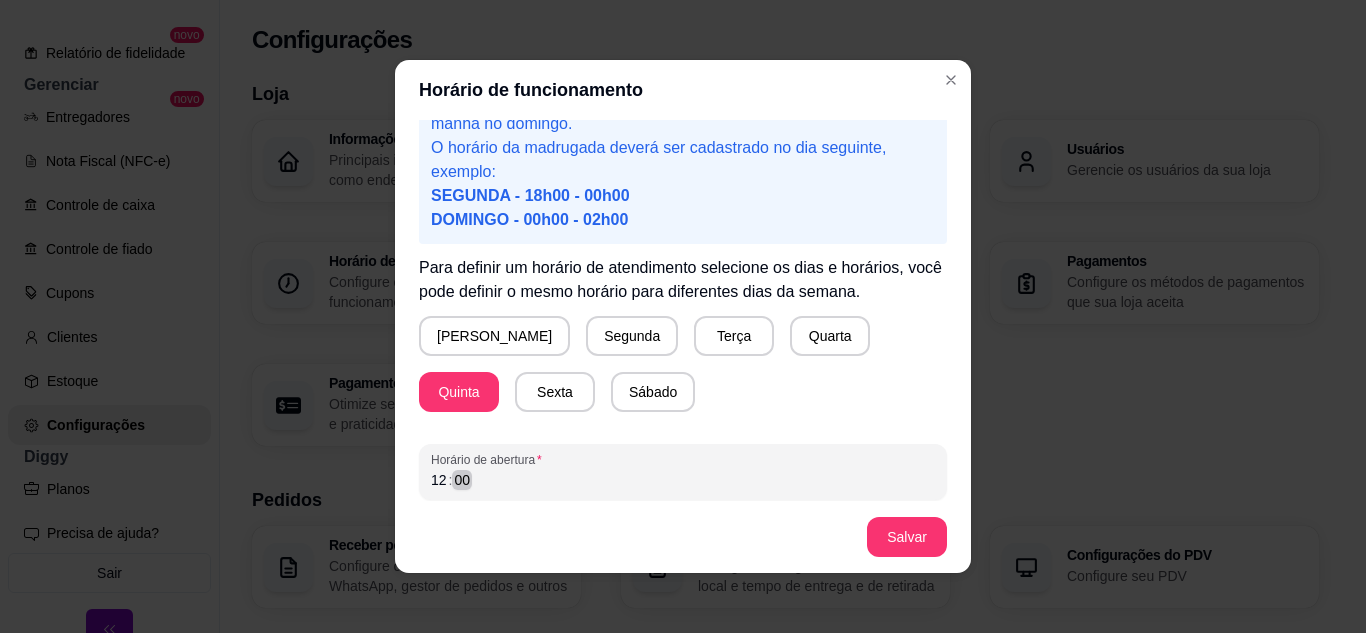 scroll, scrollTop: 195, scrollLeft: 0, axis: vertical 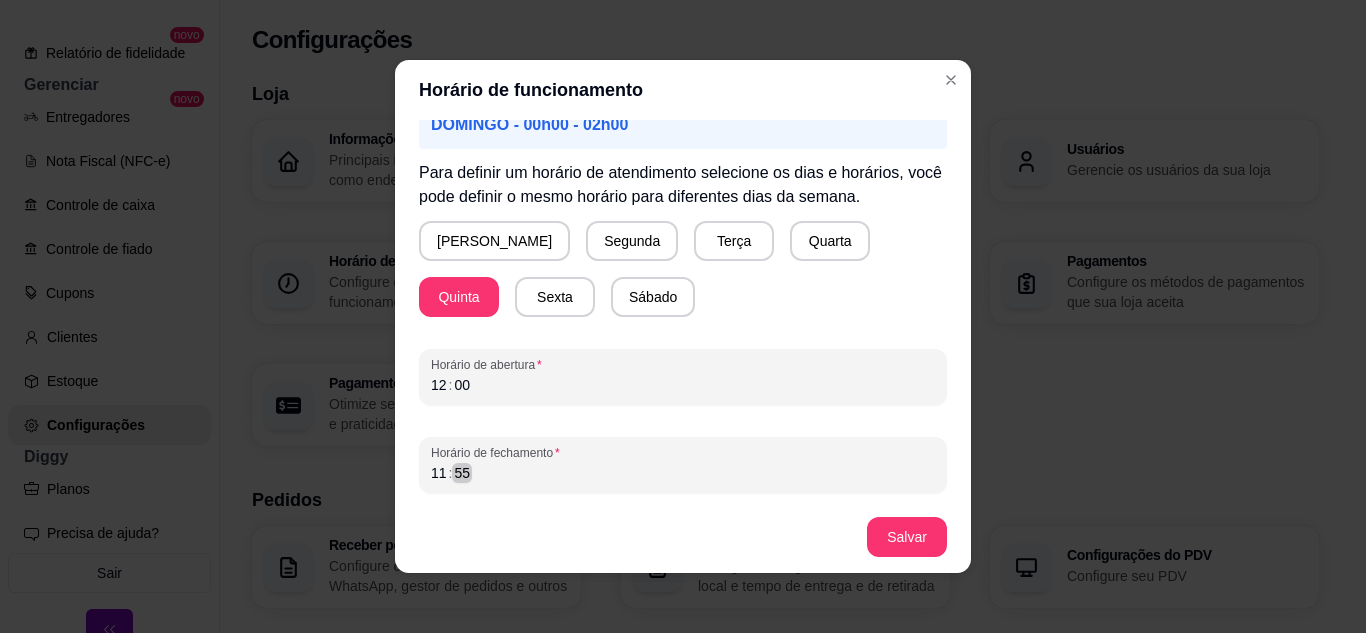 click on "11 : 55" at bounding box center (683, 473) 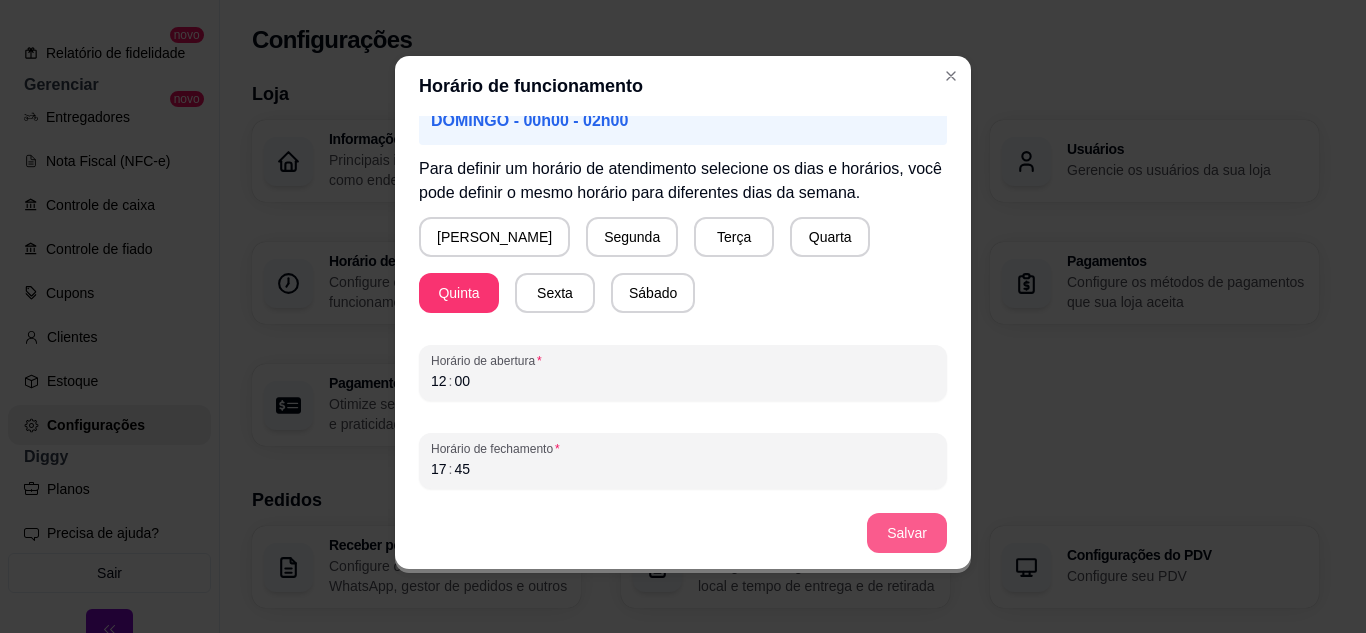 click on "Salvar" at bounding box center (907, 533) 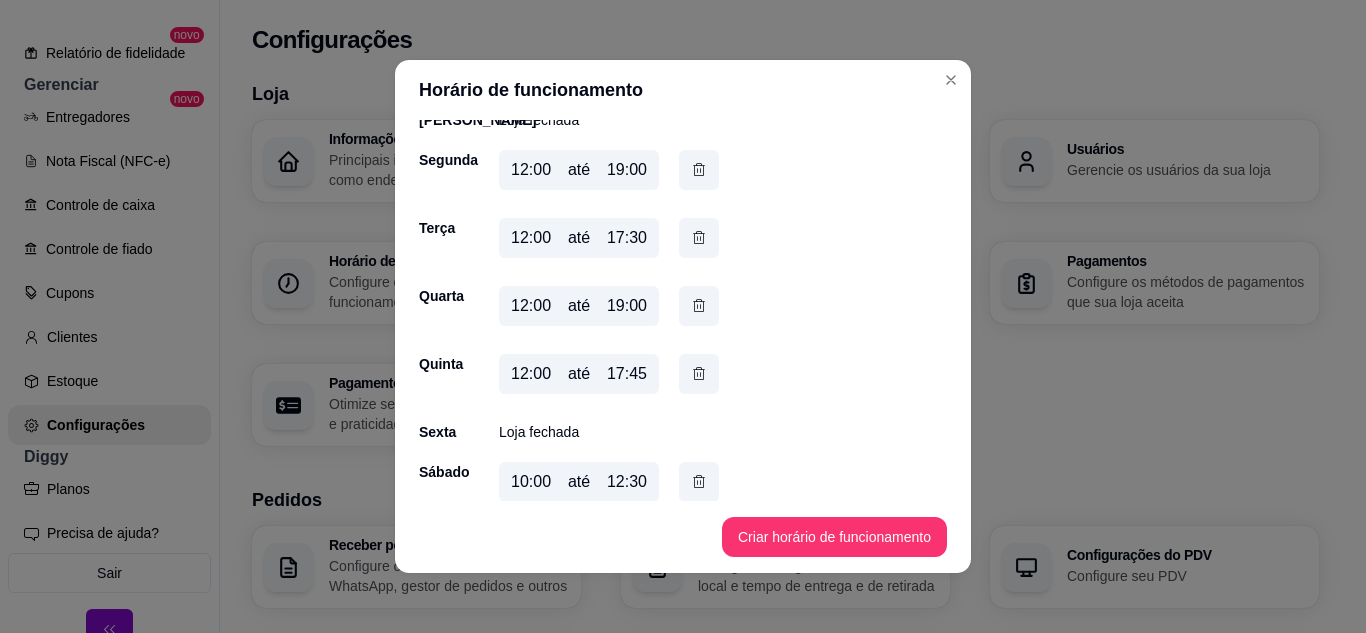 scroll, scrollTop: 119, scrollLeft: 0, axis: vertical 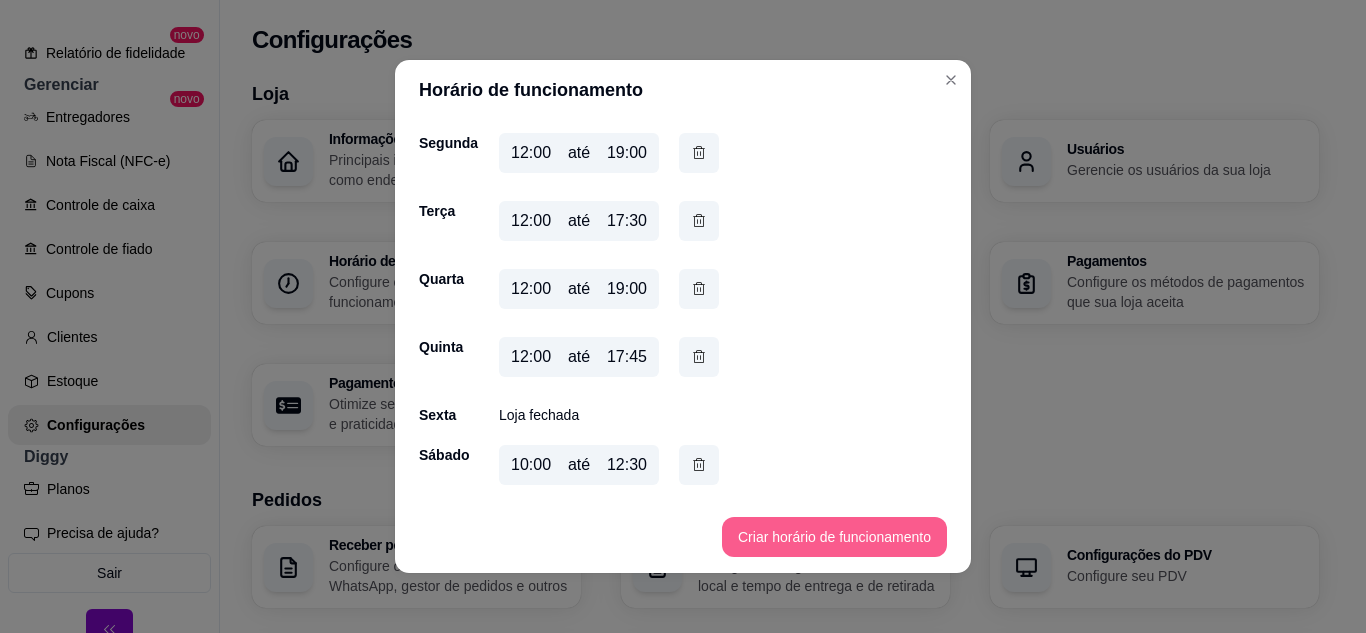 click on "Criar horário de funcionamento" at bounding box center (834, 537) 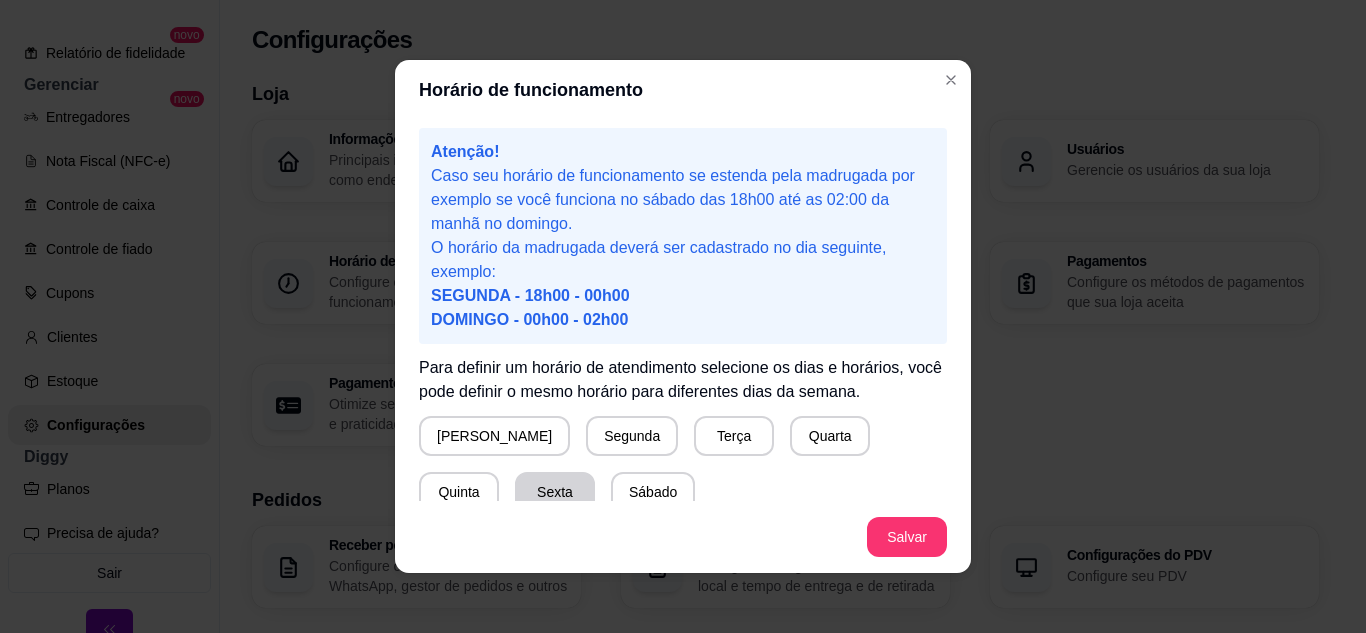 click on "Sexta" at bounding box center (555, 492) 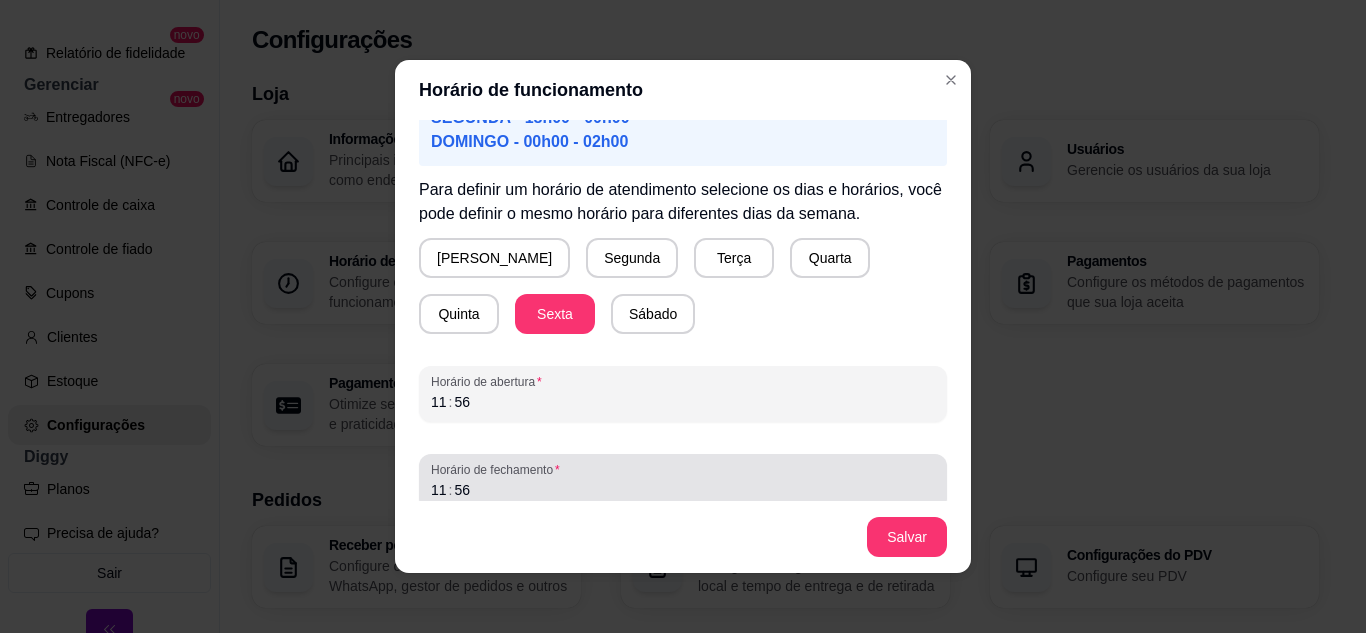 scroll, scrollTop: 195, scrollLeft: 0, axis: vertical 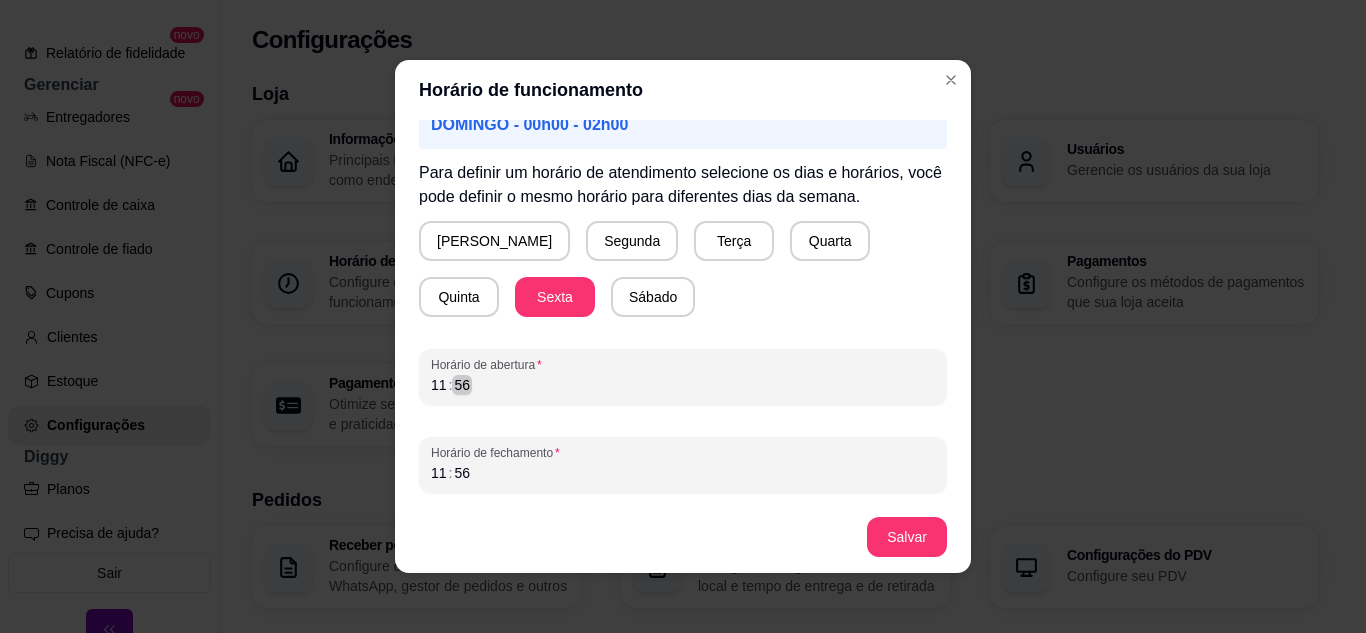 click on "Horário de abertura 11 : 56" at bounding box center [683, 377] 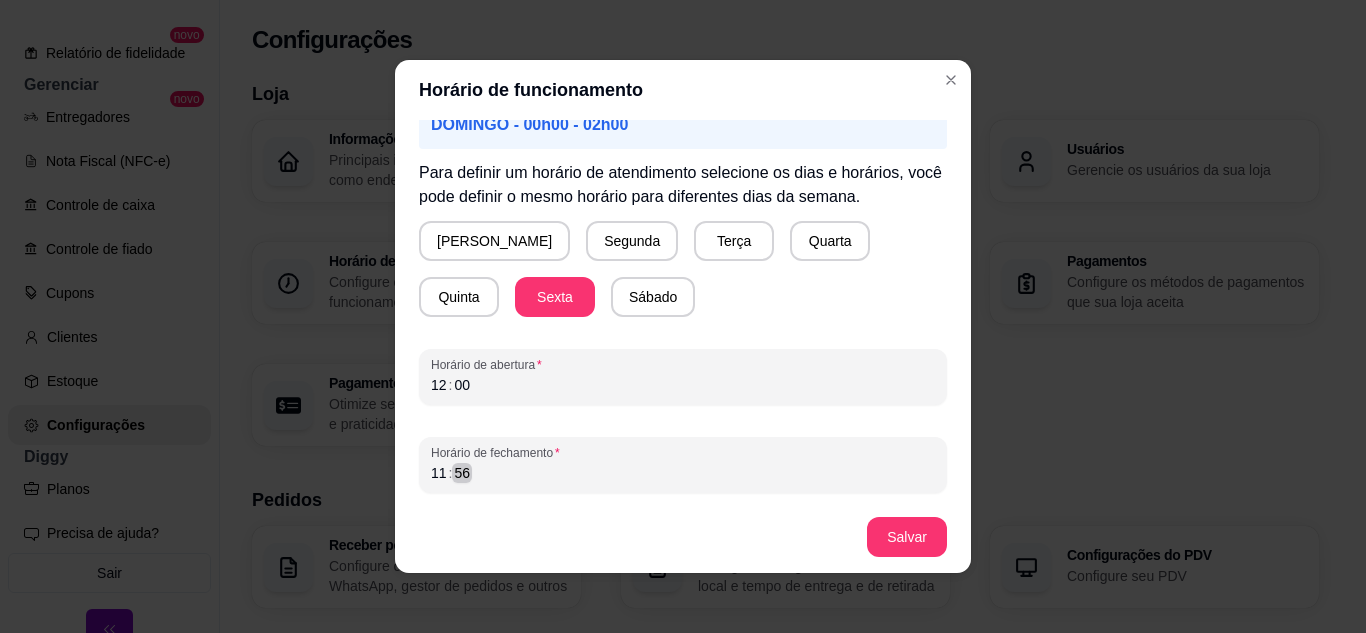 click on "11 : 56" at bounding box center (683, 473) 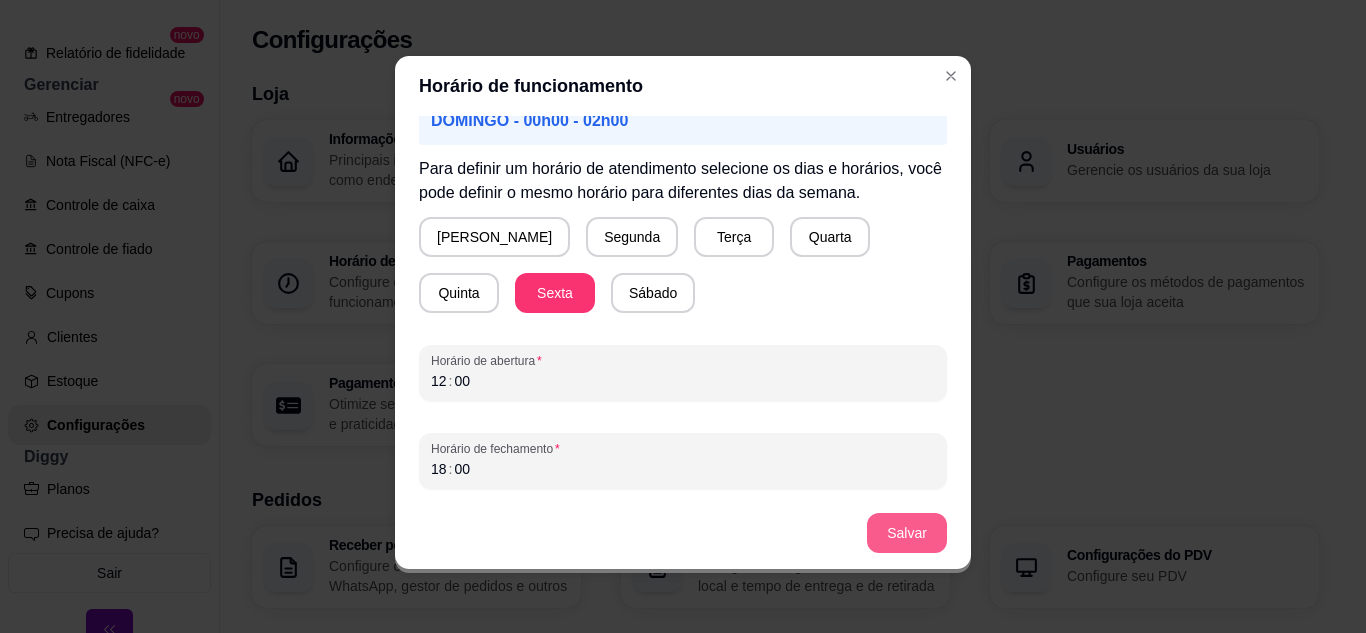 click on "Salvar" at bounding box center (907, 533) 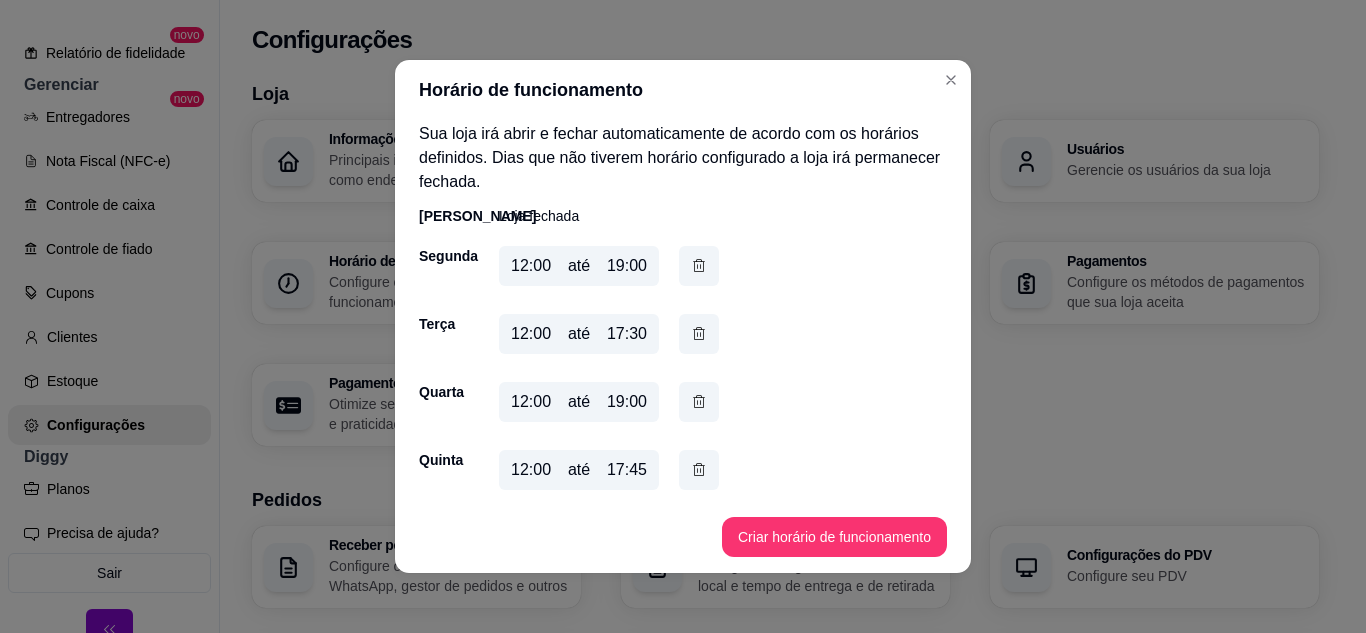scroll, scrollTop: 0, scrollLeft: 0, axis: both 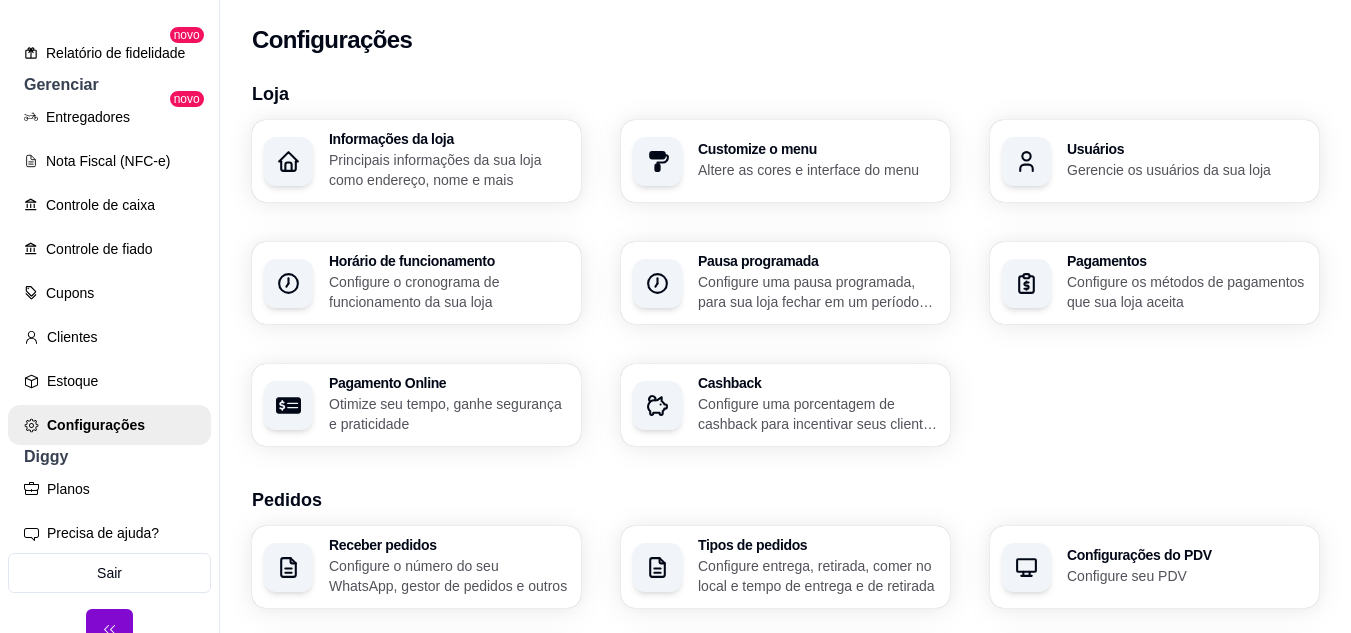 click on "Configure o cronograma de funcionamento da sua loja" at bounding box center [449, 292] 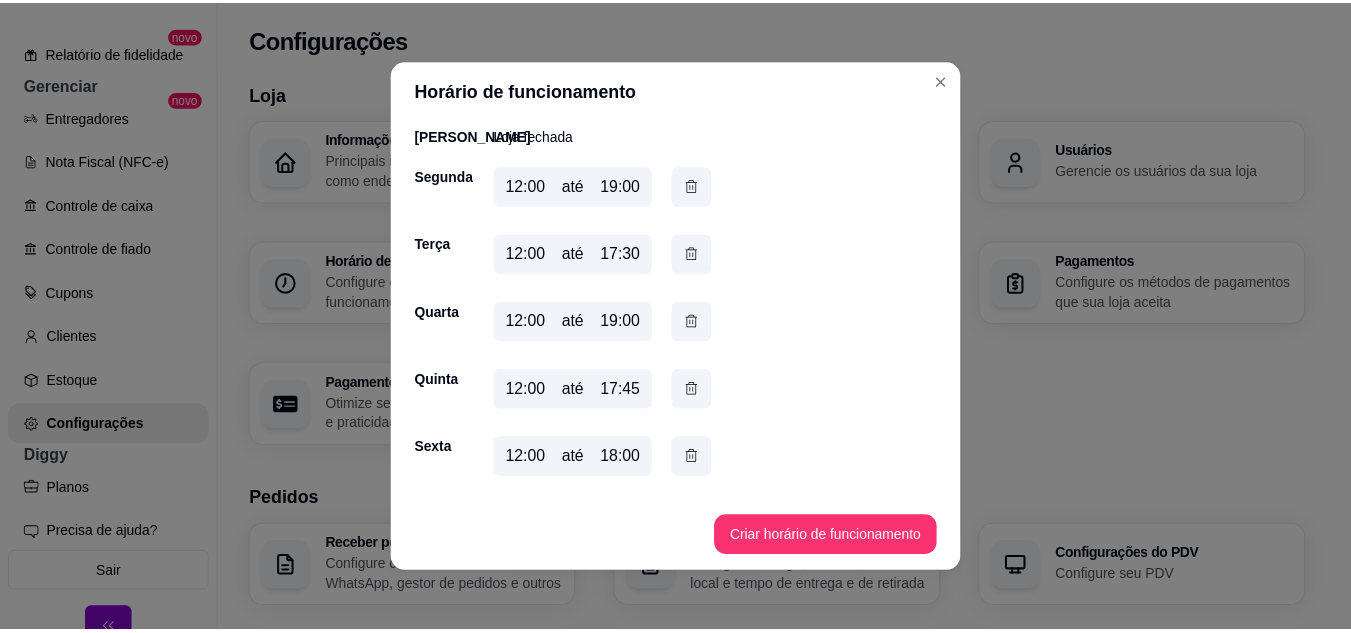 scroll, scrollTop: 147, scrollLeft: 0, axis: vertical 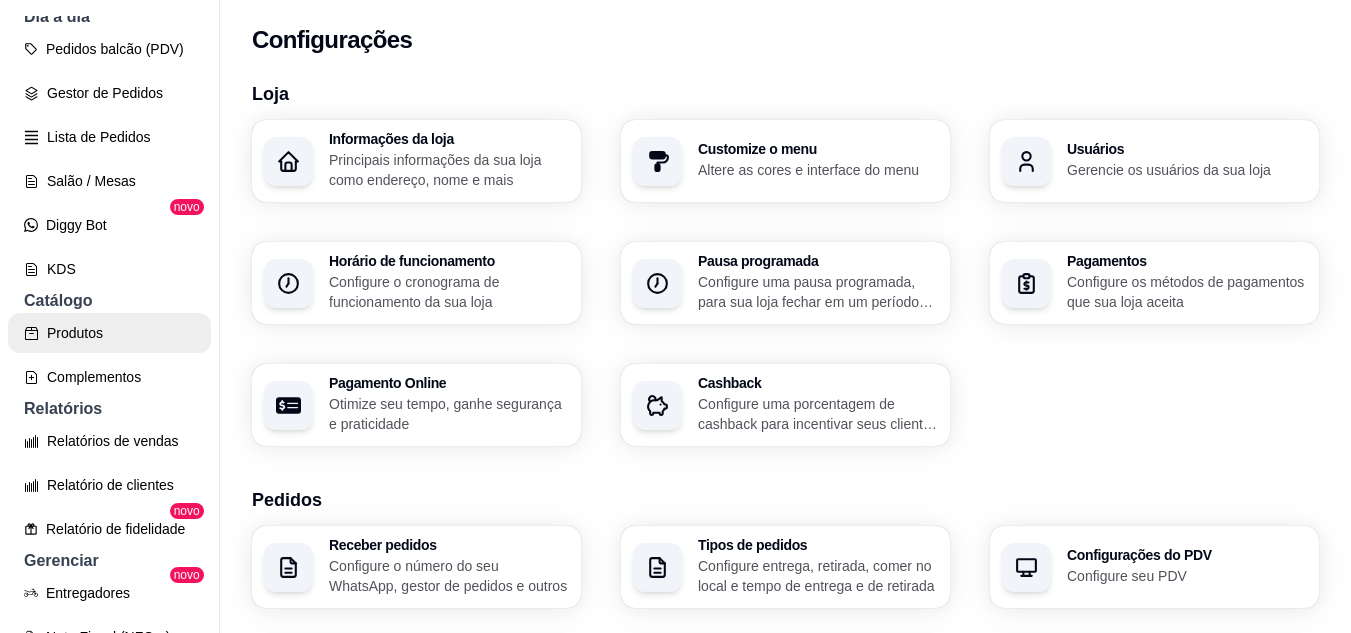 click on "Produtos" at bounding box center [109, 333] 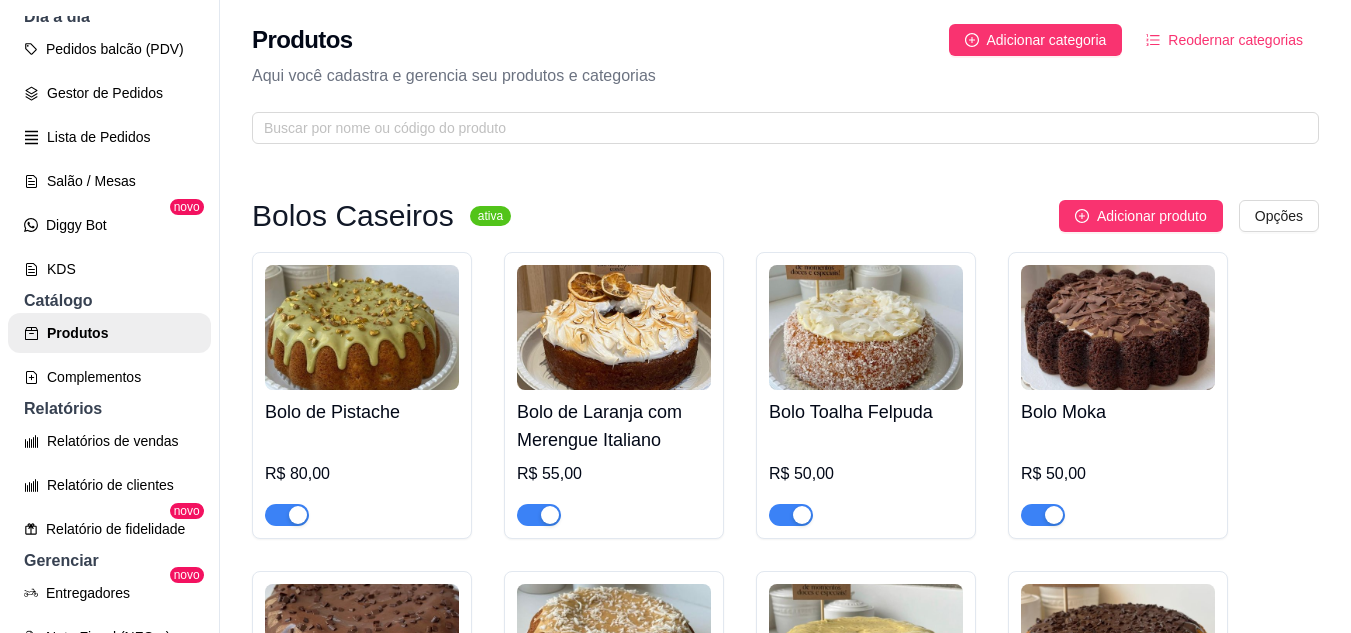 click at bounding box center [362, 327] 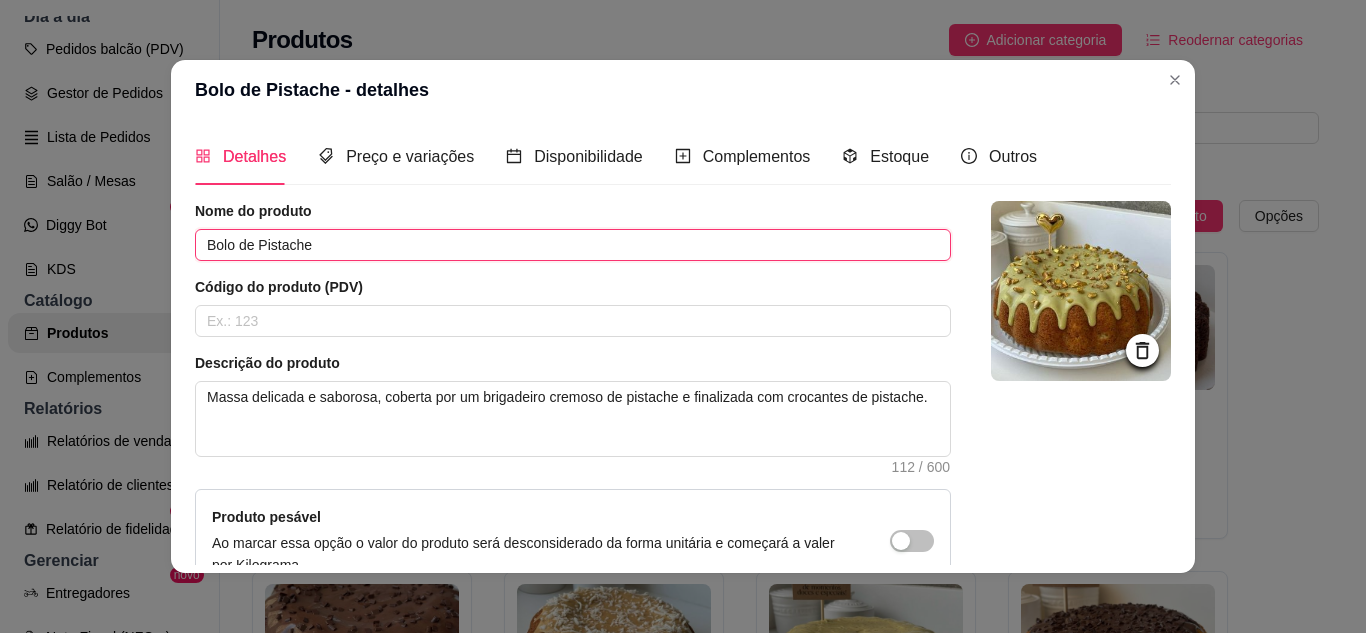 drag, startPoint x: 339, startPoint y: 243, endPoint x: 31, endPoint y: 243, distance: 308 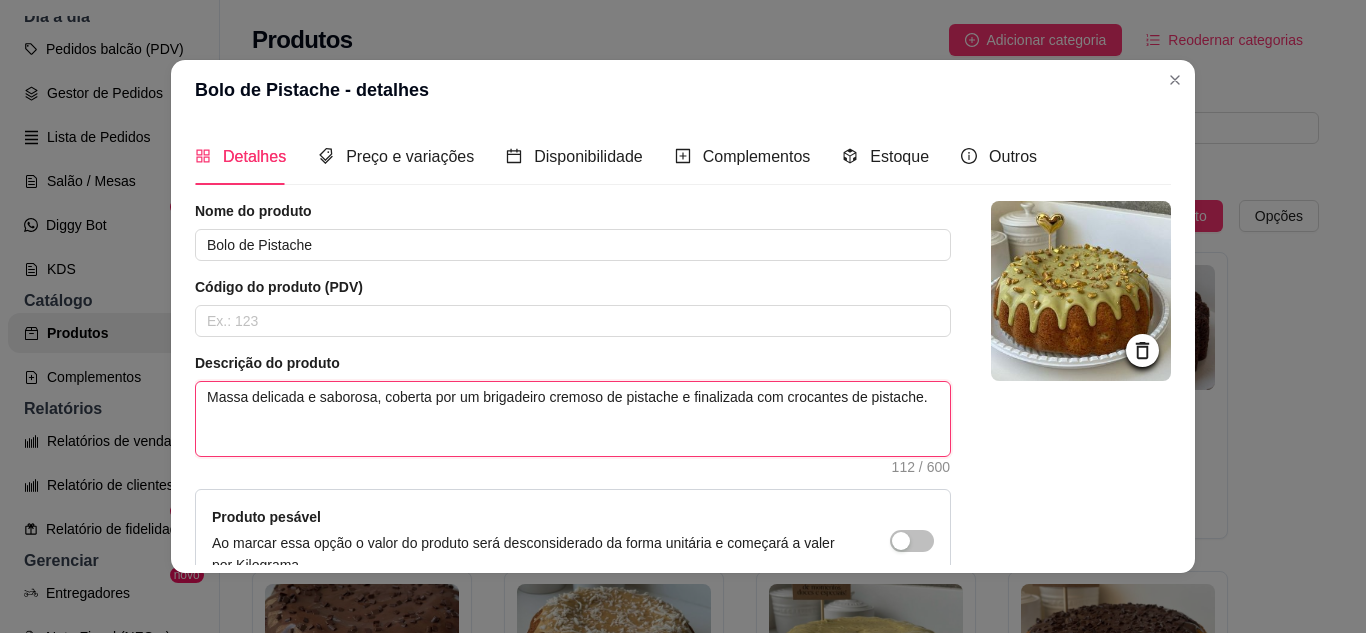 drag, startPoint x: 200, startPoint y: 398, endPoint x: 939, endPoint y: 394, distance: 739.0108 